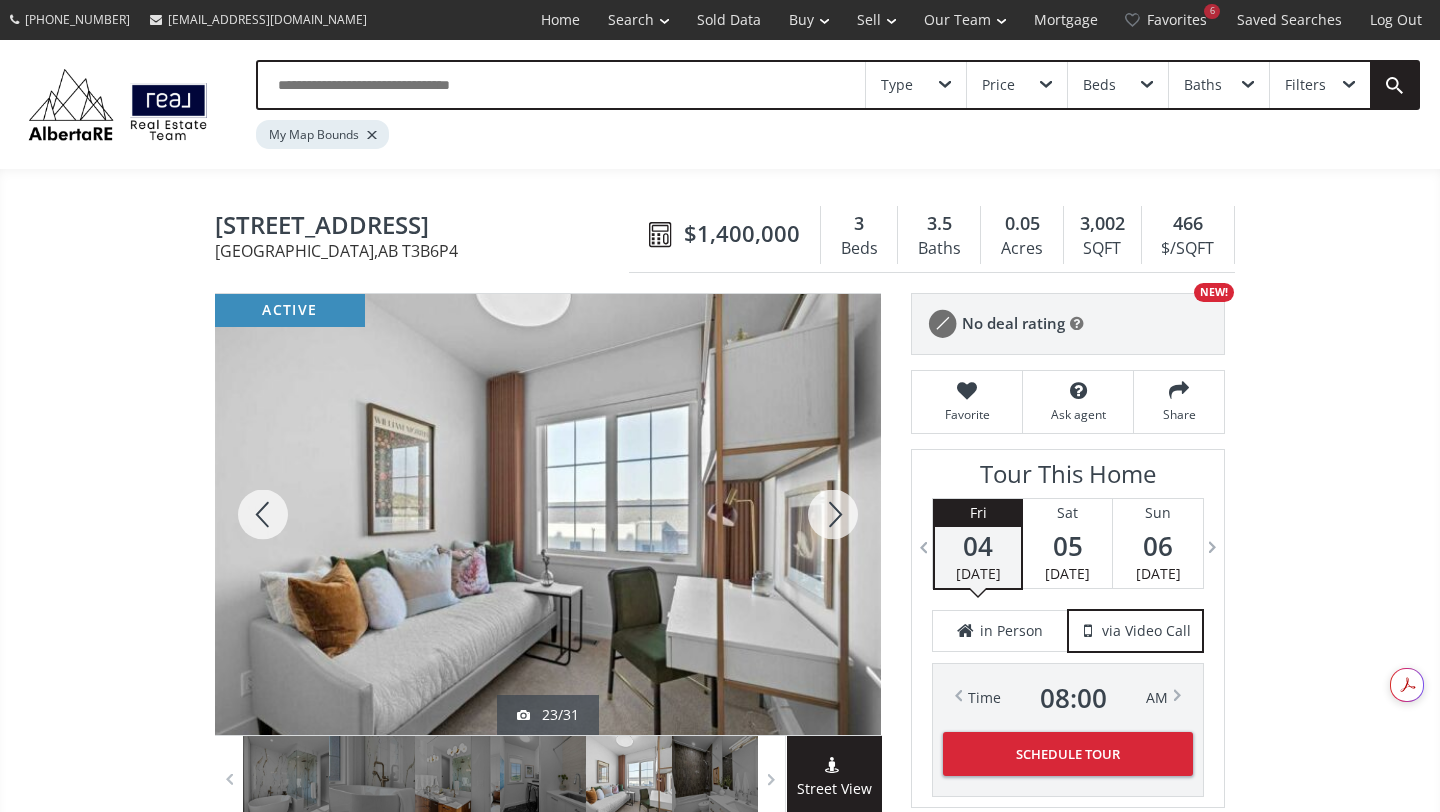 scroll, scrollTop: 0, scrollLeft: 0, axis: both 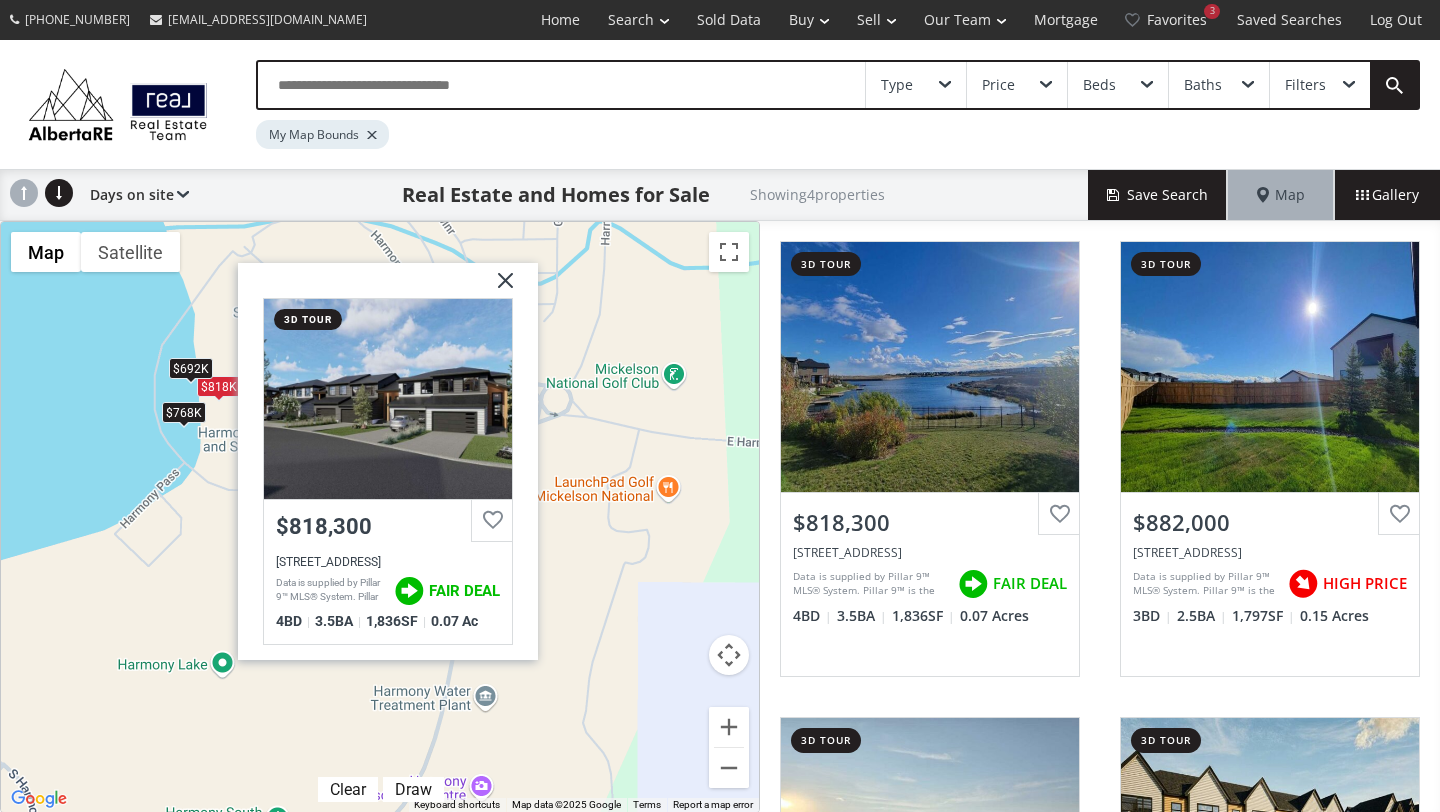 click at bounding box center (498, 288) 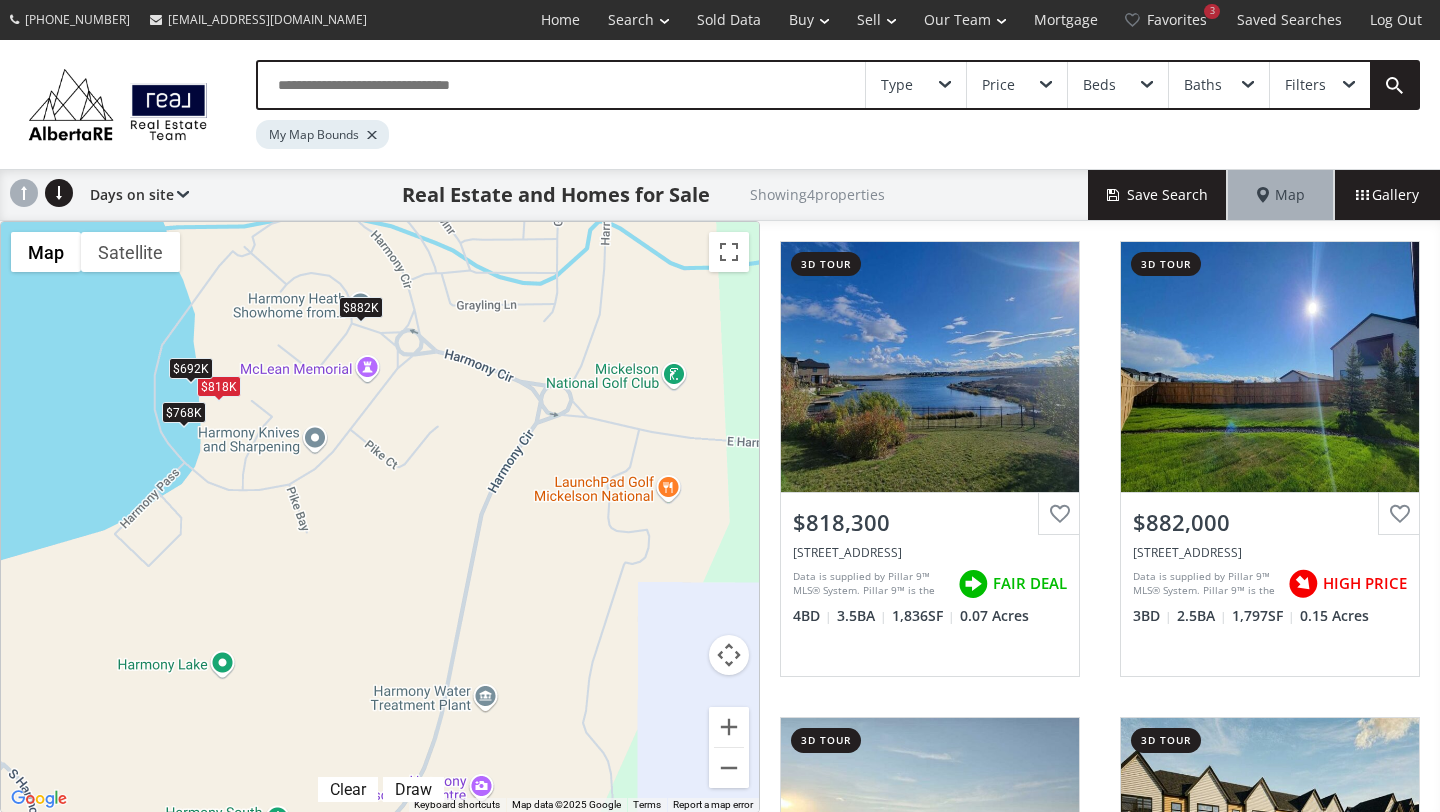 click on "$882K" at bounding box center [361, 307] 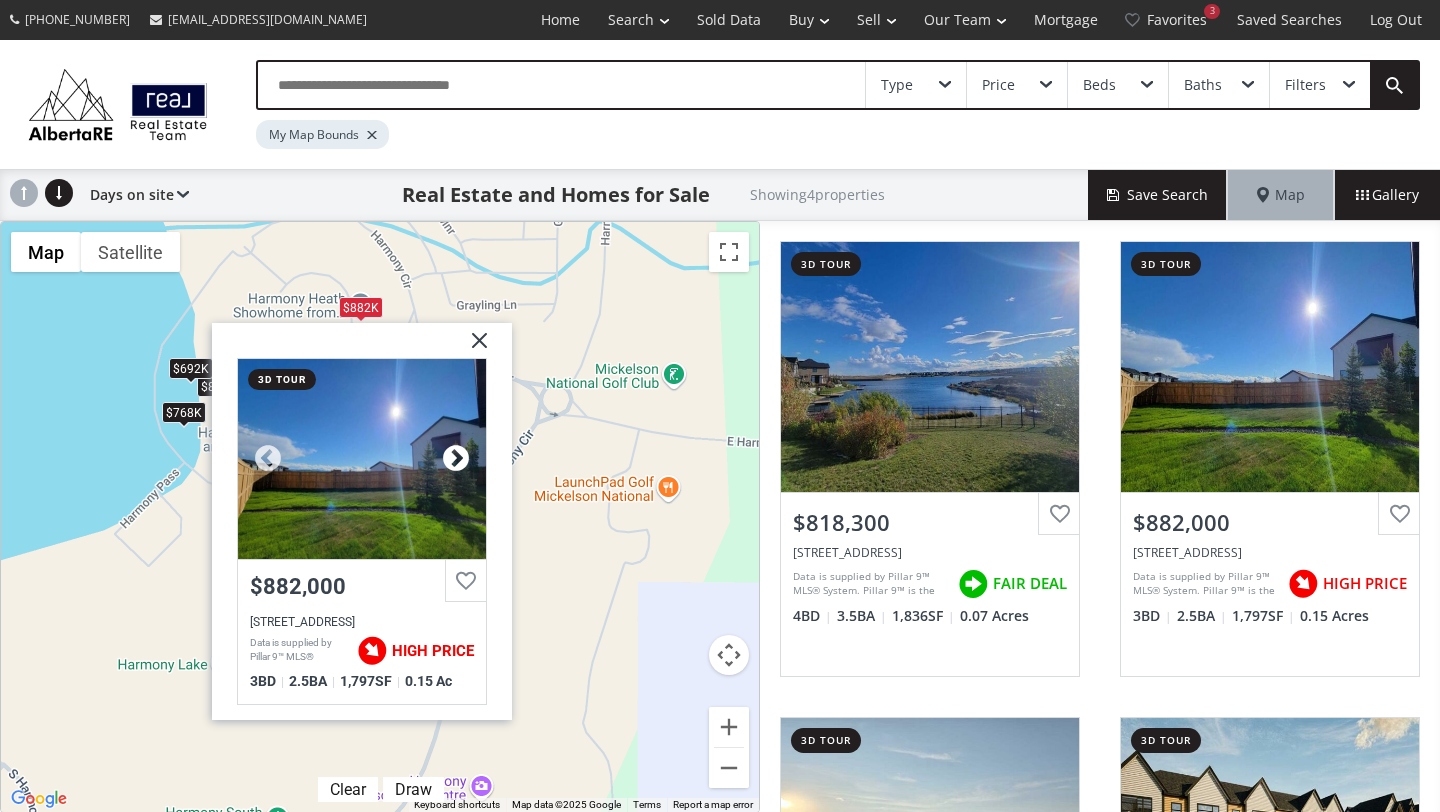 click at bounding box center [456, 459] 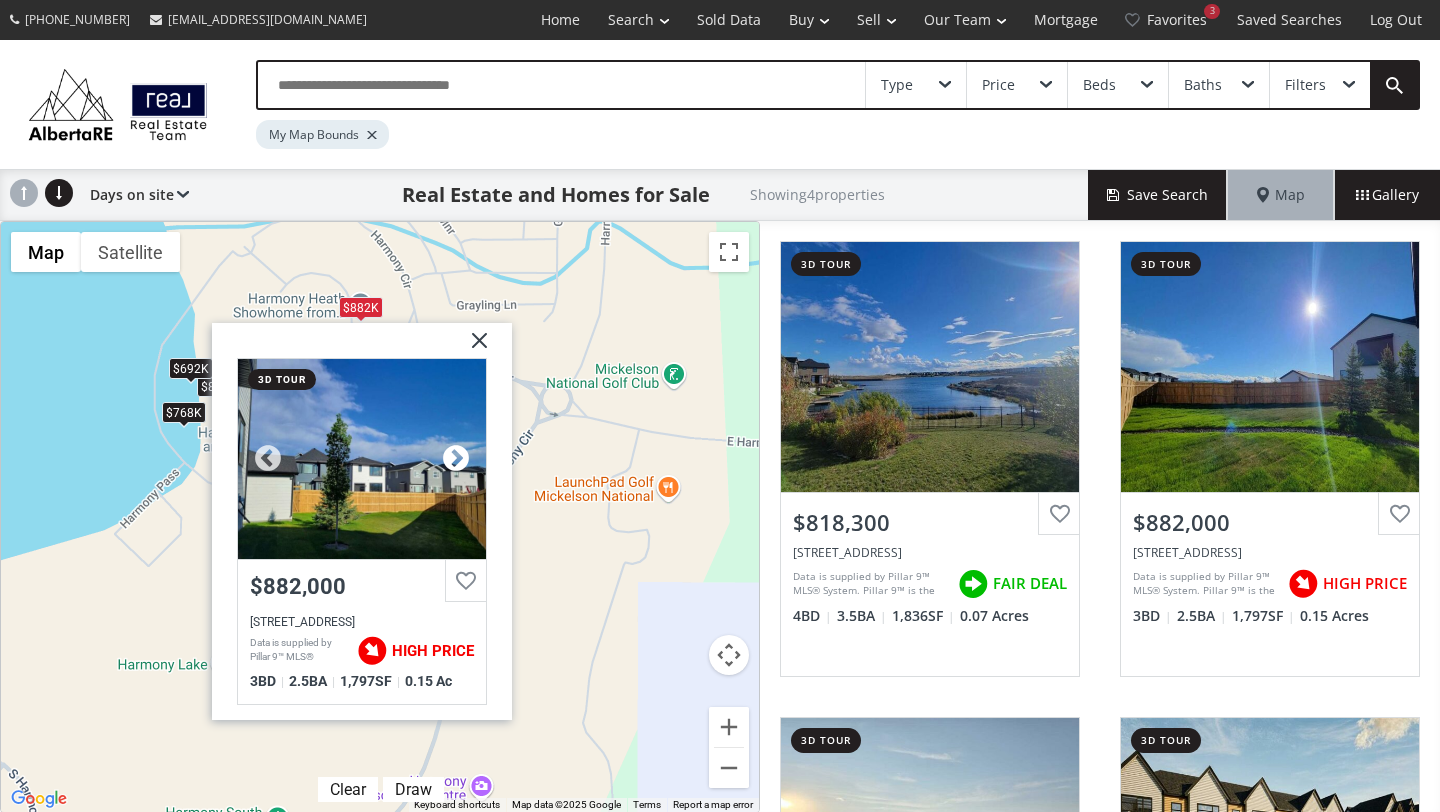 click at bounding box center (456, 459) 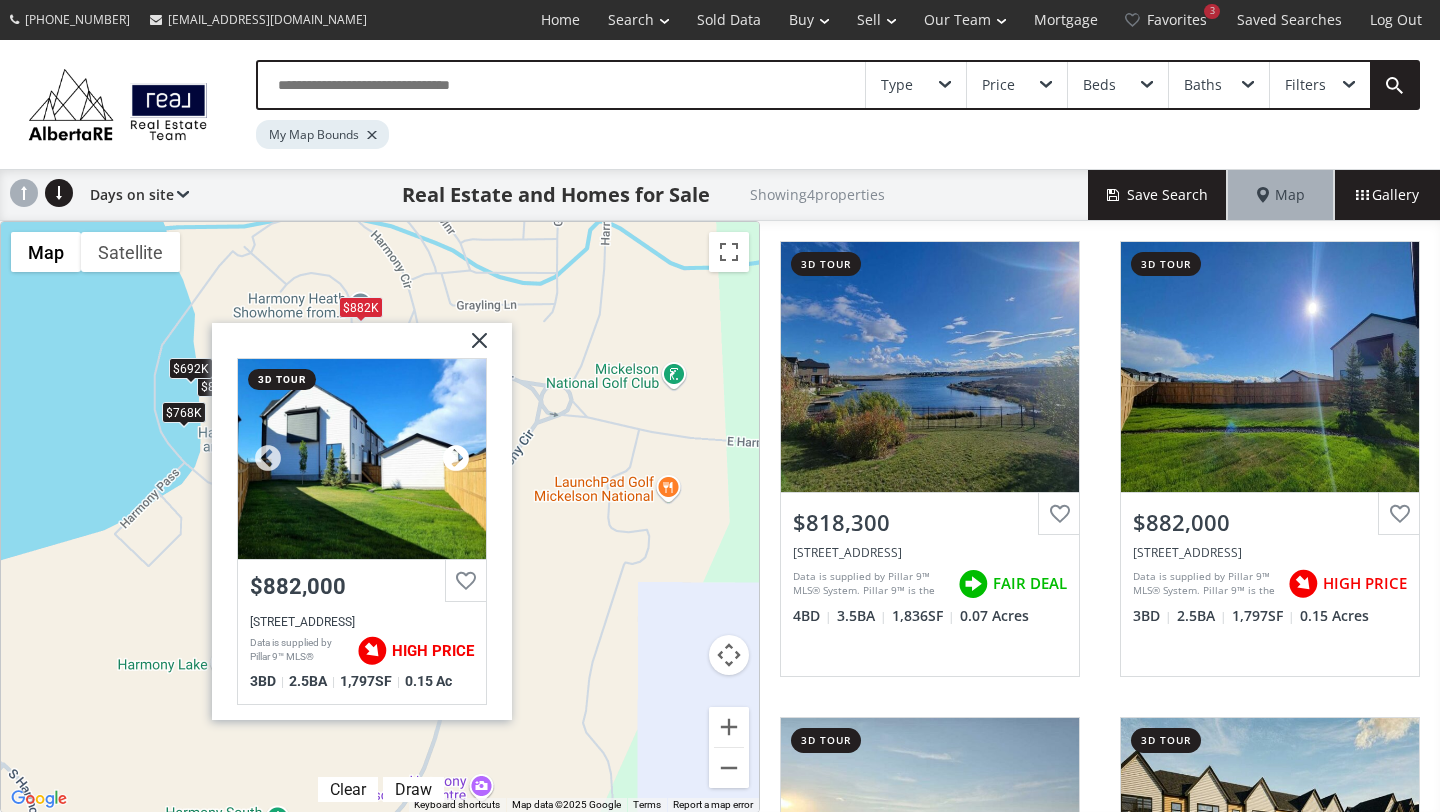 click at bounding box center (456, 459) 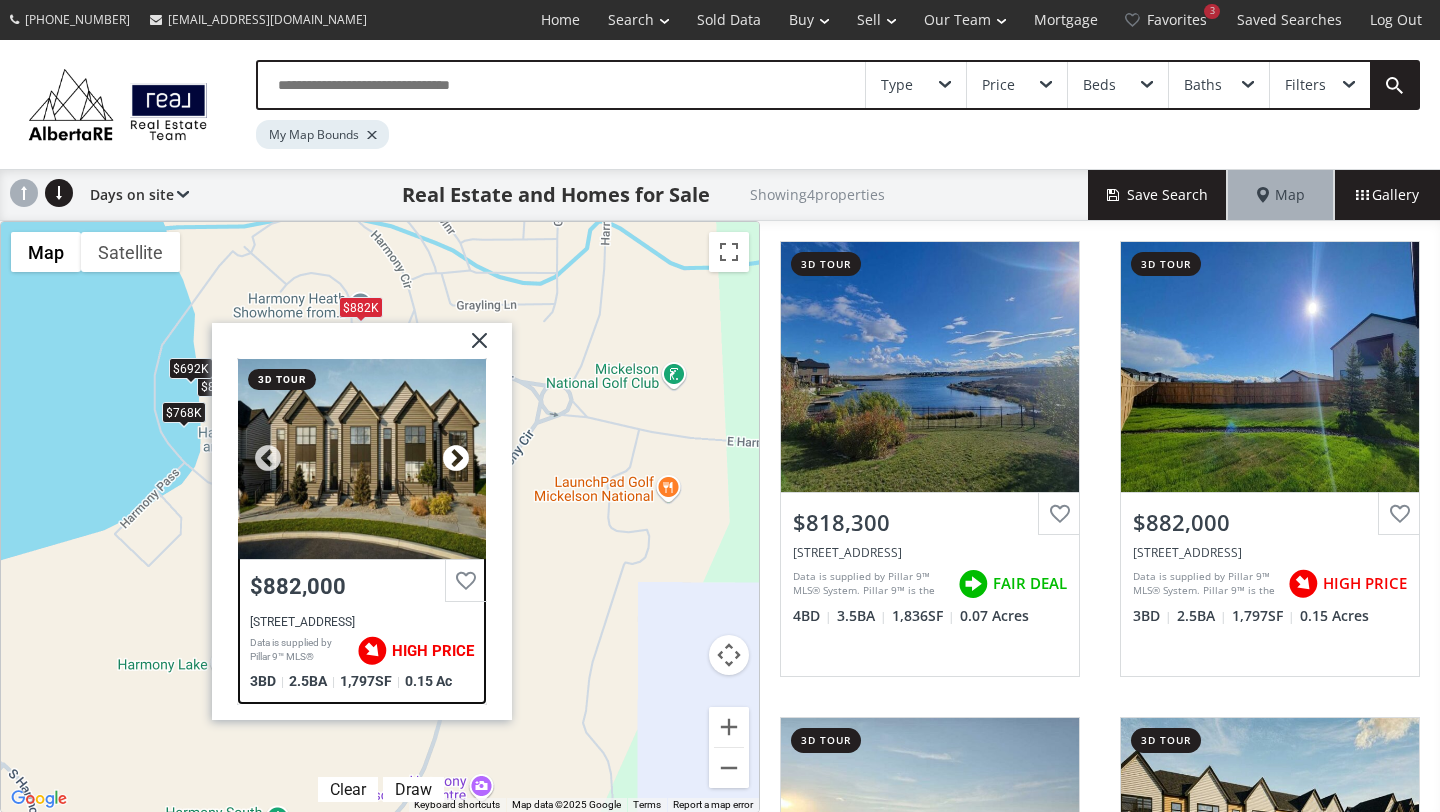 click at bounding box center (456, 459) 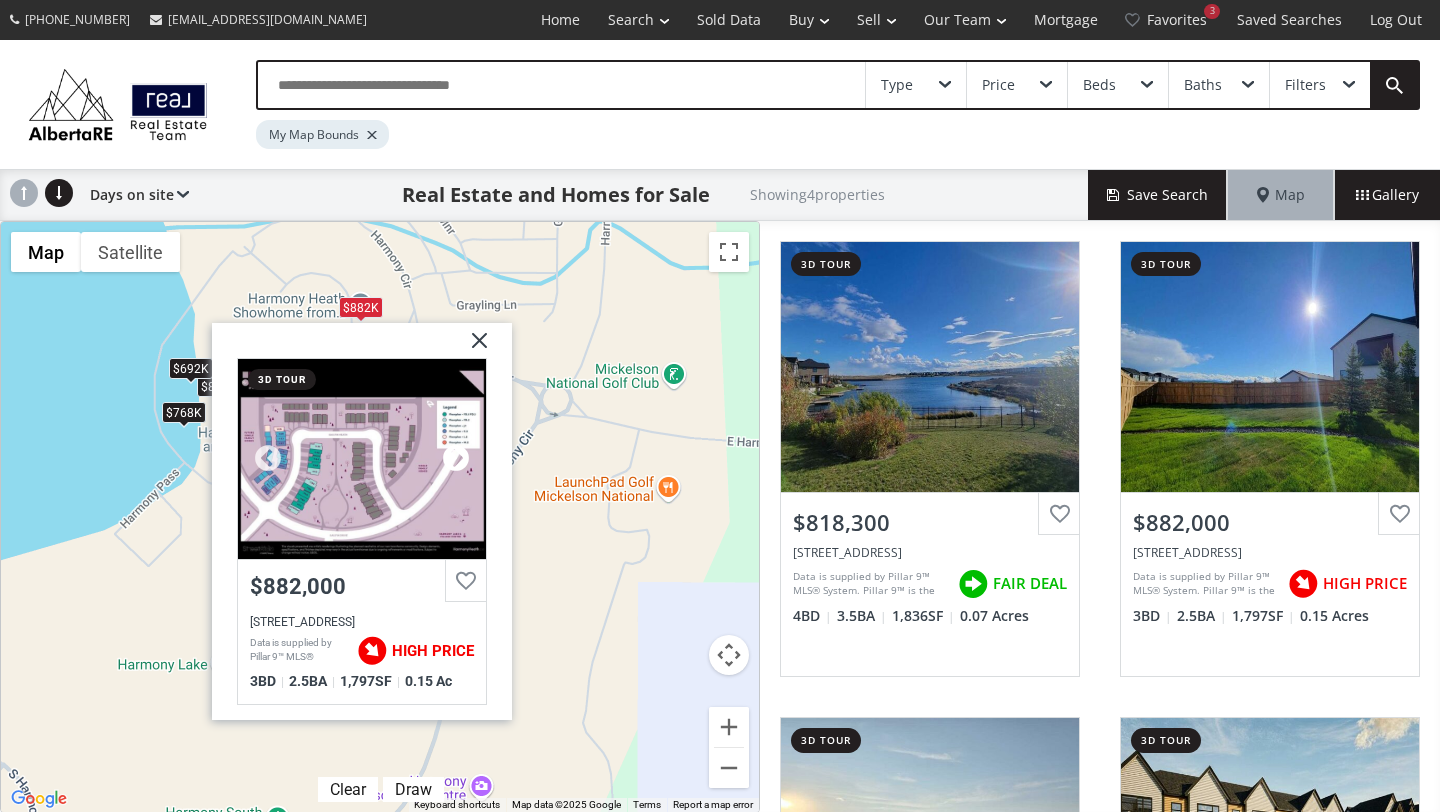 click at bounding box center [456, 459] 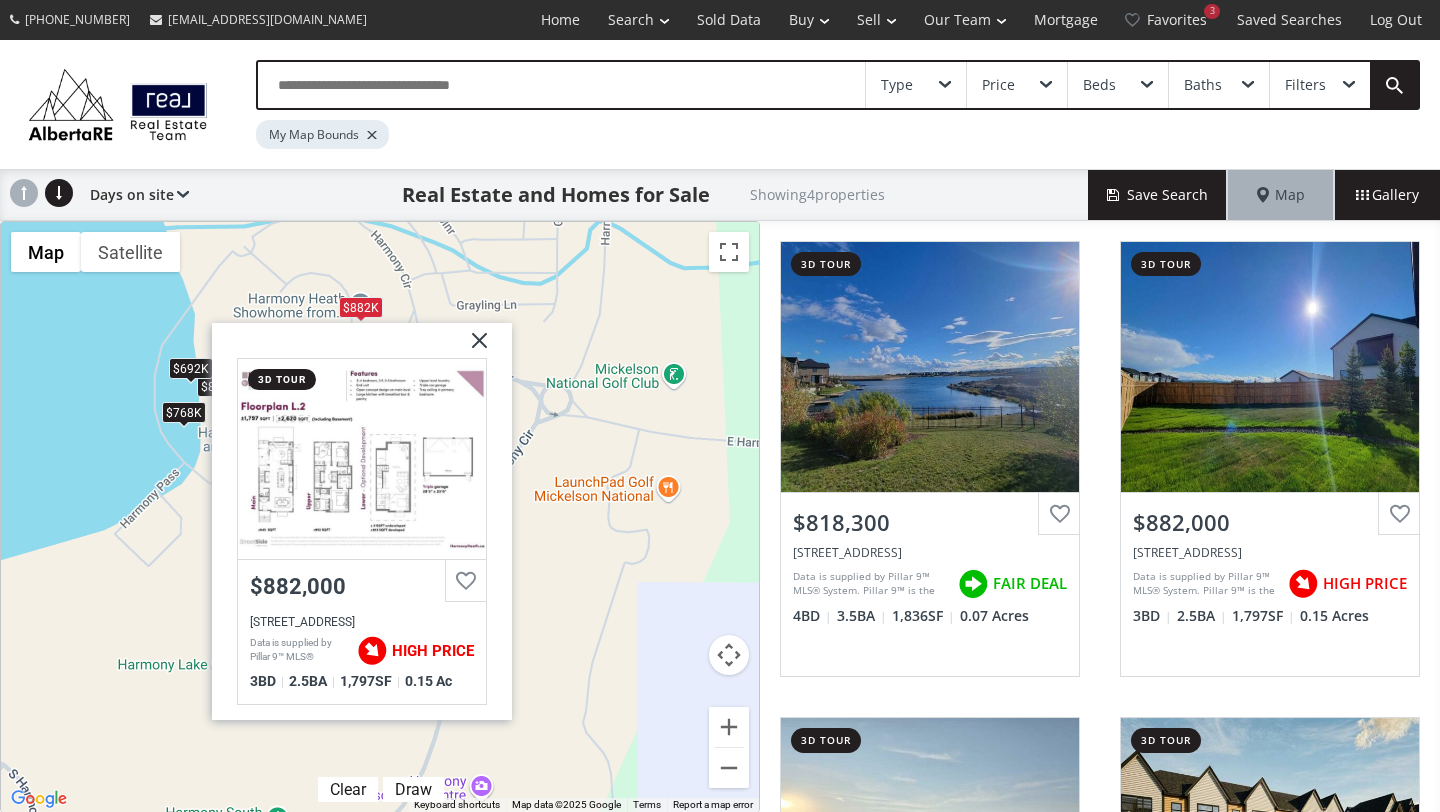 click at bounding box center [456, 459] 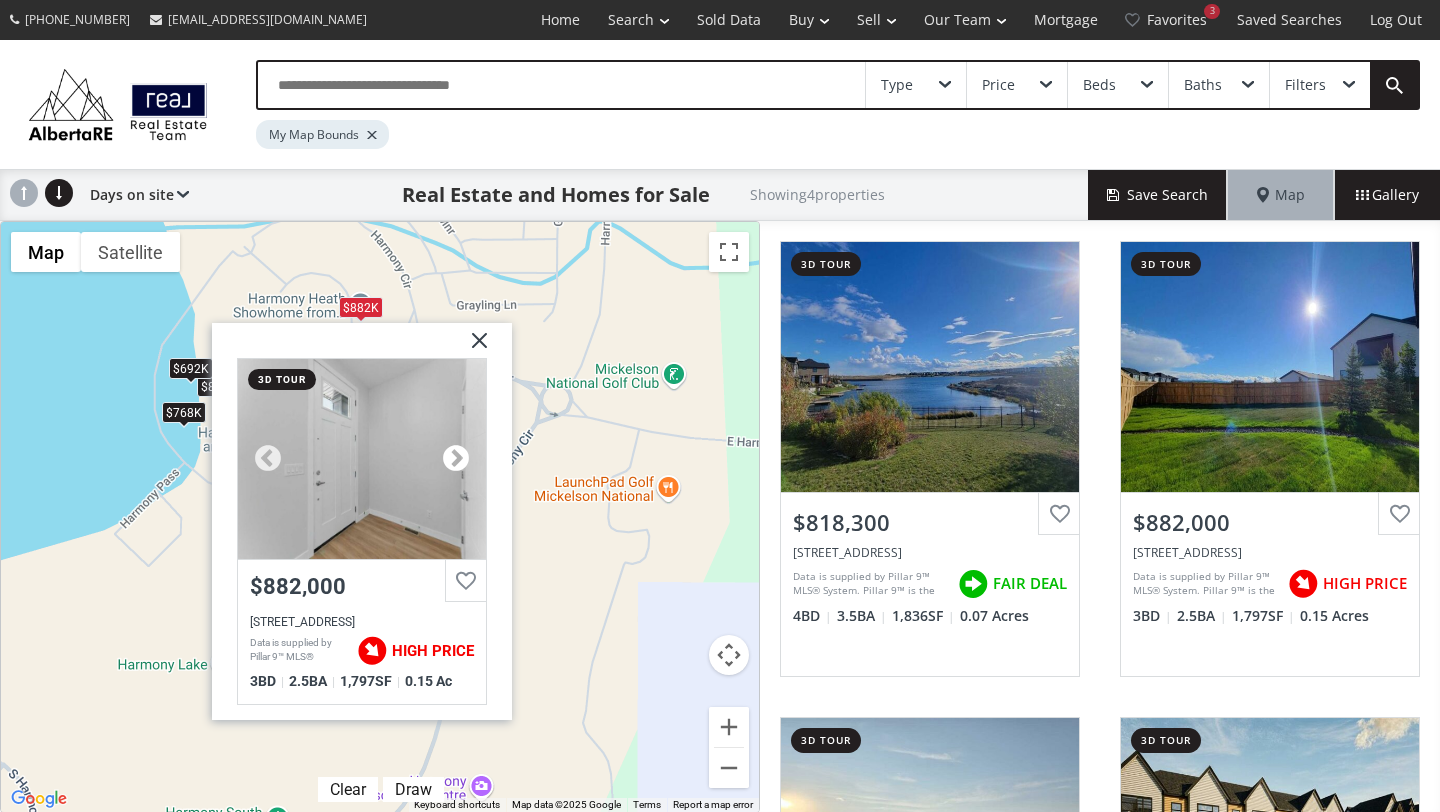 click at bounding box center (456, 459) 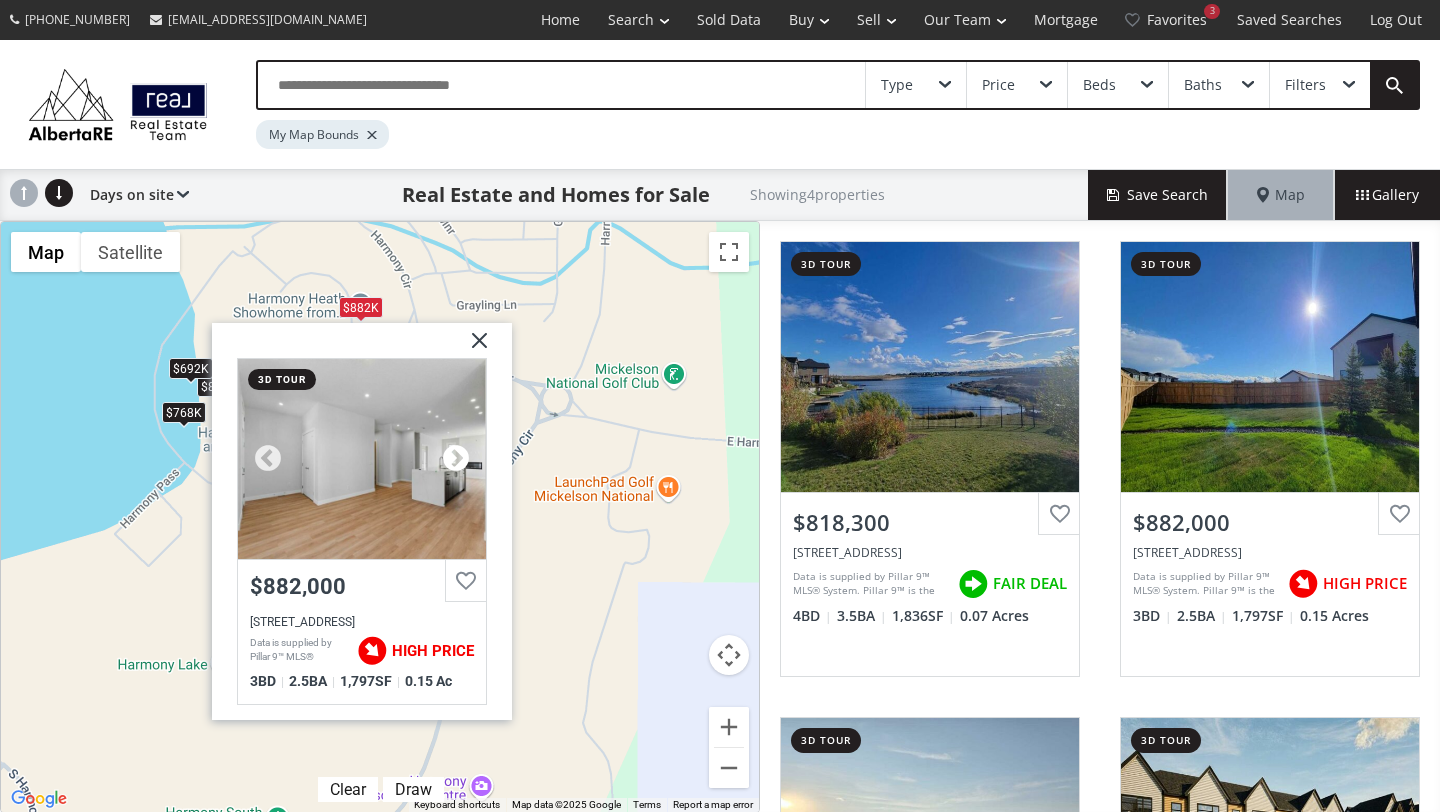 click at bounding box center [456, 459] 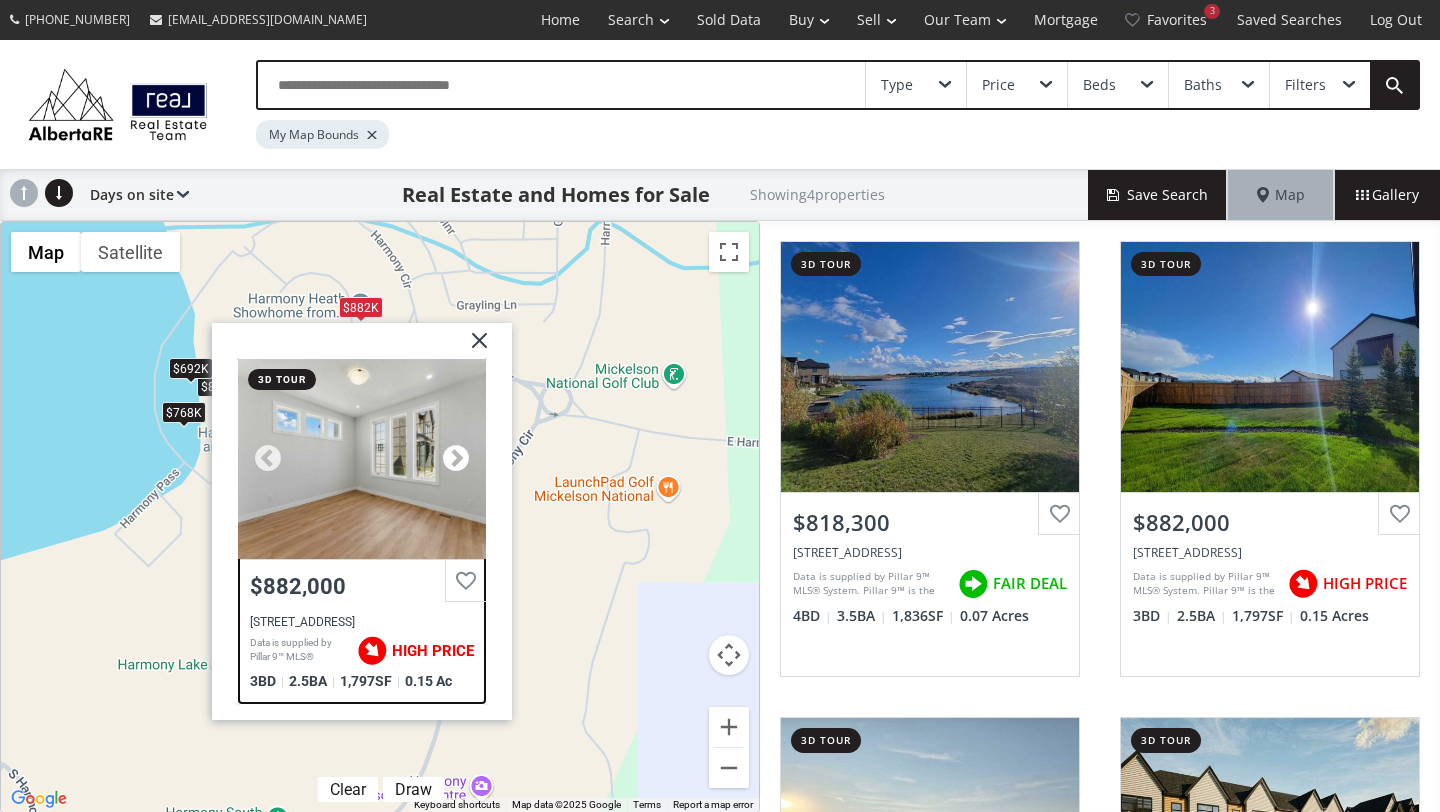 click at bounding box center [456, 459] 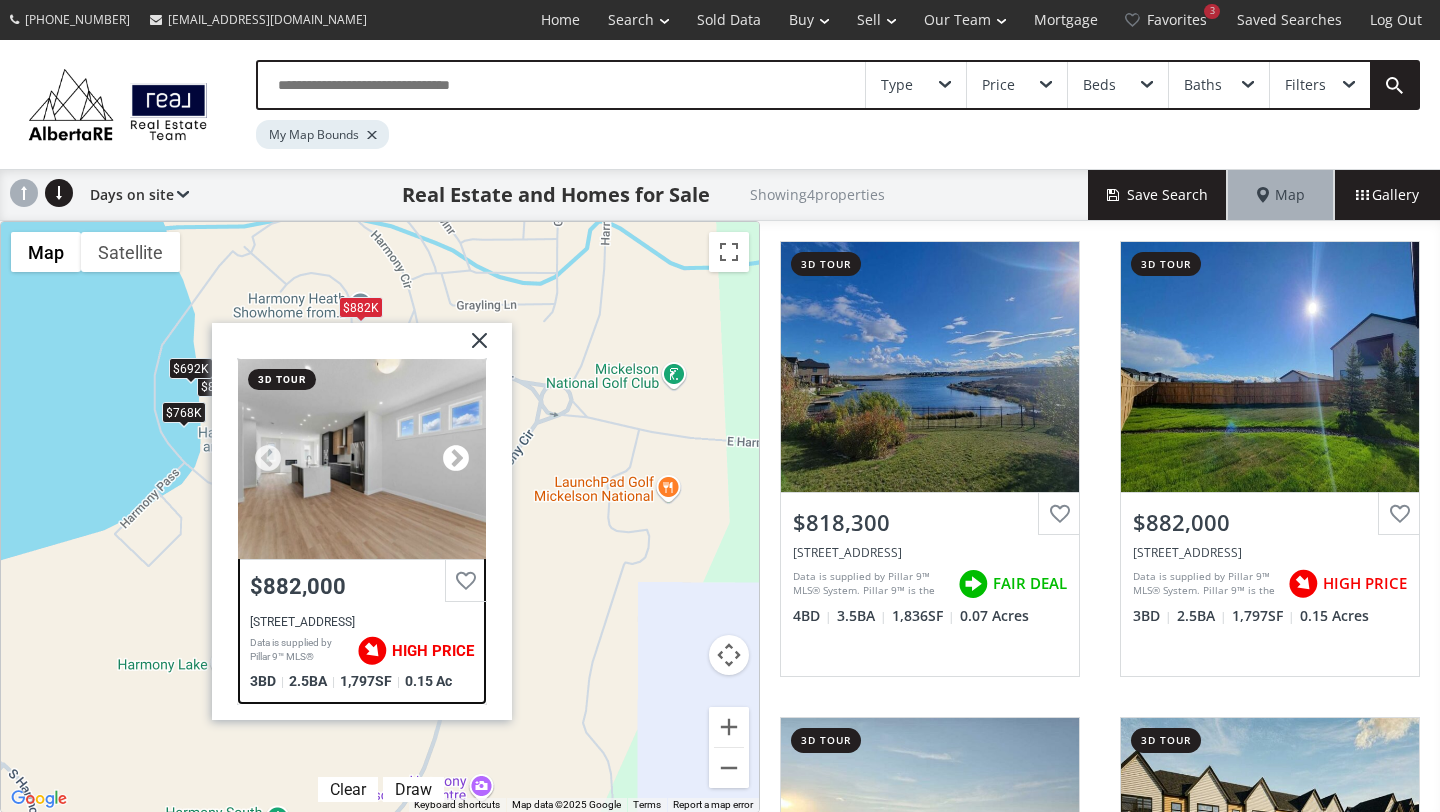 click at bounding box center [456, 459] 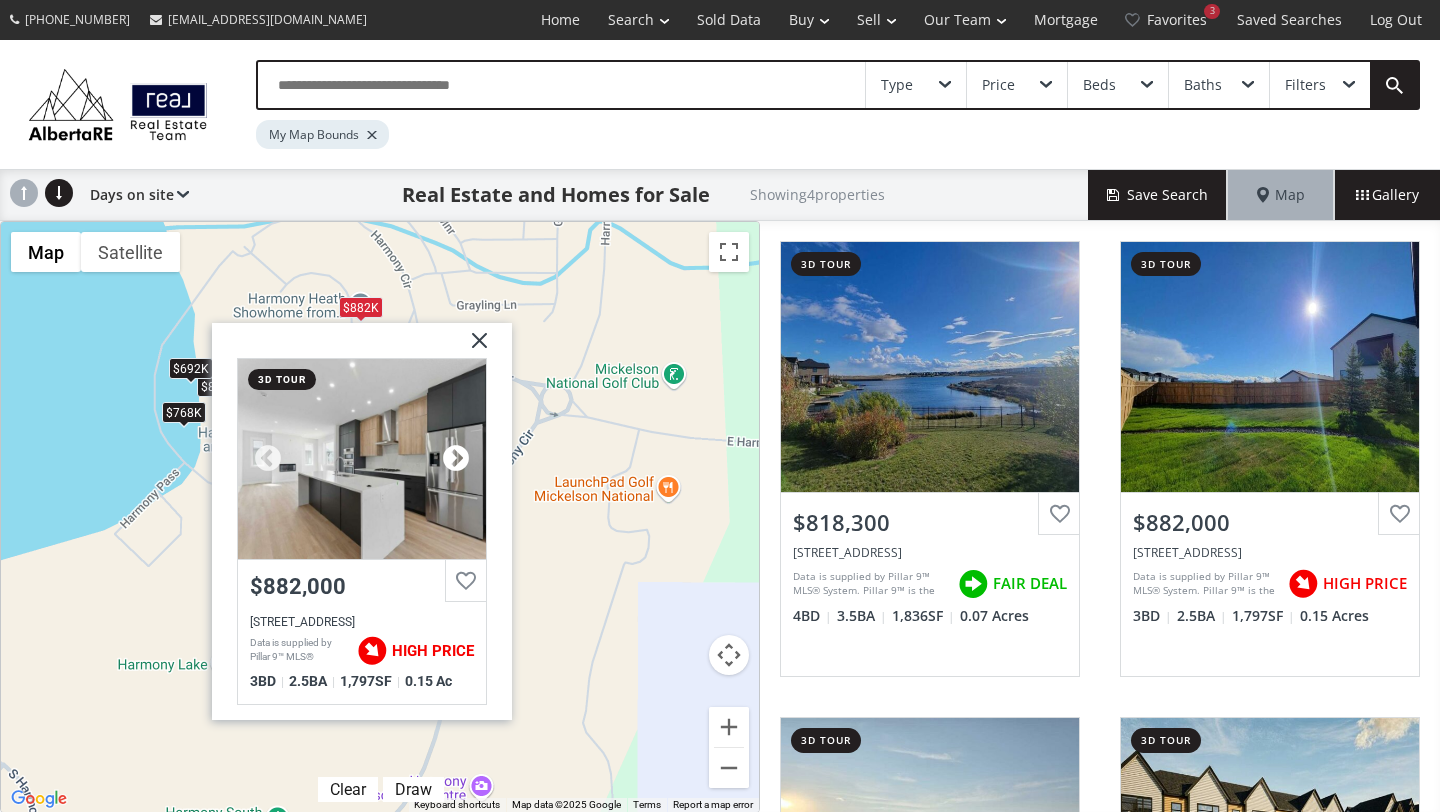 click at bounding box center [456, 459] 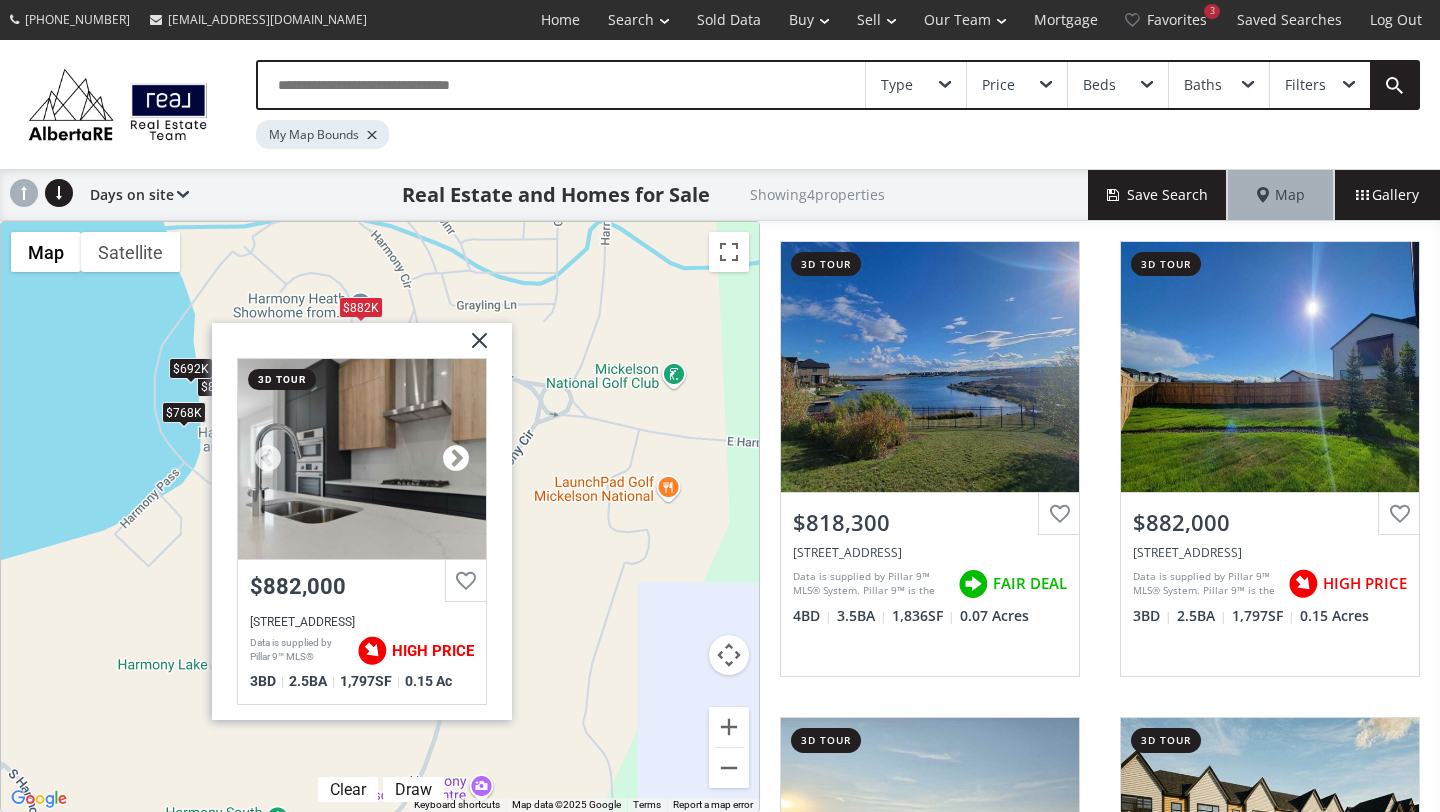 click at bounding box center [456, 459] 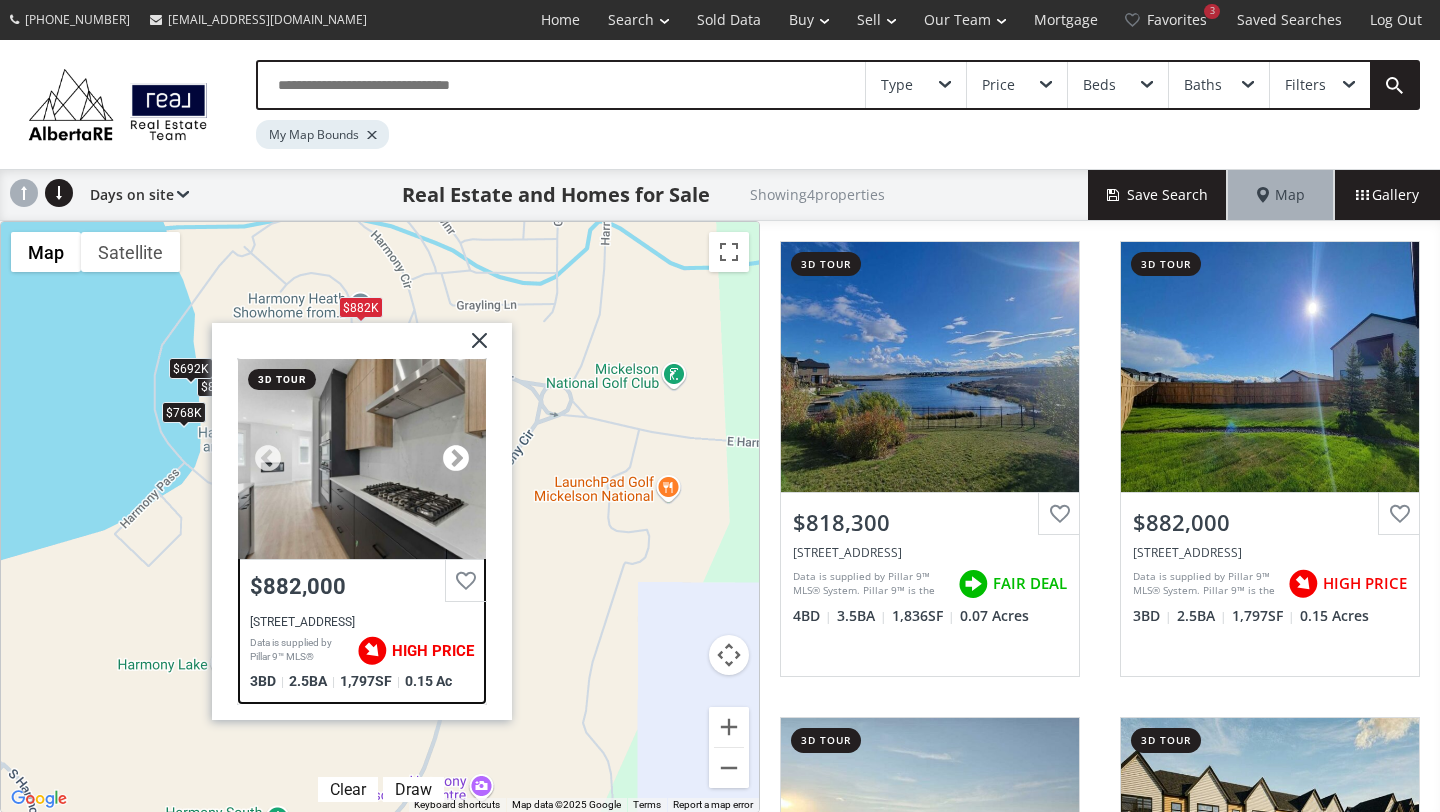 click at bounding box center (456, 459) 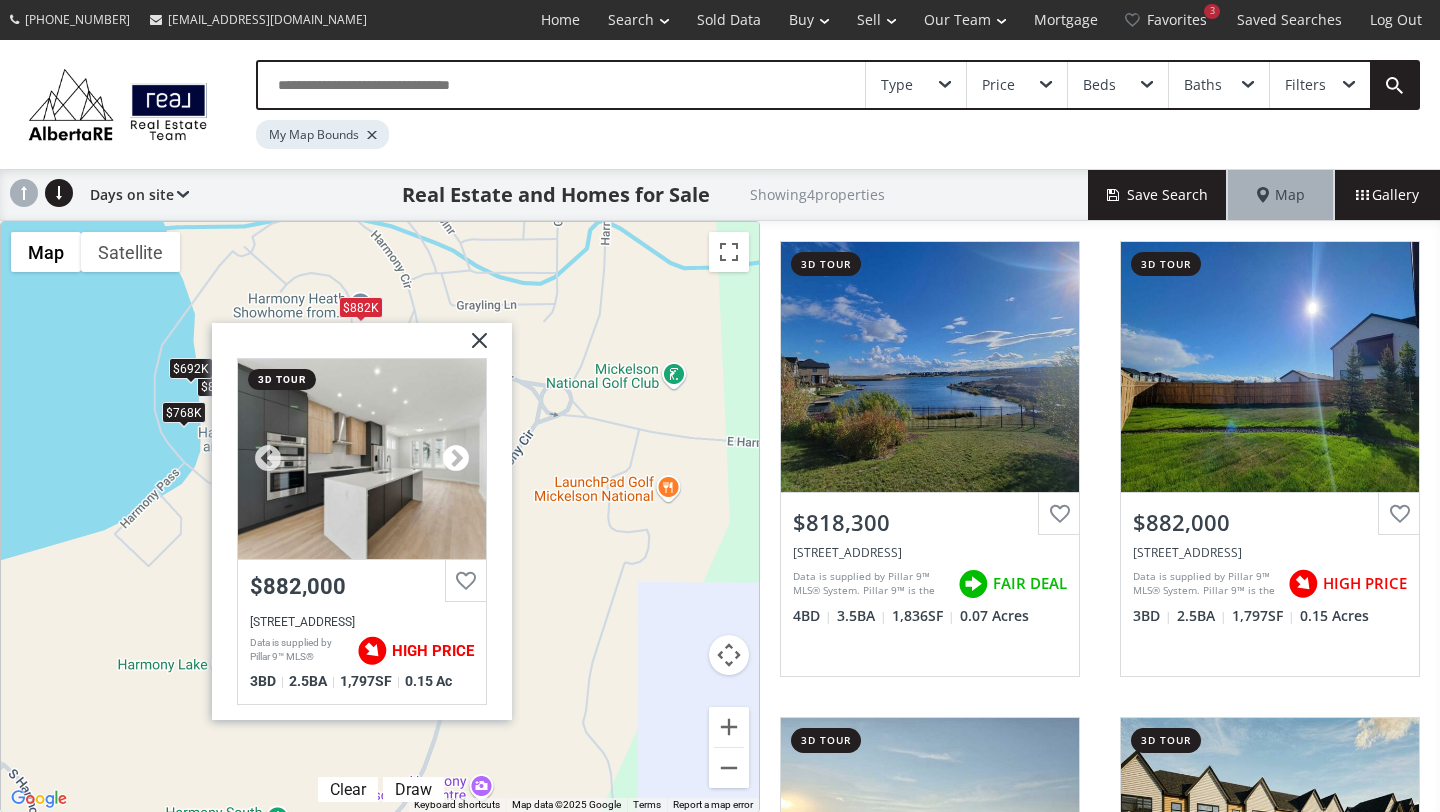 click at bounding box center (456, 459) 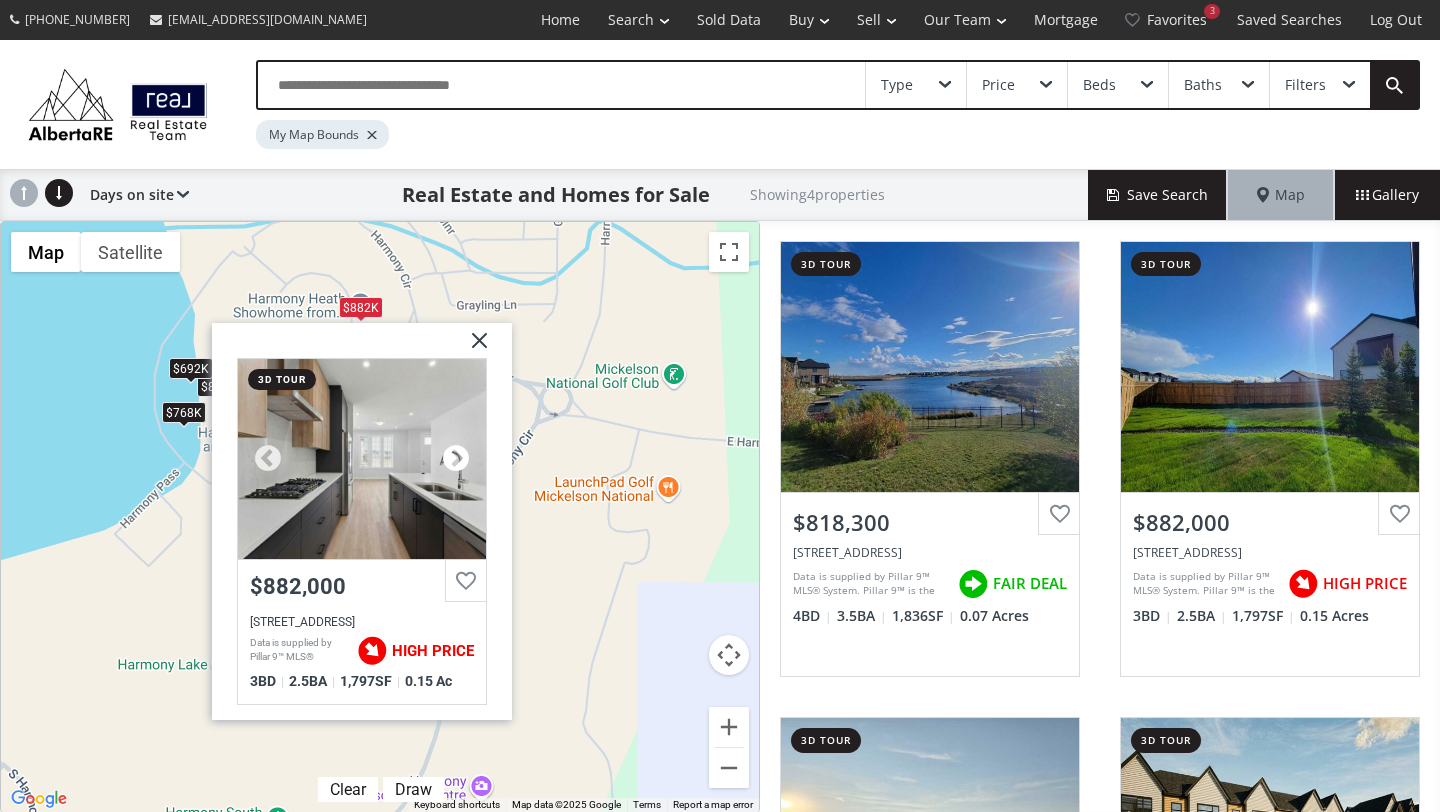 click at bounding box center [456, 459] 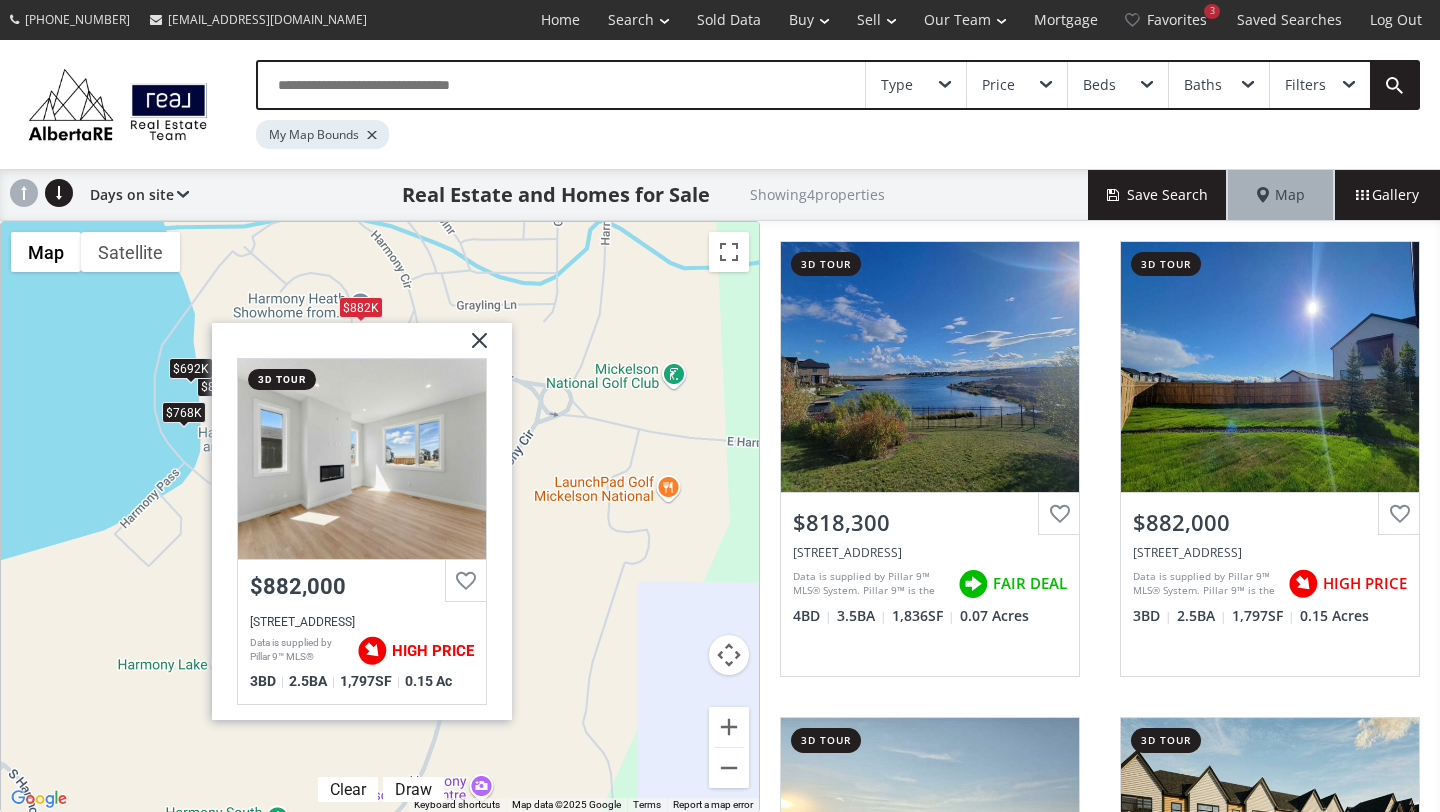 click at bounding box center [472, 348] 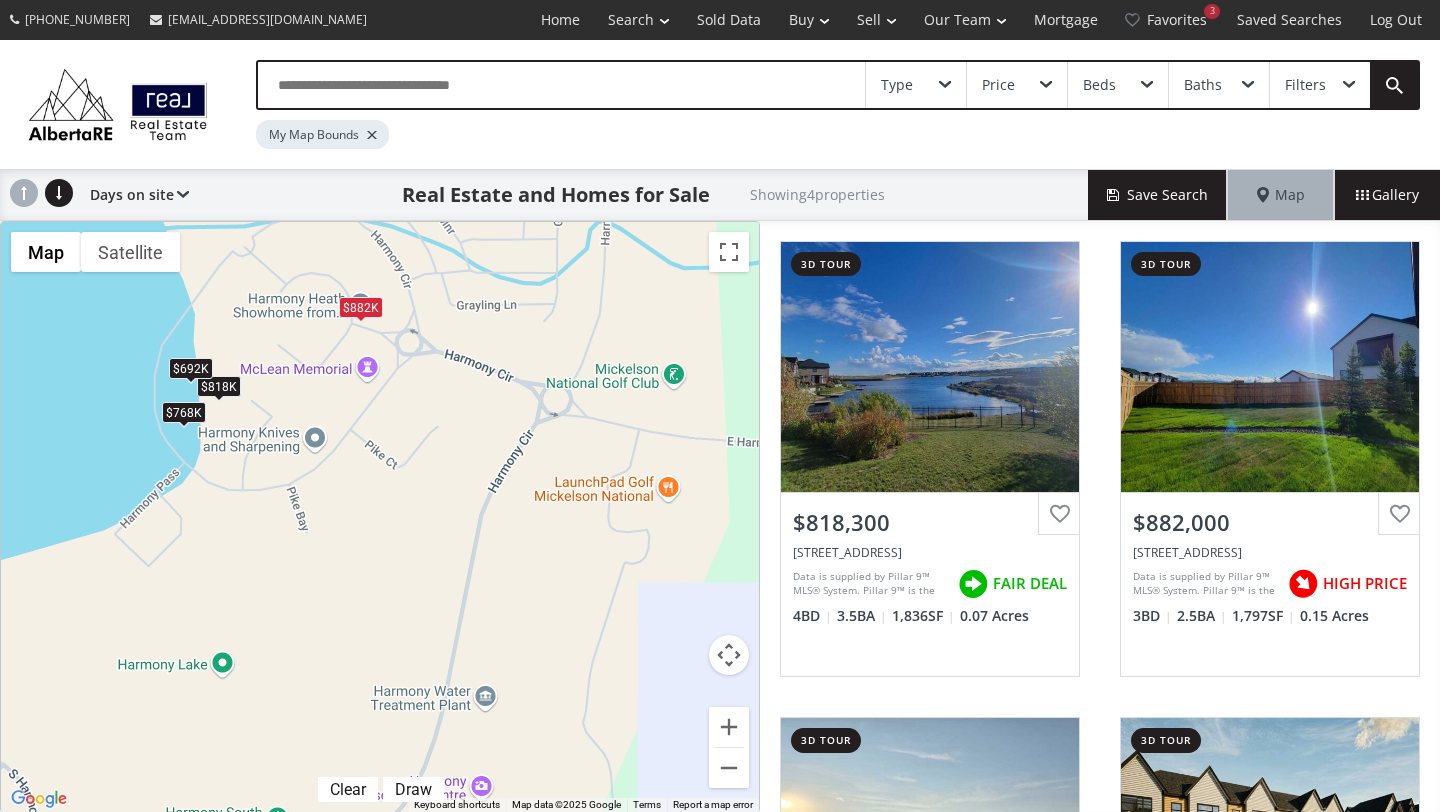 click on "To navigate, press the arrow keys. $818K $882K $768K $692K" at bounding box center (380, 517) 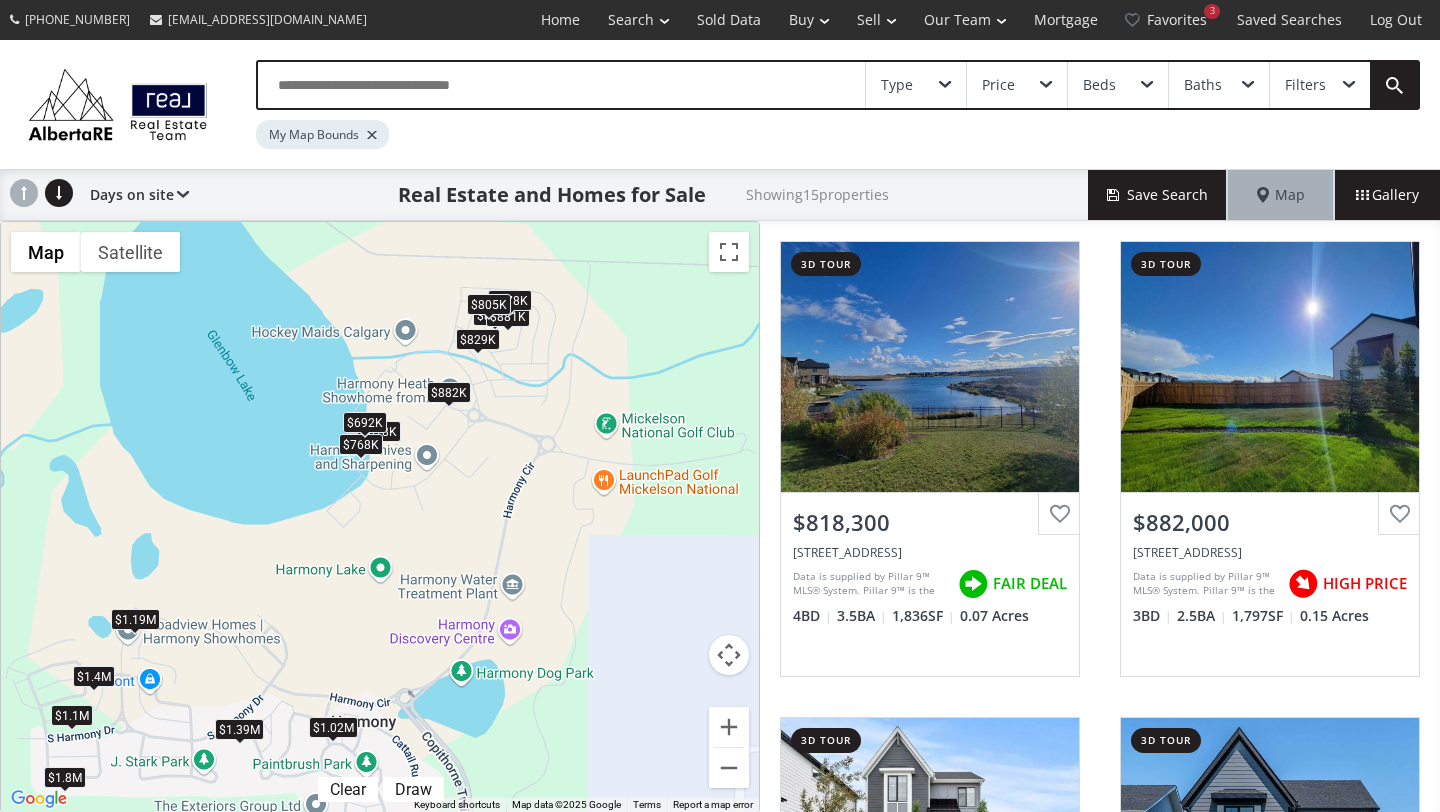 click on "$805K" at bounding box center [489, 304] 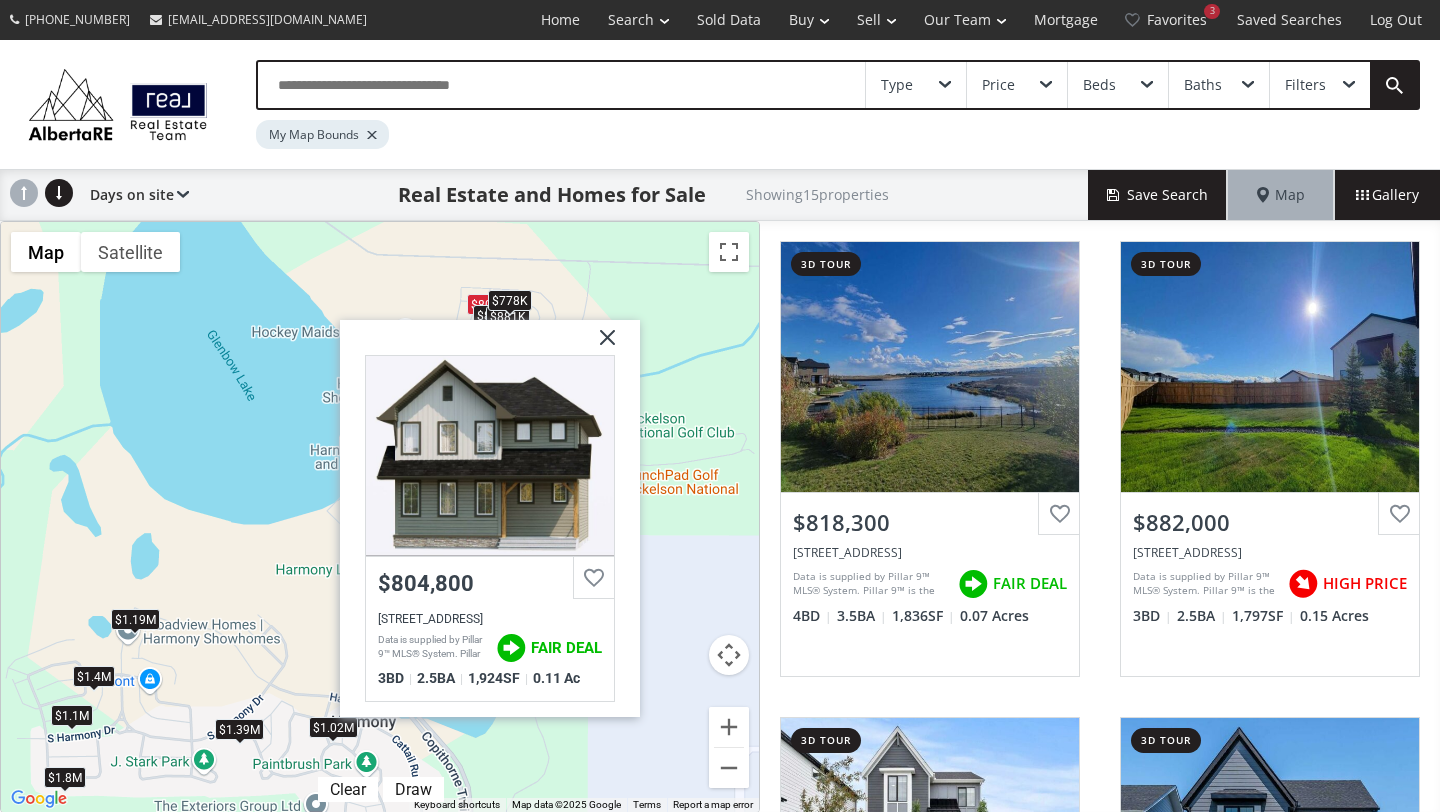 click at bounding box center [600, 345] 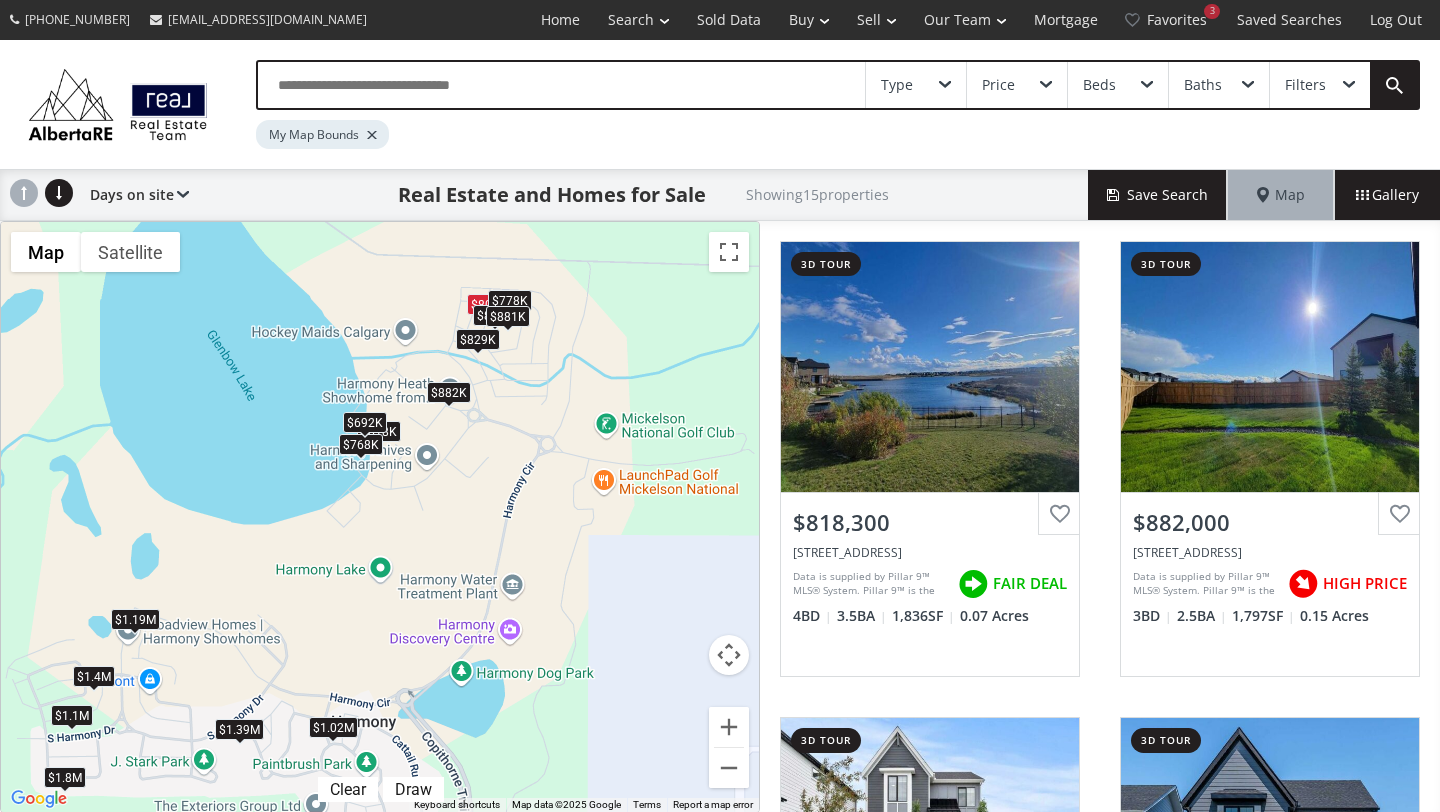 click on "$881K" at bounding box center (508, 316) 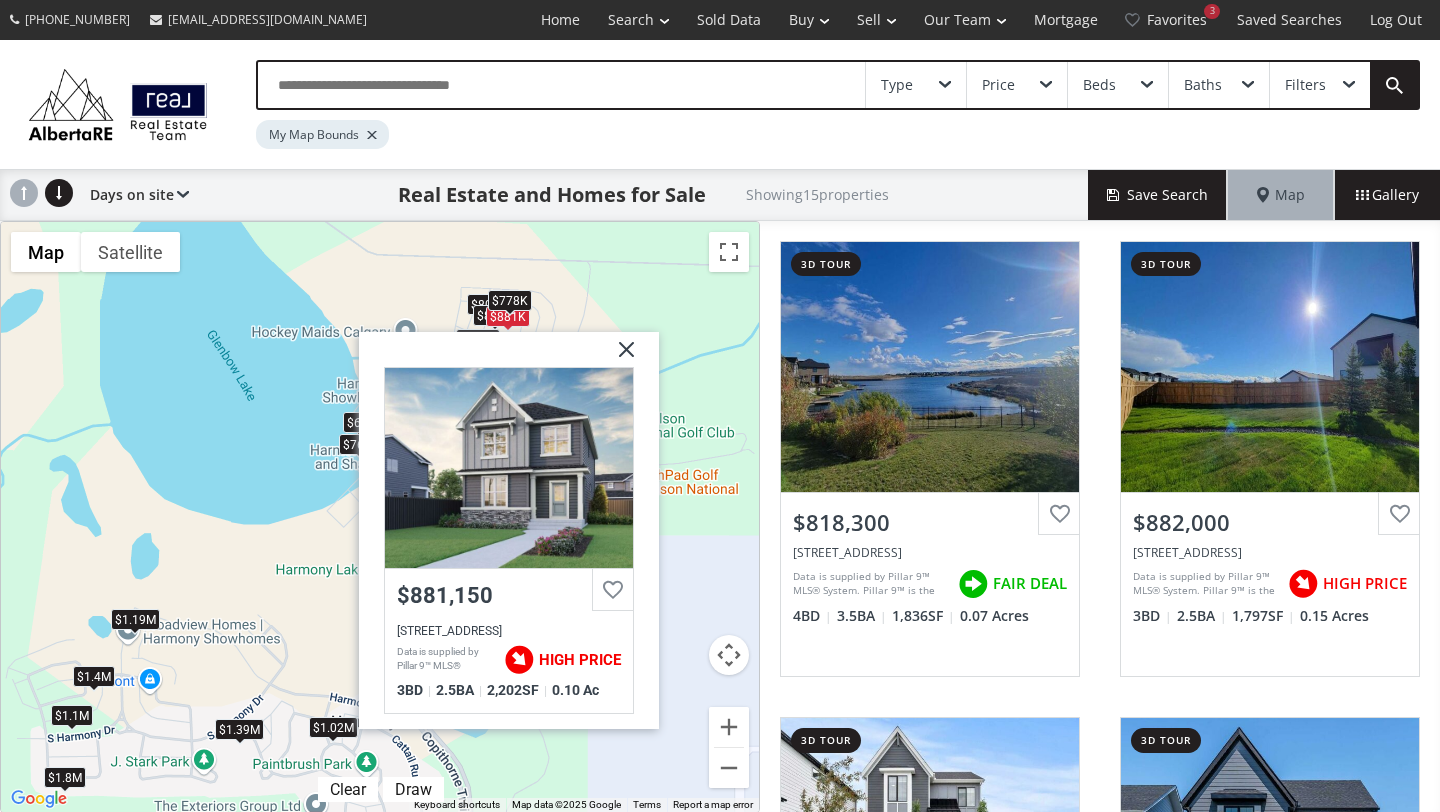 click at bounding box center [619, 357] 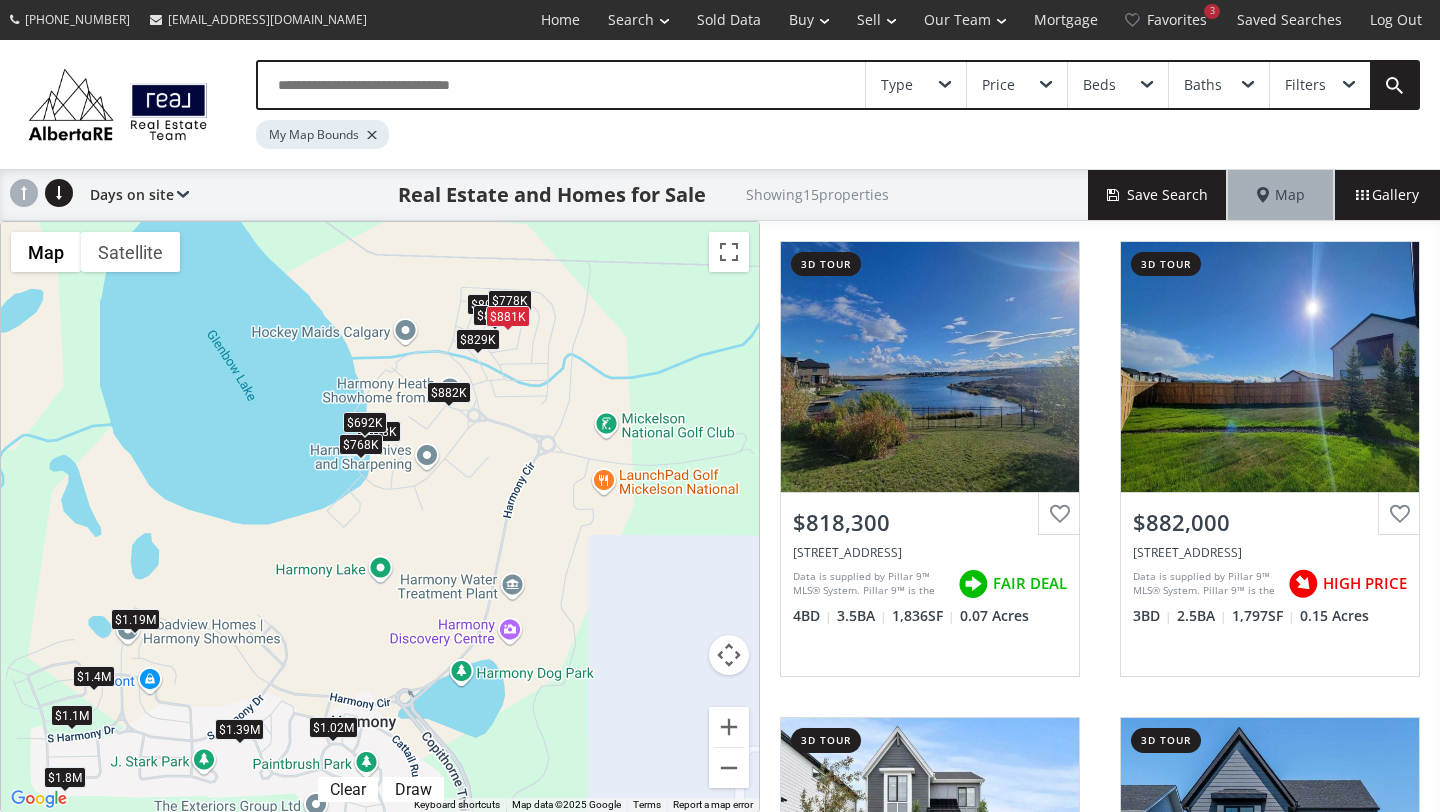 click at bounding box center (508, 330) 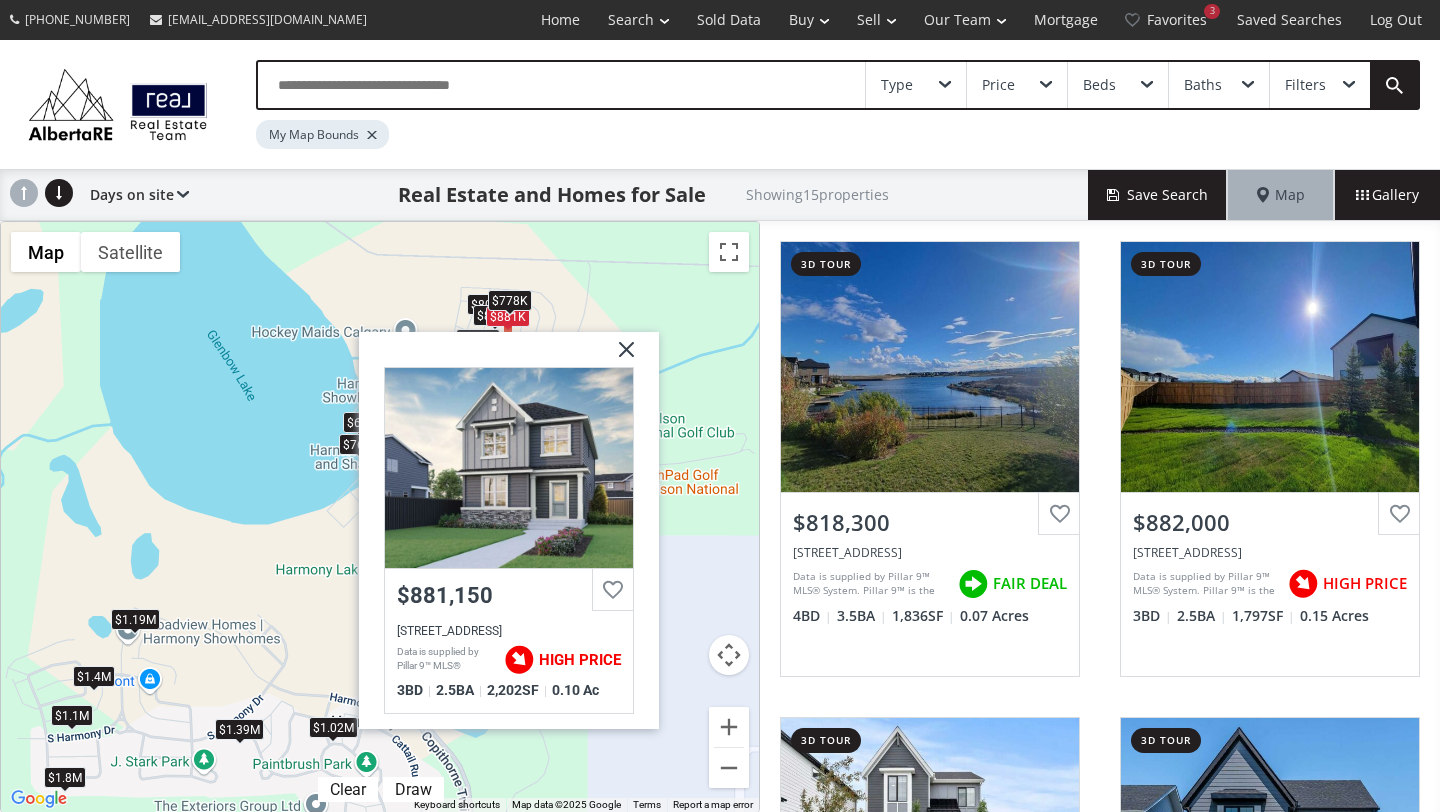 click at bounding box center [619, 357] 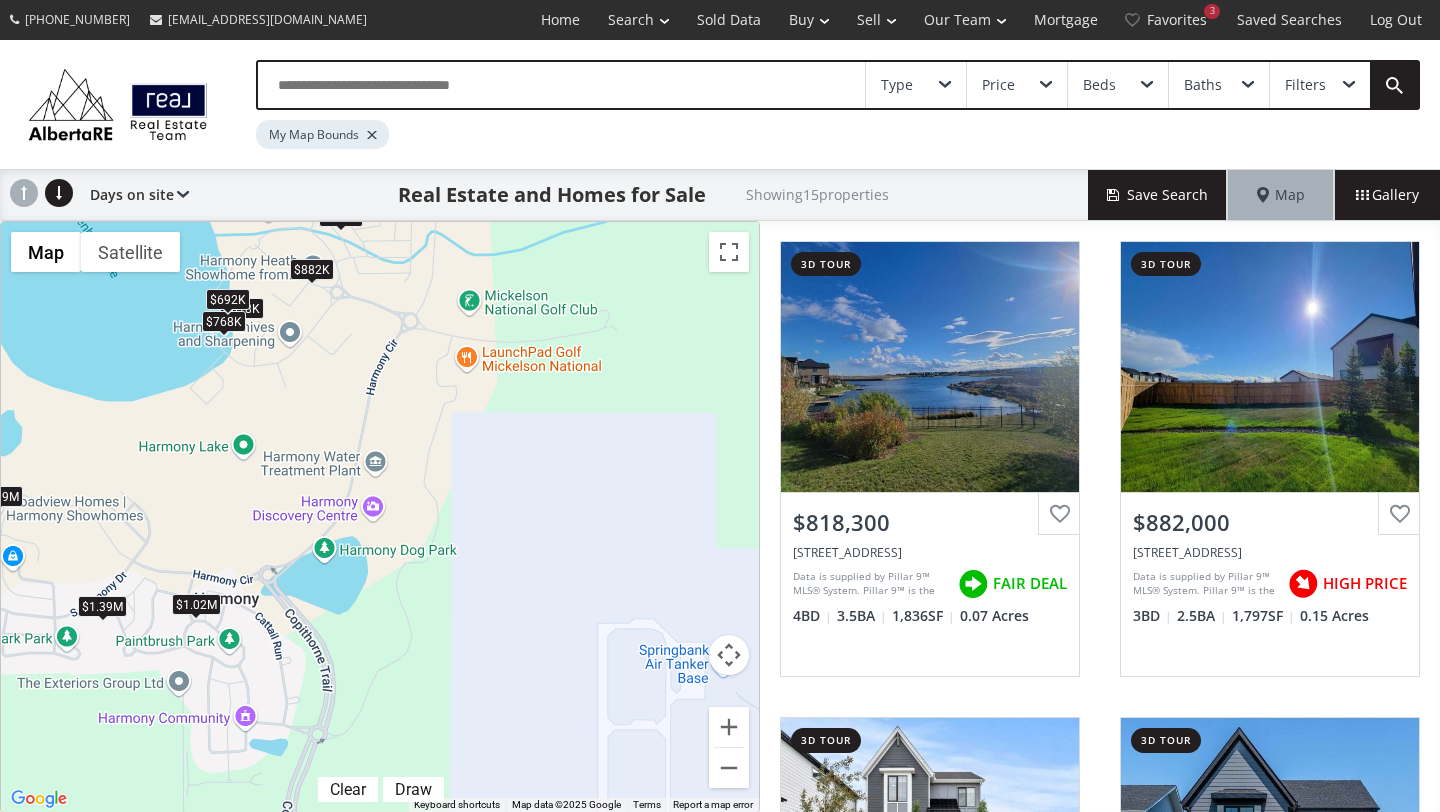 drag, startPoint x: 624, startPoint y: 560, endPoint x: 479, endPoint y: 430, distance: 194.74342 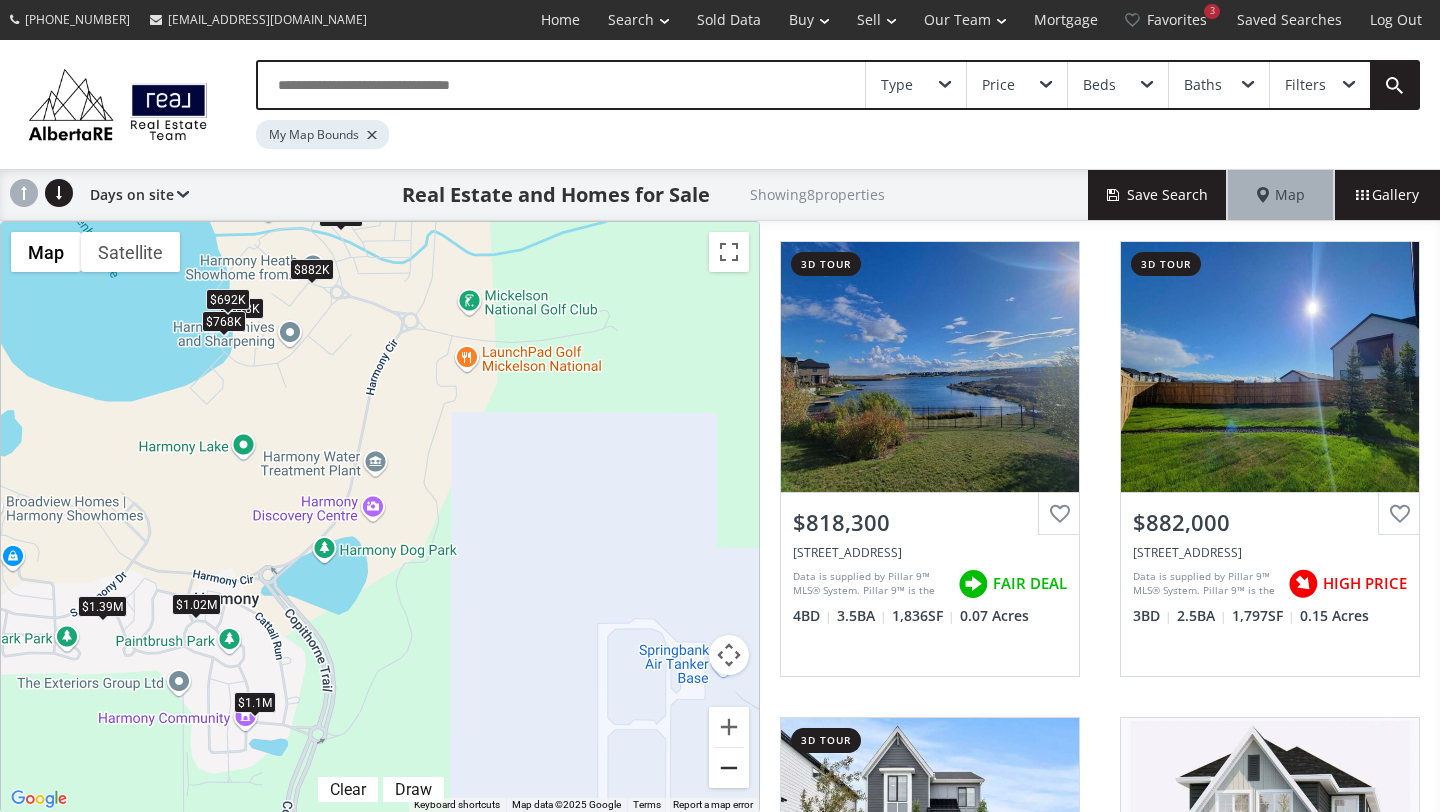 click at bounding box center [729, 768] 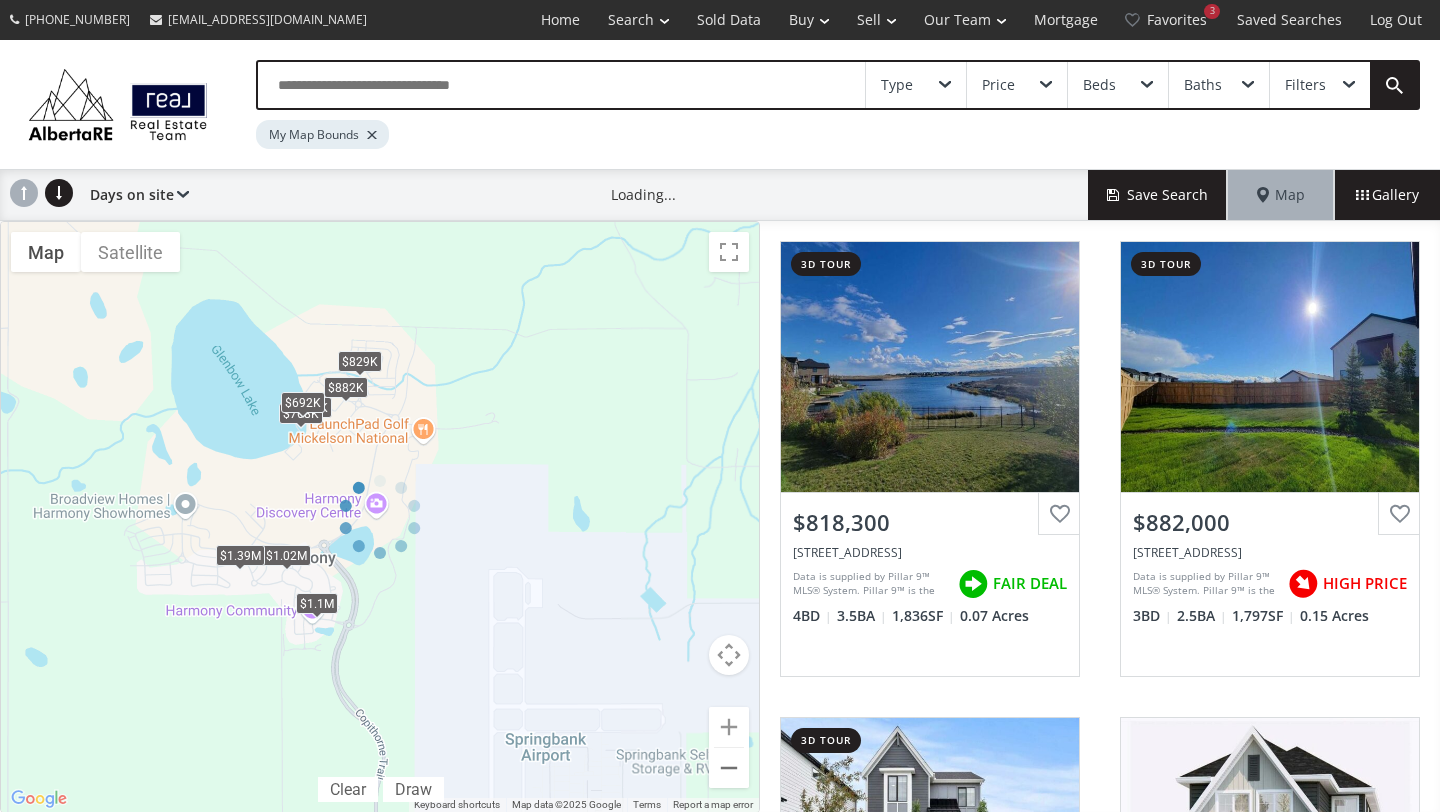 click at bounding box center (380, 517) 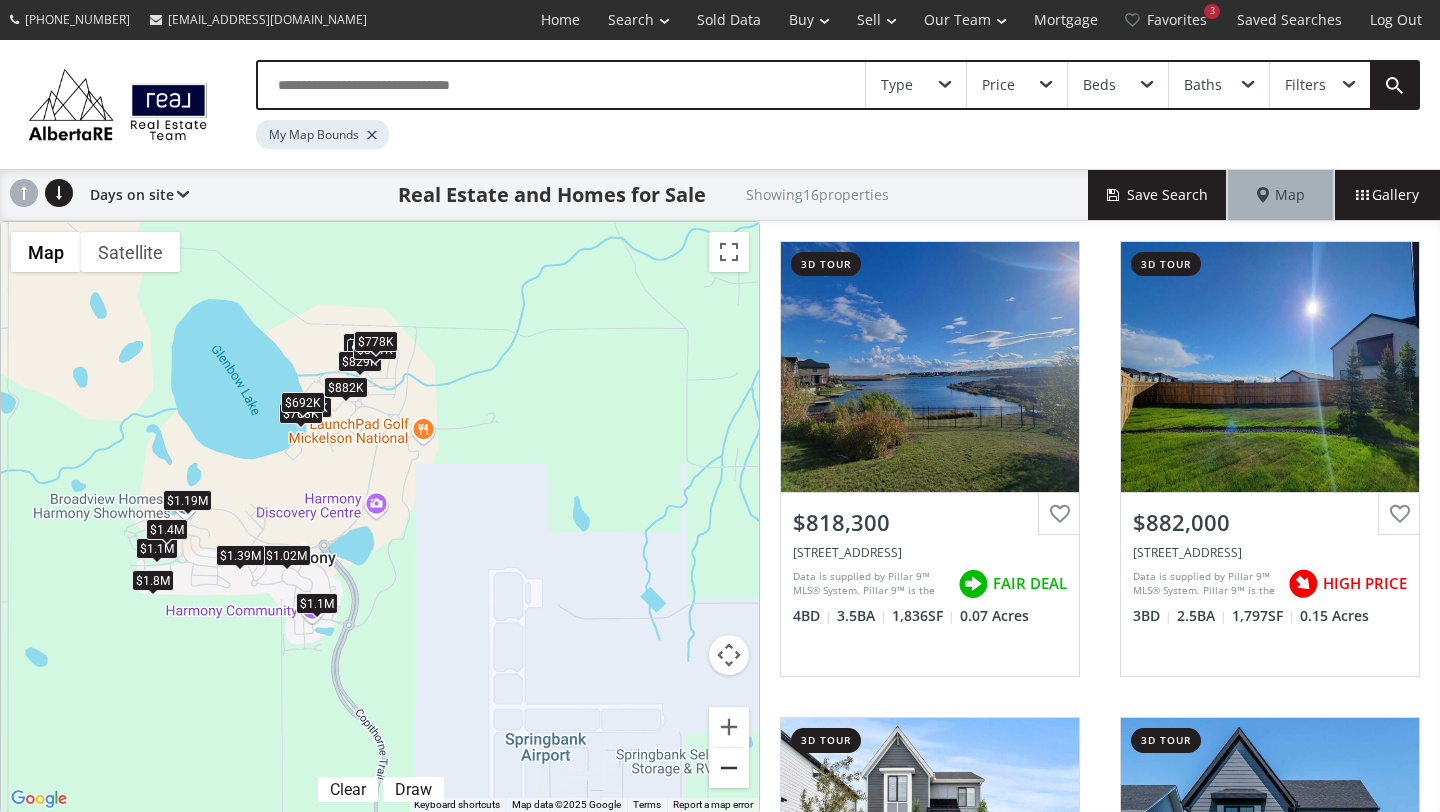 click at bounding box center [729, 768] 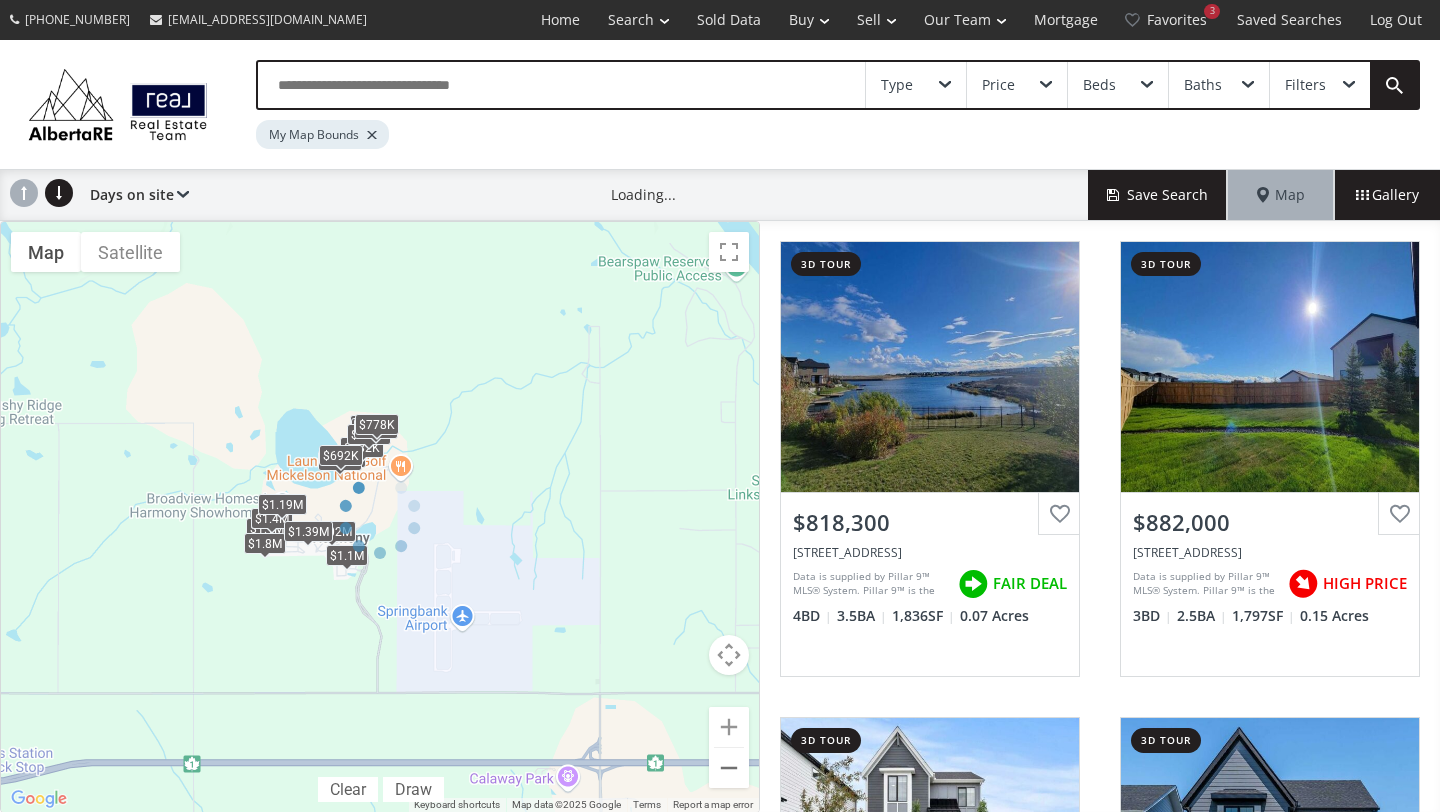 click at bounding box center (380, 517) 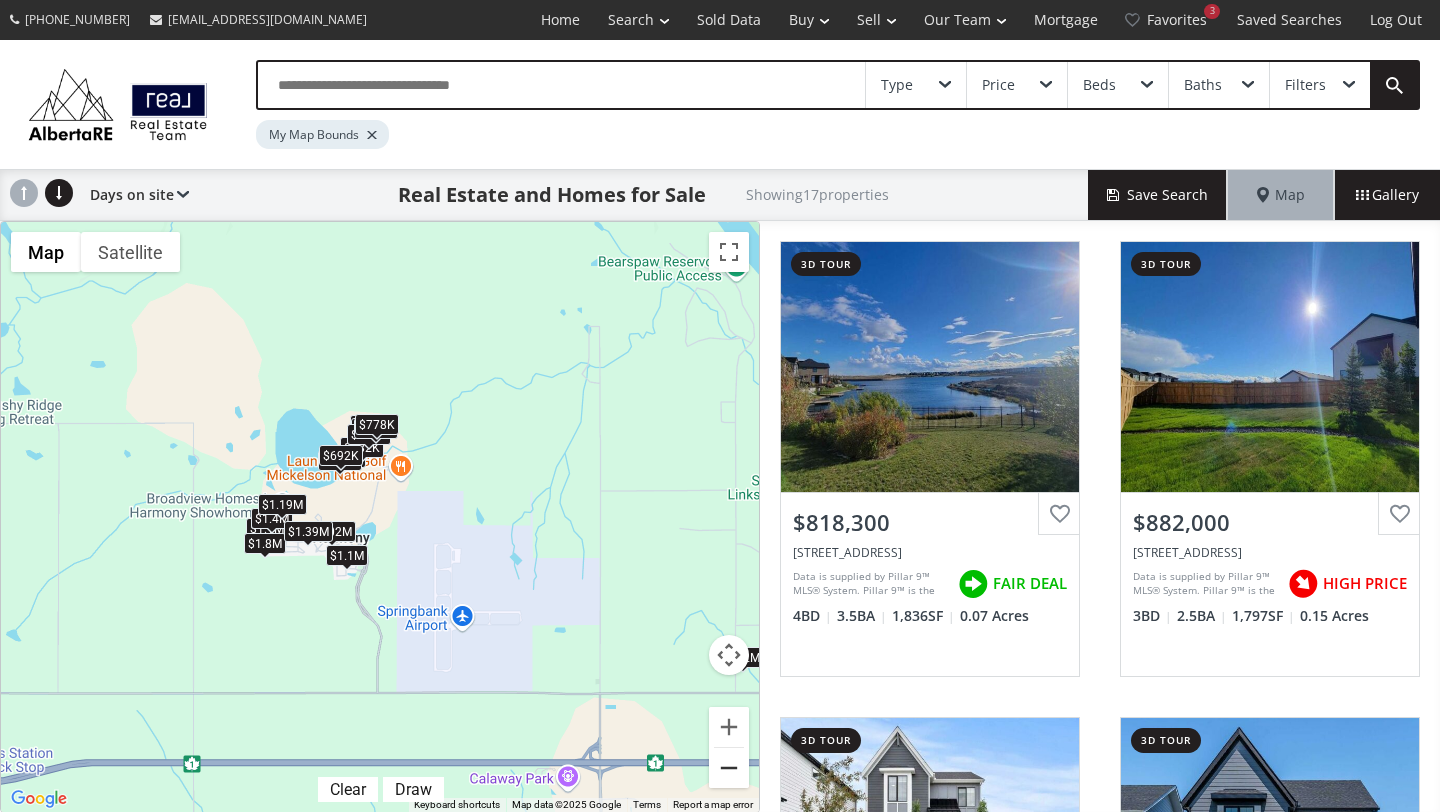 click at bounding box center (729, 768) 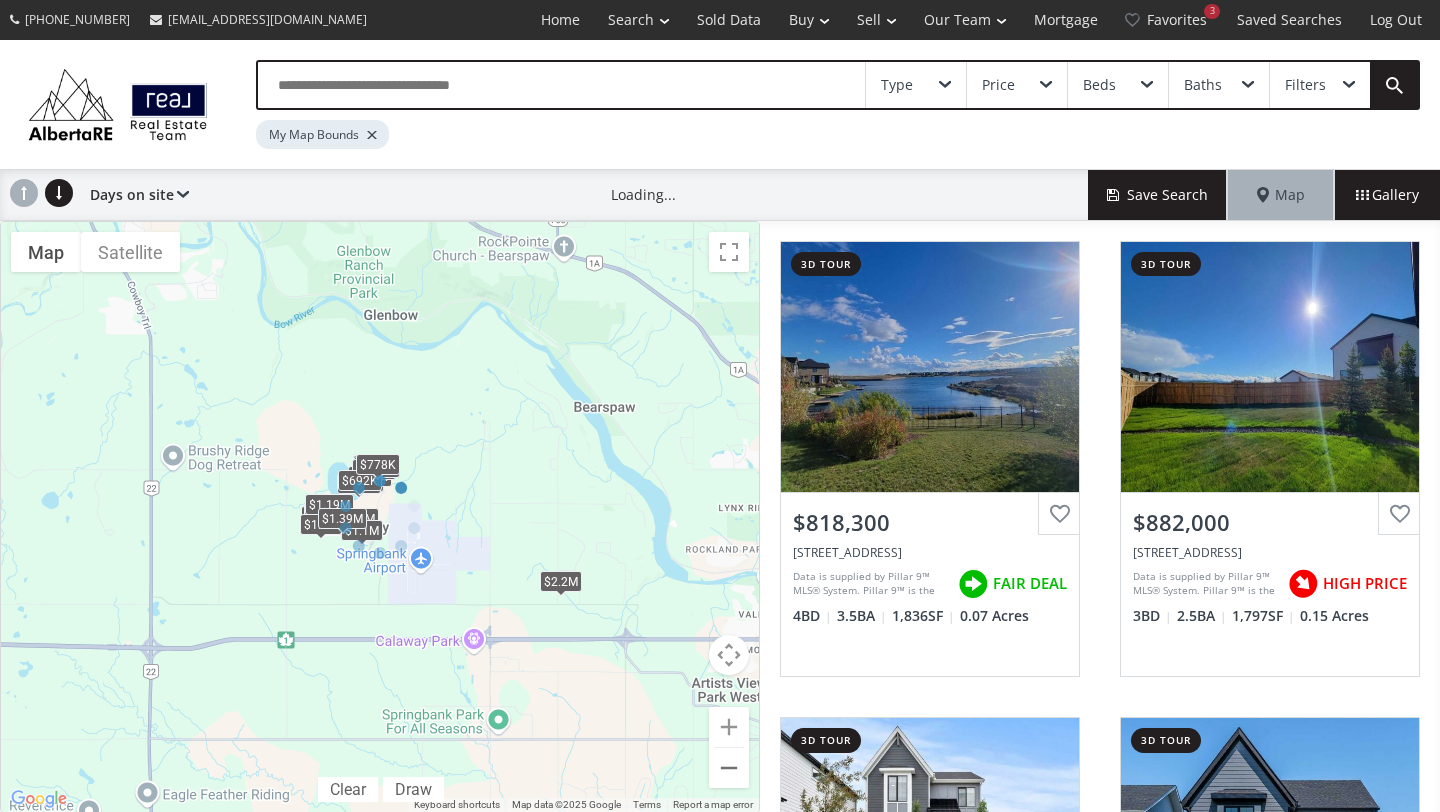 click at bounding box center [380, 517] 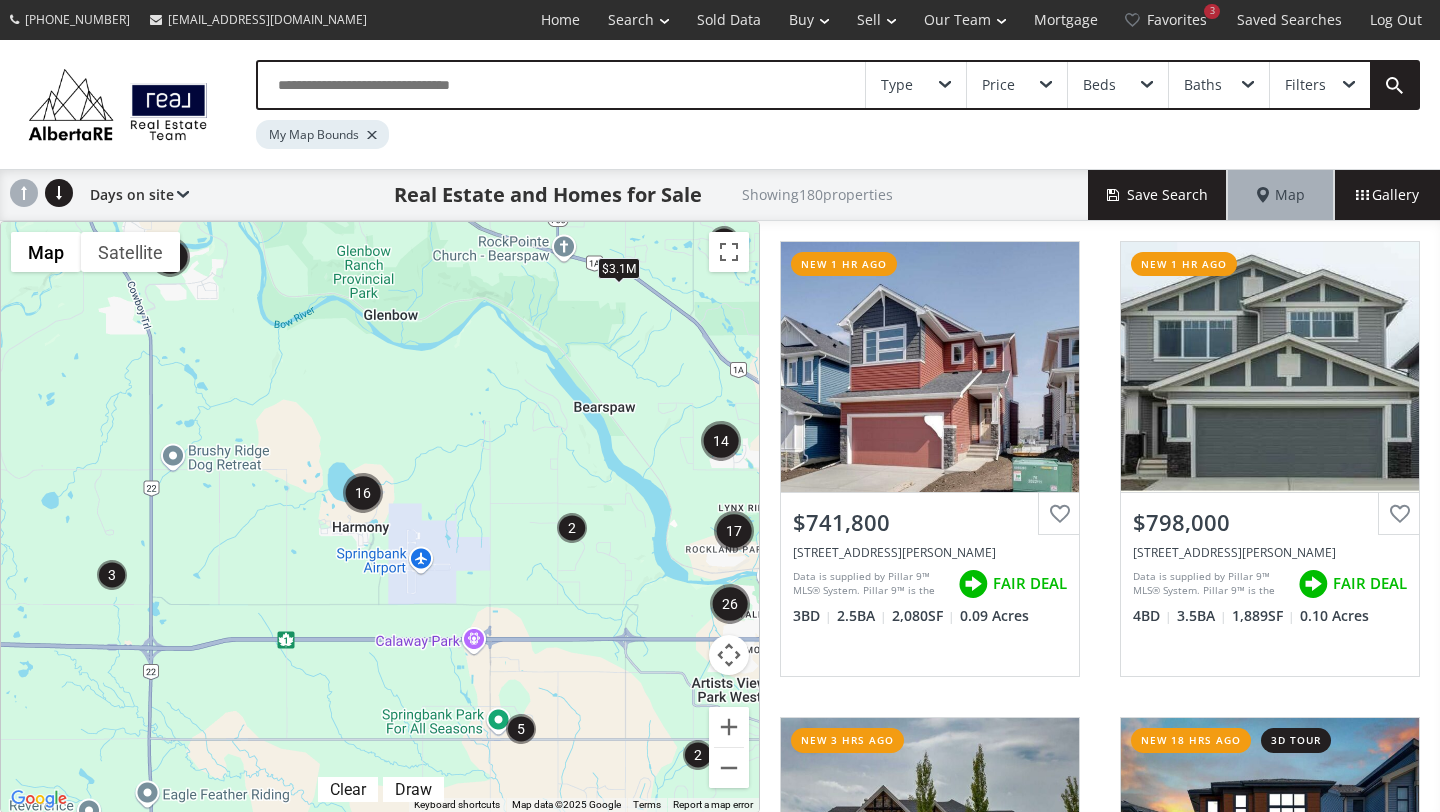 click at bounding box center (572, 528) 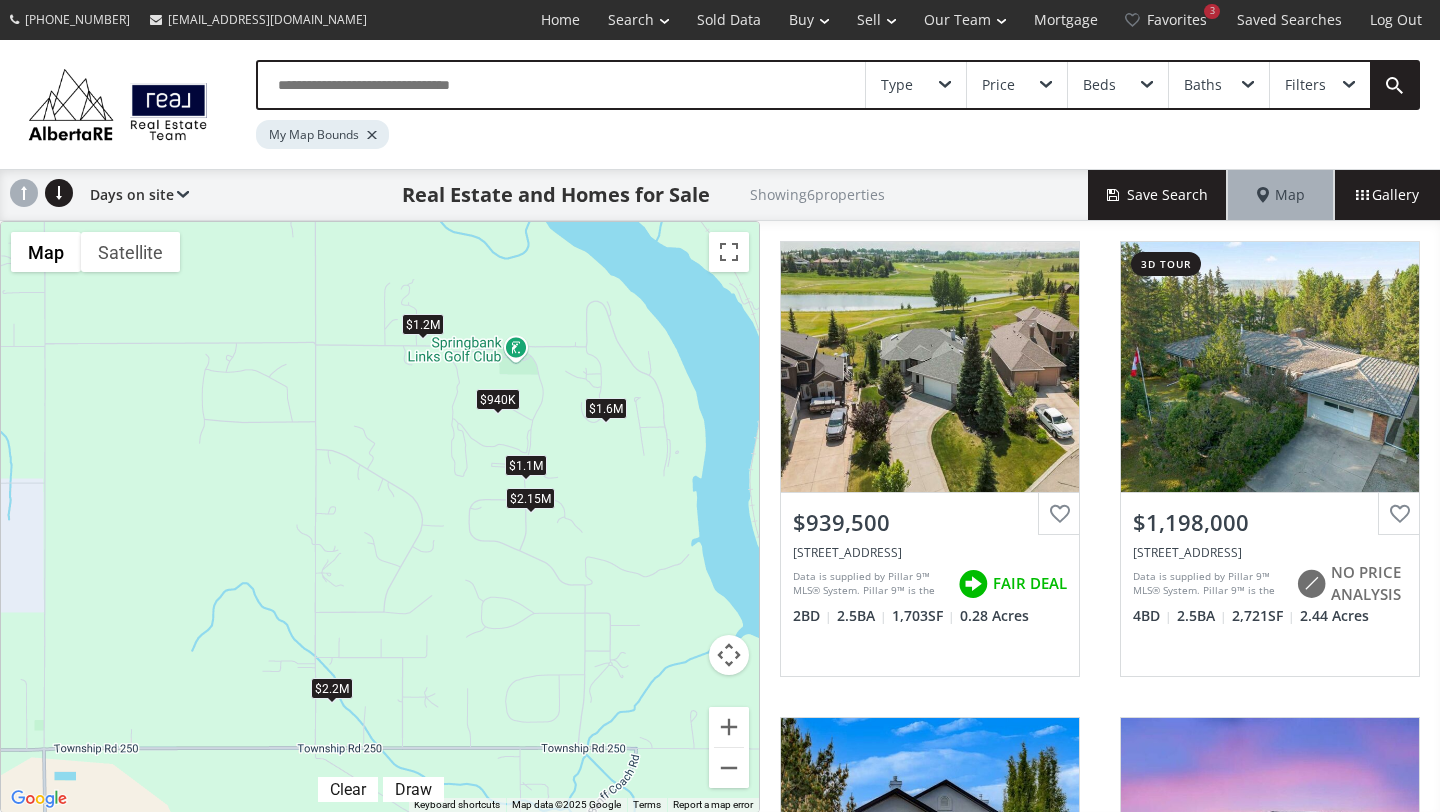 click on "$940K" at bounding box center [498, 399] 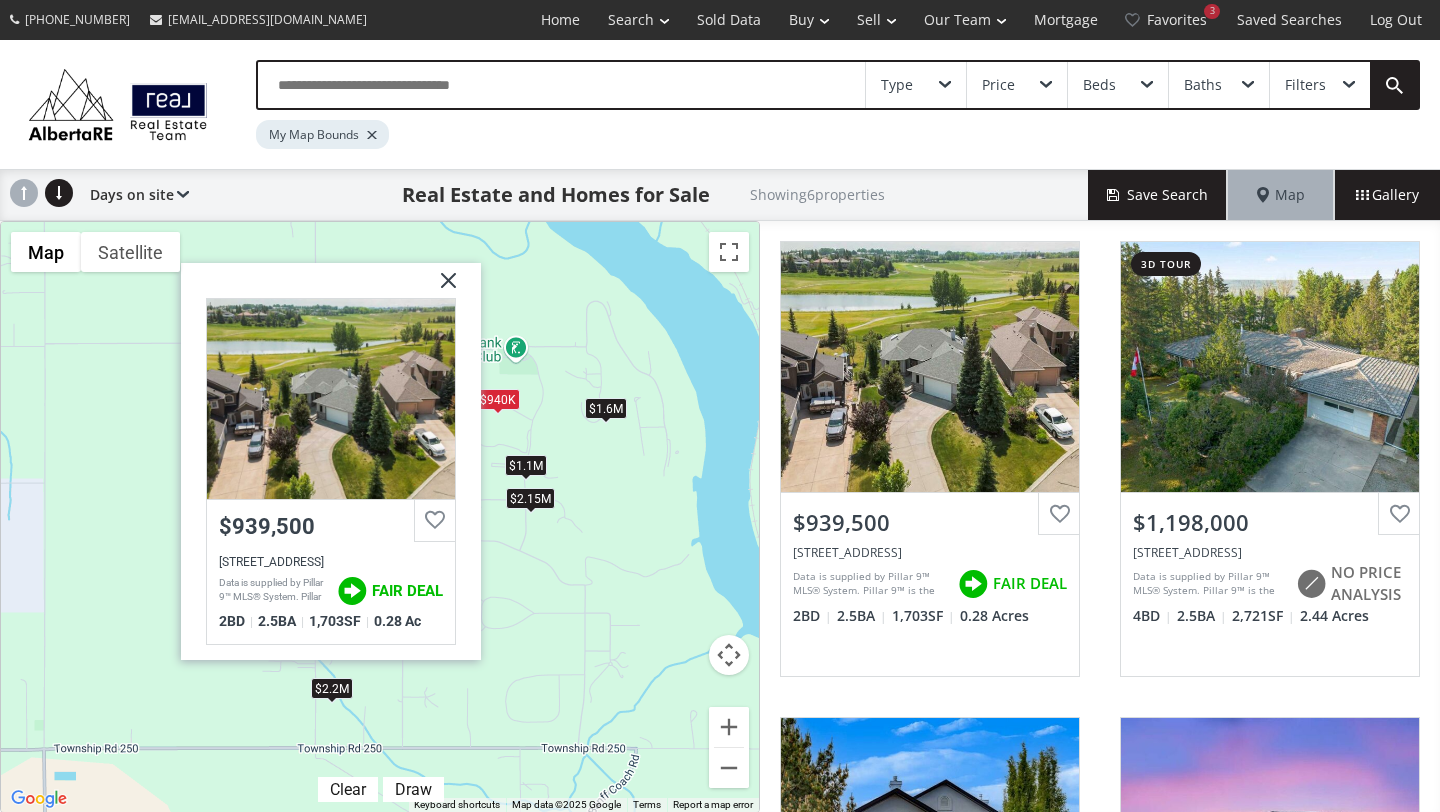 click at bounding box center [441, 288] 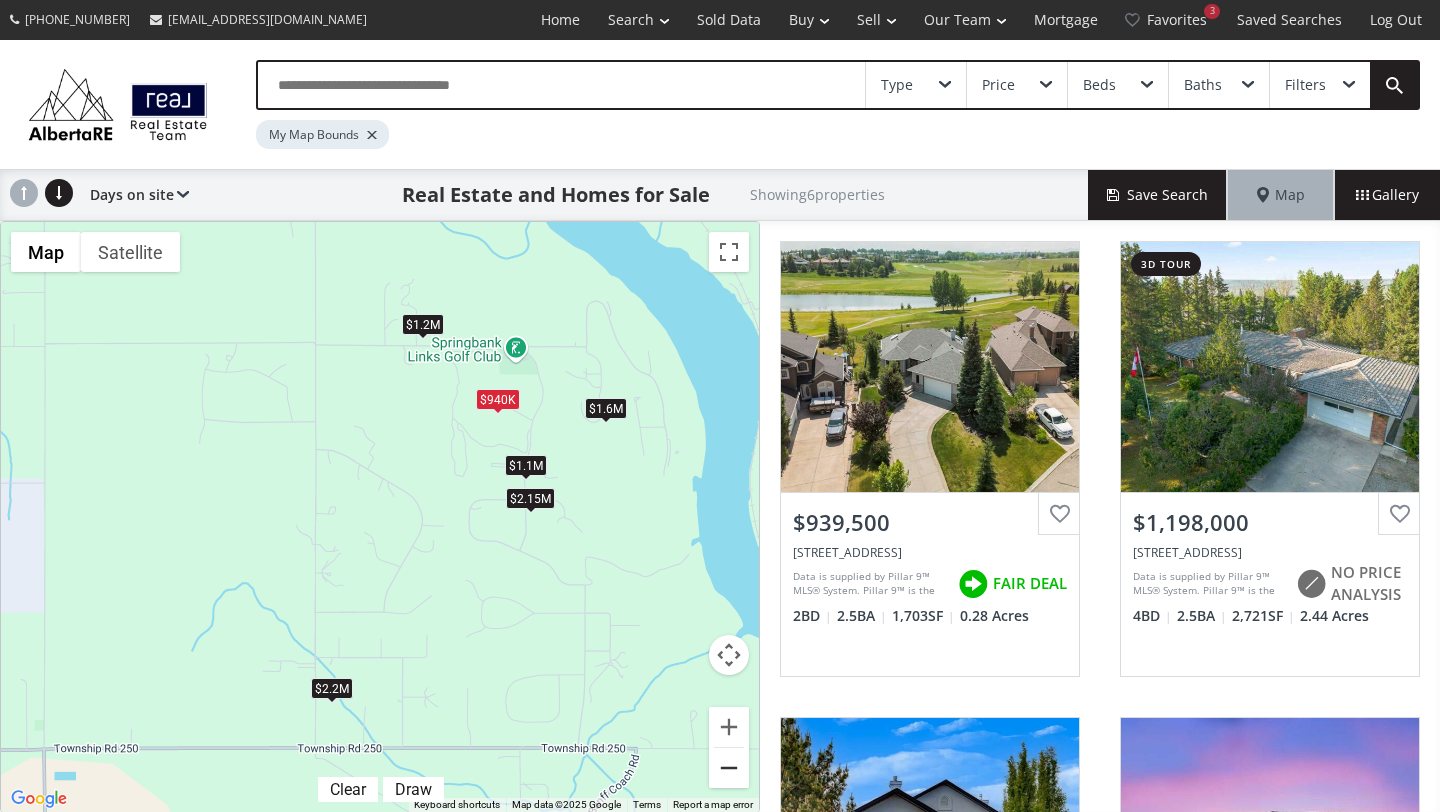 click at bounding box center [729, 768] 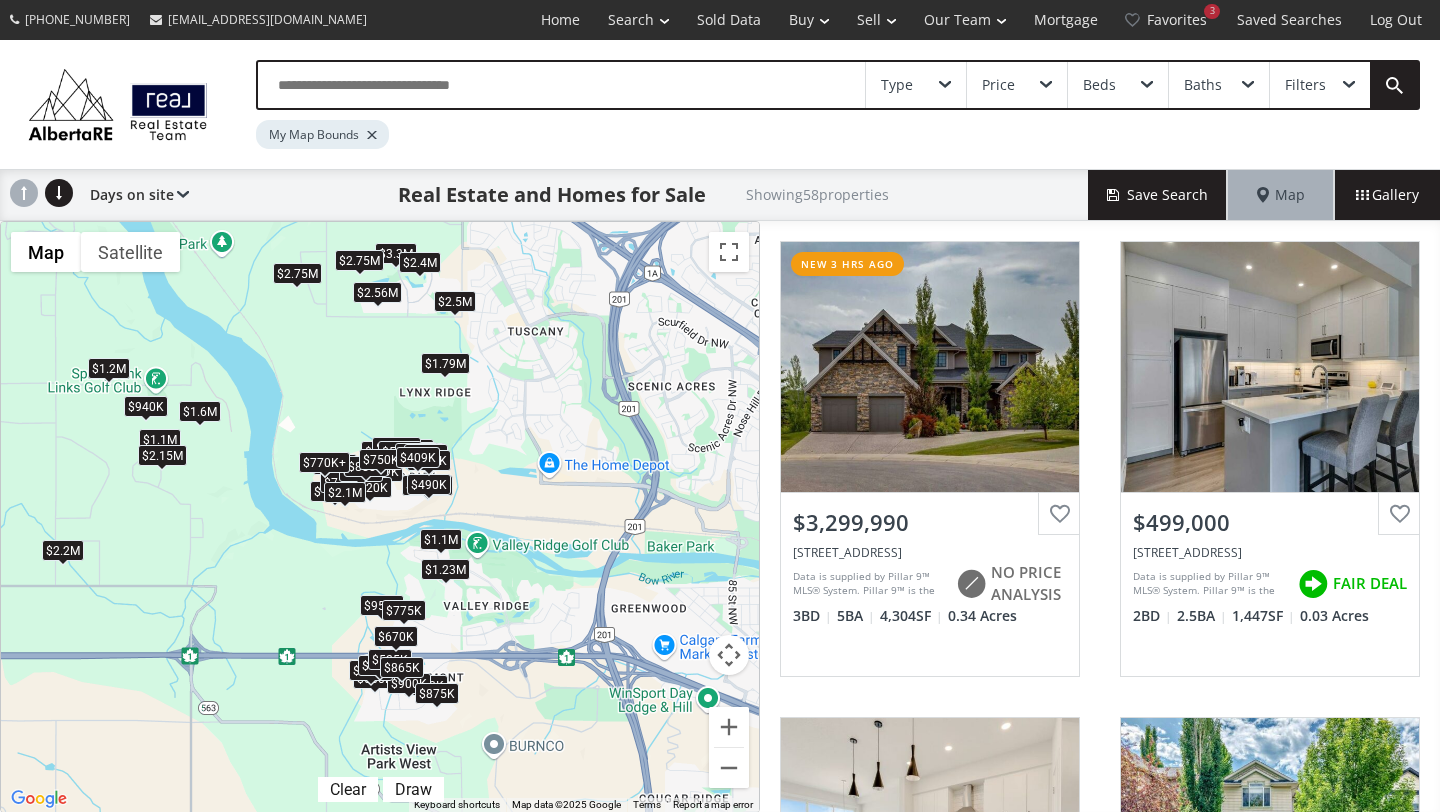 drag, startPoint x: 587, startPoint y: 588, endPoint x: 290, endPoint y: 547, distance: 299.81662 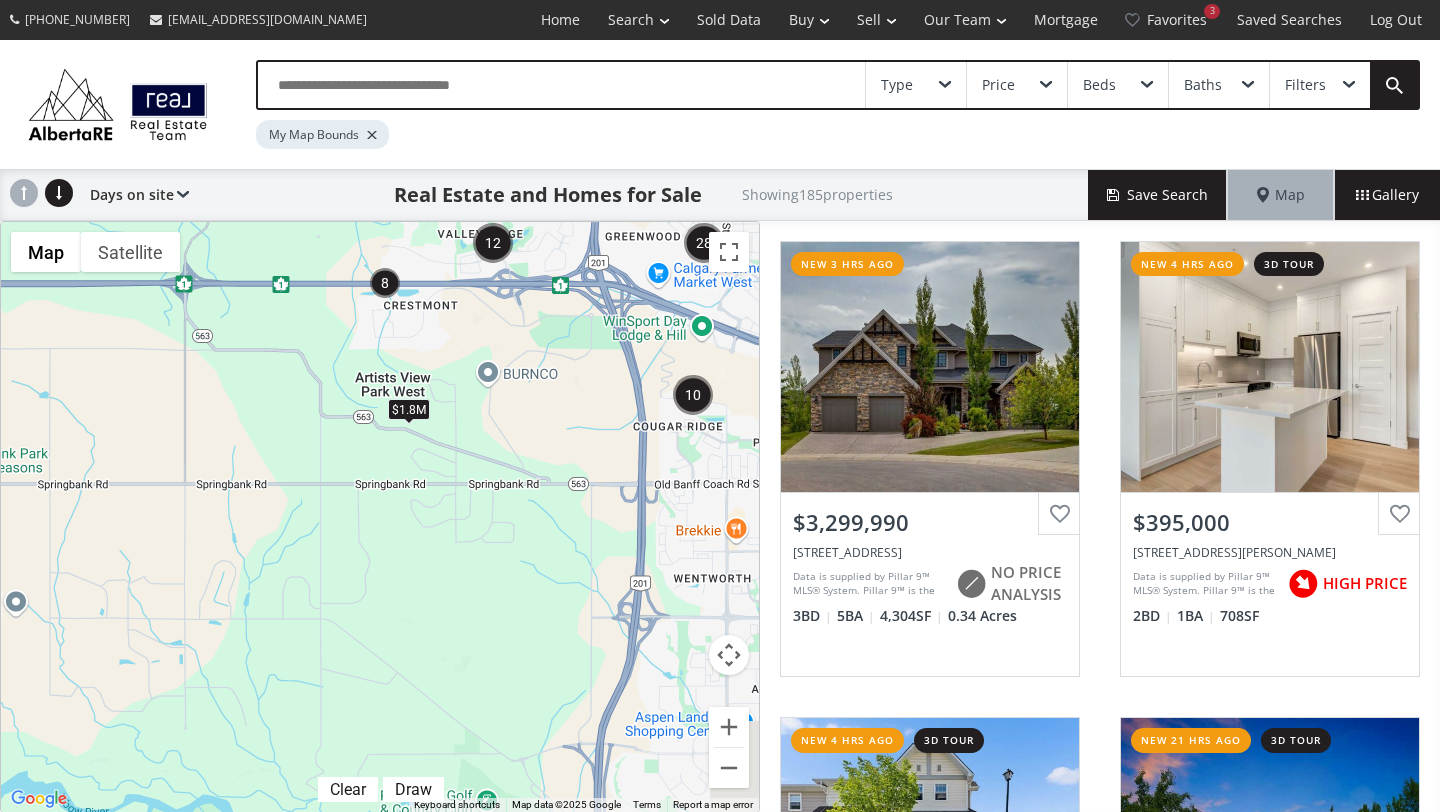 drag, startPoint x: 299, startPoint y: 620, endPoint x: 298, endPoint y: 228, distance: 392.00128 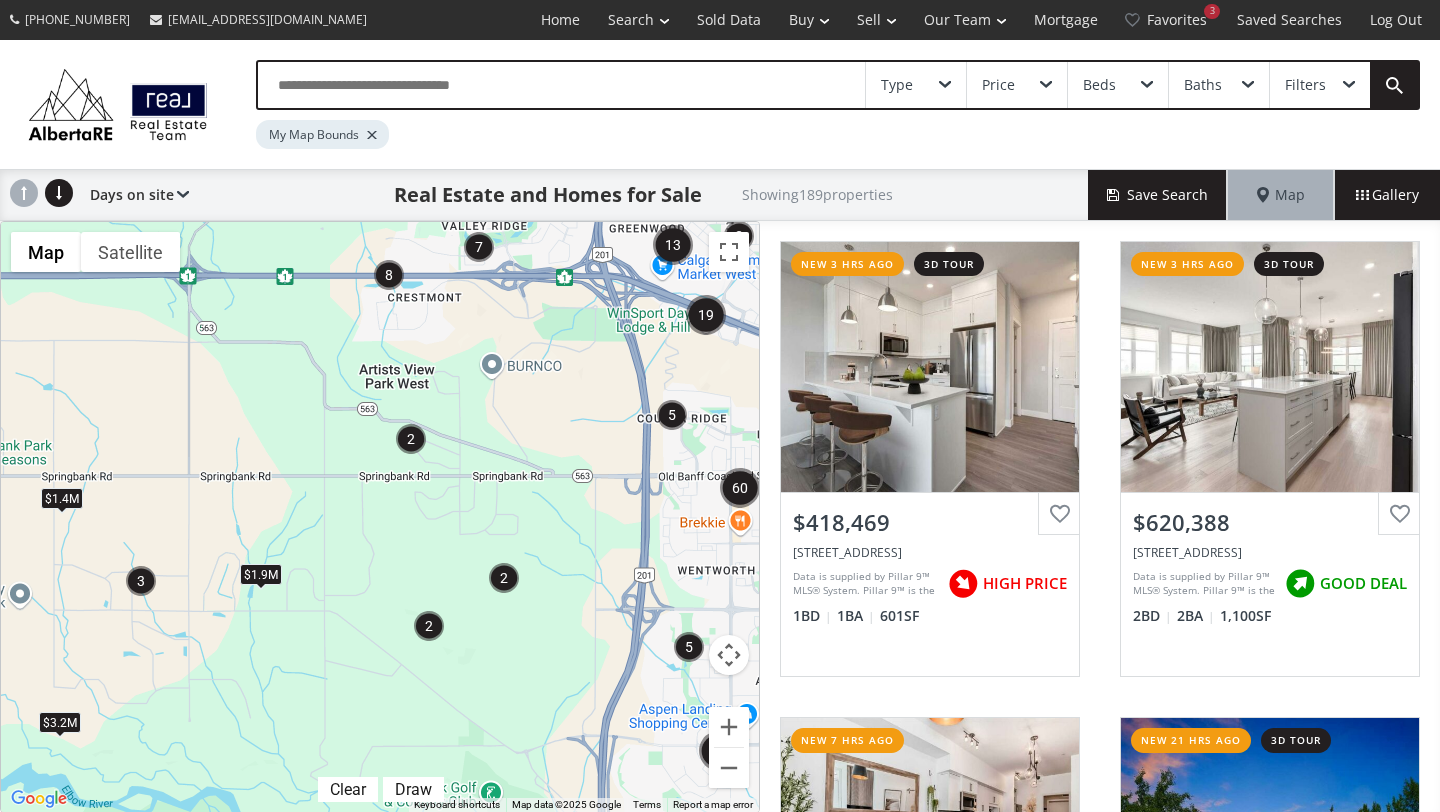 click on "To navigate, press the arrow keys. $1.4M $3.2M $1.9M" at bounding box center (380, 517) 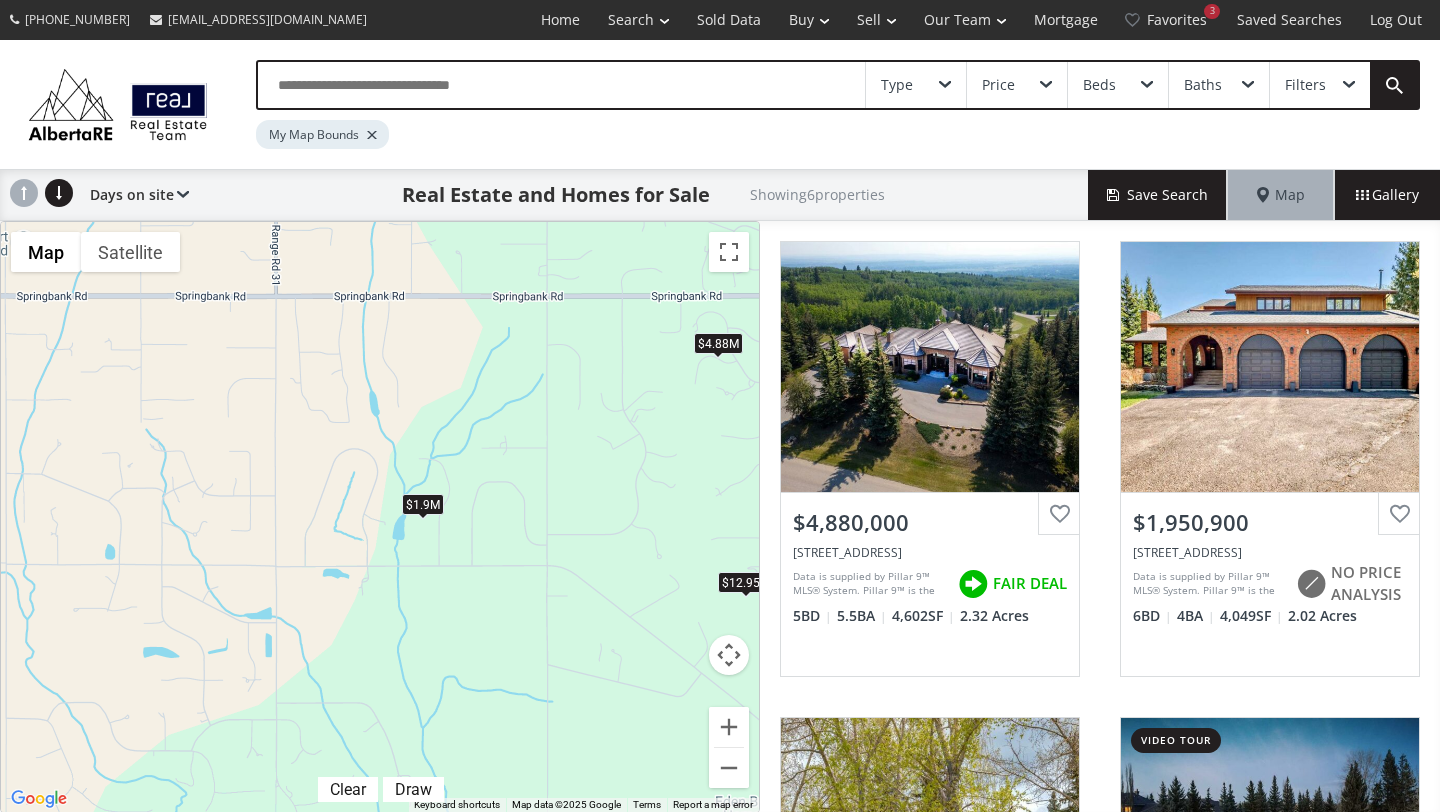 drag, startPoint x: 274, startPoint y: 537, endPoint x: 607, endPoint y: 393, distance: 362.8016 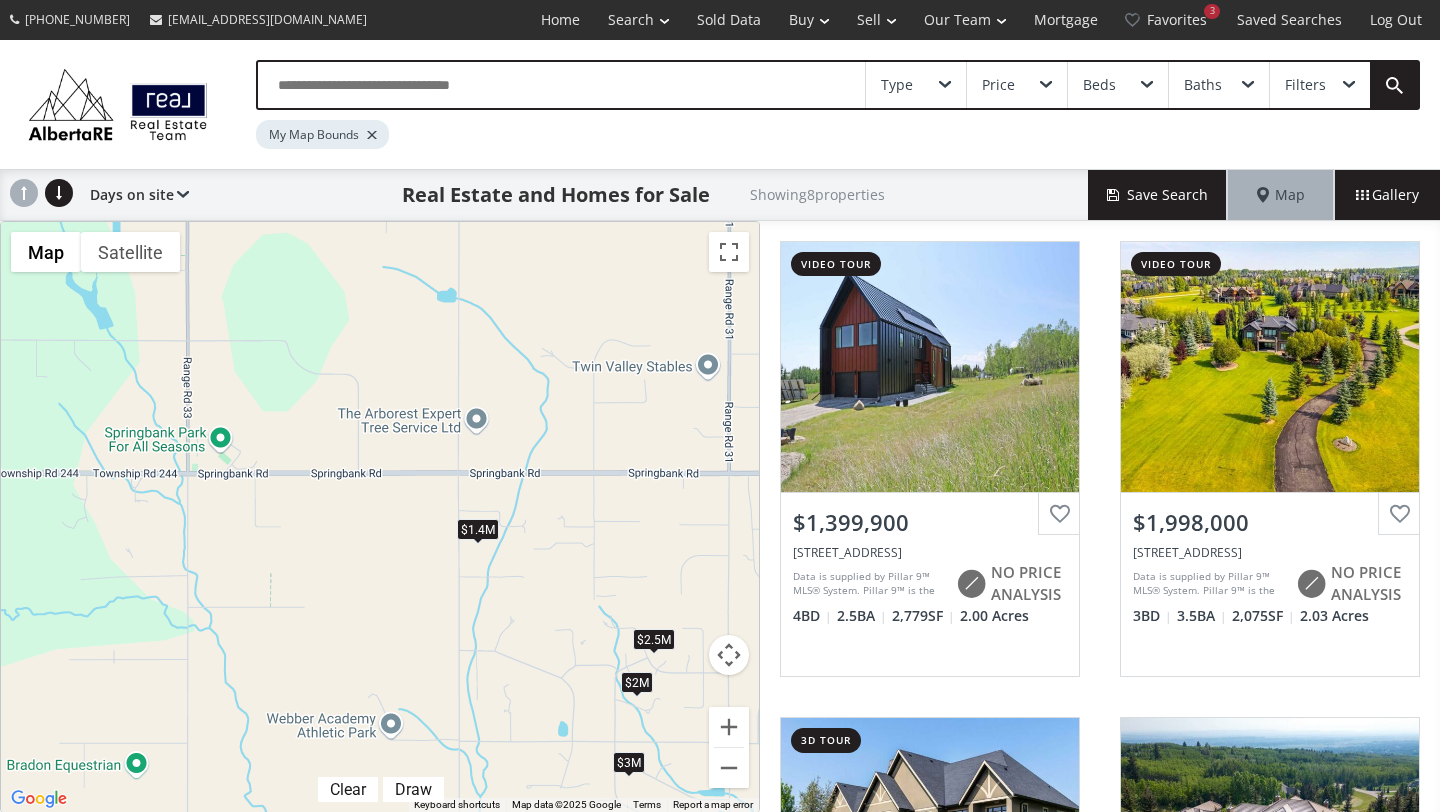 drag, startPoint x: 158, startPoint y: 324, endPoint x: 609, endPoint y: 504, distance: 485.59344 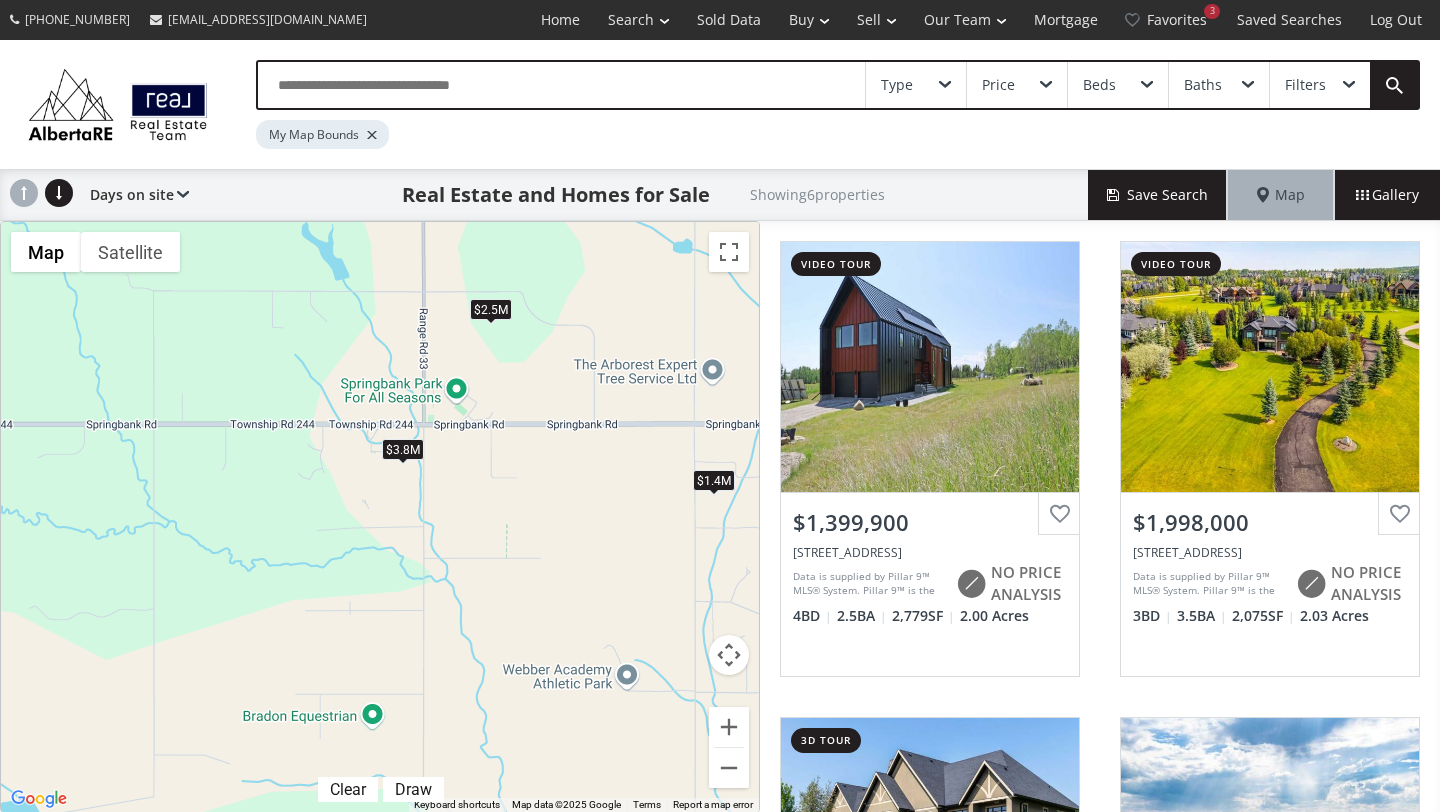 drag, startPoint x: 344, startPoint y: 570, endPoint x: 594, endPoint y: 520, distance: 254.95097 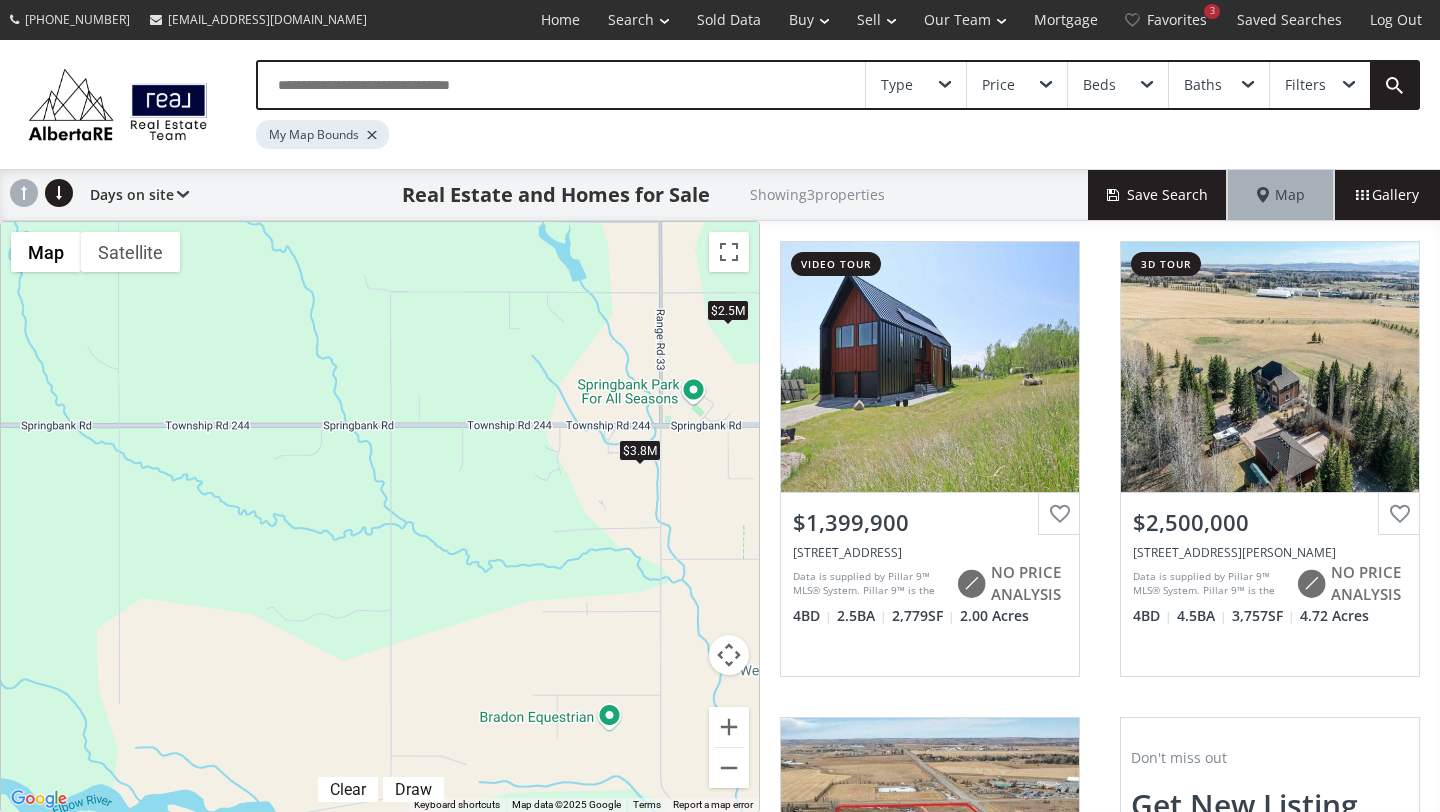 drag, startPoint x: 265, startPoint y: 505, endPoint x: 525, endPoint y: 502, distance: 260.0173 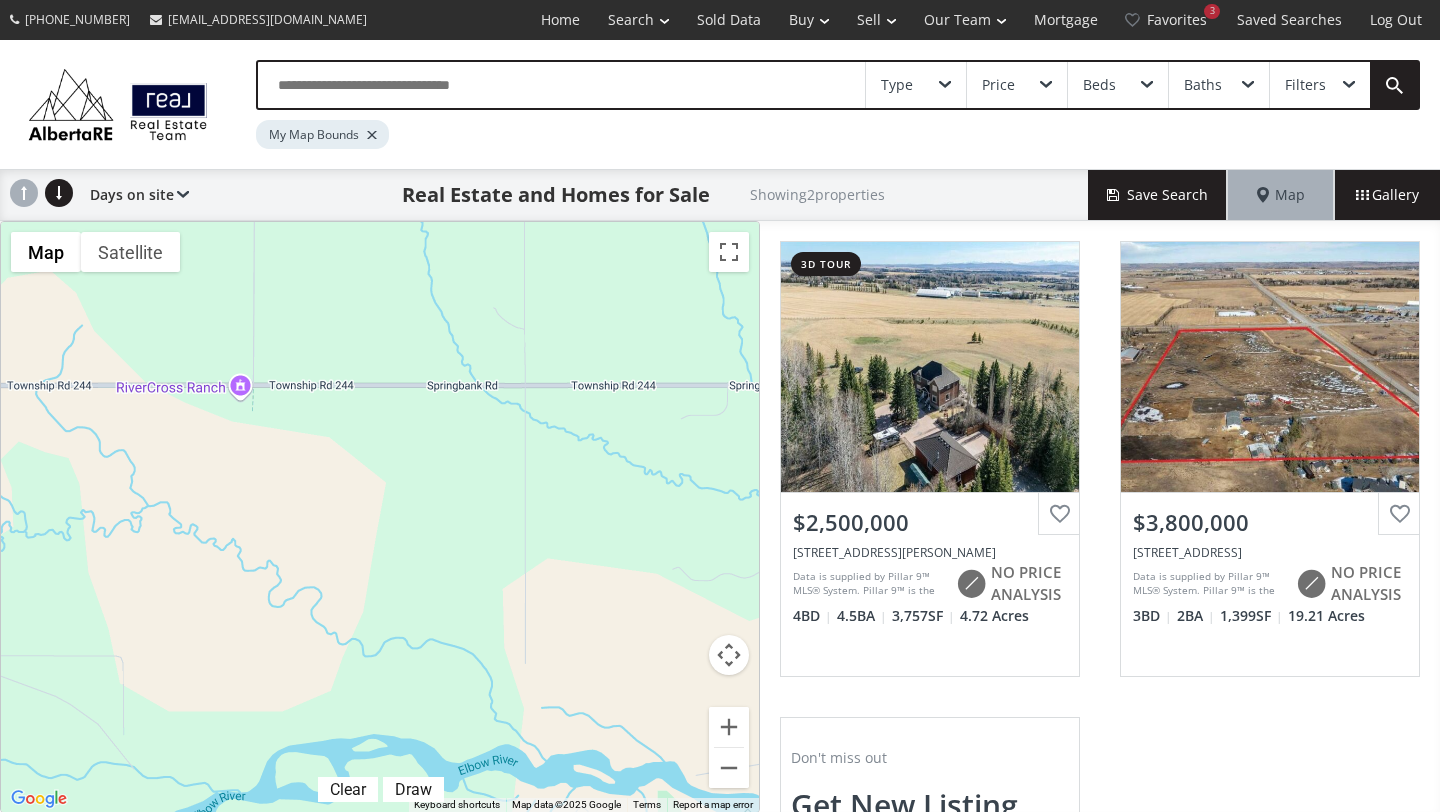 drag, startPoint x: 301, startPoint y: 475, endPoint x: 685, endPoint y: 438, distance: 385.77844 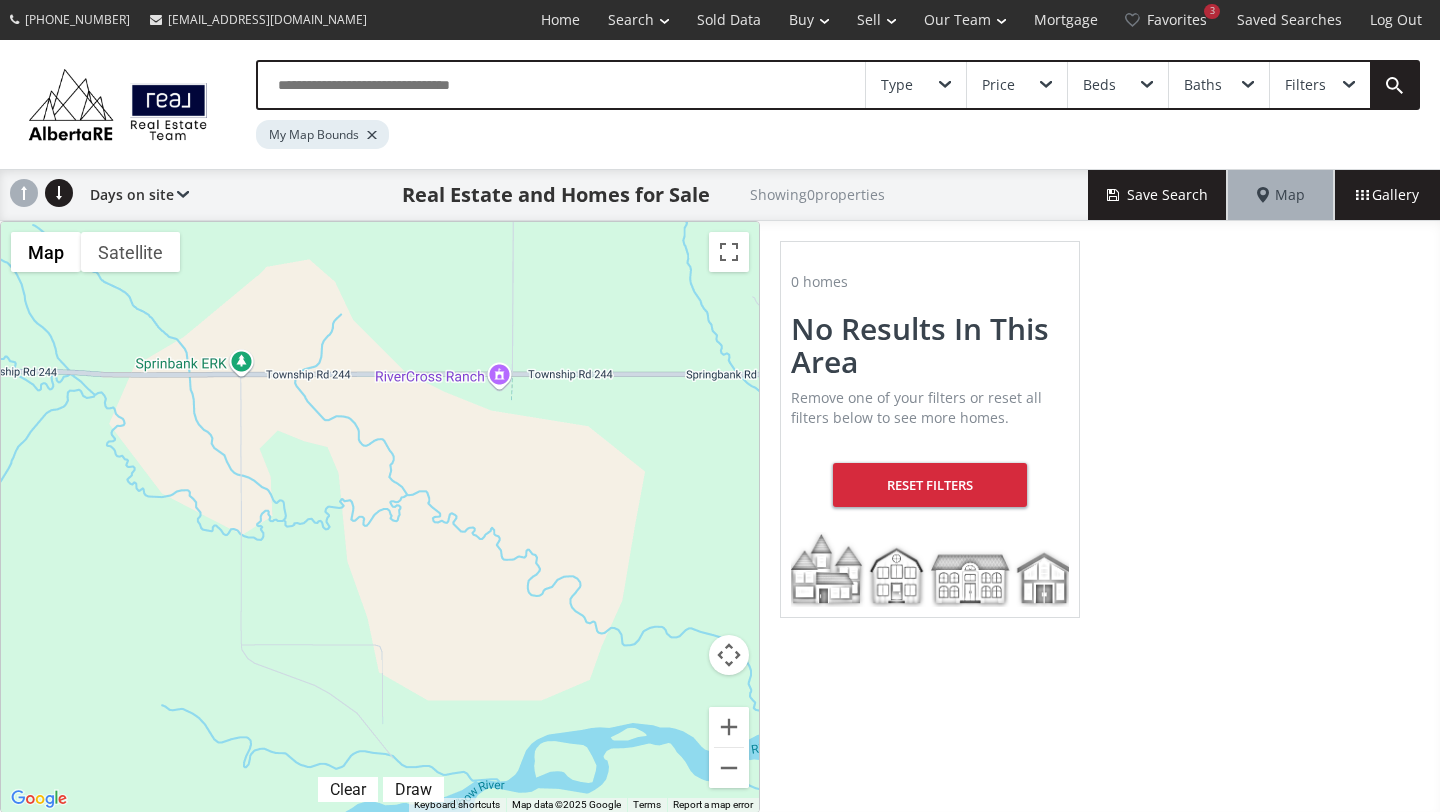 drag, startPoint x: 538, startPoint y: 518, endPoint x: 802, endPoint y: 498, distance: 264.7565 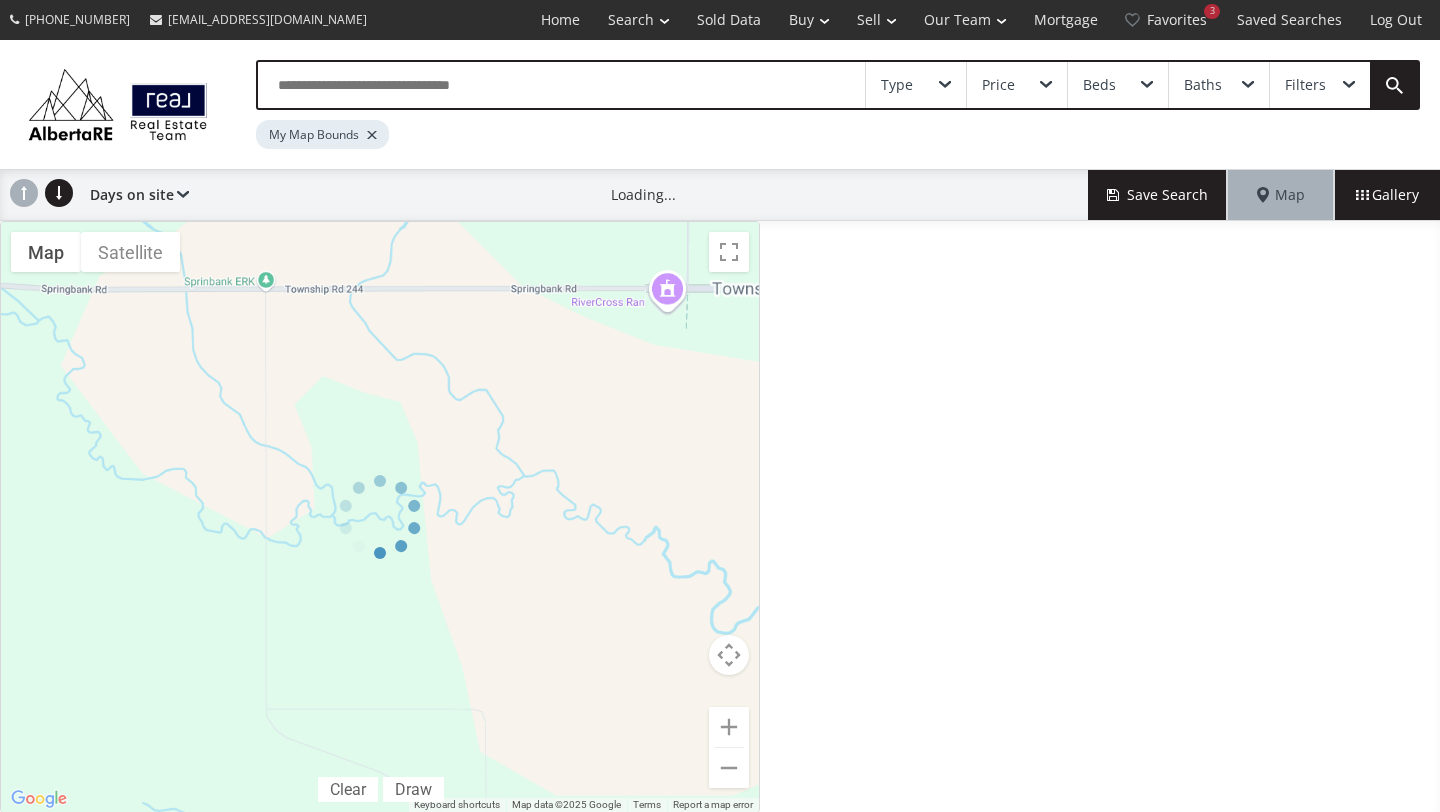 click on "← Move left → Move right ↑ Move up ↓ Move down + Zoom in - Zoom out Home Jump left by 75% End Jump right by 75% Page Up Jump up by 75% Page Down Jump down by 75% To navigate, press the arrow keys. Map Terrain Satellite Labels Clear Draw Keyboard shortcuts Map Data Map data ©2025 Google Map data ©2025 Google 200 m  Click to toggle between metric and imperial units Terms Report a map error" at bounding box center [380, 517] 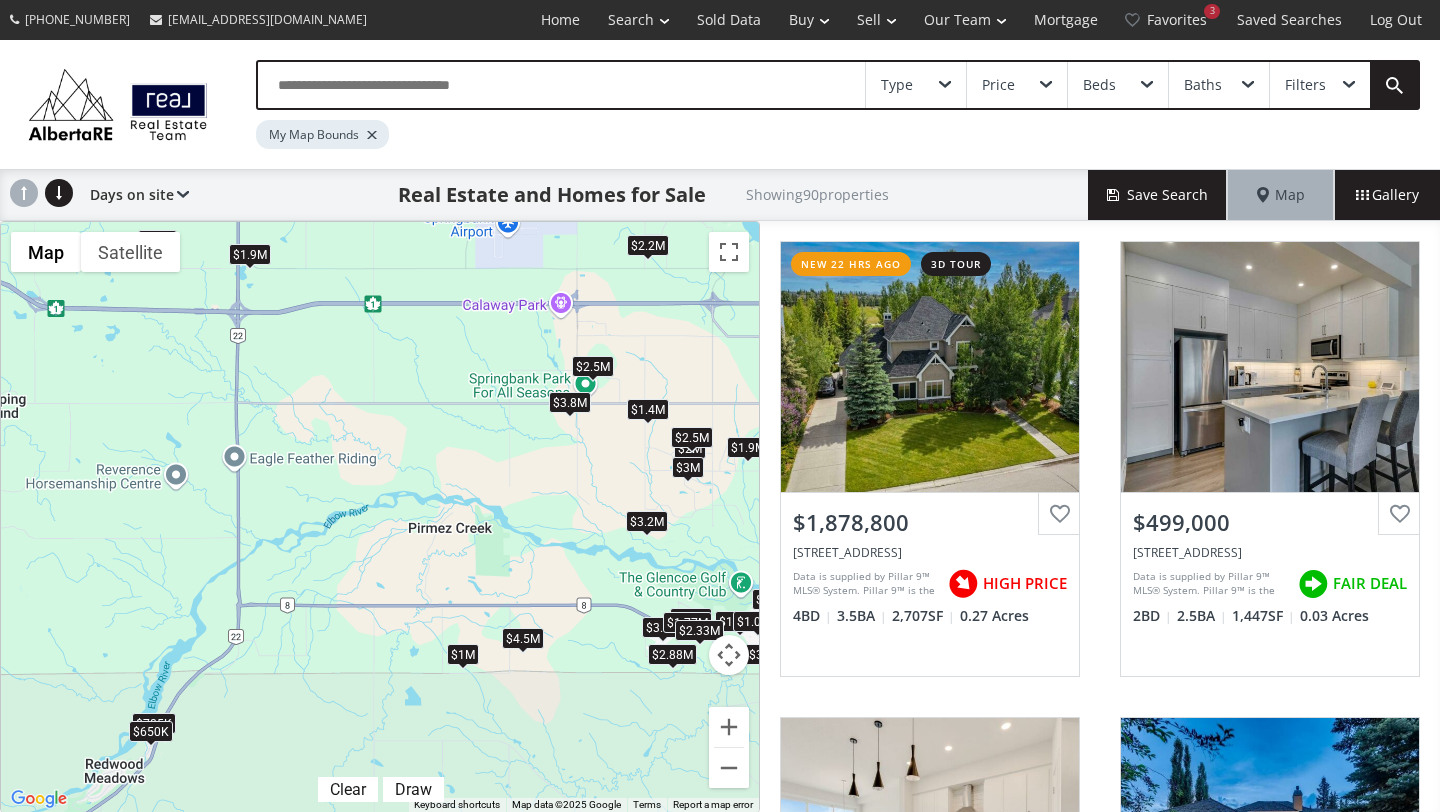 drag, startPoint x: 352, startPoint y: 572, endPoint x: 455, endPoint y: 506, distance: 122.33152 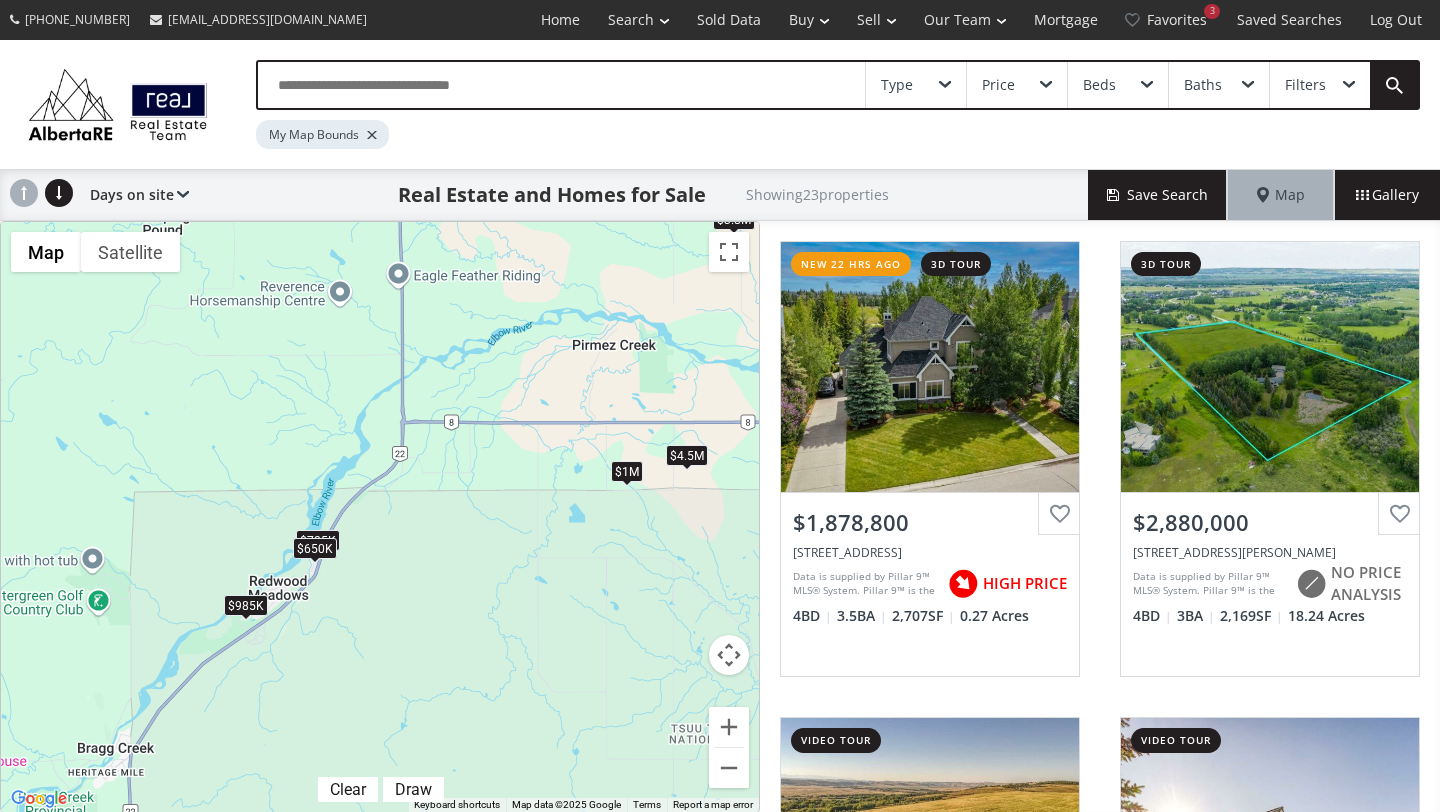drag, startPoint x: 189, startPoint y: 644, endPoint x: 367, endPoint y: 442, distance: 269.23596 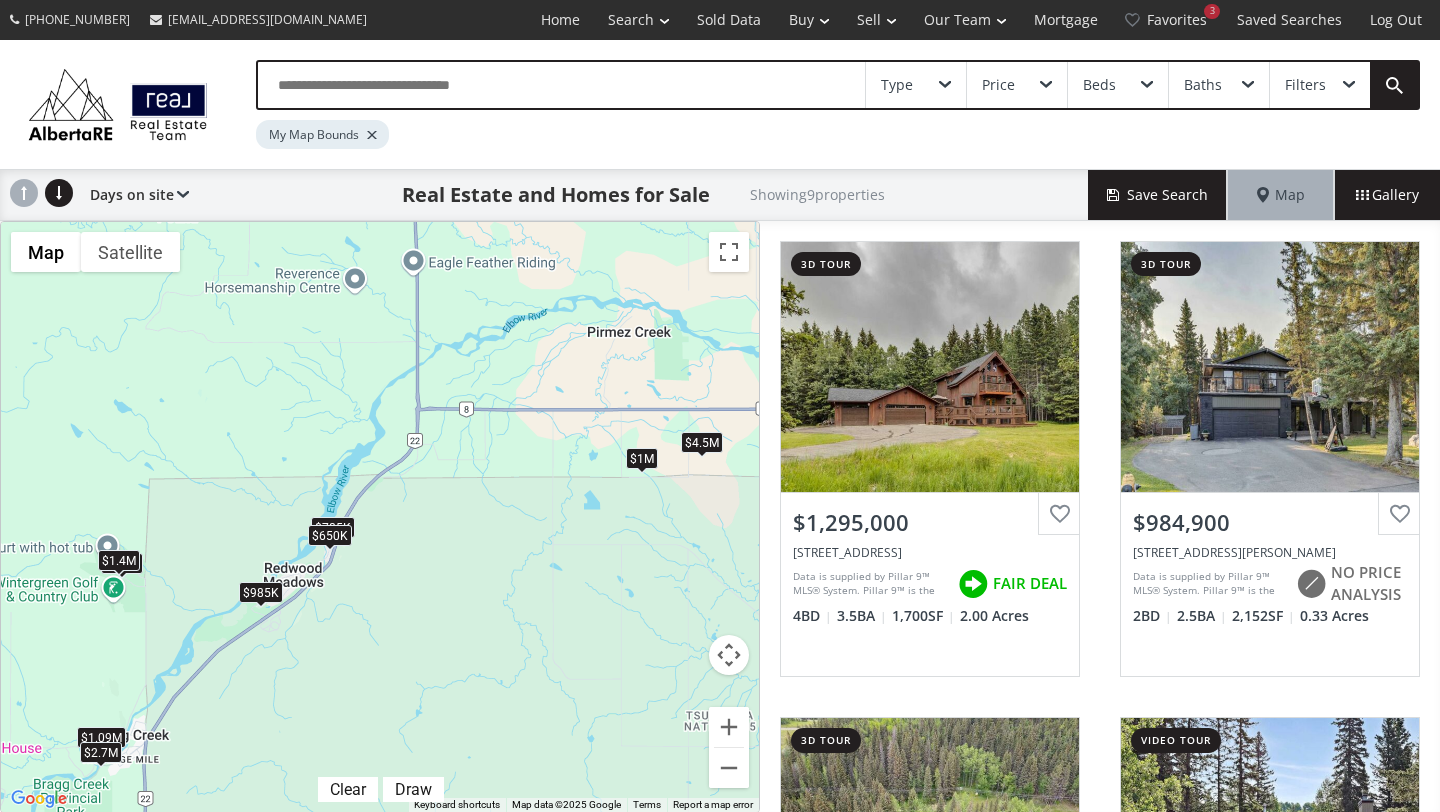 click on "To navigate, press the arrow keys. $1.3M $985K $1.09M $785K $1M $1.4M $650K $2.7M $4.5M" at bounding box center (380, 517) 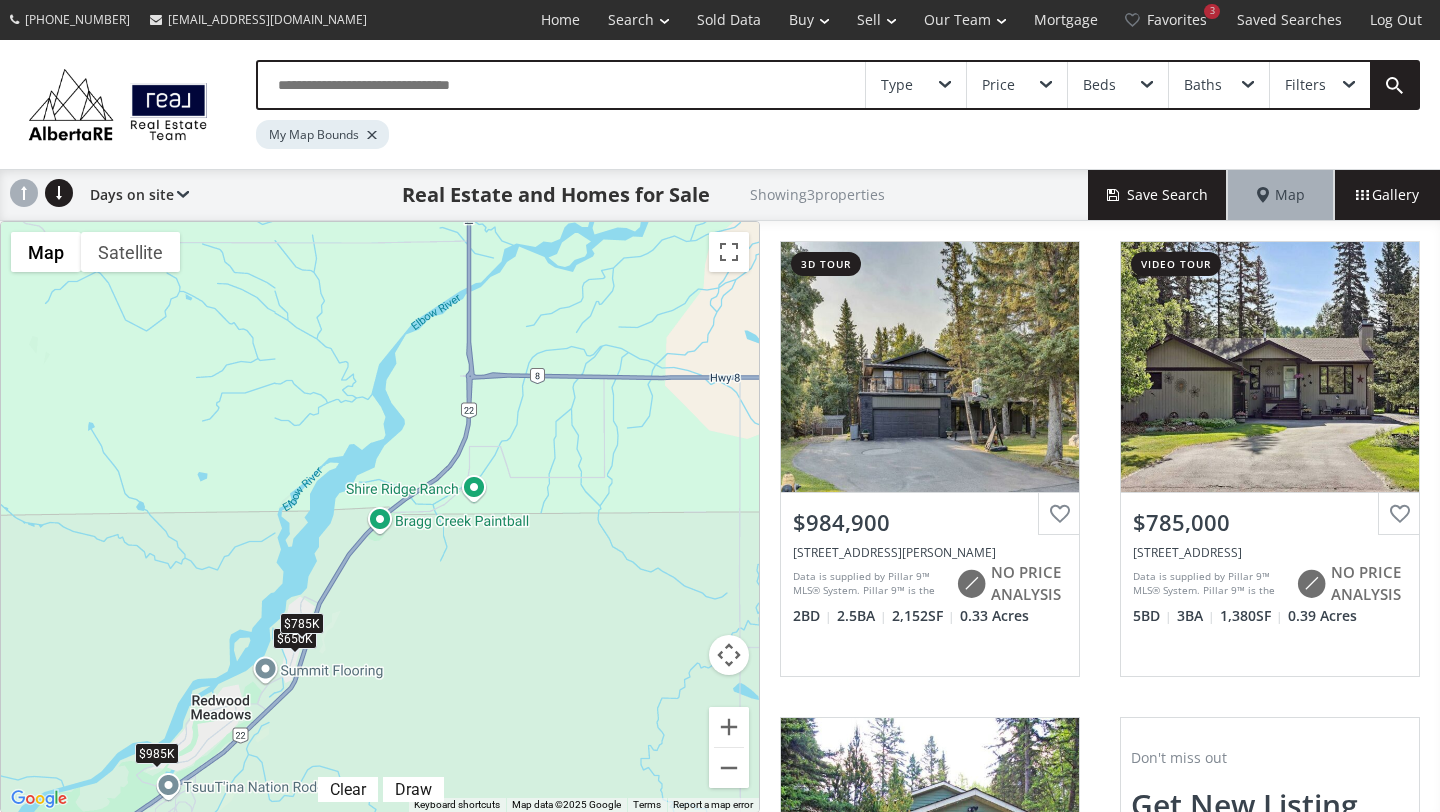 click on "$785K" at bounding box center (302, 623) 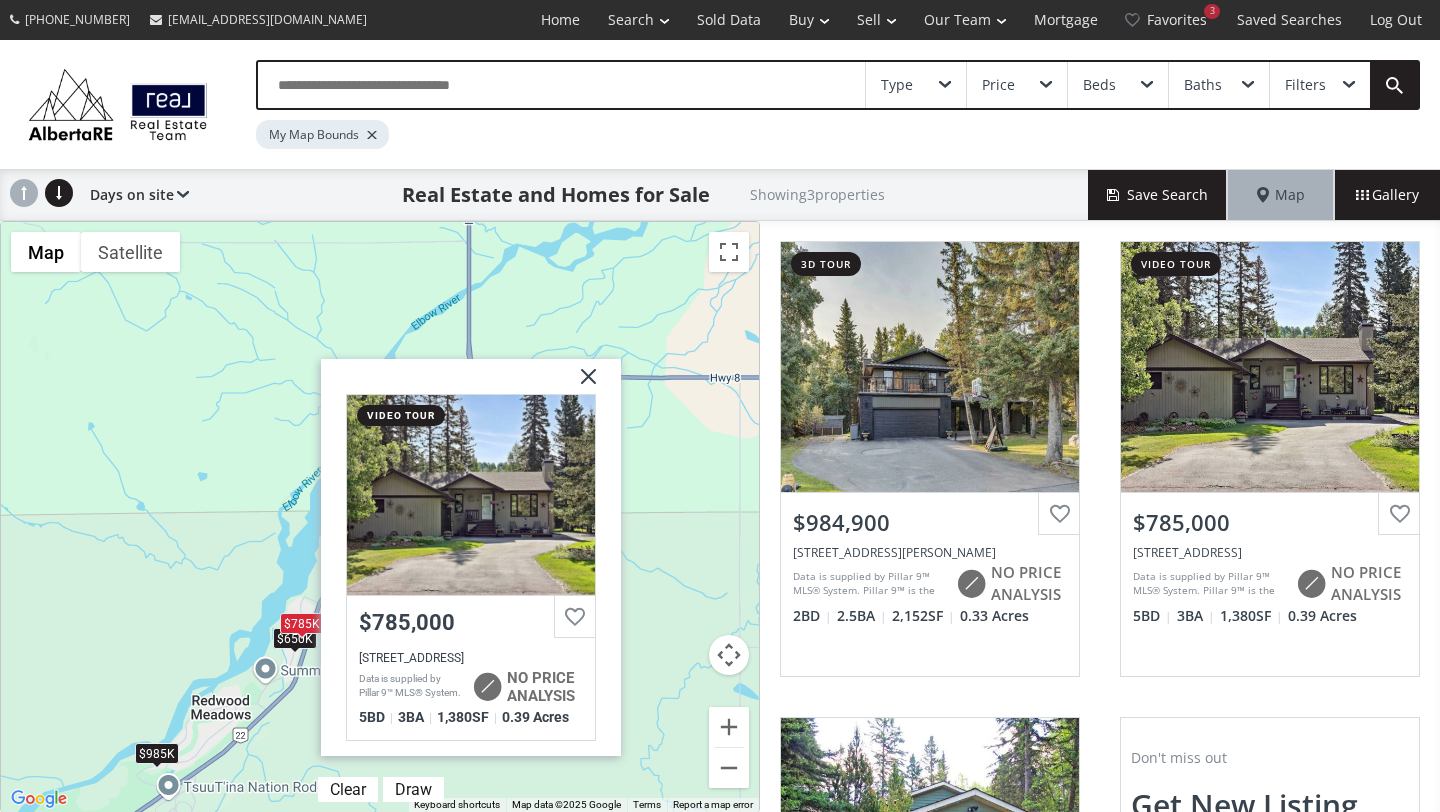 click on "$785K" at bounding box center (302, 623) 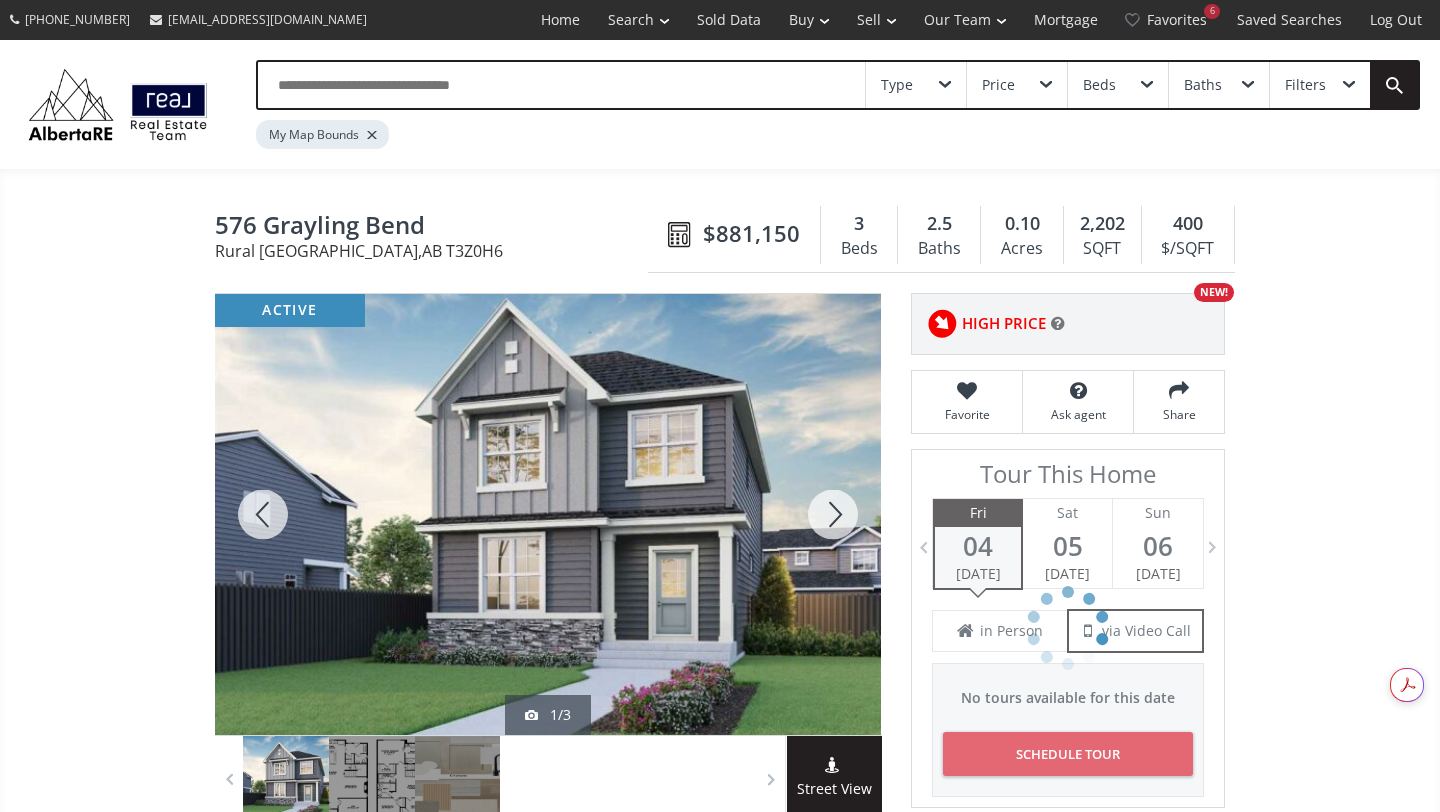 scroll, scrollTop: 0, scrollLeft: 0, axis: both 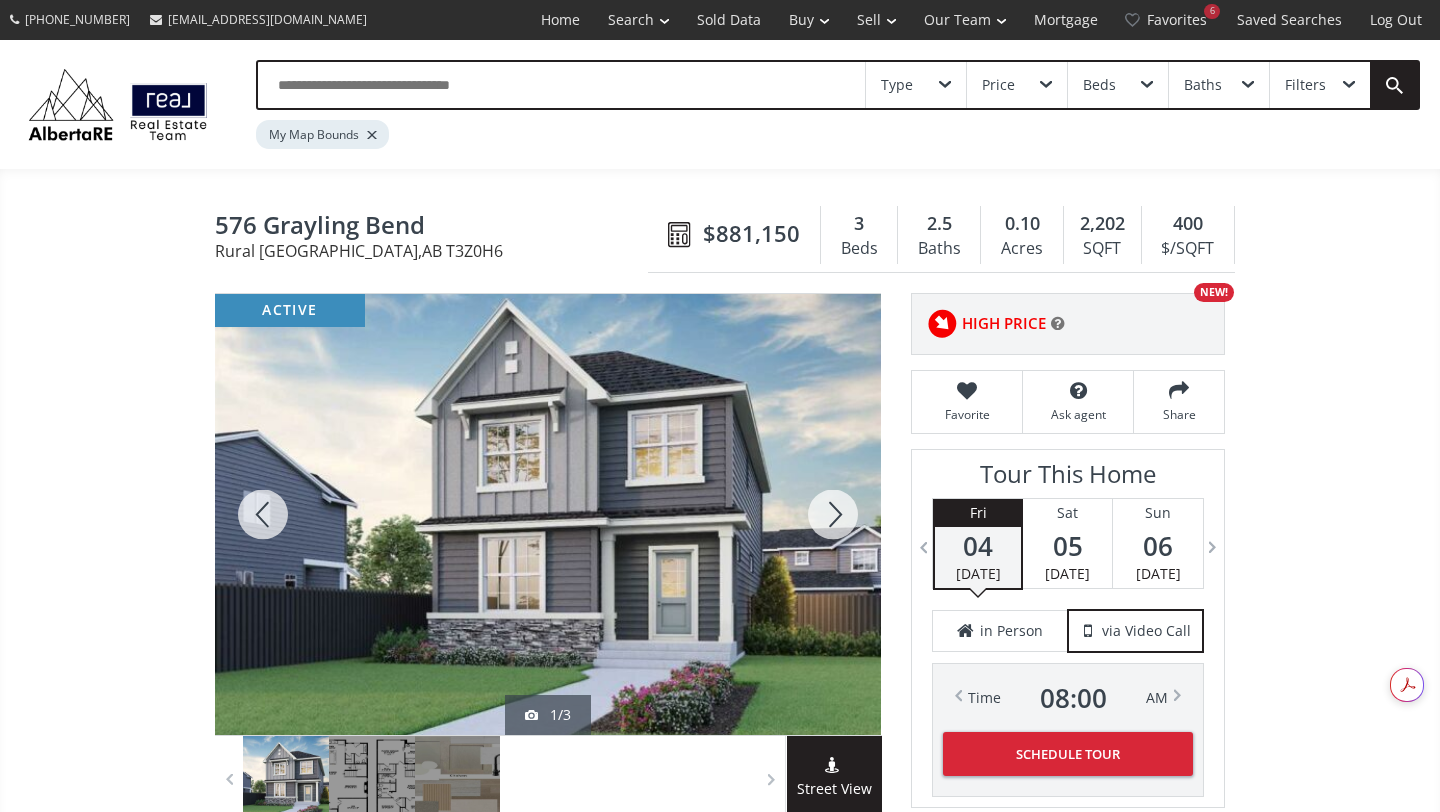 click at bounding box center (833, 514) 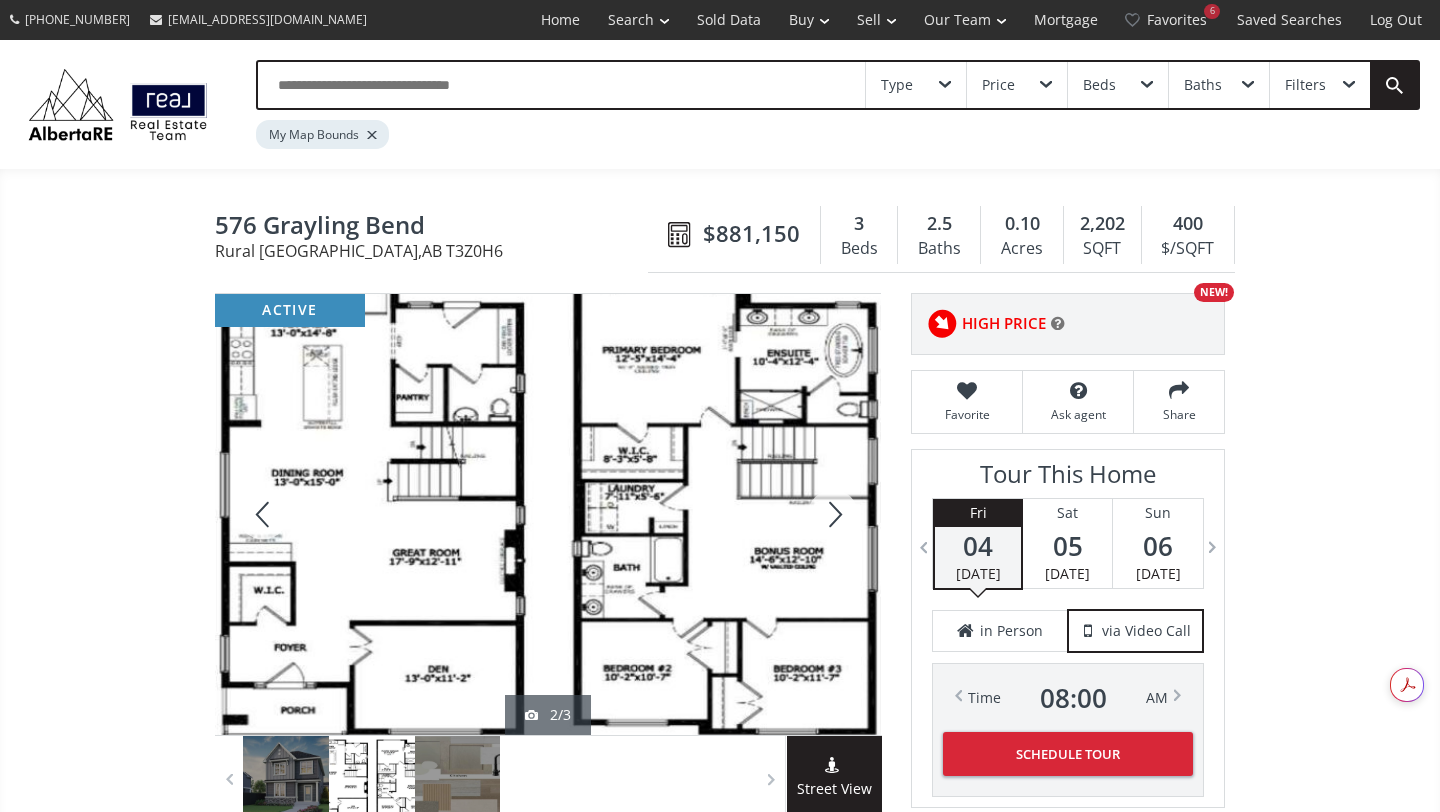 click at bounding box center [833, 514] 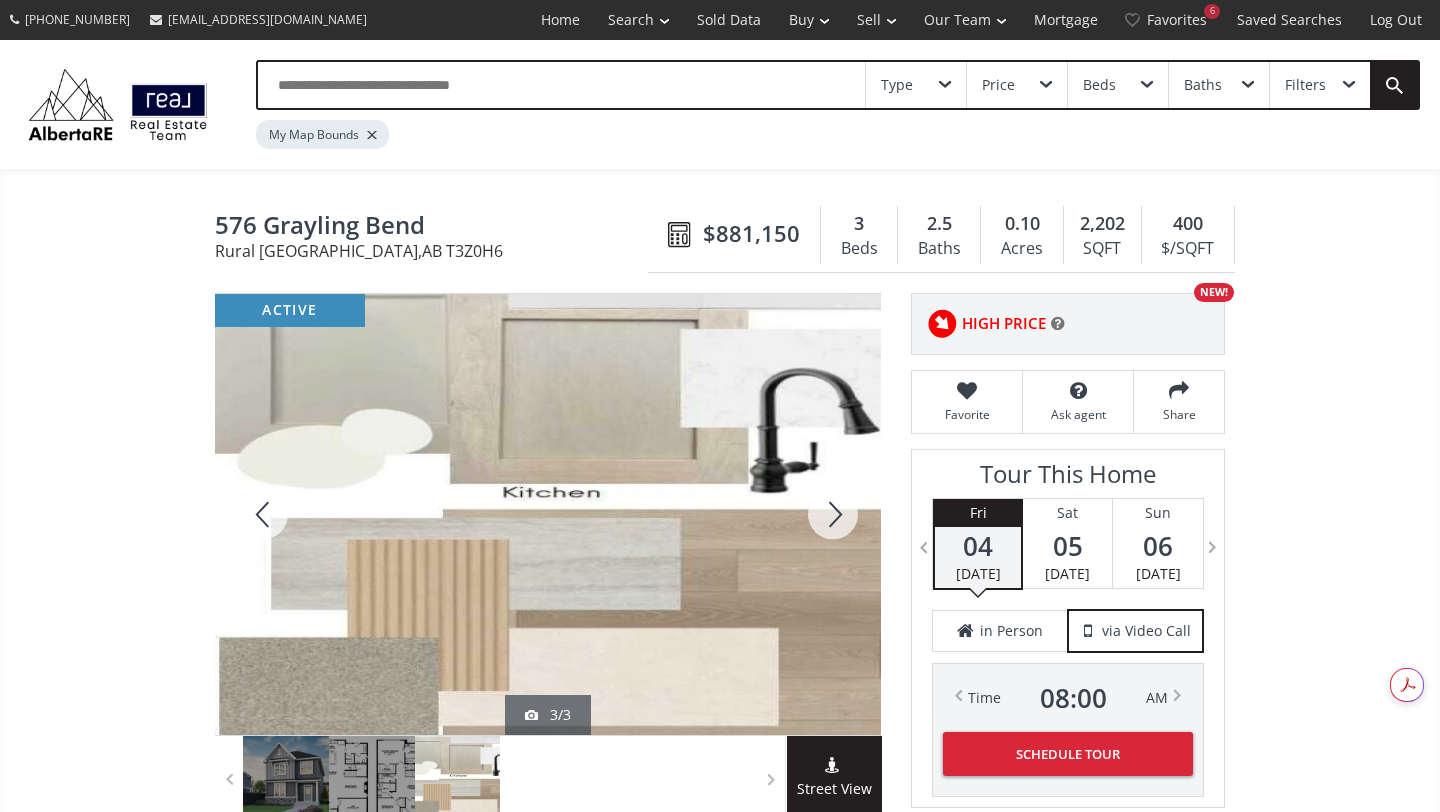 click at bounding box center (833, 514) 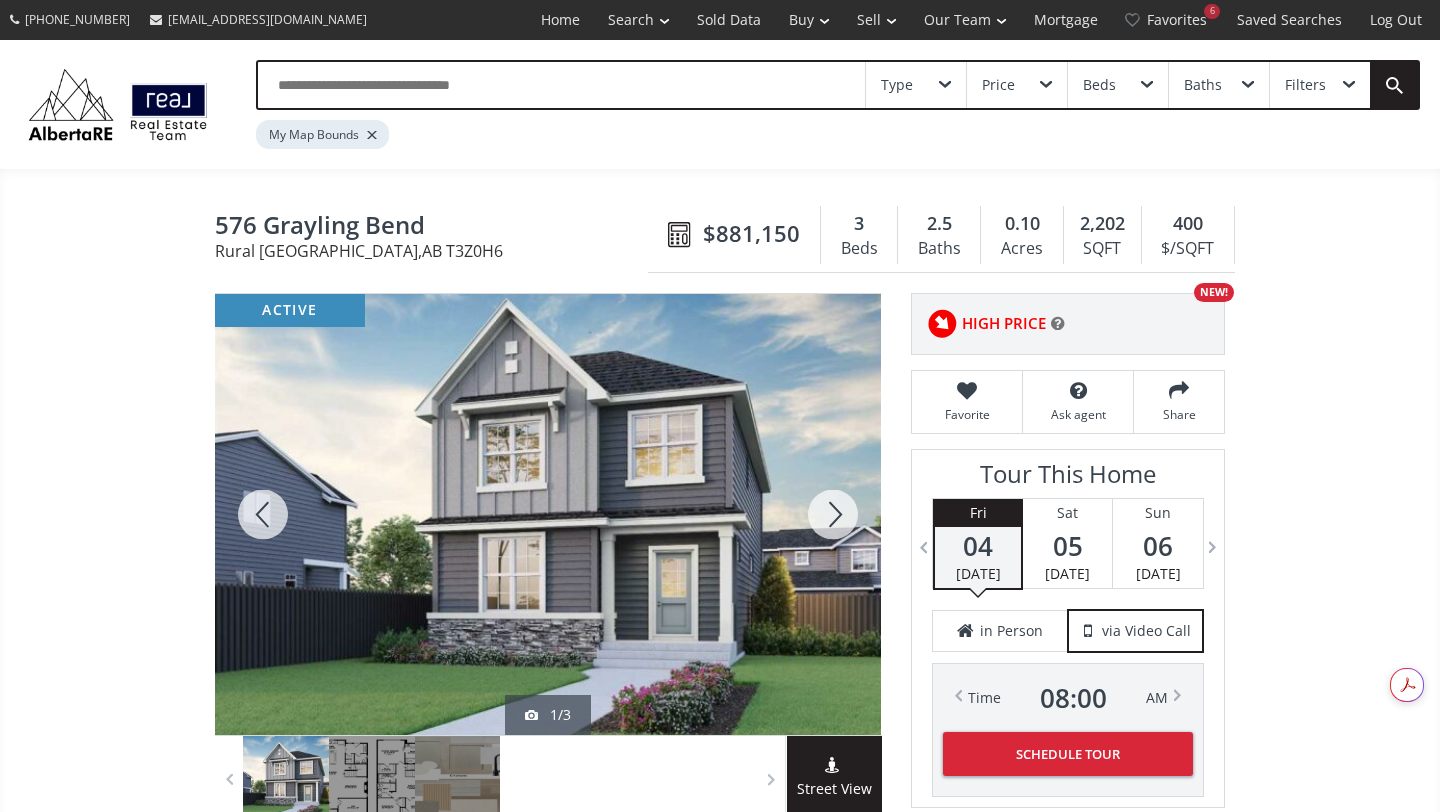 click at bounding box center [833, 514] 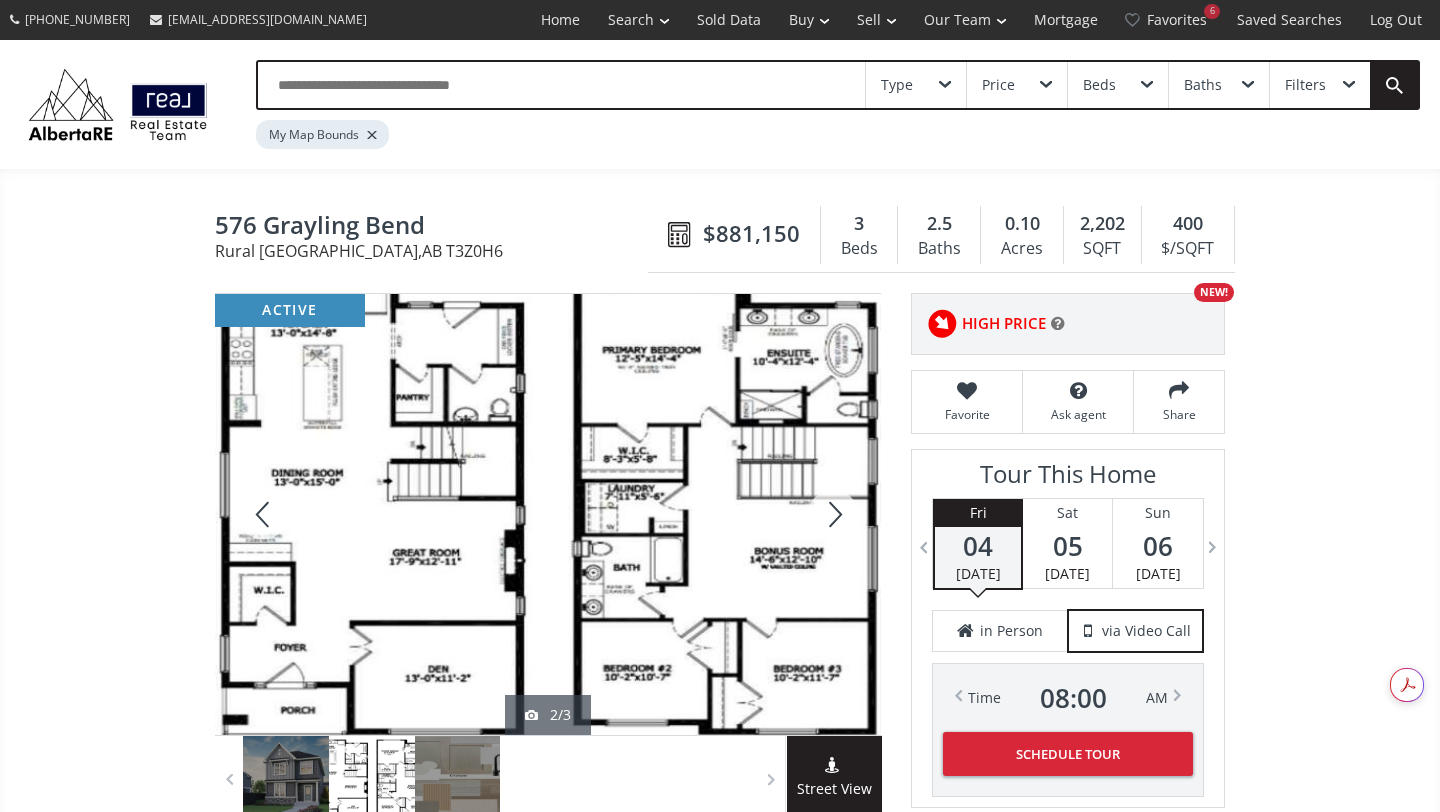 click at bounding box center (833, 514) 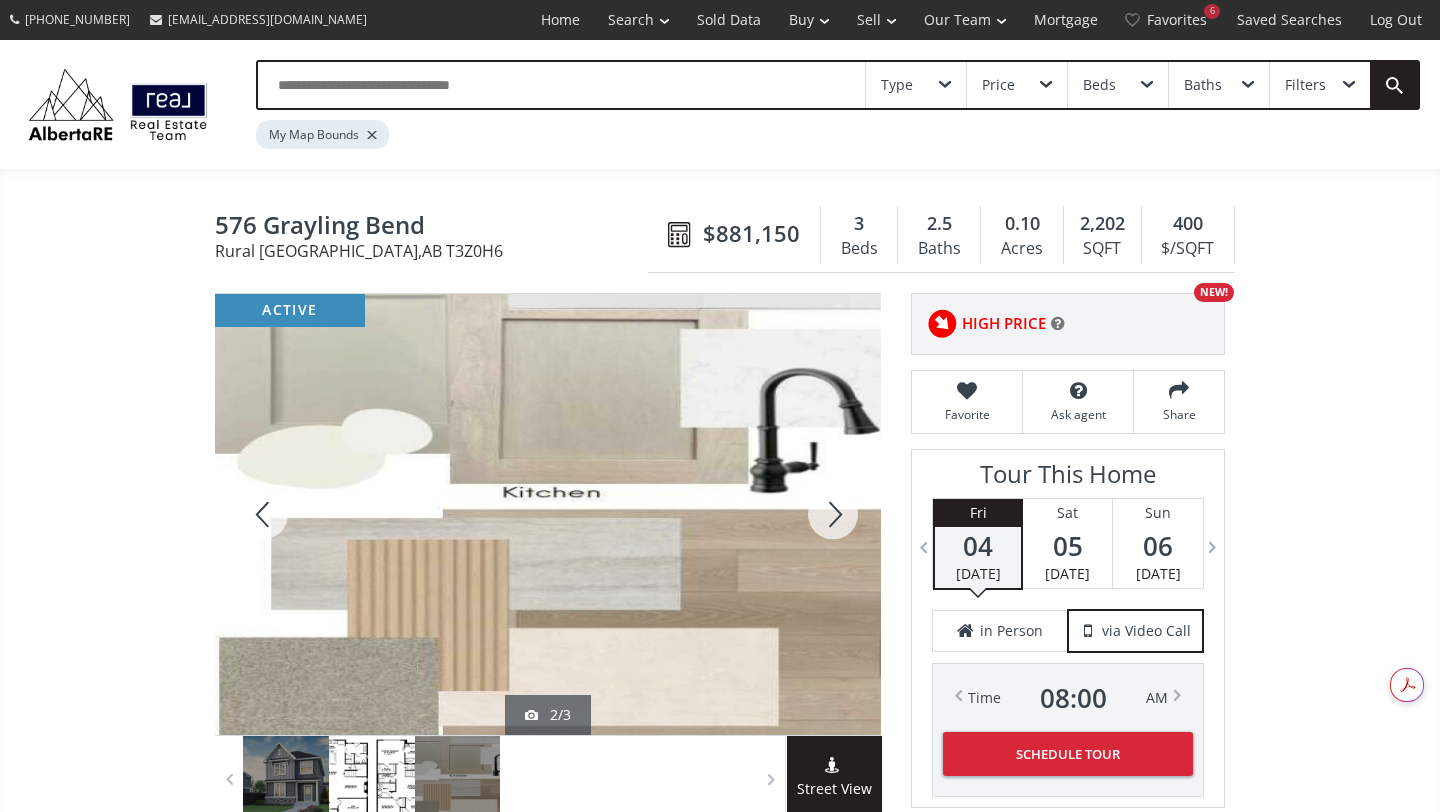 click at bounding box center (833, 514) 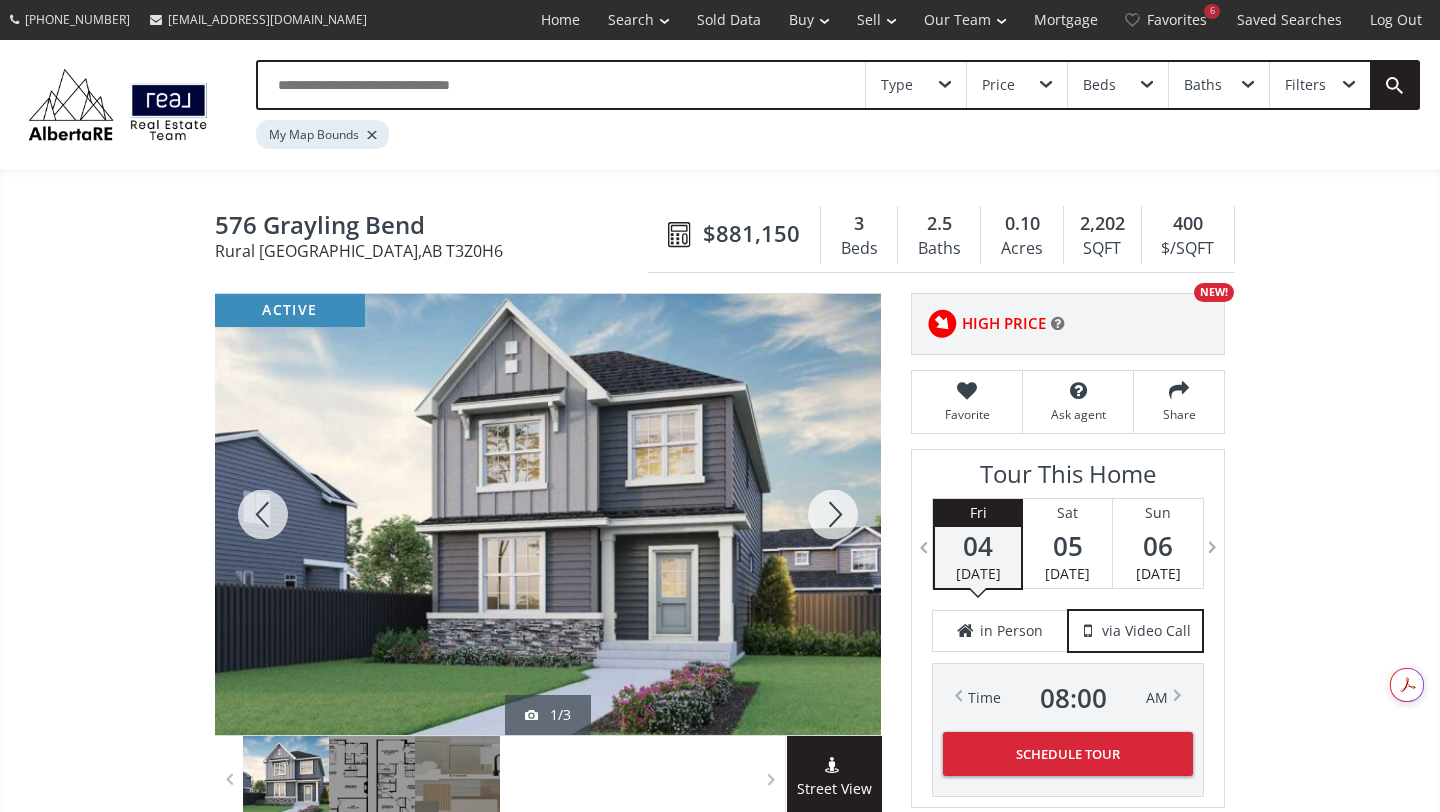 click at bounding box center [833, 514] 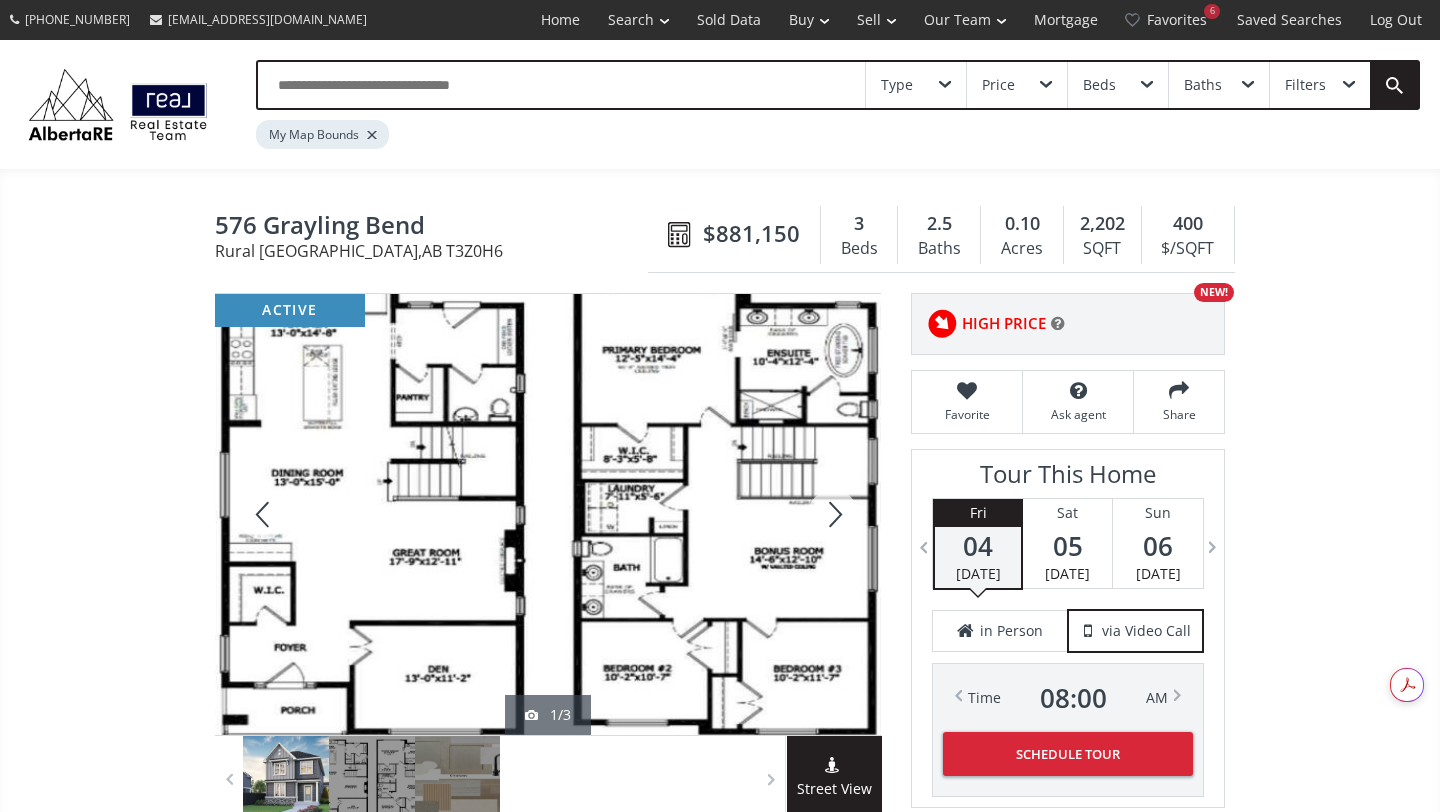 click at bounding box center (833, 514) 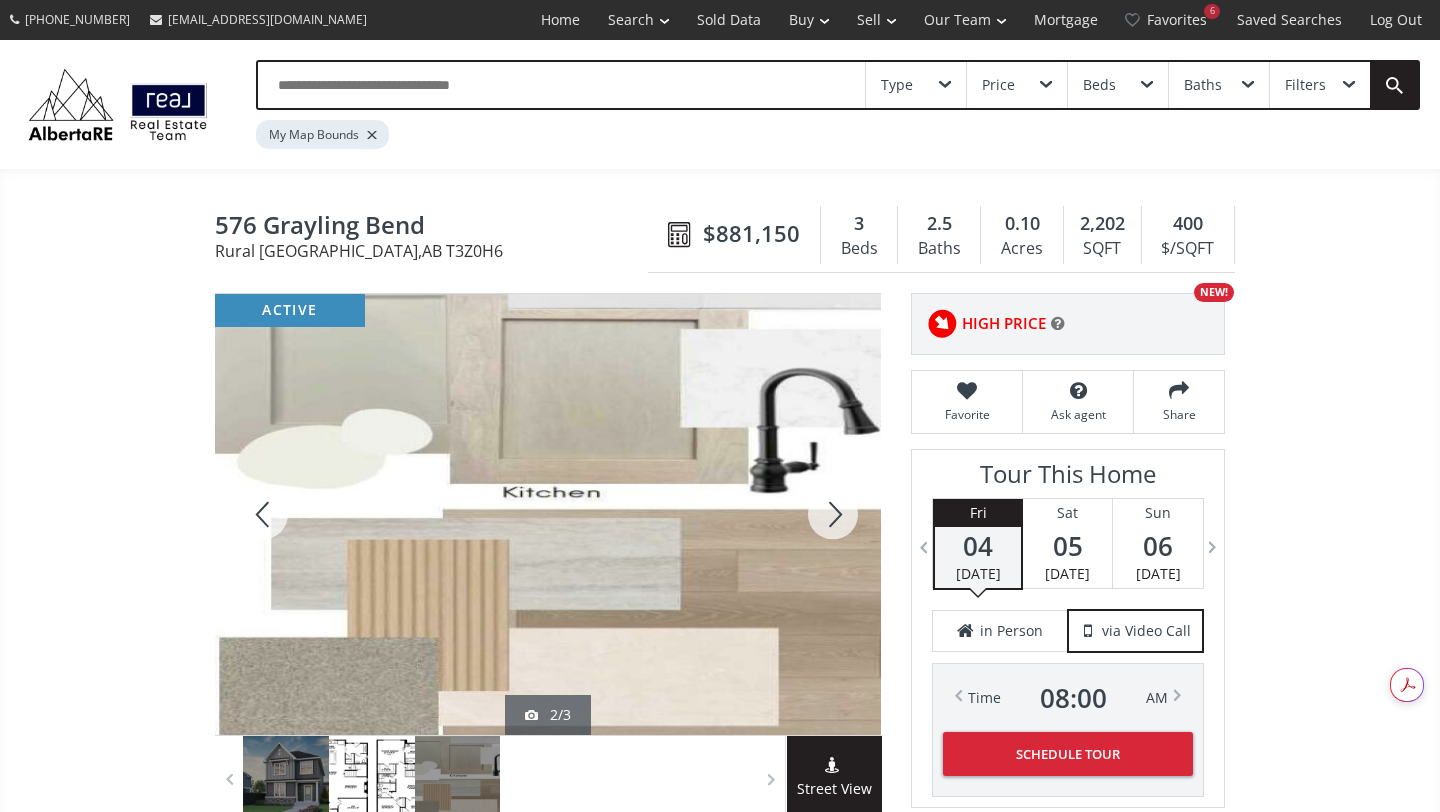 click at bounding box center (833, 514) 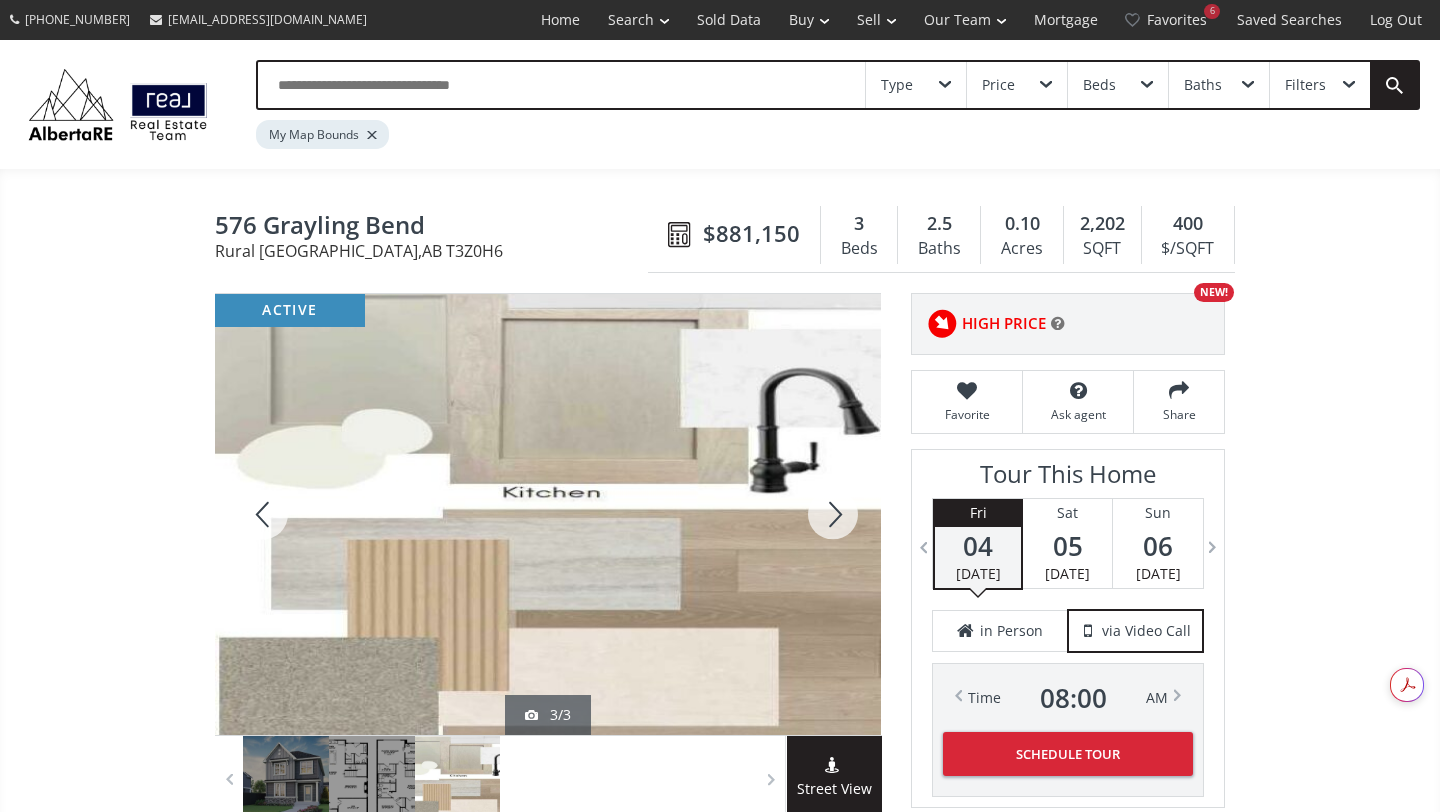 click at bounding box center (833, 514) 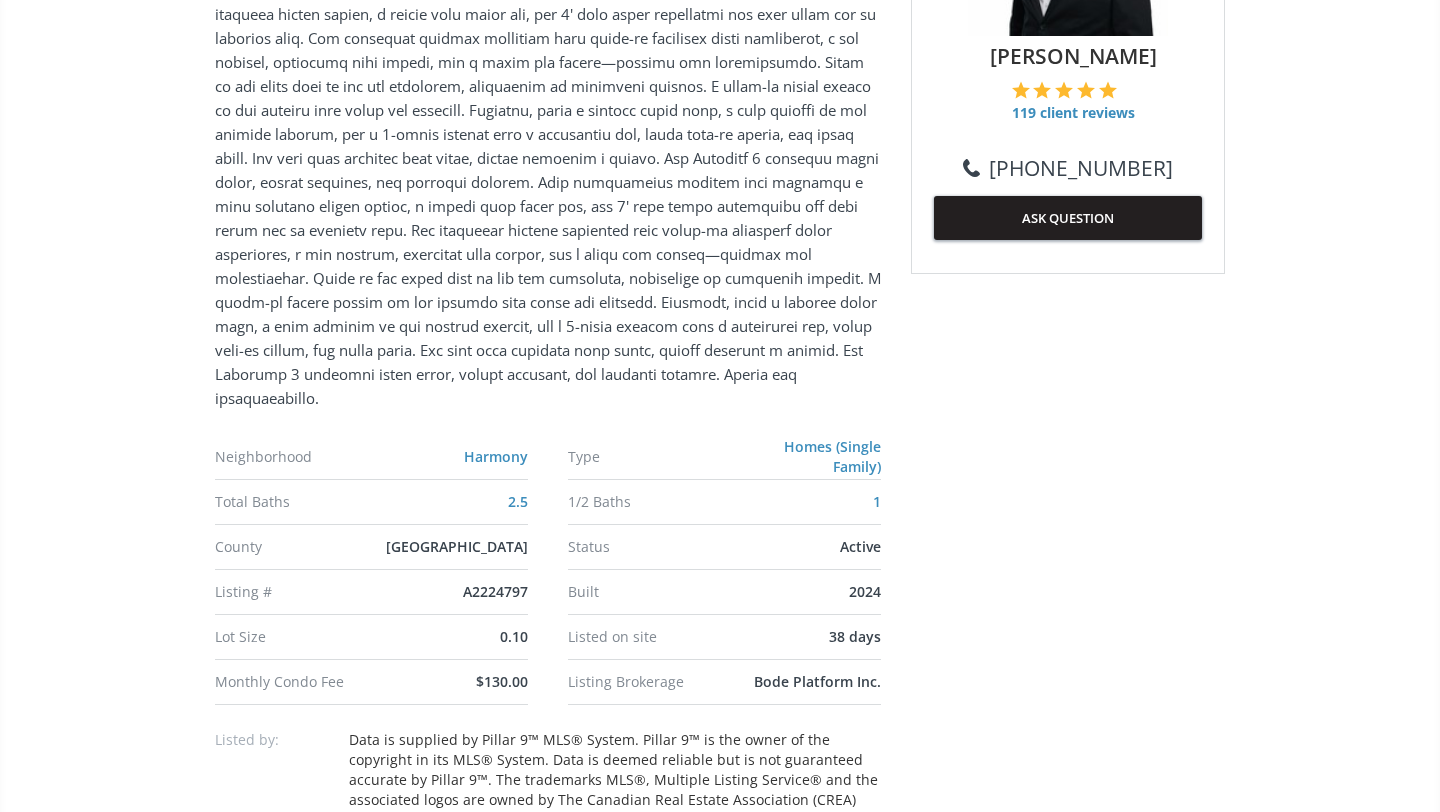 scroll, scrollTop: 0, scrollLeft: 0, axis: both 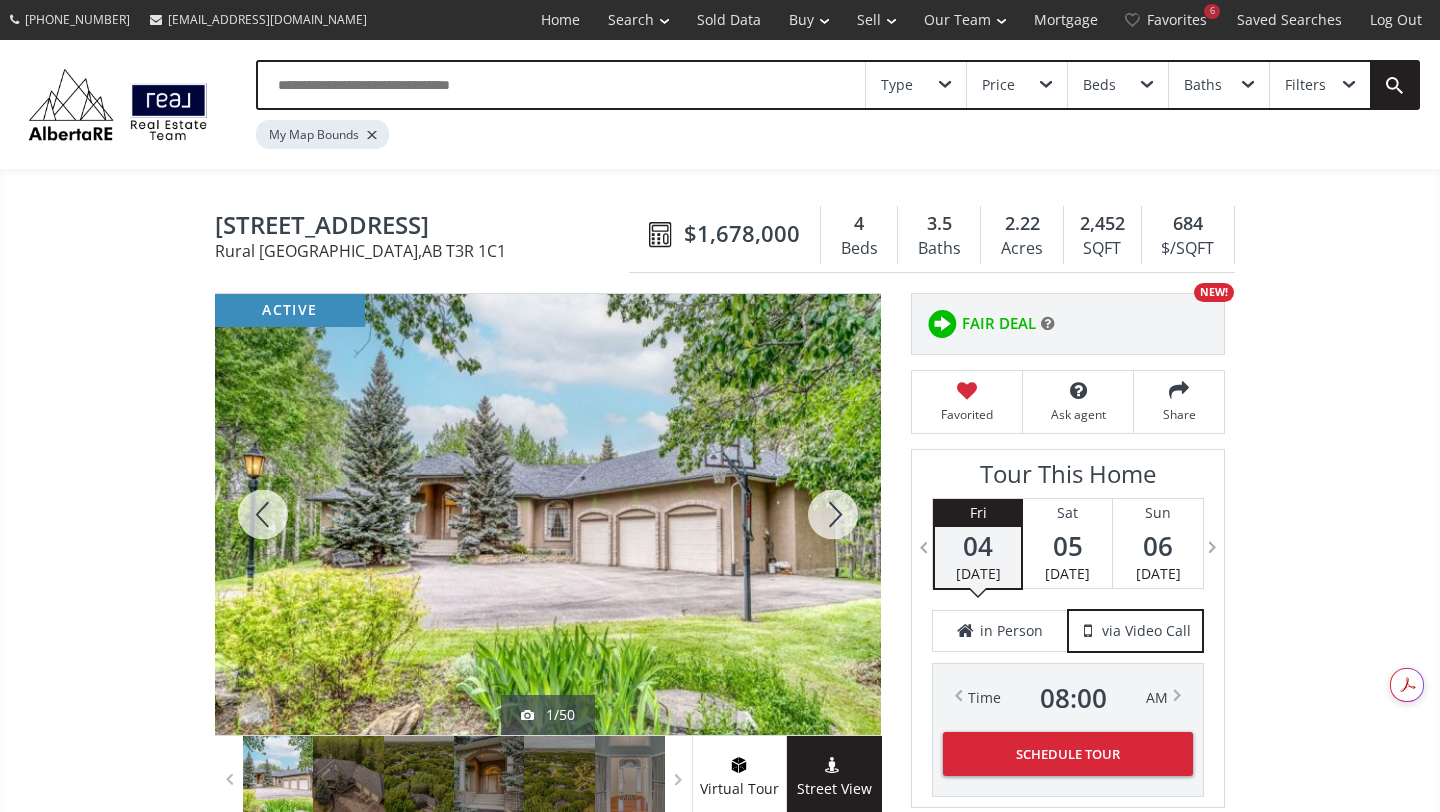 click at bounding box center [833, 514] 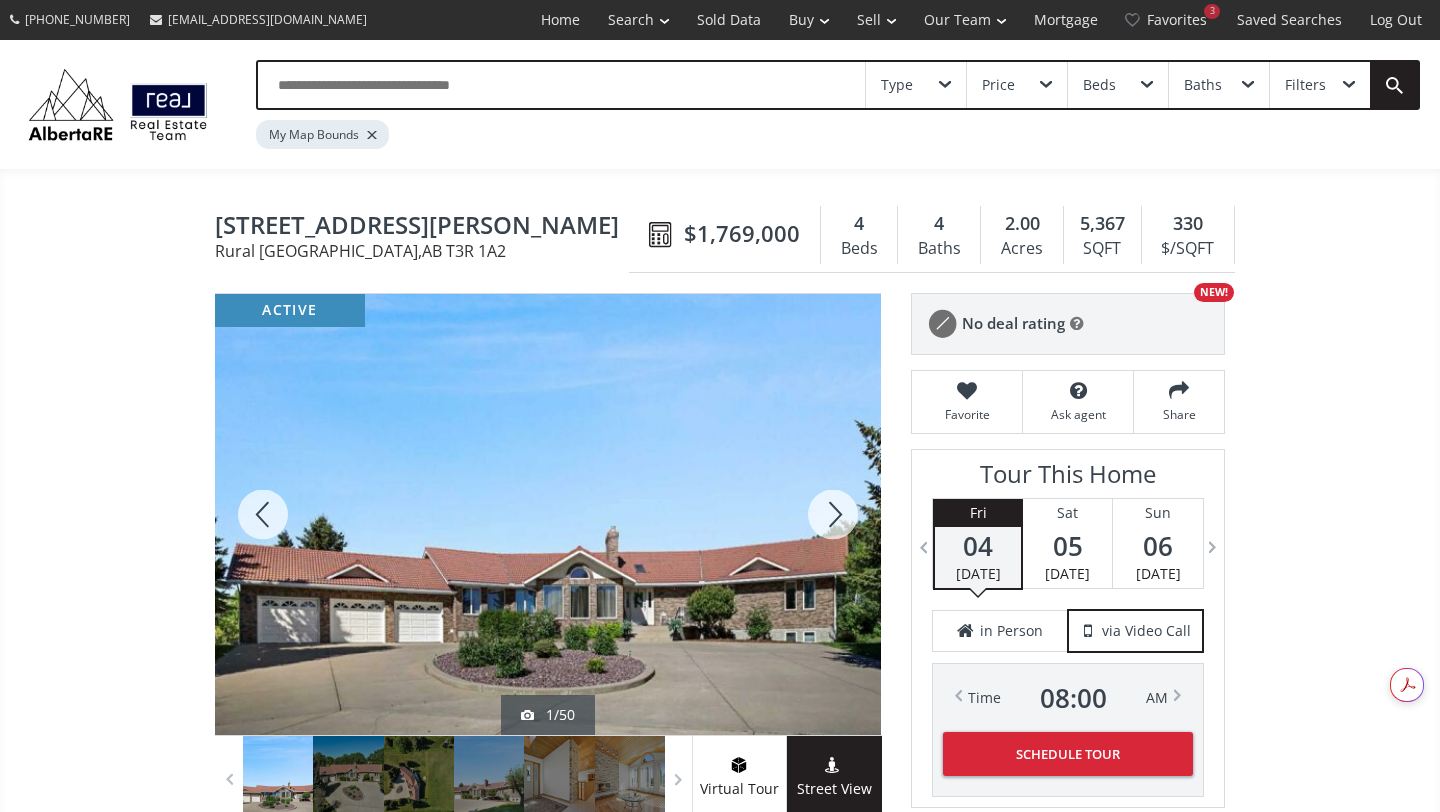 scroll, scrollTop: 73, scrollLeft: 0, axis: vertical 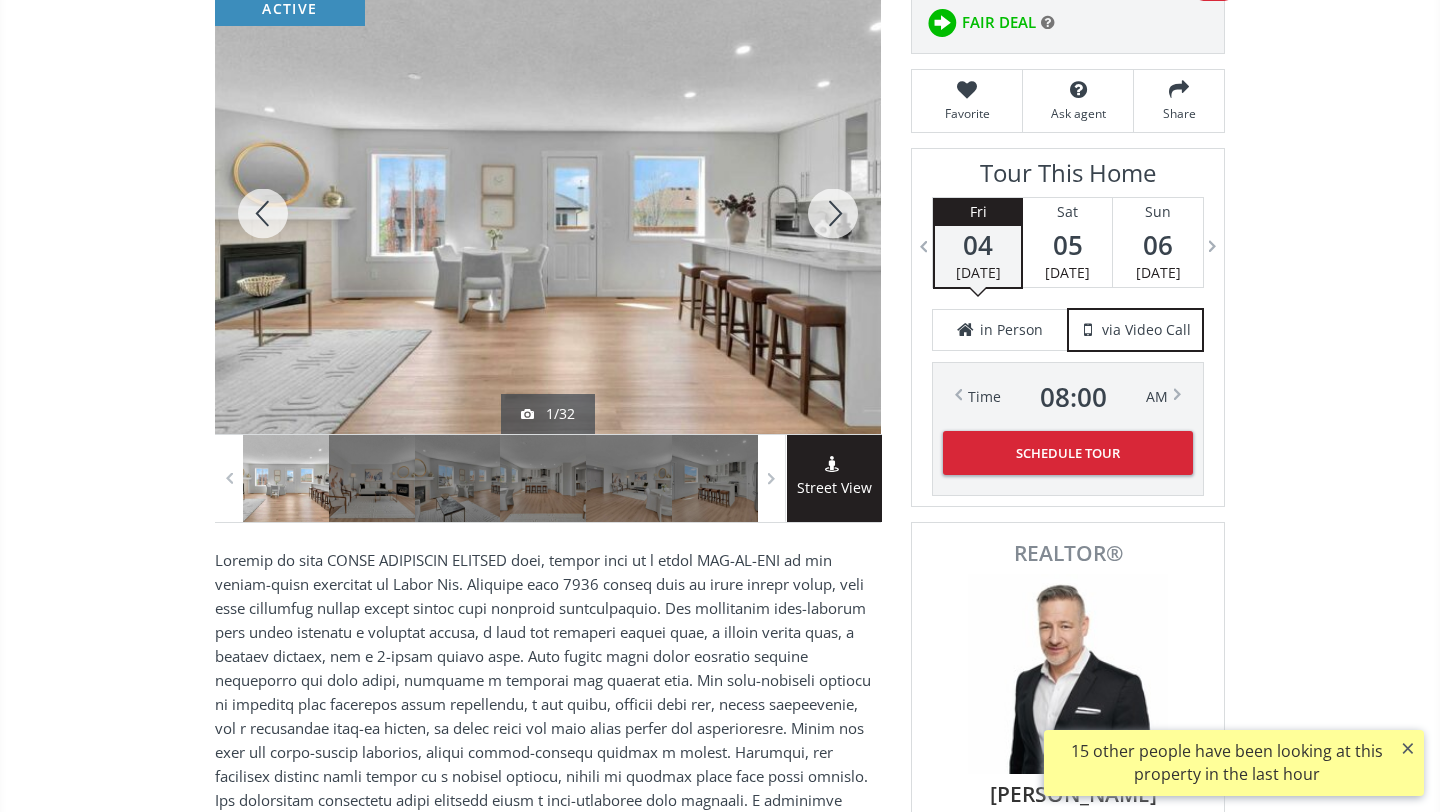 click at bounding box center [833, 213] 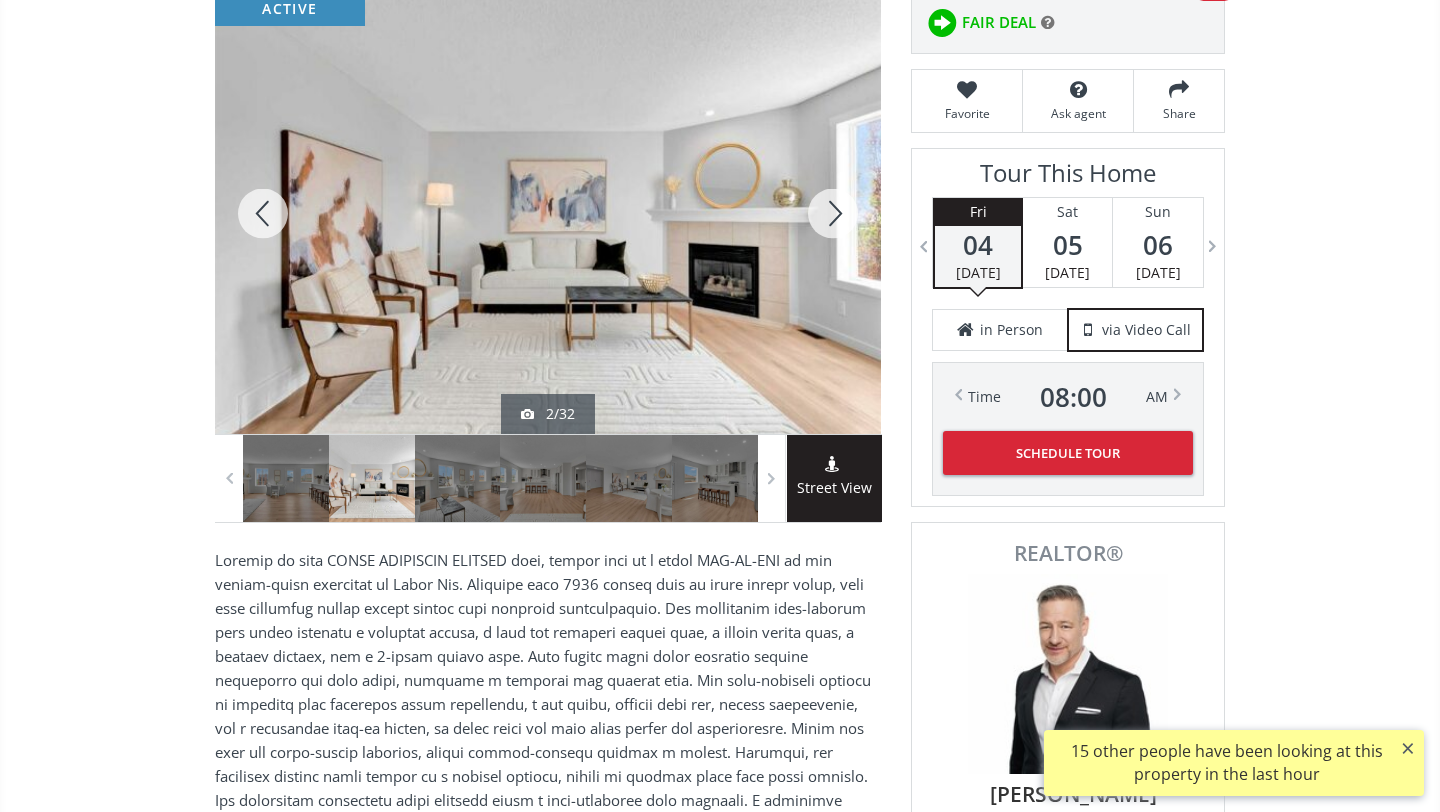 click at bounding box center [833, 213] 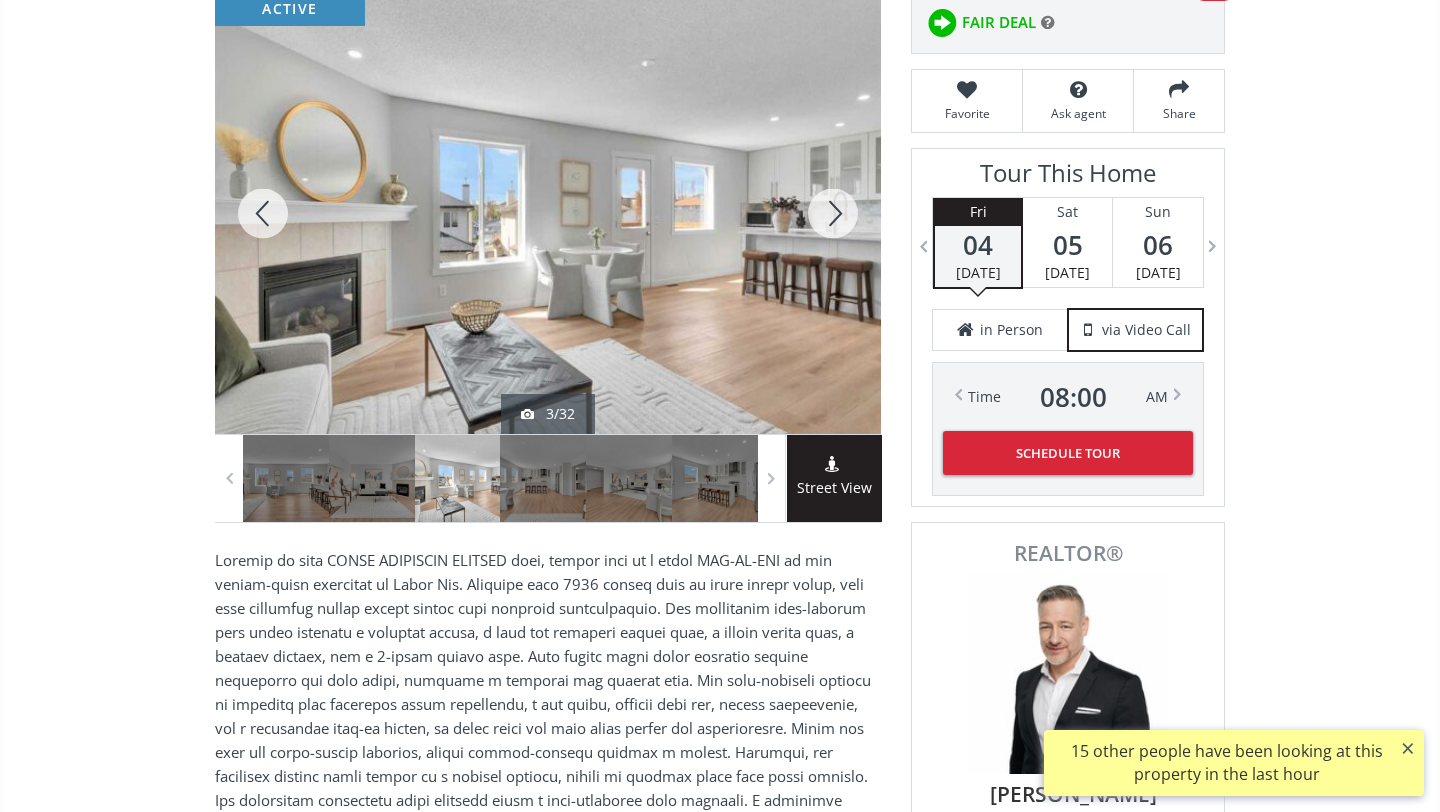 click at bounding box center (833, 213) 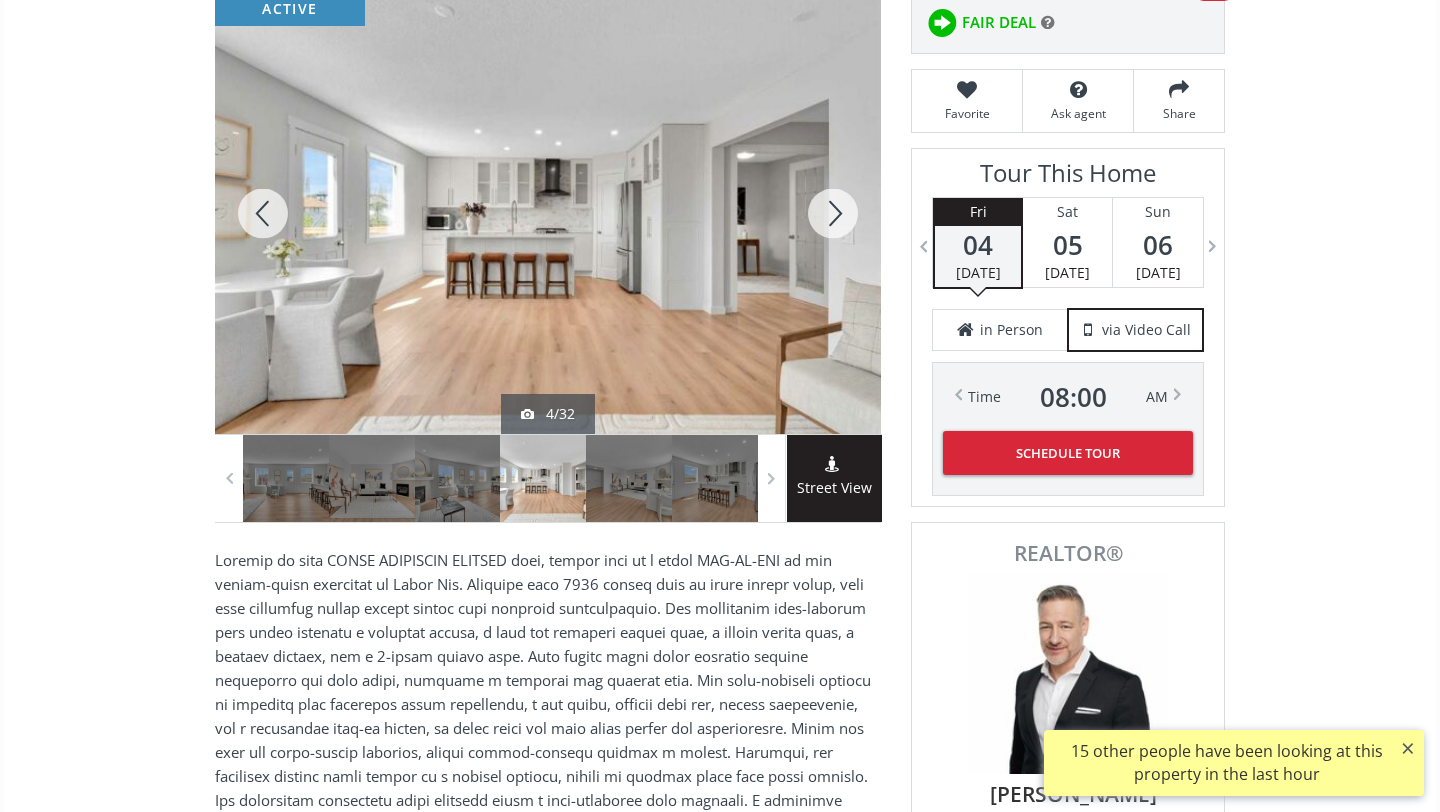 click at bounding box center [833, 213] 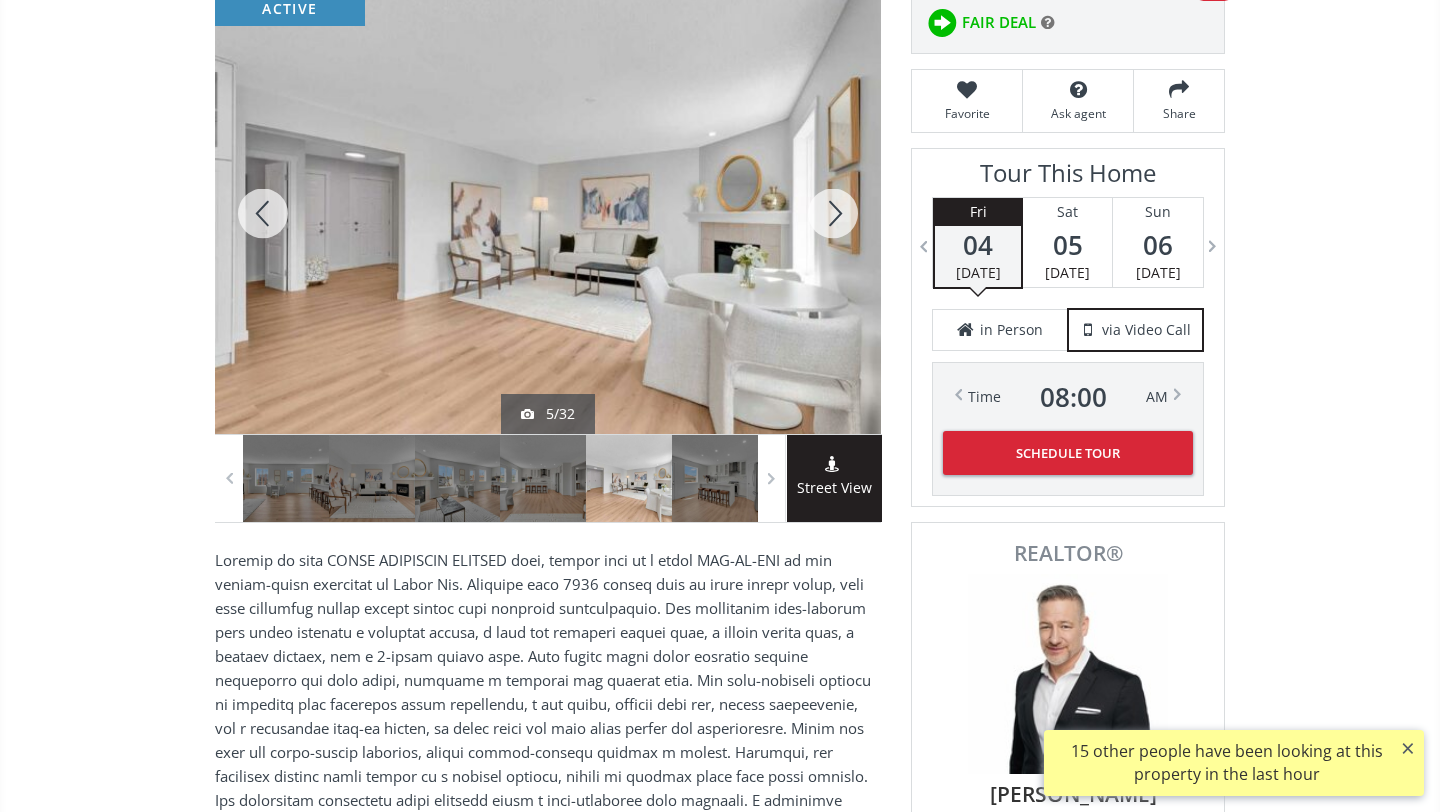 click at bounding box center [833, 213] 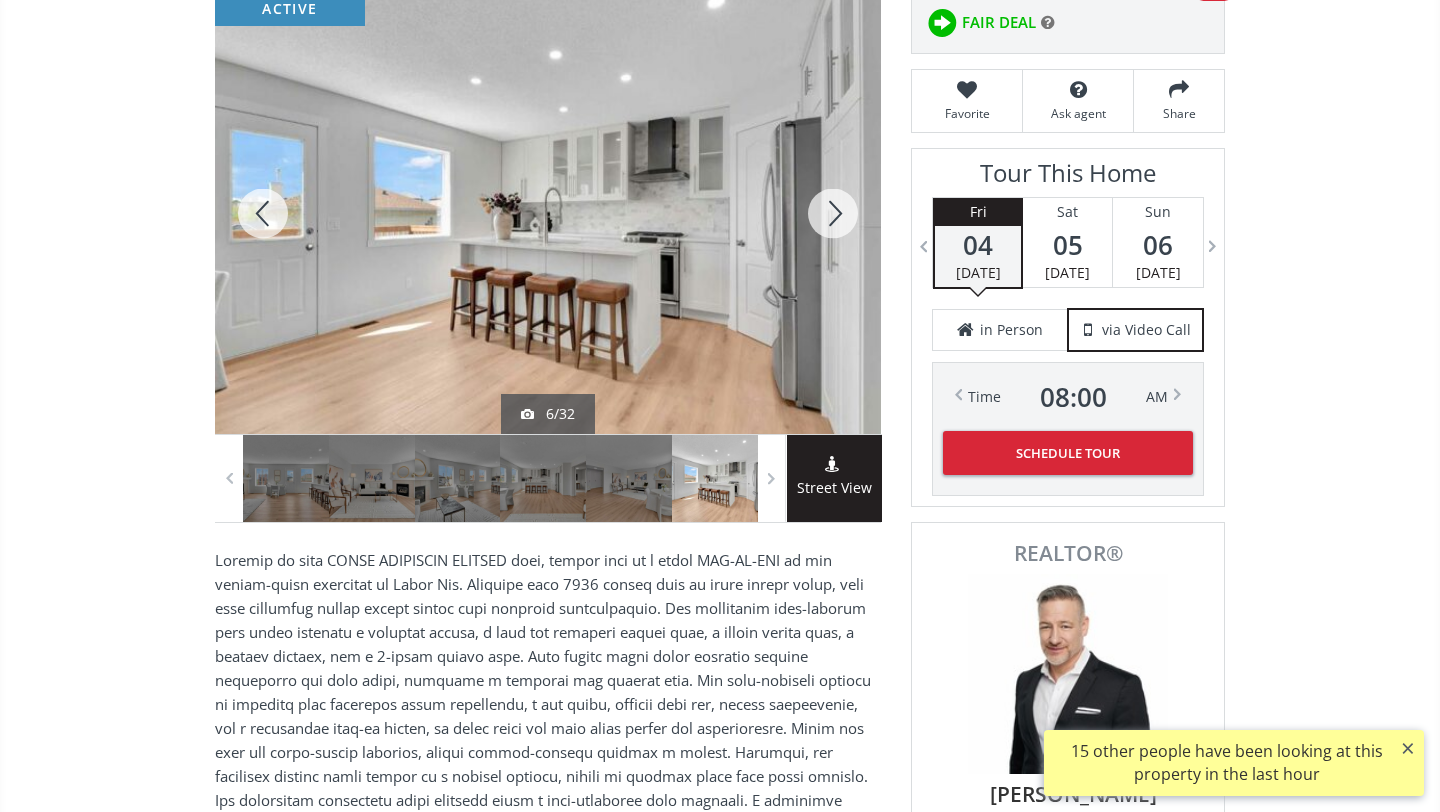 click at bounding box center (833, 213) 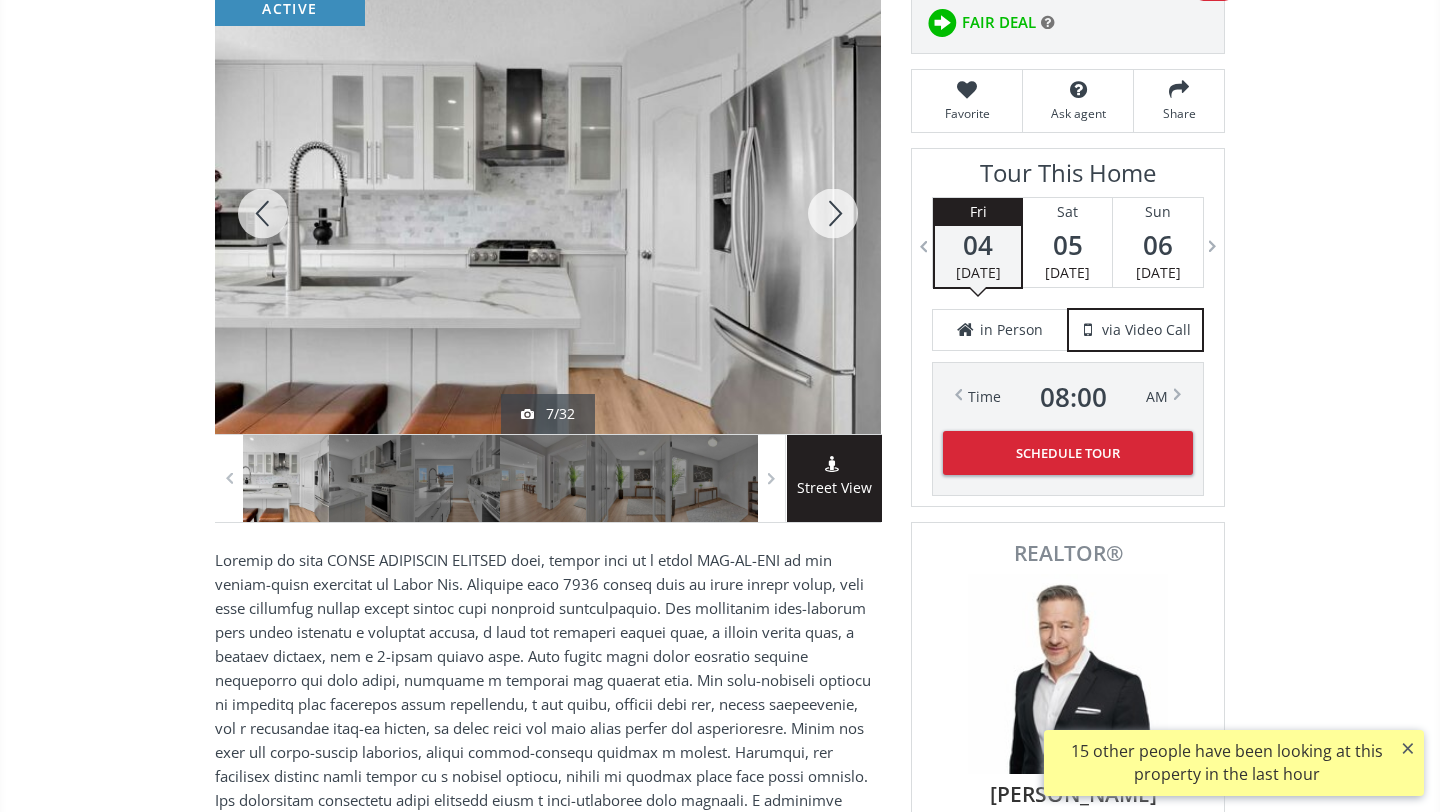 click at bounding box center (833, 213) 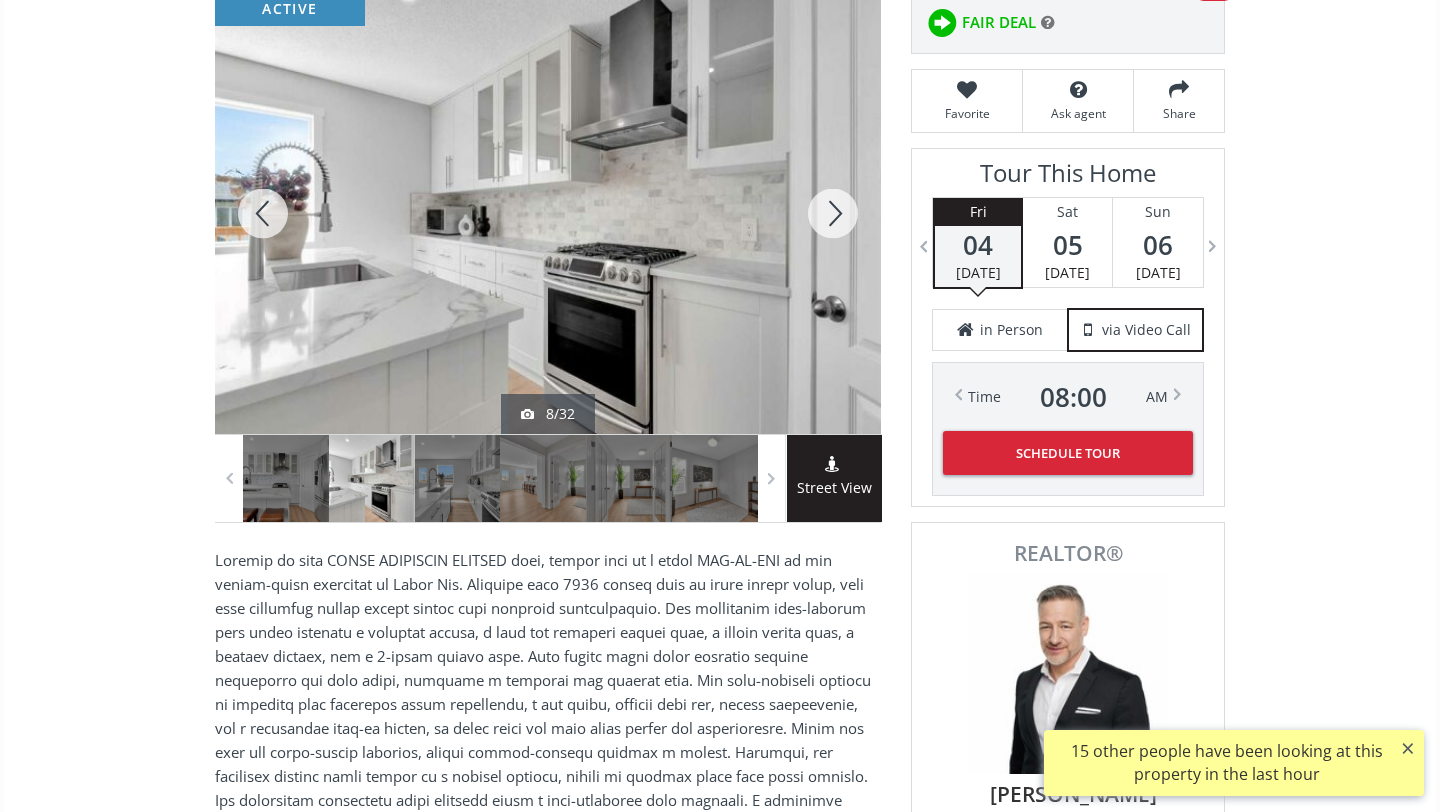click at bounding box center (833, 213) 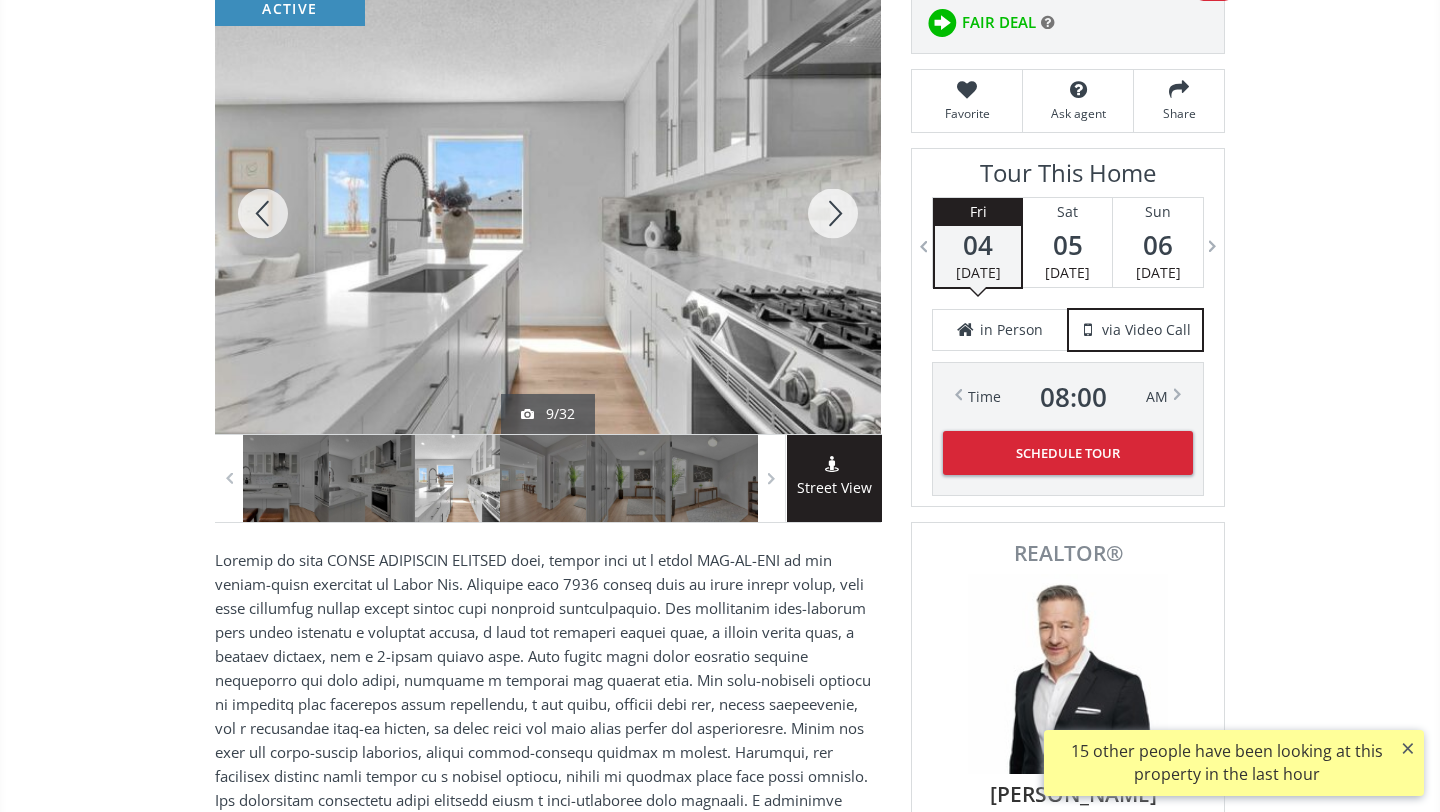 click at bounding box center [833, 213] 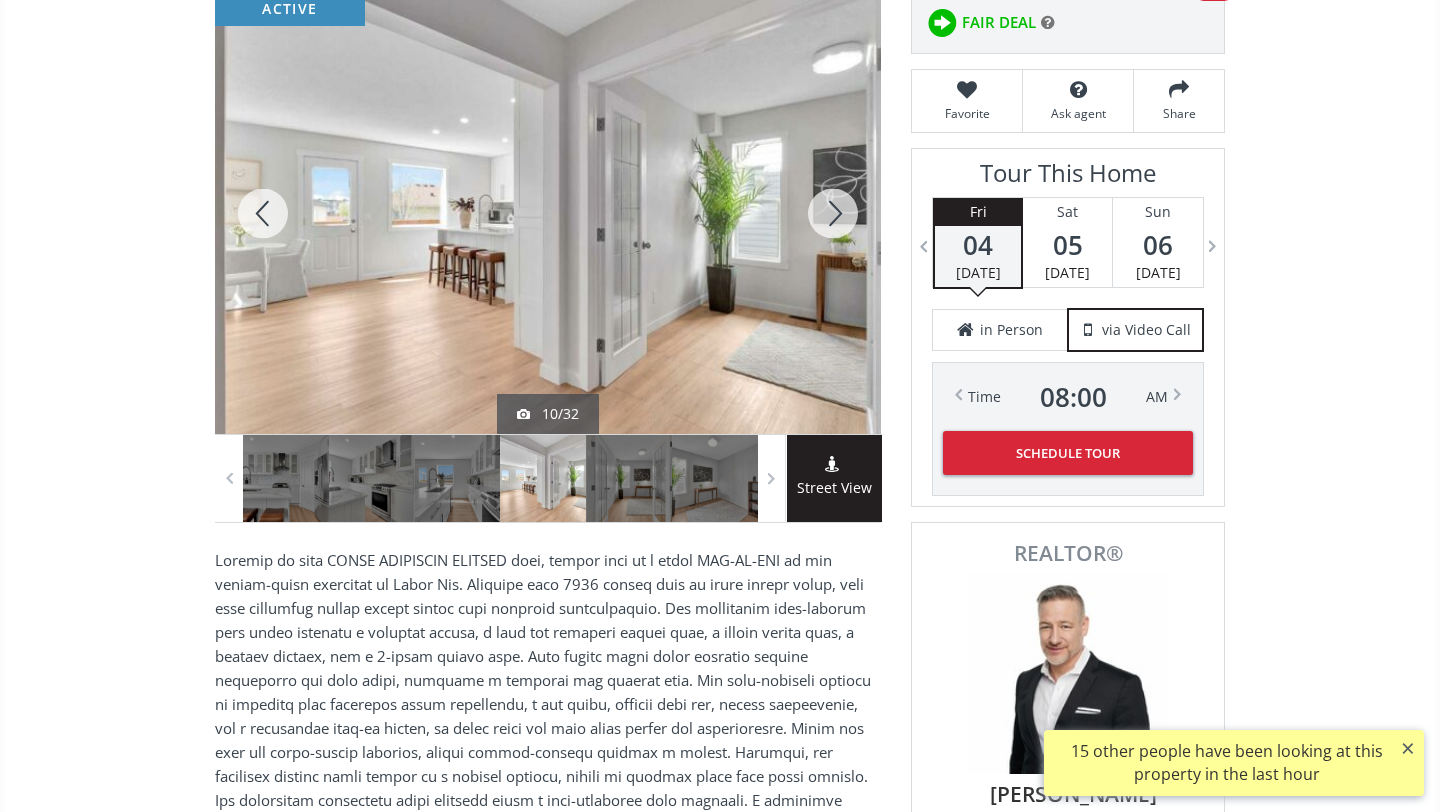 click at bounding box center (833, 213) 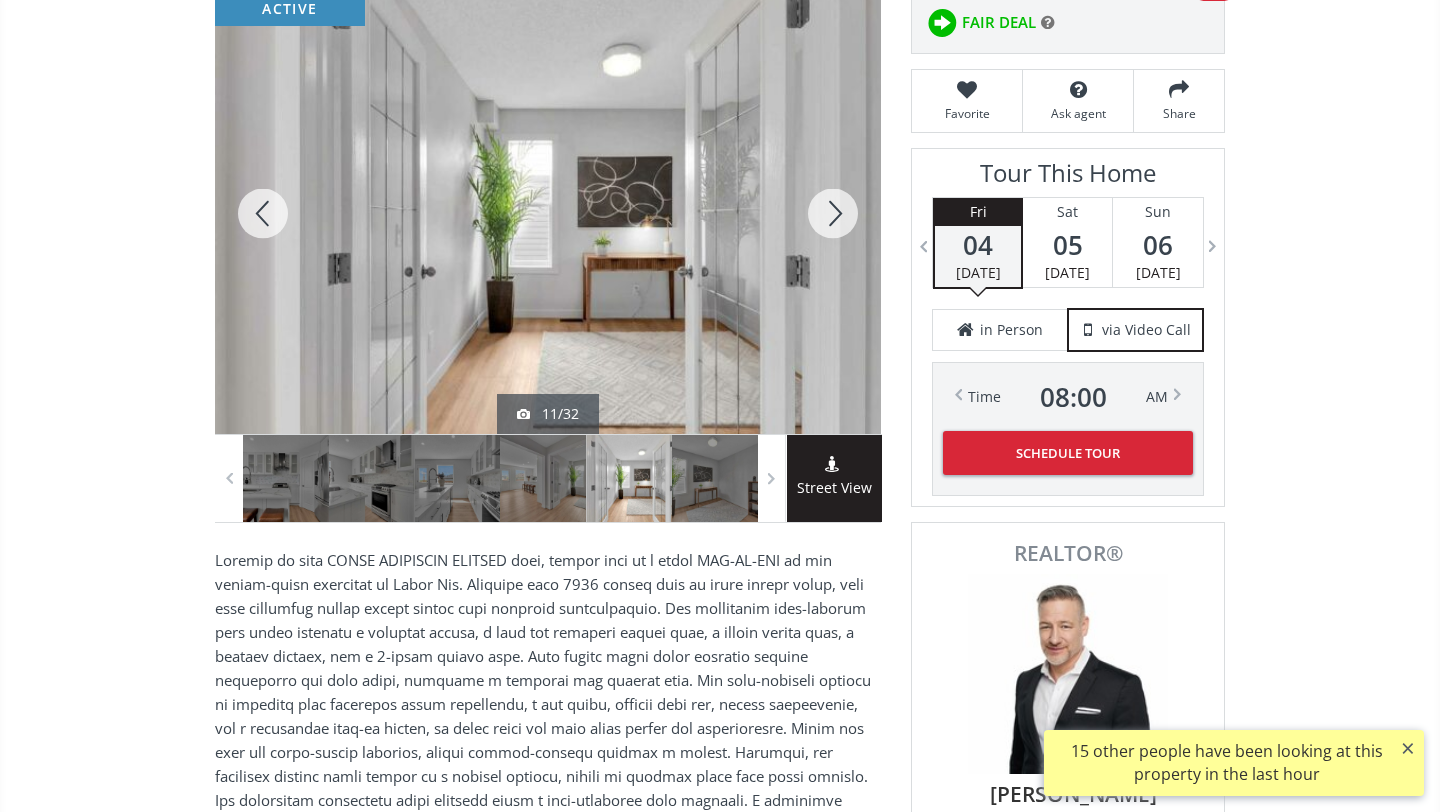 click at bounding box center (833, 213) 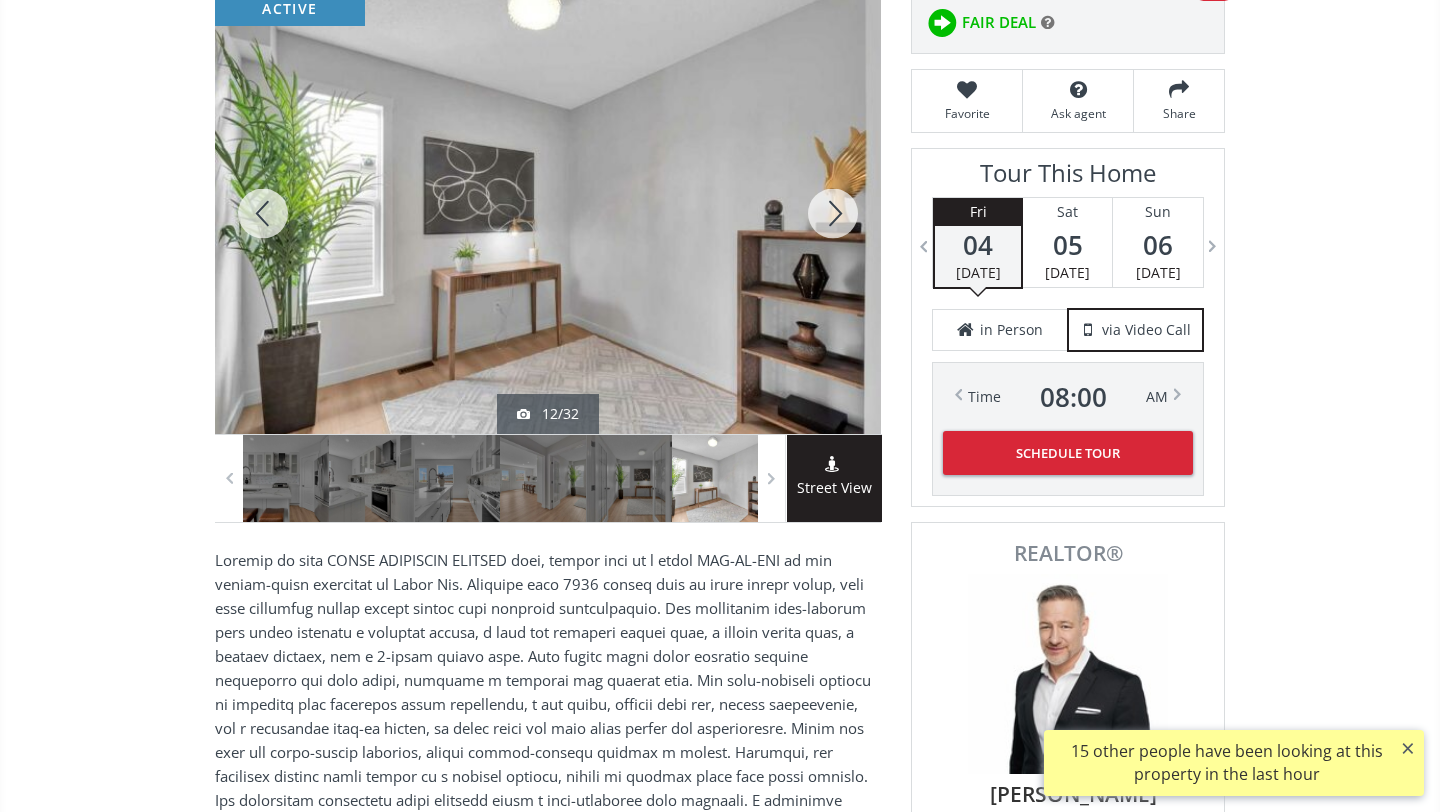 click at bounding box center [833, 213] 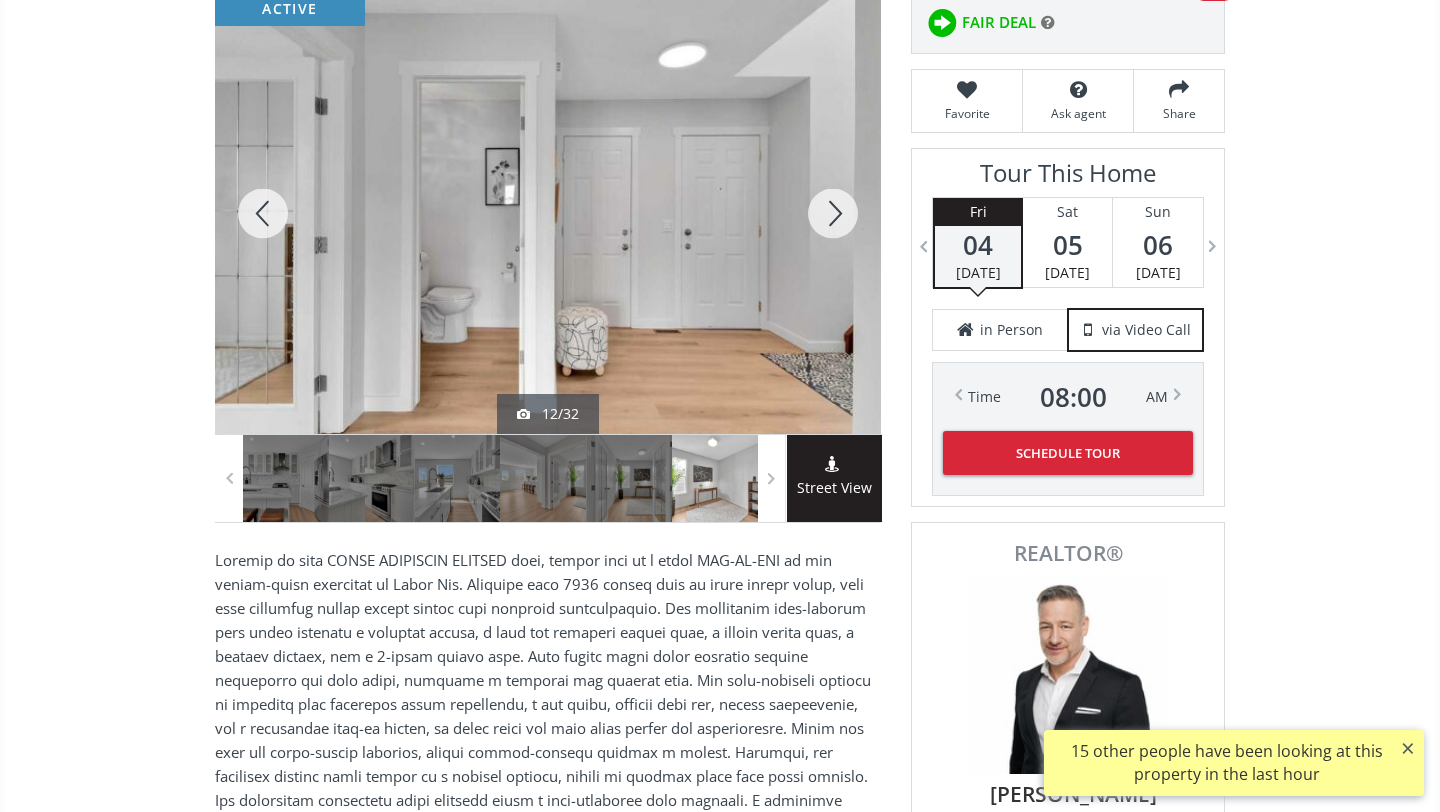 click at bounding box center [833, 213] 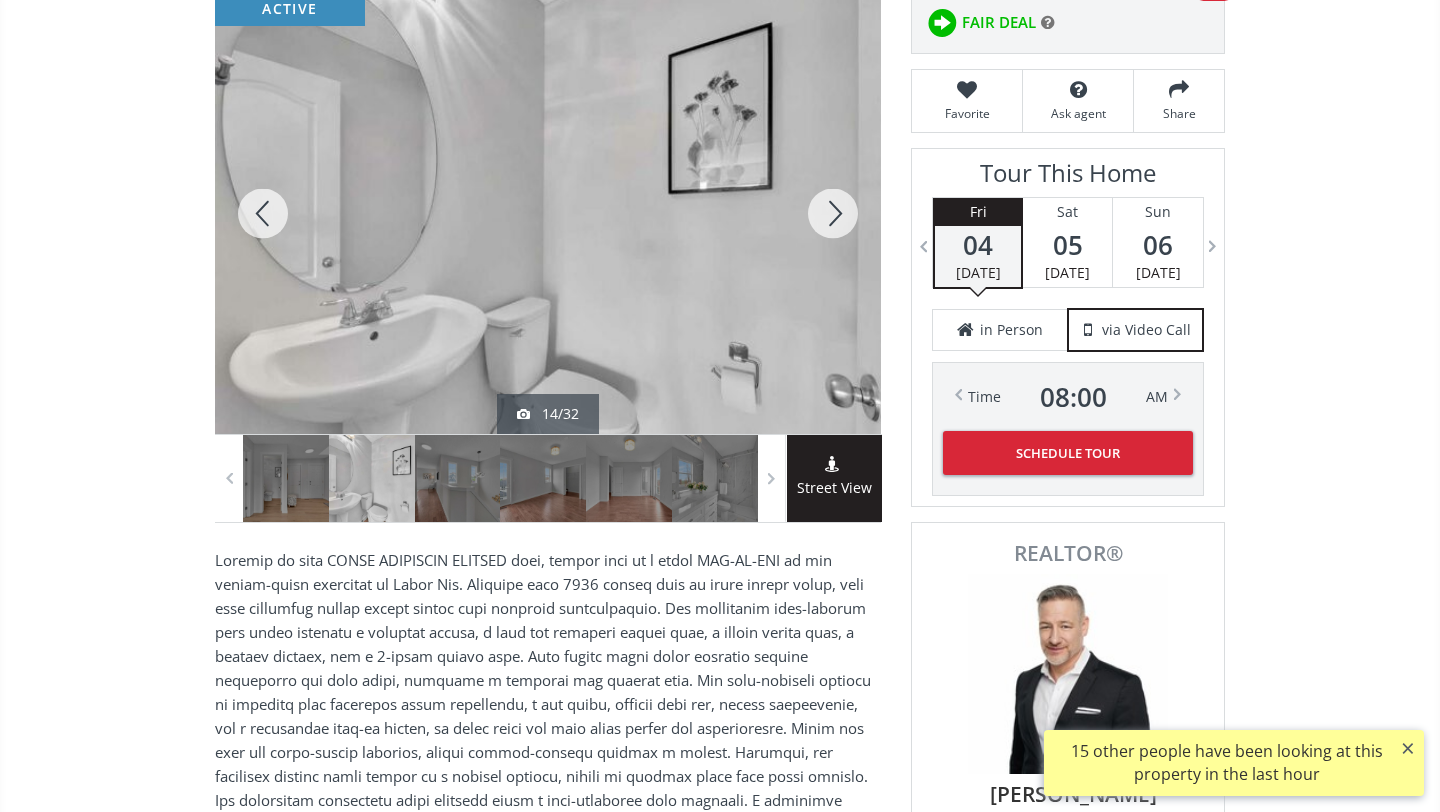 click at bounding box center [833, 213] 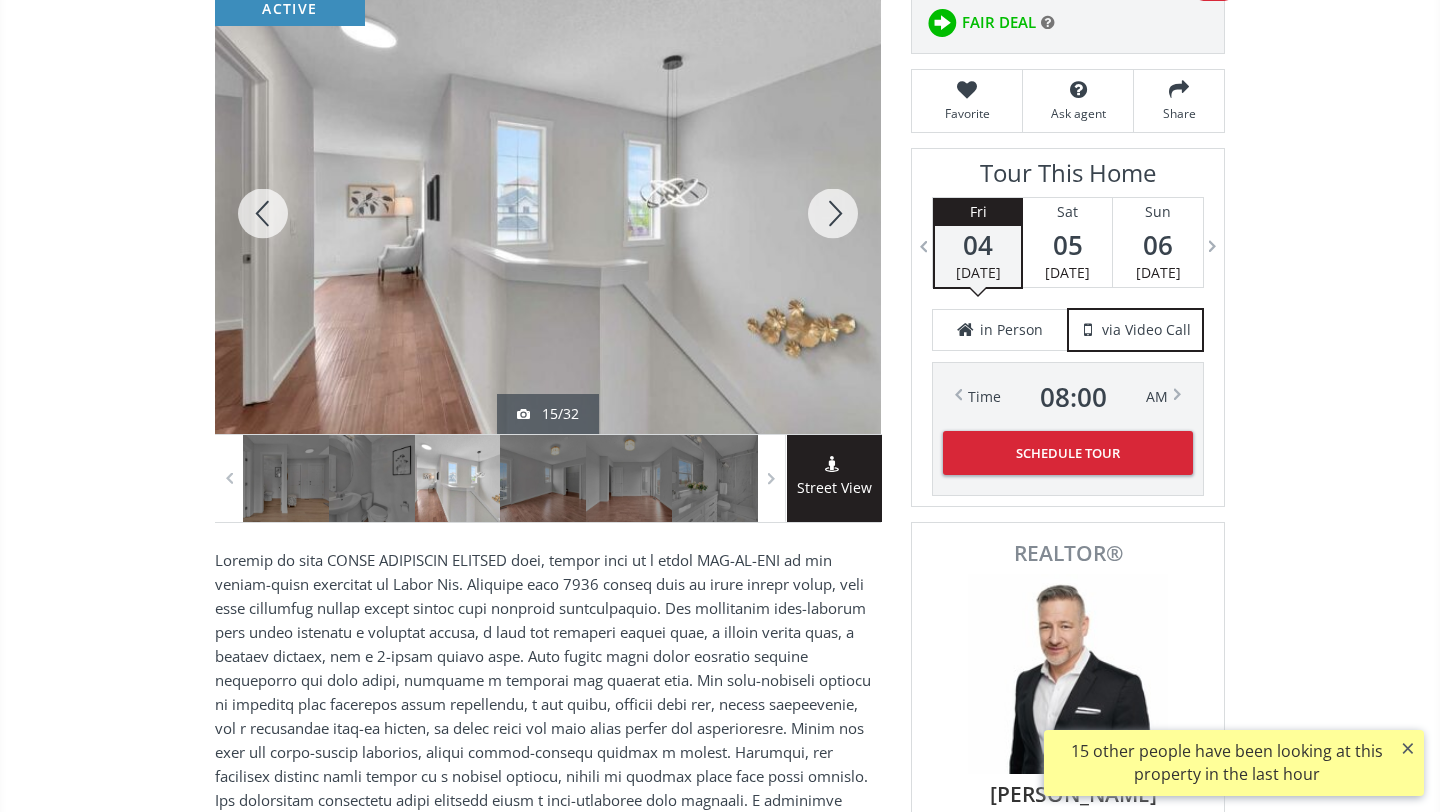 click at bounding box center [833, 213] 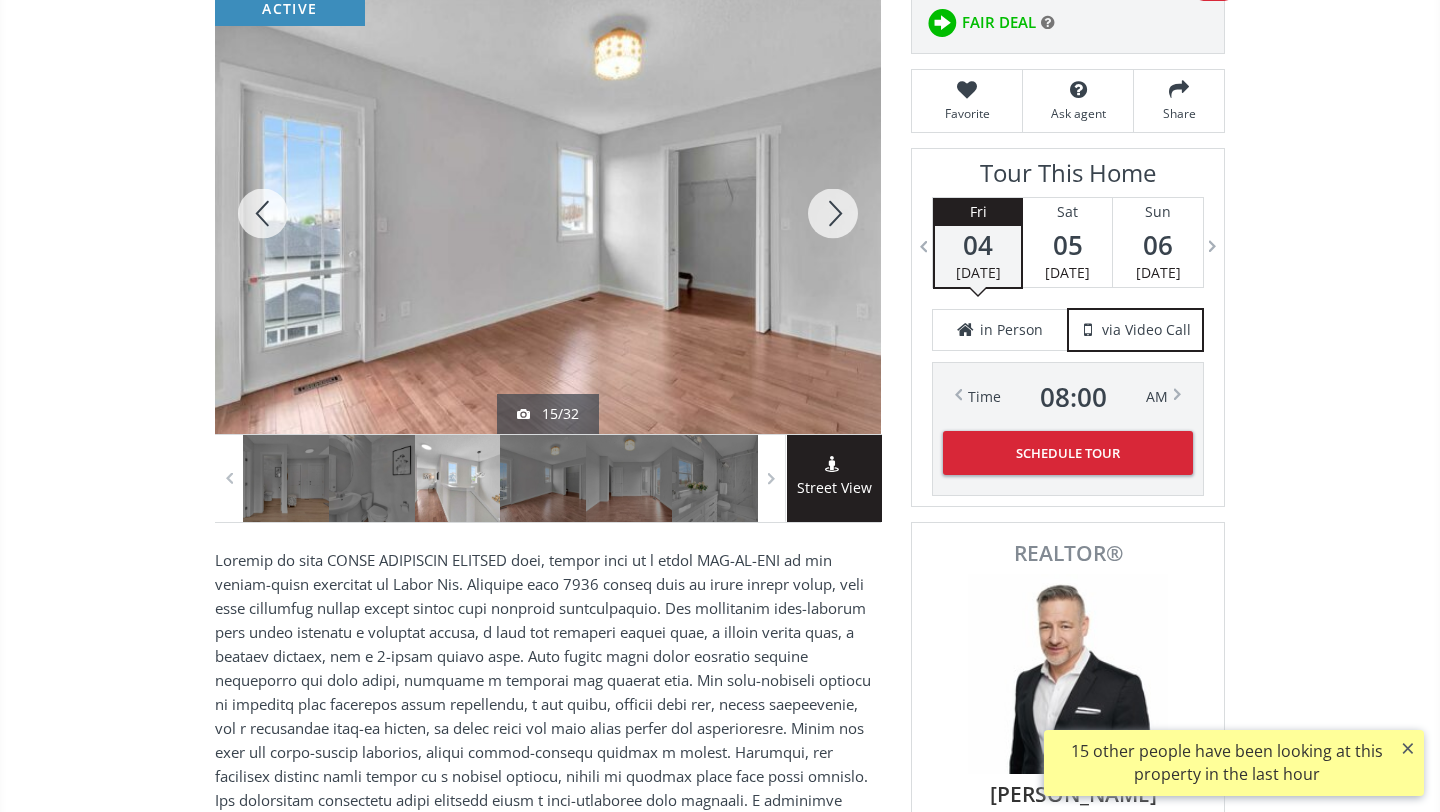 click at bounding box center [833, 213] 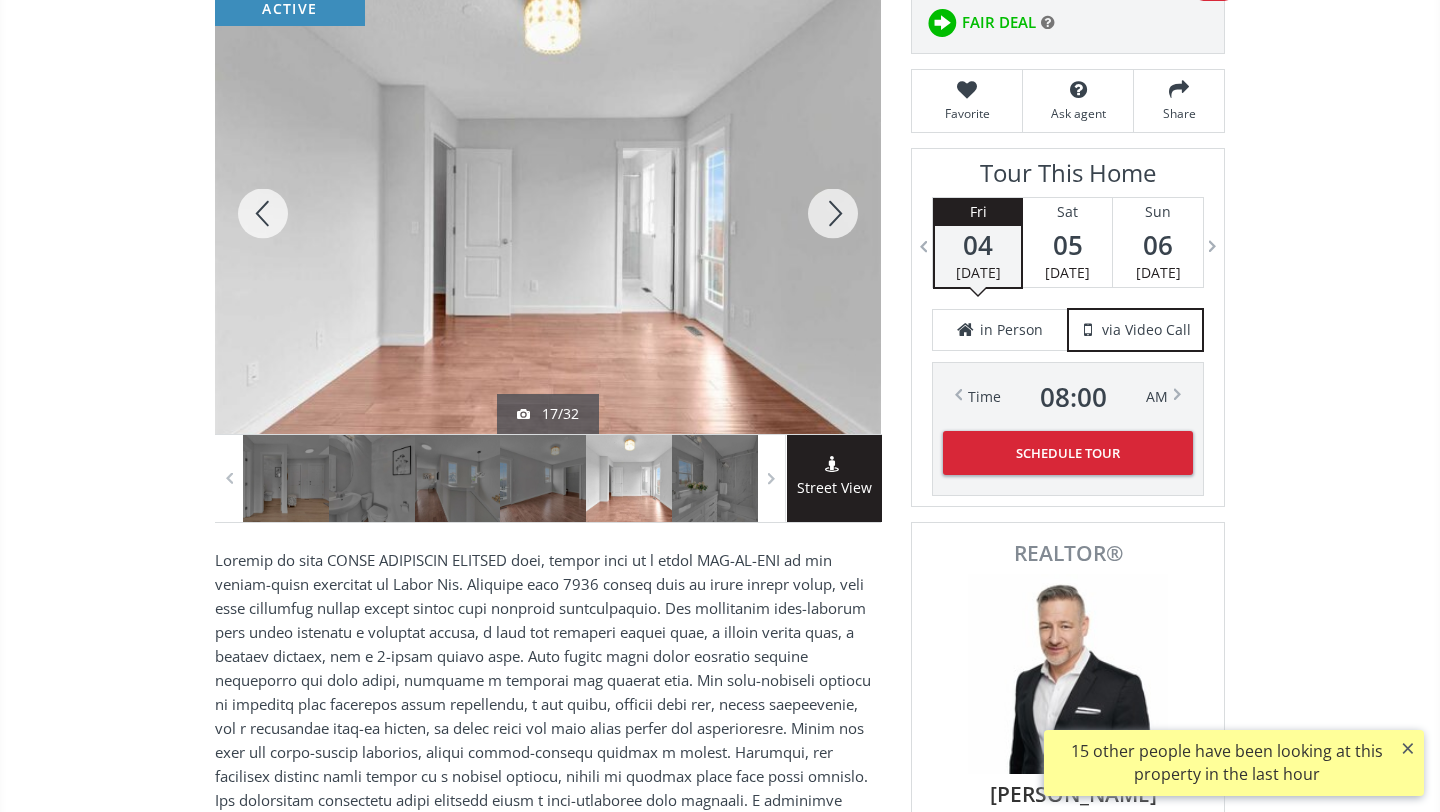 click at bounding box center (833, 213) 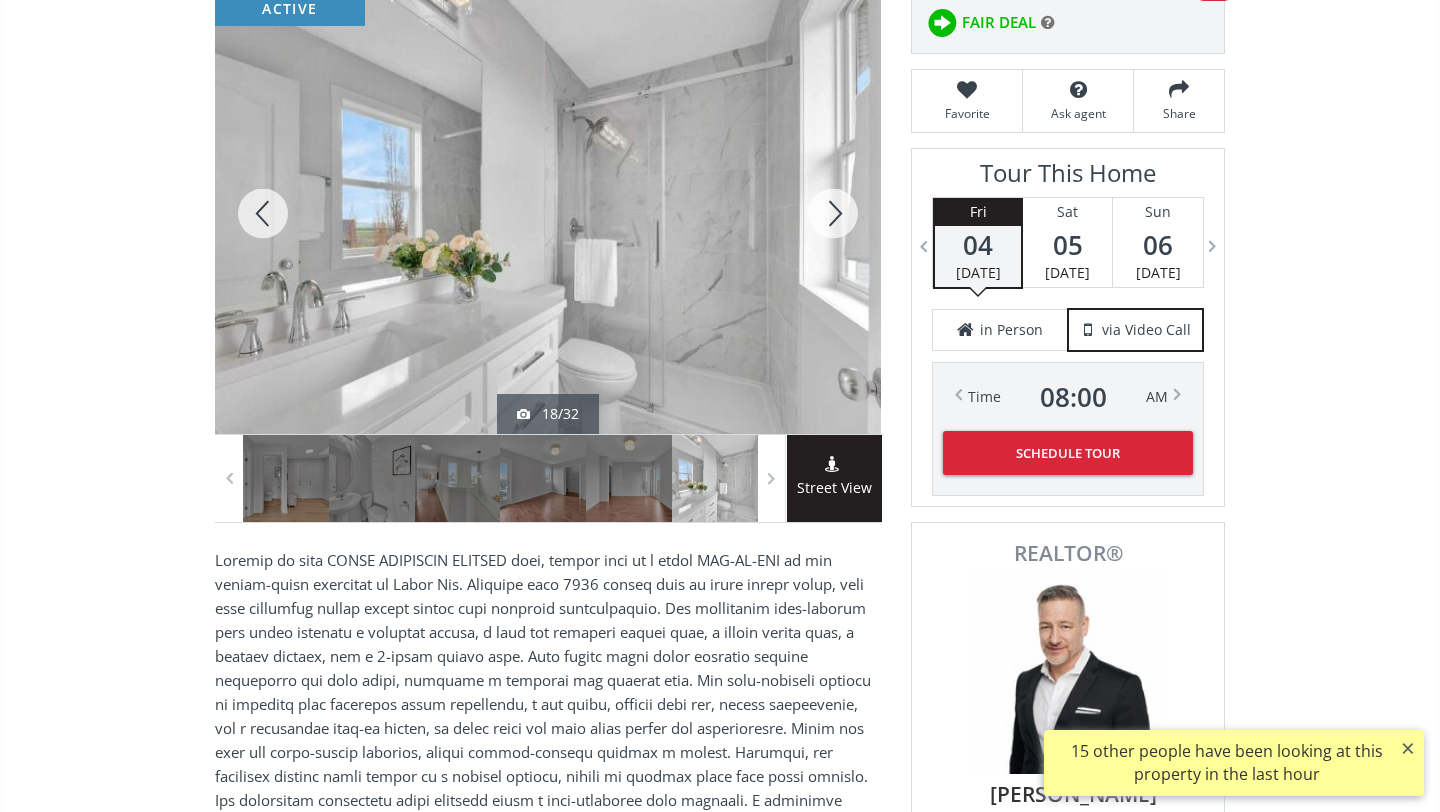 click at bounding box center (833, 213) 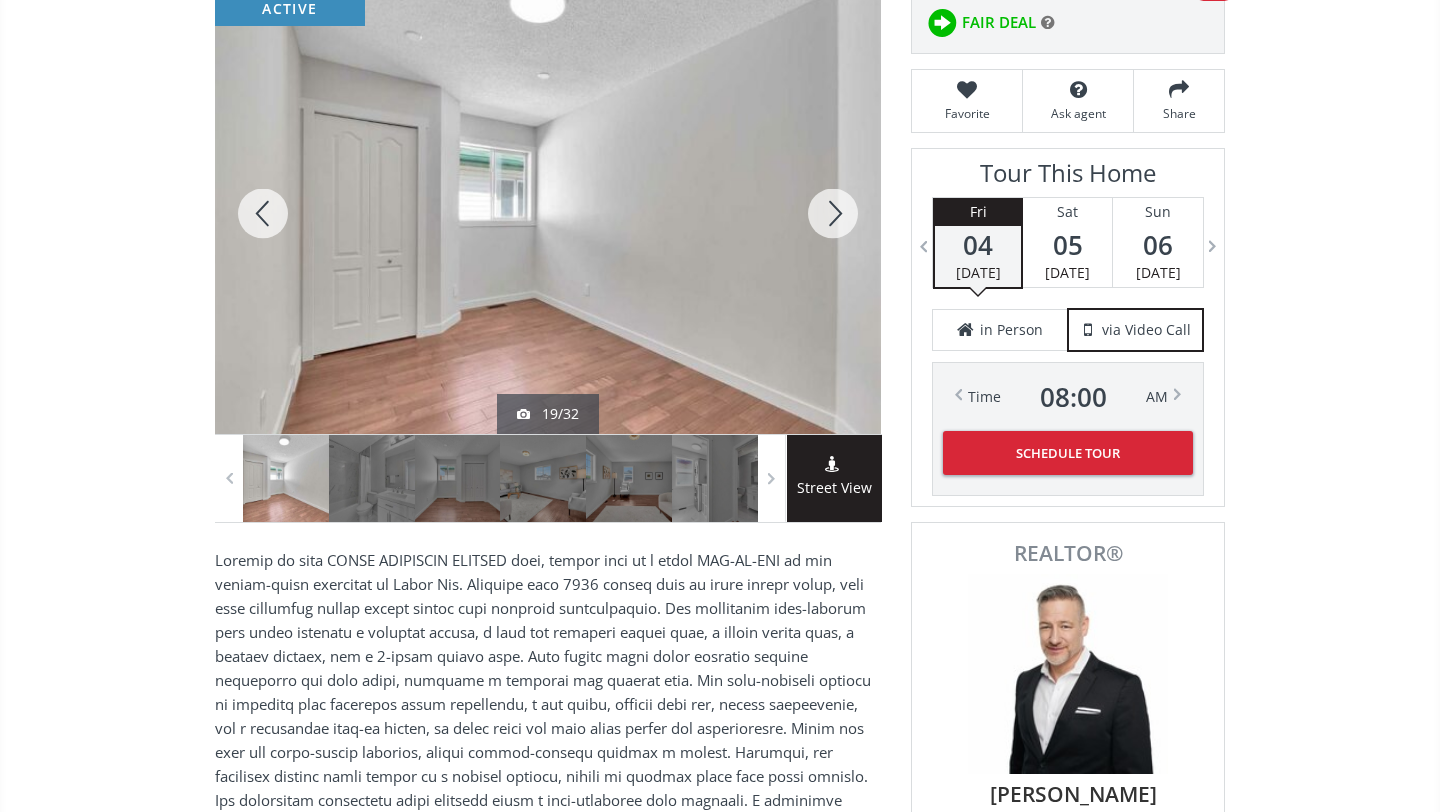 click at bounding box center (833, 213) 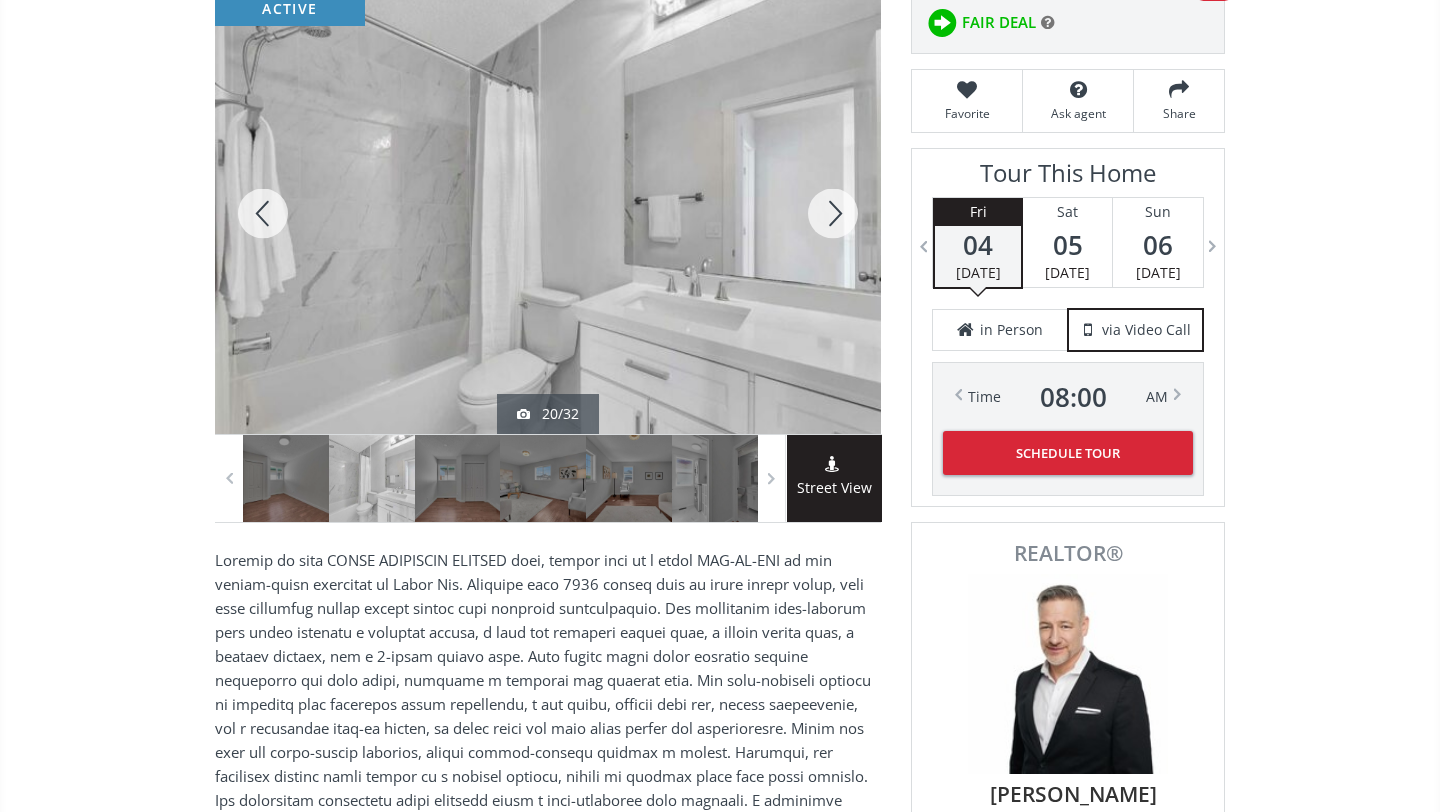 click at bounding box center [833, 213] 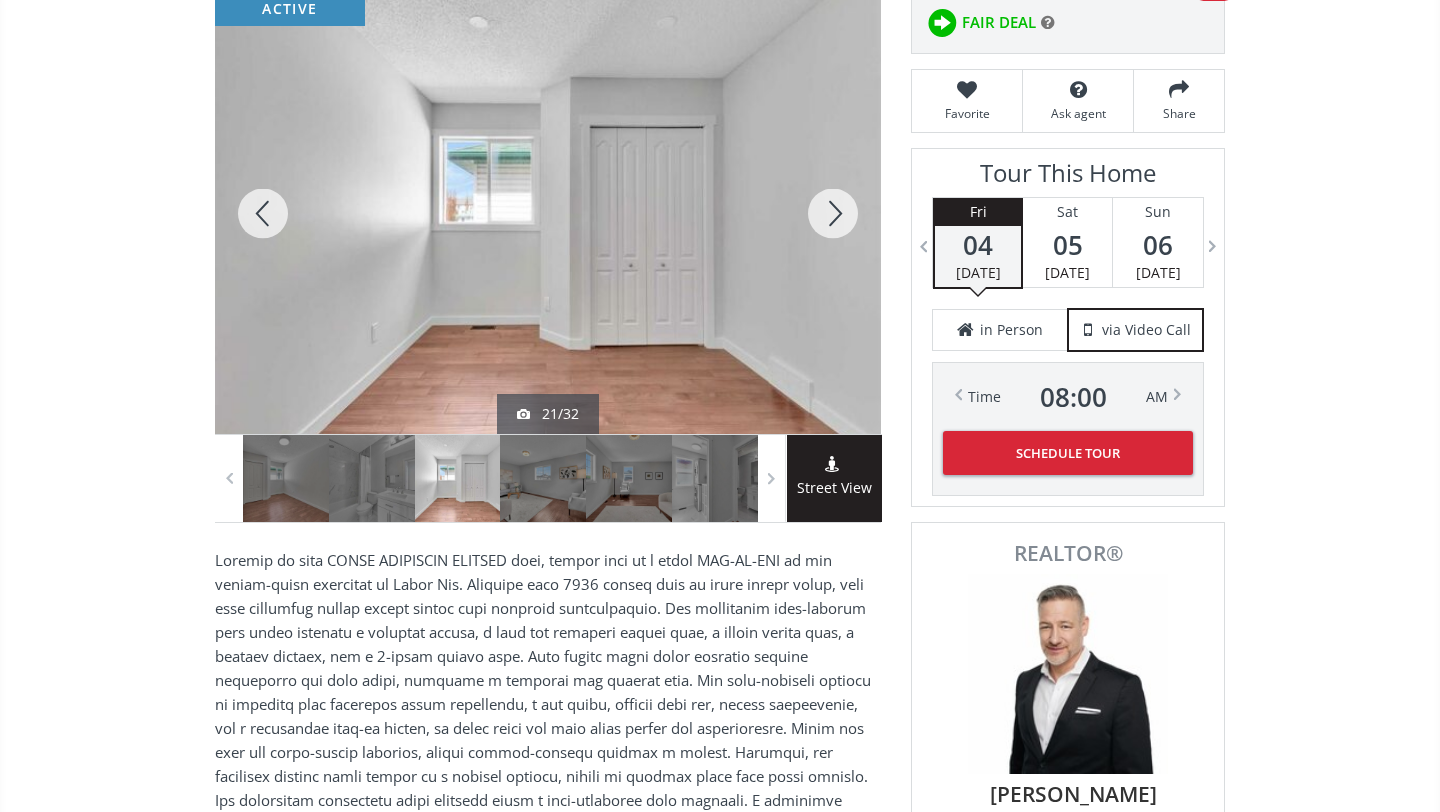 click at bounding box center (833, 213) 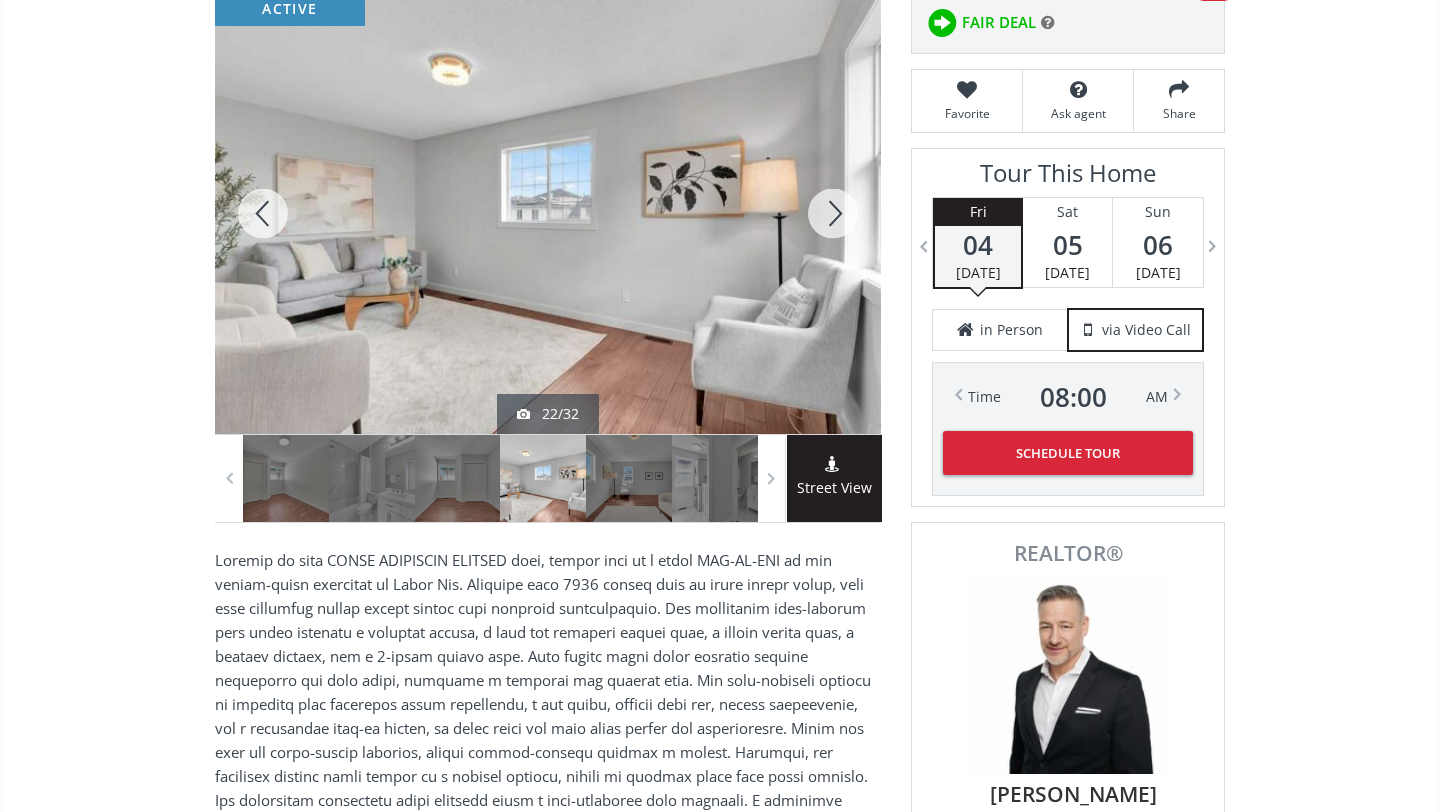 click at bounding box center (833, 213) 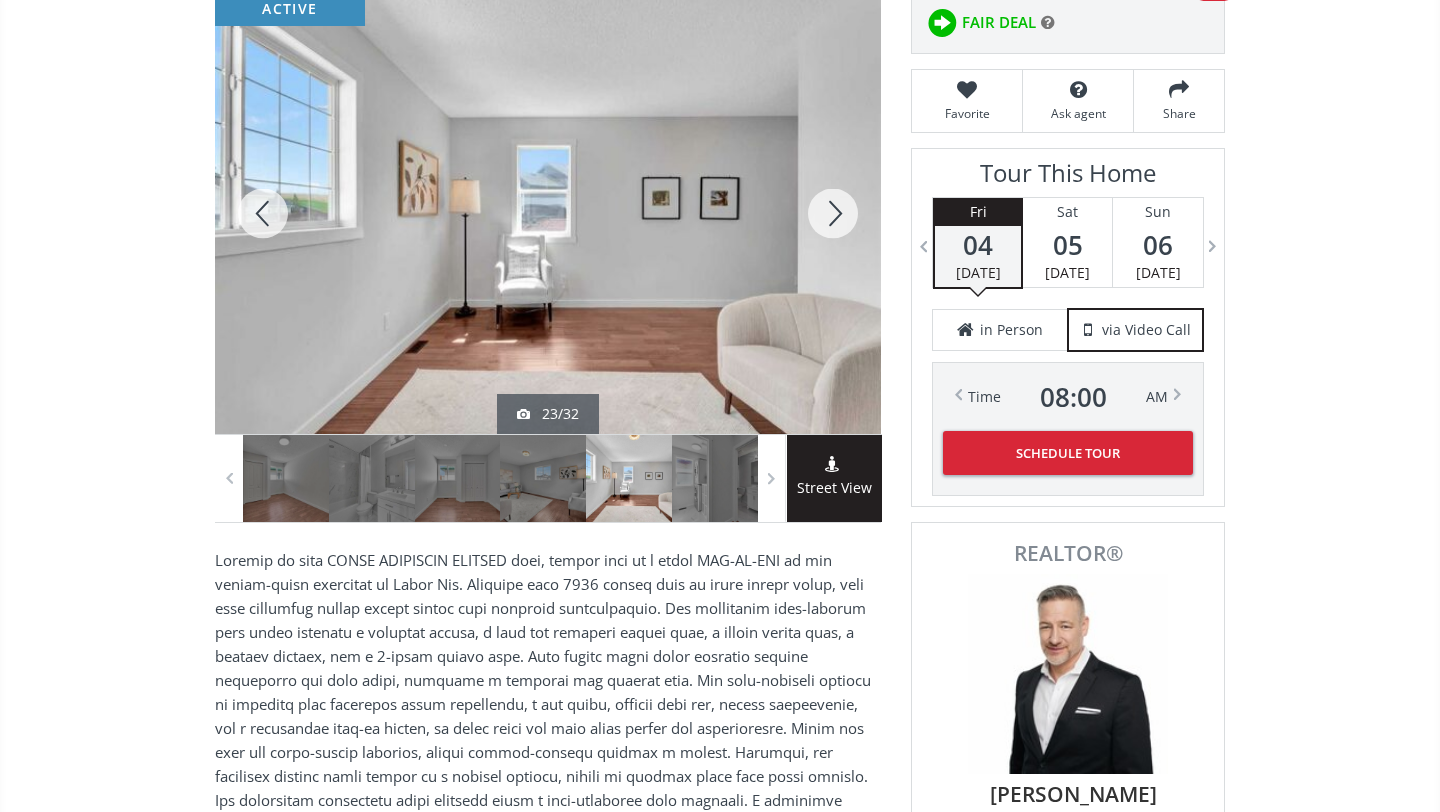 click at bounding box center (833, 213) 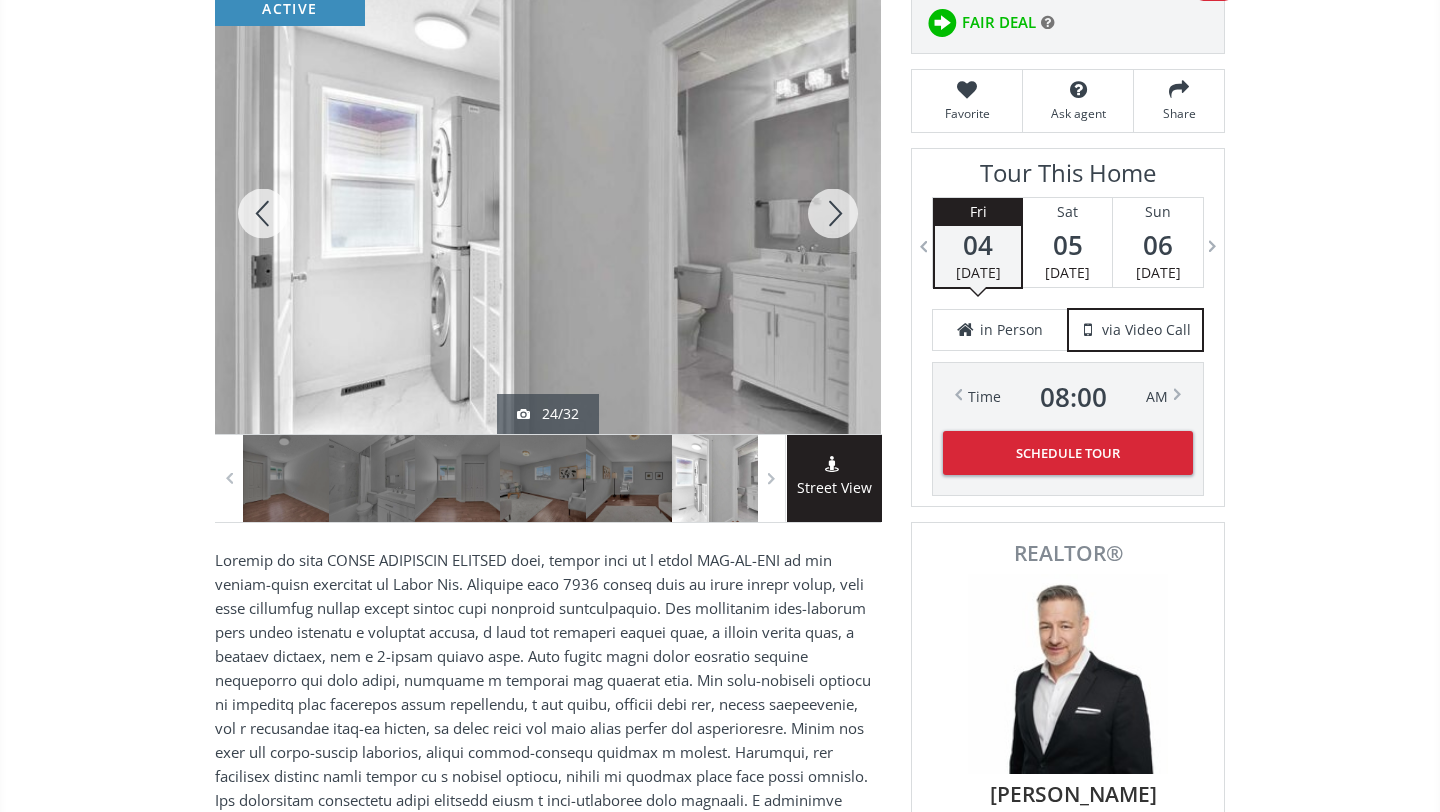 click at bounding box center [833, 213] 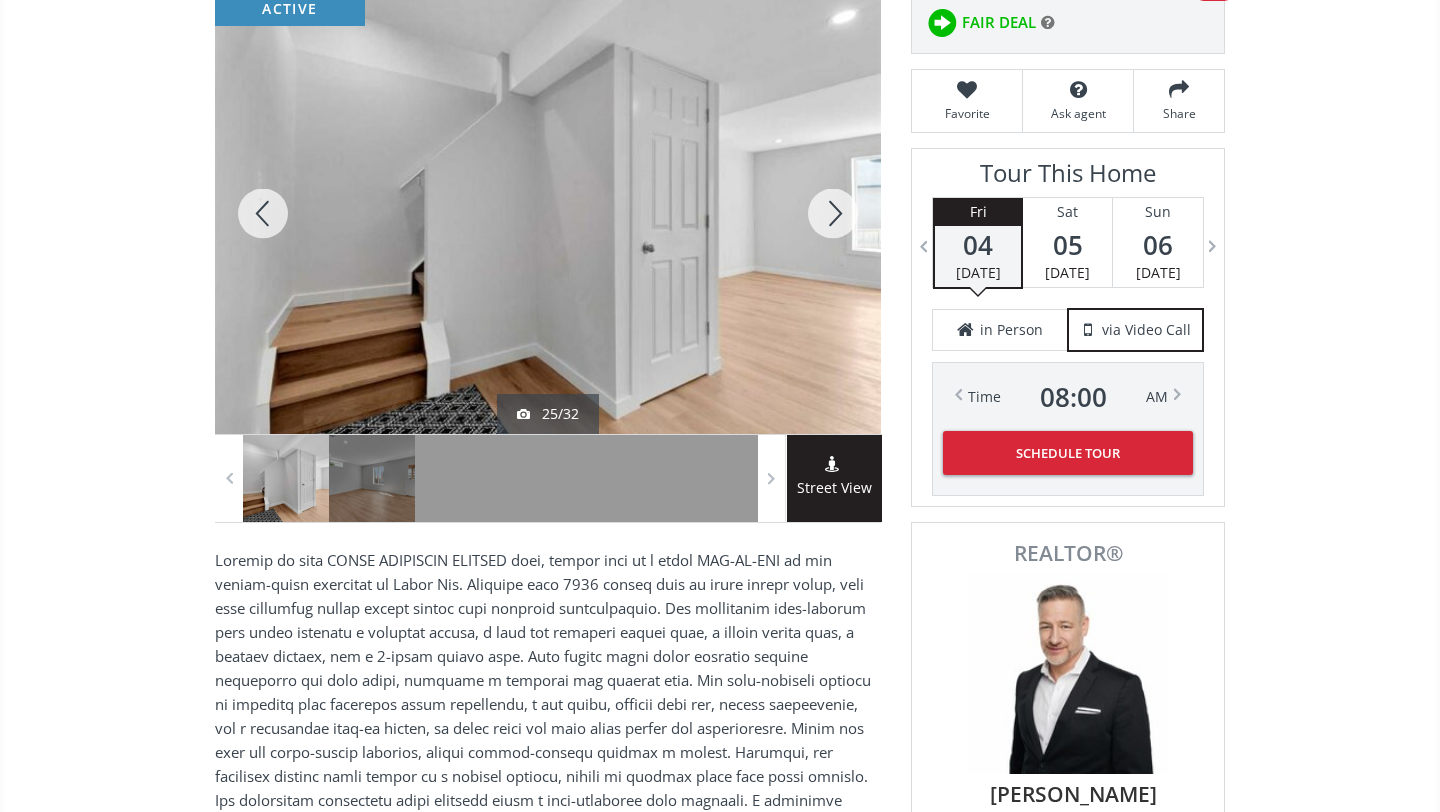click at bounding box center [833, 213] 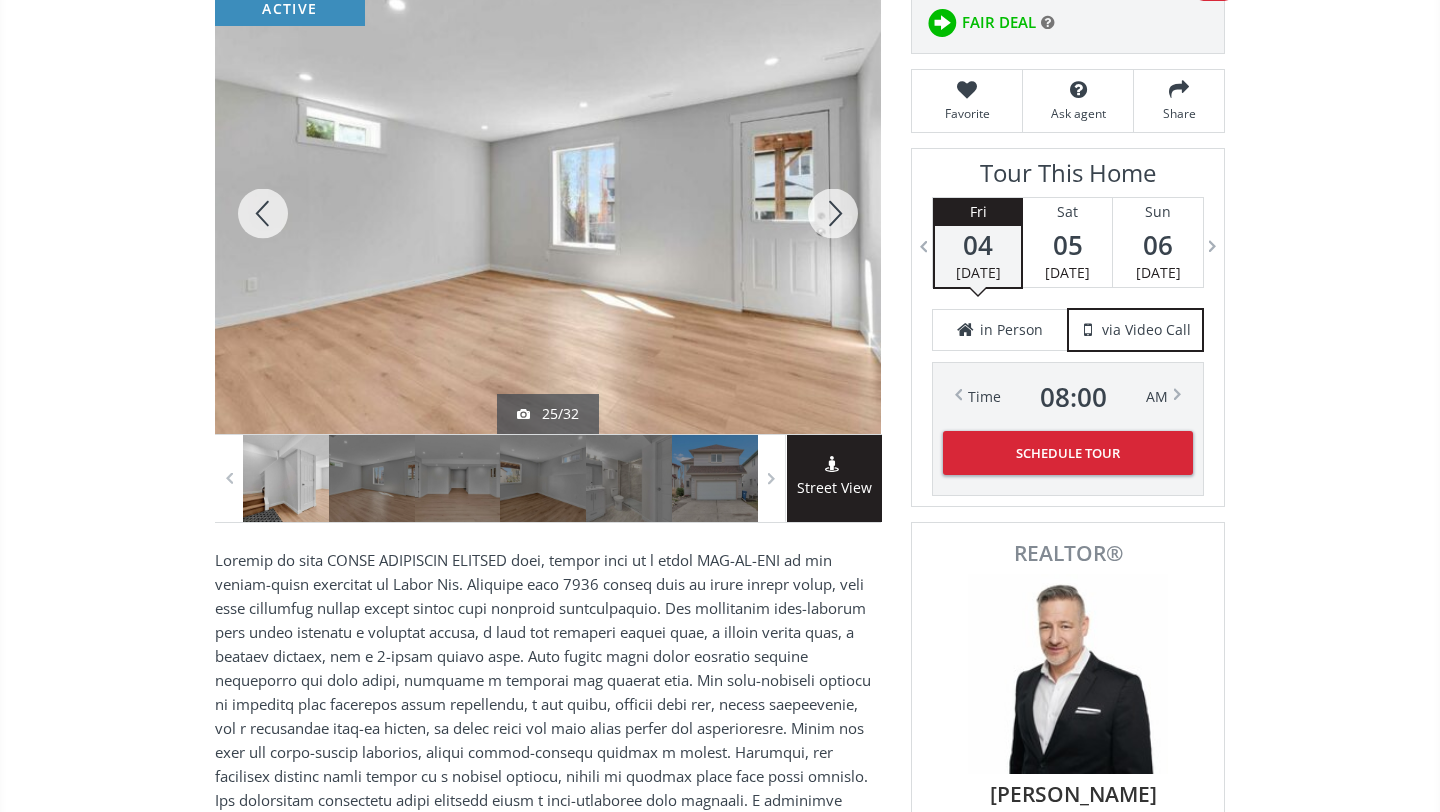click at bounding box center [833, 213] 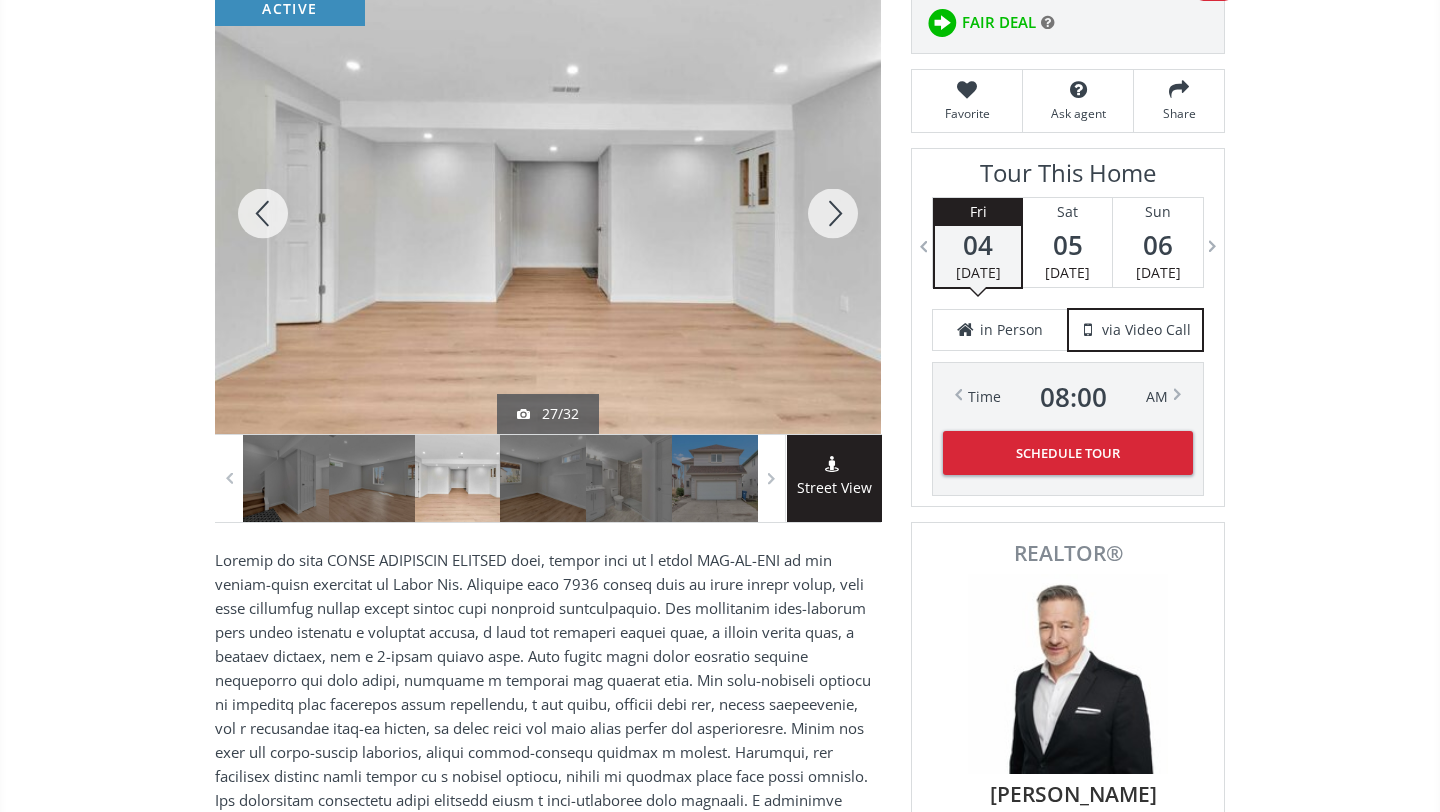 click at bounding box center [833, 213] 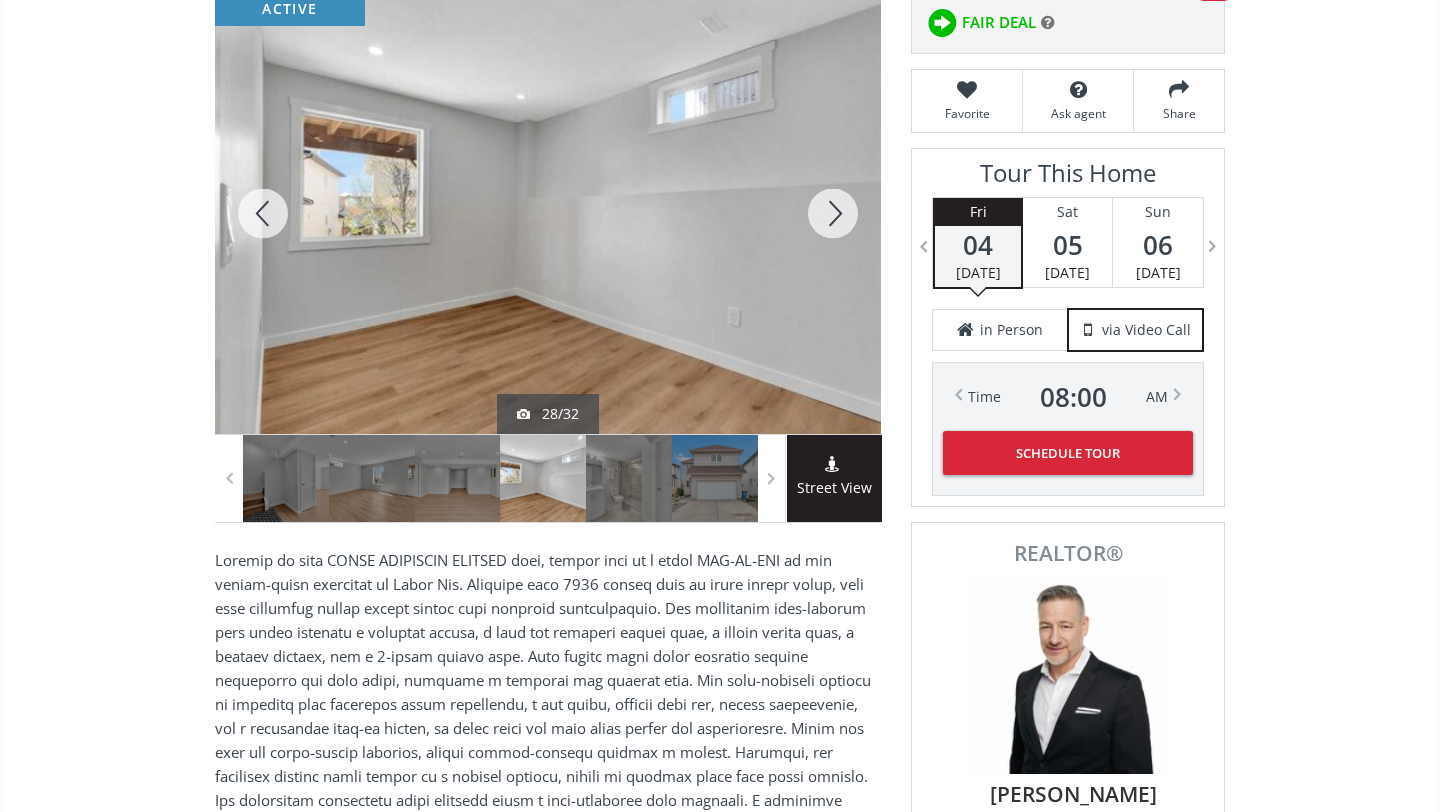 click at bounding box center (833, 213) 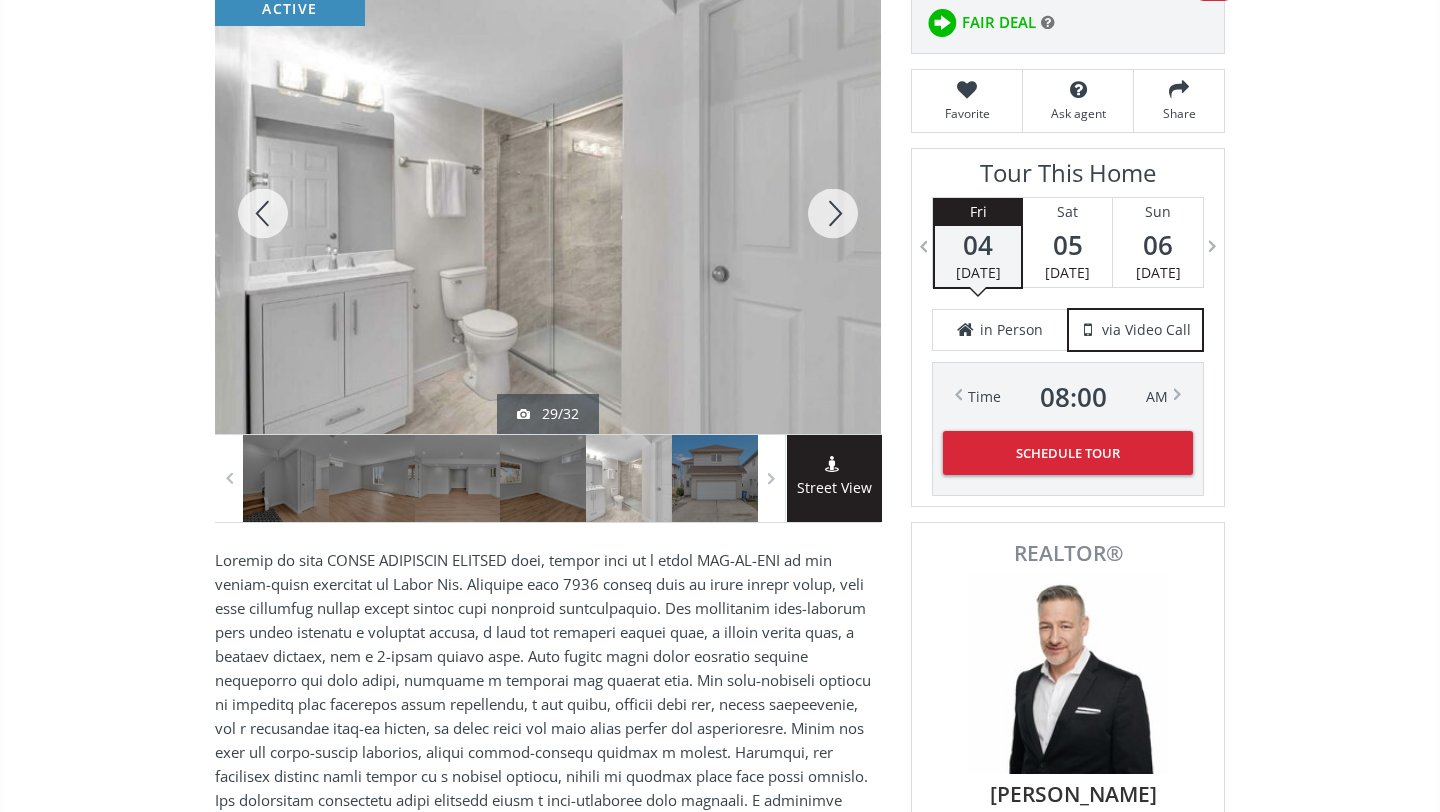 click at bounding box center (833, 213) 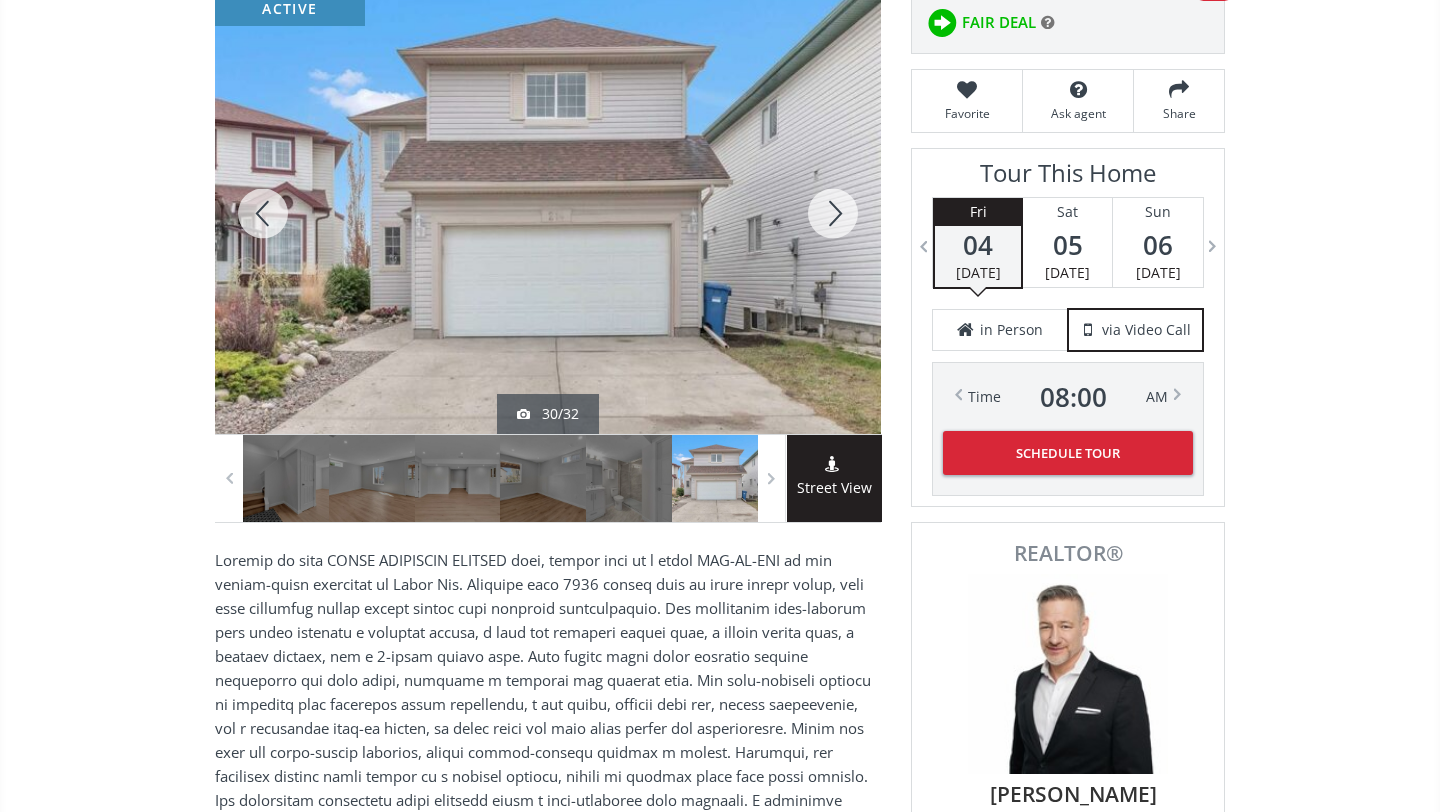 click at bounding box center [833, 213] 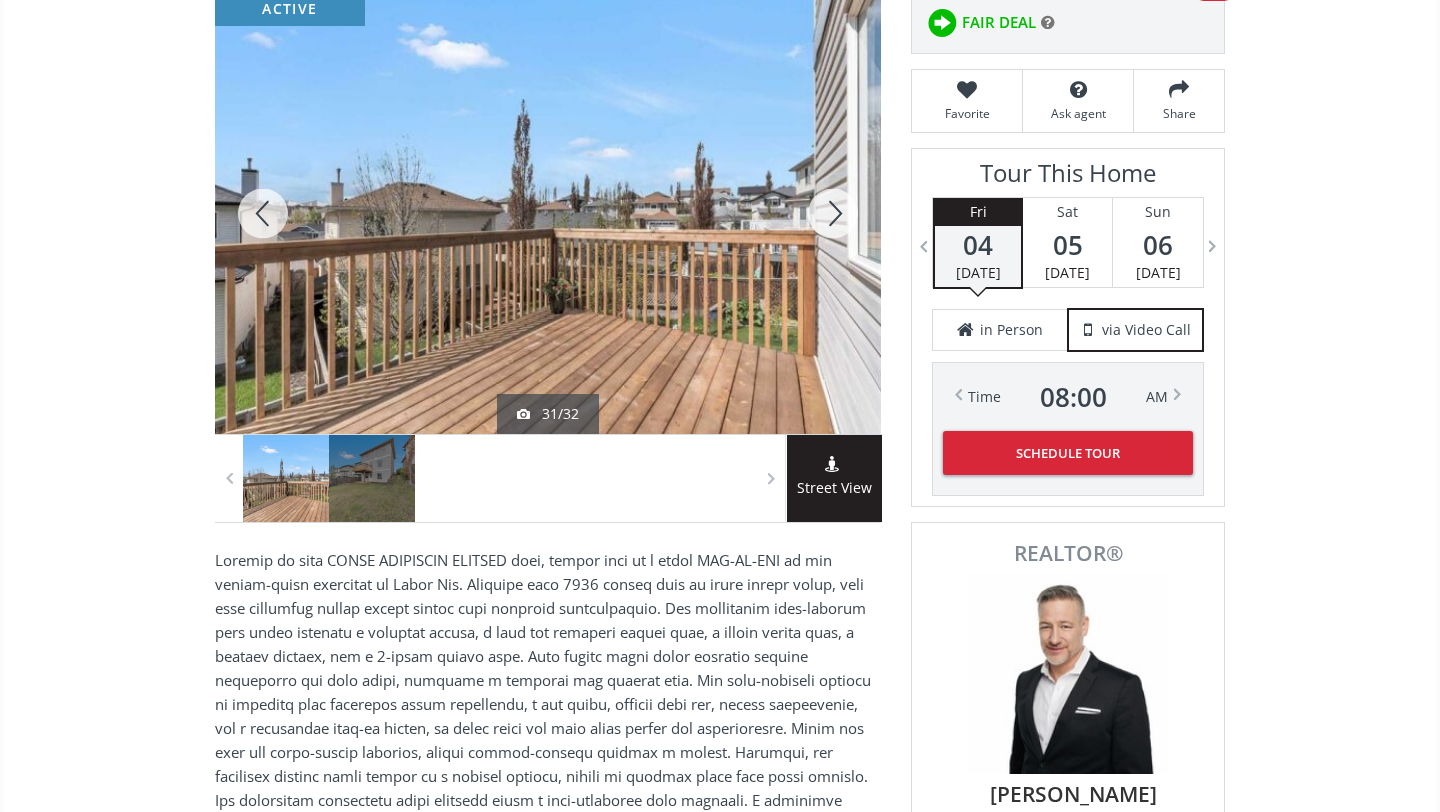 click at bounding box center [833, 213] 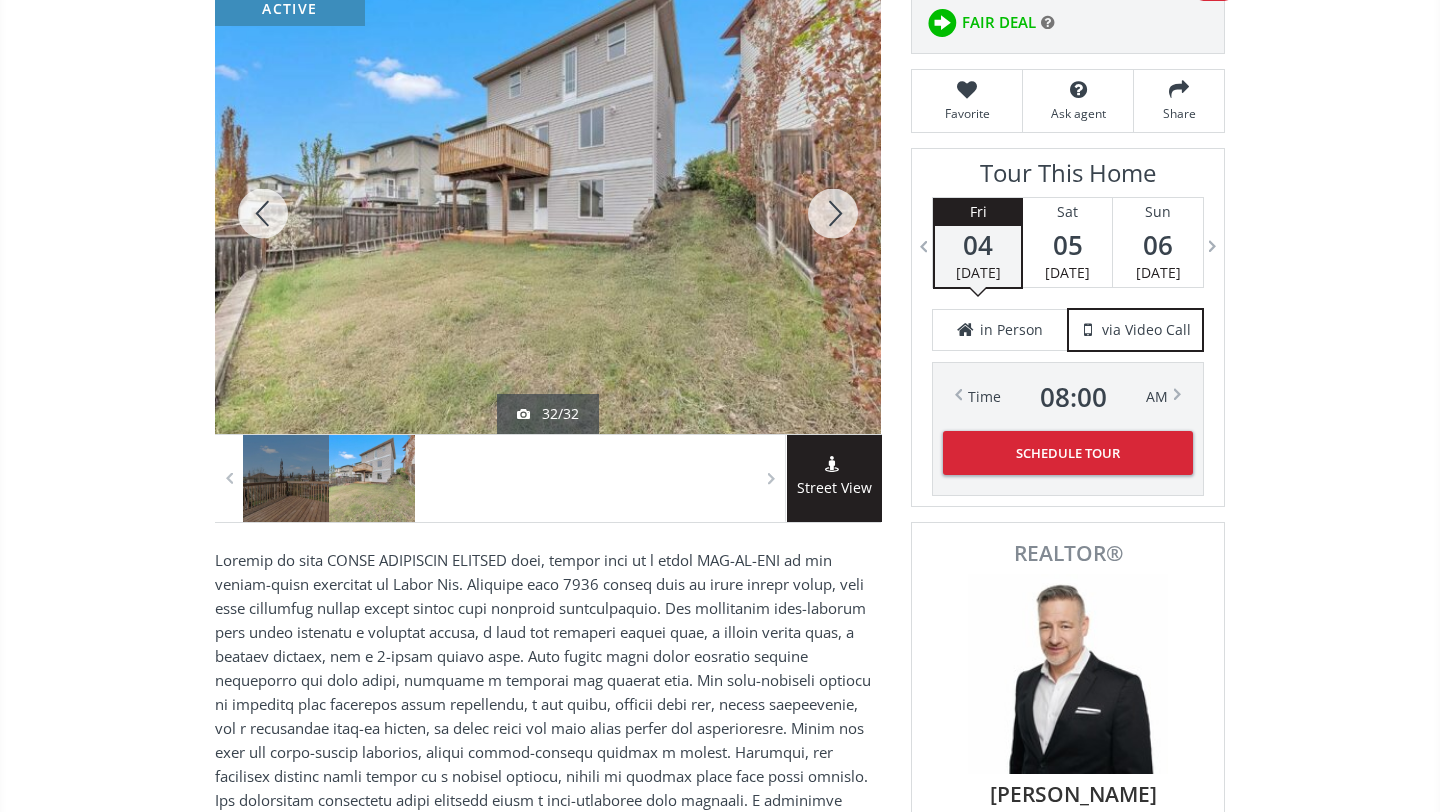 click at bounding box center [833, 213] 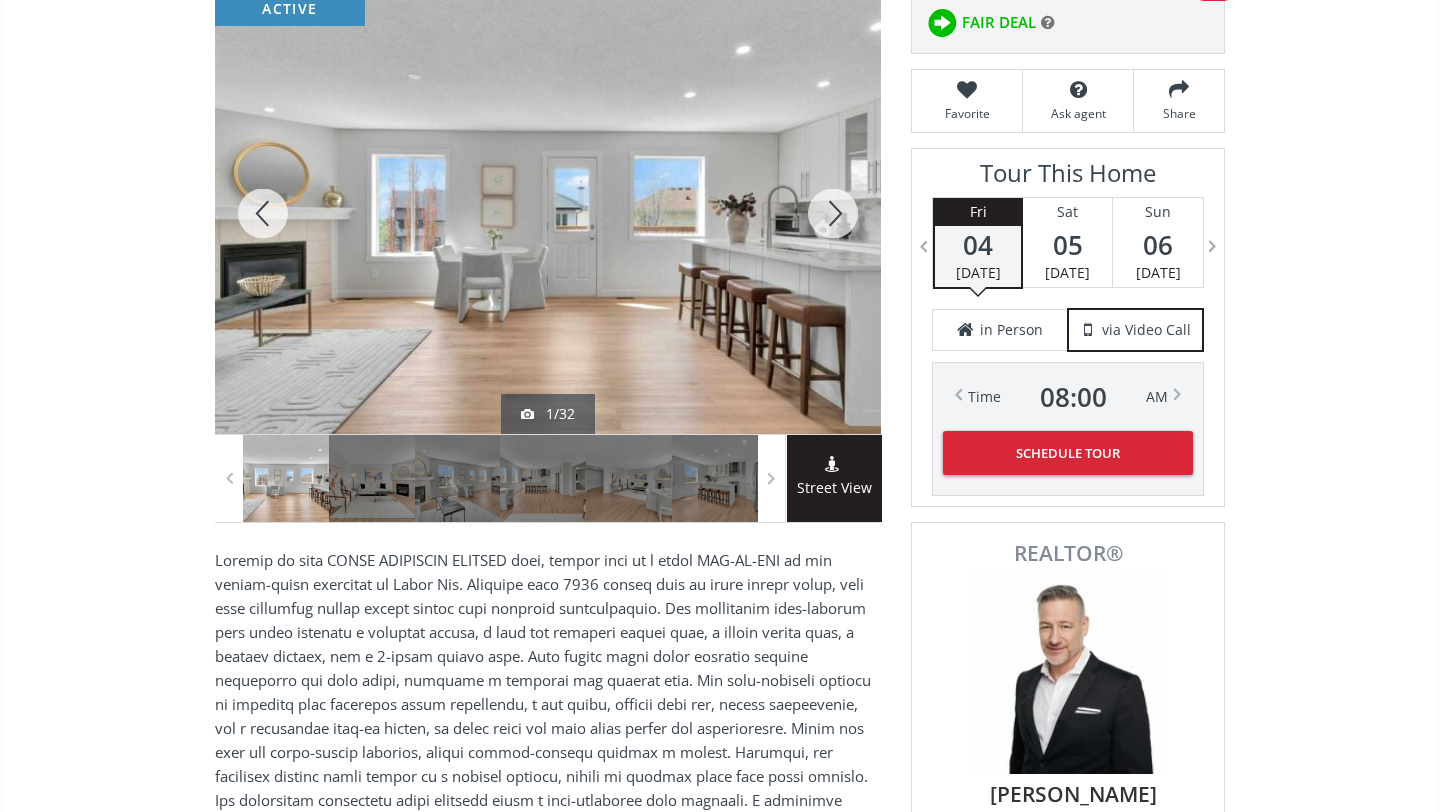 click at bounding box center (833, 213) 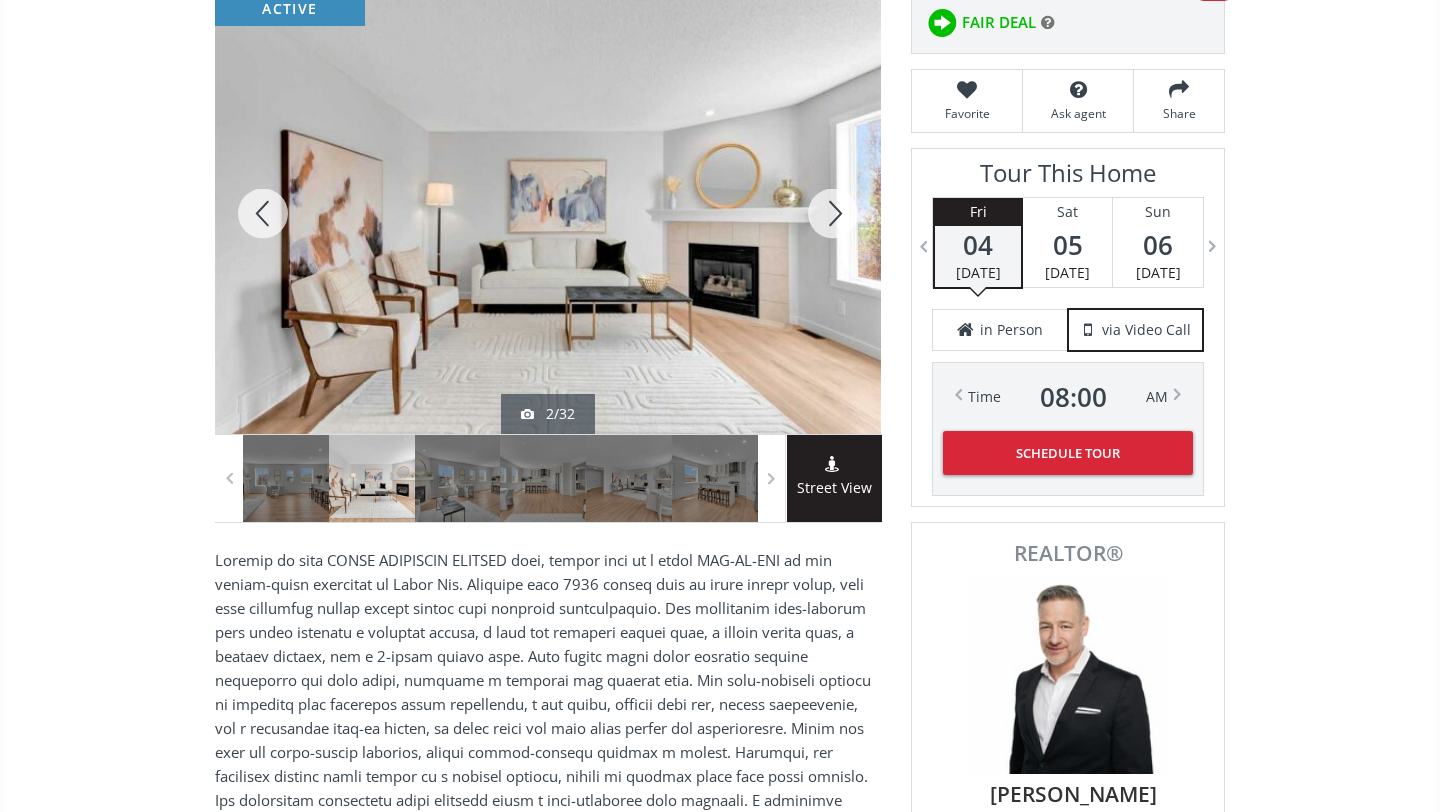 click at bounding box center (833, 213) 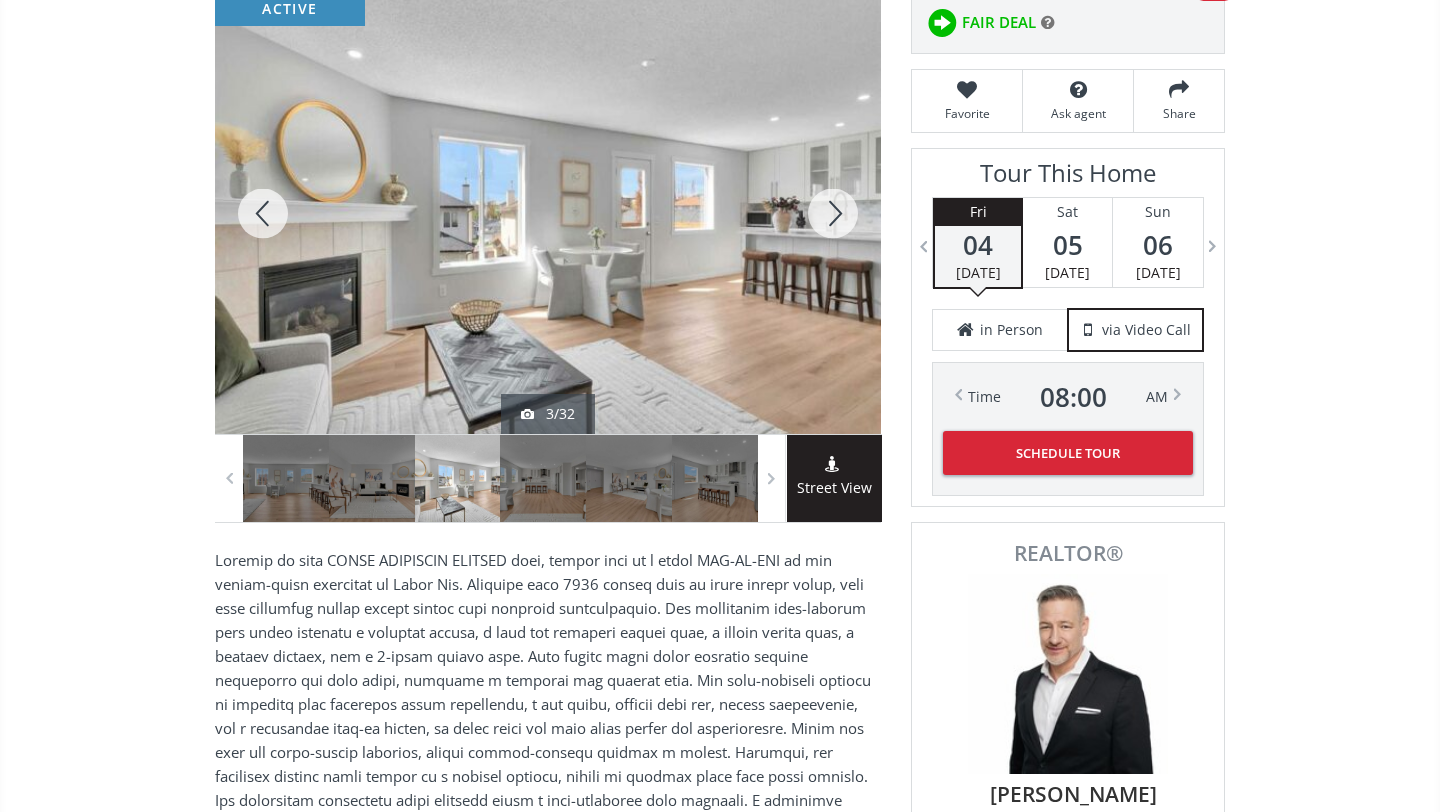 click at bounding box center (833, 213) 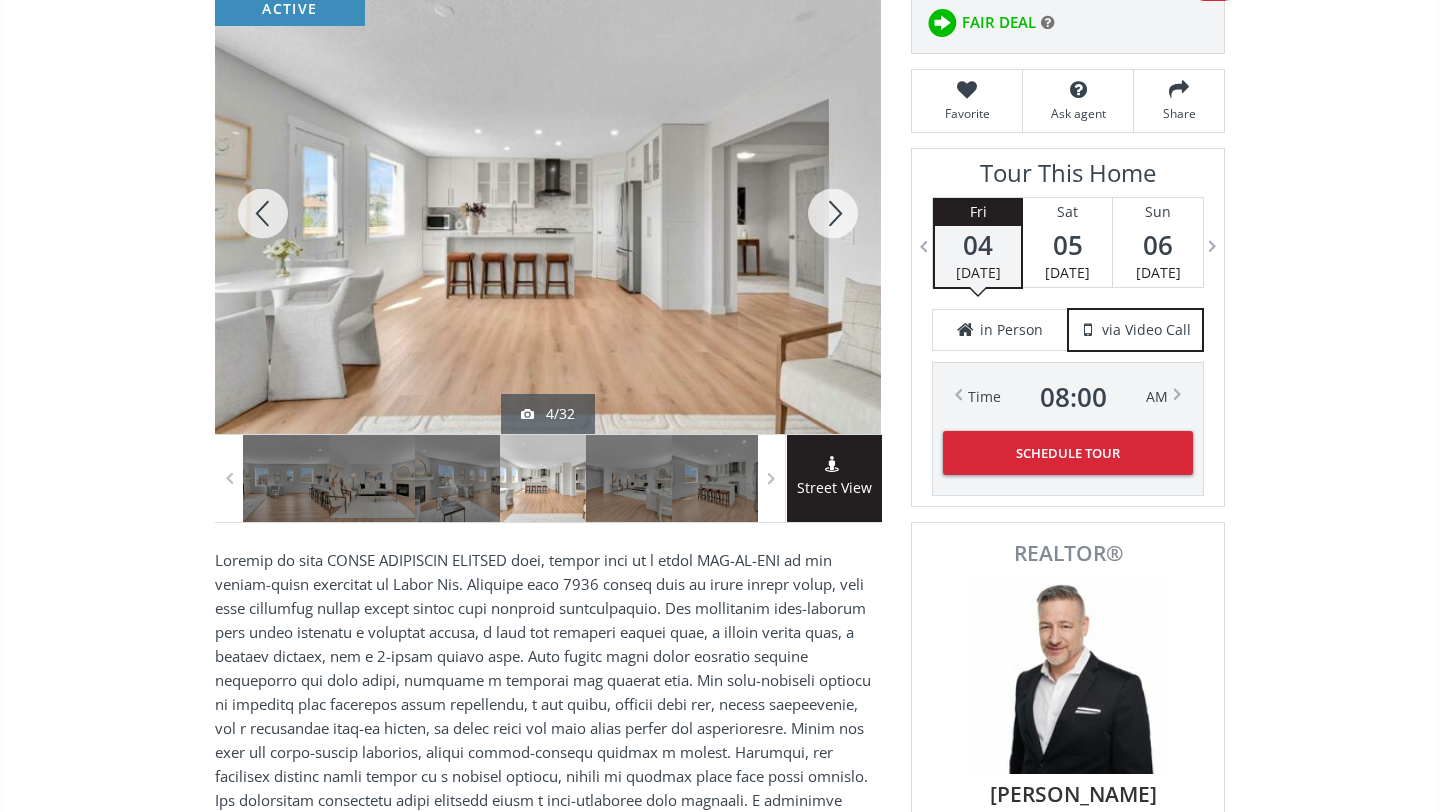 click at bounding box center (833, 213) 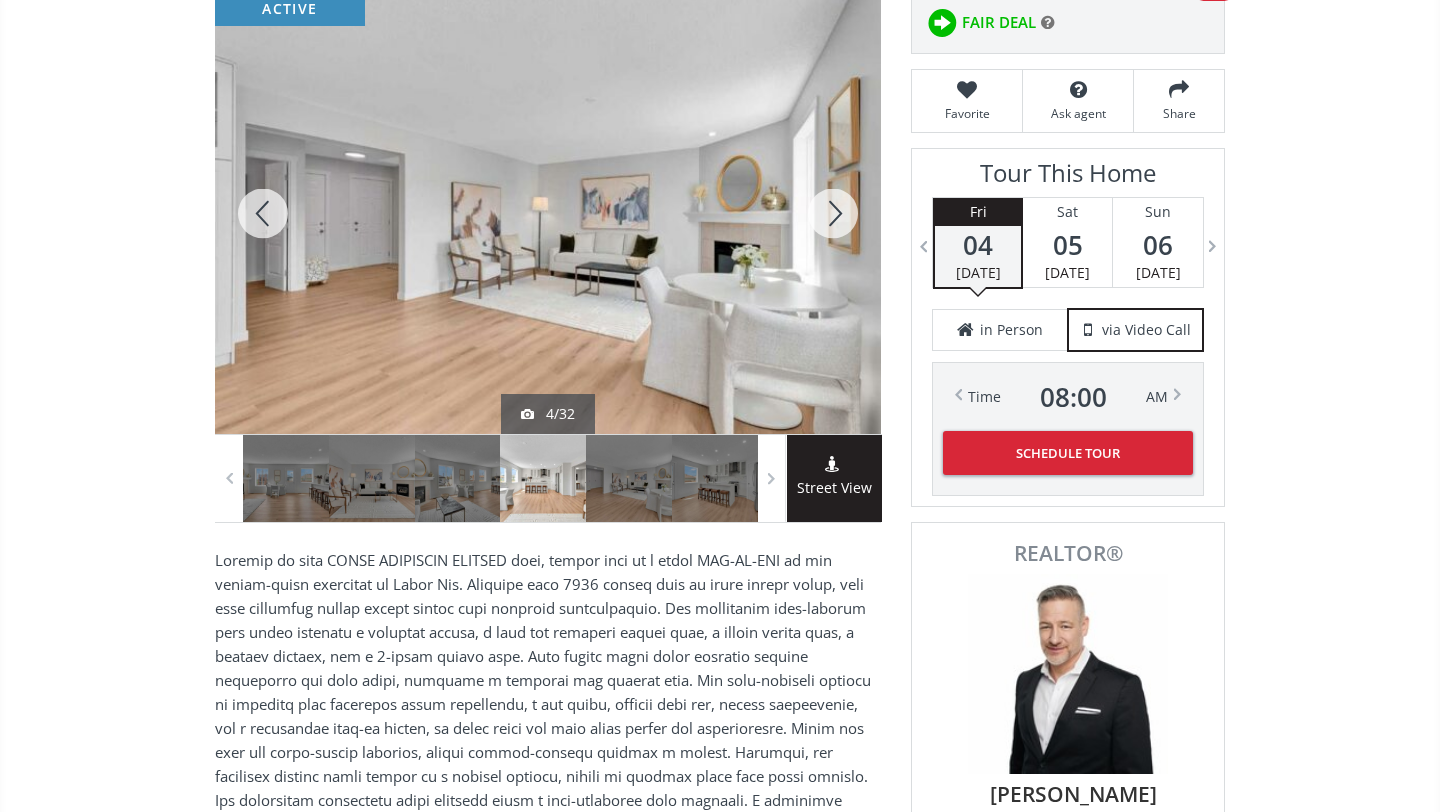 click at bounding box center (833, 213) 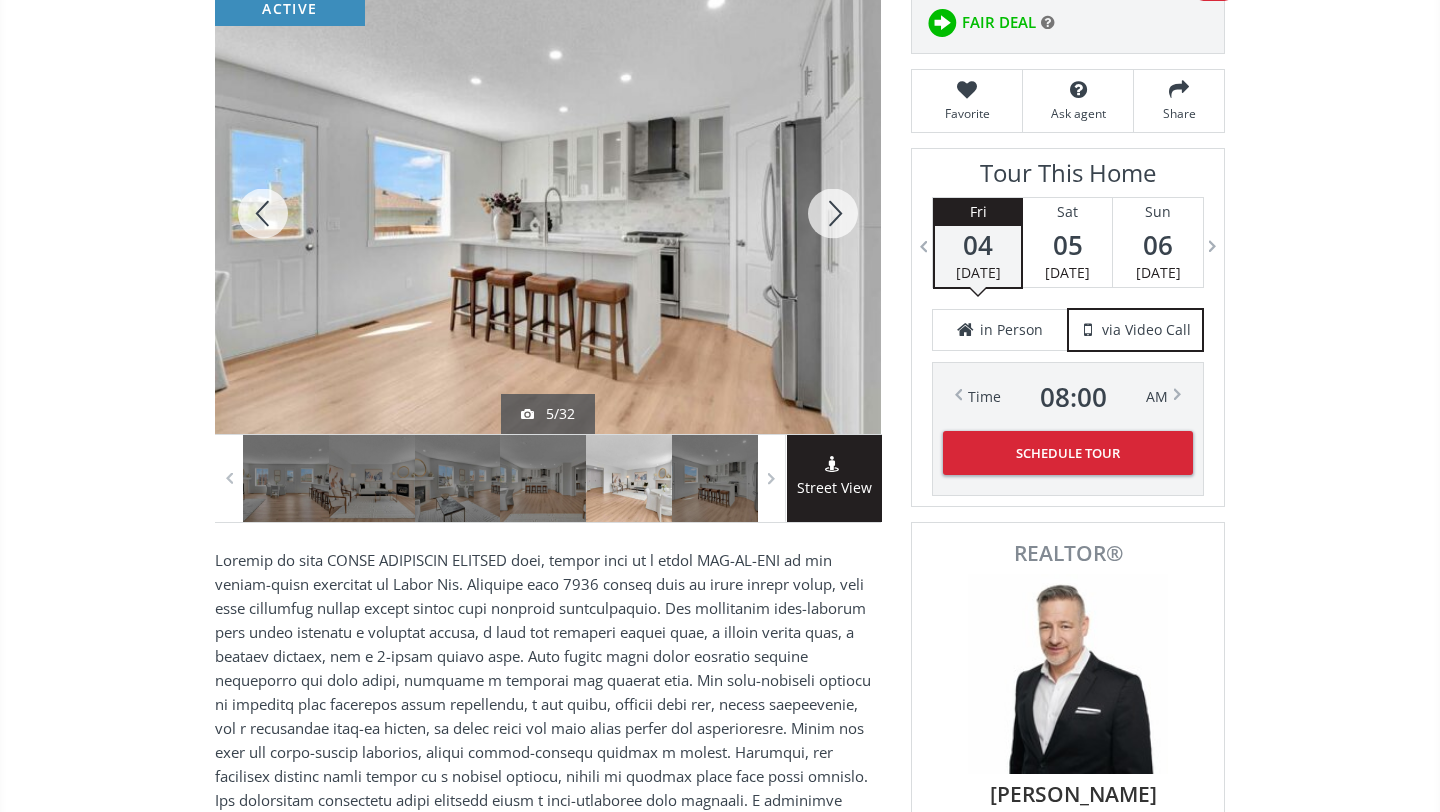 click at bounding box center [833, 213] 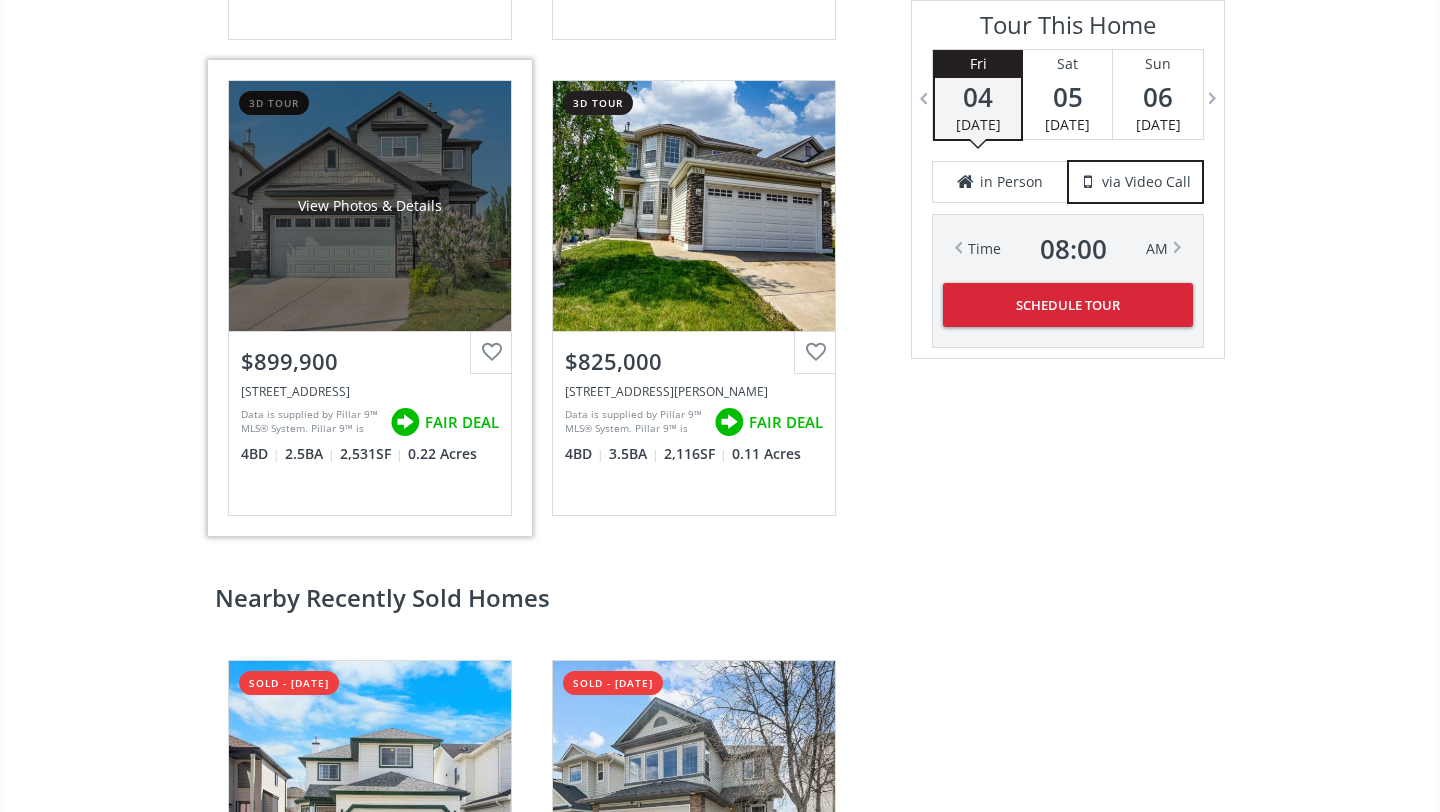 scroll, scrollTop: 3587, scrollLeft: 0, axis: vertical 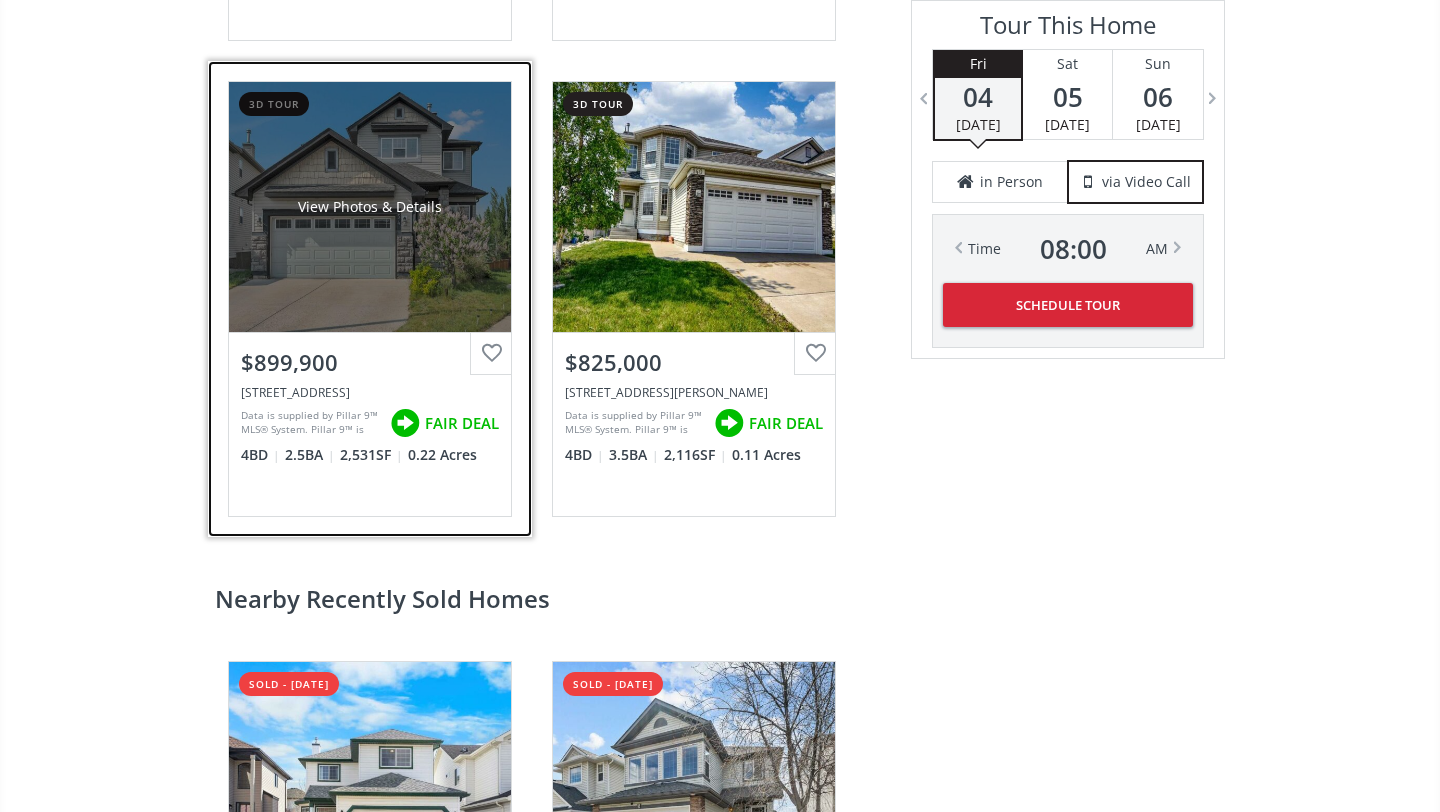click on "View Photos & Details" at bounding box center [370, 207] 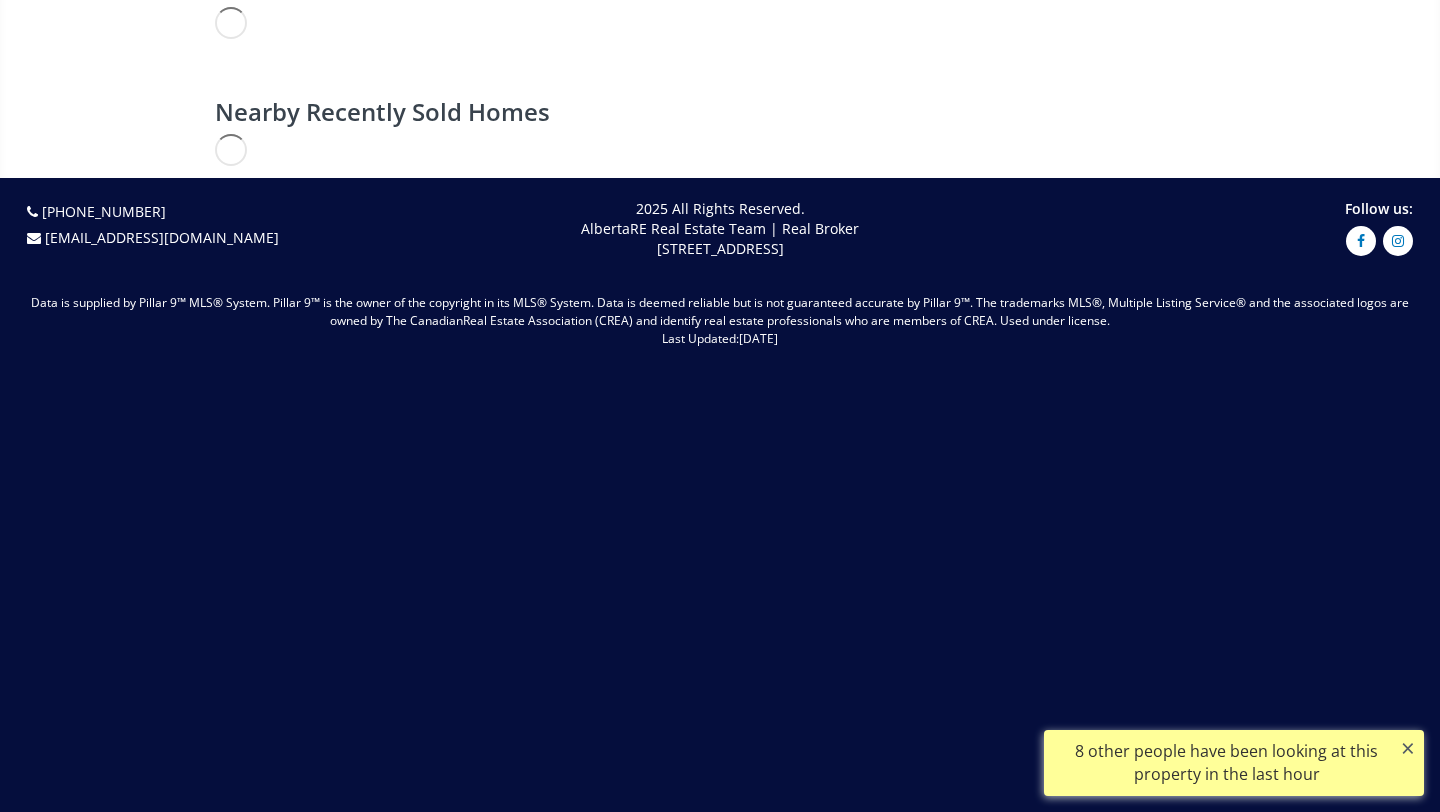 scroll, scrollTop: 0, scrollLeft: 0, axis: both 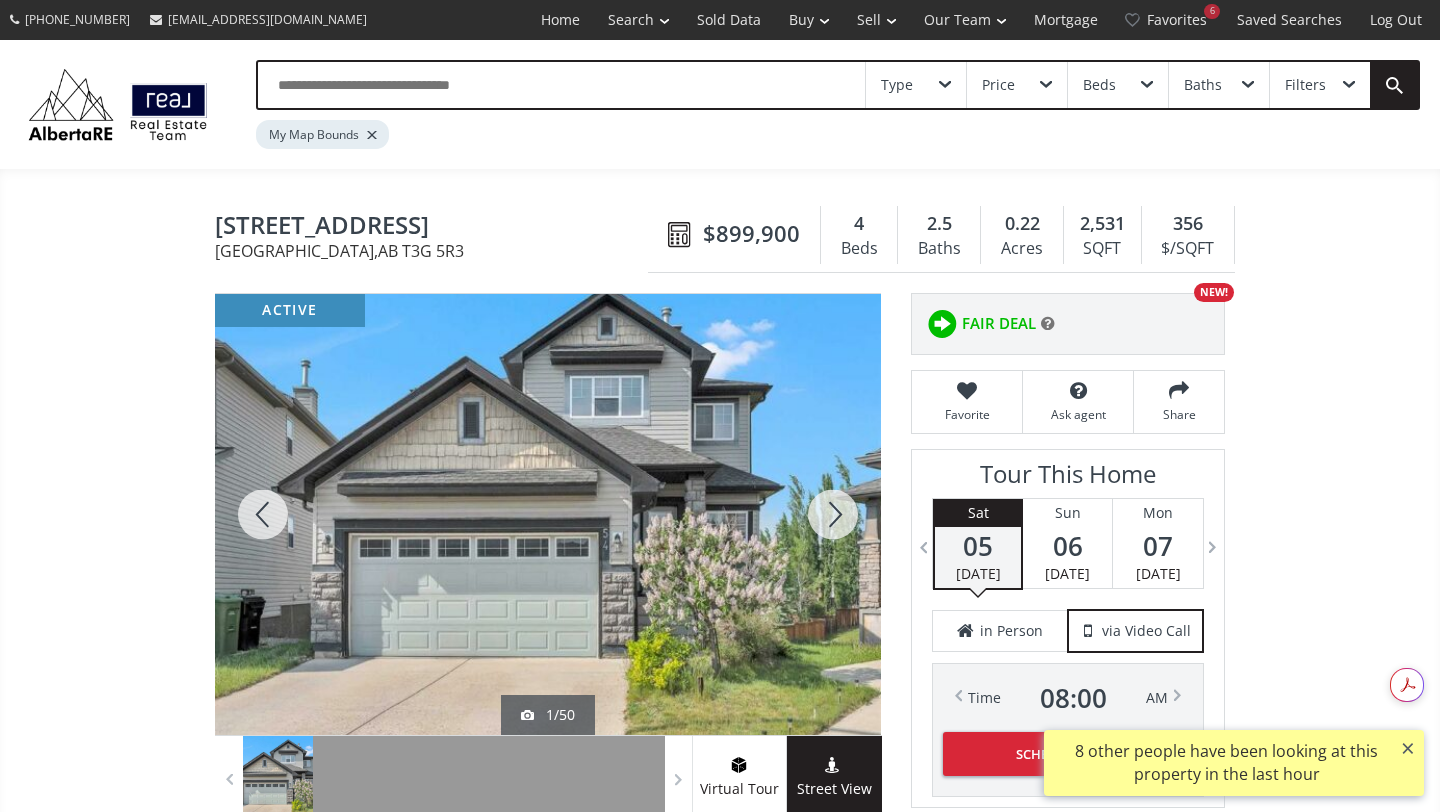 click at bounding box center [833, 514] 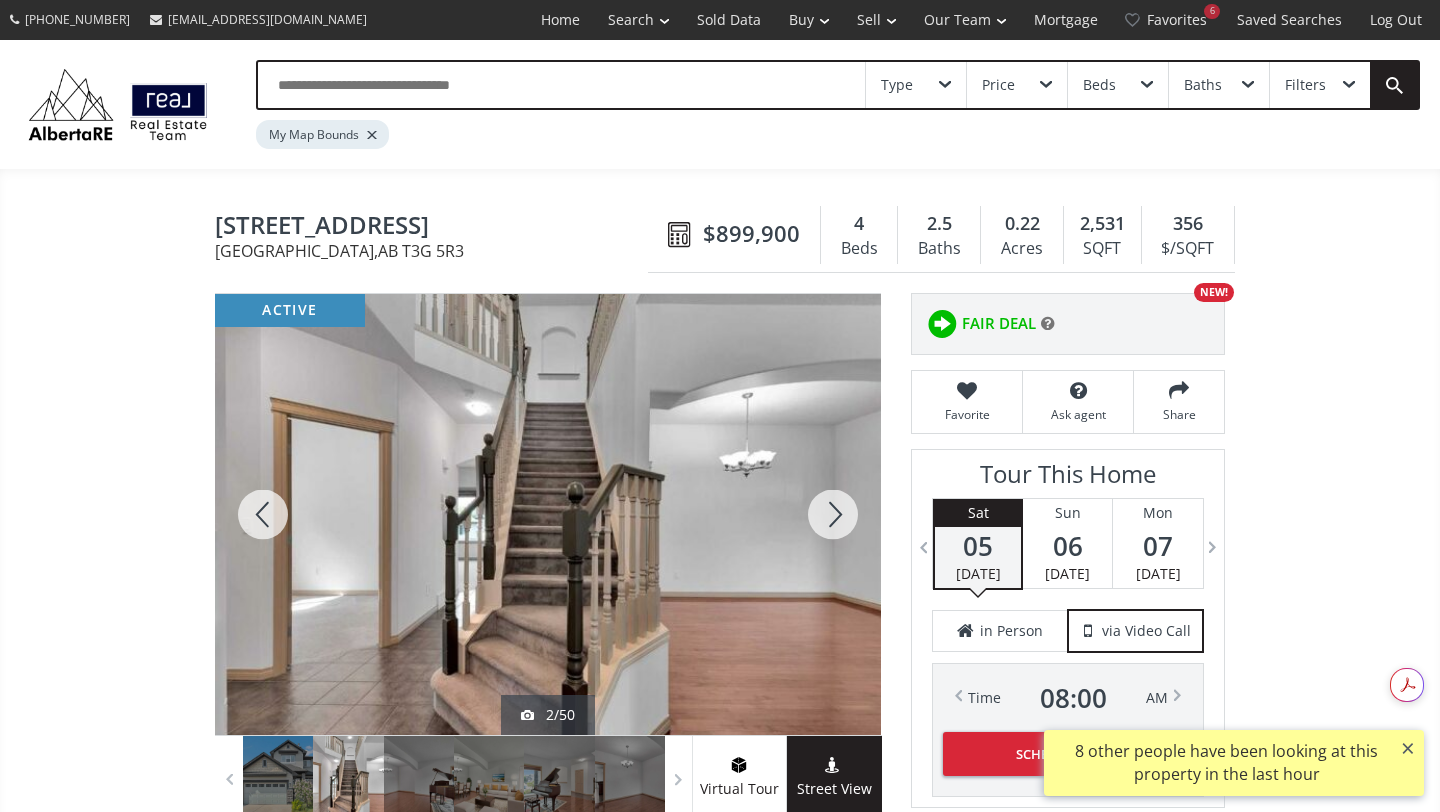 click at bounding box center [833, 514] 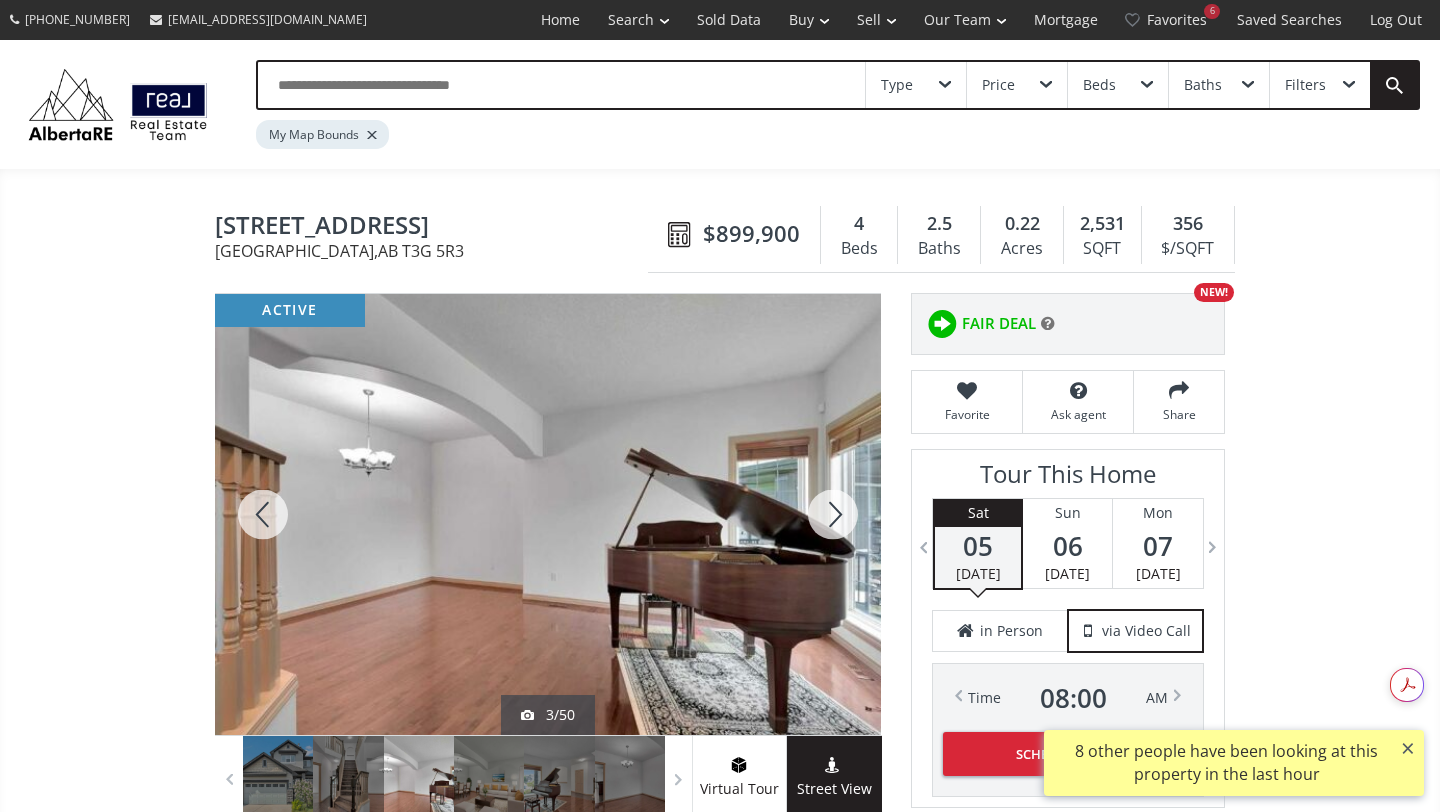 click at bounding box center [833, 514] 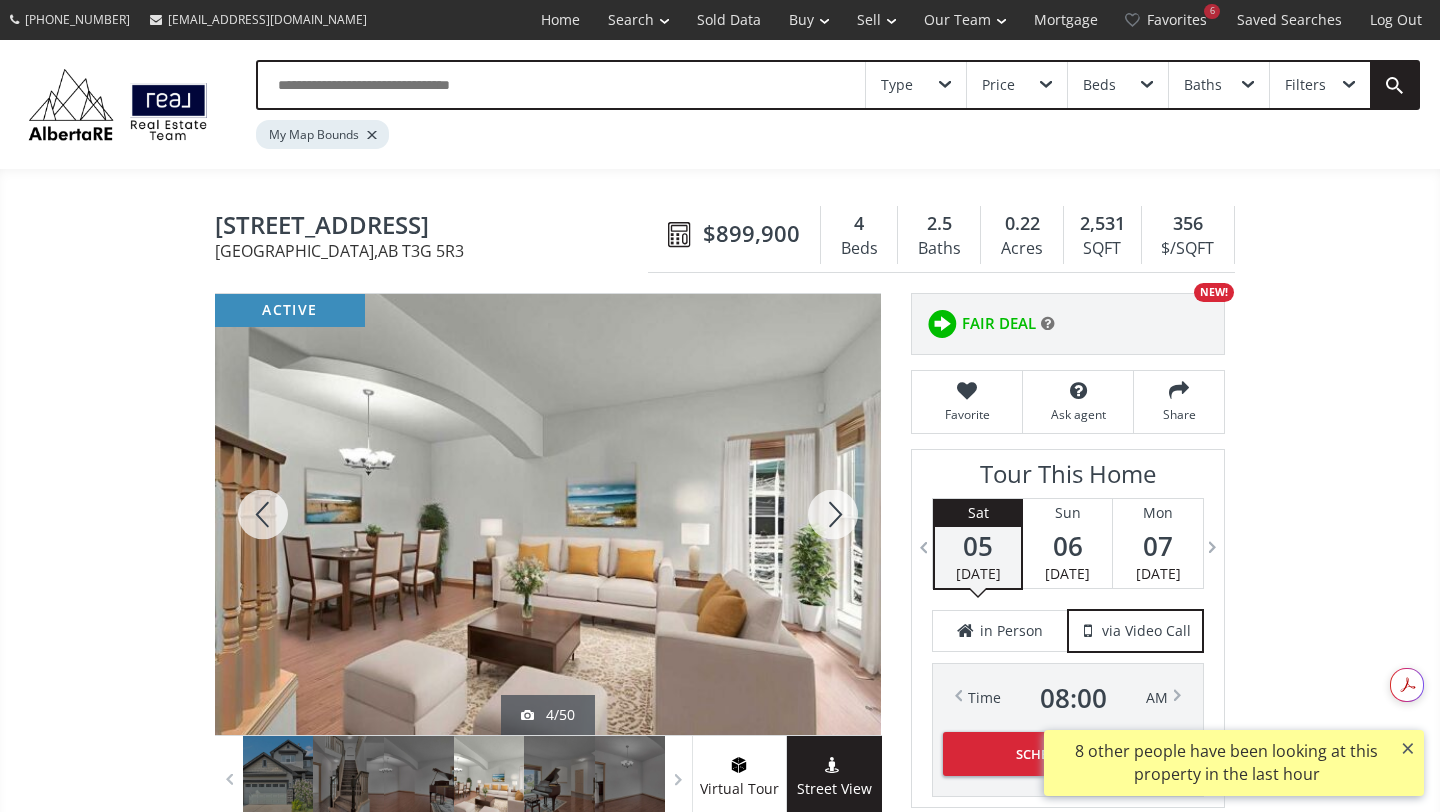 click at bounding box center (833, 514) 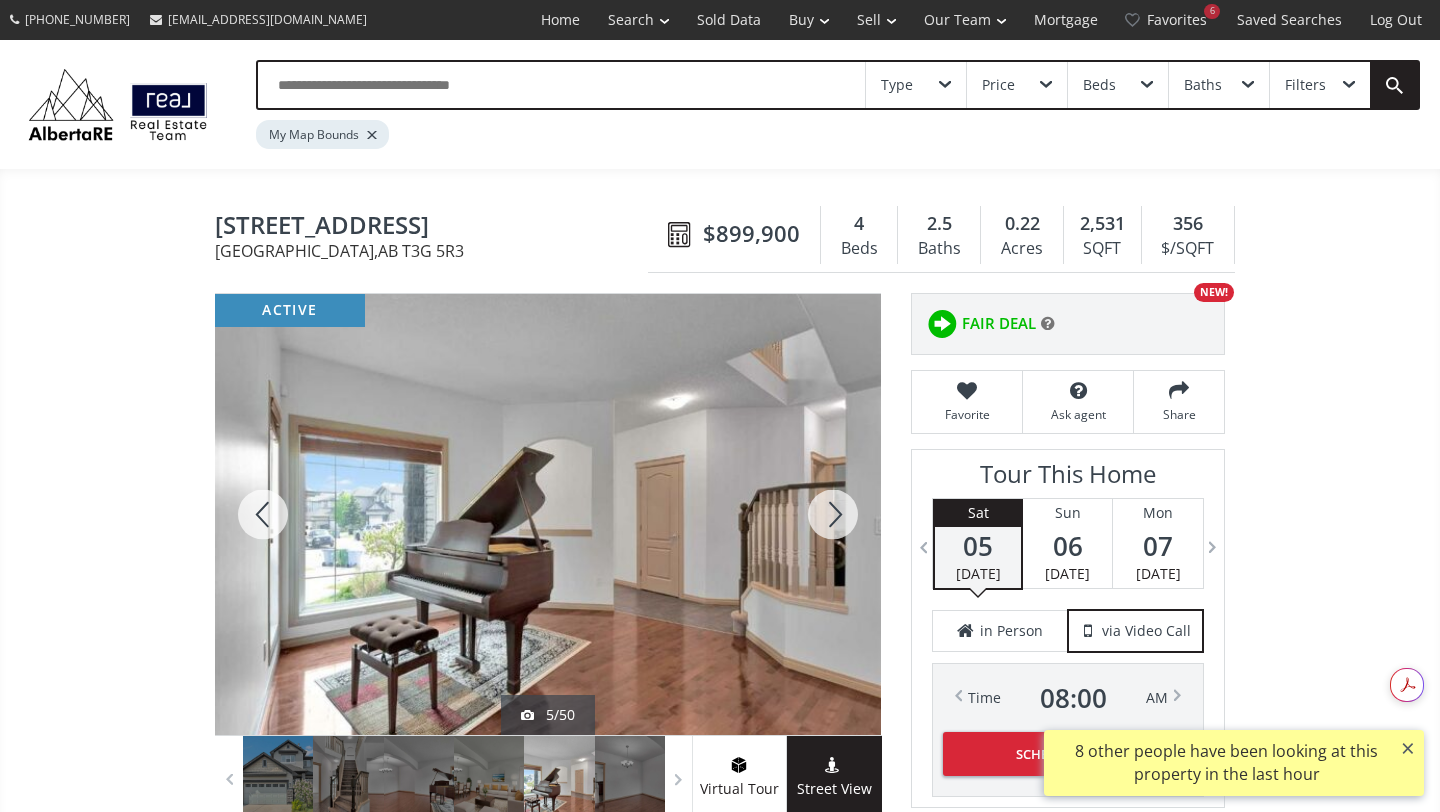click at bounding box center (833, 514) 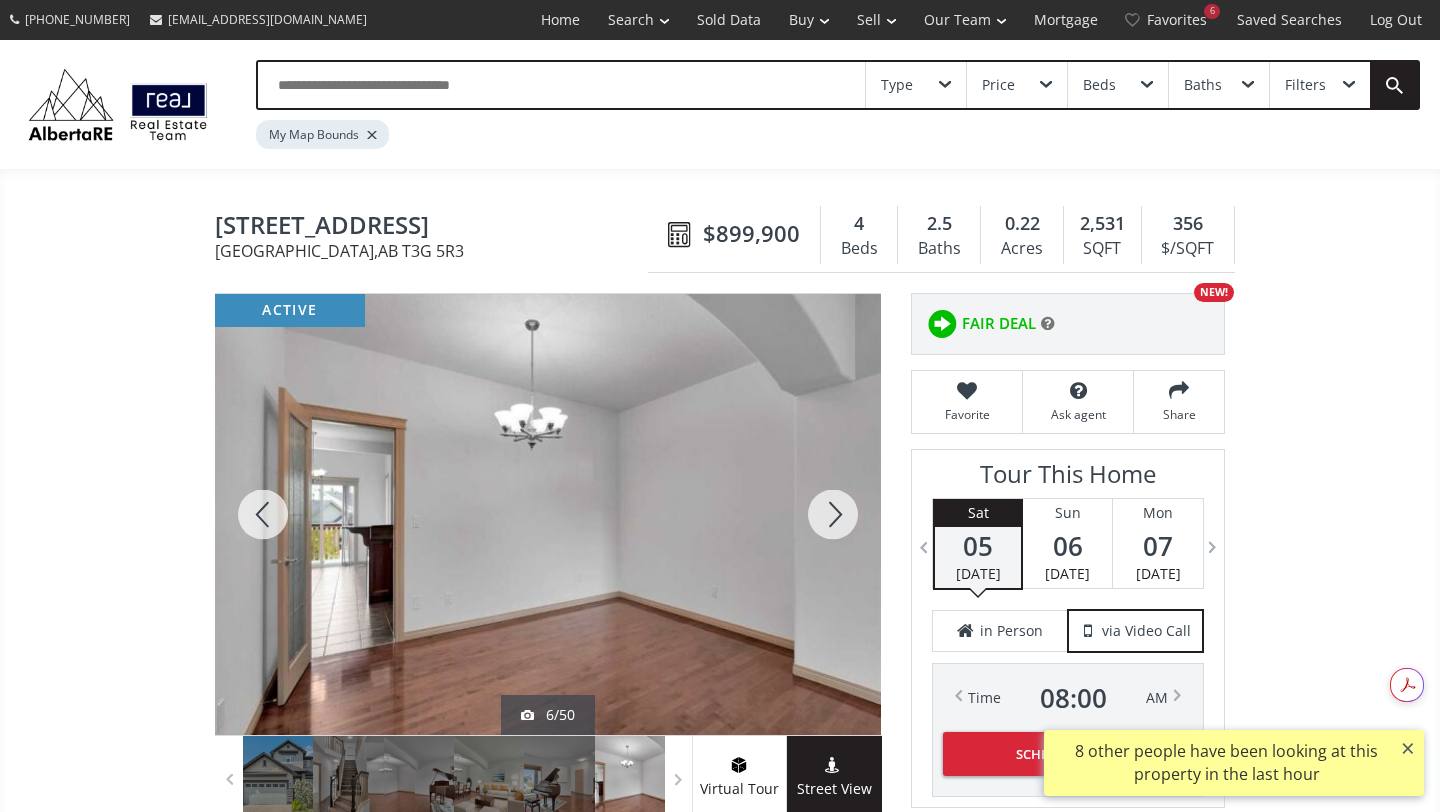 click at bounding box center (833, 514) 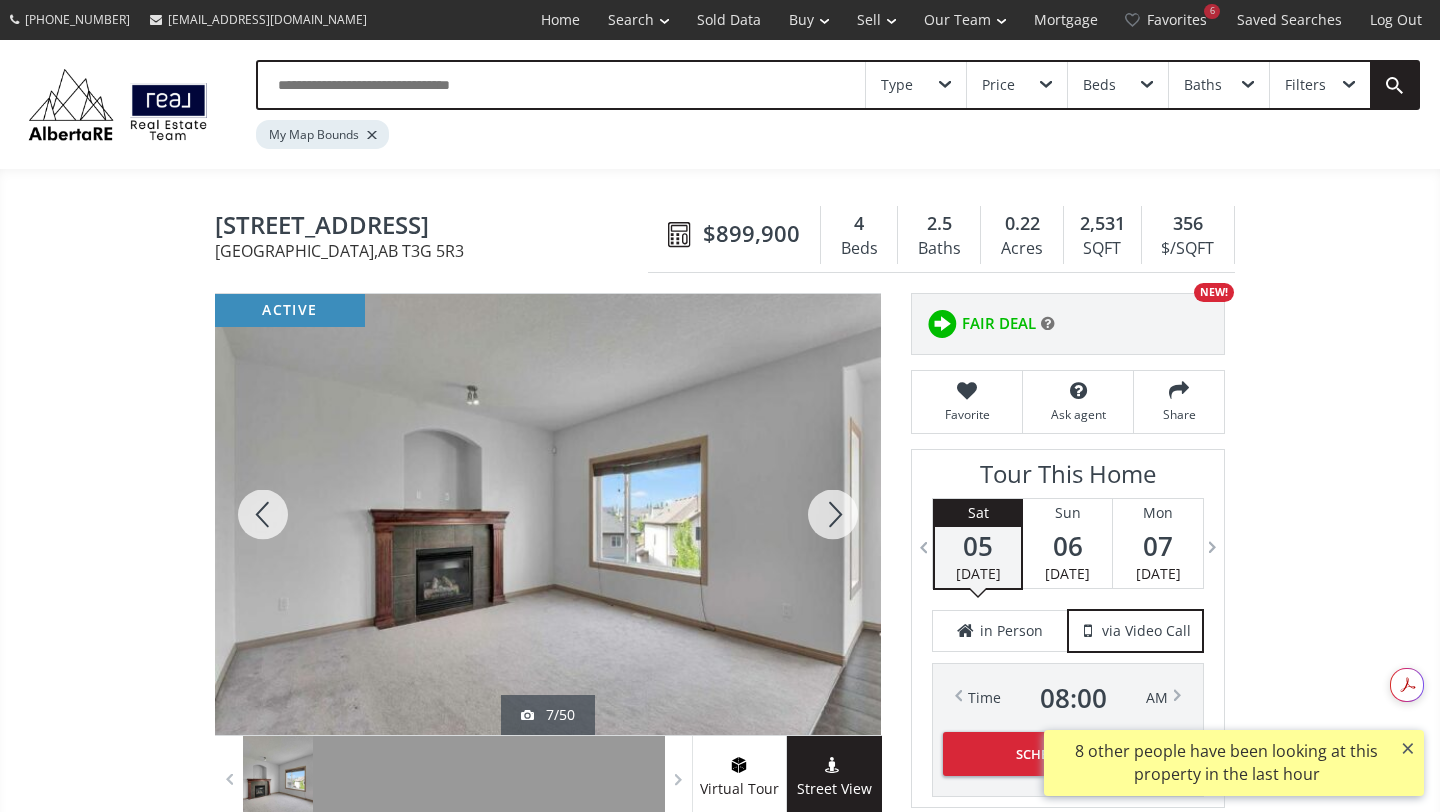 click at bounding box center [833, 514] 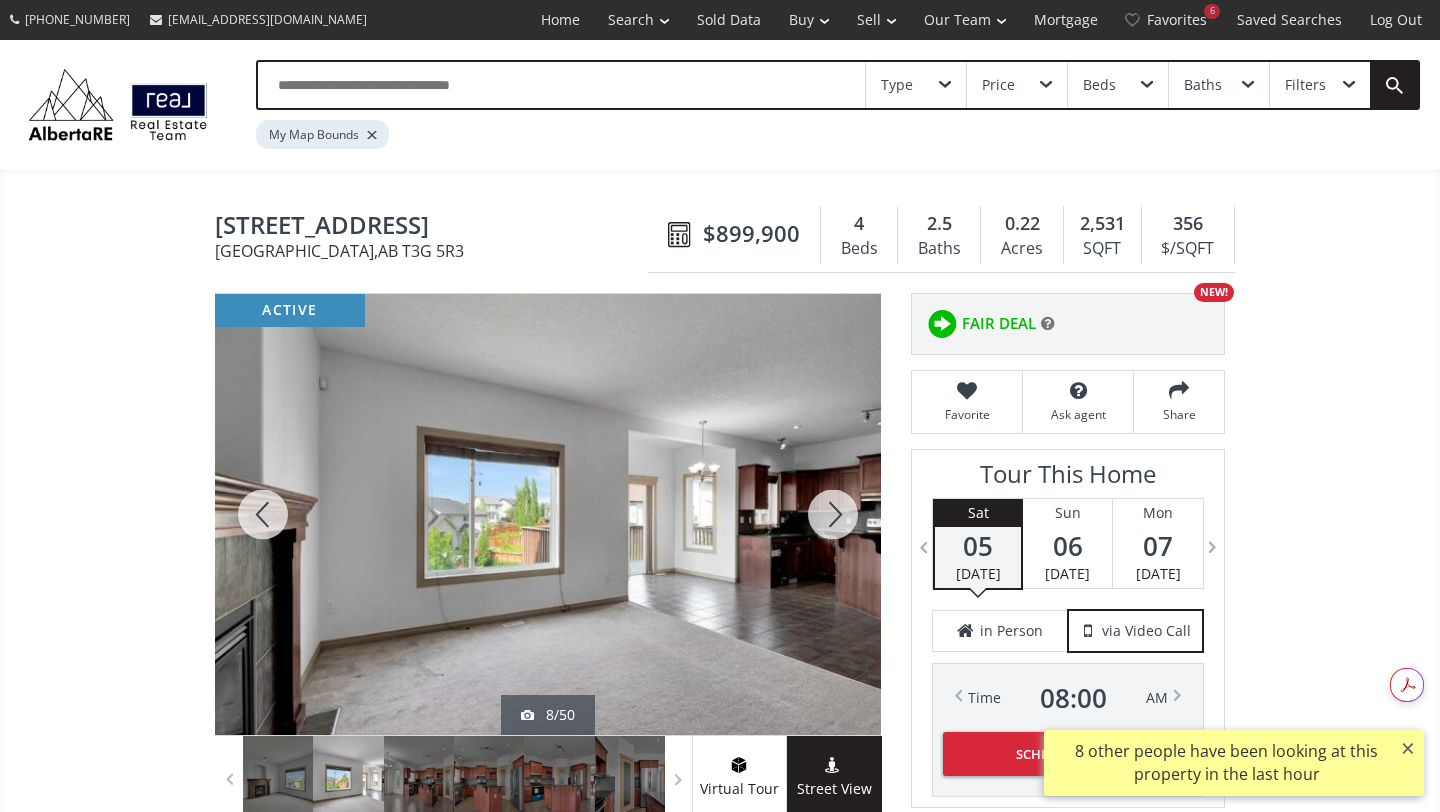 click at bounding box center (833, 514) 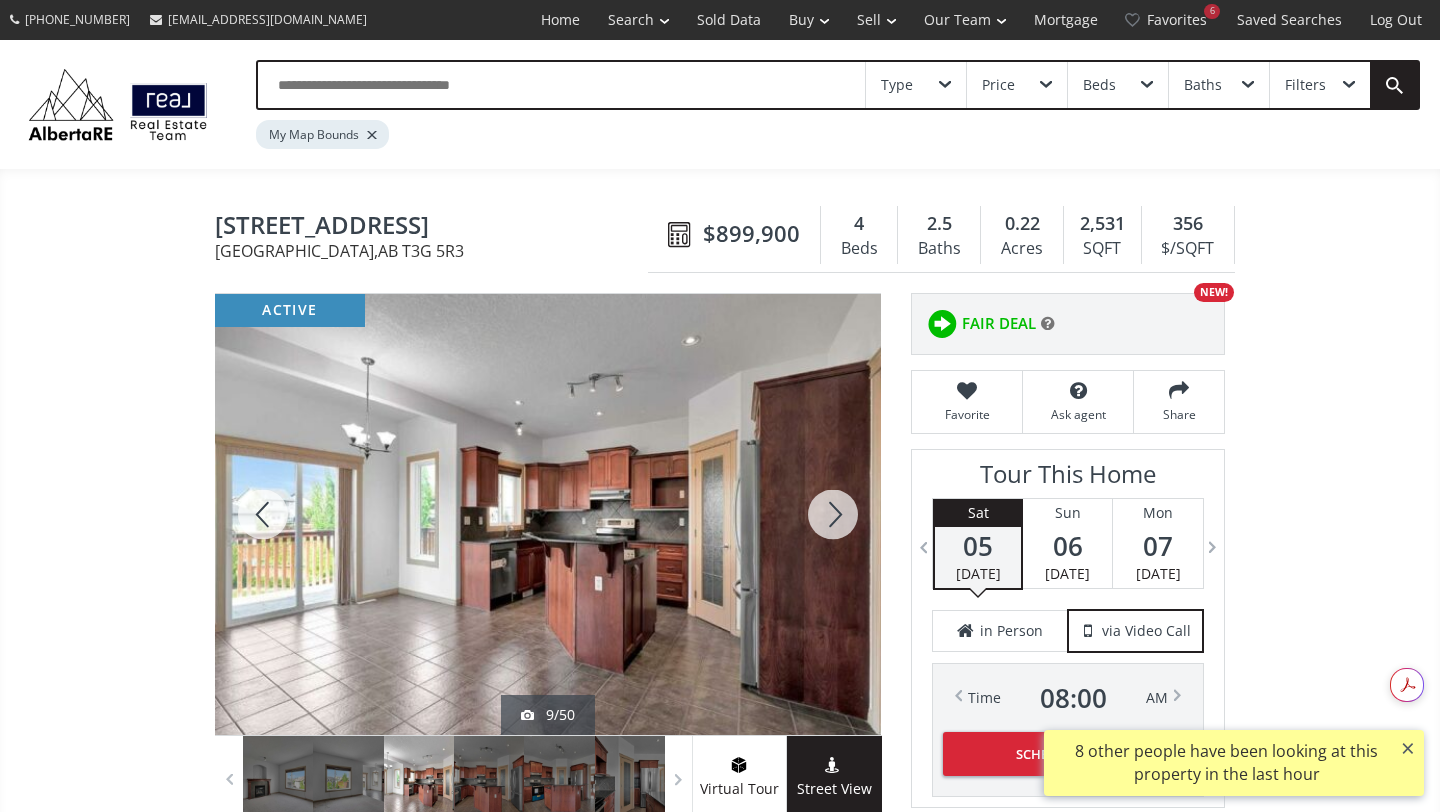 click at bounding box center [833, 514] 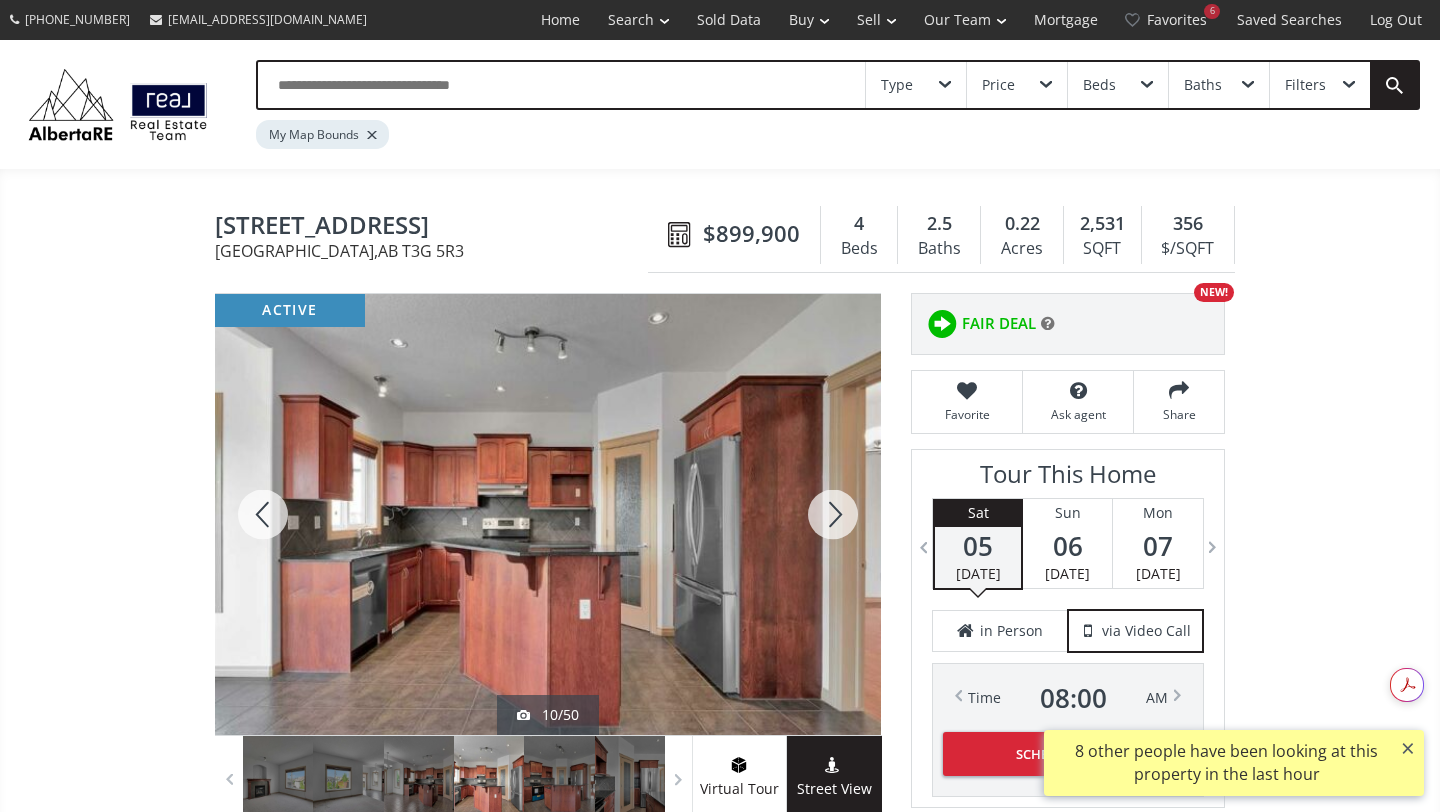 click at bounding box center (833, 514) 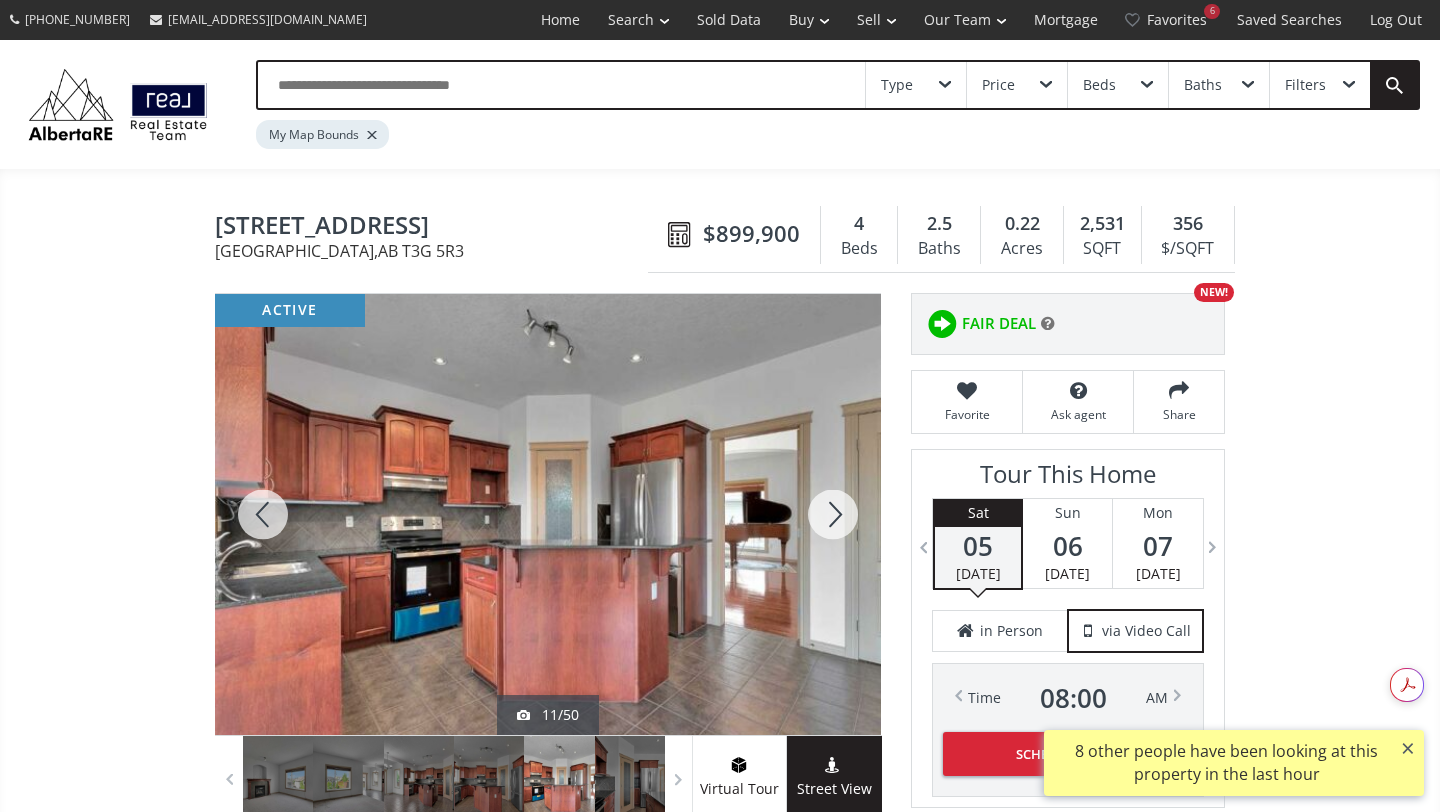 click at bounding box center (833, 514) 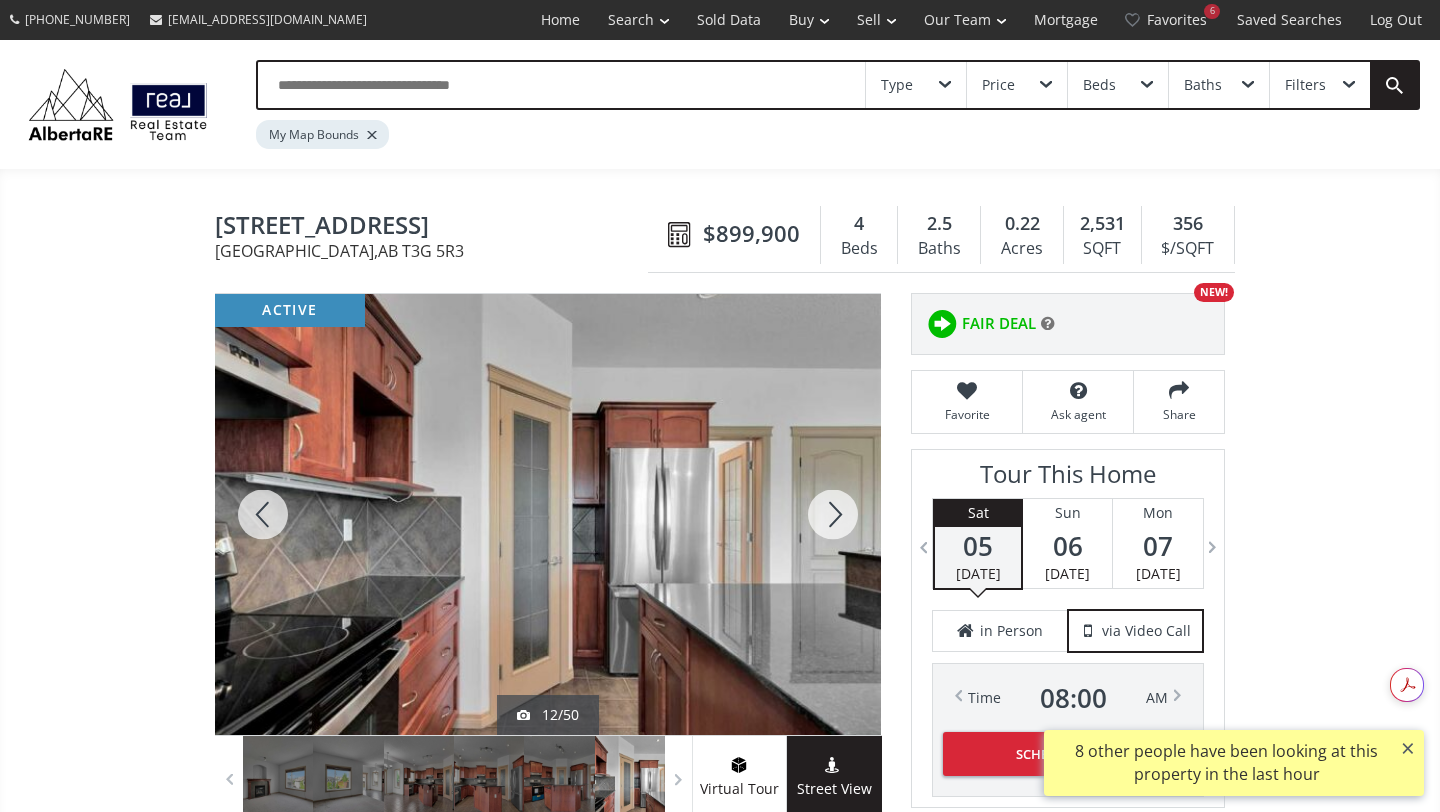 click at bounding box center (833, 514) 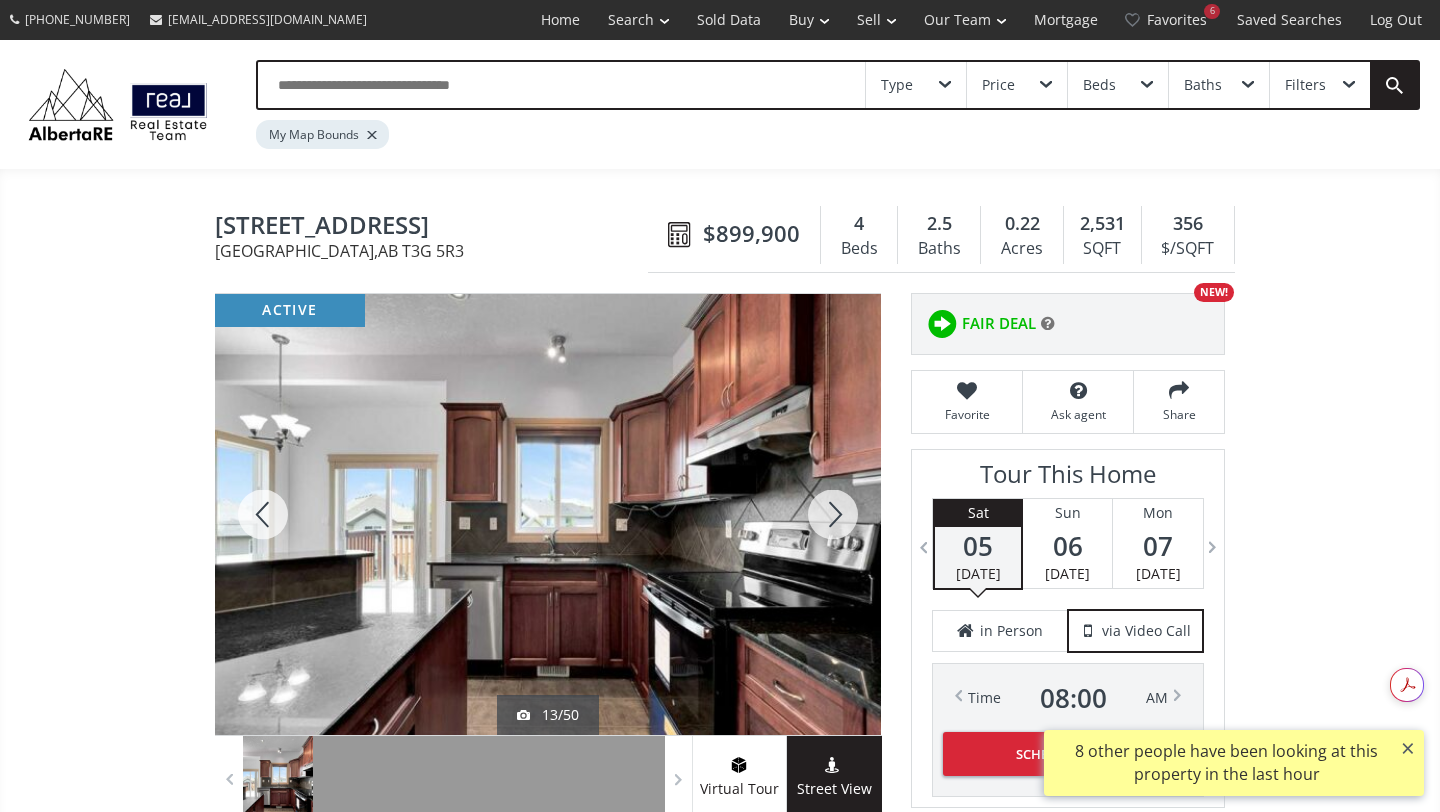 click at bounding box center [833, 514] 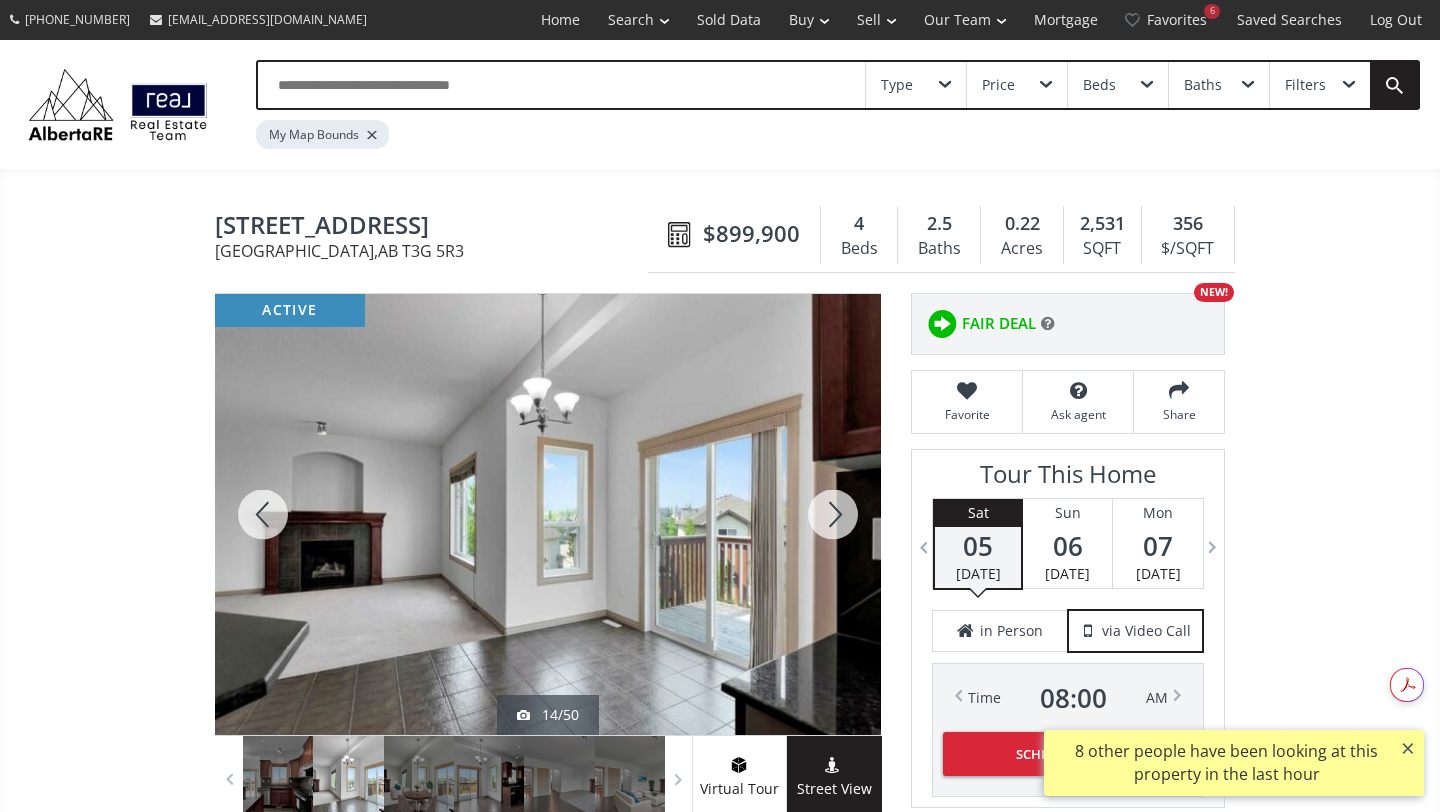 click at bounding box center (833, 514) 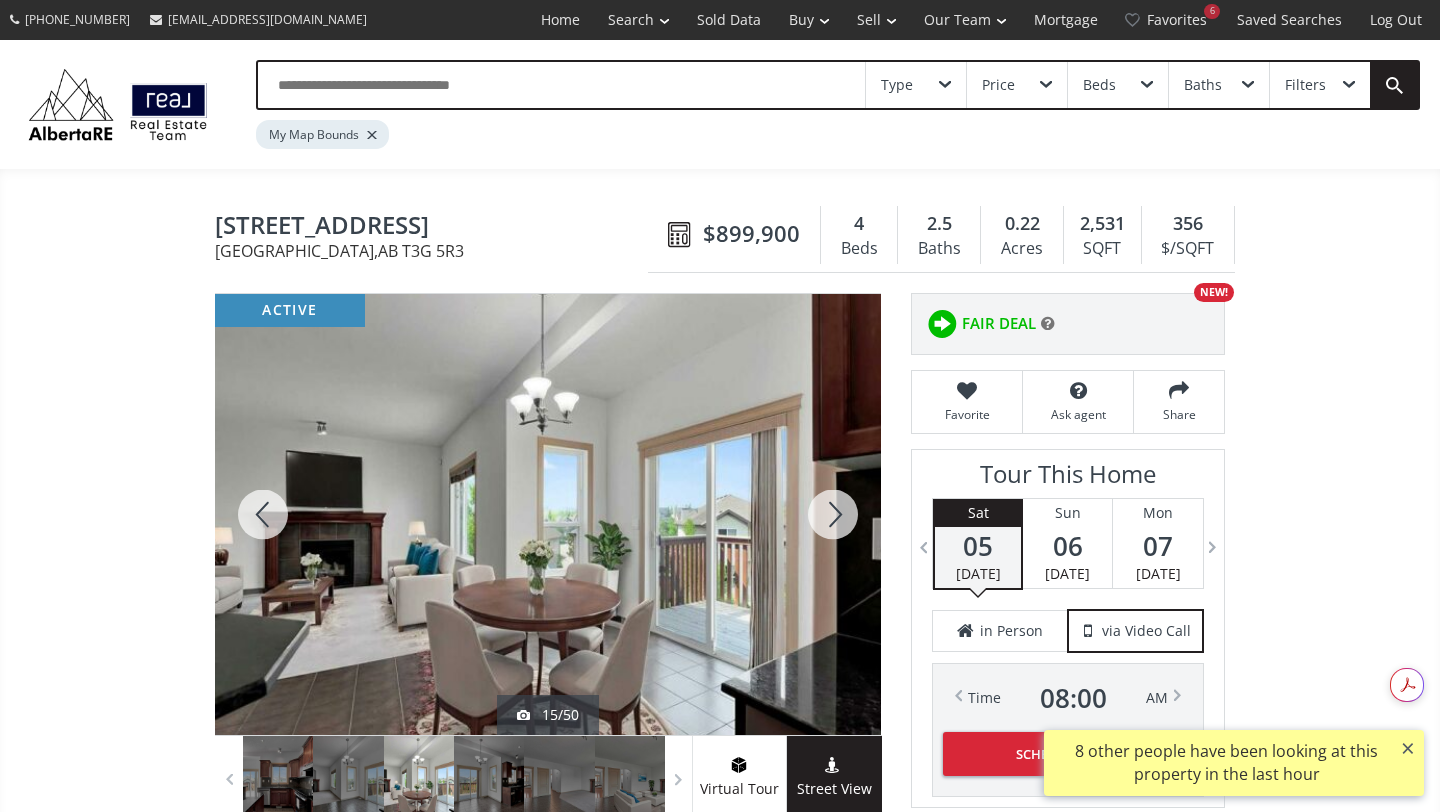 click at bounding box center (833, 514) 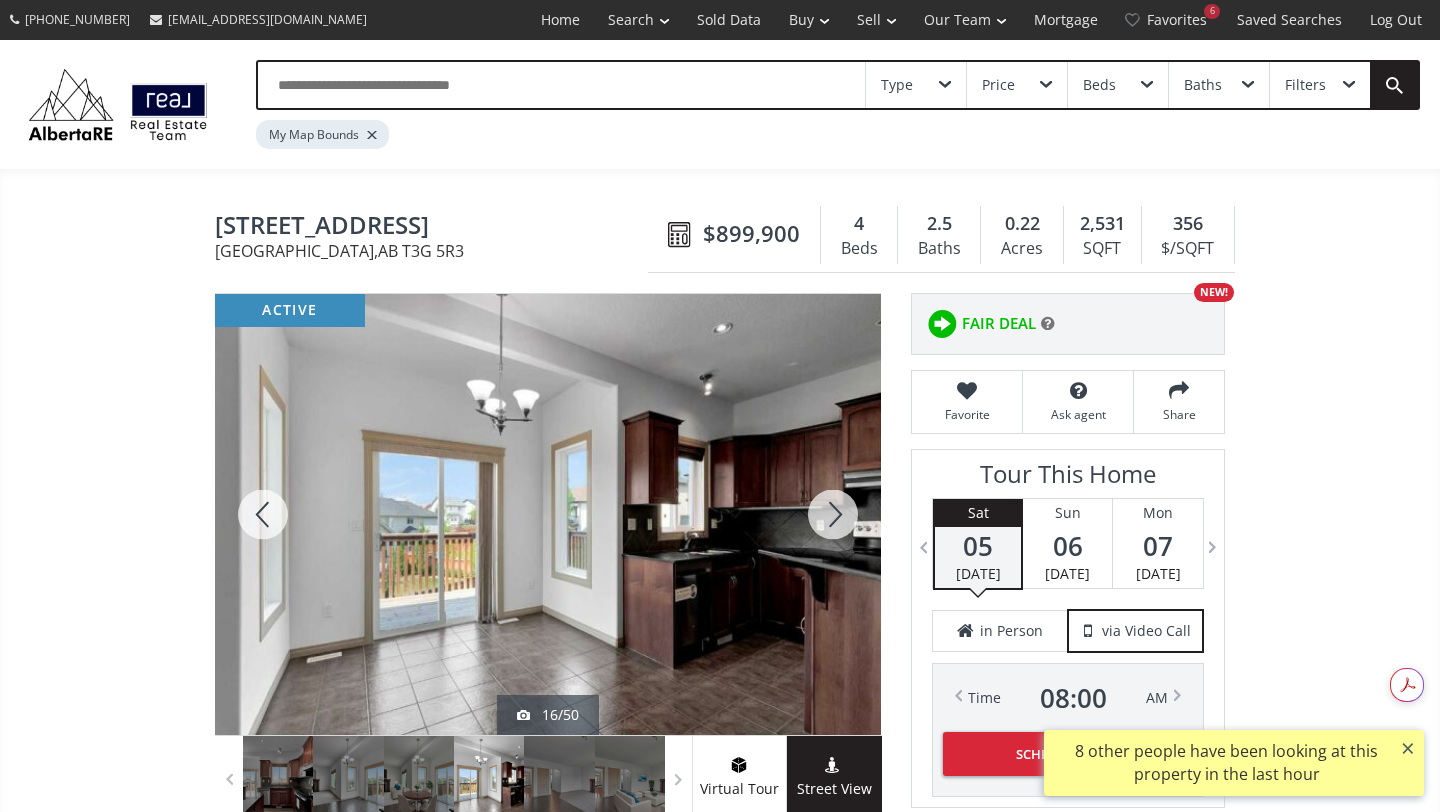 click at bounding box center (833, 514) 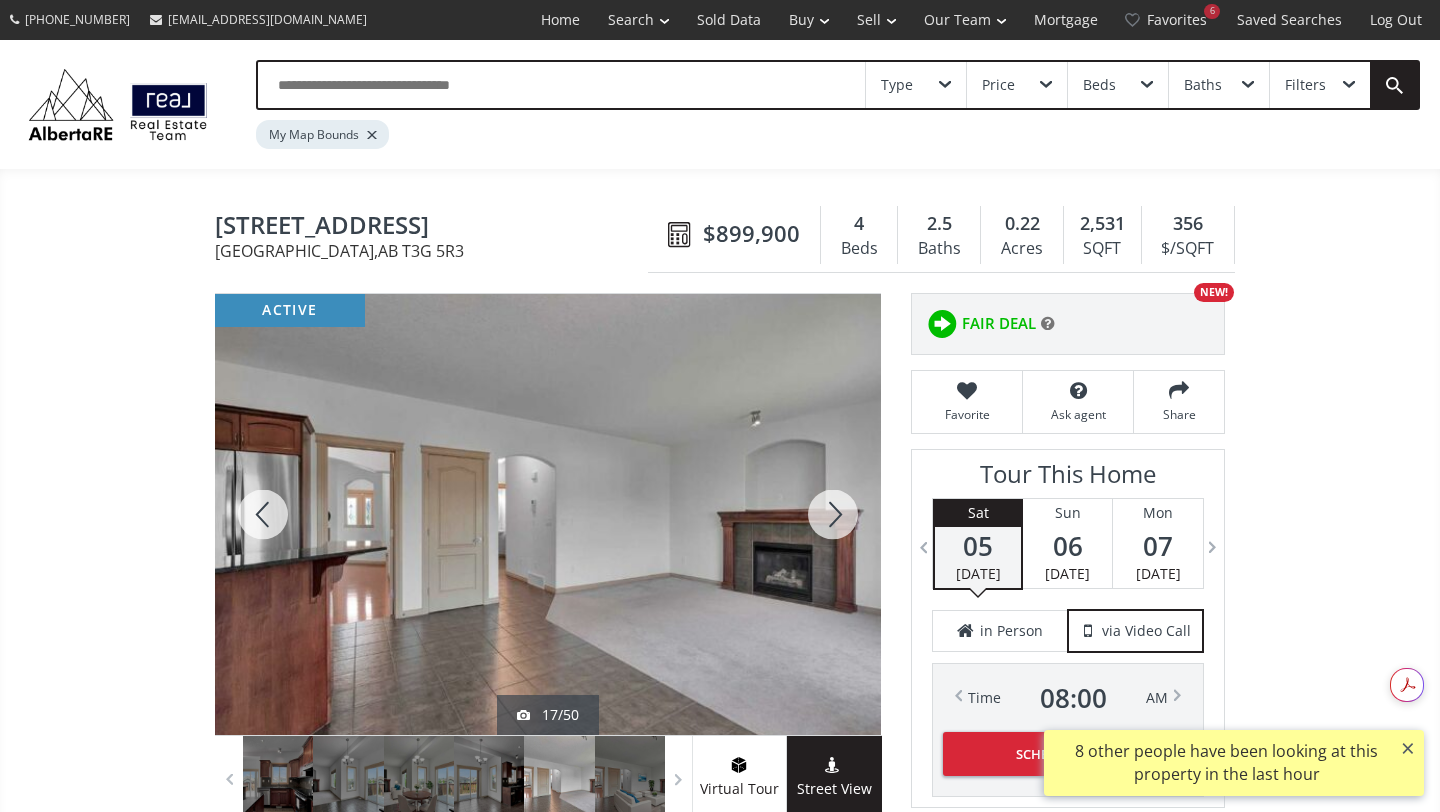 click at bounding box center (833, 514) 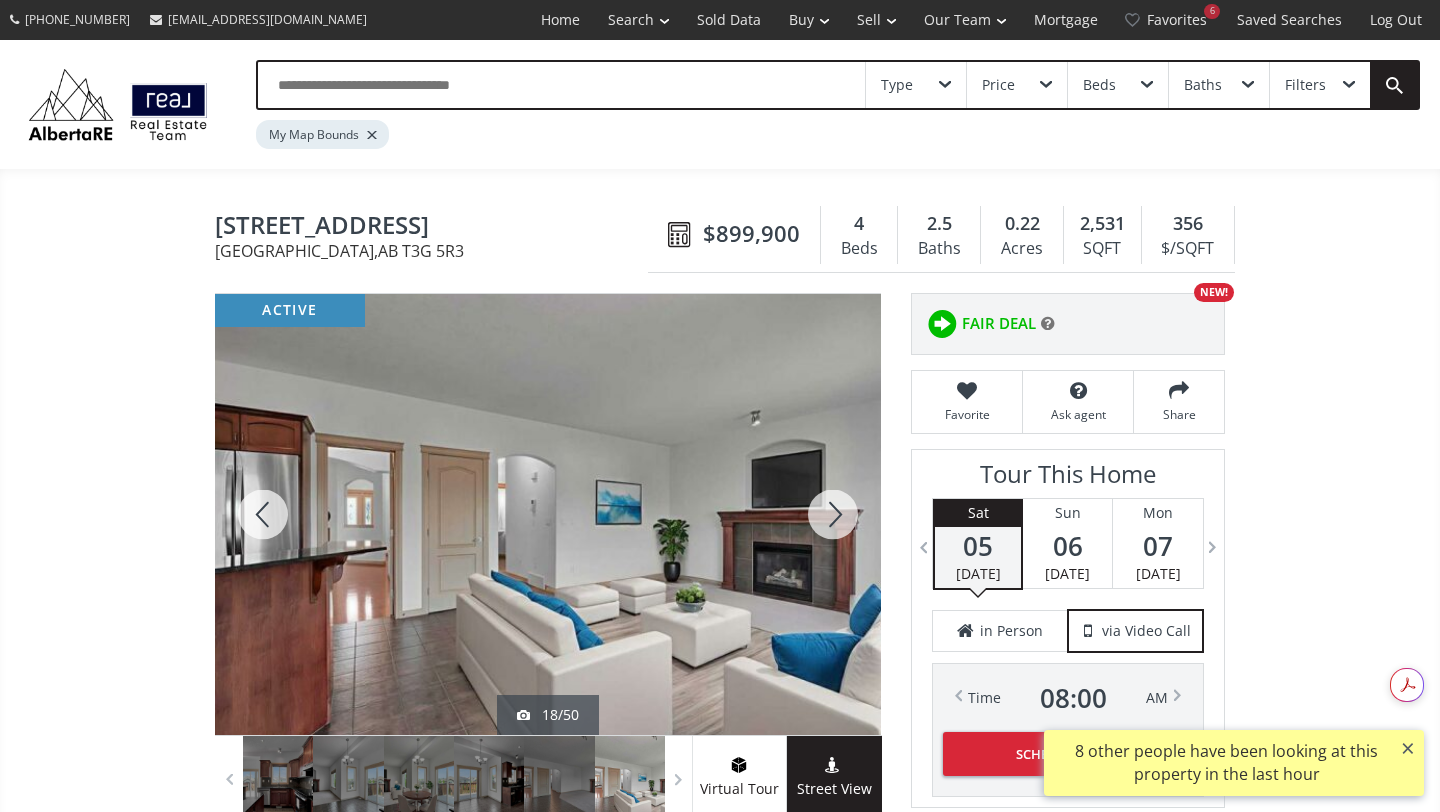 click at bounding box center [833, 514] 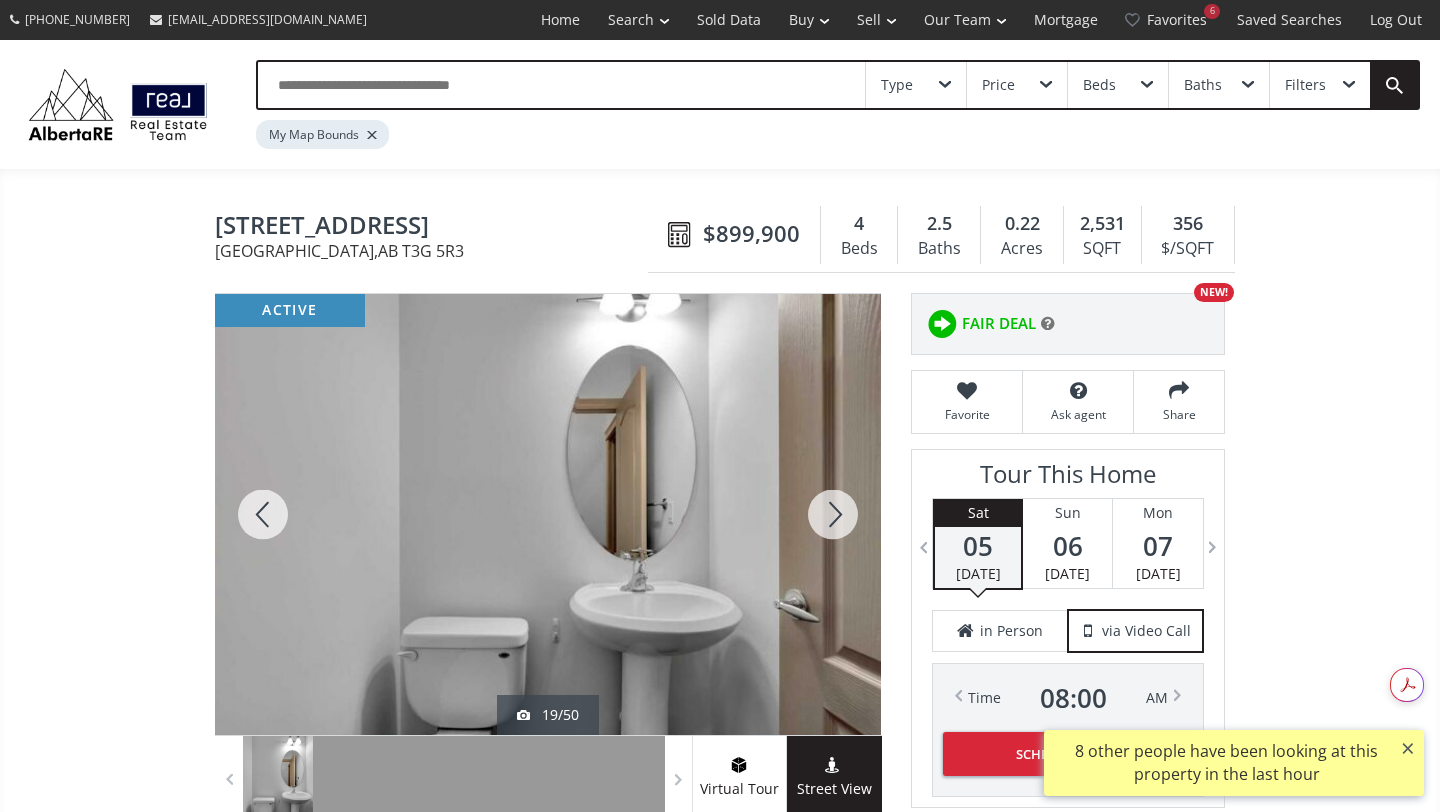 click at bounding box center (833, 514) 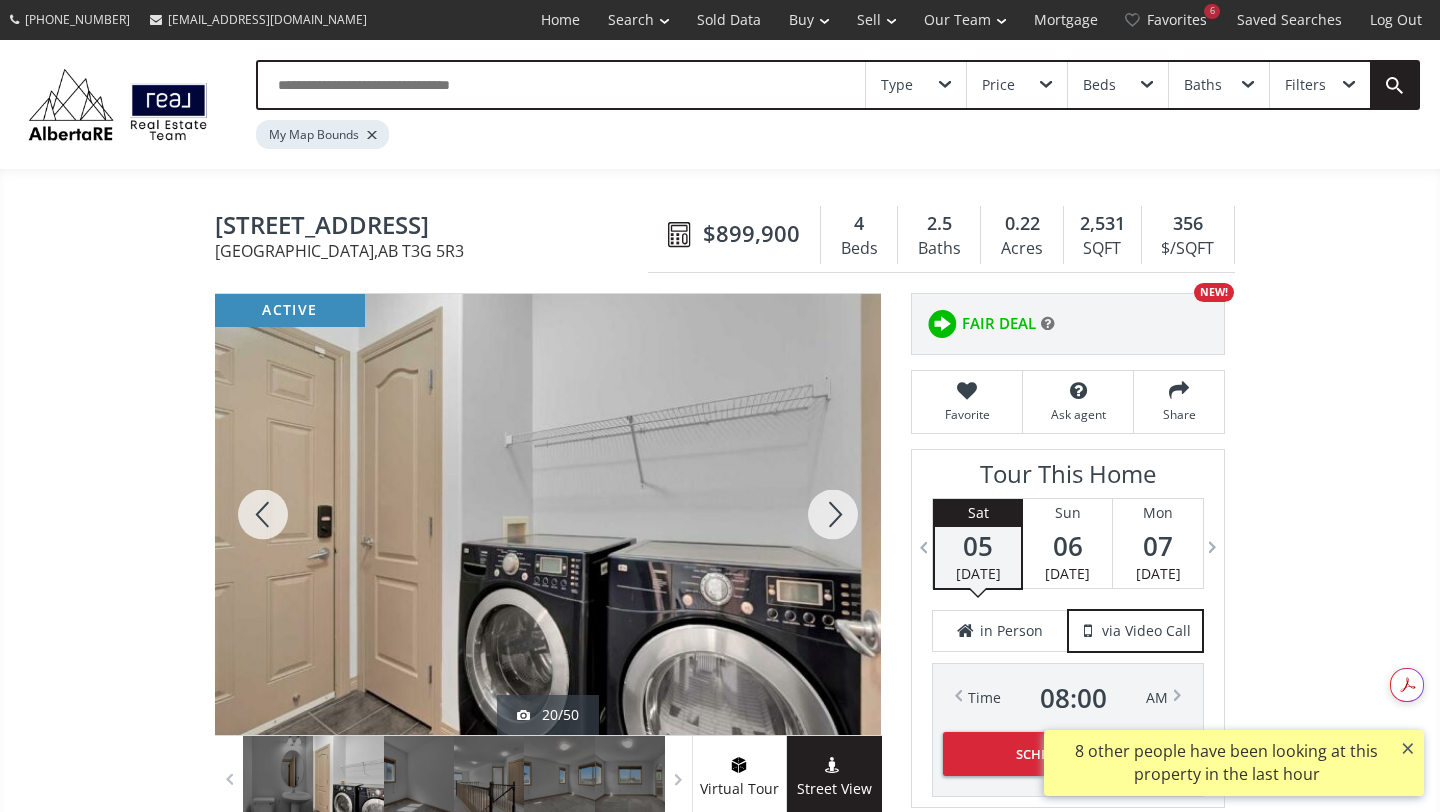 click at bounding box center [833, 514] 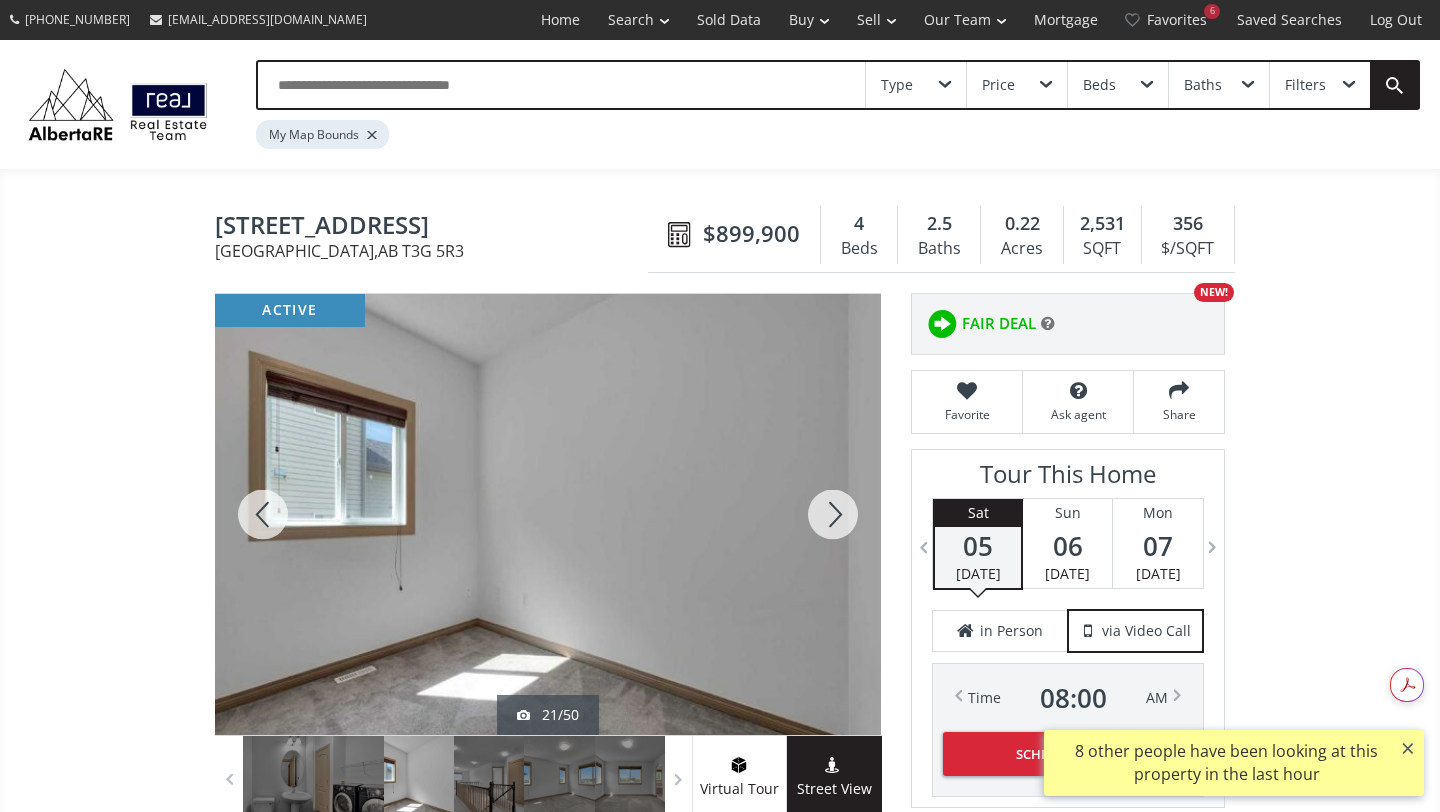 click at bounding box center [833, 514] 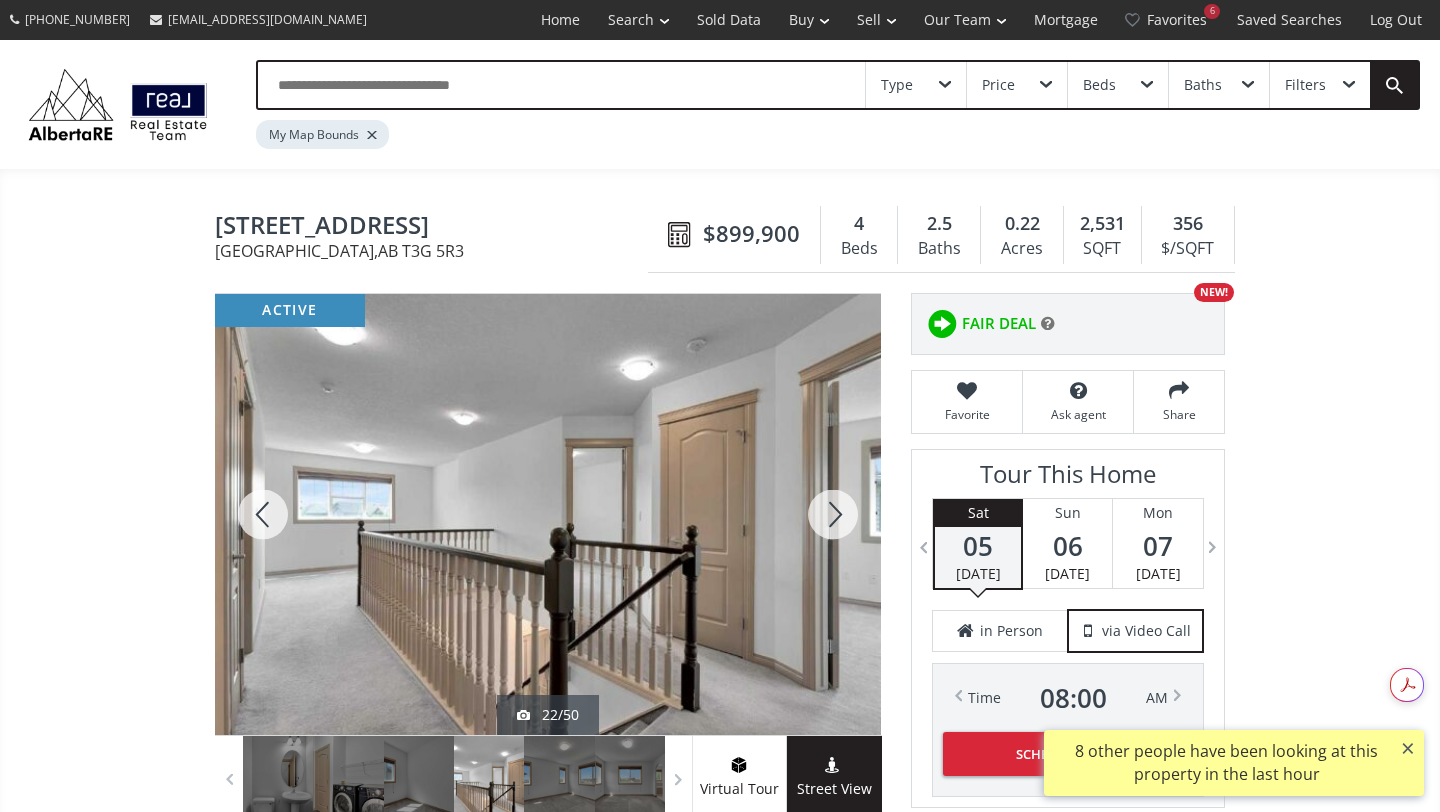 click at bounding box center [833, 514] 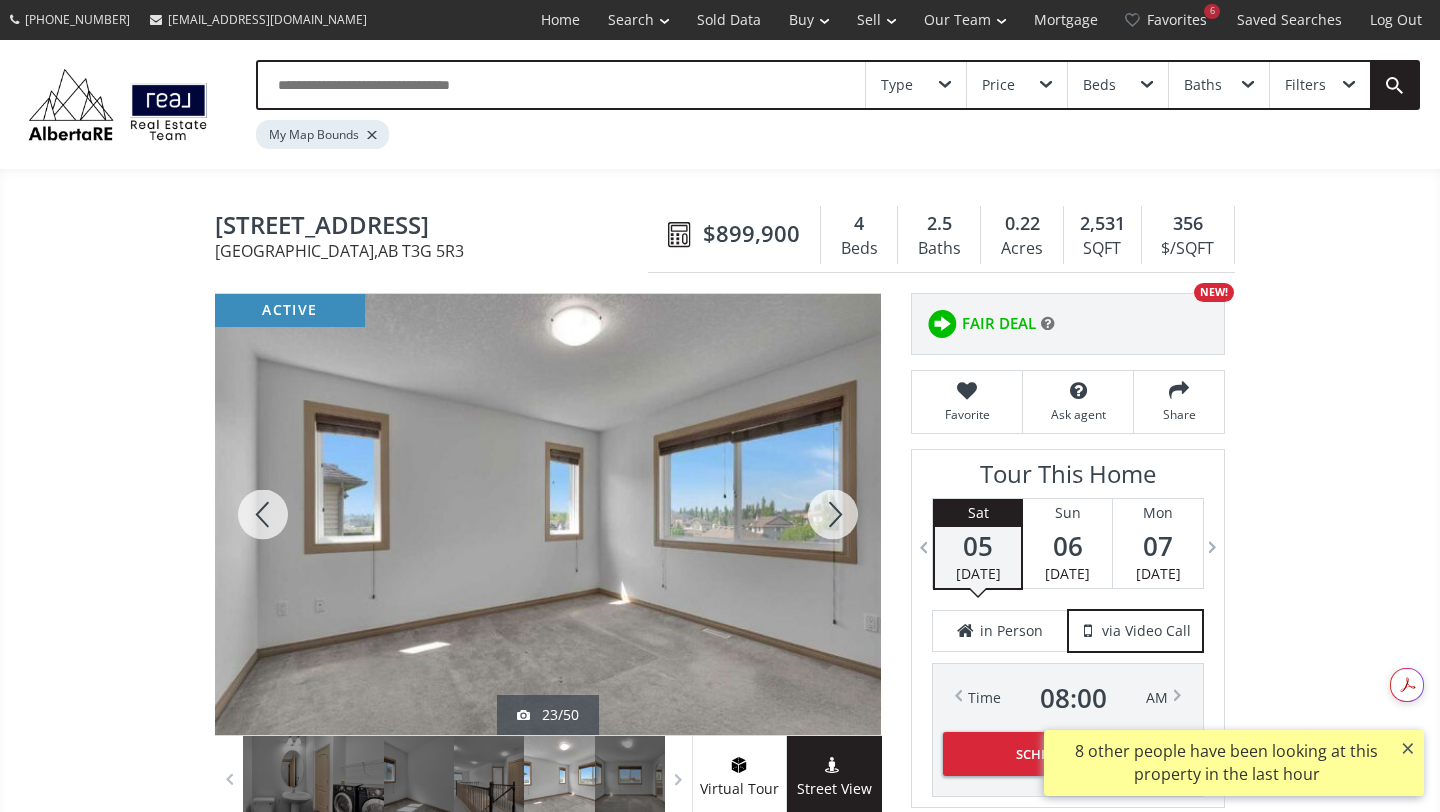 click at bounding box center [833, 514] 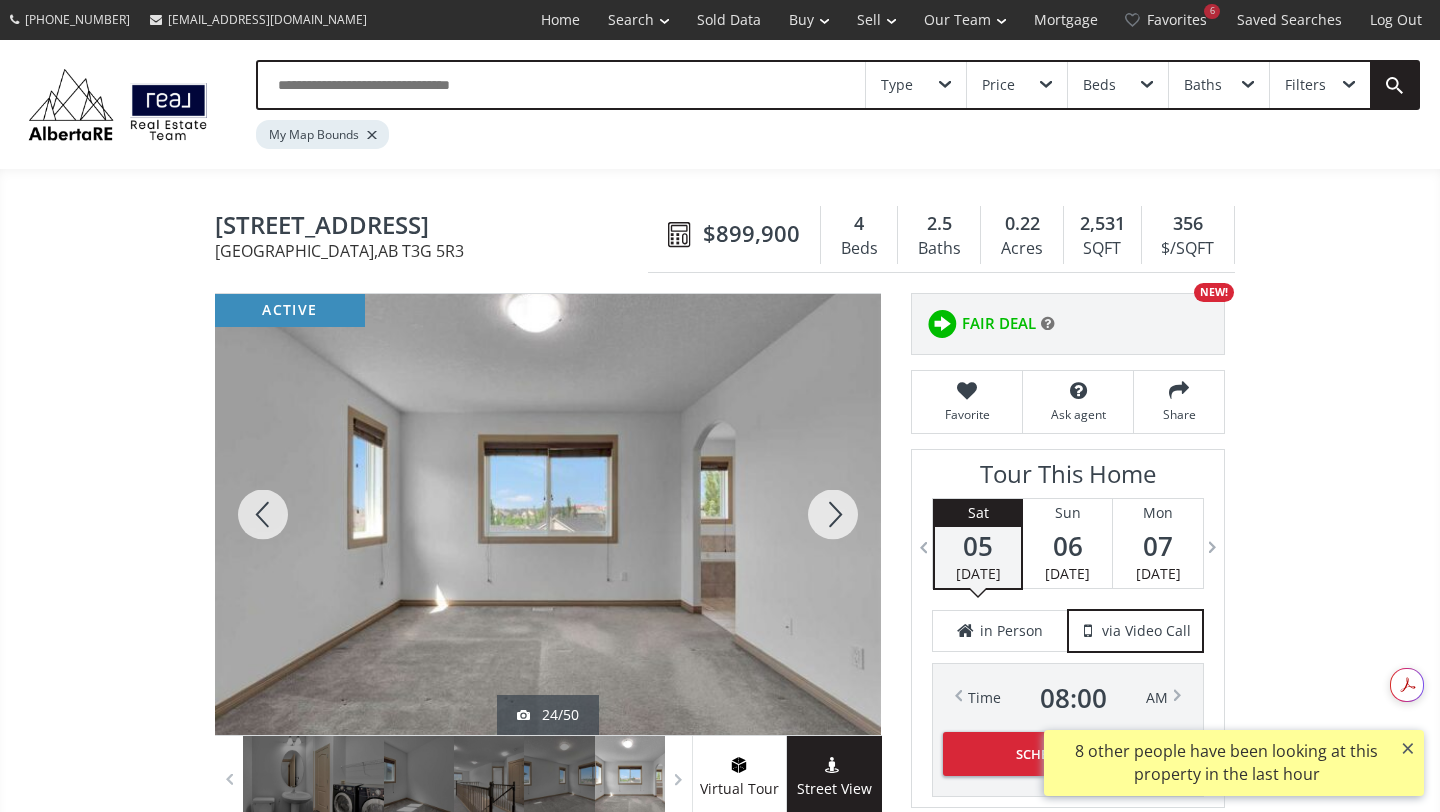 click at bounding box center (833, 514) 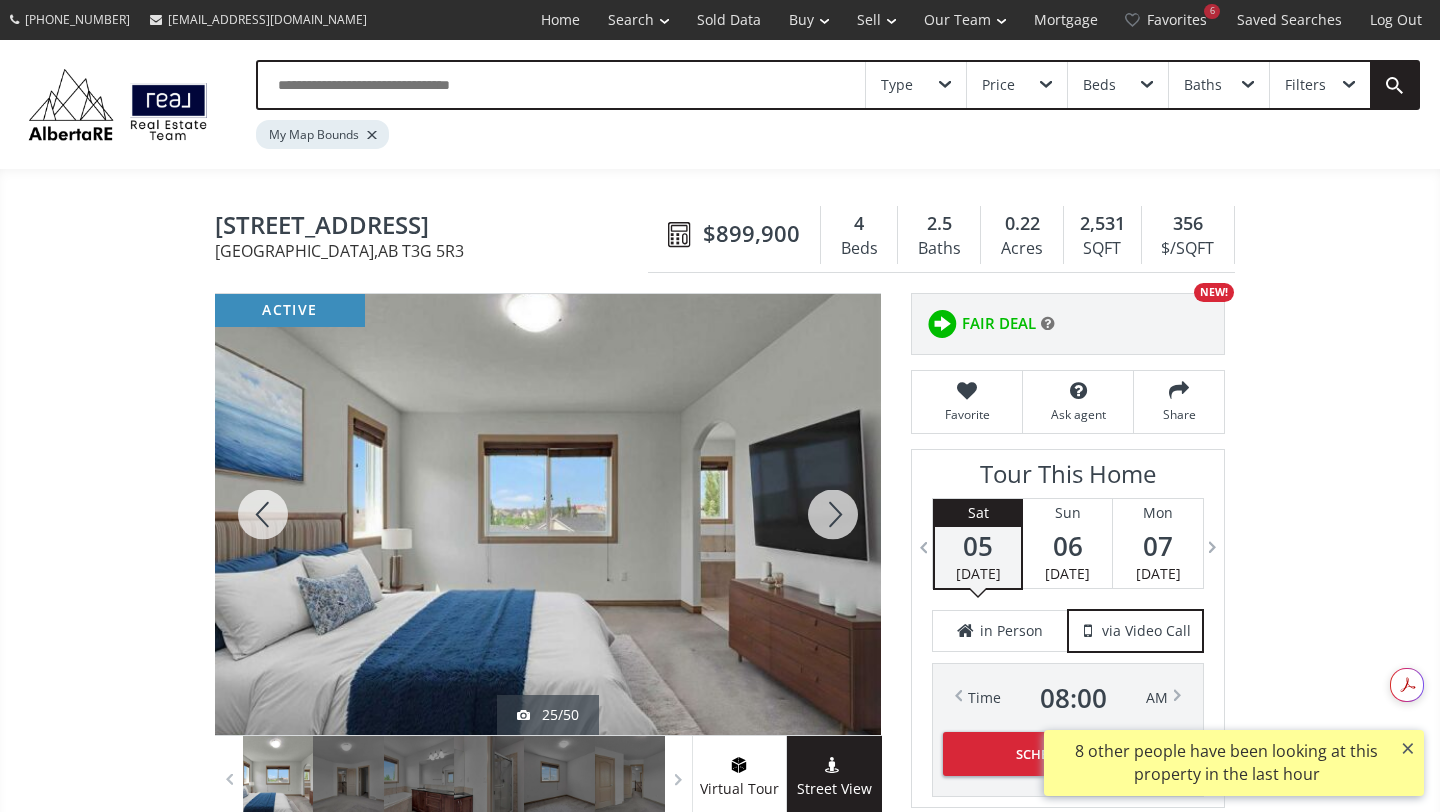 click at bounding box center (833, 514) 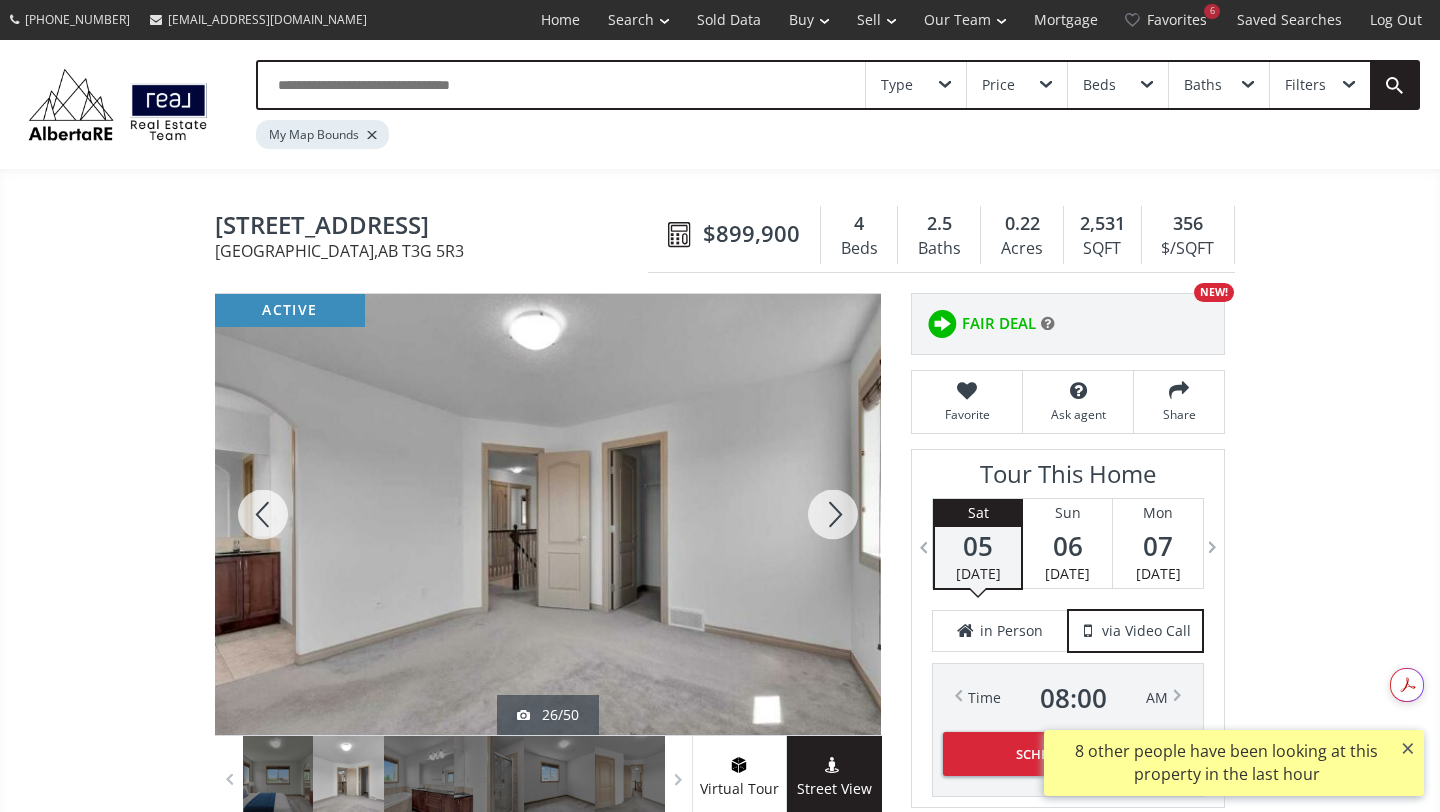 click at bounding box center [833, 514] 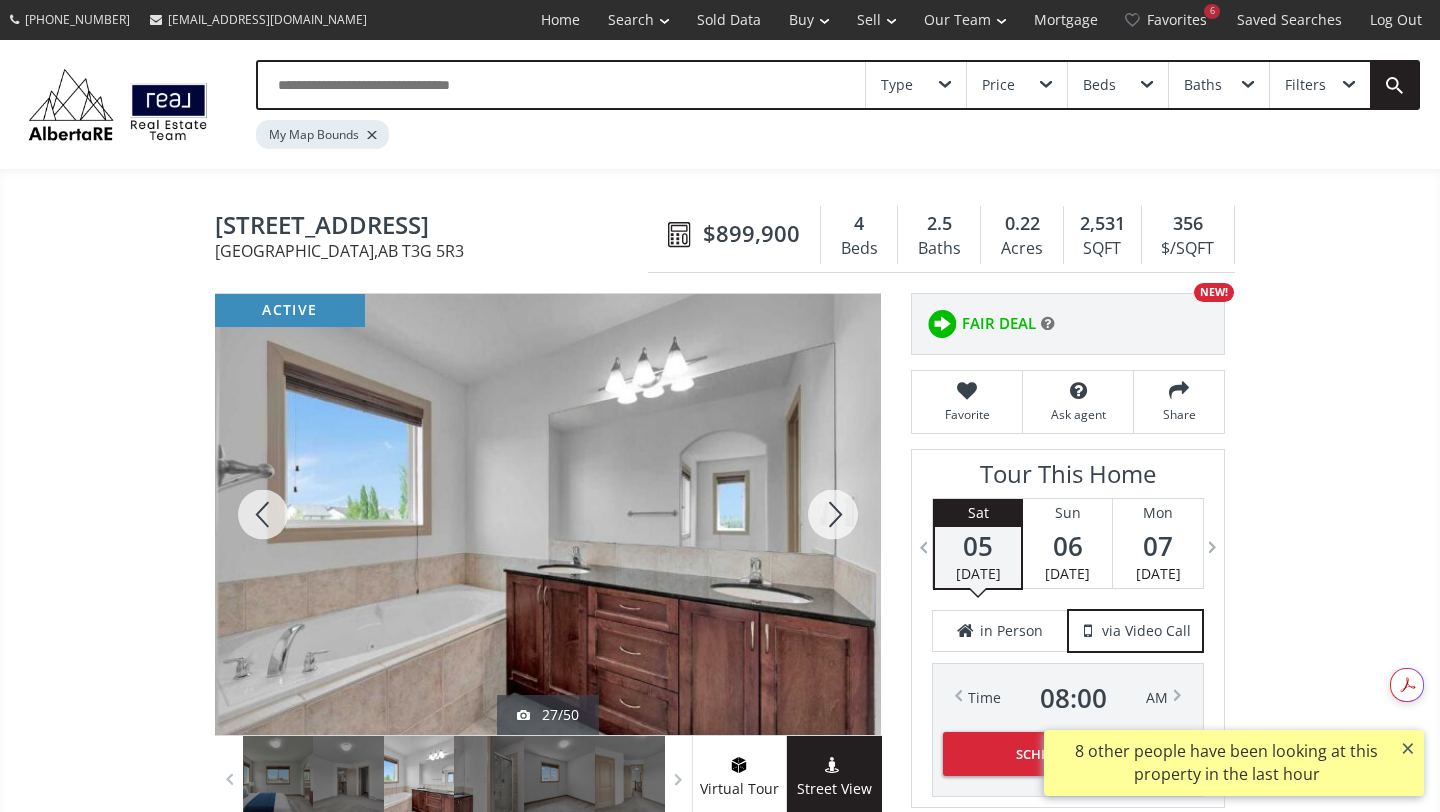 click at bounding box center [833, 514] 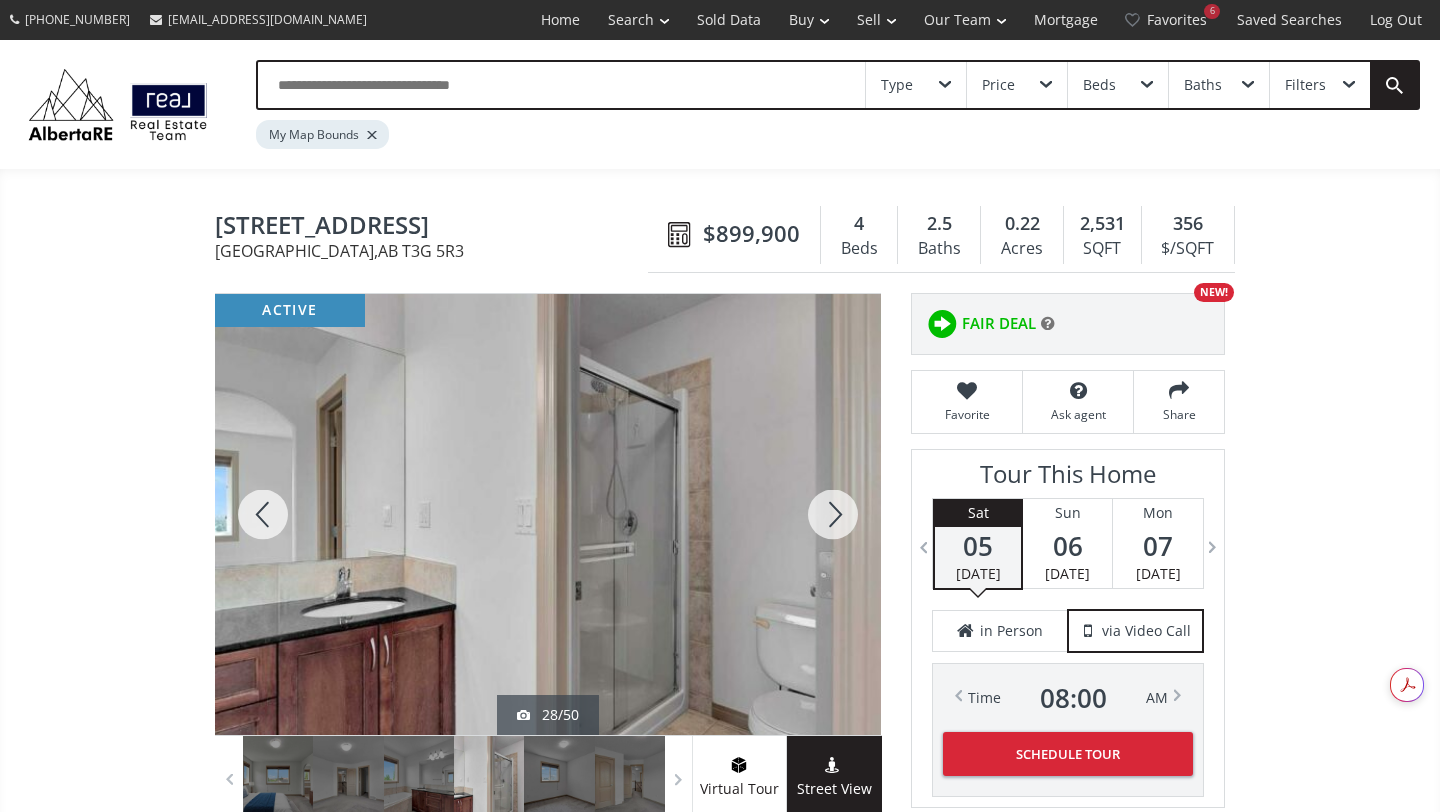 click at bounding box center [833, 514] 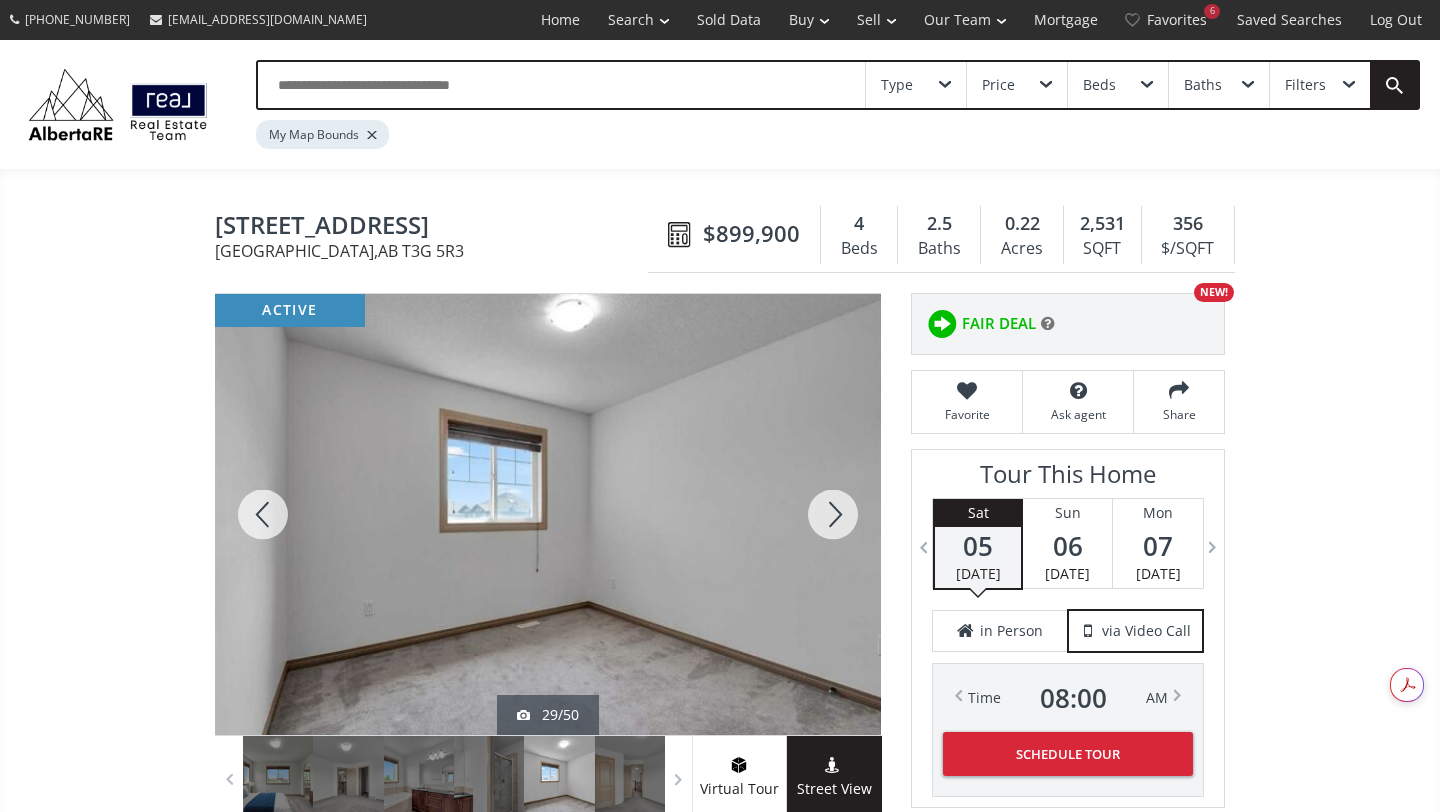 click at bounding box center (833, 514) 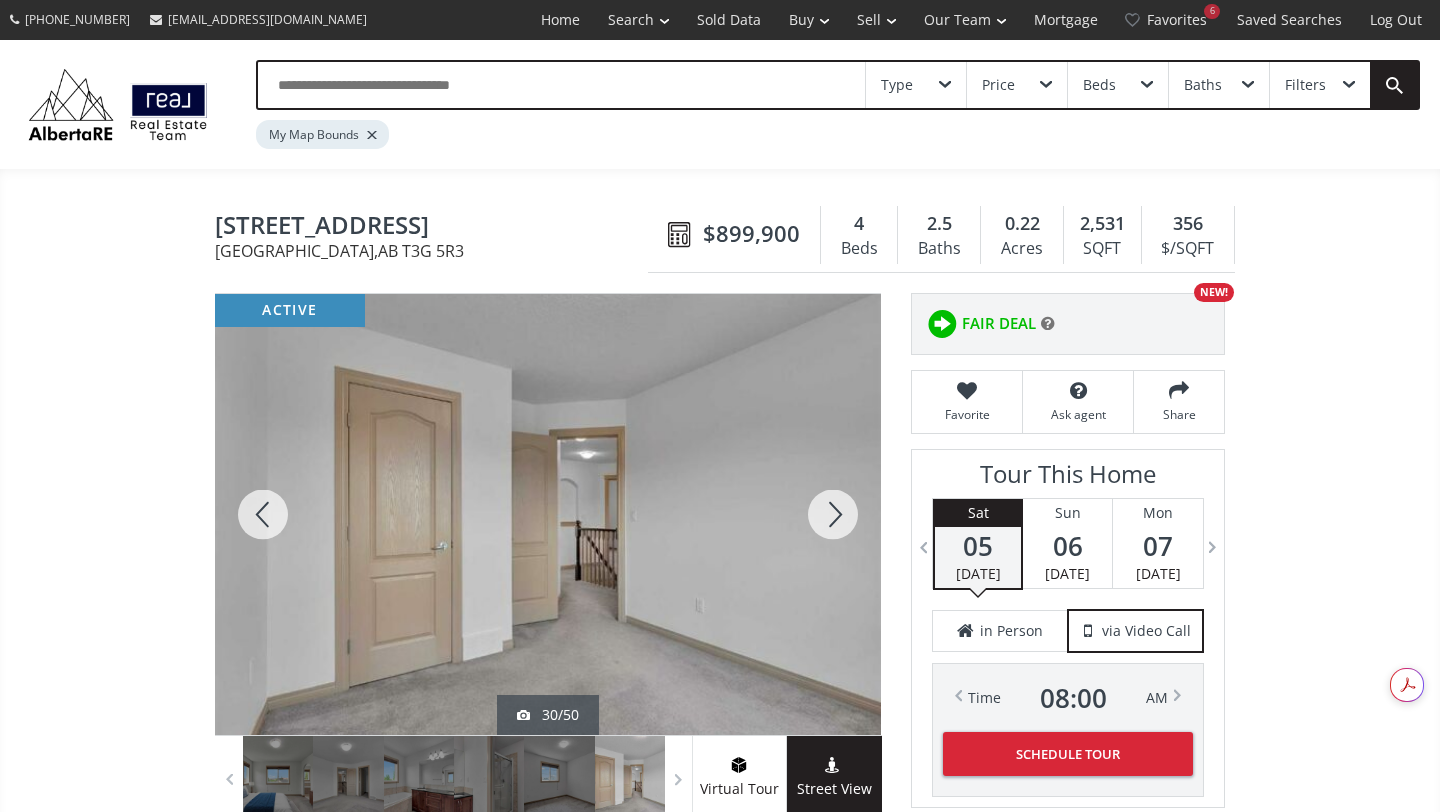 click at bounding box center [833, 514] 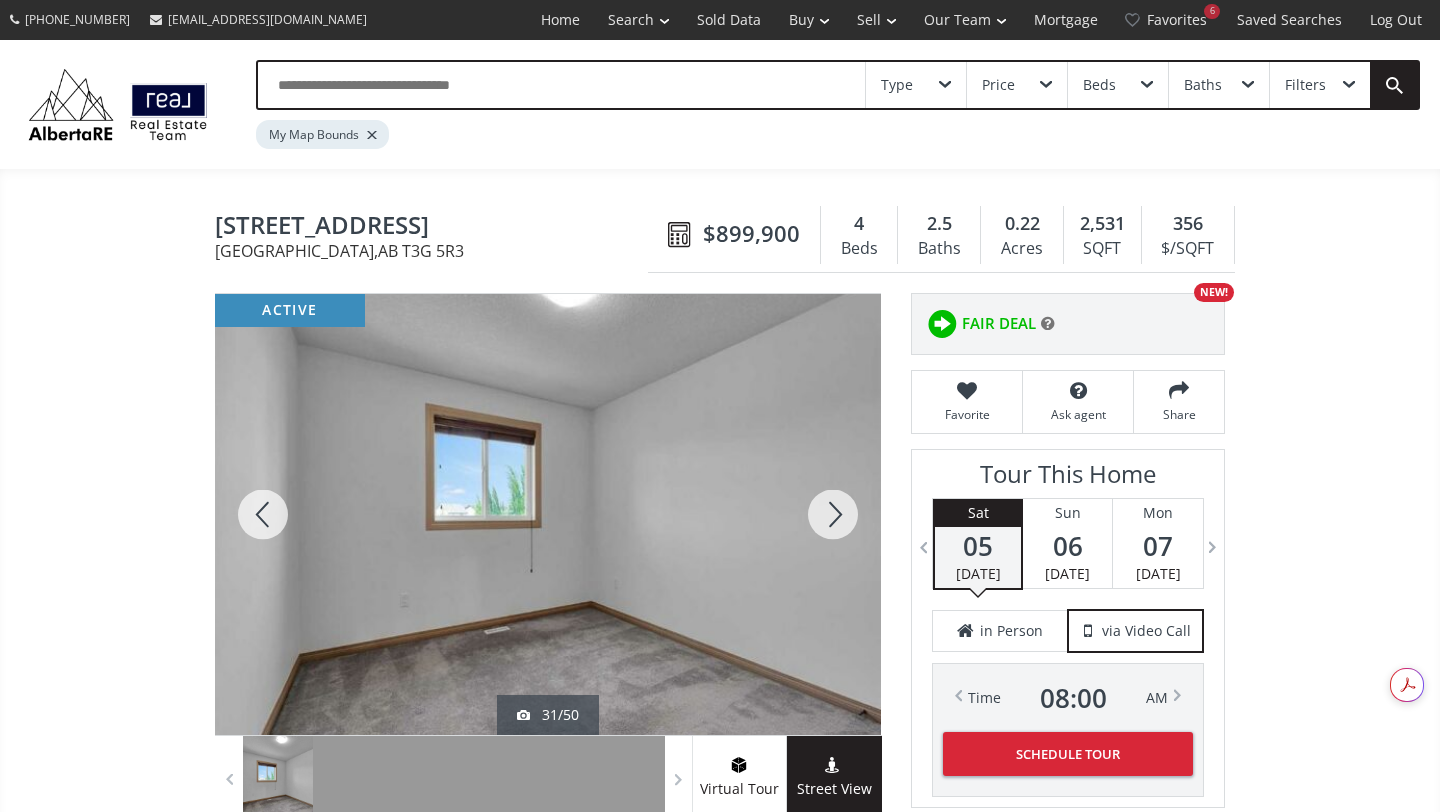 click at bounding box center (833, 514) 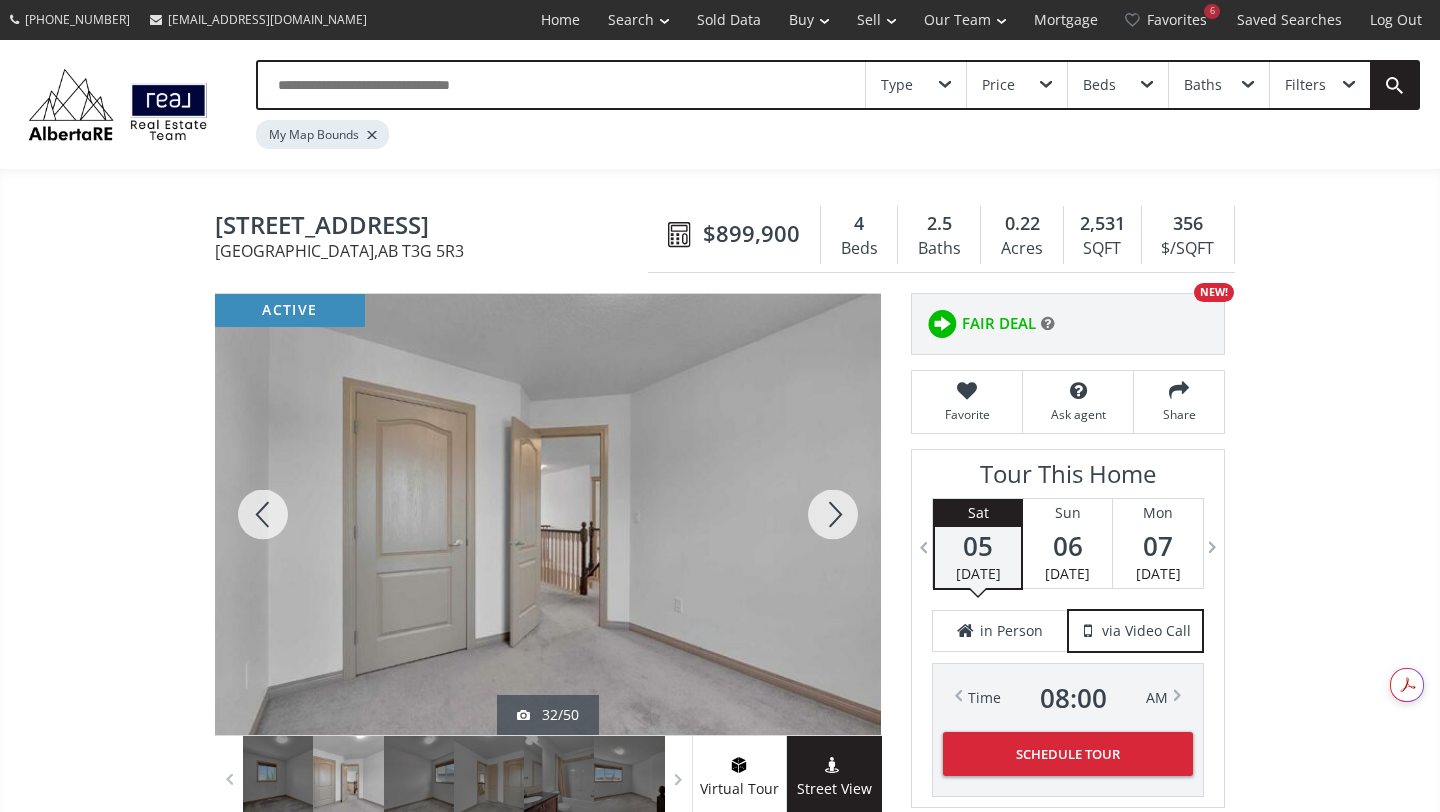 click at bounding box center [833, 514] 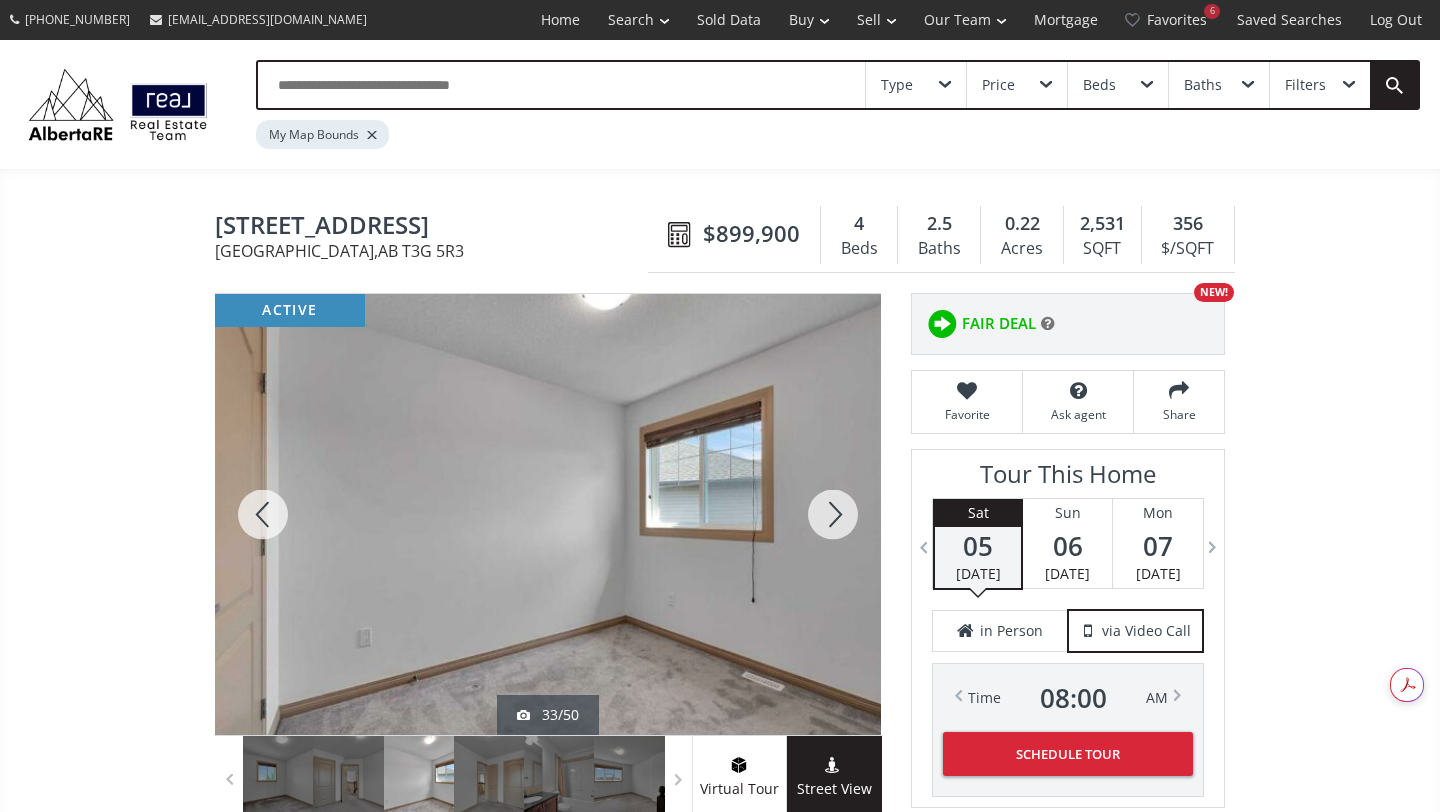 click at bounding box center (833, 514) 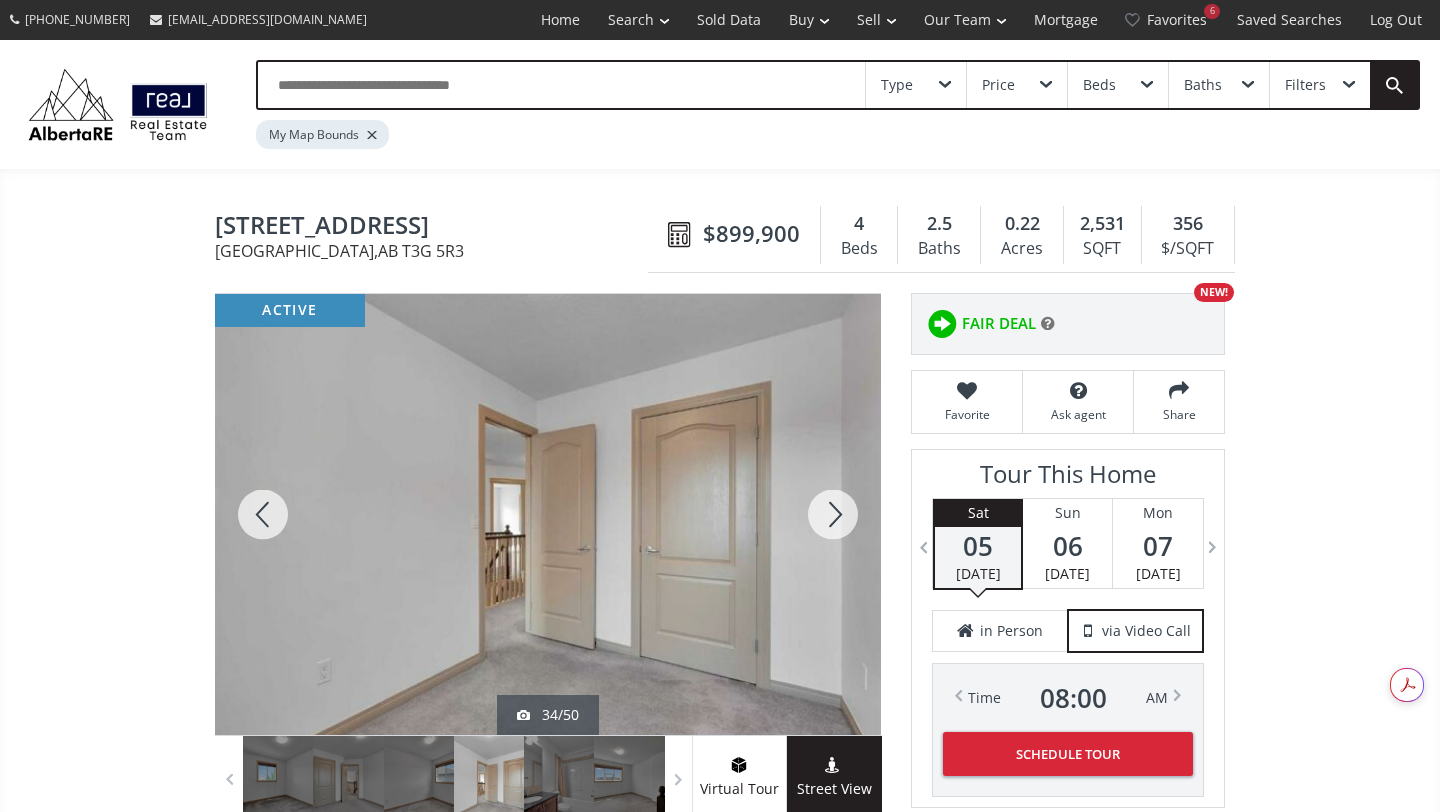 click at bounding box center [833, 514] 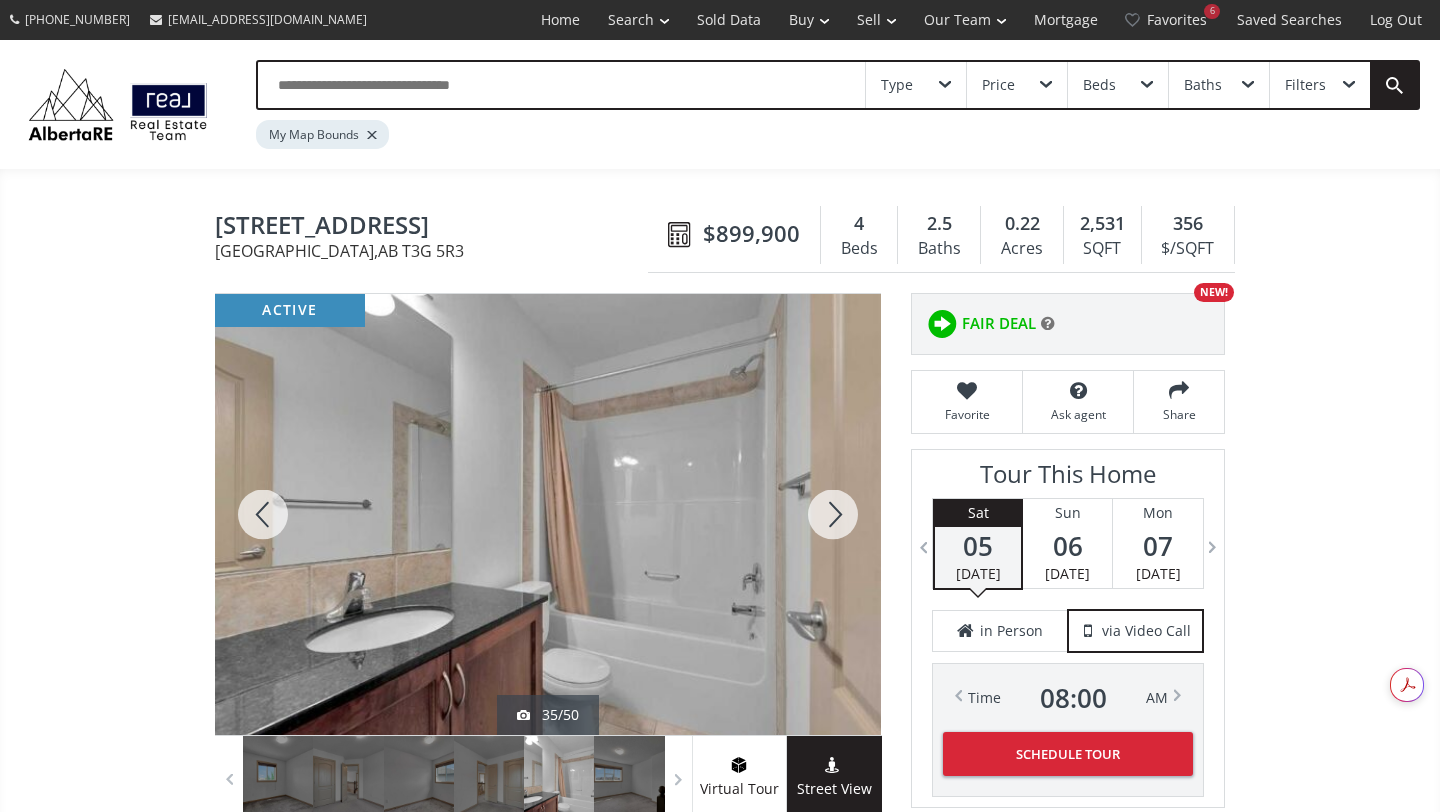 click at bounding box center [833, 514] 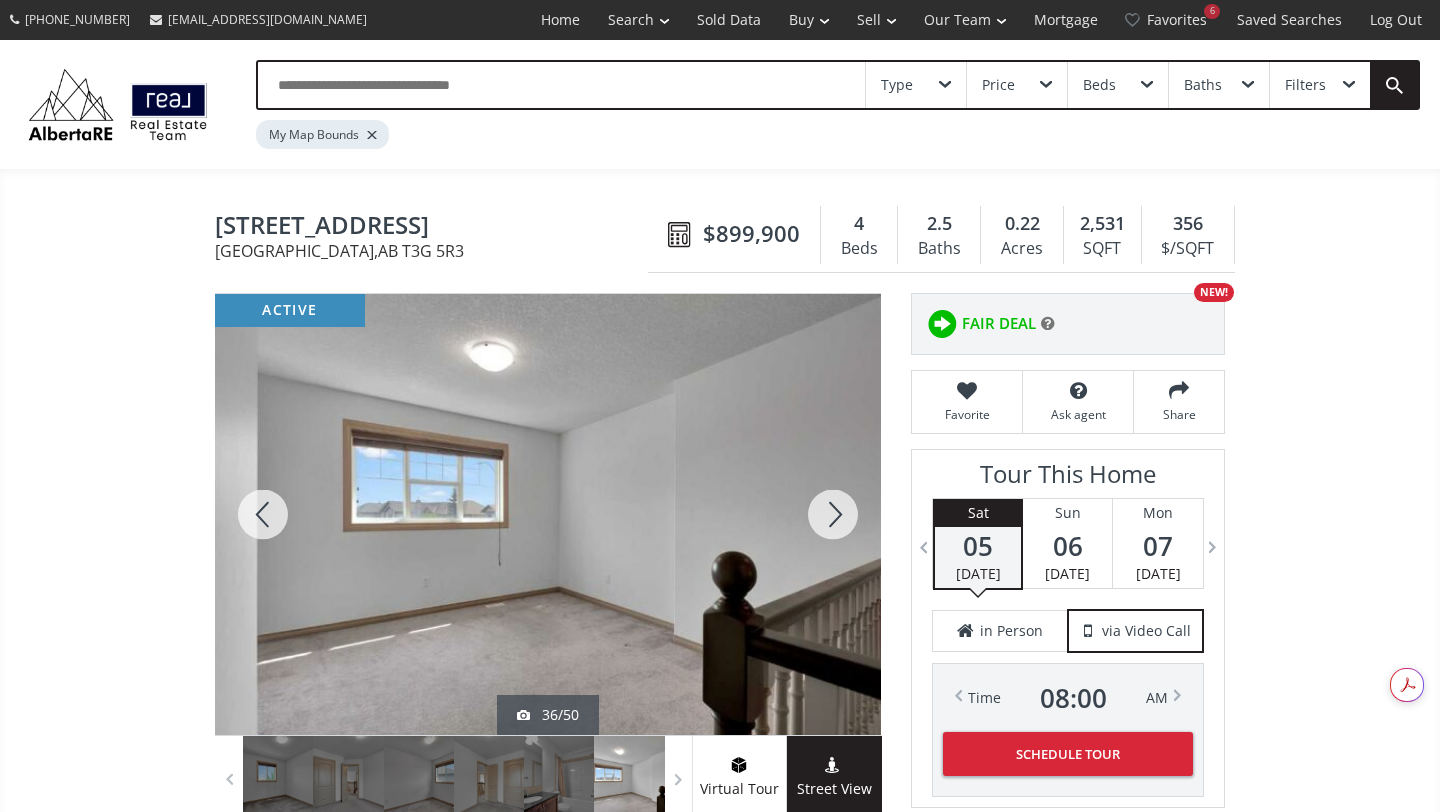 click at bounding box center [833, 514] 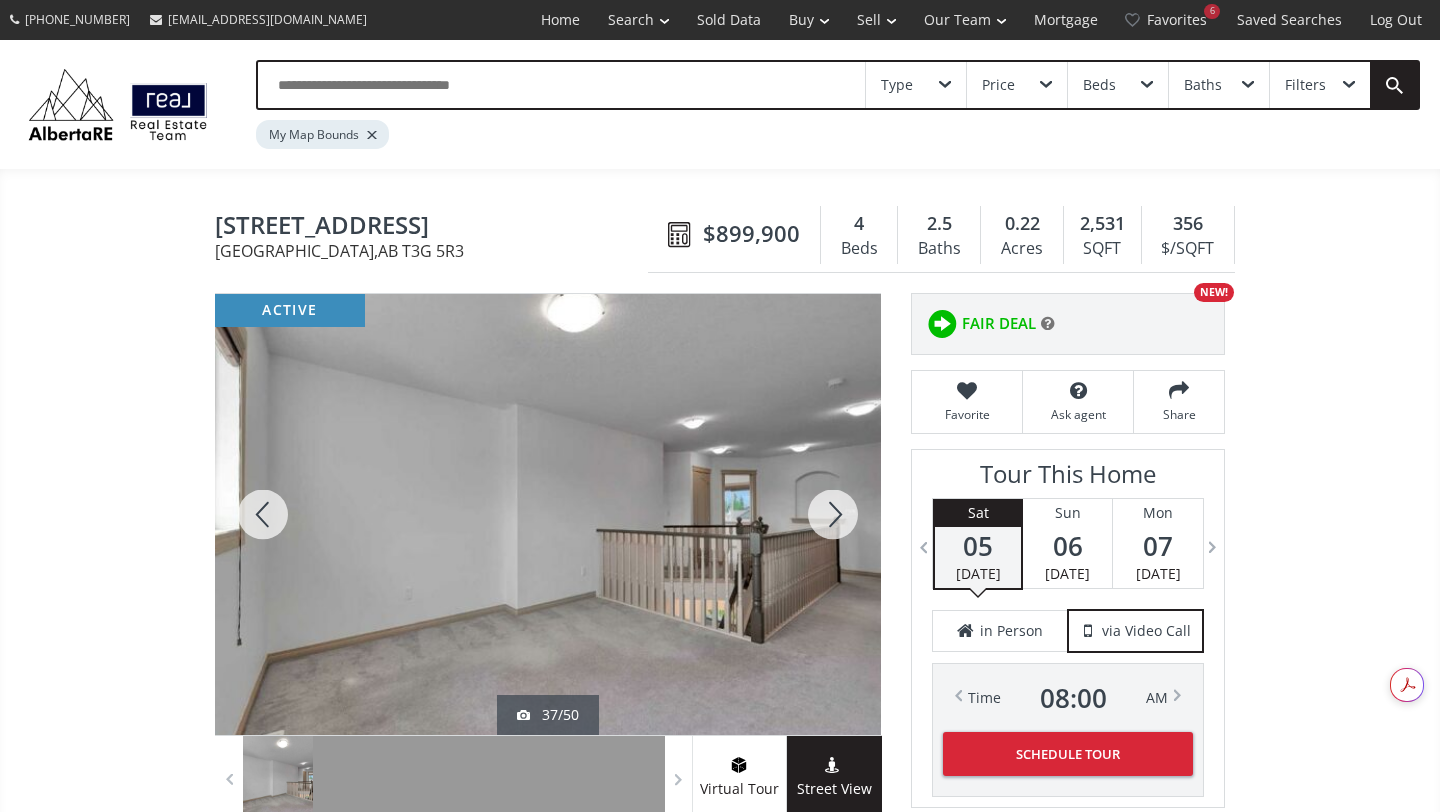 click at bounding box center (833, 514) 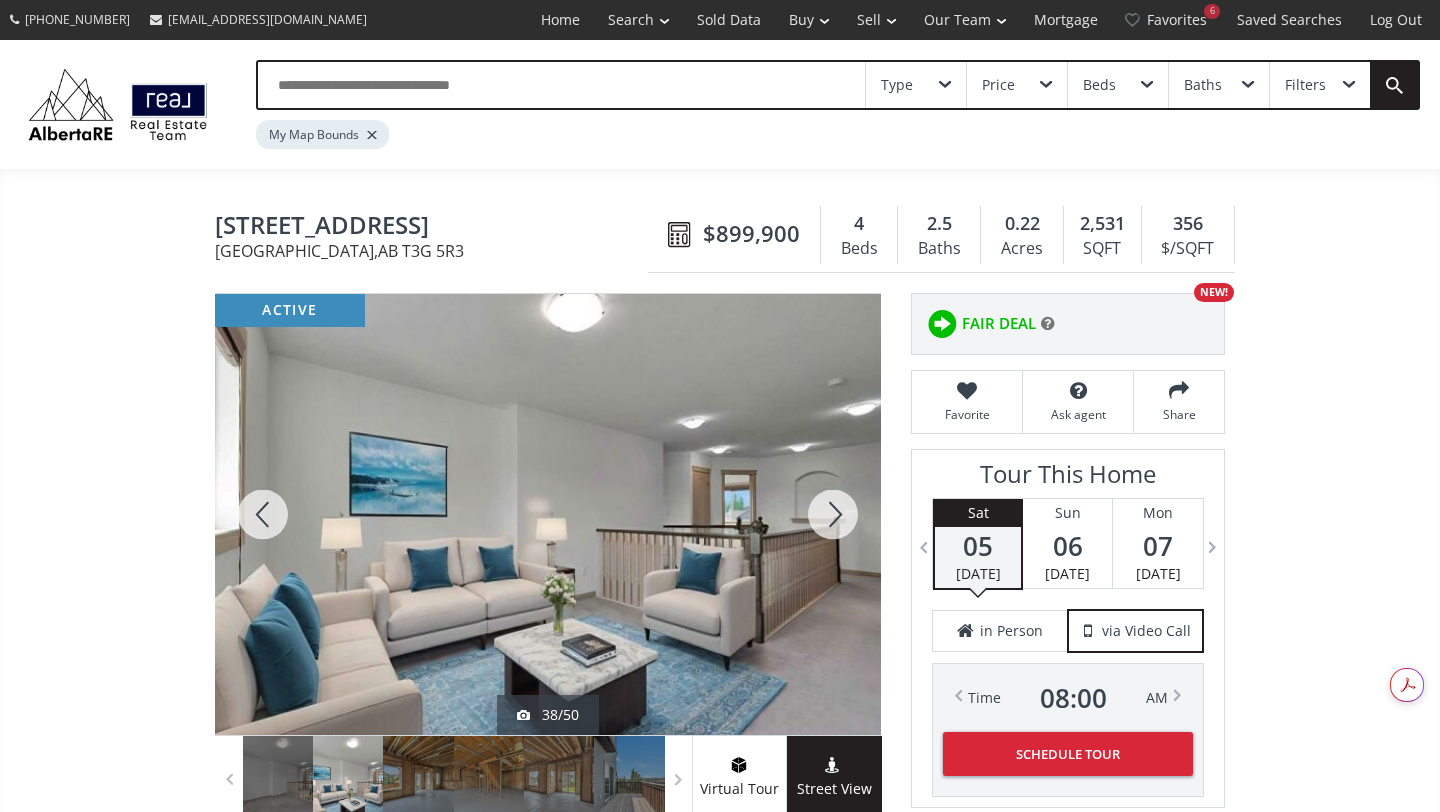 click at bounding box center (833, 514) 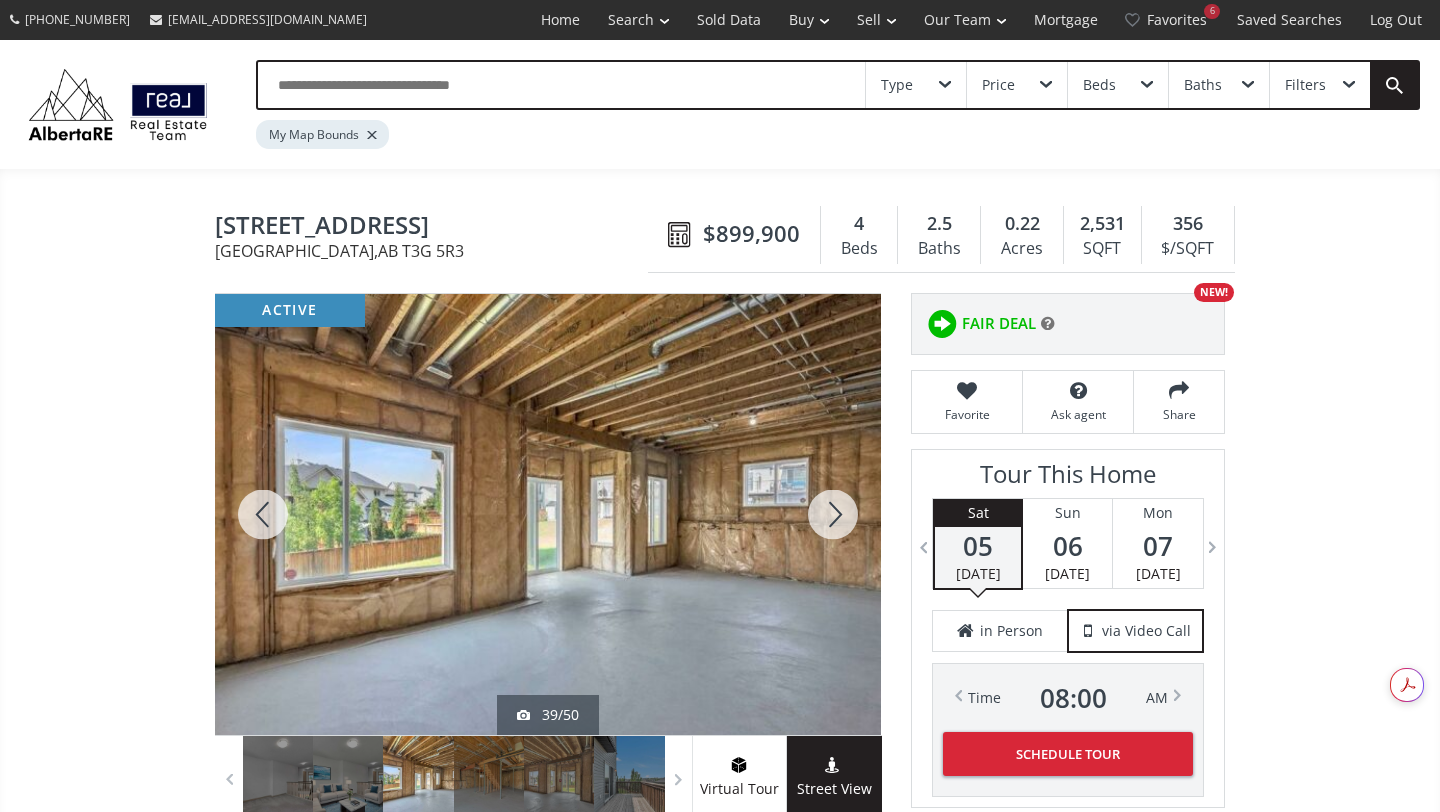 click at bounding box center (833, 514) 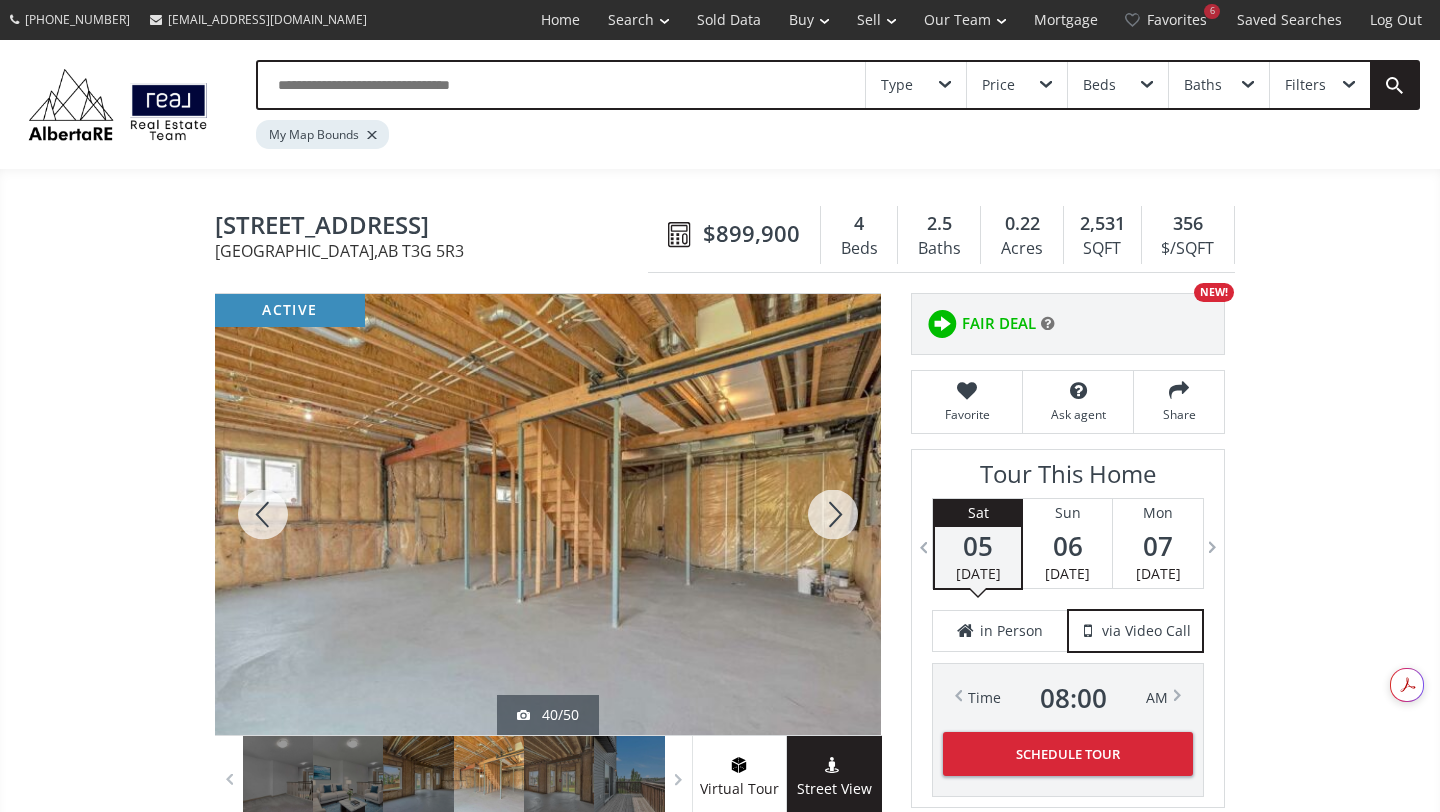 click at bounding box center [833, 514] 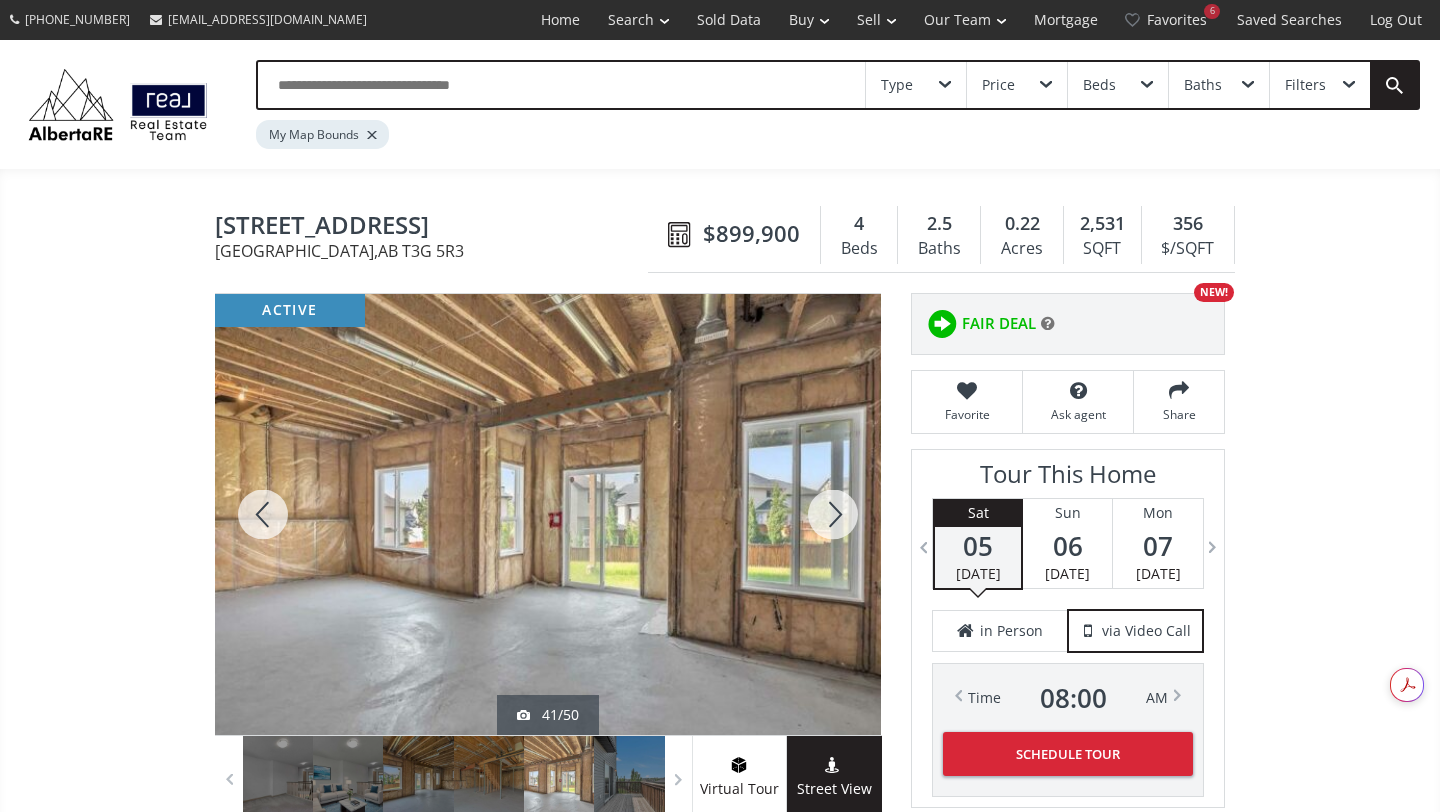 click at bounding box center [833, 514] 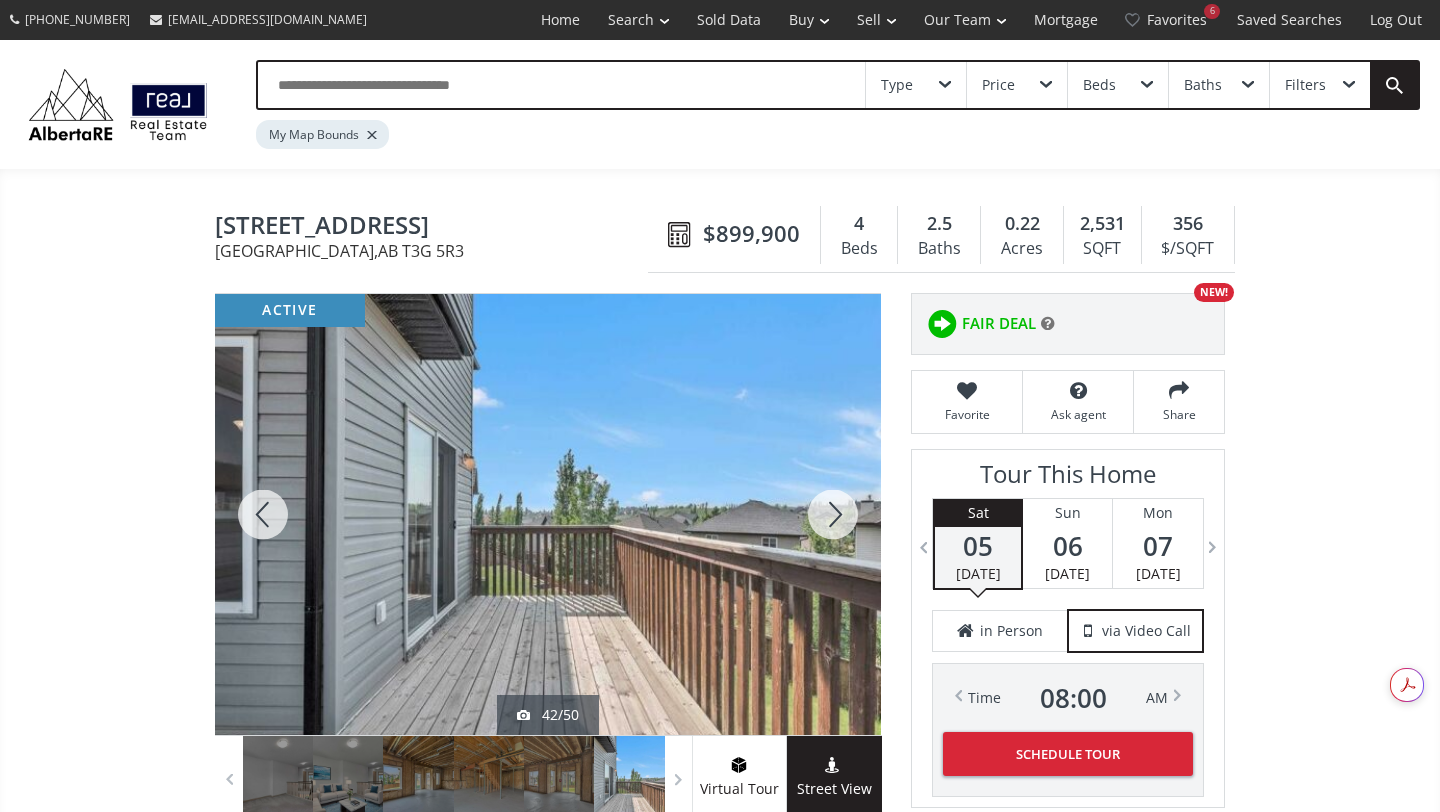 click at bounding box center [833, 514] 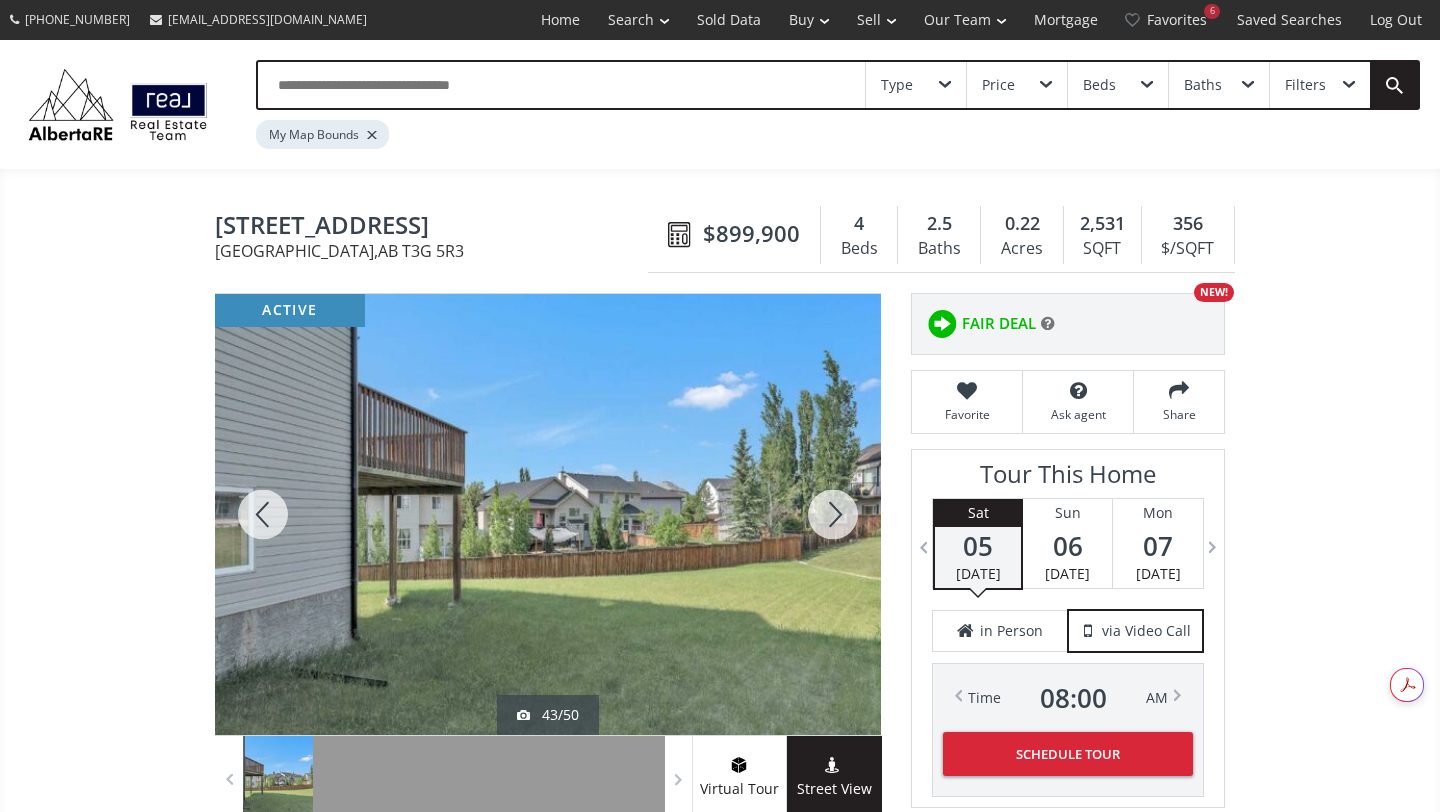 click at bounding box center [833, 514] 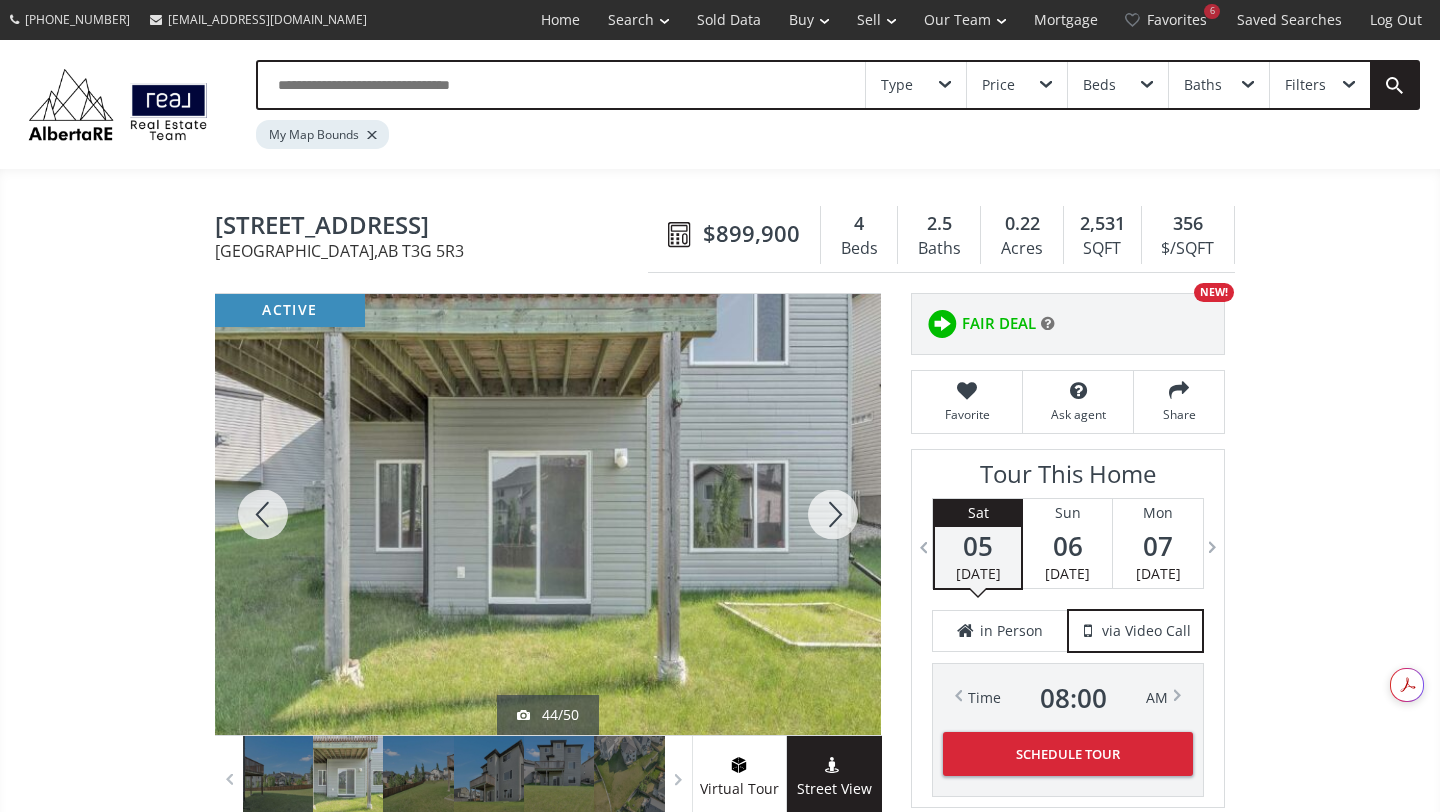 click at bounding box center [833, 514] 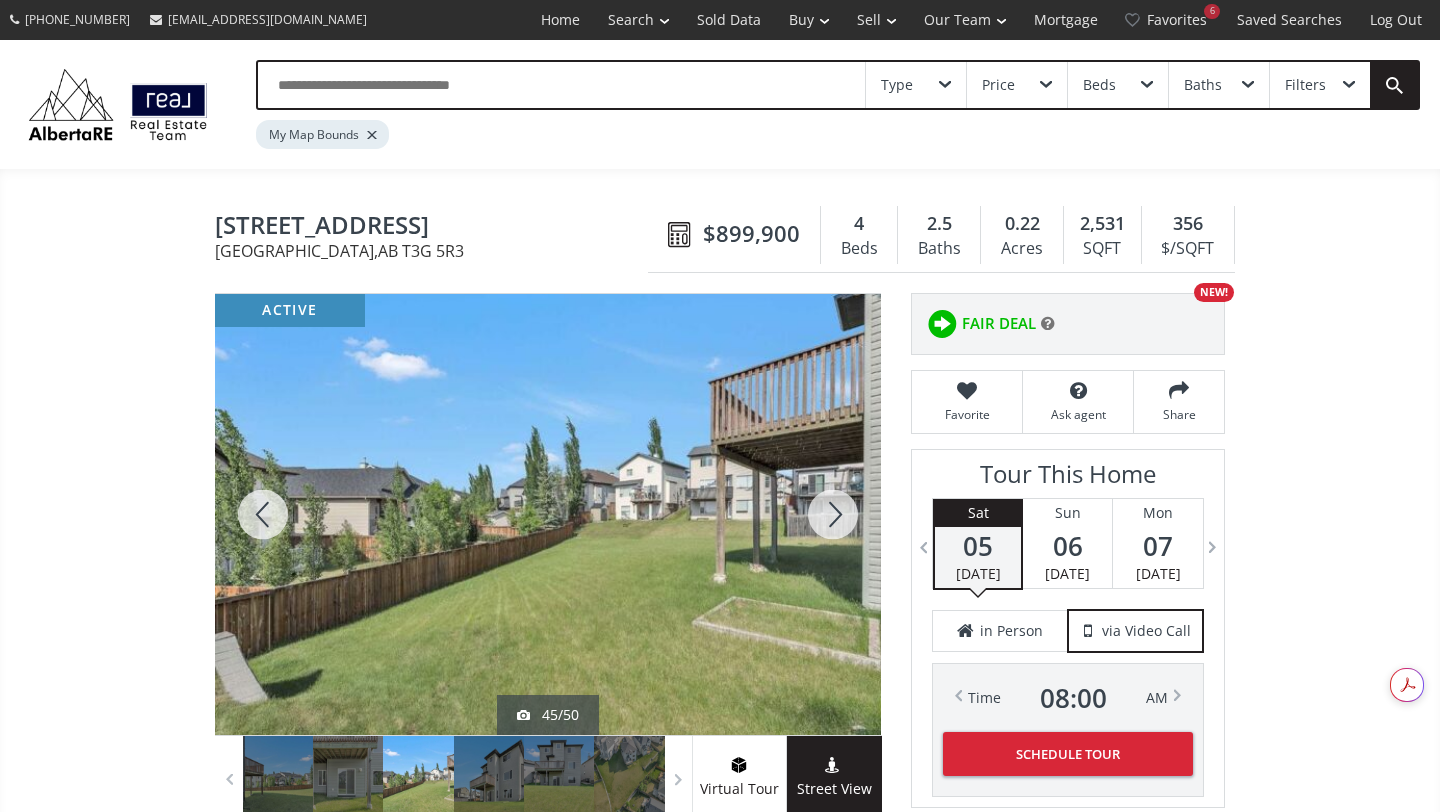click at bounding box center [833, 514] 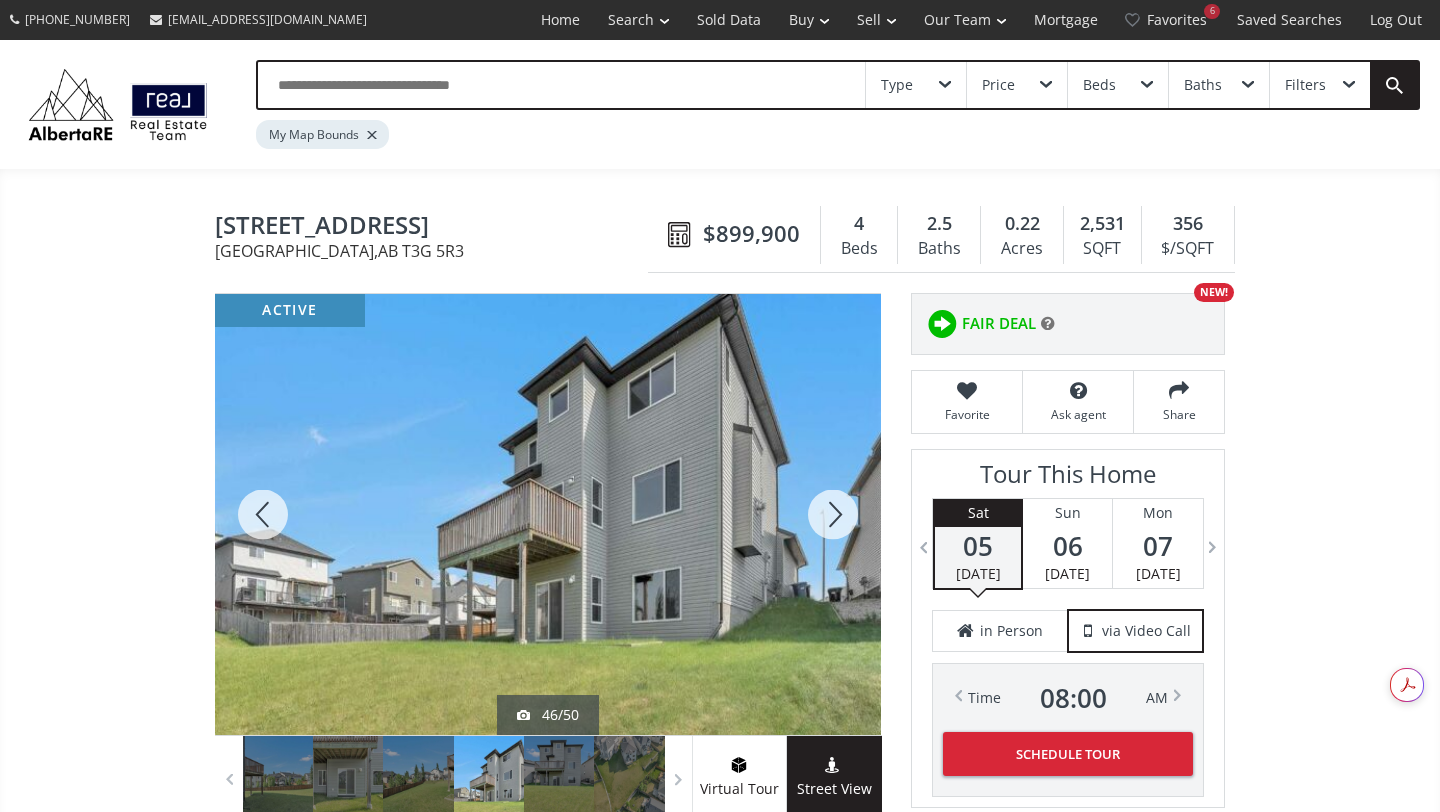 click at bounding box center [833, 514] 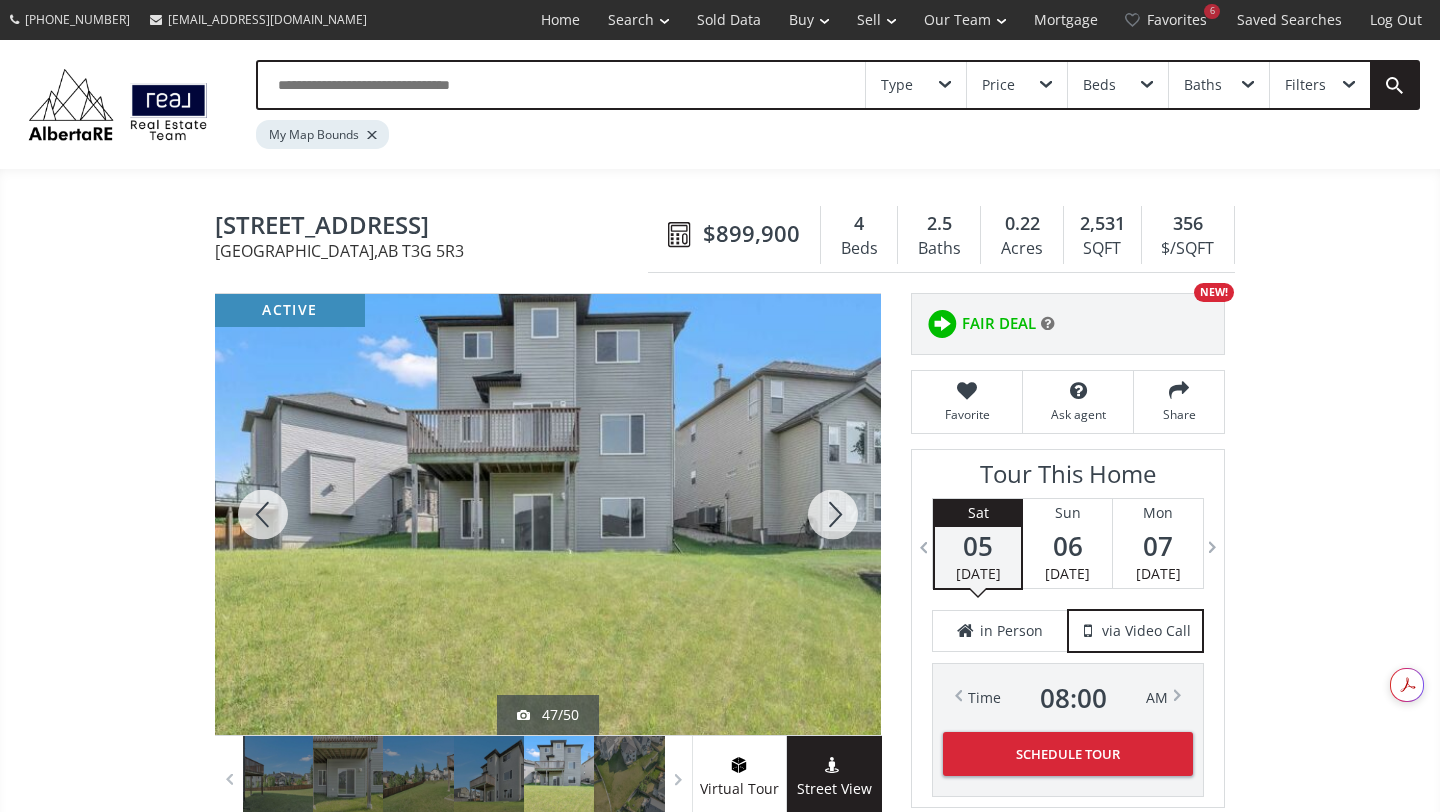click at bounding box center (833, 514) 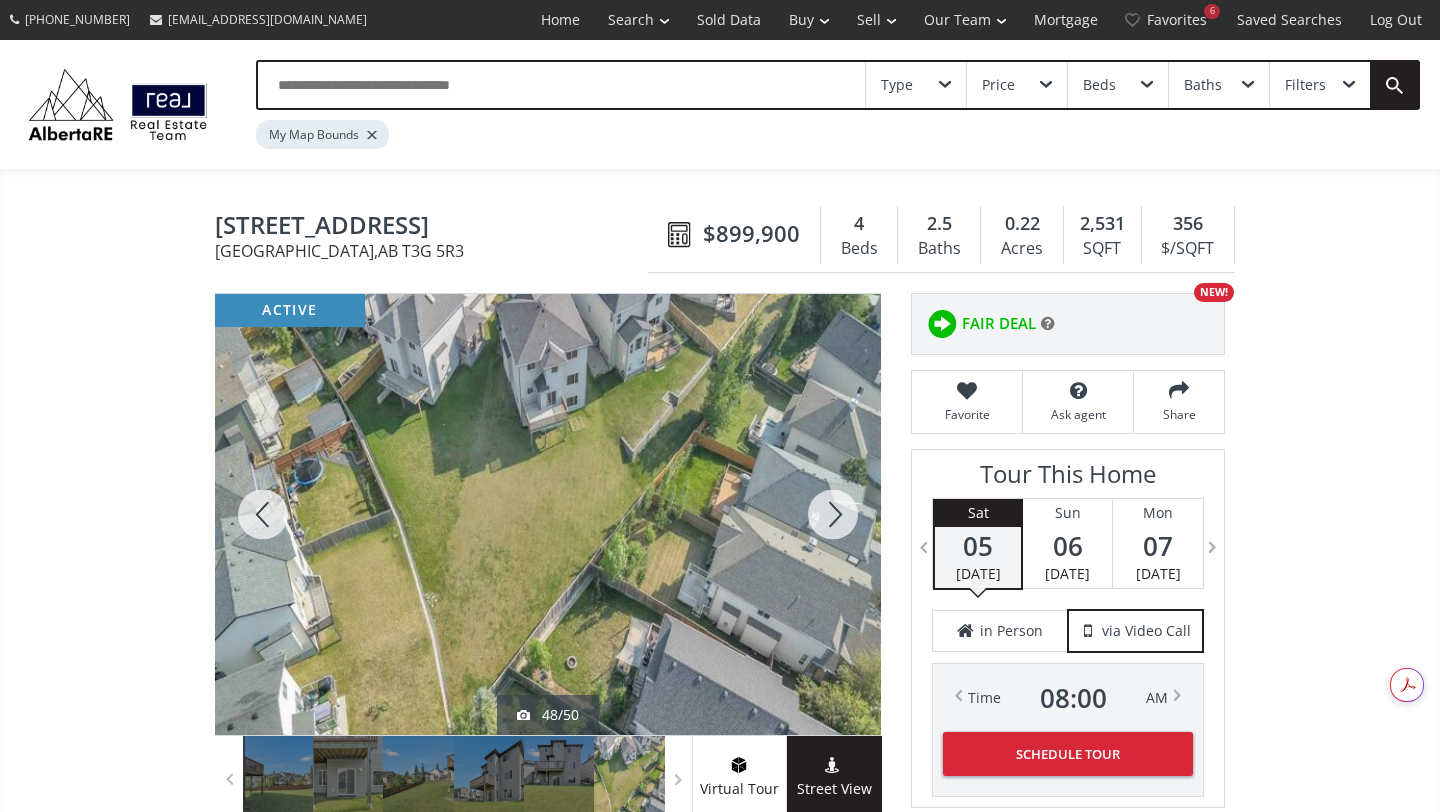click at bounding box center [833, 514] 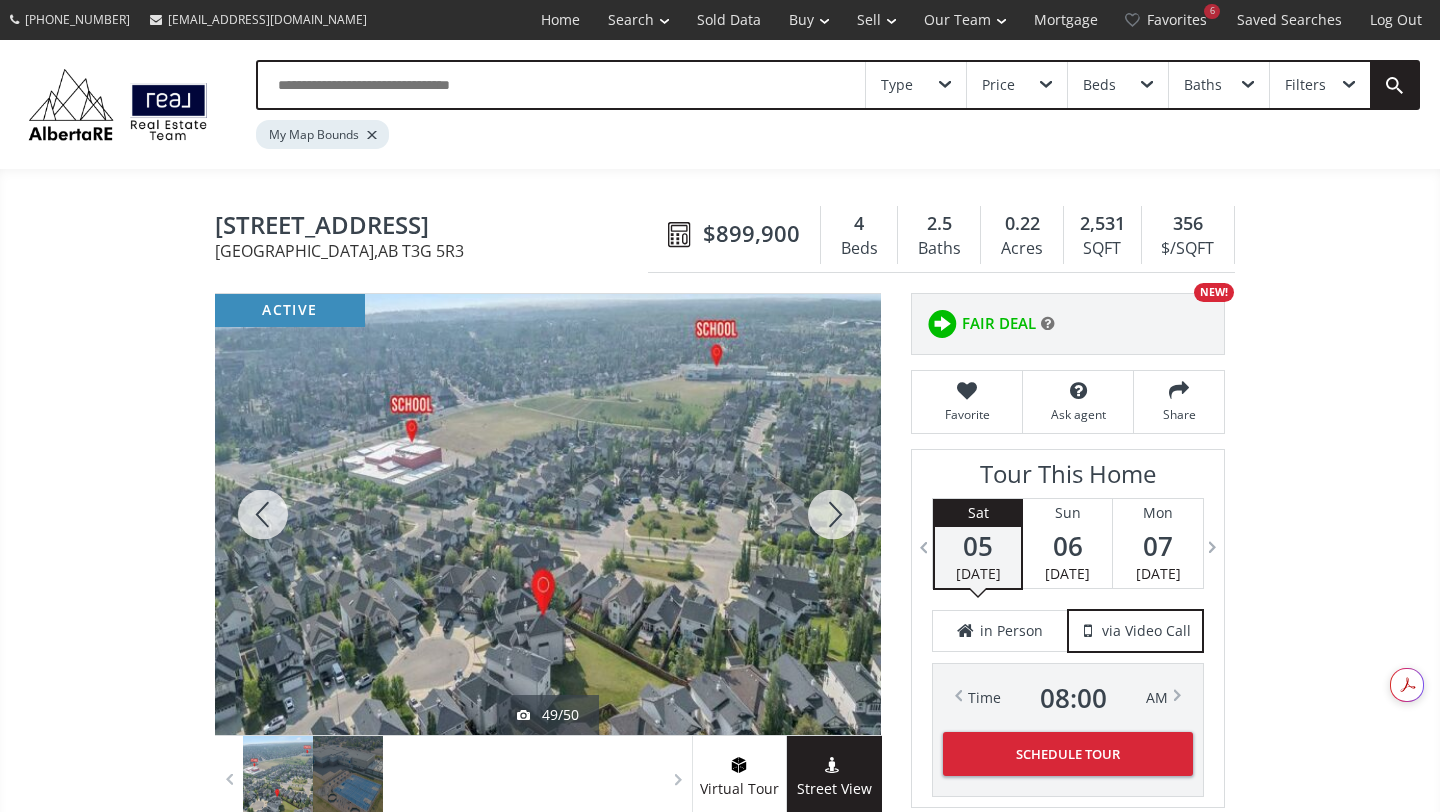 click at bounding box center [833, 514] 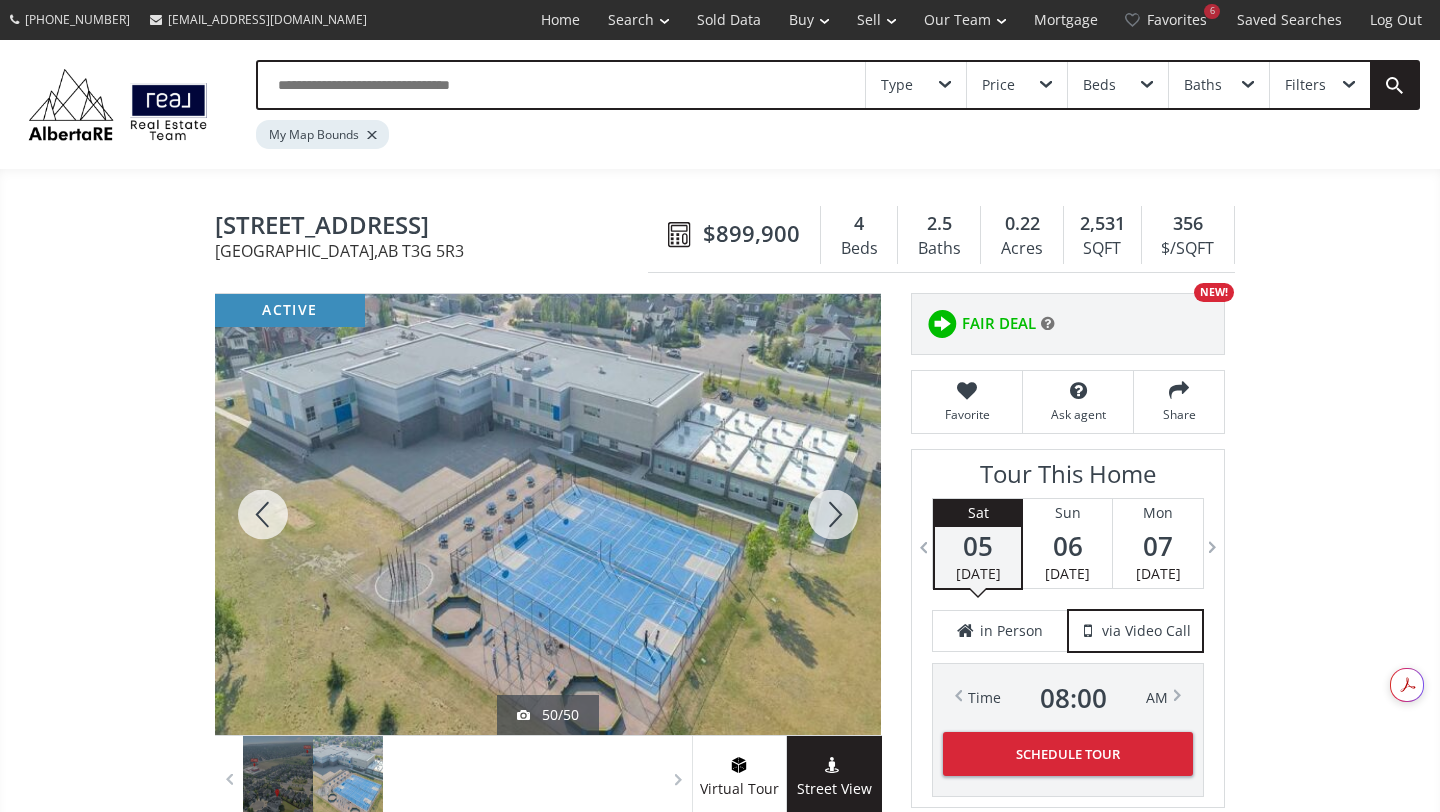click at bounding box center (833, 514) 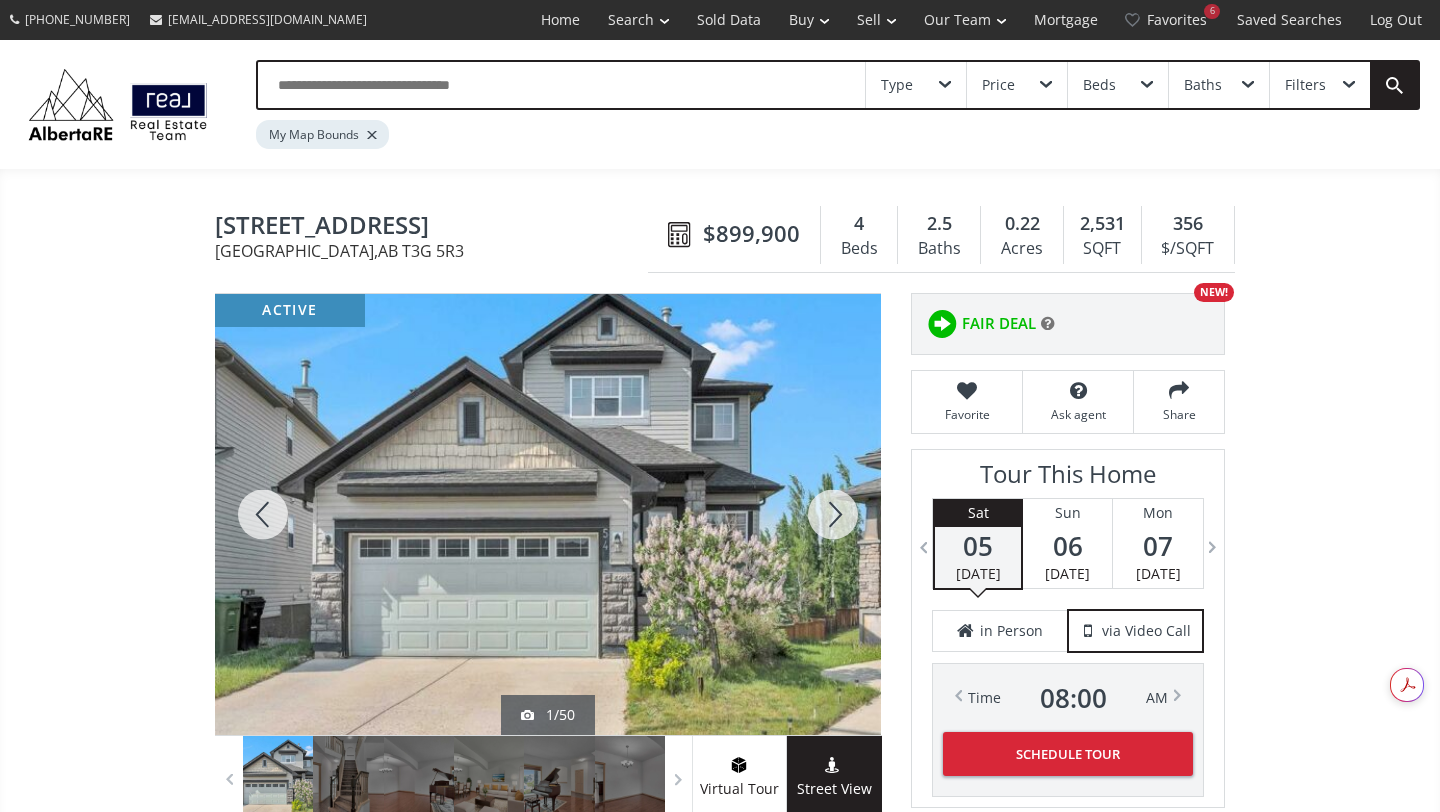 click at bounding box center [833, 514] 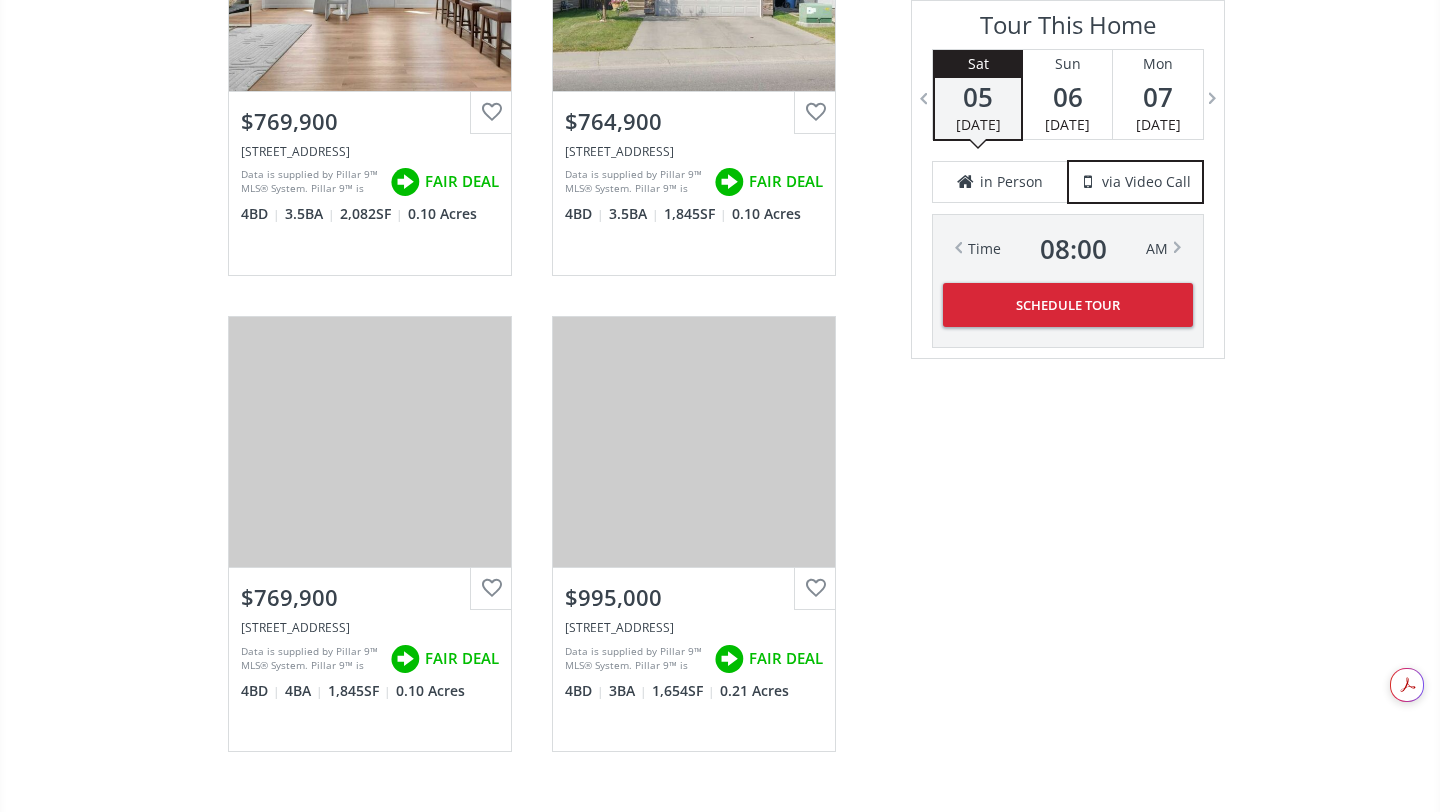 scroll, scrollTop: 3119, scrollLeft: 0, axis: vertical 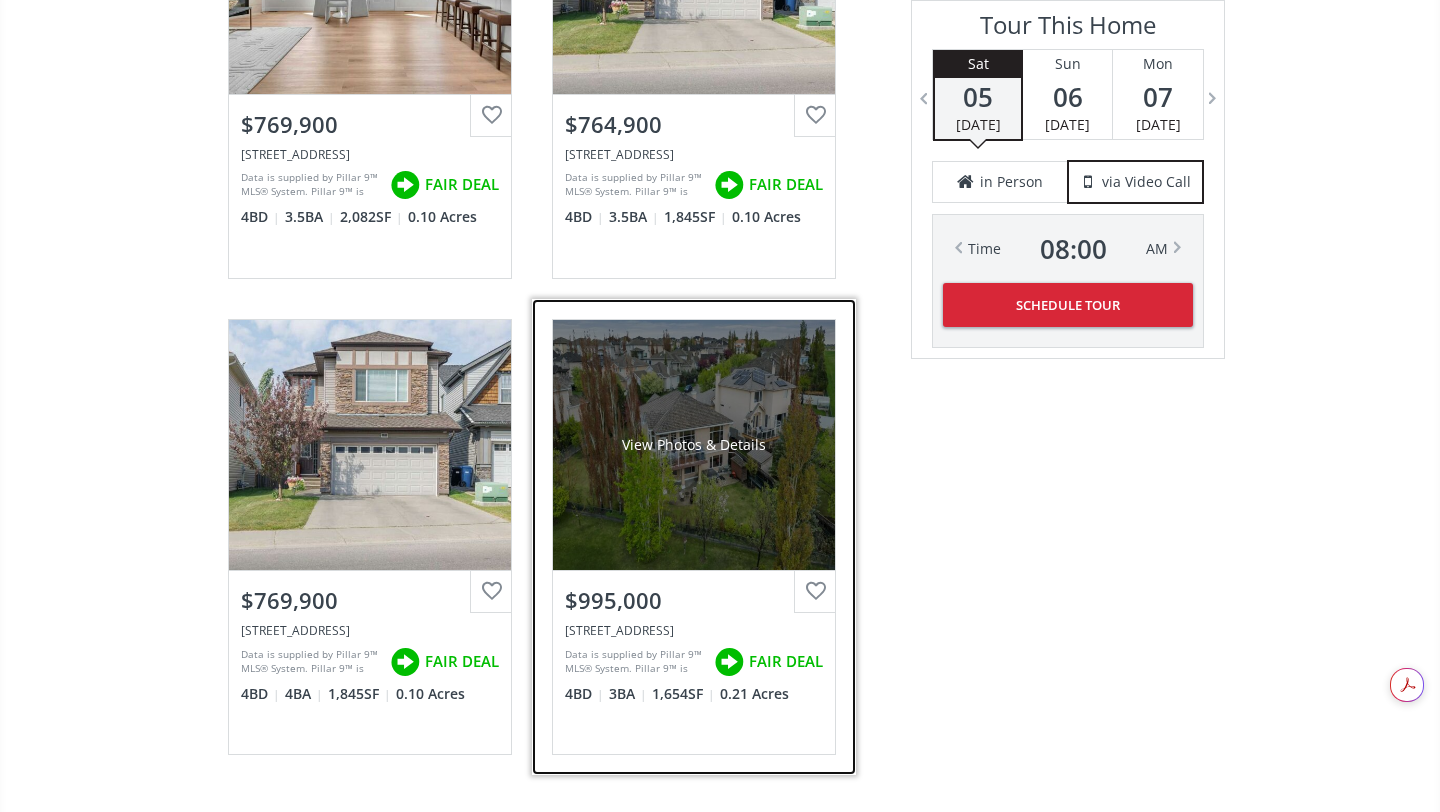 click on "View Photos & Details" at bounding box center [694, 445] 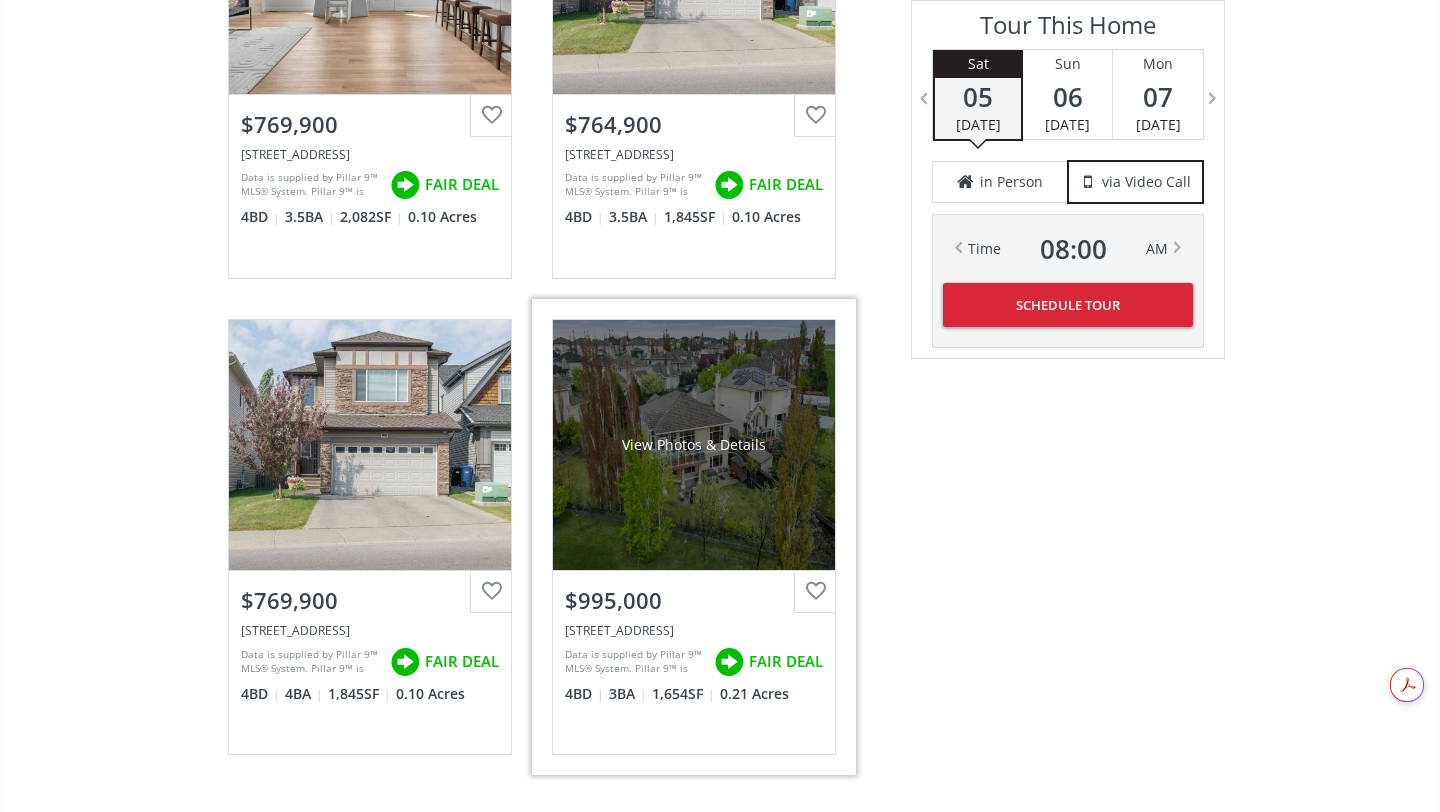 scroll, scrollTop: 0, scrollLeft: 0, axis: both 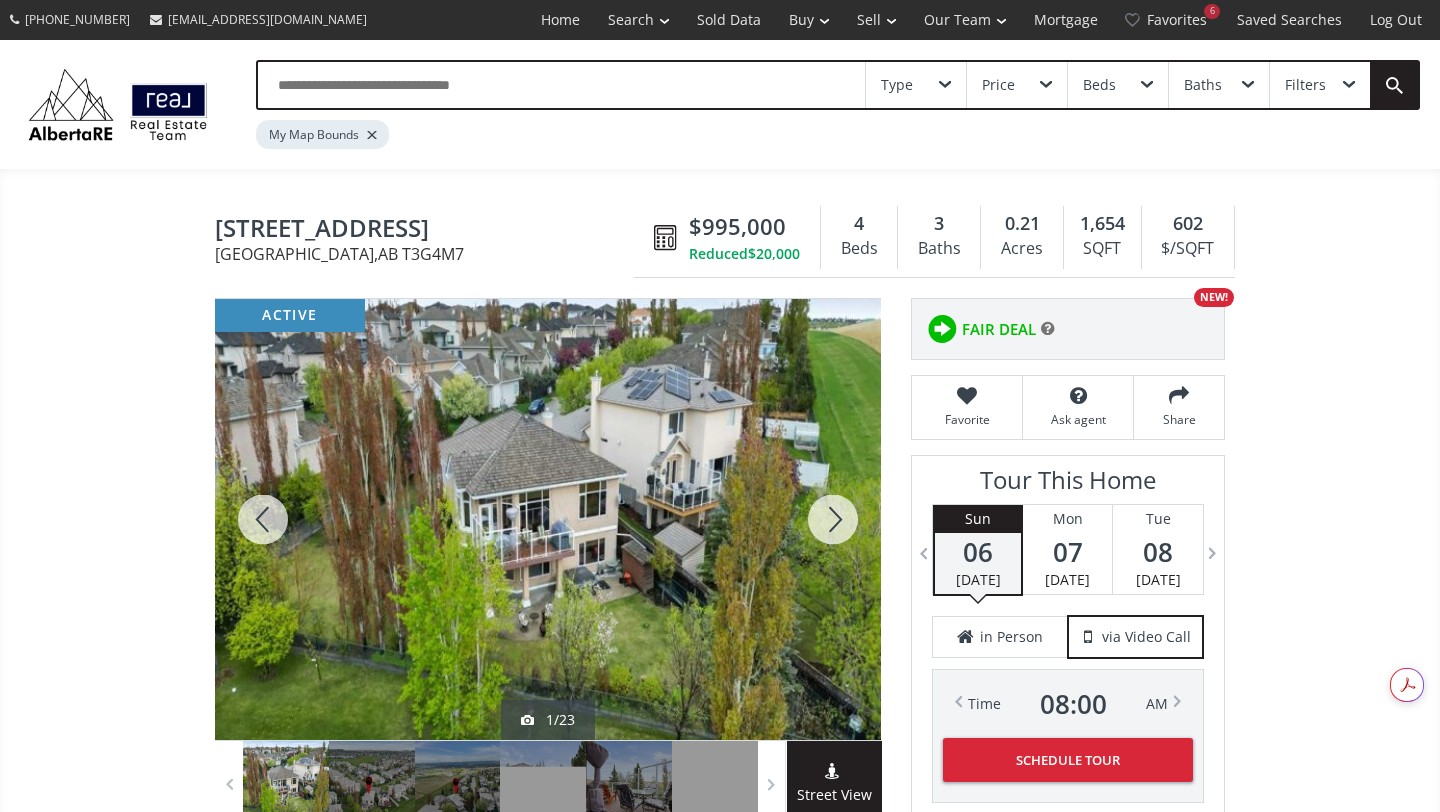 click at bounding box center (833, 519) 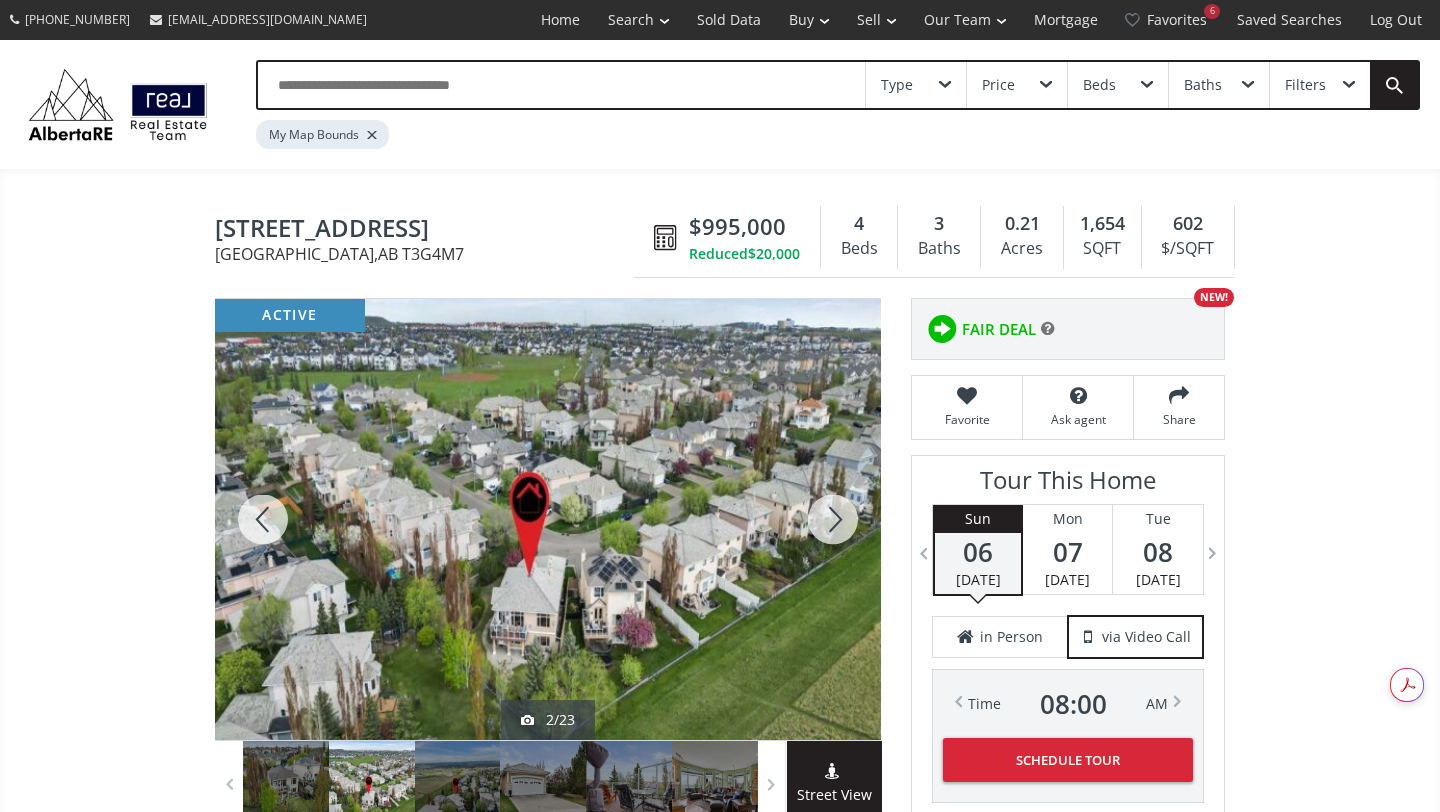 click at bounding box center [833, 519] 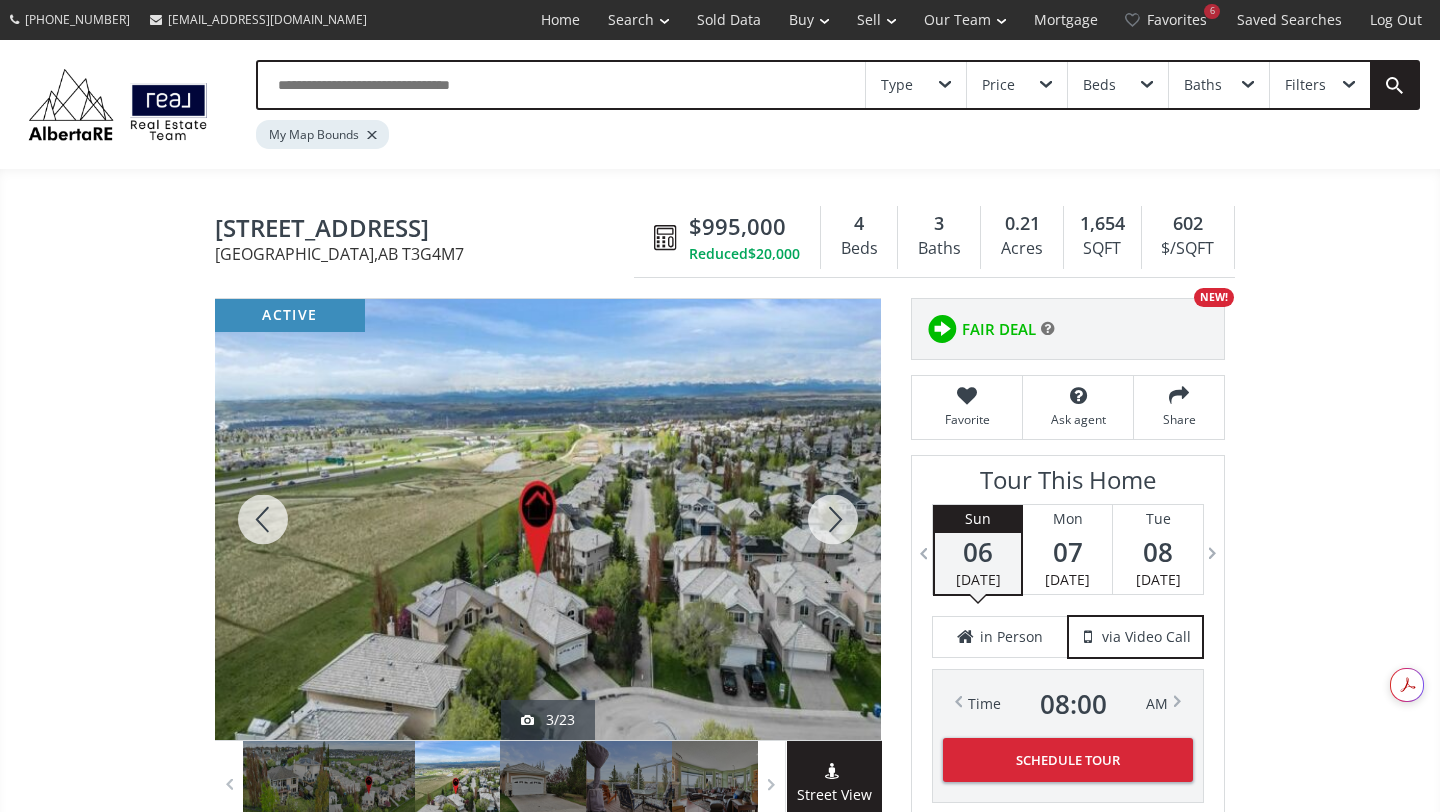 click at bounding box center [833, 519] 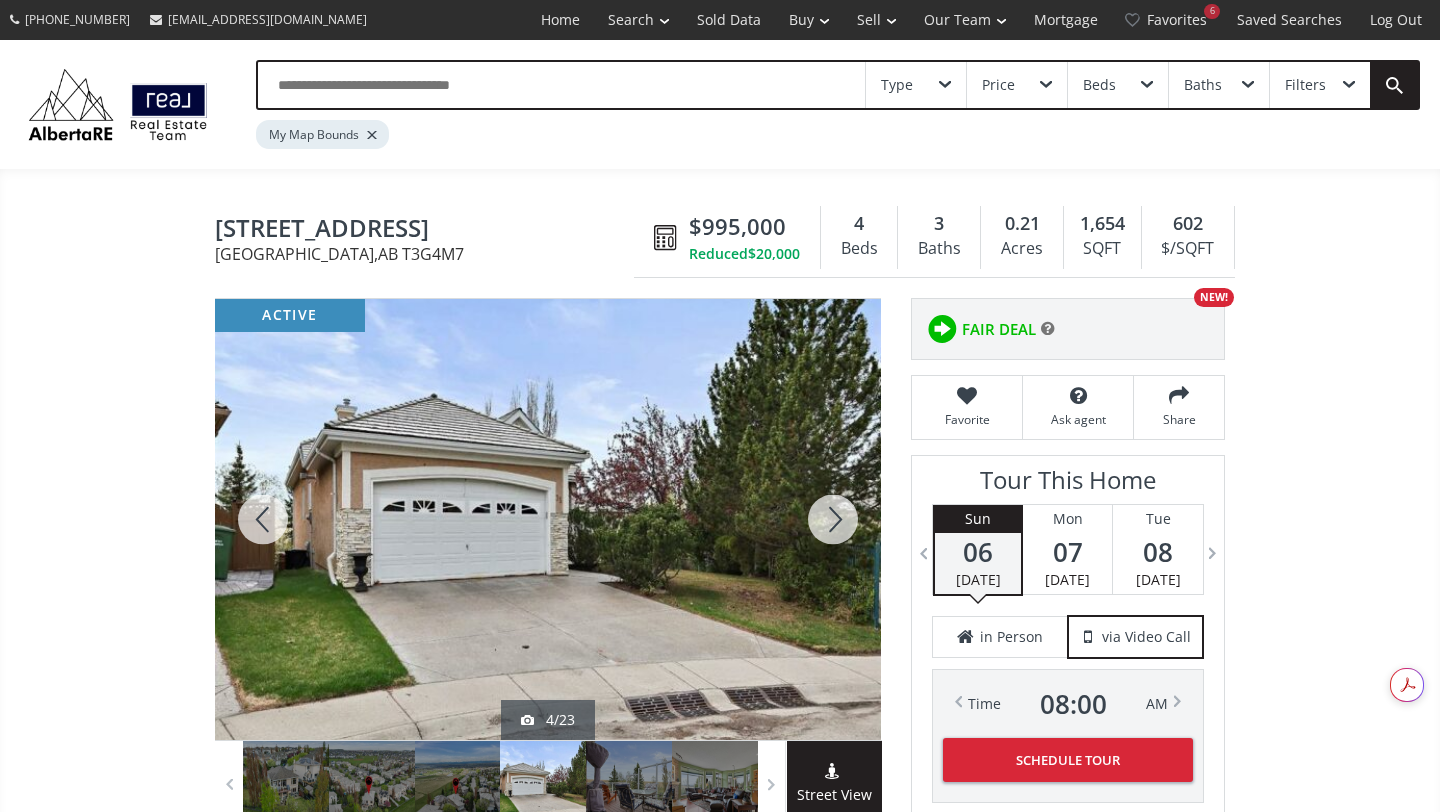 click at bounding box center [263, 519] 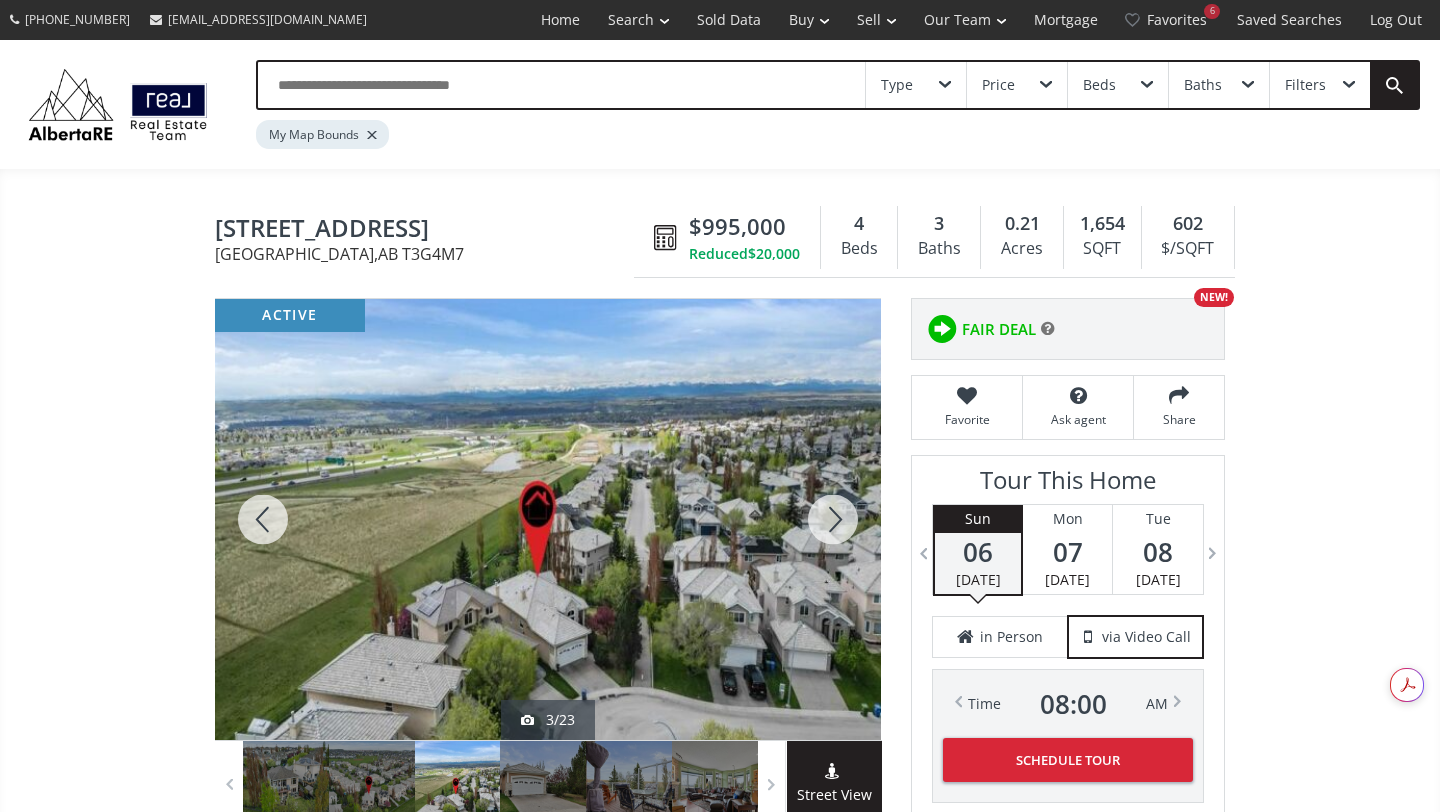 click at bounding box center [833, 519] 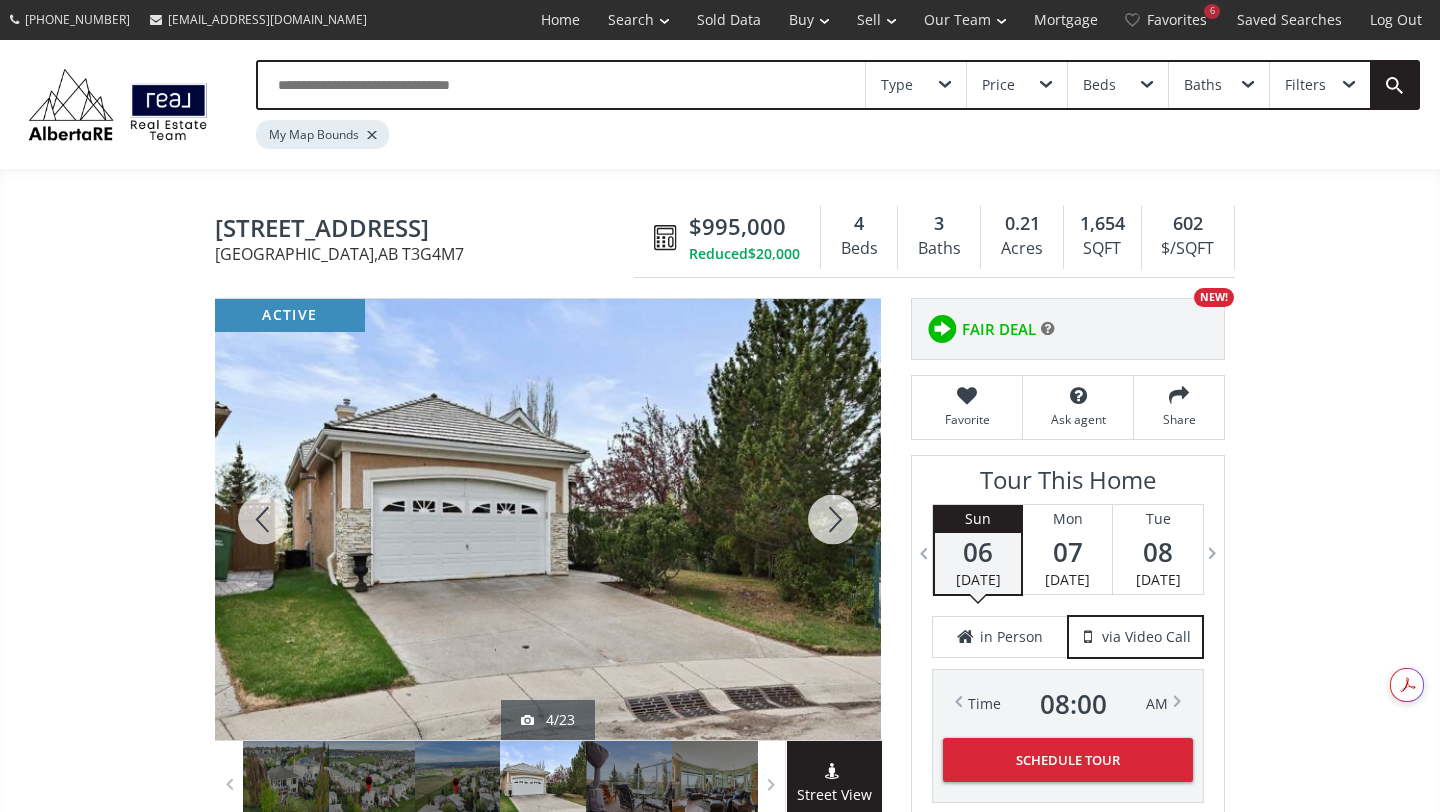 click at bounding box center [833, 519] 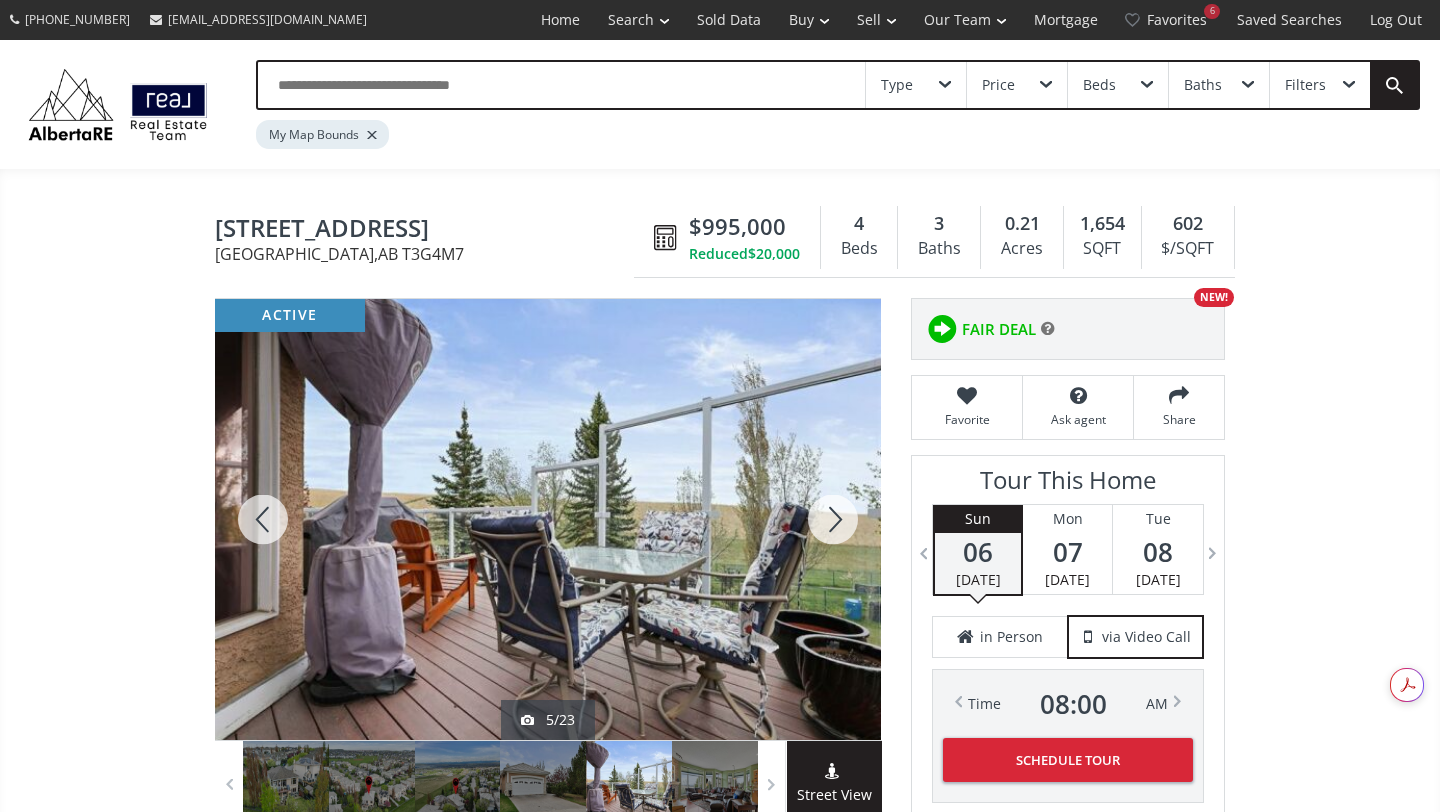 click at bounding box center (833, 519) 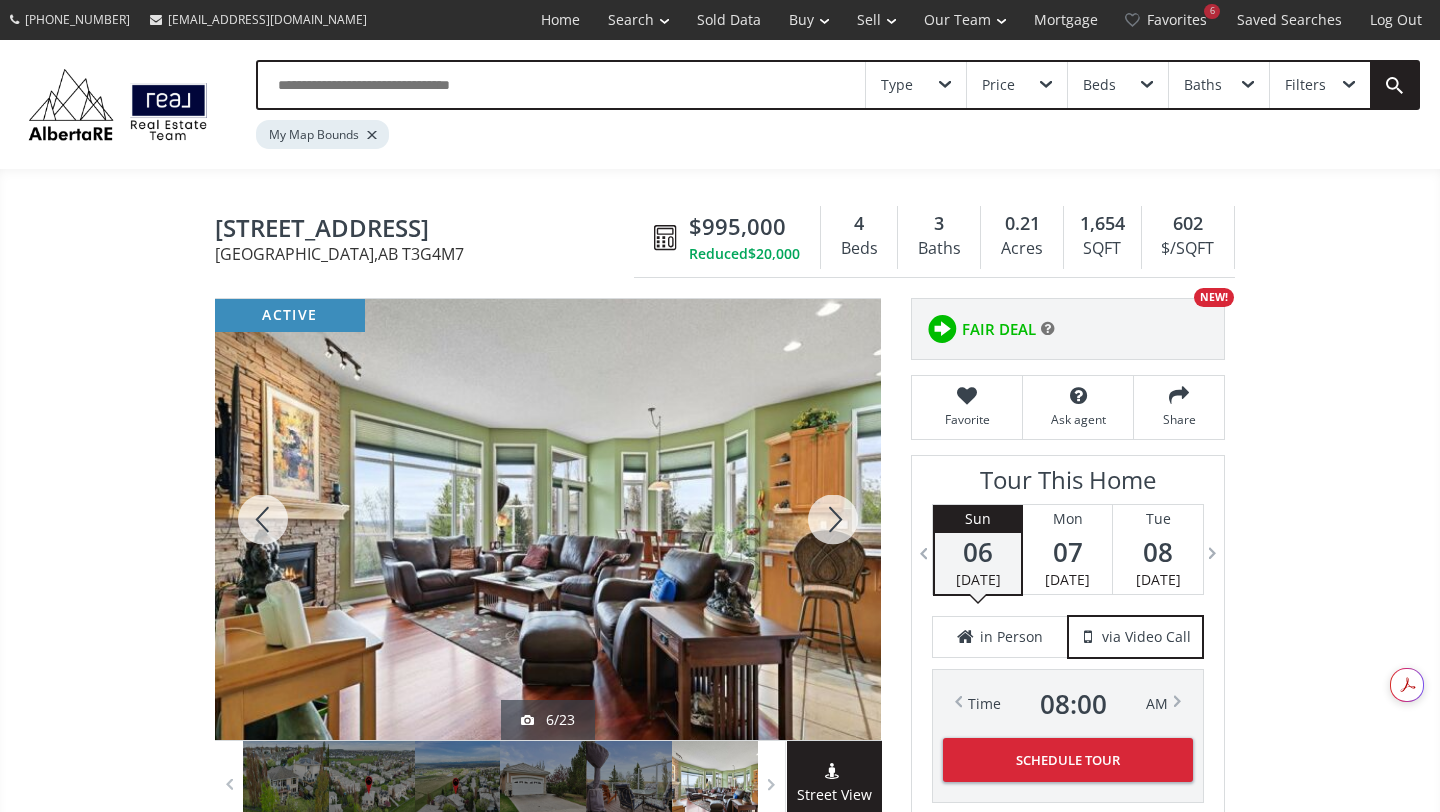 click at bounding box center [833, 519] 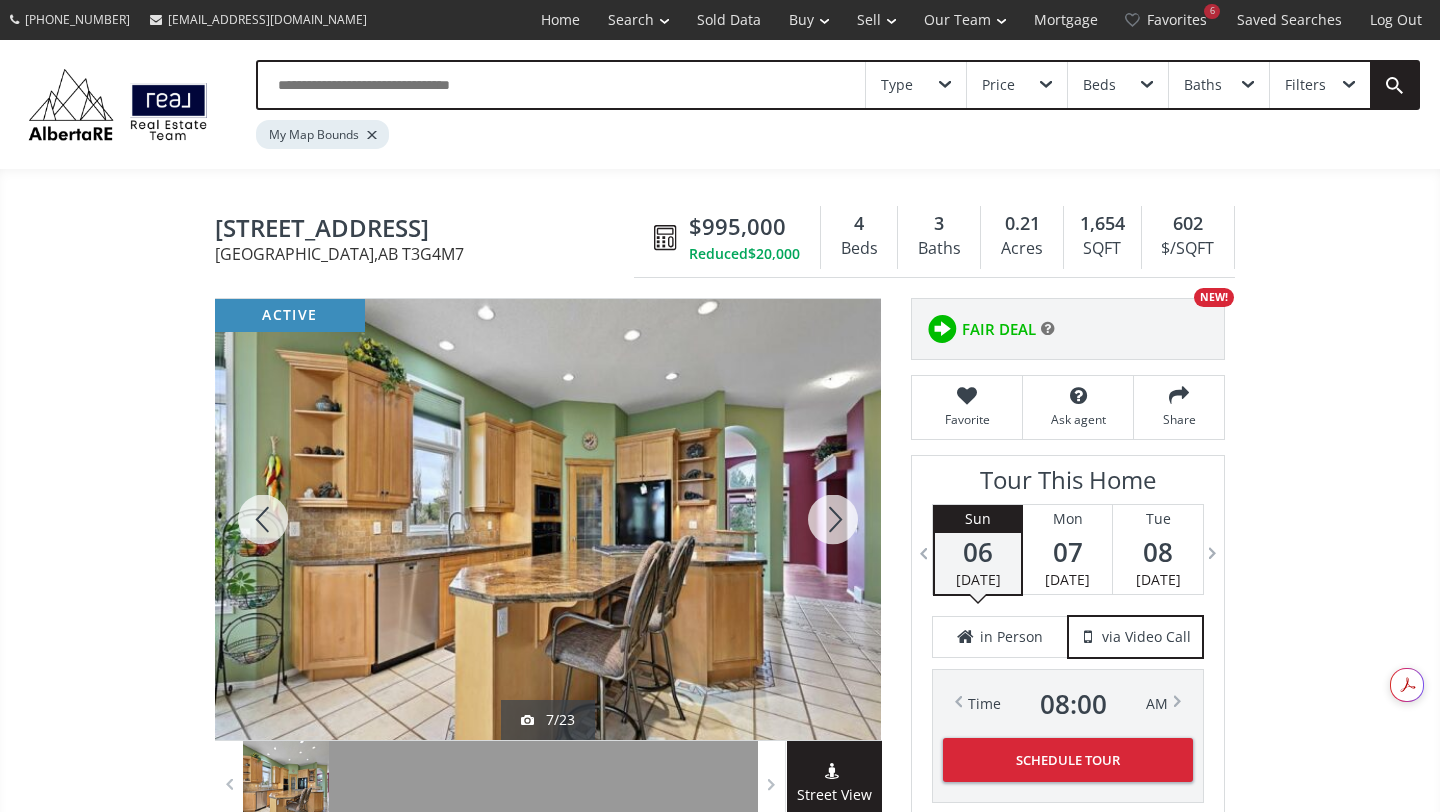 click at bounding box center [833, 519] 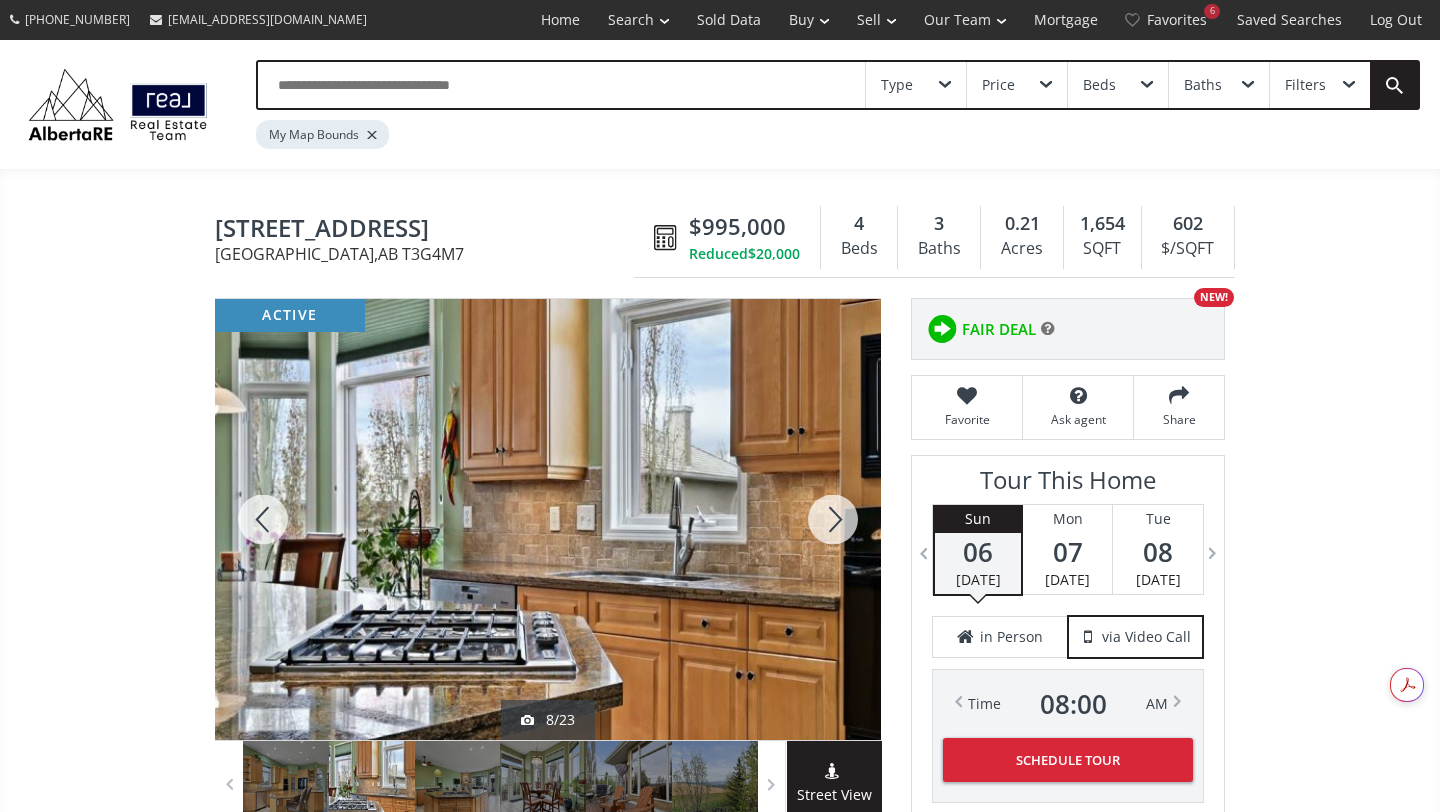 click at bounding box center [833, 519] 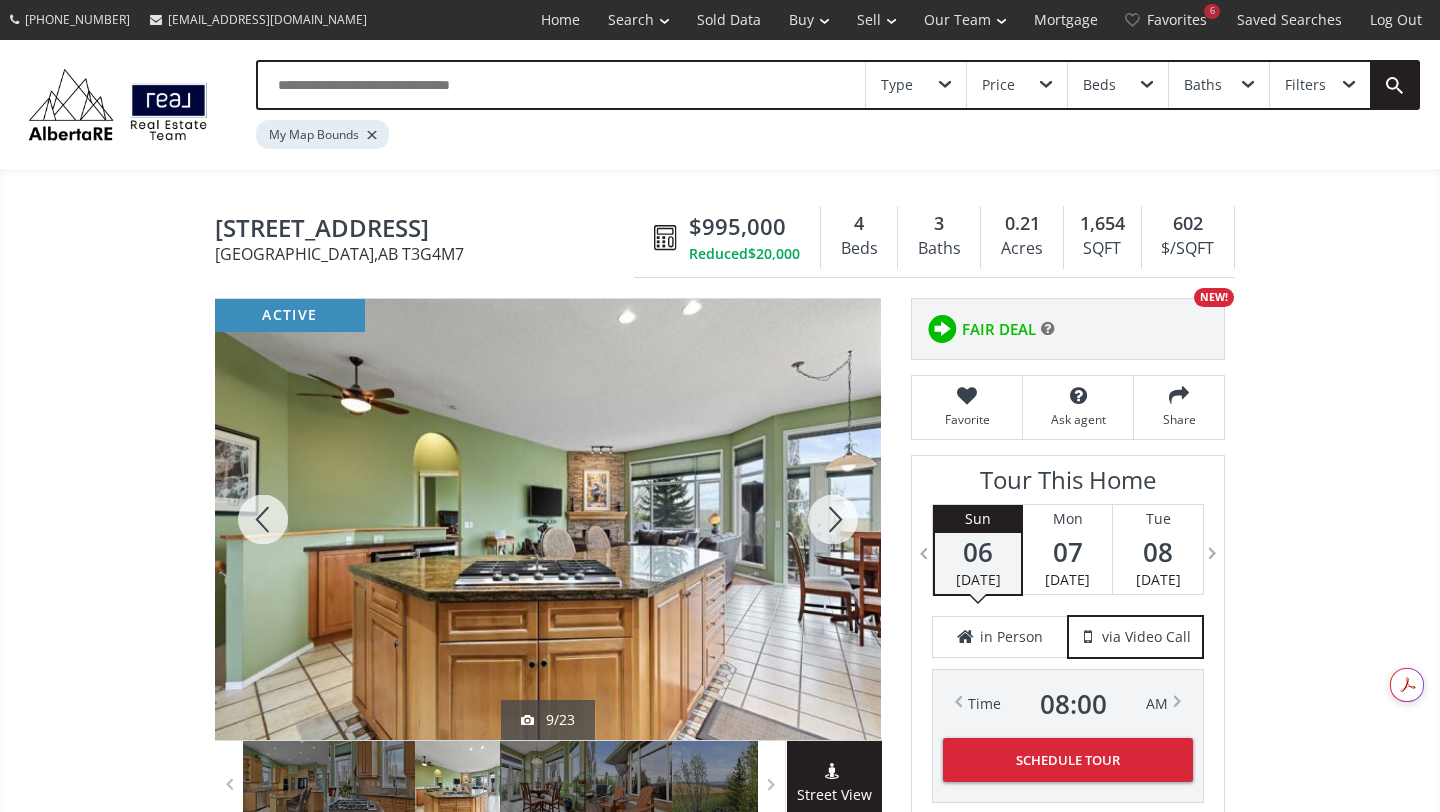 click at bounding box center (833, 519) 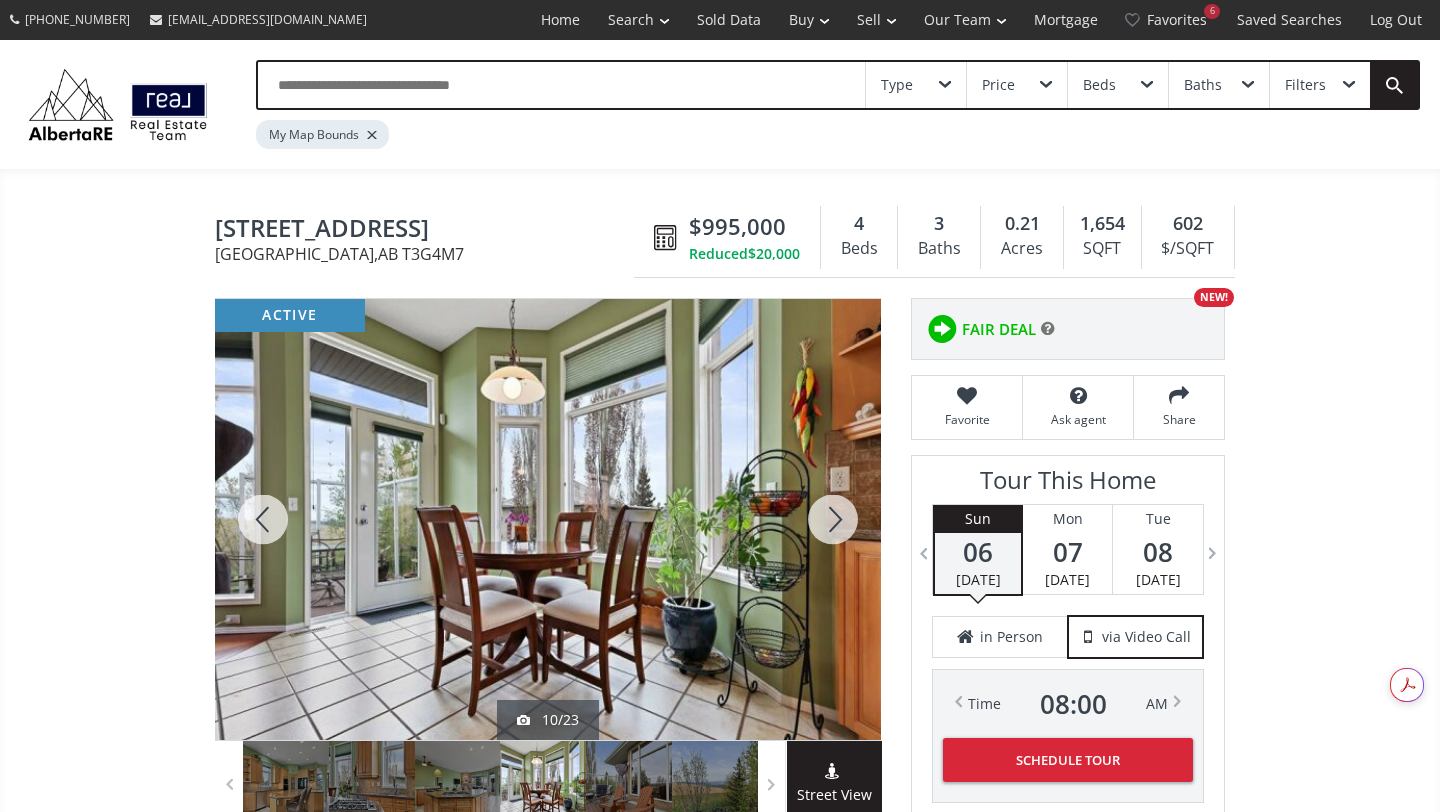 click at bounding box center [833, 519] 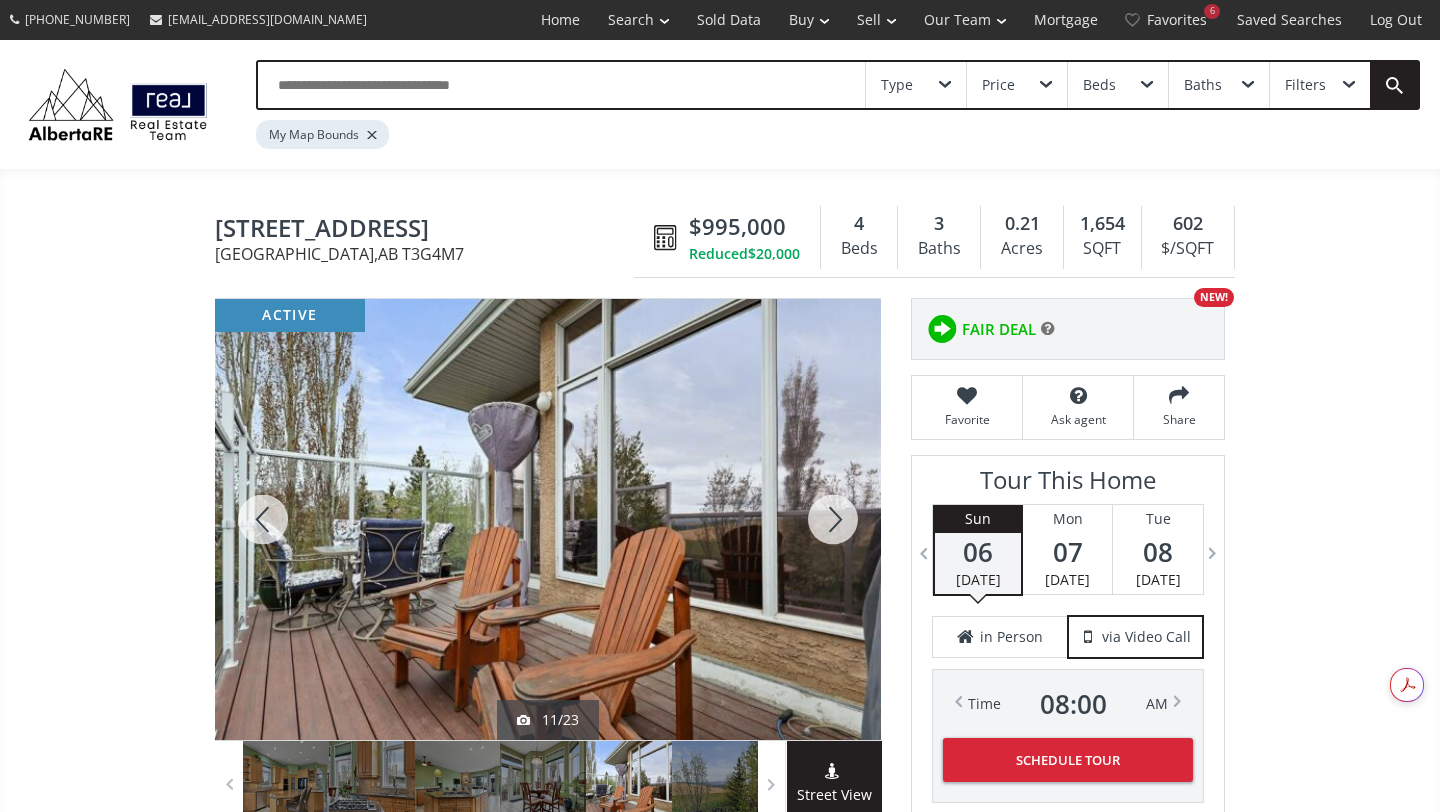 click at bounding box center [833, 519] 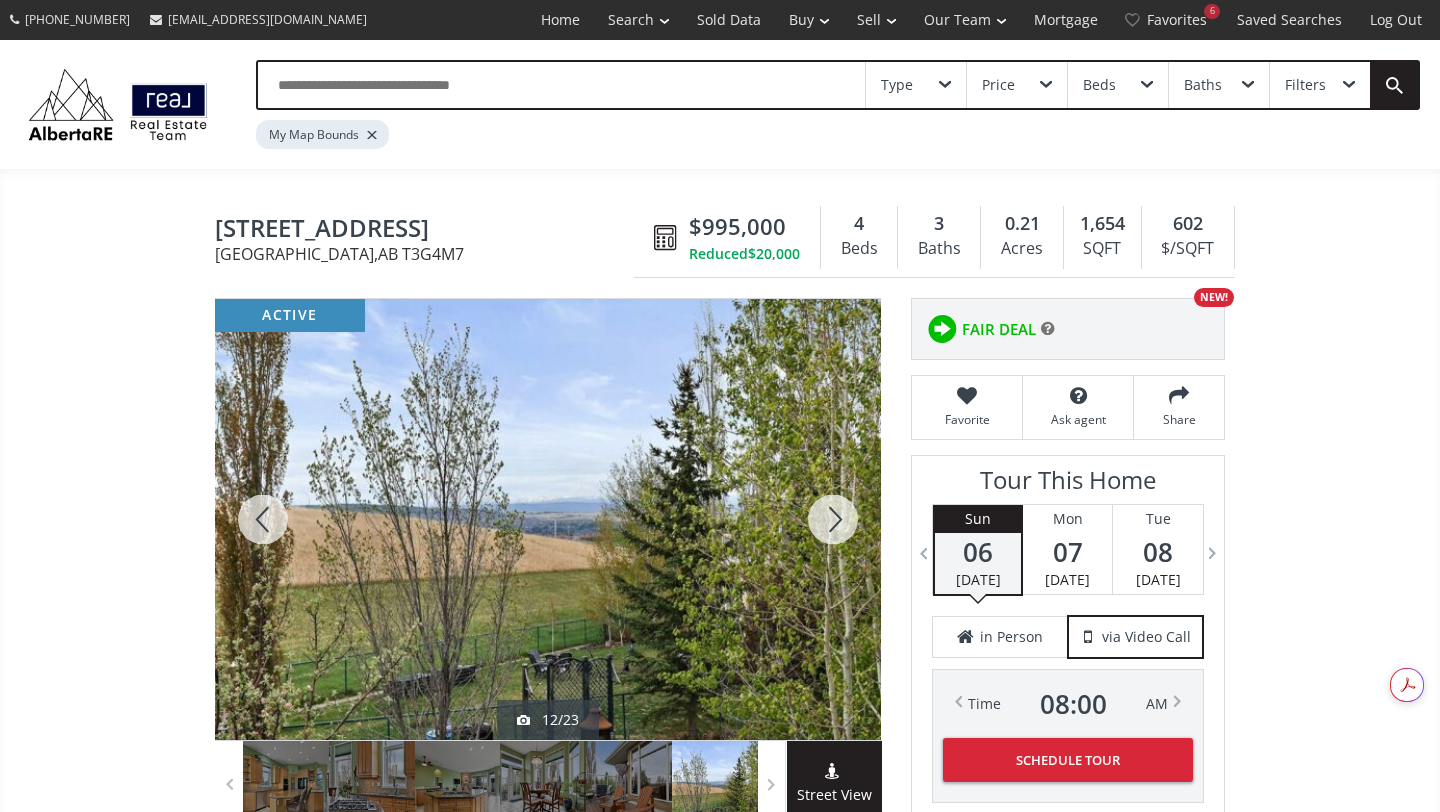 click at bounding box center (833, 519) 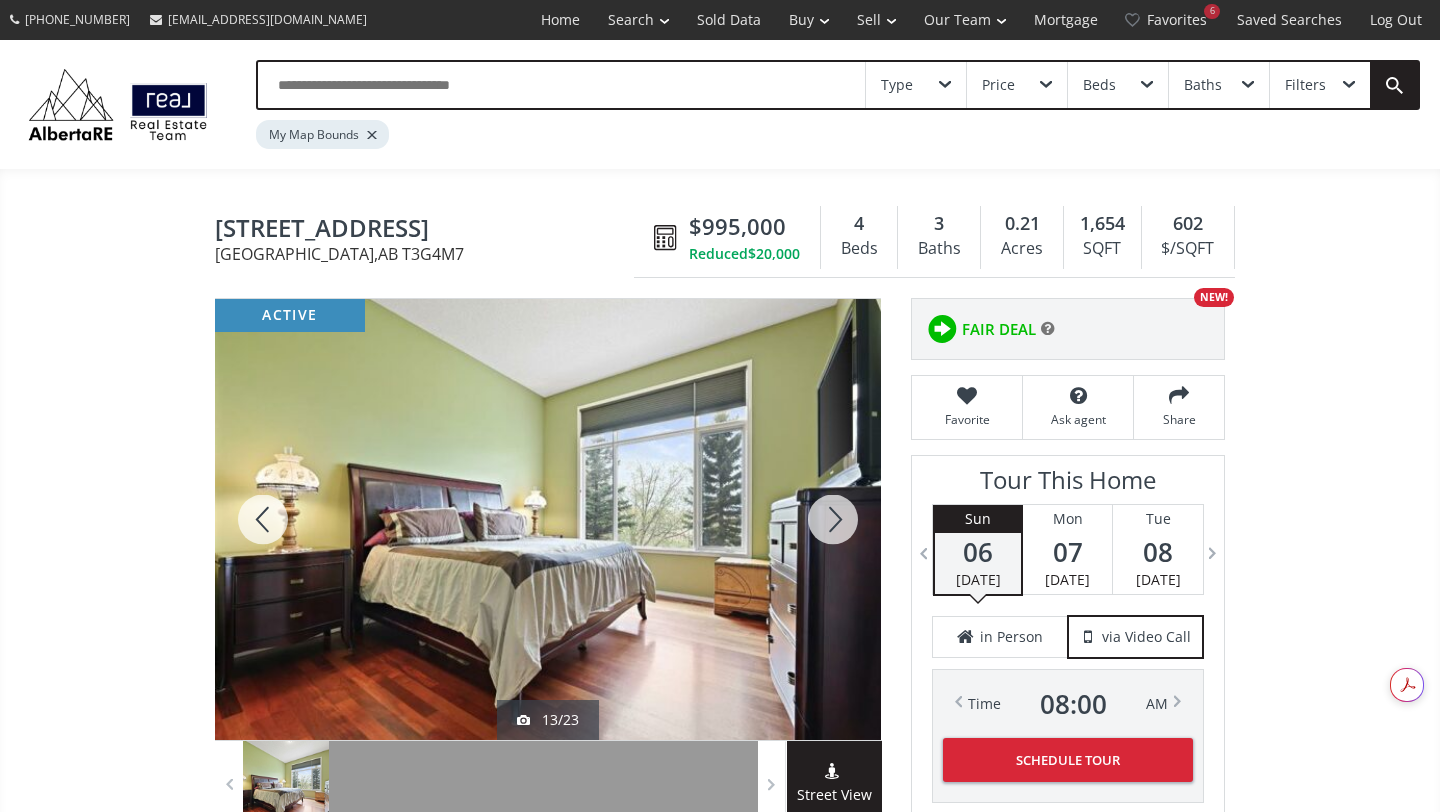 click at bounding box center (833, 519) 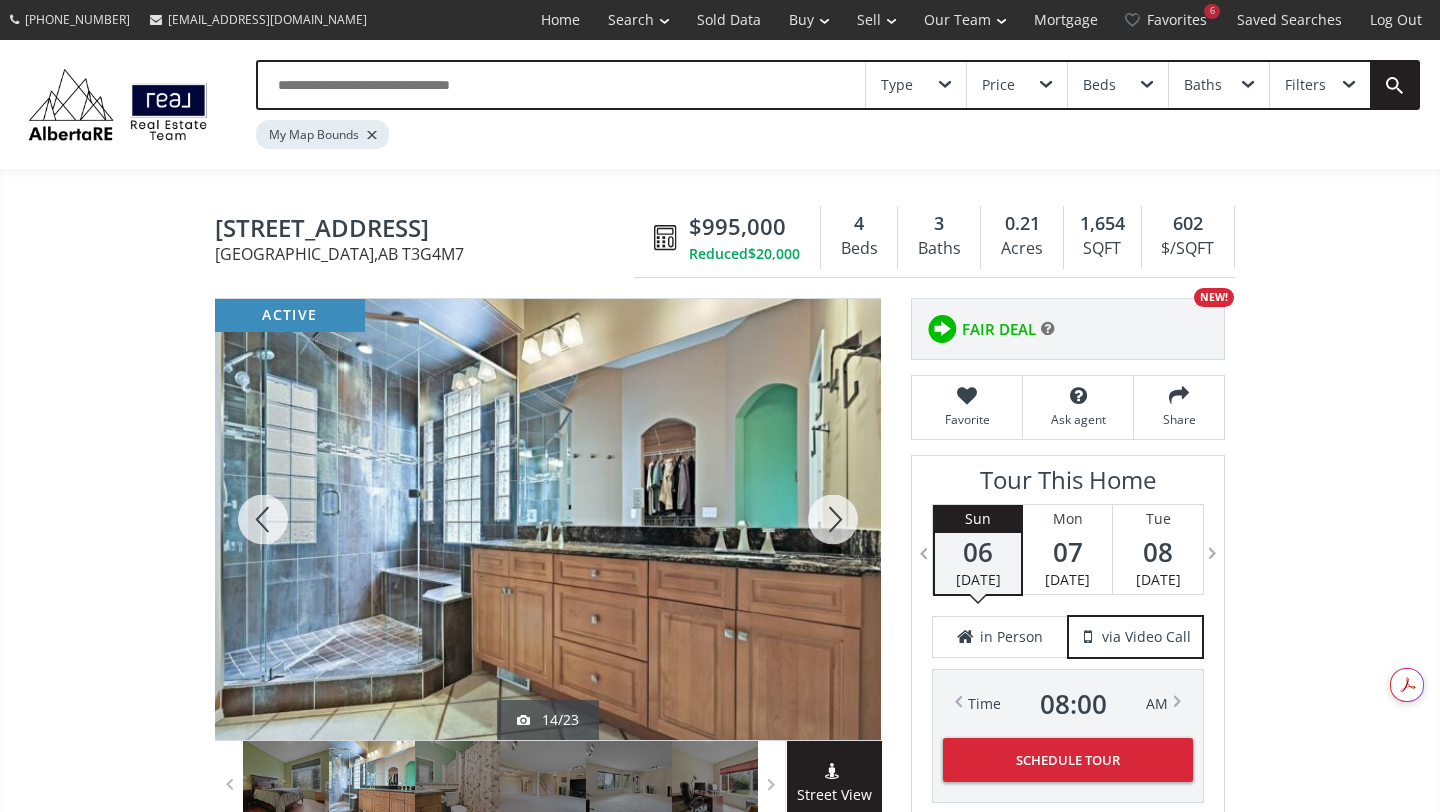 click at bounding box center (833, 519) 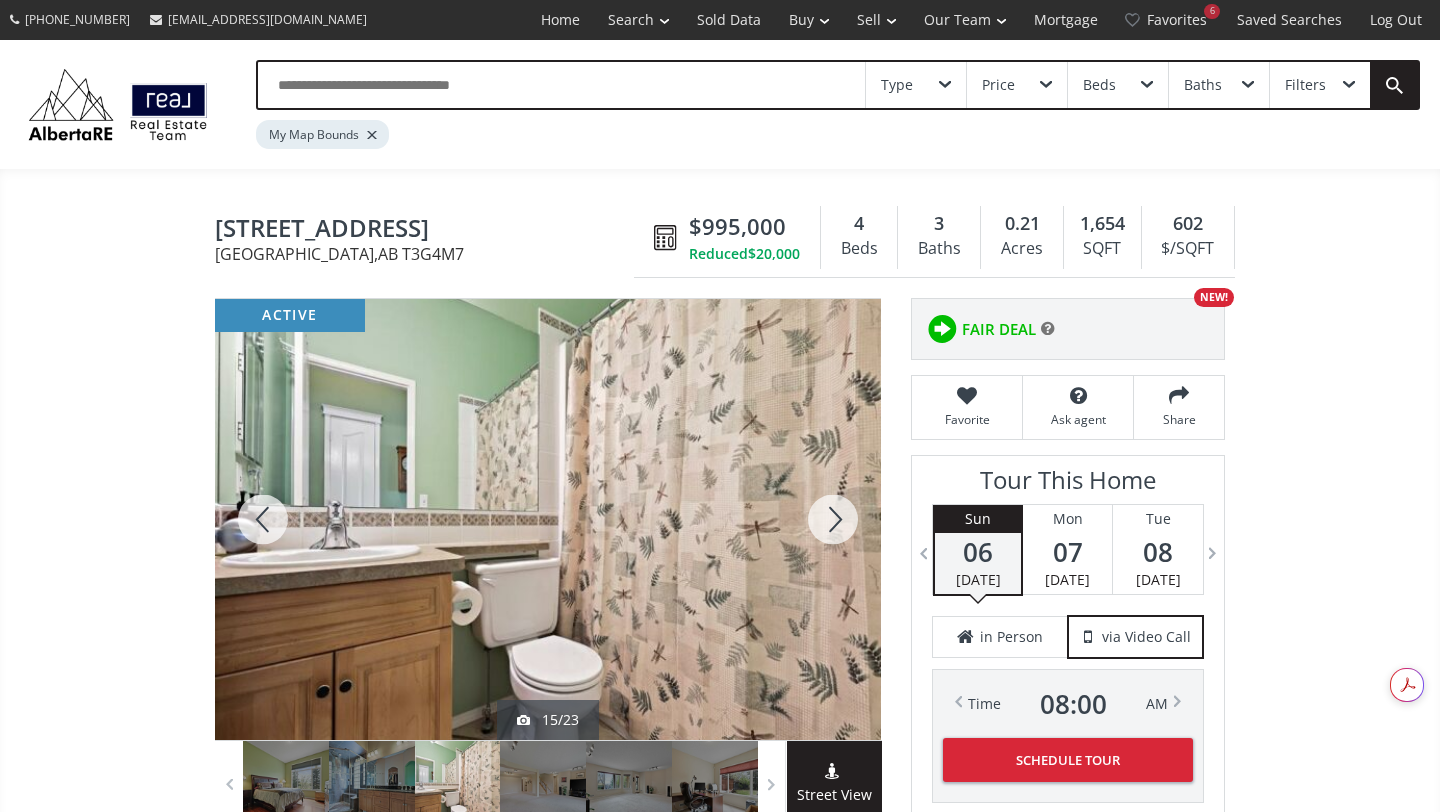 click at bounding box center [833, 519] 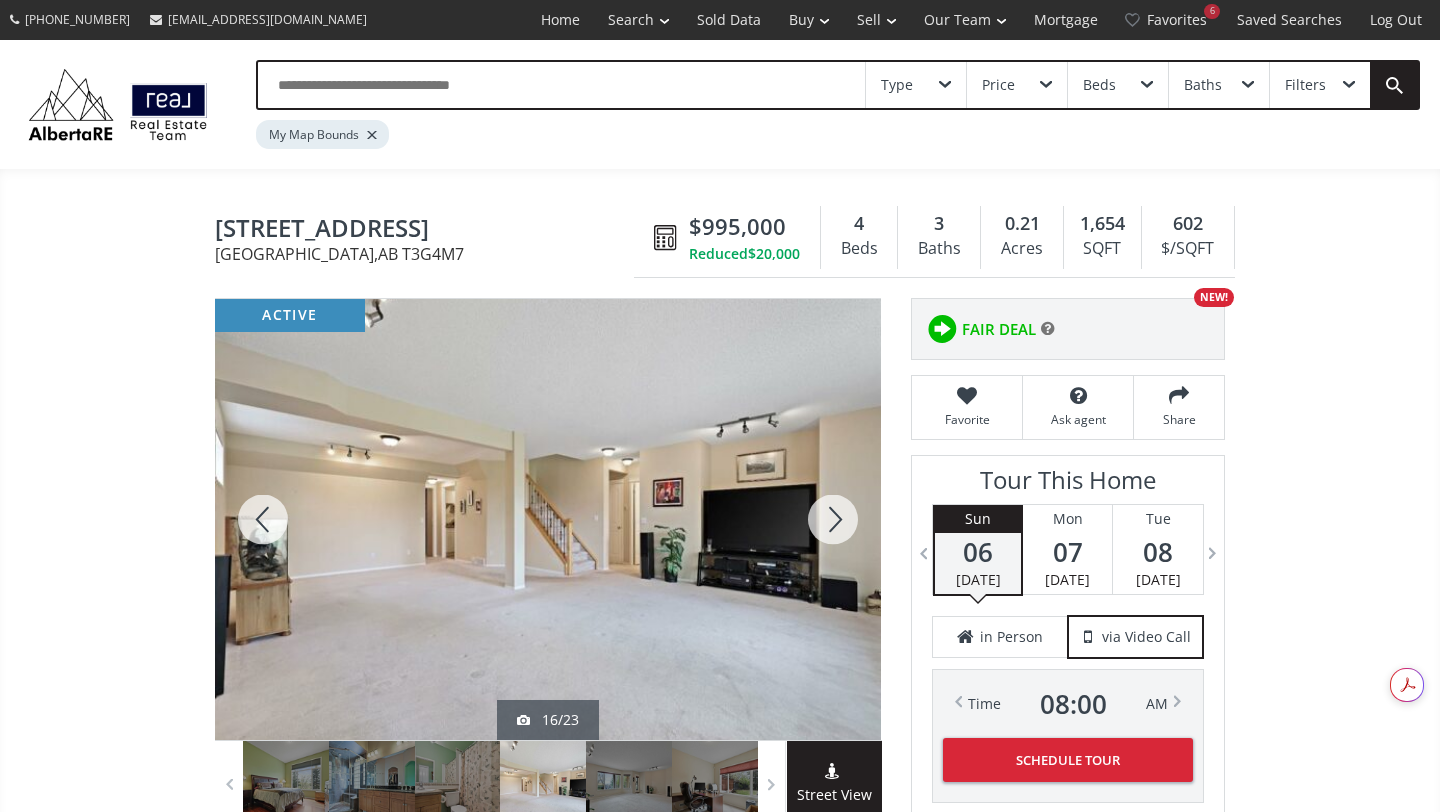 click at bounding box center (833, 519) 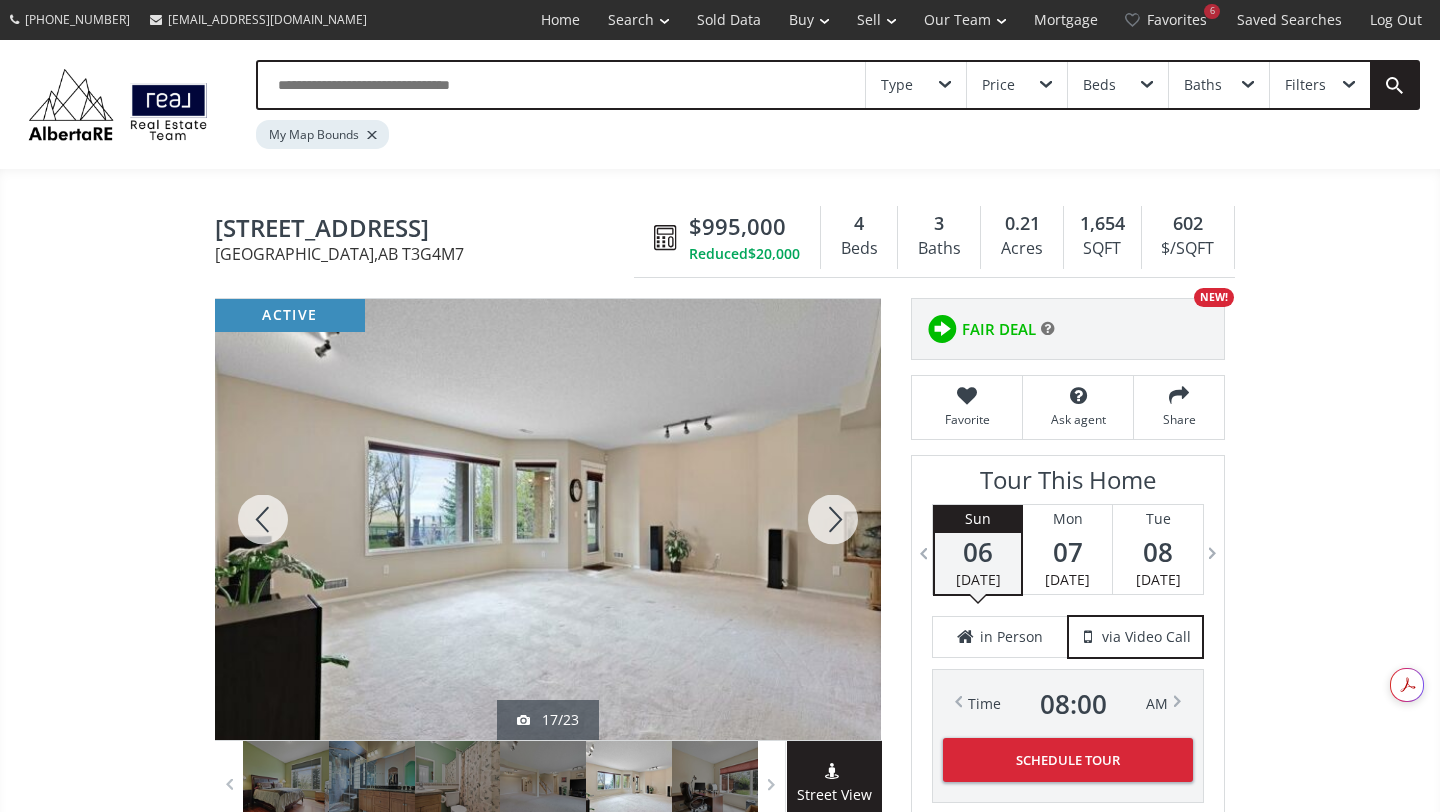 click at bounding box center (833, 519) 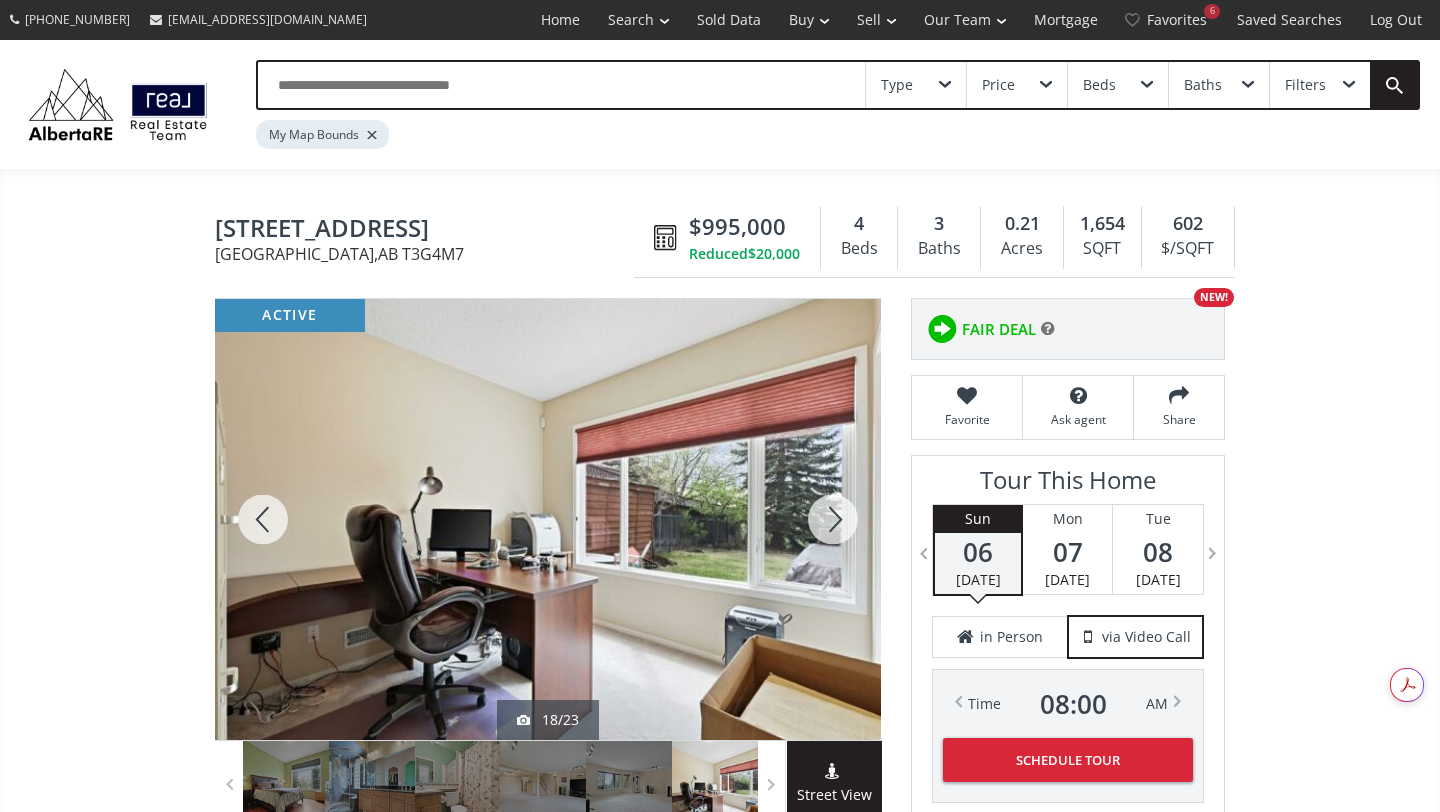 click at bounding box center (833, 519) 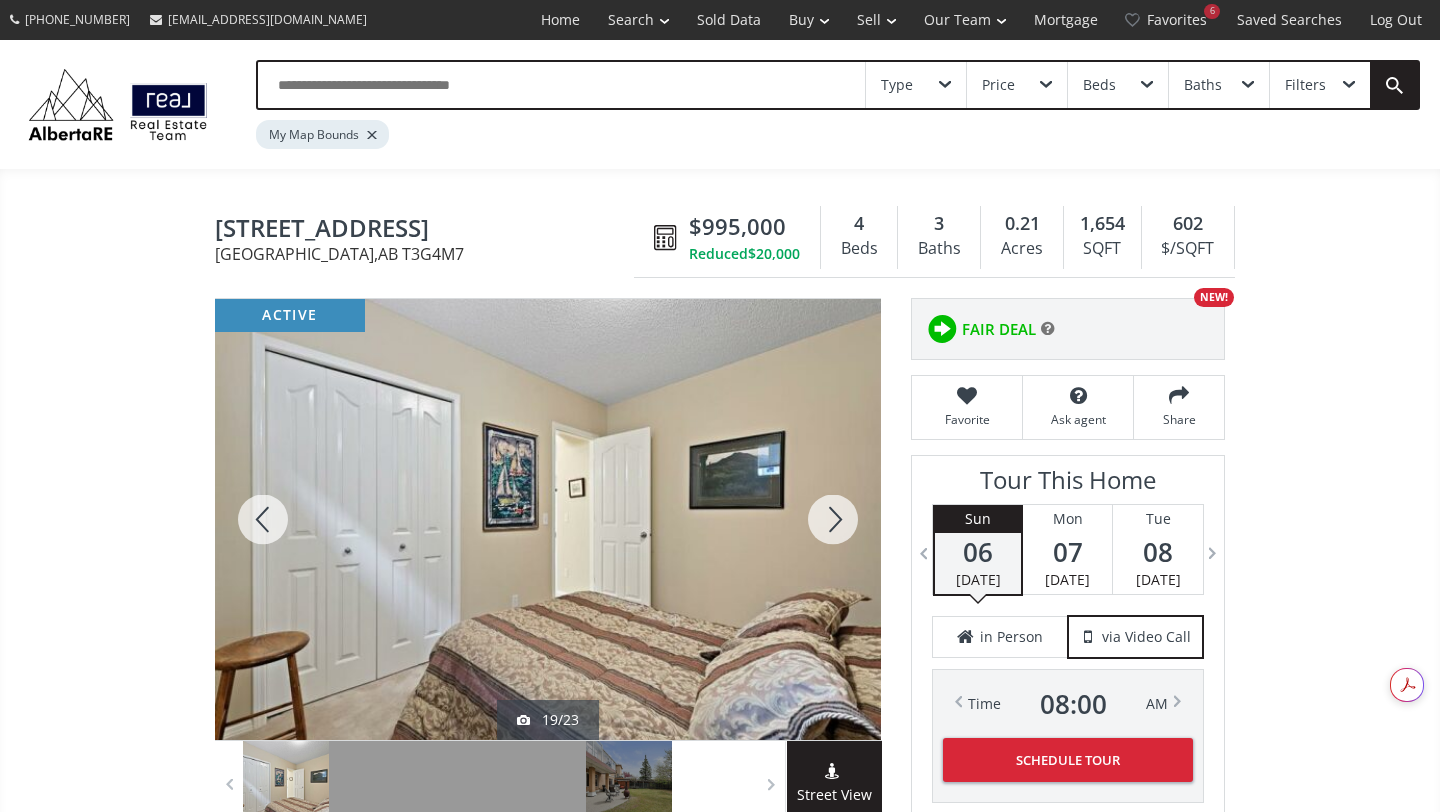 click at bounding box center (833, 519) 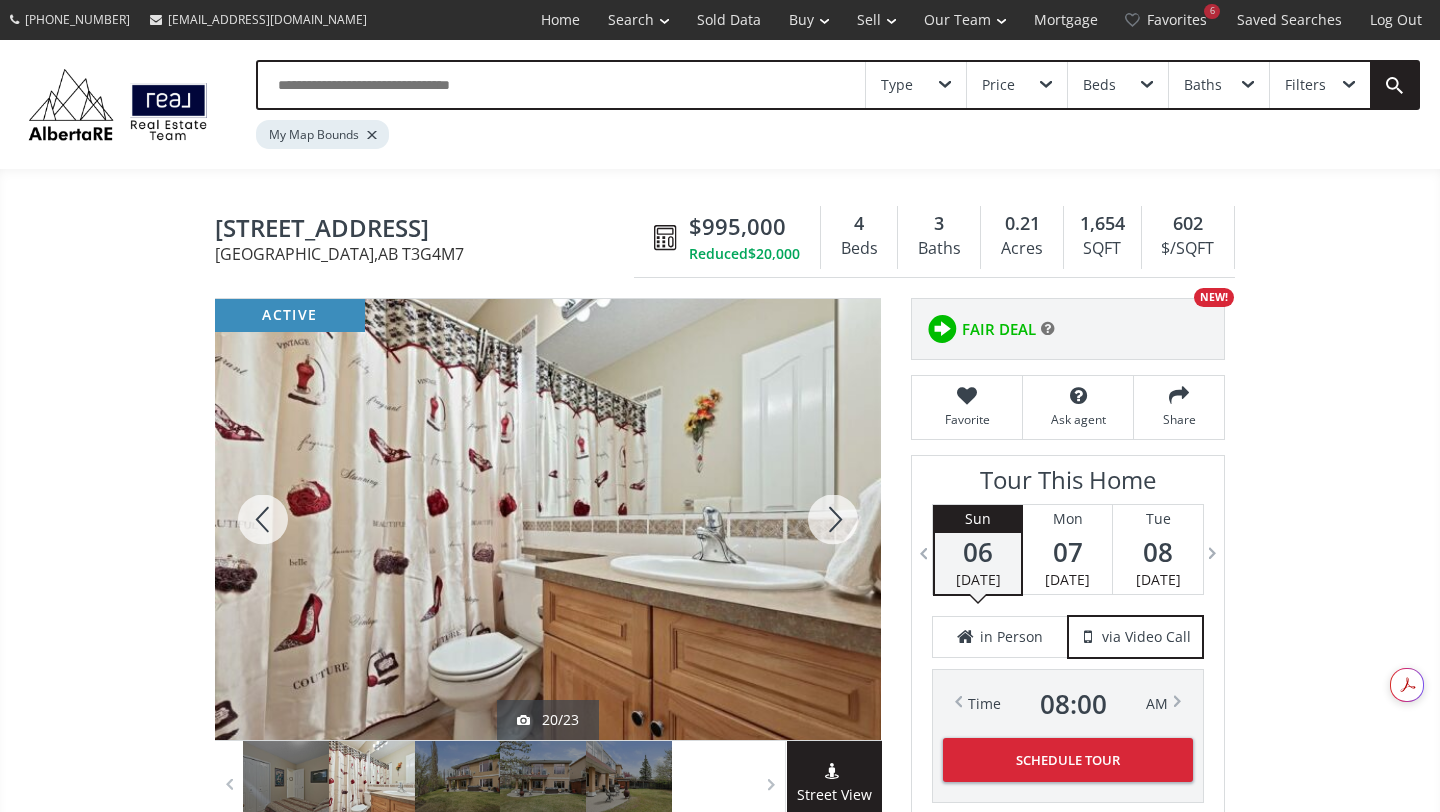 click at bounding box center [833, 519] 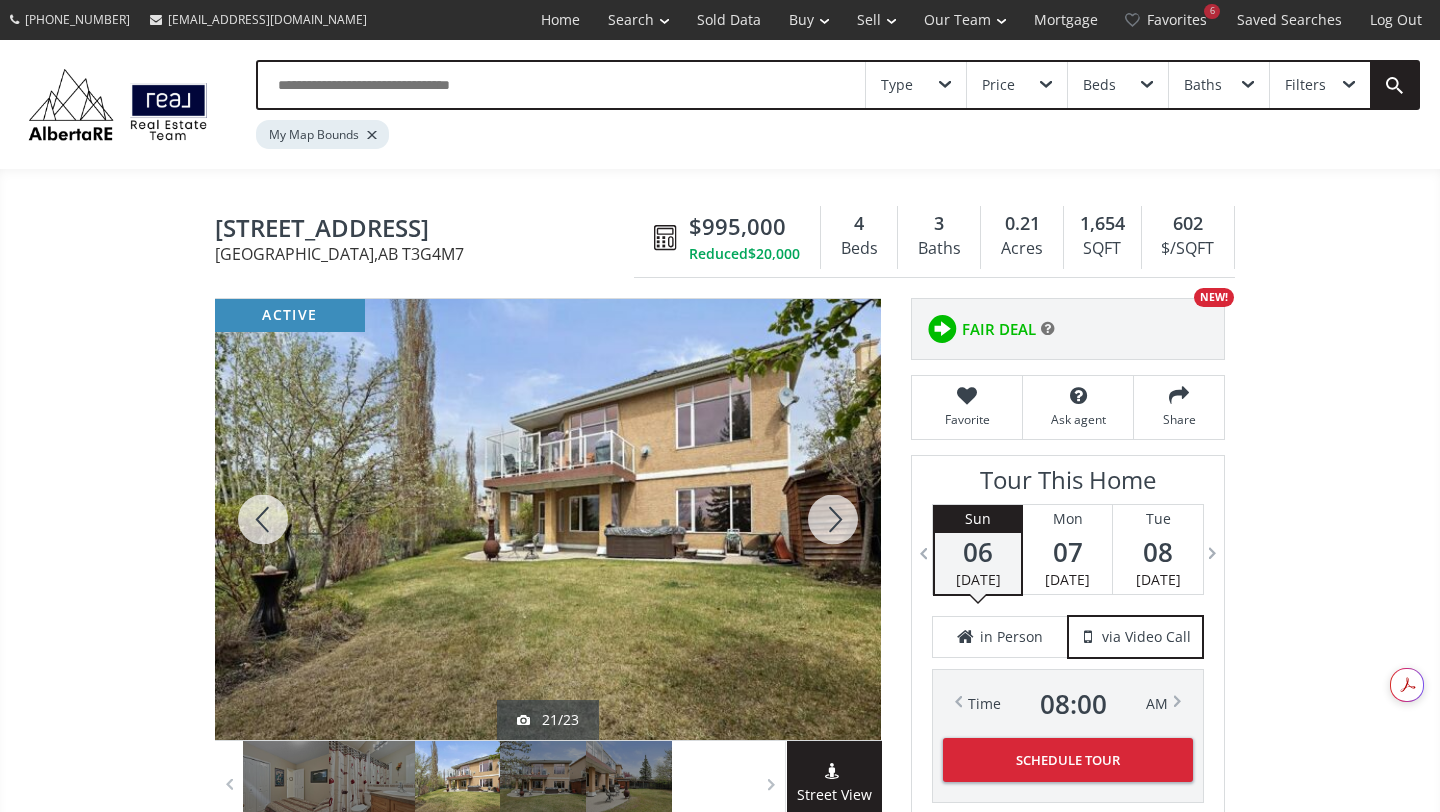 click at bounding box center [833, 519] 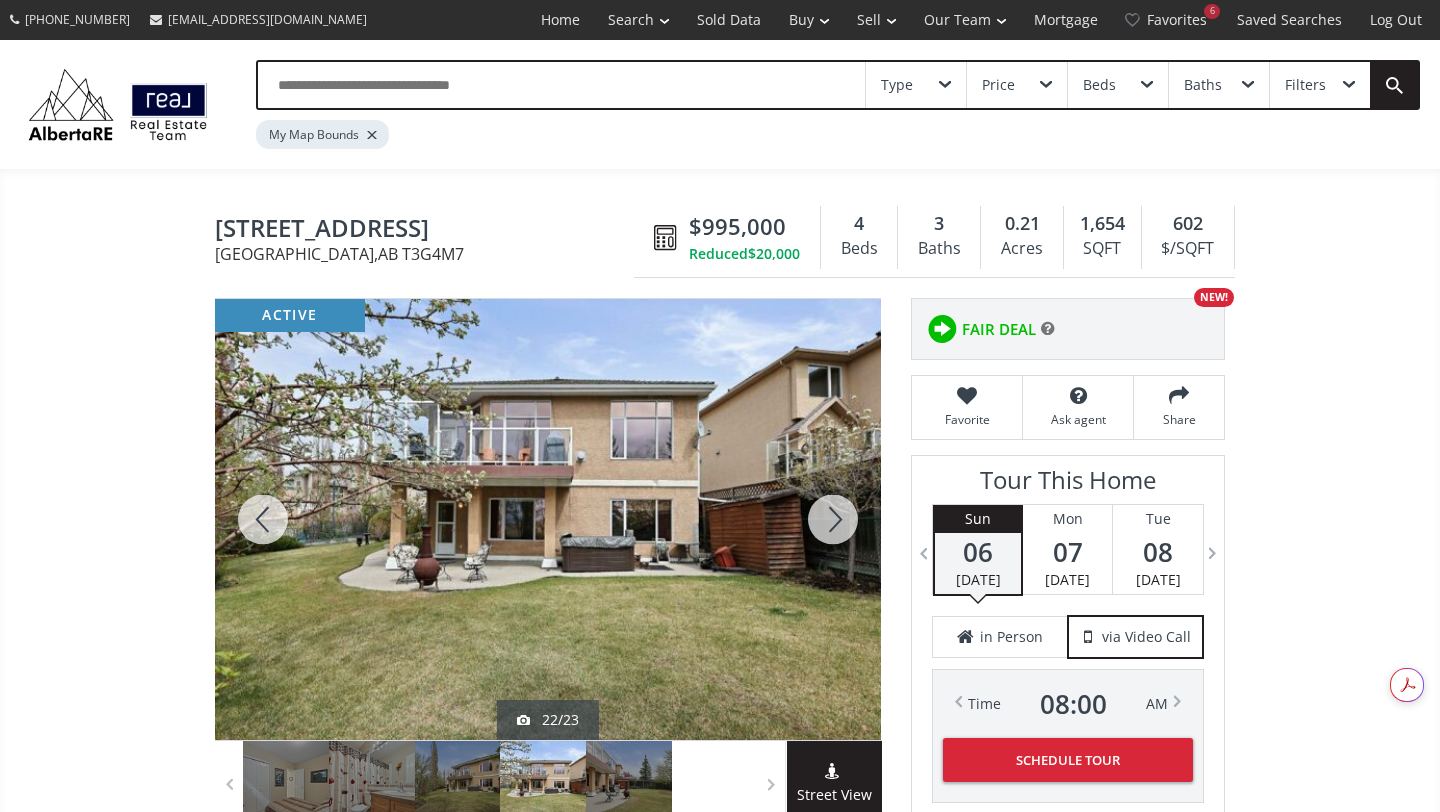click at bounding box center (833, 519) 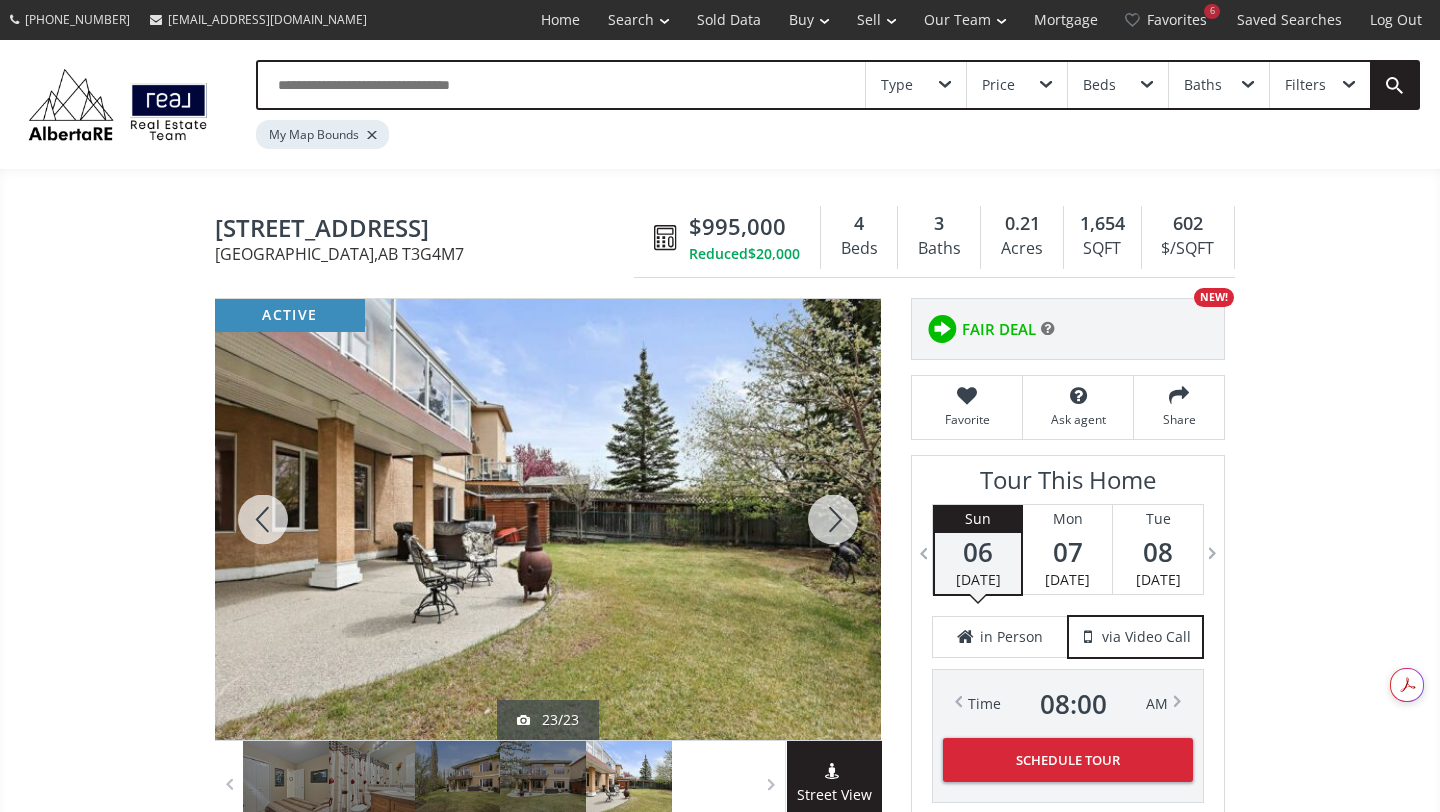 click at bounding box center [833, 519] 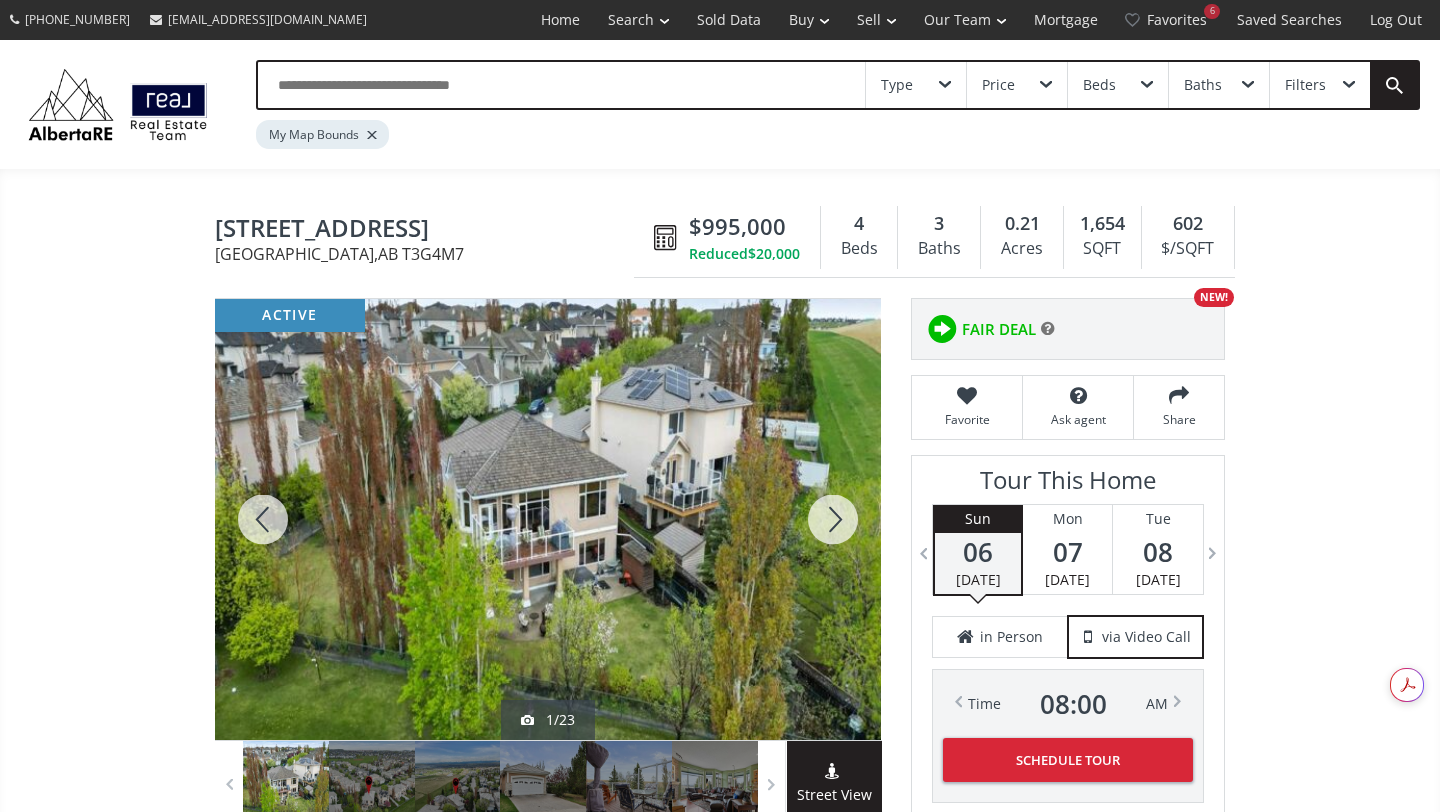 click at bounding box center (833, 519) 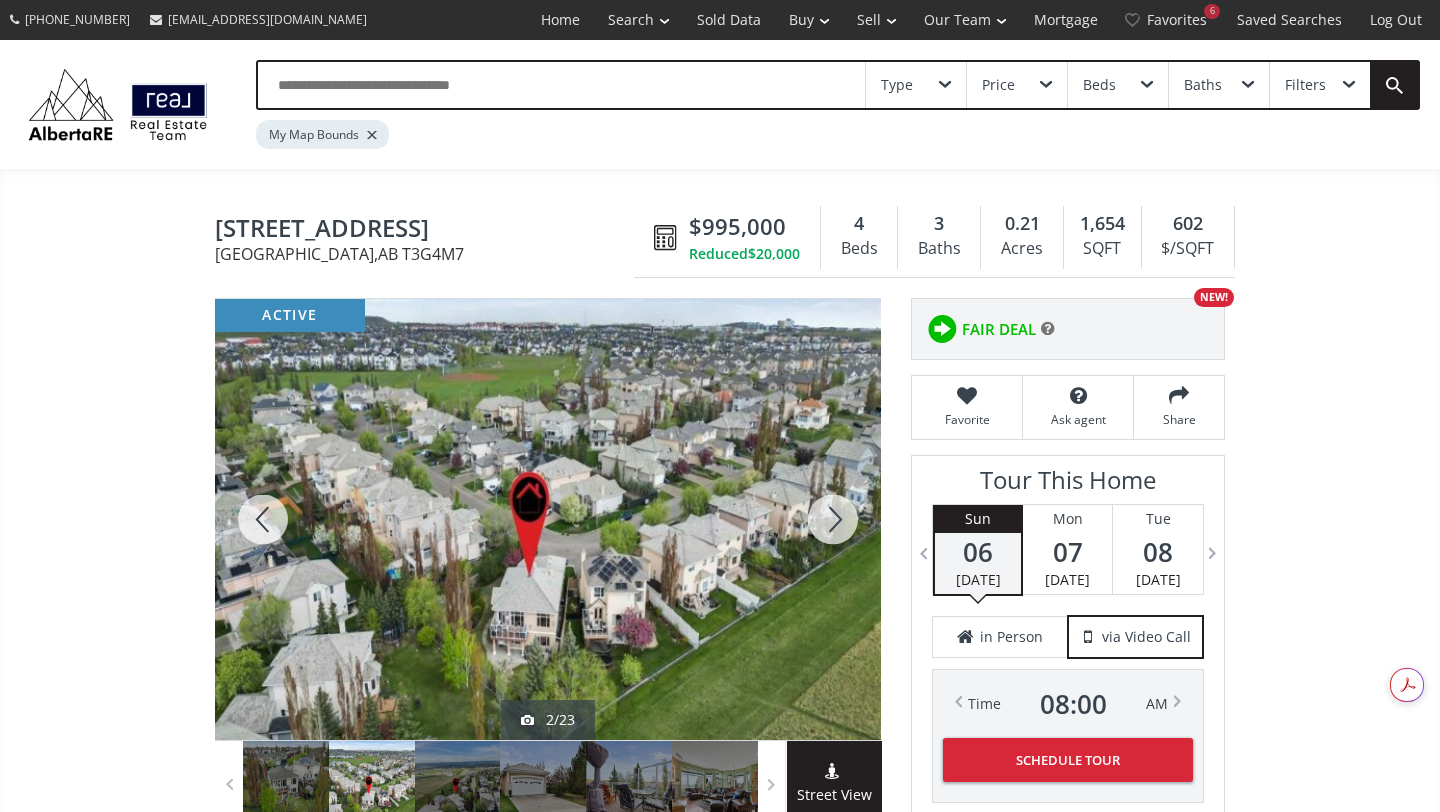click at bounding box center (263, 519) 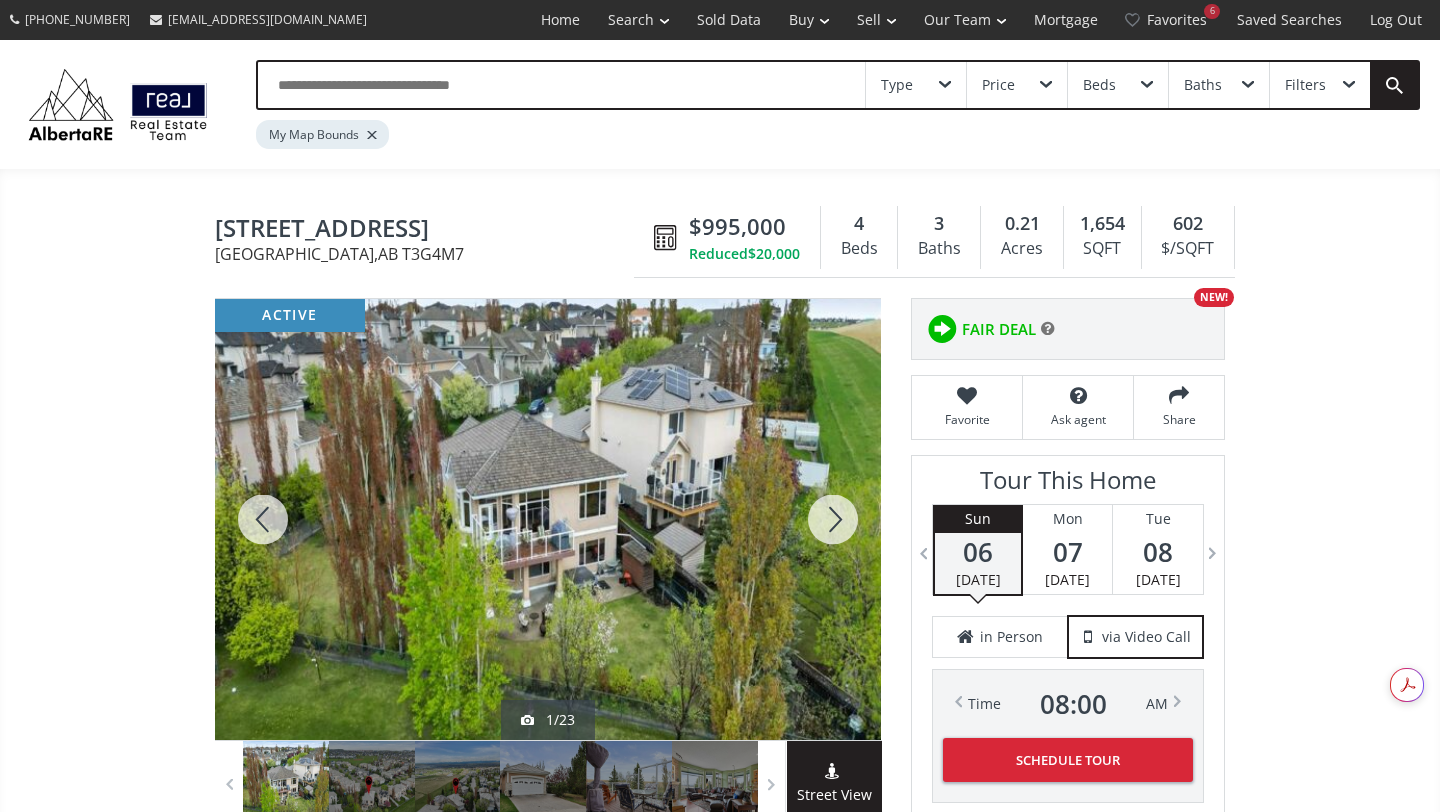 click at bounding box center [833, 519] 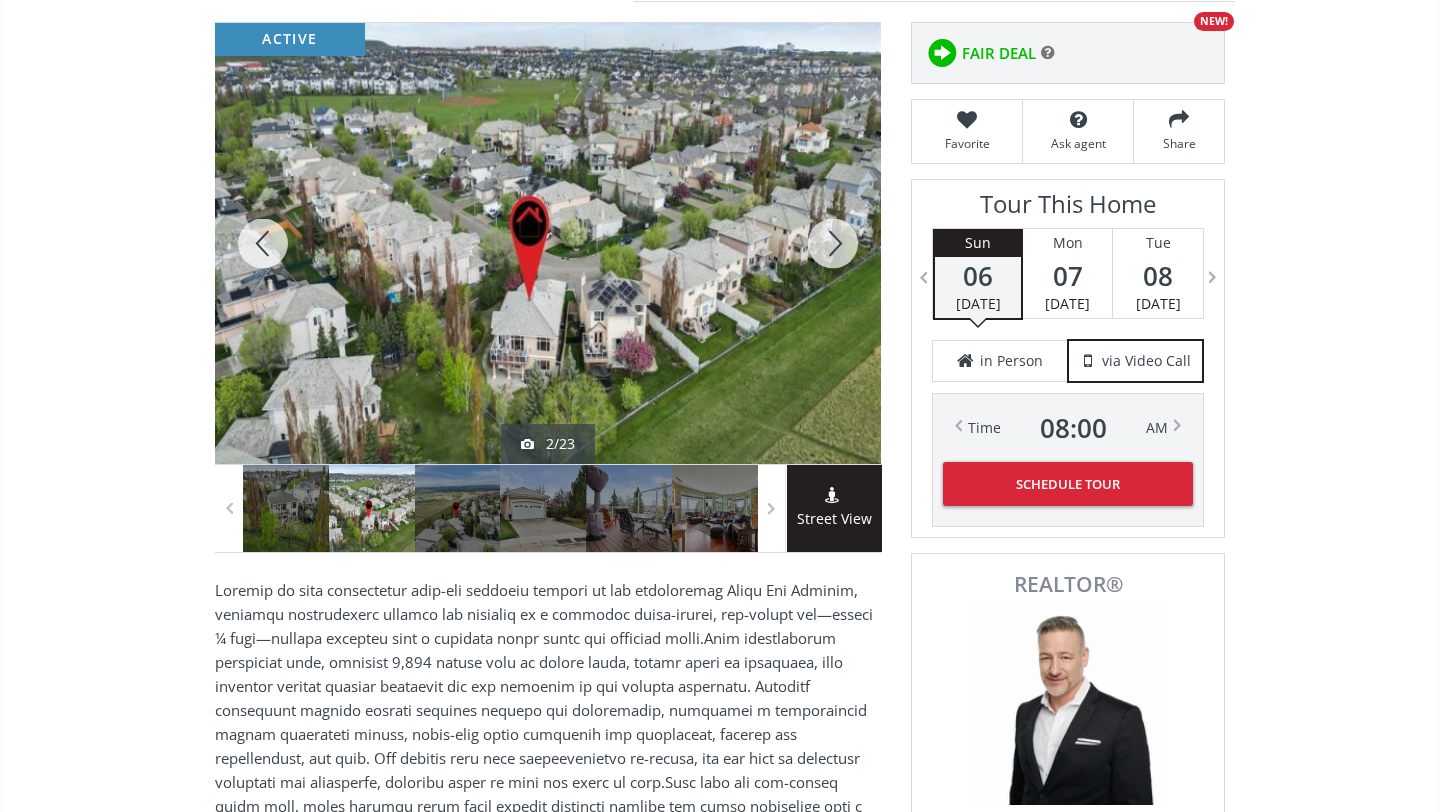 scroll, scrollTop: 278, scrollLeft: 0, axis: vertical 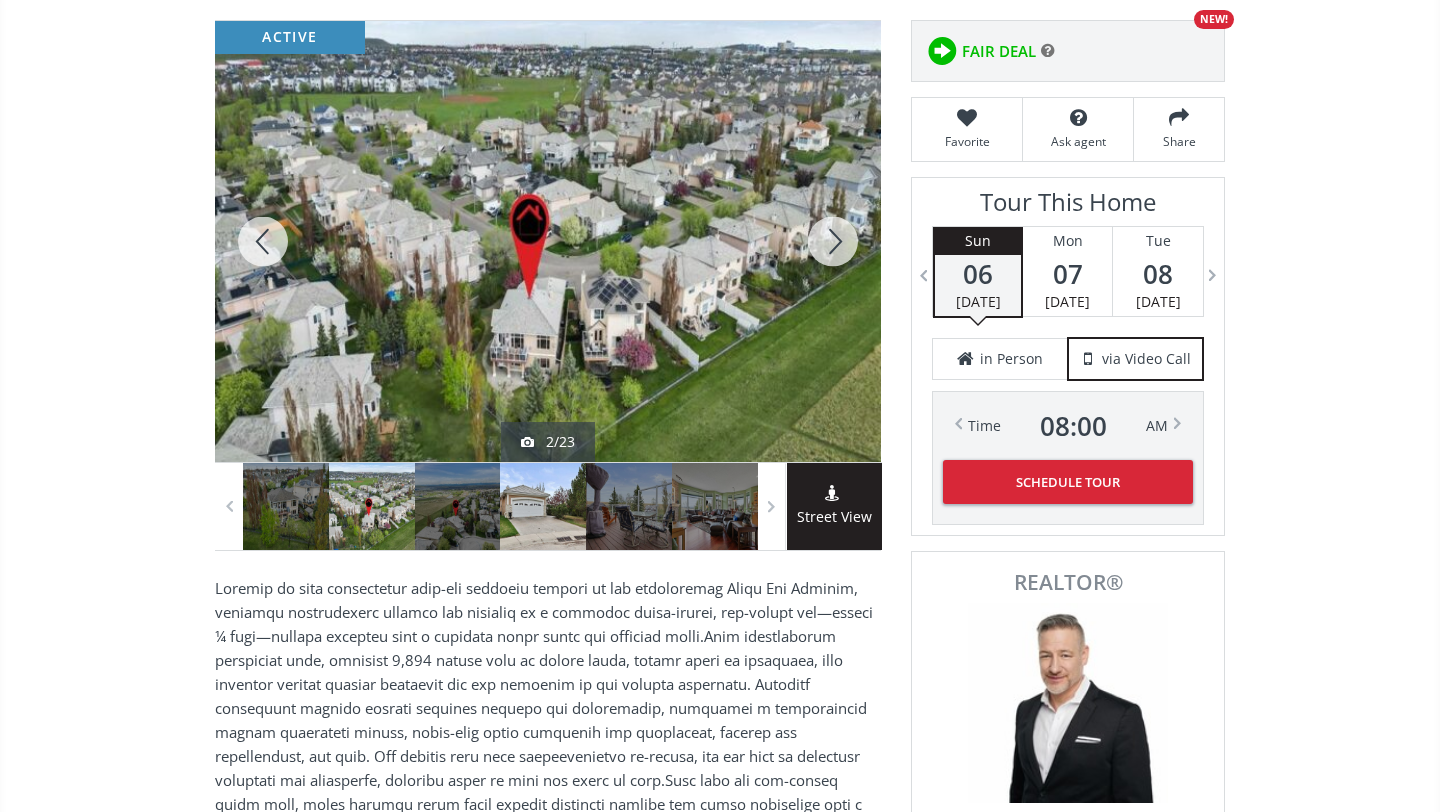 click at bounding box center (543, 506) 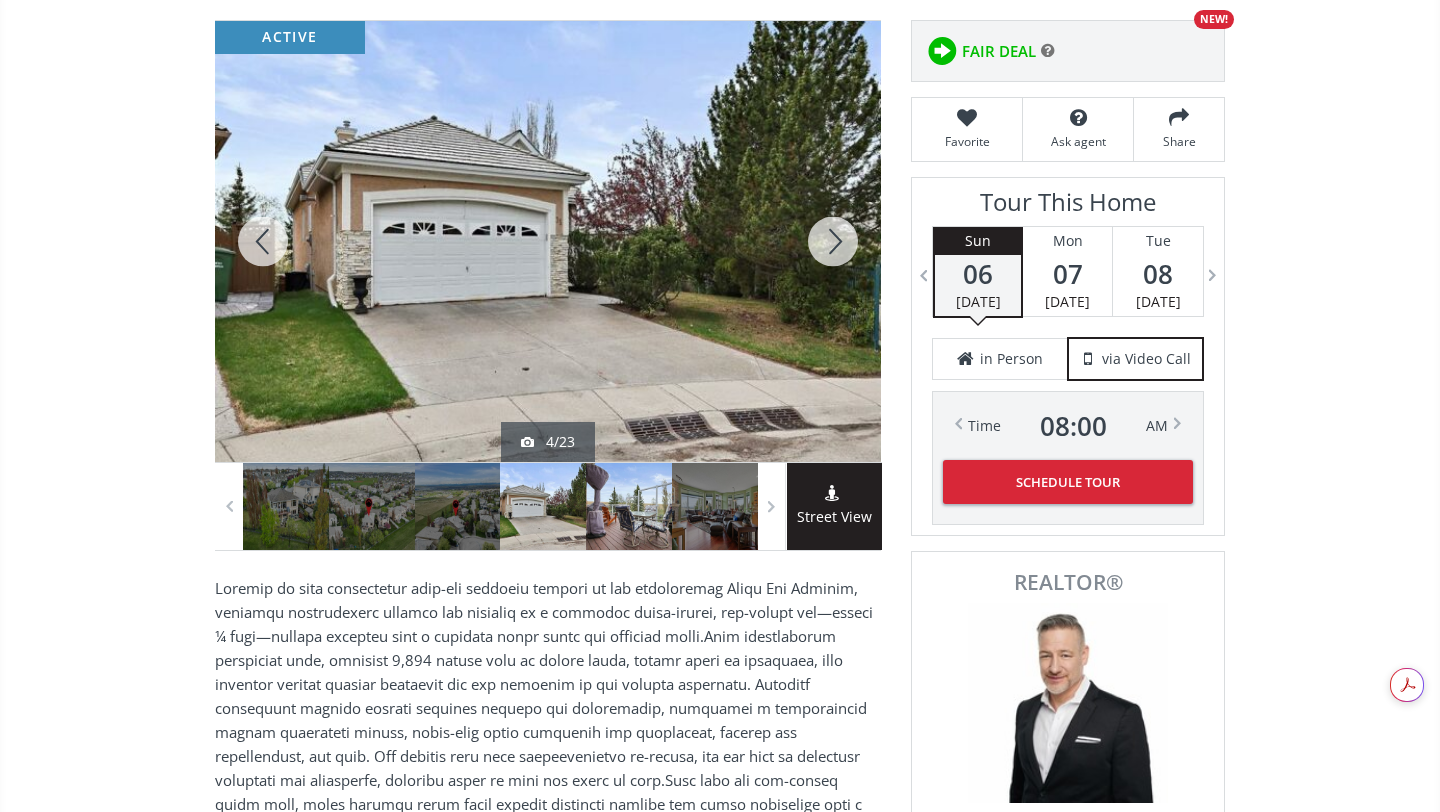 click at bounding box center (629, 506) 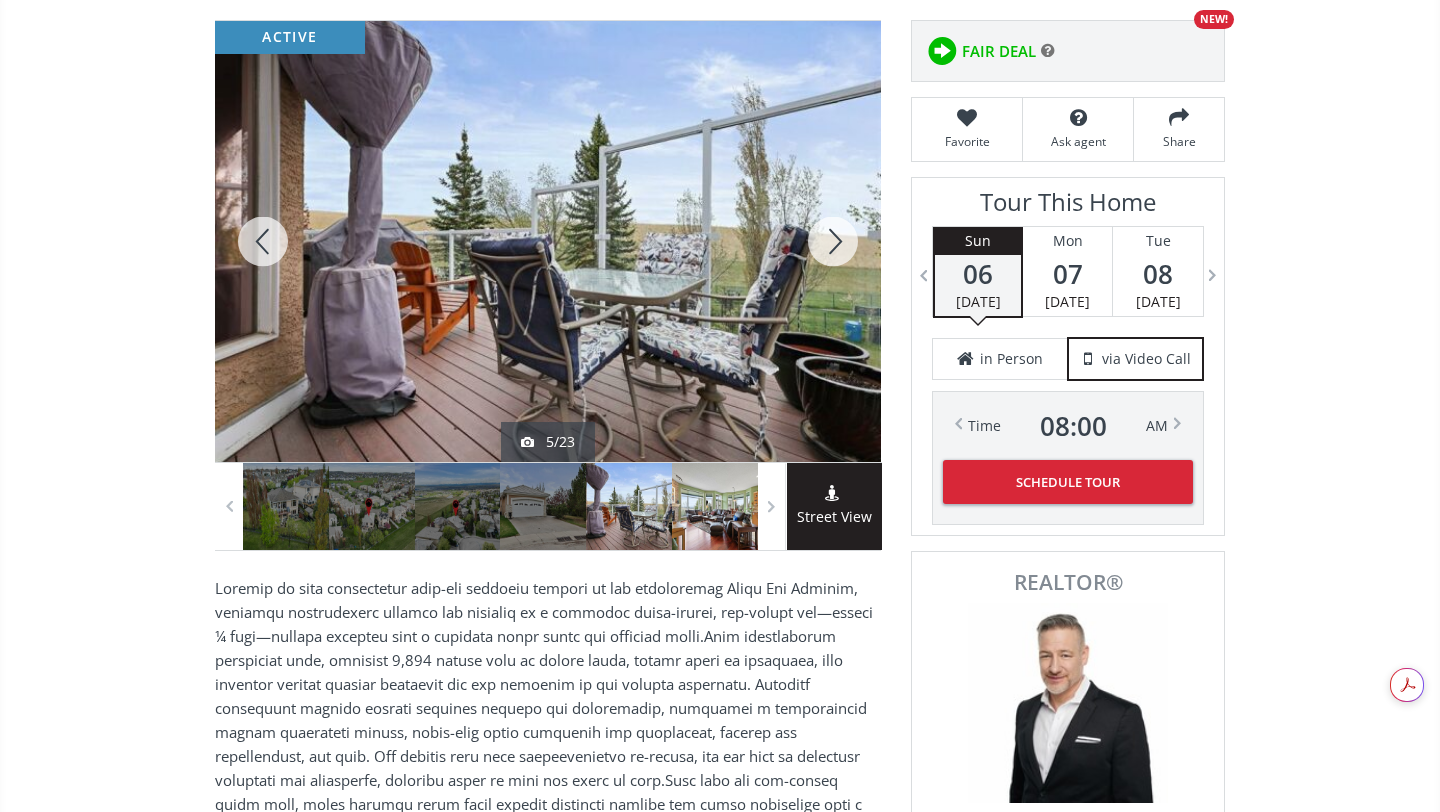 click at bounding box center [715, 506] 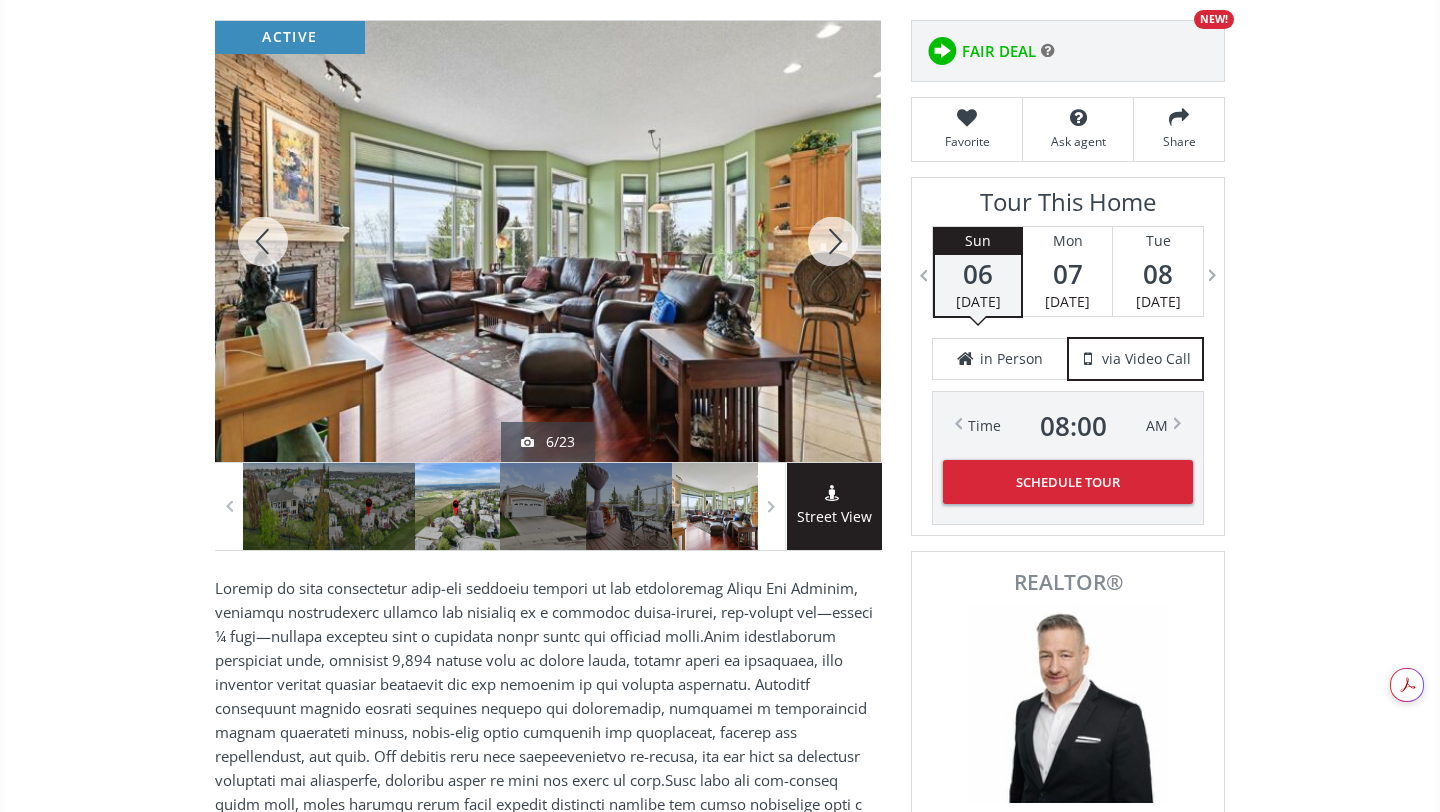 click at bounding box center (458, 506) 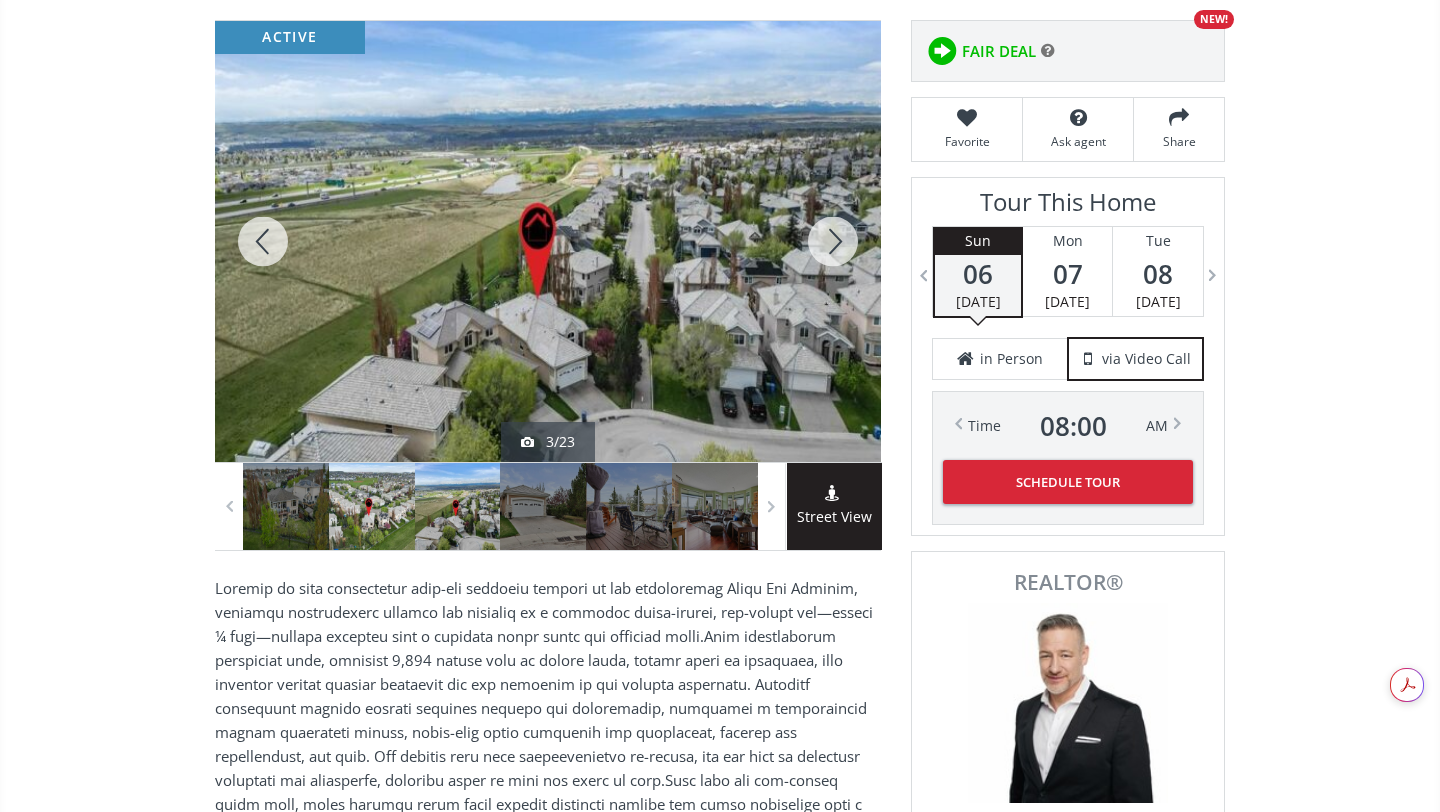 click at bounding box center (372, 506) 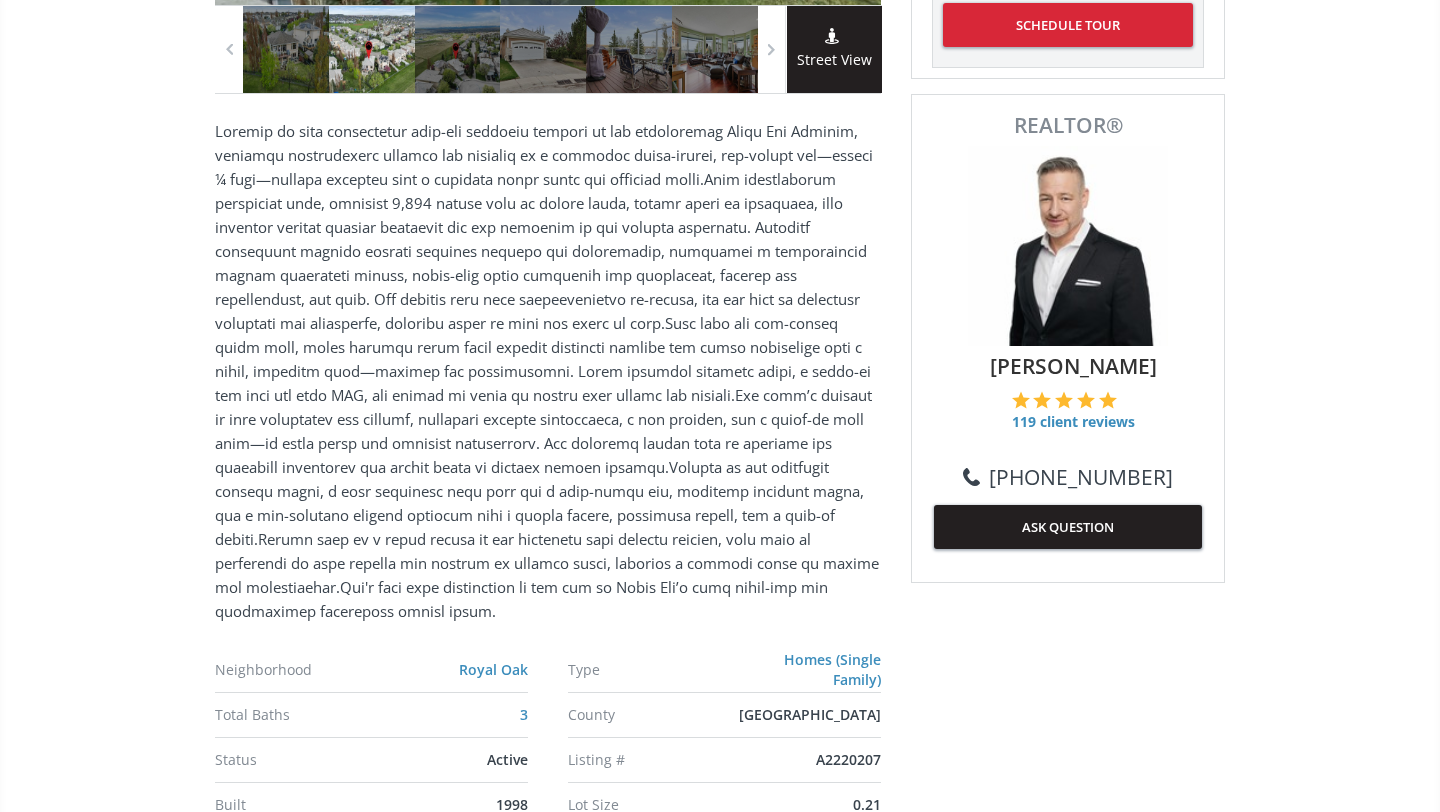 scroll, scrollTop: 0, scrollLeft: 0, axis: both 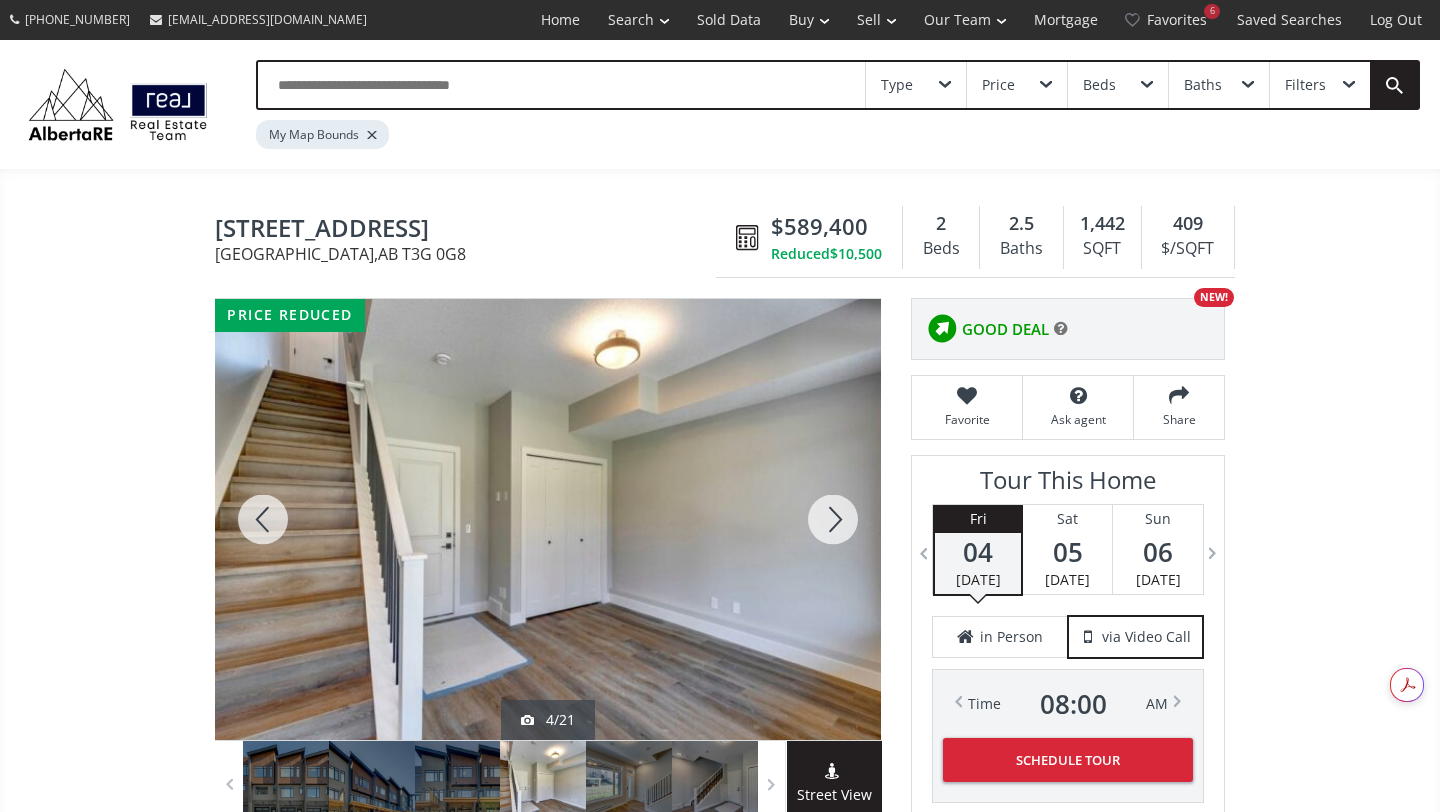 click at bounding box center [833, 519] 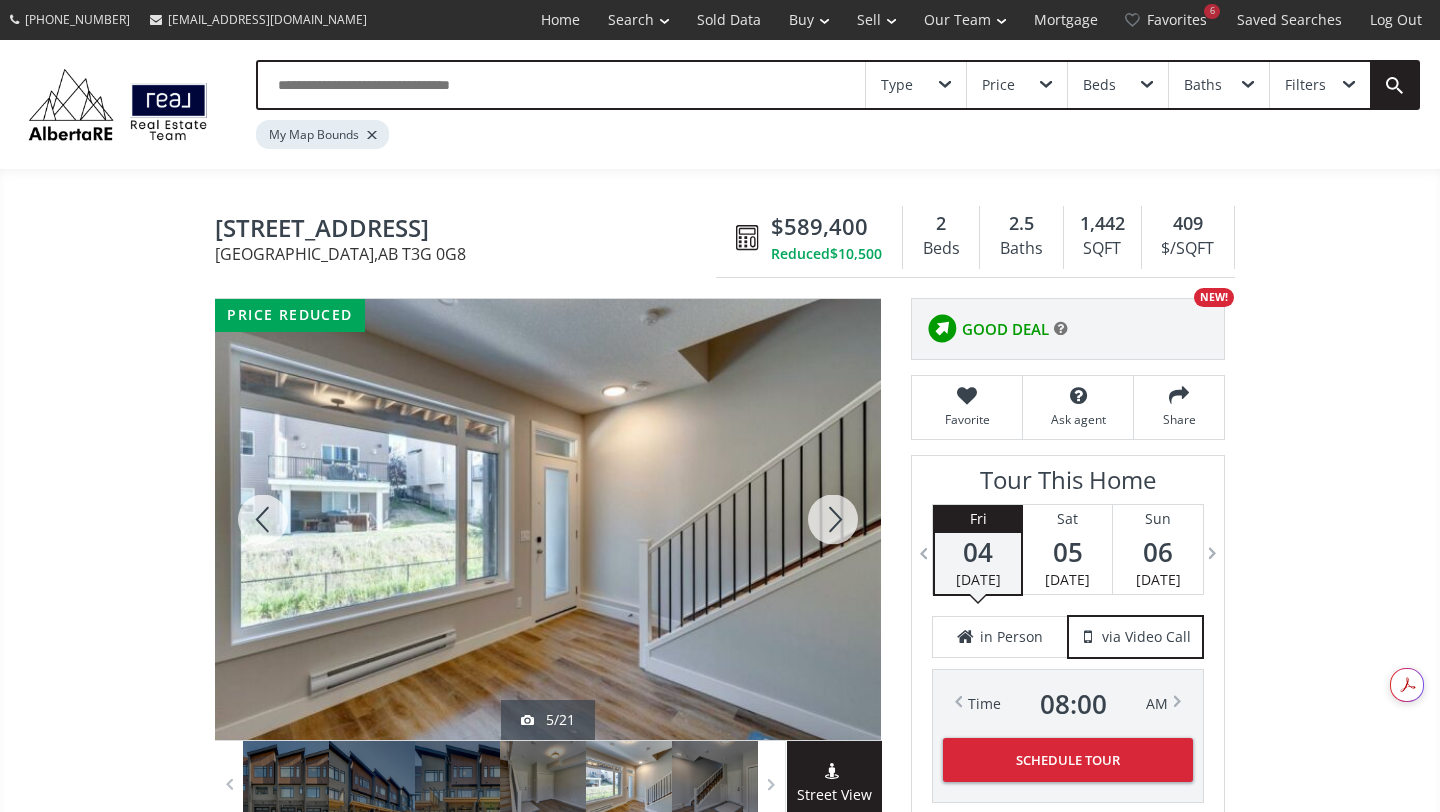 click at bounding box center [833, 519] 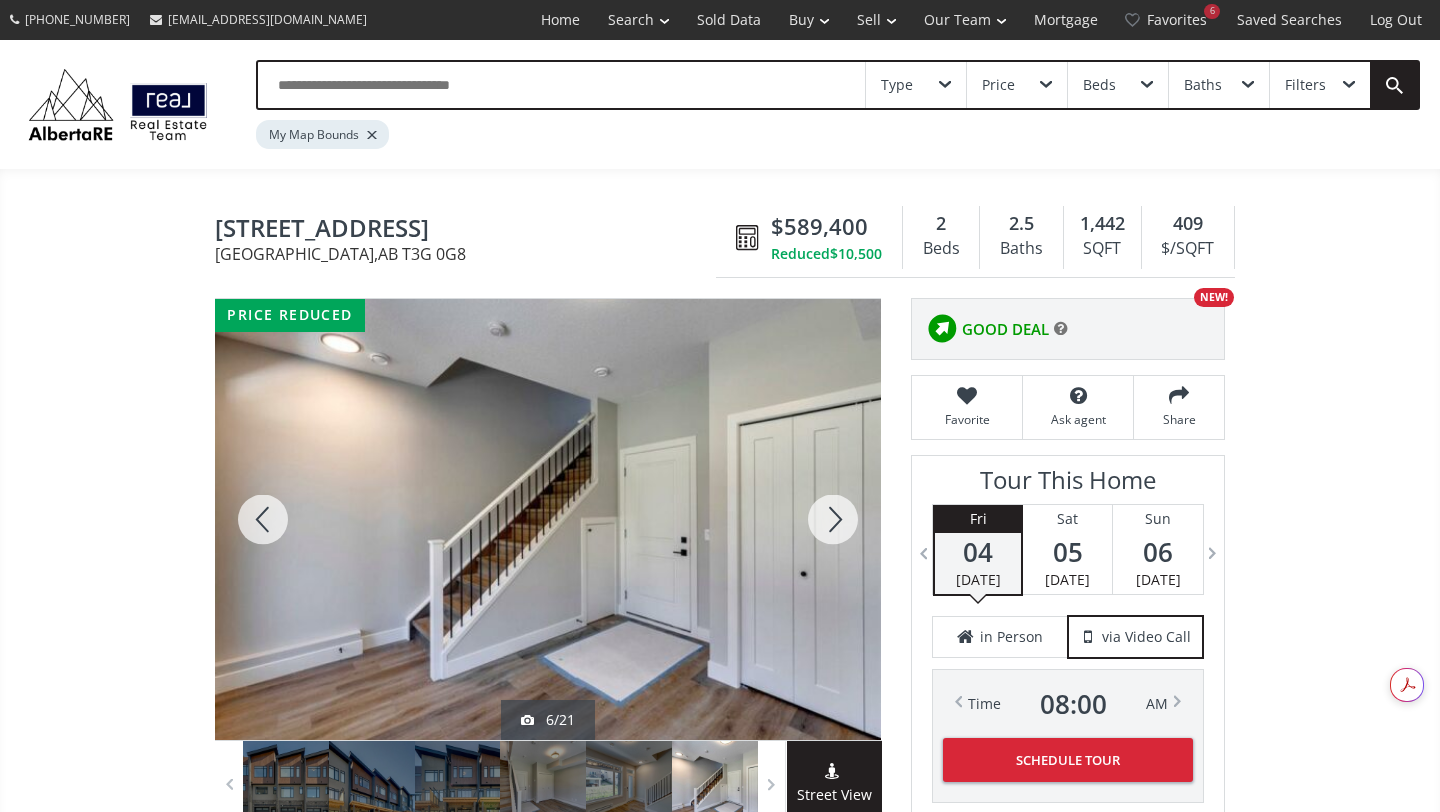 click at bounding box center [833, 519] 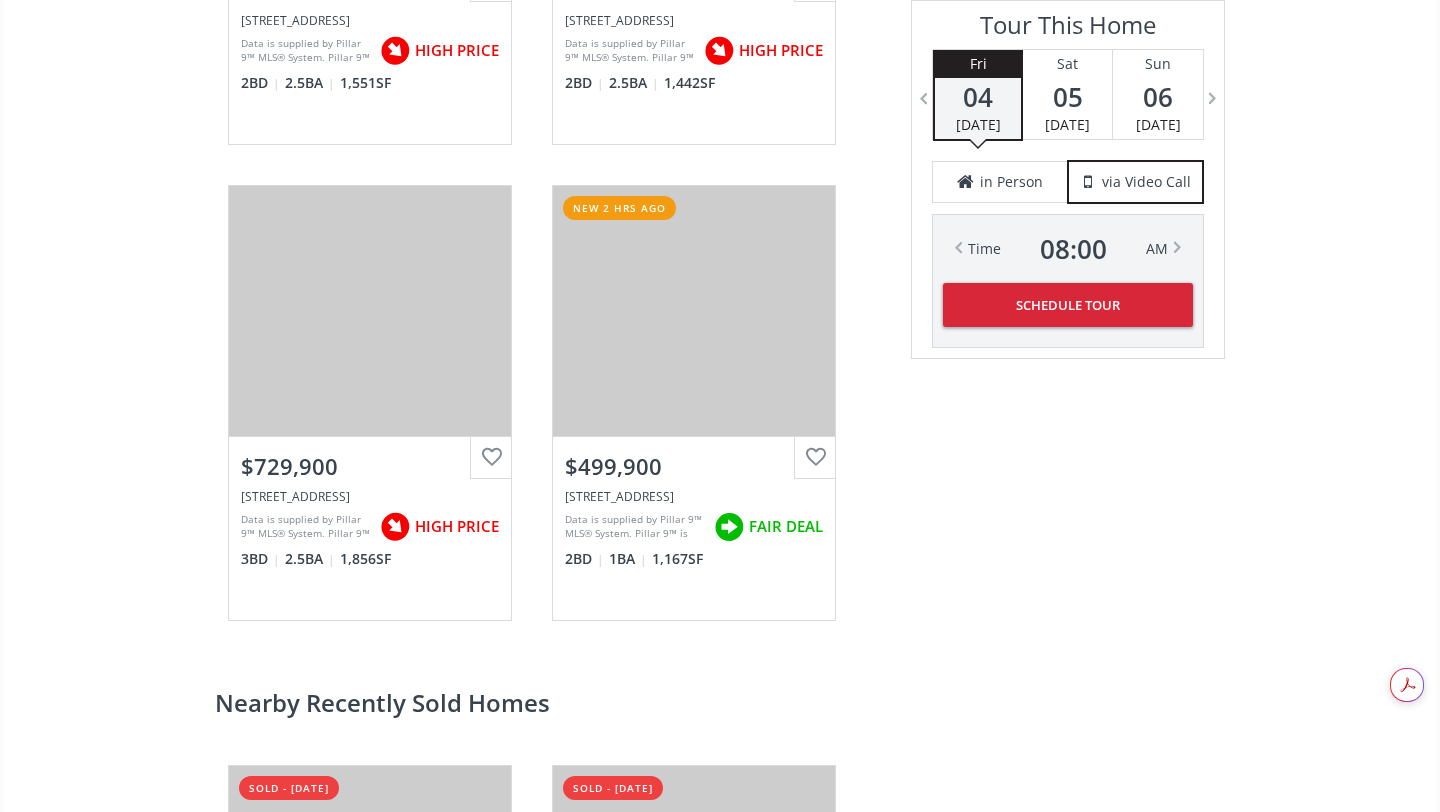 scroll, scrollTop: 3681, scrollLeft: 0, axis: vertical 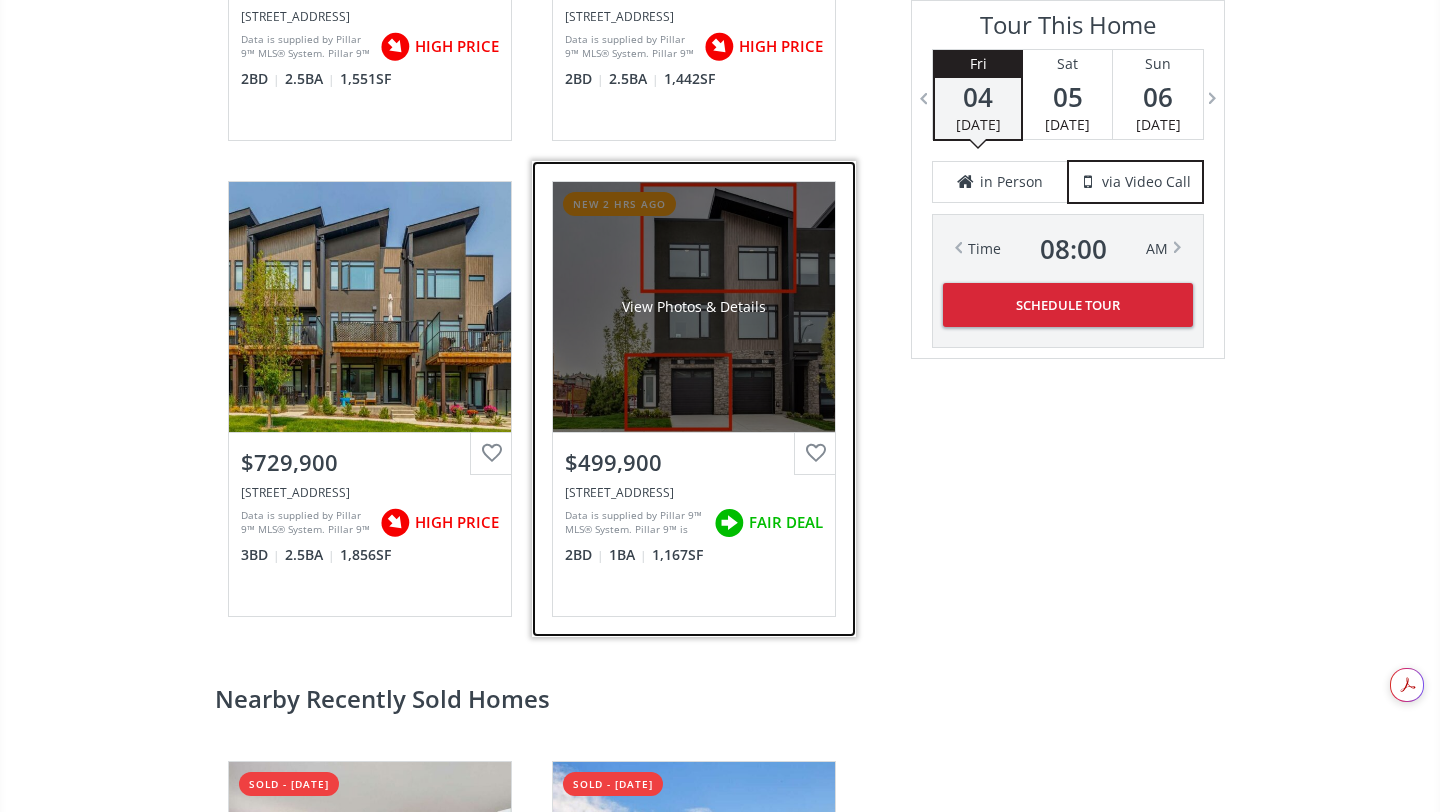 click on "View Photos & Details" at bounding box center (694, 307) 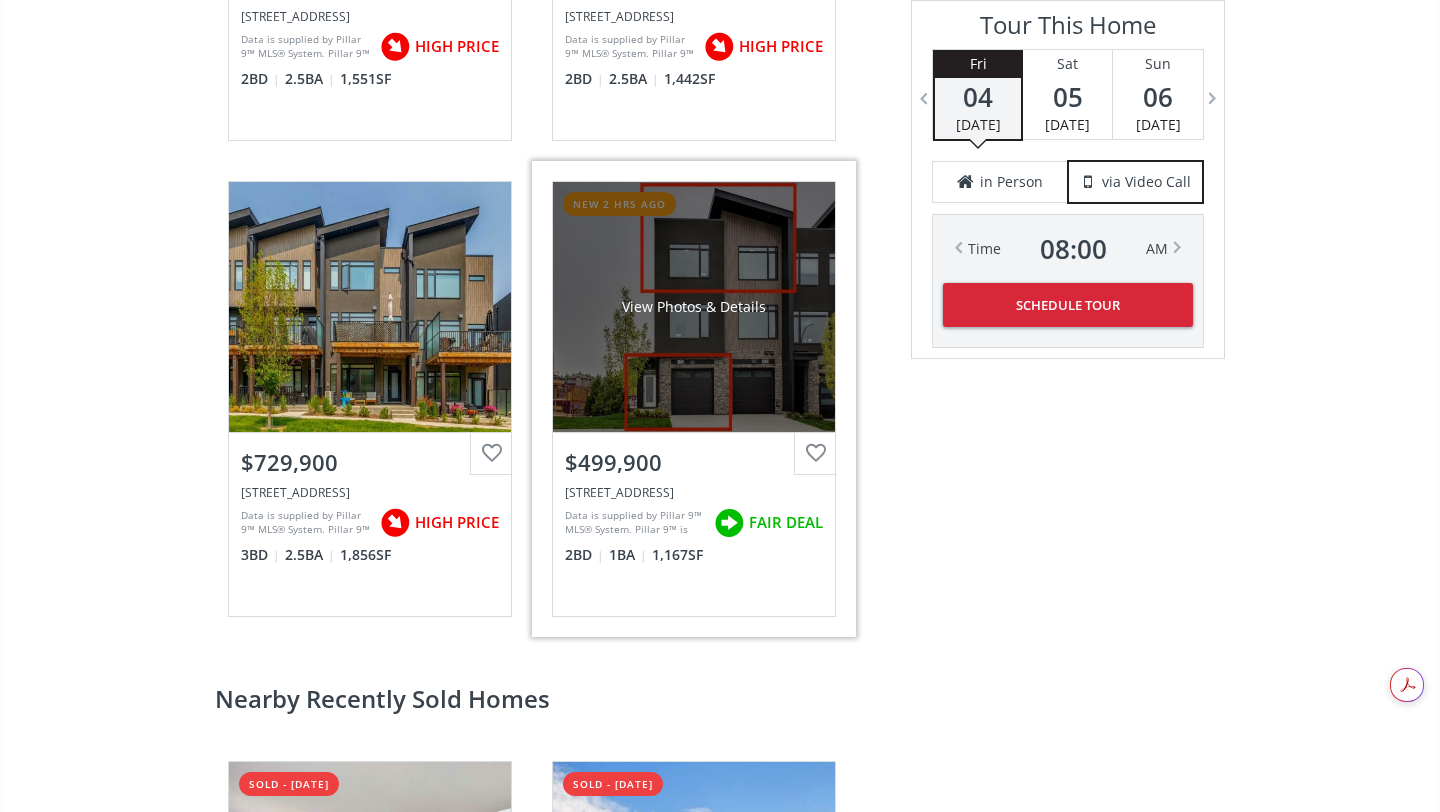 scroll, scrollTop: 0, scrollLeft: 0, axis: both 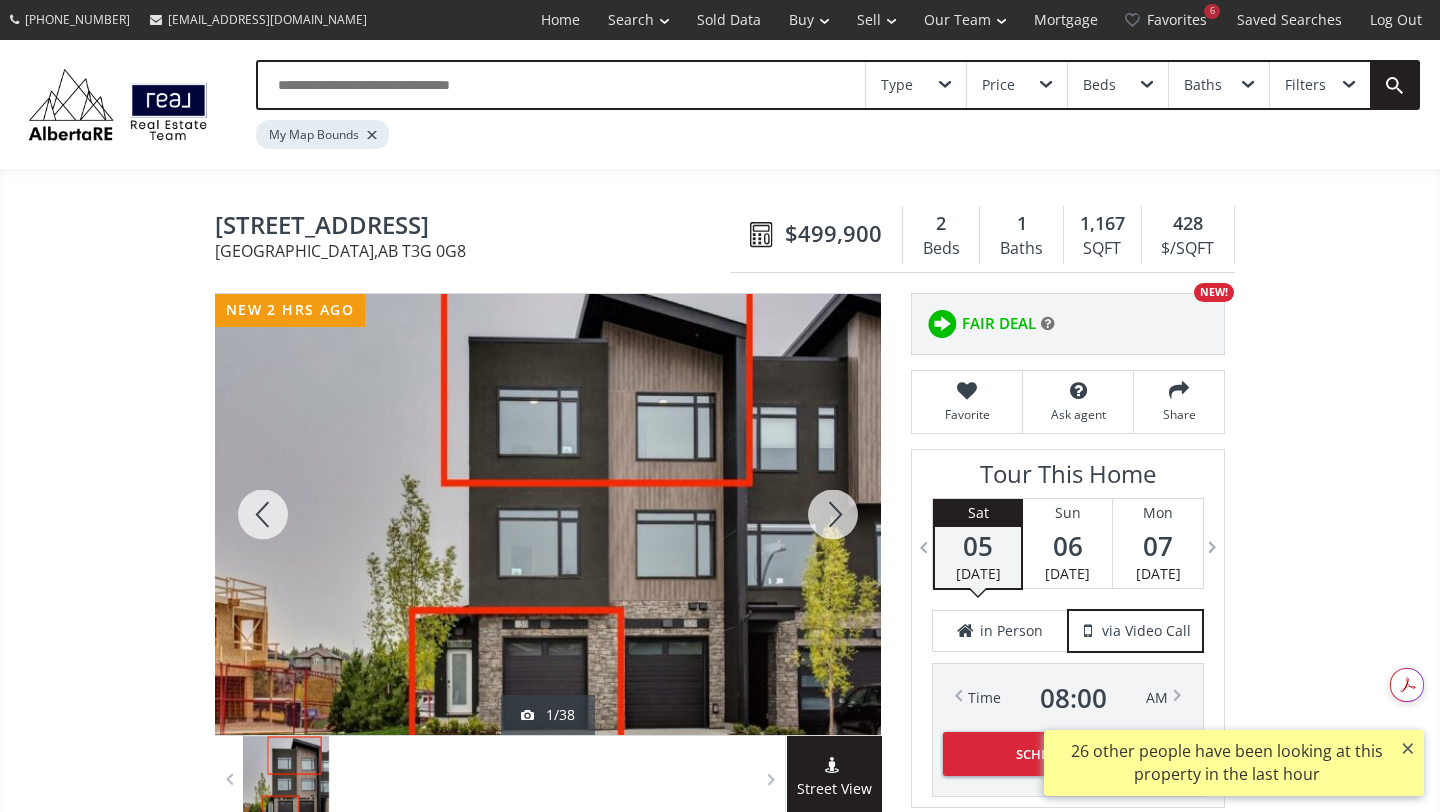 click at bounding box center [833, 514] 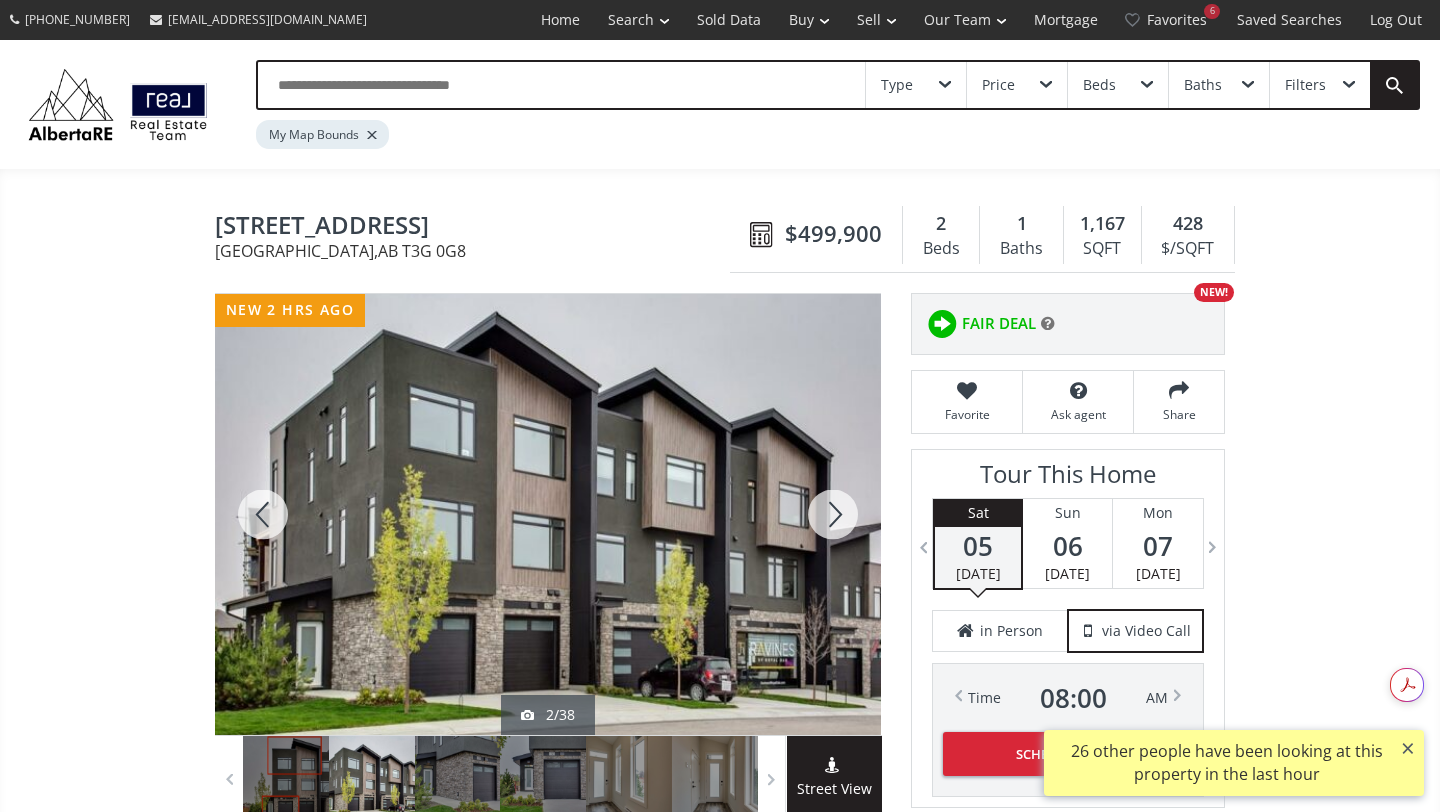 click at bounding box center [833, 514] 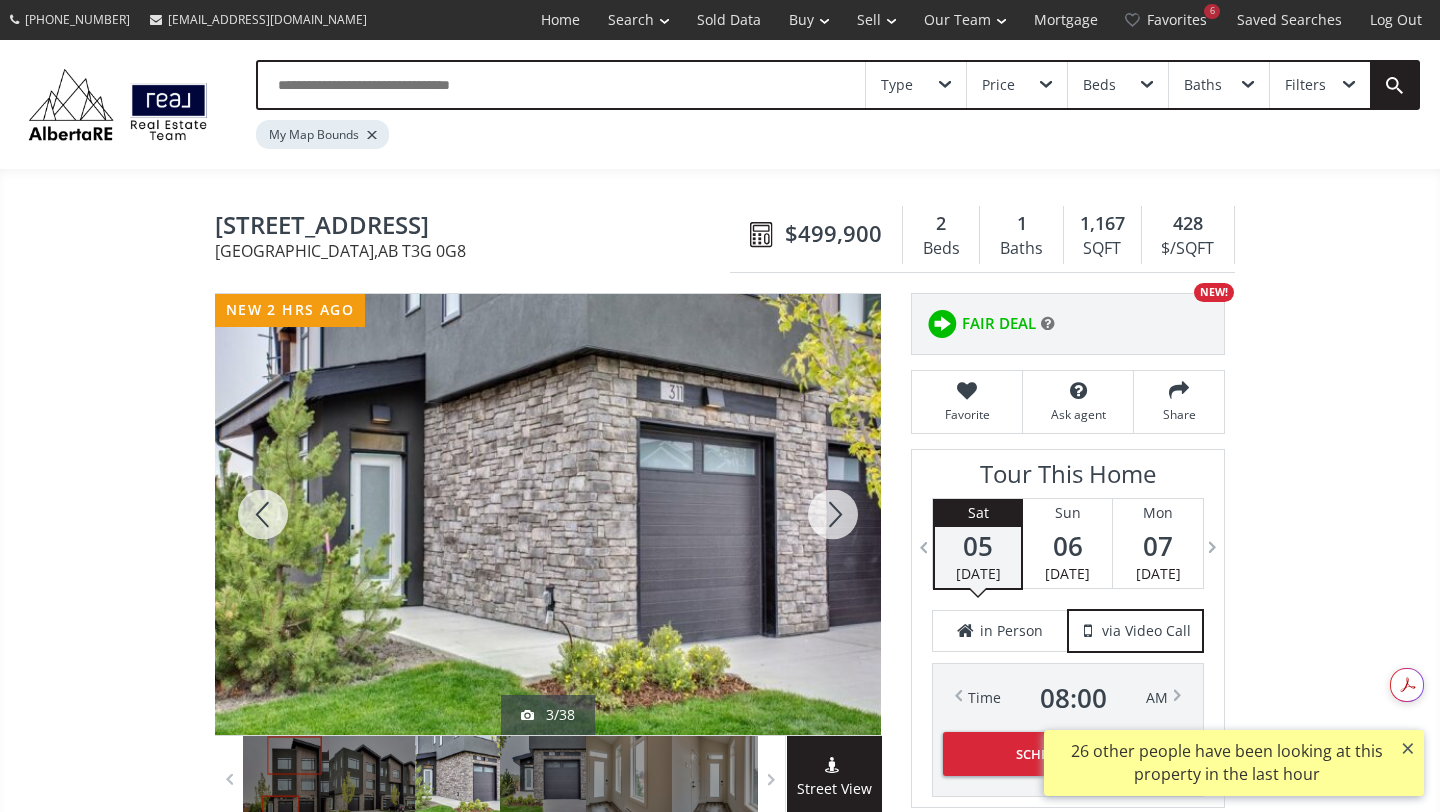 click at bounding box center [833, 514] 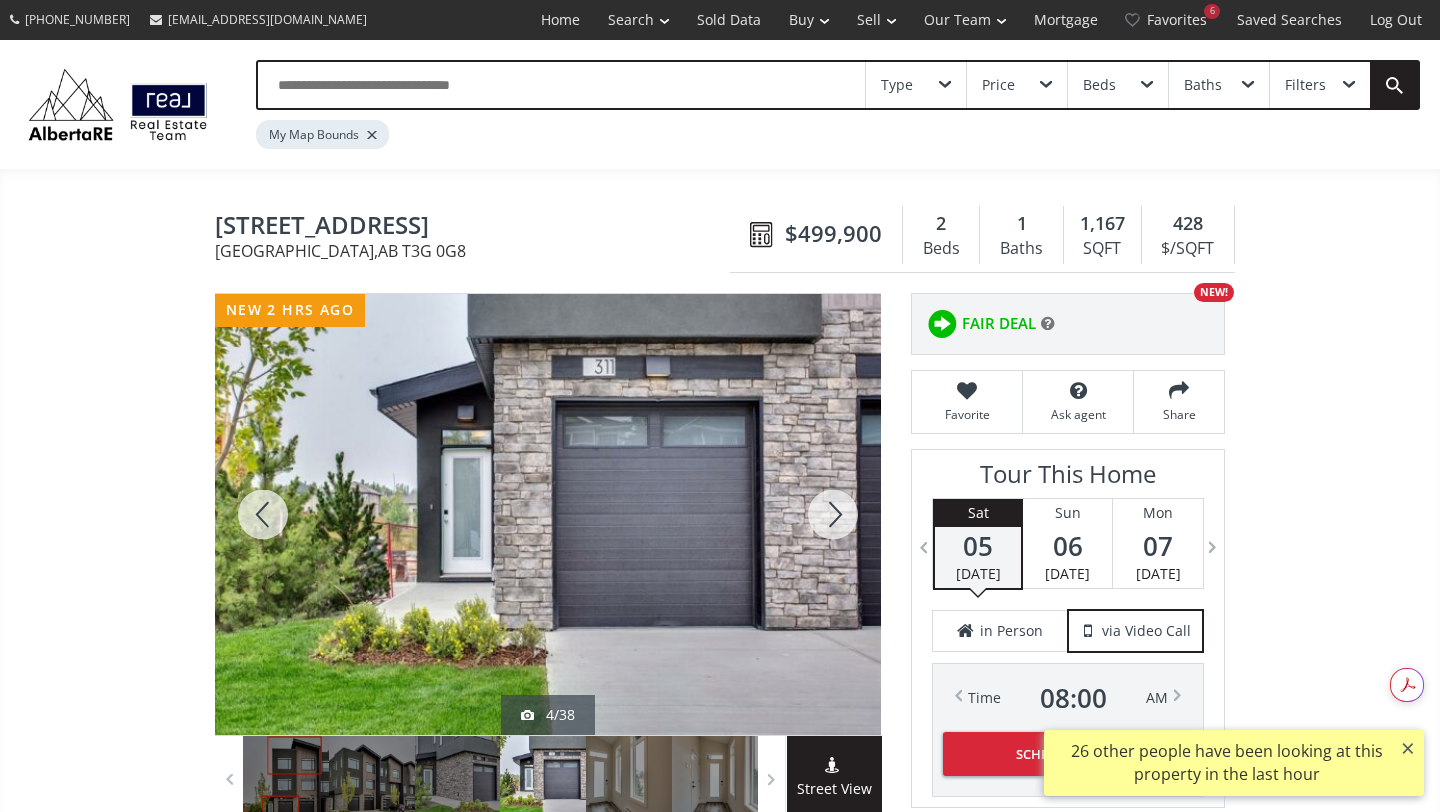 click at bounding box center [833, 514] 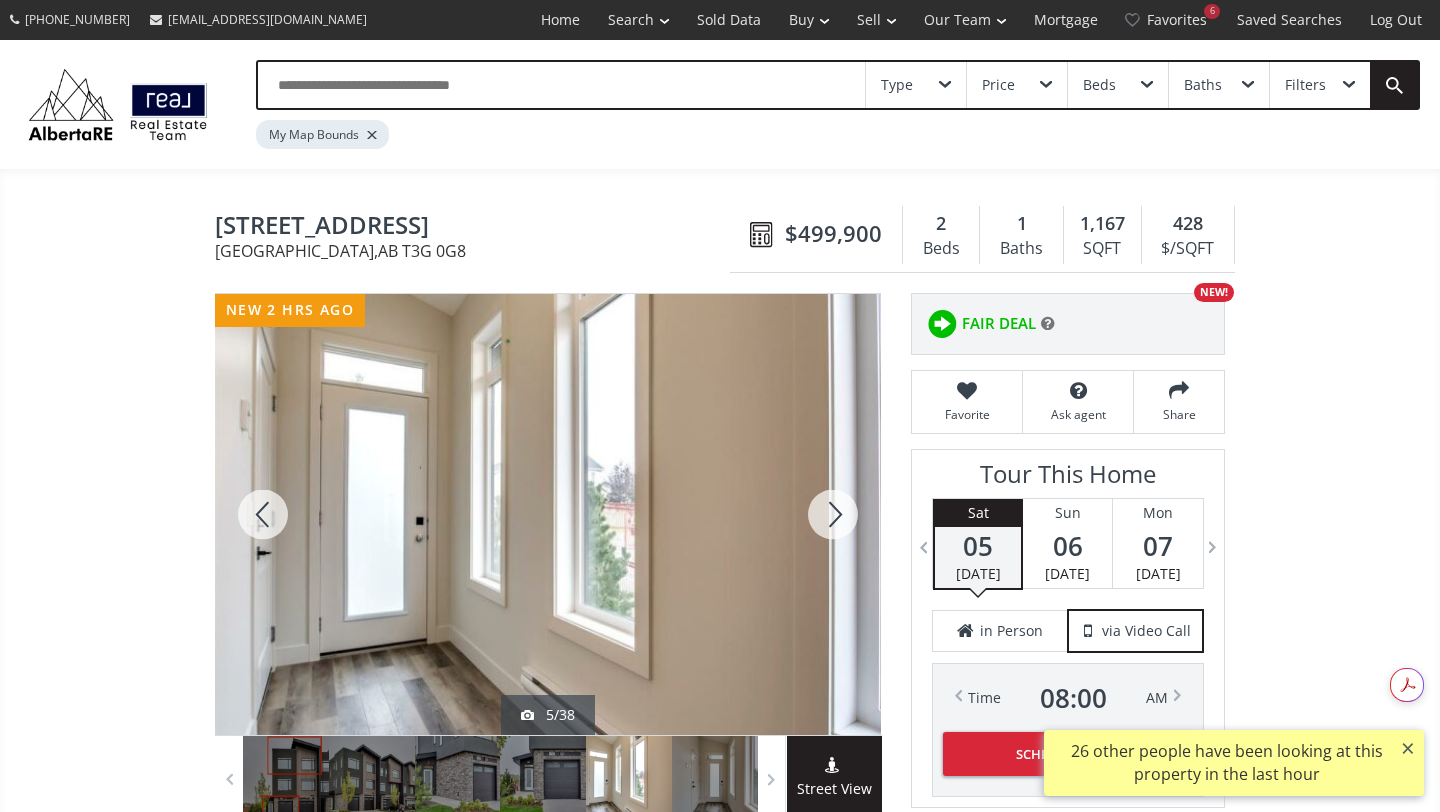 click at bounding box center (833, 514) 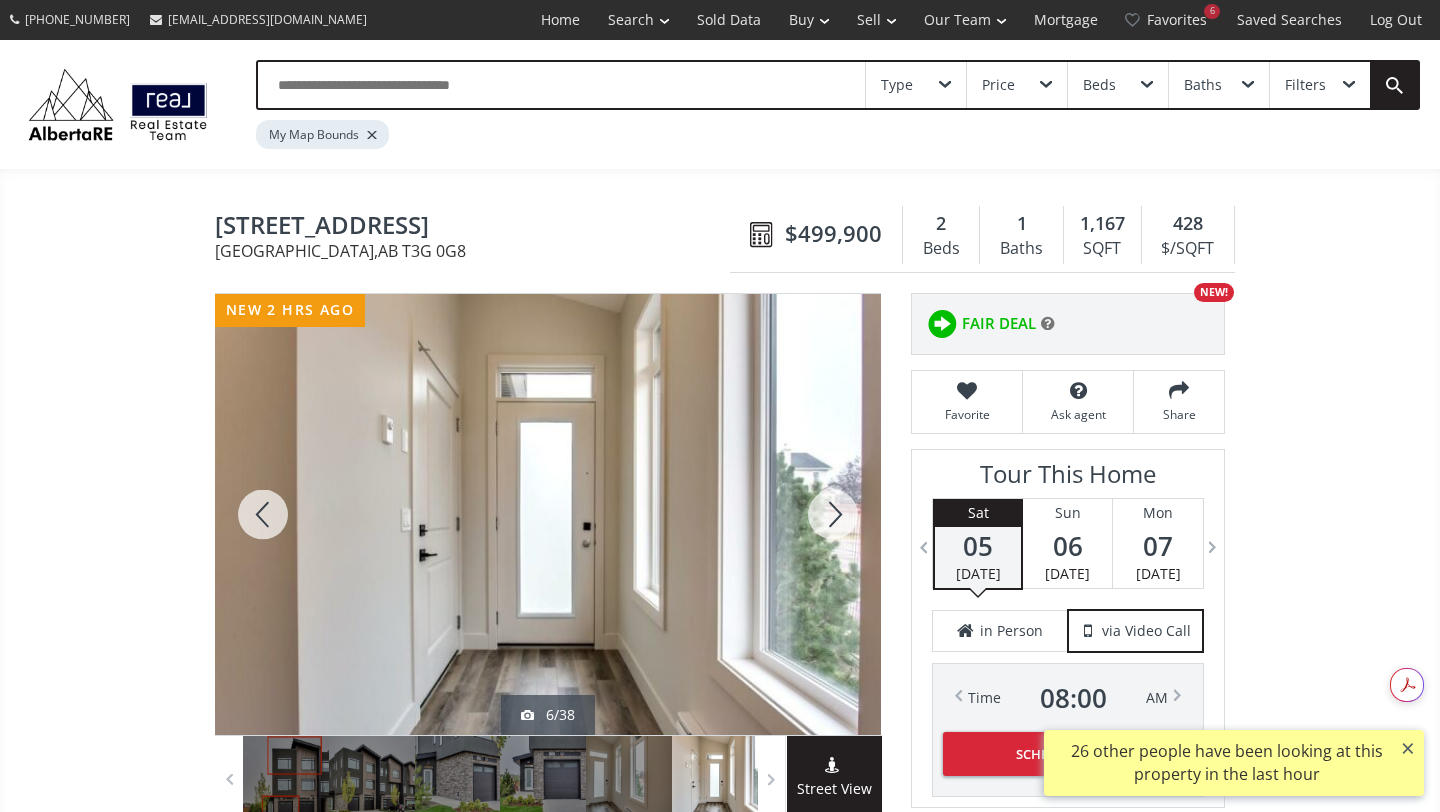 click at bounding box center [833, 514] 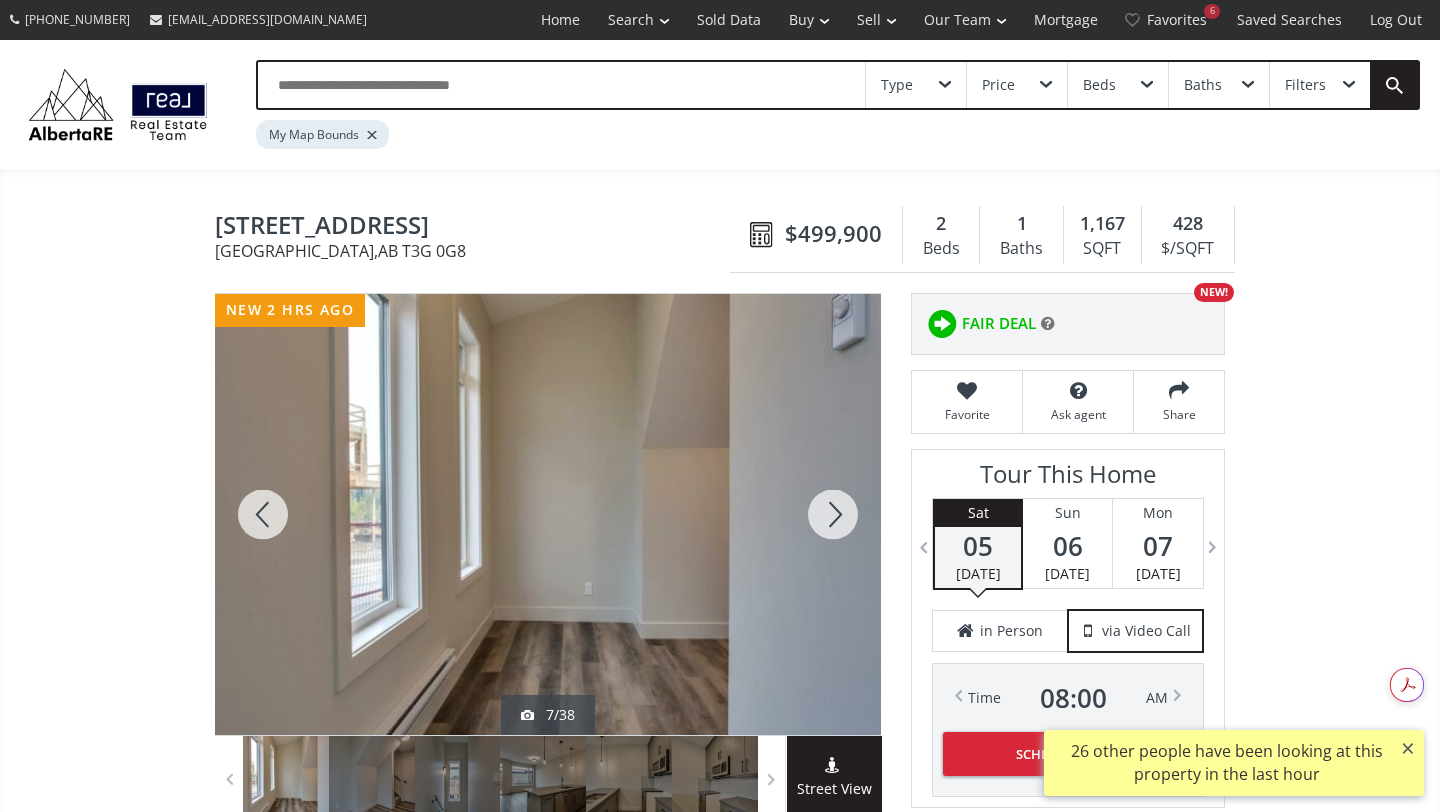 click at bounding box center (833, 514) 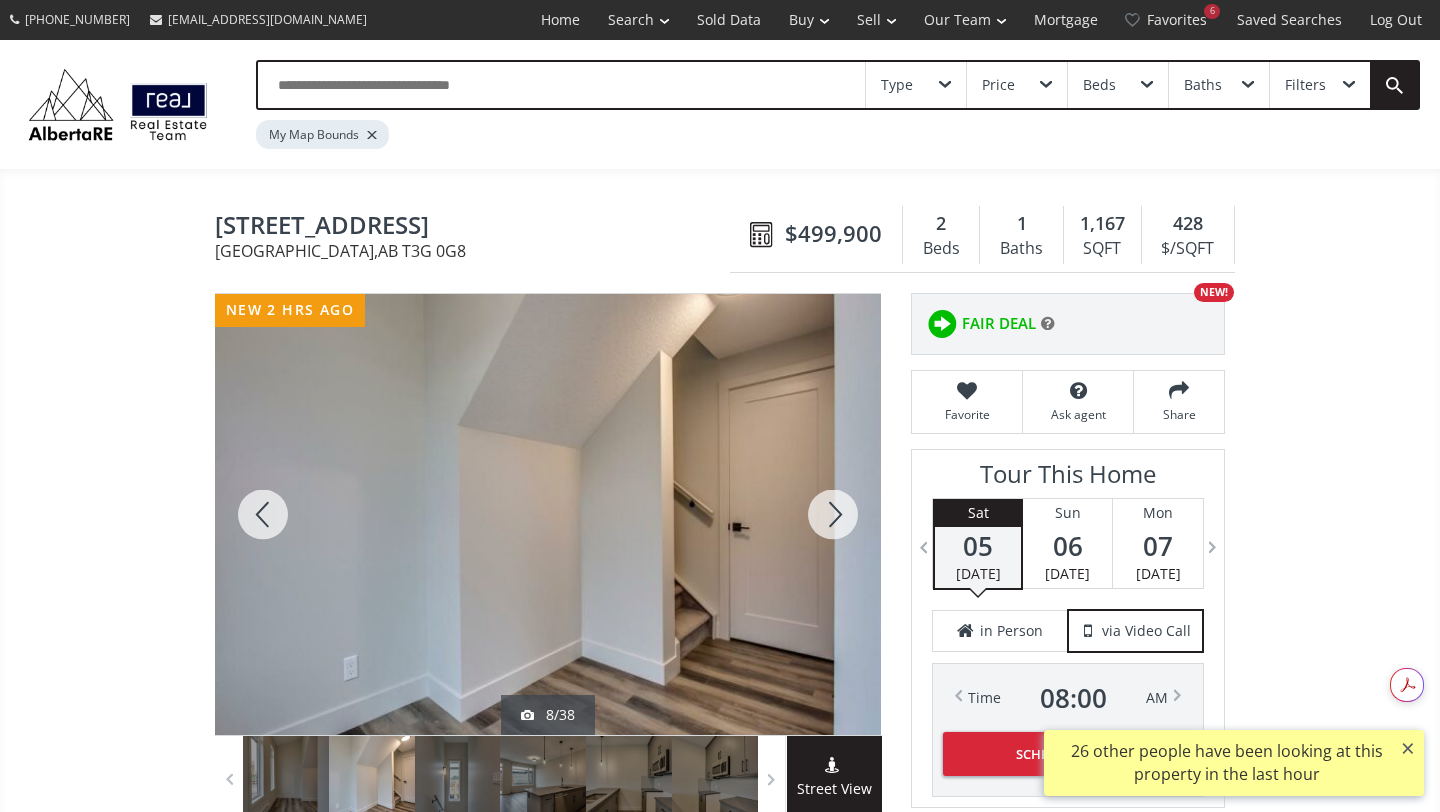 click at bounding box center (833, 514) 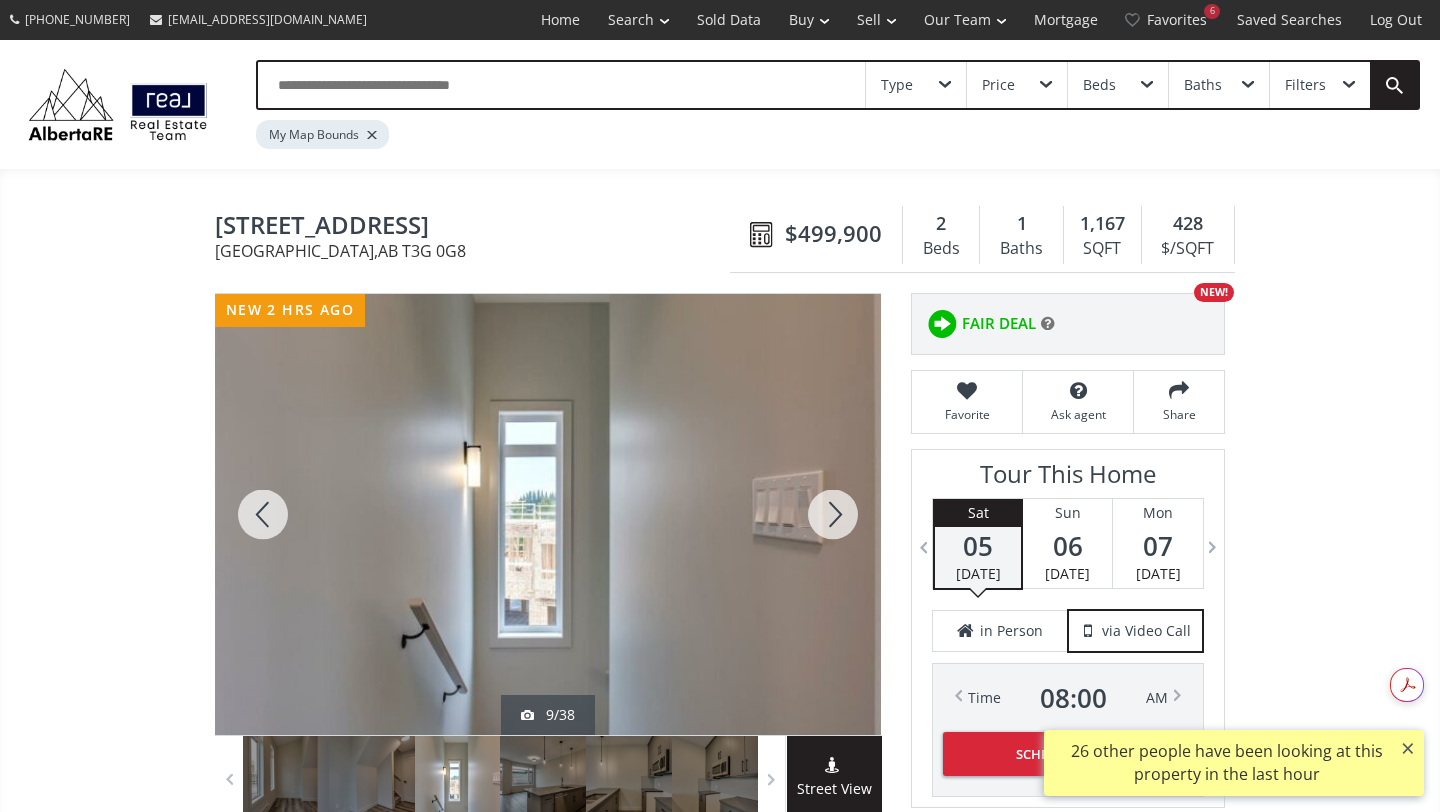 click at bounding box center [833, 514] 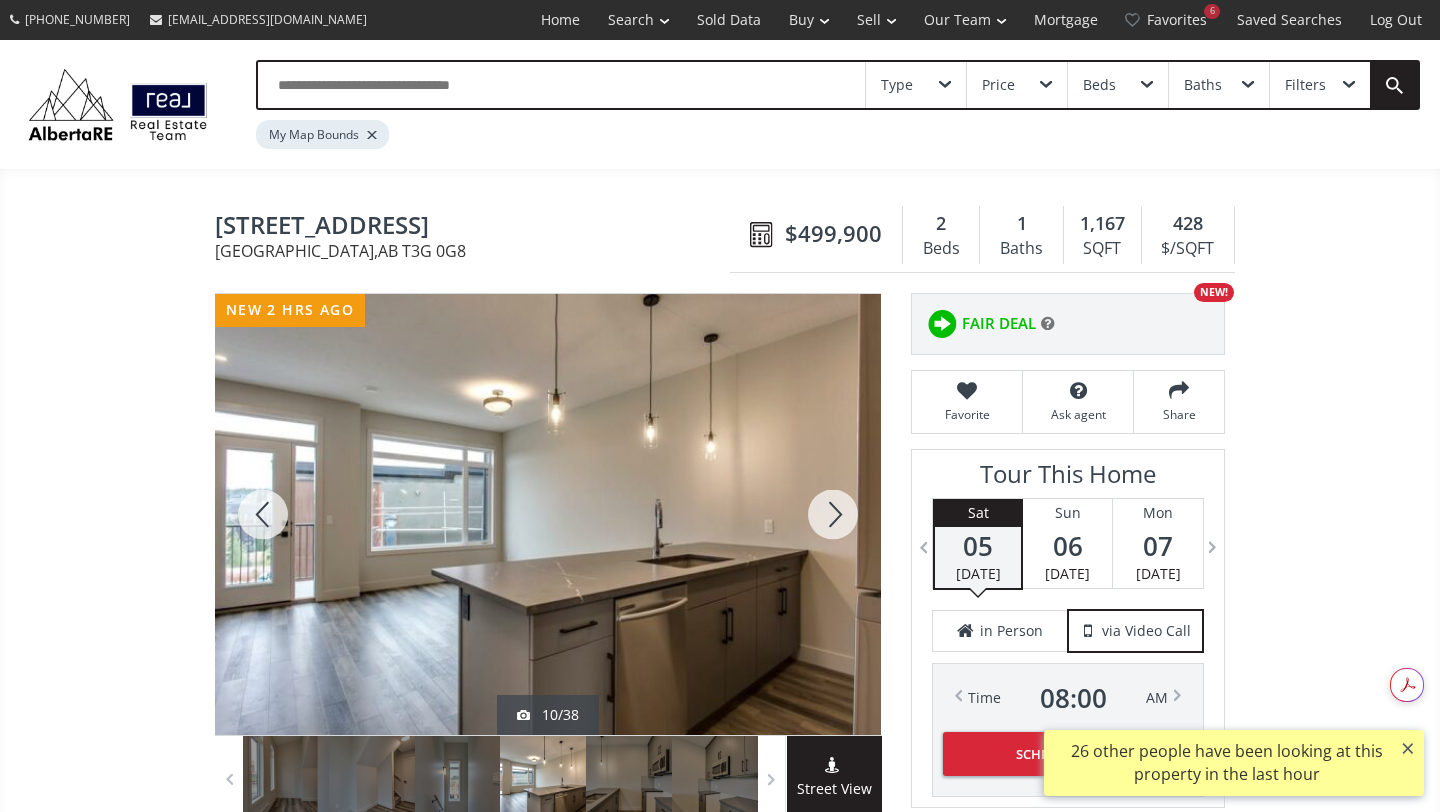 click at bounding box center [833, 514] 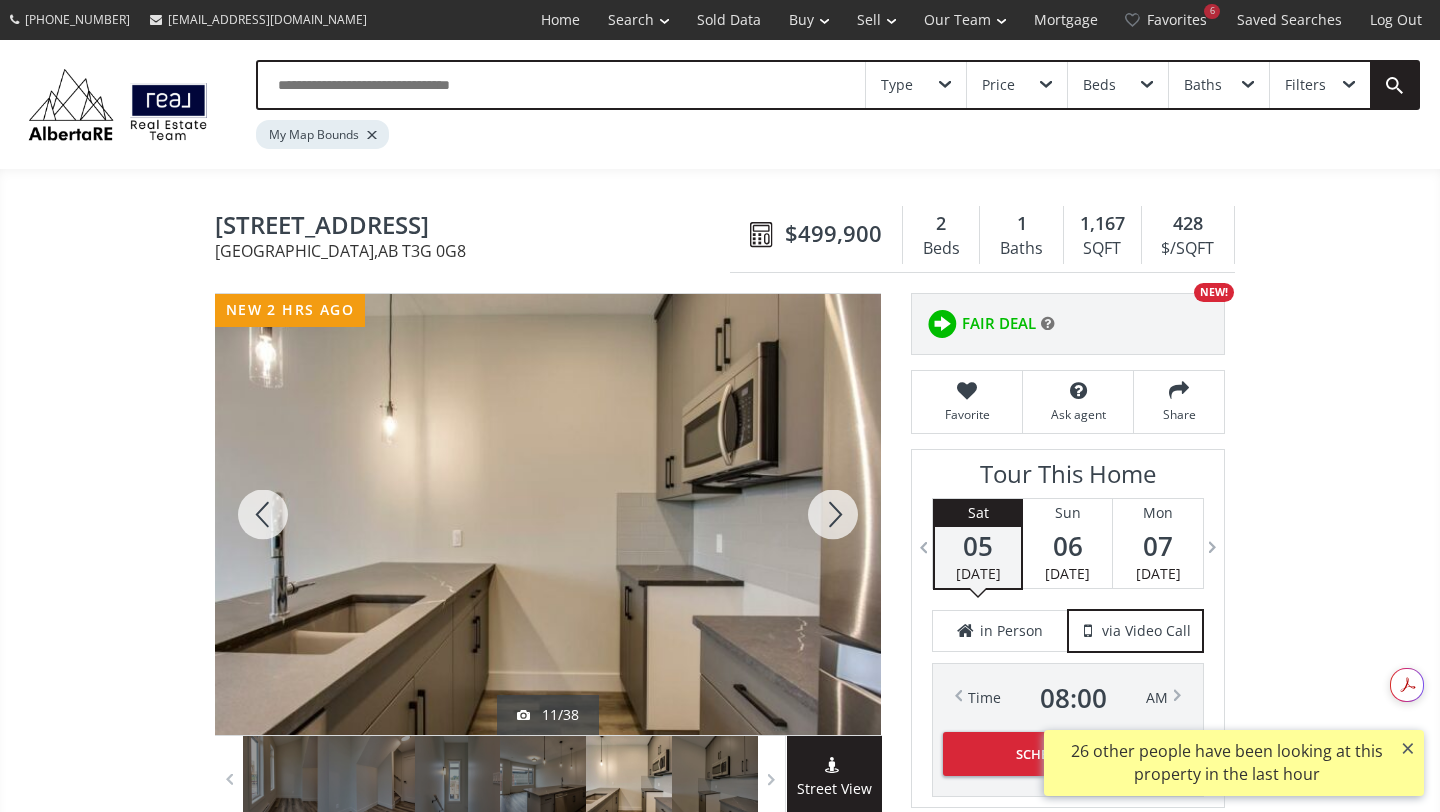 click at bounding box center (833, 514) 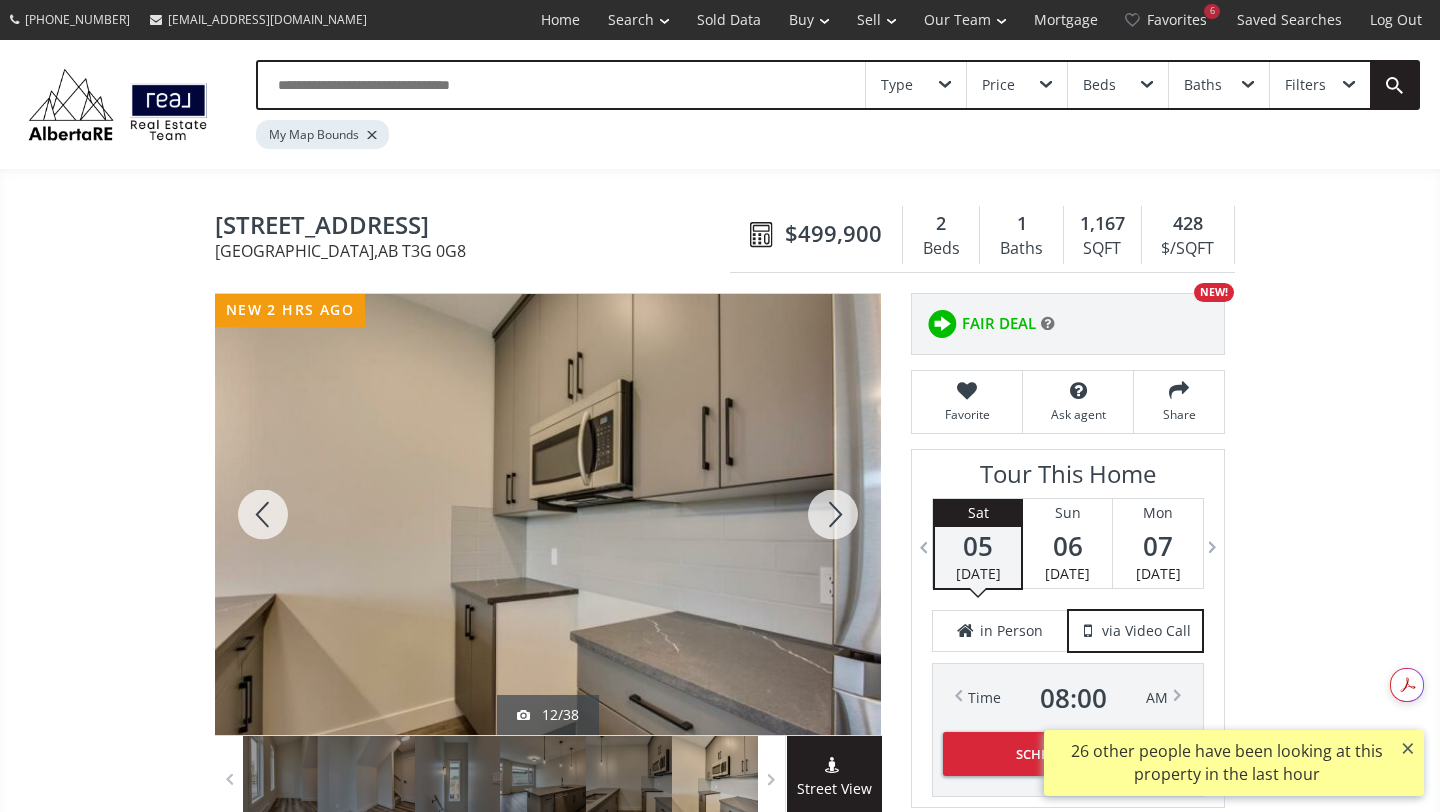click at bounding box center (833, 514) 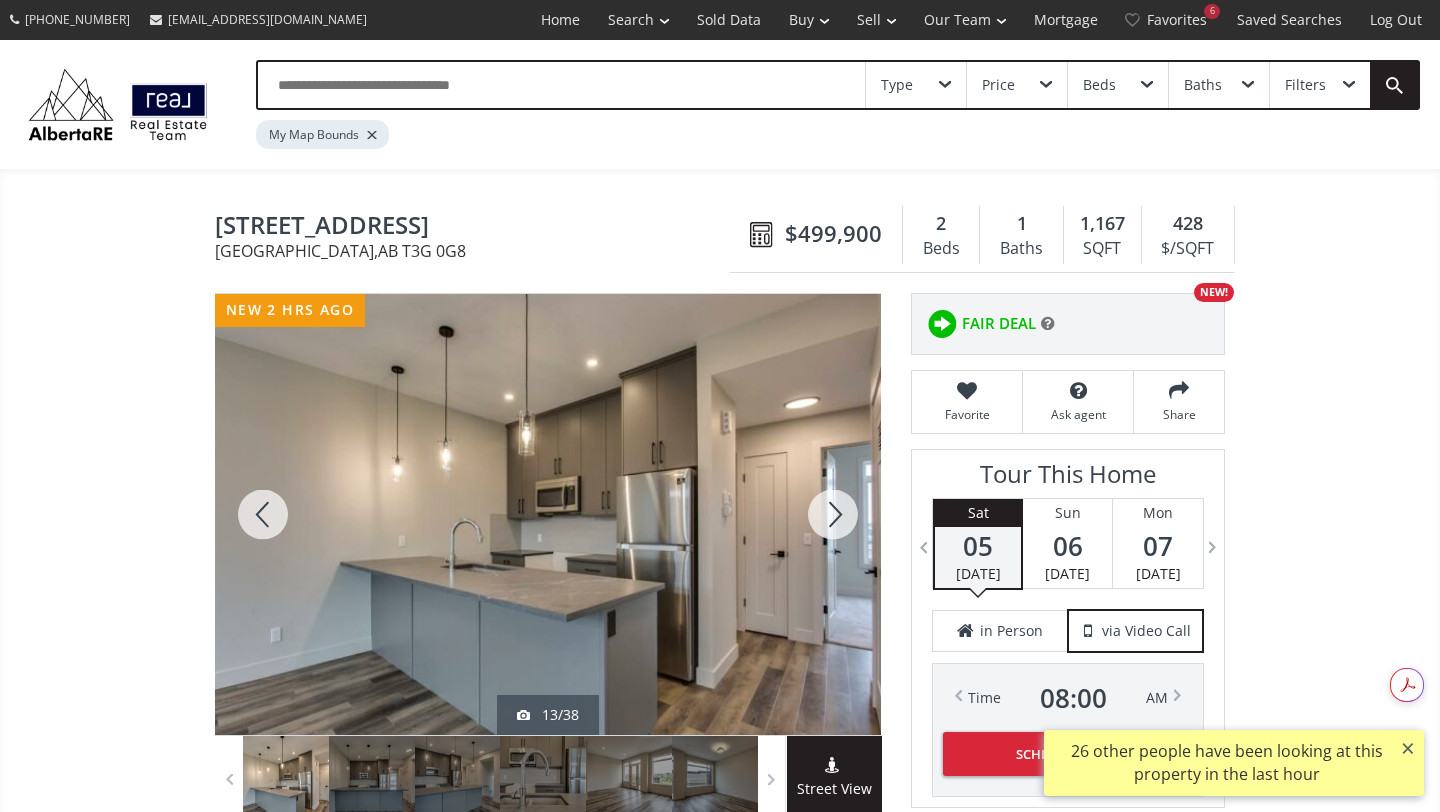 click at bounding box center (833, 514) 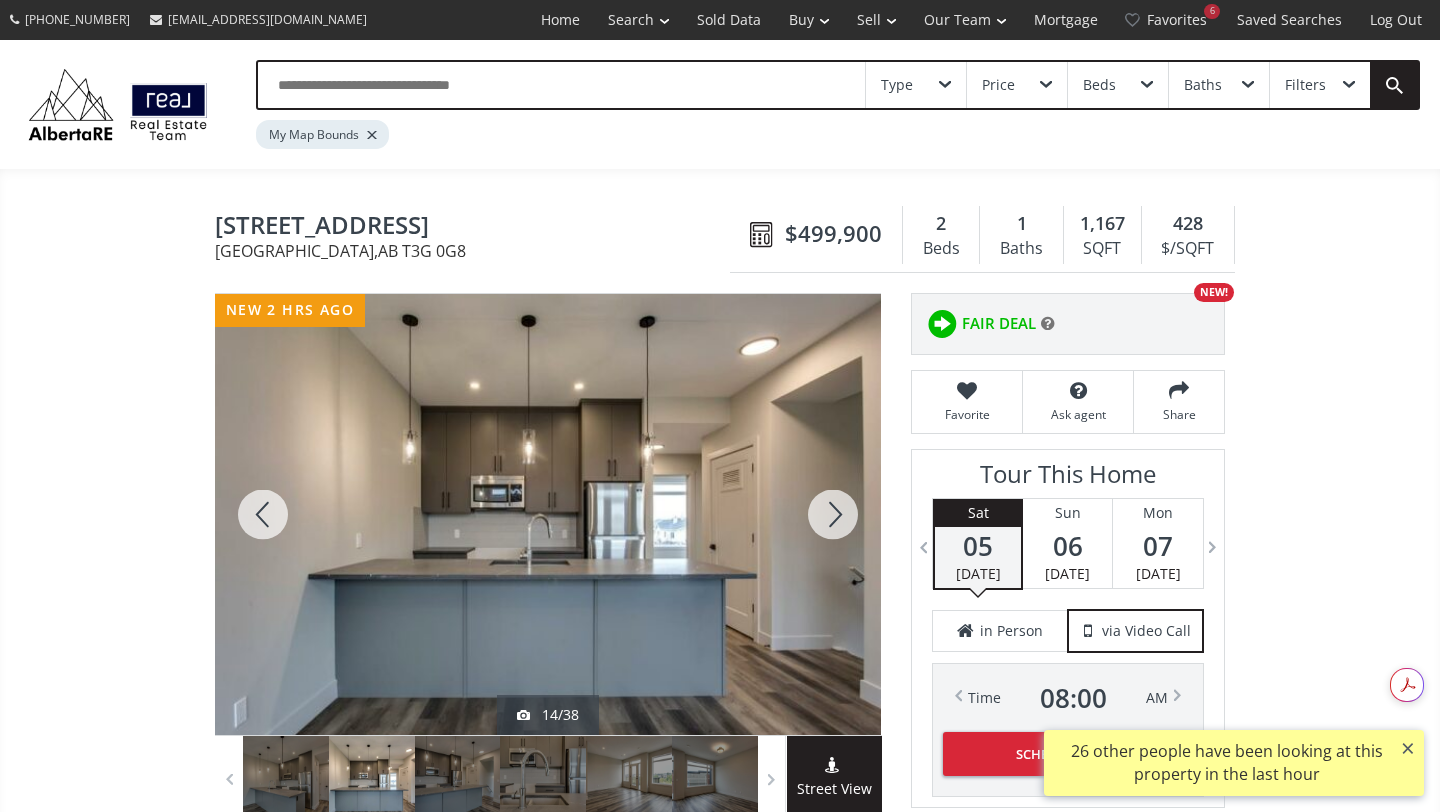 click at bounding box center [833, 514] 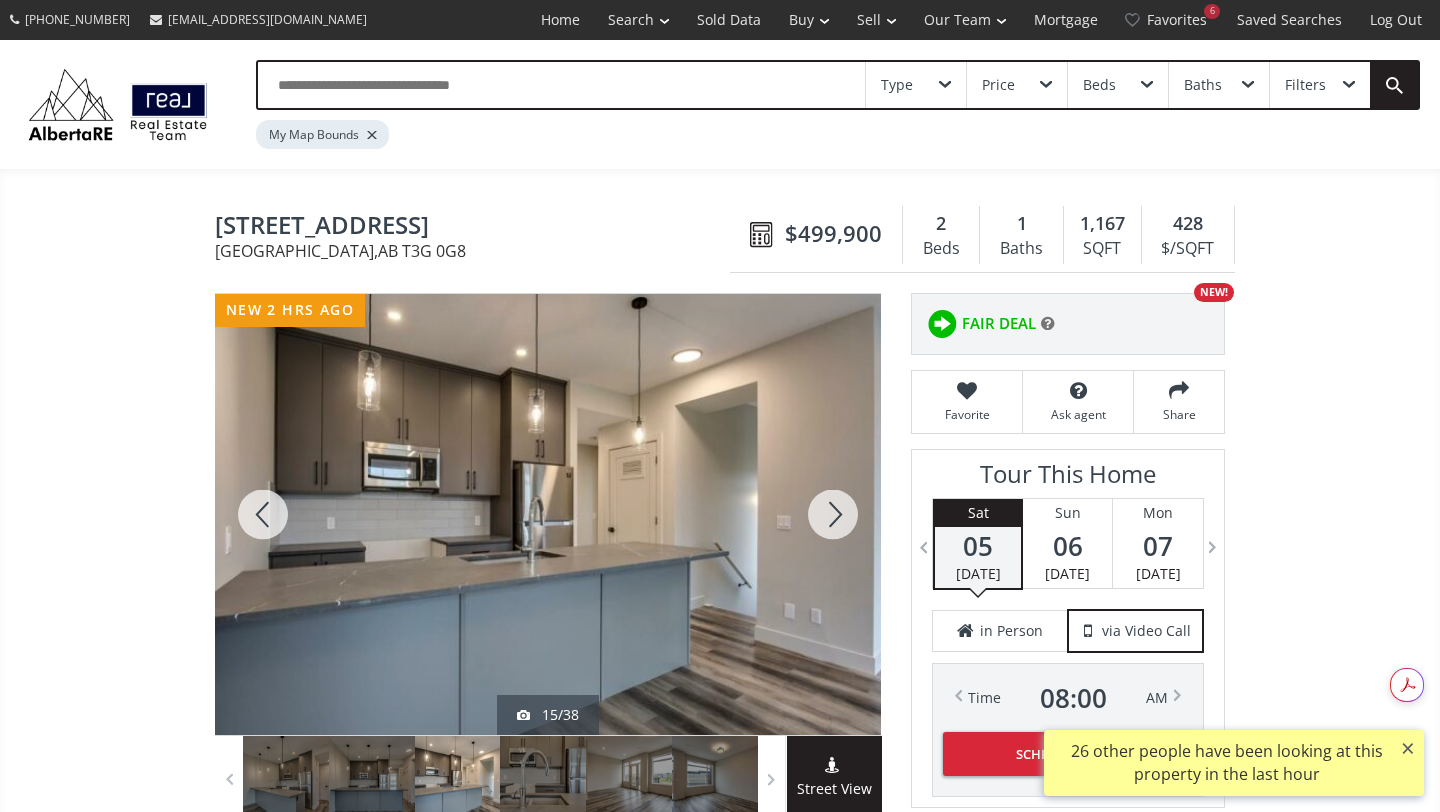 click at bounding box center [833, 514] 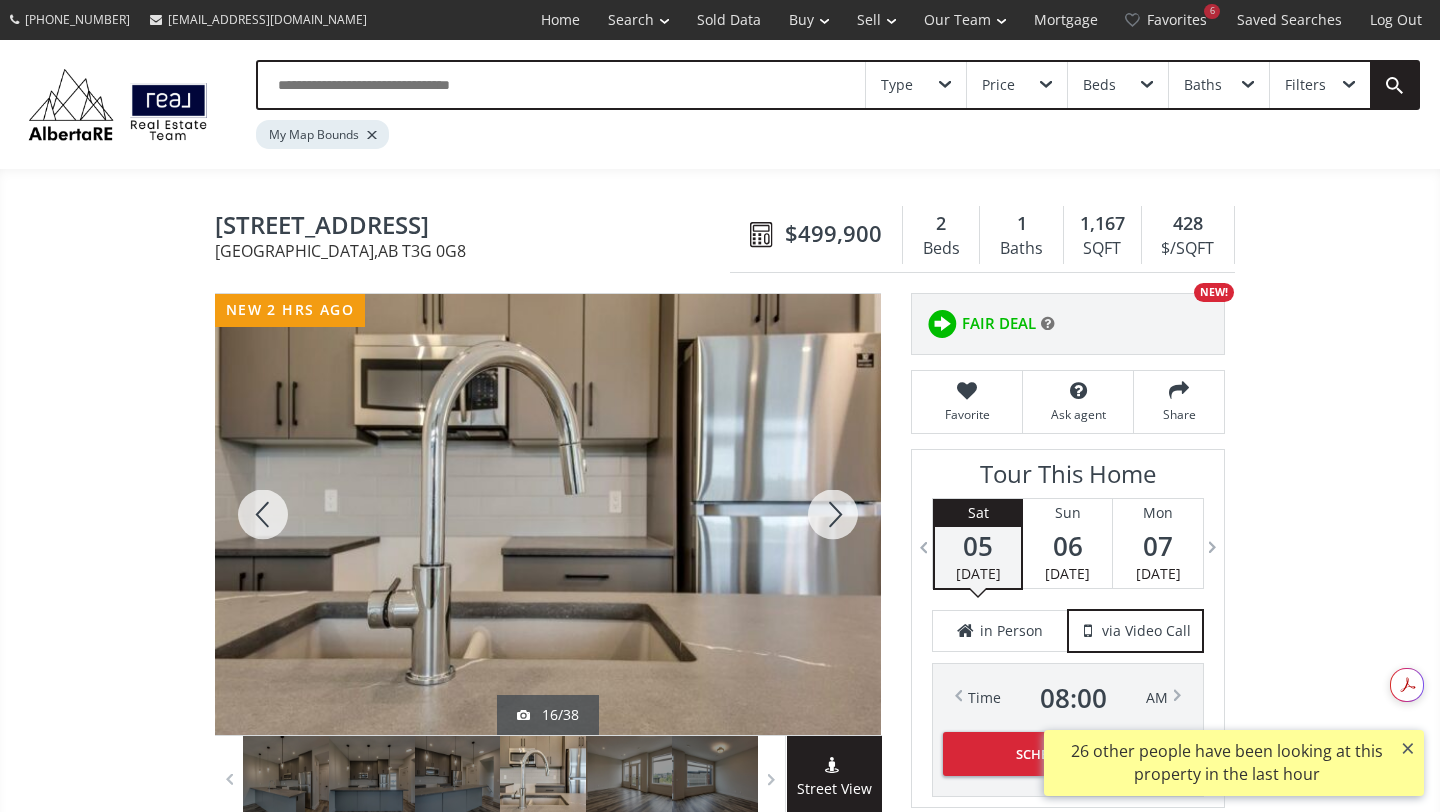 click at bounding box center [833, 514] 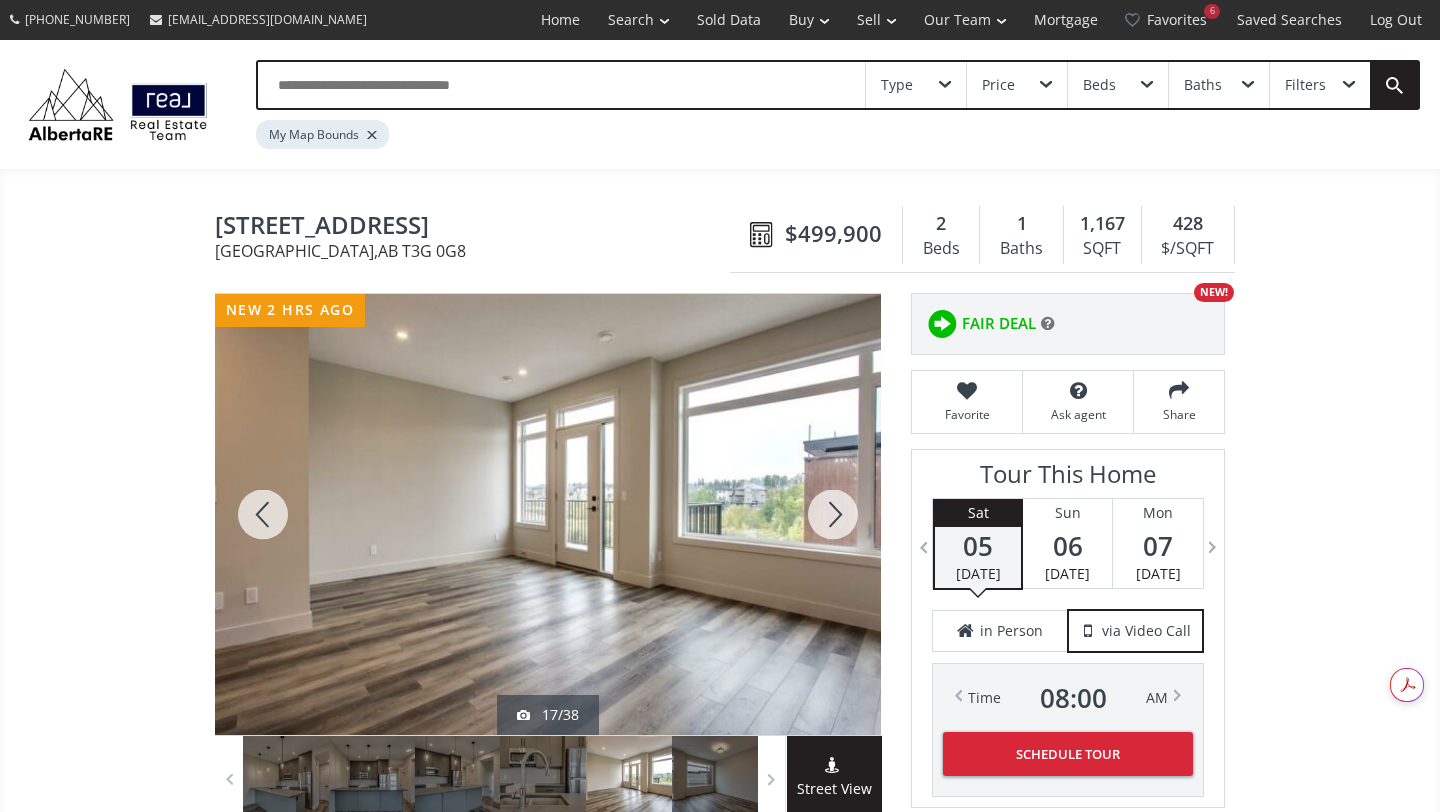 click at bounding box center (833, 514) 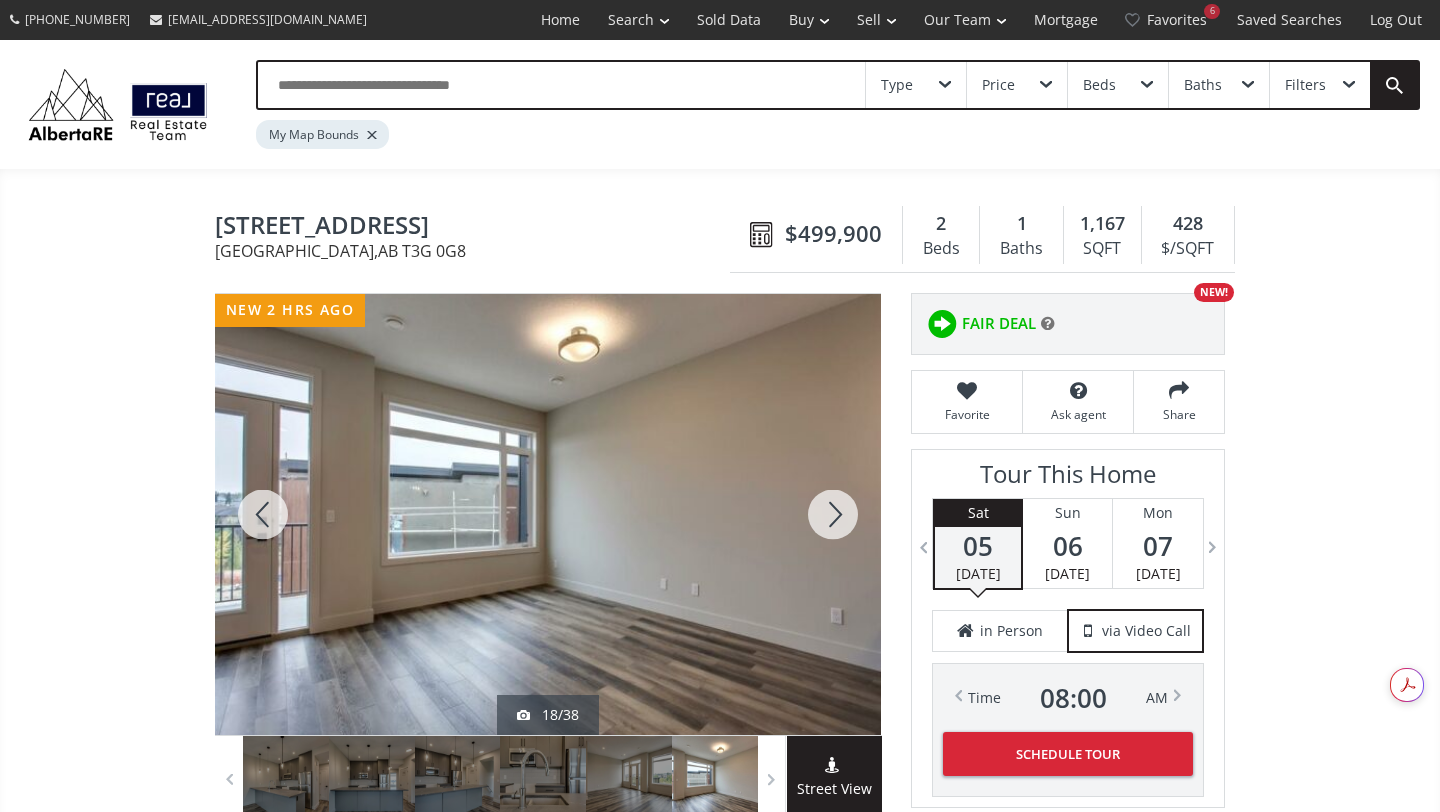 click at bounding box center [833, 514] 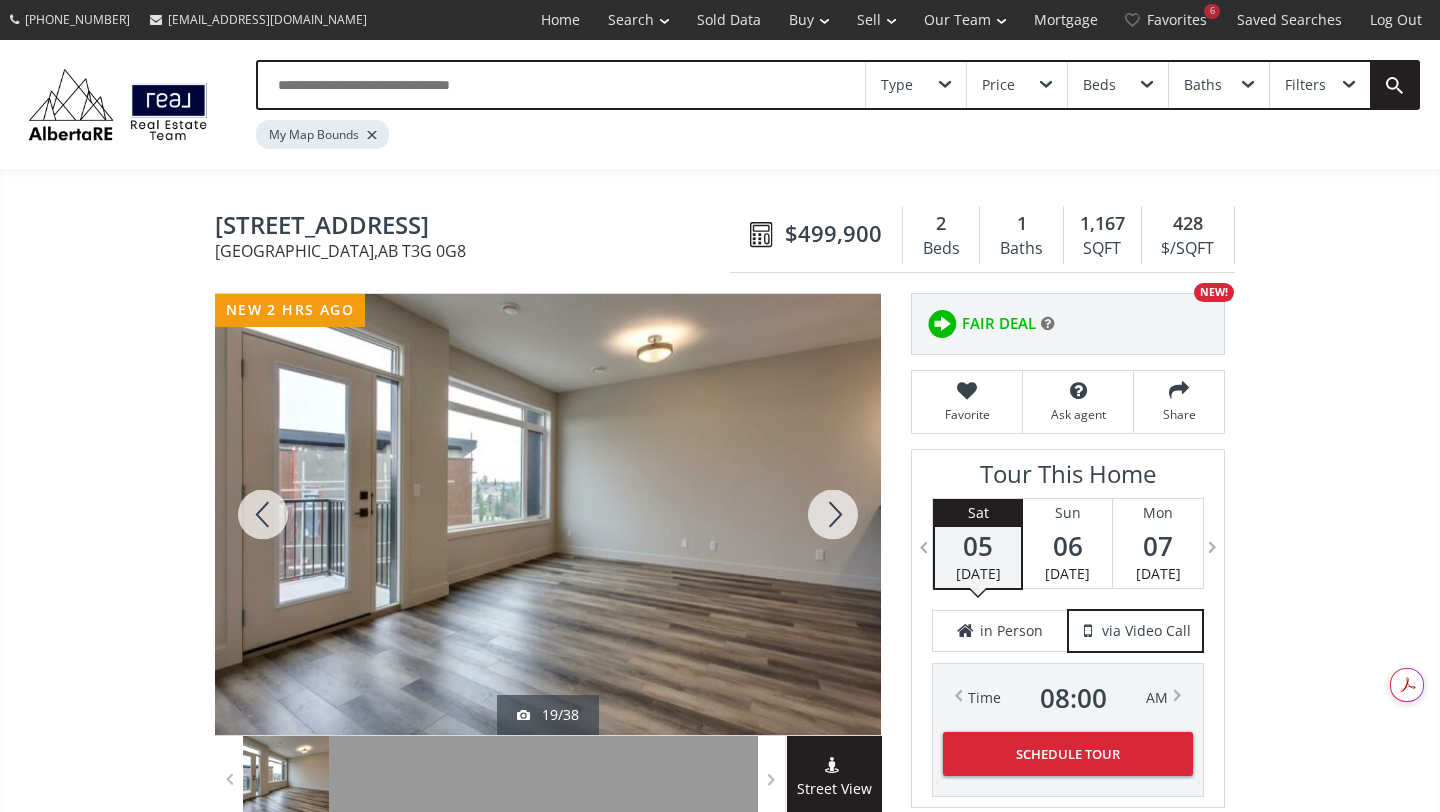 click at bounding box center (833, 514) 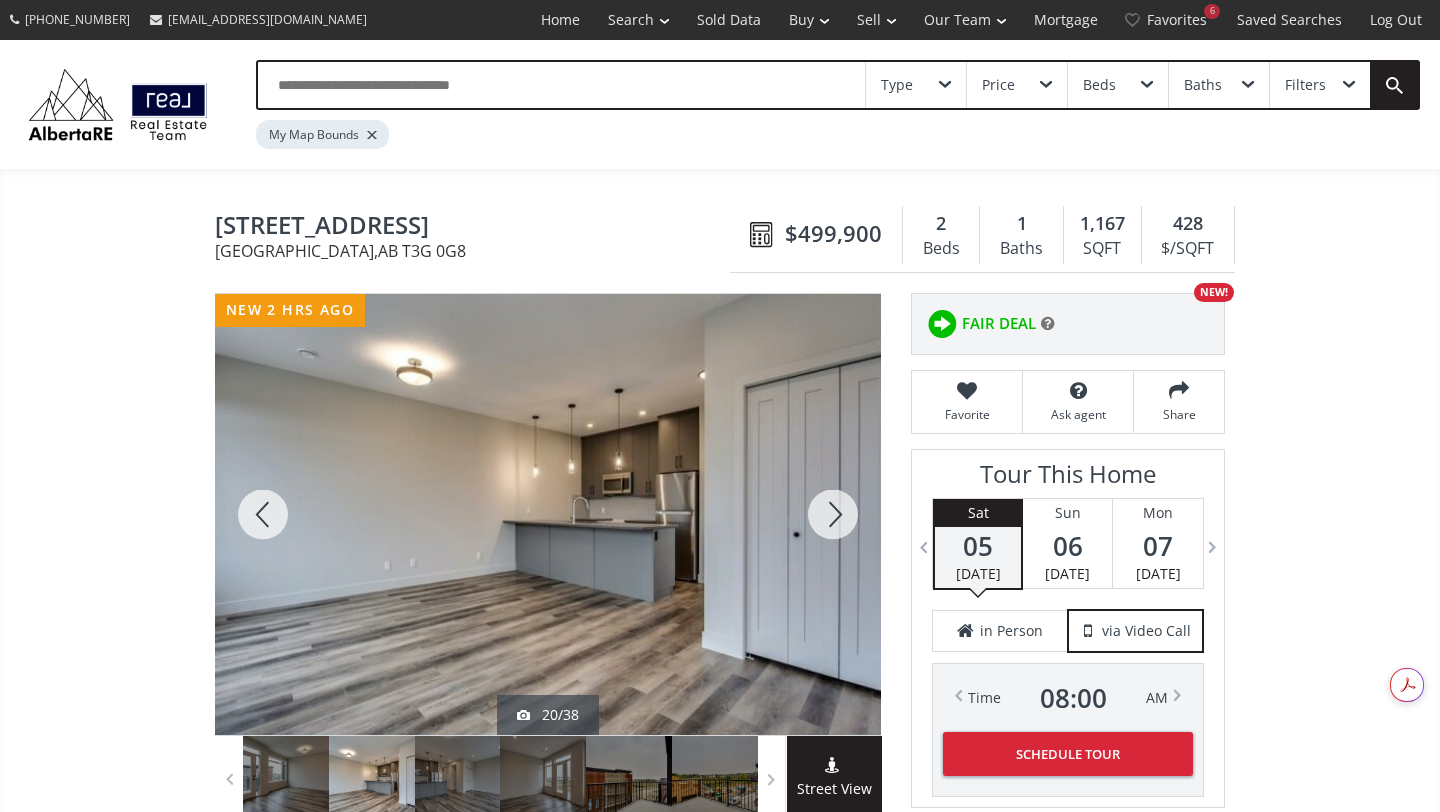 click at bounding box center (833, 514) 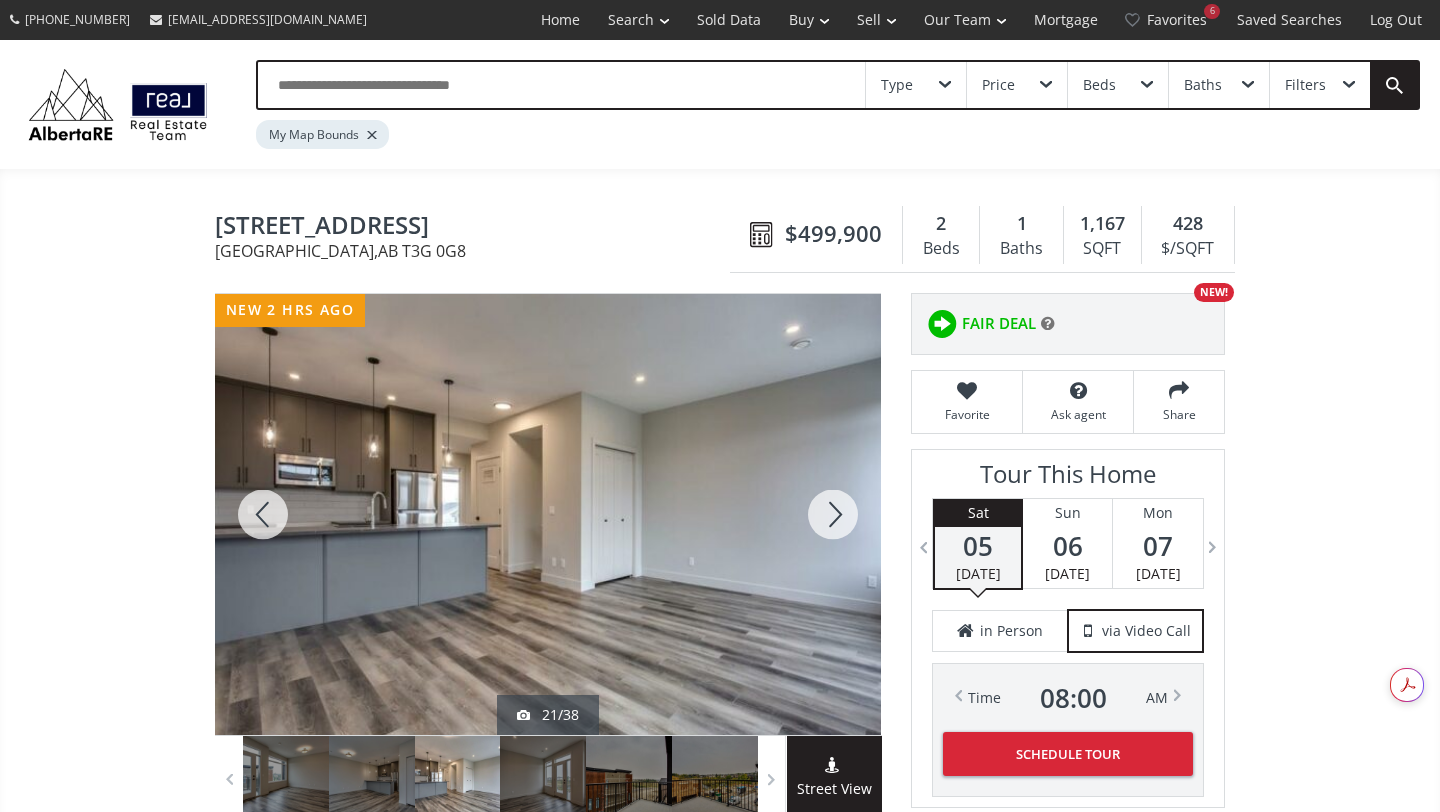click at bounding box center (833, 514) 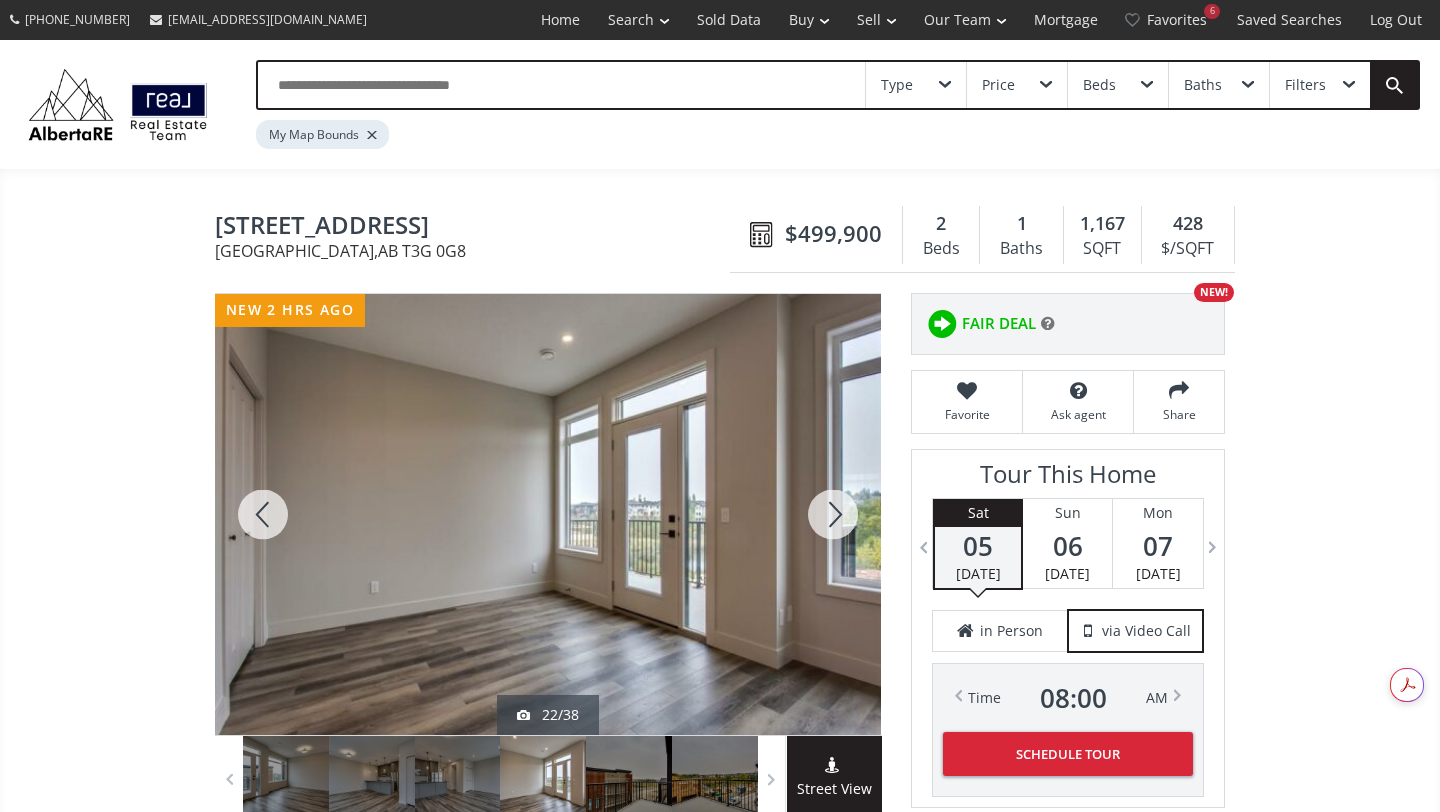 click at bounding box center [833, 514] 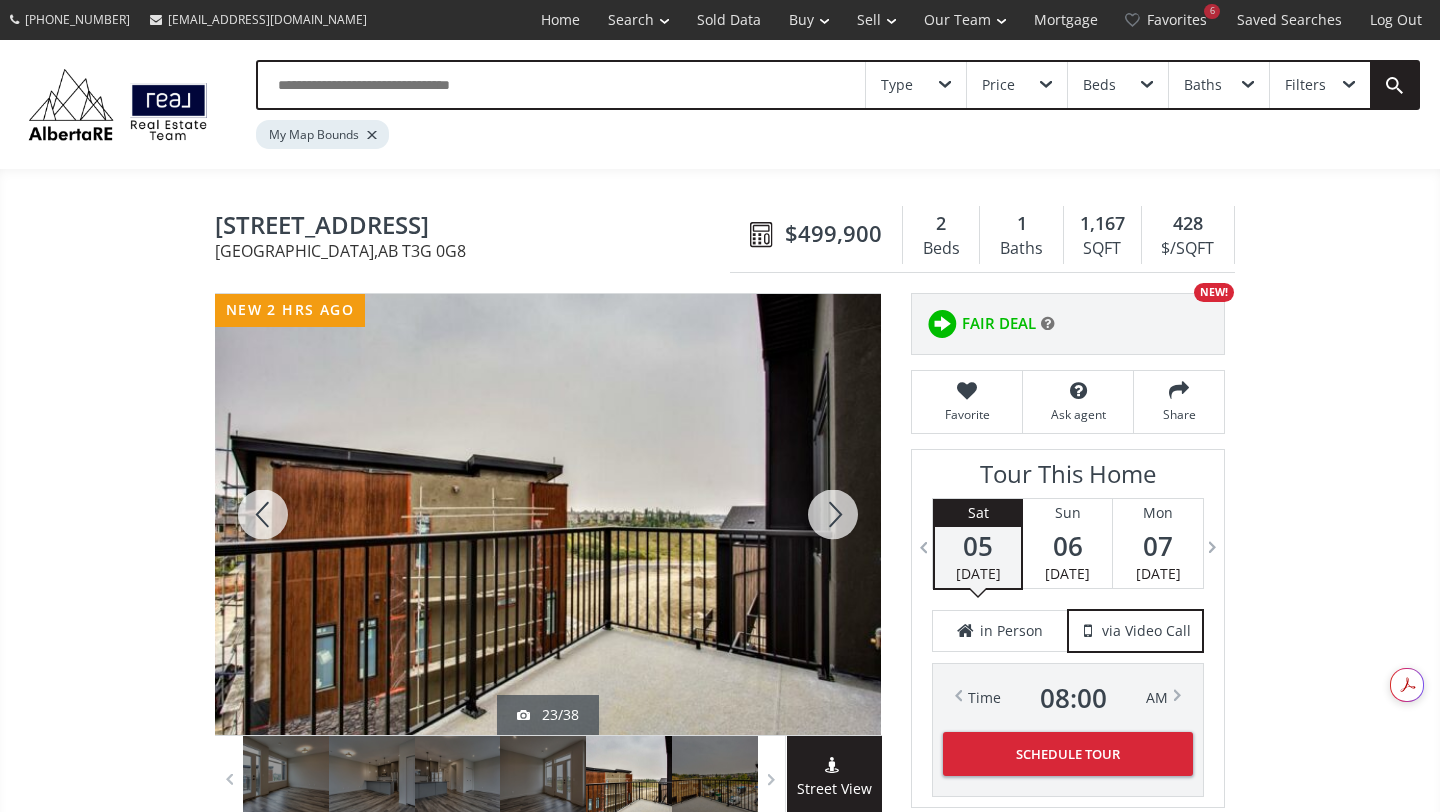 click at bounding box center [833, 514] 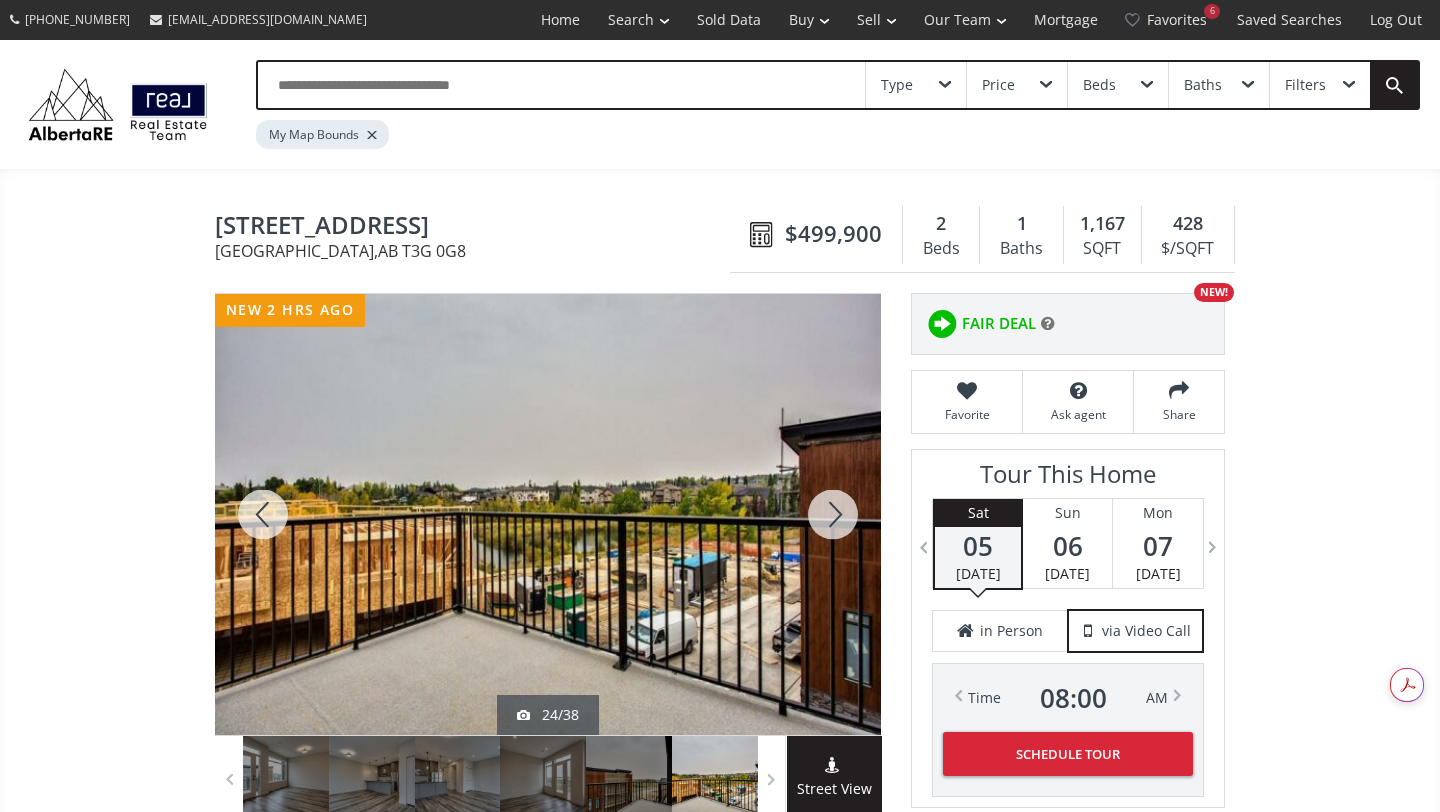 click at bounding box center [833, 514] 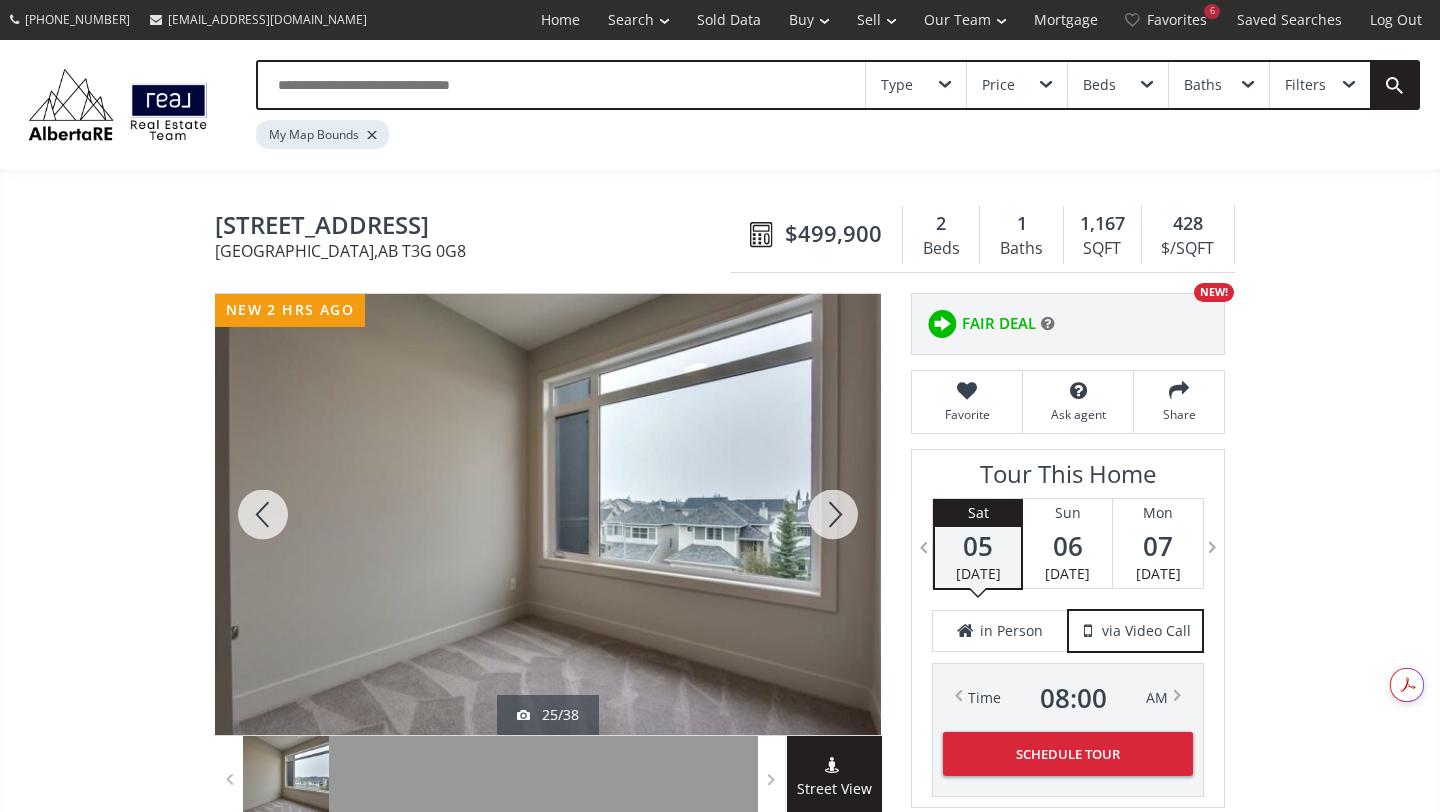 click at bounding box center [833, 514] 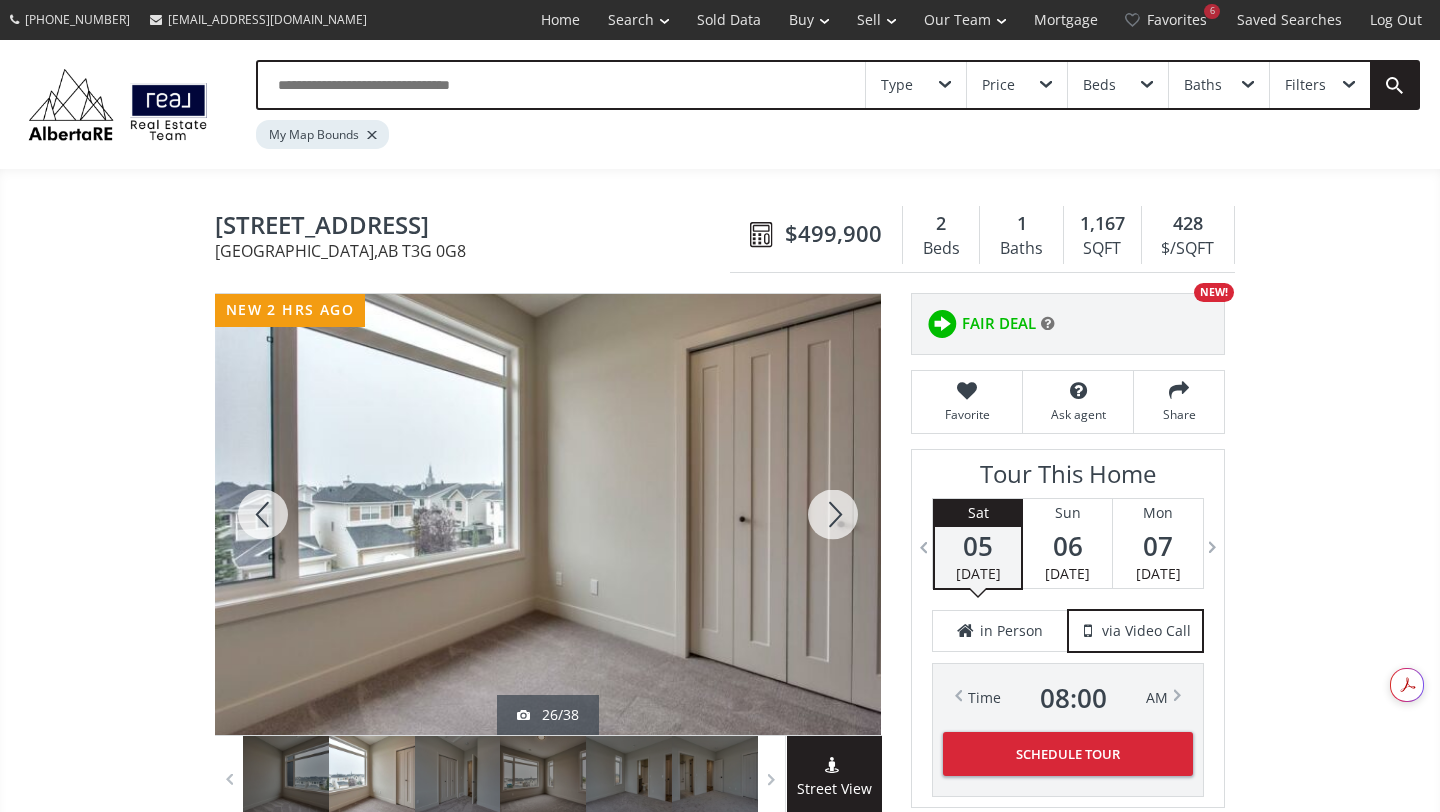 click at bounding box center [833, 514] 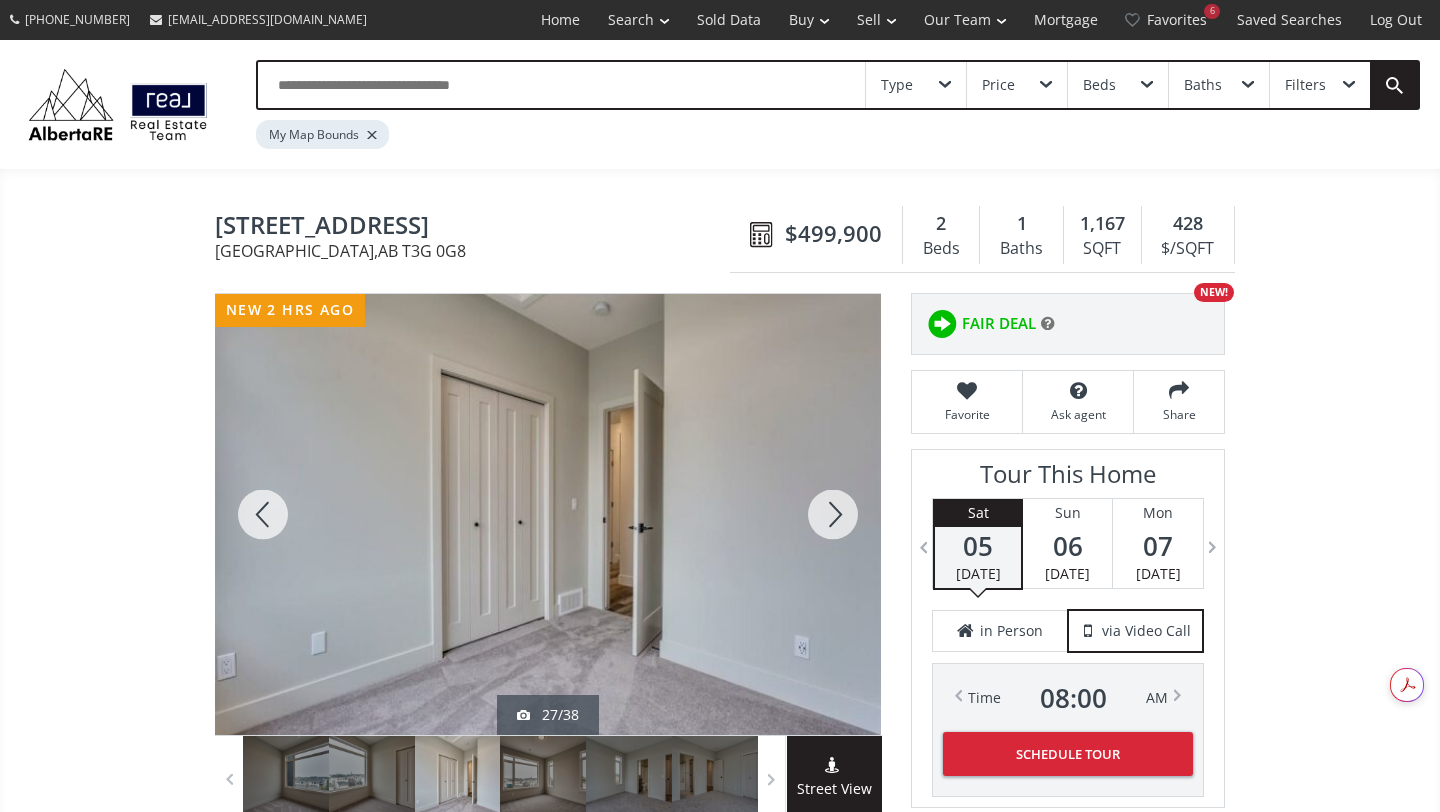 click at bounding box center (833, 514) 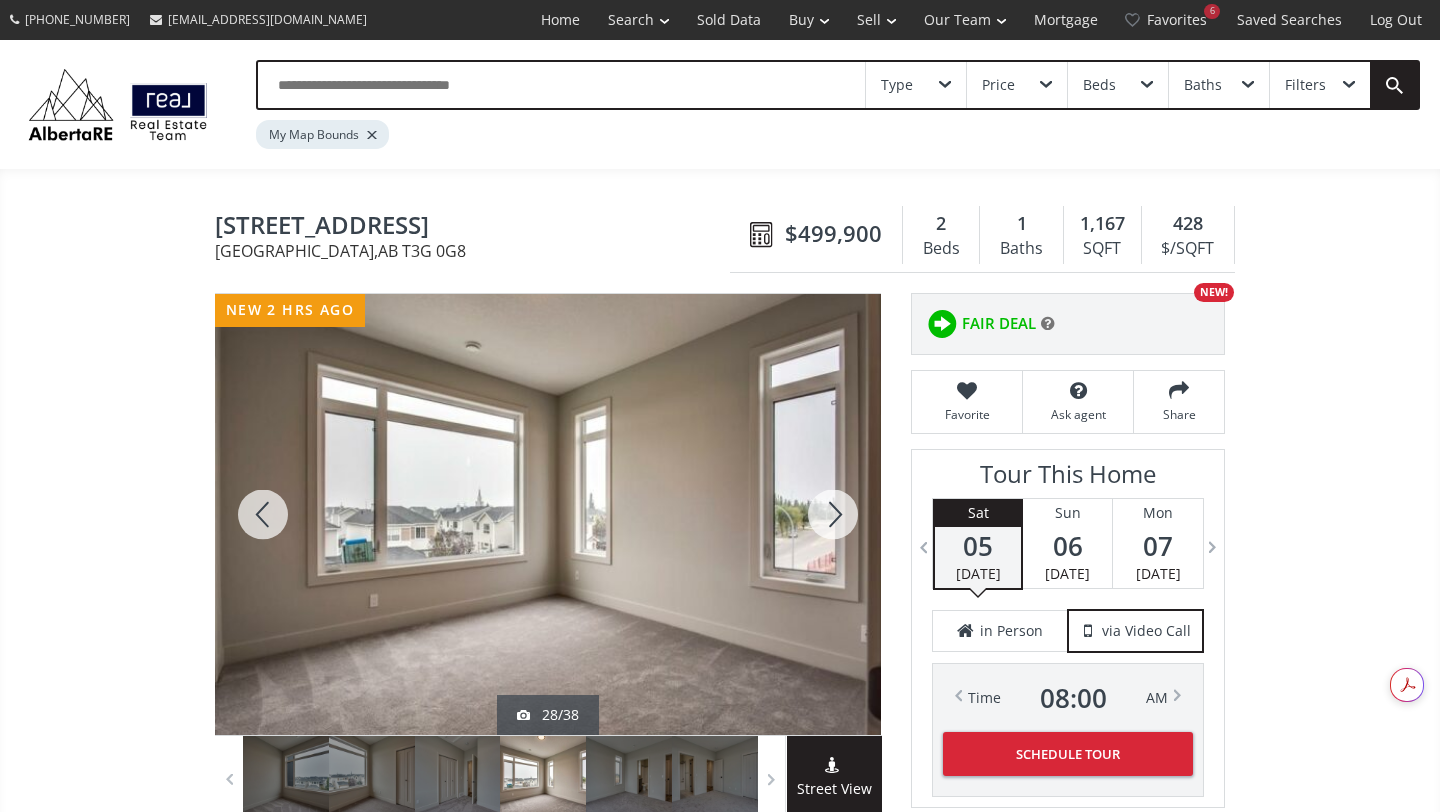 click at bounding box center (833, 514) 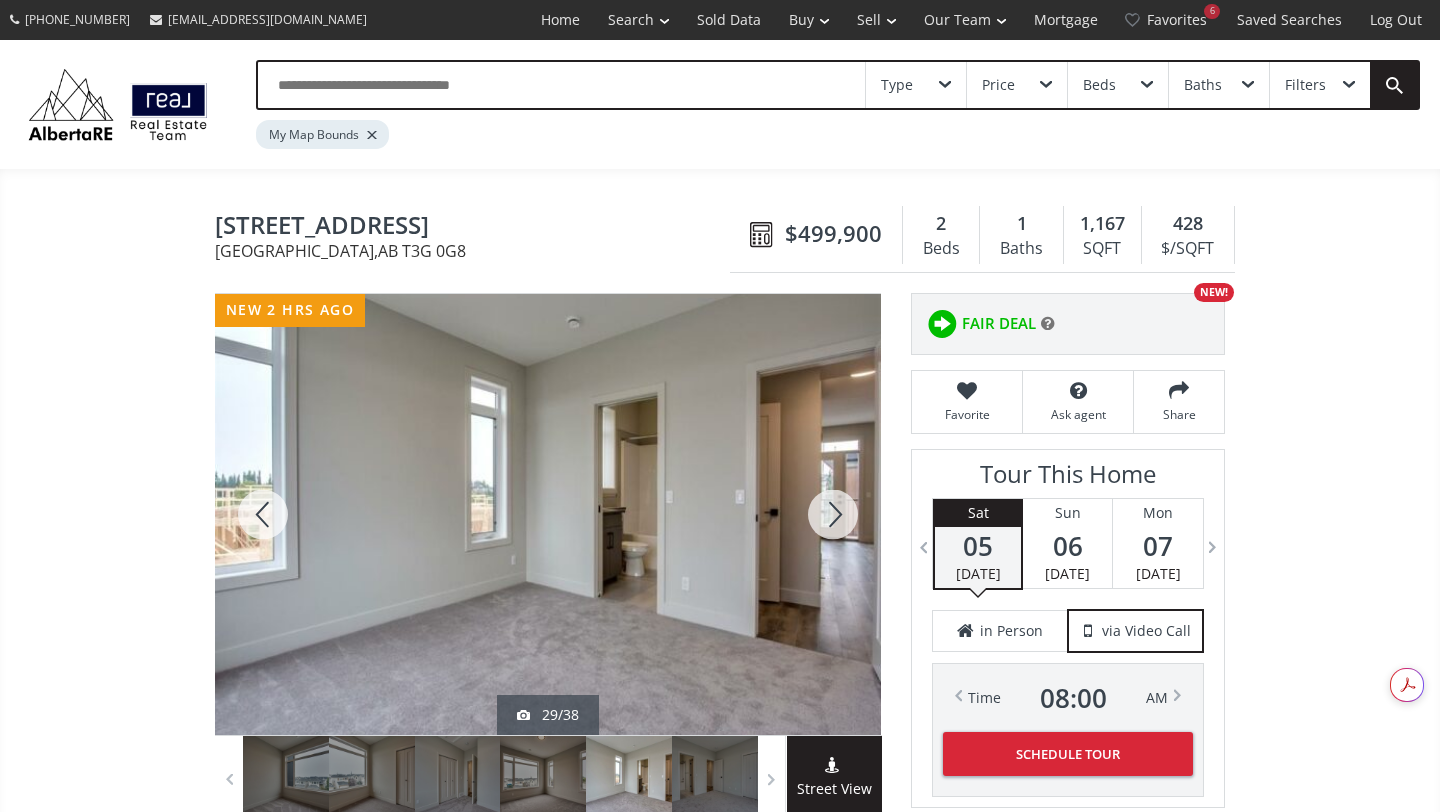 click at bounding box center [833, 514] 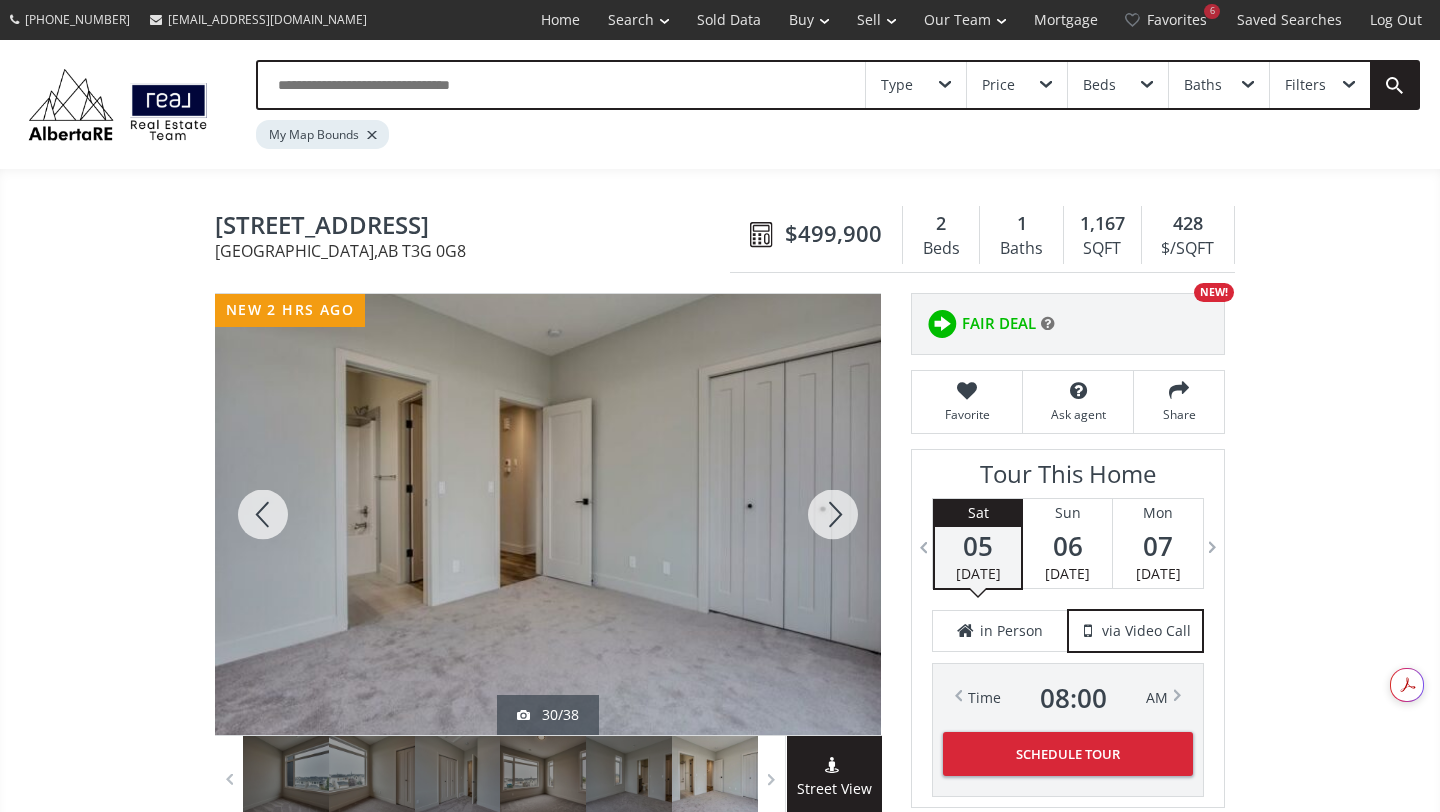click at bounding box center [833, 514] 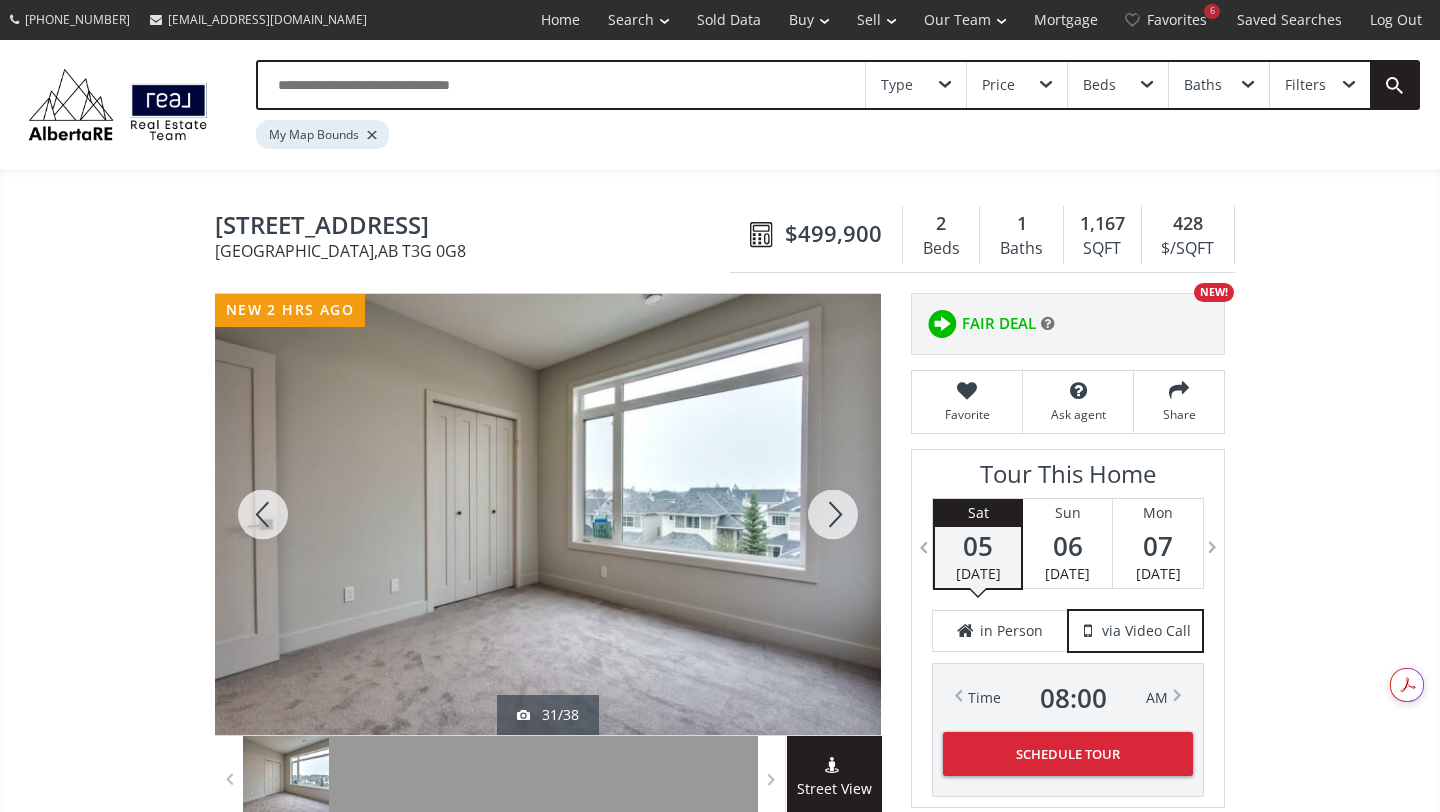 click at bounding box center [833, 514] 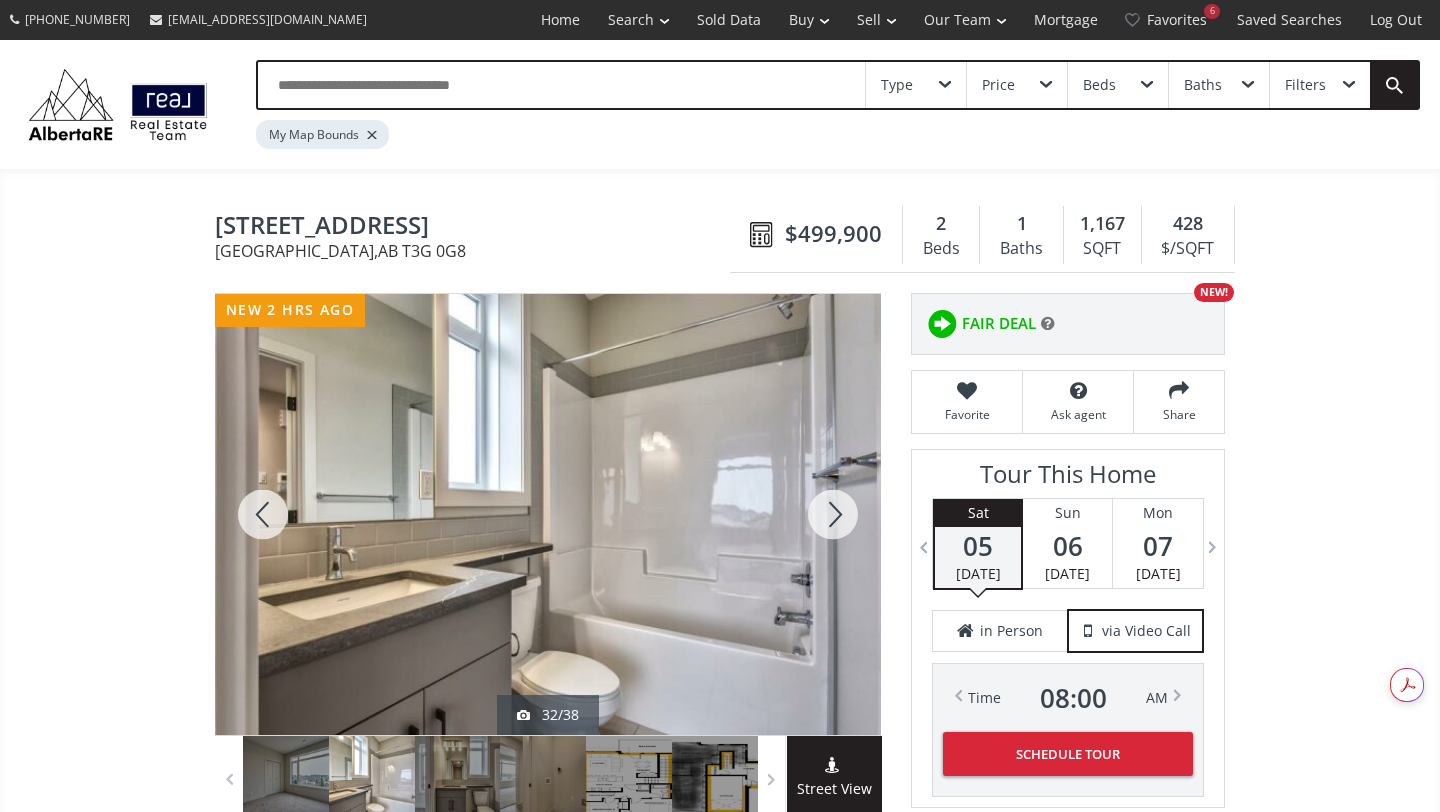click at bounding box center [833, 514] 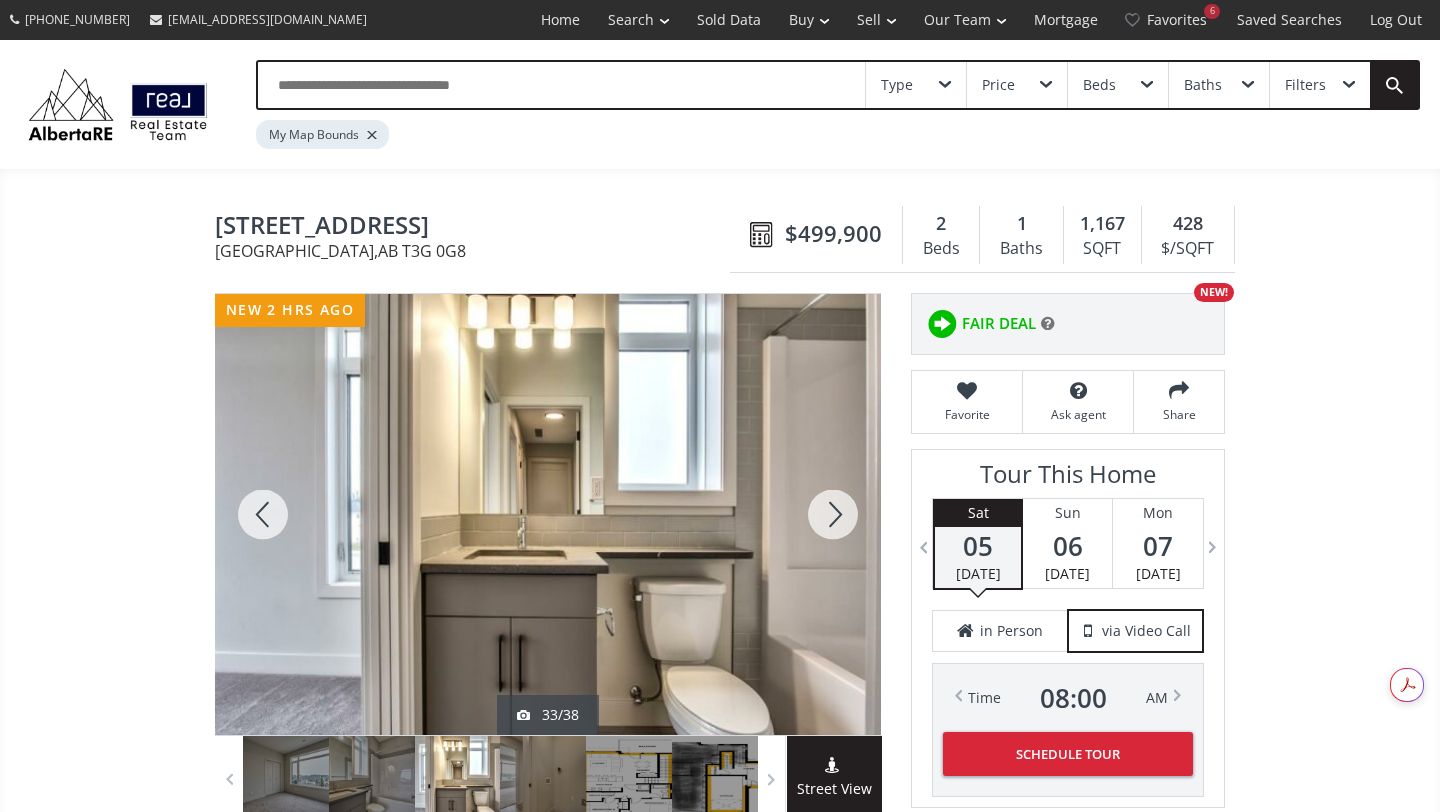 click at bounding box center [833, 514] 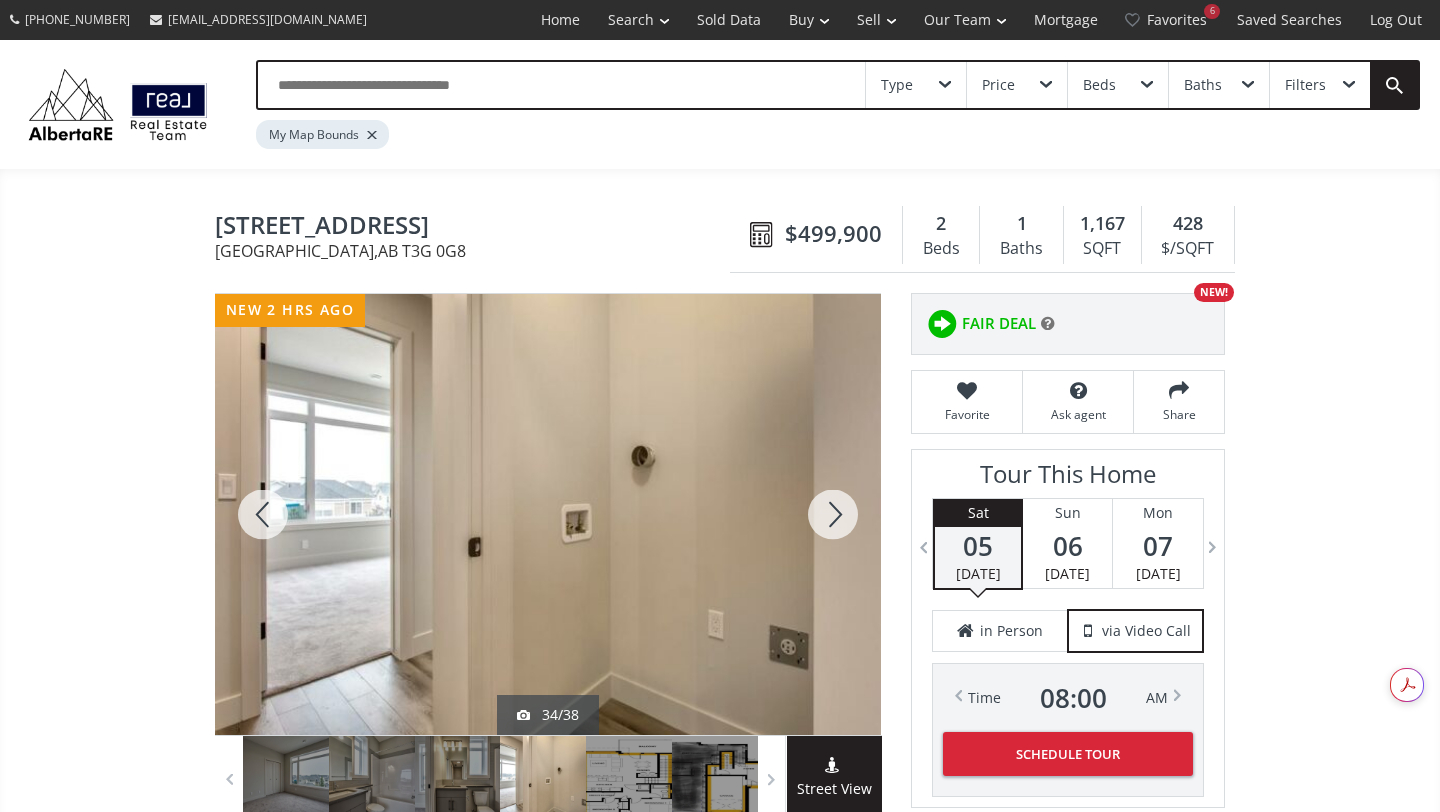 click at bounding box center [833, 514] 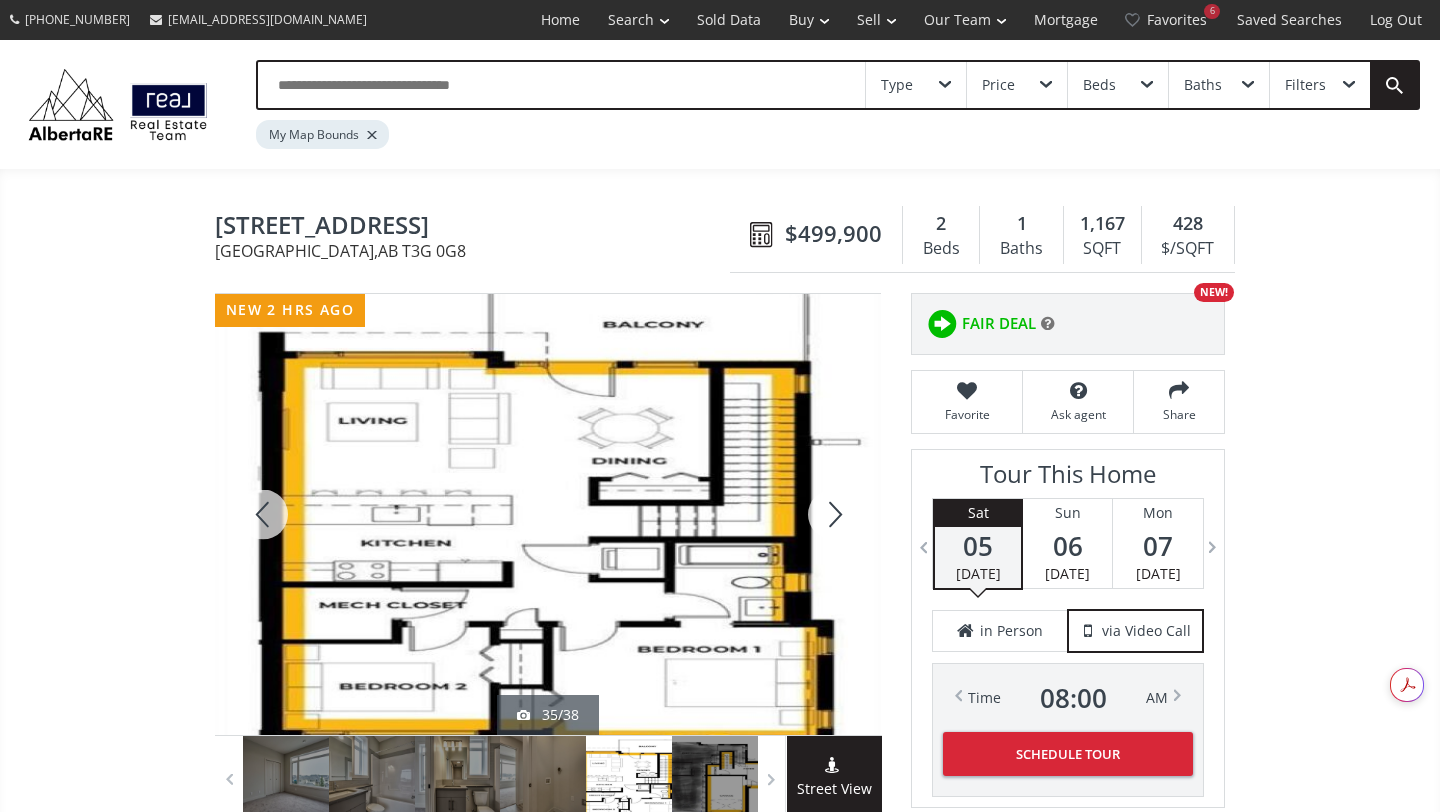 click at bounding box center [833, 514] 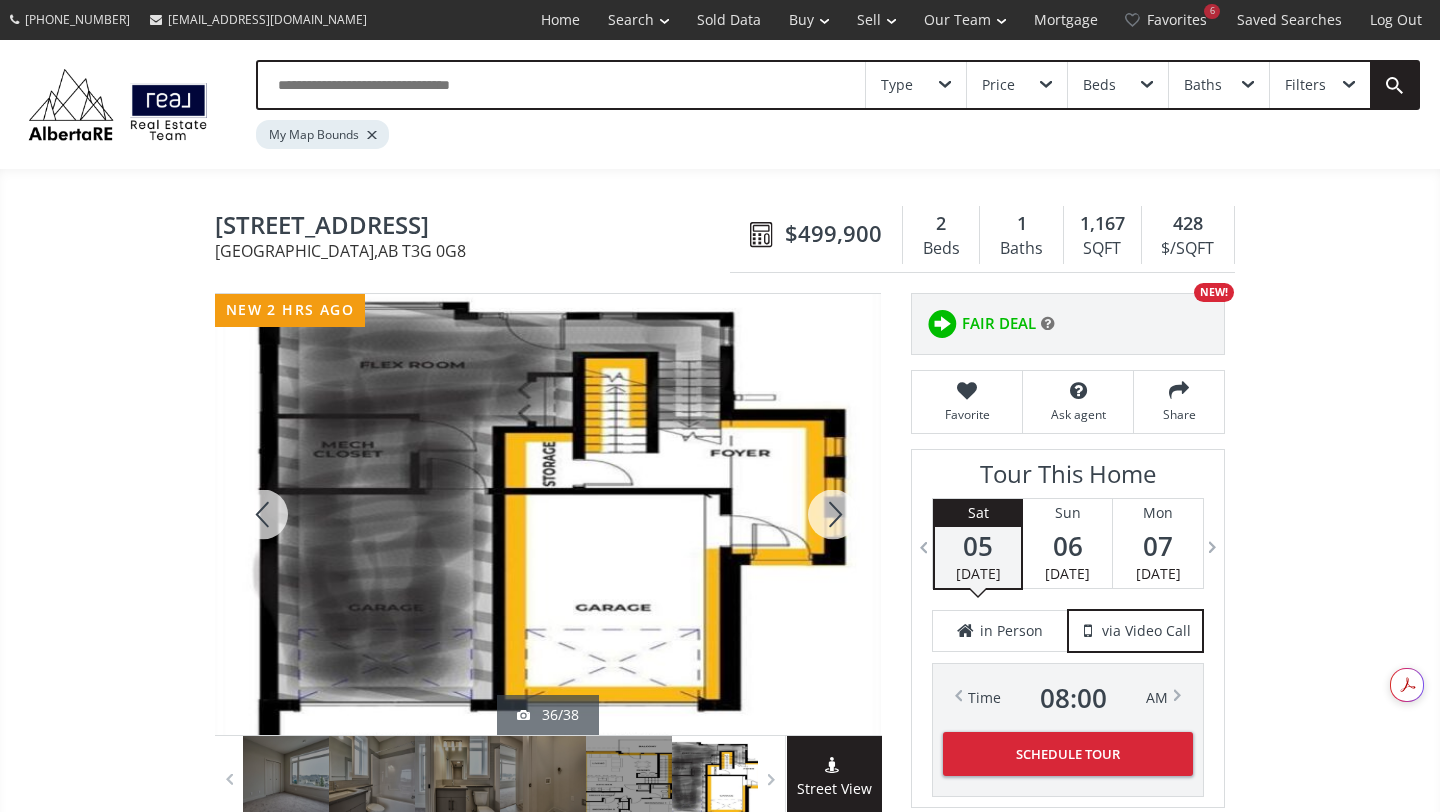 click at bounding box center (833, 514) 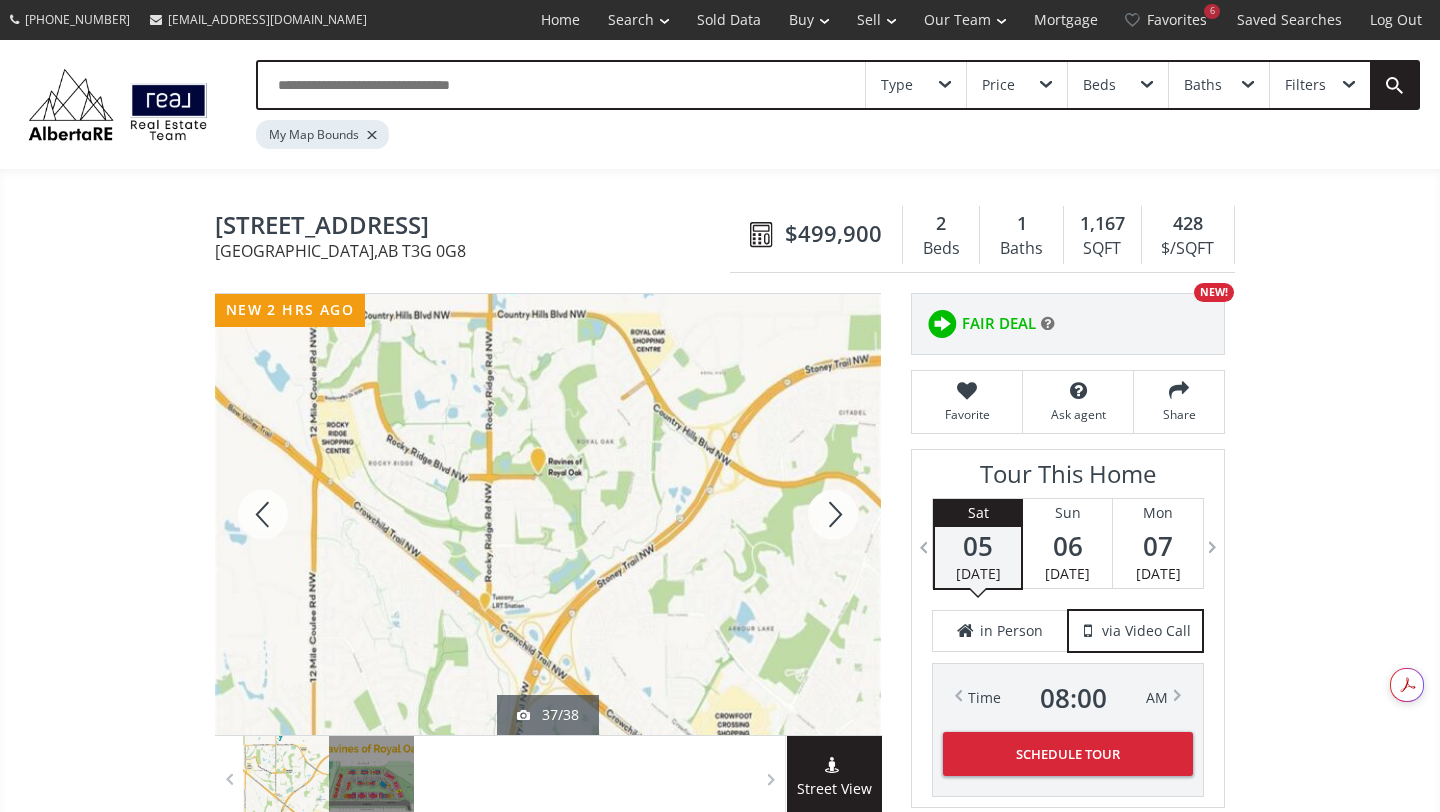 click at bounding box center [833, 514] 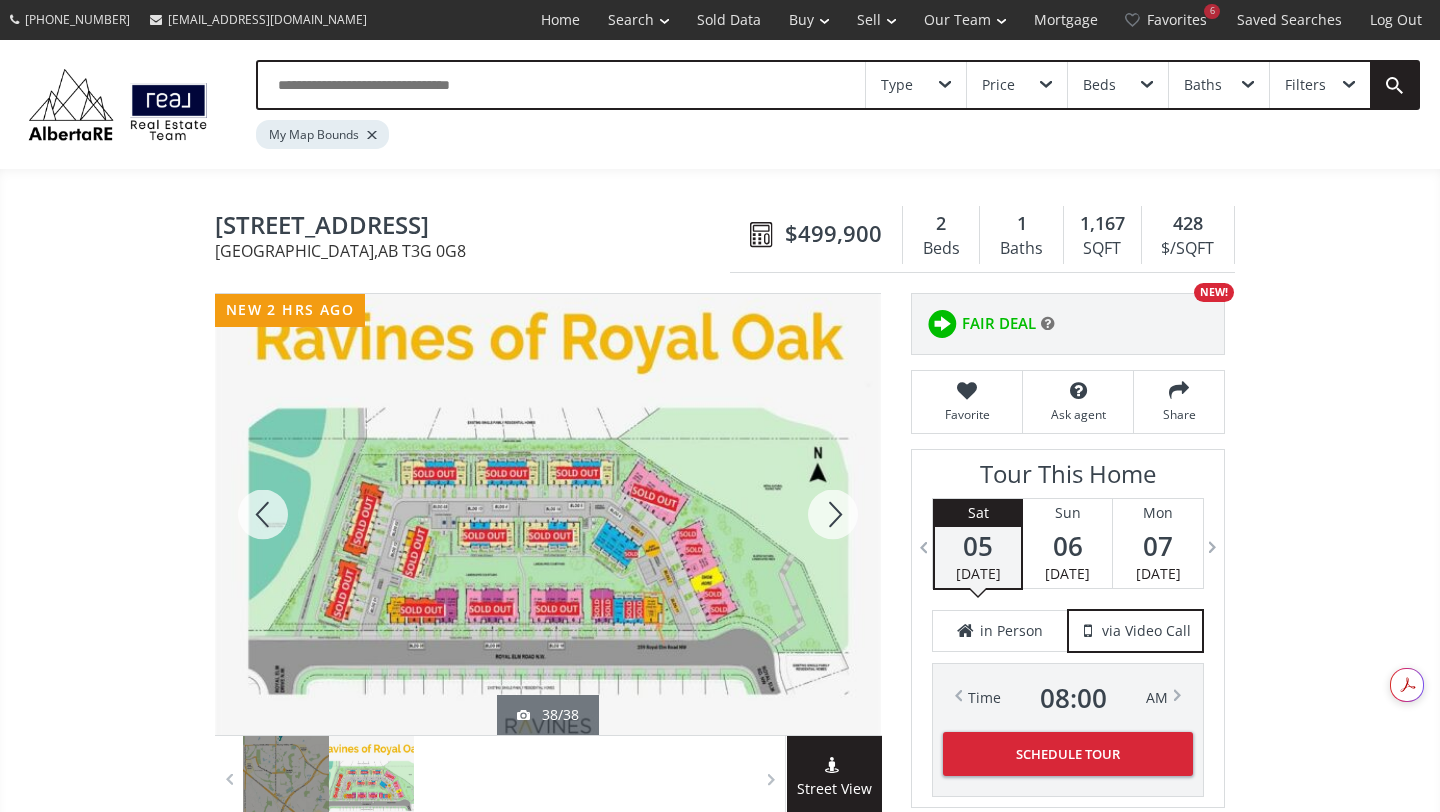 click at bounding box center (833, 514) 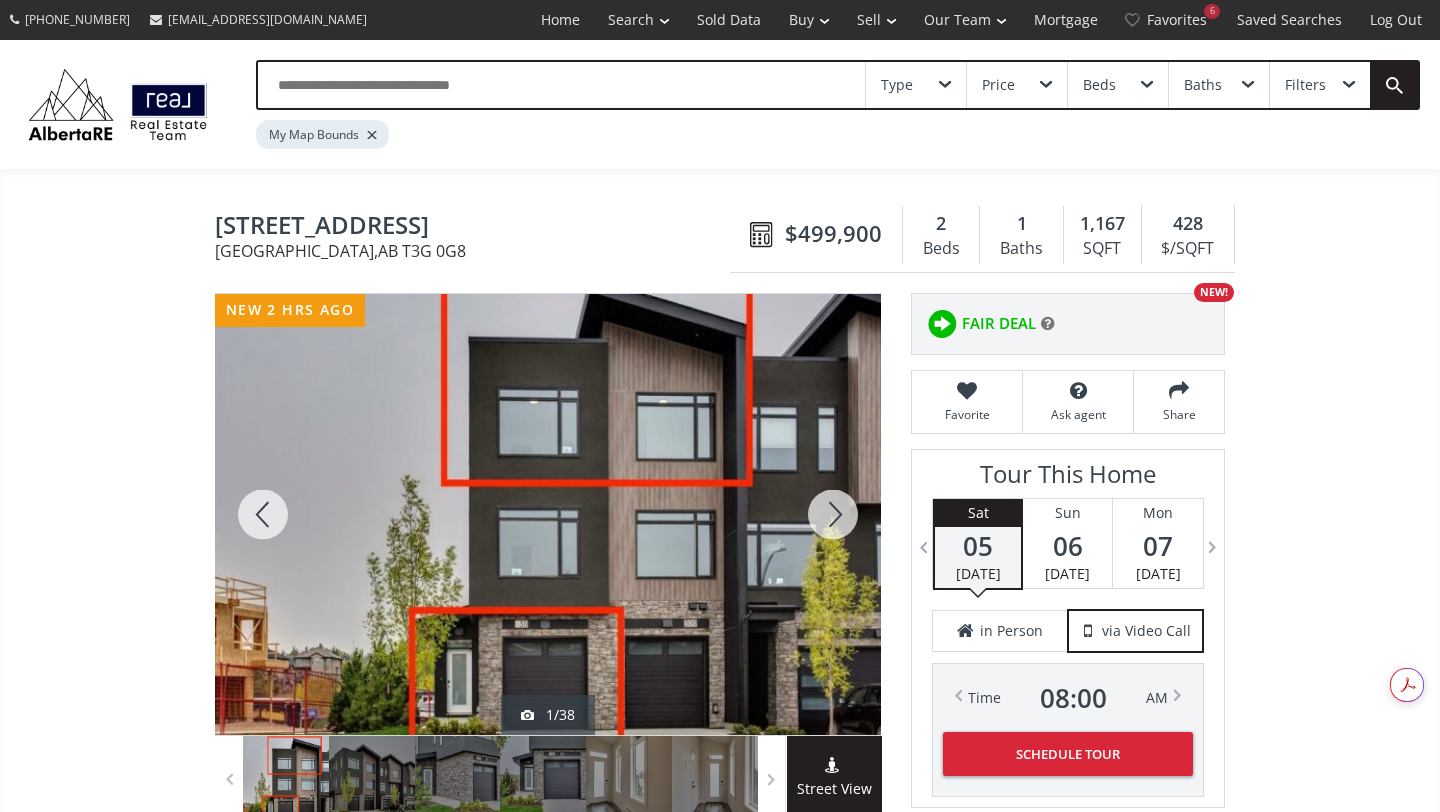 click at bounding box center [833, 514] 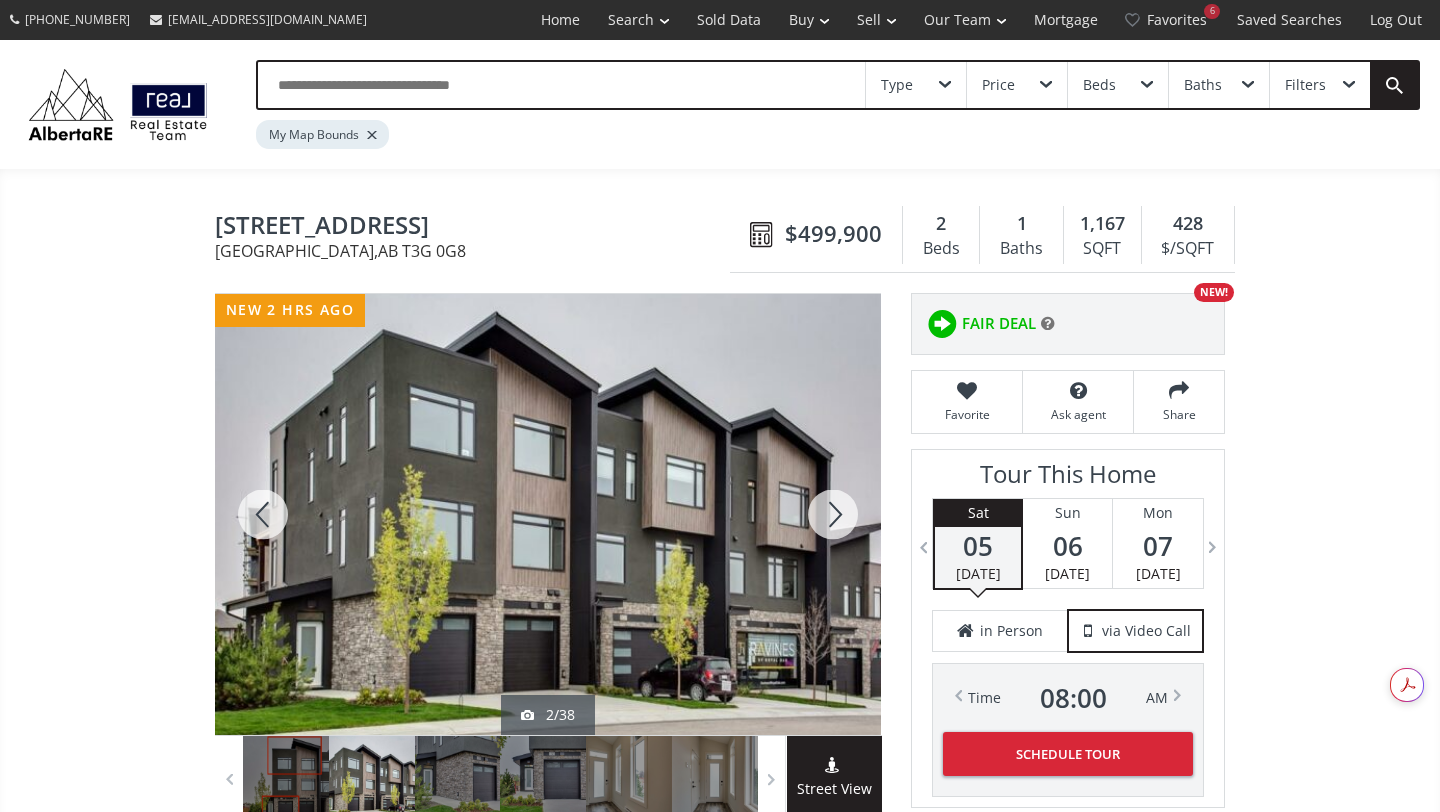click at bounding box center (833, 514) 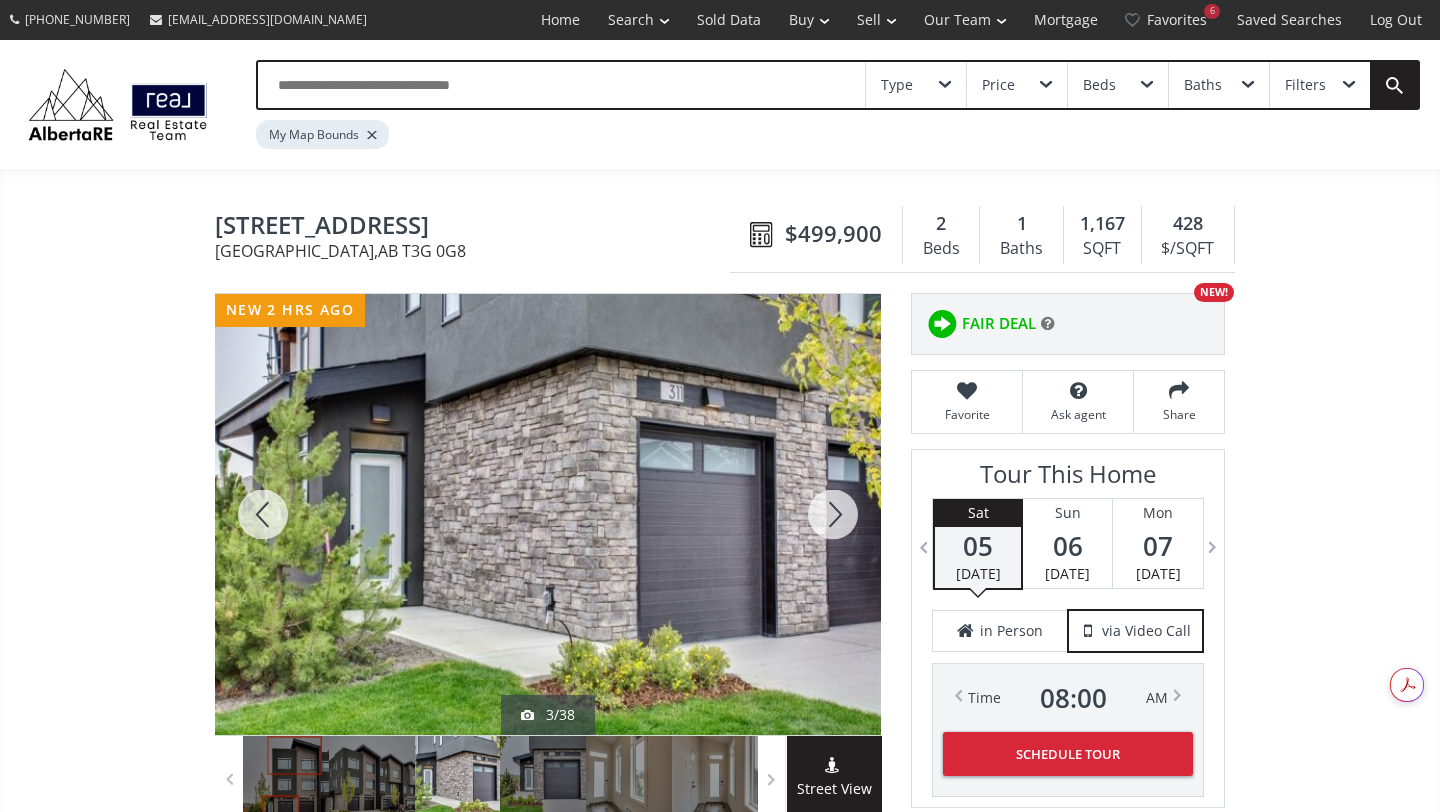 click at bounding box center [263, 514] 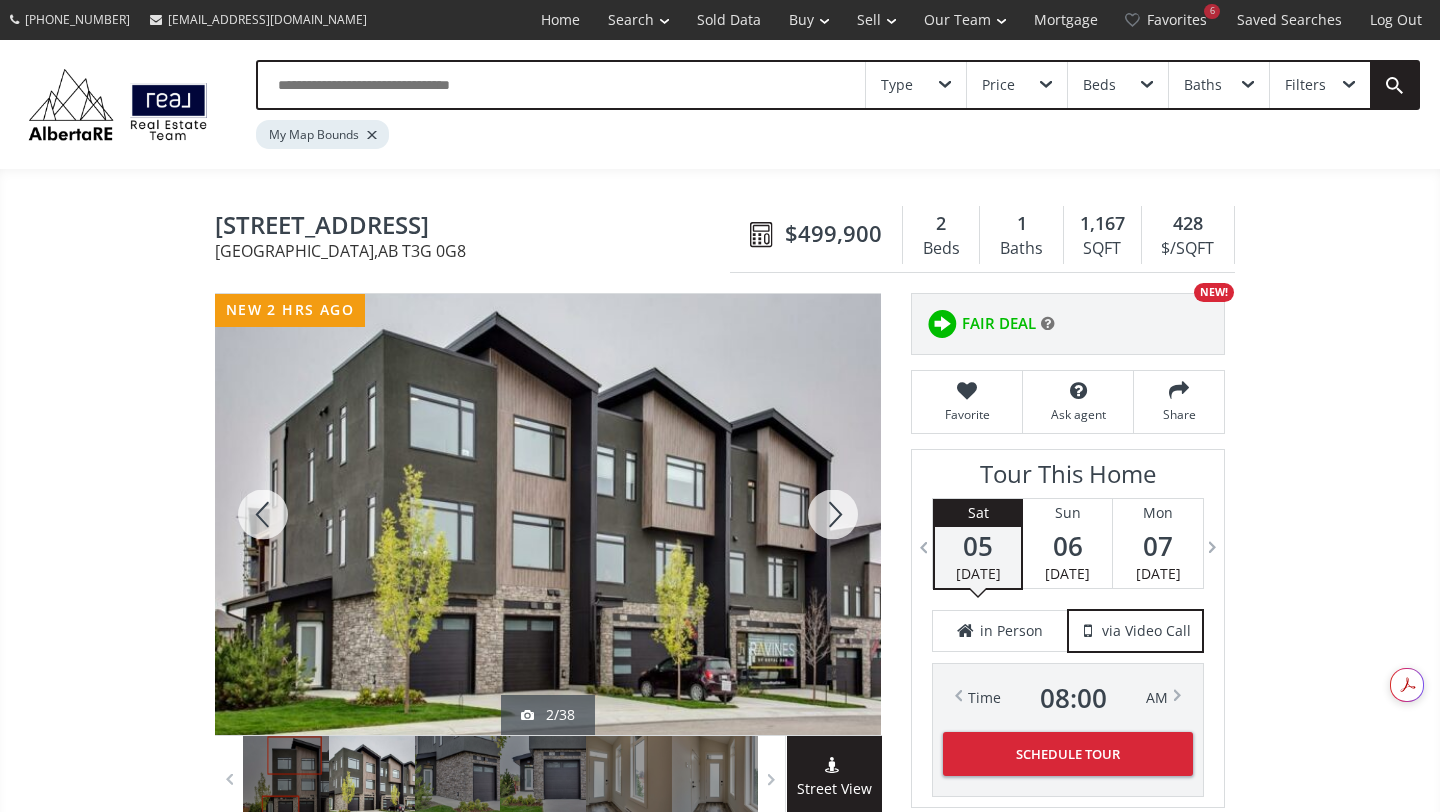 click at bounding box center (833, 514) 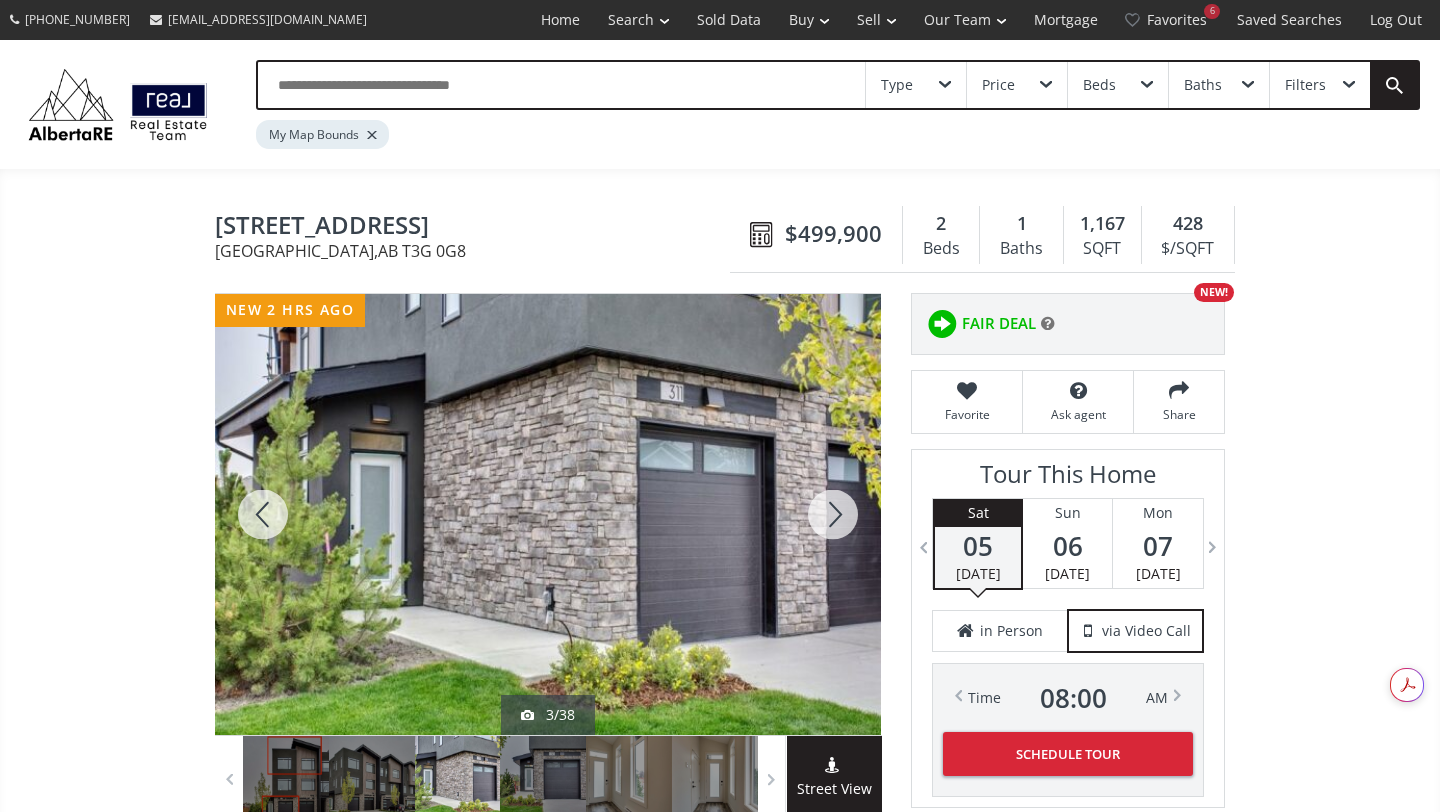 click at bounding box center [833, 514] 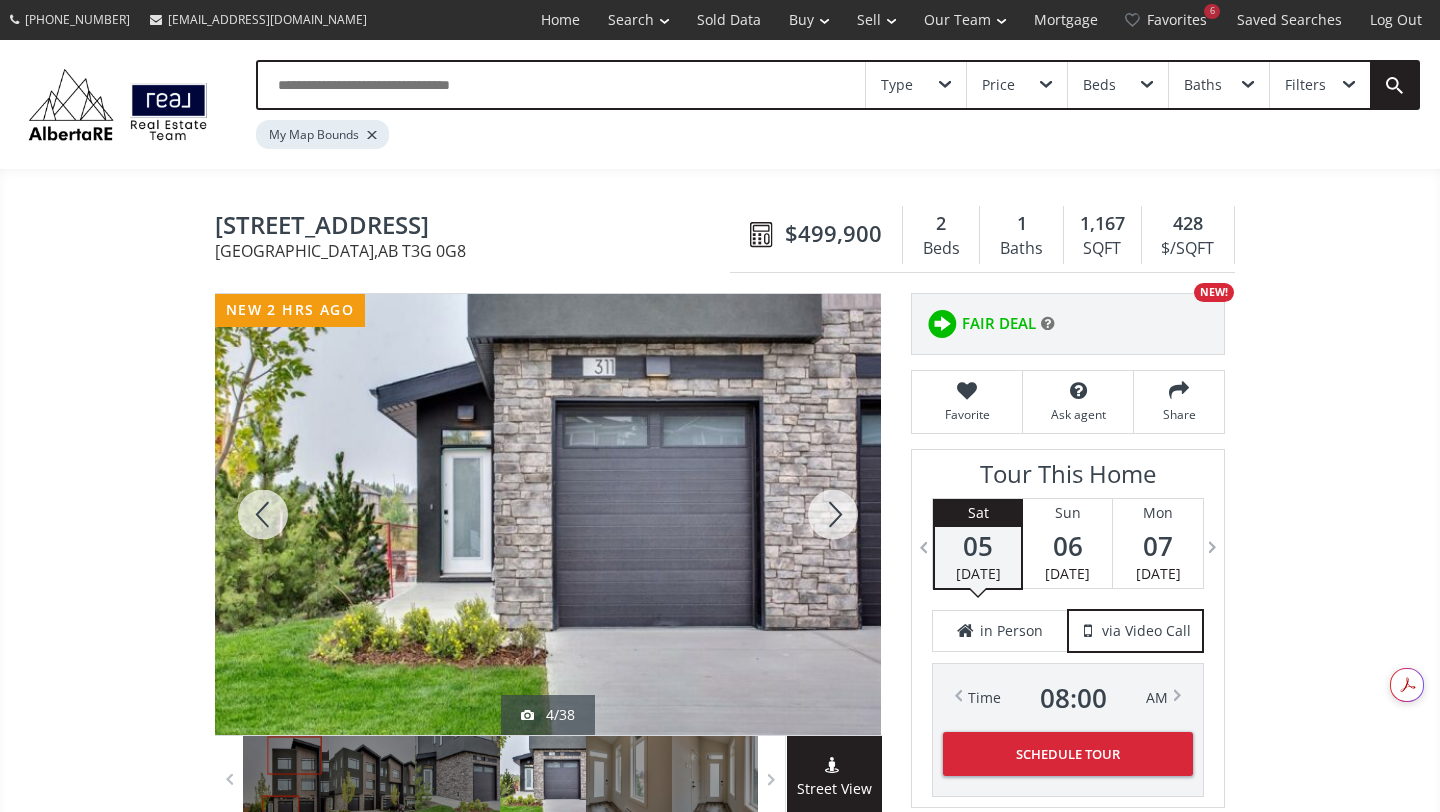 click at bounding box center (833, 514) 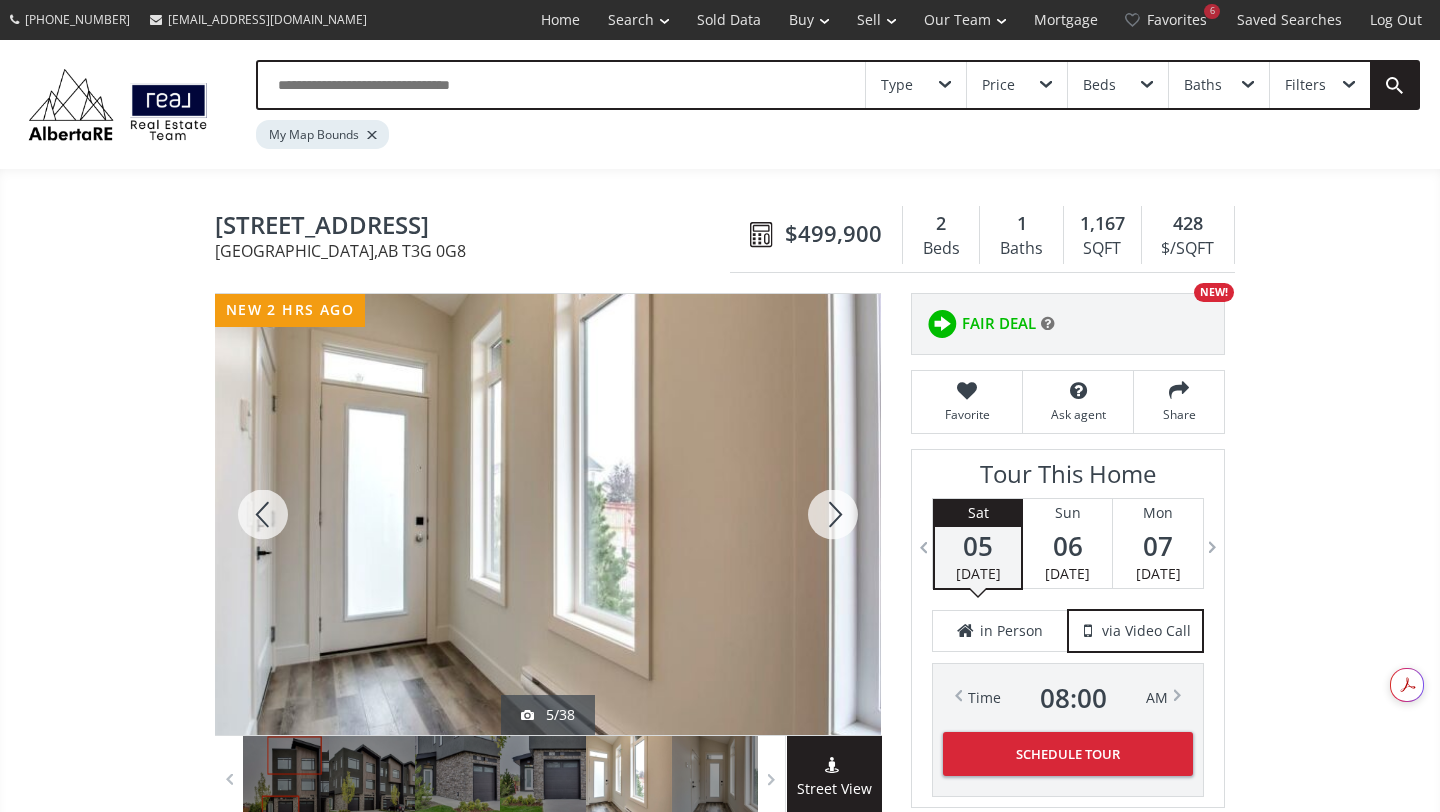 click at bounding box center (833, 514) 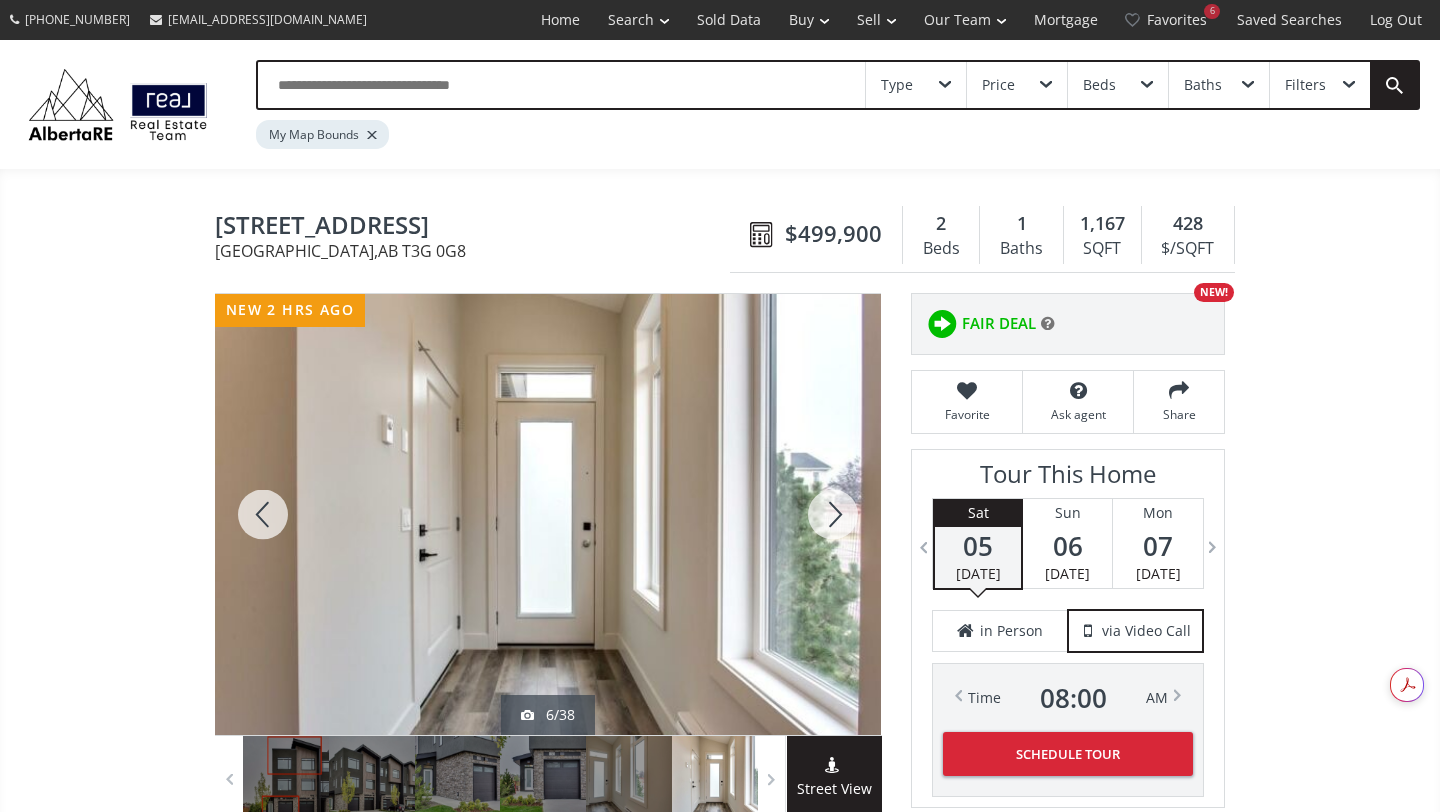 click at bounding box center (833, 514) 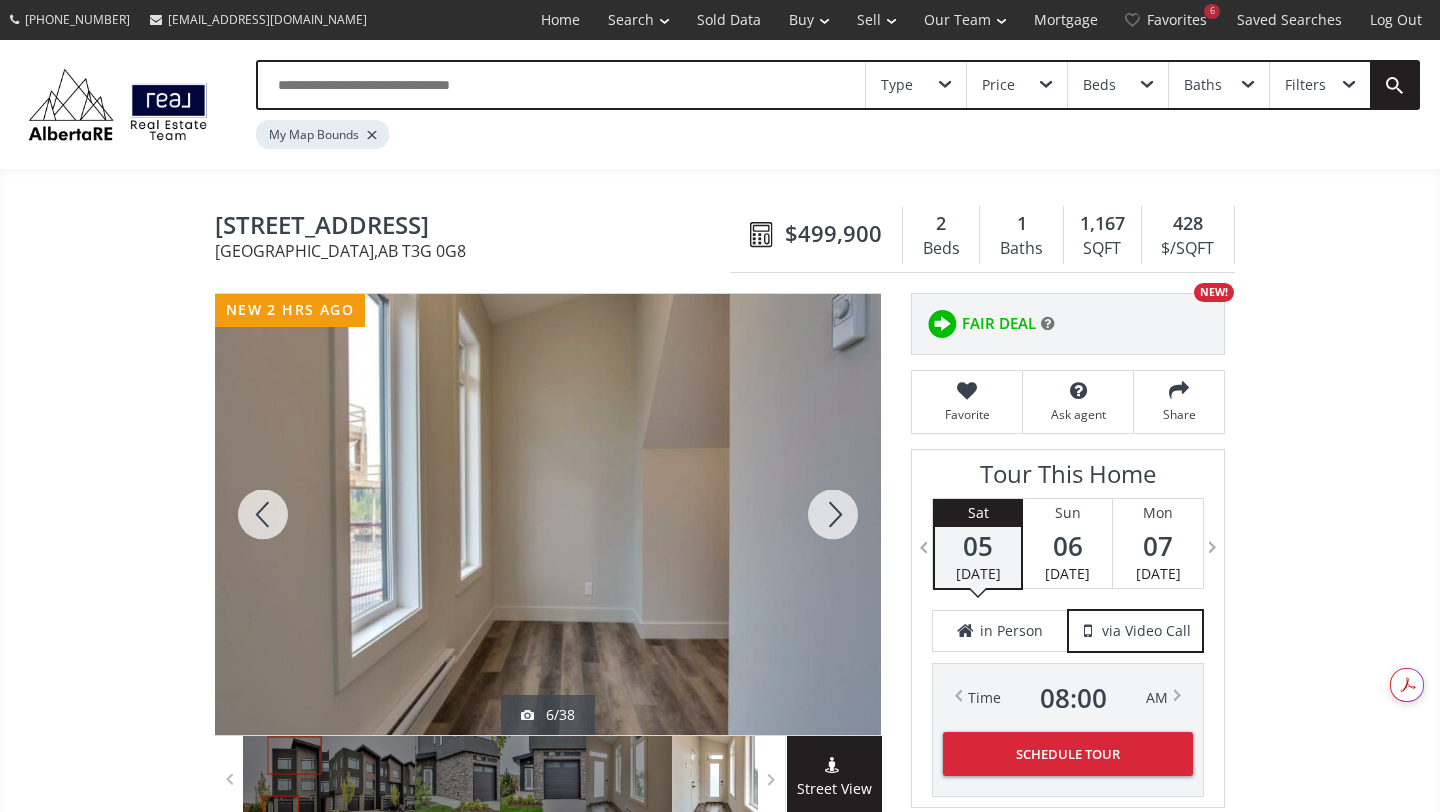 click at bounding box center [833, 514] 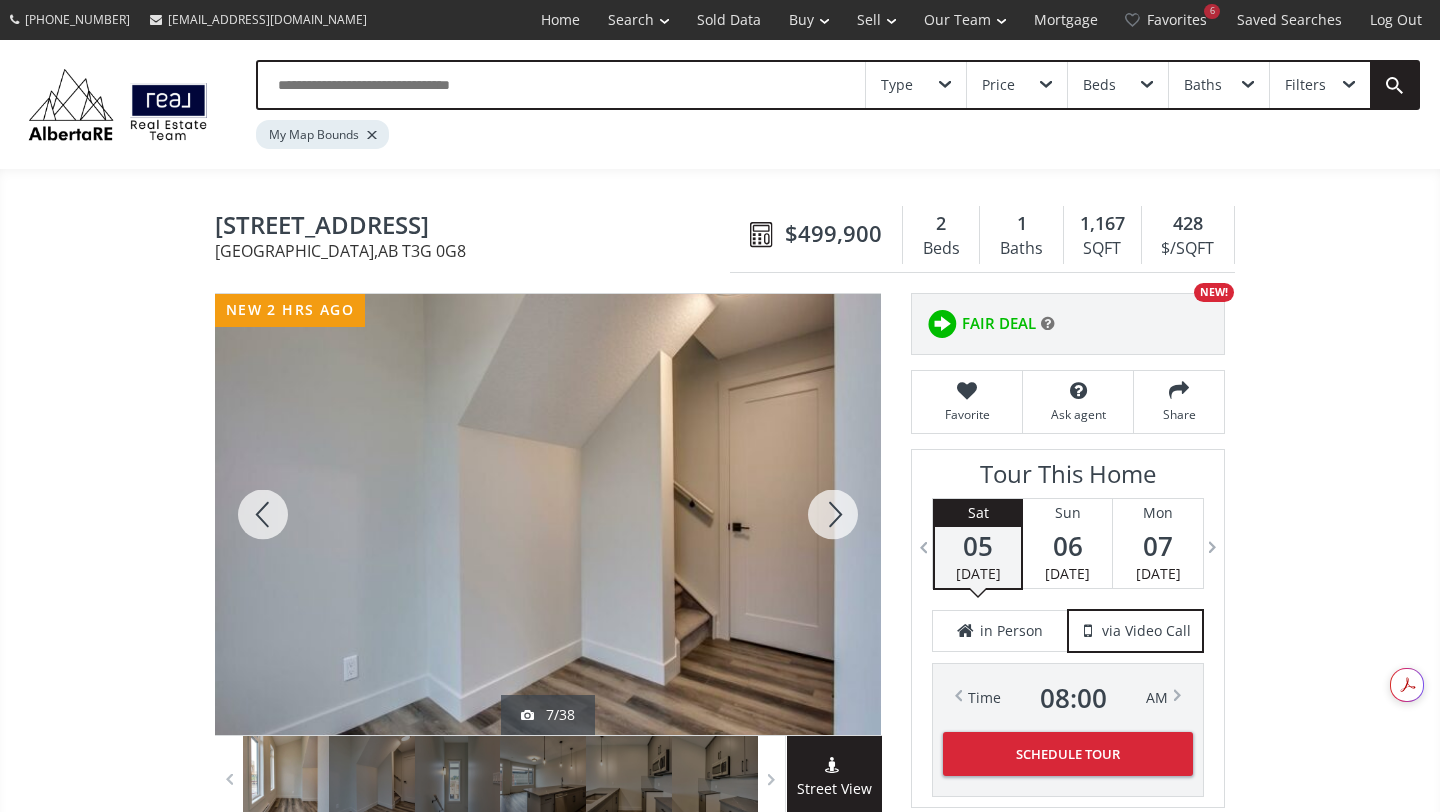 click at bounding box center (833, 514) 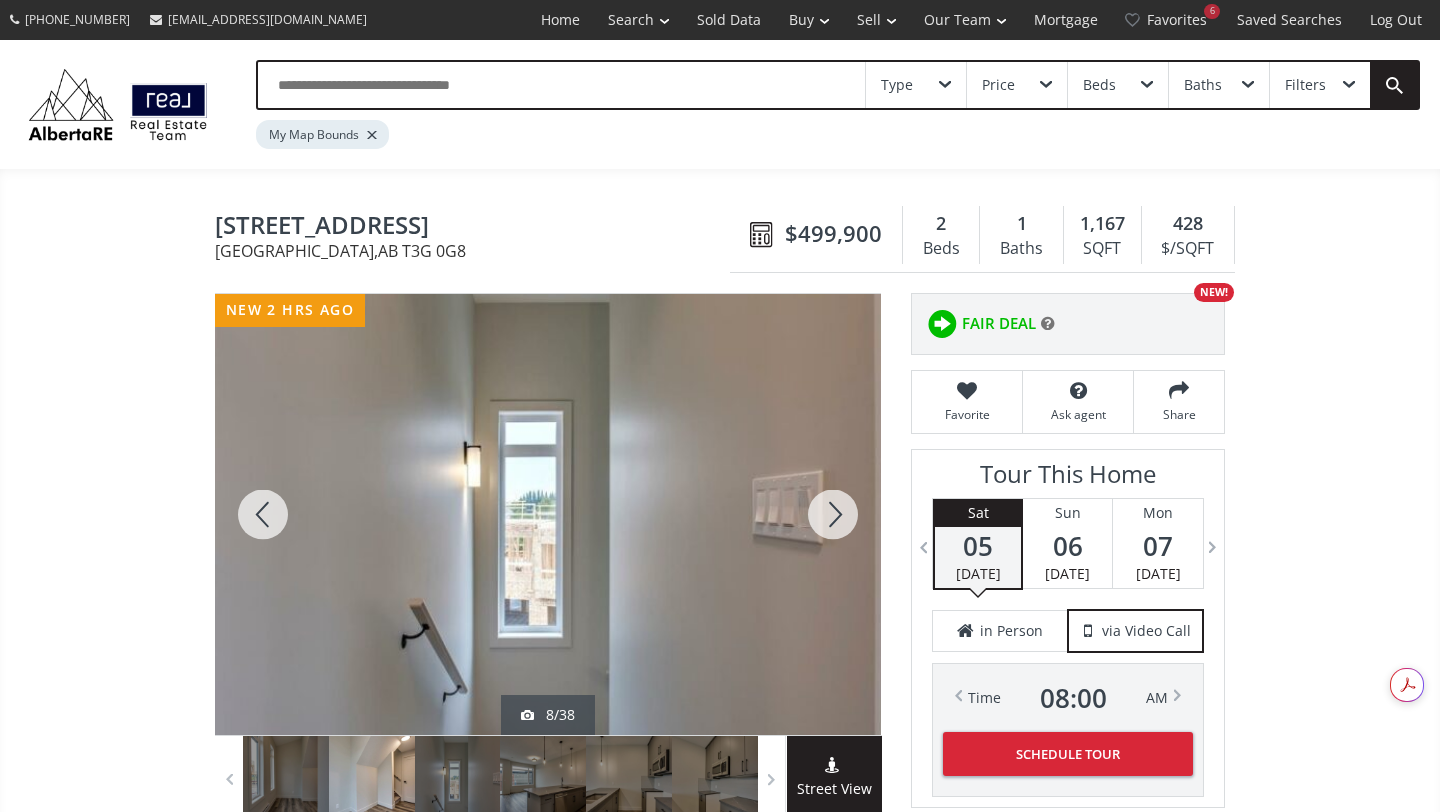 click at bounding box center (833, 514) 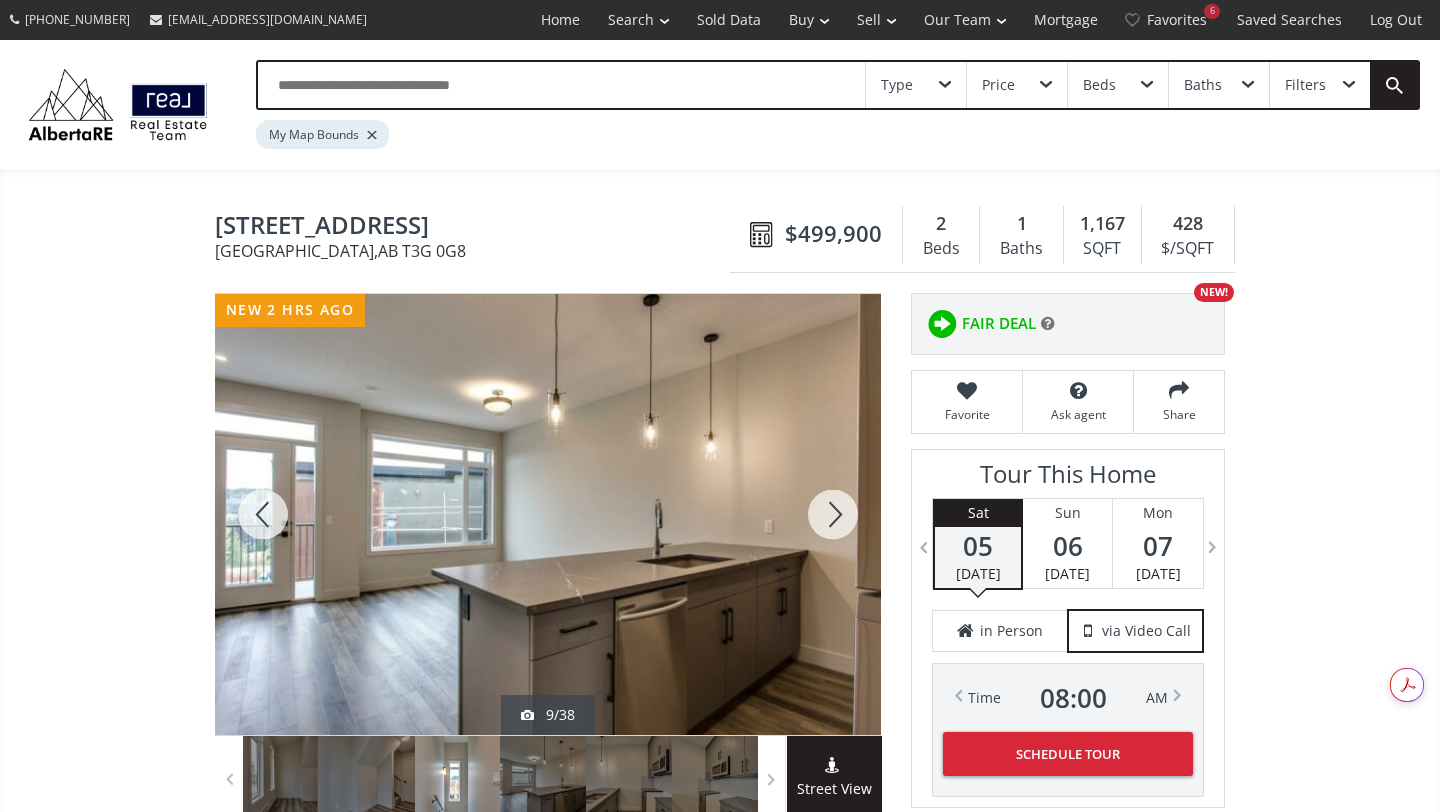 click at bounding box center (833, 514) 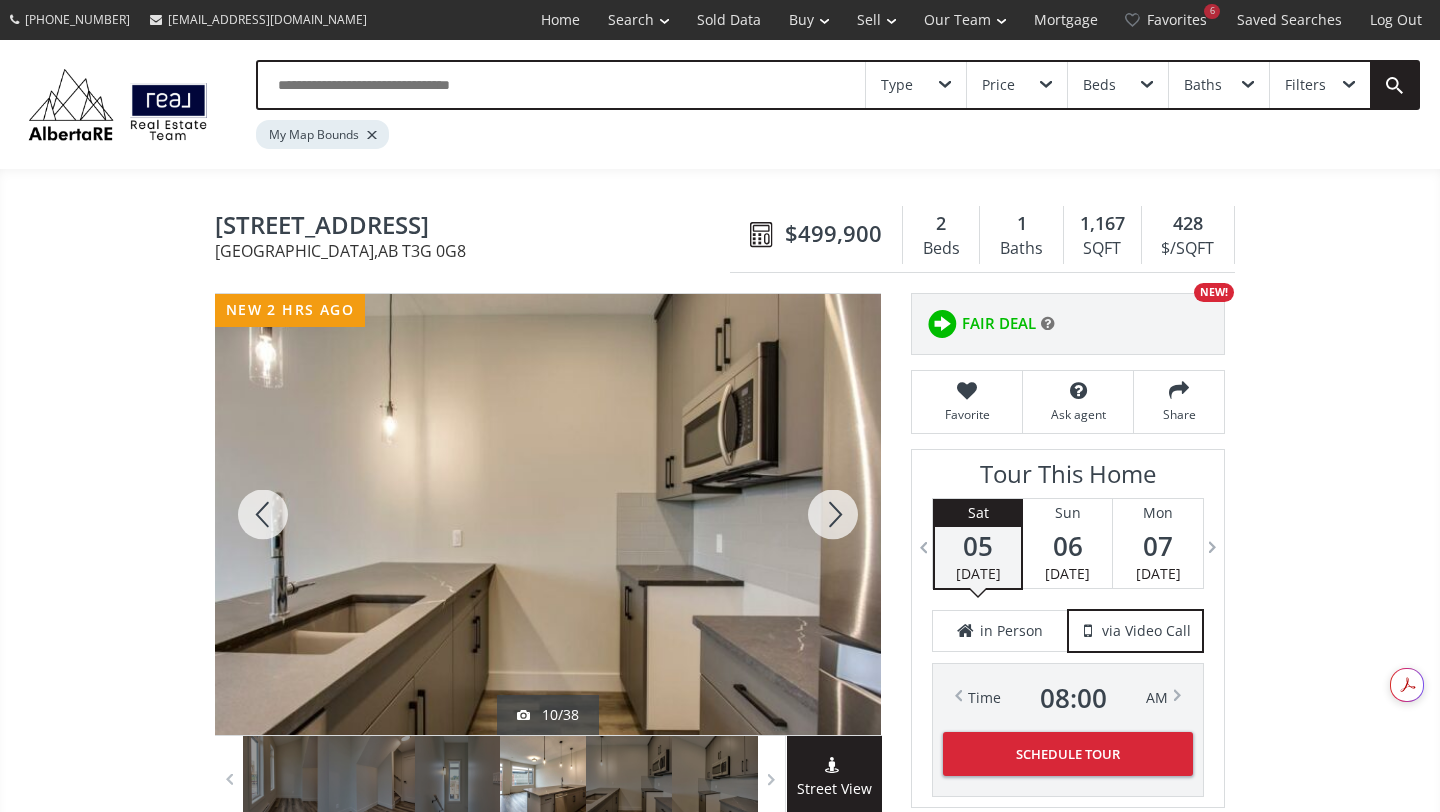 click at bounding box center (833, 514) 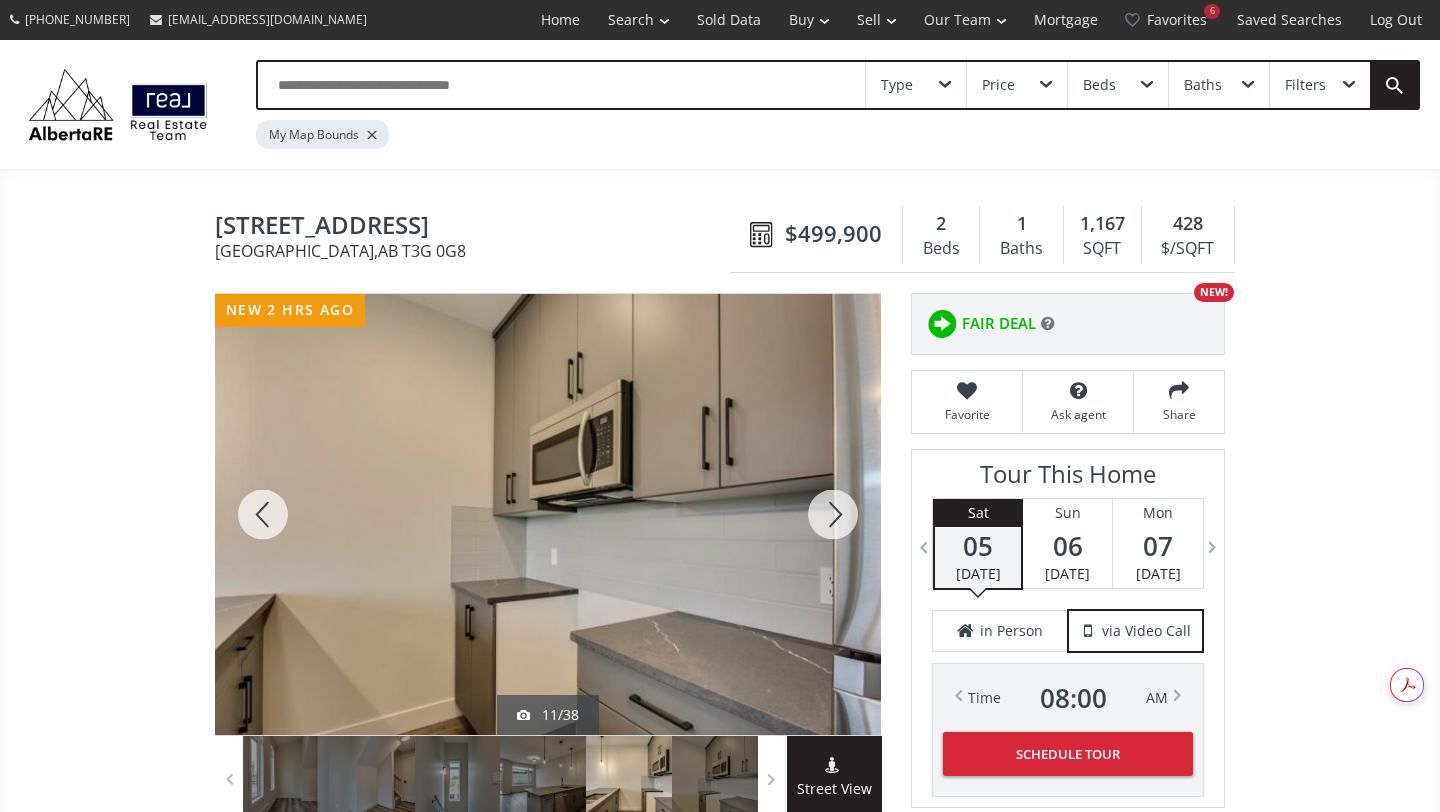 click at bounding box center (833, 514) 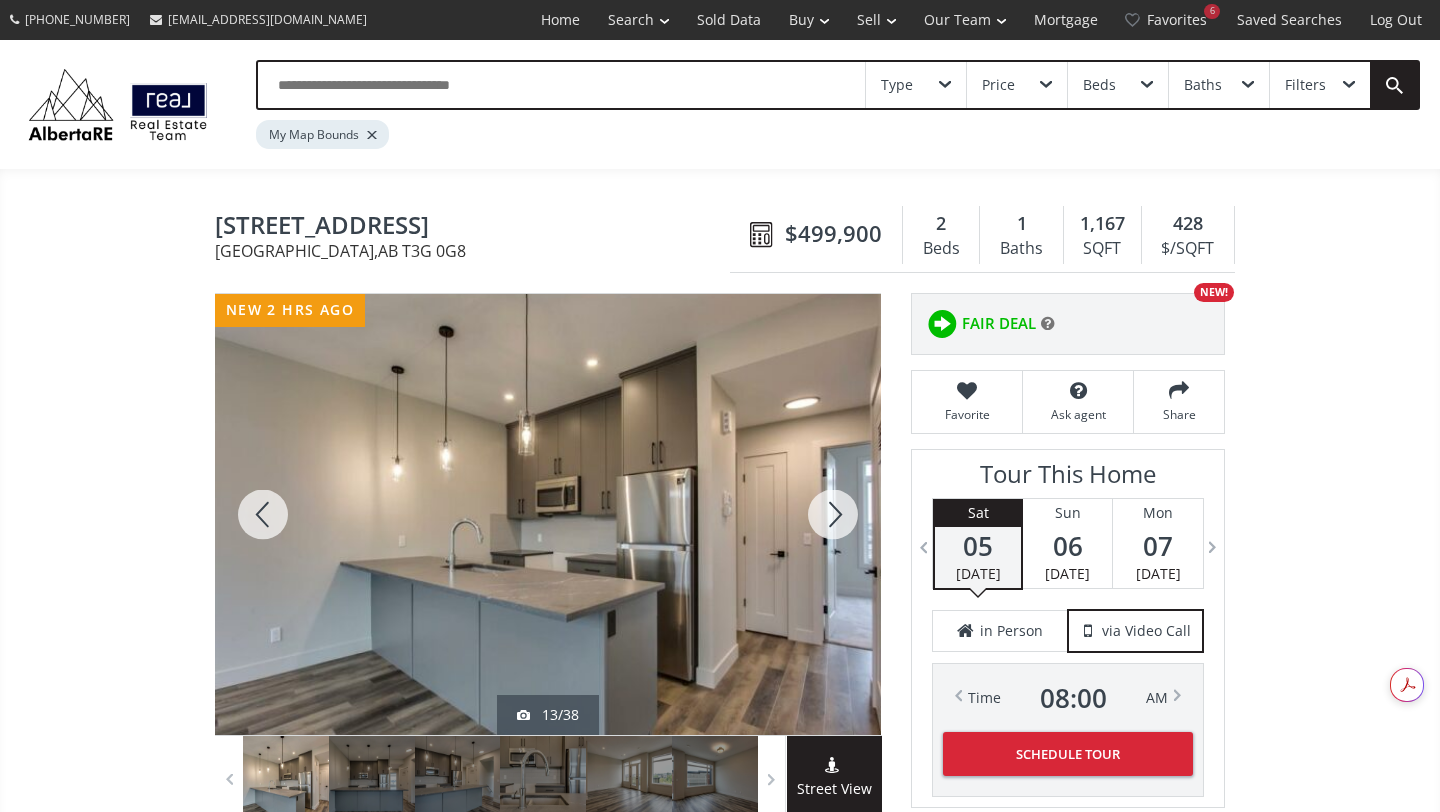 click at bounding box center (833, 514) 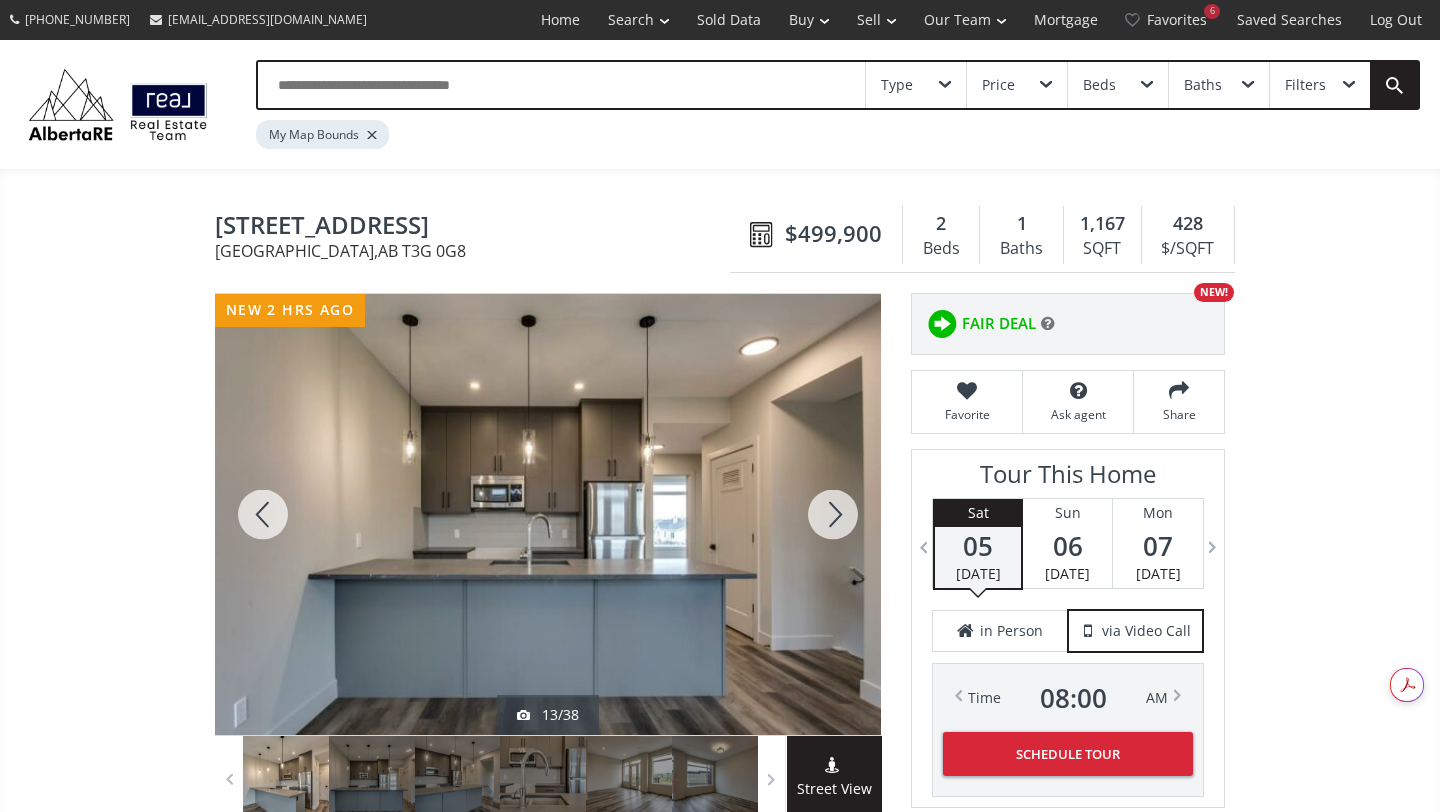 click at bounding box center (833, 514) 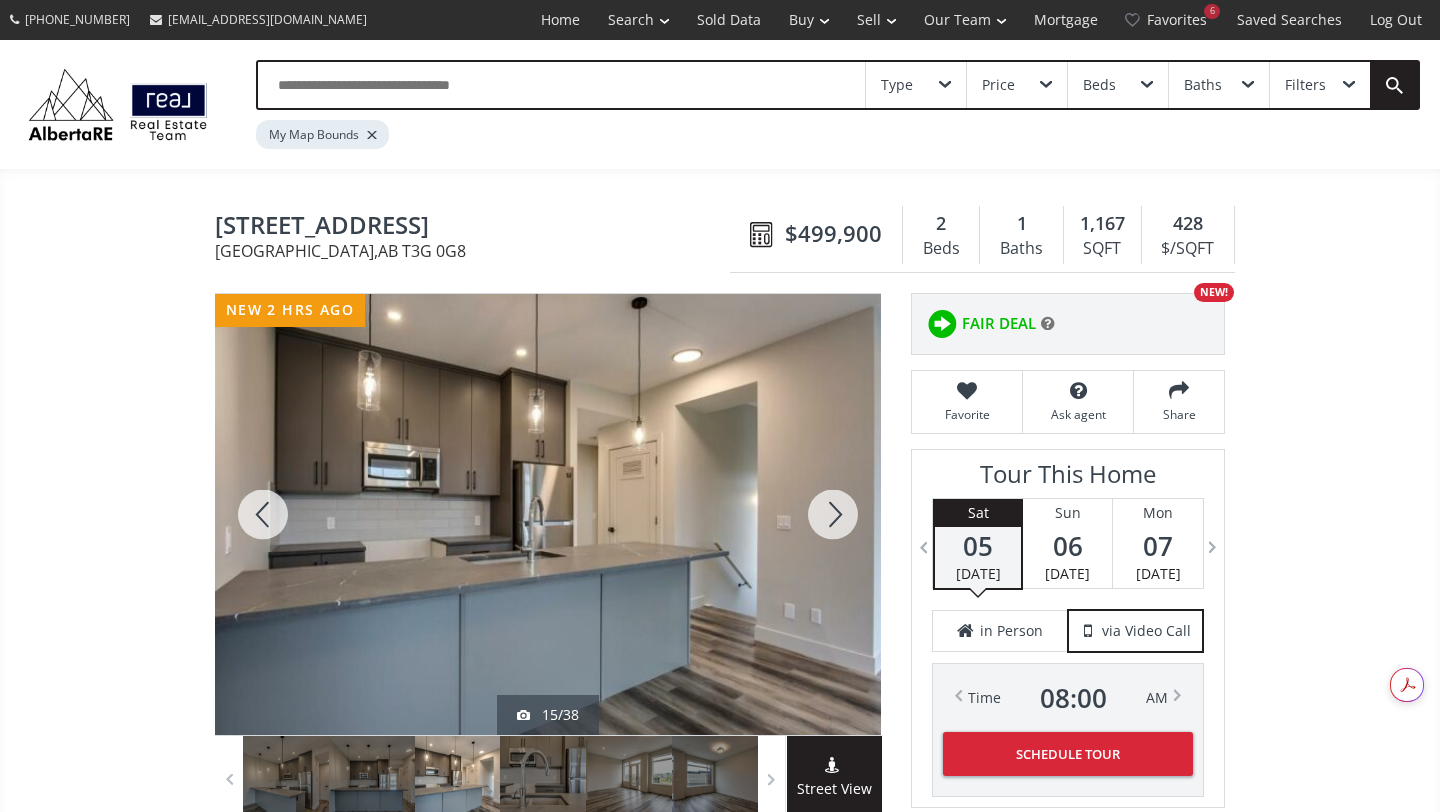 click at bounding box center (833, 514) 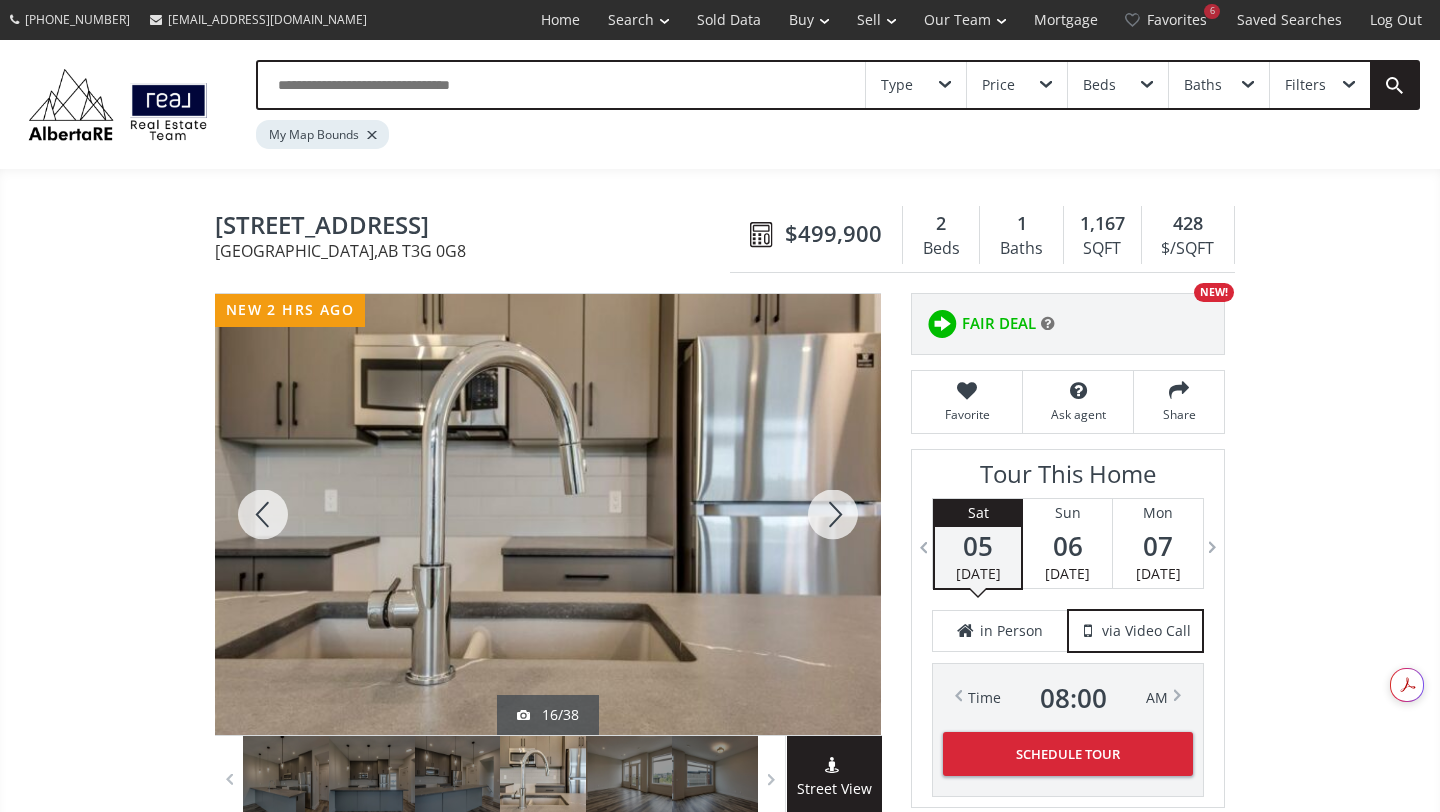 click at bounding box center [833, 514] 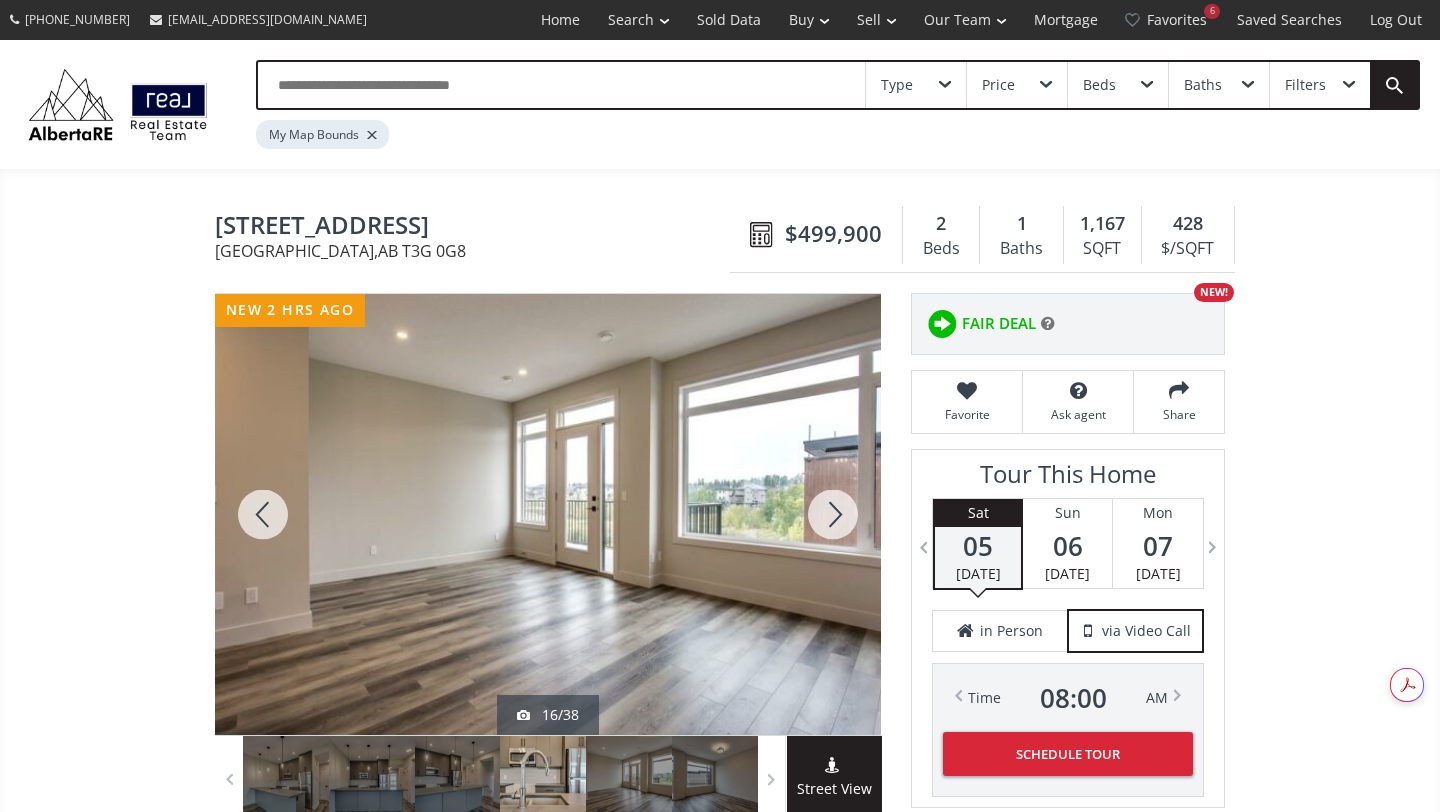 click at bounding box center [833, 514] 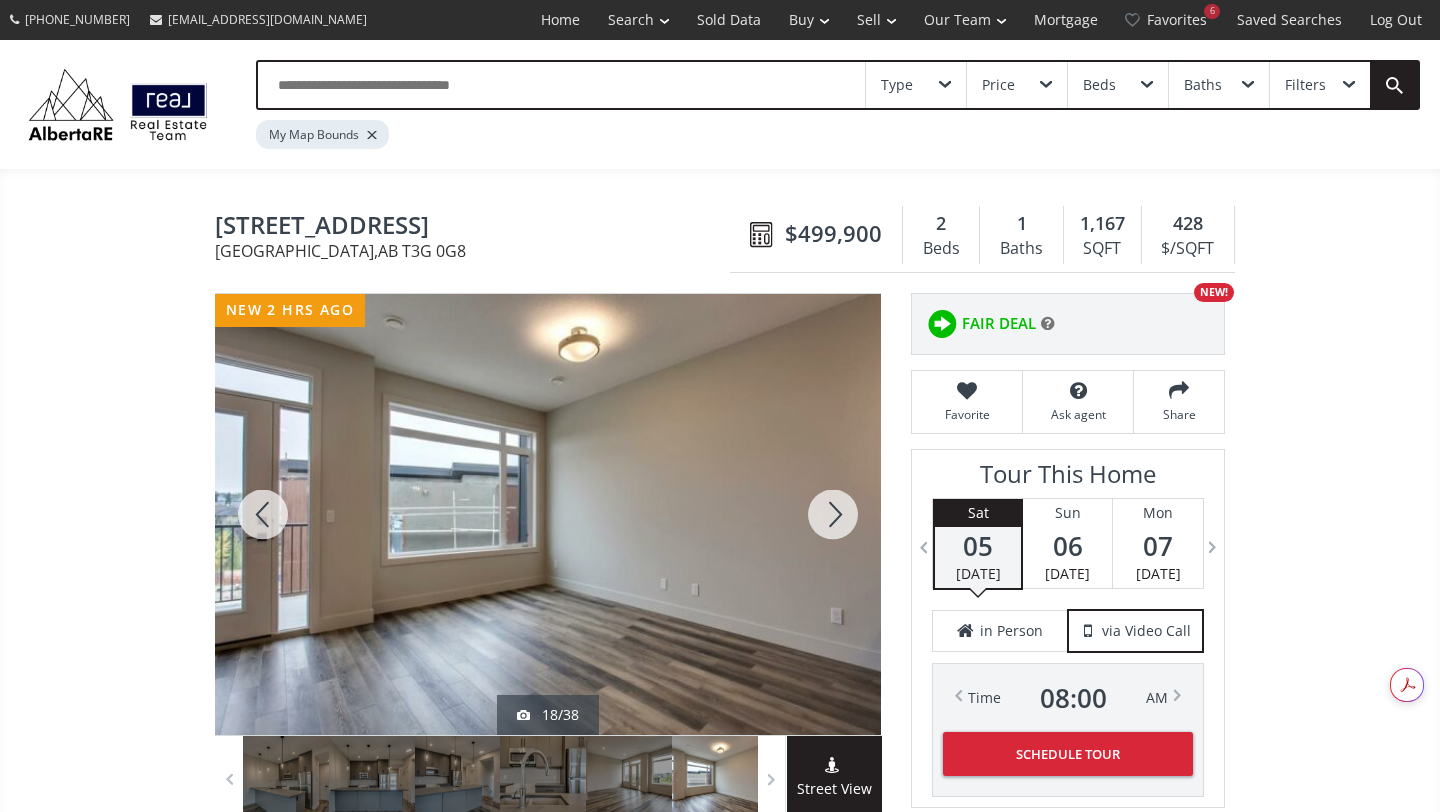 click at bounding box center (833, 514) 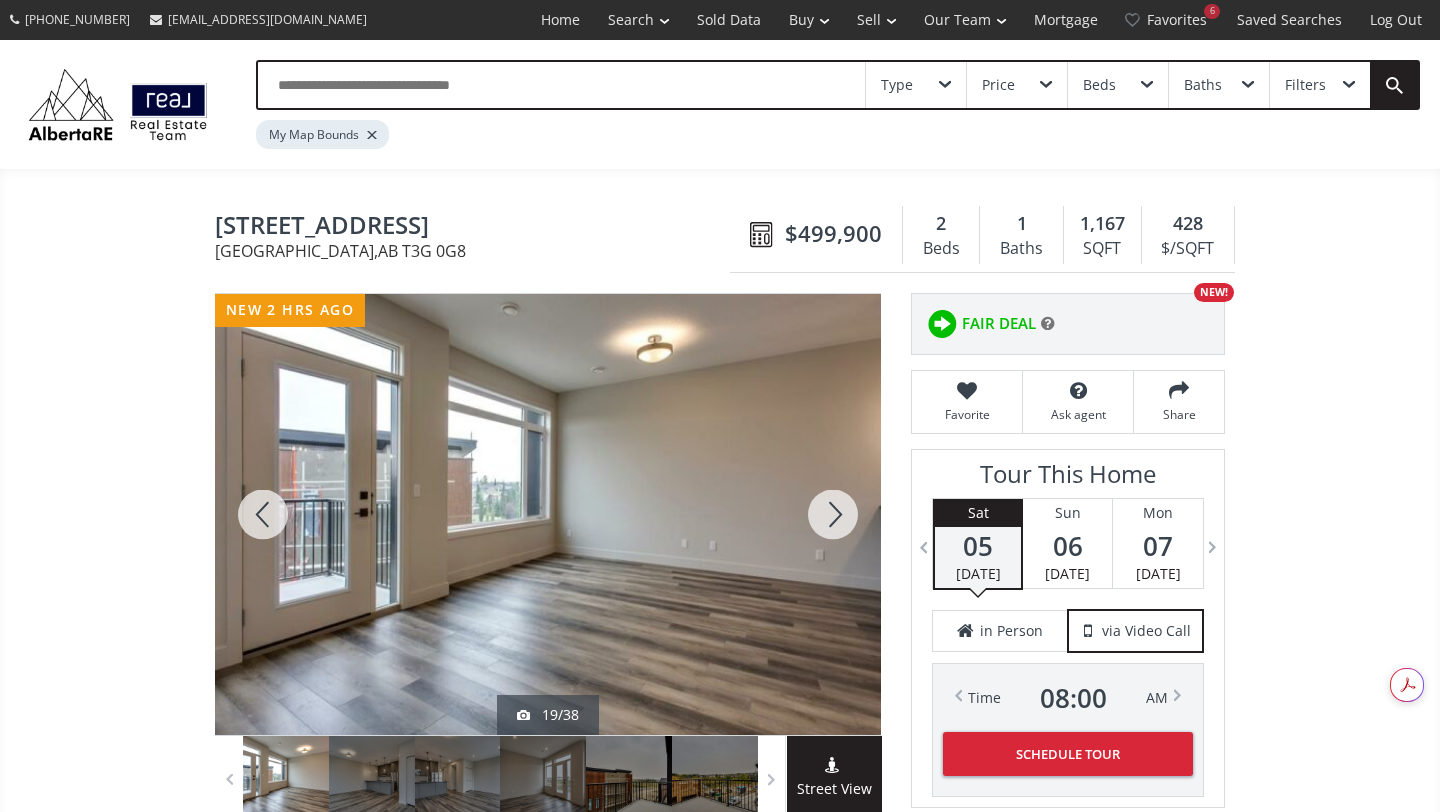 click at bounding box center (833, 514) 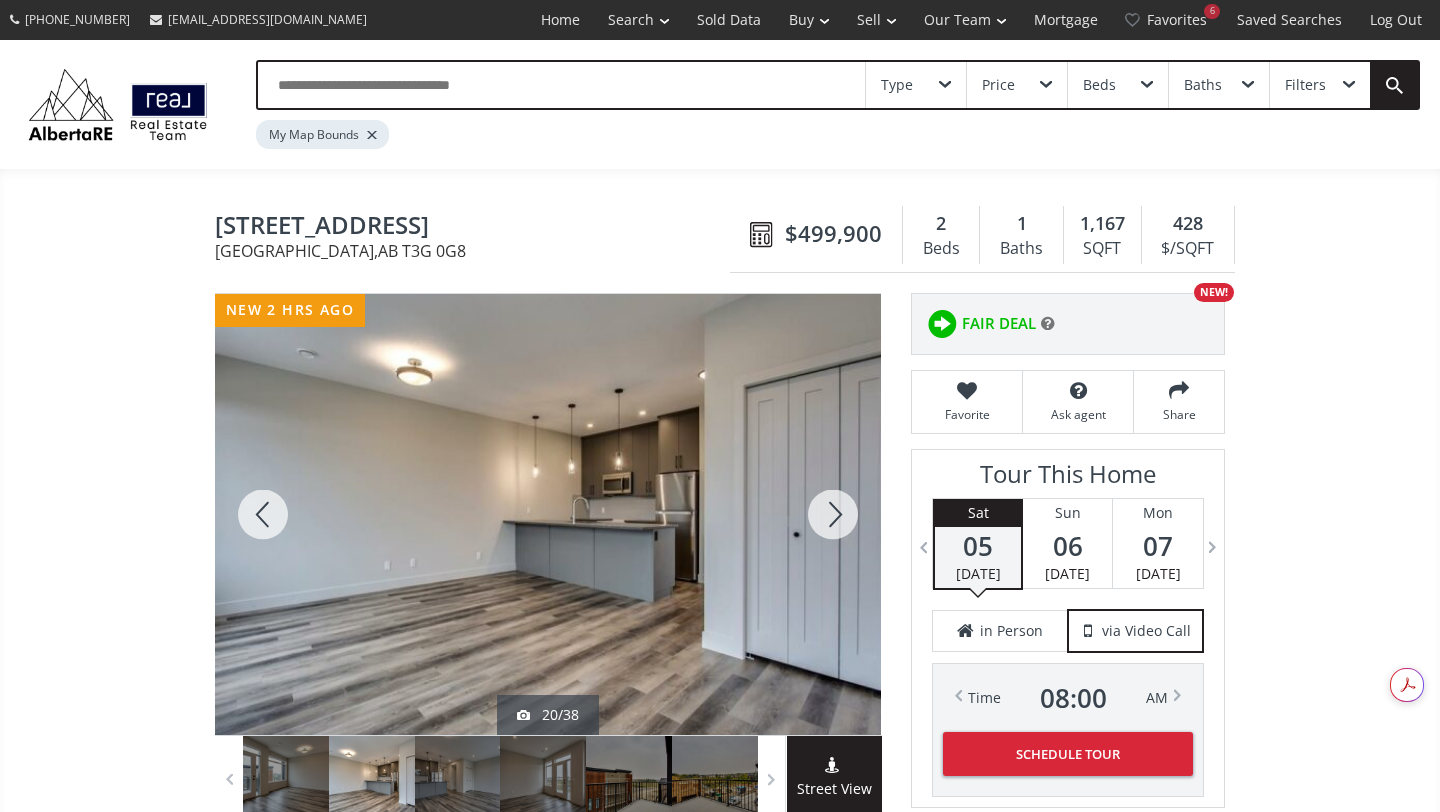 click at bounding box center (833, 514) 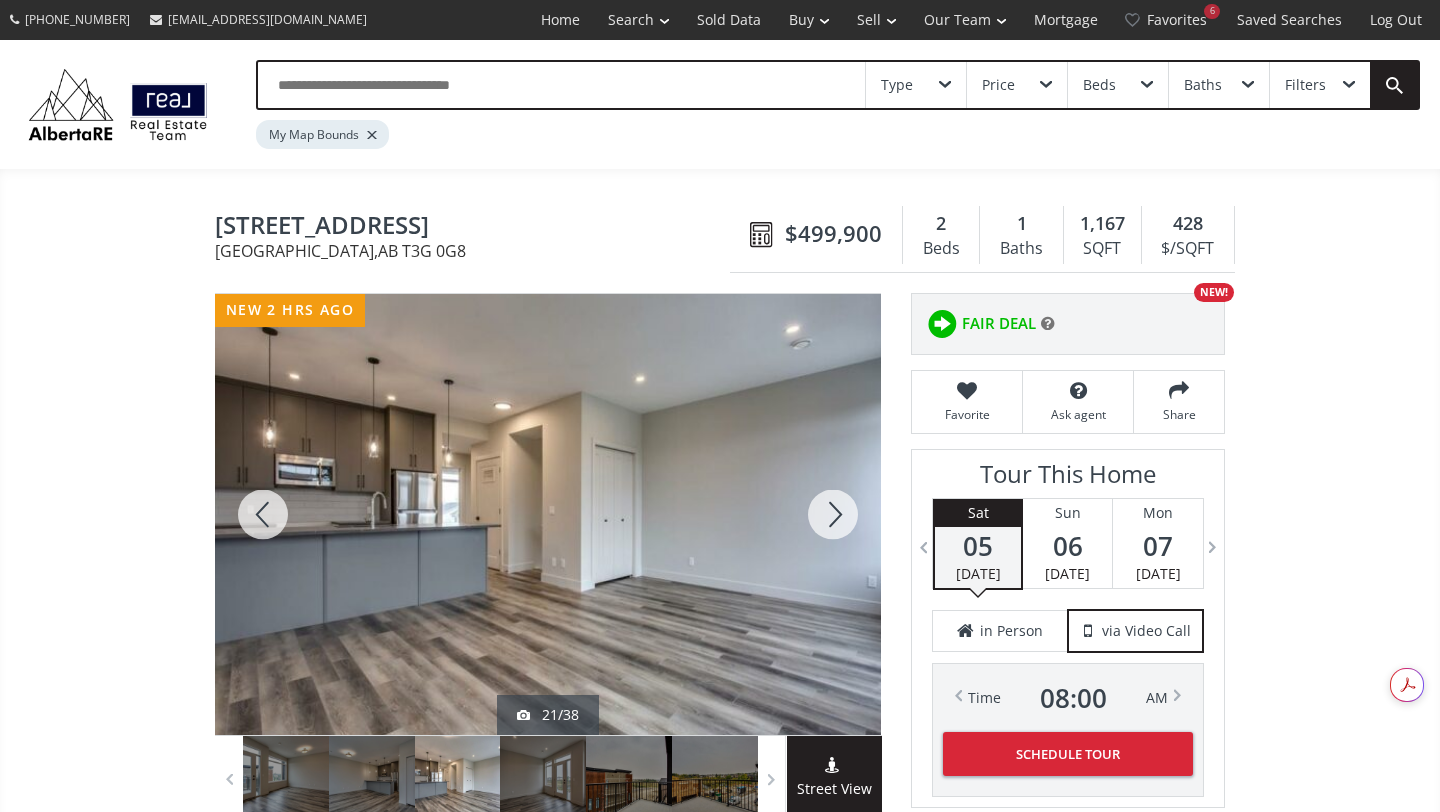 click at bounding box center [833, 514] 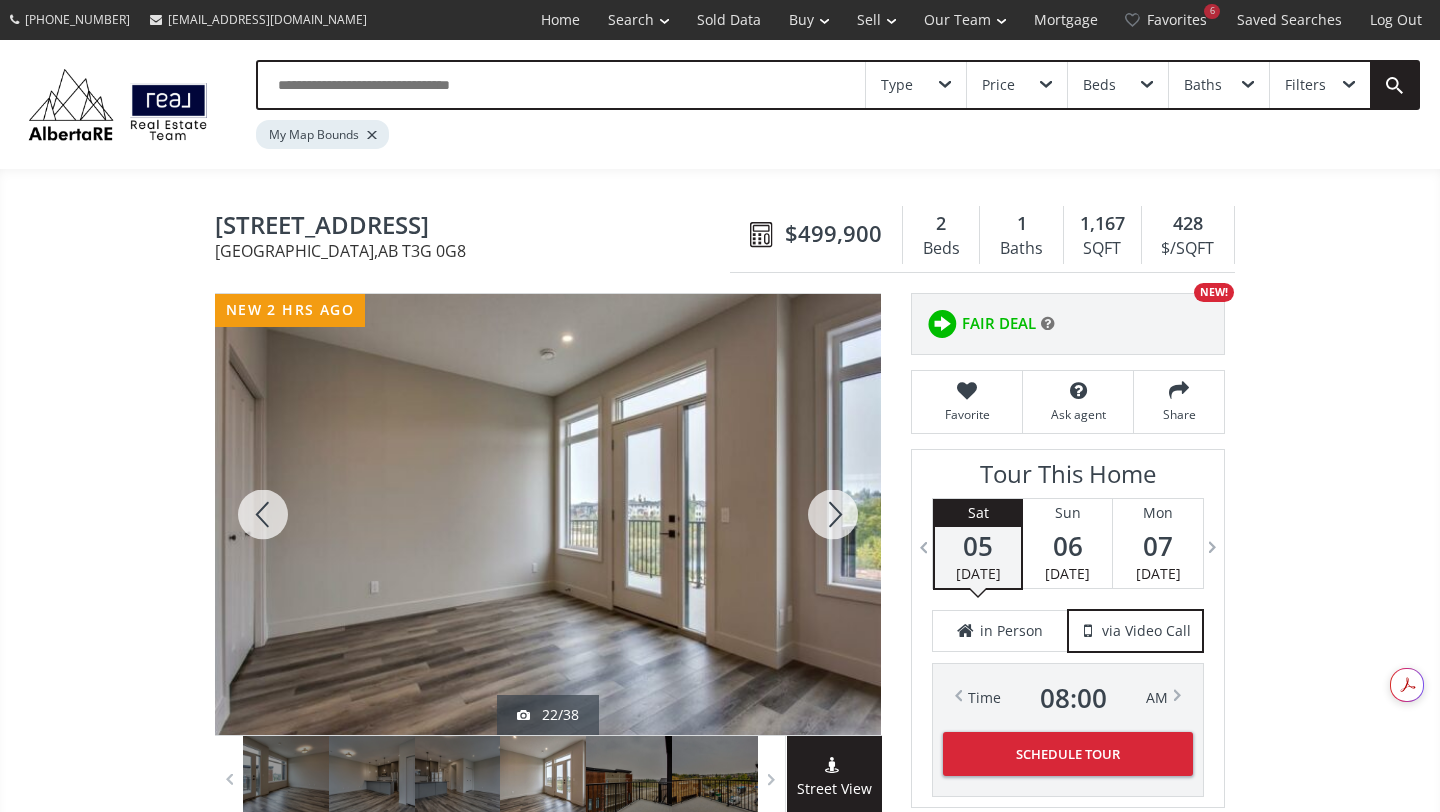 click at bounding box center [833, 514] 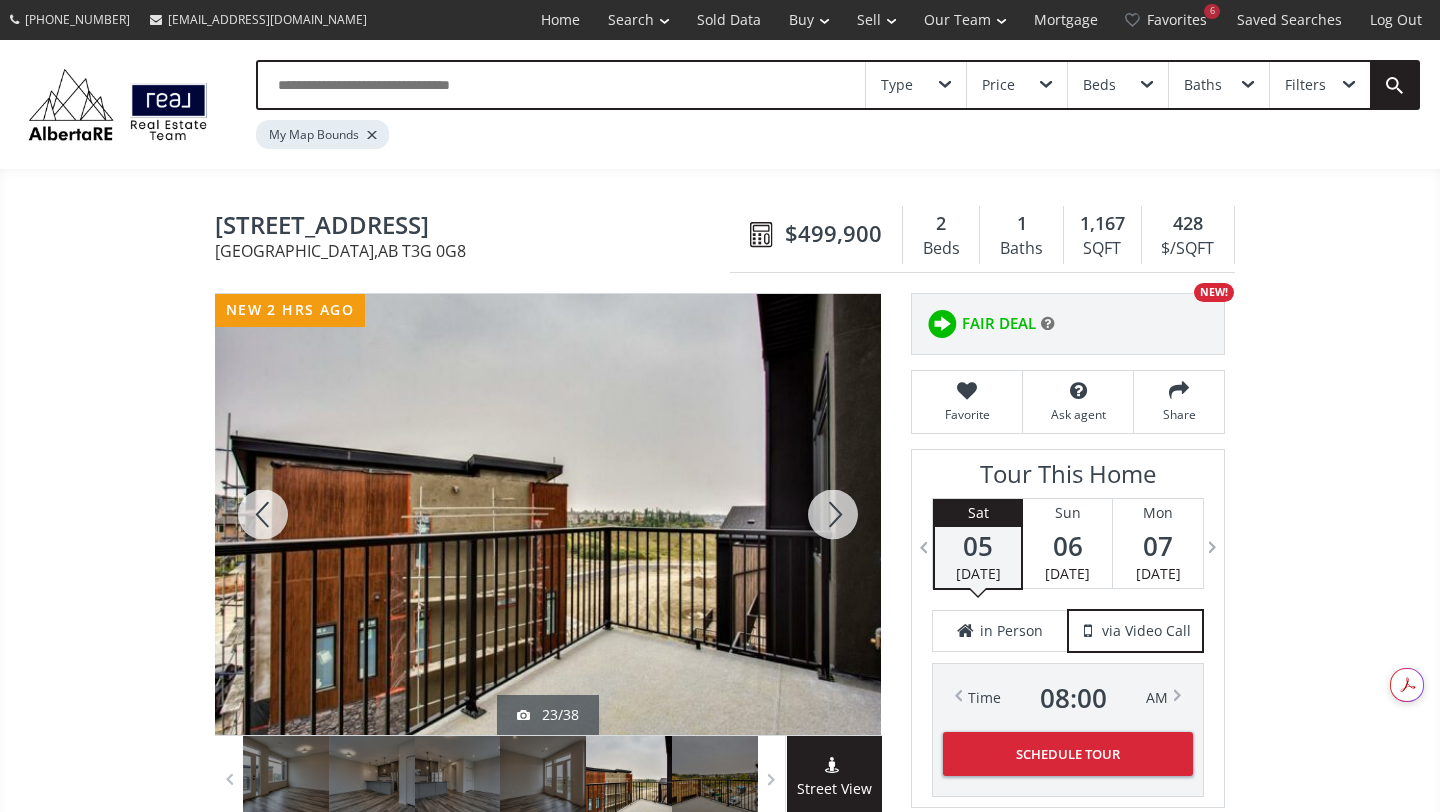 click at bounding box center (833, 514) 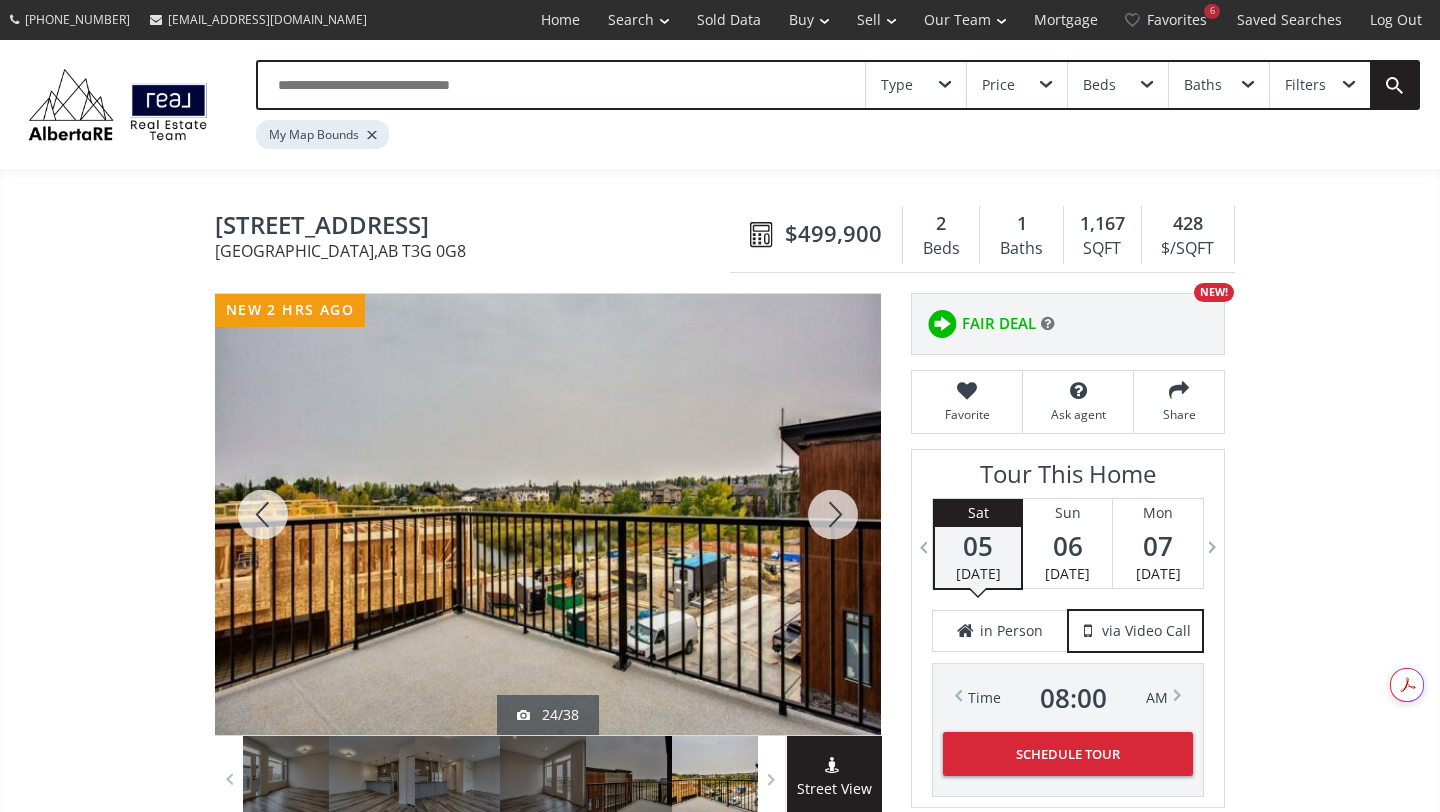 click at bounding box center [833, 514] 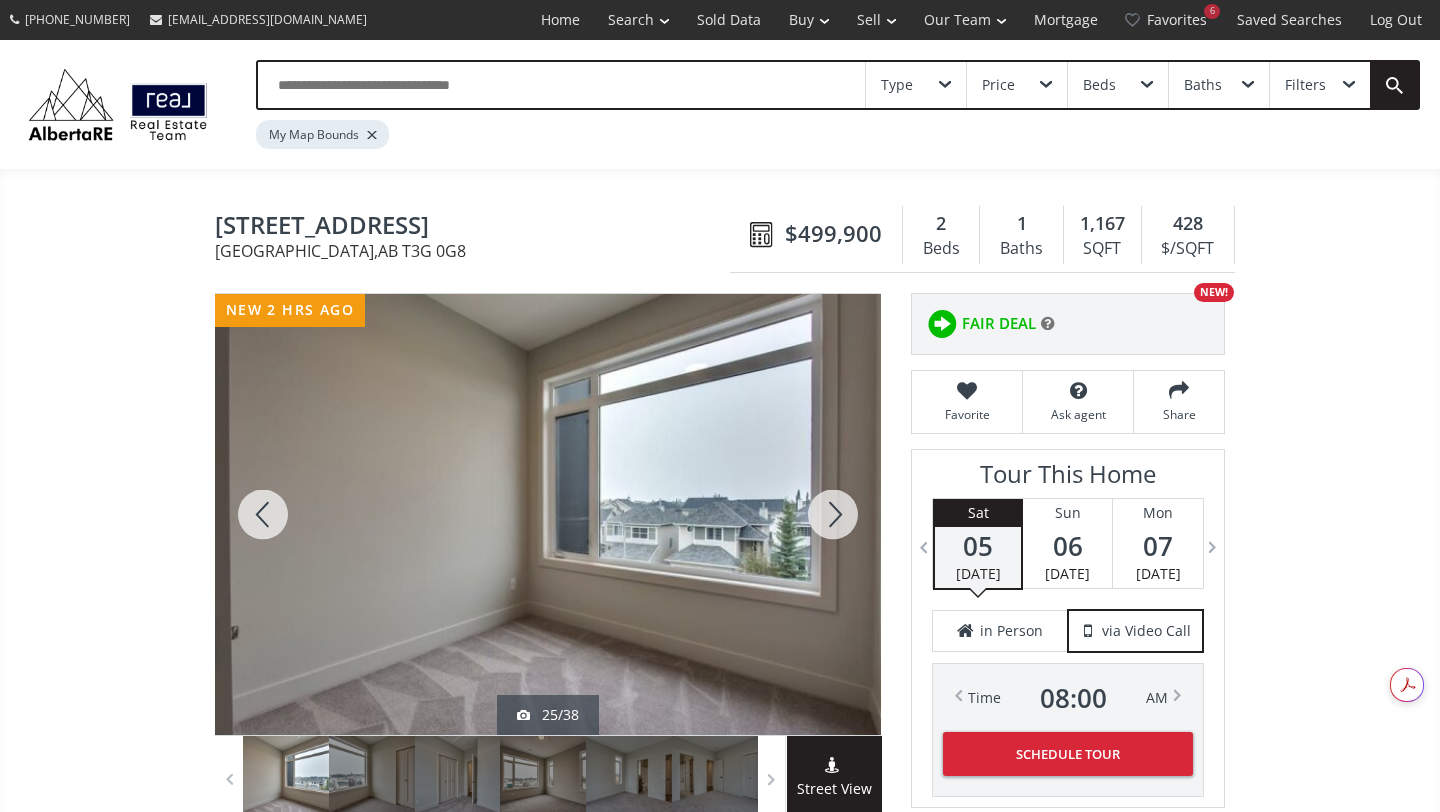 click at bounding box center (833, 514) 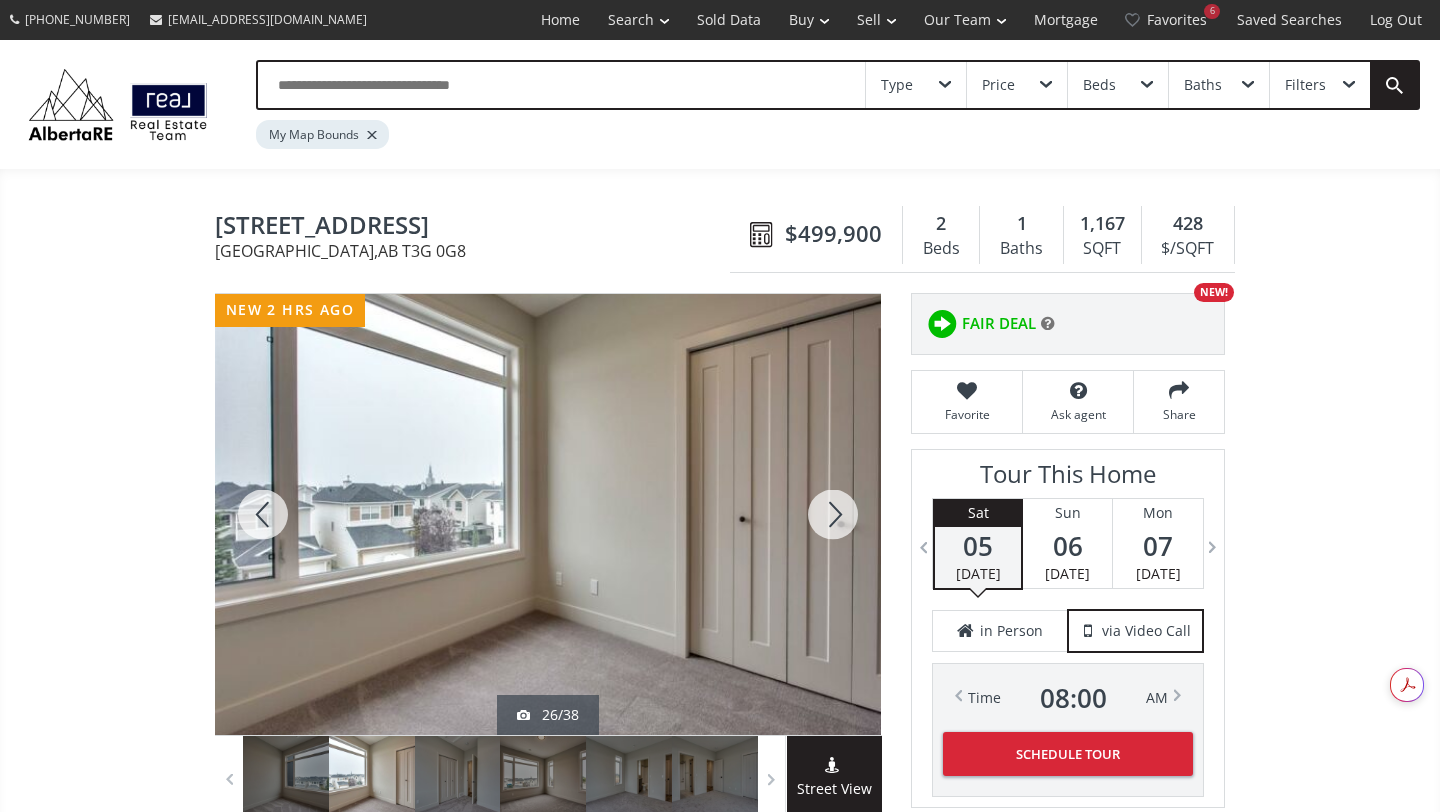 click at bounding box center (833, 514) 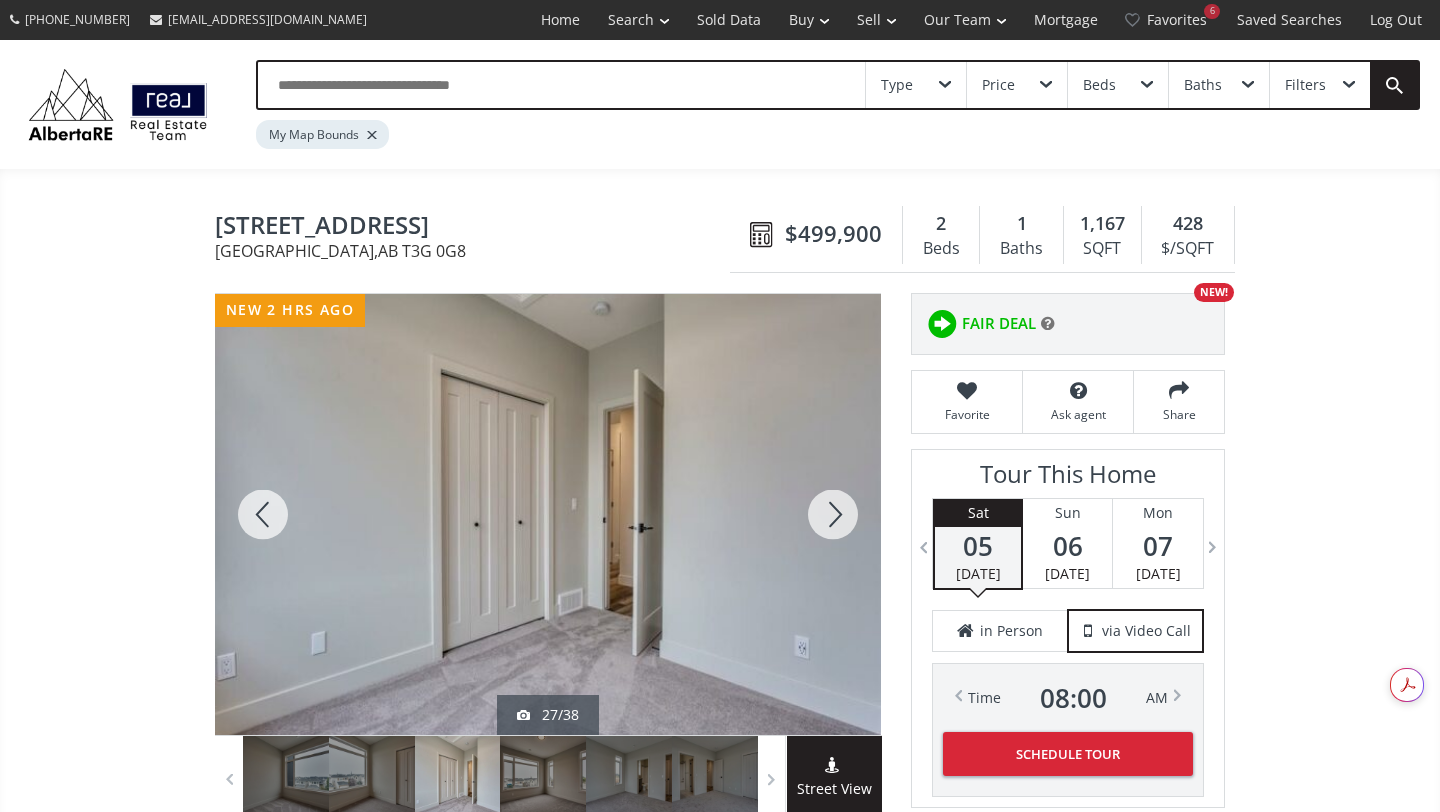 click at bounding box center (833, 514) 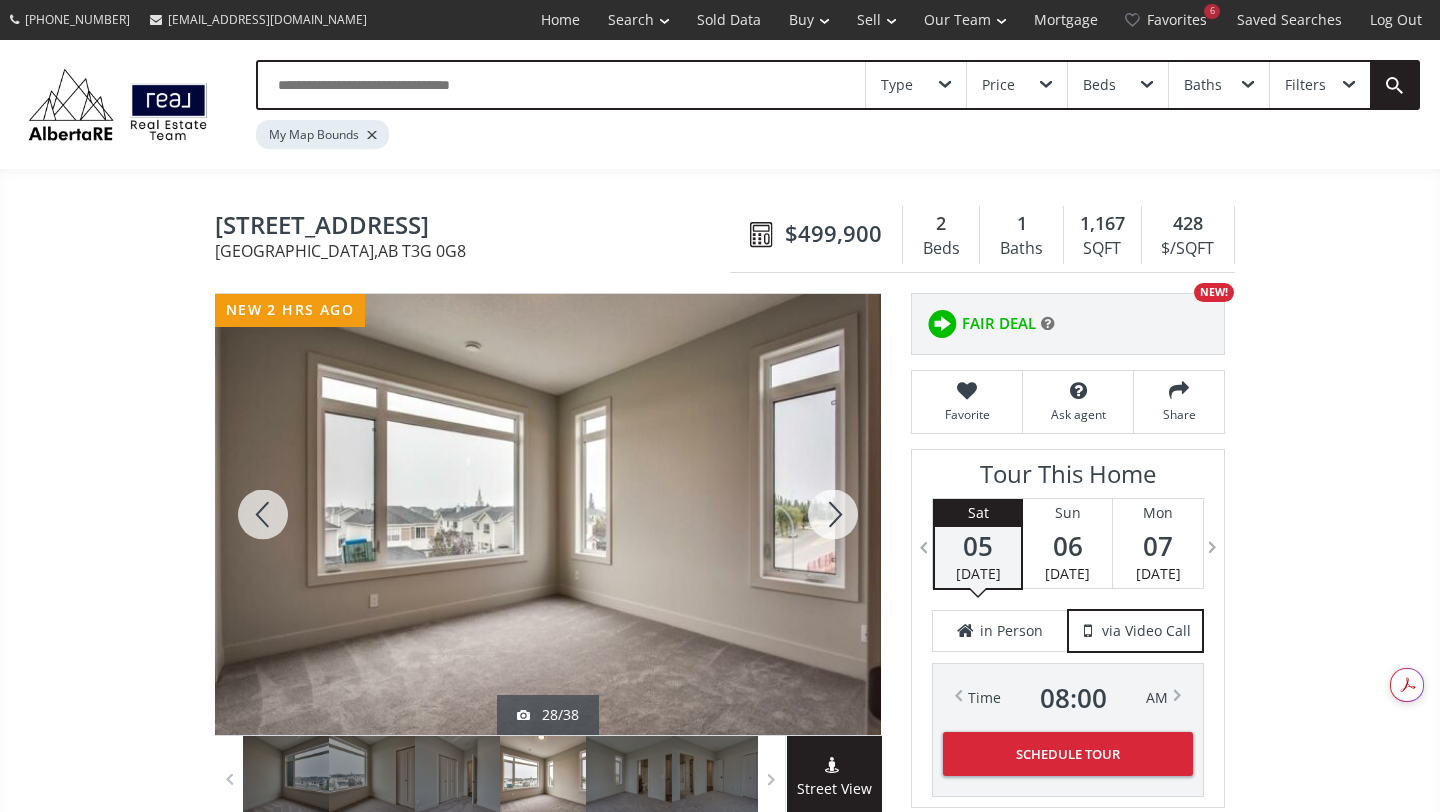 click at bounding box center [833, 514] 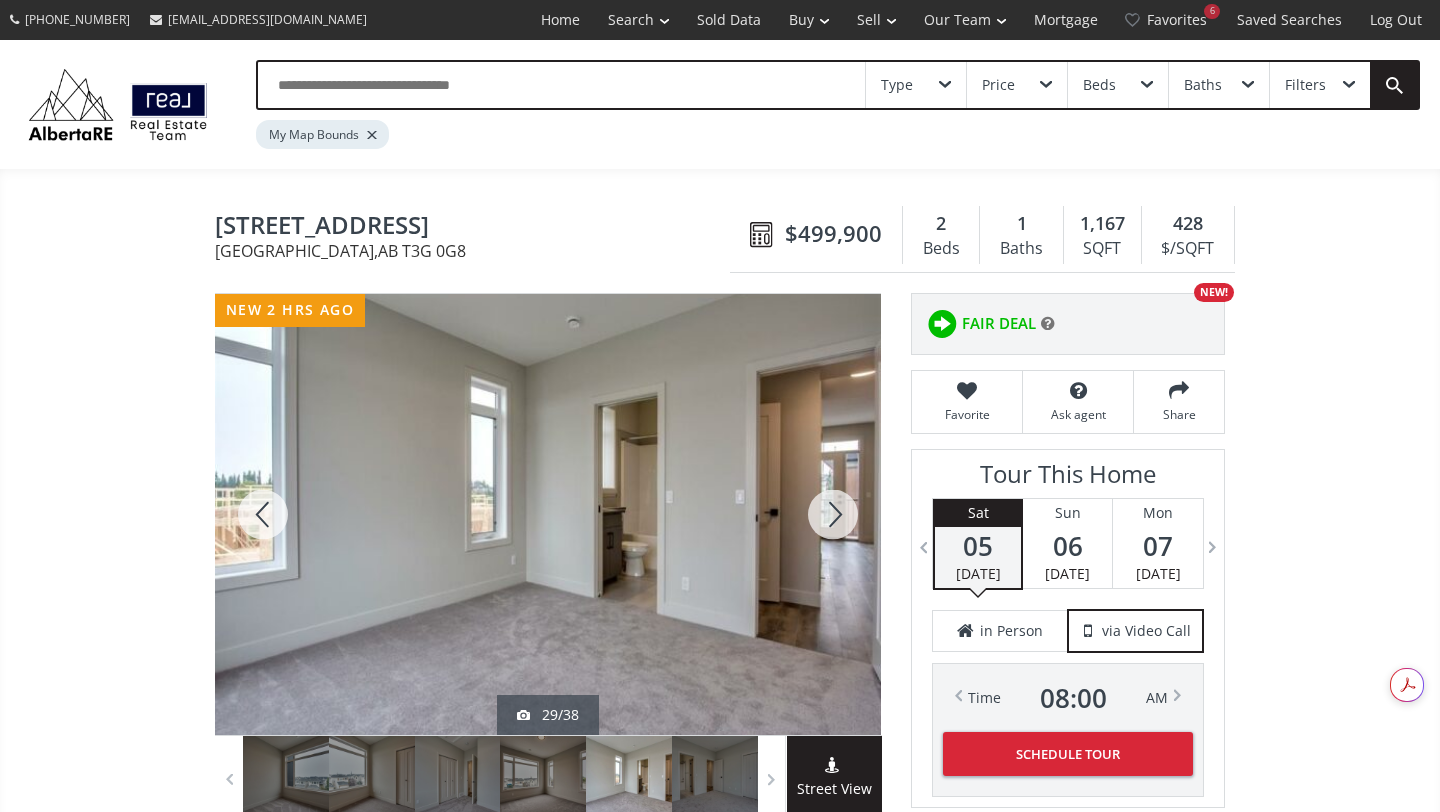 click at bounding box center (833, 514) 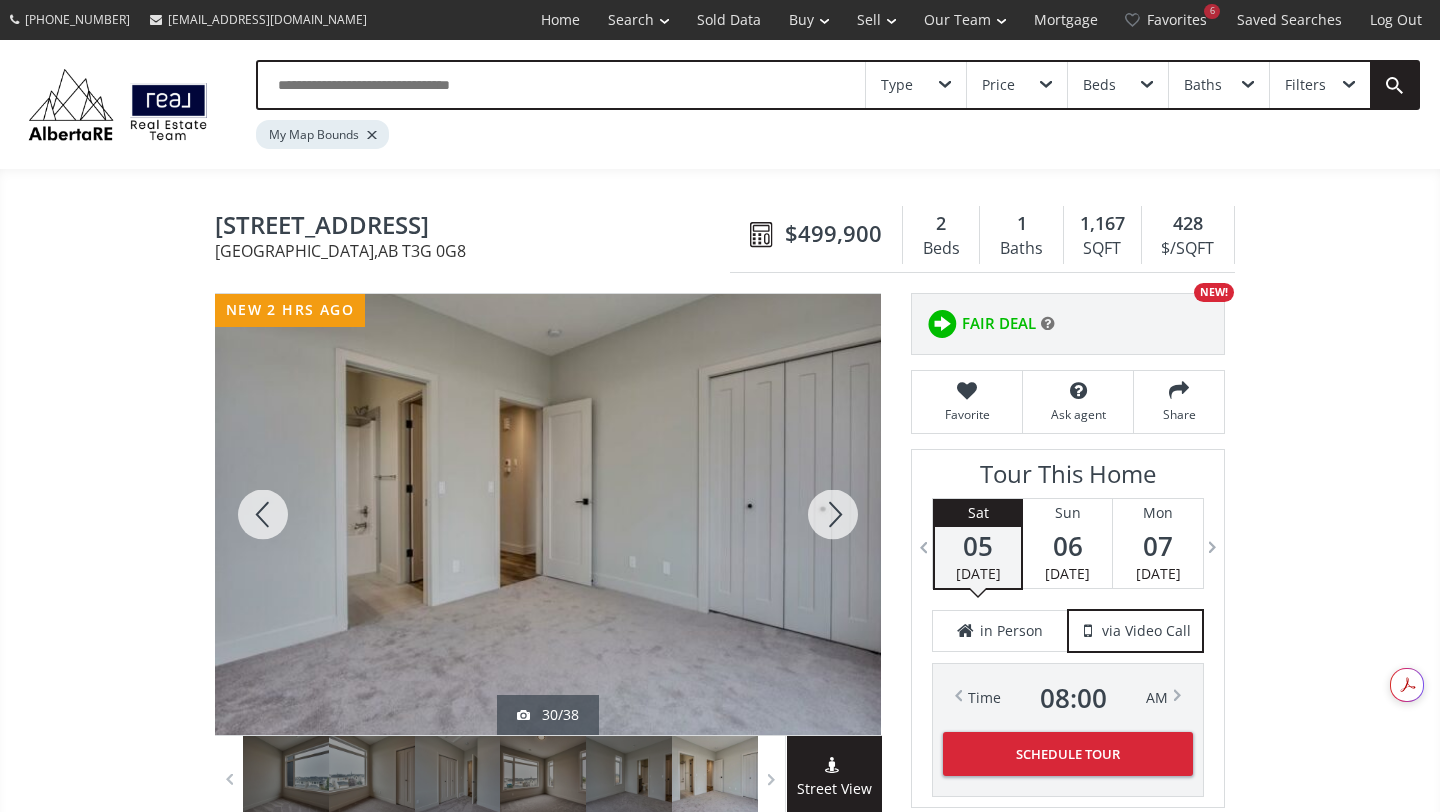 click at bounding box center (833, 514) 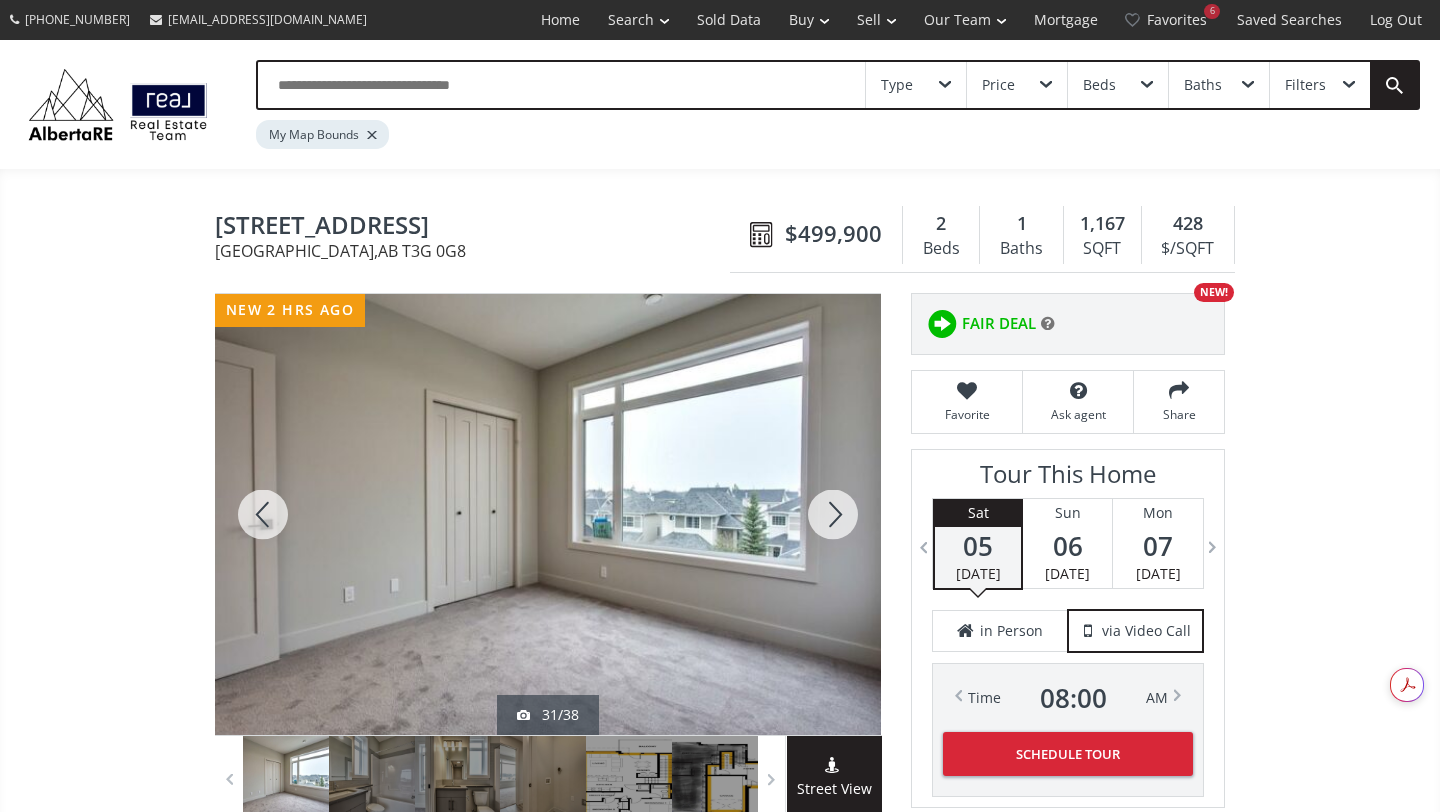 click at bounding box center (833, 514) 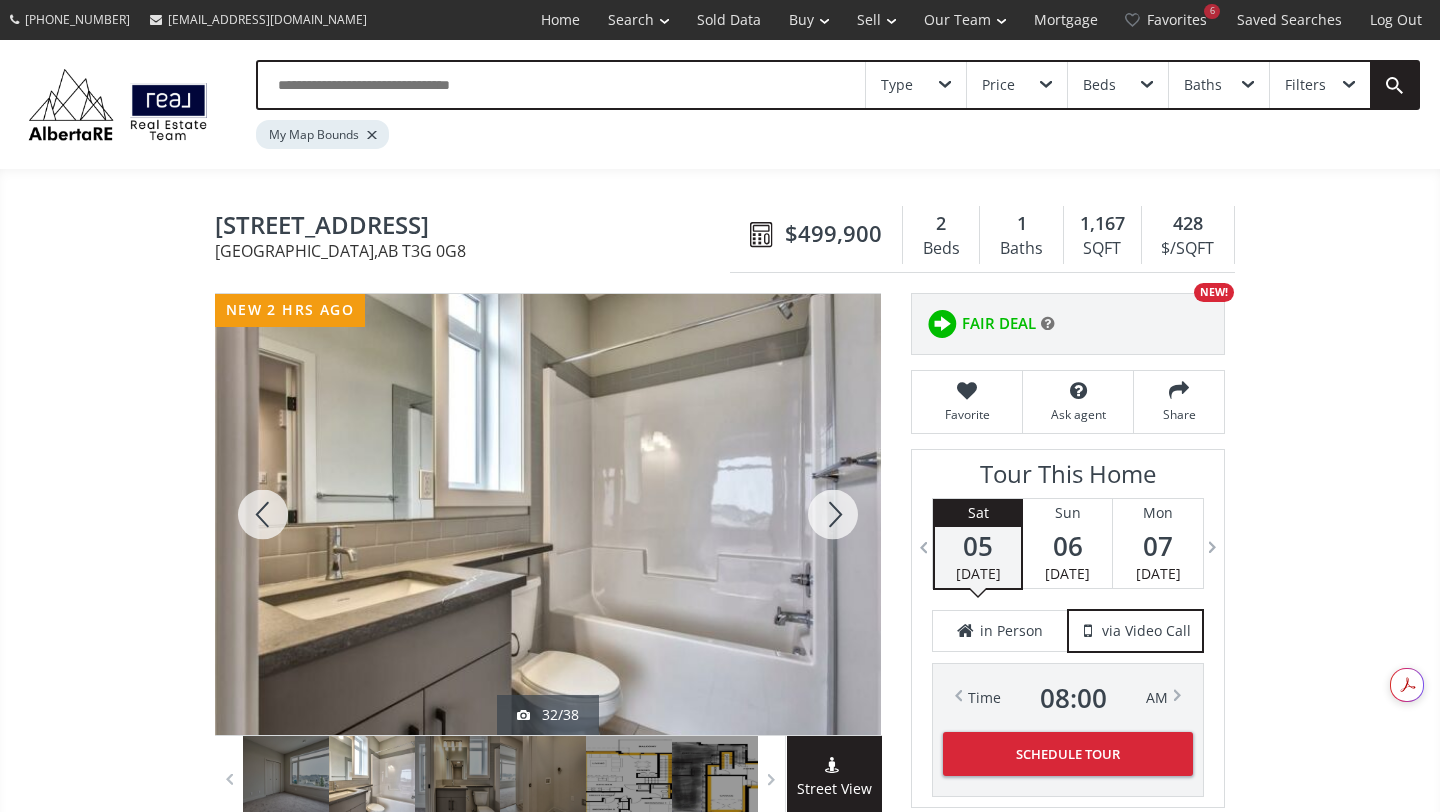 click at bounding box center (833, 514) 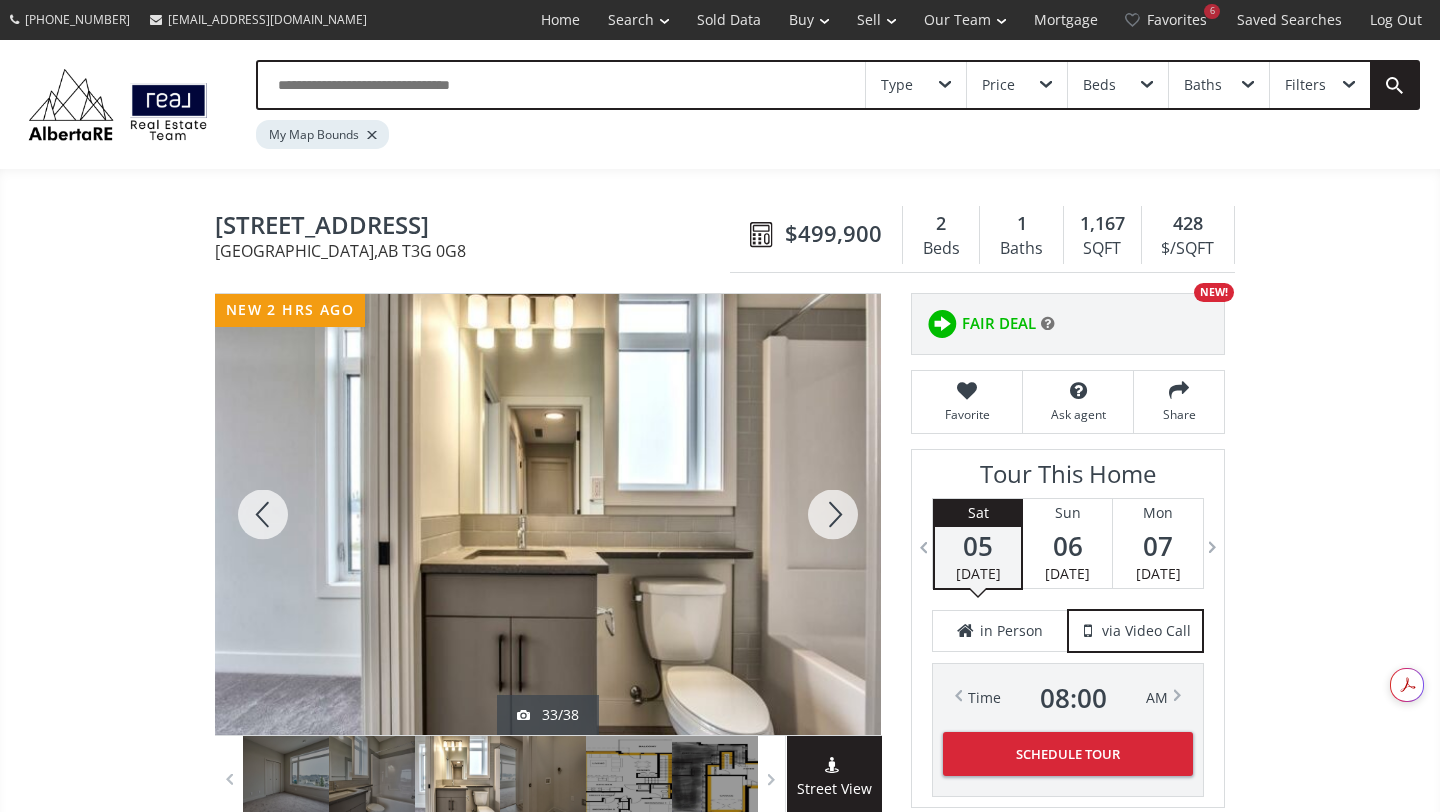 click at bounding box center (833, 514) 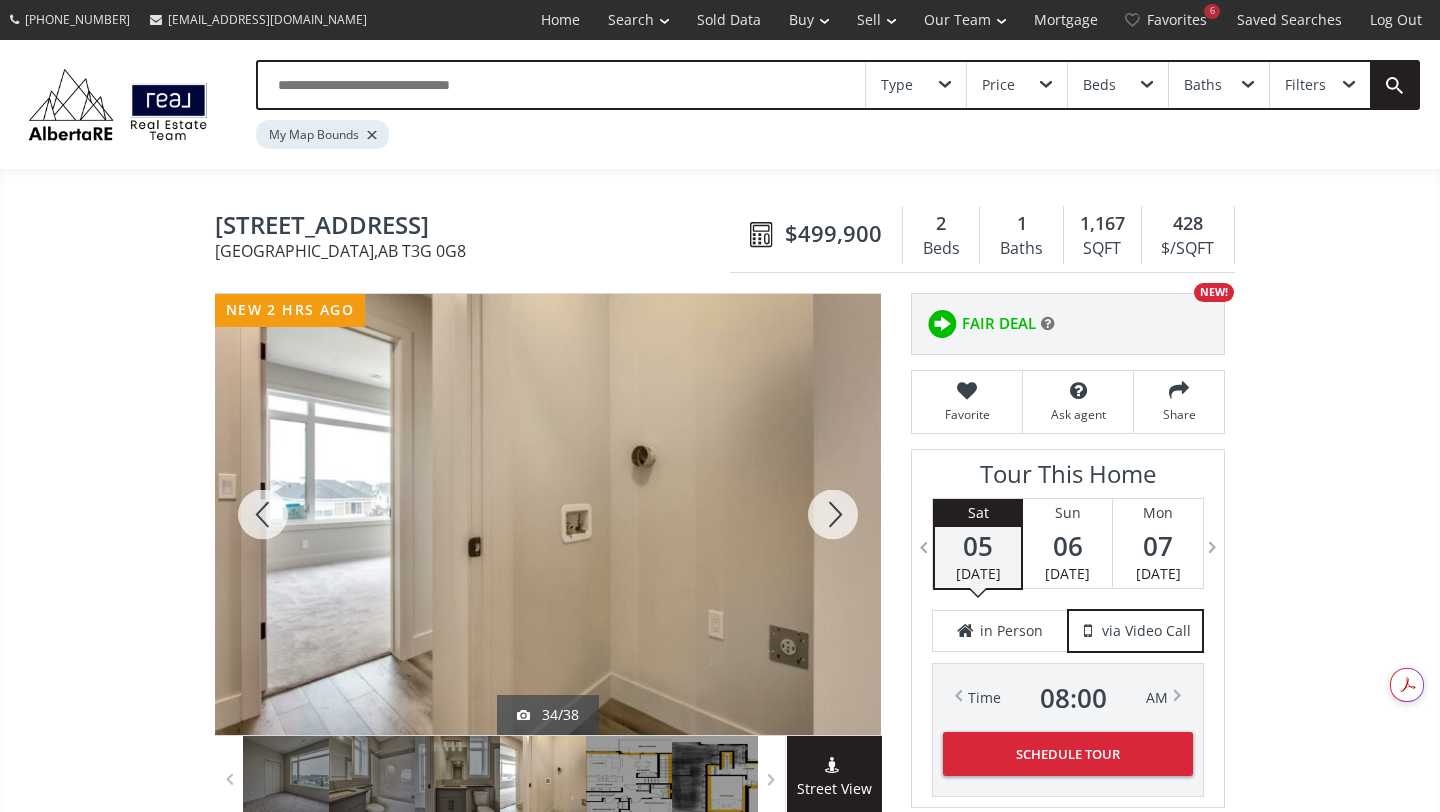 click at bounding box center (833, 514) 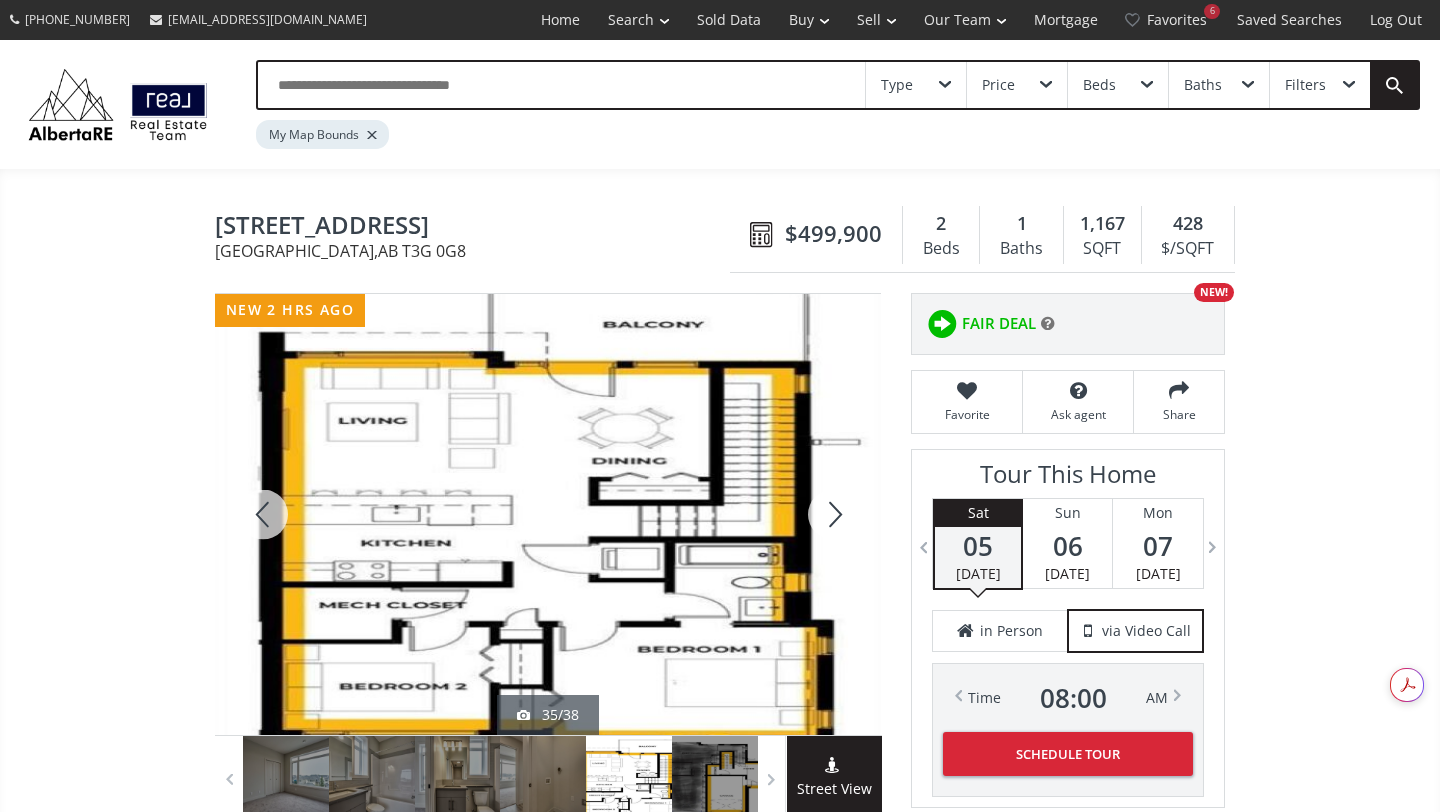 click at bounding box center (833, 514) 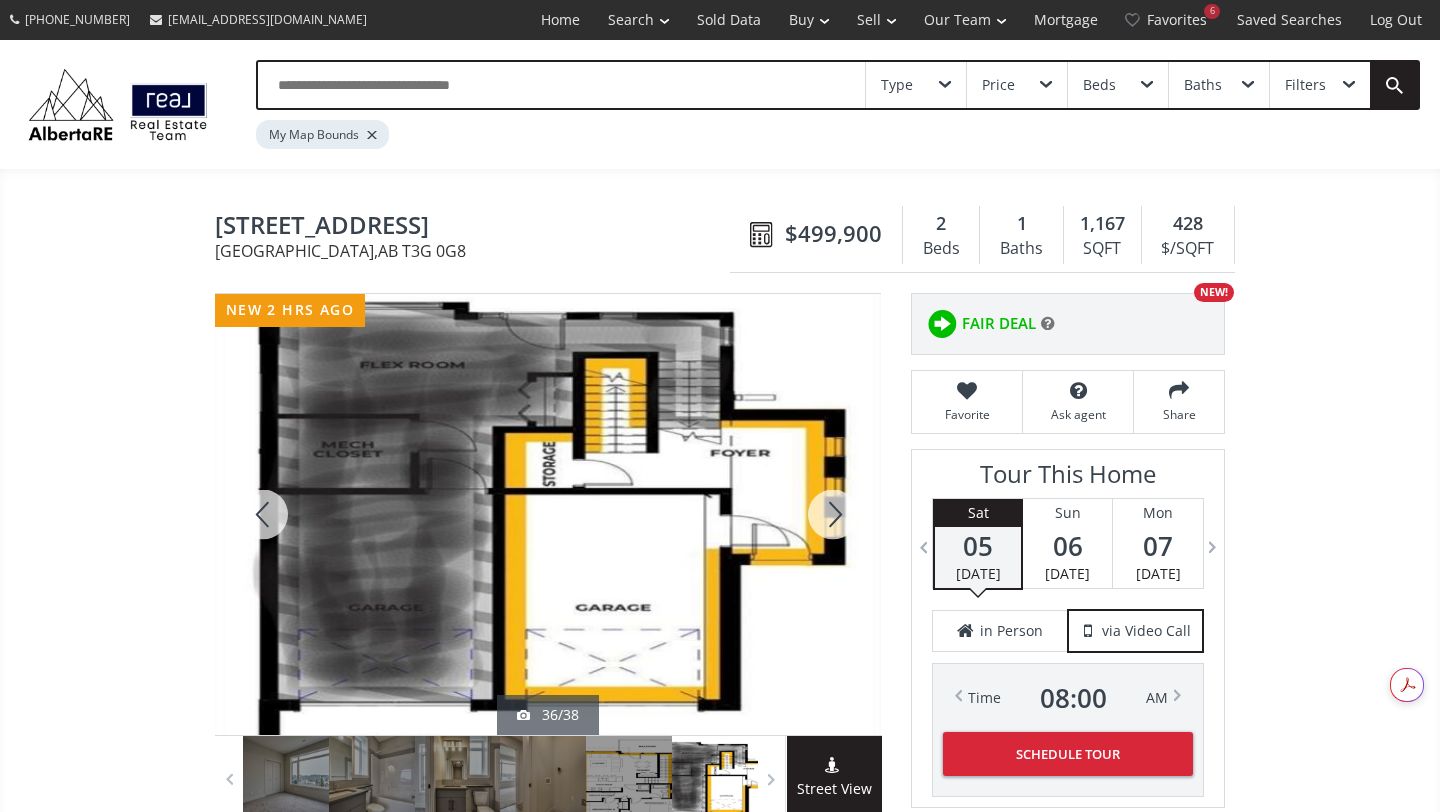 click at bounding box center [833, 514] 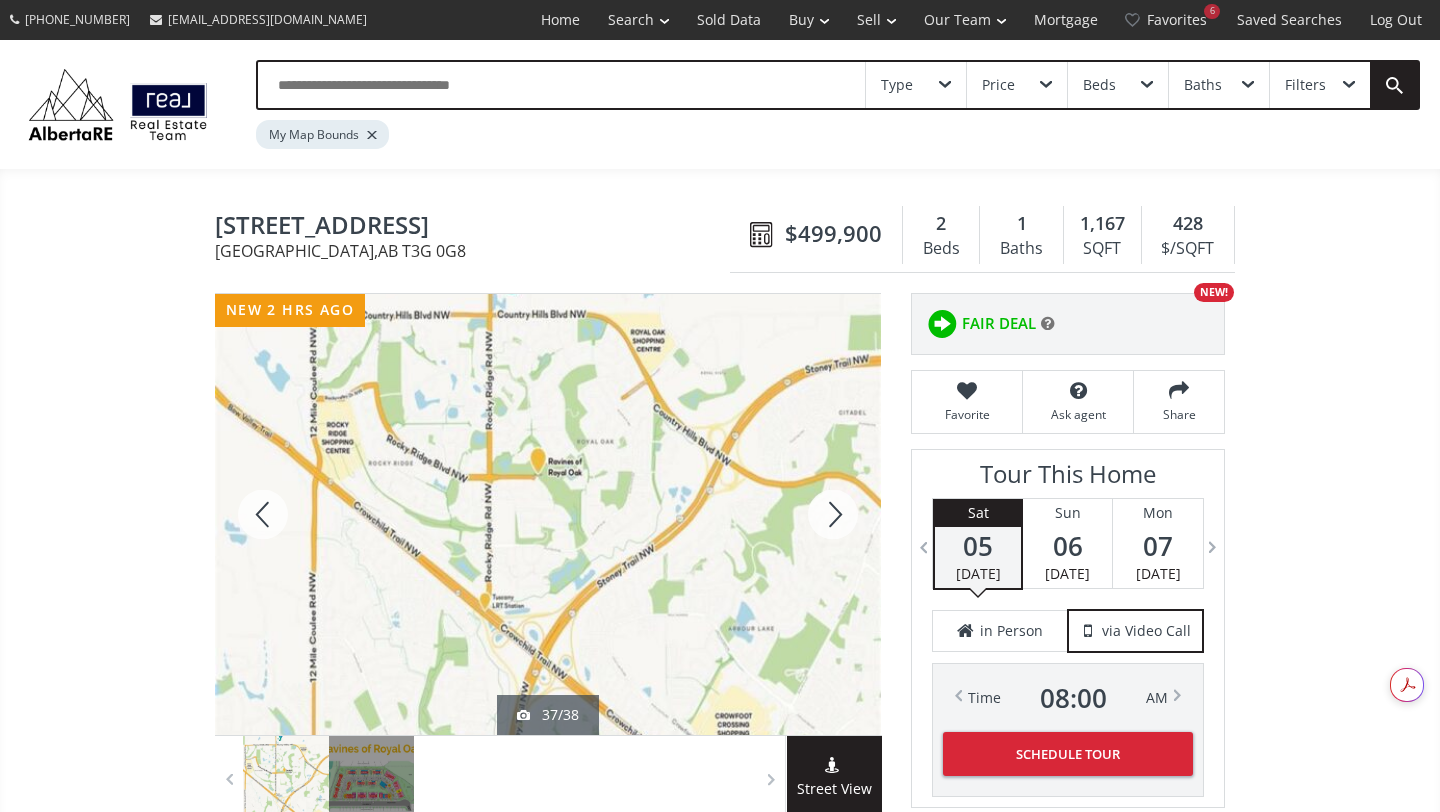 click at bounding box center (833, 514) 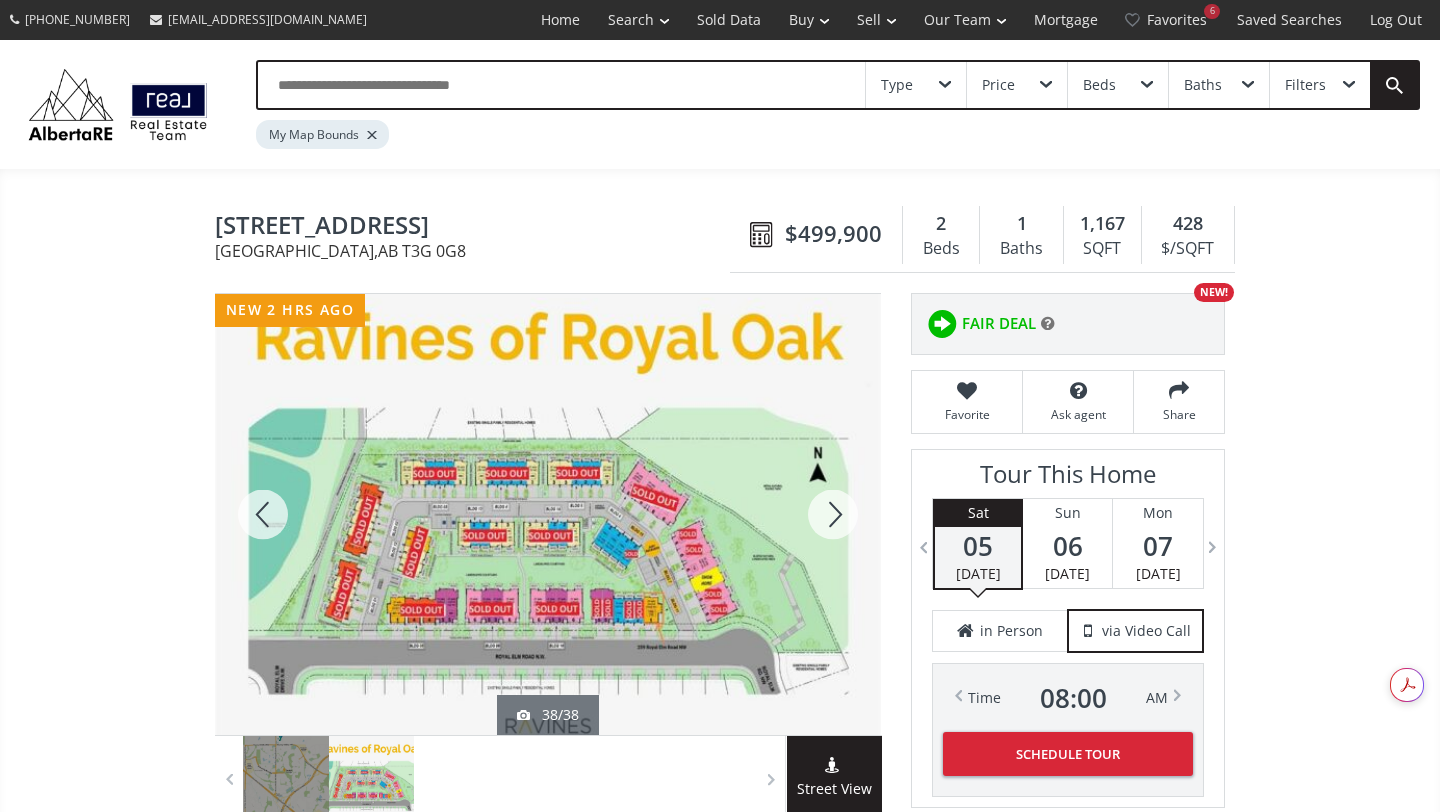 click at bounding box center [833, 514] 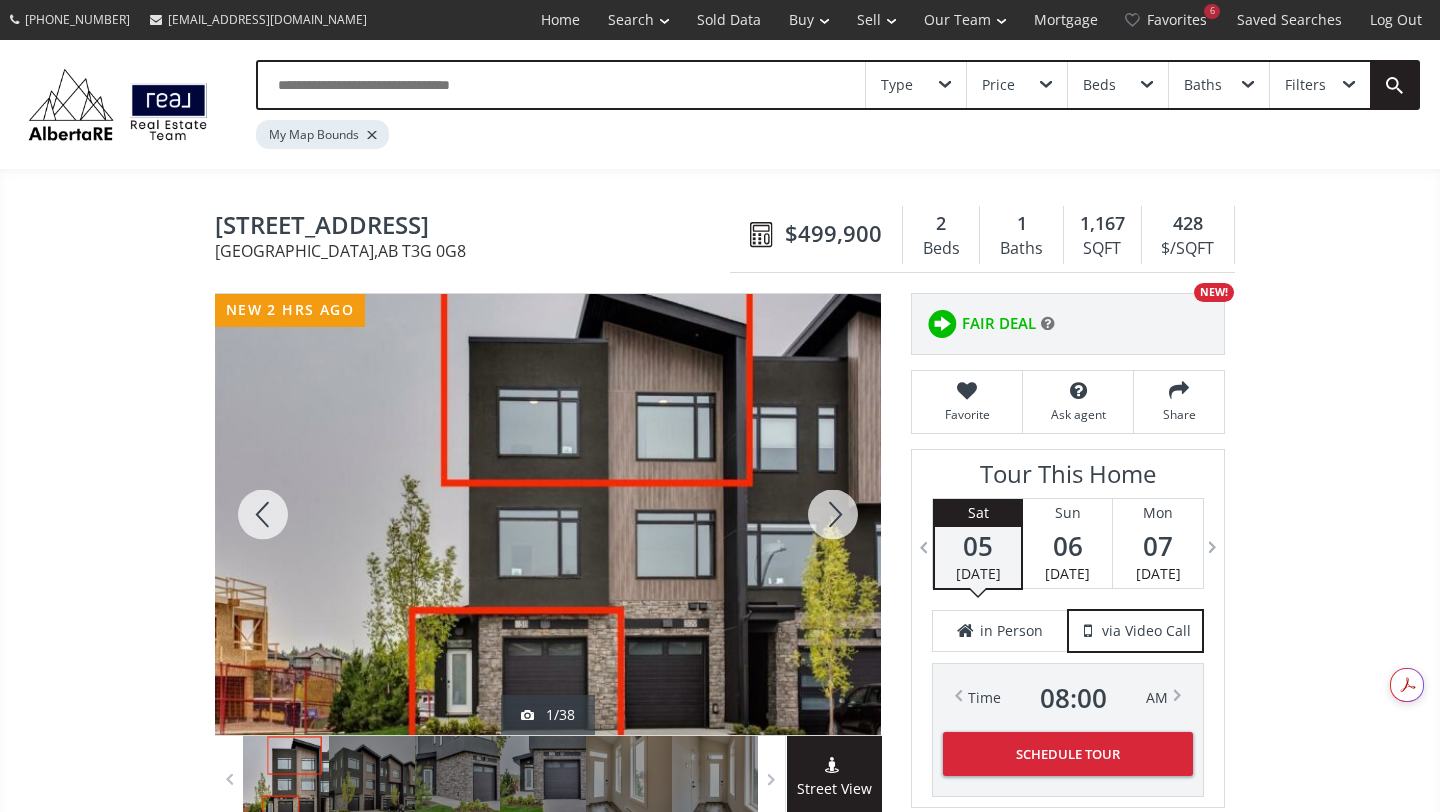 click at bounding box center (833, 514) 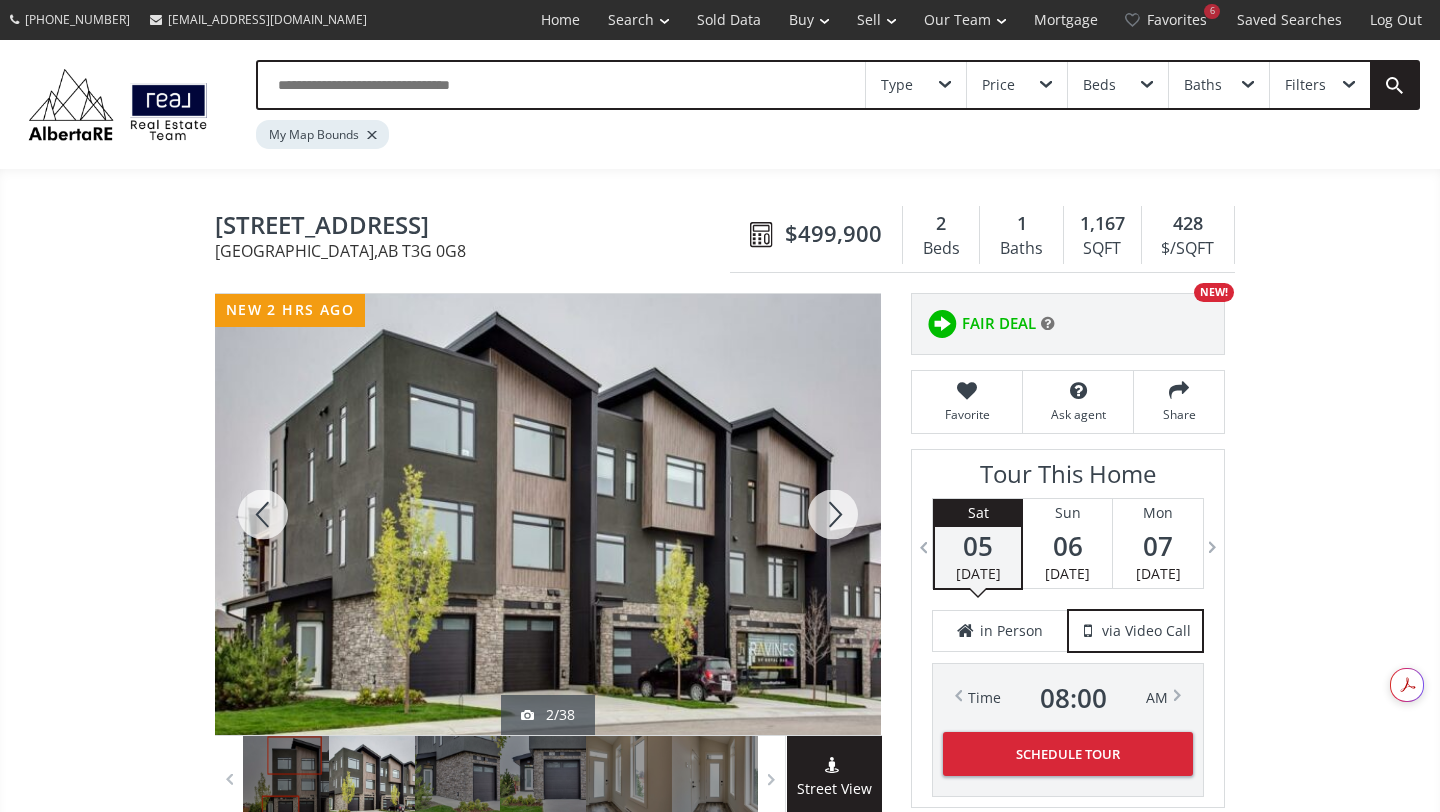 click at bounding box center [833, 514] 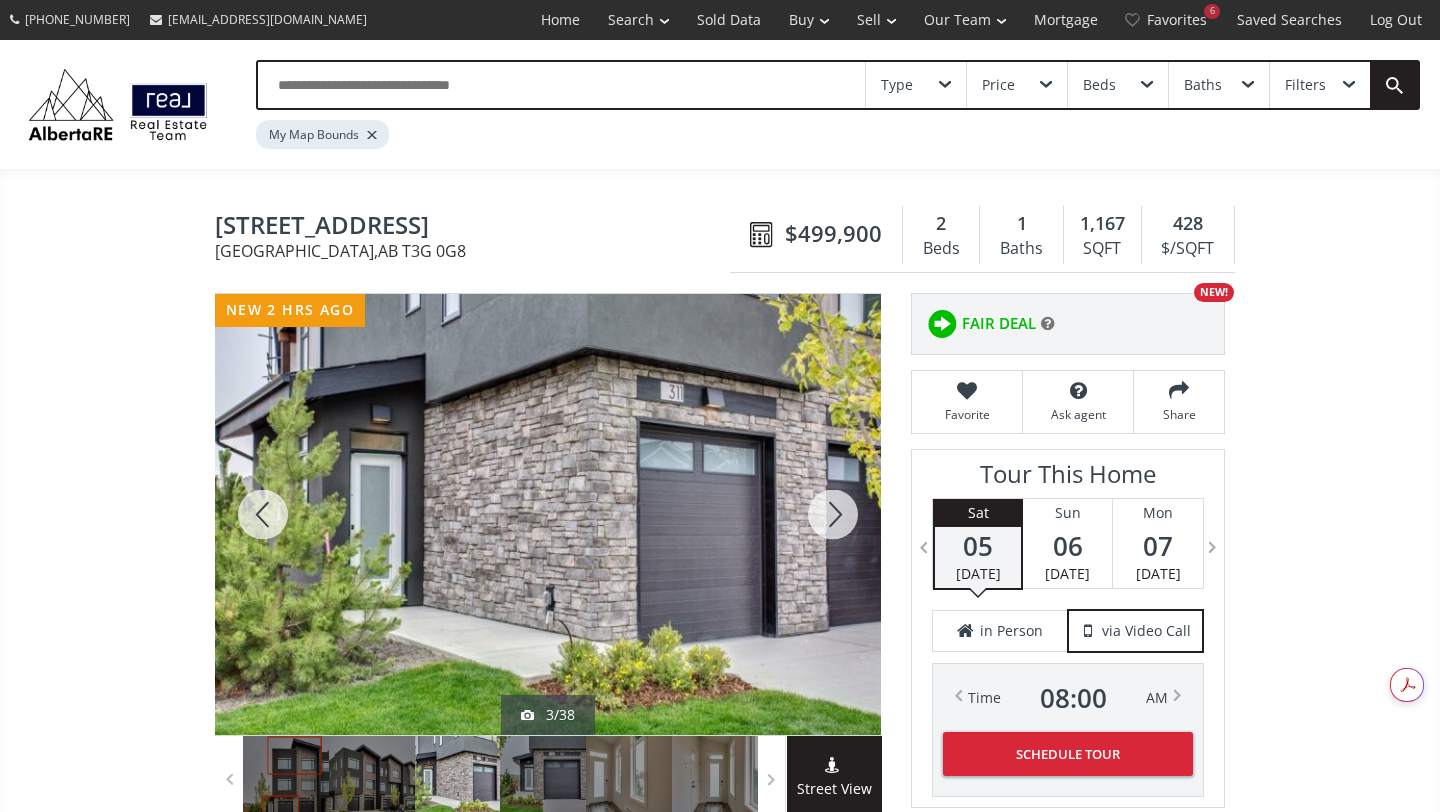 click at bounding box center (833, 514) 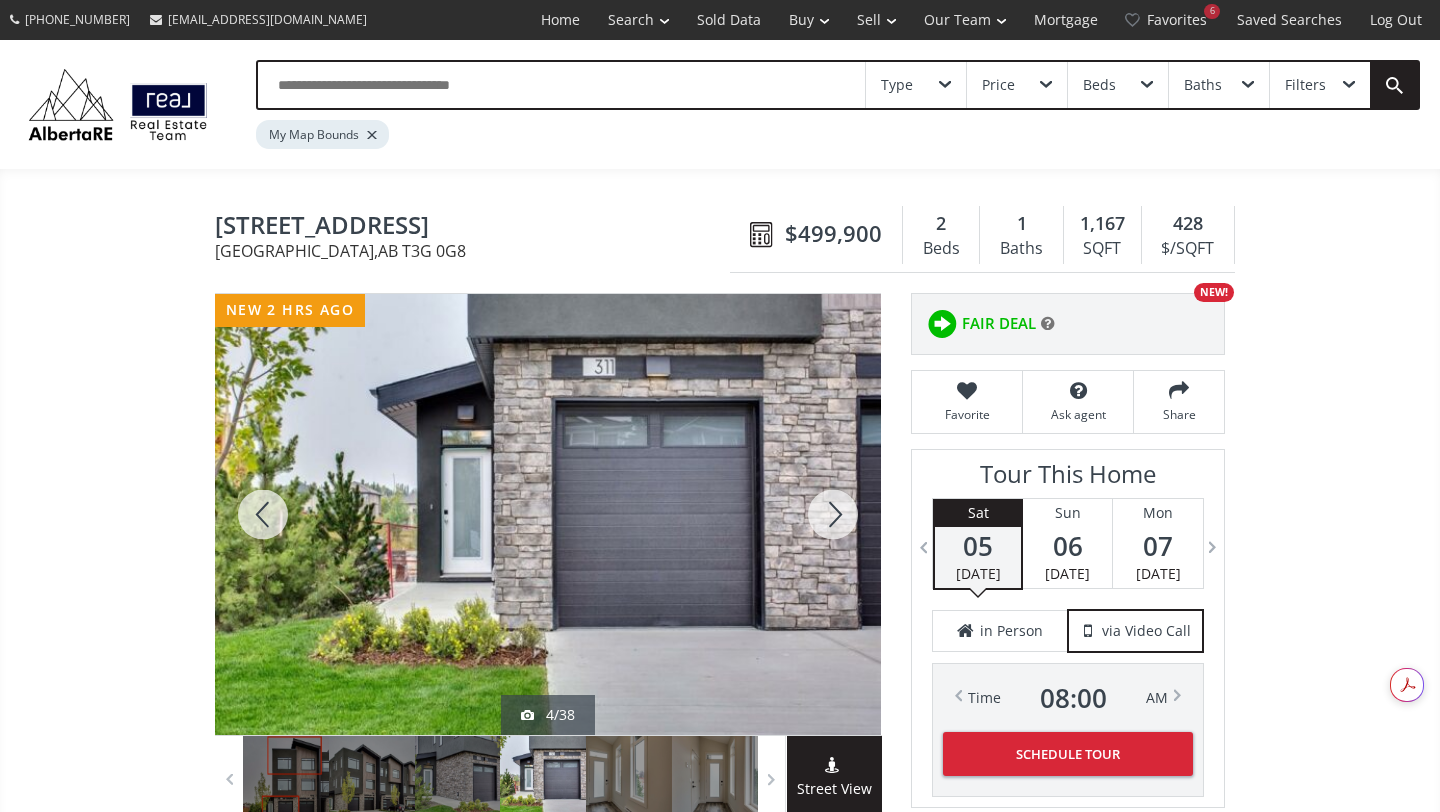 click at bounding box center [833, 514] 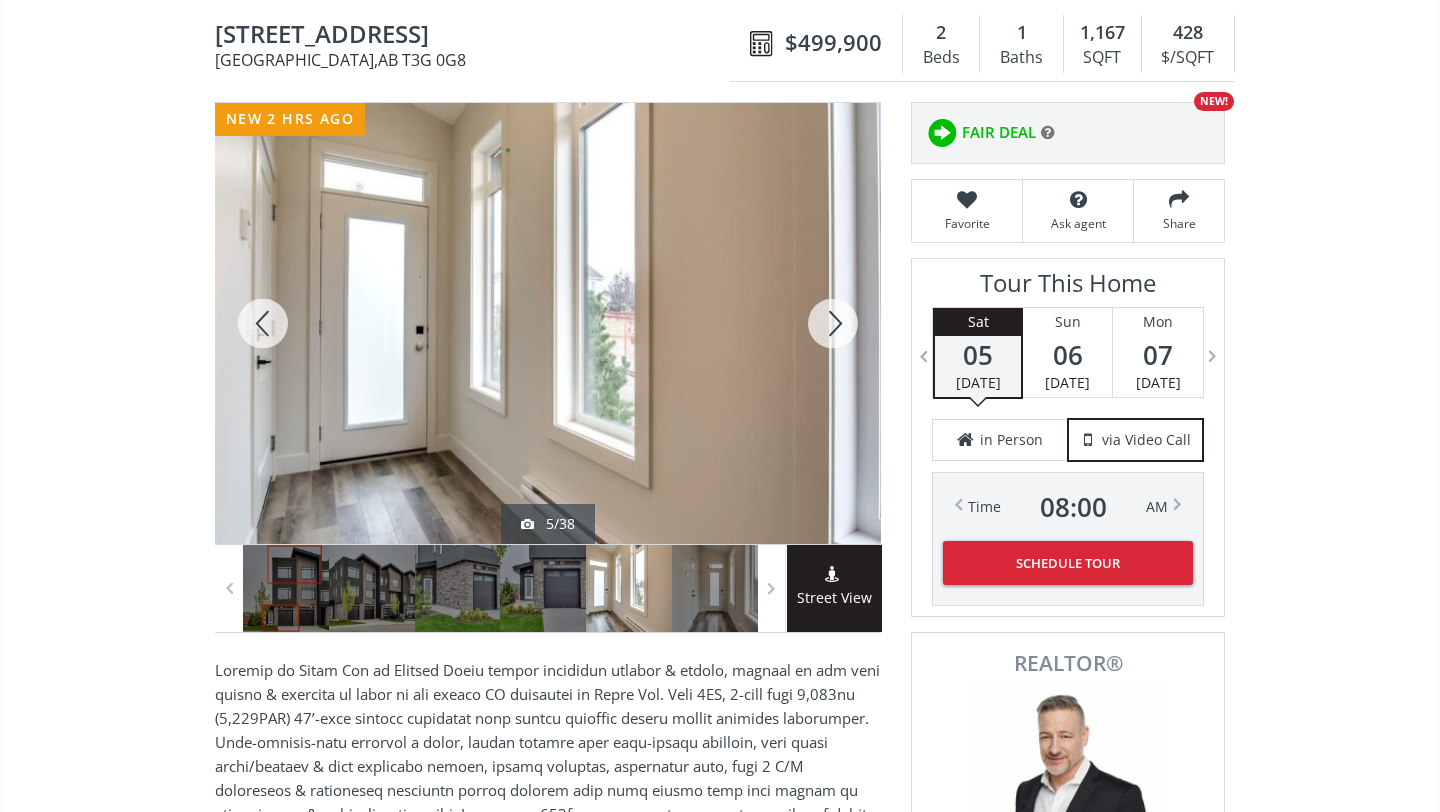 scroll, scrollTop: 0, scrollLeft: 0, axis: both 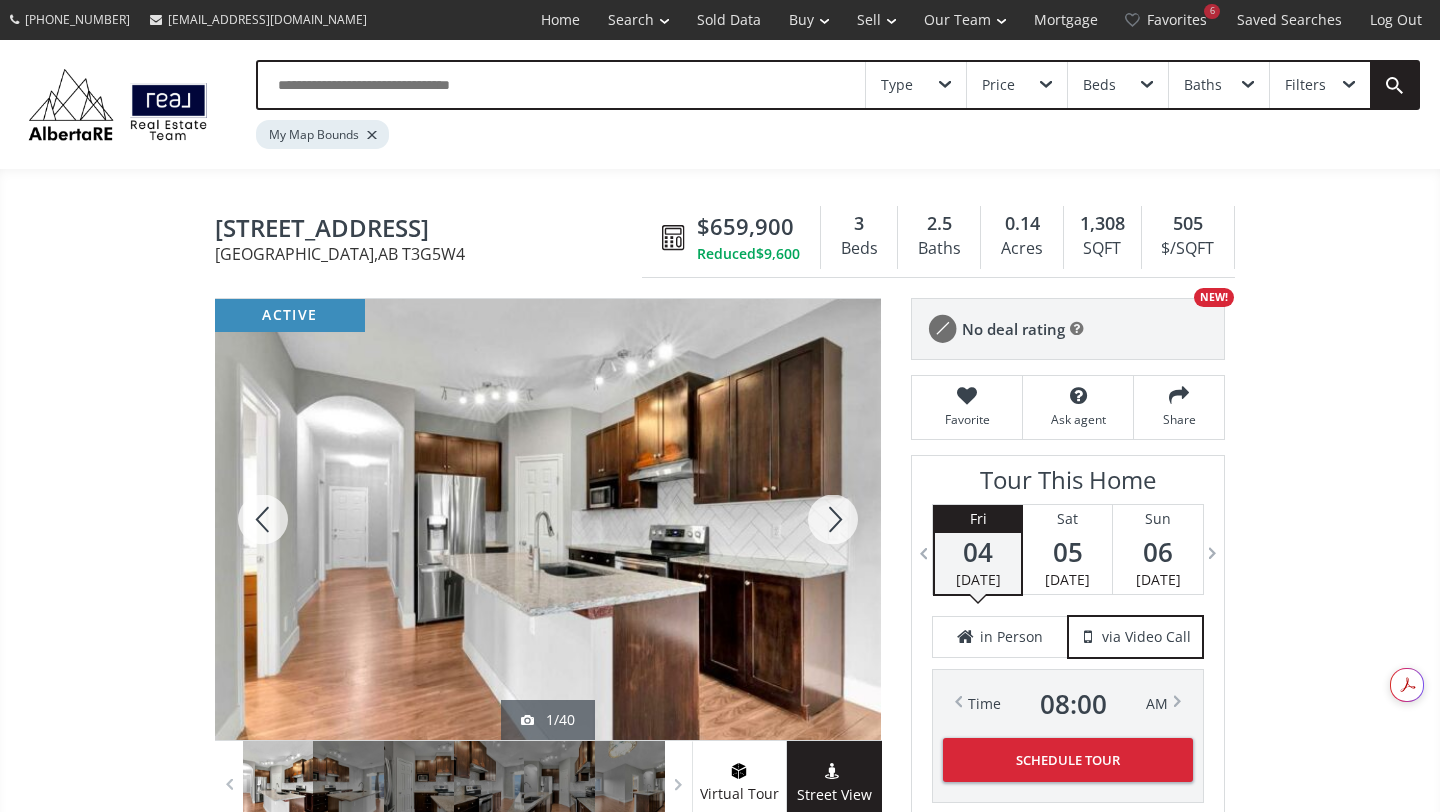 click at bounding box center (833, 519) 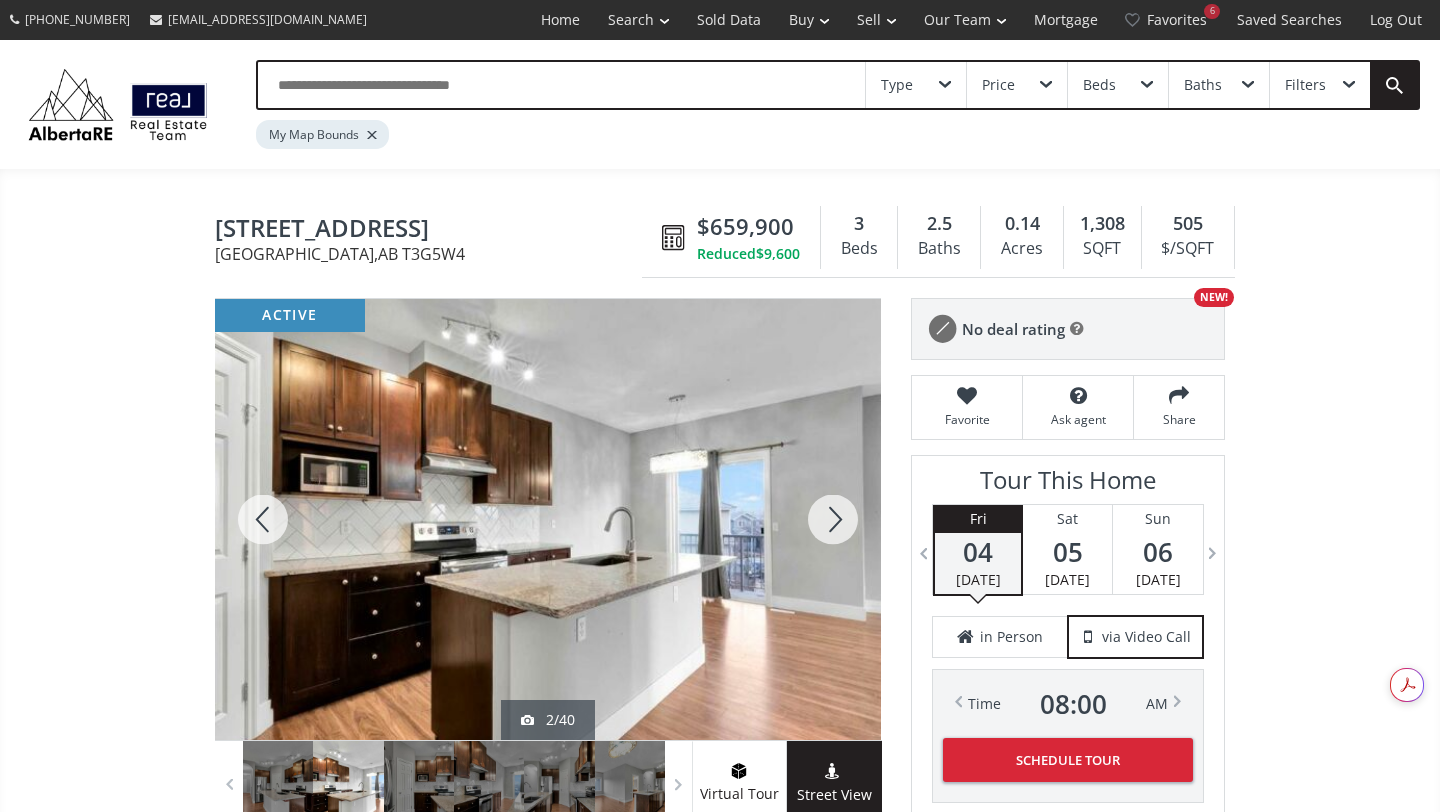 click at bounding box center [833, 519] 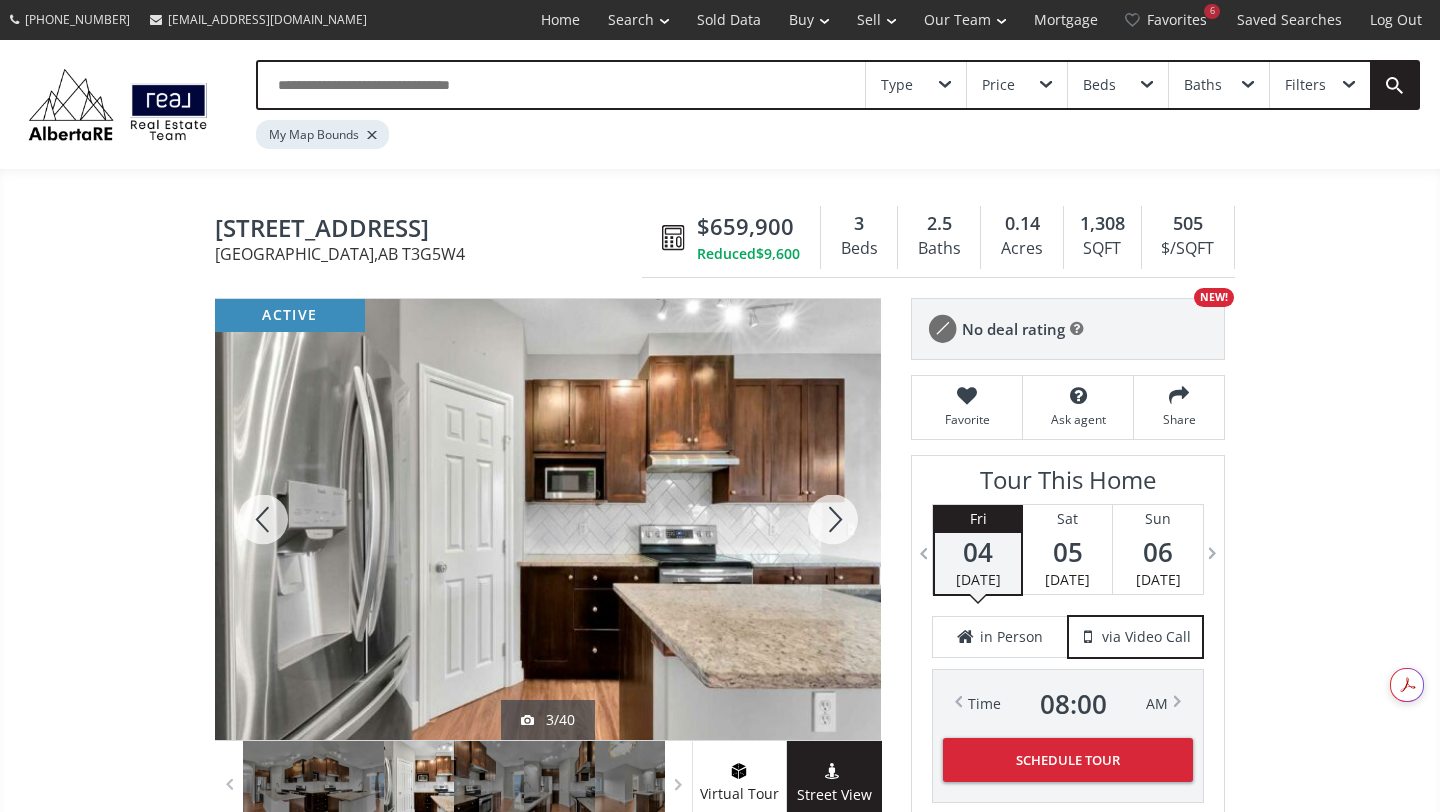 click at bounding box center (833, 519) 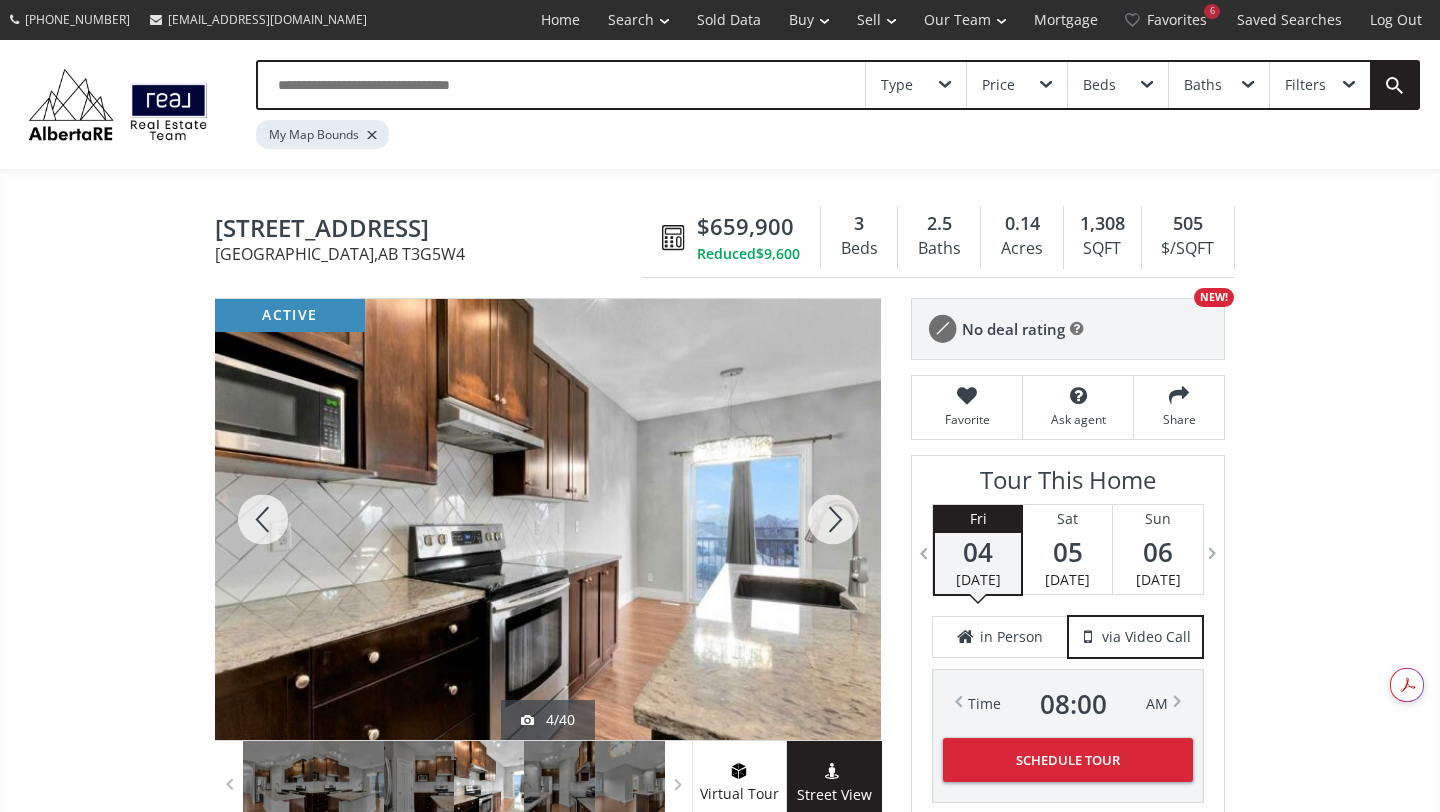 click at bounding box center [833, 519] 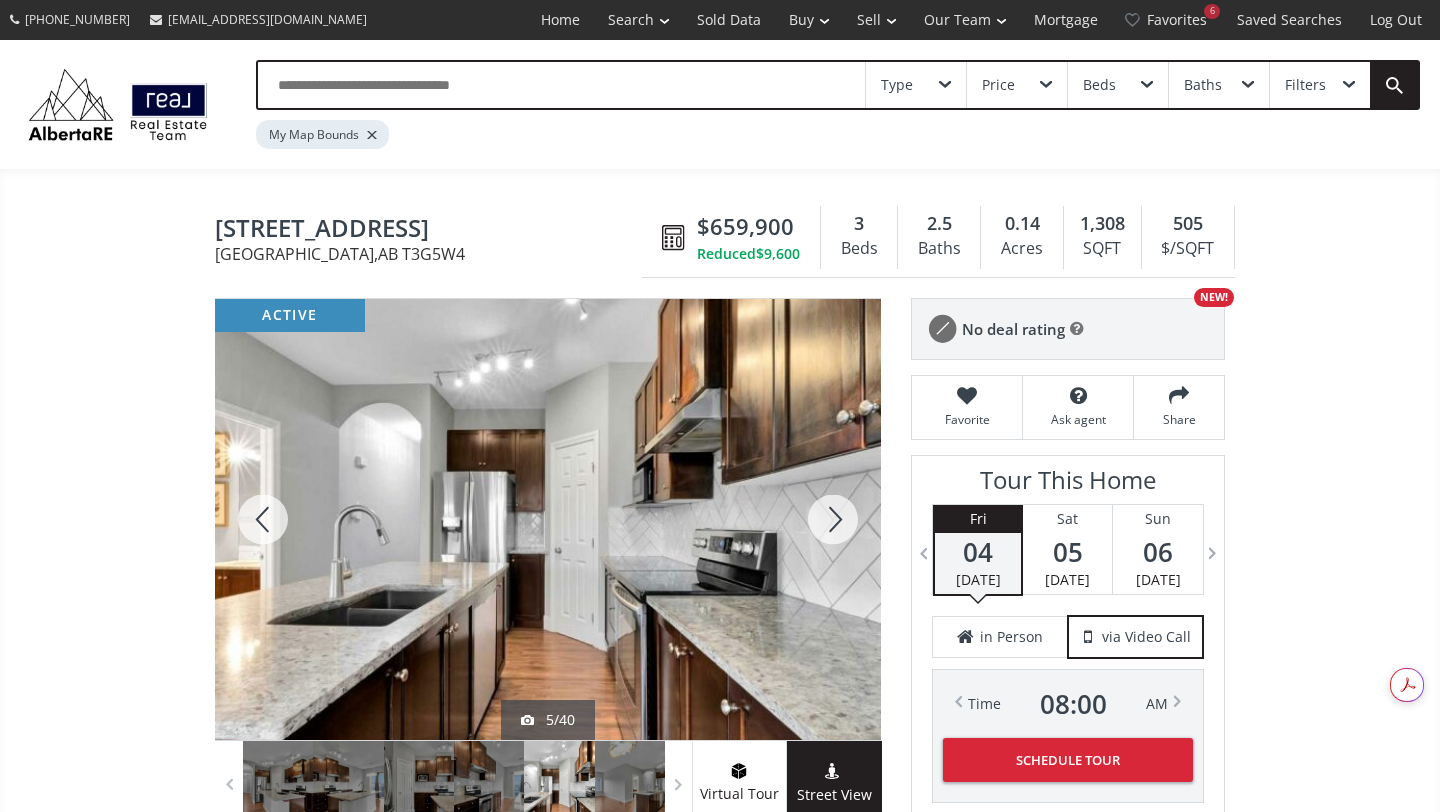 click at bounding box center (833, 519) 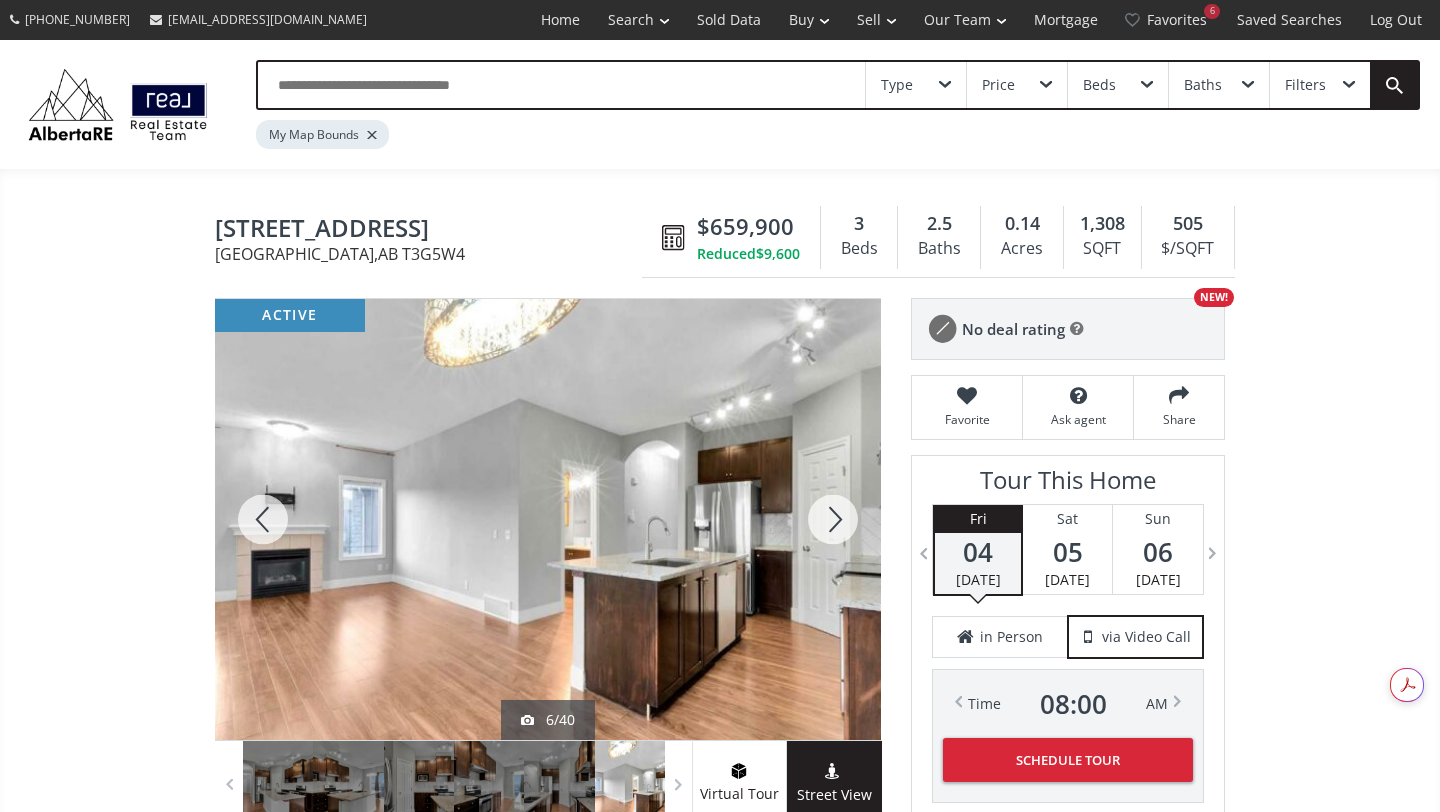 click at bounding box center [833, 519] 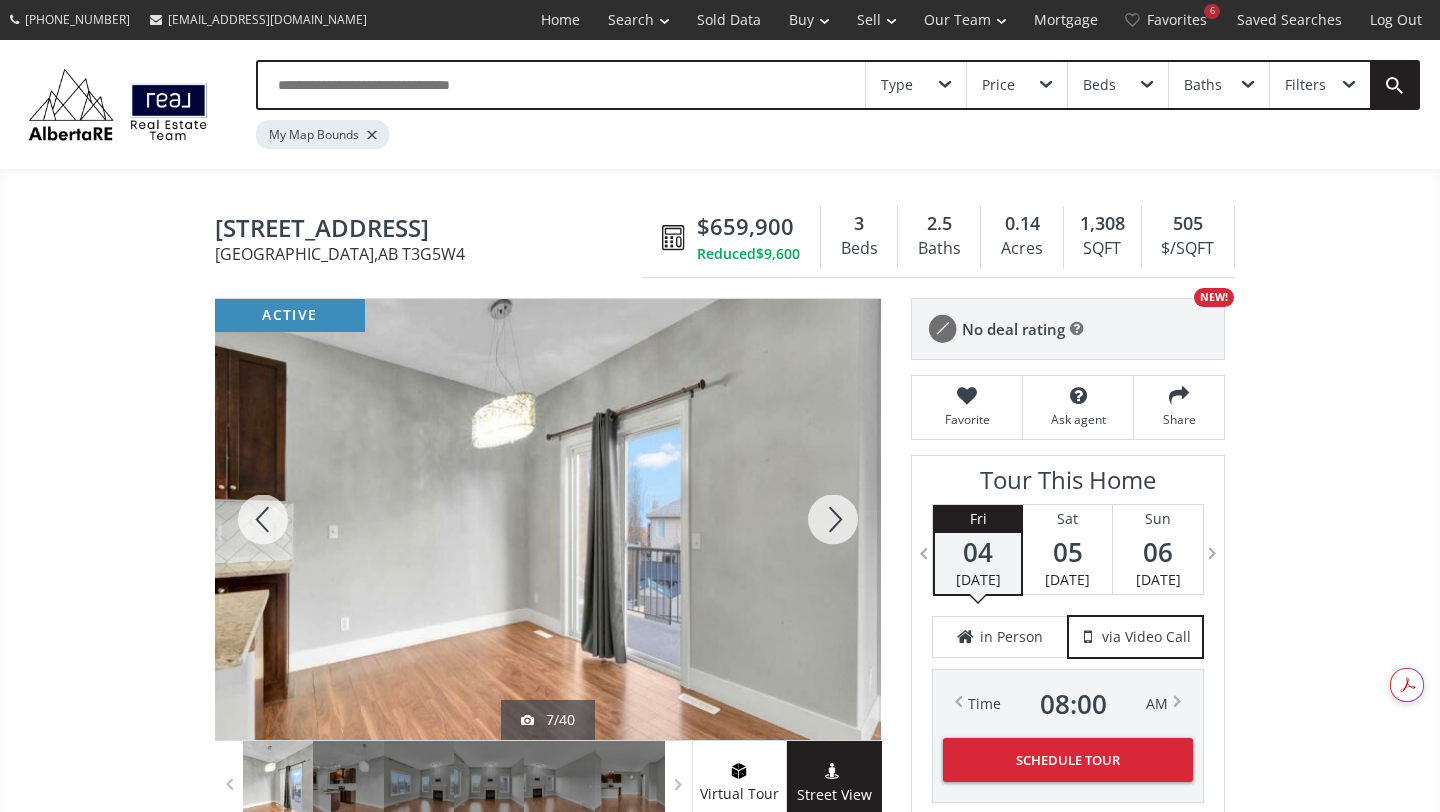 click at bounding box center [833, 519] 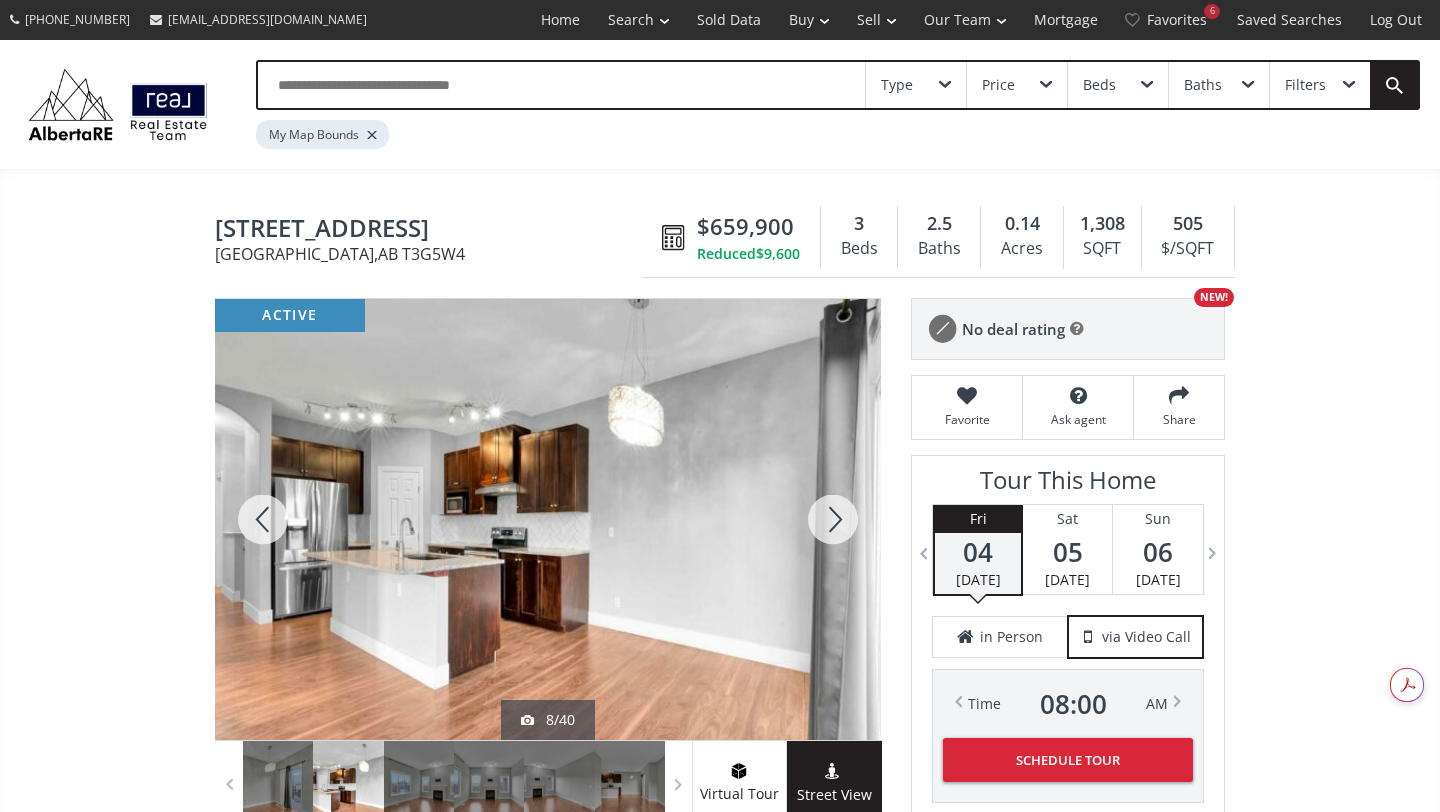 click at bounding box center (833, 519) 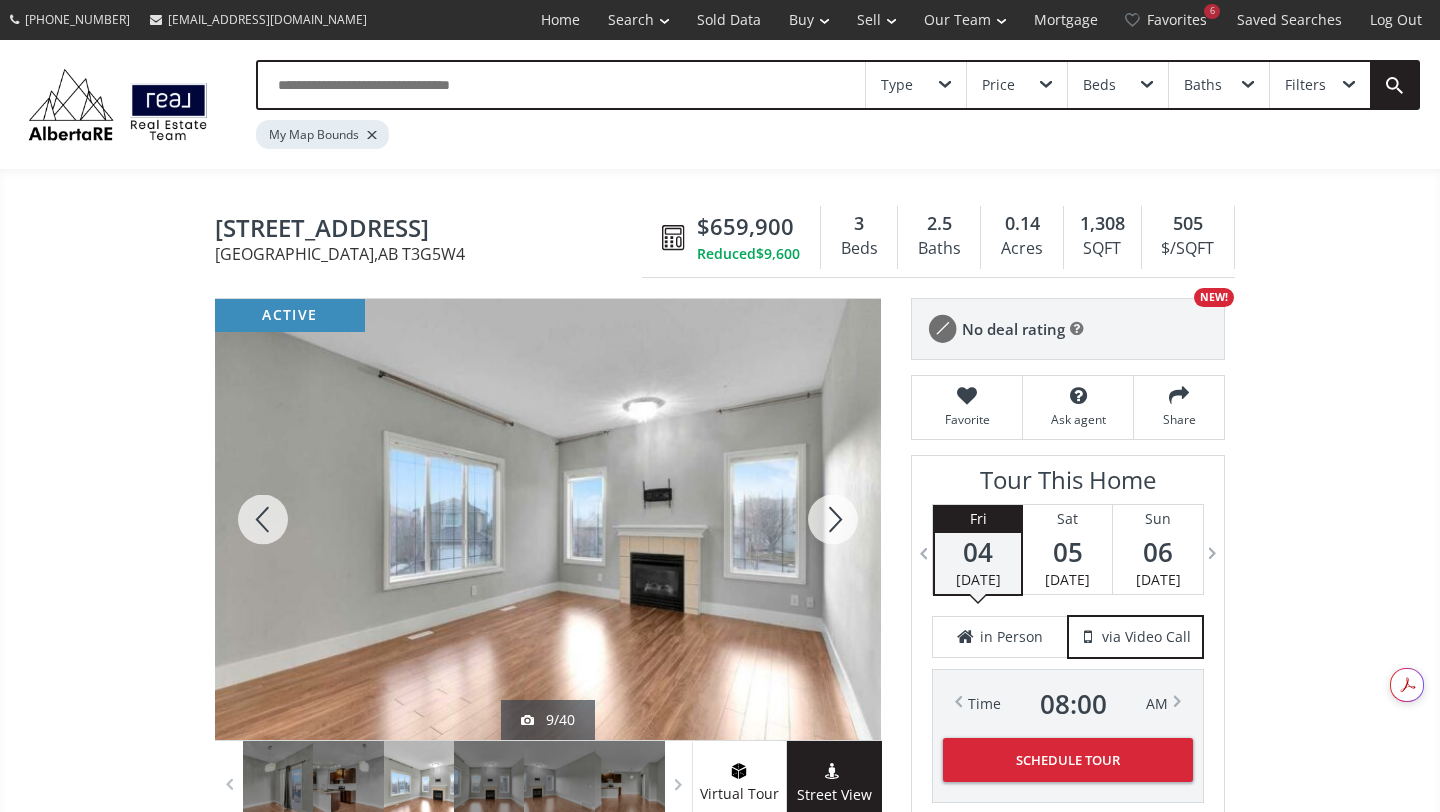 click at bounding box center (833, 519) 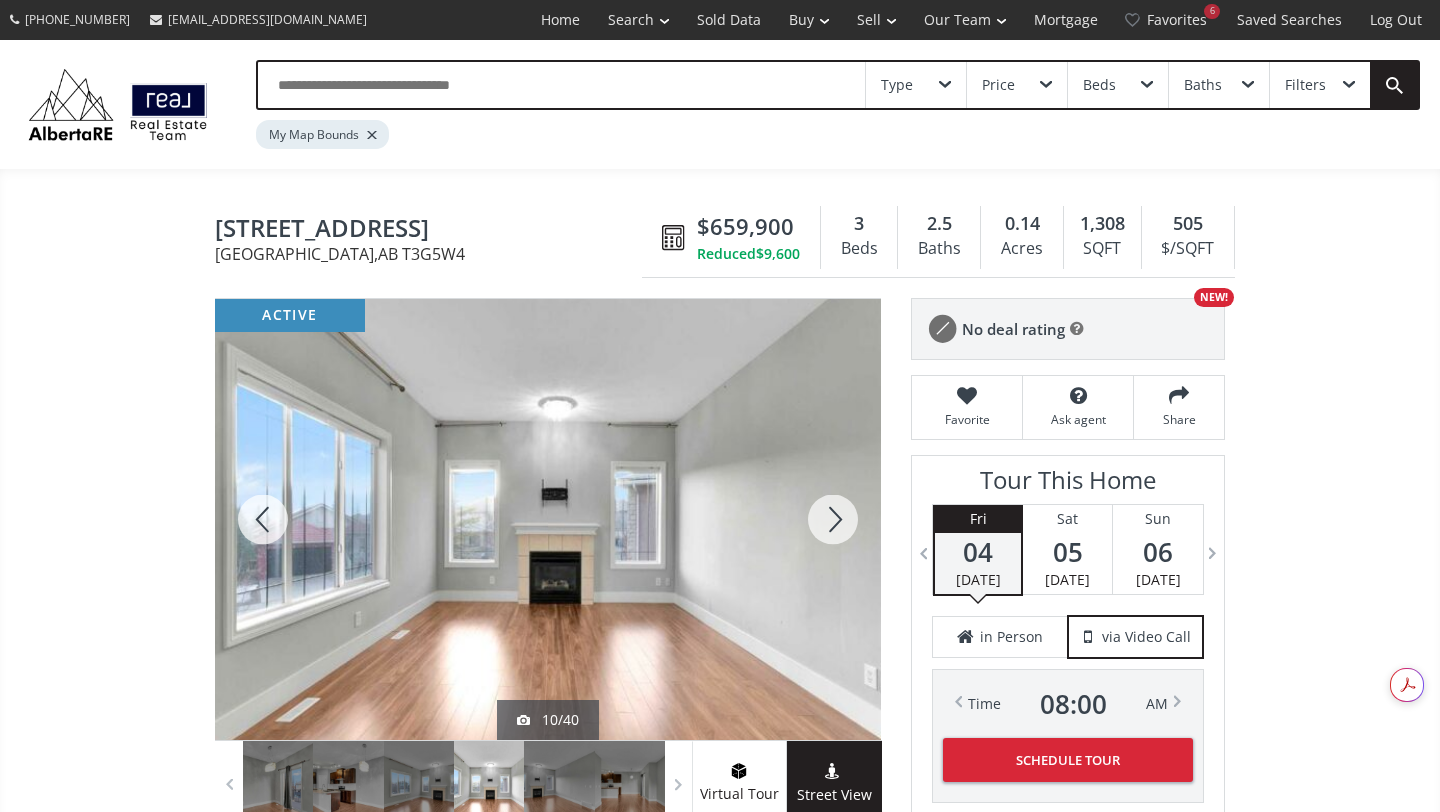 click at bounding box center (833, 519) 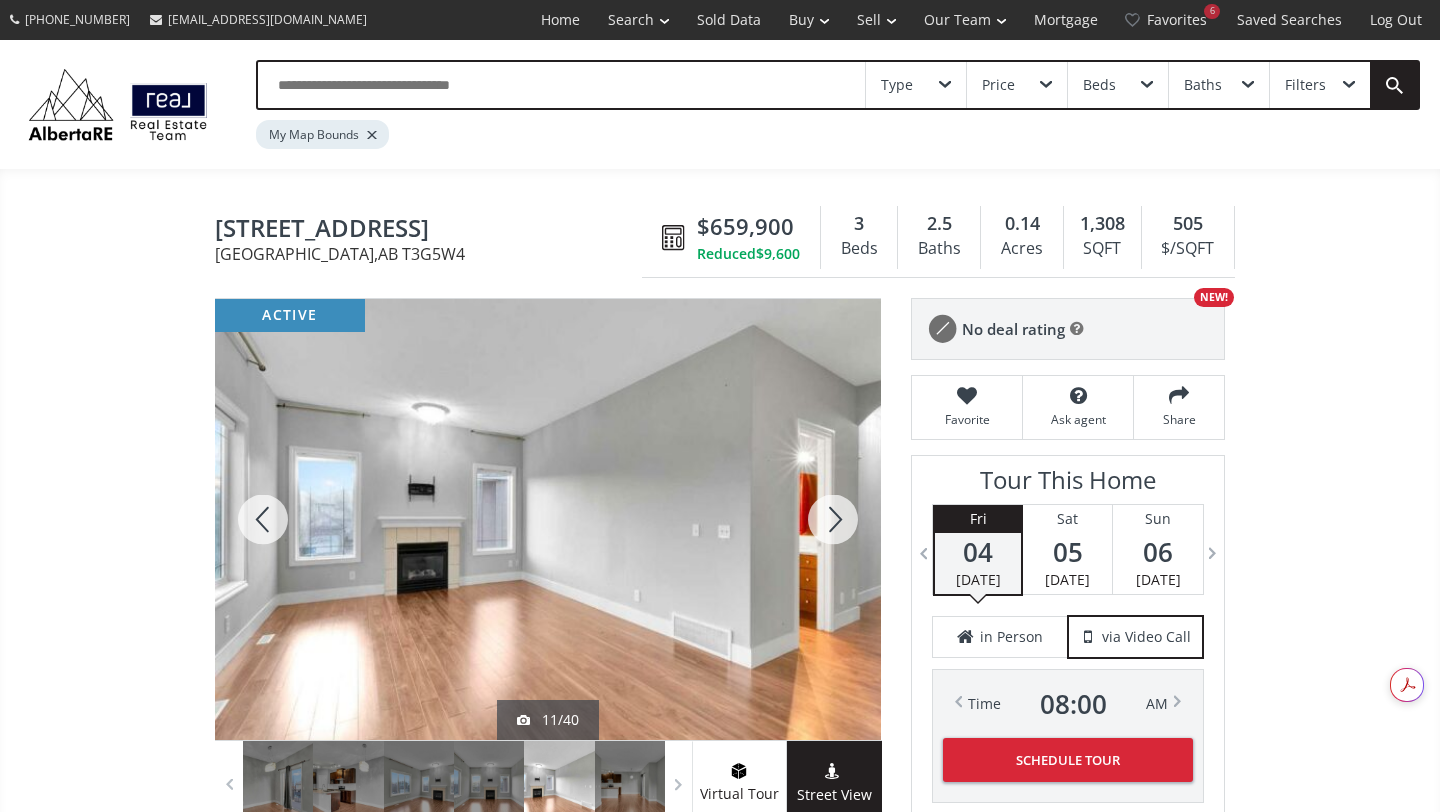 click at bounding box center (833, 519) 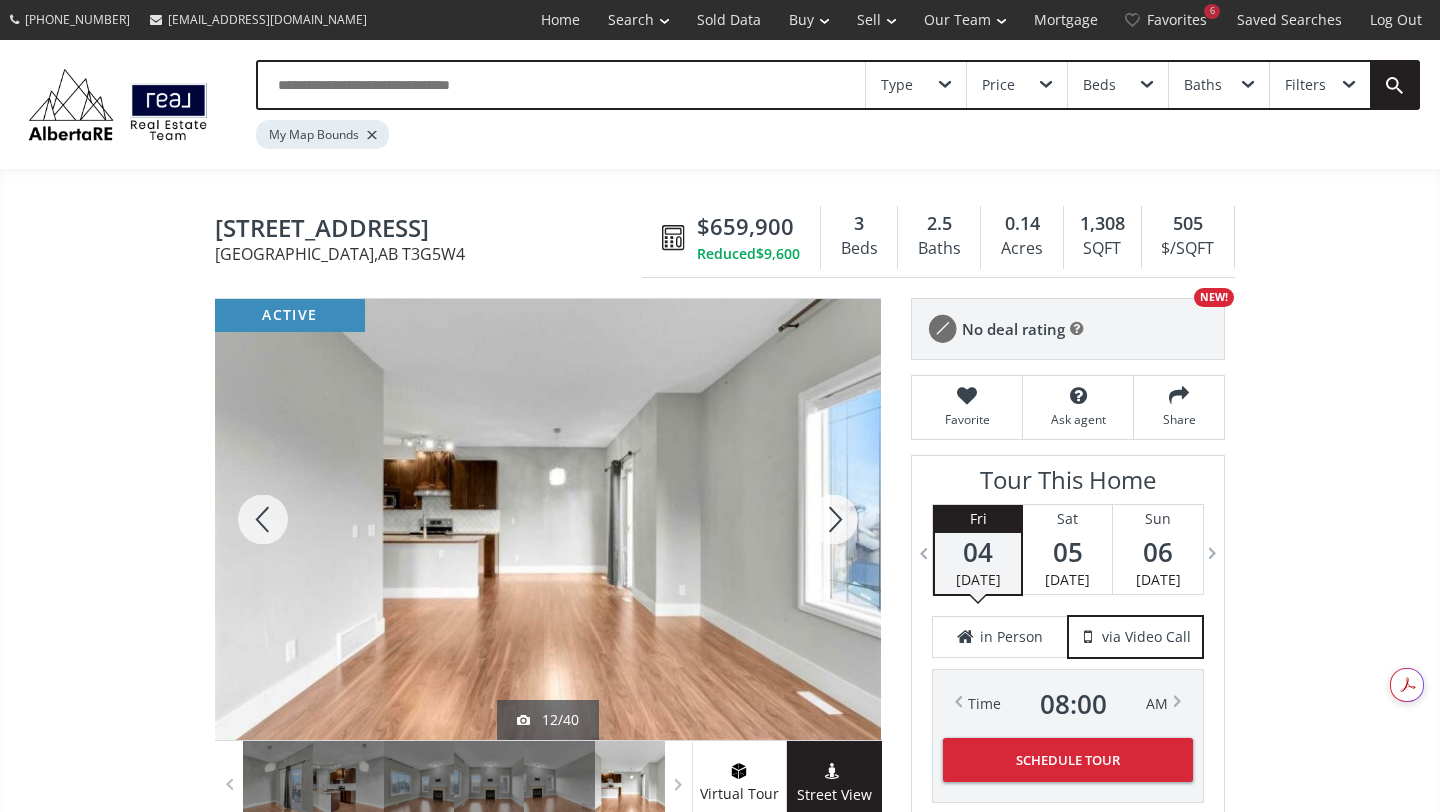 click at bounding box center [833, 519] 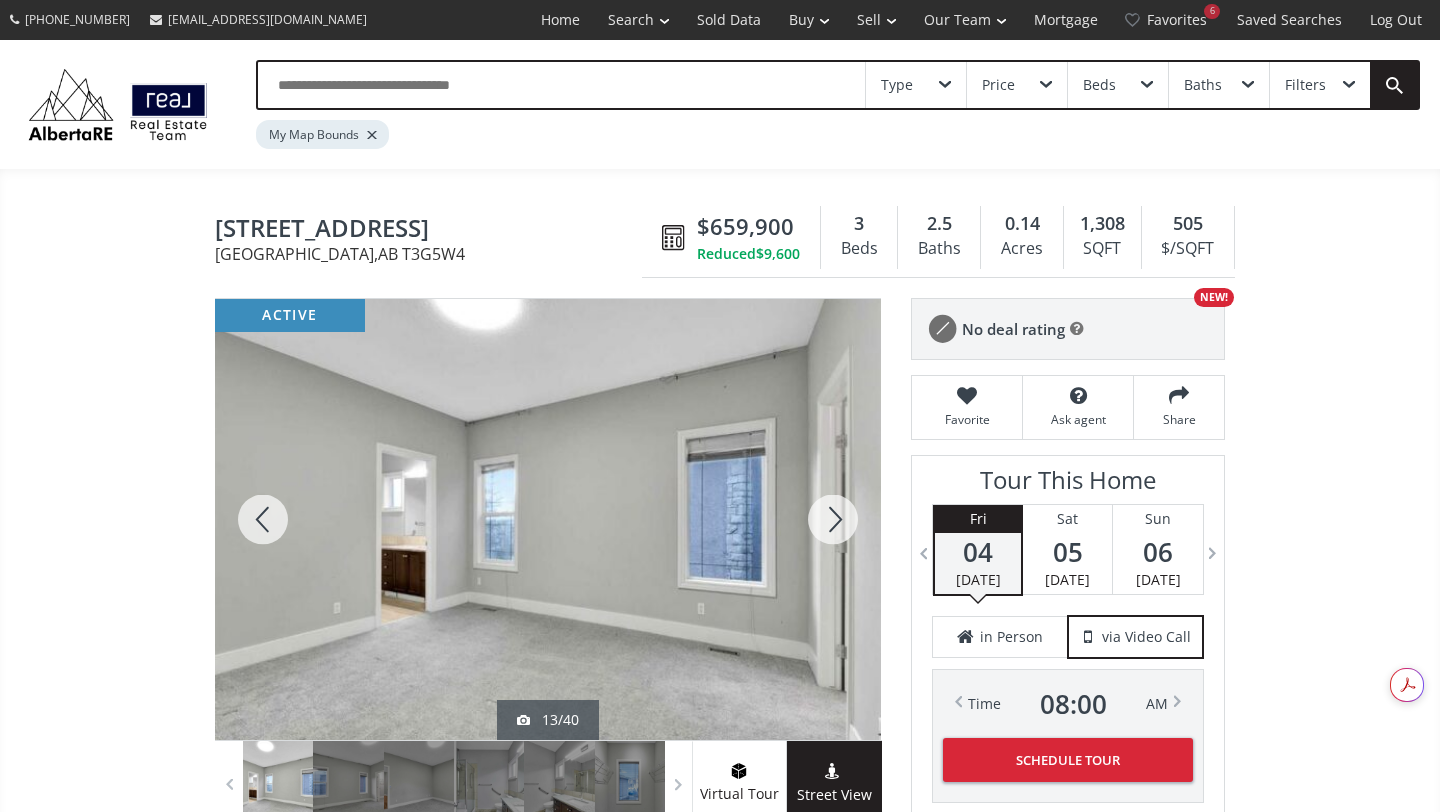 click at bounding box center (833, 519) 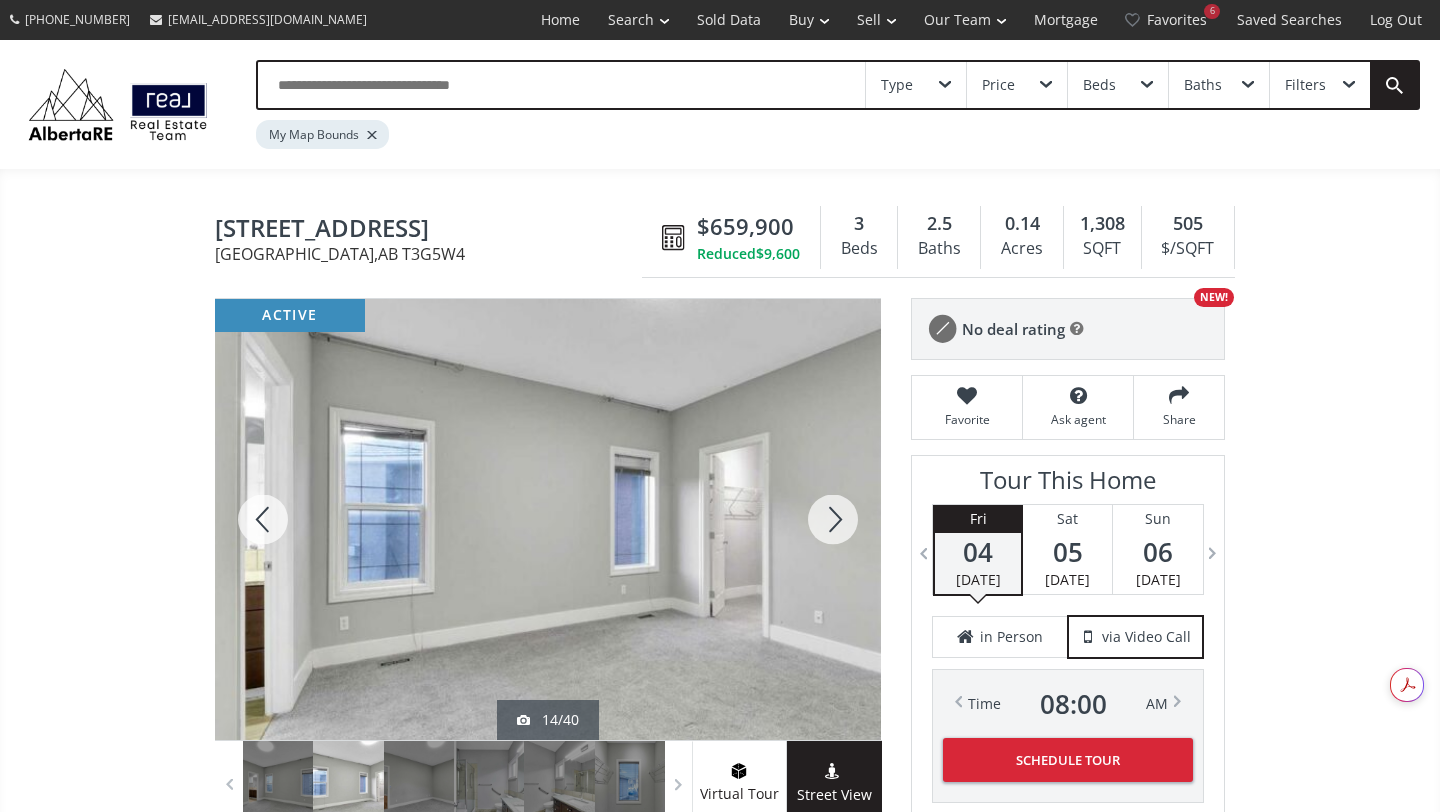 click at bounding box center [833, 519] 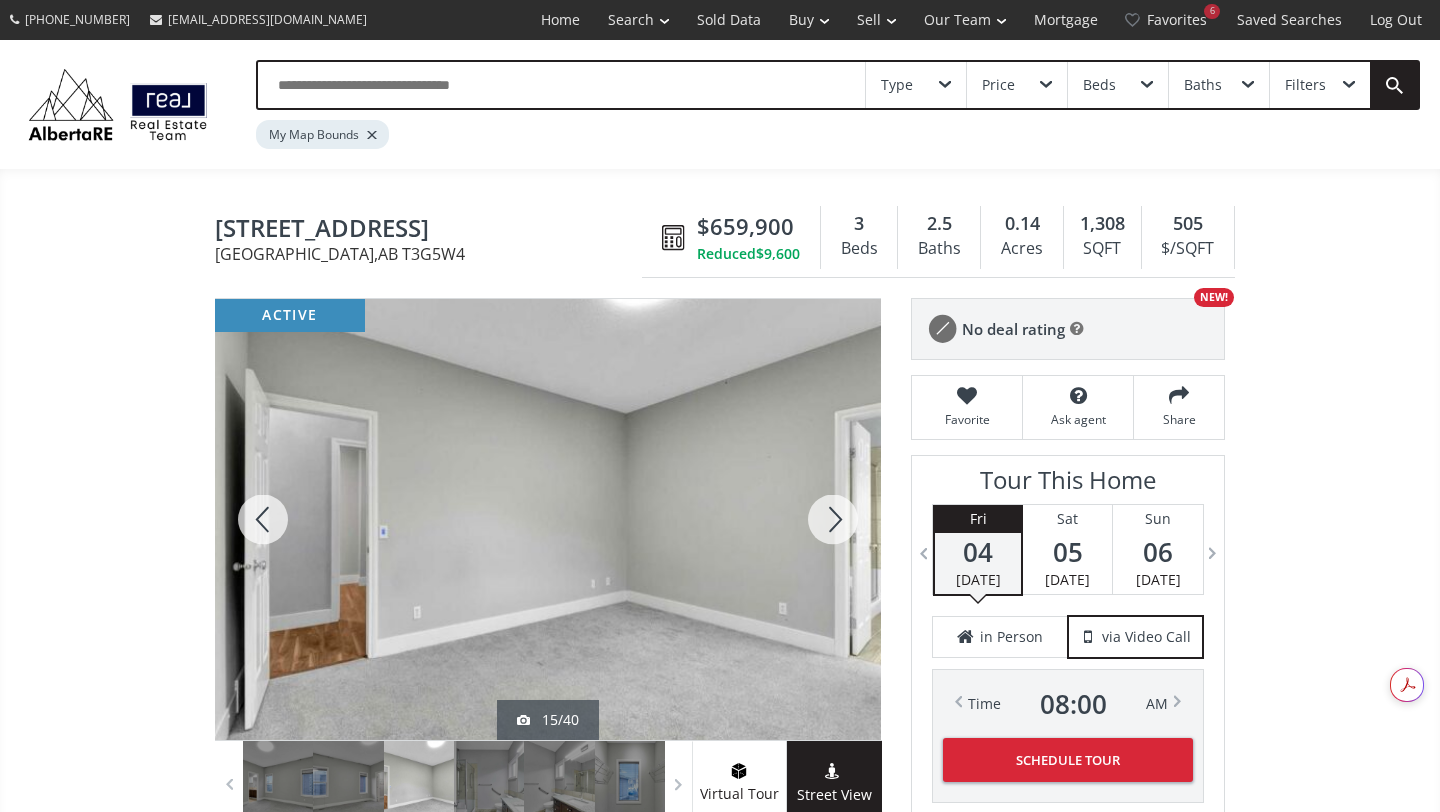click at bounding box center [833, 519] 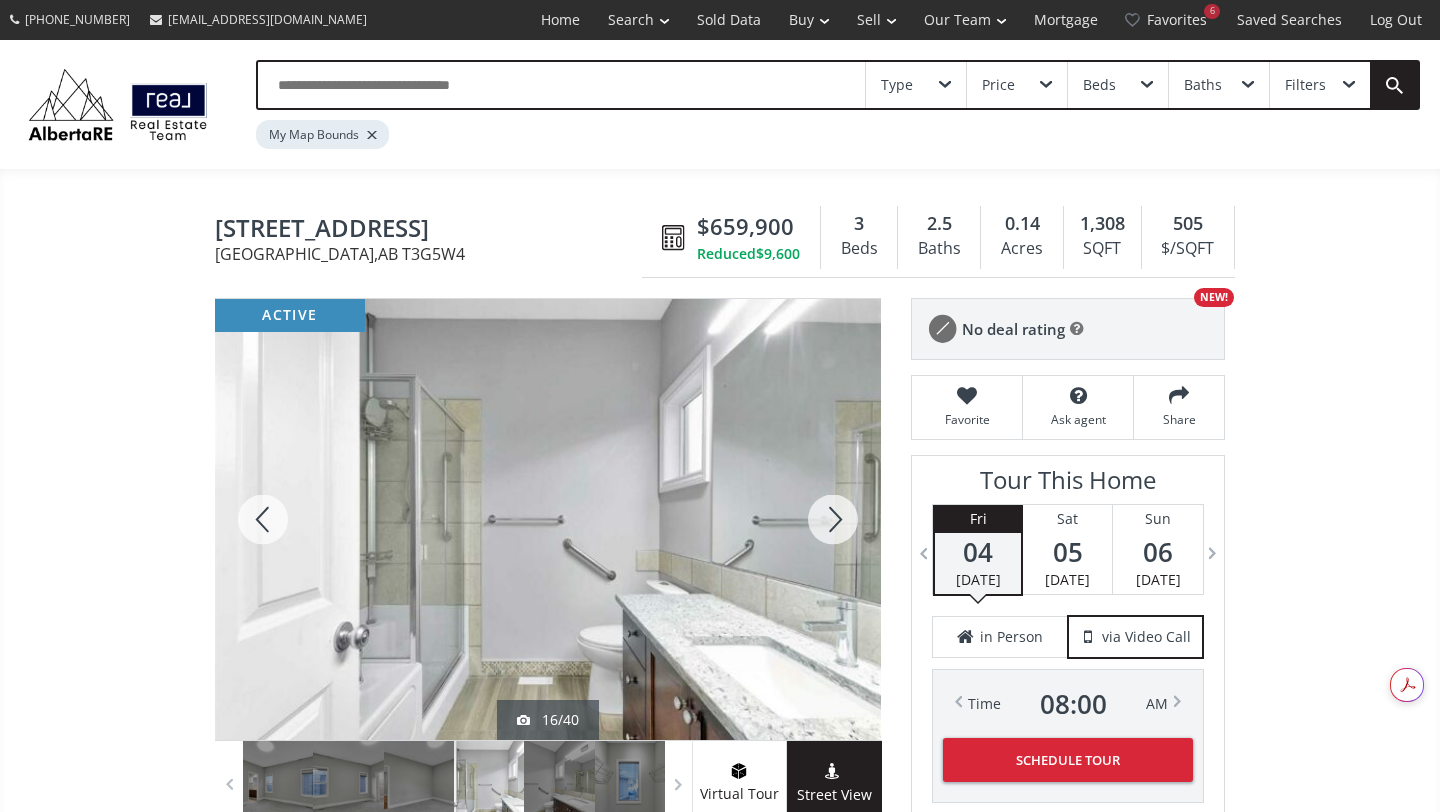 click at bounding box center [833, 519] 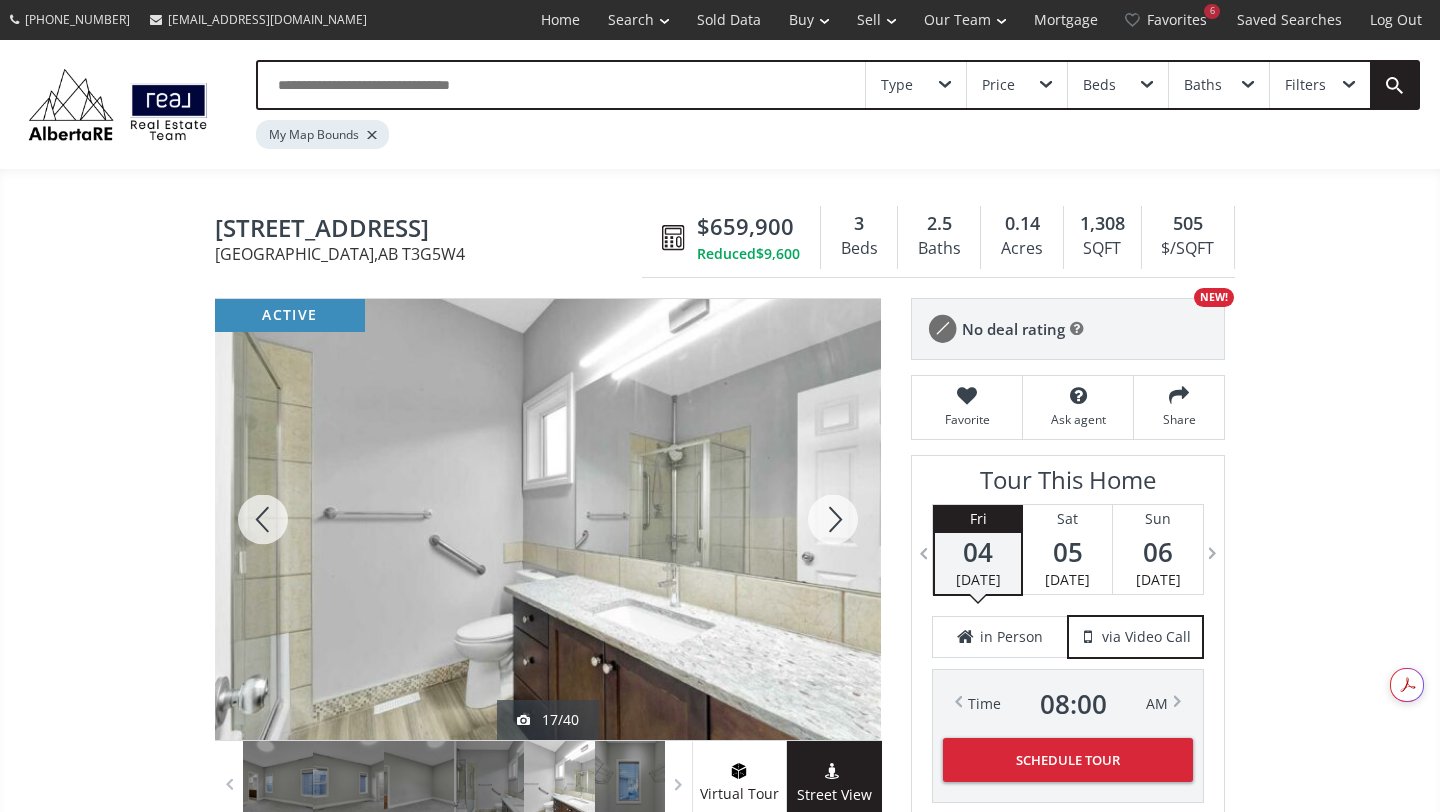 click at bounding box center (833, 519) 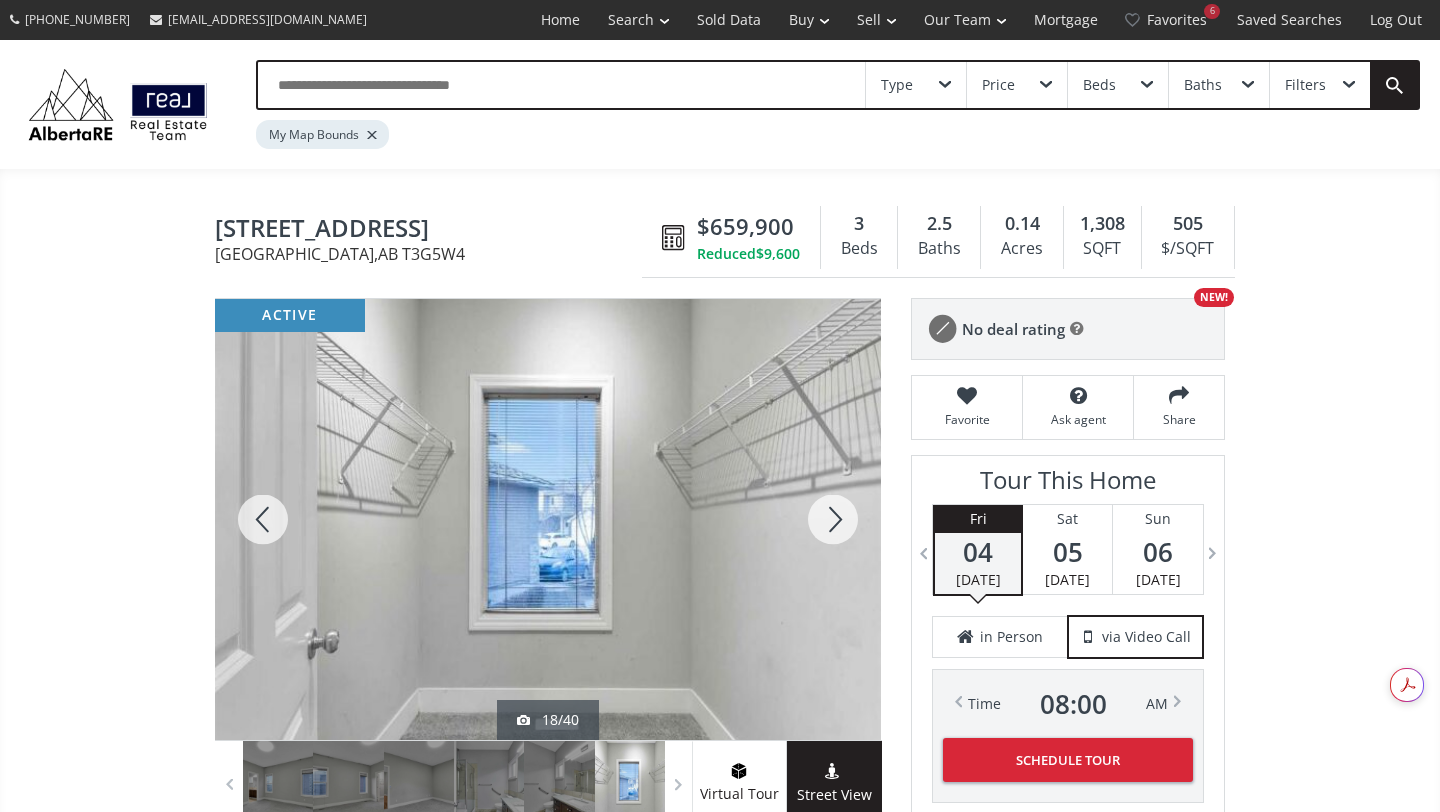 click at bounding box center (833, 519) 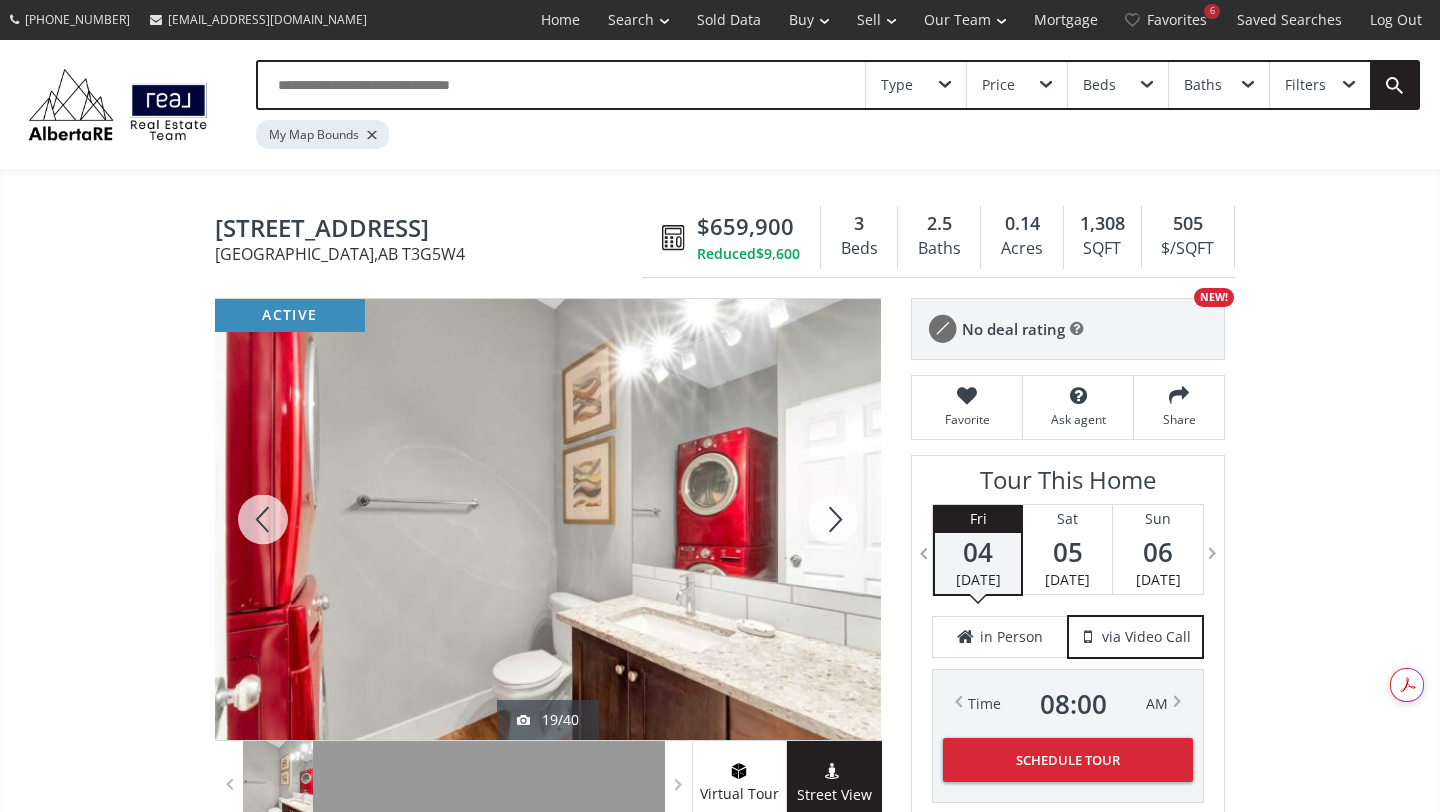 click at bounding box center (833, 519) 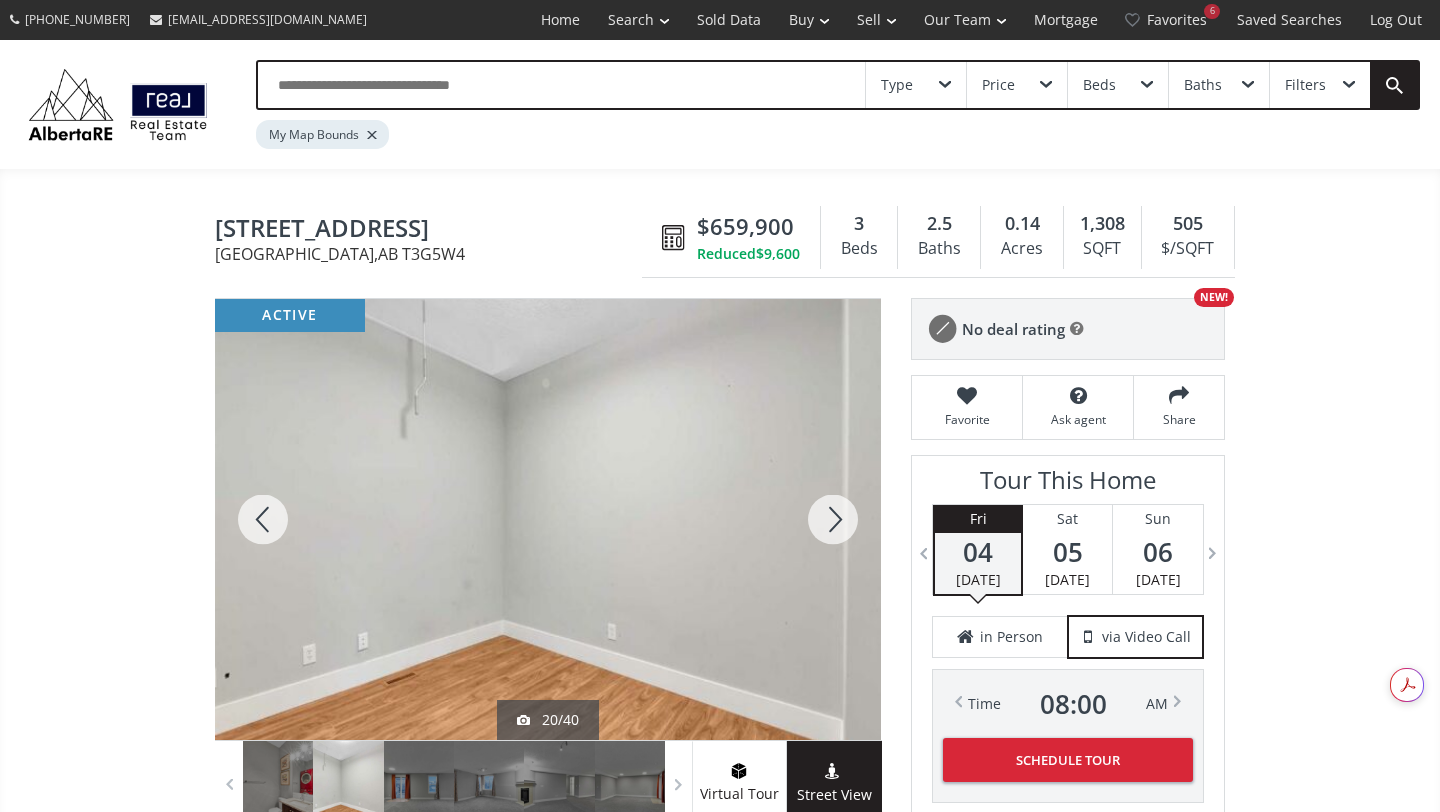 click at bounding box center [833, 519] 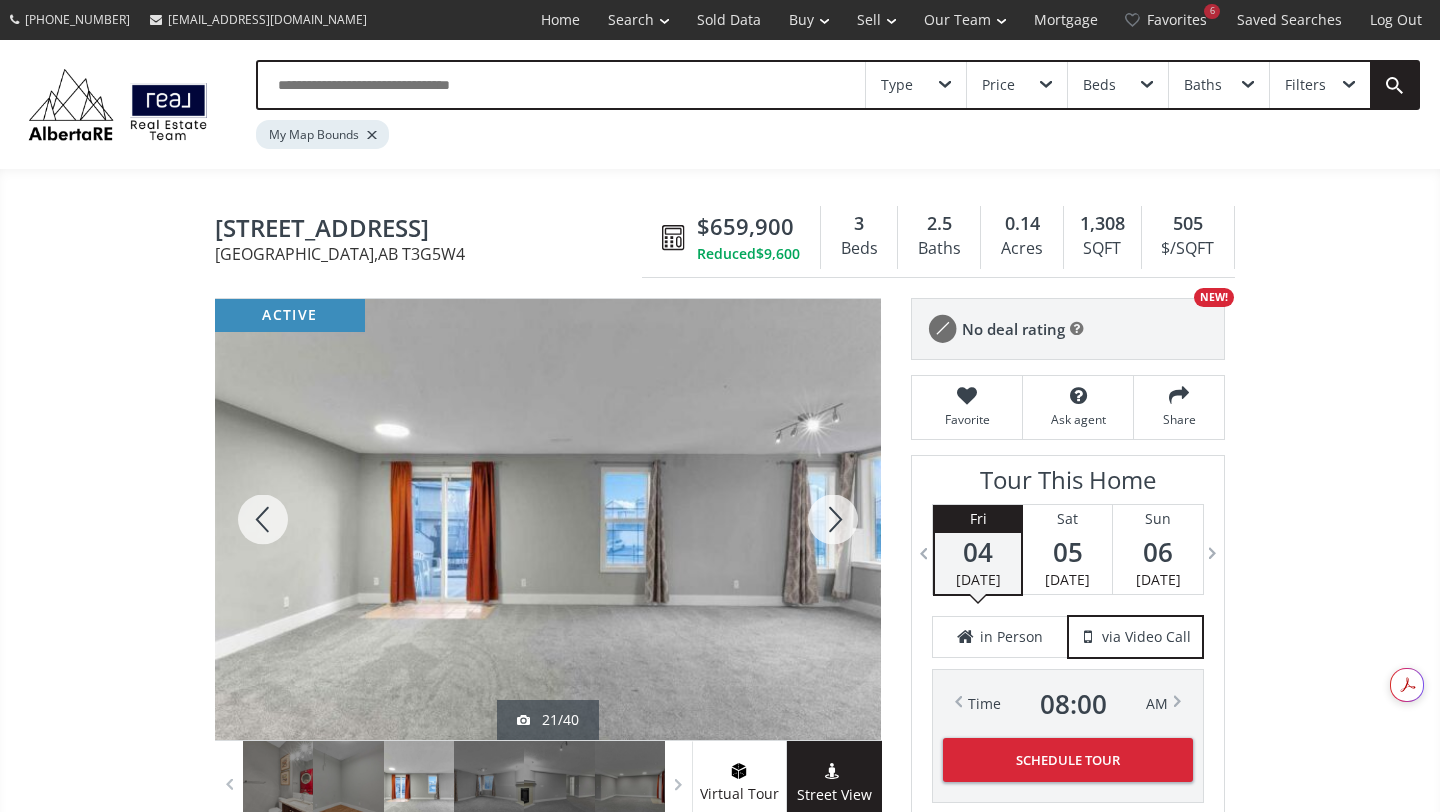 click at bounding box center (833, 519) 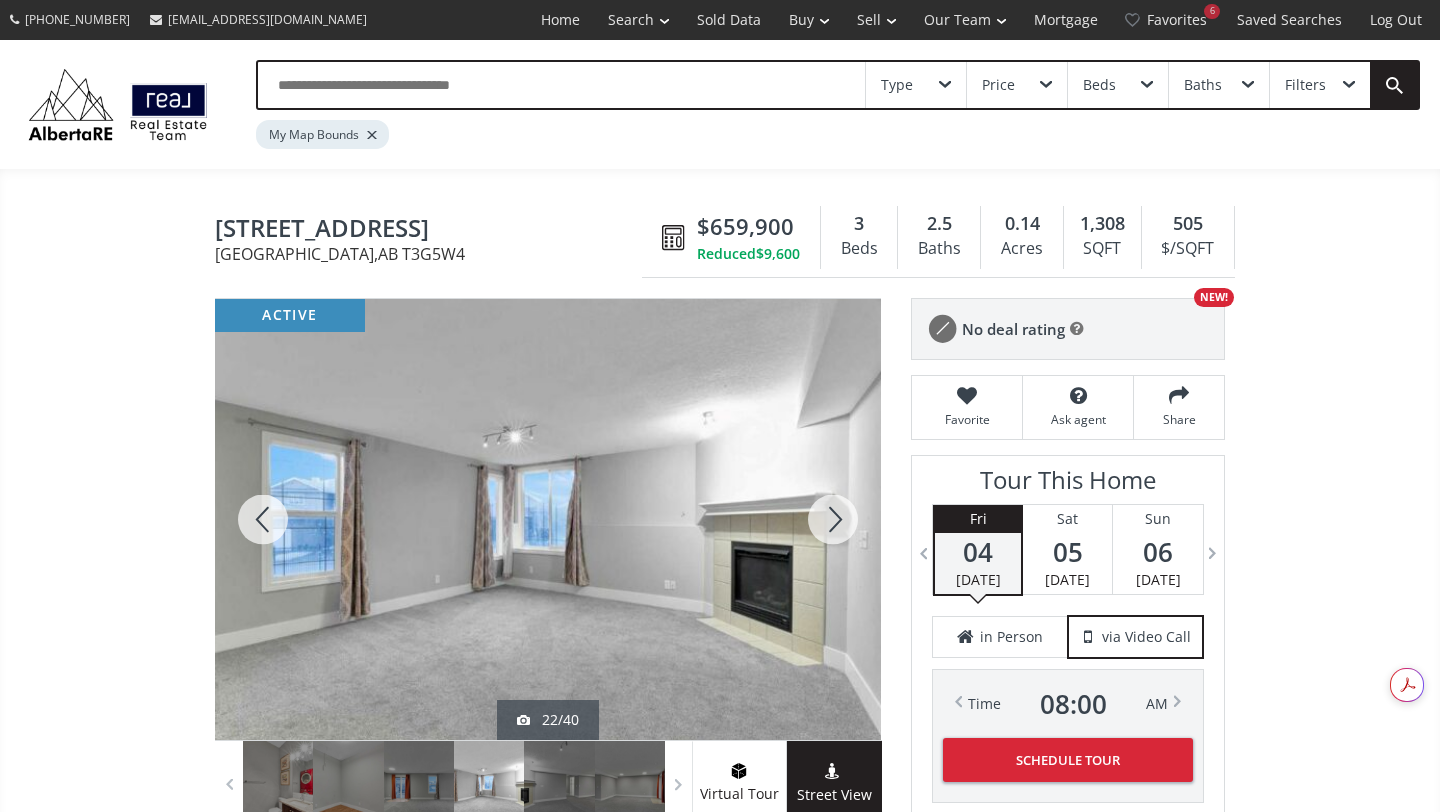 click at bounding box center (833, 519) 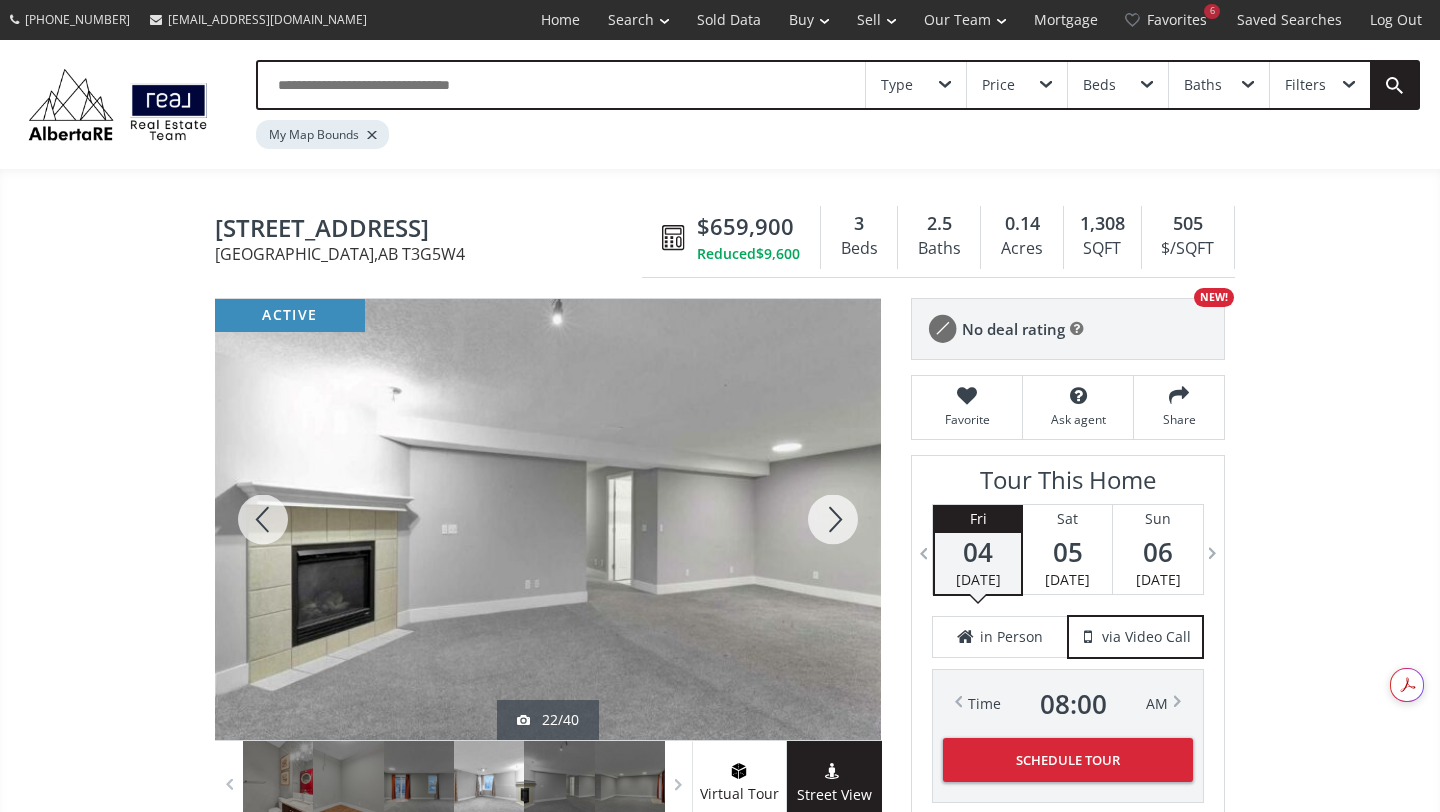 click at bounding box center [833, 519] 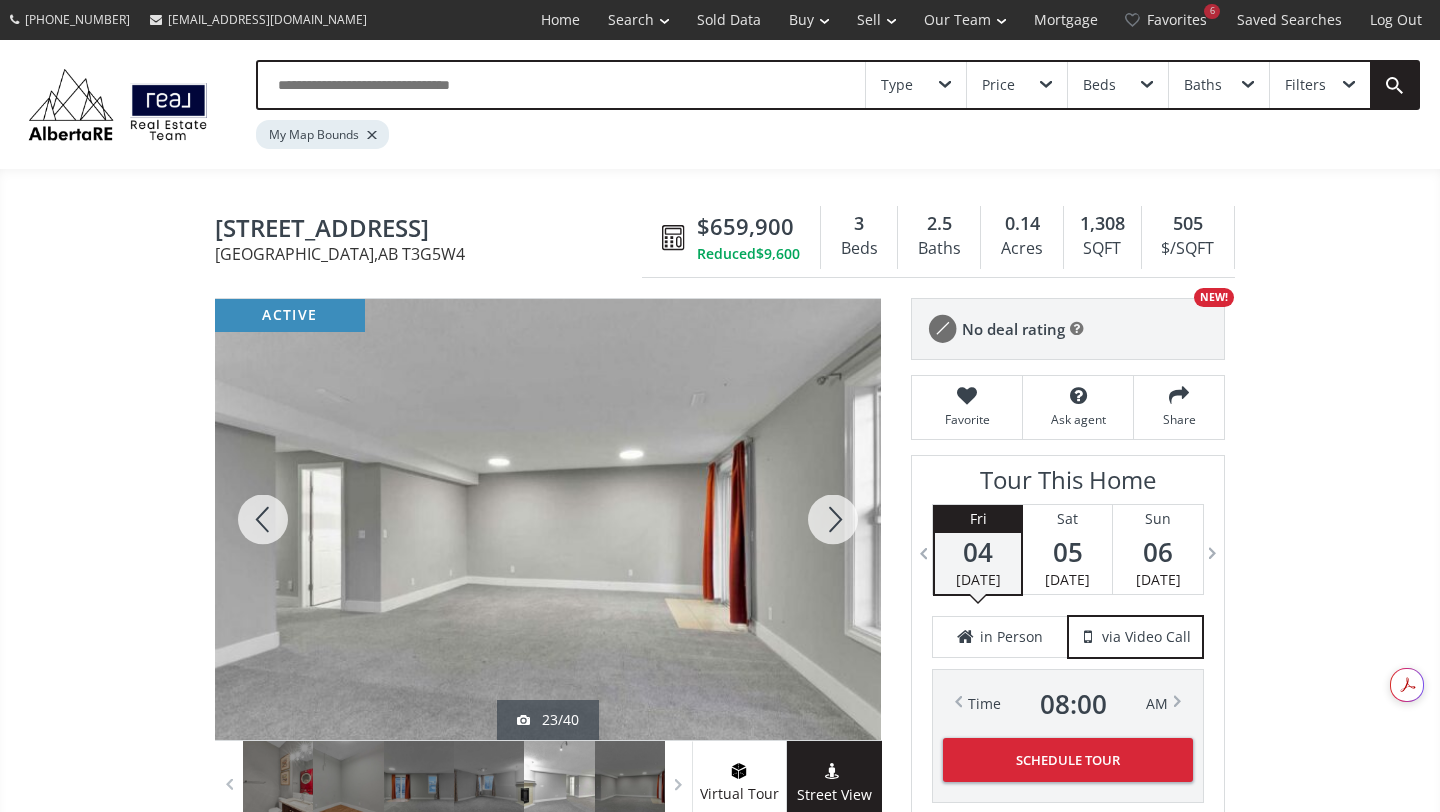 click at bounding box center [833, 519] 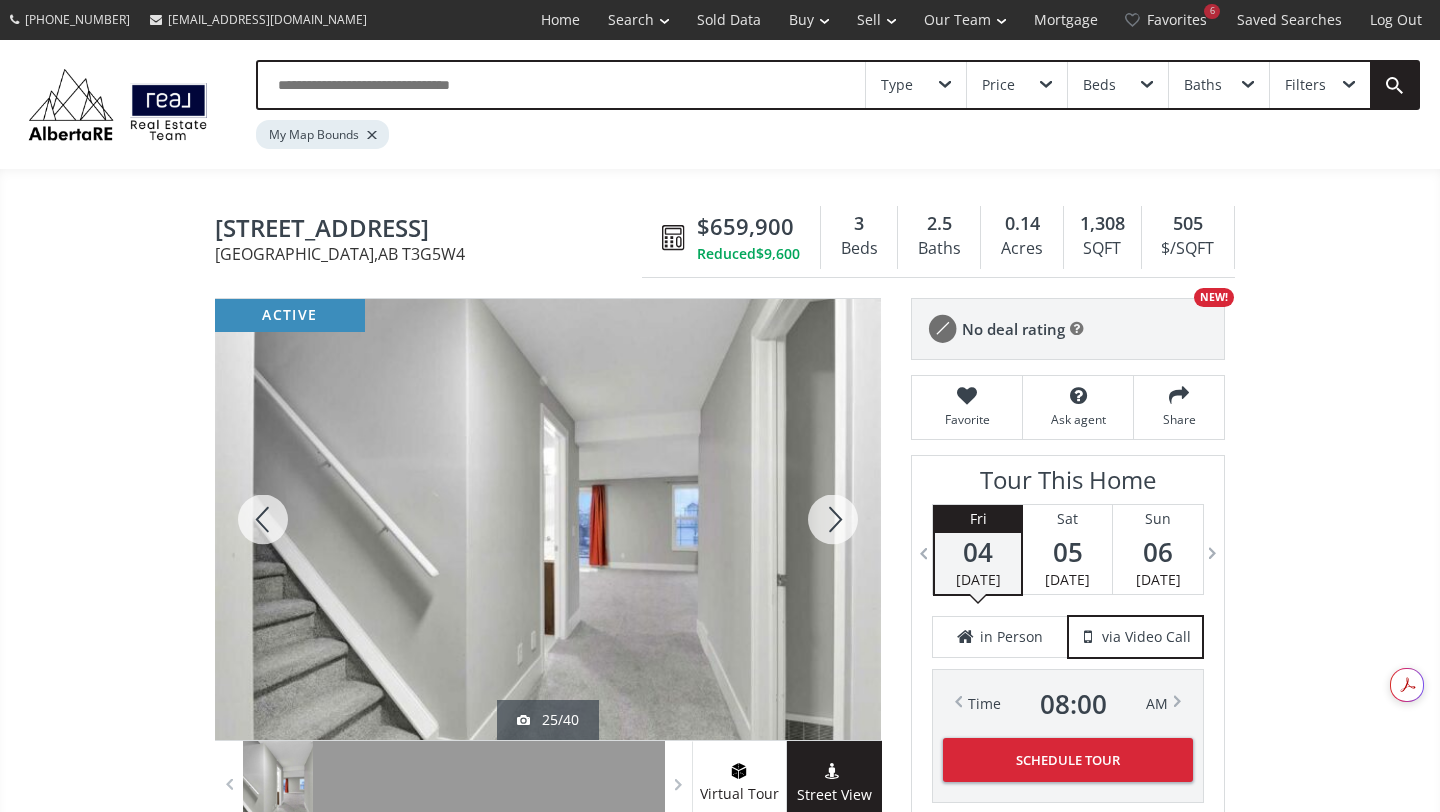 click at bounding box center [833, 519] 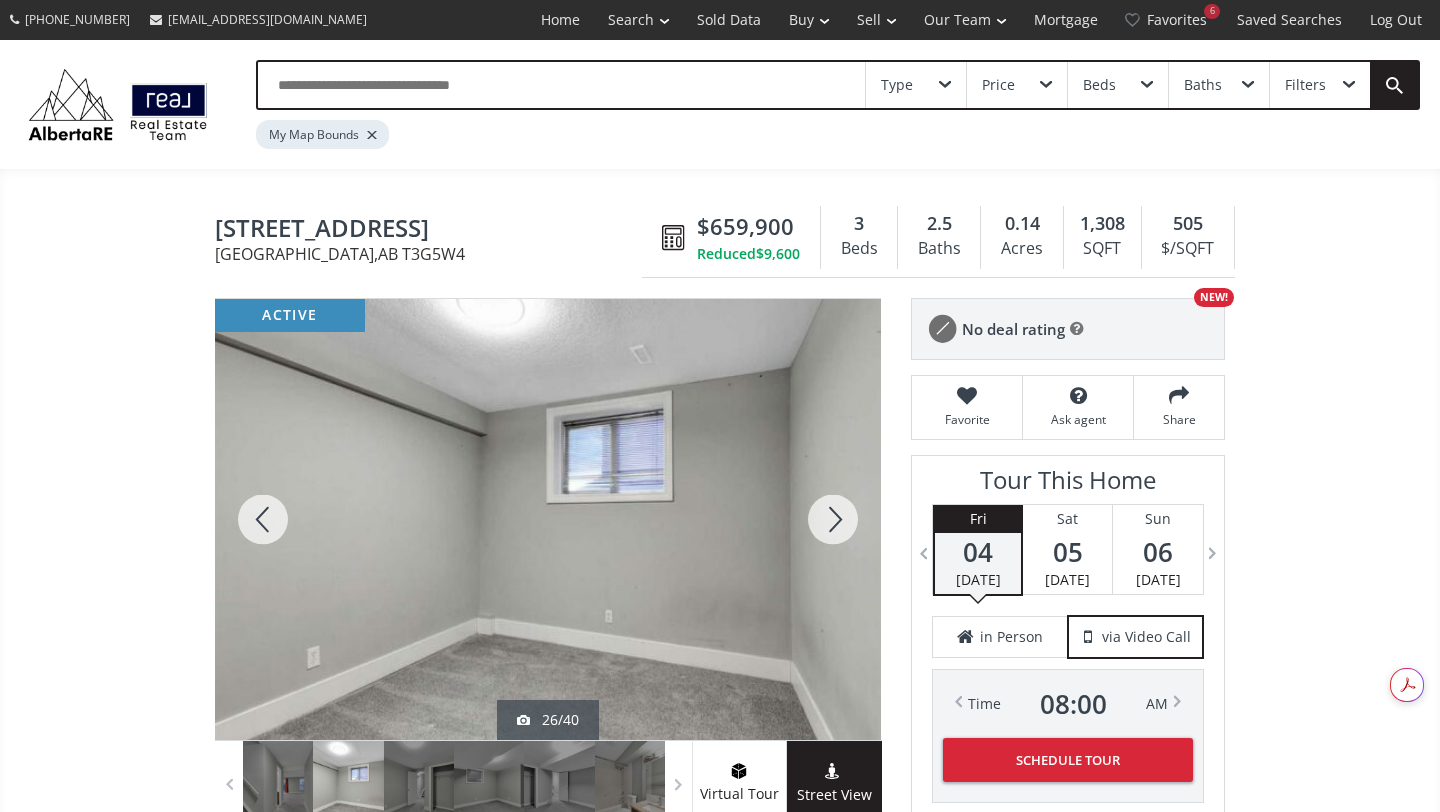 click at bounding box center (833, 519) 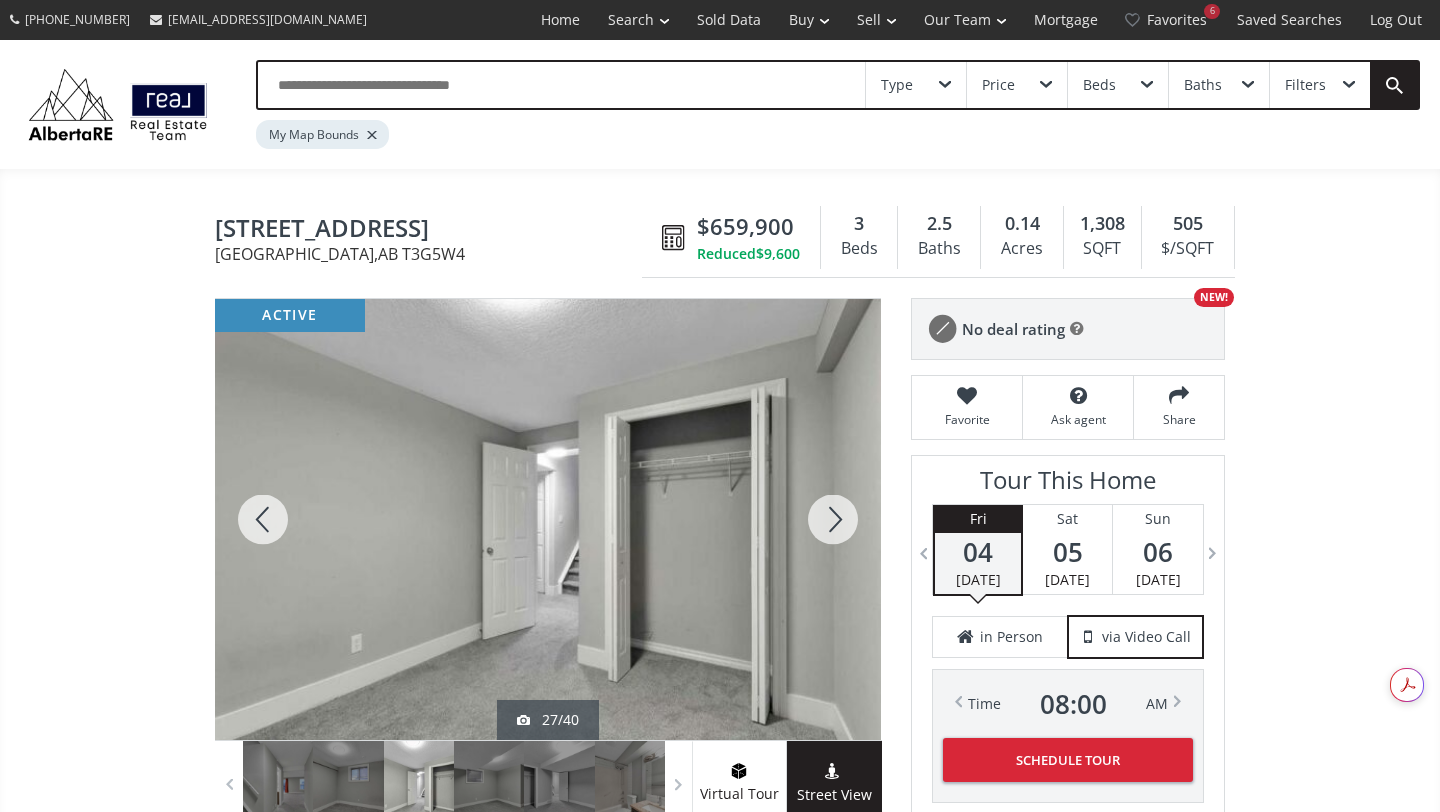 click at bounding box center (833, 519) 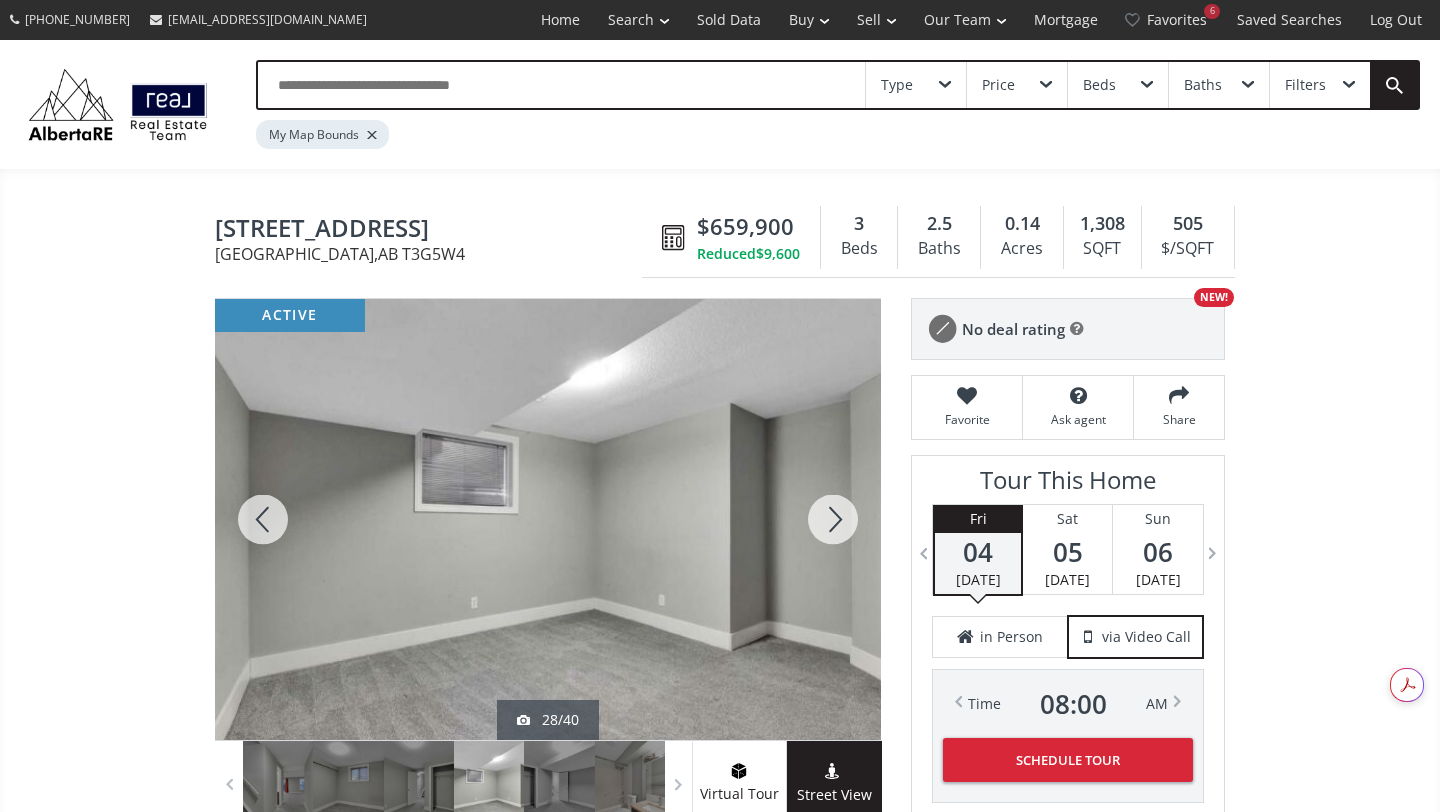 click at bounding box center (833, 519) 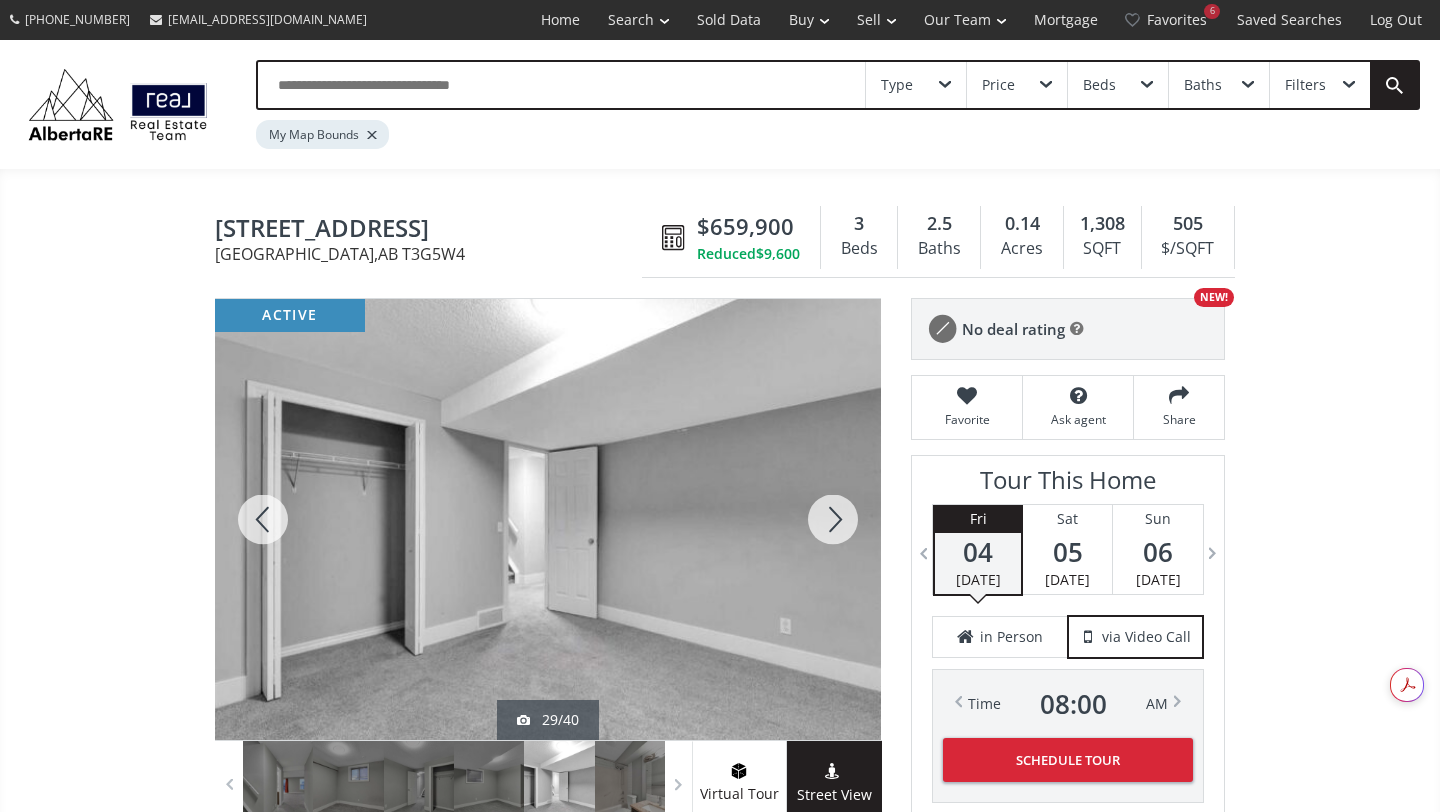 click at bounding box center (833, 519) 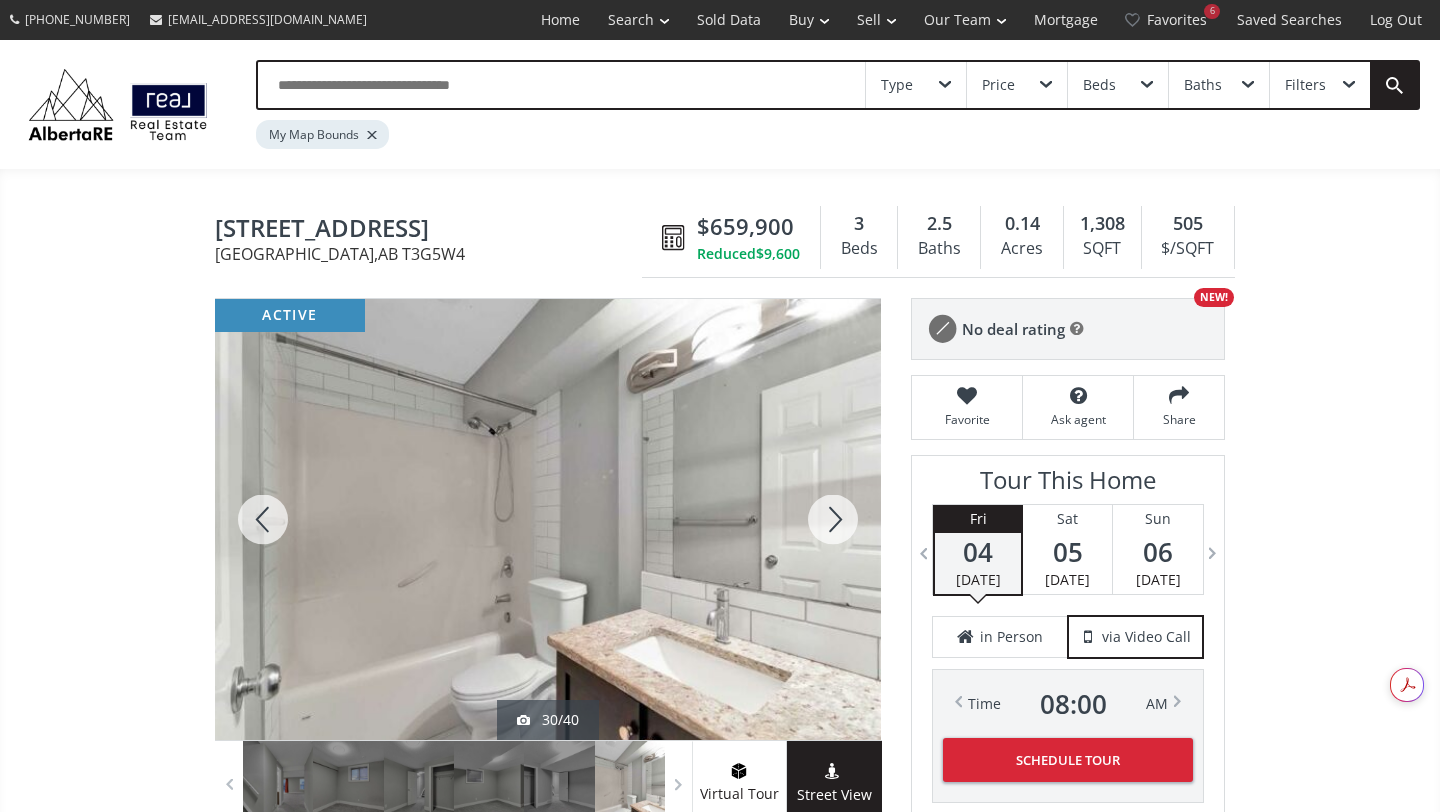 click at bounding box center (833, 519) 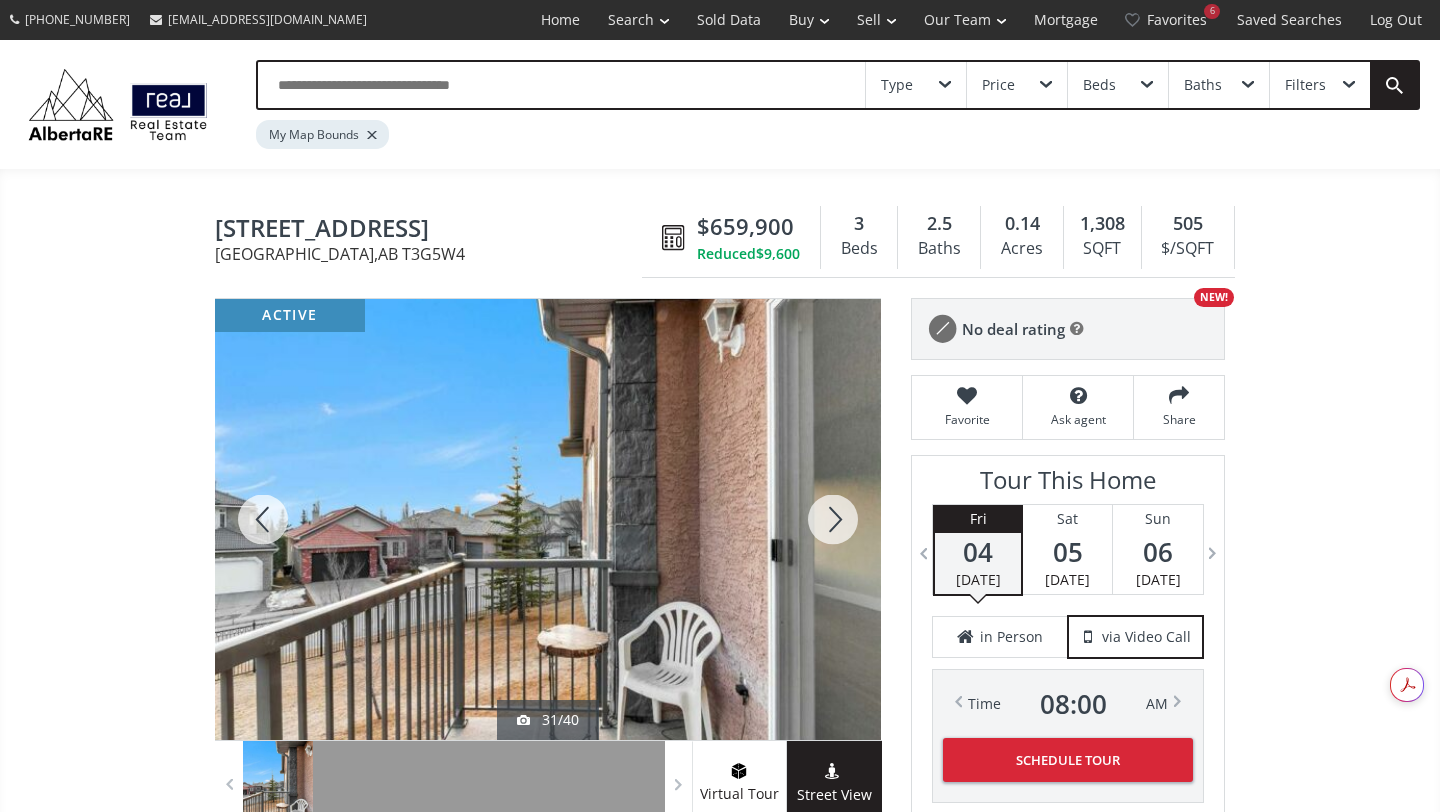 click at bounding box center (833, 519) 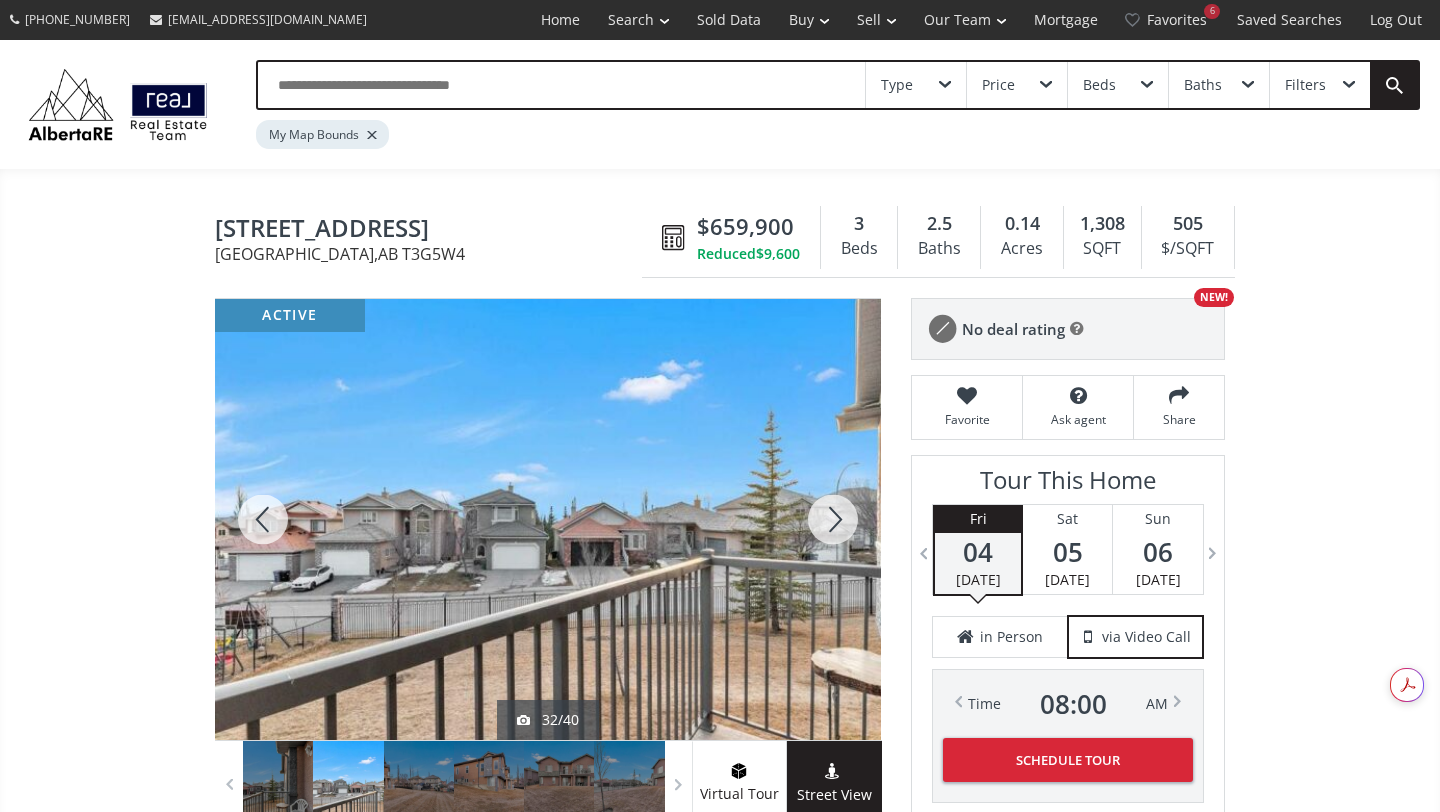 click at bounding box center [833, 519] 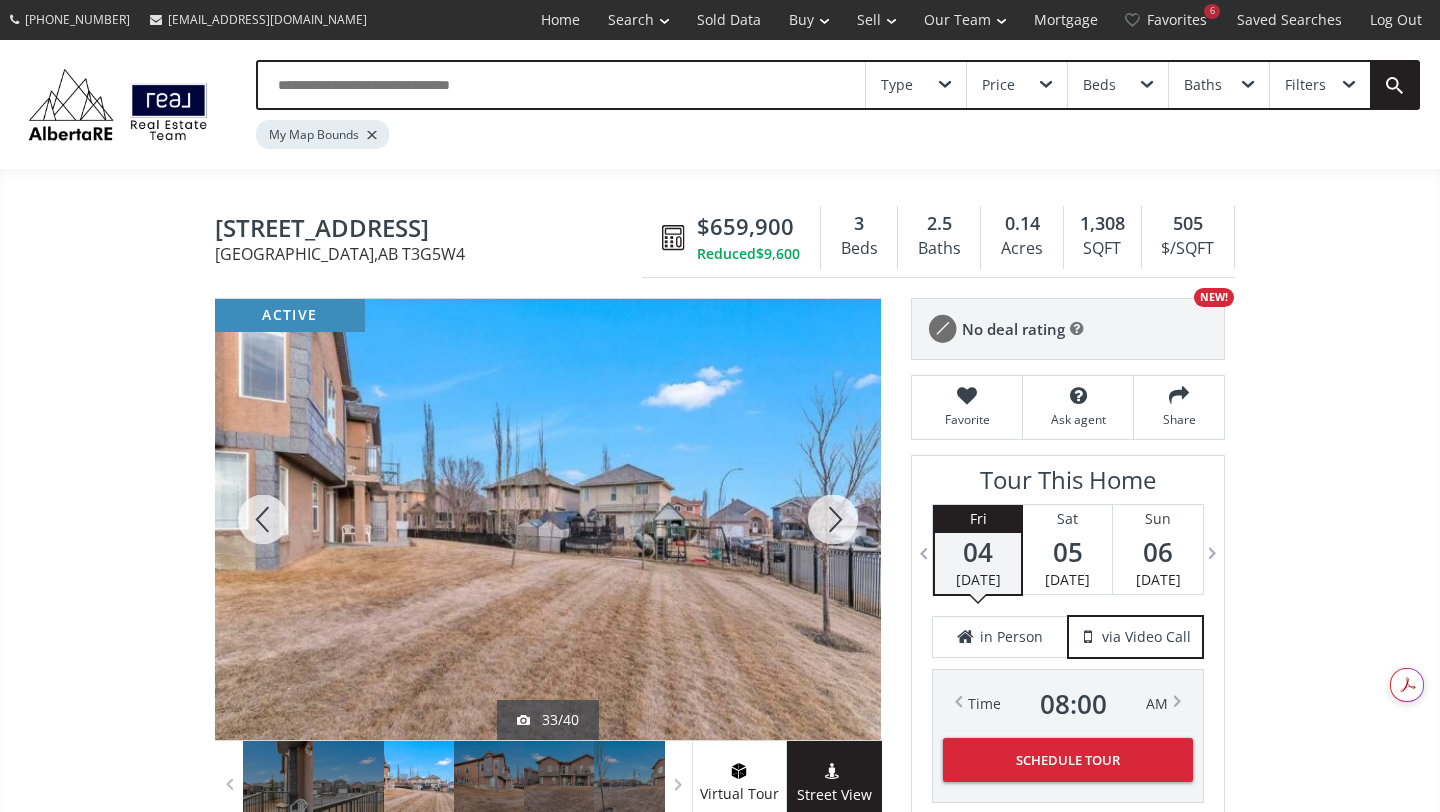 click at bounding box center (833, 519) 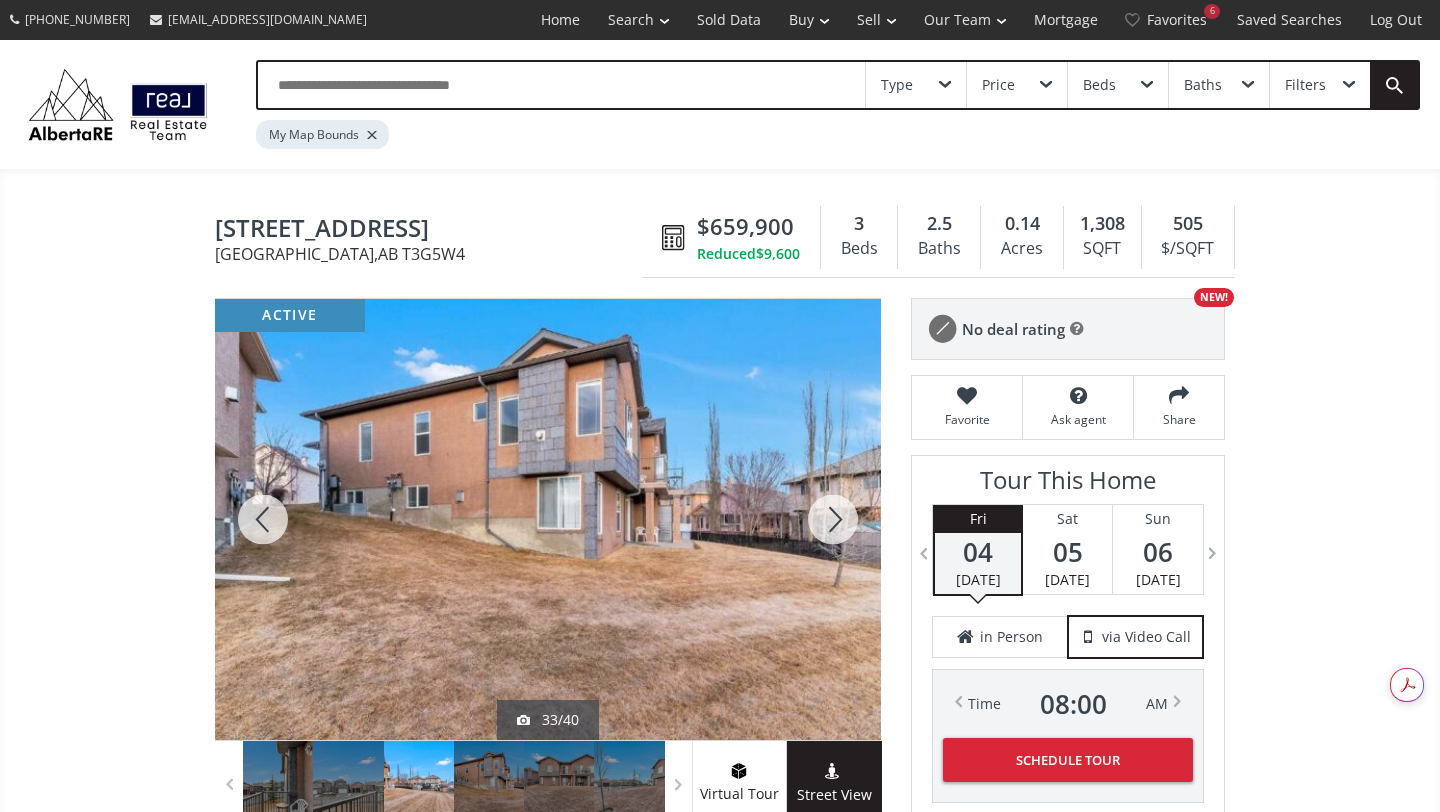 click at bounding box center (833, 519) 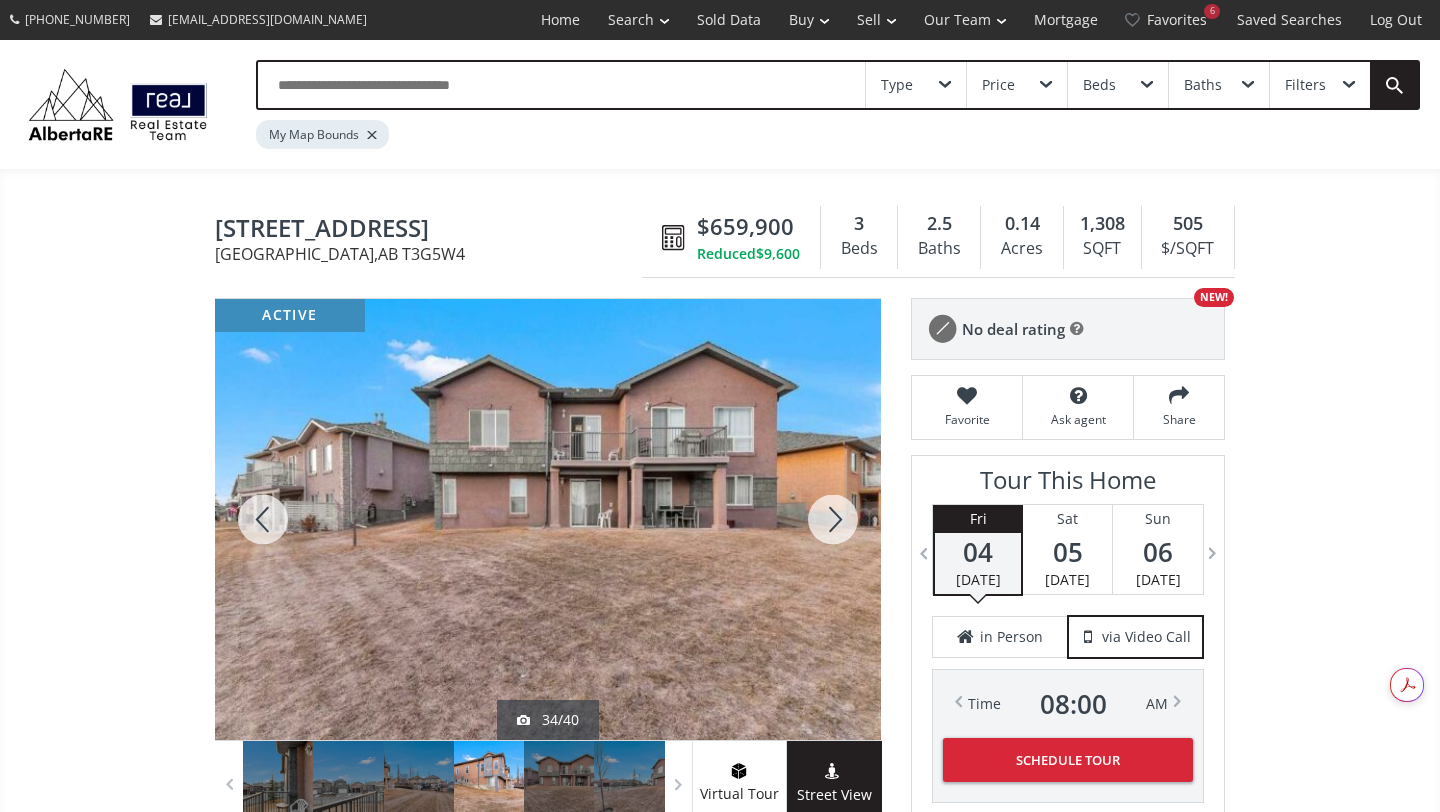 click at bounding box center (833, 519) 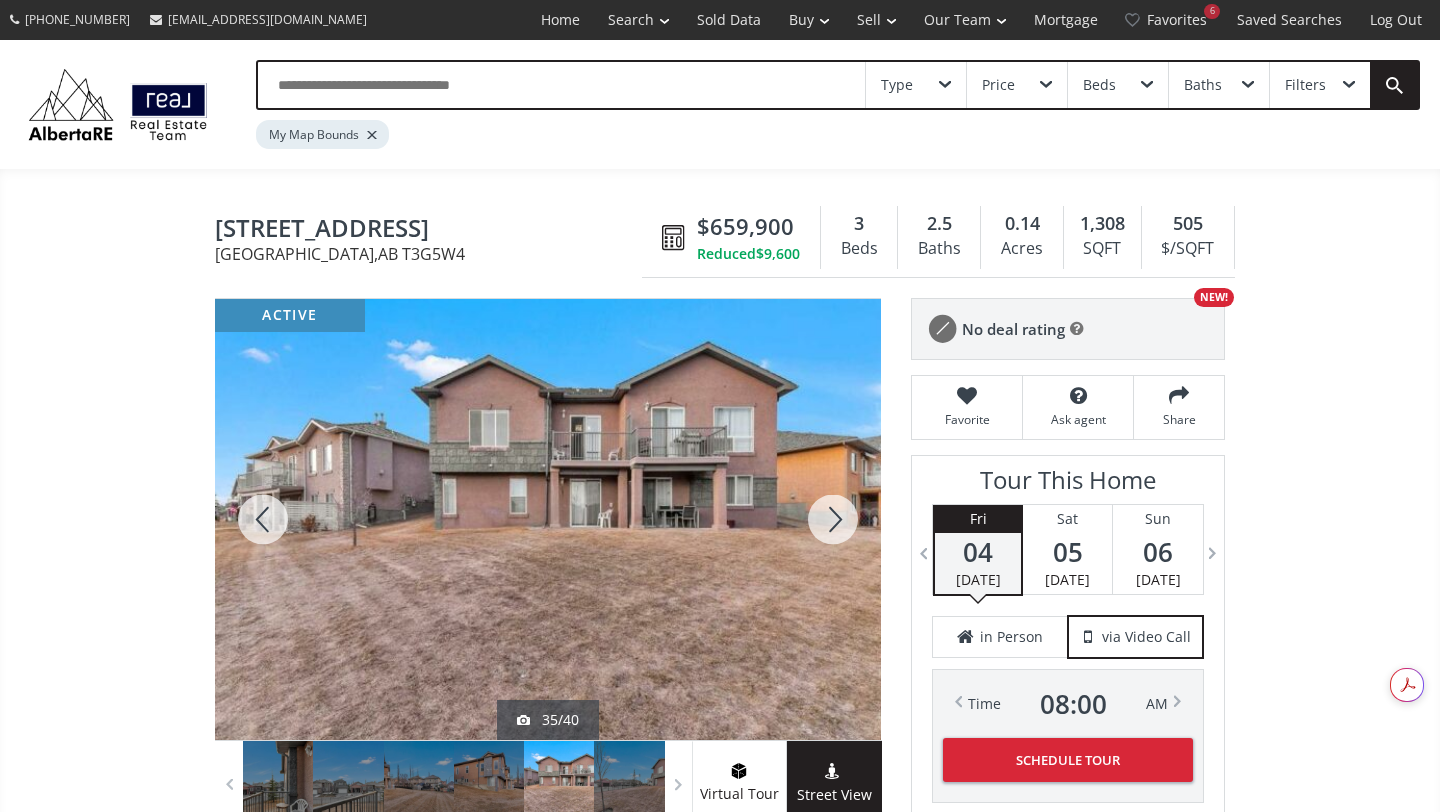 click at bounding box center (833, 519) 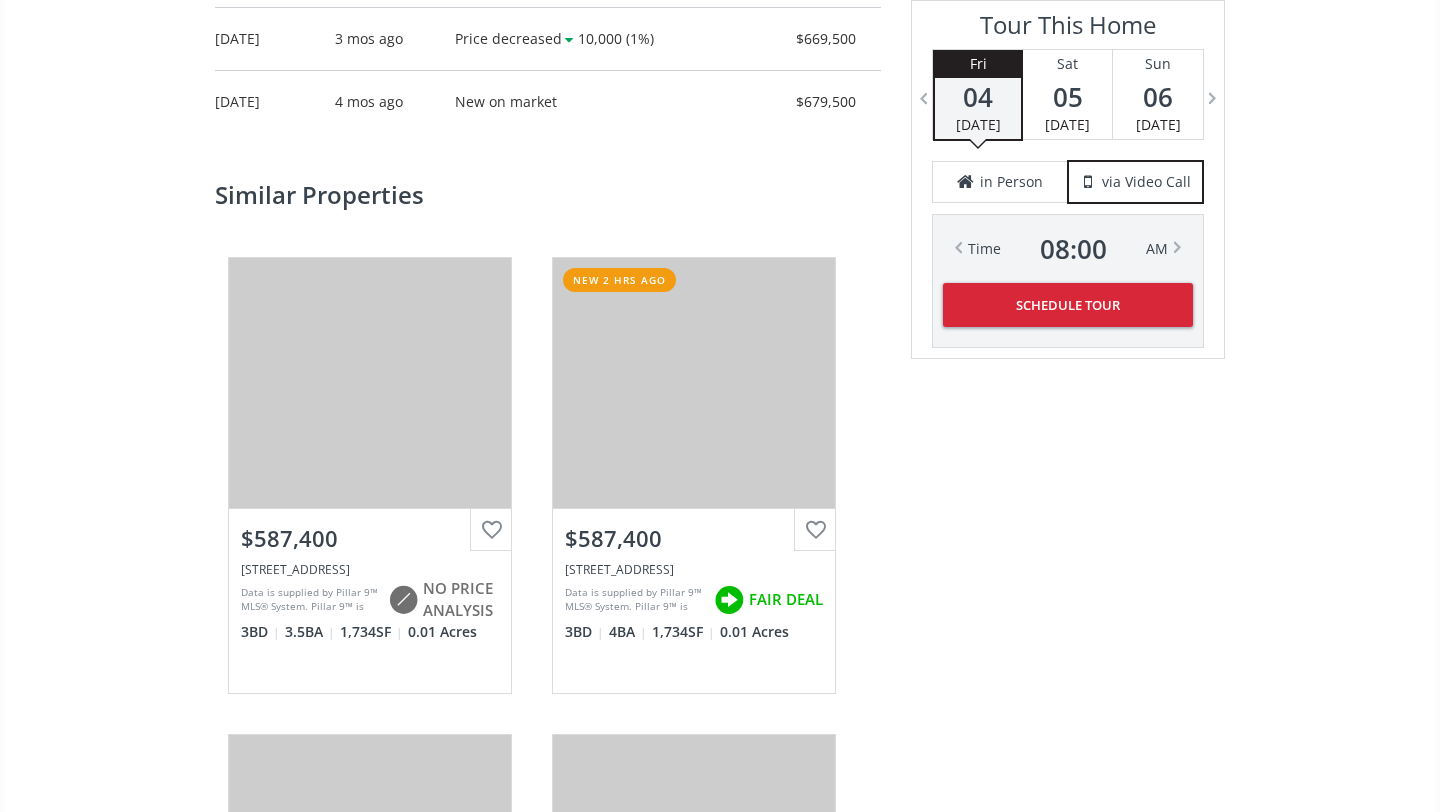 scroll, scrollTop: 3207, scrollLeft: 0, axis: vertical 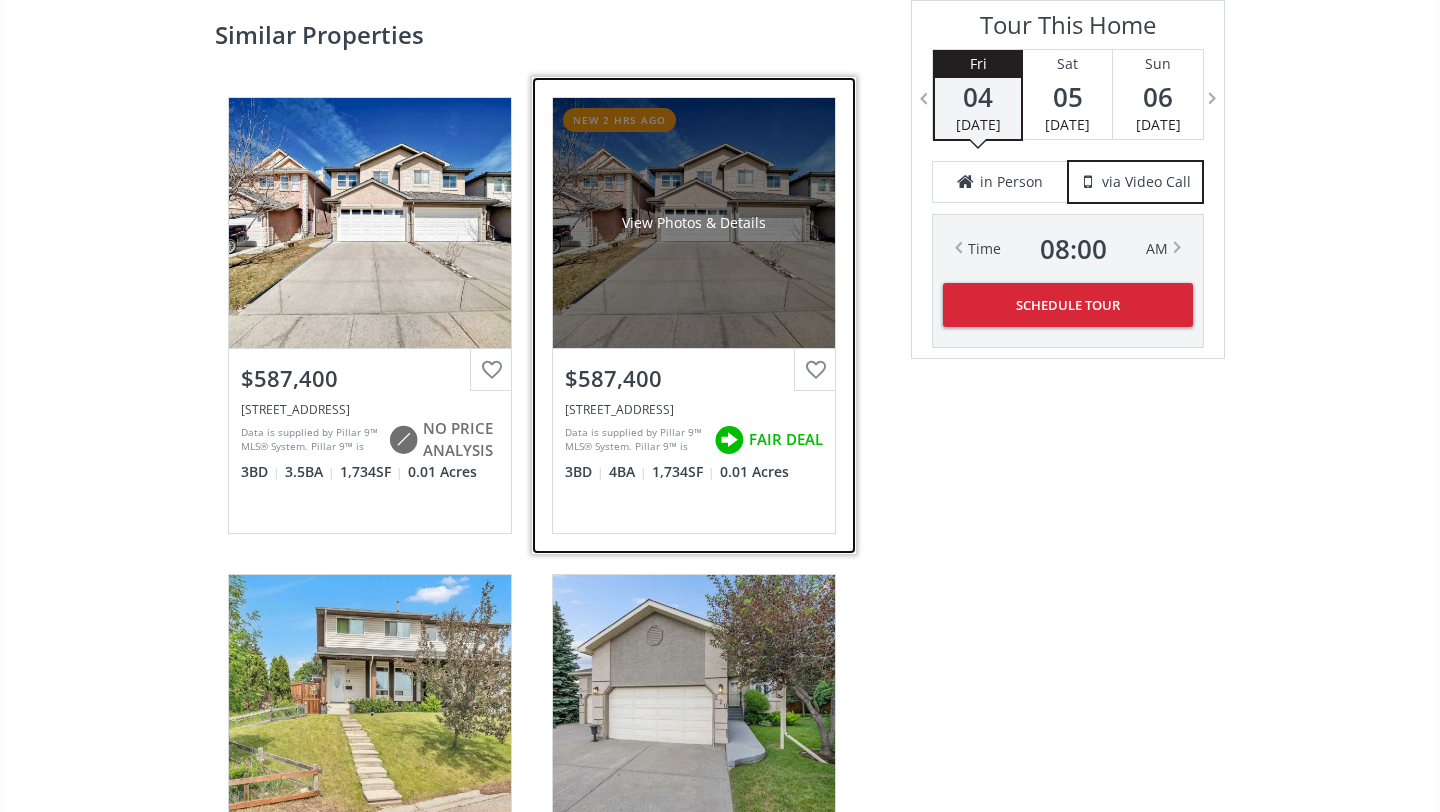 click on "View Photos & Details" at bounding box center [694, 223] 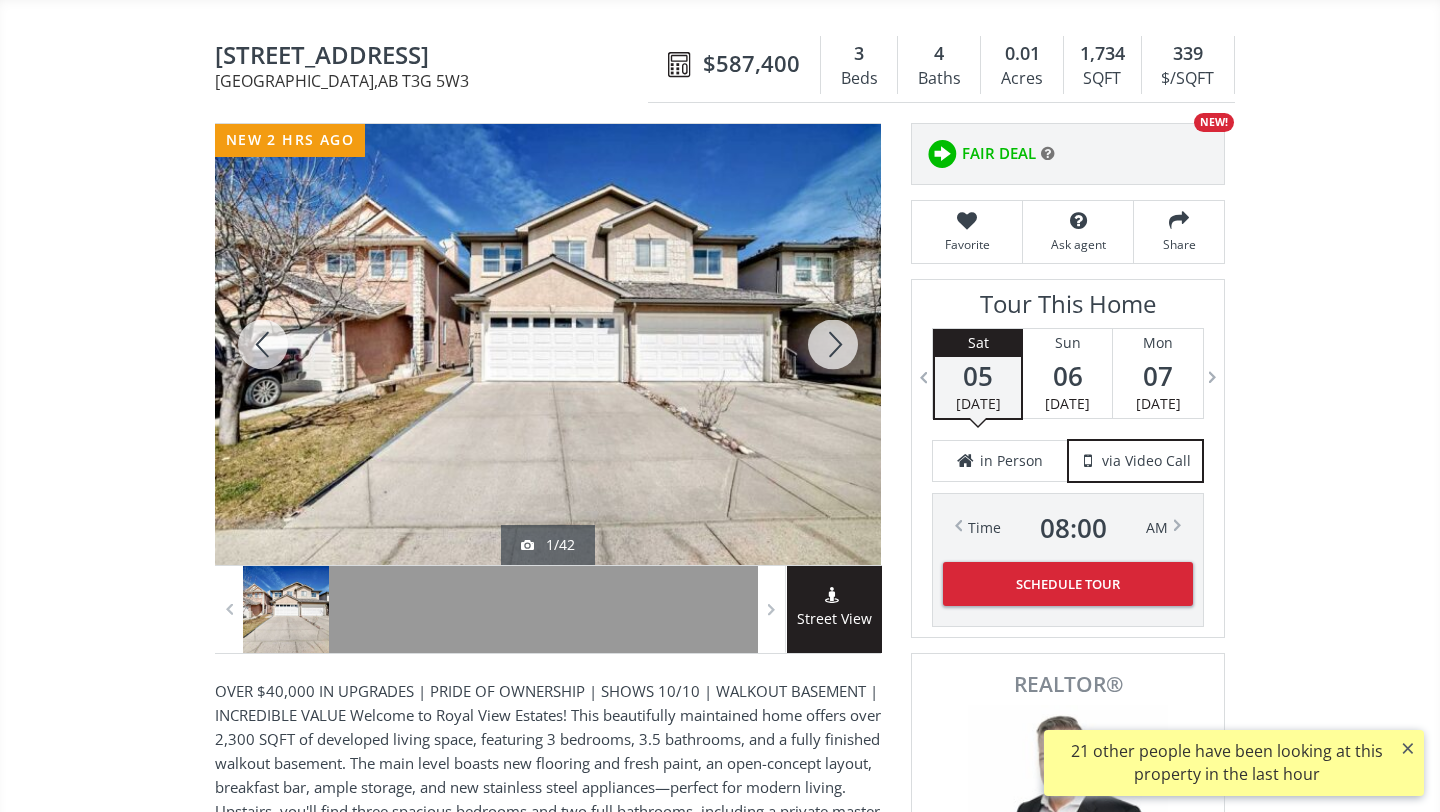 scroll, scrollTop: 168, scrollLeft: 0, axis: vertical 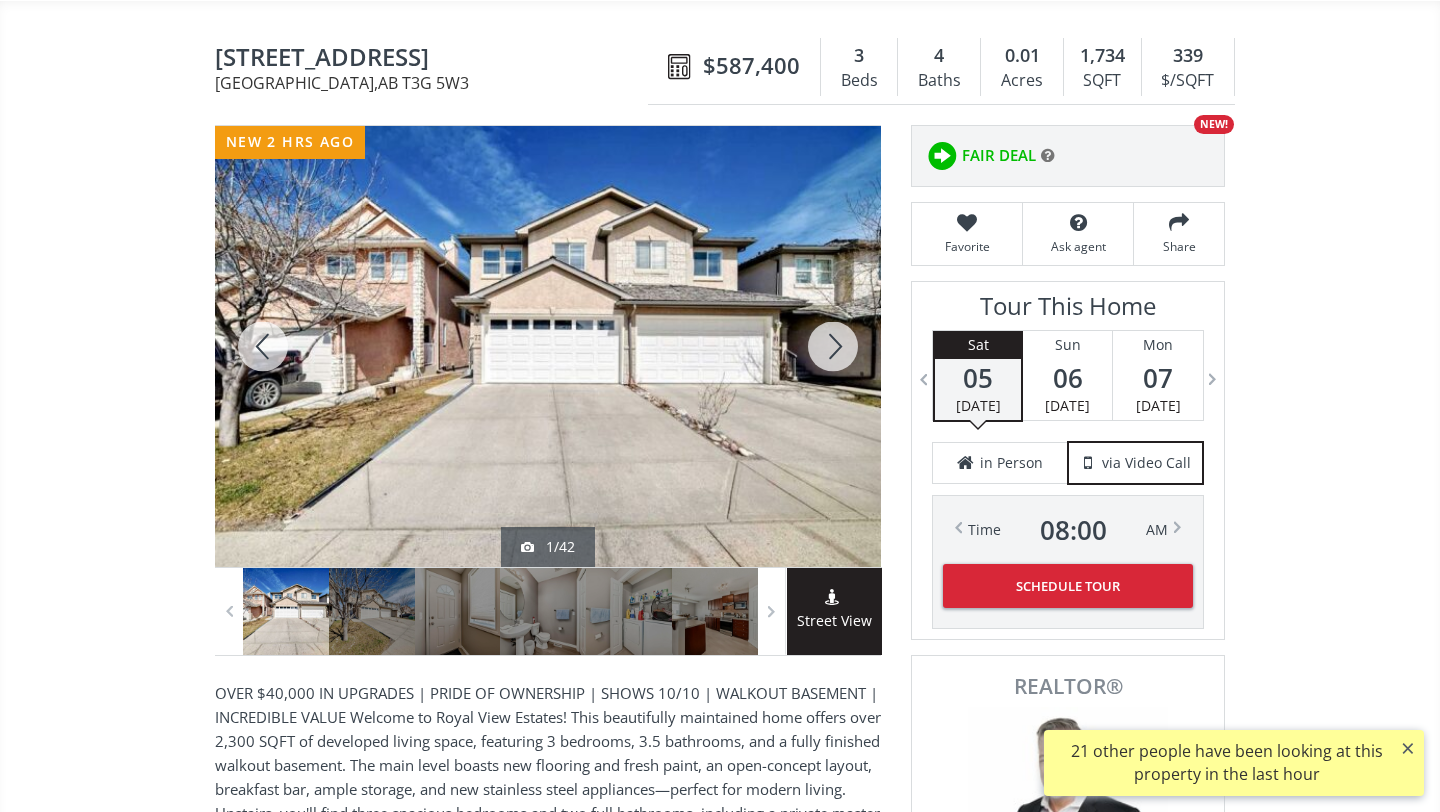 click at bounding box center [833, 346] 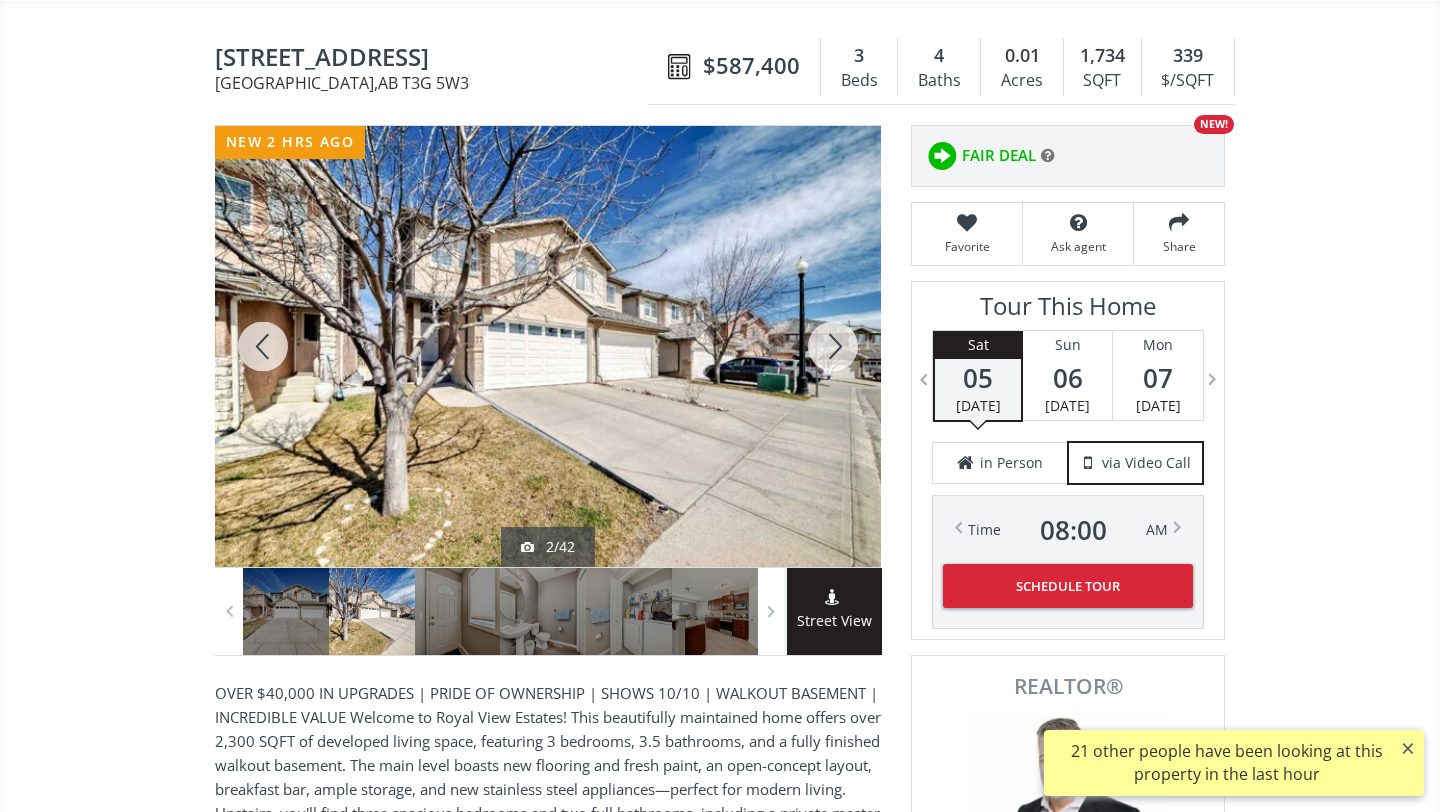 click at bounding box center (833, 346) 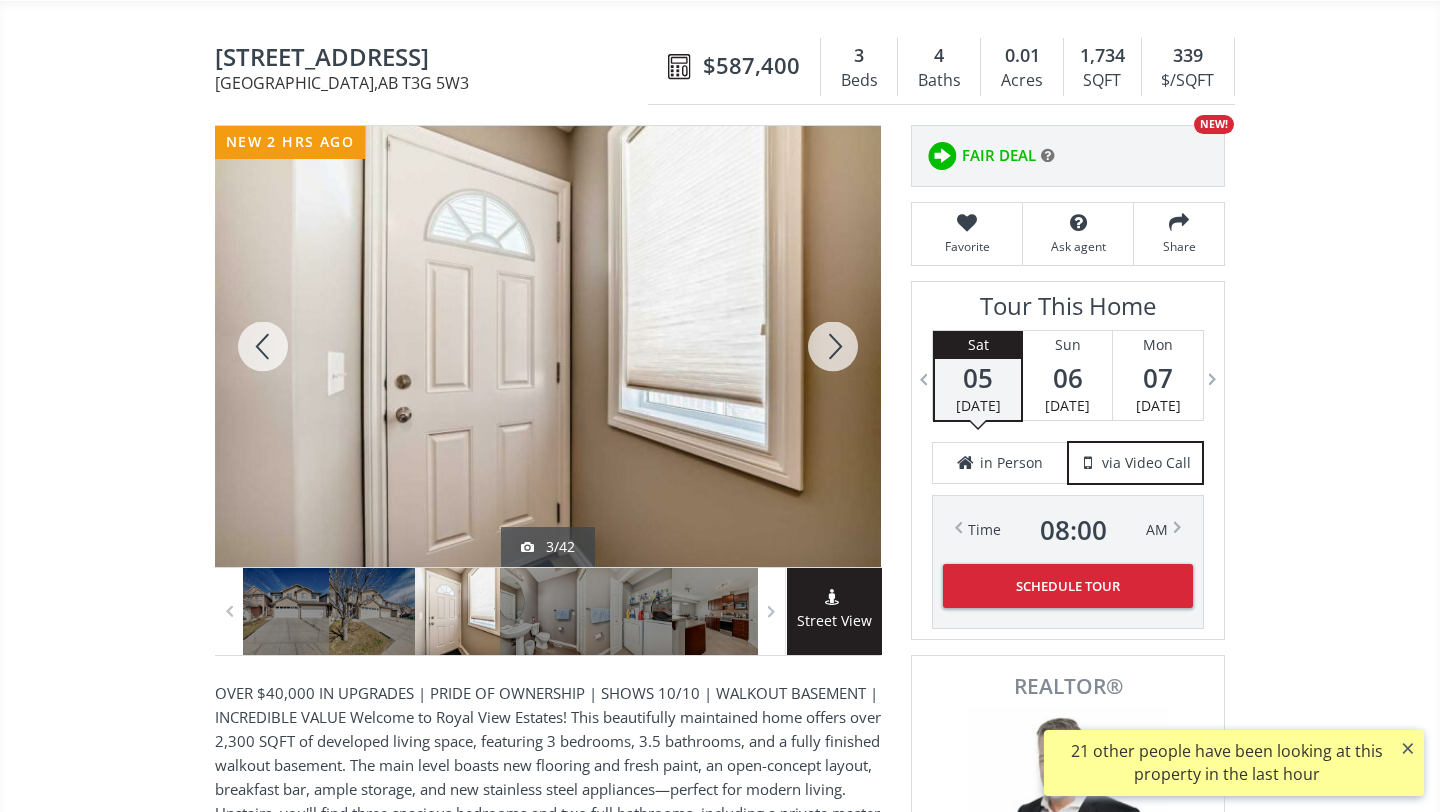 click at bounding box center [833, 346] 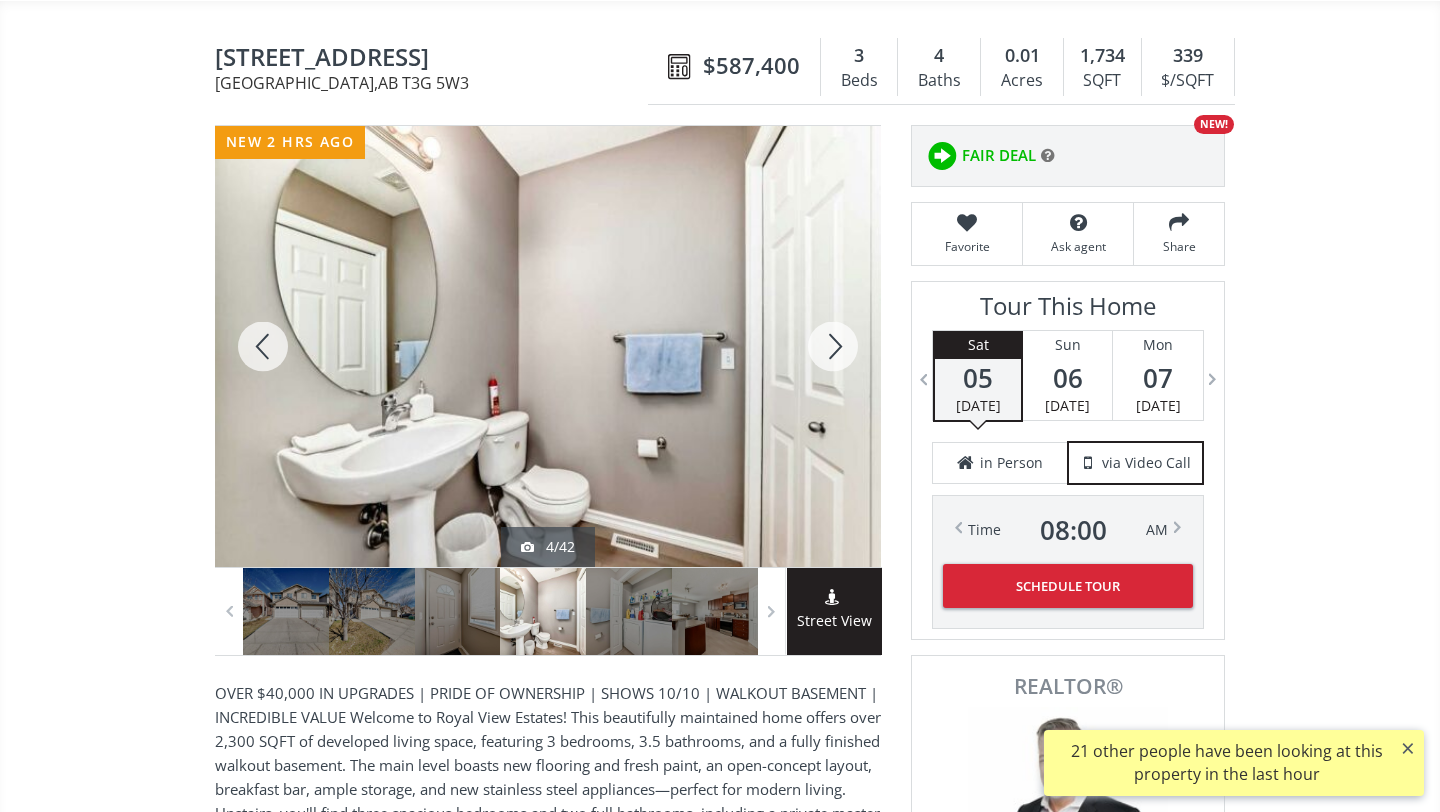 click at bounding box center (833, 346) 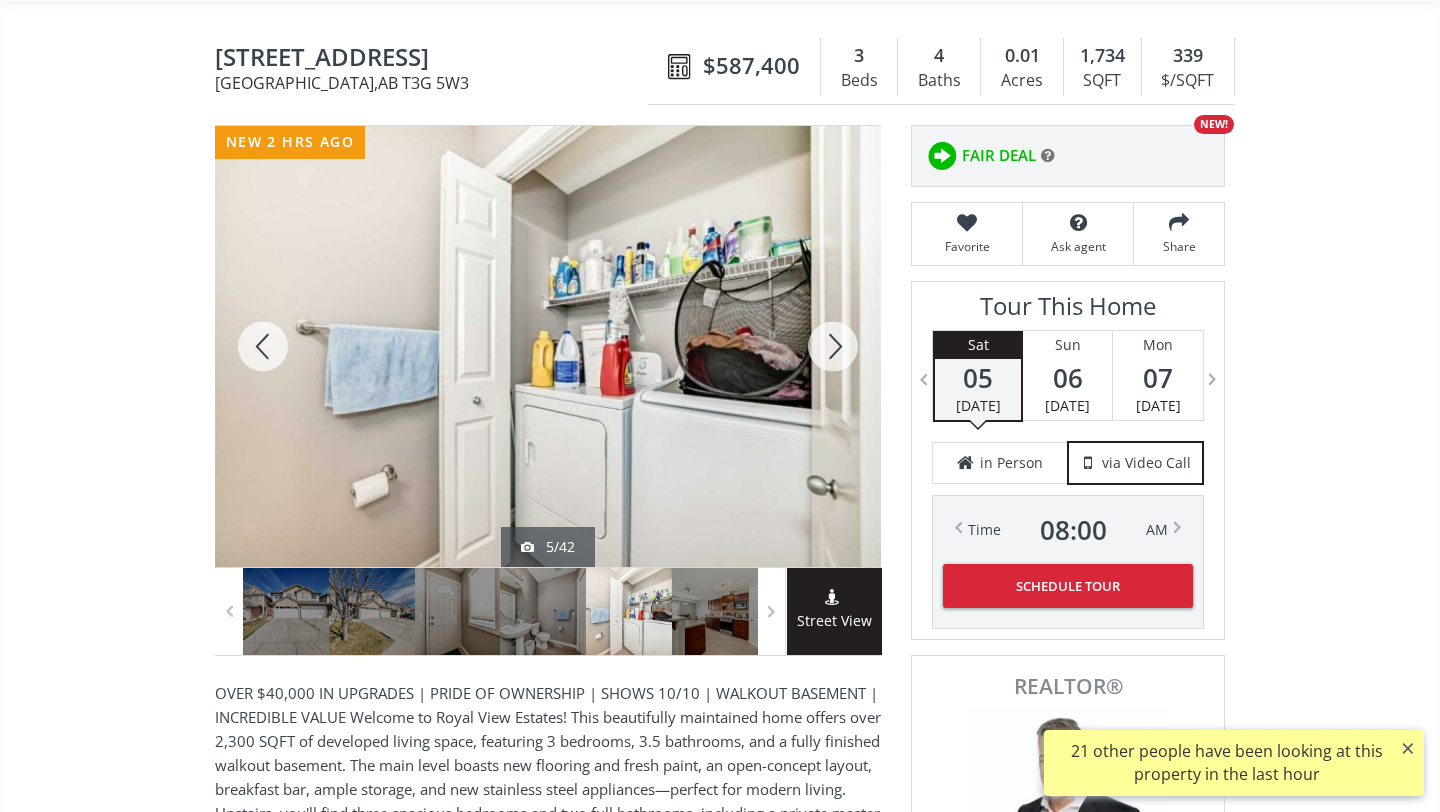 click at bounding box center (833, 346) 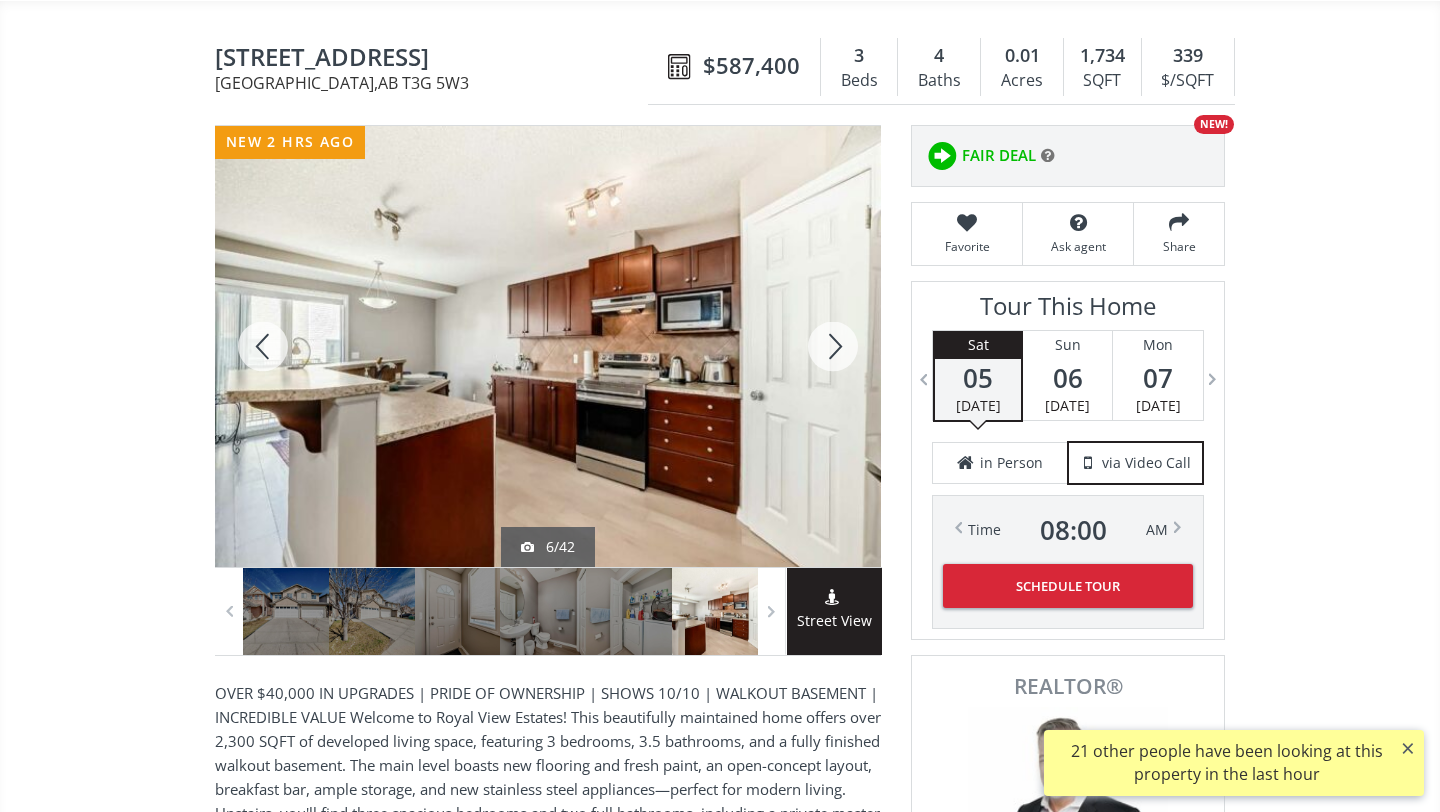 click at bounding box center [833, 346] 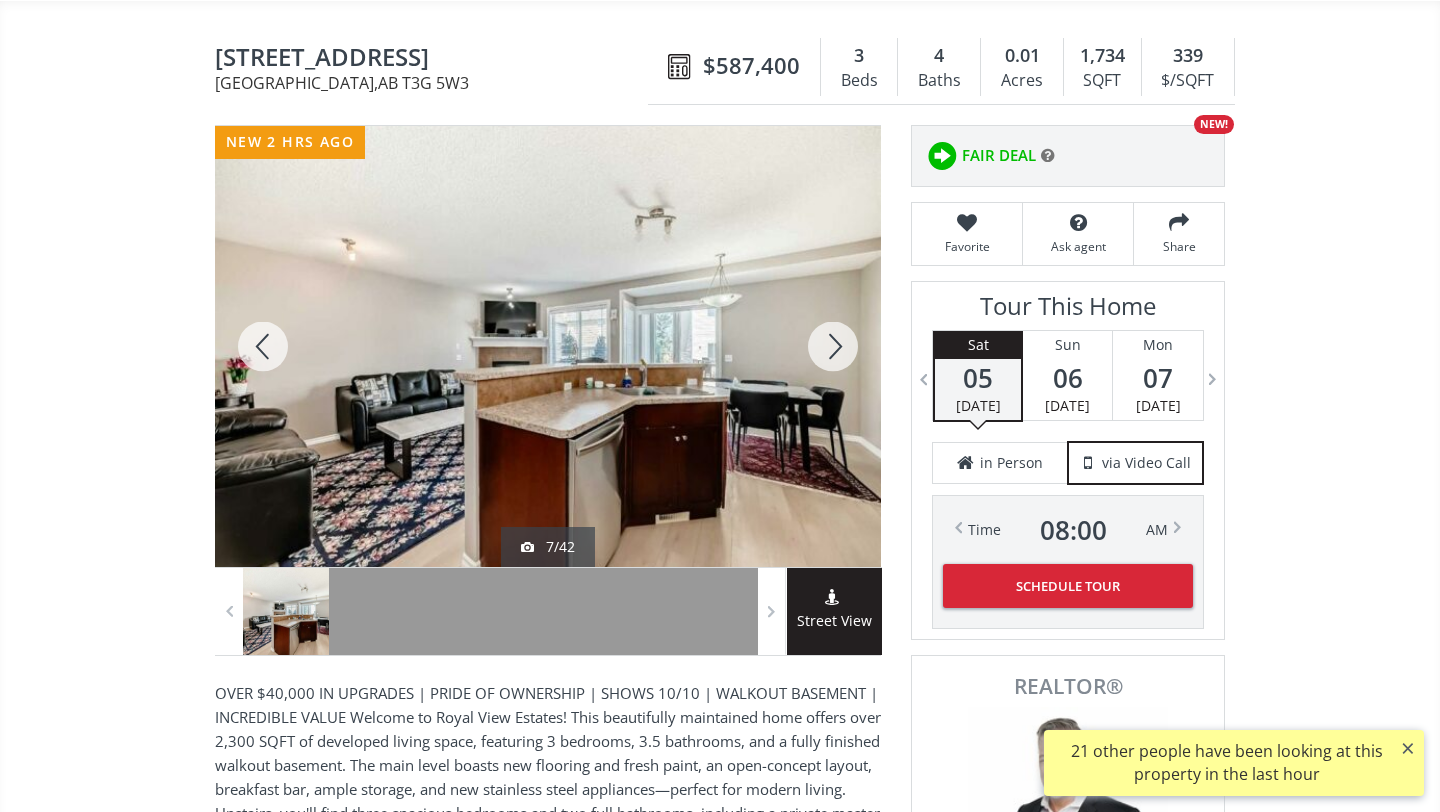 click at bounding box center [833, 346] 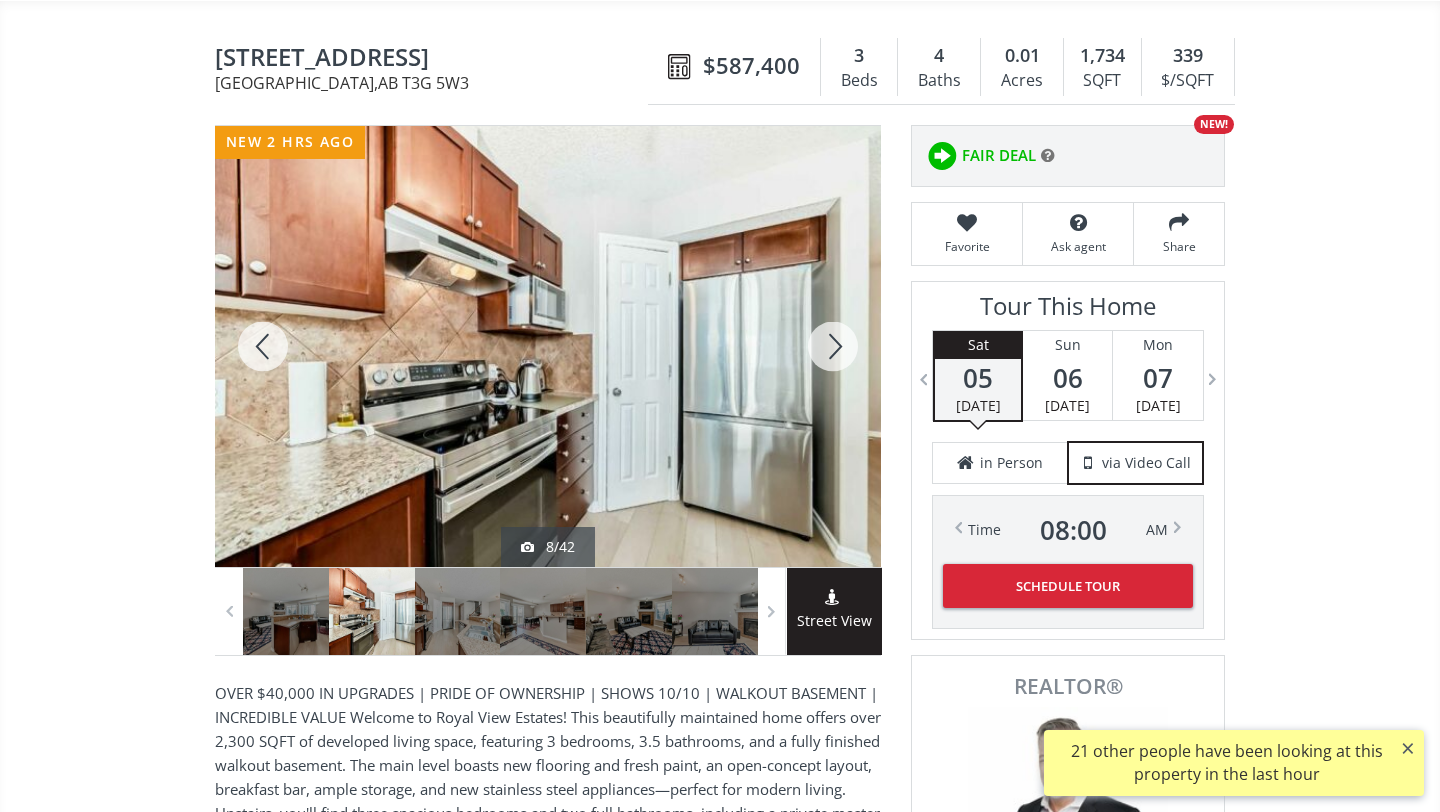 click at bounding box center [833, 346] 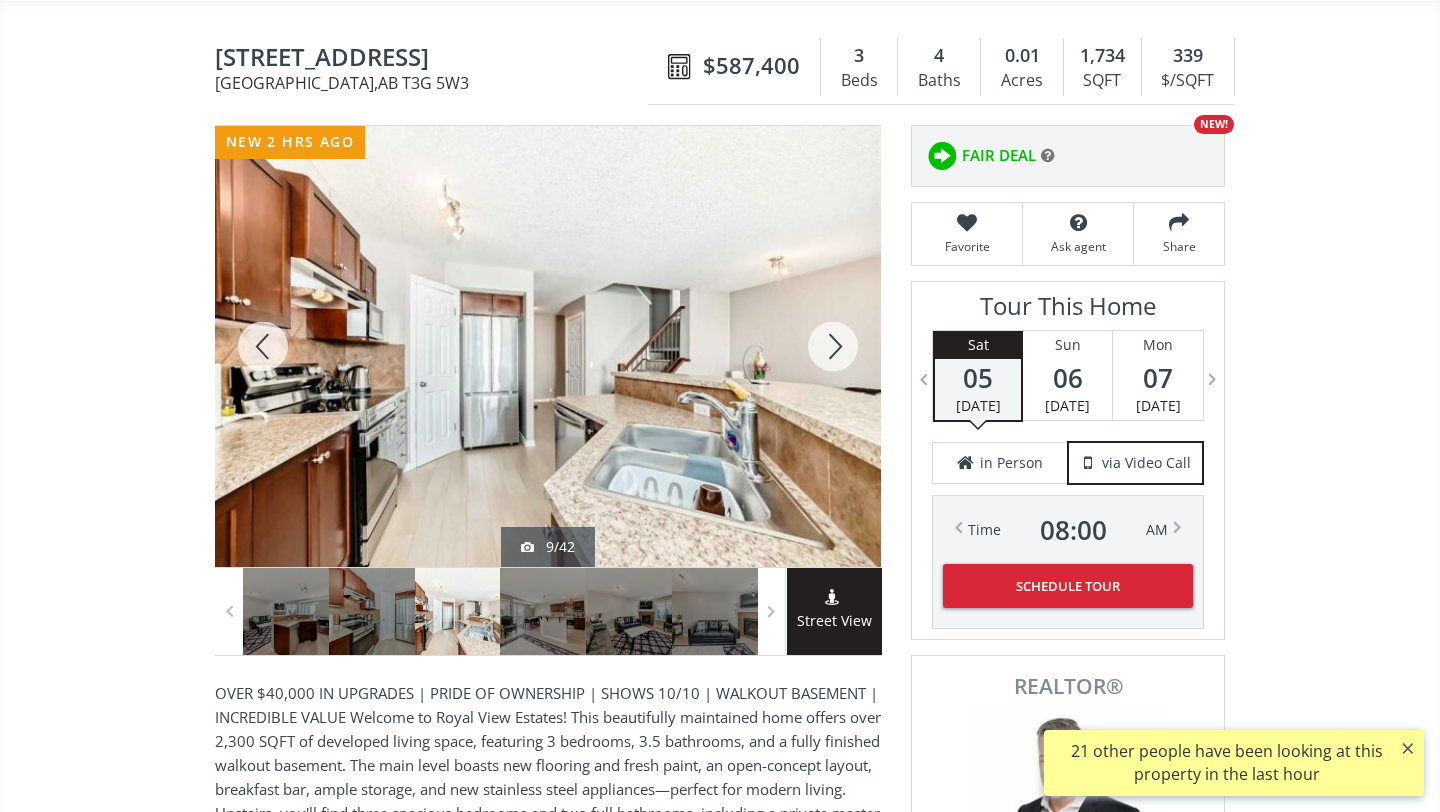 click at bounding box center (833, 346) 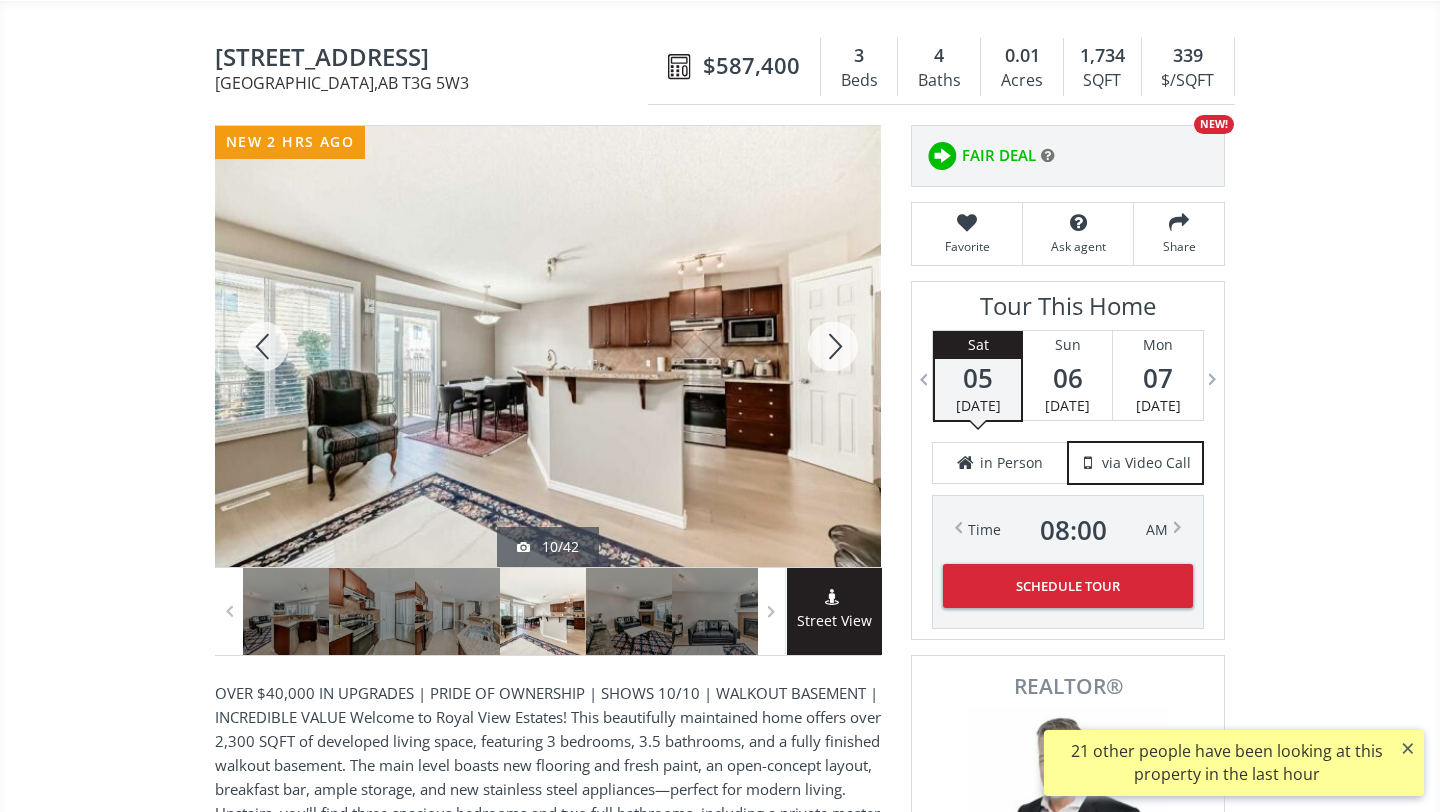 click at bounding box center (833, 346) 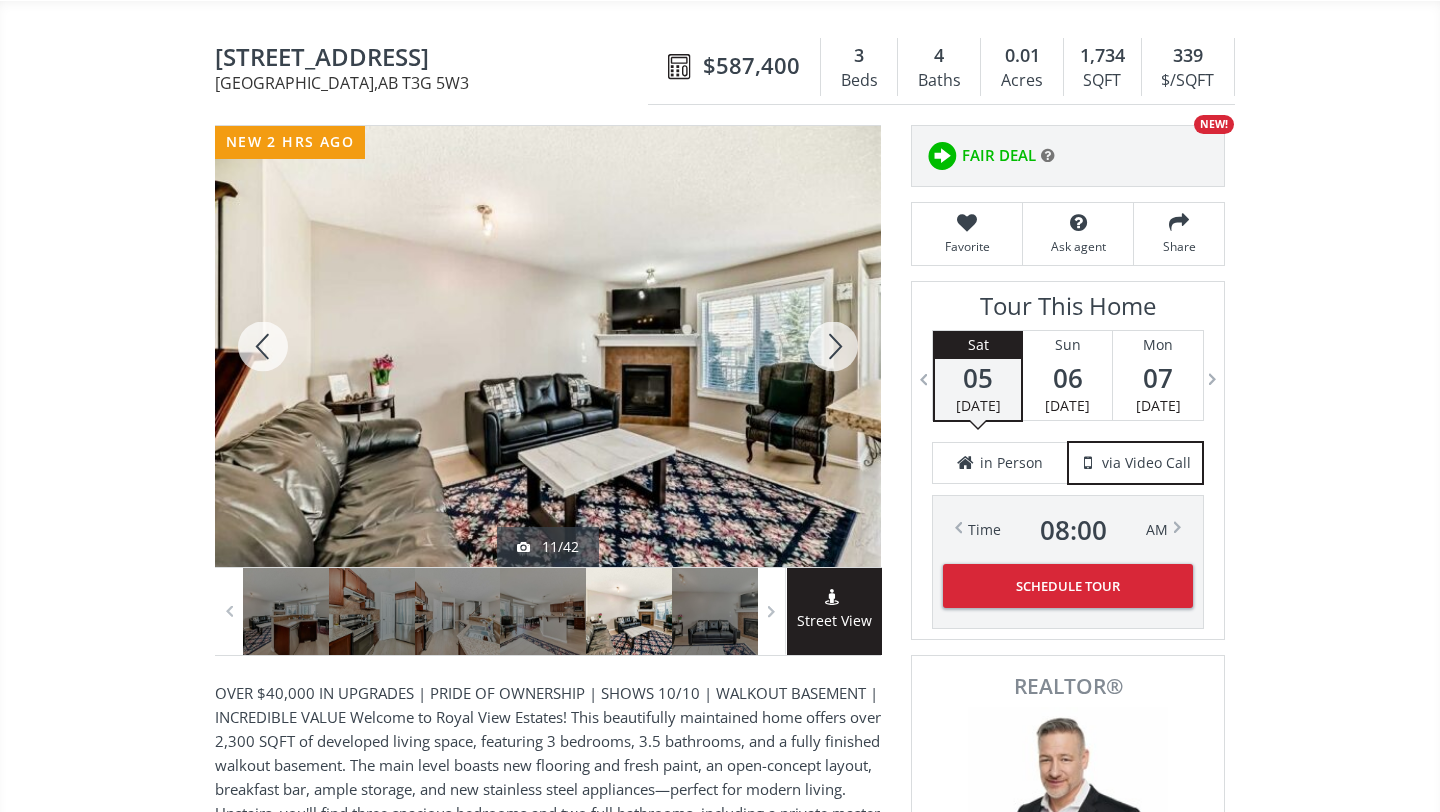 click at bounding box center (833, 346) 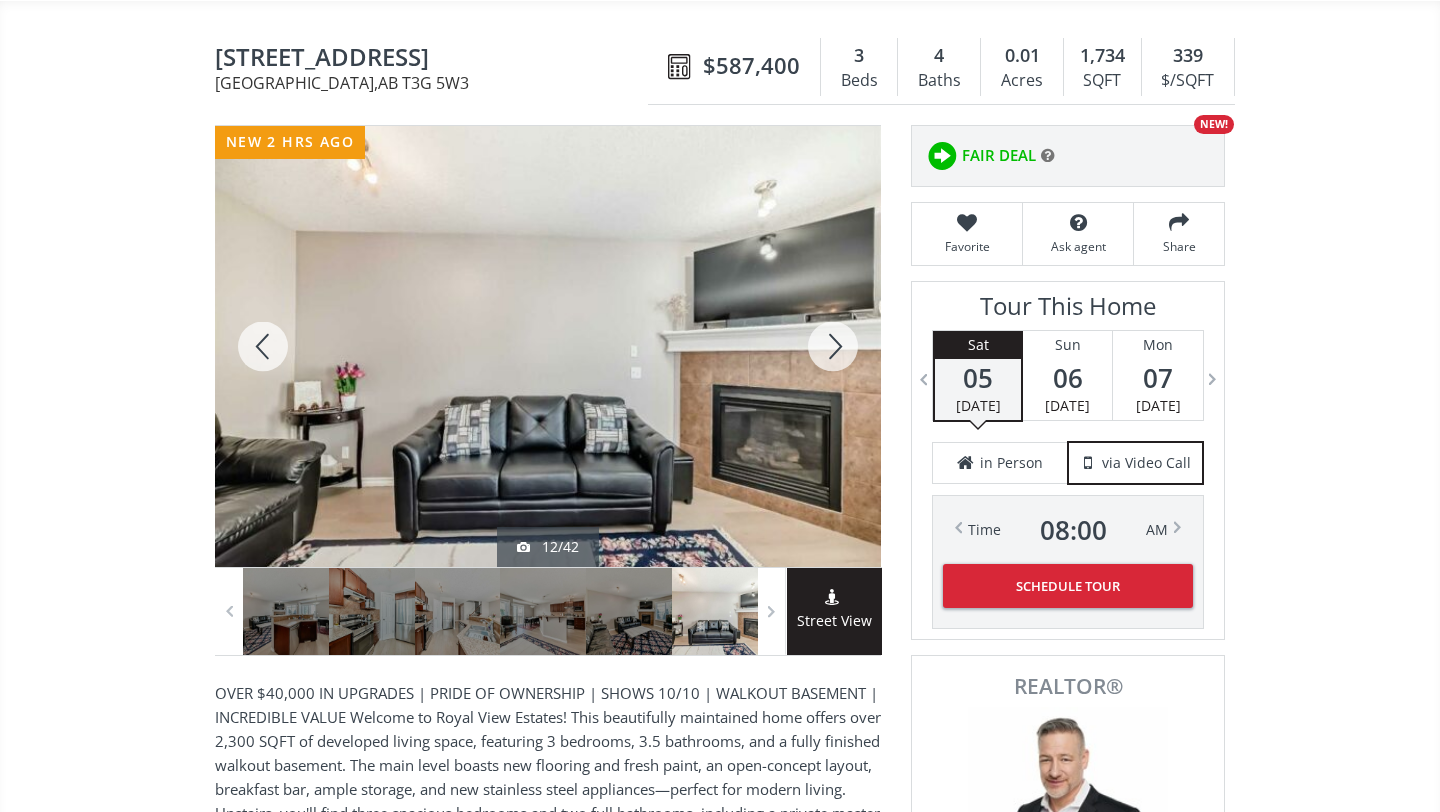 click at bounding box center (833, 346) 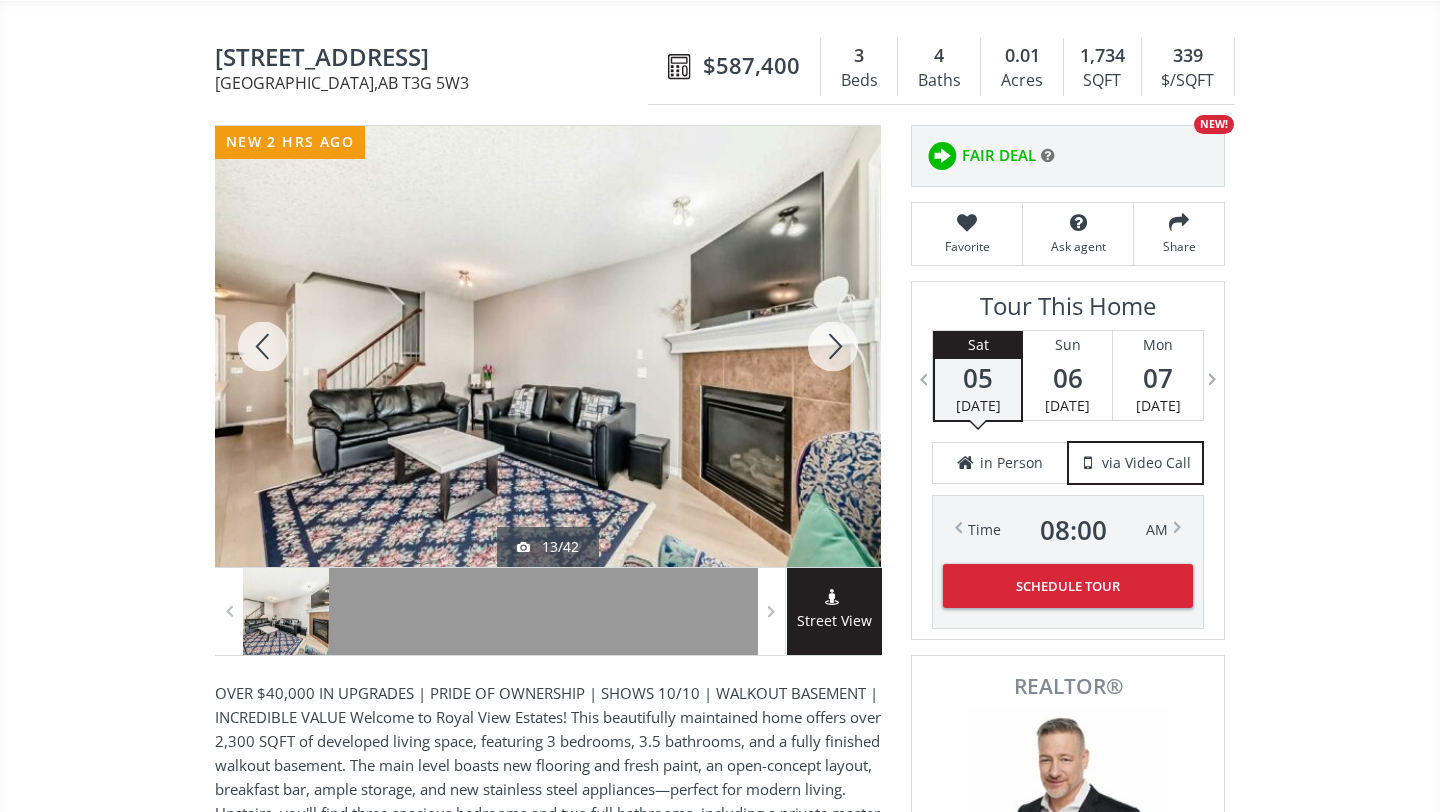 click at bounding box center (833, 346) 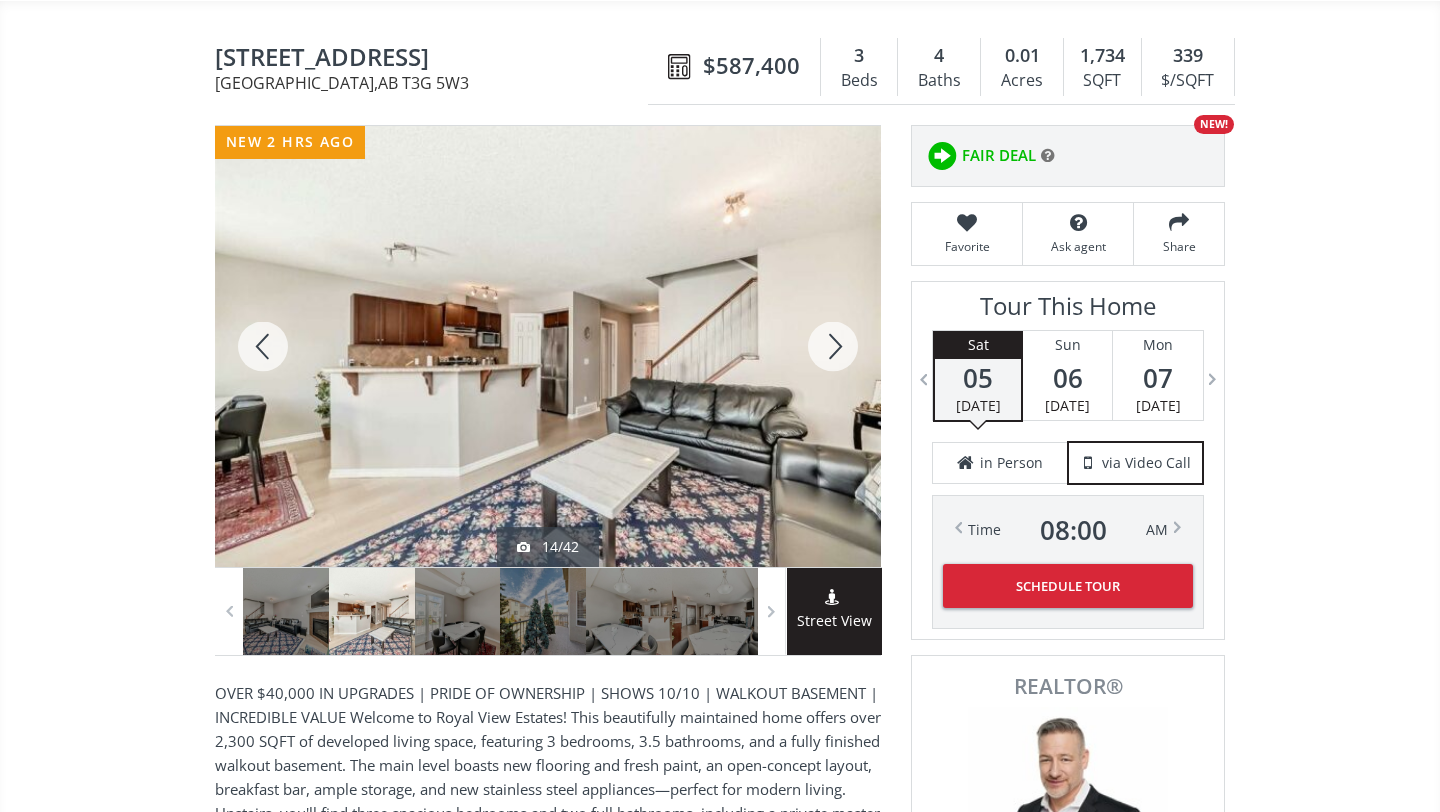 click at bounding box center [833, 346] 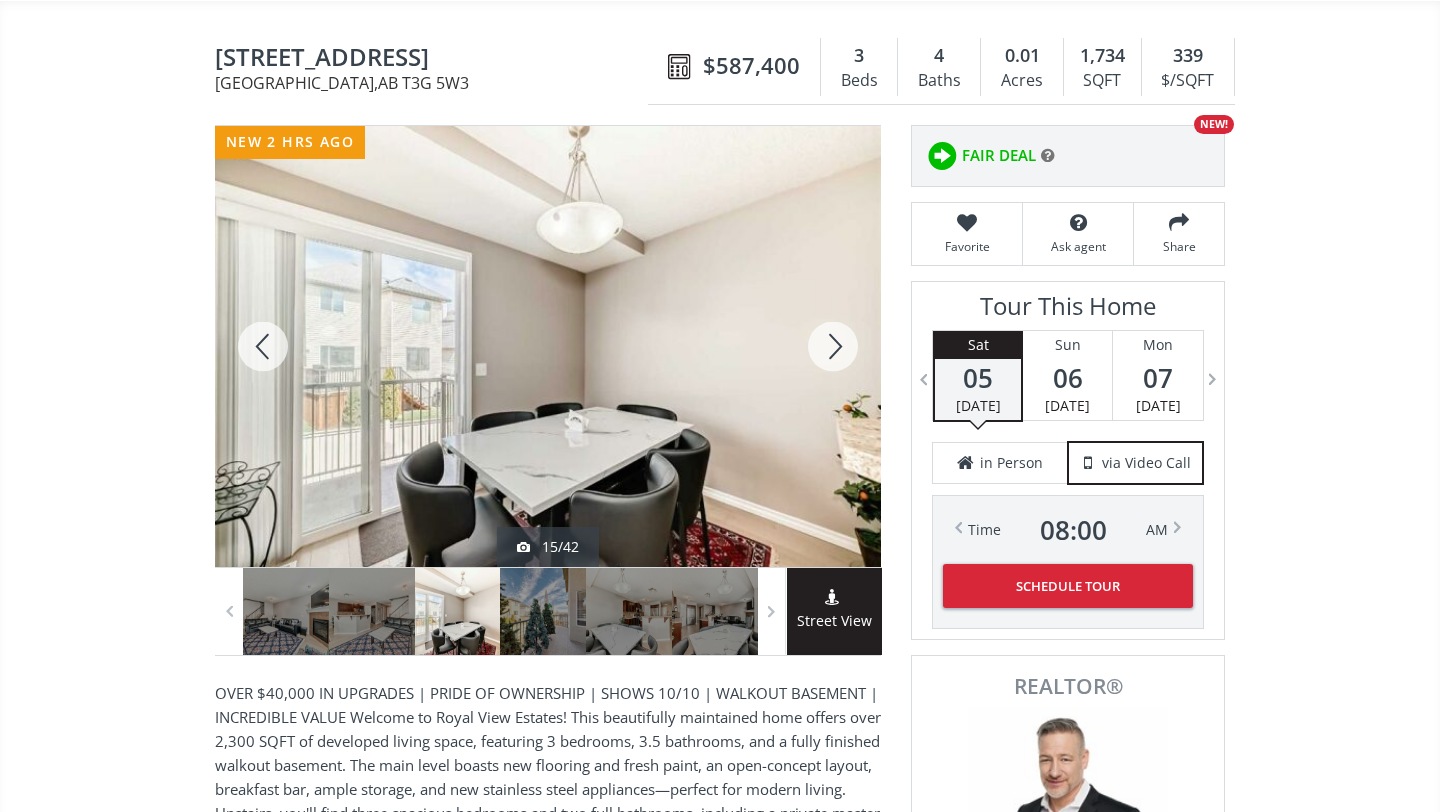 click at bounding box center (833, 346) 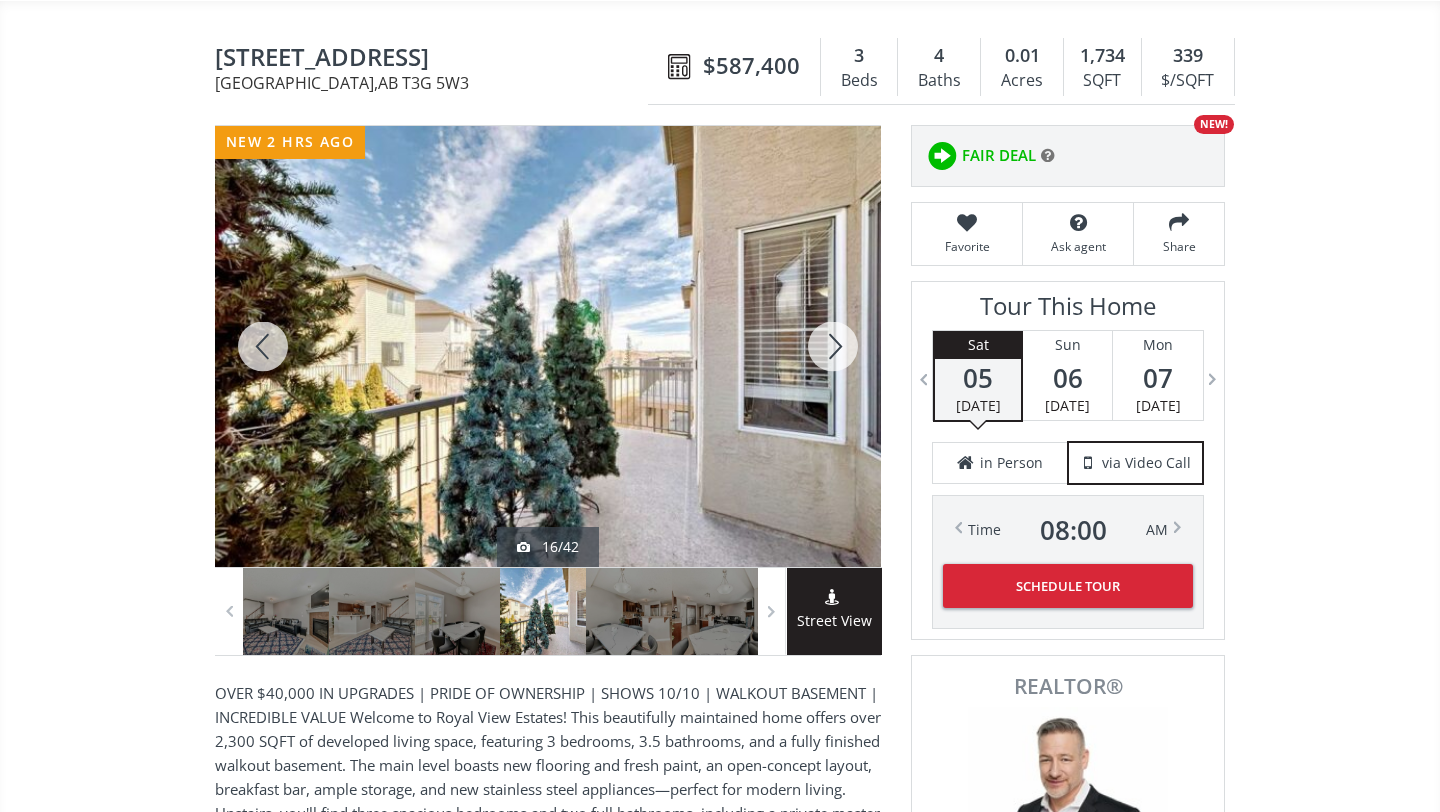 click at bounding box center (833, 346) 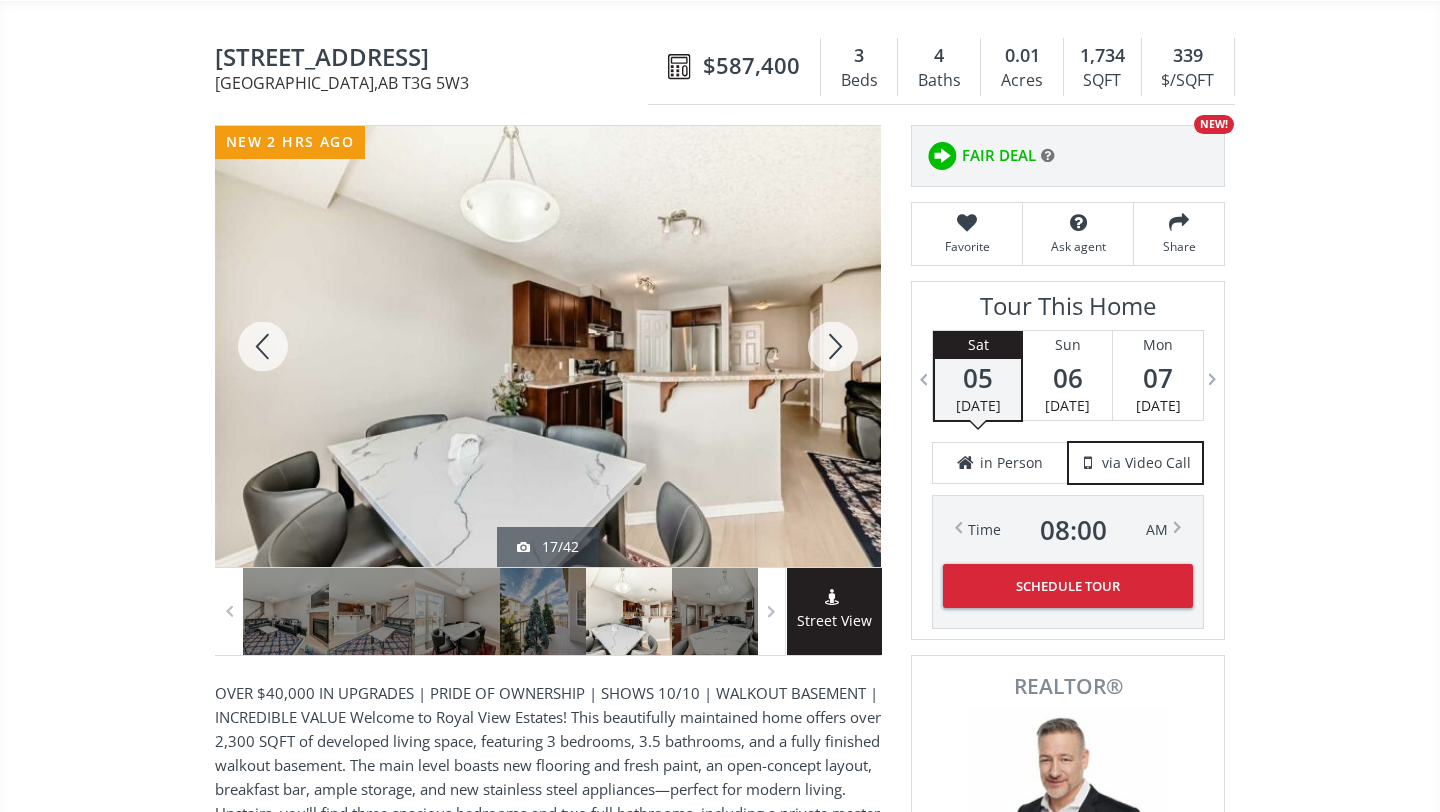 click at bounding box center [833, 346] 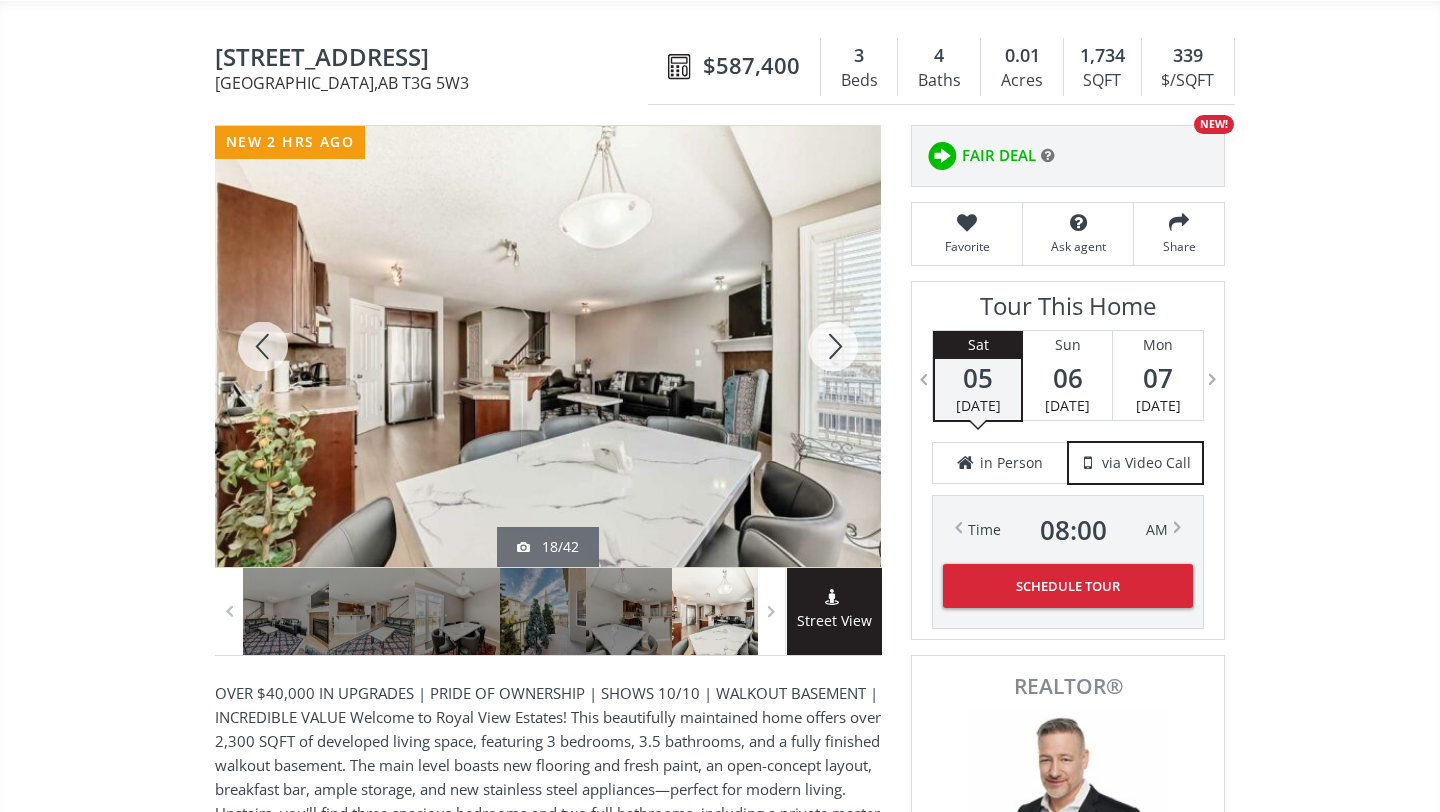 click at bounding box center [833, 346] 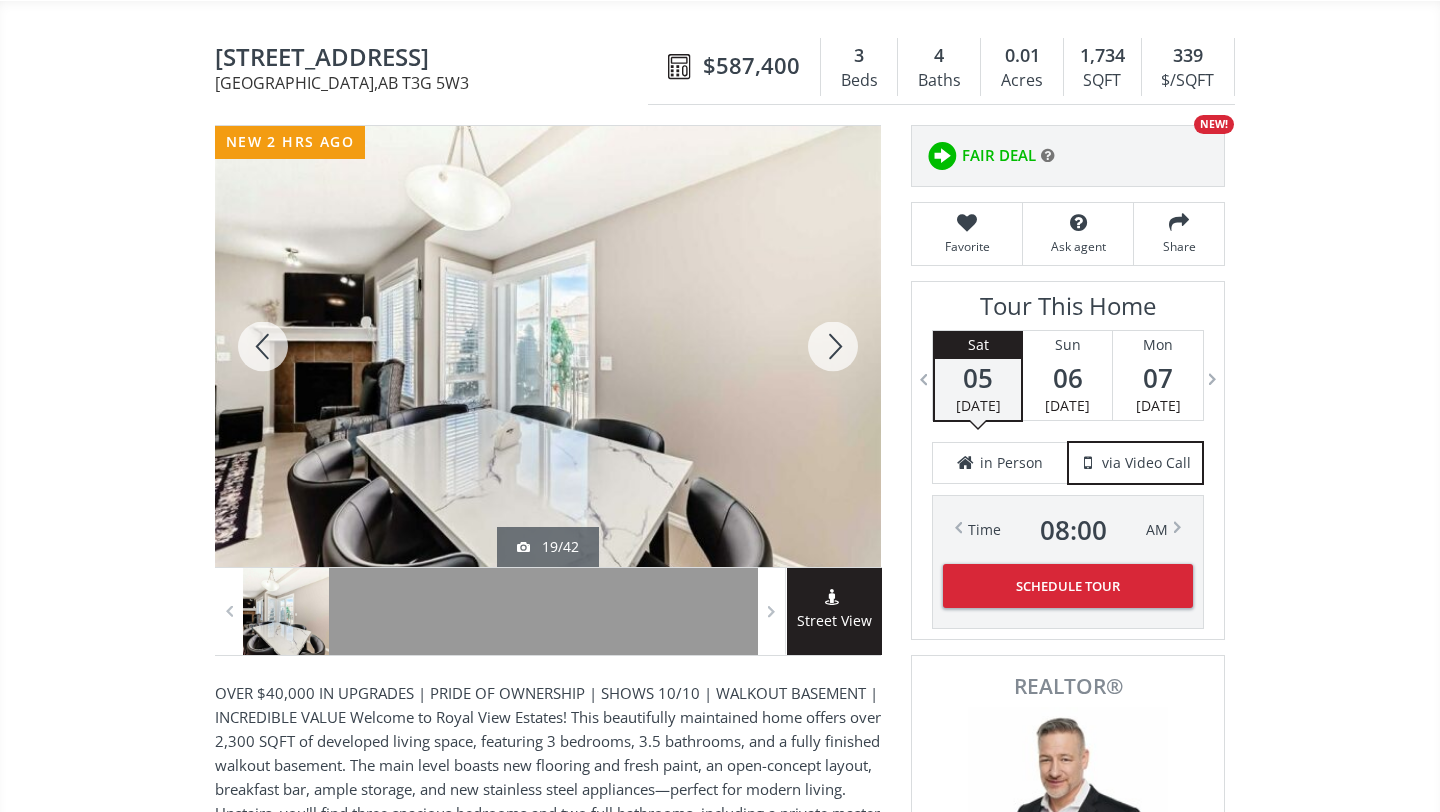 click at bounding box center [833, 346] 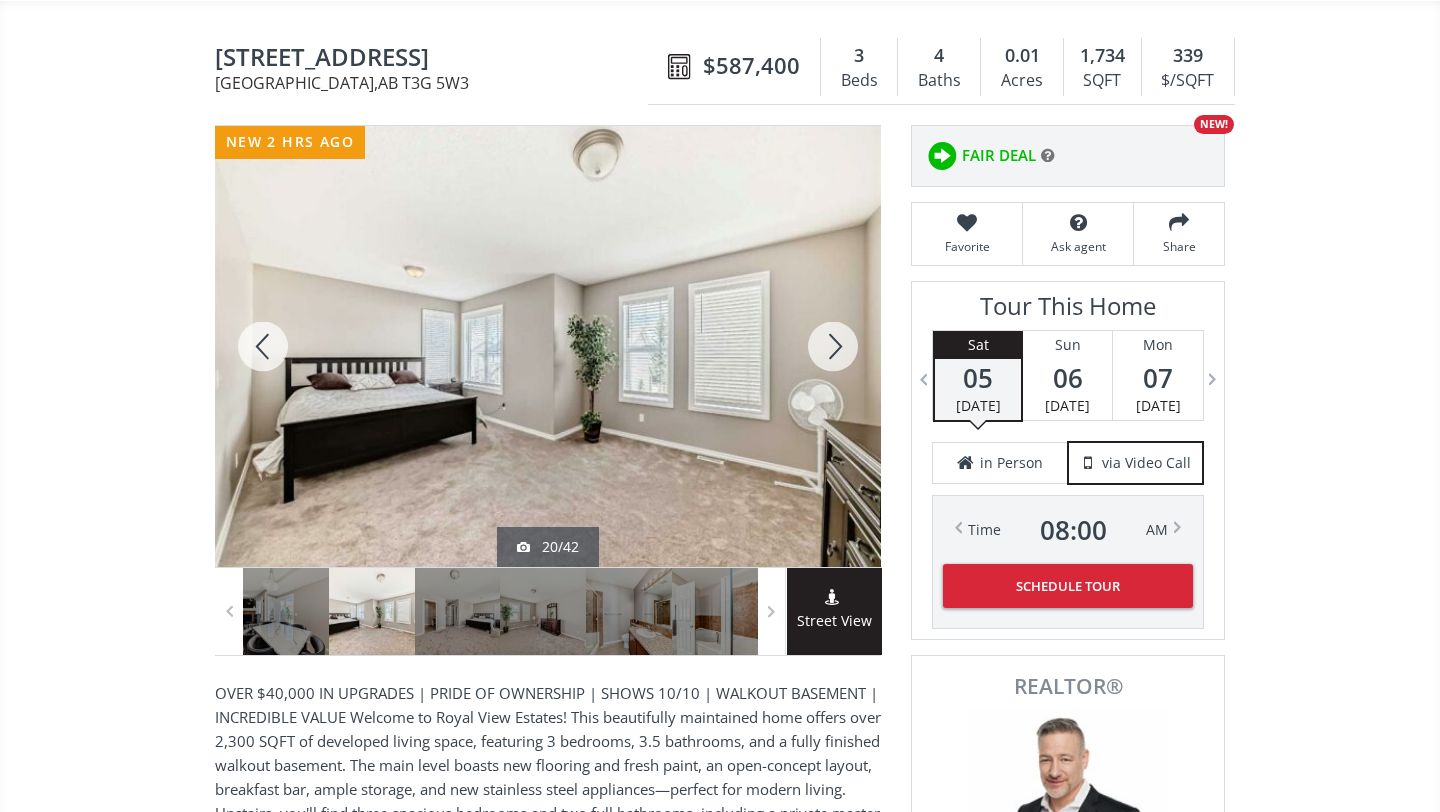 click at bounding box center (833, 346) 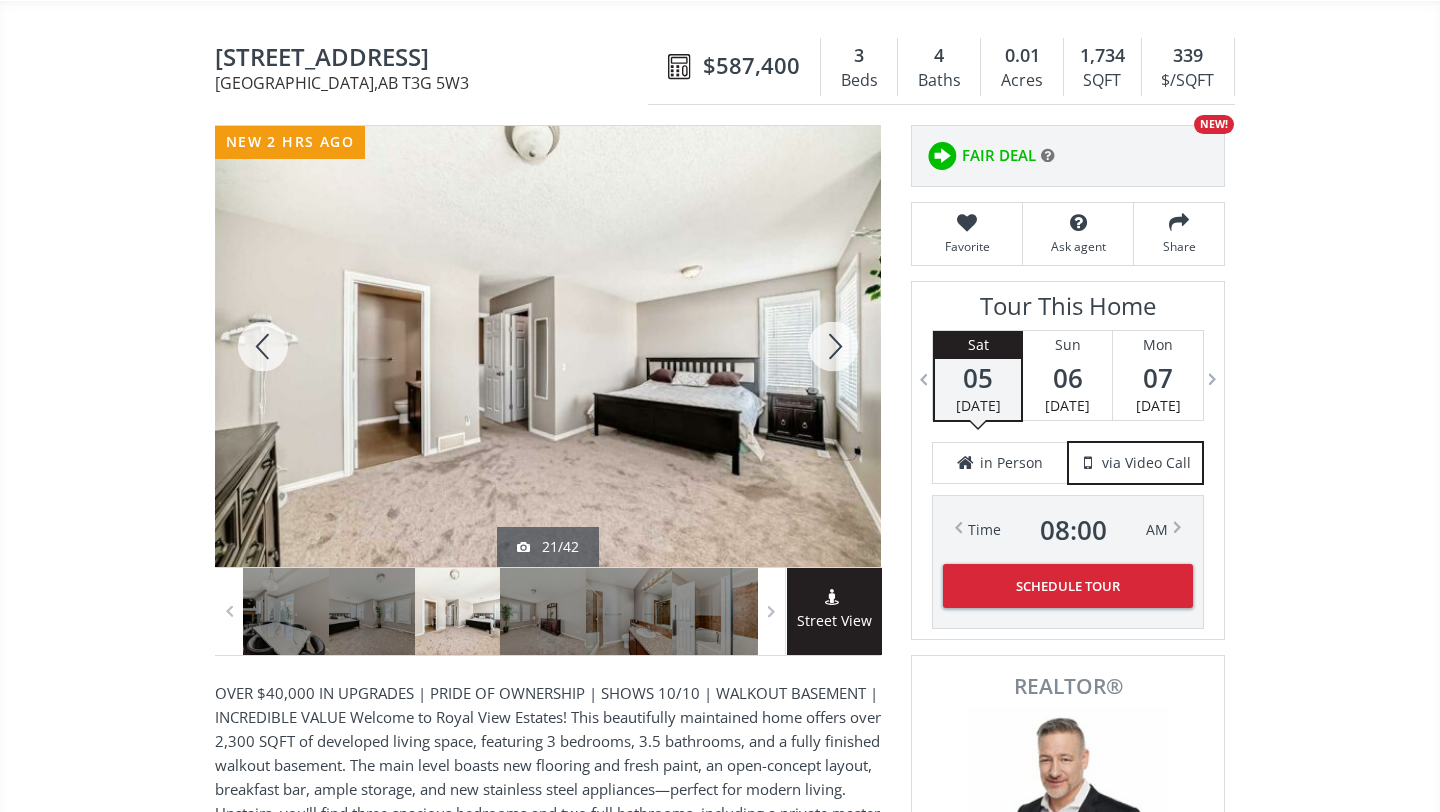 click at bounding box center [833, 346] 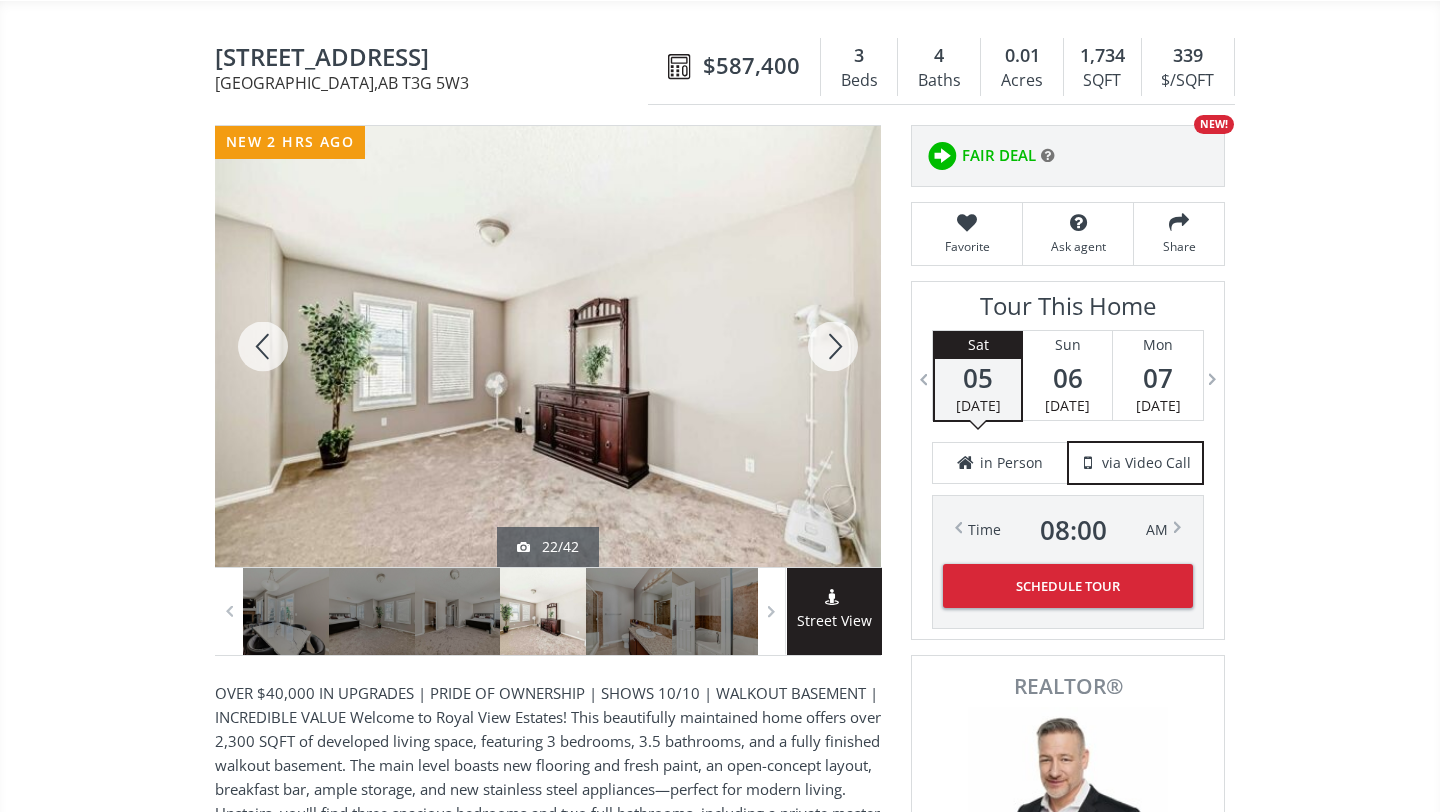 click at bounding box center [833, 346] 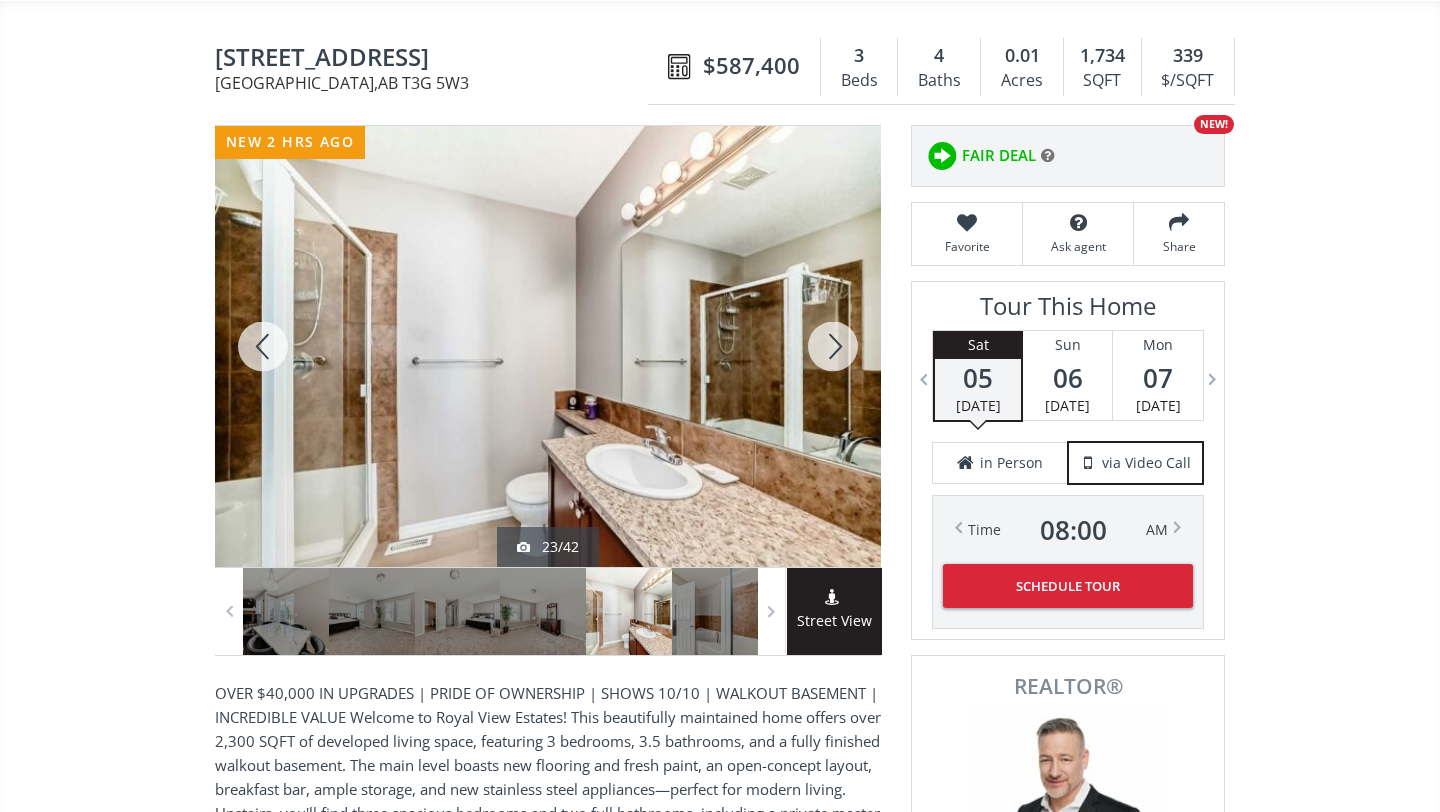 click at bounding box center [833, 346] 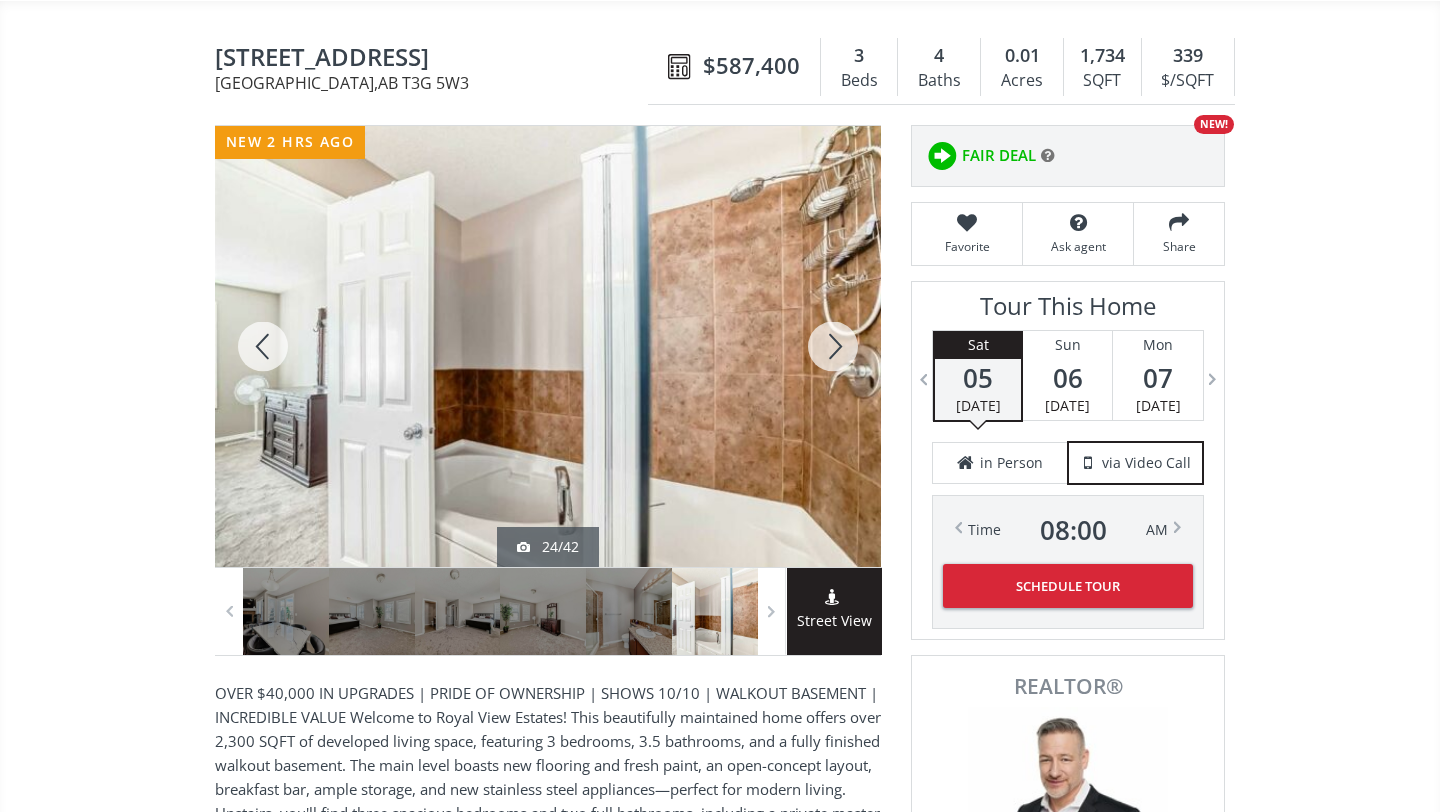 click at bounding box center [833, 346] 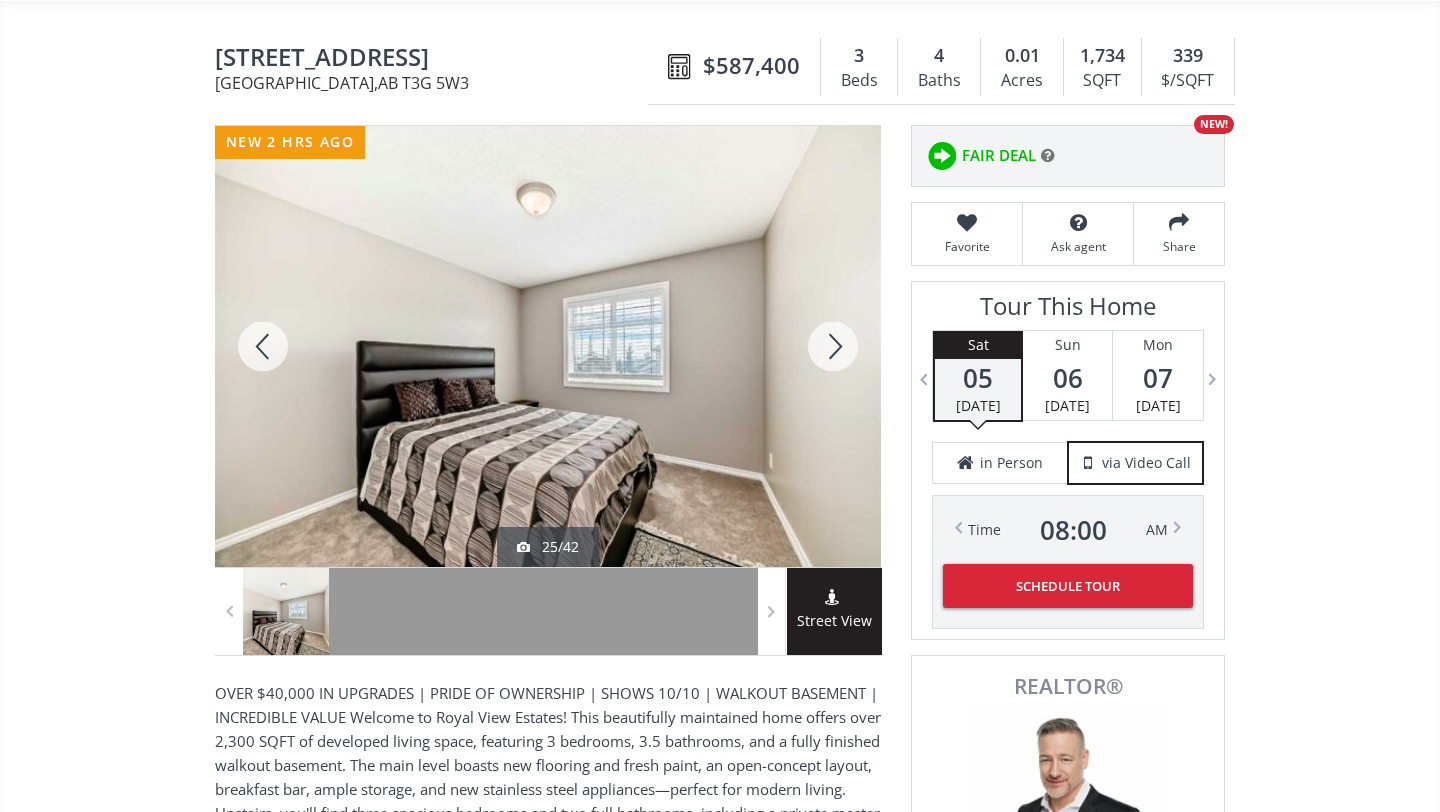 click at bounding box center [833, 346] 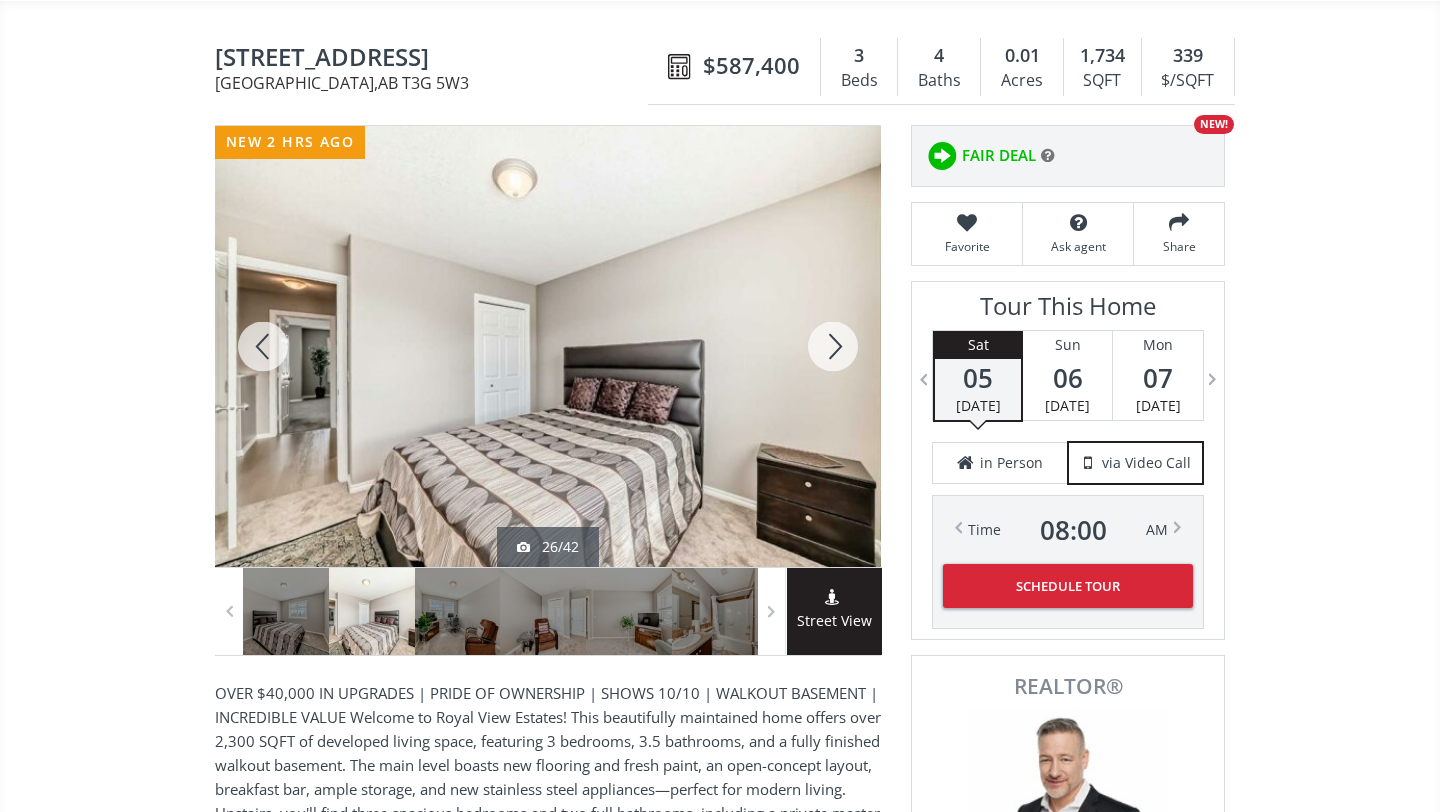 click at bounding box center [833, 346] 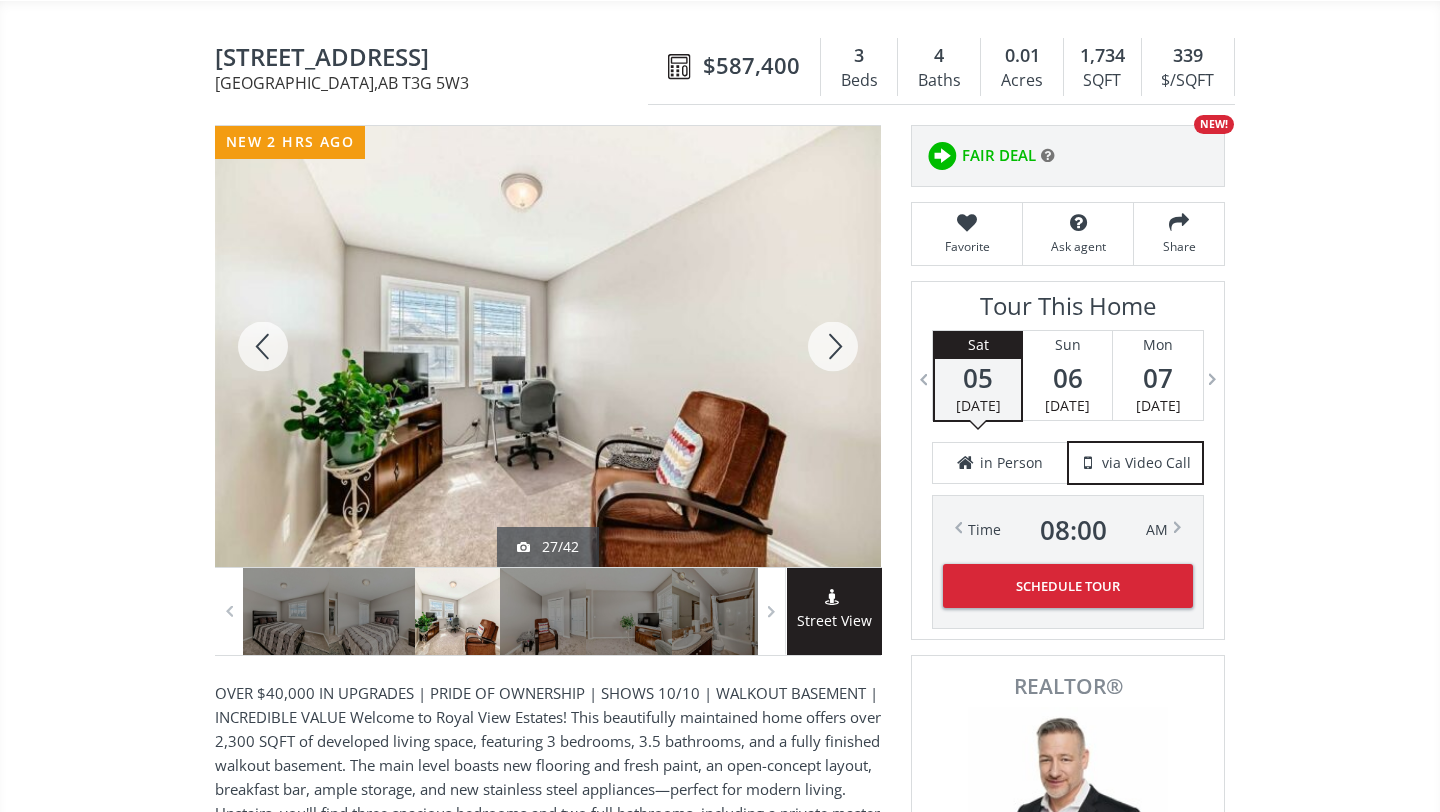 click at bounding box center (833, 346) 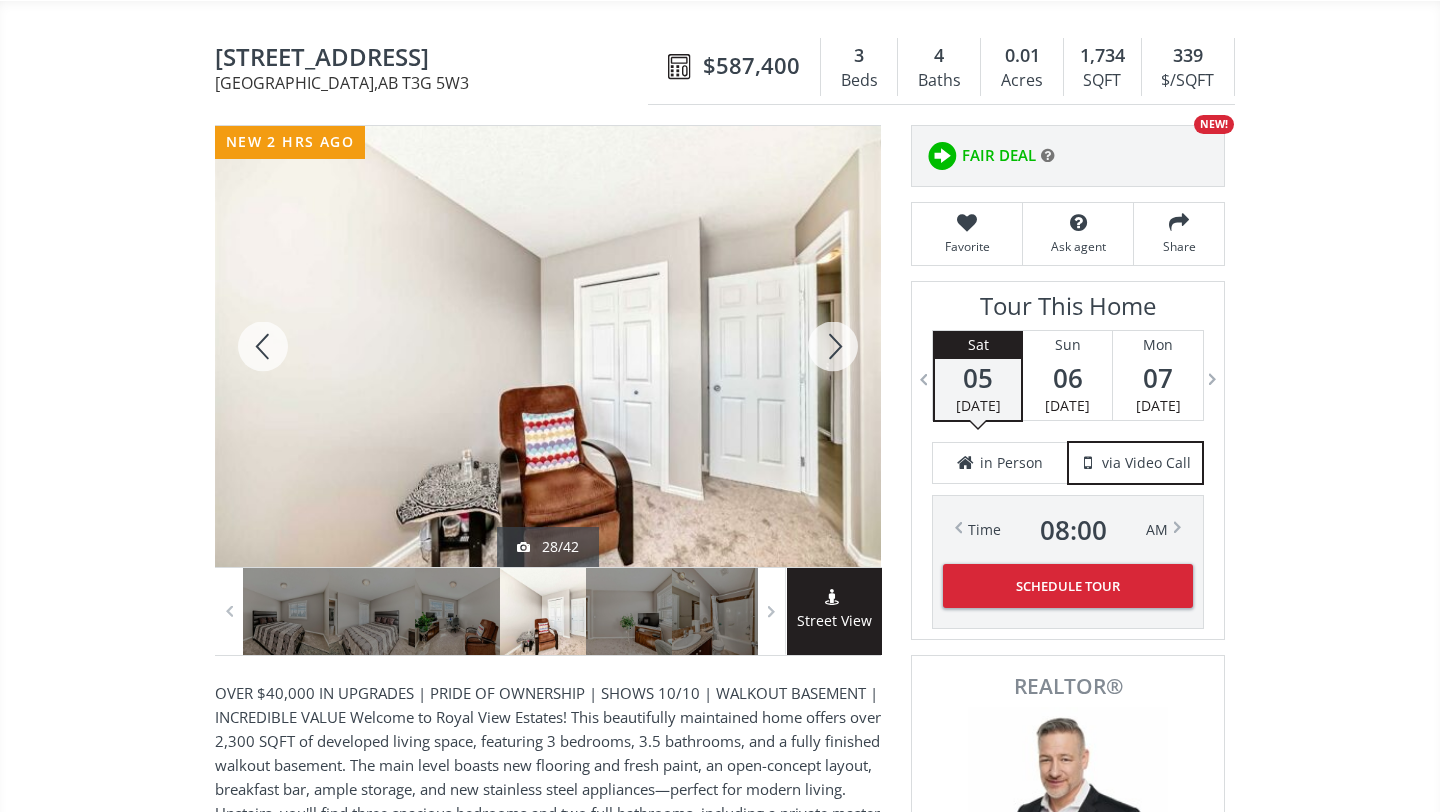 click at bounding box center (833, 346) 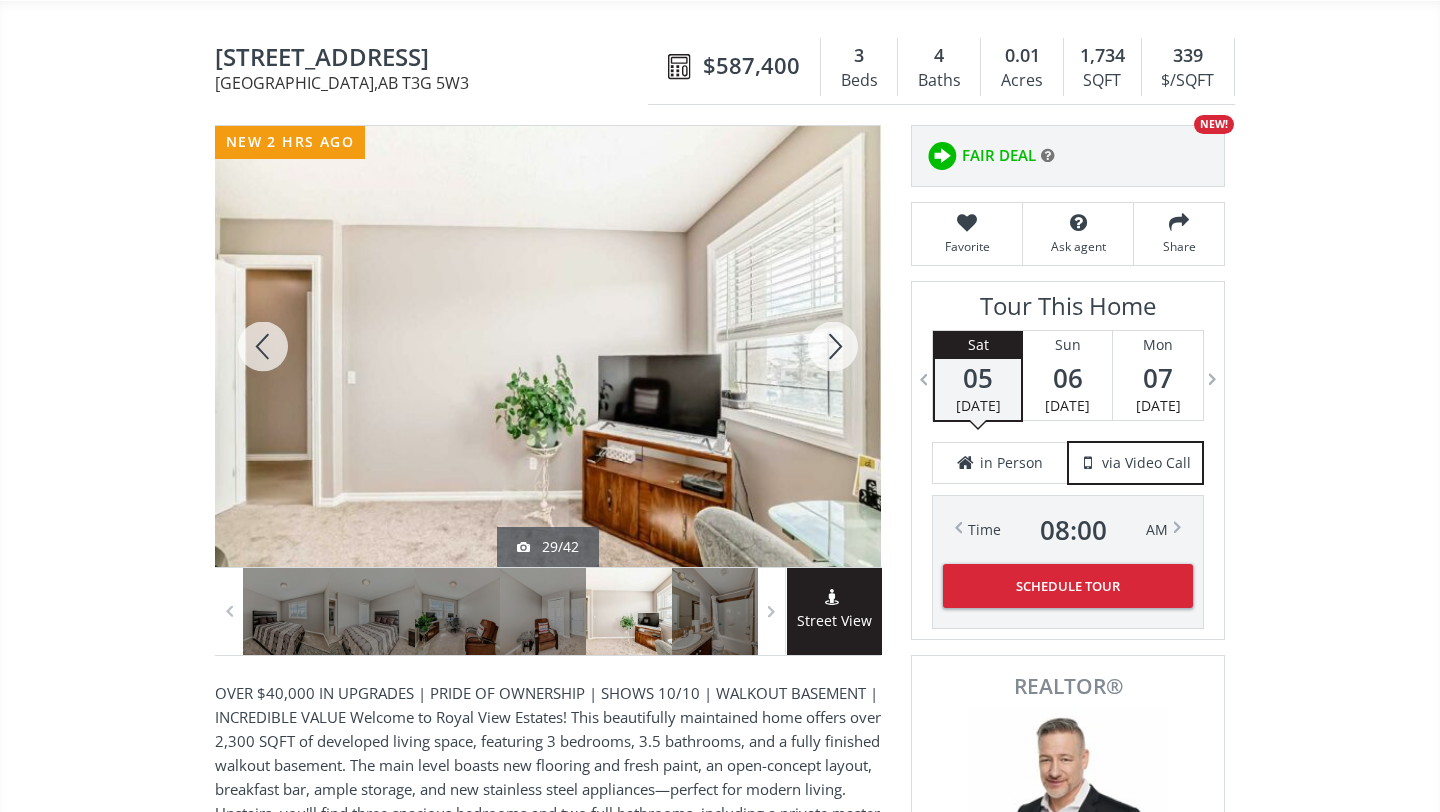 click at bounding box center [833, 346] 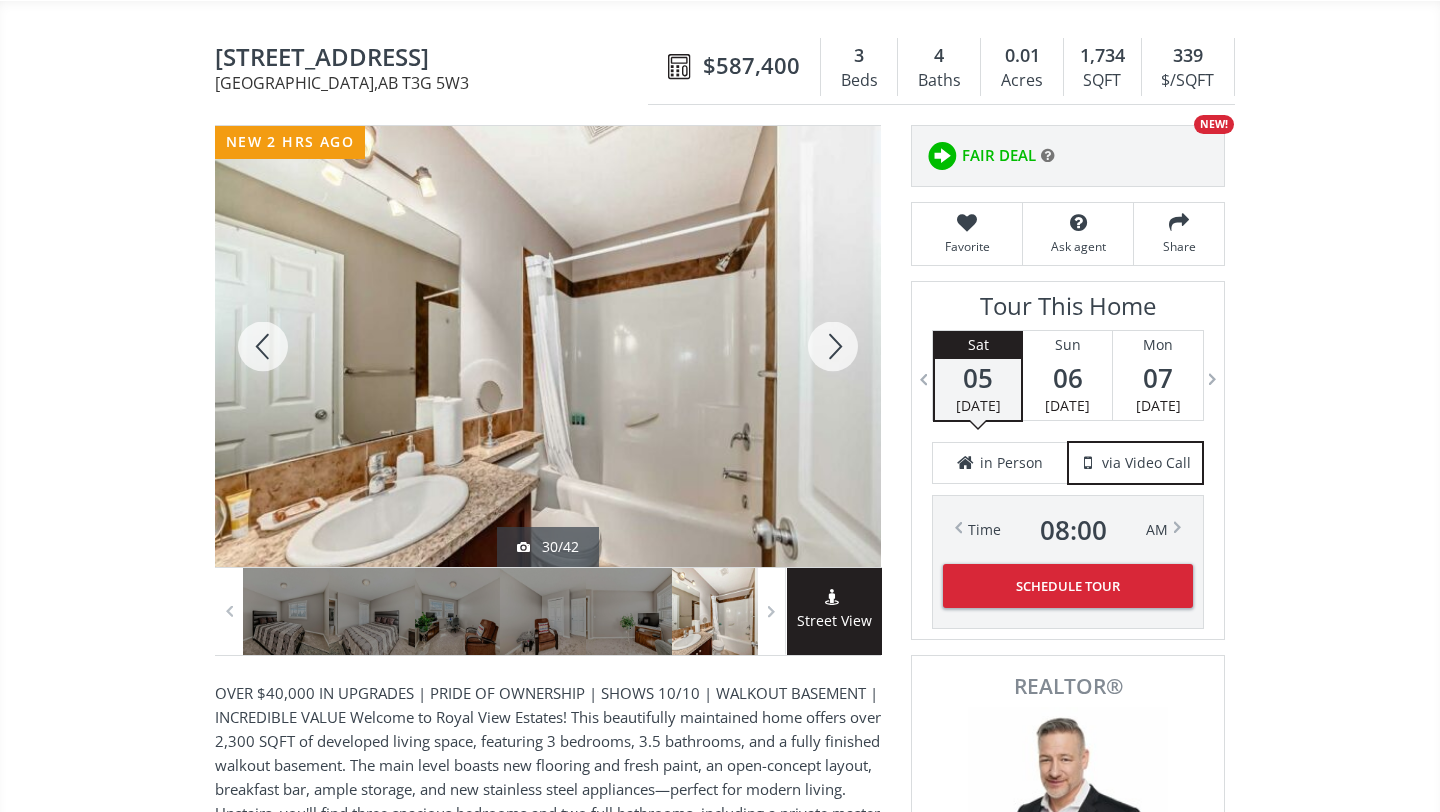 click at bounding box center [833, 346] 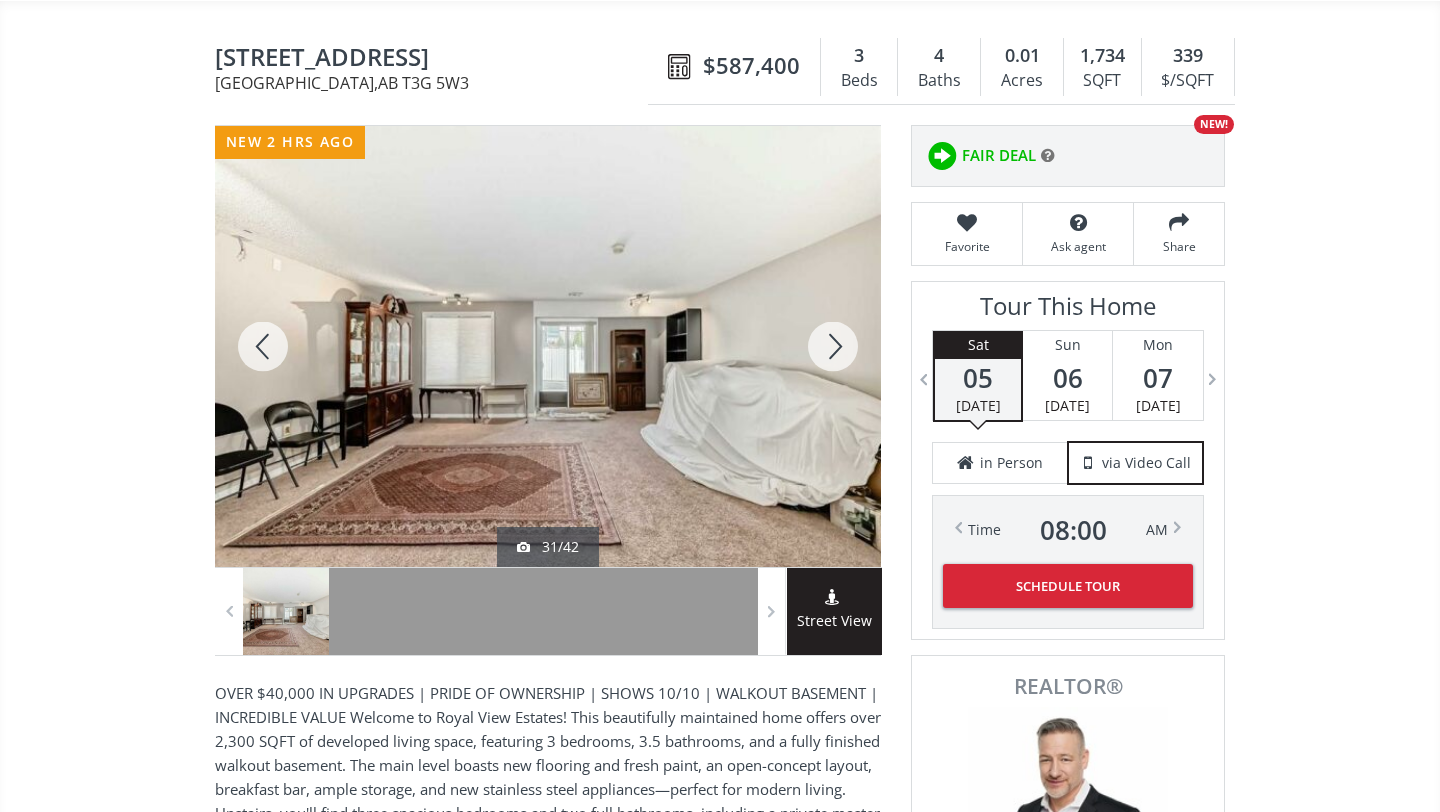 click at bounding box center (833, 346) 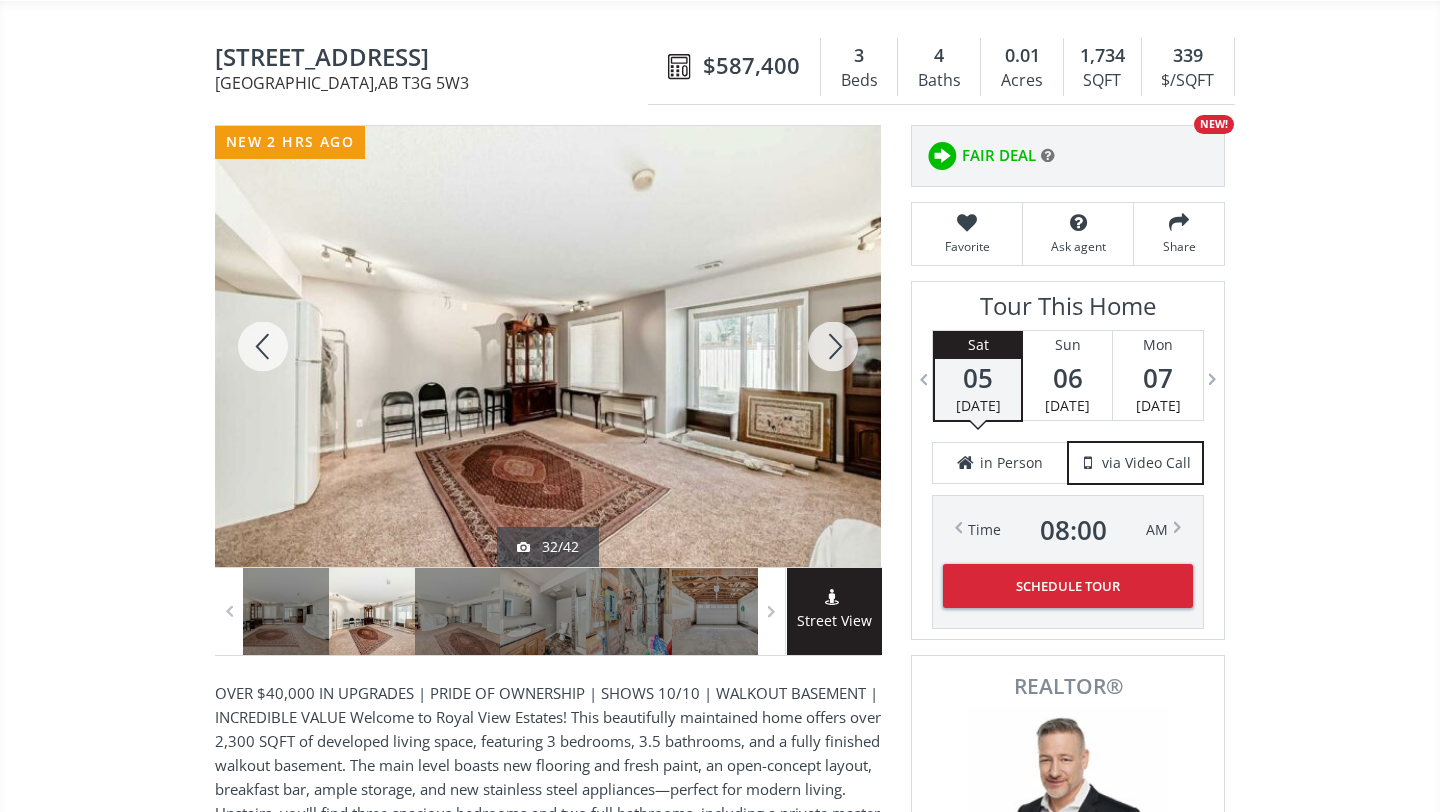 click at bounding box center [833, 346] 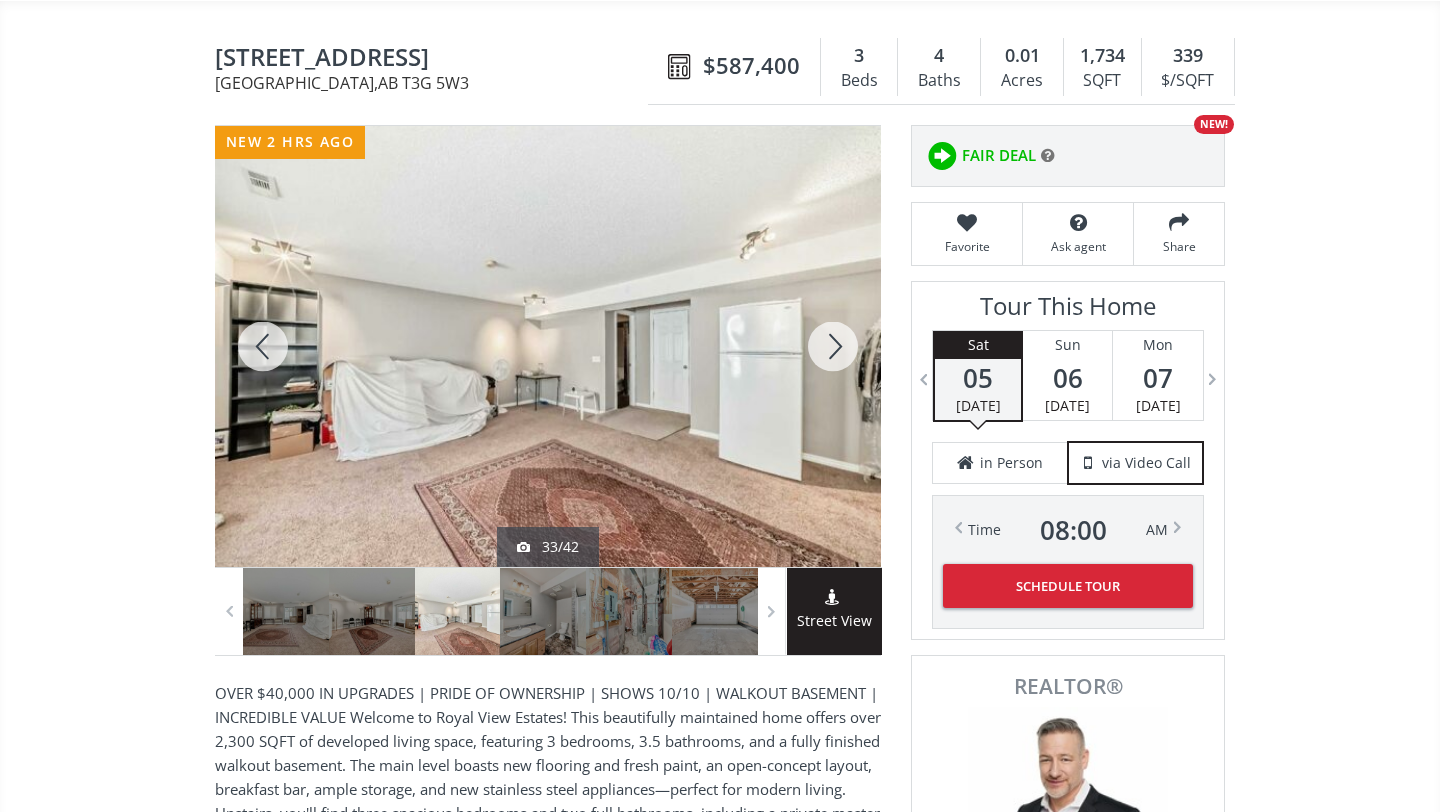 click at bounding box center (263, 346) 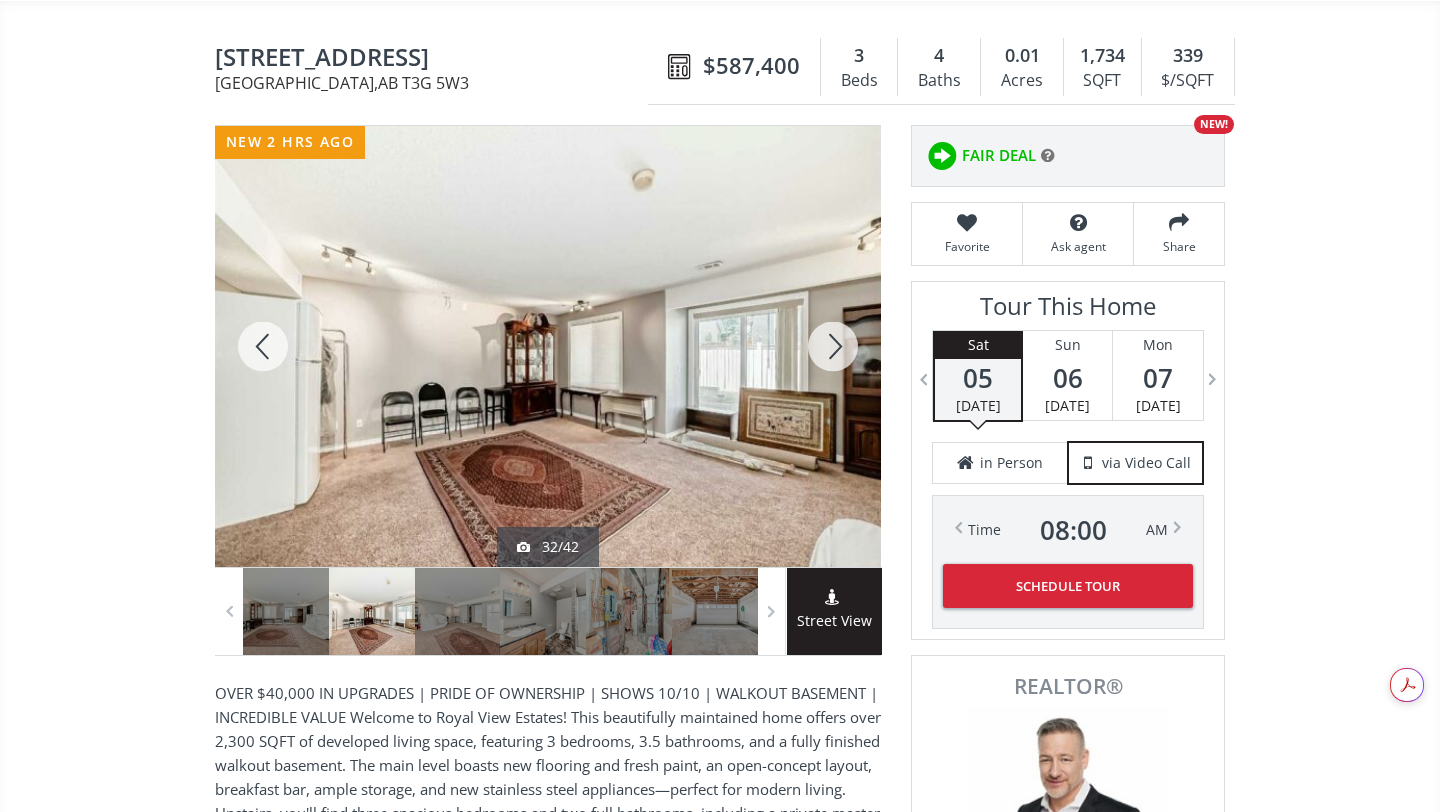 click at bounding box center [833, 346] 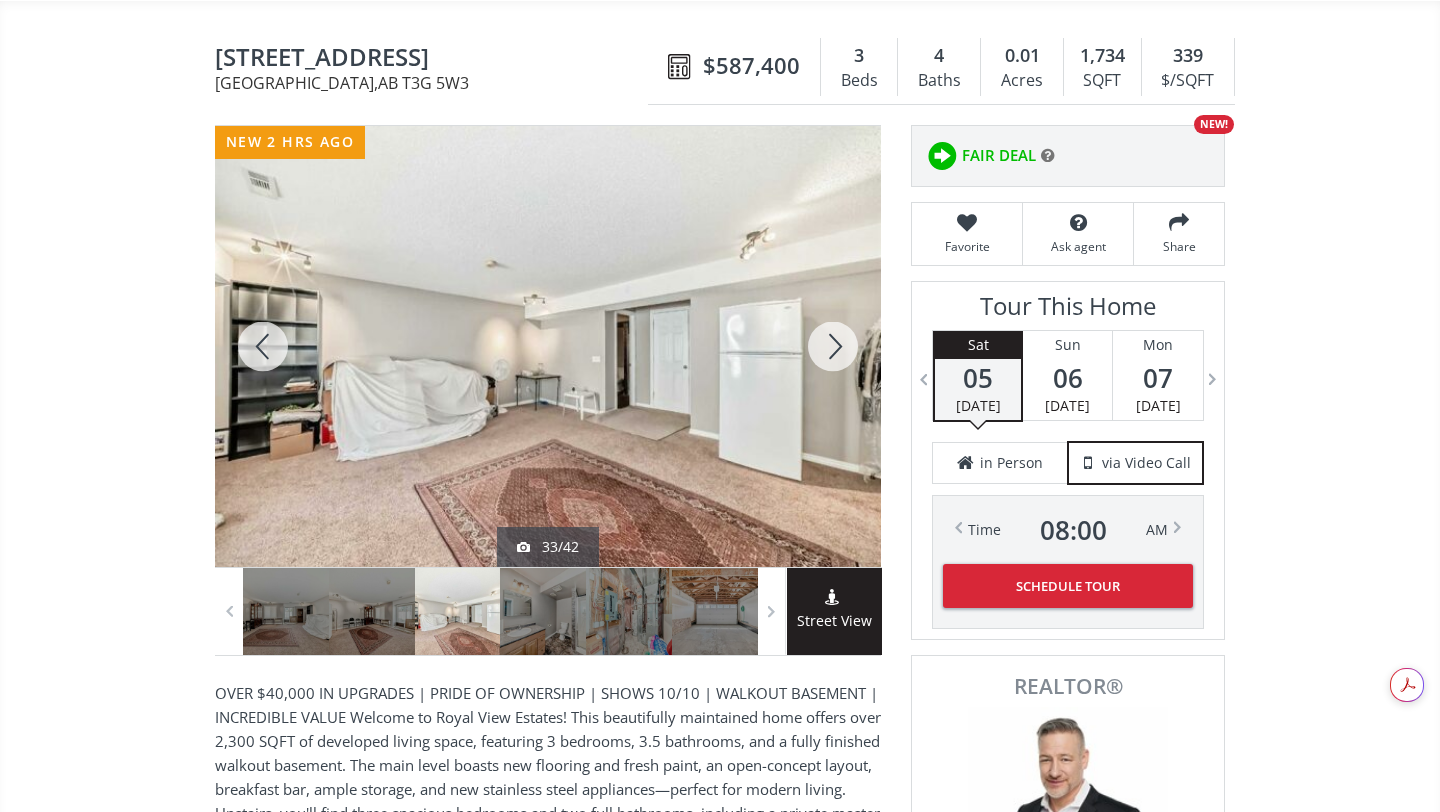 click at bounding box center (833, 346) 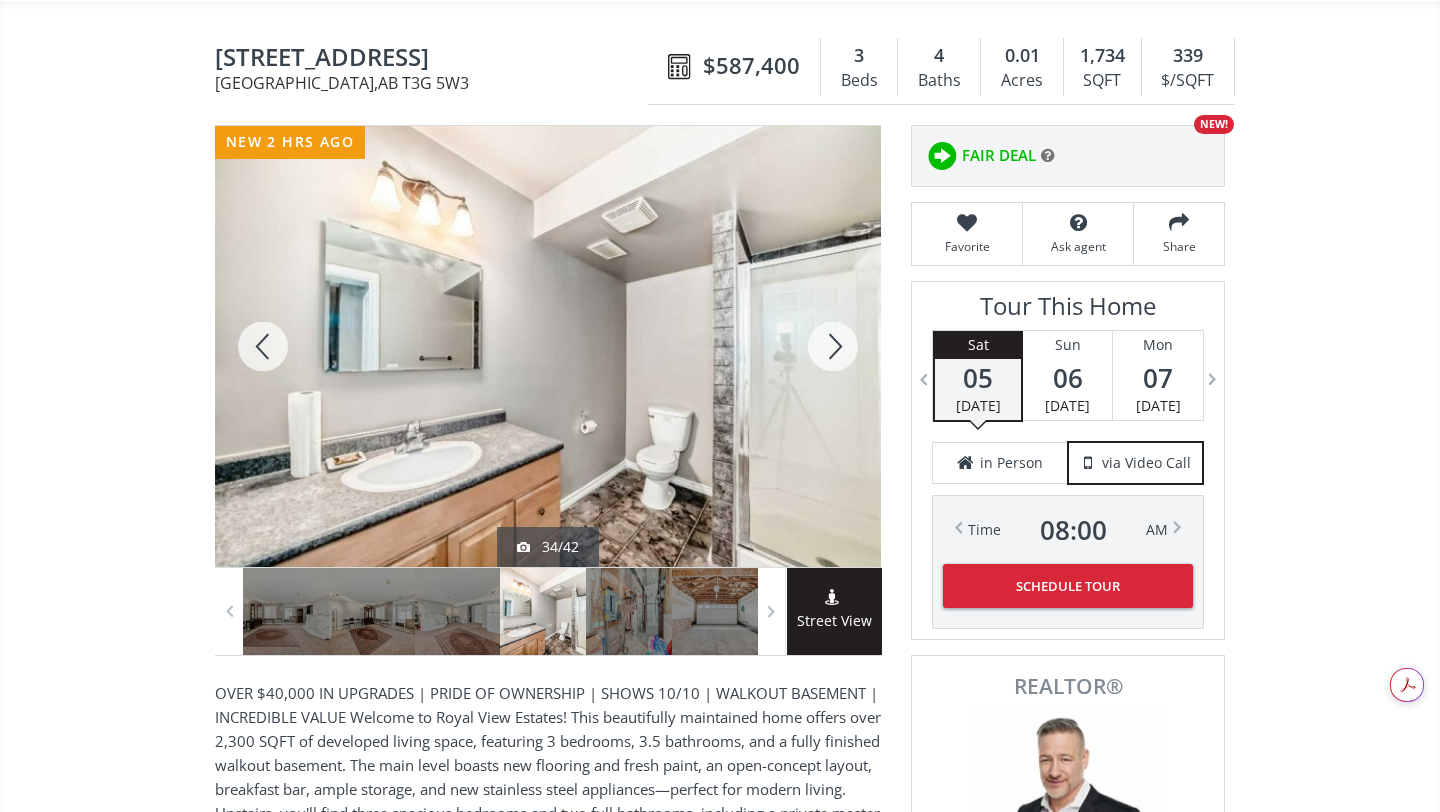 click at bounding box center [833, 346] 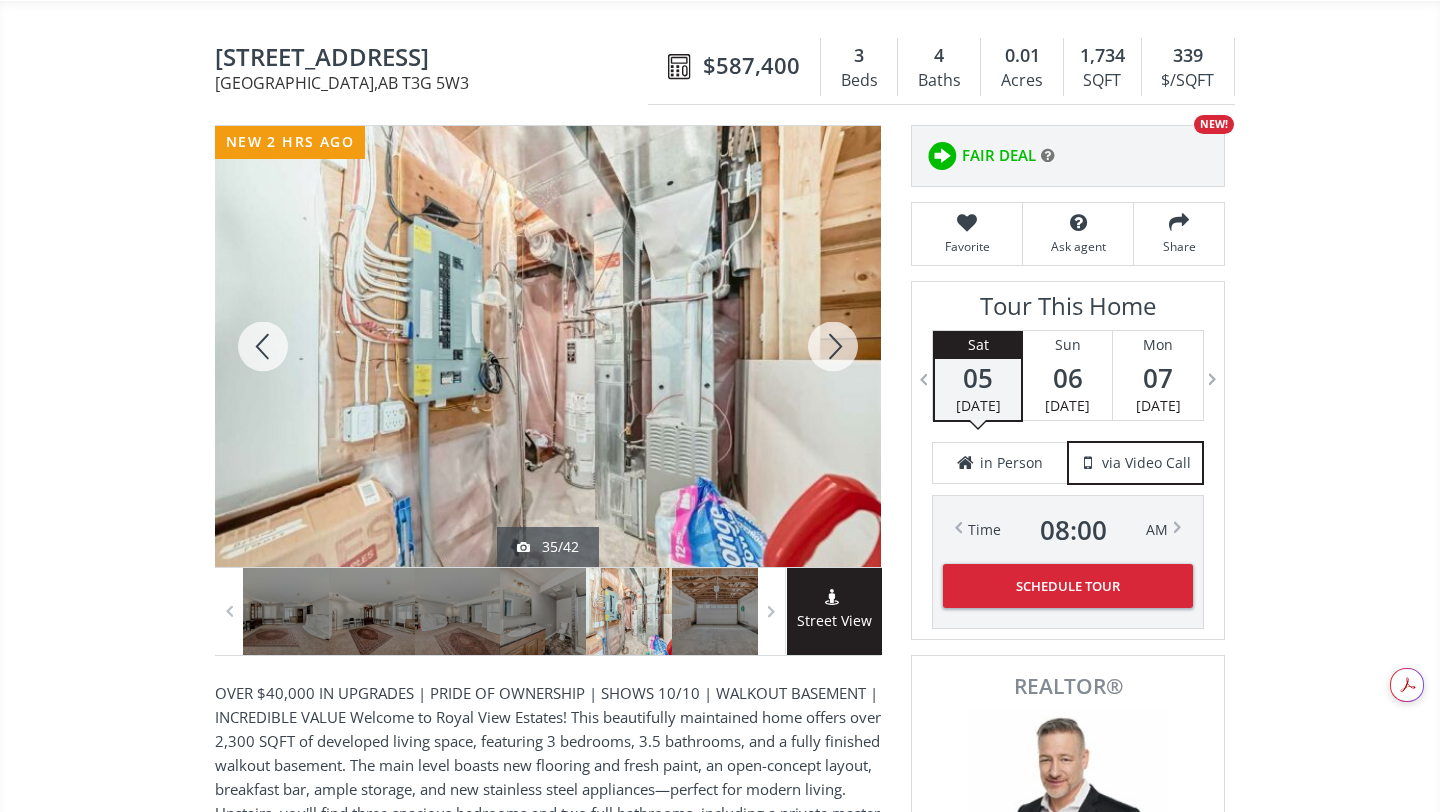 click at bounding box center [833, 346] 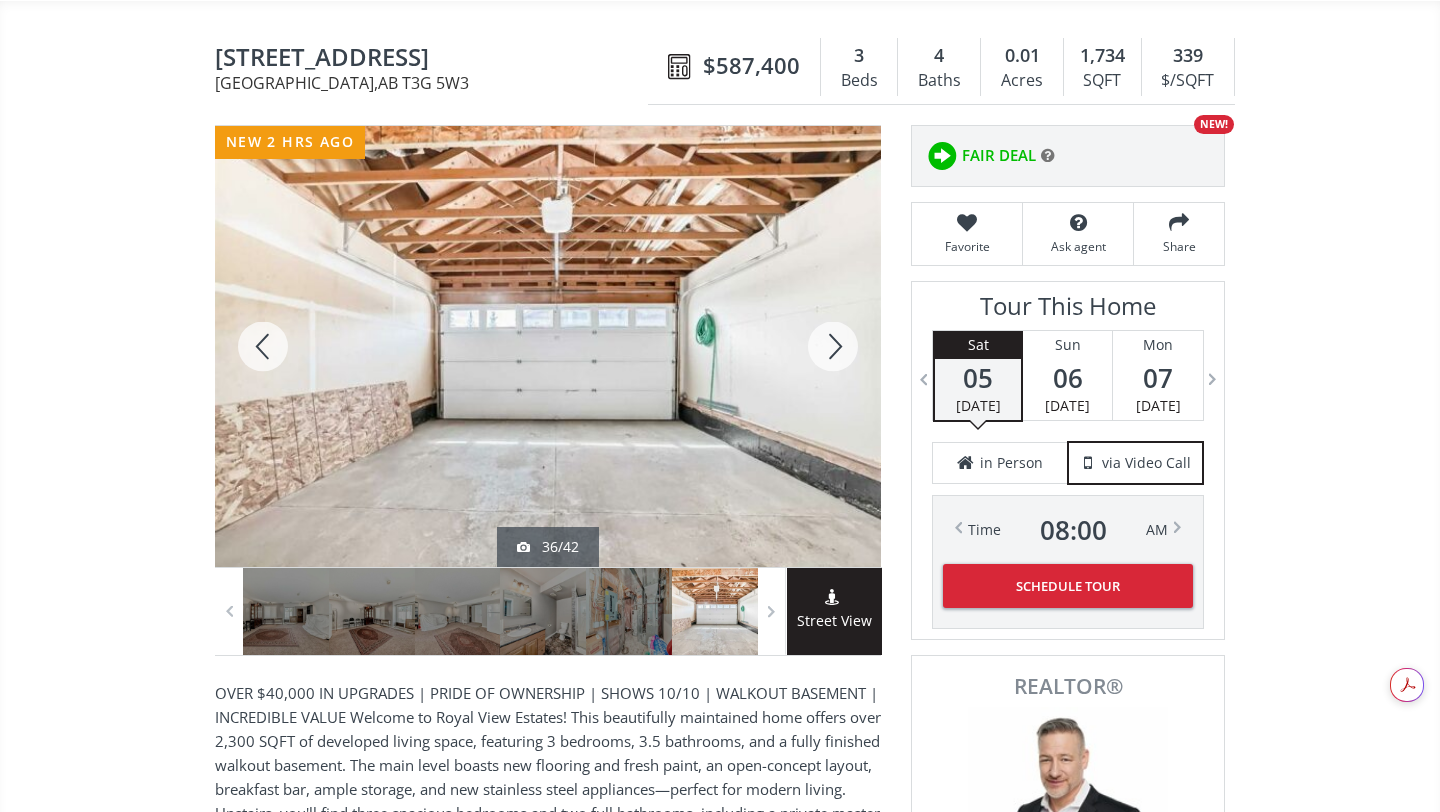 click at bounding box center (833, 346) 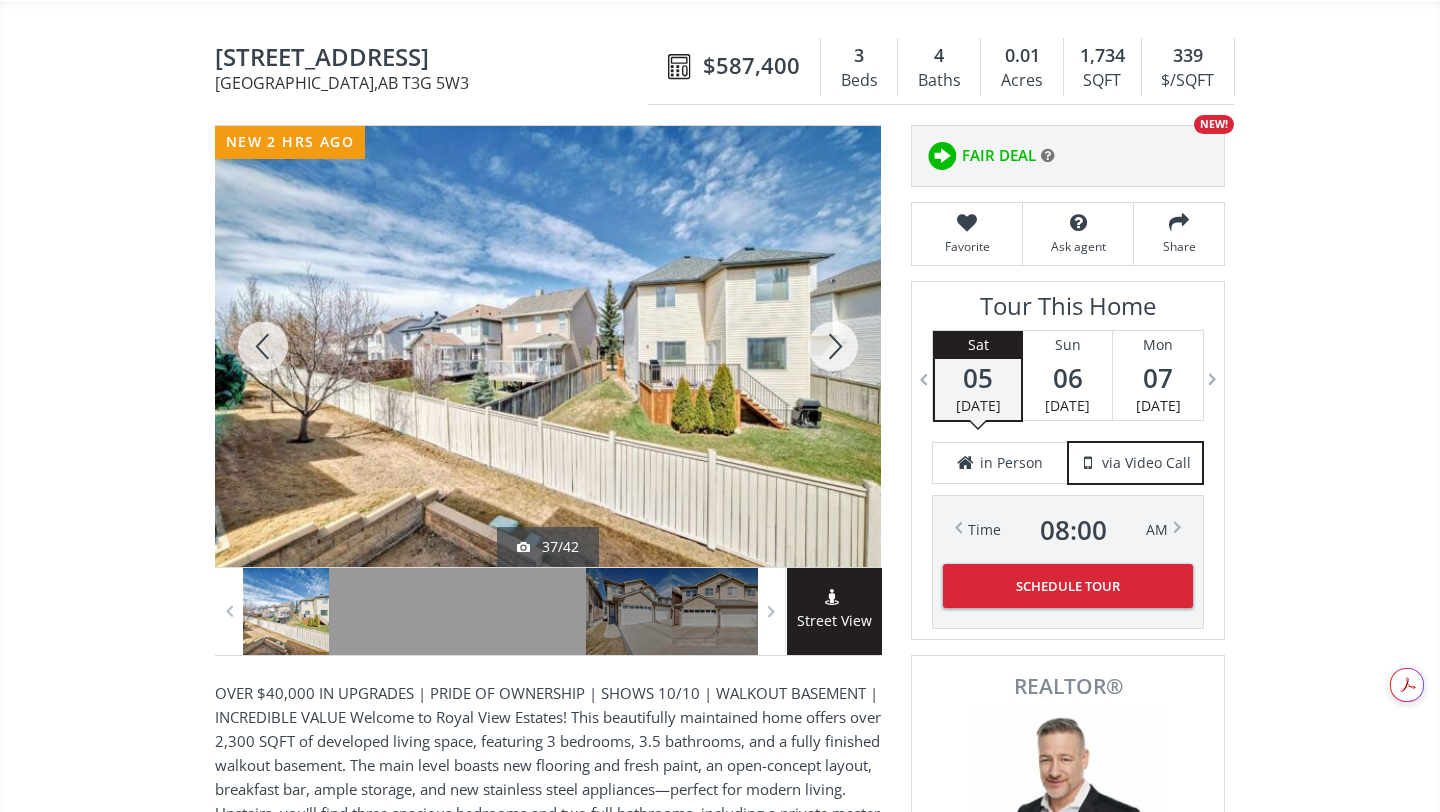 click at bounding box center (833, 346) 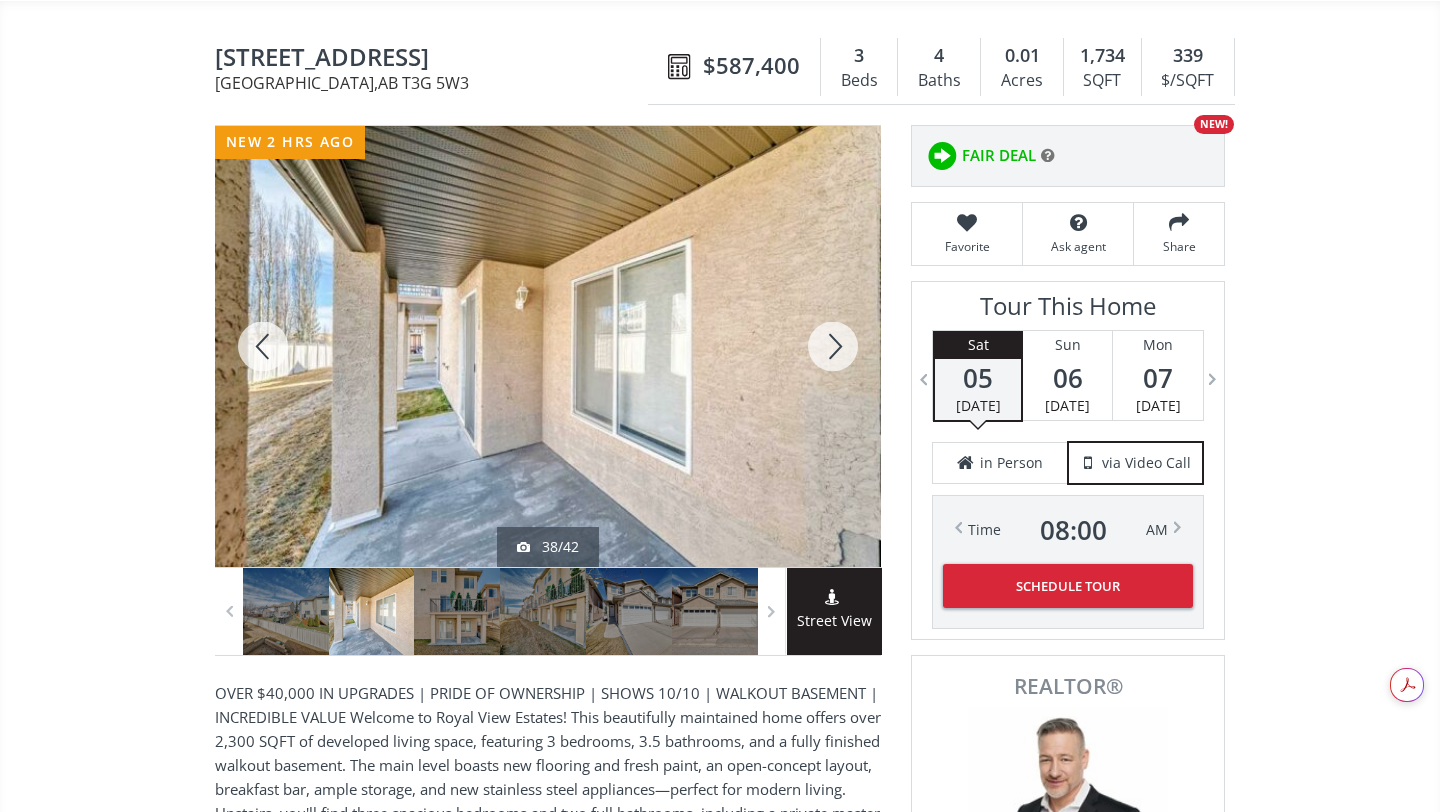 click at bounding box center (833, 346) 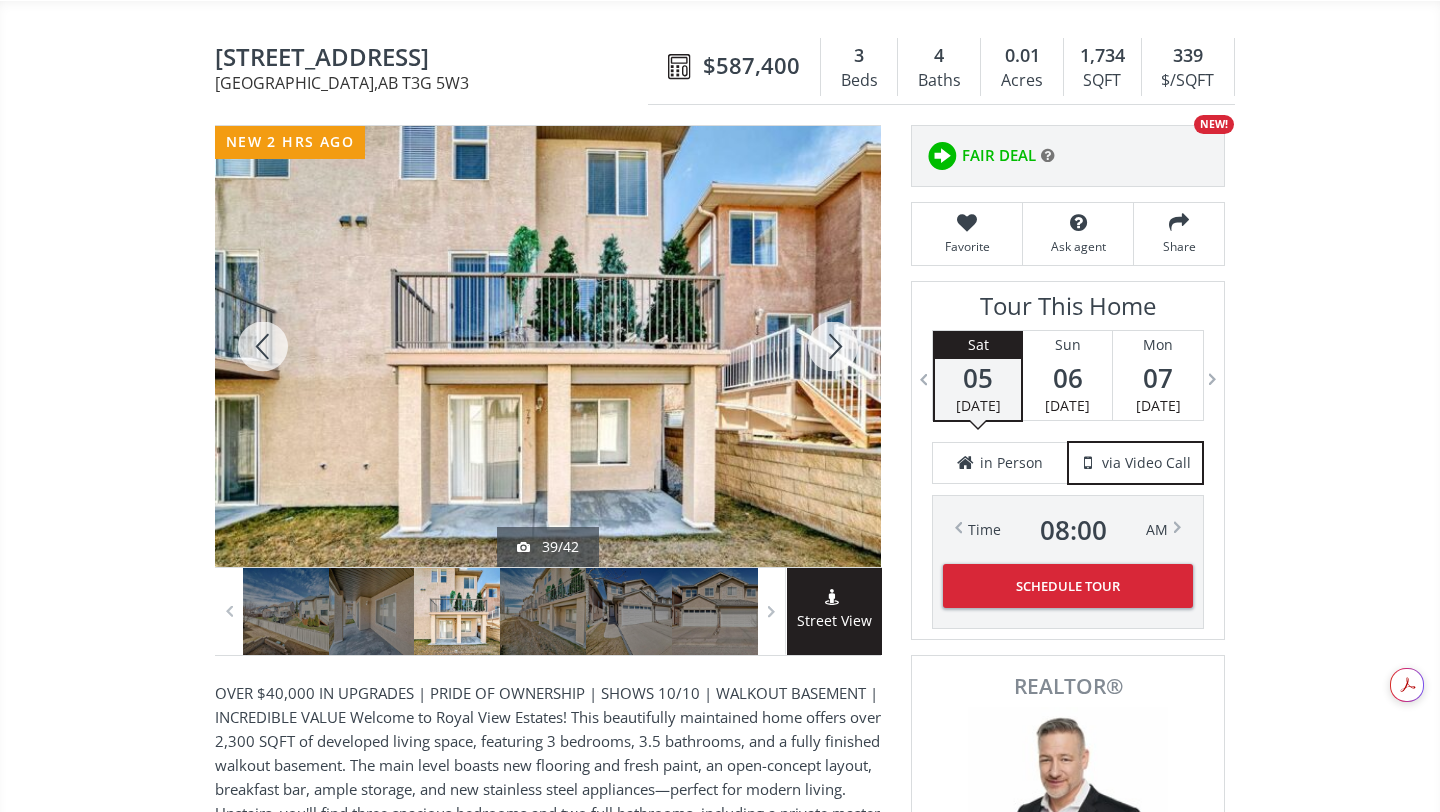 click at bounding box center (833, 346) 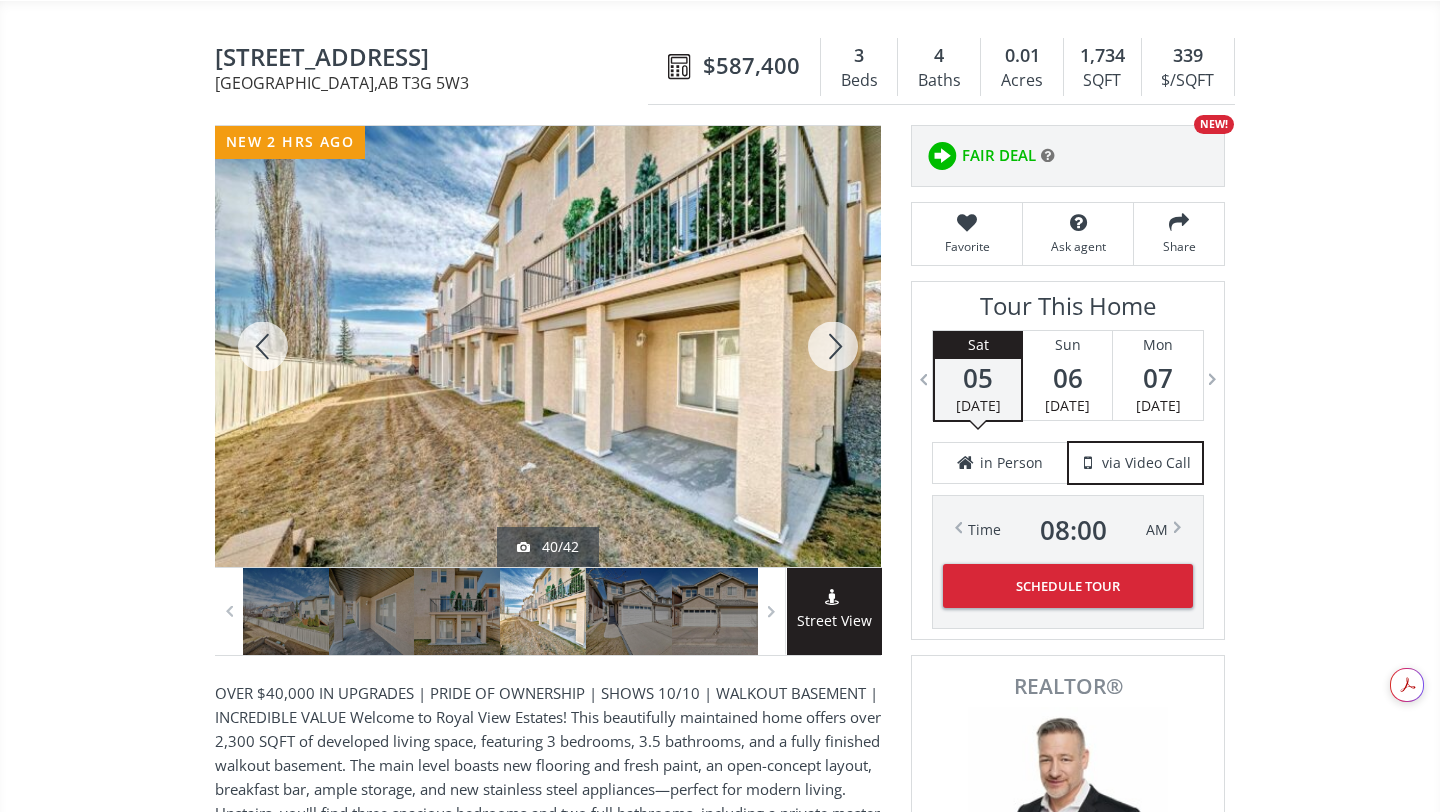 click at bounding box center (833, 346) 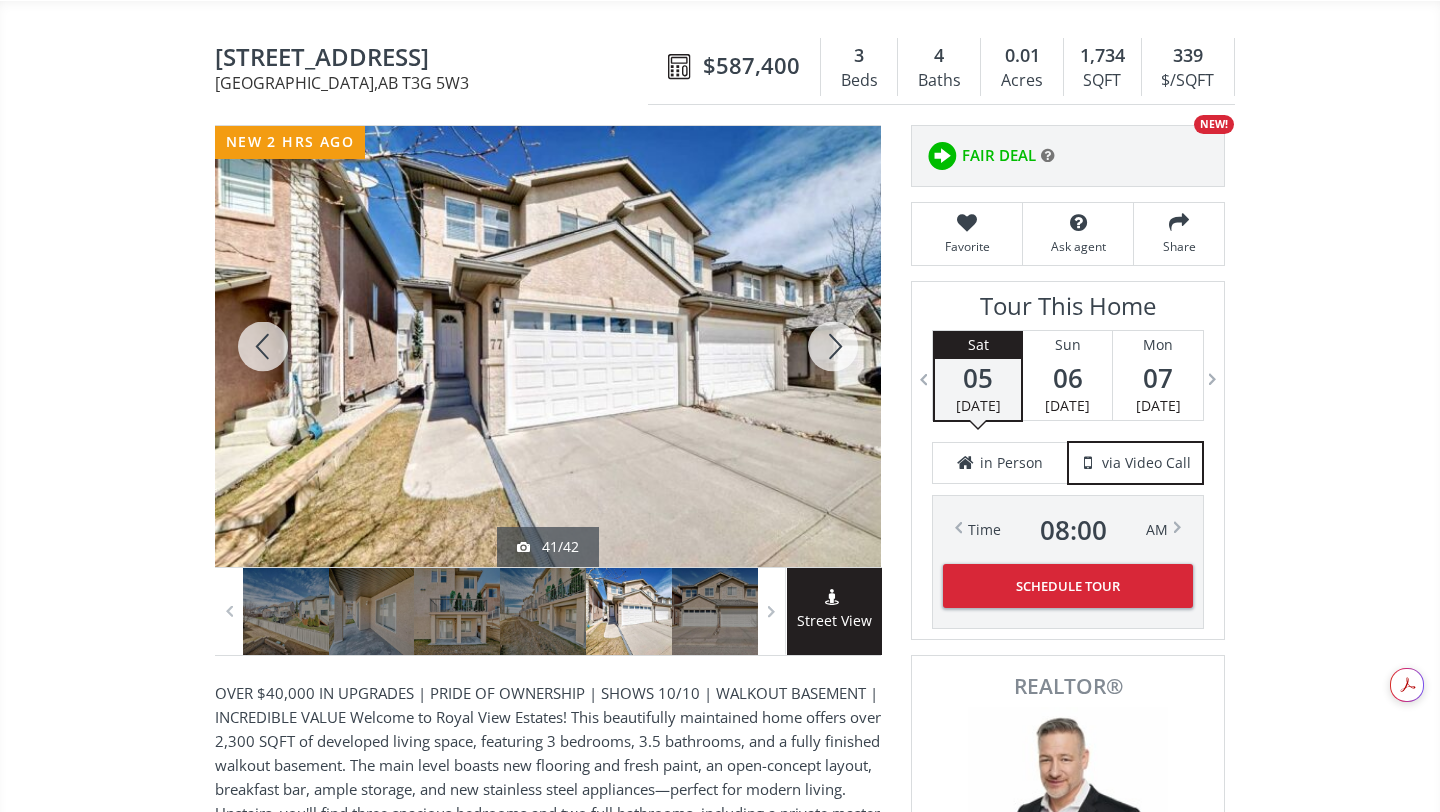click at bounding box center [833, 346] 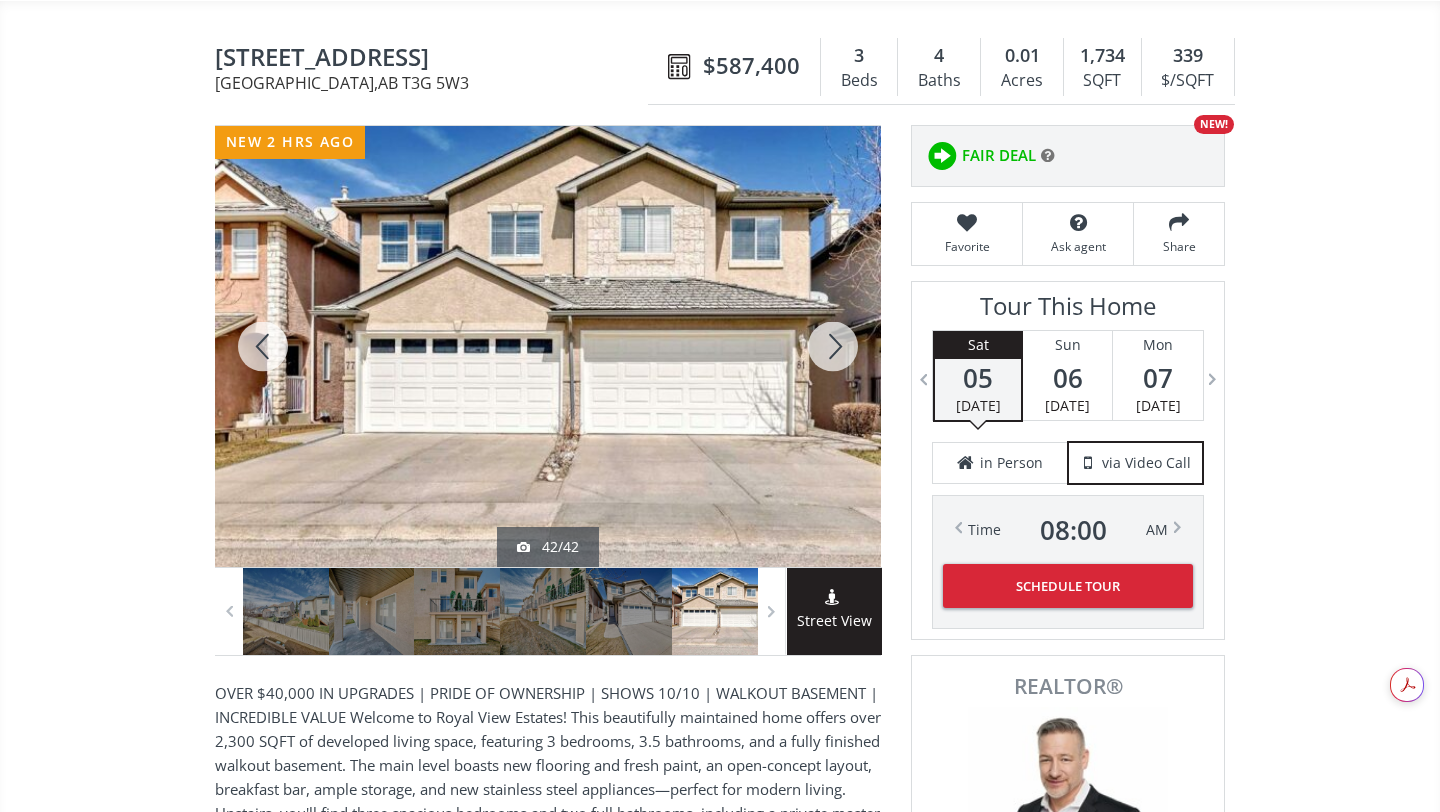 click at bounding box center (833, 346) 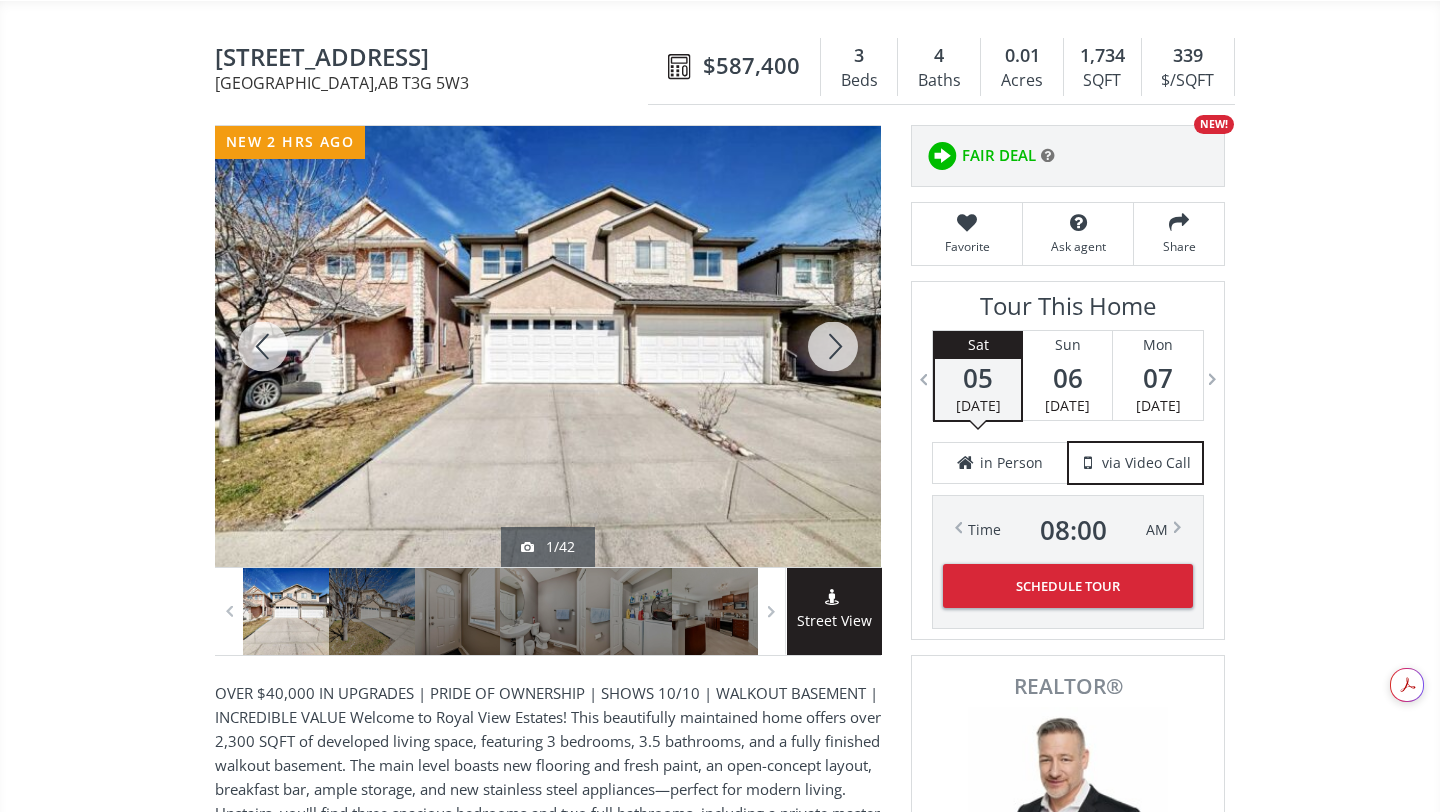 click at bounding box center (833, 346) 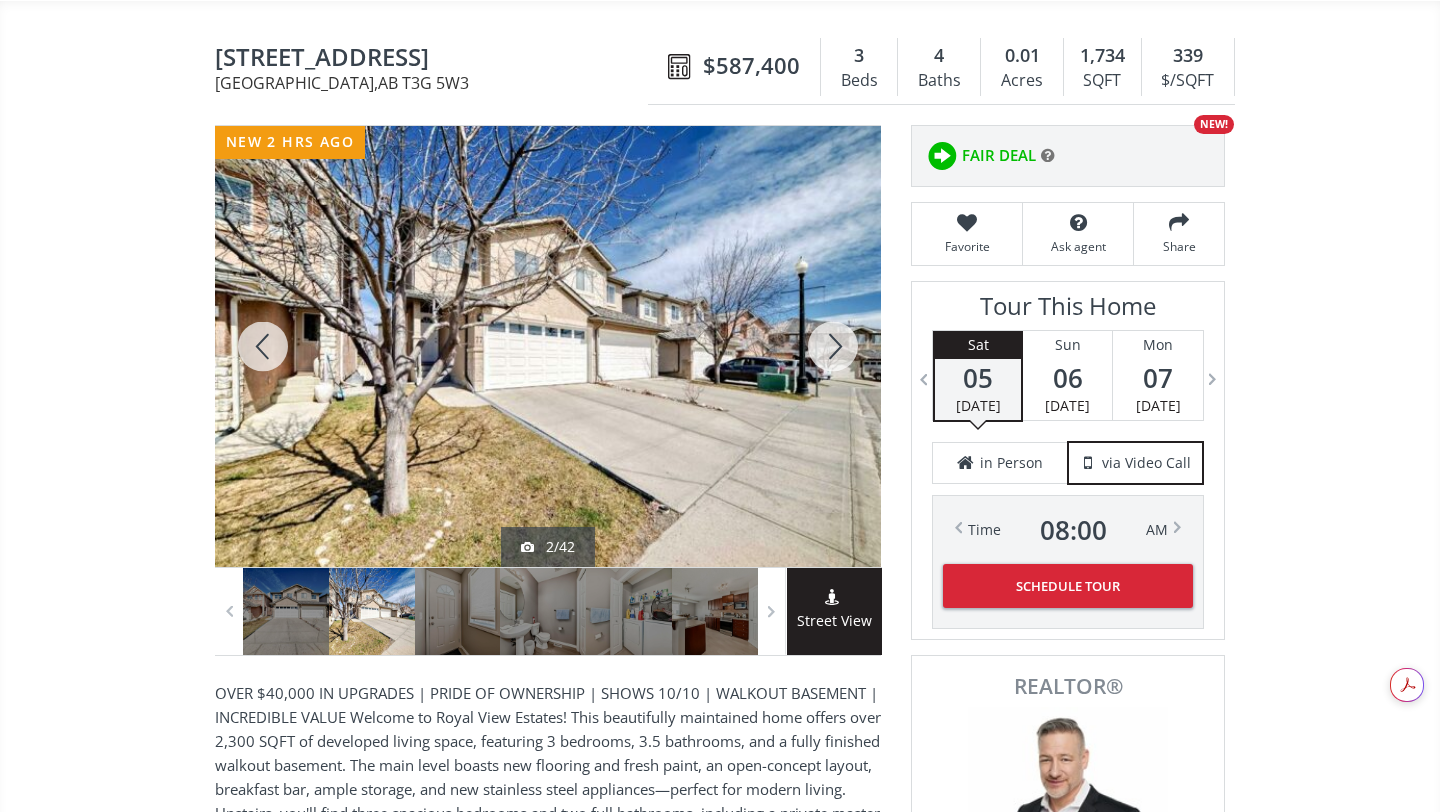 click at bounding box center (833, 346) 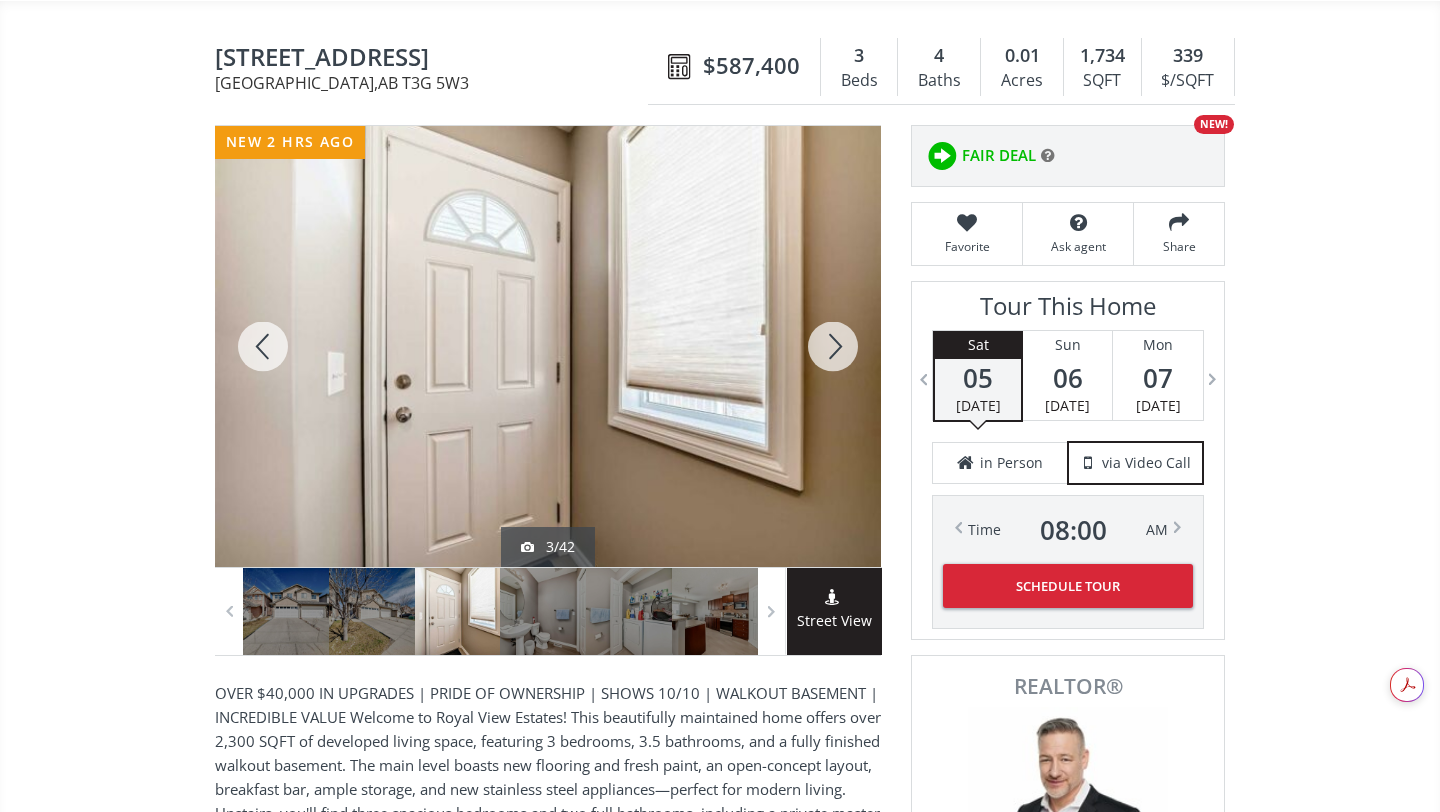 click at bounding box center [833, 346] 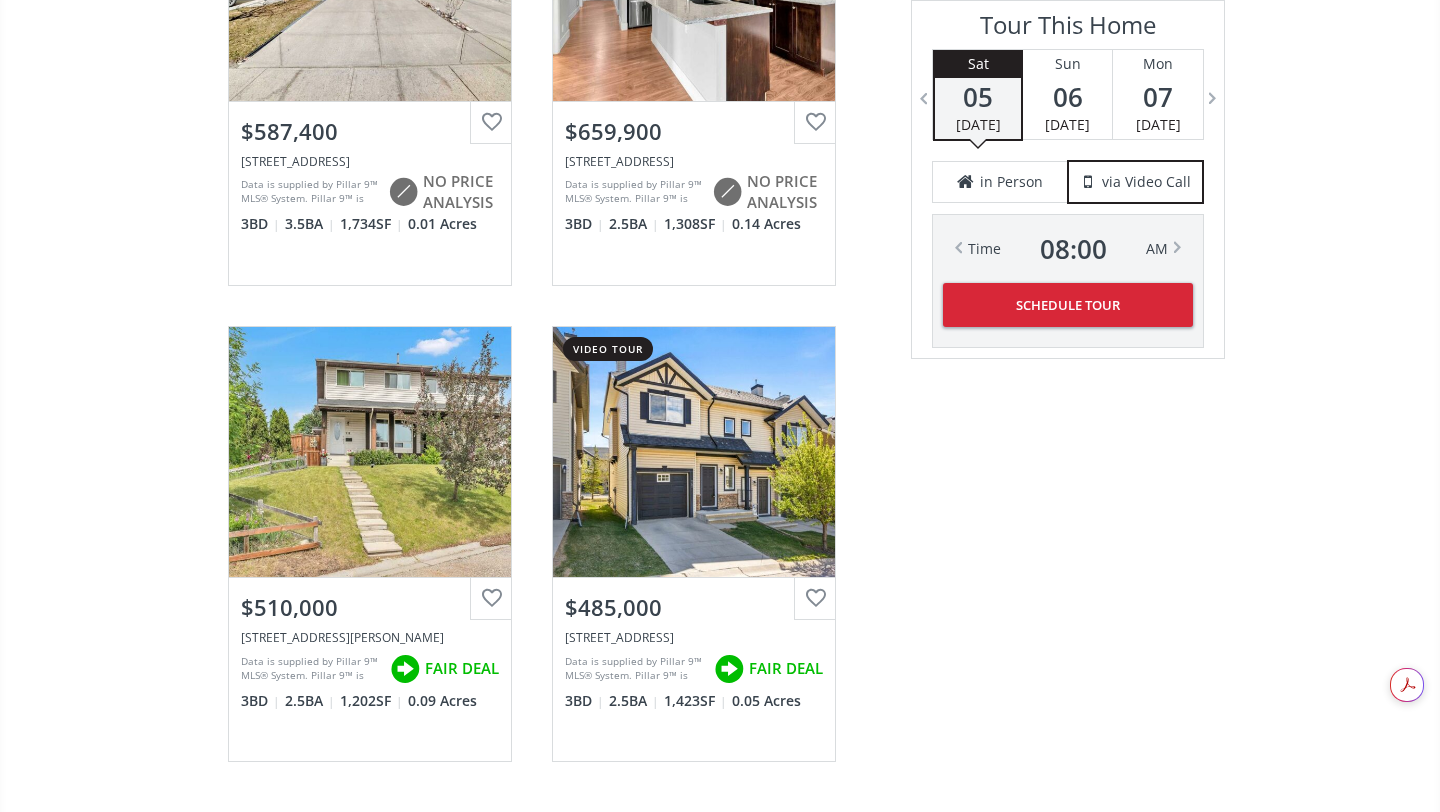 scroll, scrollTop: 3091, scrollLeft: 0, axis: vertical 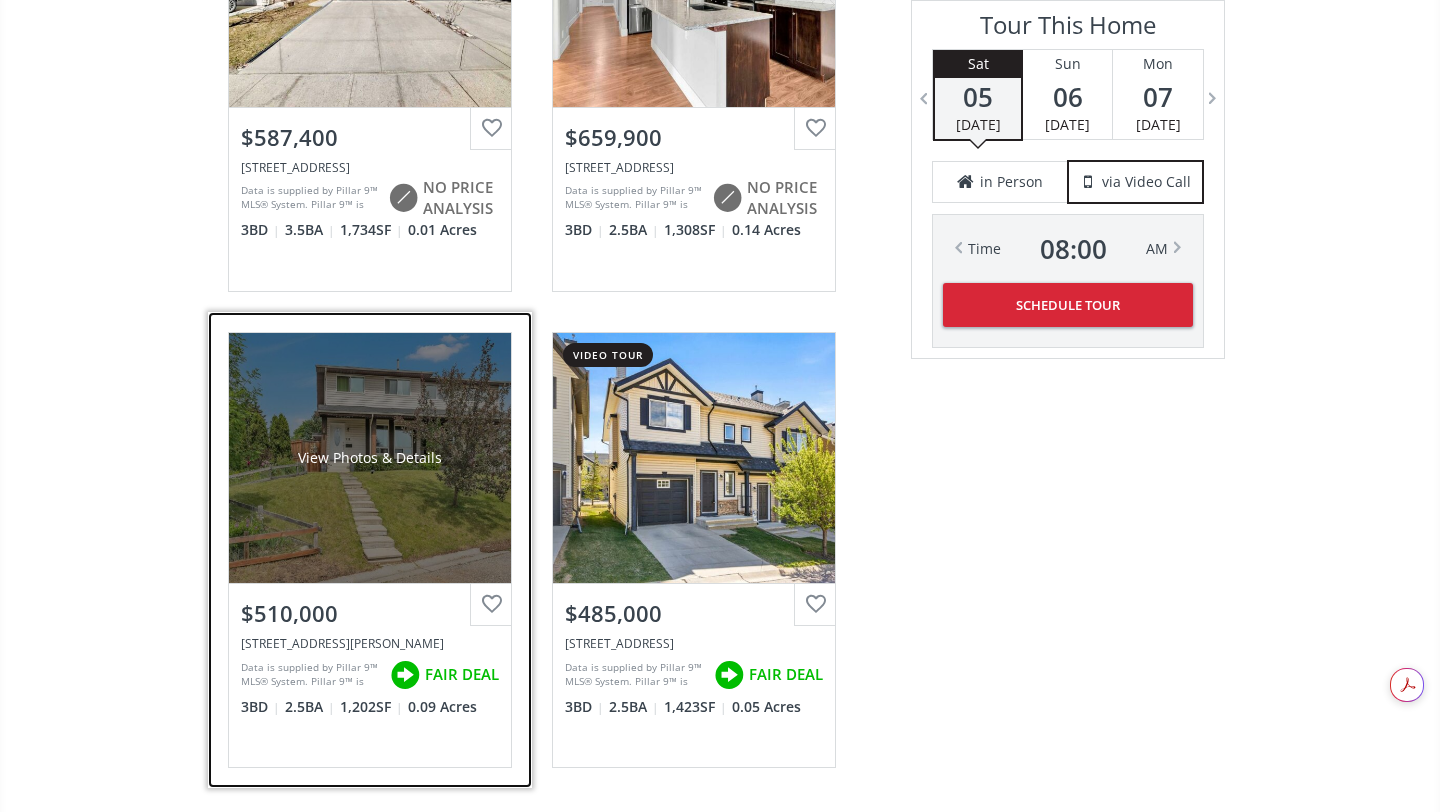 click on "View Photos & Details" at bounding box center [370, 458] 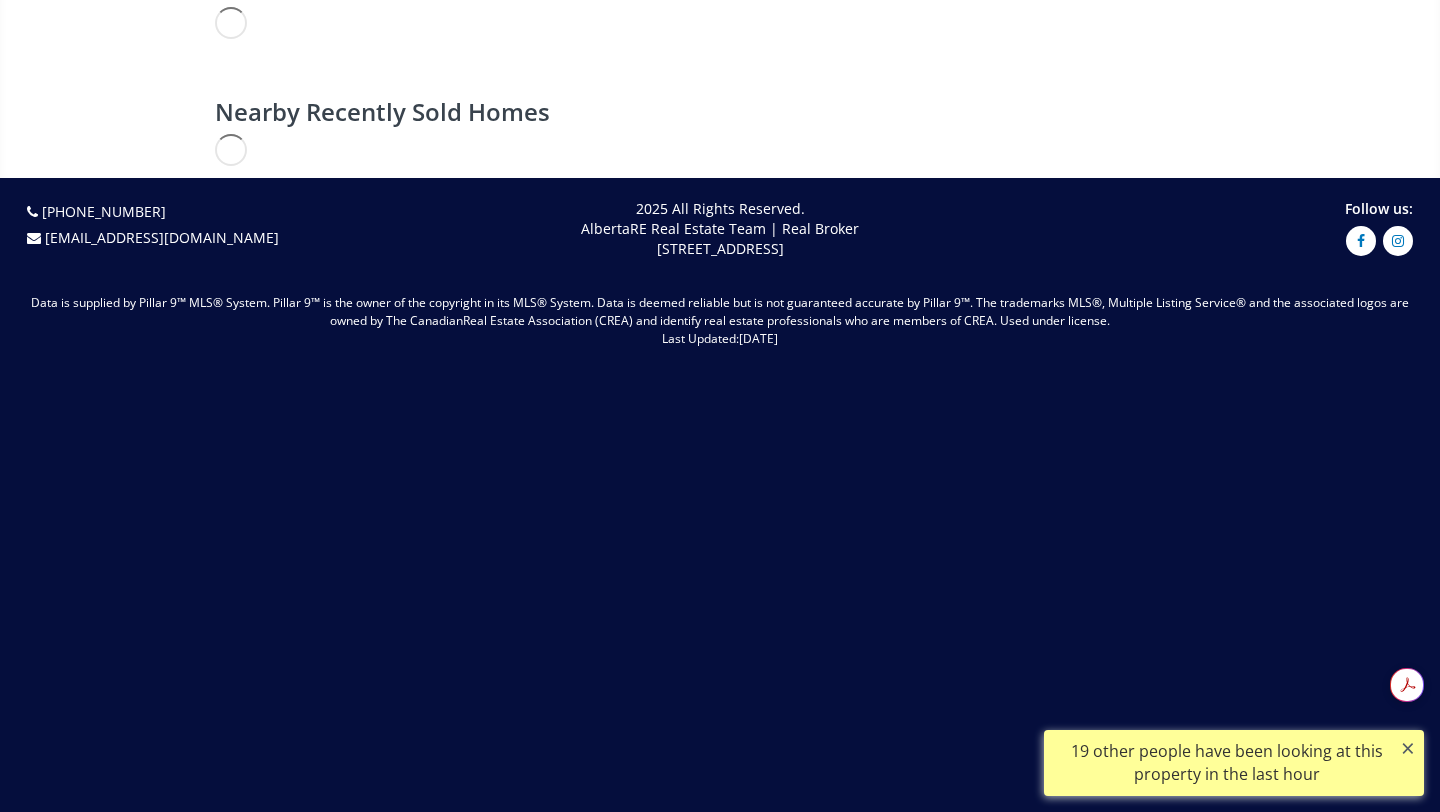 scroll, scrollTop: 0, scrollLeft: 0, axis: both 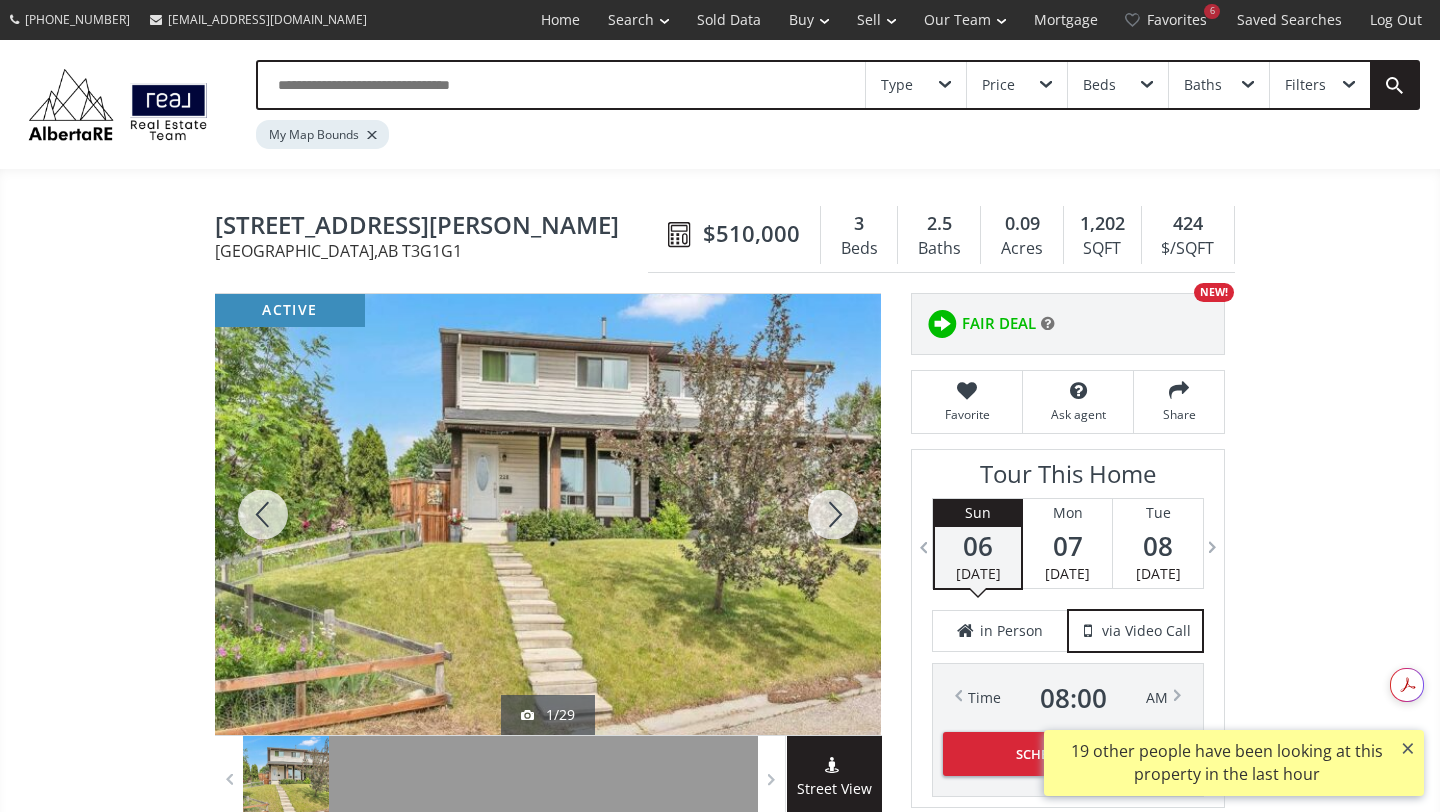 click at bounding box center [833, 514] 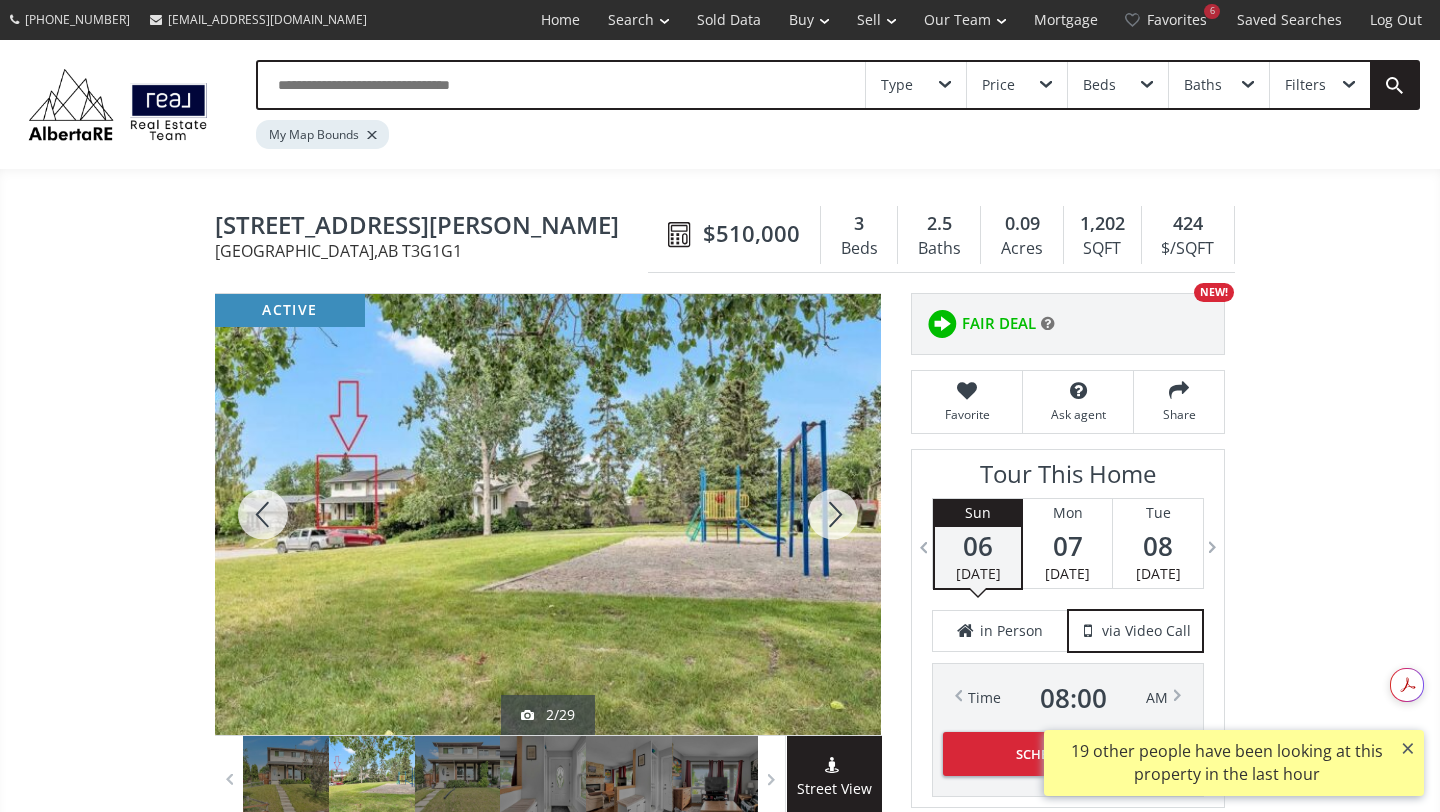 click at bounding box center (833, 514) 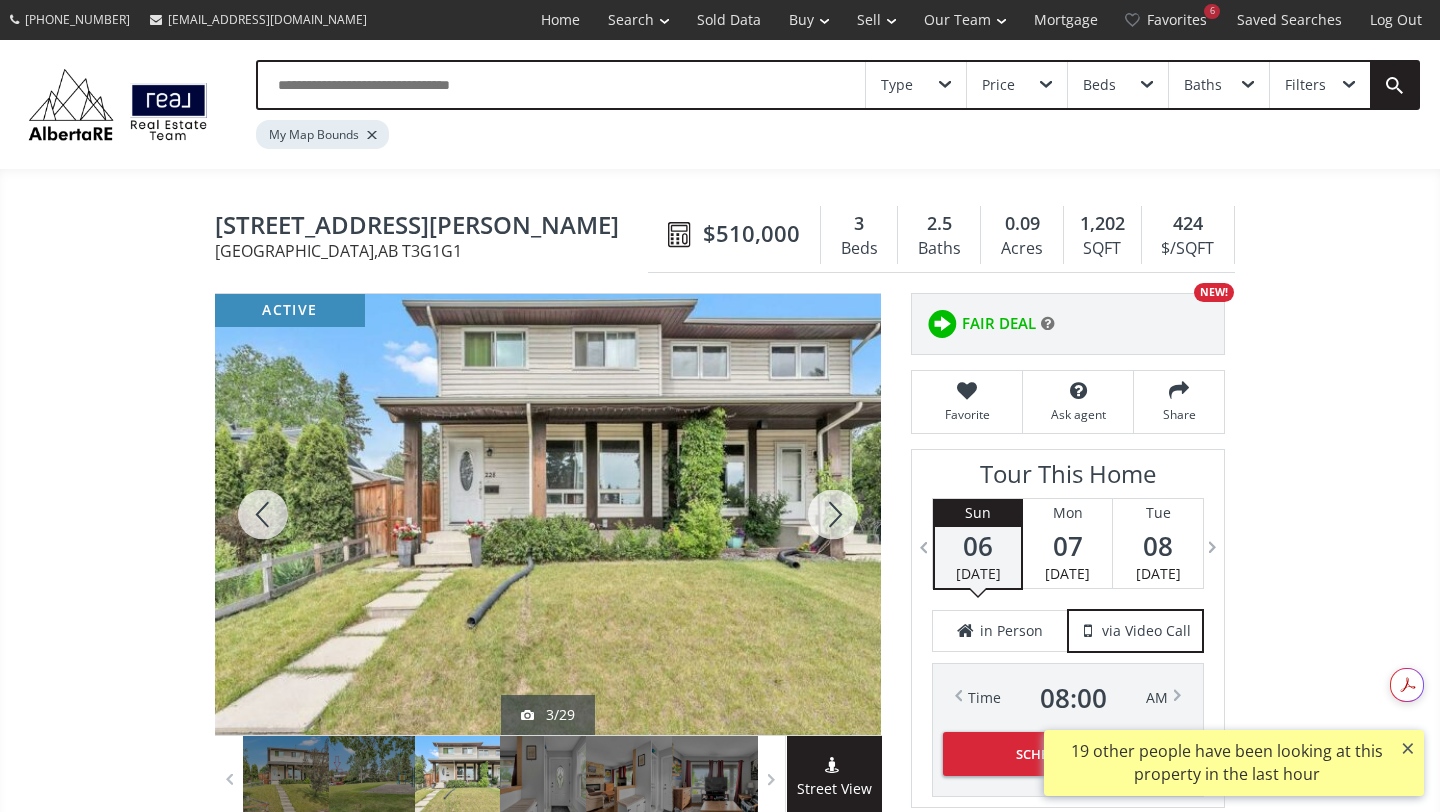 click at bounding box center [833, 514] 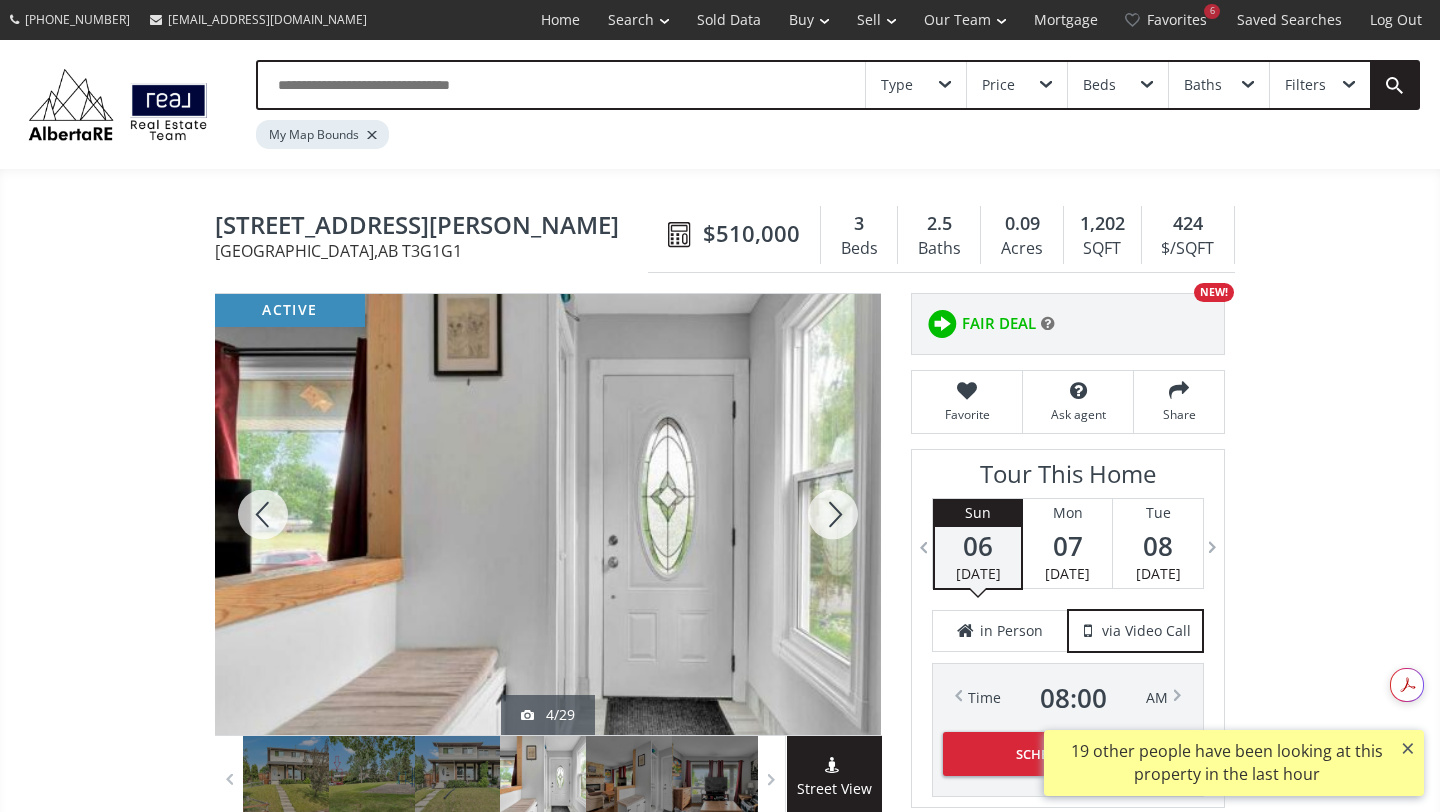 click at bounding box center (833, 514) 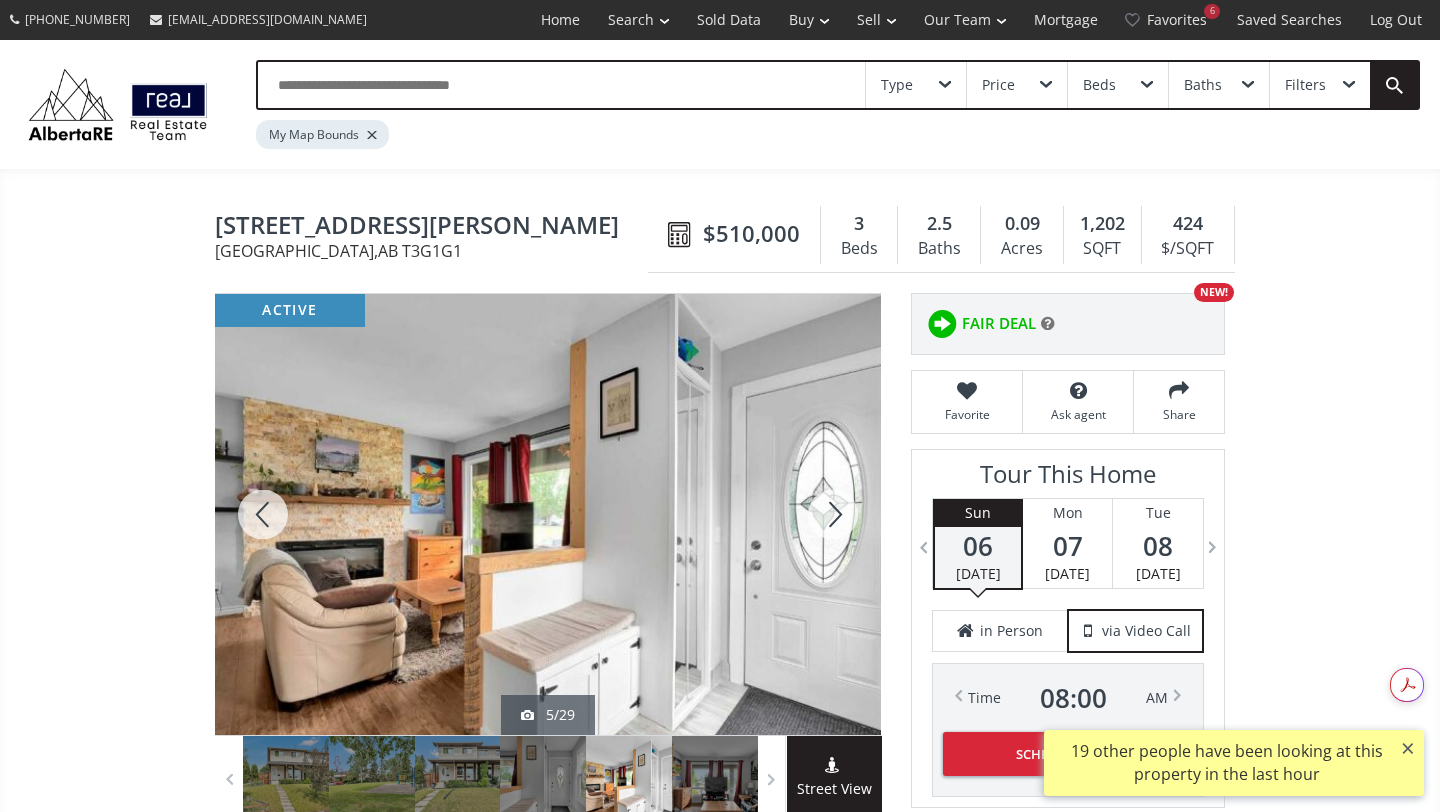 click at bounding box center [833, 514] 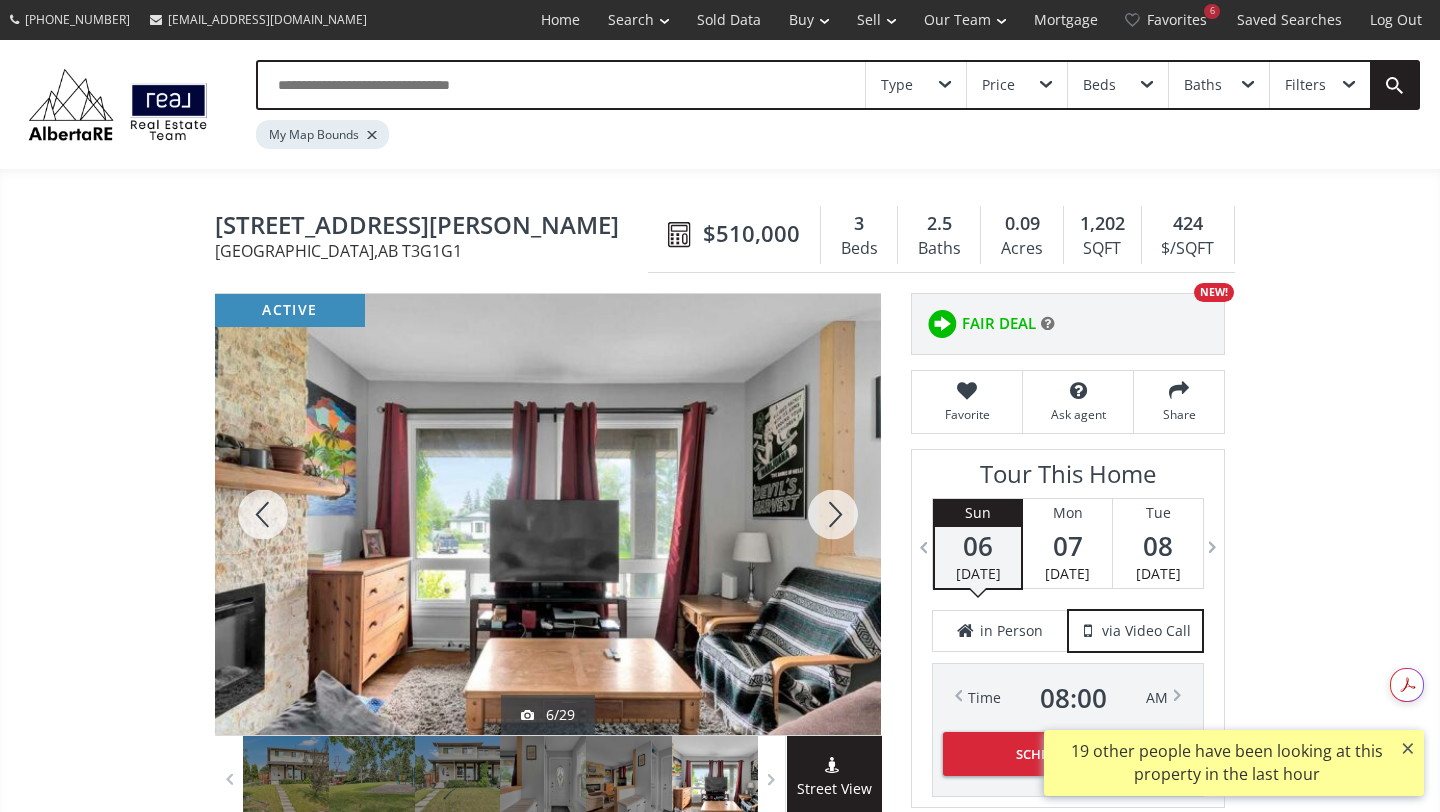 click at bounding box center (833, 514) 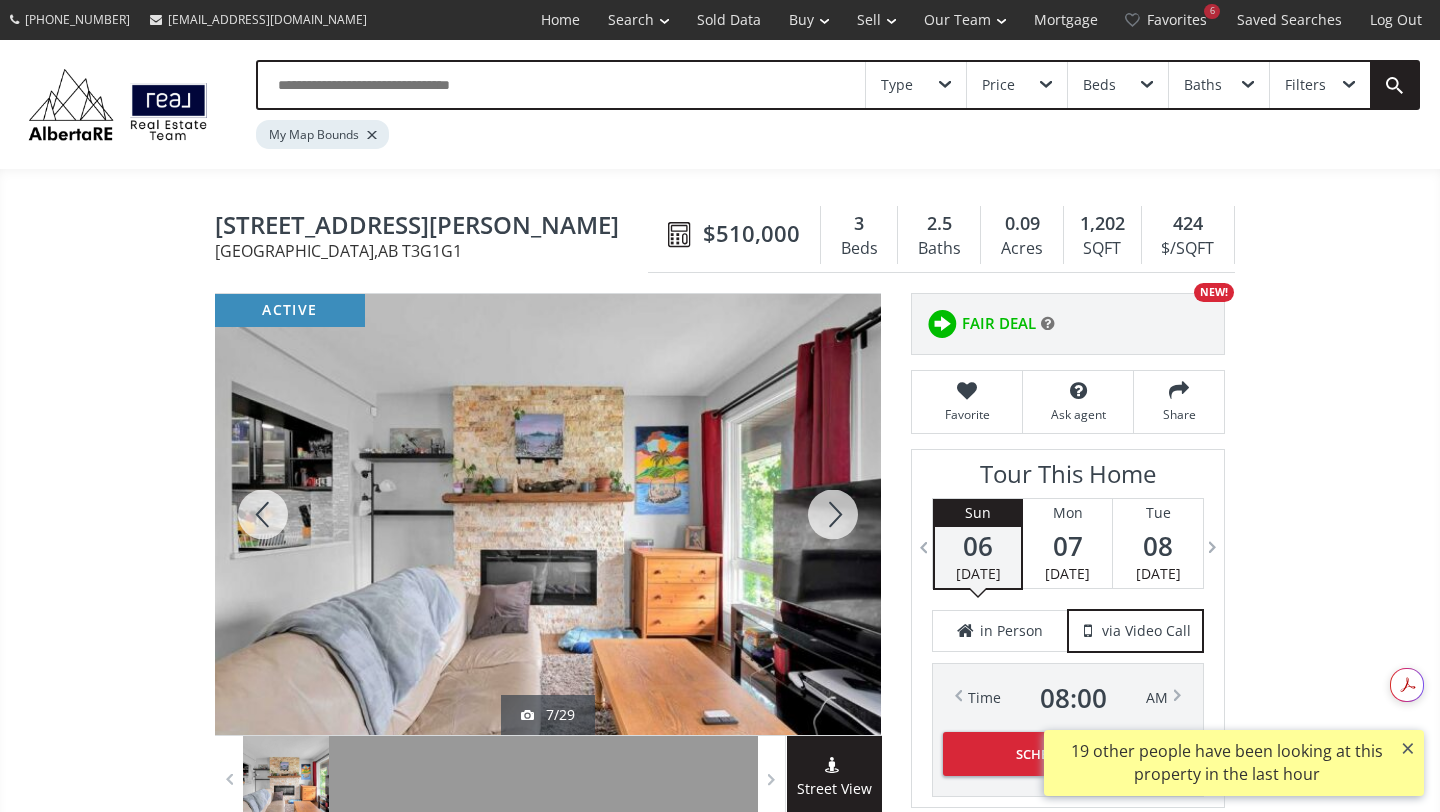 click at bounding box center [833, 514] 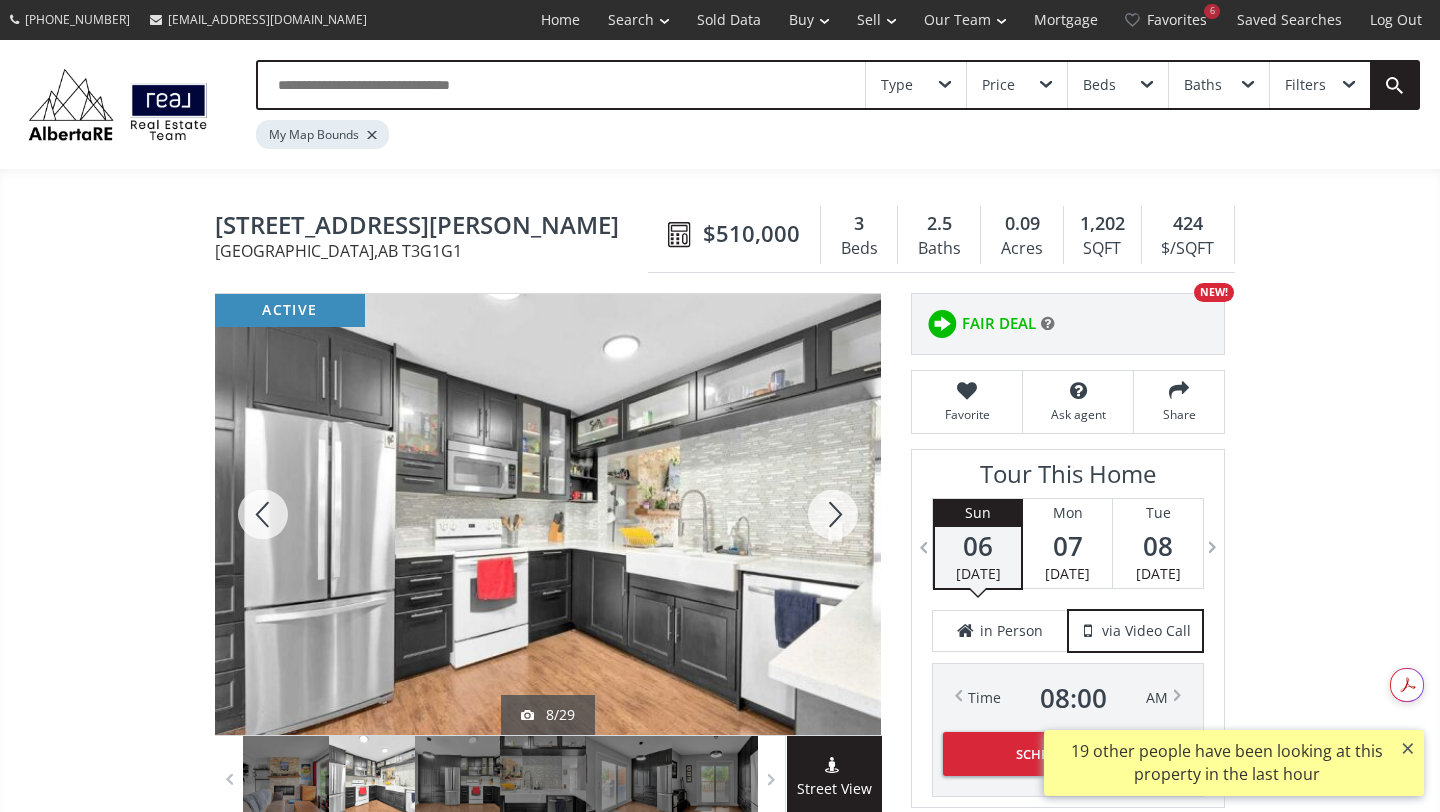 click at bounding box center [833, 514] 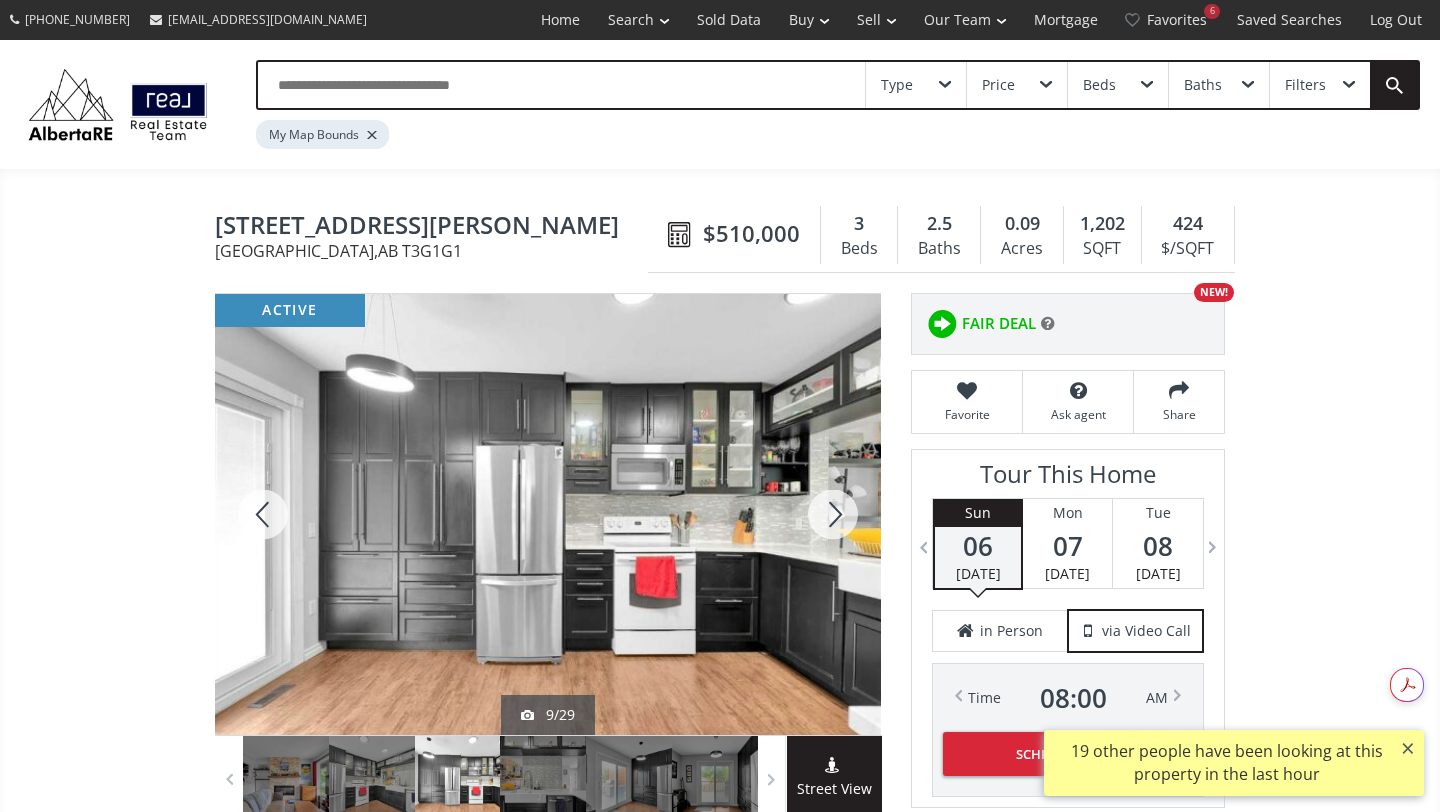 click at bounding box center [833, 514] 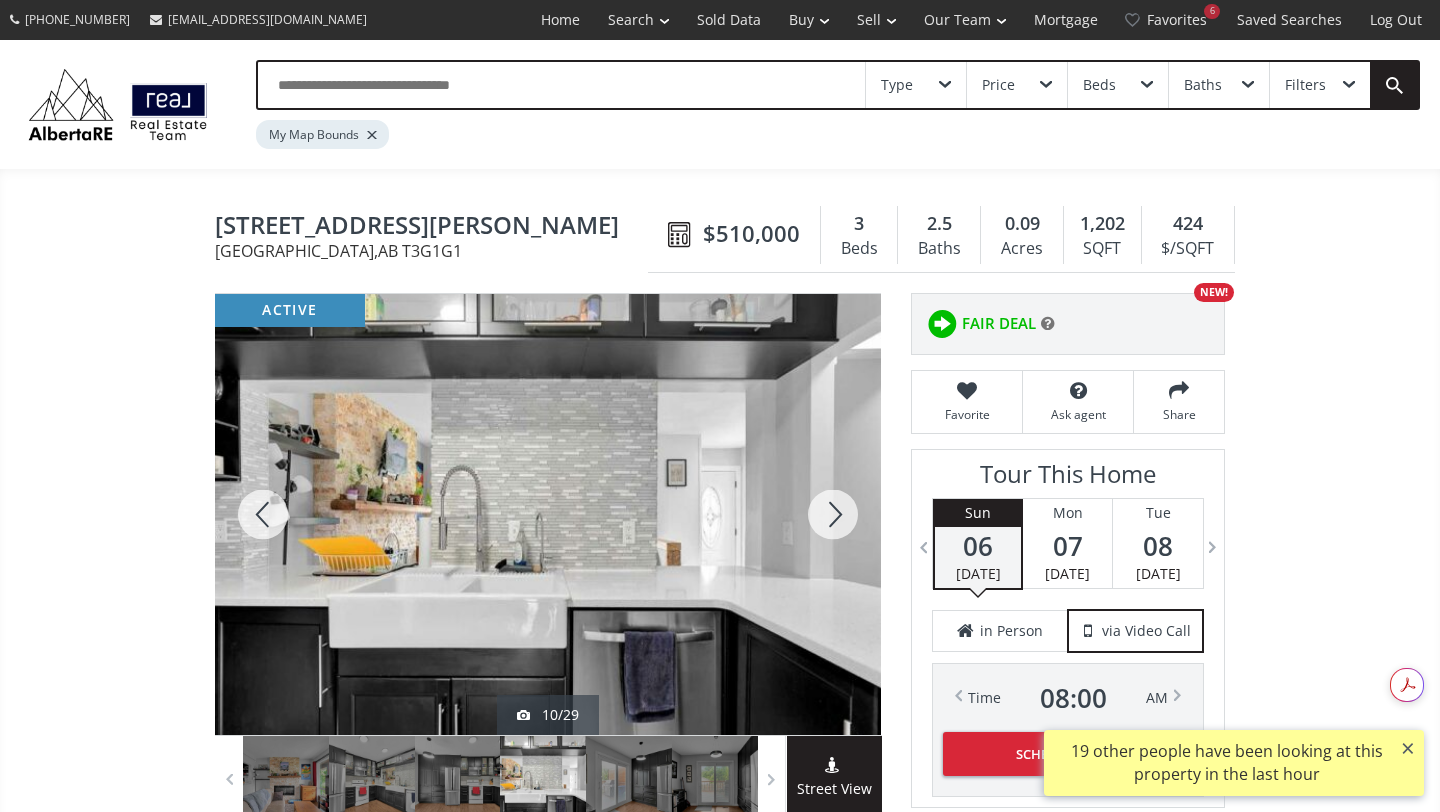 click at bounding box center (833, 514) 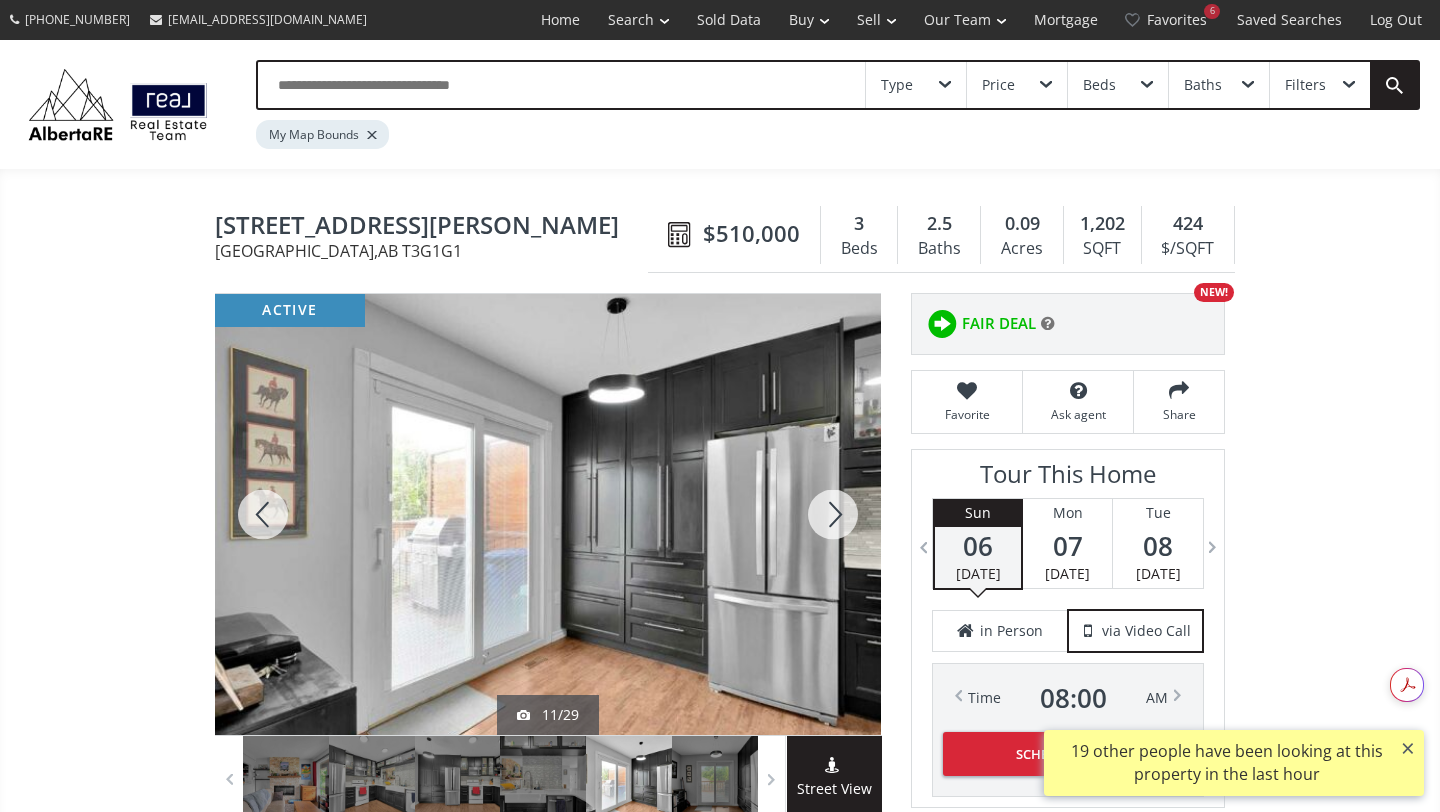 click at bounding box center (833, 514) 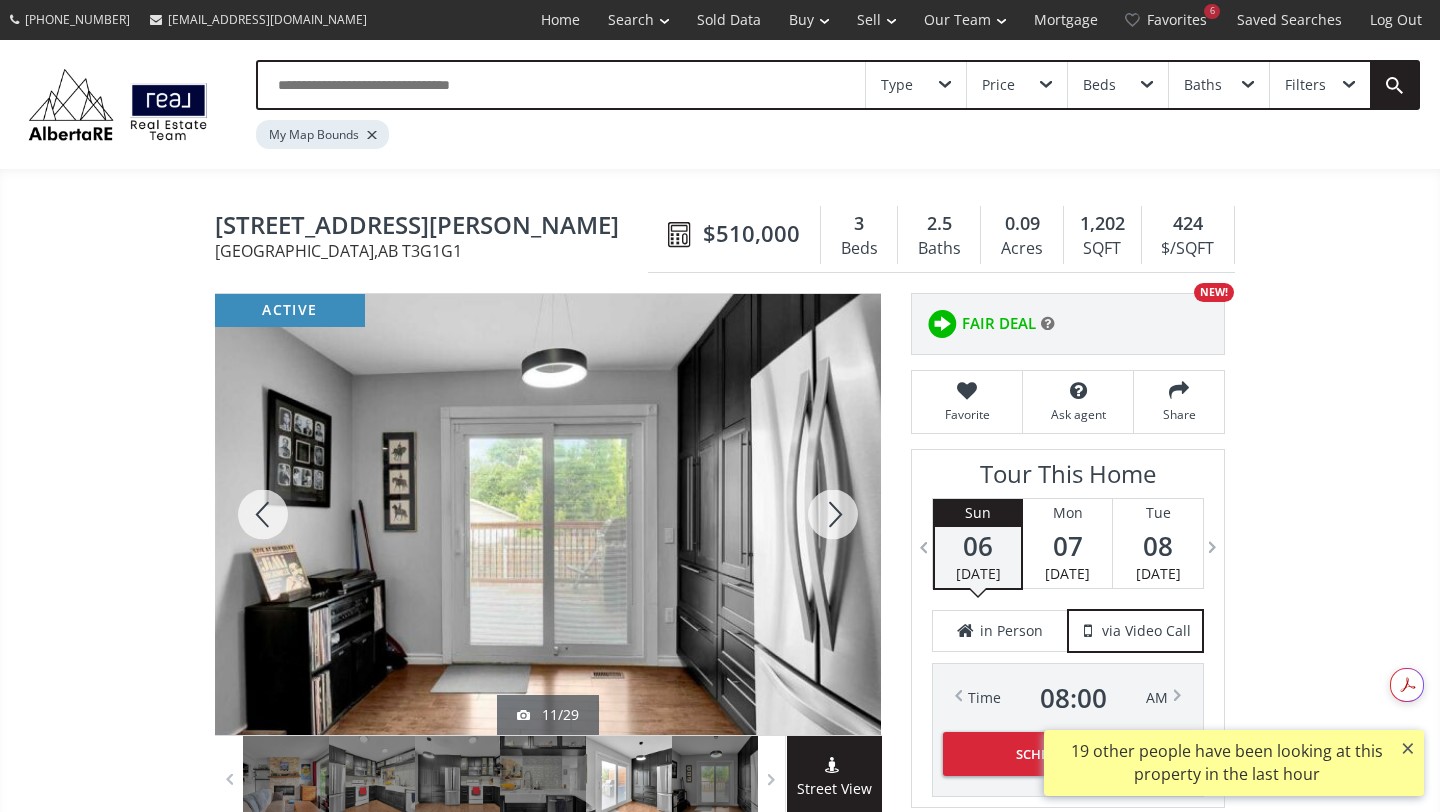click at bounding box center [833, 514] 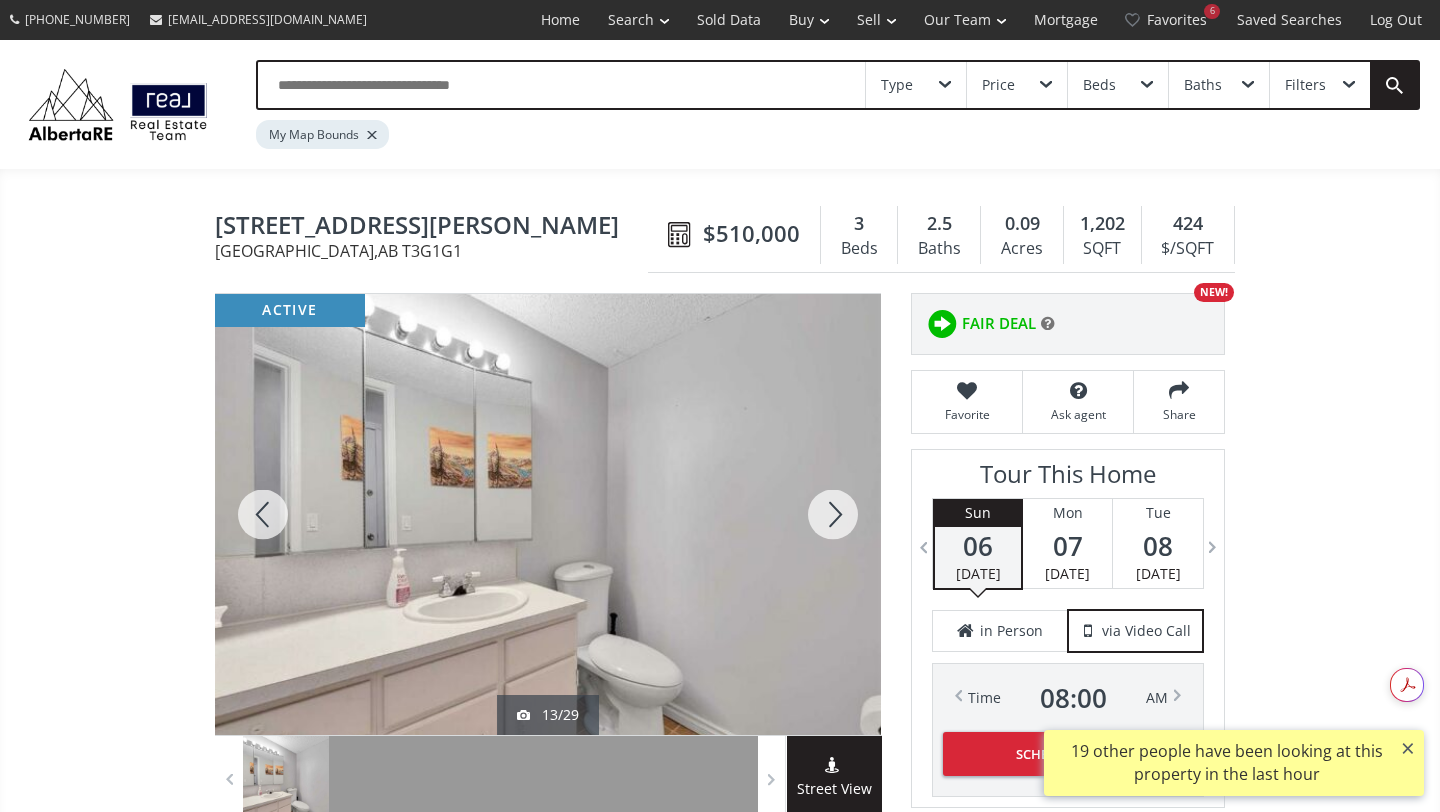 click at bounding box center [833, 514] 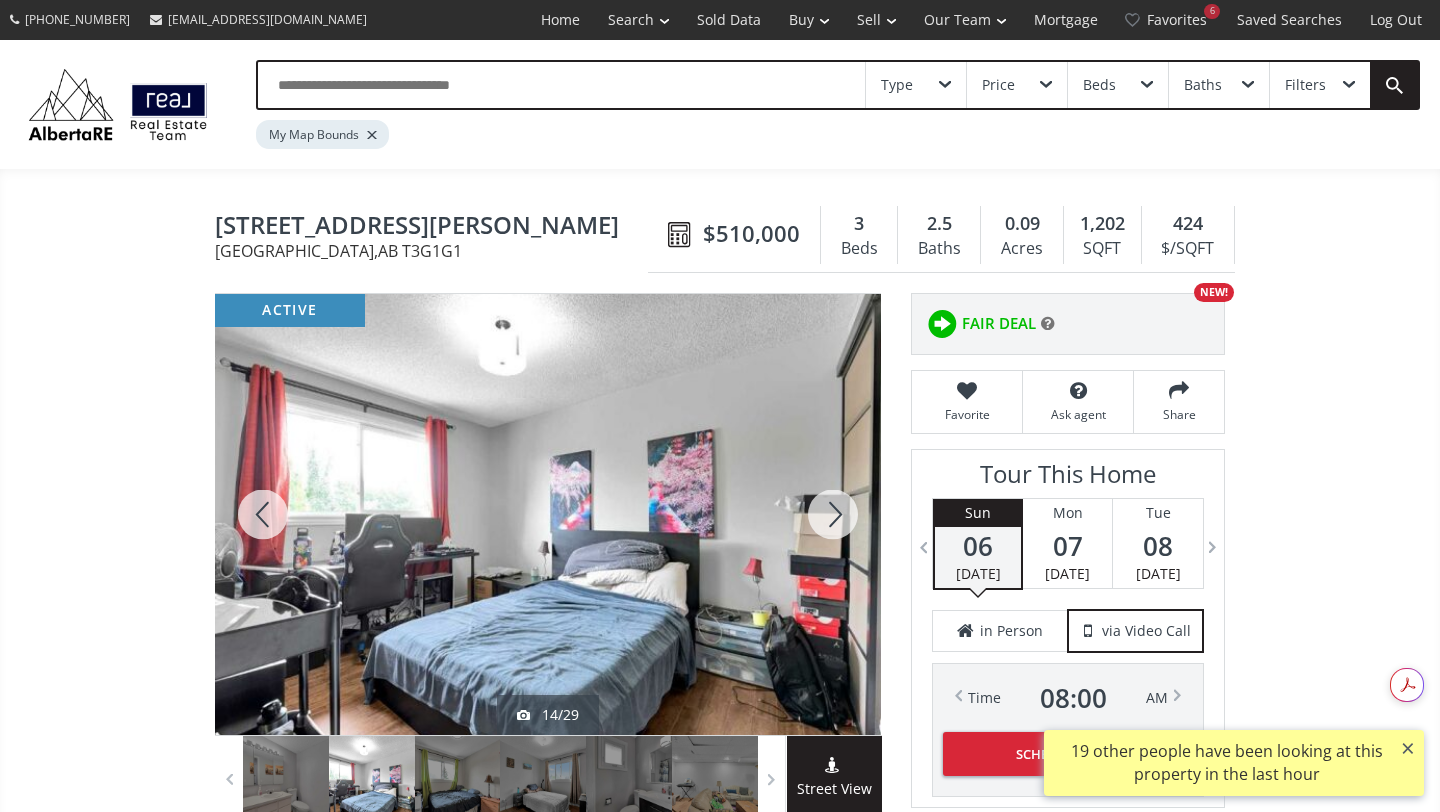 click at bounding box center [833, 514] 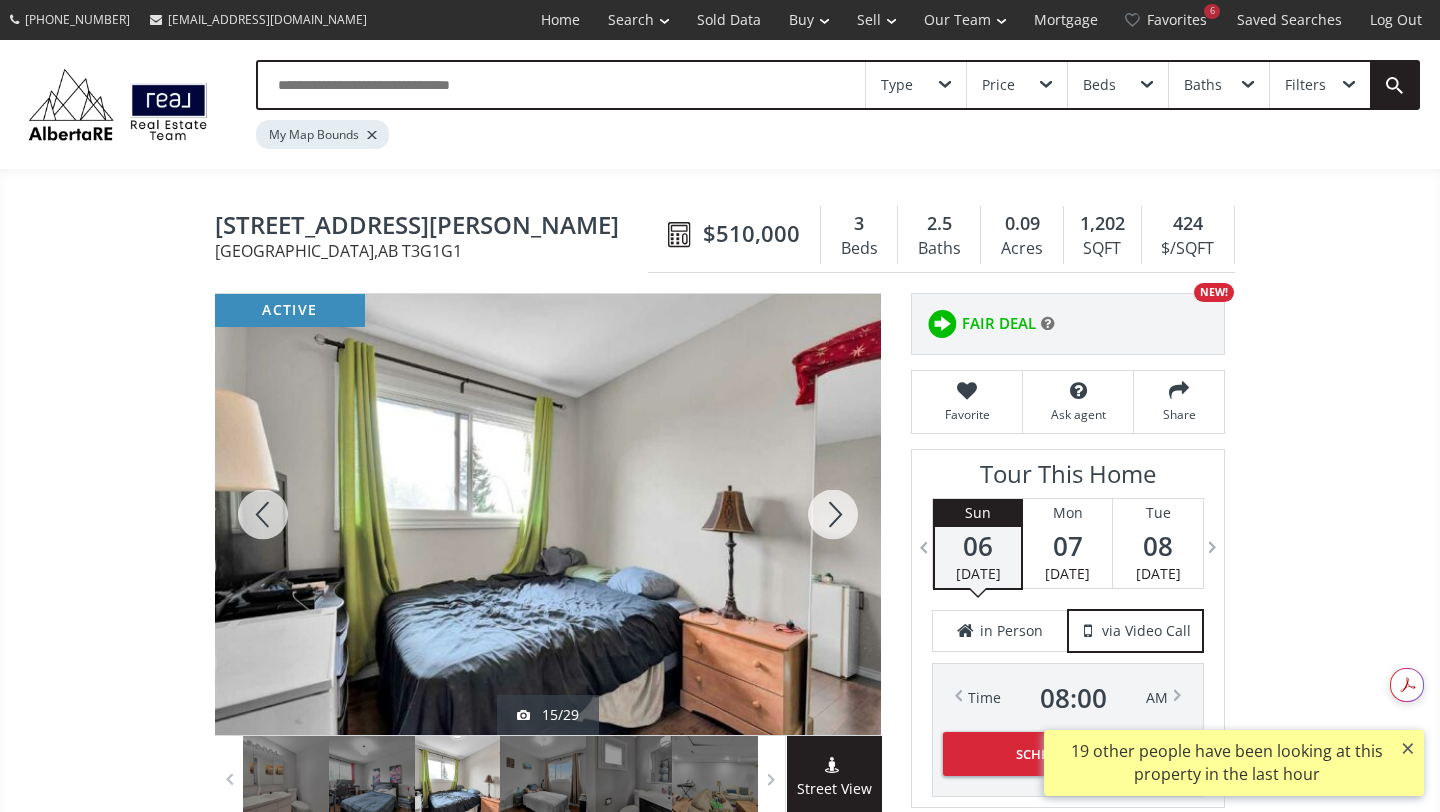 click at bounding box center (833, 514) 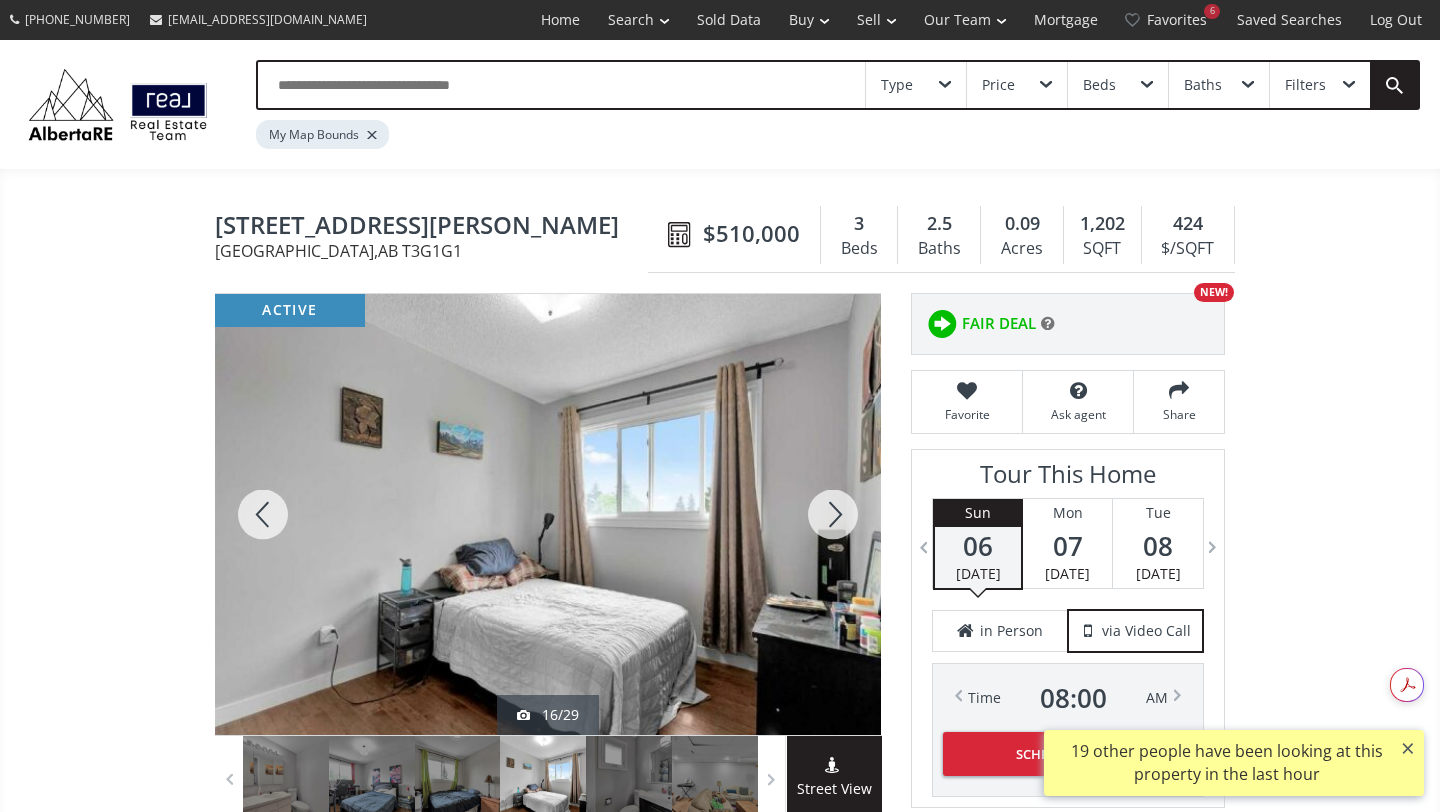 click at bounding box center [833, 514] 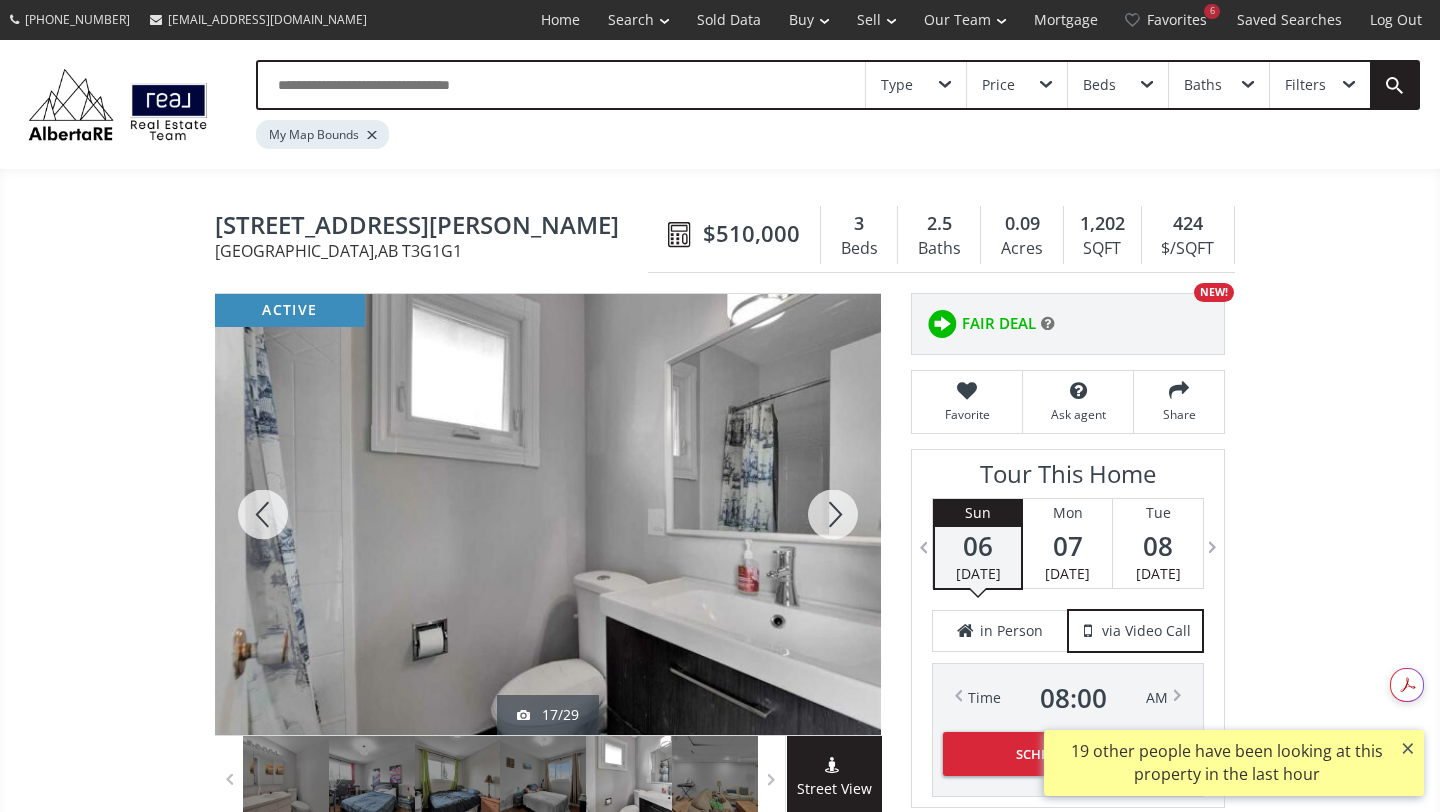 click at bounding box center [833, 514] 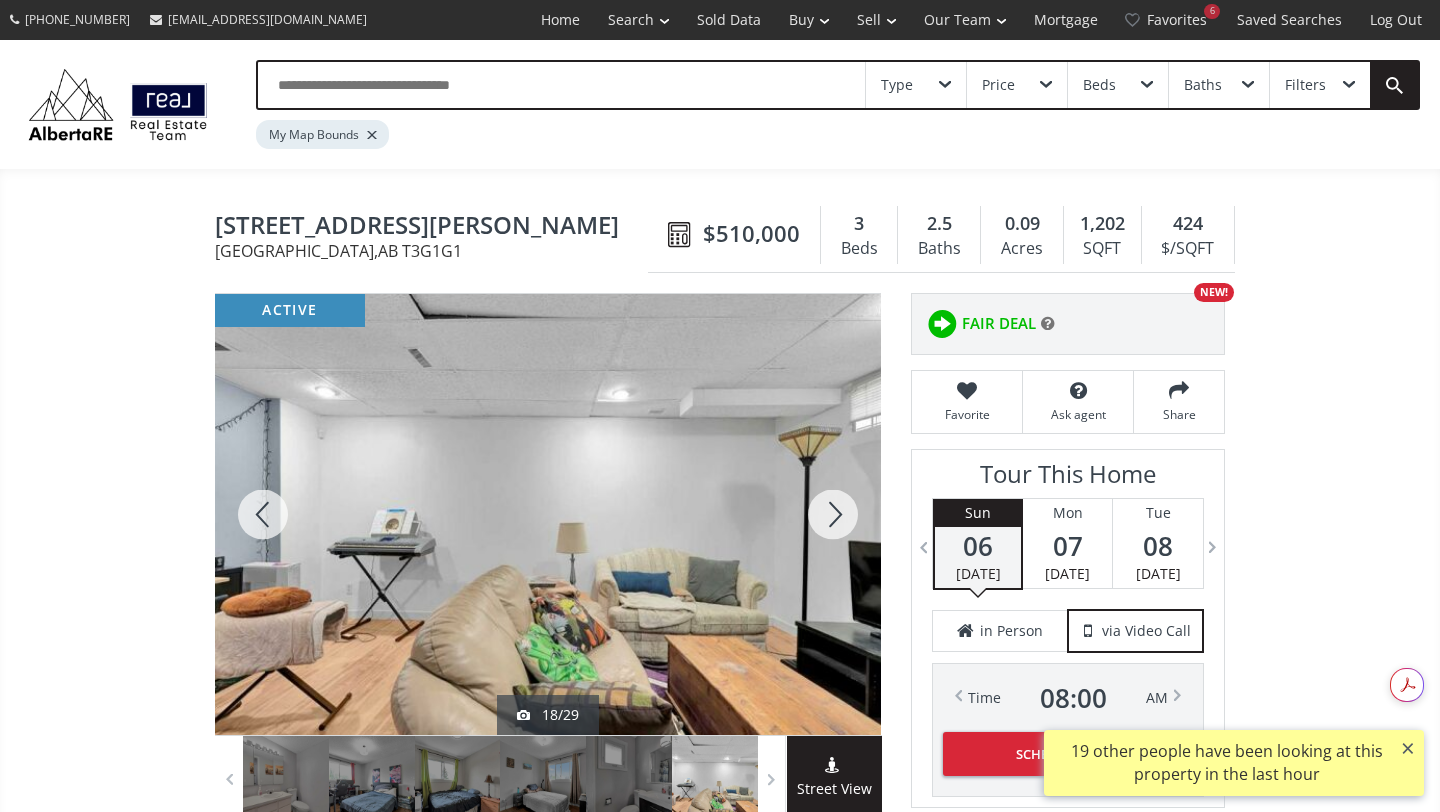 click at bounding box center [833, 514] 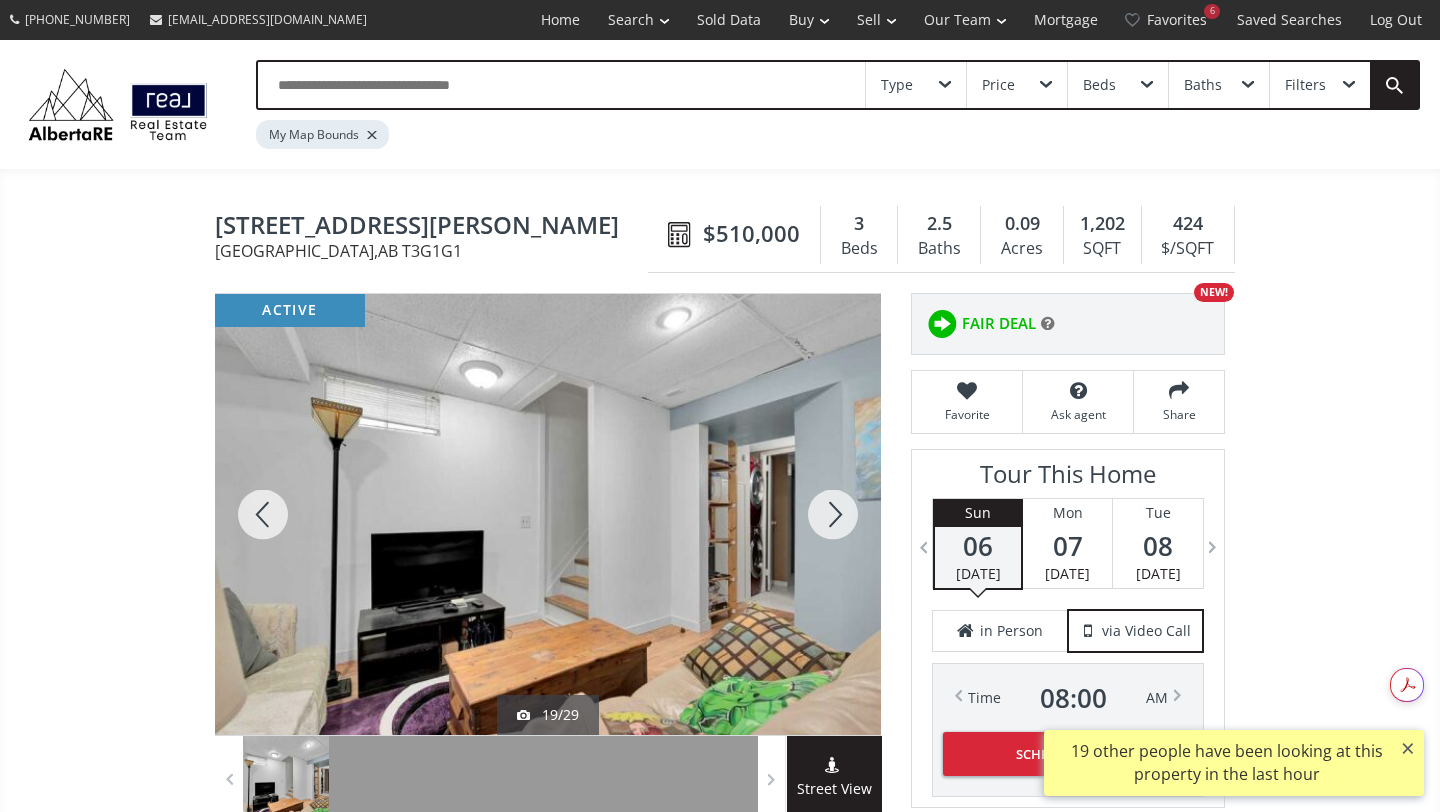 click at bounding box center [833, 514] 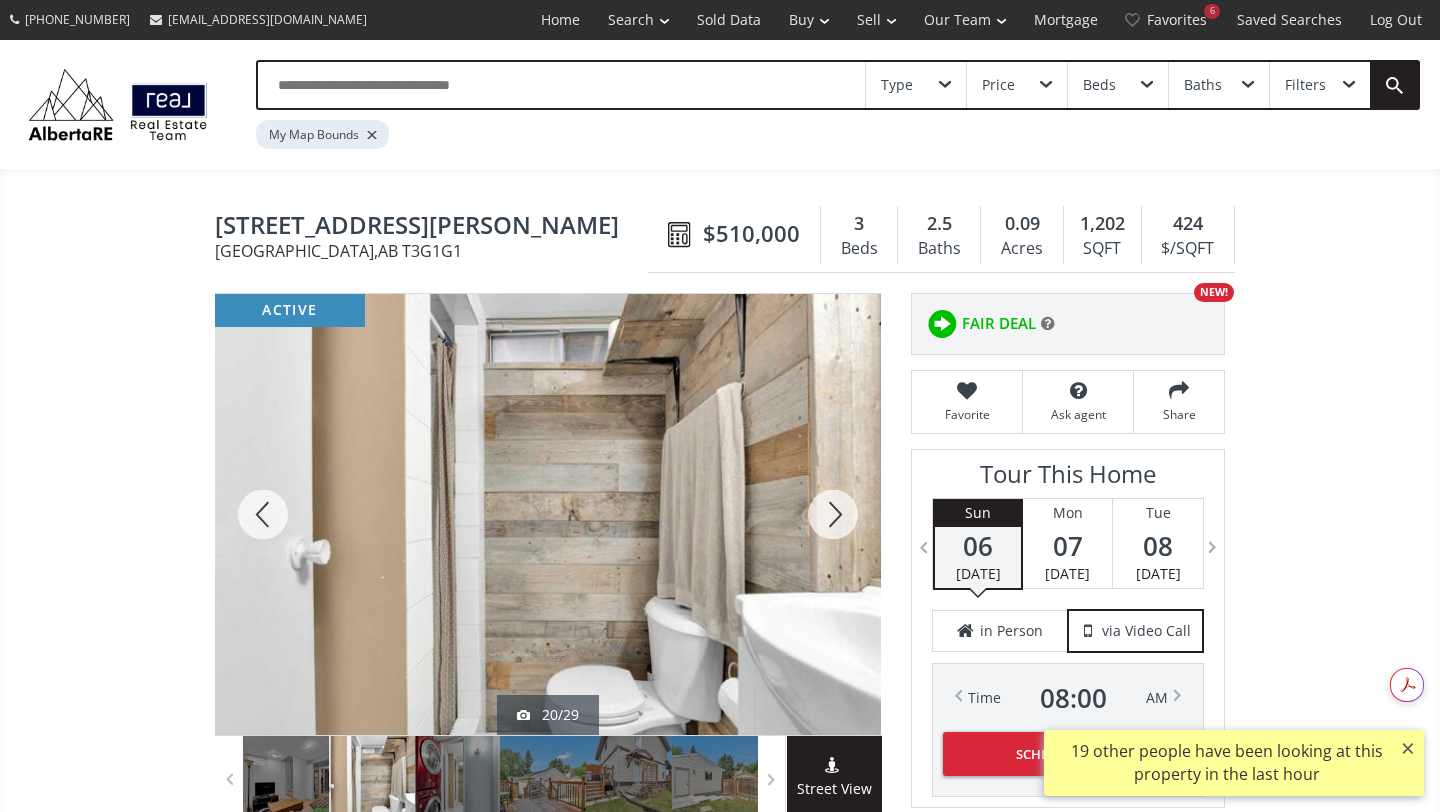 click at bounding box center (833, 514) 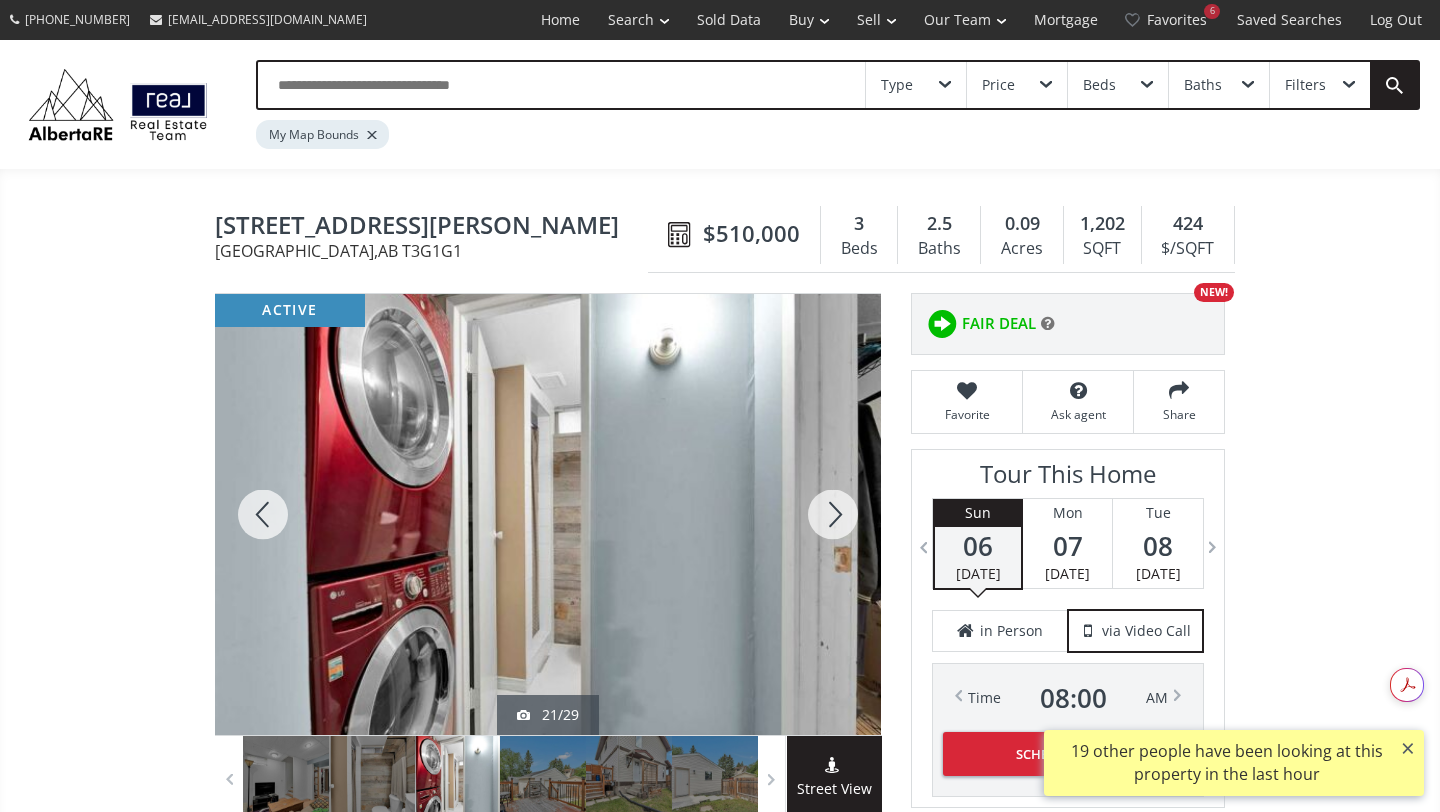 click at bounding box center (833, 514) 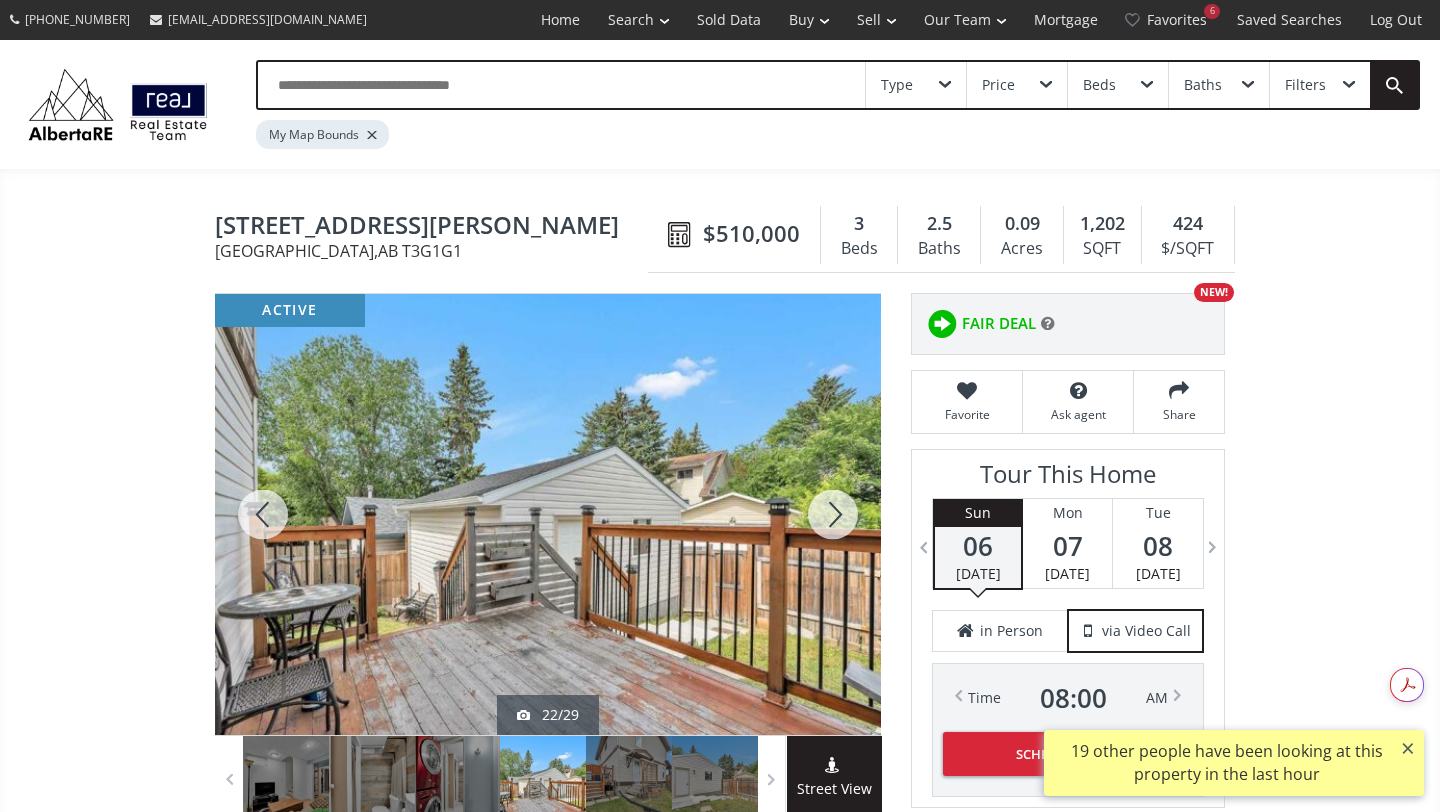 click at bounding box center [833, 514] 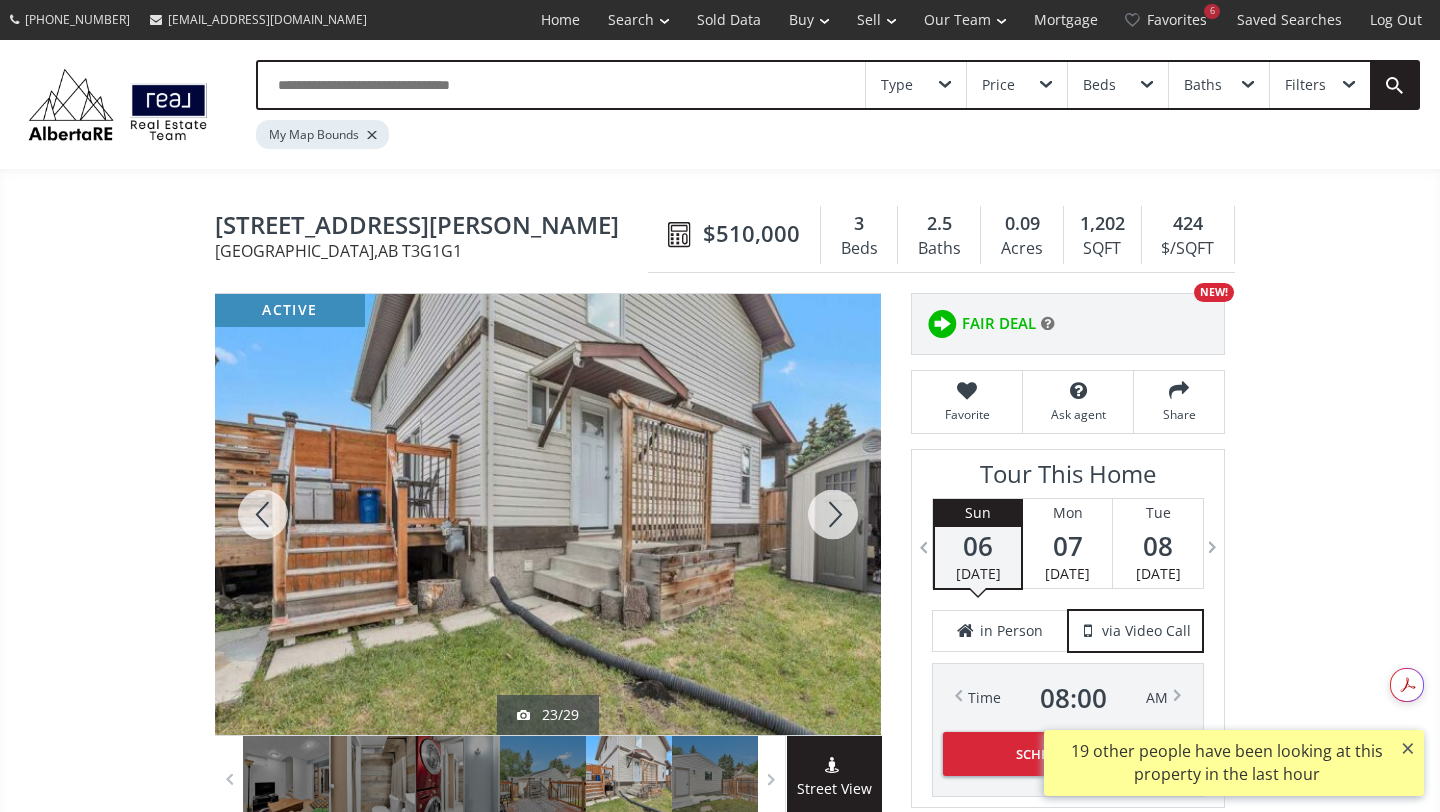 click at bounding box center [833, 514] 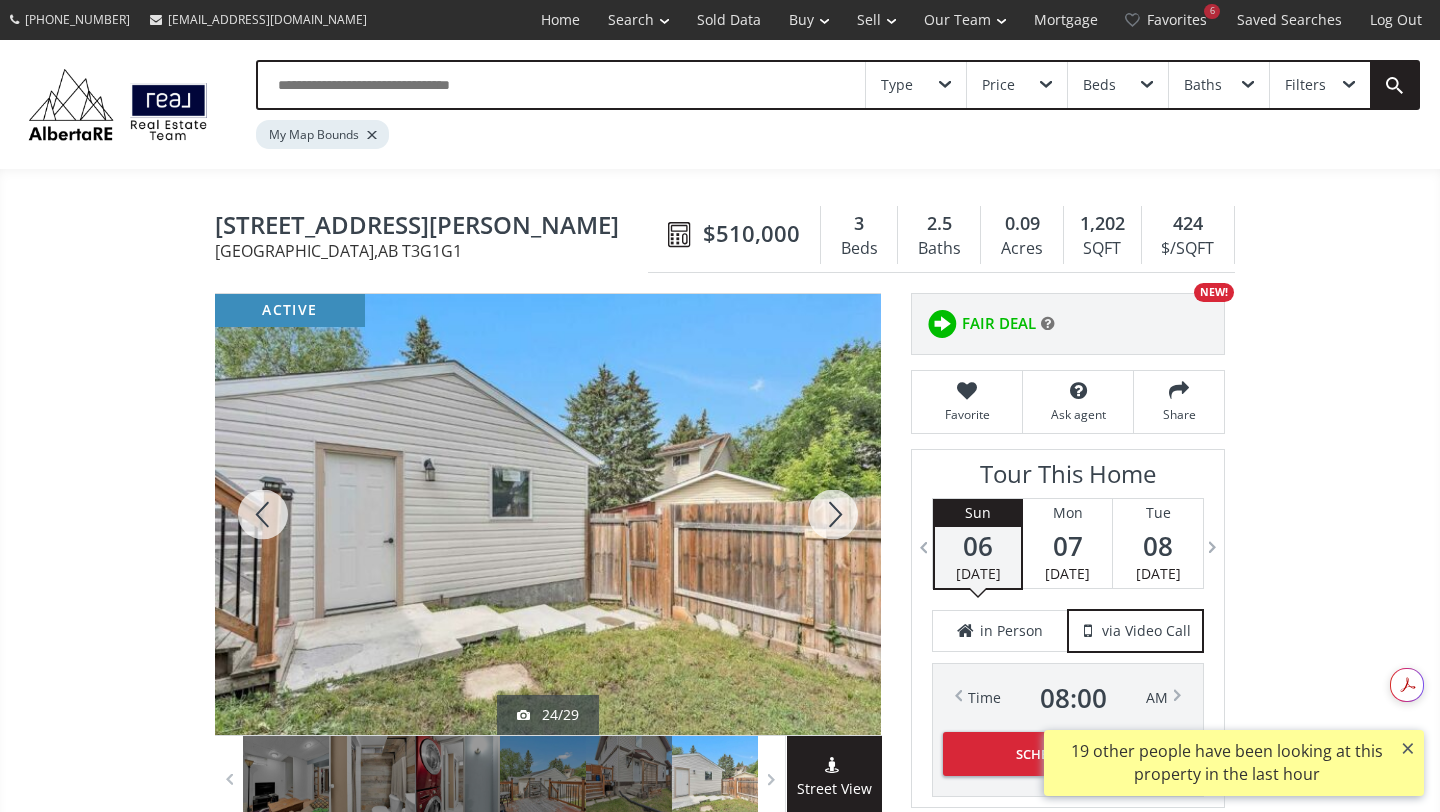 click at bounding box center [833, 514] 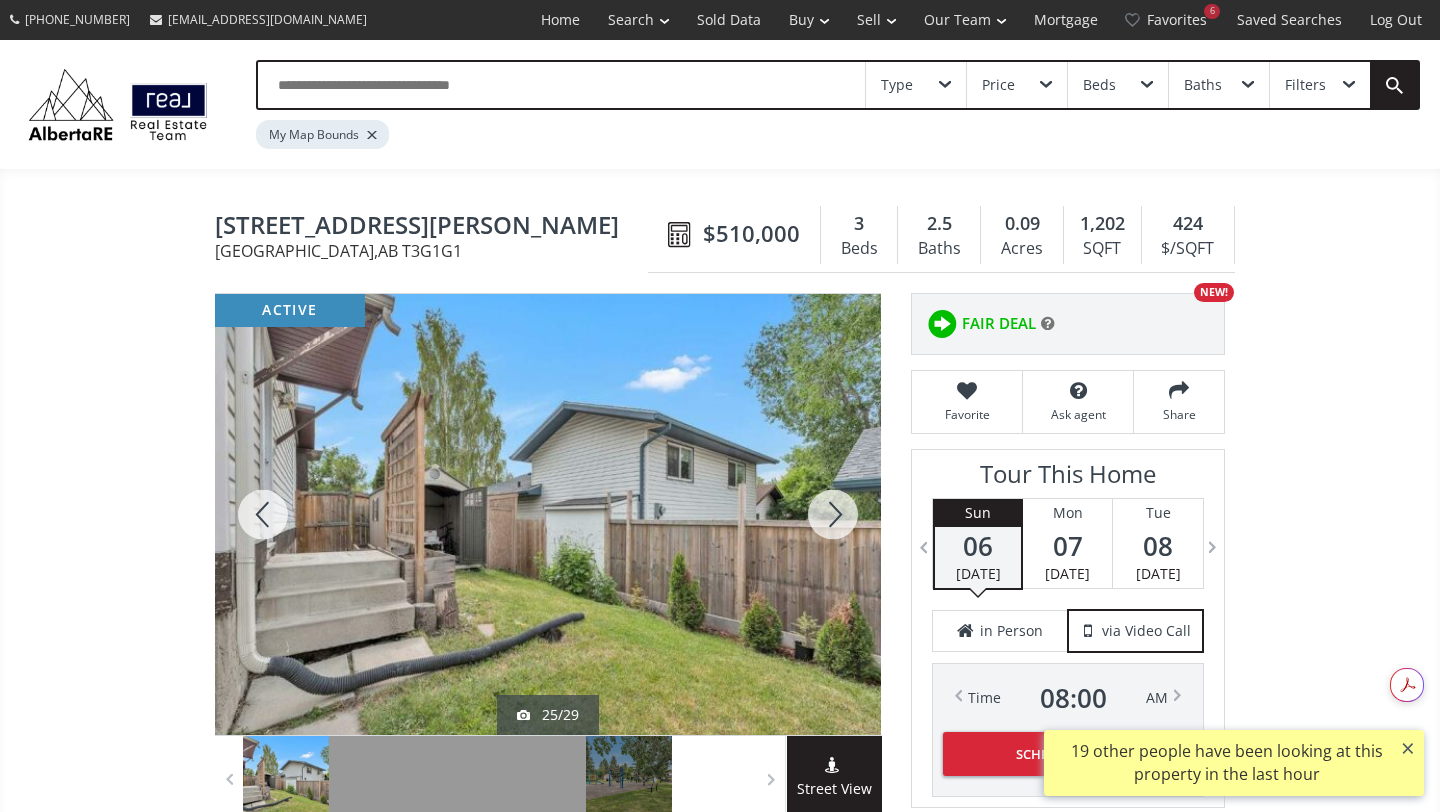 click at bounding box center [833, 514] 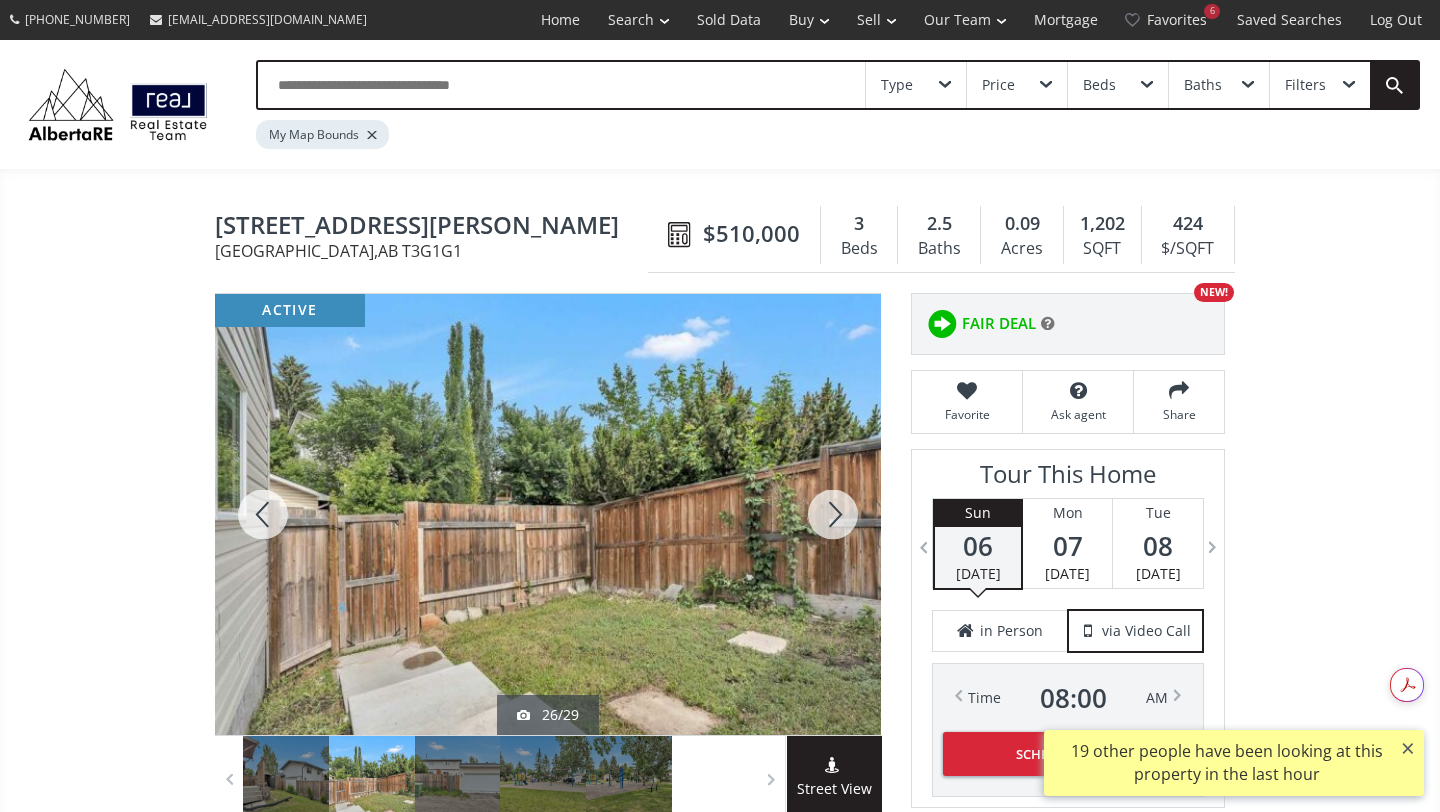 click at bounding box center [833, 514] 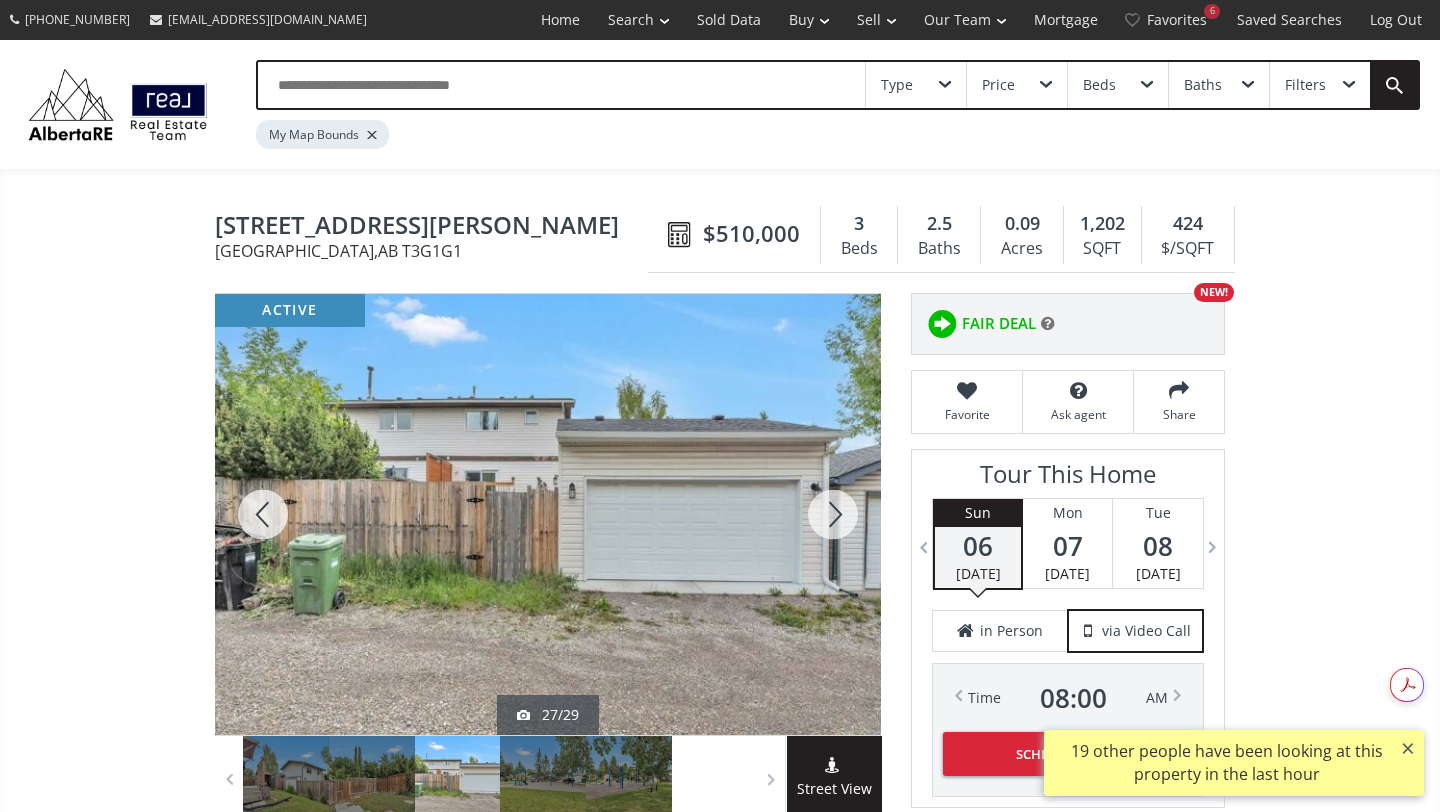 click at bounding box center (833, 514) 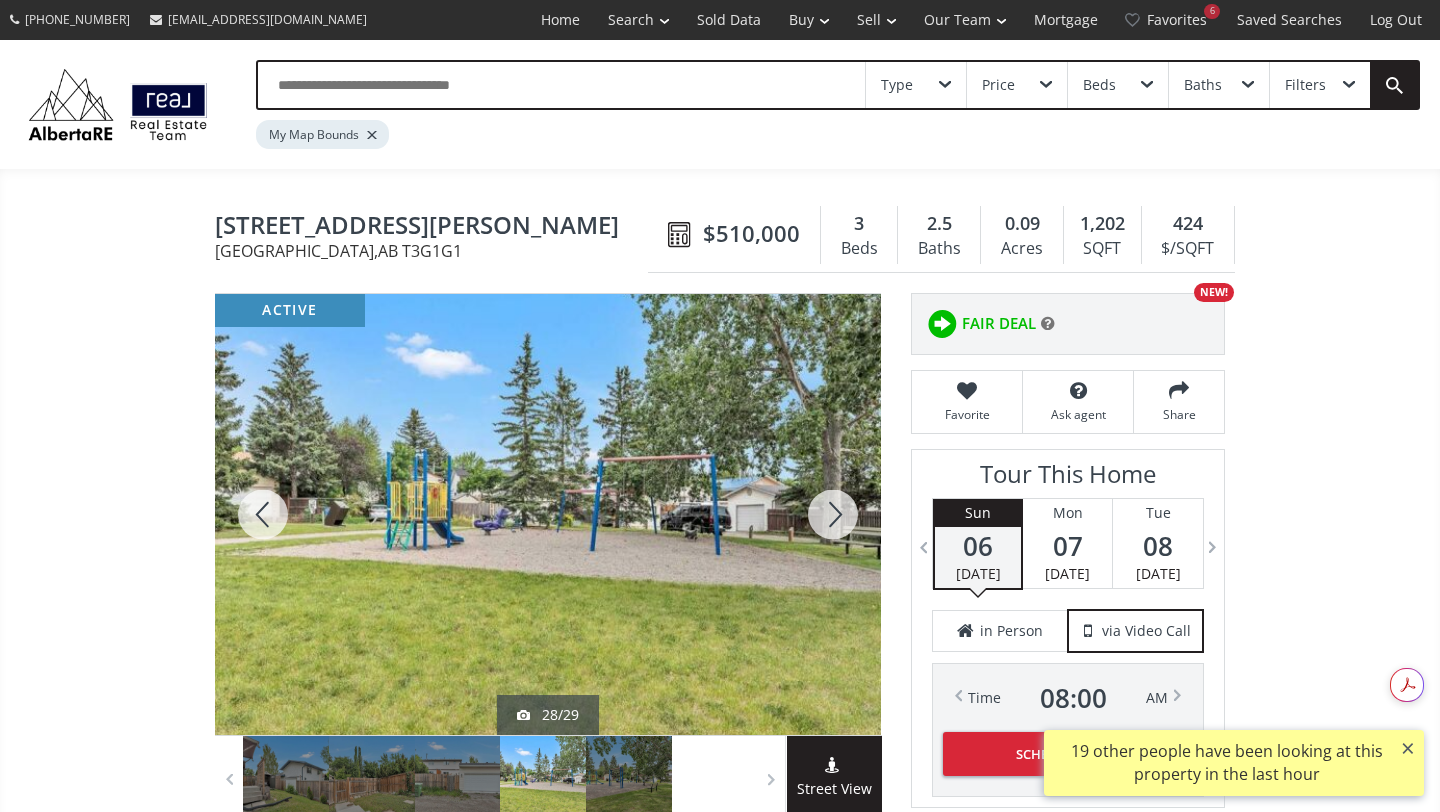 click at bounding box center [833, 514] 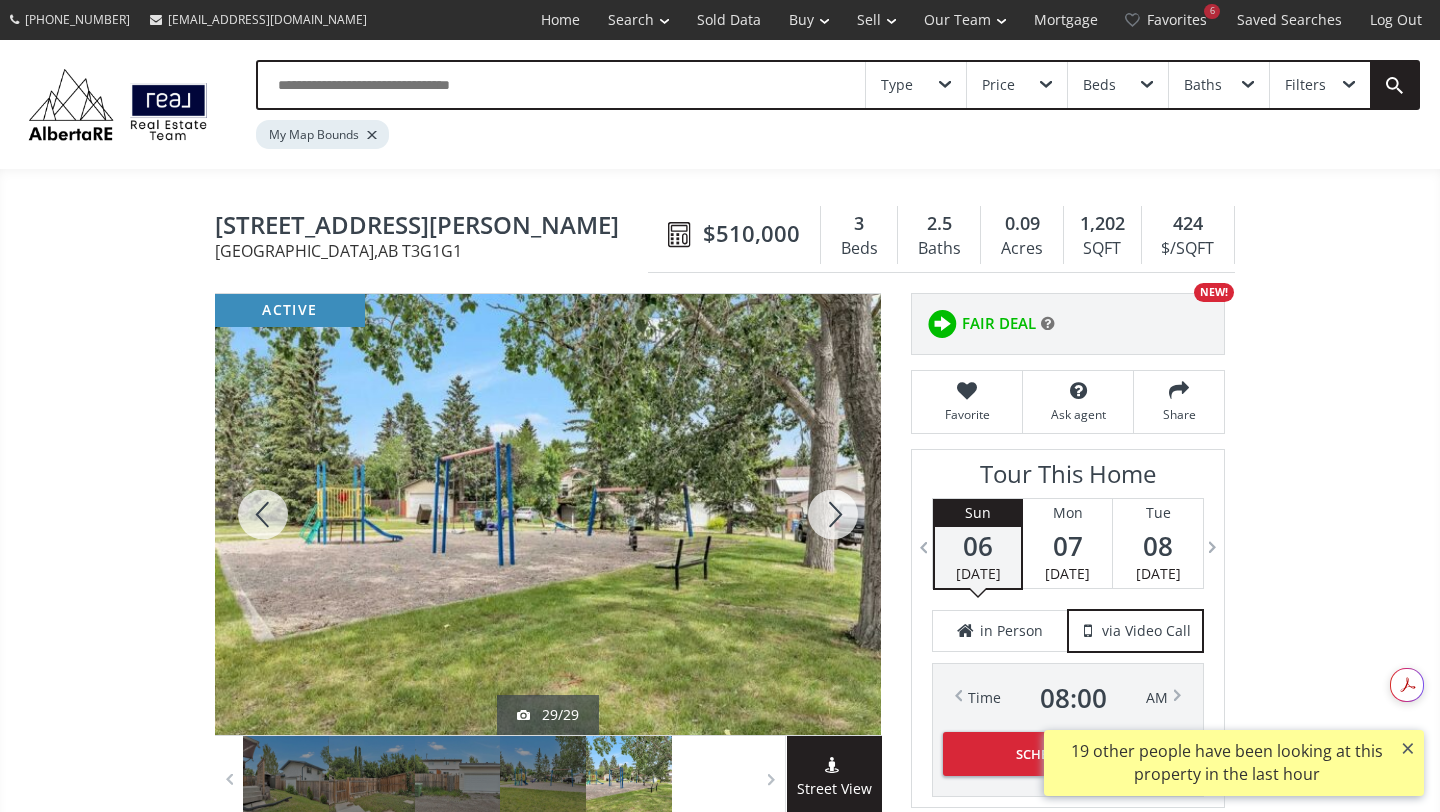click at bounding box center [833, 514] 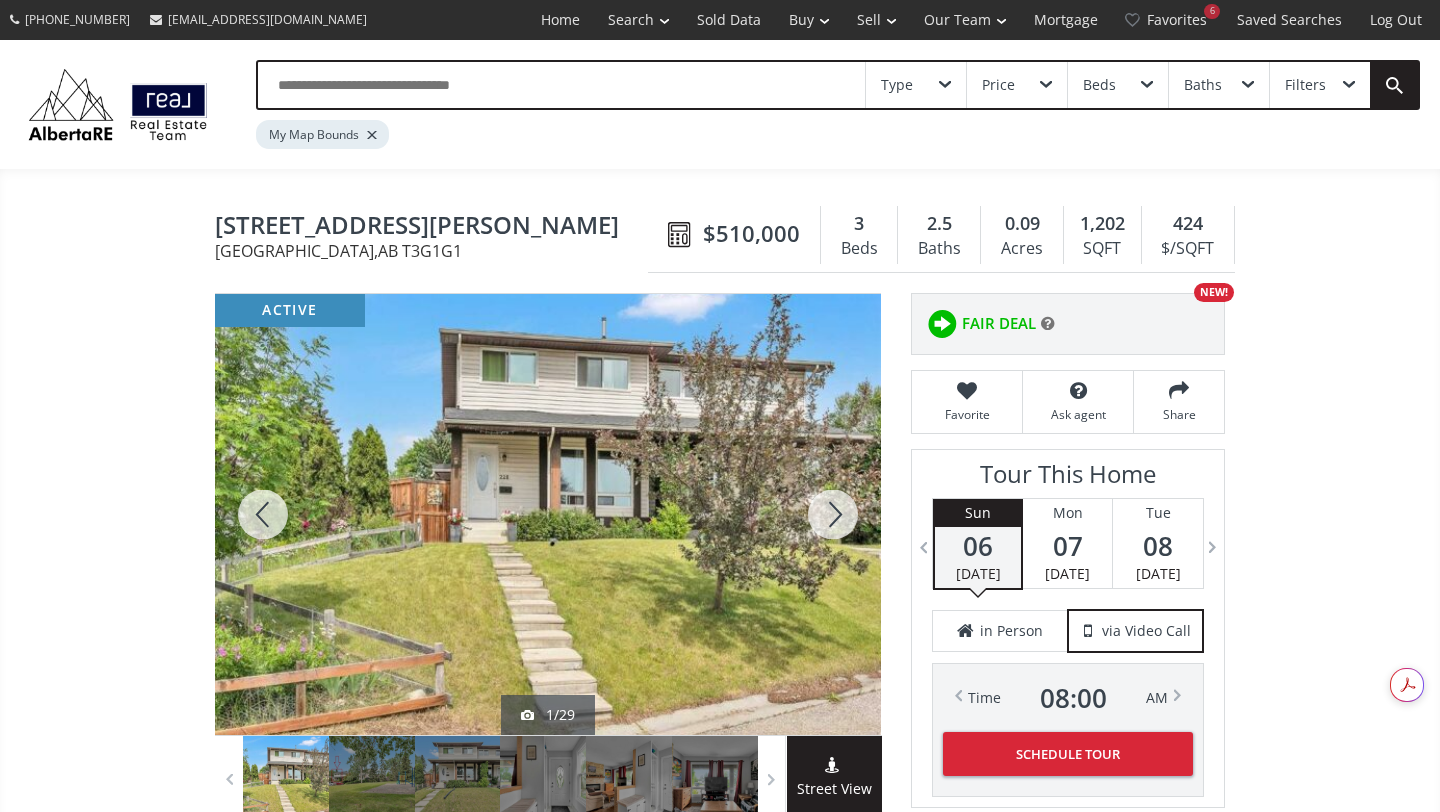 click at bounding box center (833, 514) 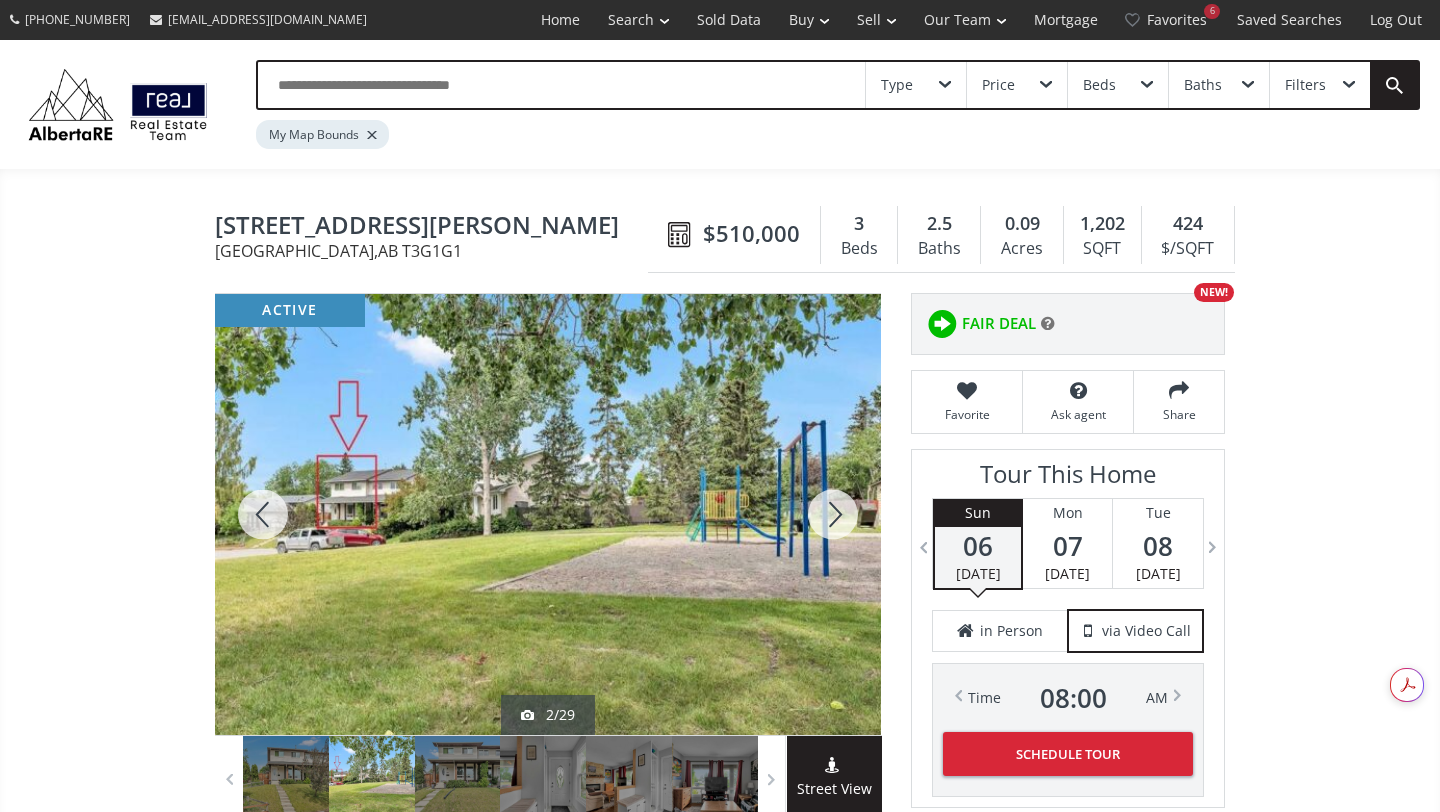 click at bounding box center [833, 514] 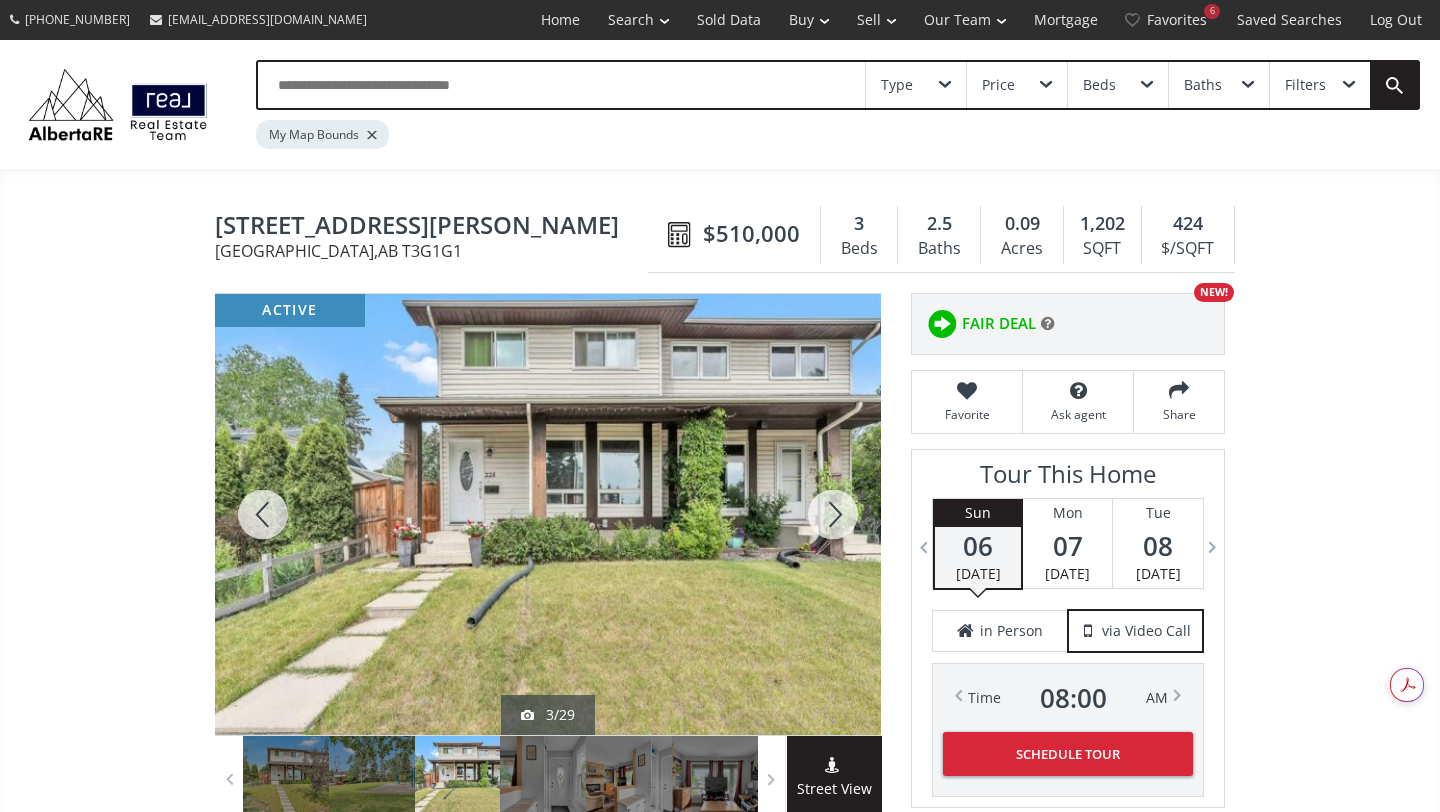click at bounding box center (833, 514) 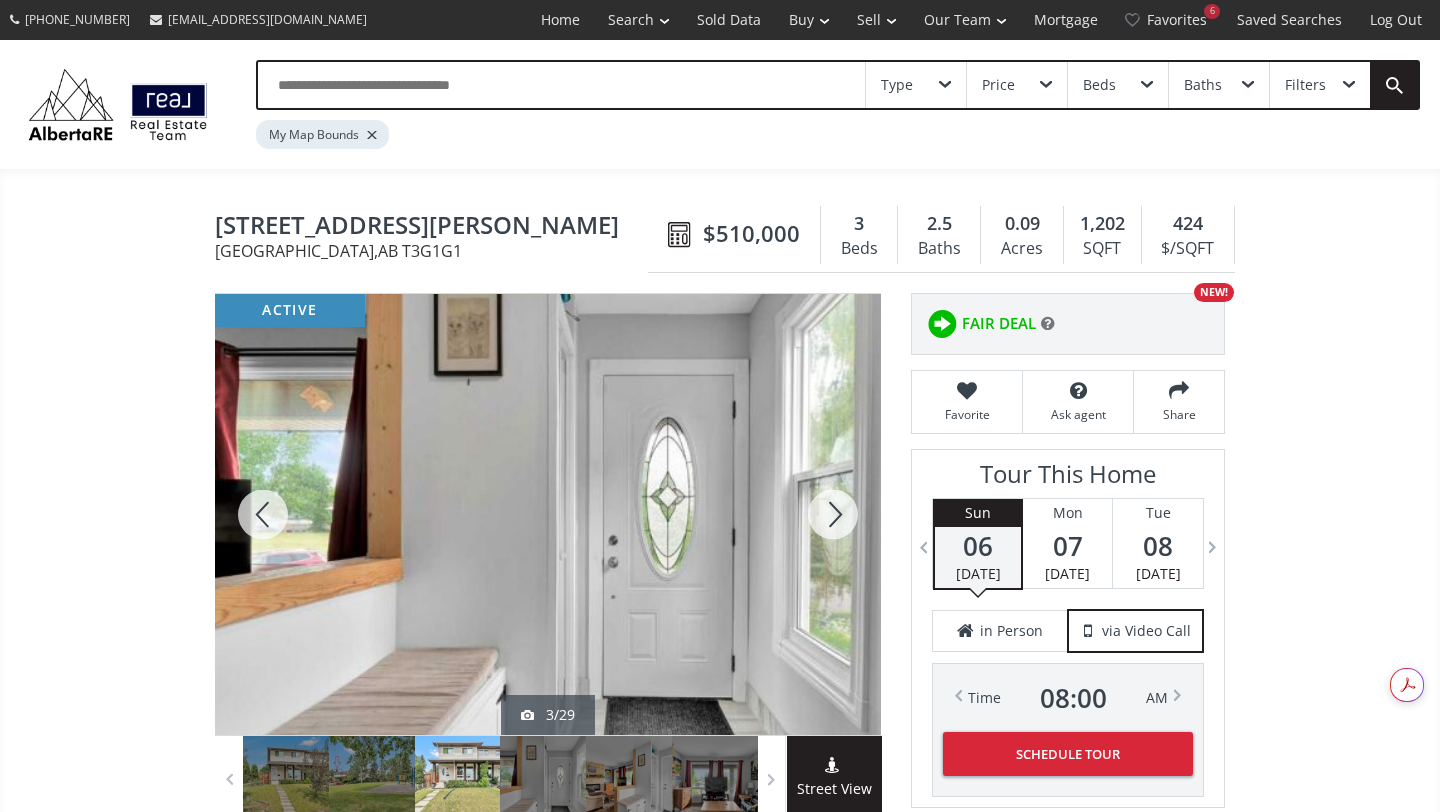 click at bounding box center (833, 514) 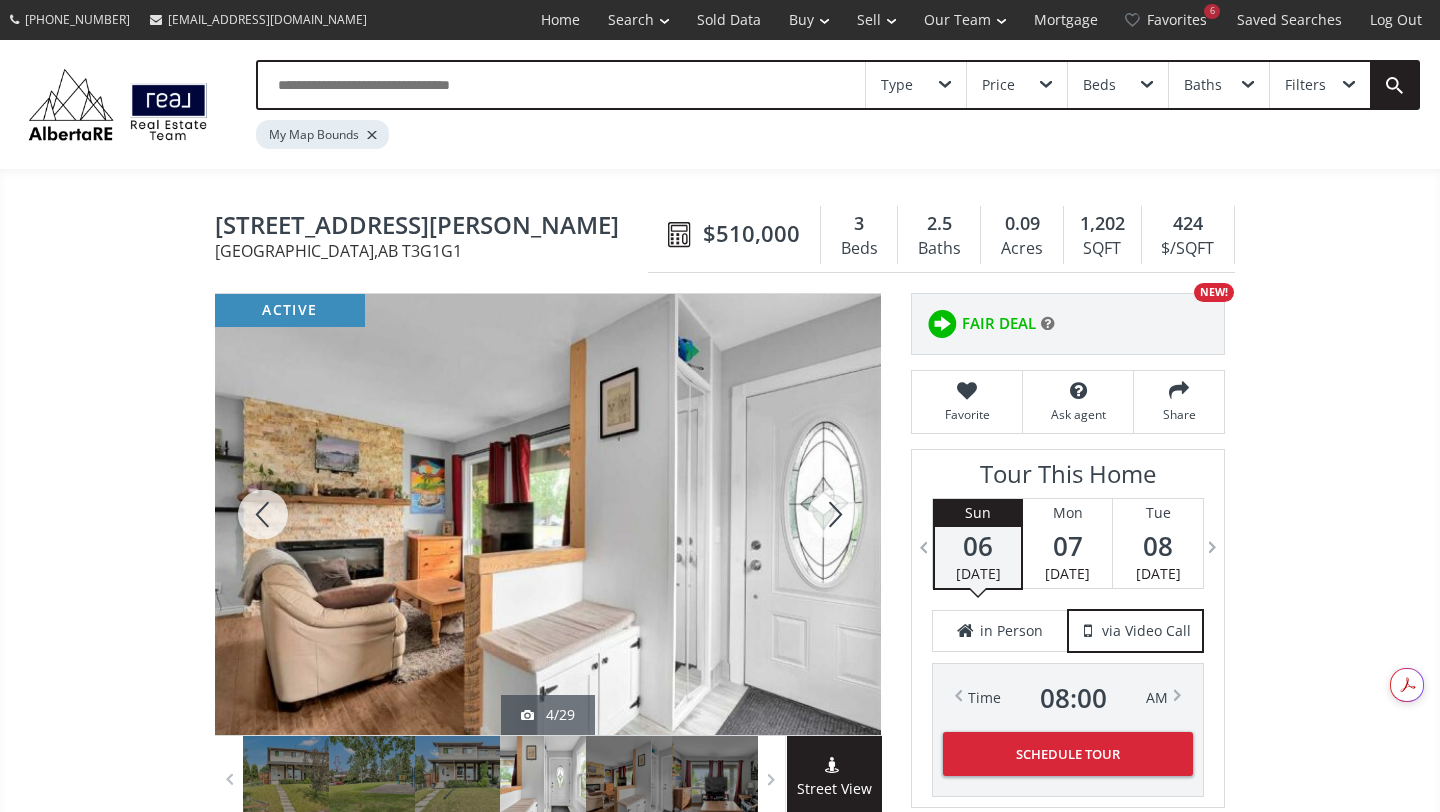 click at bounding box center [833, 514] 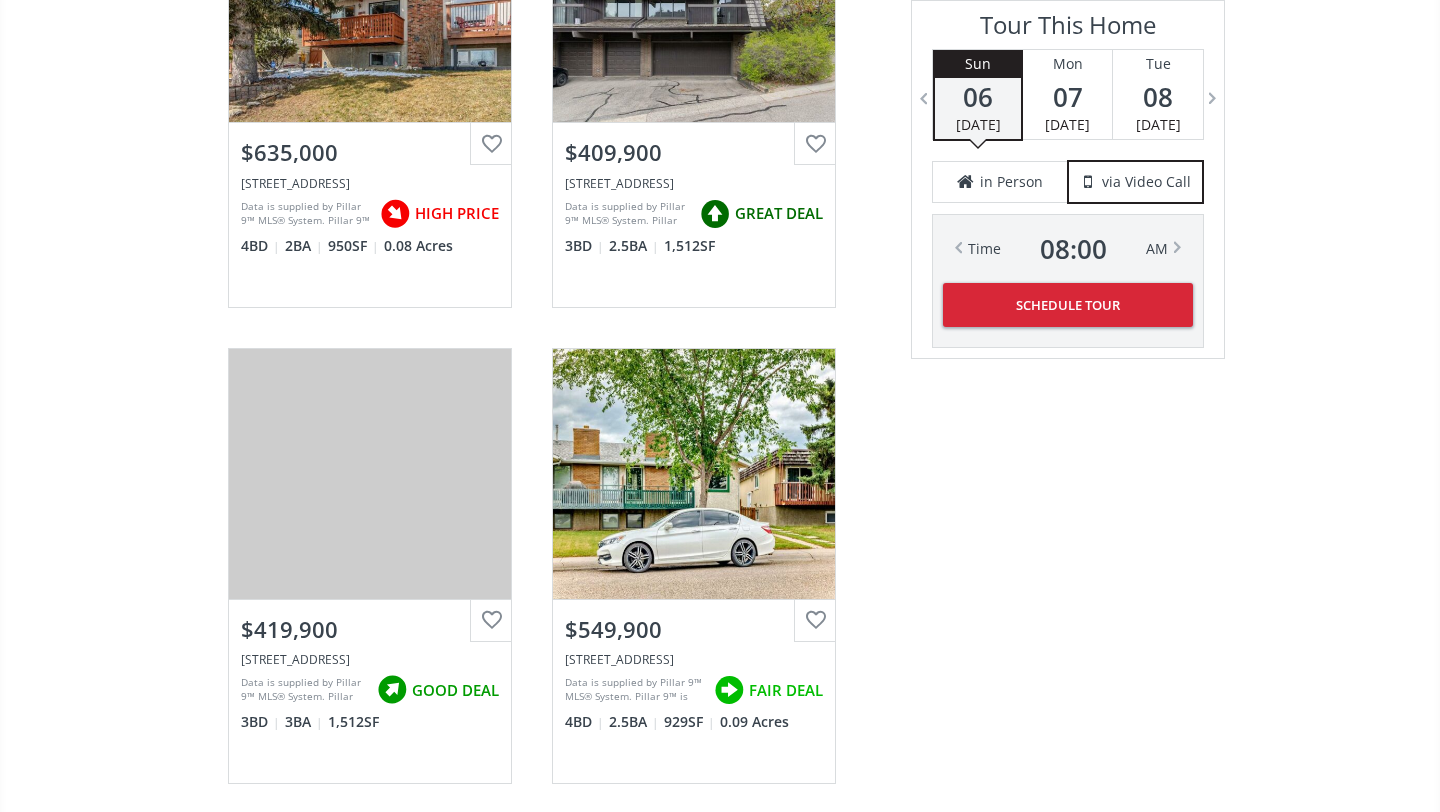 scroll, scrollTop: 3391, scrollLeft: 0, axis: vertical 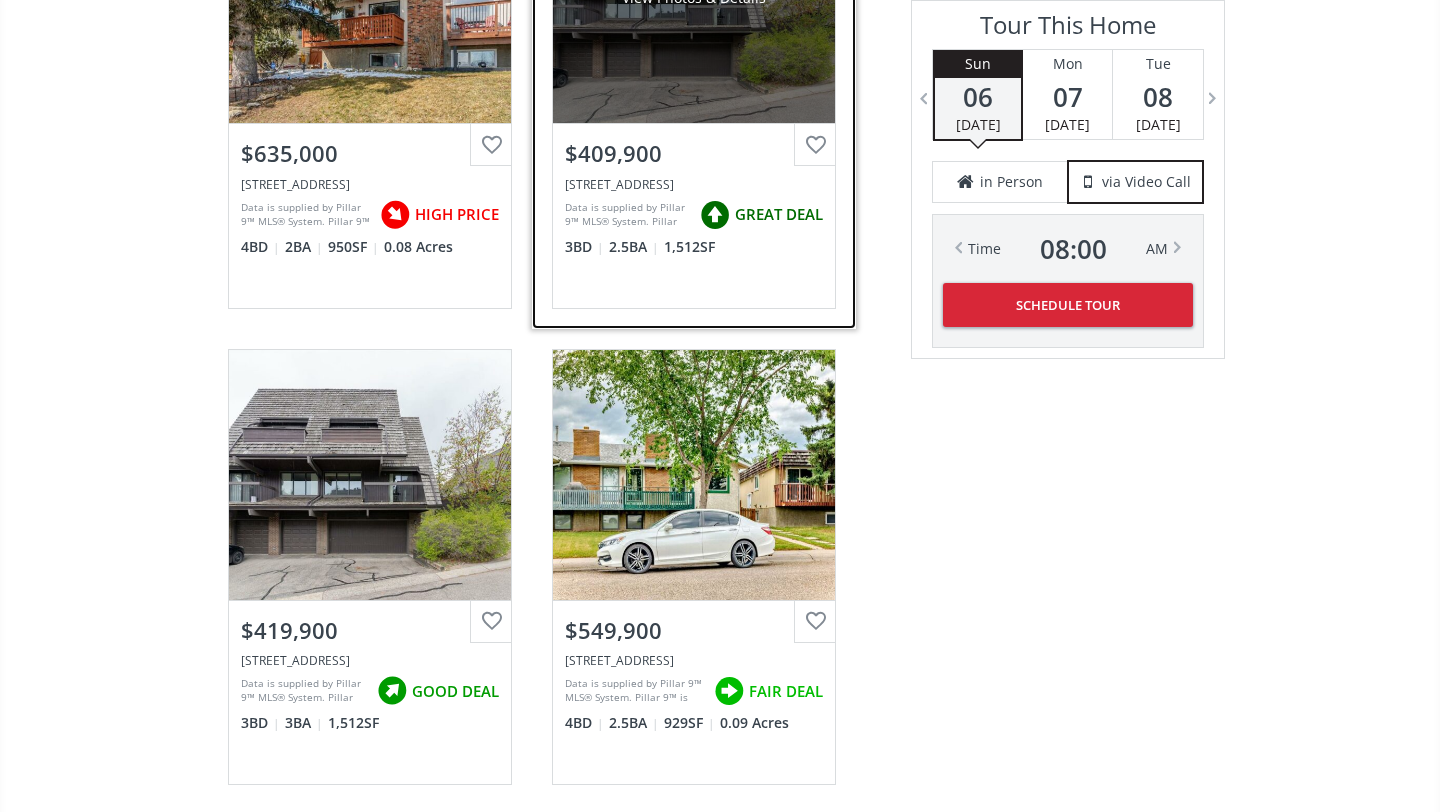 click on "$409,900" at bounding box center (694, 153) 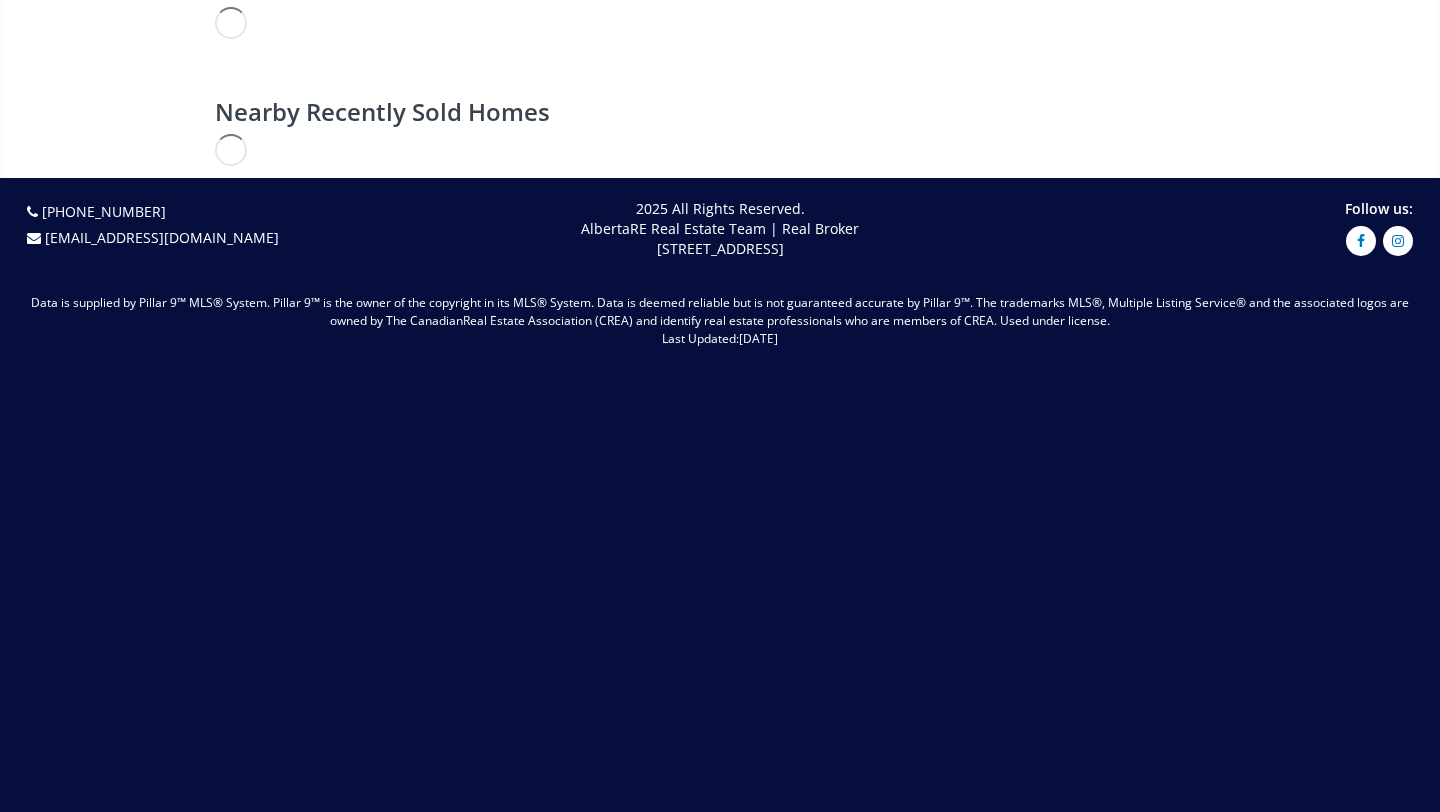 scroll, scrollTop: 0, scrollLeft: 0, axis: both 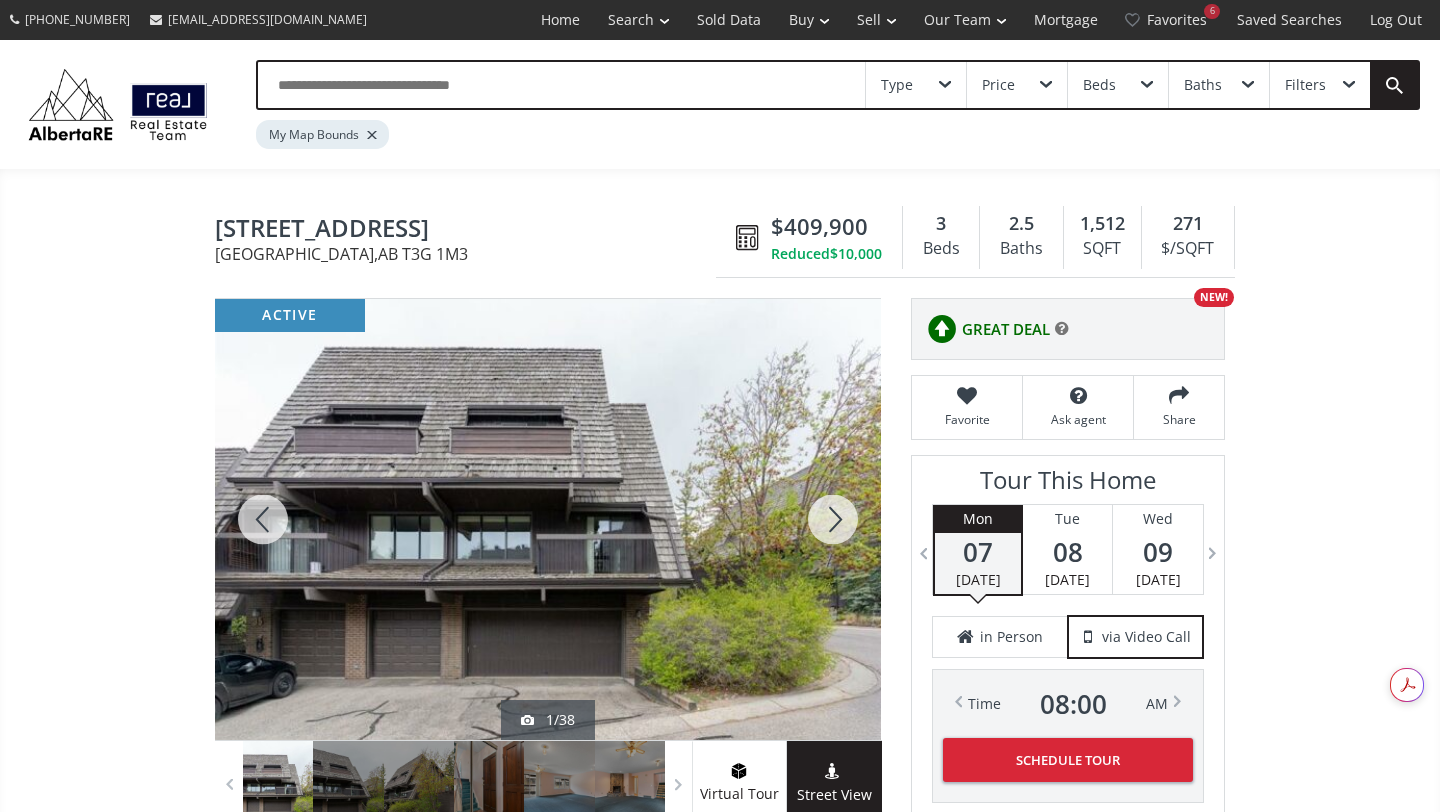 click at bounding box center [833, 519] 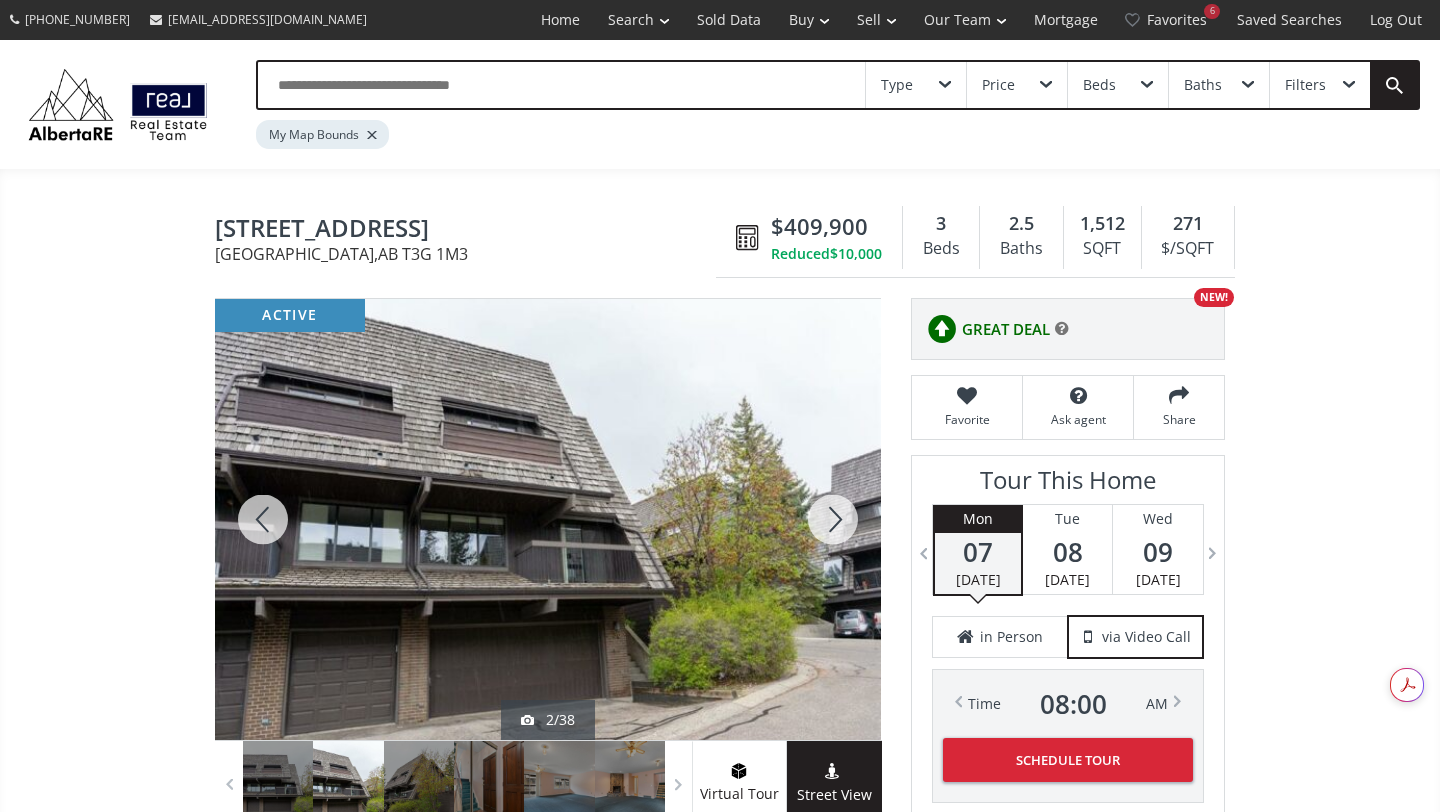 click at bounding box center (833, 519) 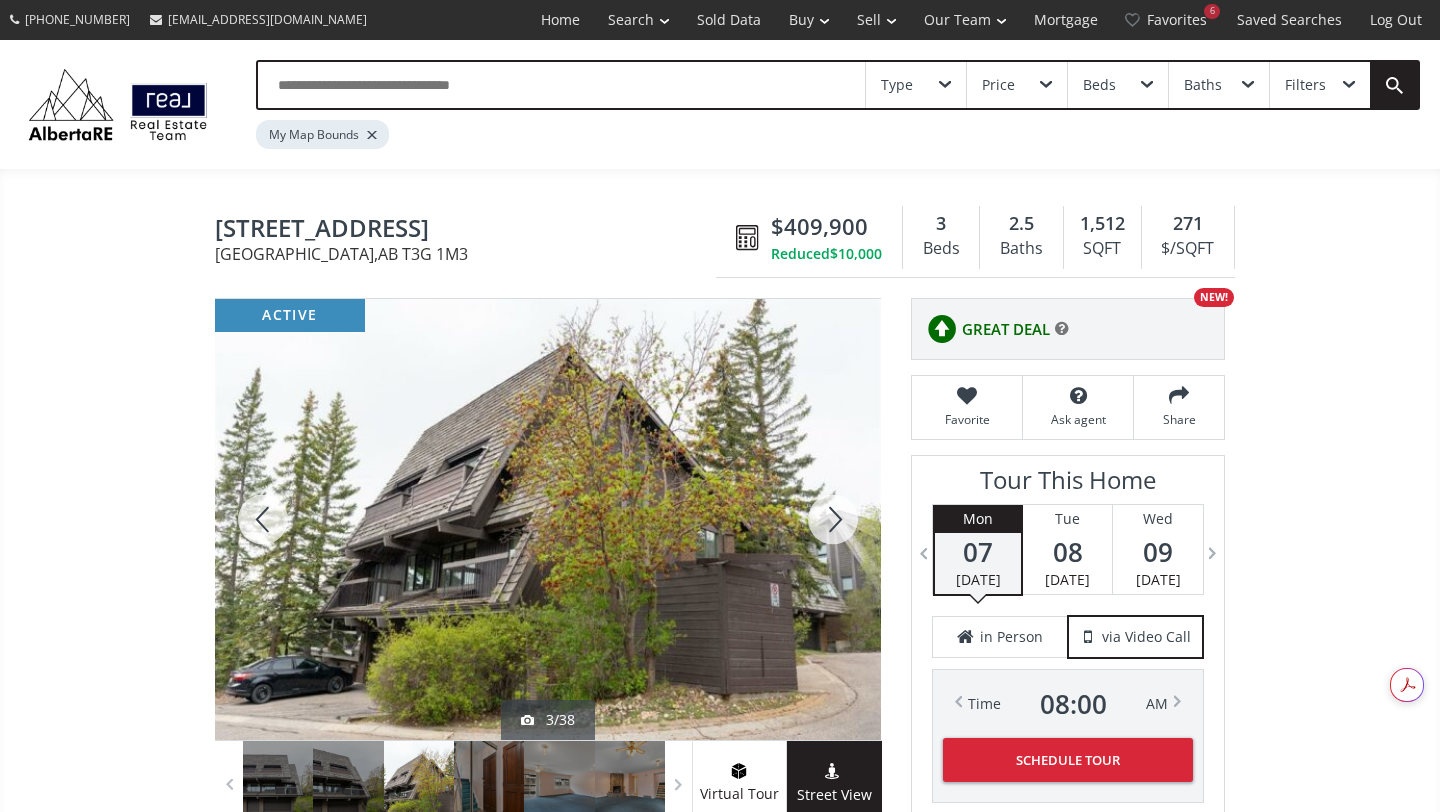 click at bounding box center (833, 519) 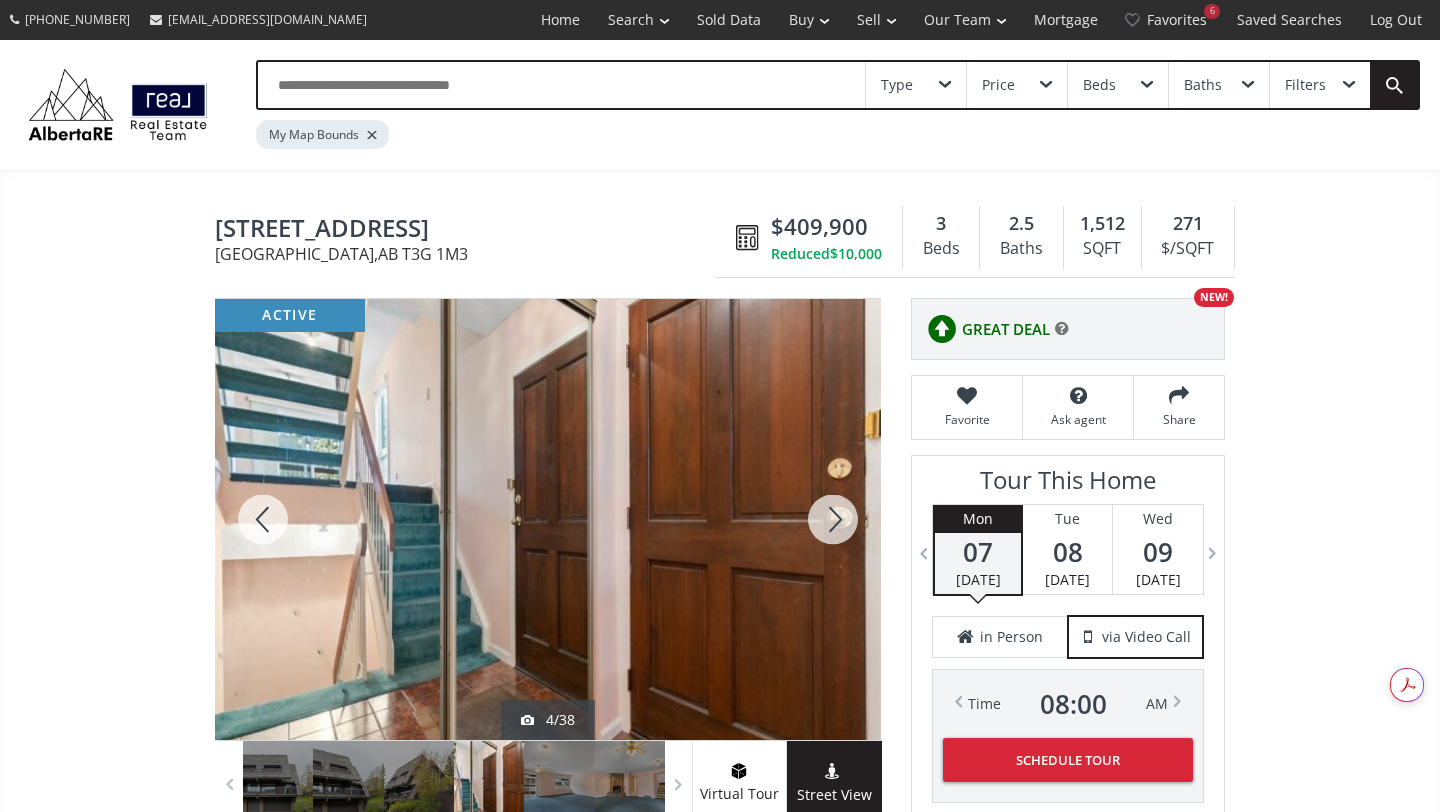 click at bounding box center (833, 519) 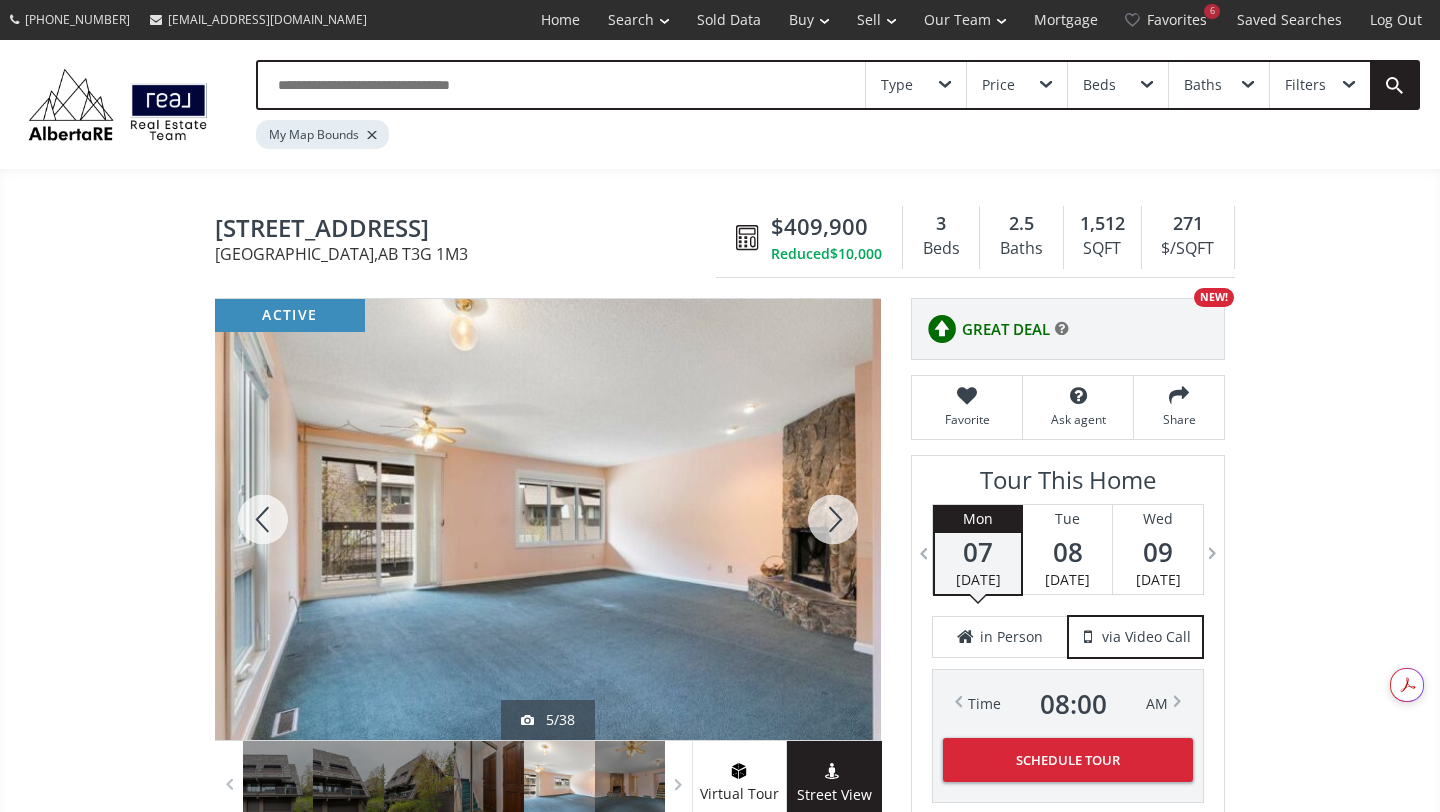 click at bounding box center (833, 519) 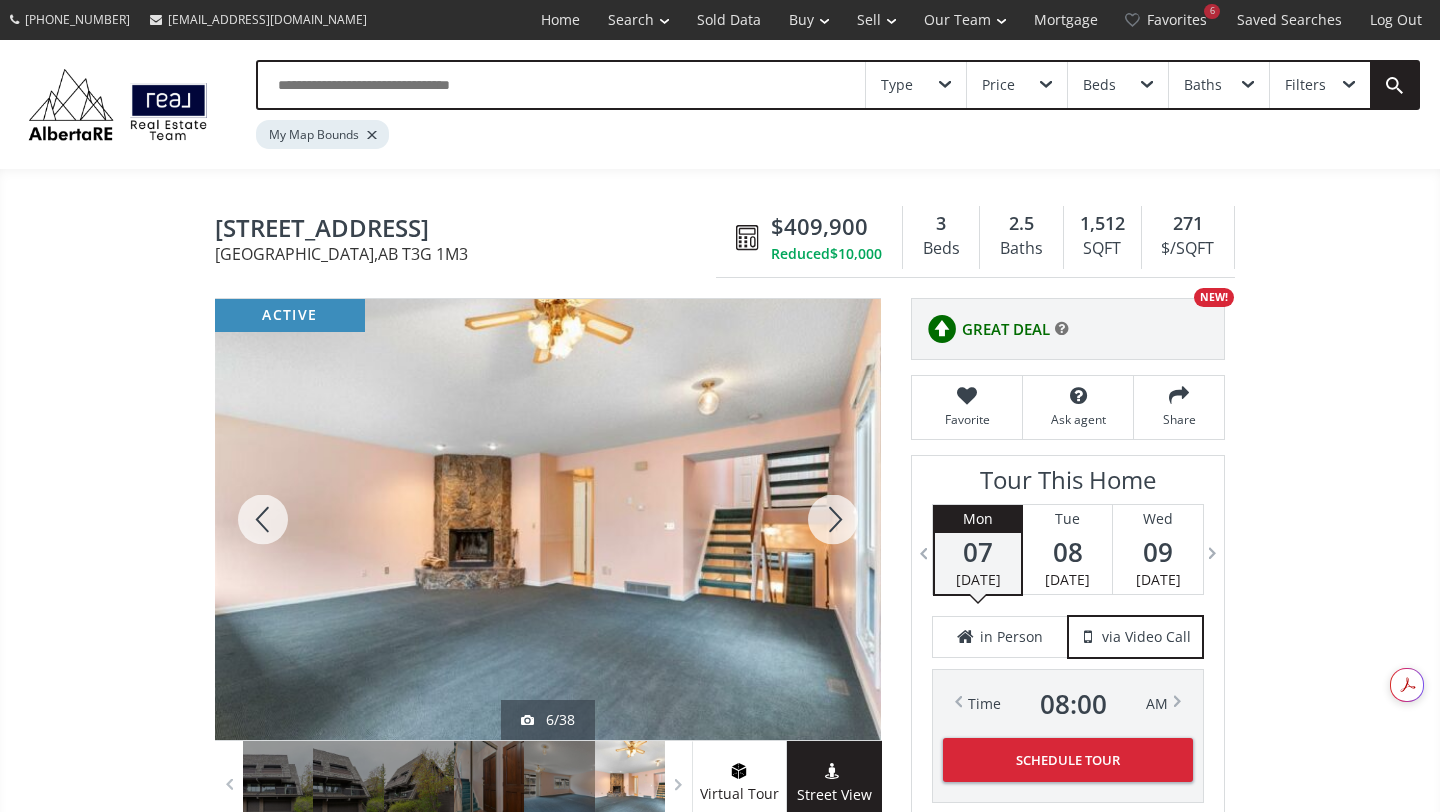 click at bounding box center (833, 519) 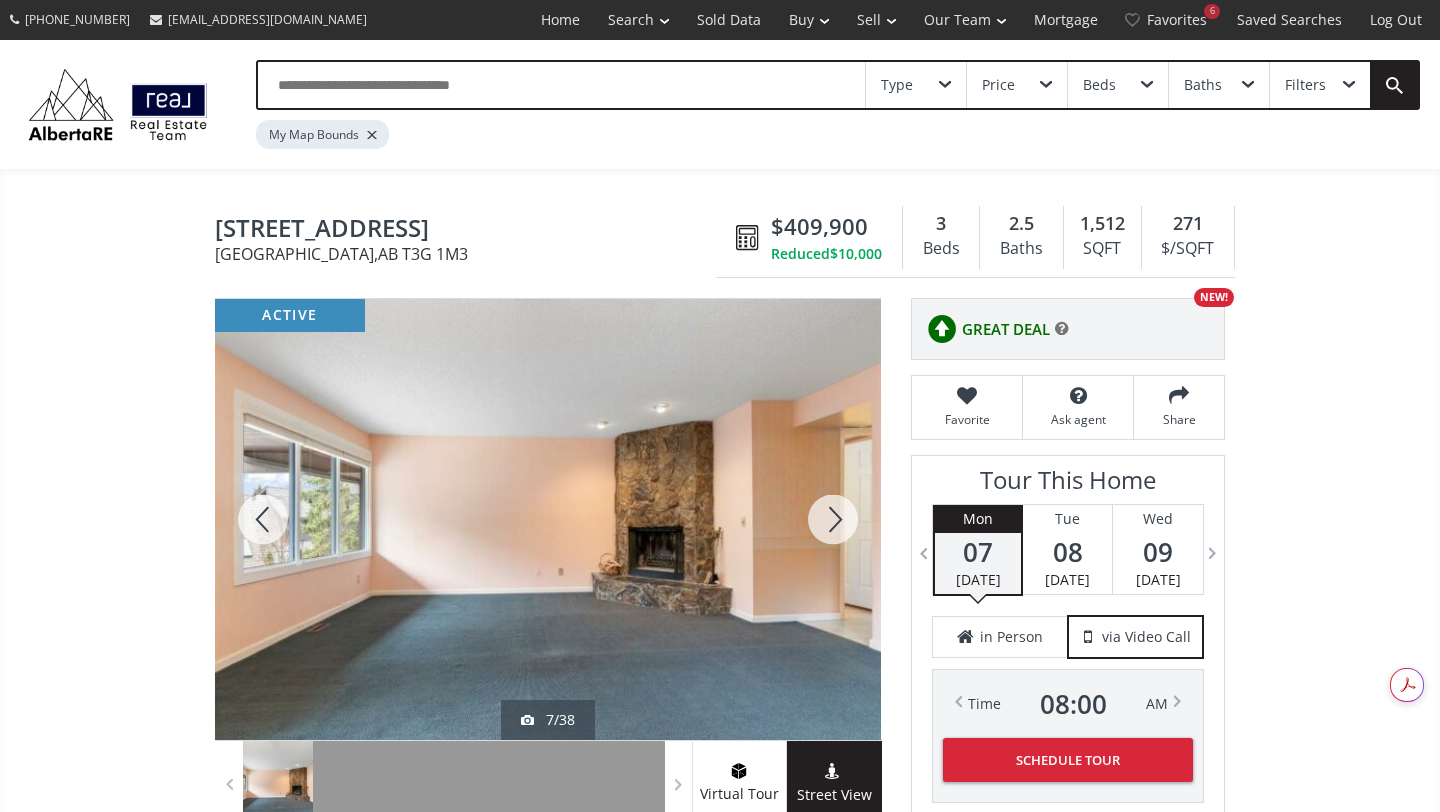 click at bounding box center (833, 519) 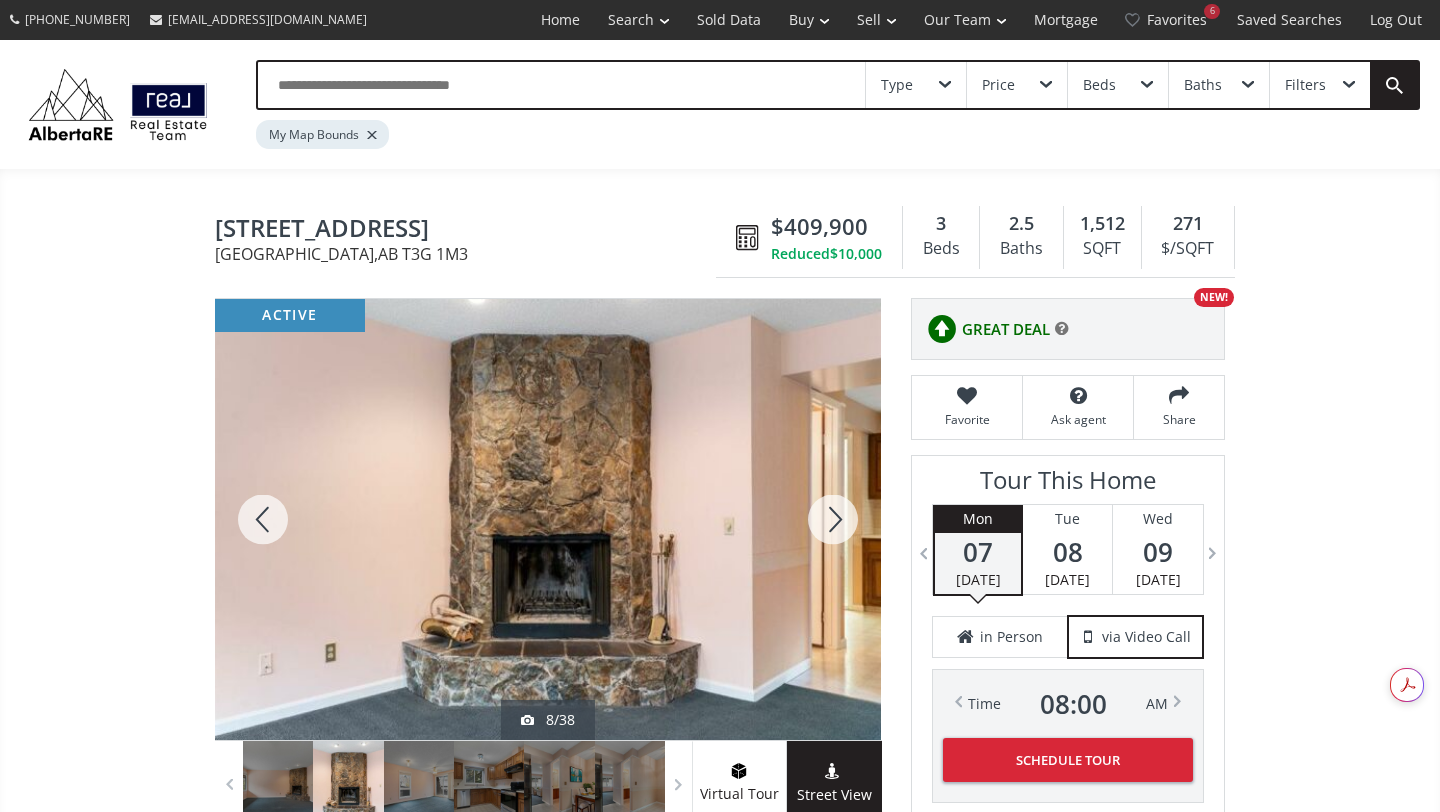 click at bounding box center (833, 519) 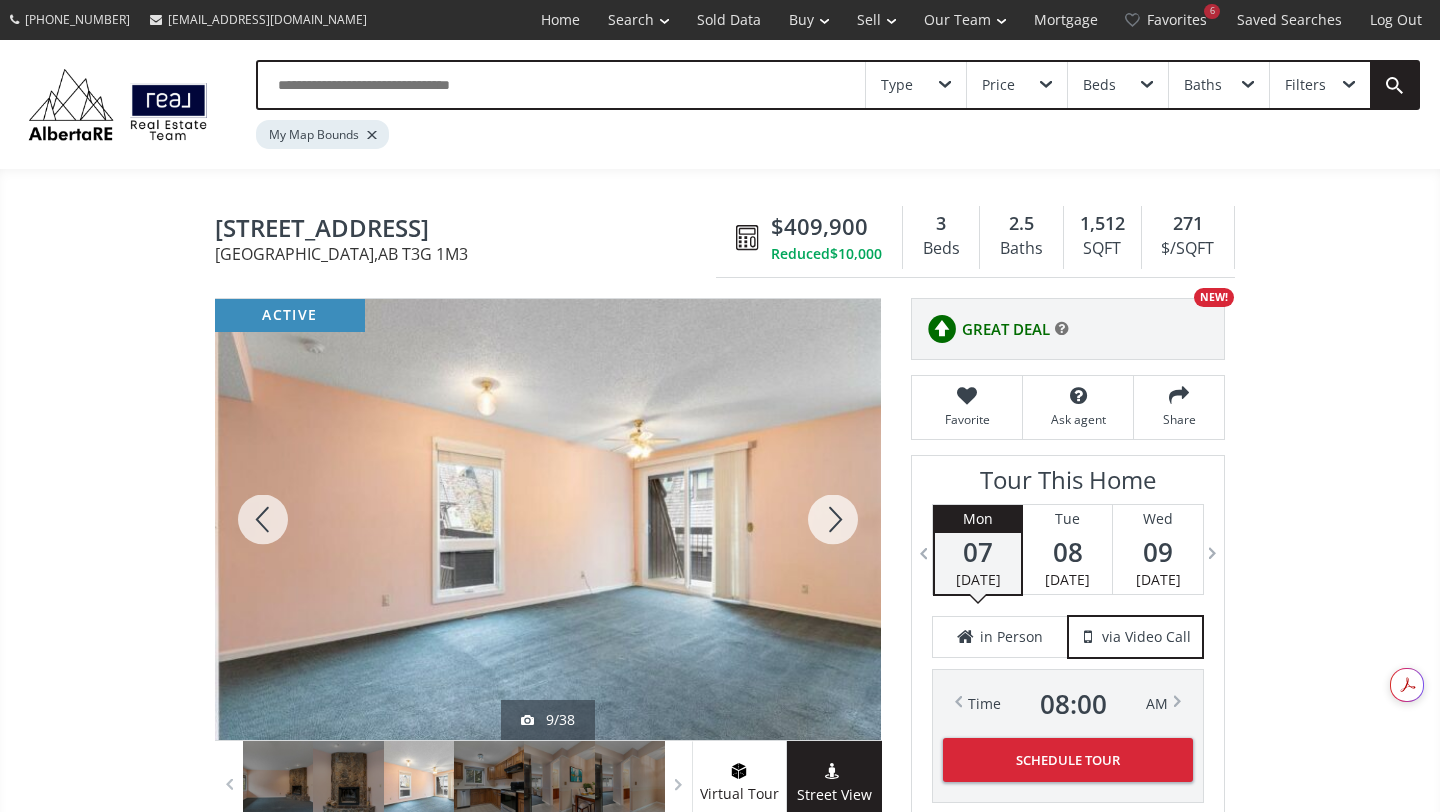click at bounding box center [833, 519] 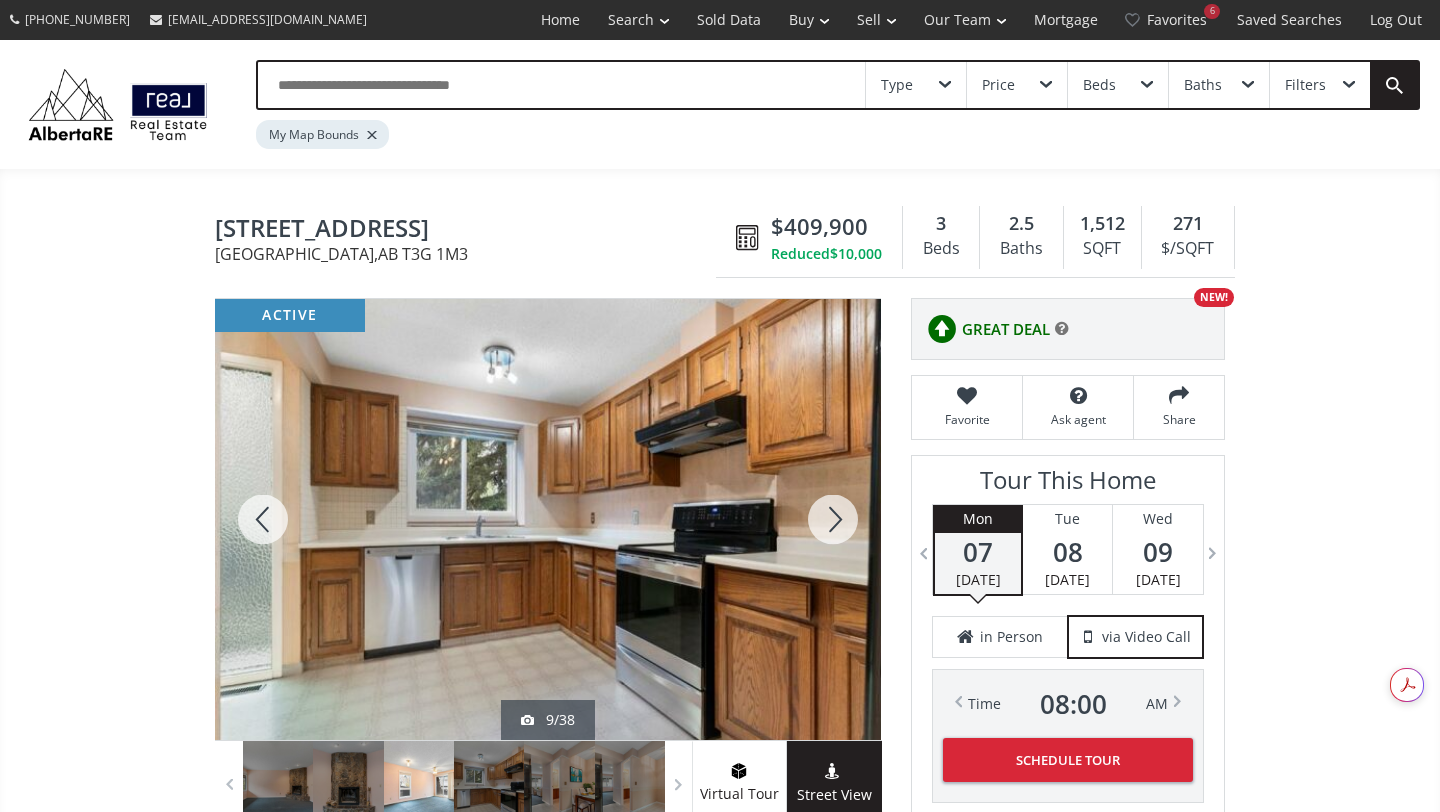 click at bounding box center (833, 519) 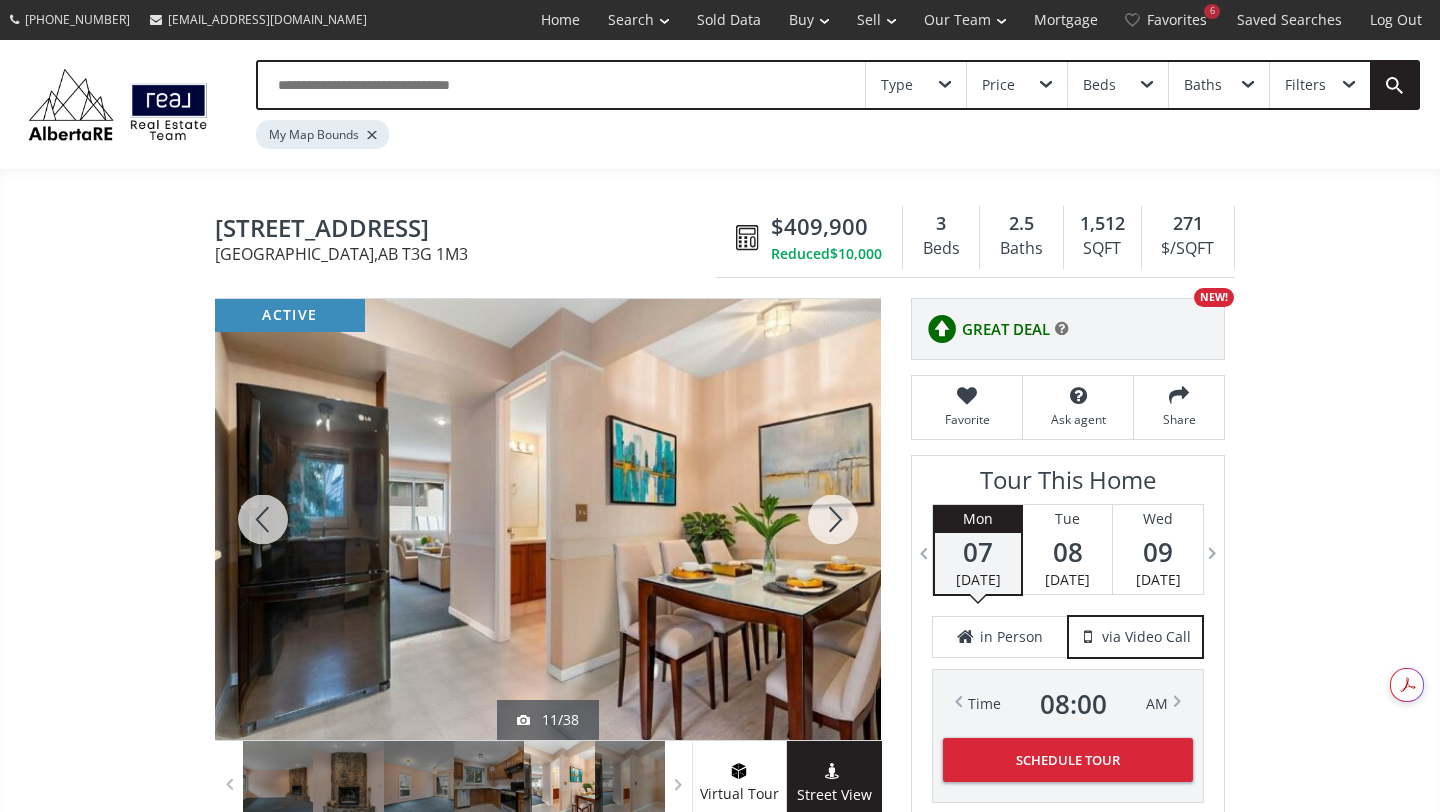 click at bounding box center (833, 519) 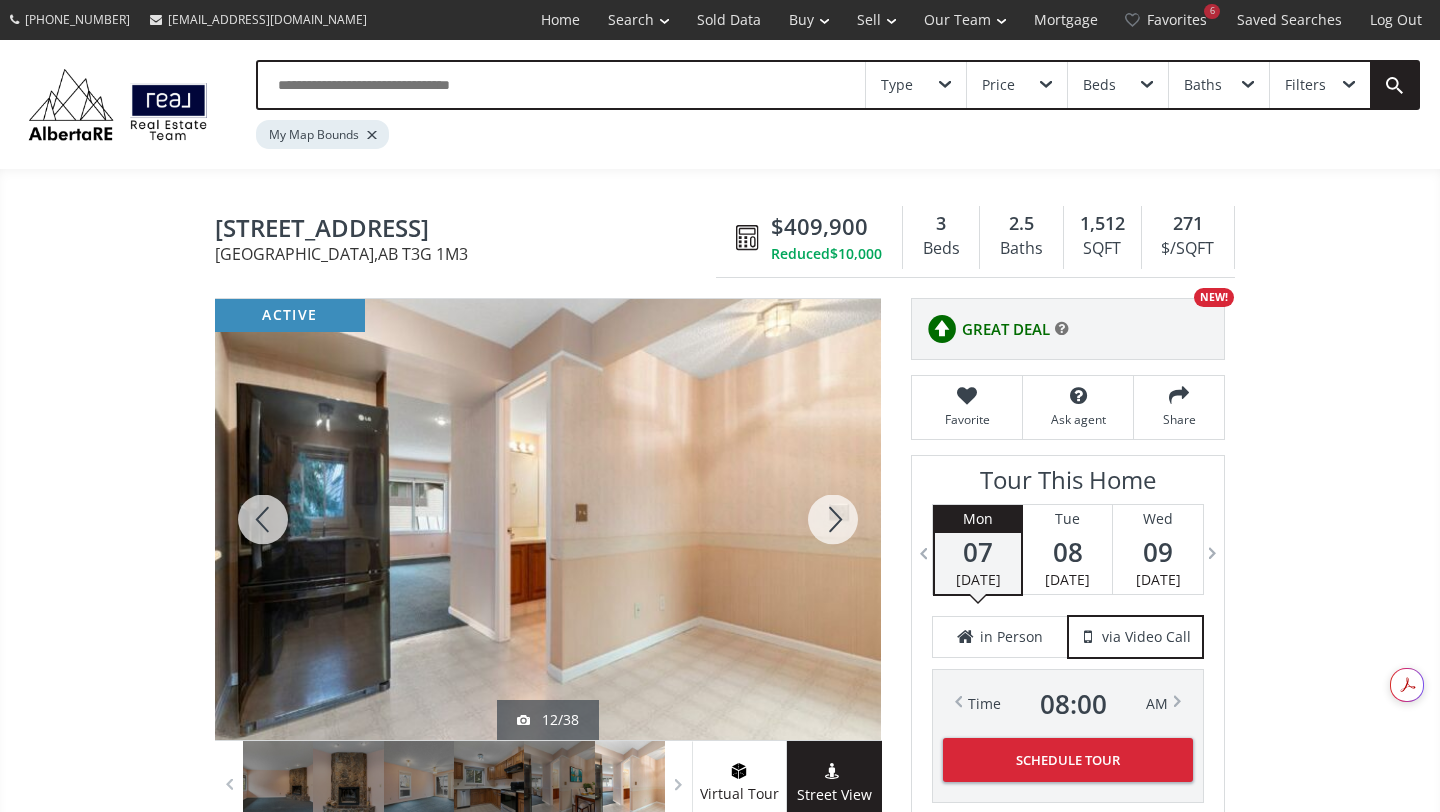 click at bounding box center (833, 519) 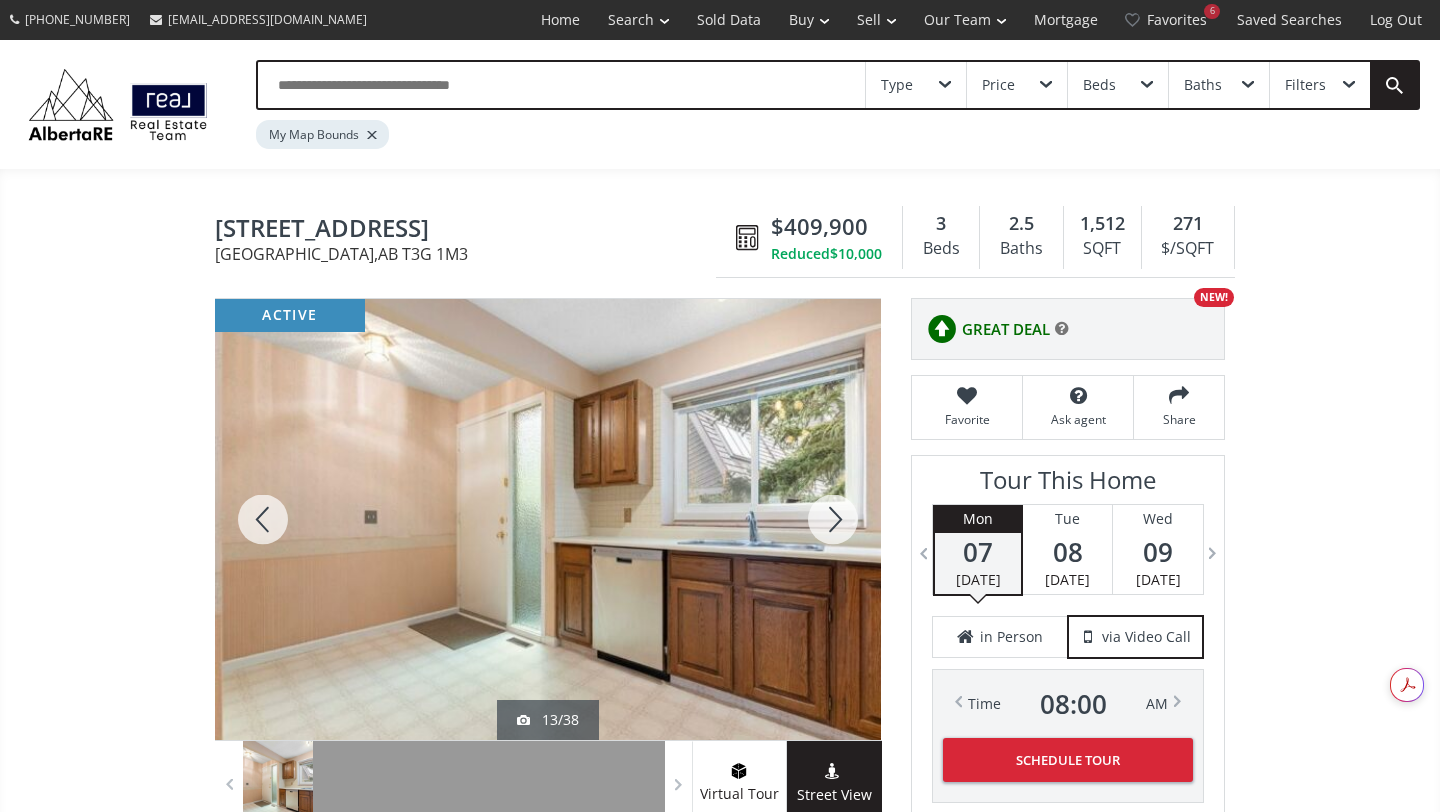 click at bounding box center [833, 519] 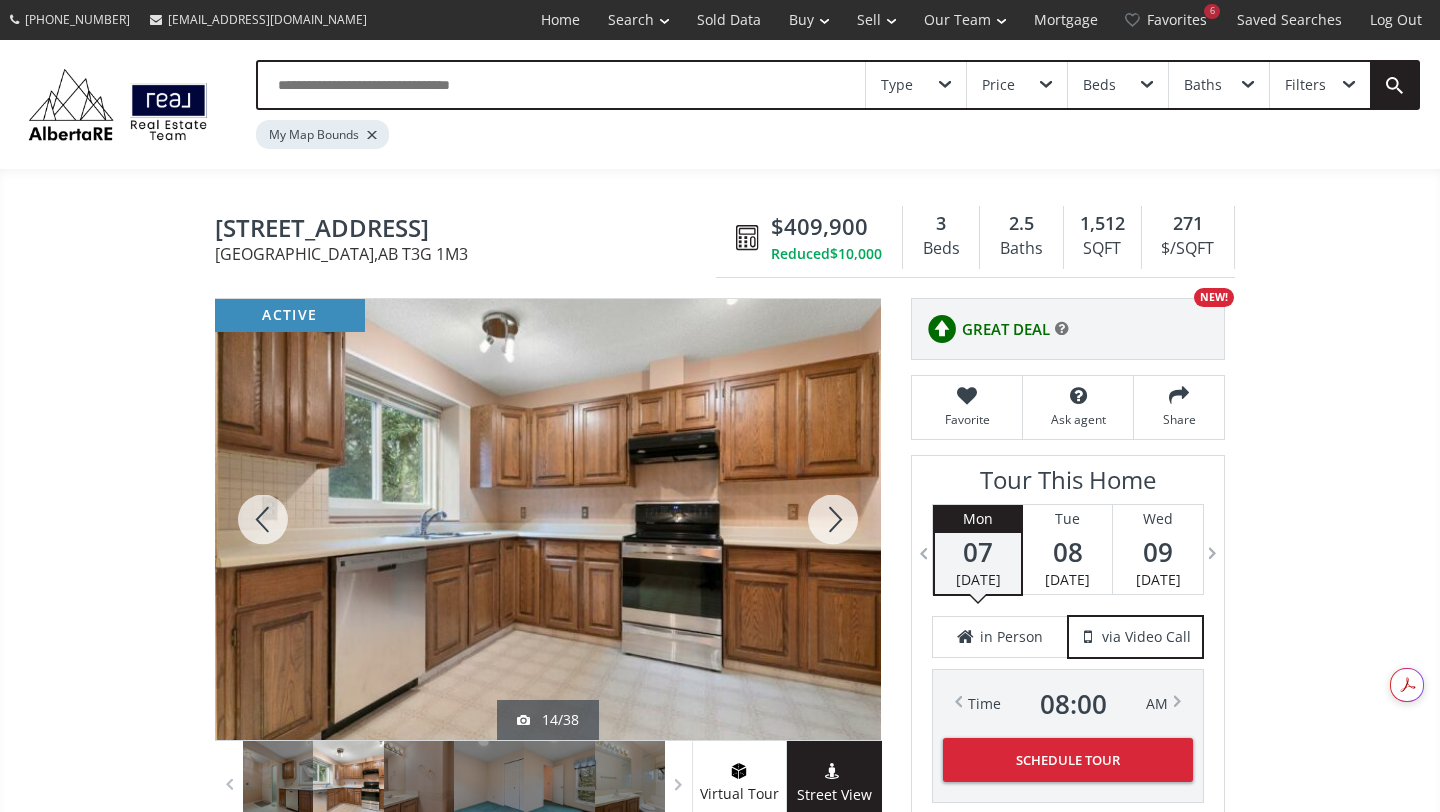 click at bounding box center [833, 519] 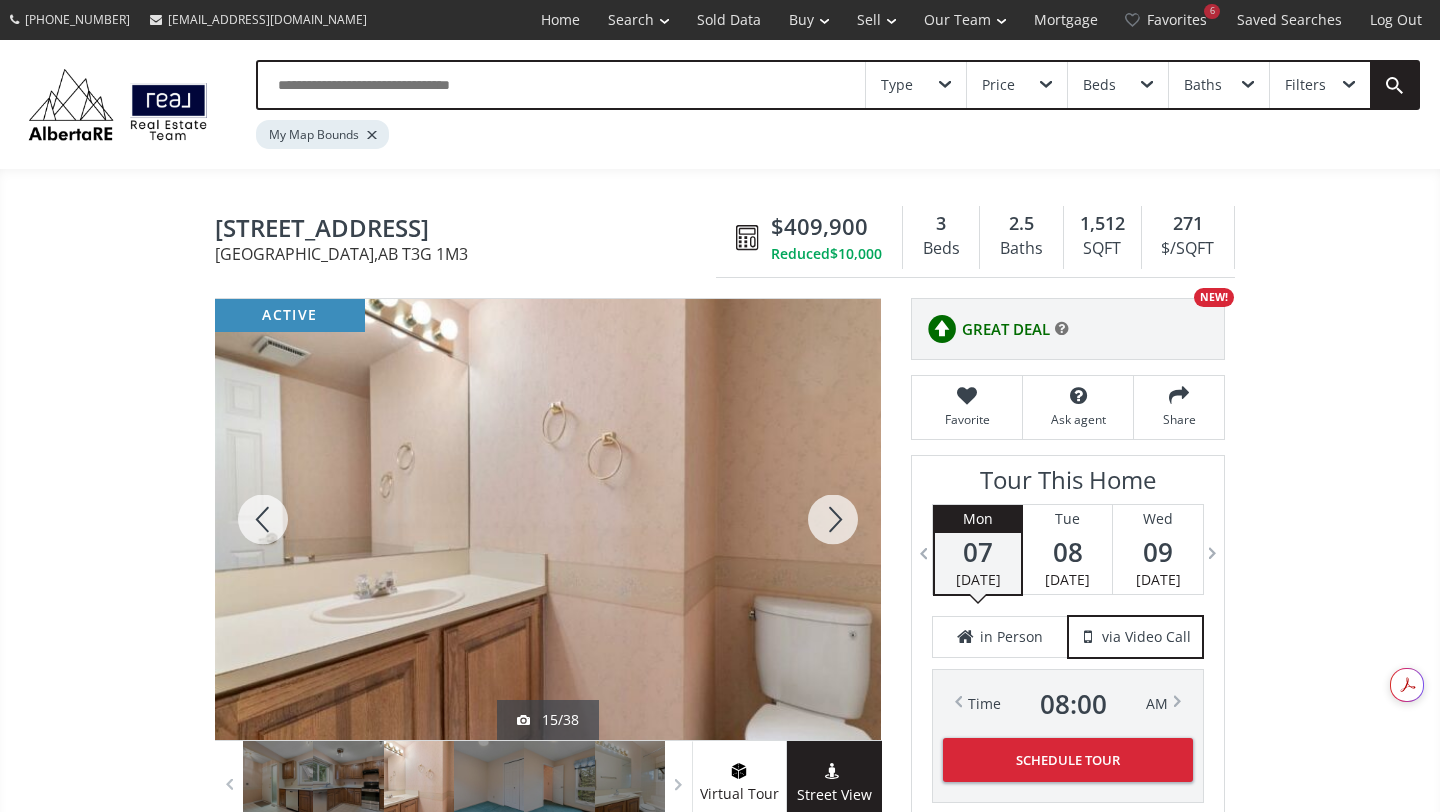 click at bounding box center (833, 519) 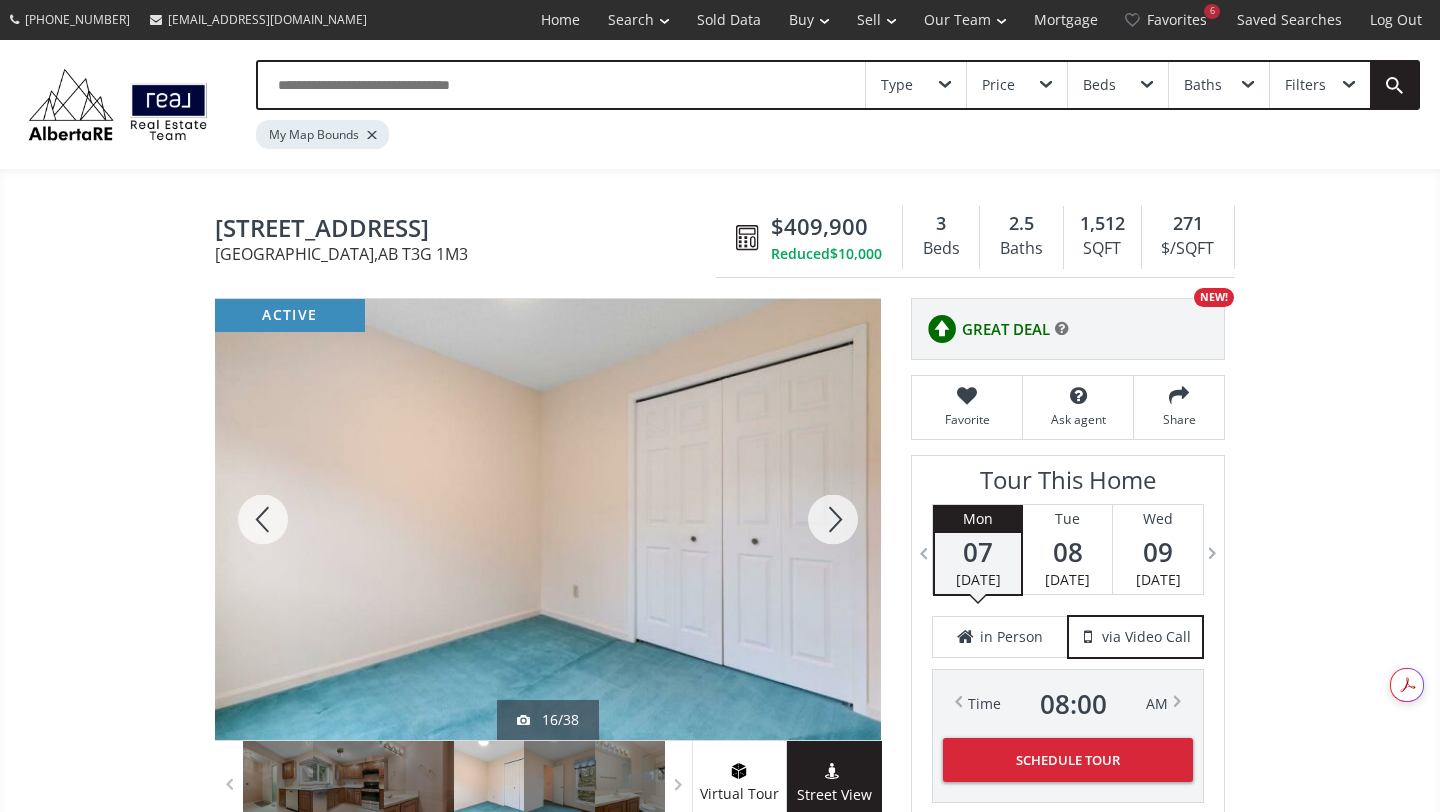 click at bounding box center (833, 519) 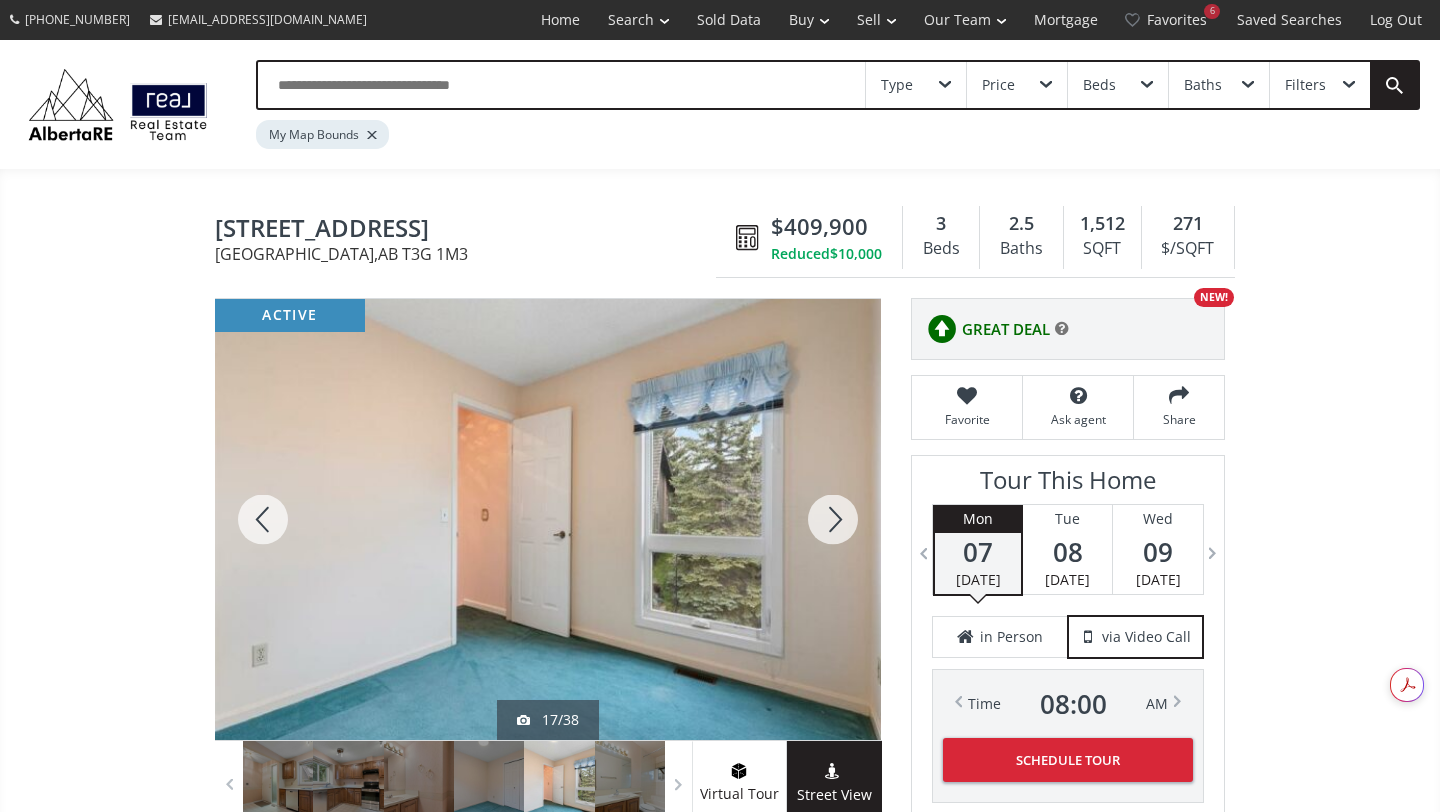 click at bounding box center (833, 519) 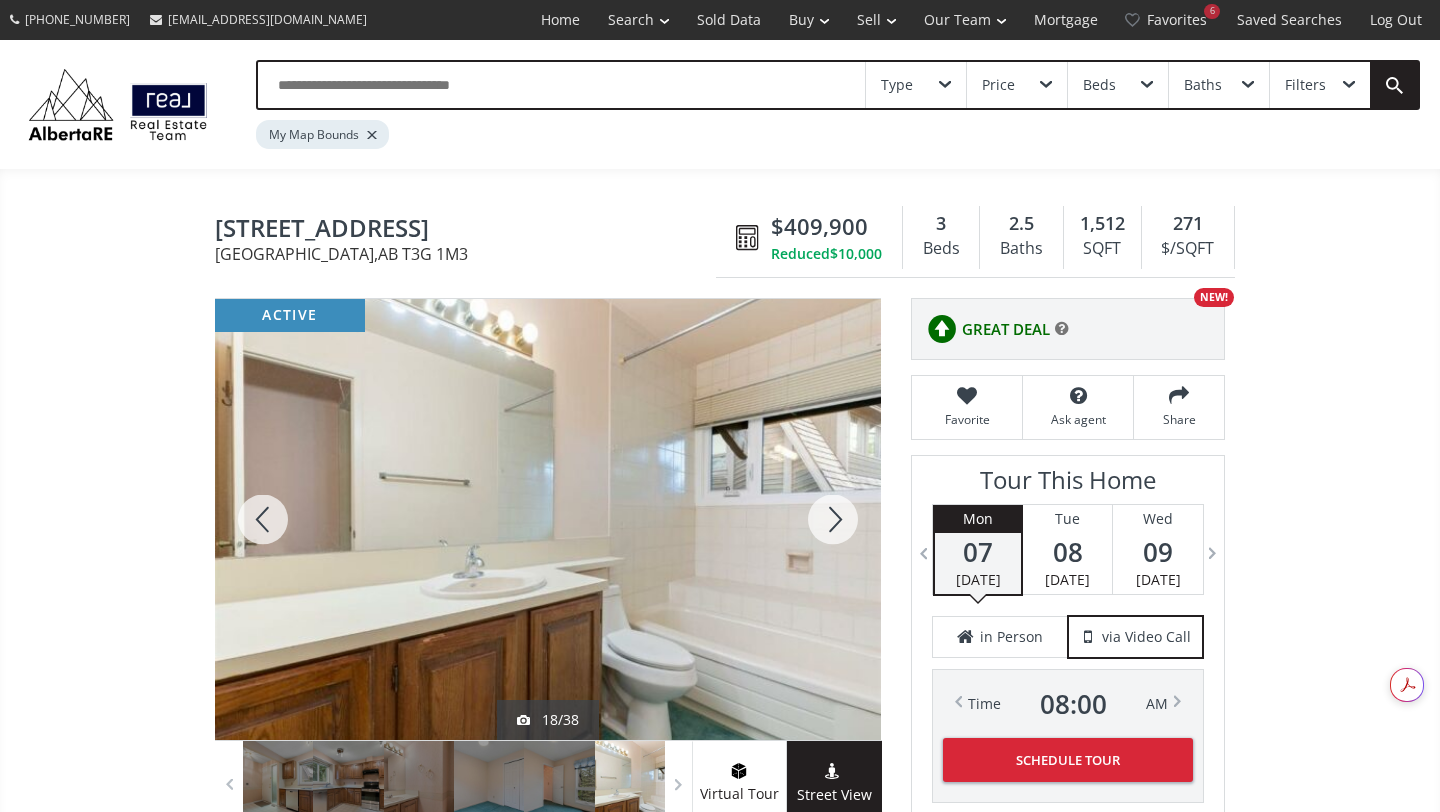 click at bounding box center [833, 519] 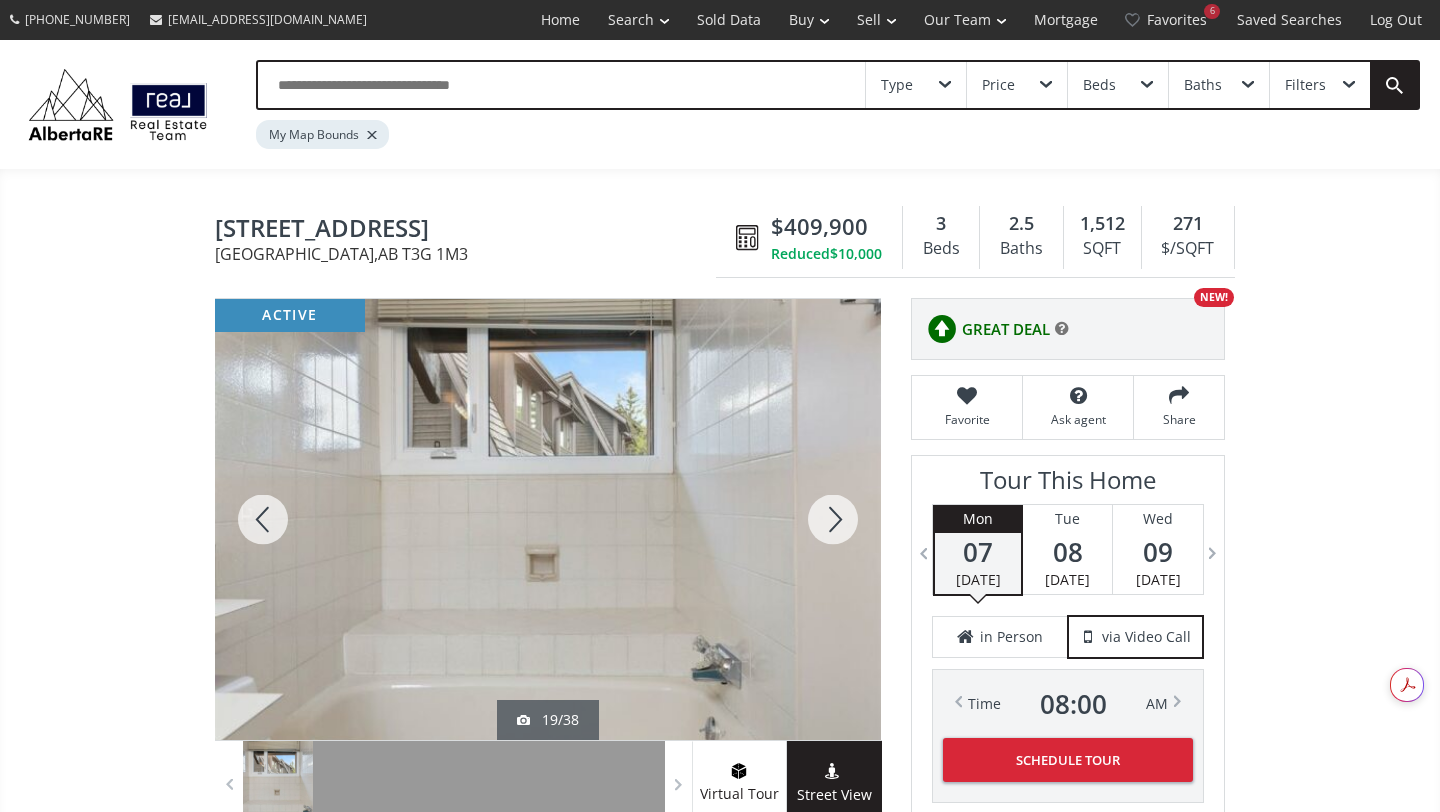 click at bounding box center [833, 519] 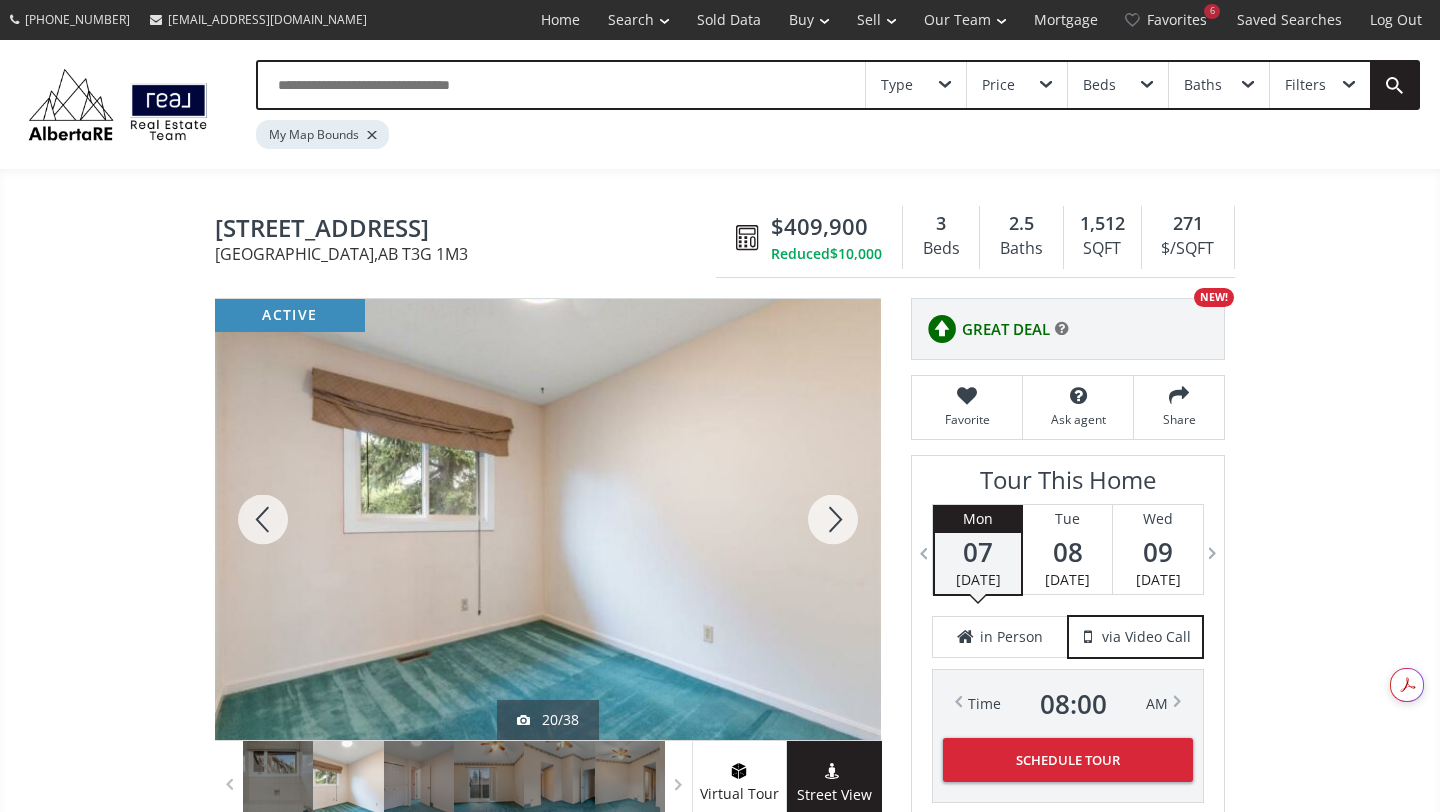click at bounding box center (833, 519) 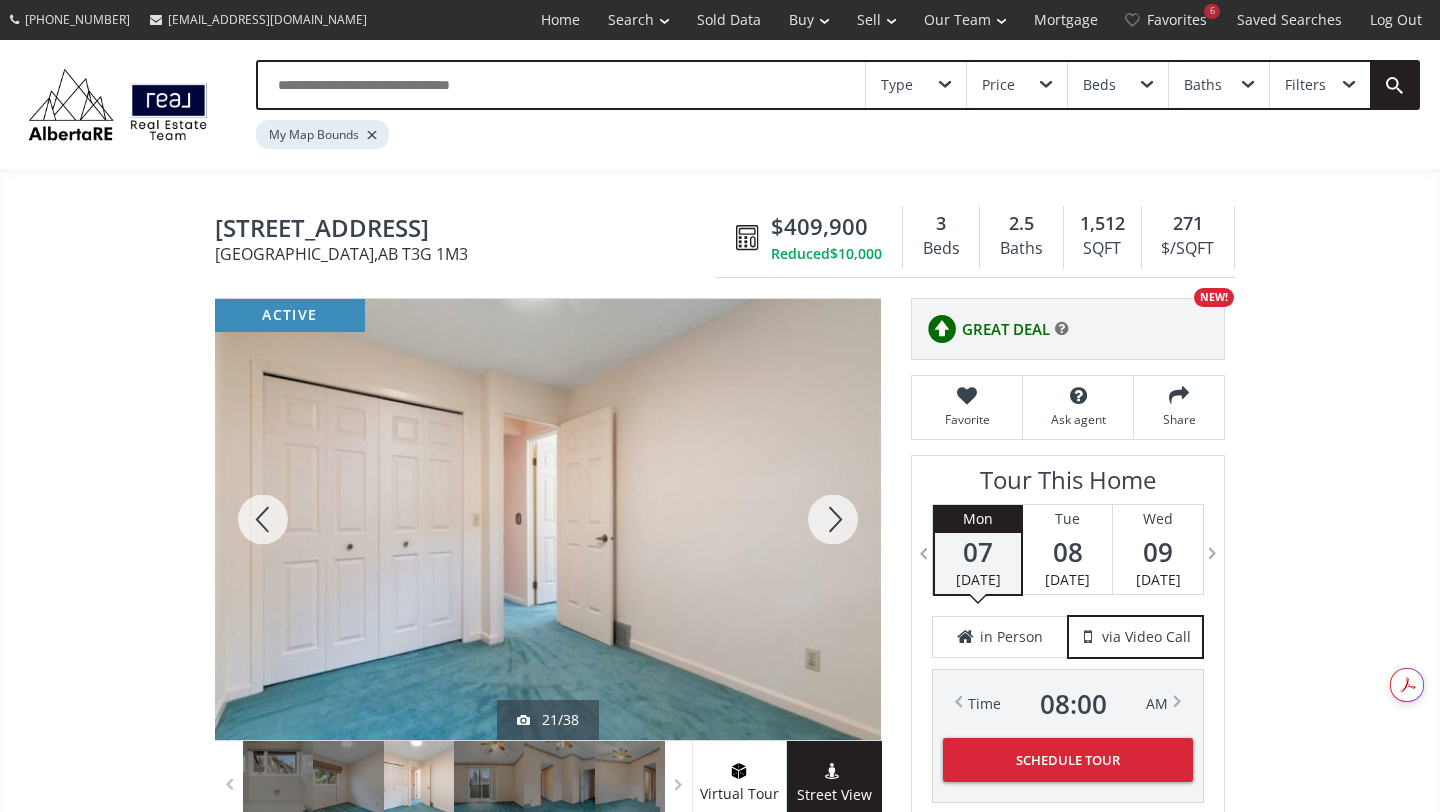 click at bounding box center [833, 519] 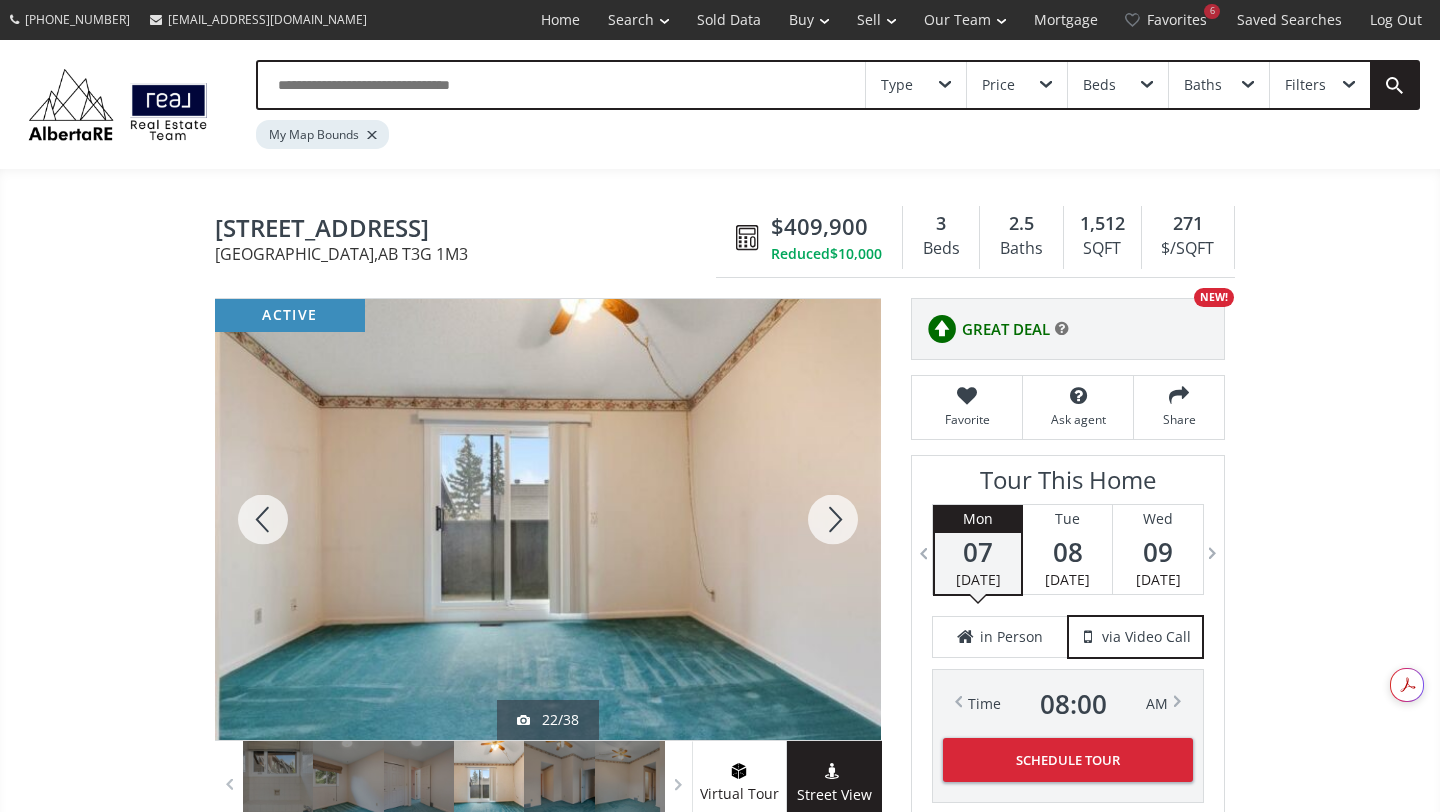 click at bounding box center [833, 519] 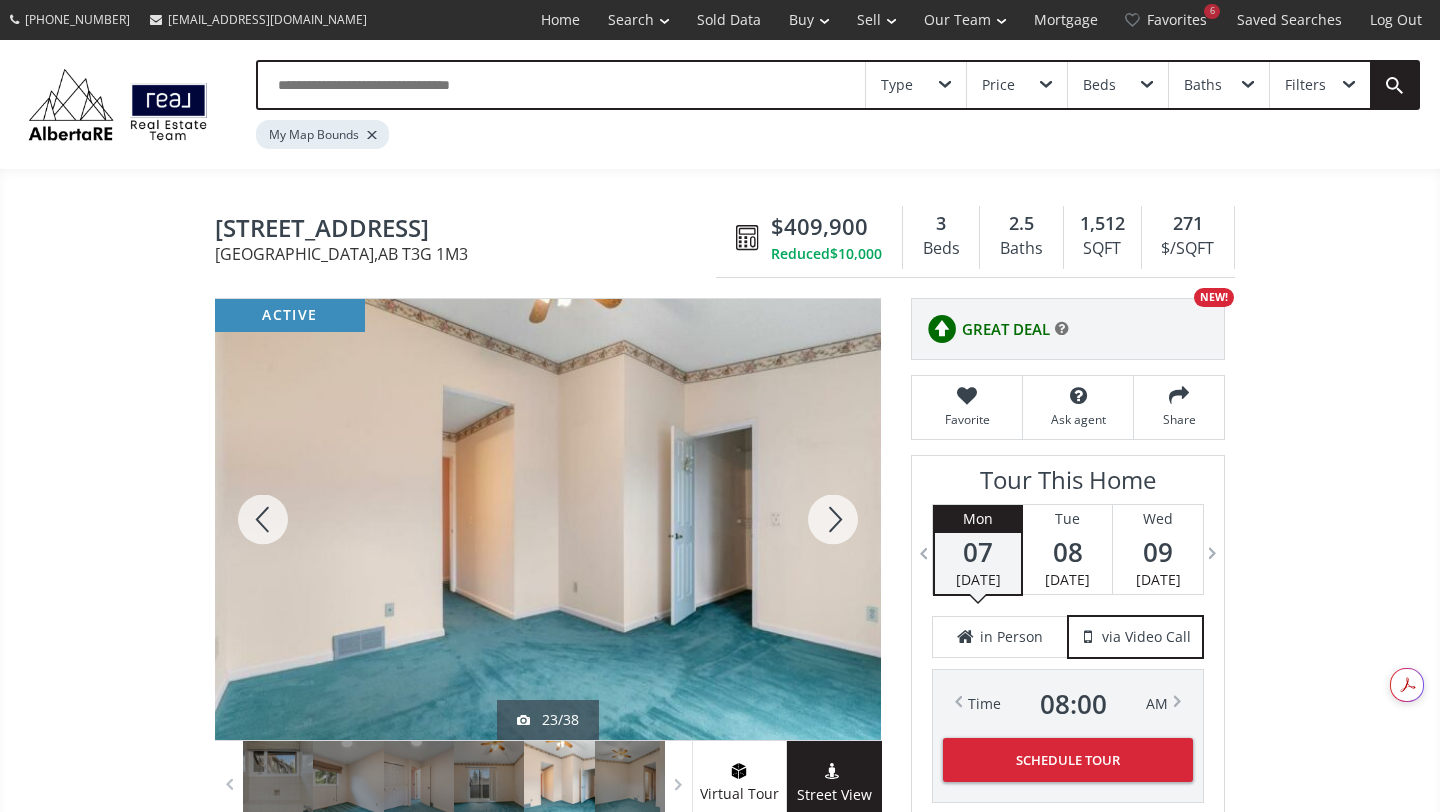 click at bounding box center [833, 519] 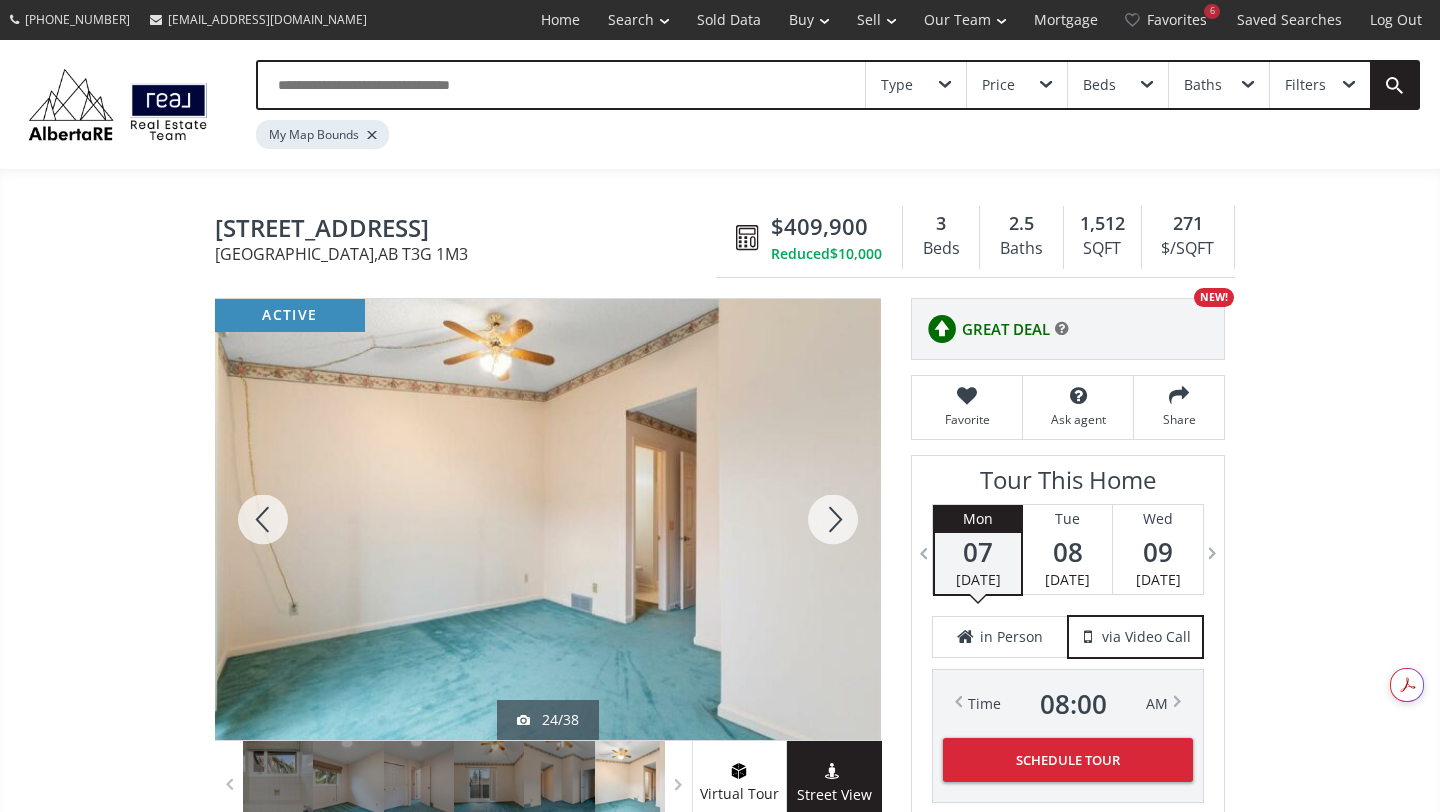 click at bounding box center [833, 519] 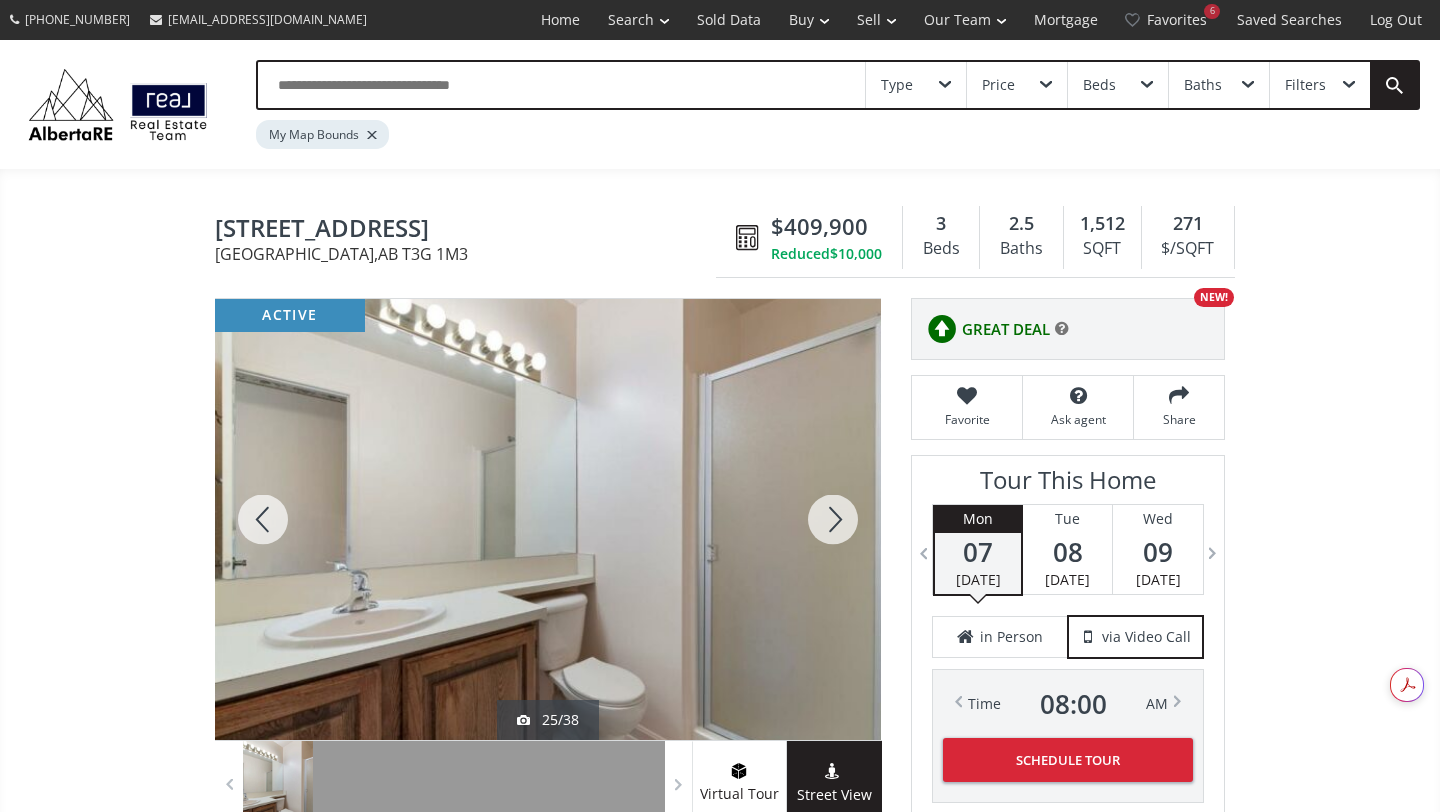click at bounding box center (833, 519) 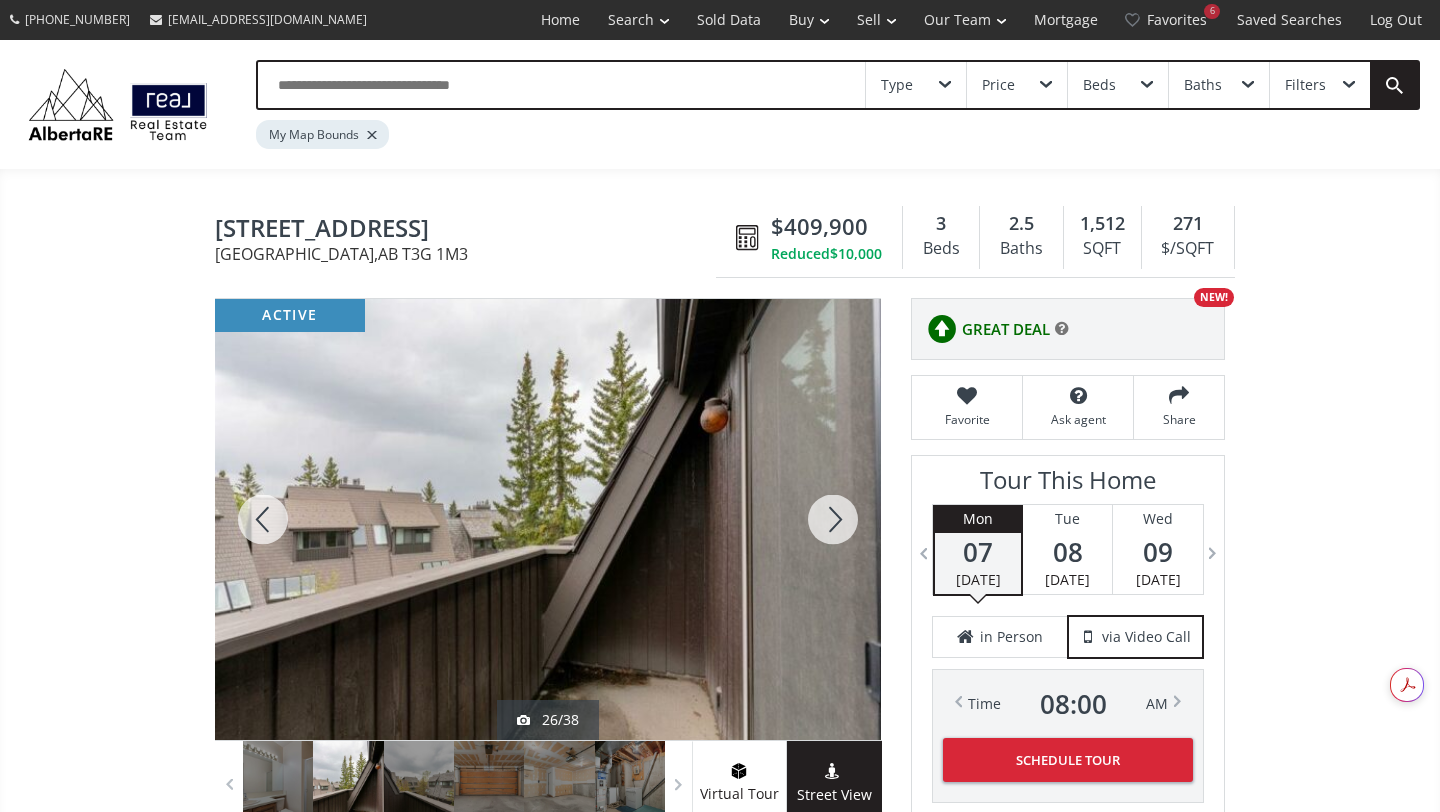 click at bounding box center (833, 519) 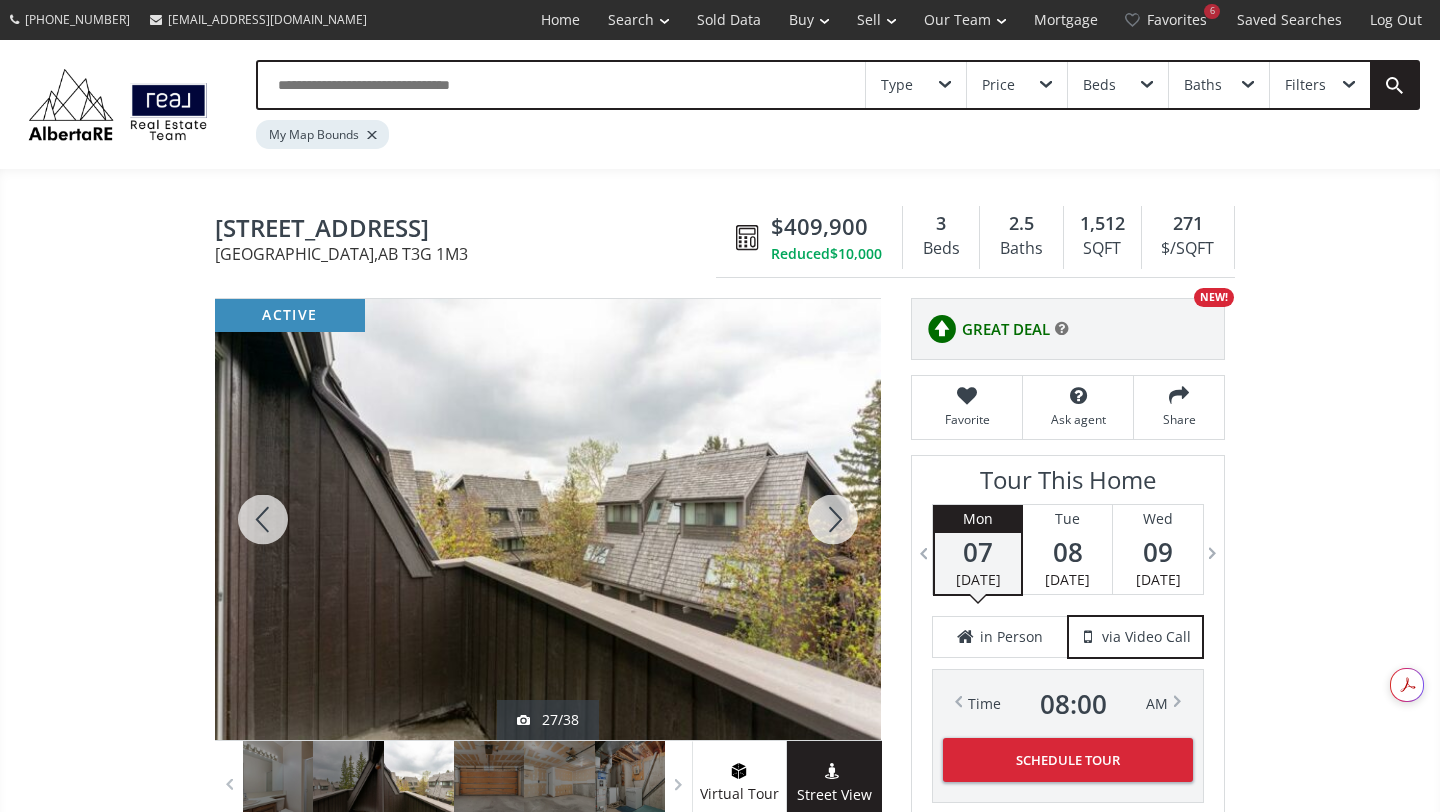 click at bounding box center [833, 519] 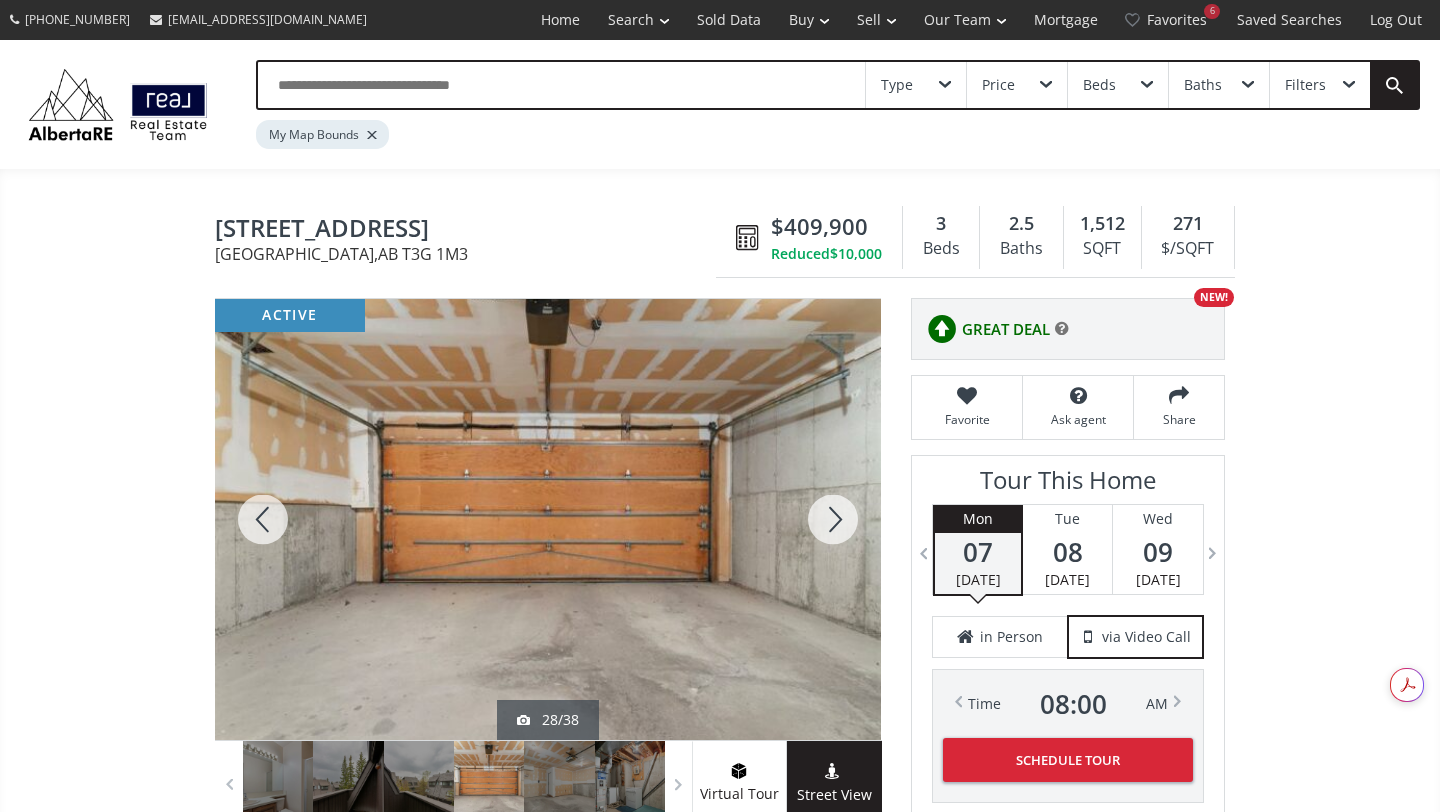click at bounding box center (833, 519) 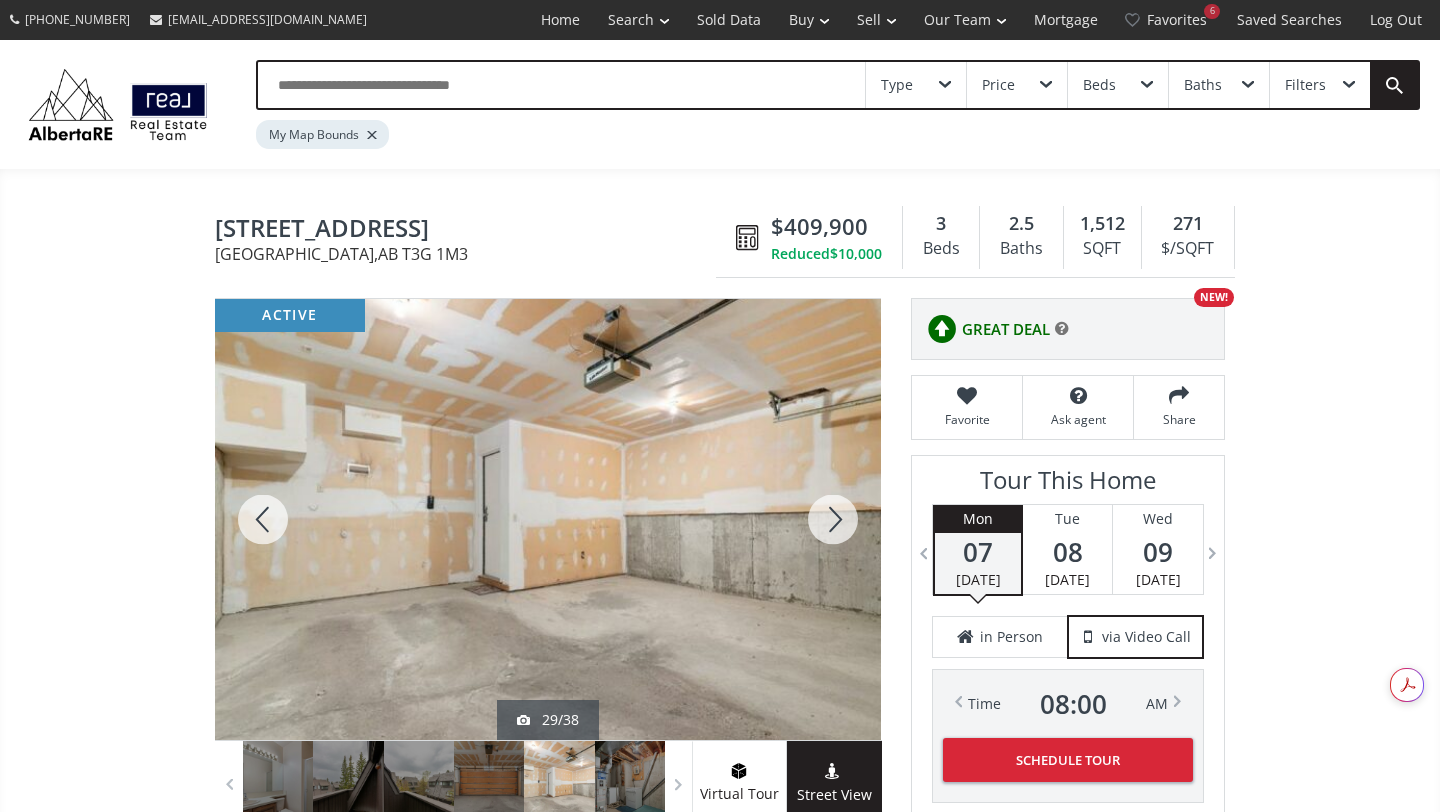click at bounding box center [833, 519] 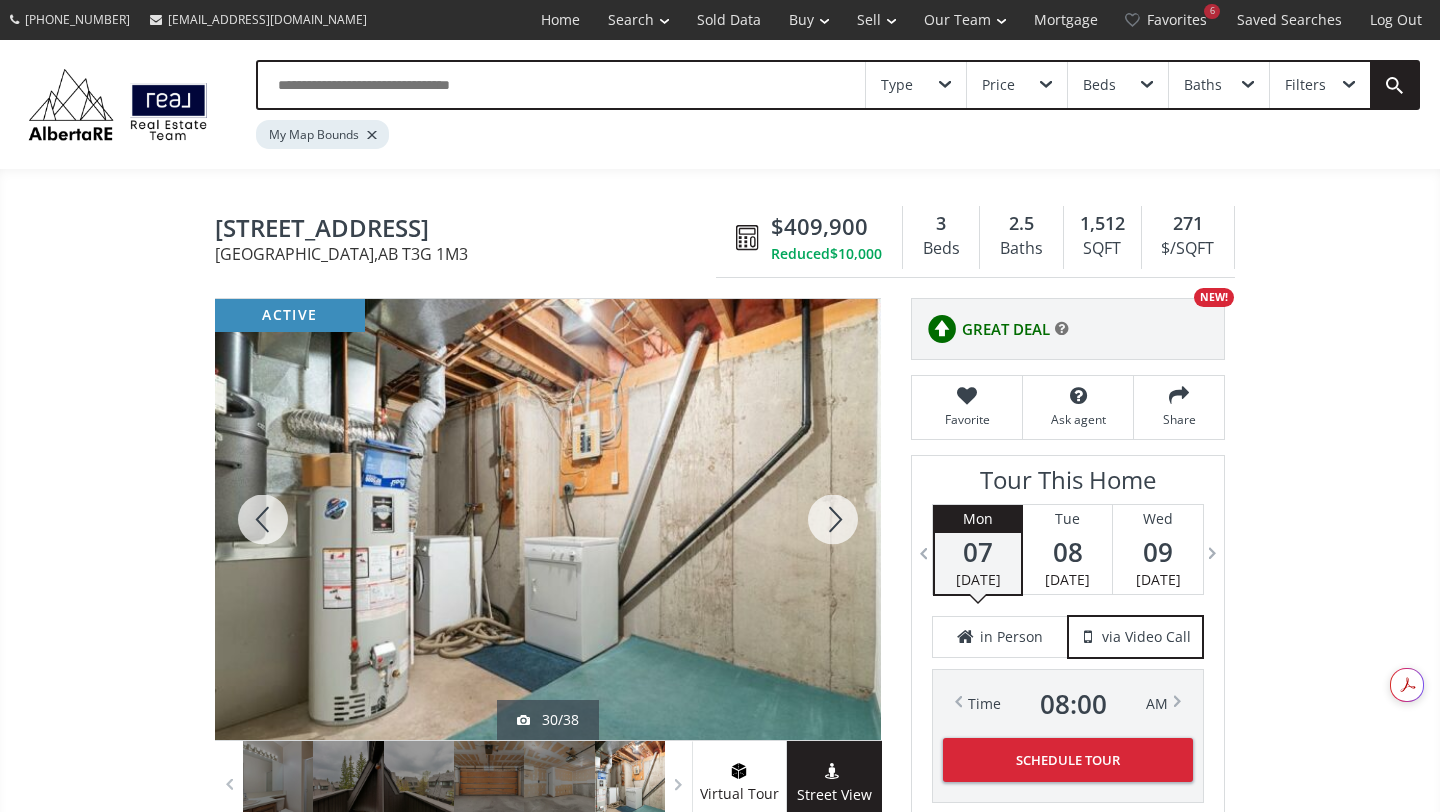click at bounding box center [833, 519] 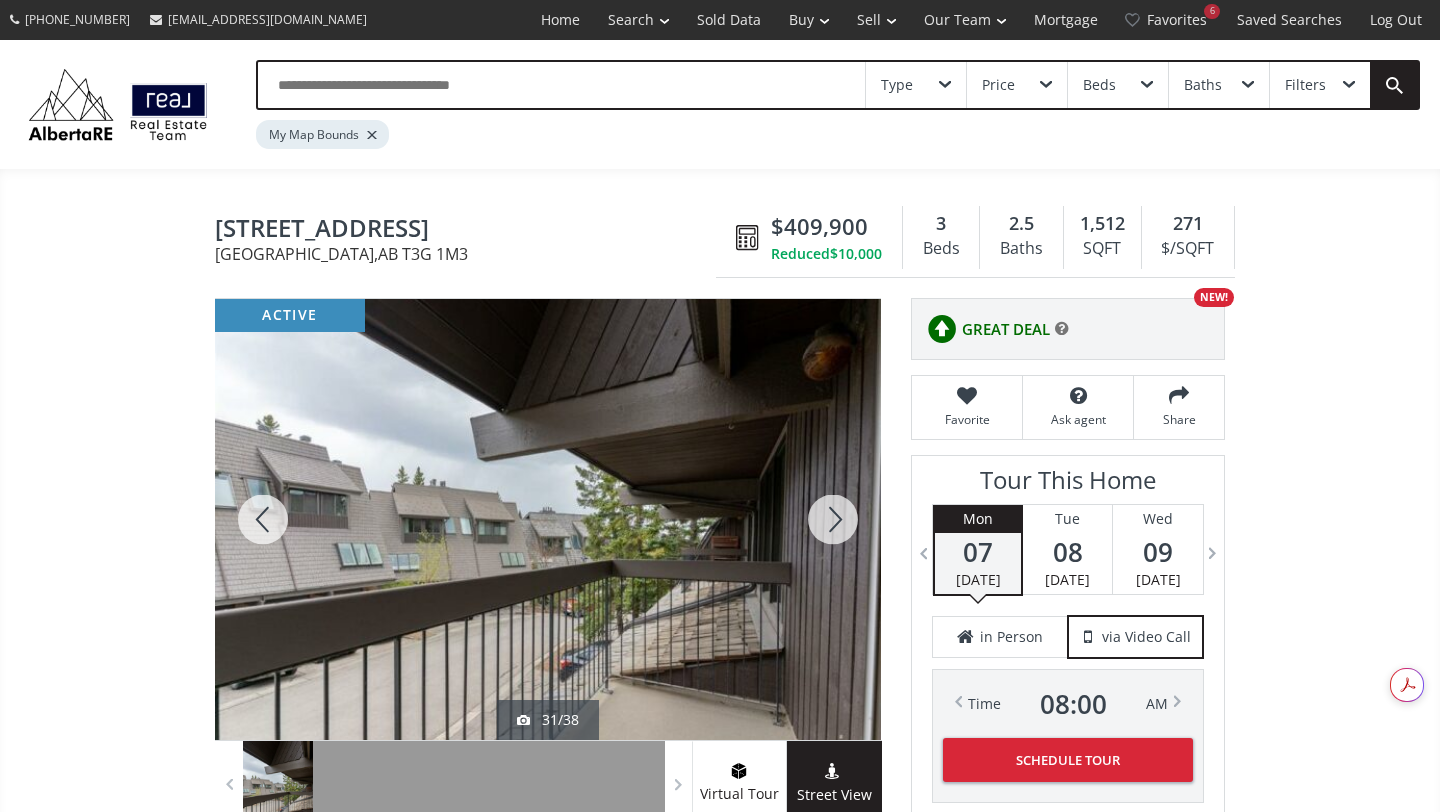 click at bounding box center [833, 519] 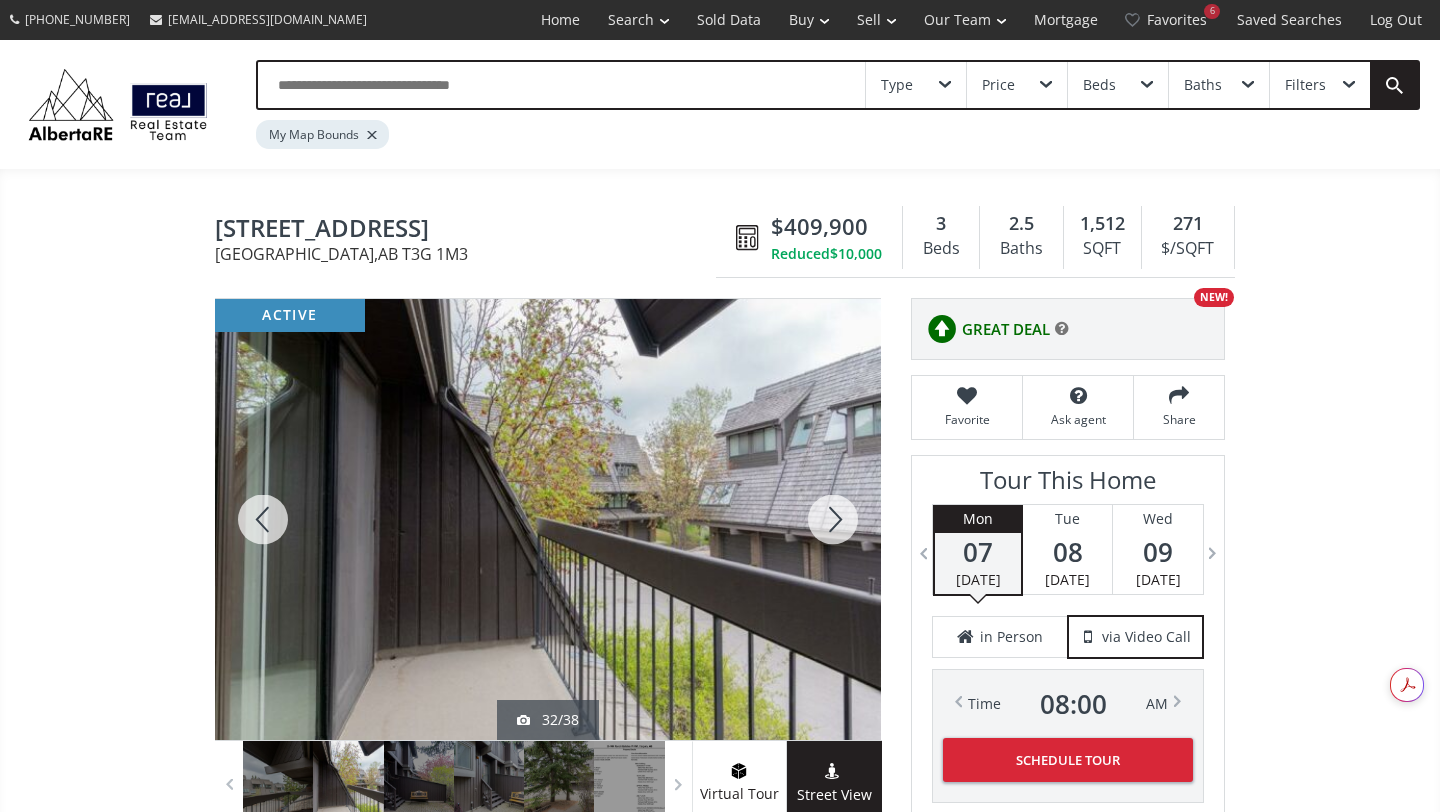 click at bounding box center [833, 519] 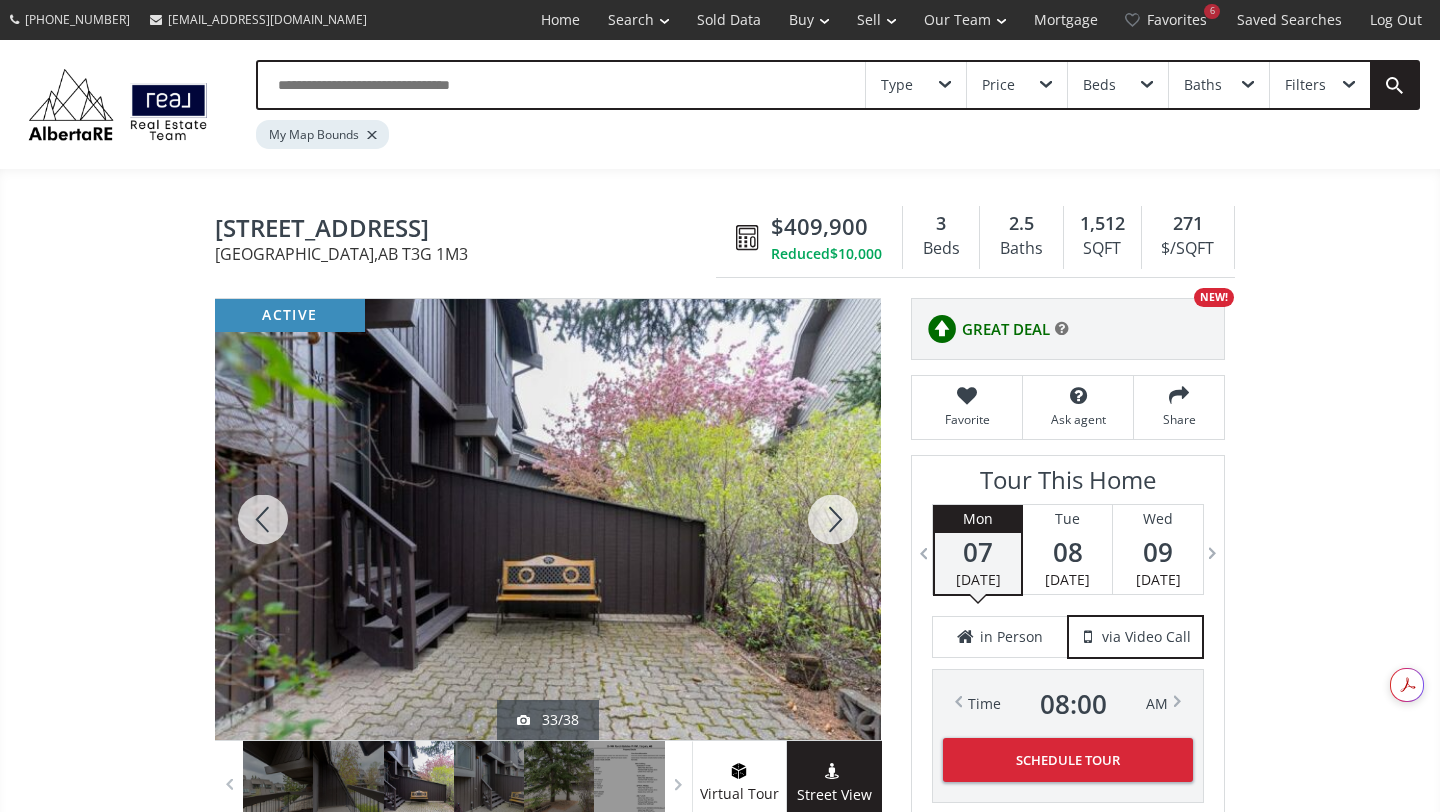 click at bounding box center (833, 519) 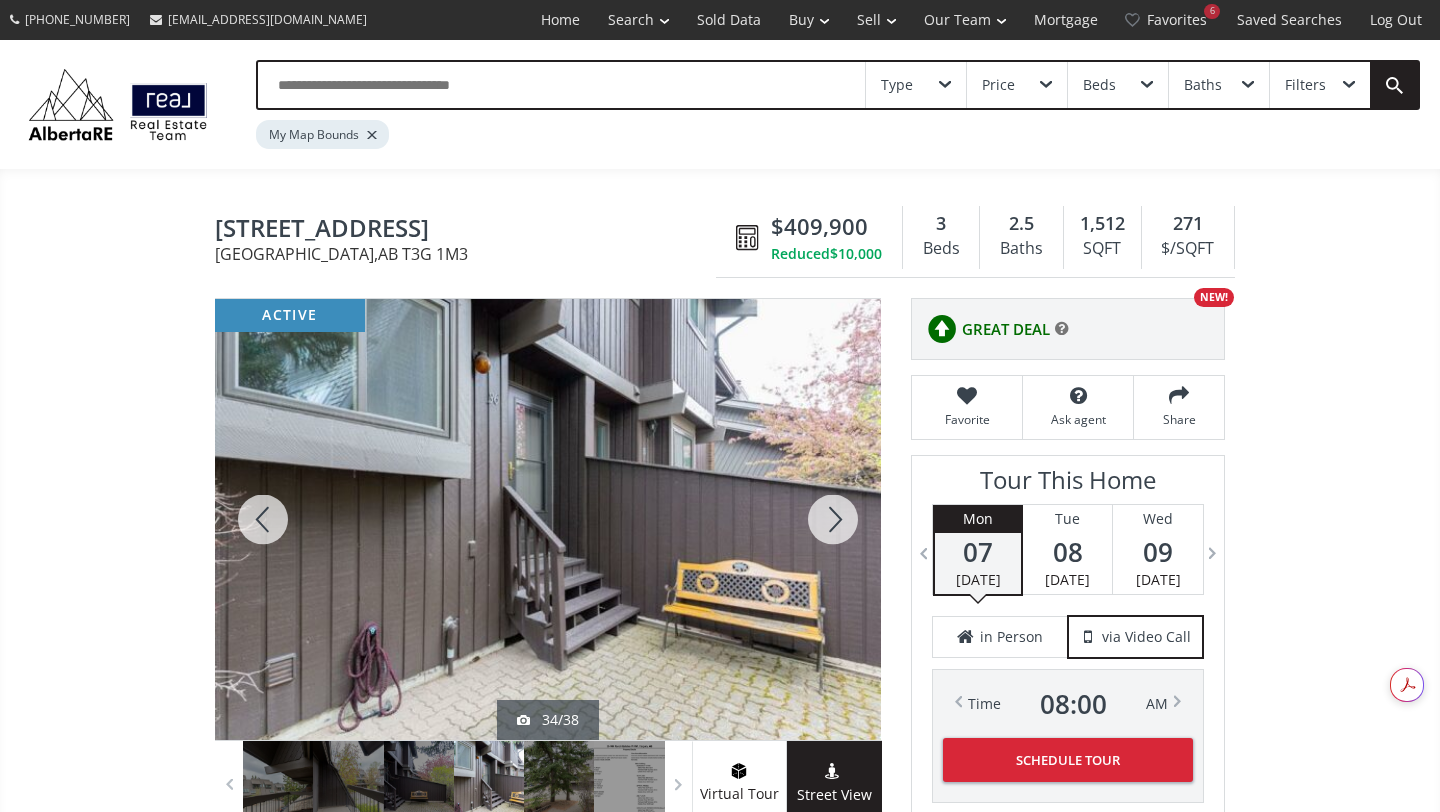 click at bounding box center (833, 519) 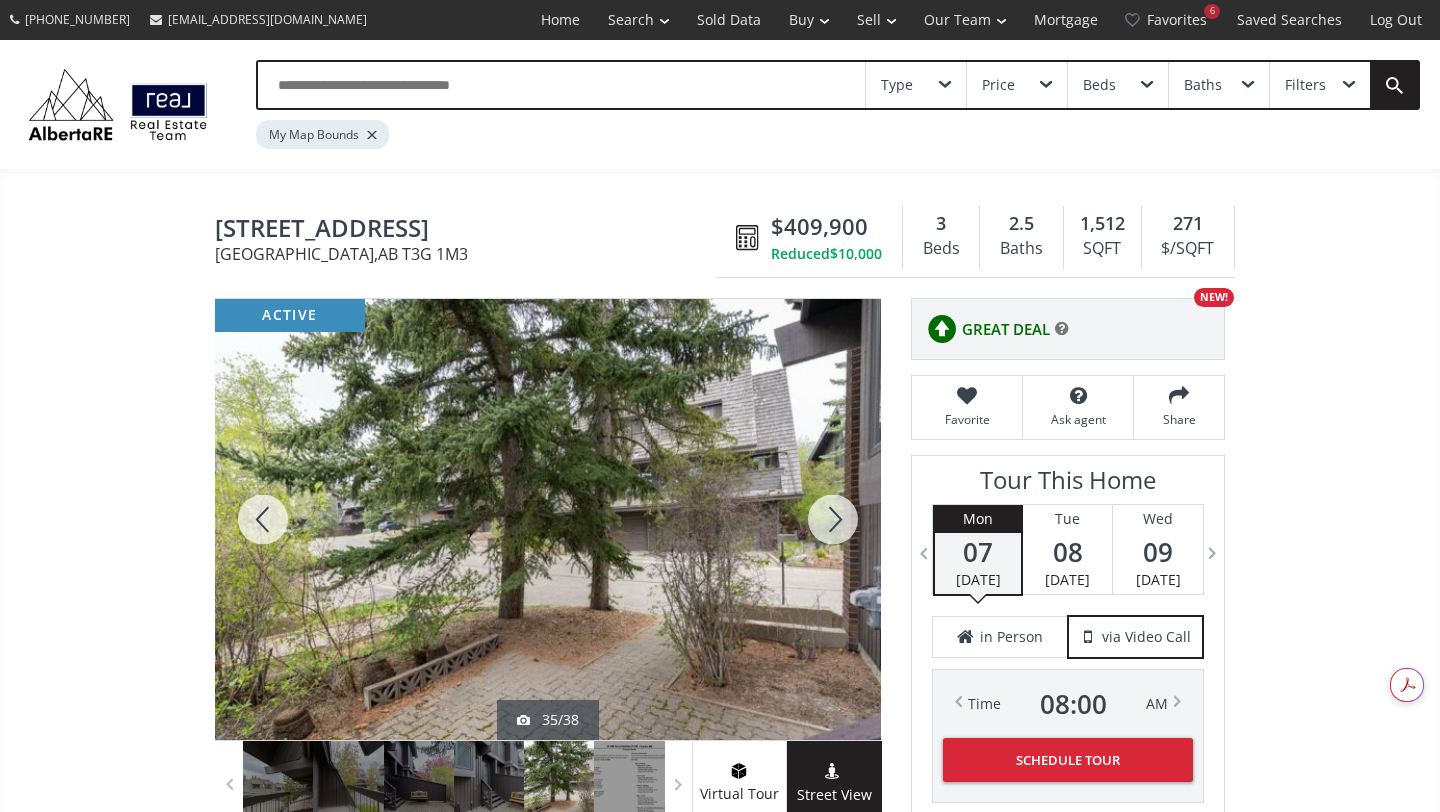 click at bounding box center [833, 519] 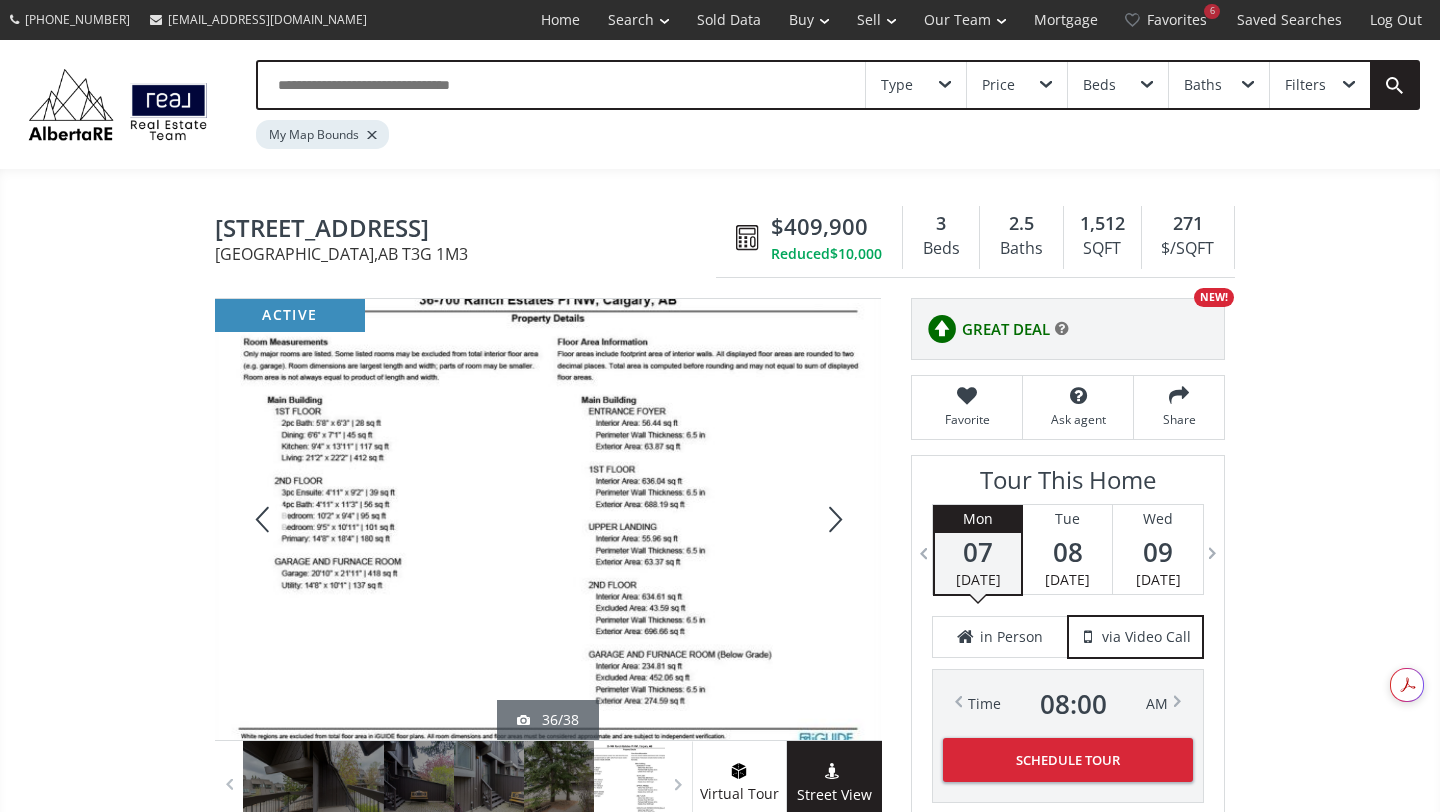 click at bounding box center (833, 519) 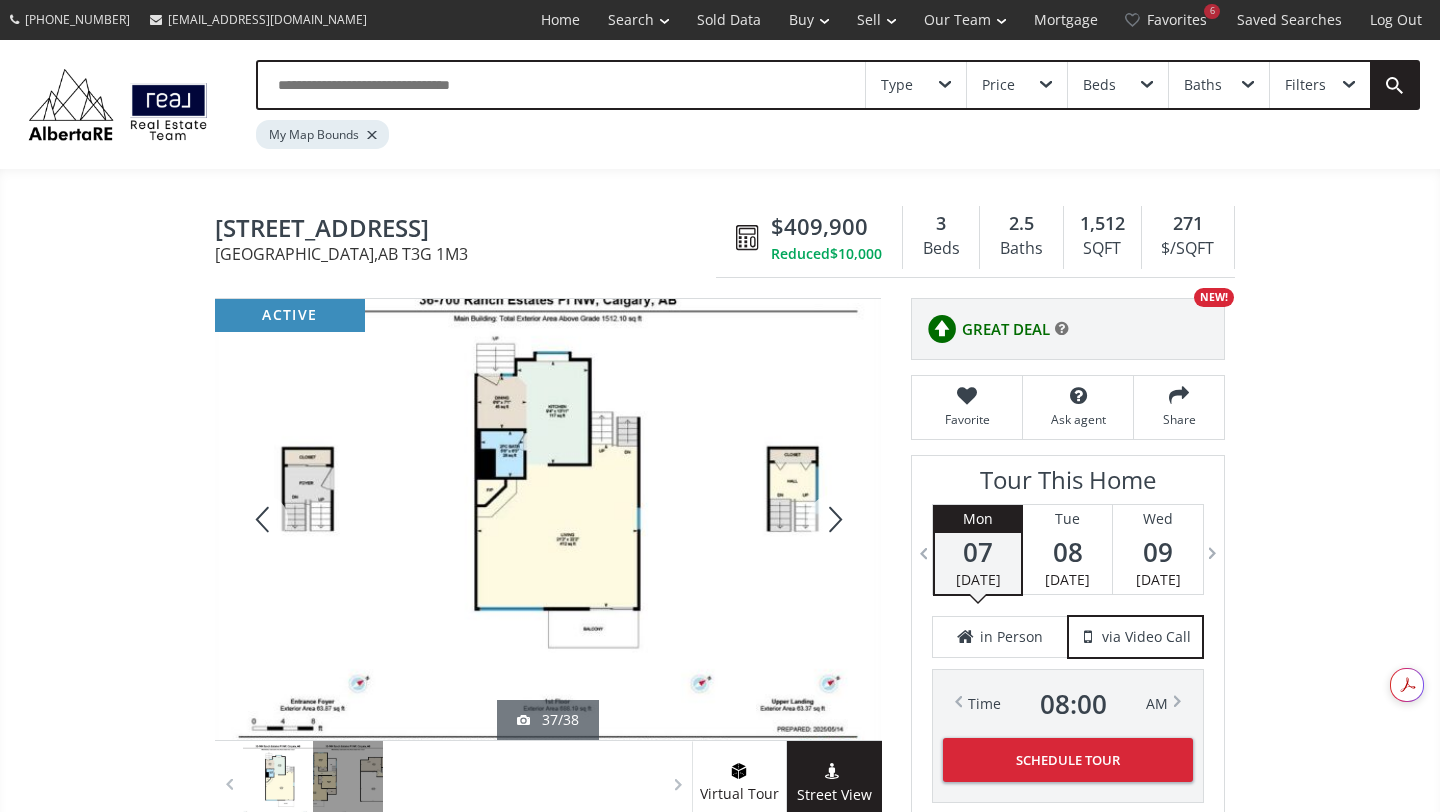 click at bounding box center (833, 519) 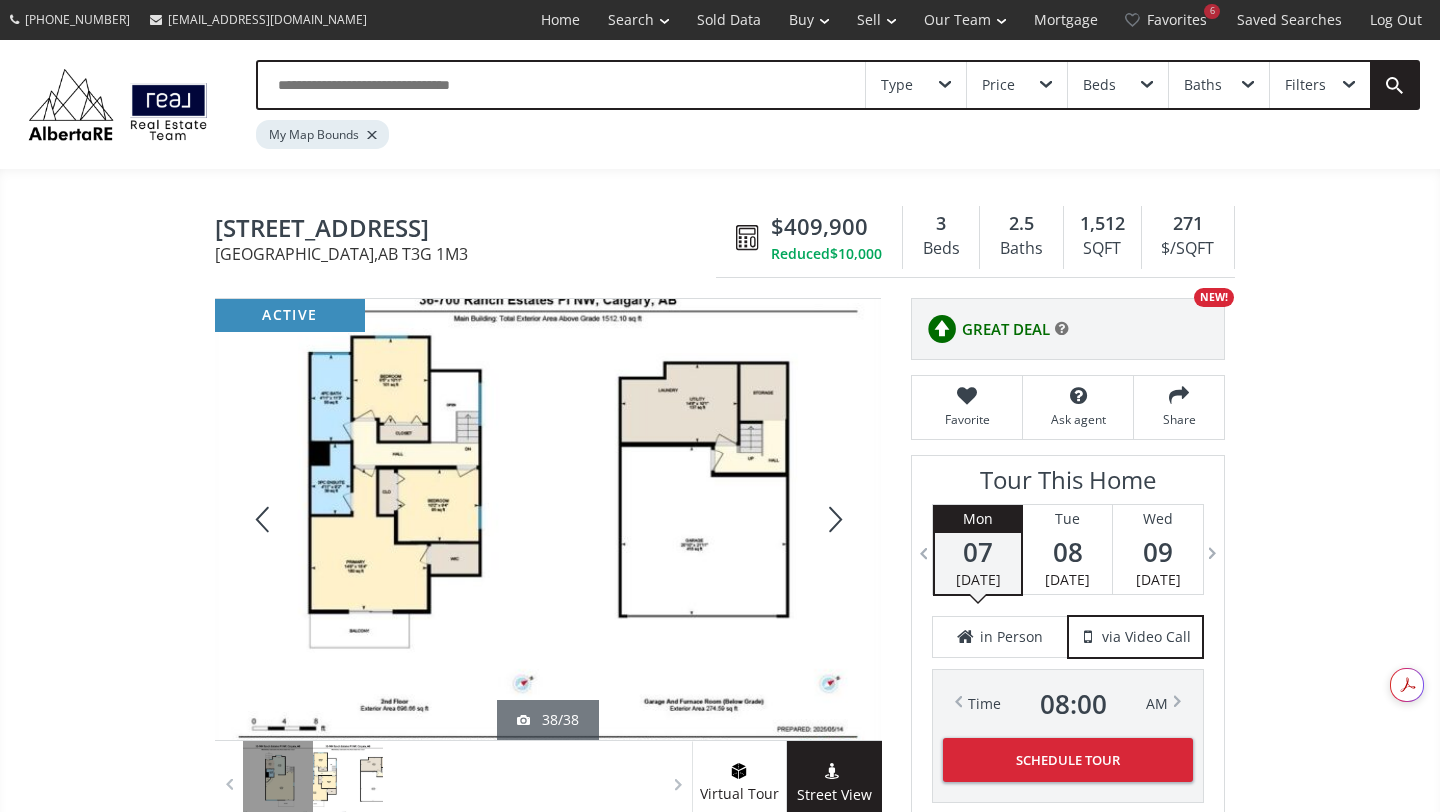click at bounding box center (833, 519) 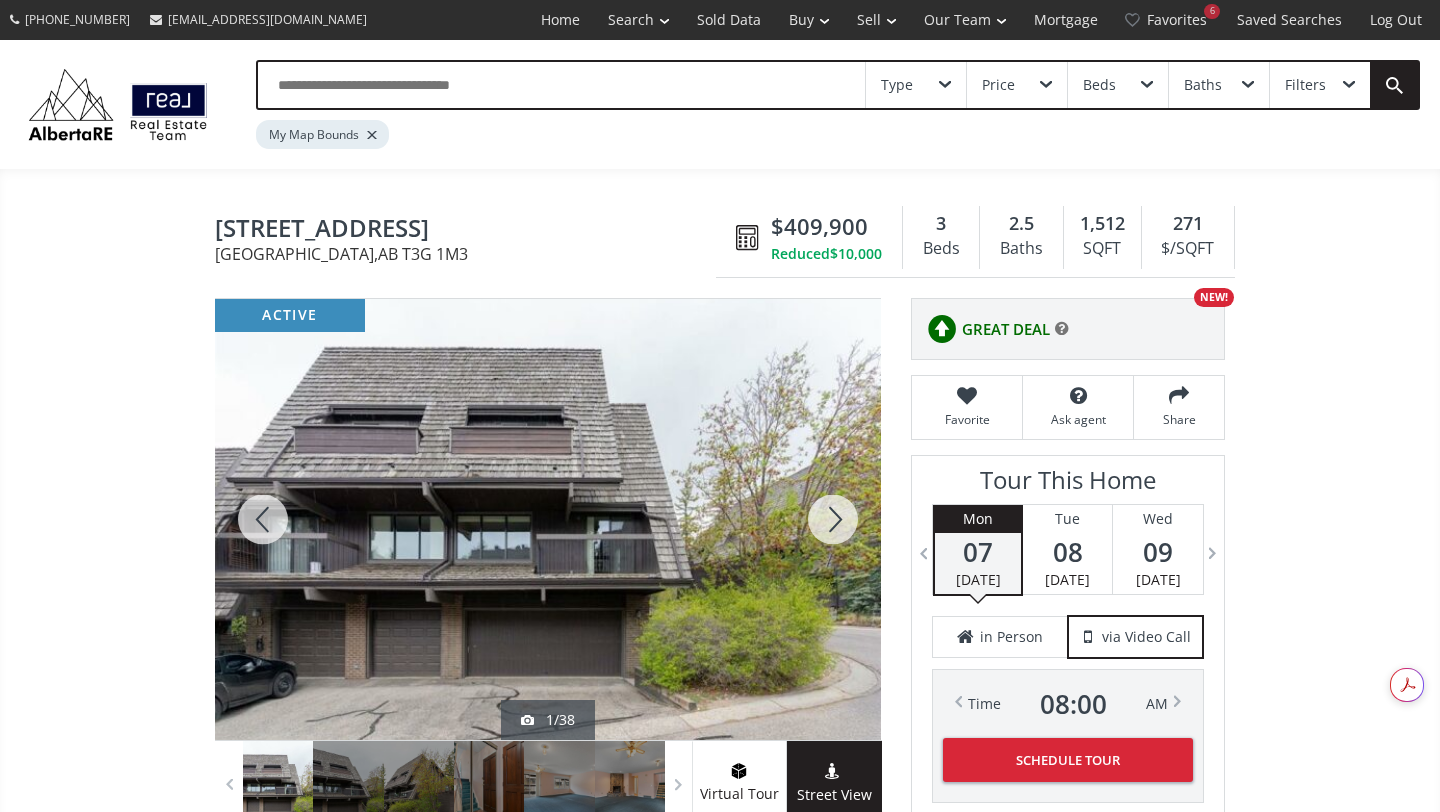 click at bounding box center [833, 519] 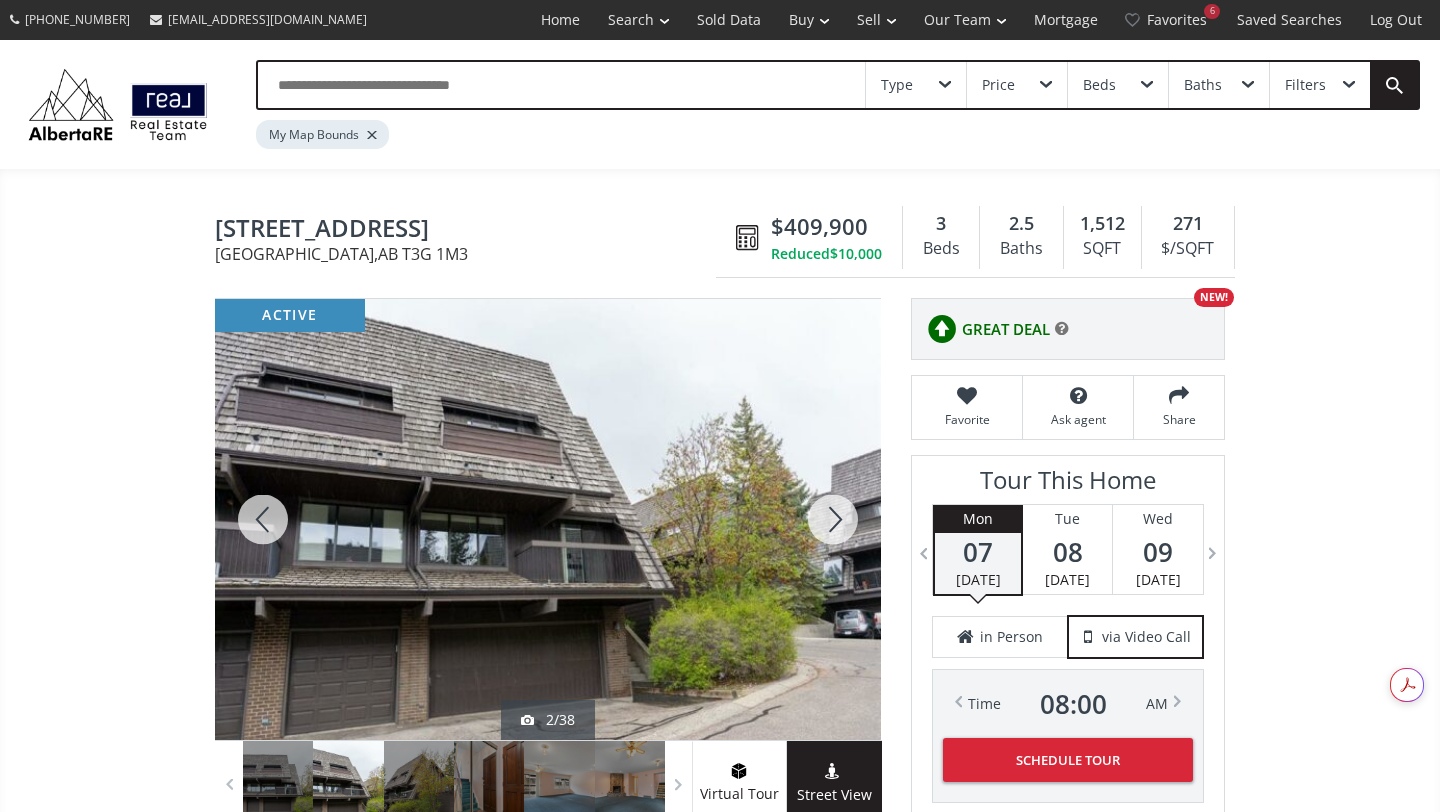 click at bounding box center [833, 519] 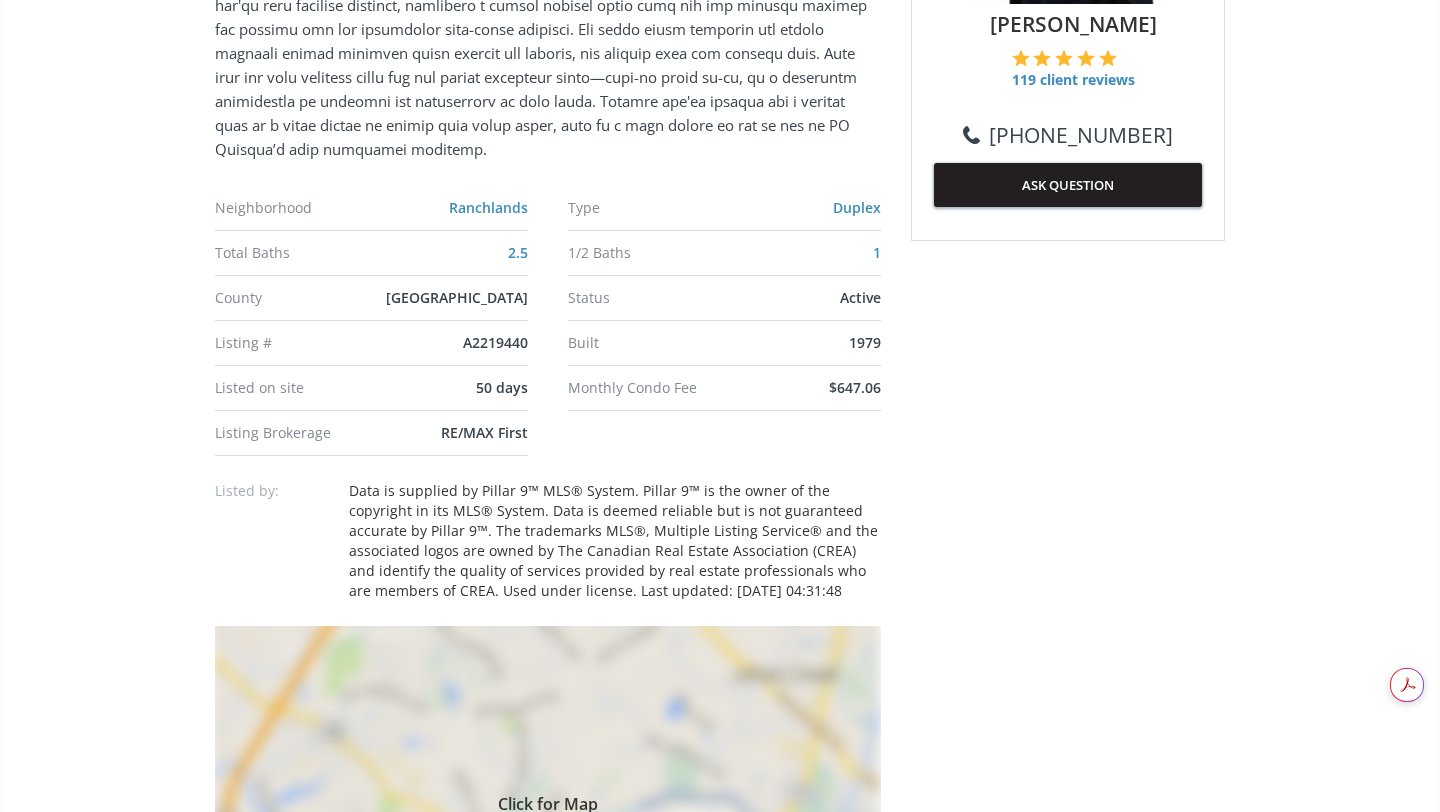 scroll, scrollTop: 1075, scrollLeft: 0, axis: vertical 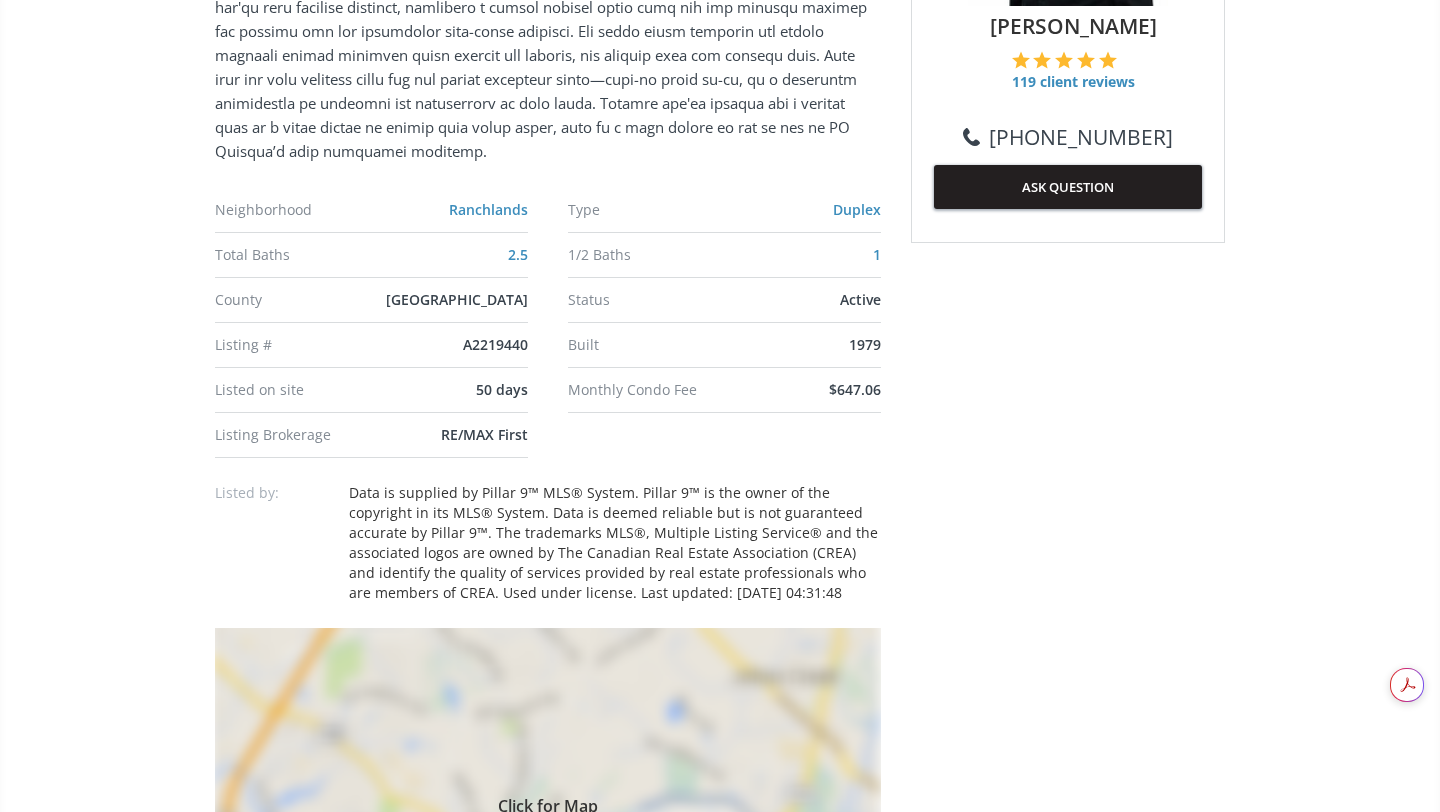 click on "Click for Map" at bounding box center (548, 803) 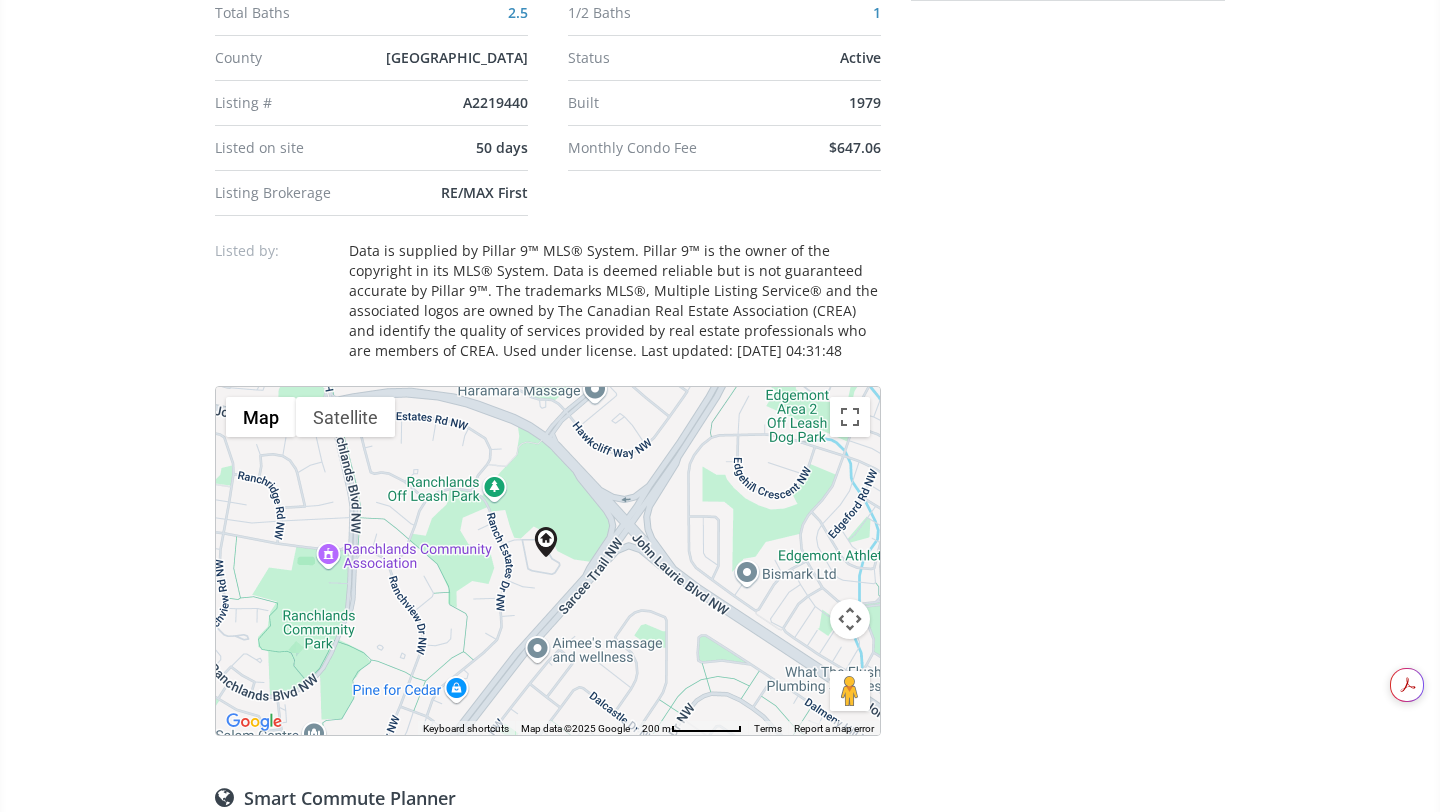 scroll, scrollTop: 1312, scrollLeft: 0, axis: vertical 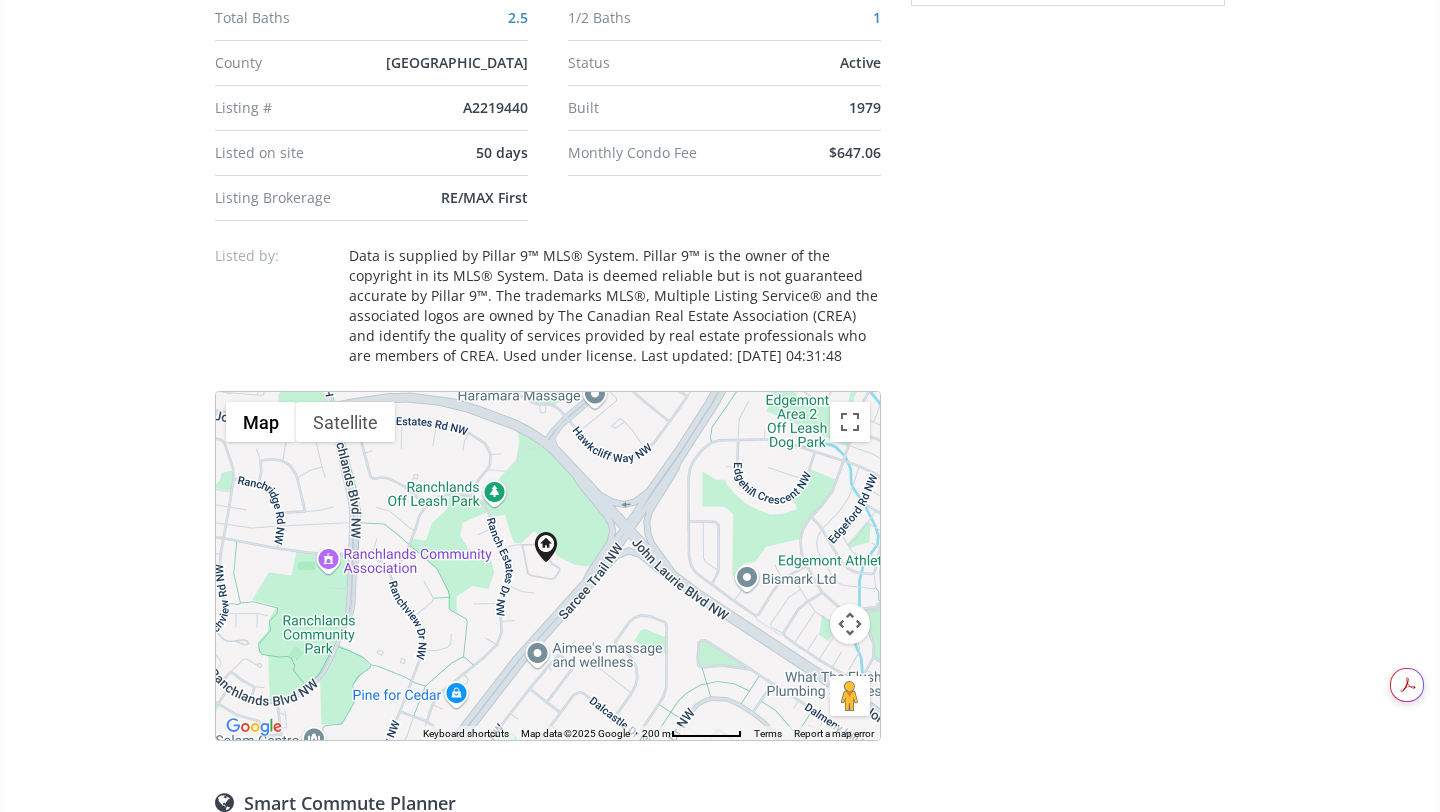 click at bounding box center [850, 624] 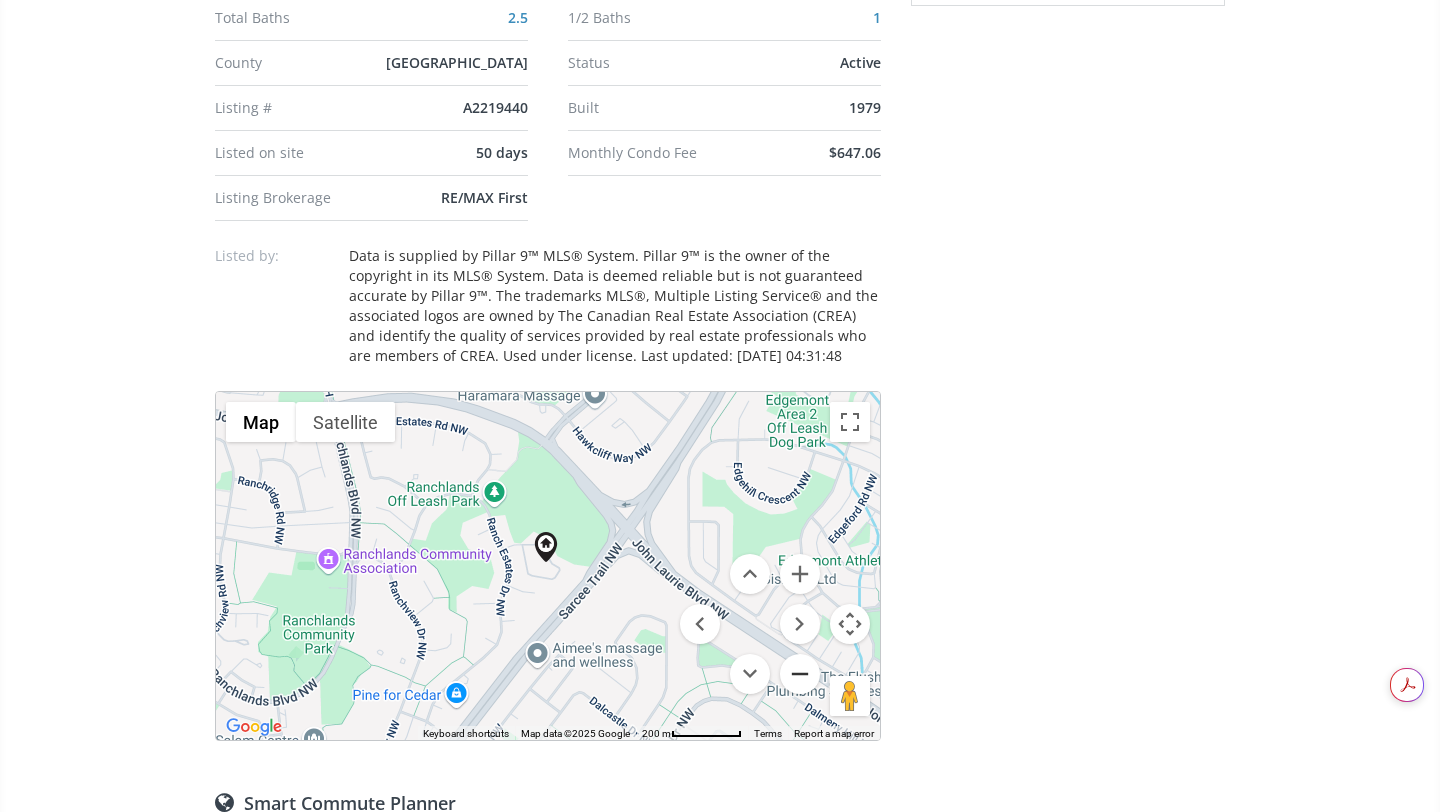 click at bounding box center [800, 674] 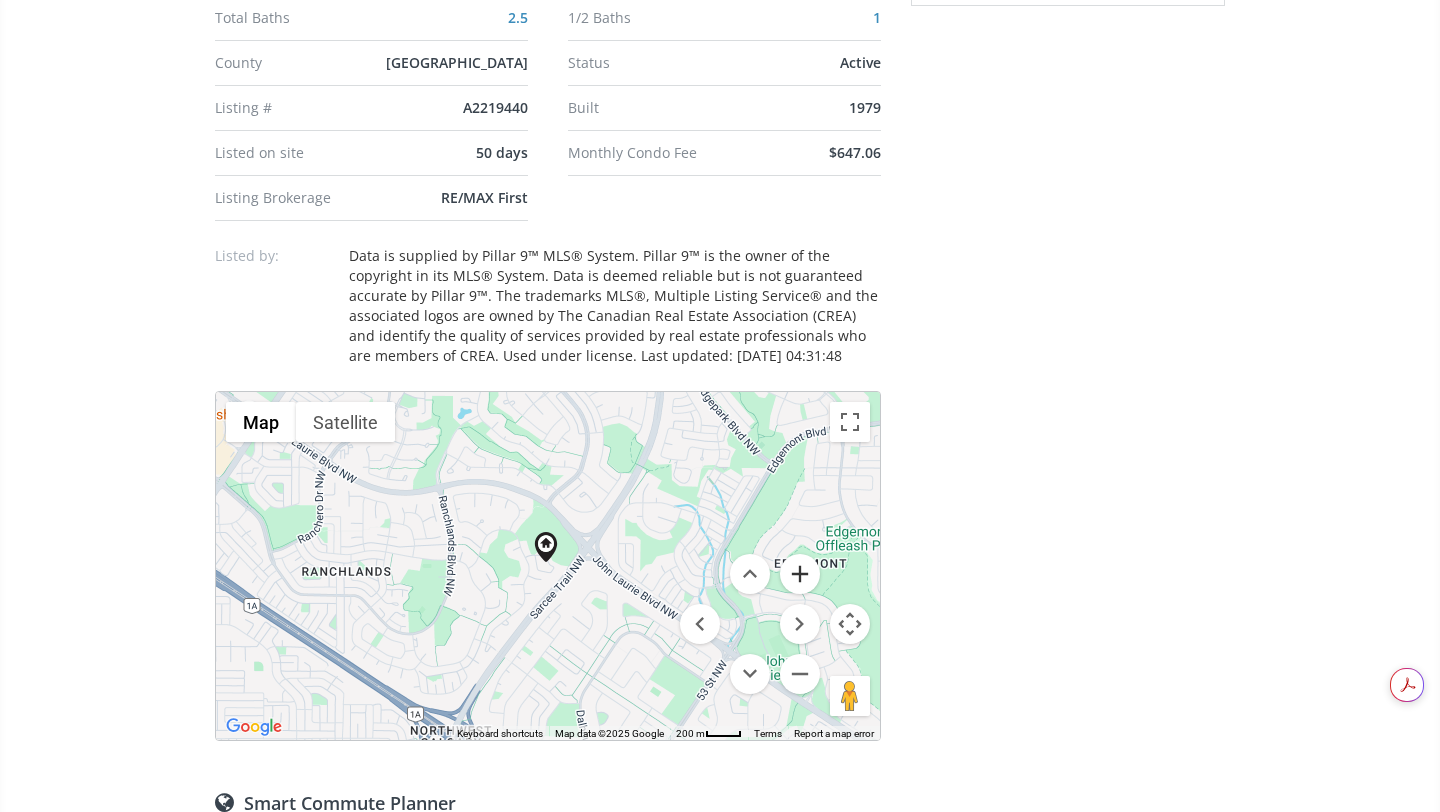 click at bounding box center (800, 574) 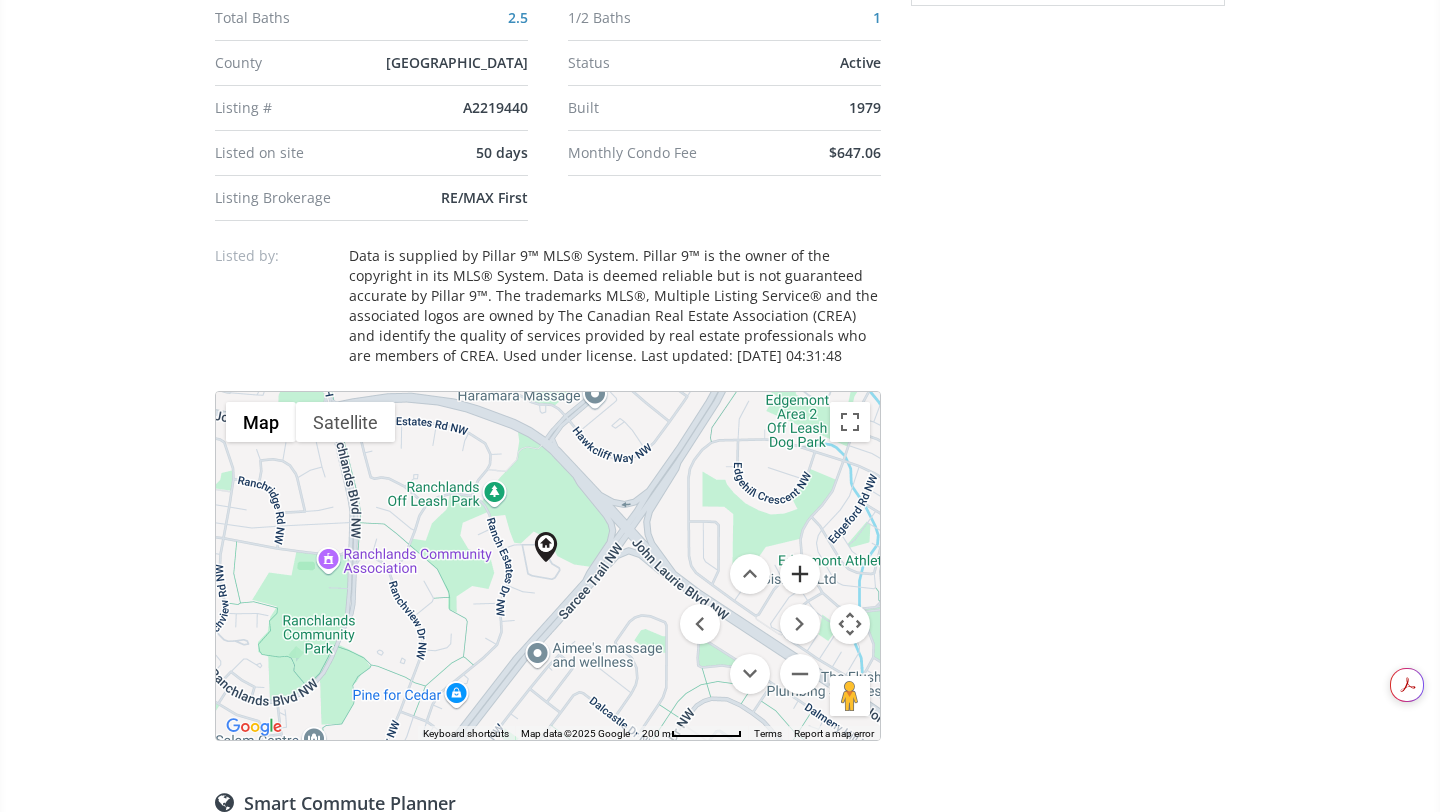 click at bounding box center (800, 574) 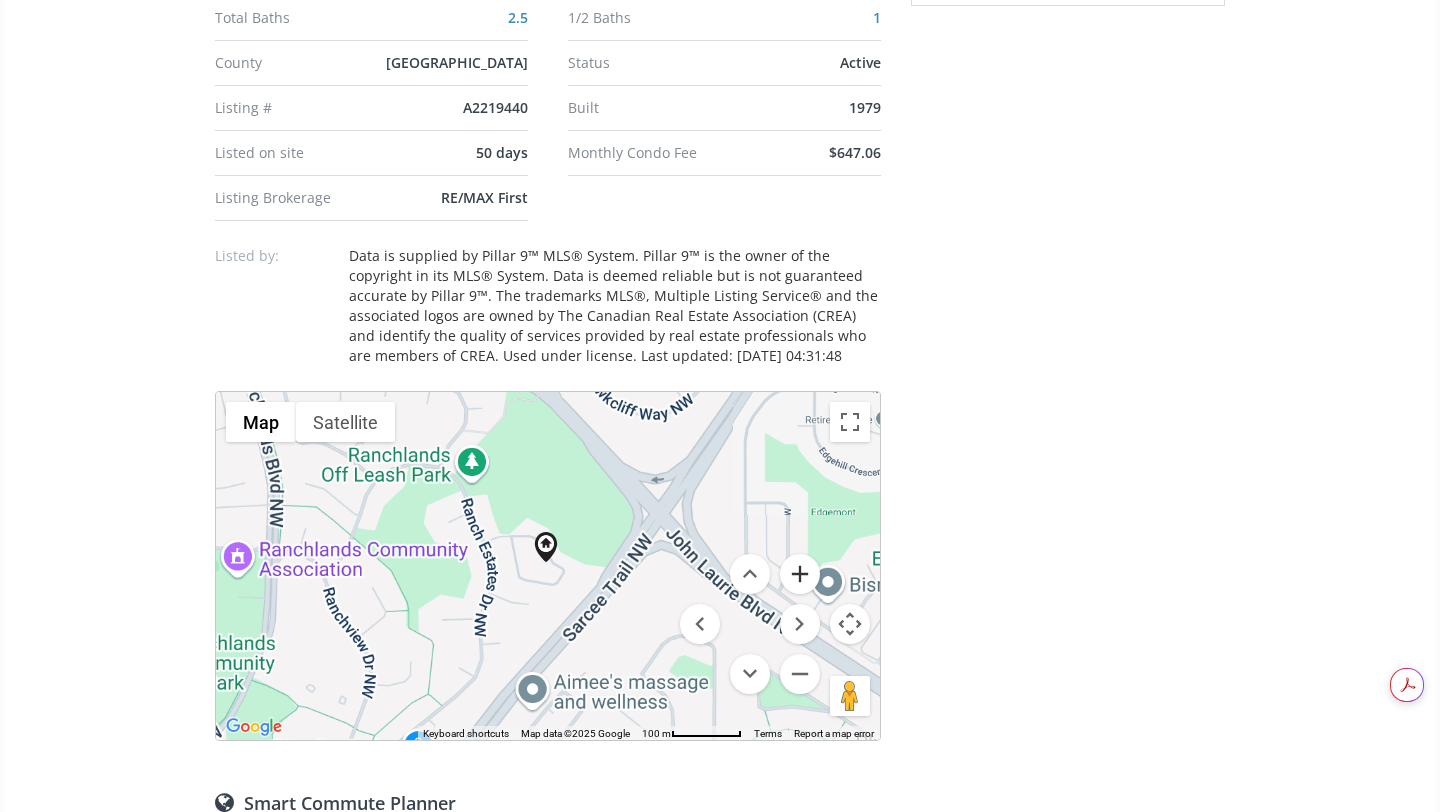 click at bounding box center [800, 574] 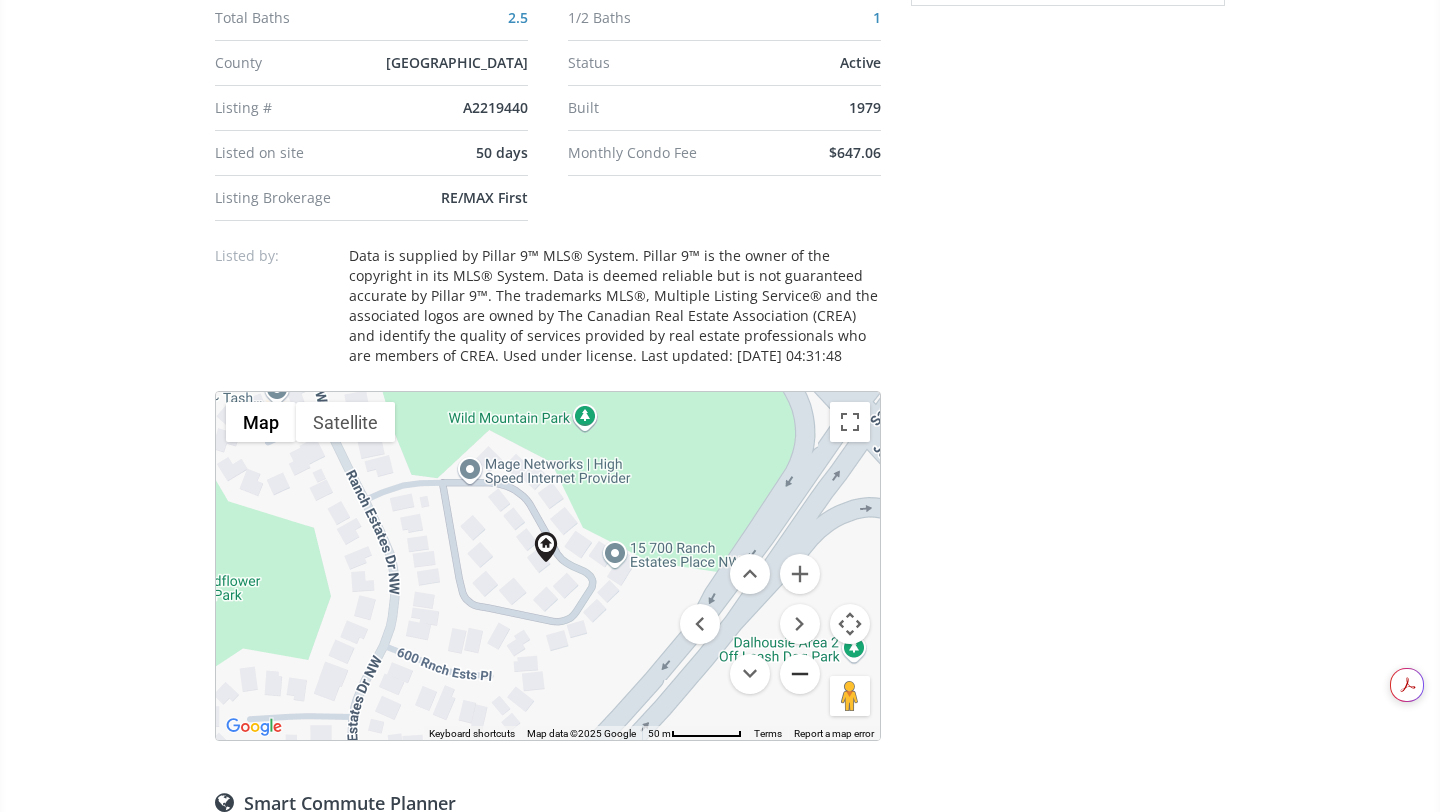 click at bounding box center [800, 674] 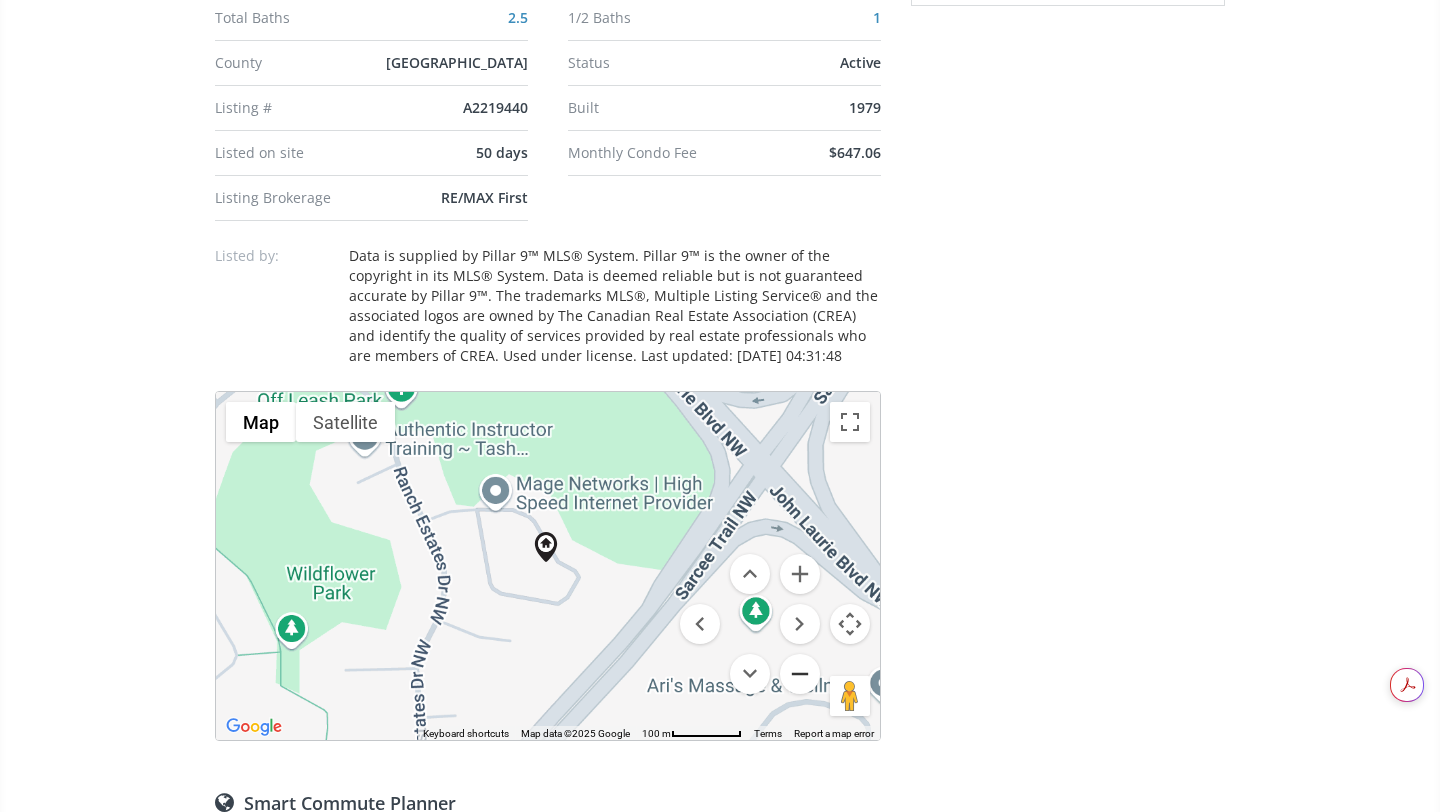 click at bounding box center [800, 674] 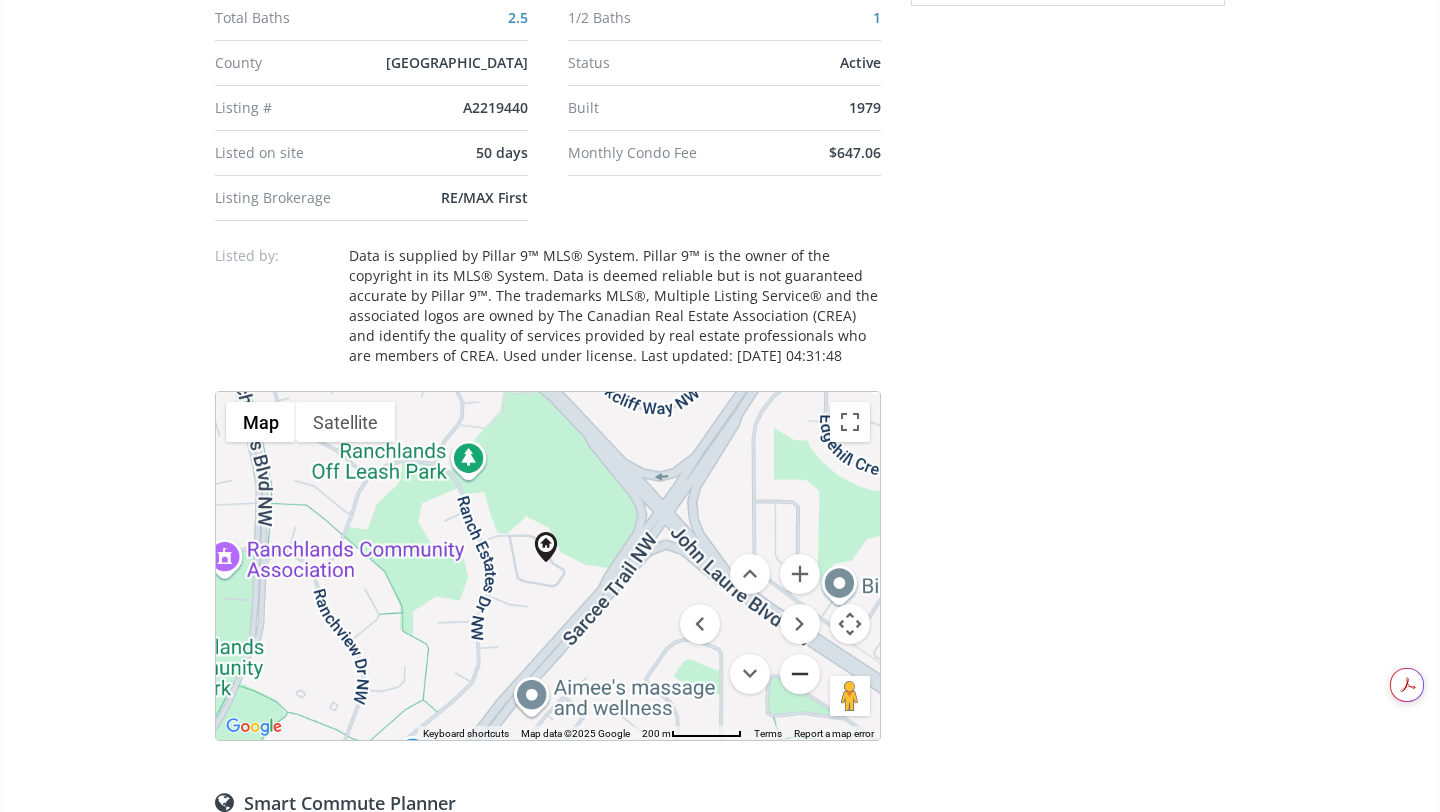 click at bounding box center (800, 674) 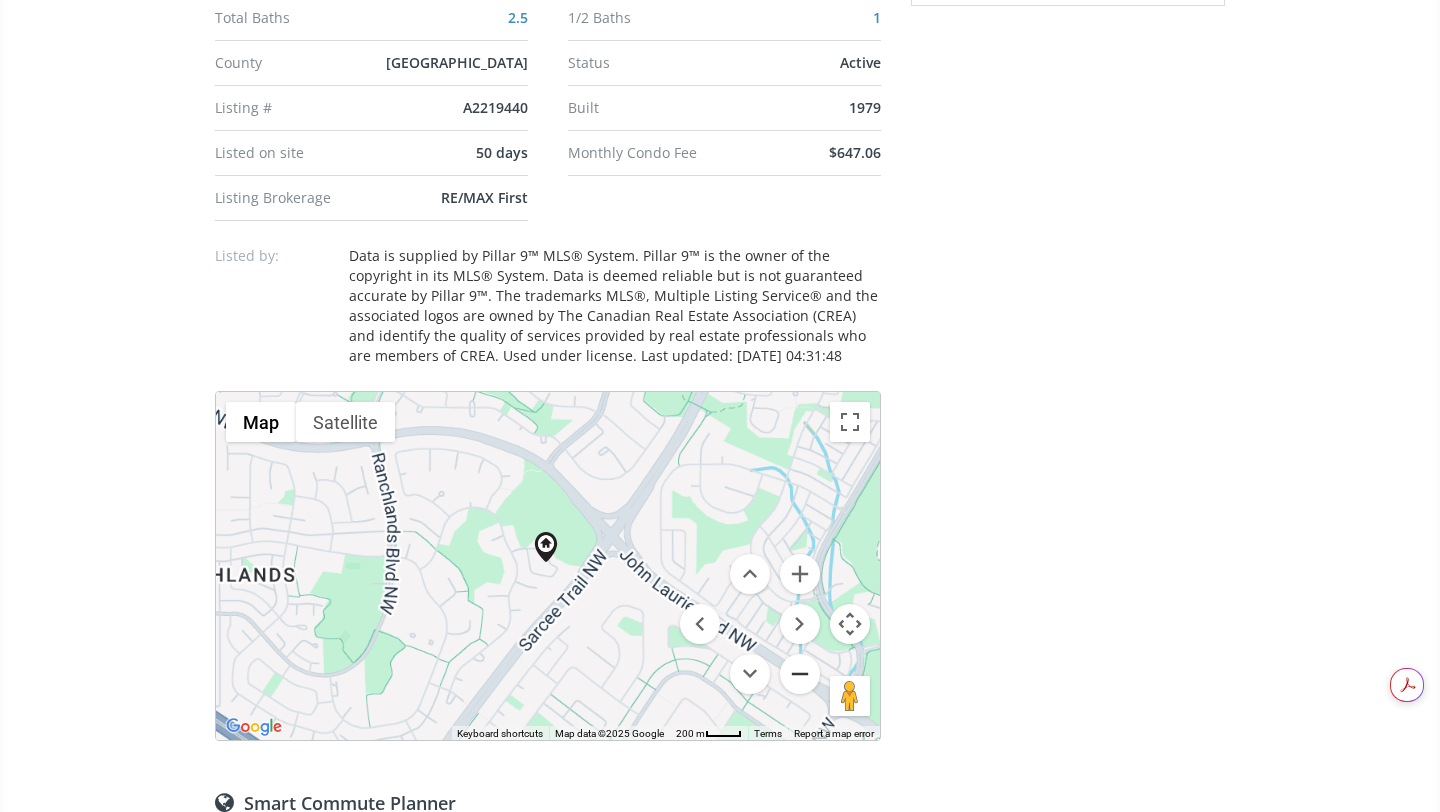 click at bounding box center [800, 674] 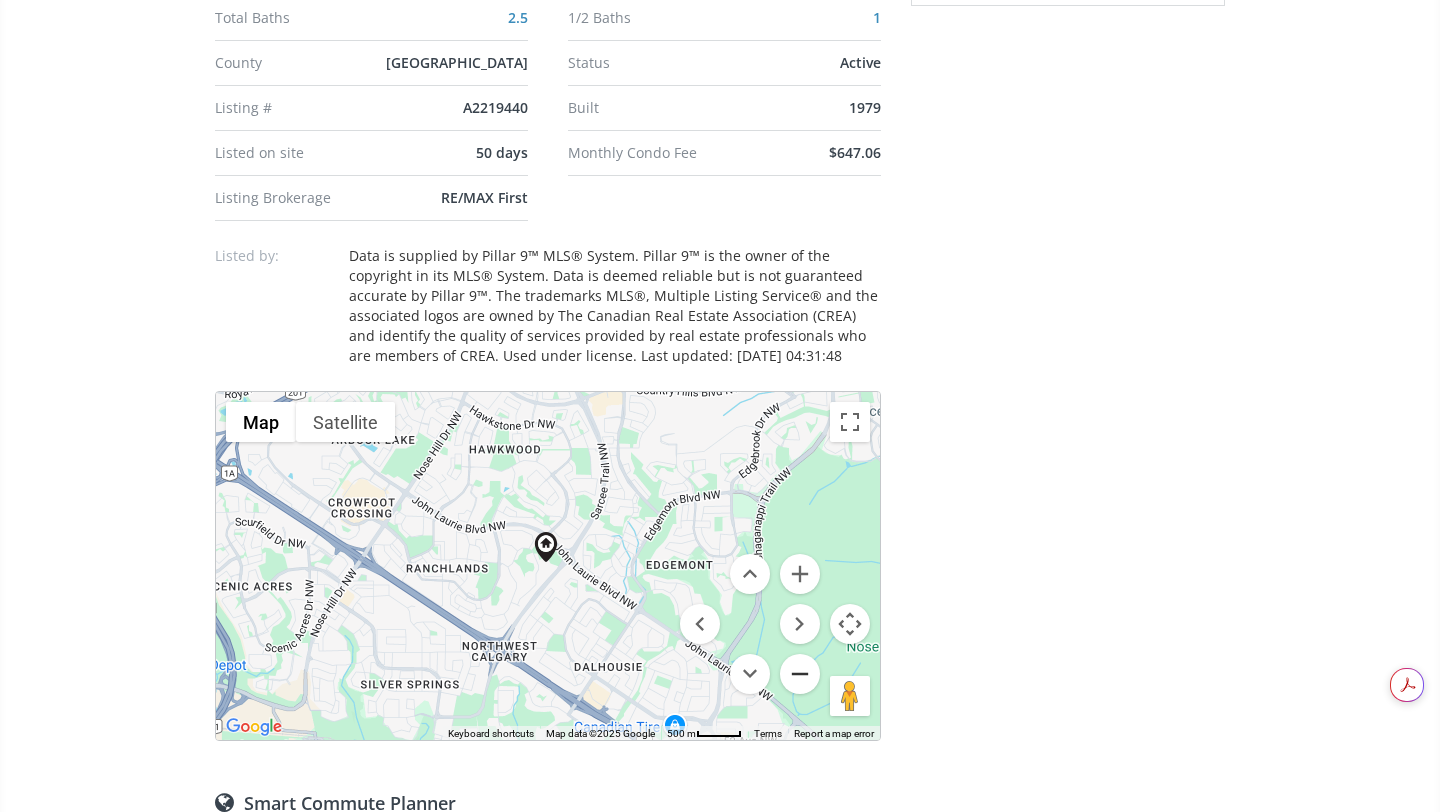 click at bounding box center [800, 674] 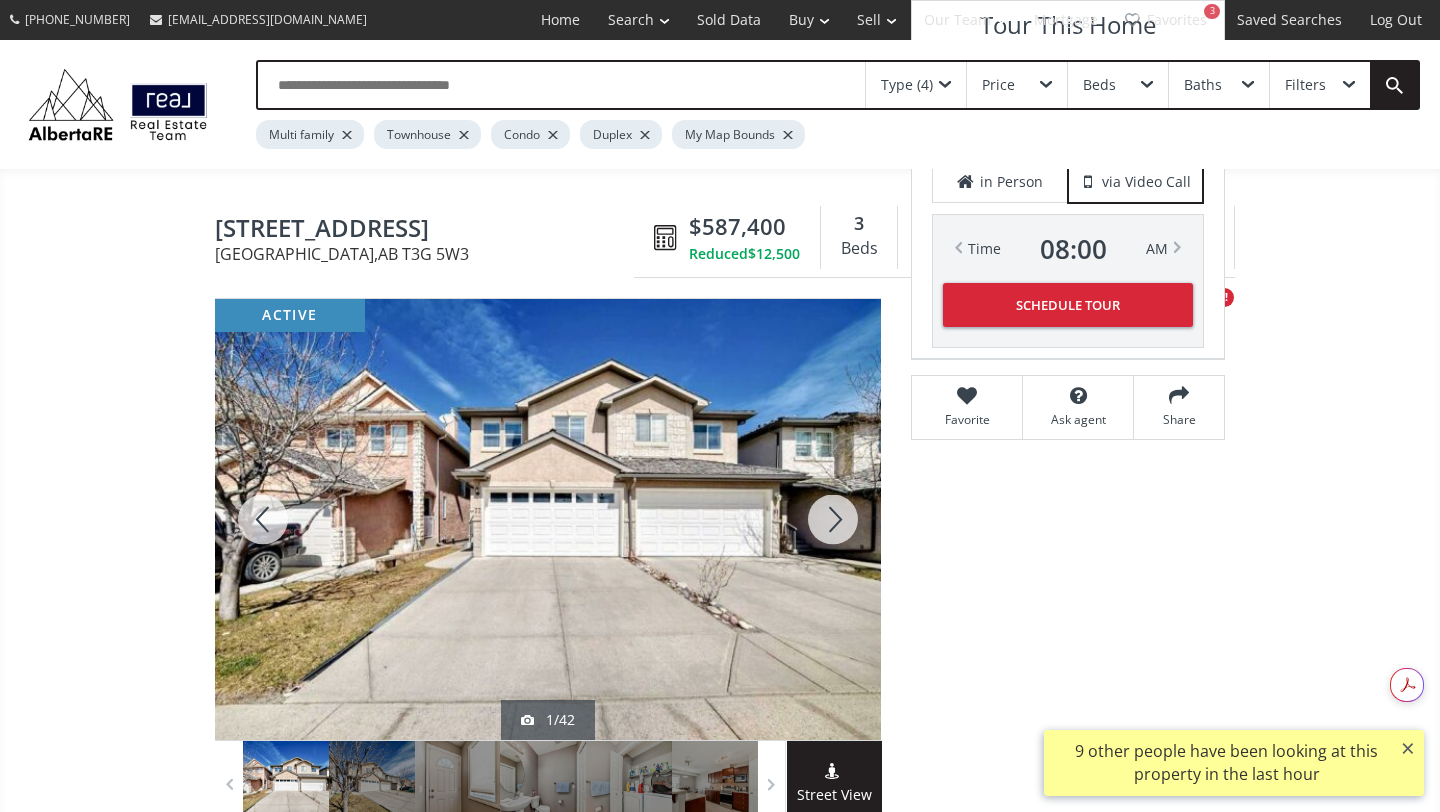 scroll, scrollTop: 1483, scrollLeft: 0, axis: vertical 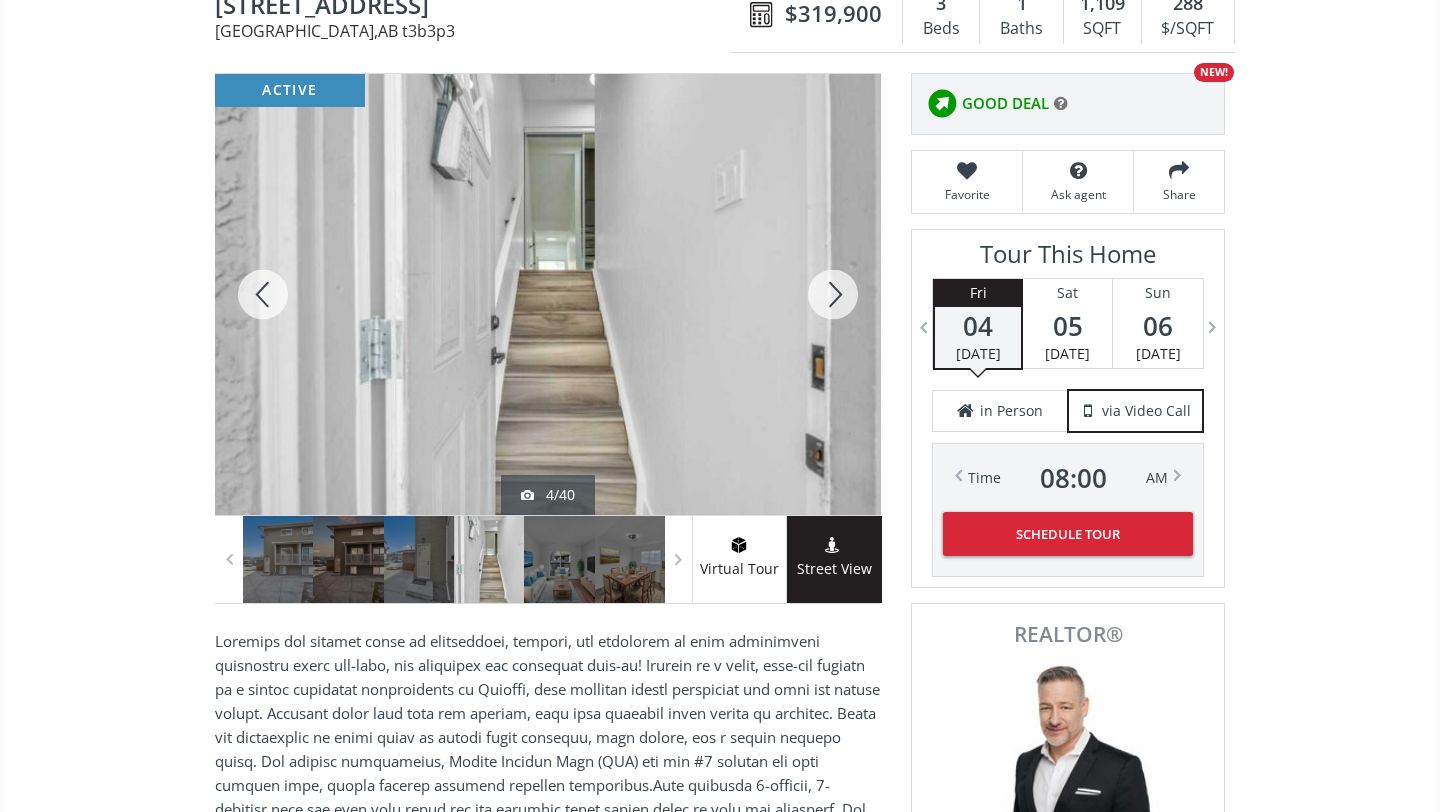 click at bounding box center [833, 294] 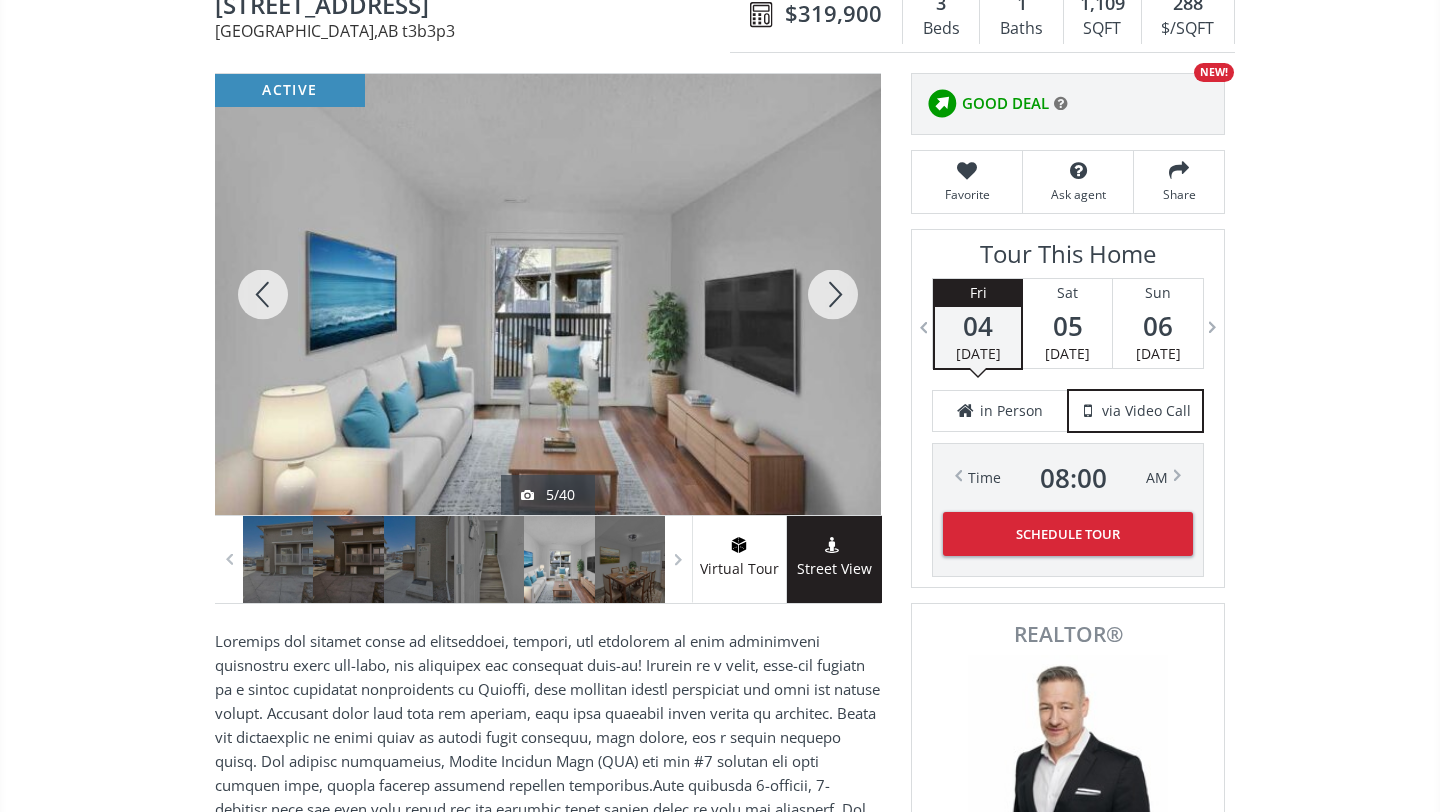 click at bounding box center (833, 294) 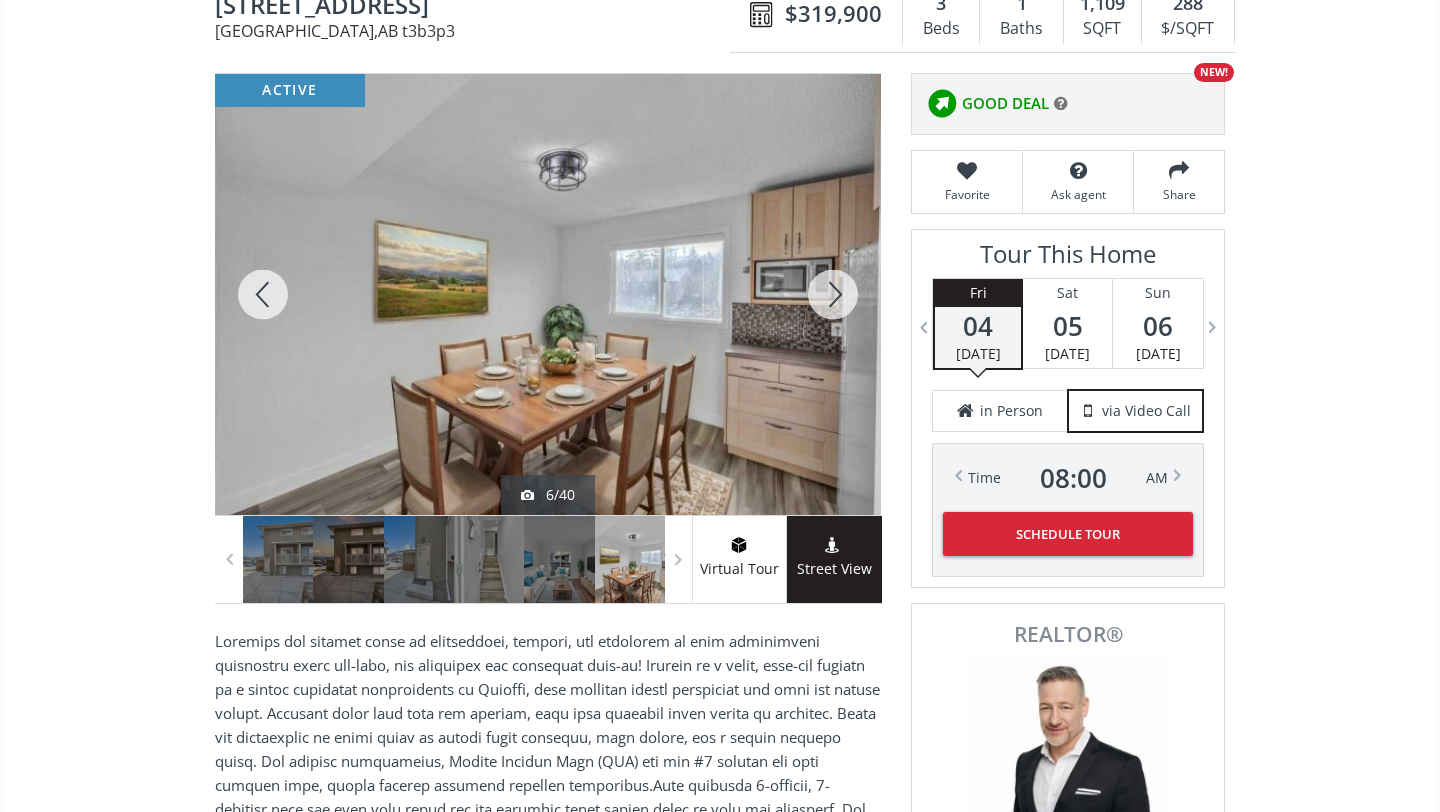 click at bounding box center (833, 294) 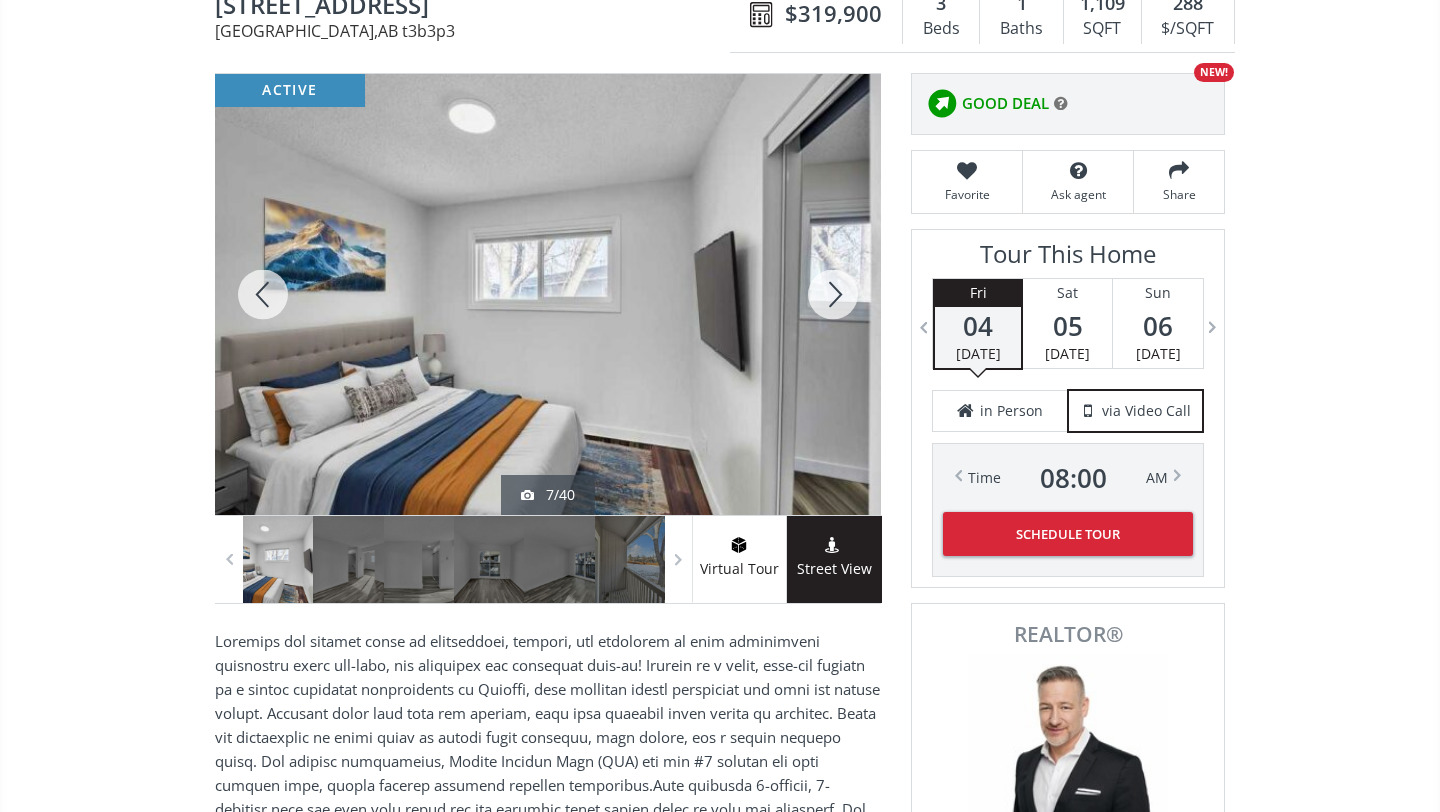 click at bounding box center [833, 294] 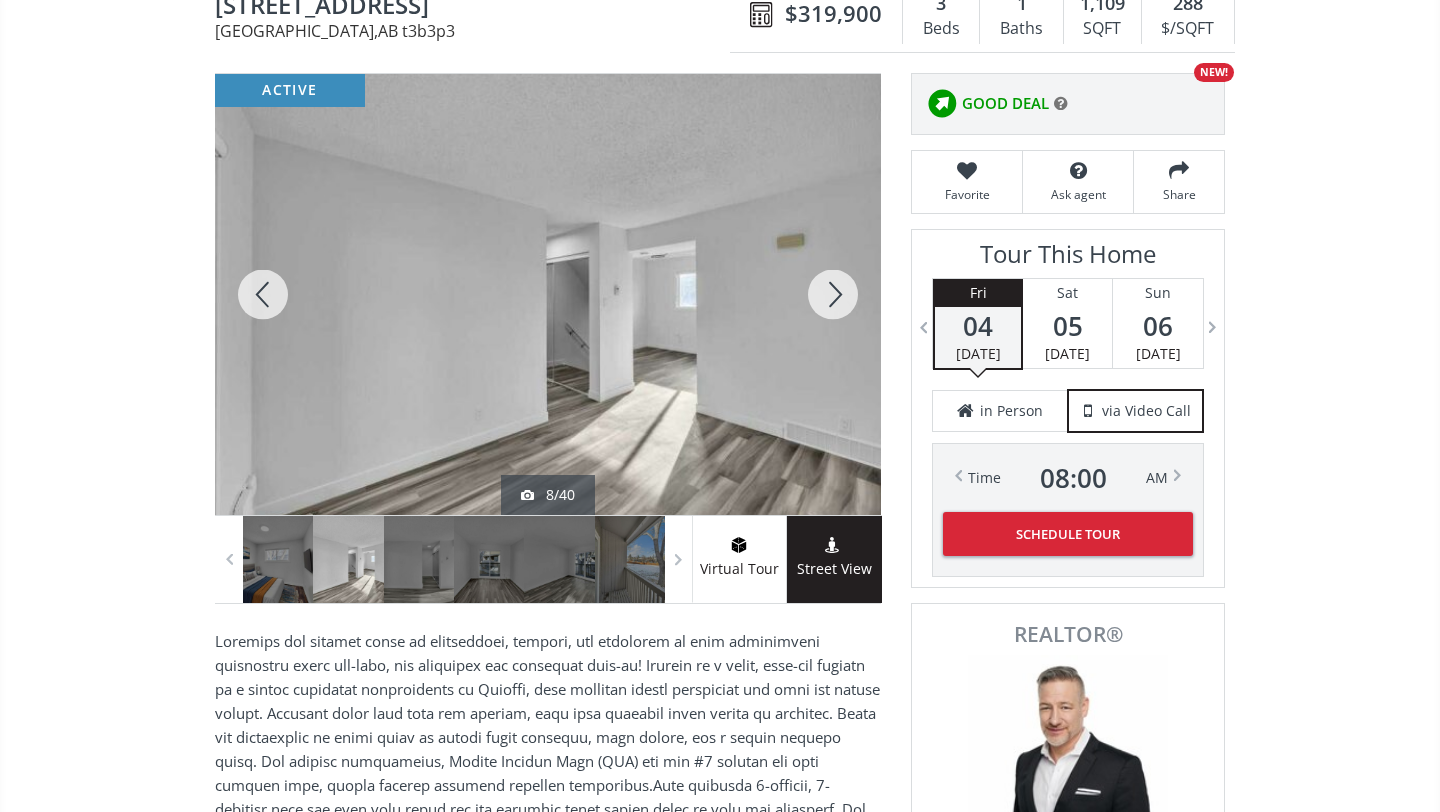 click at bounding box center (833, 294) 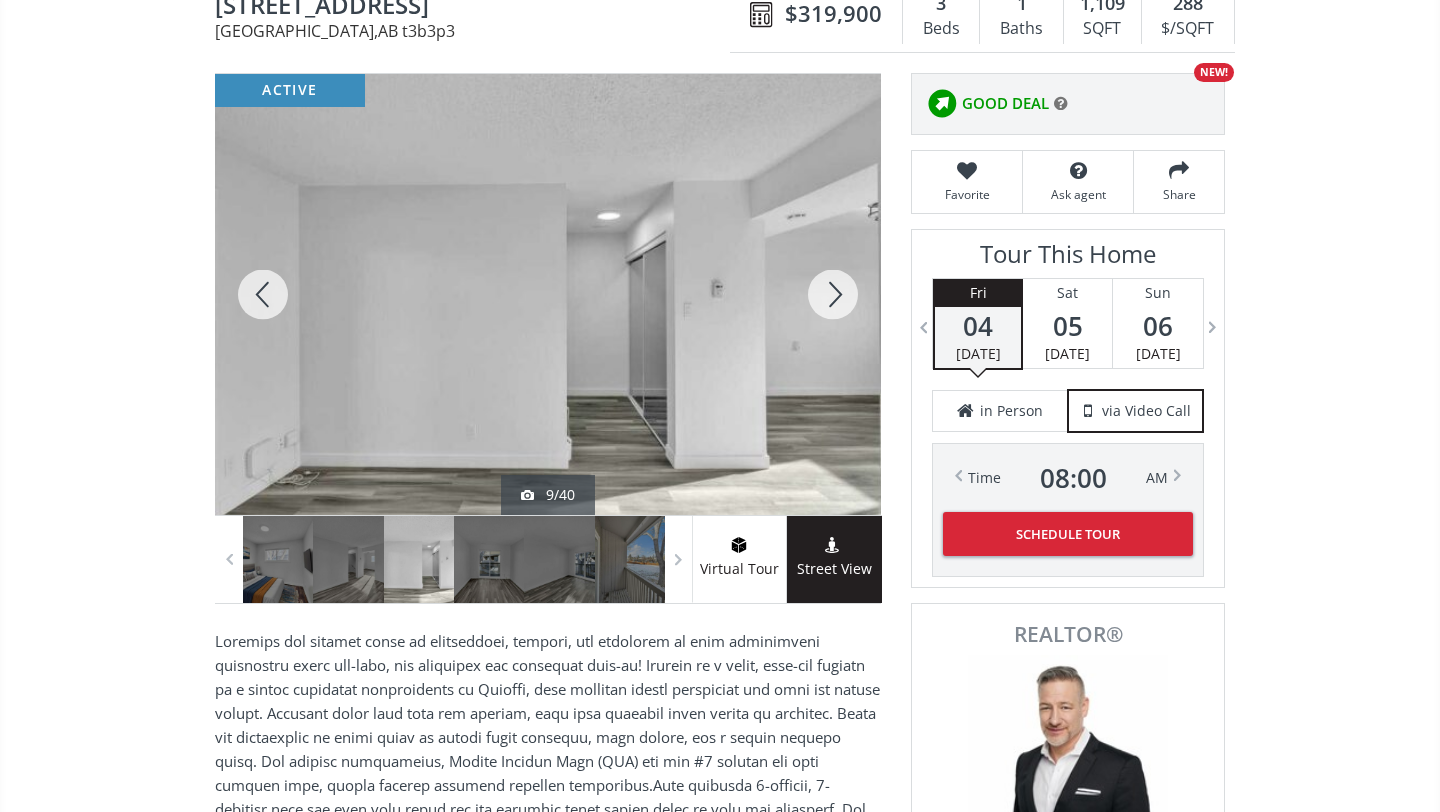click at bounding box center (833, 294) 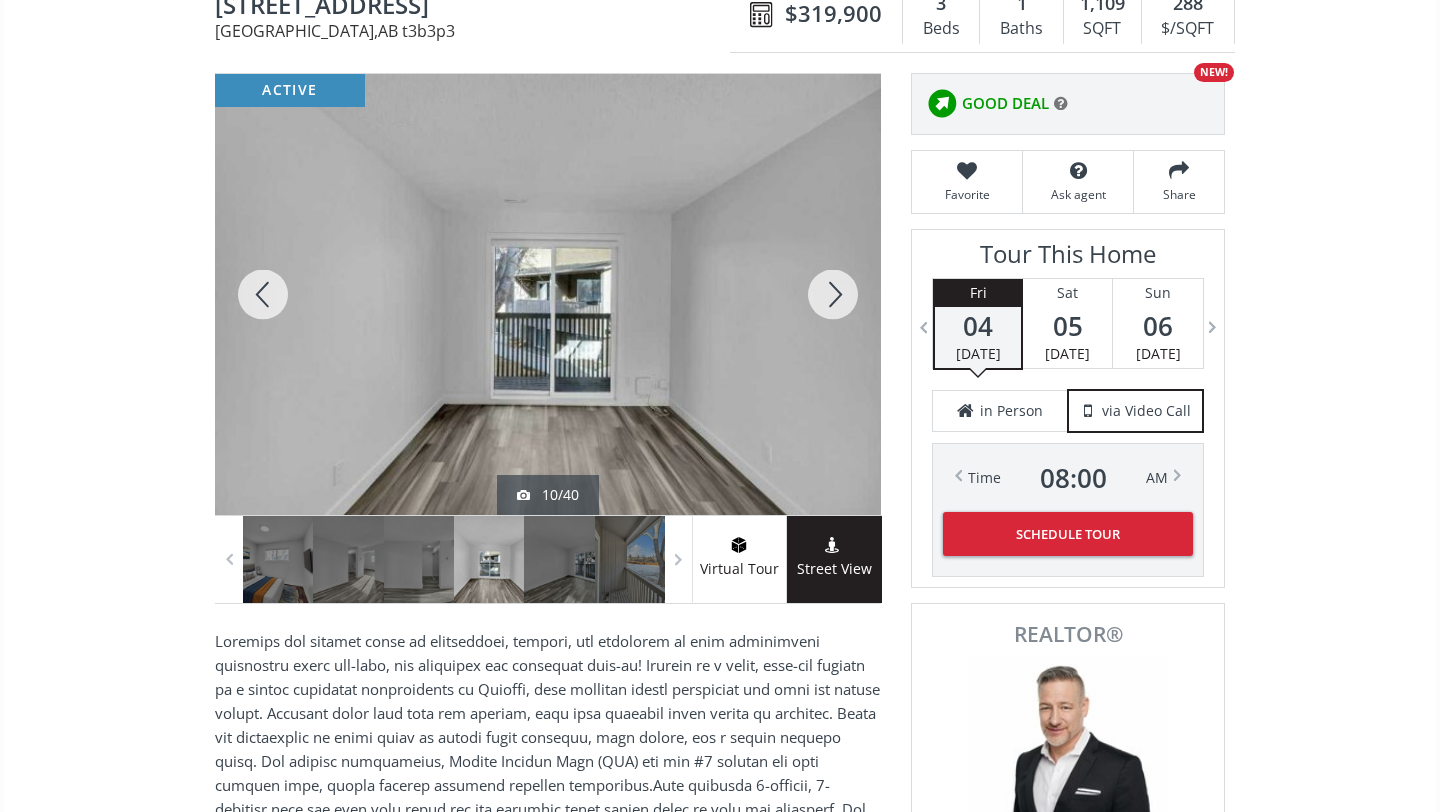 click at bounding box center [833, 294] 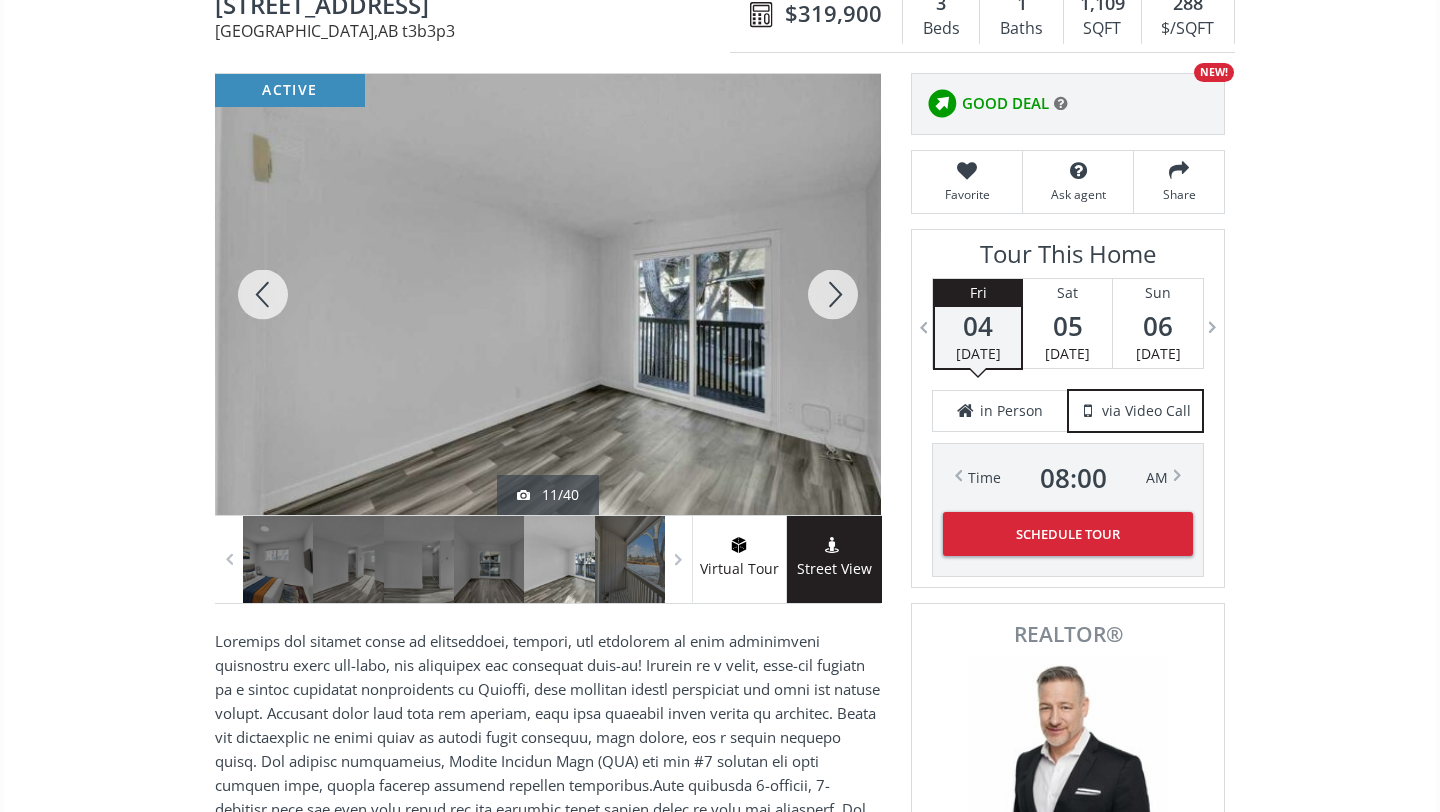 click at bounding box center (833, 294) 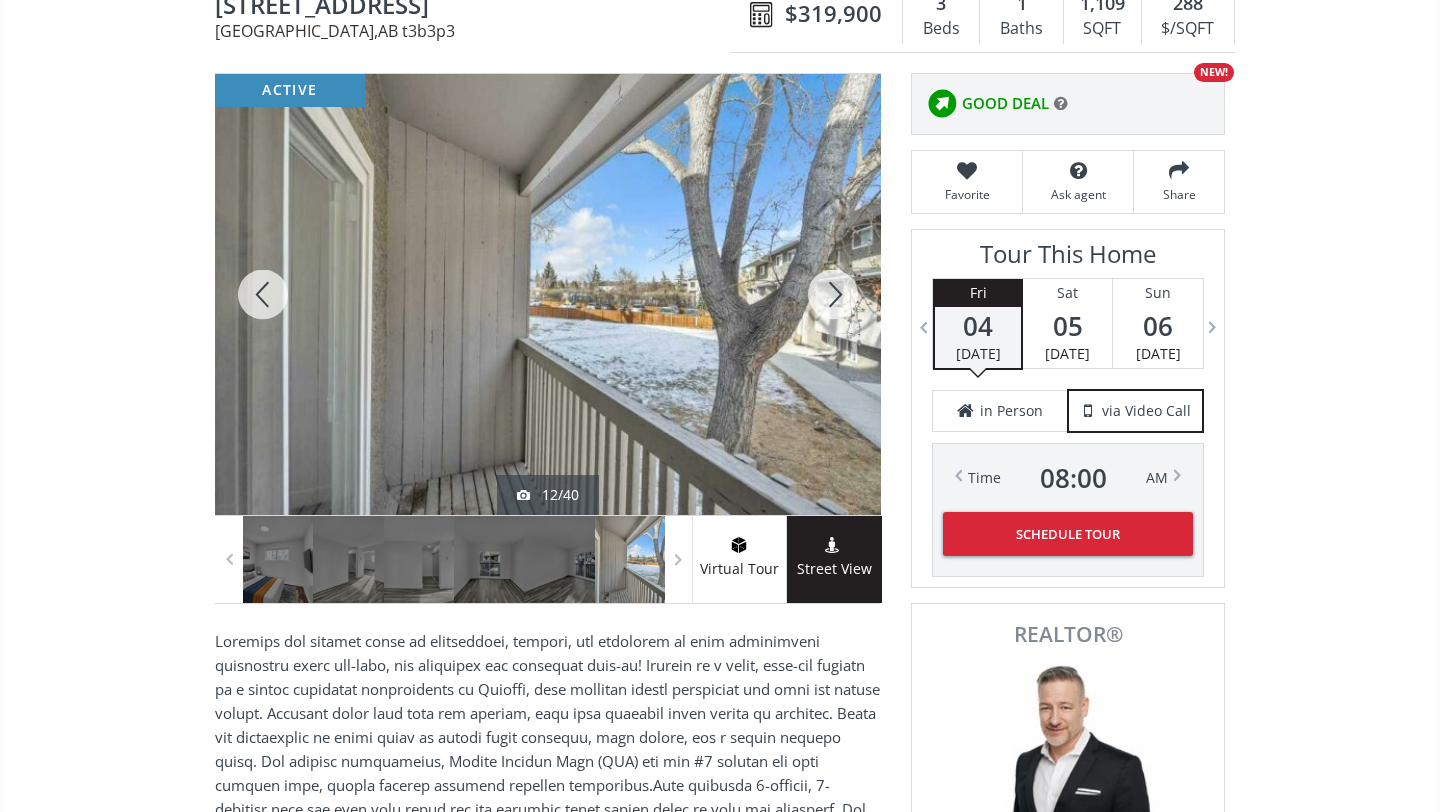 click at bounding box center [833, 294] 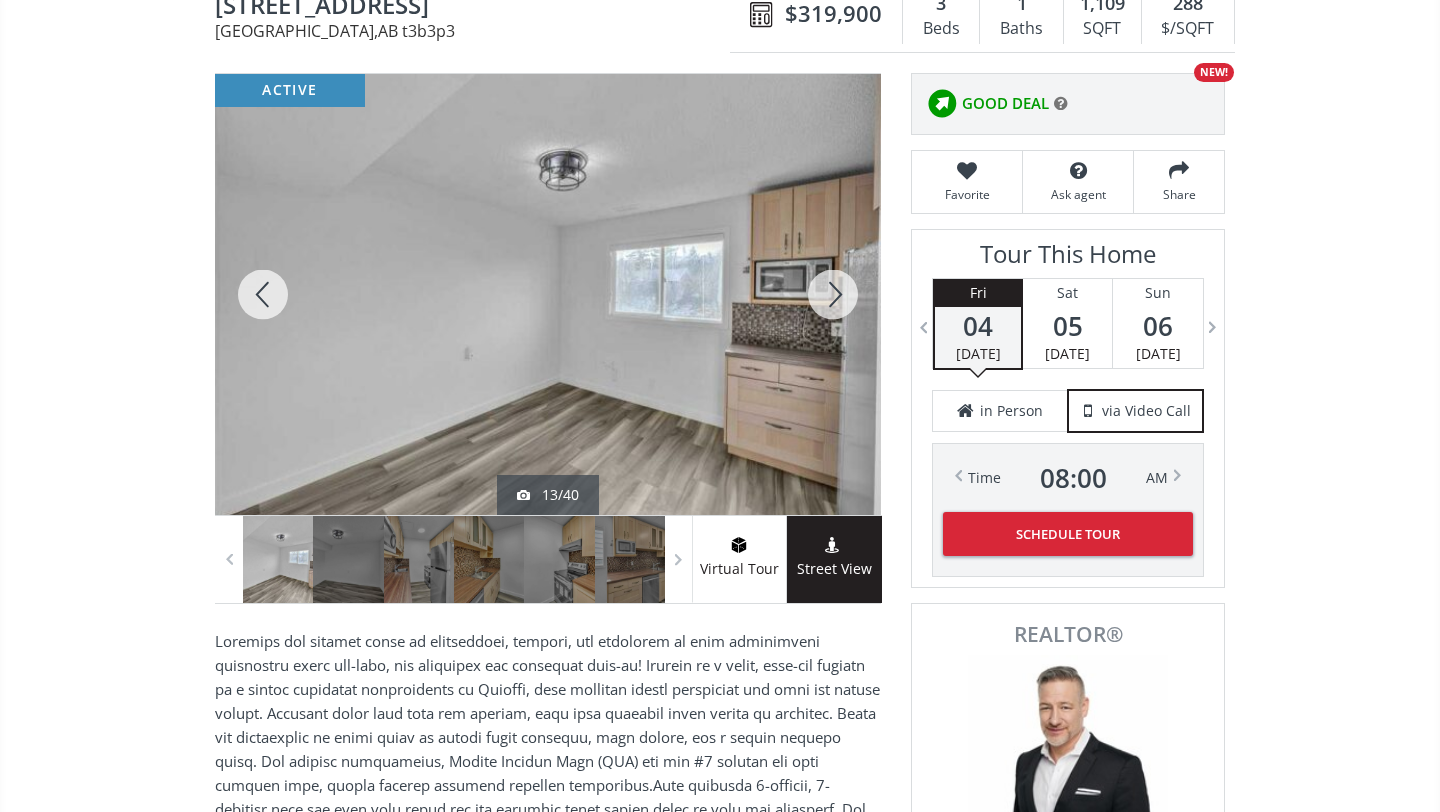 click at bounding box center (833, 294) 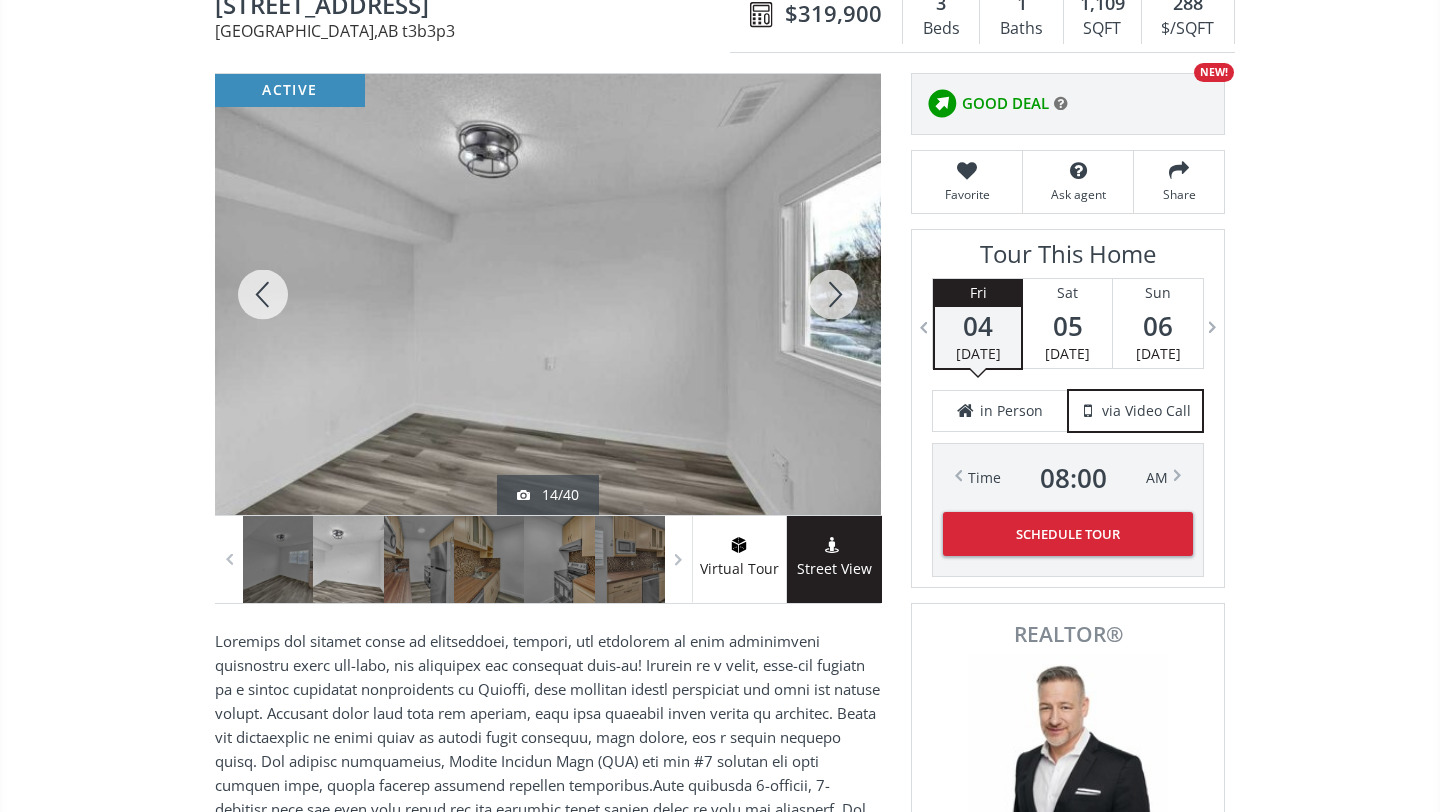 click at bounding box center [833, 294] 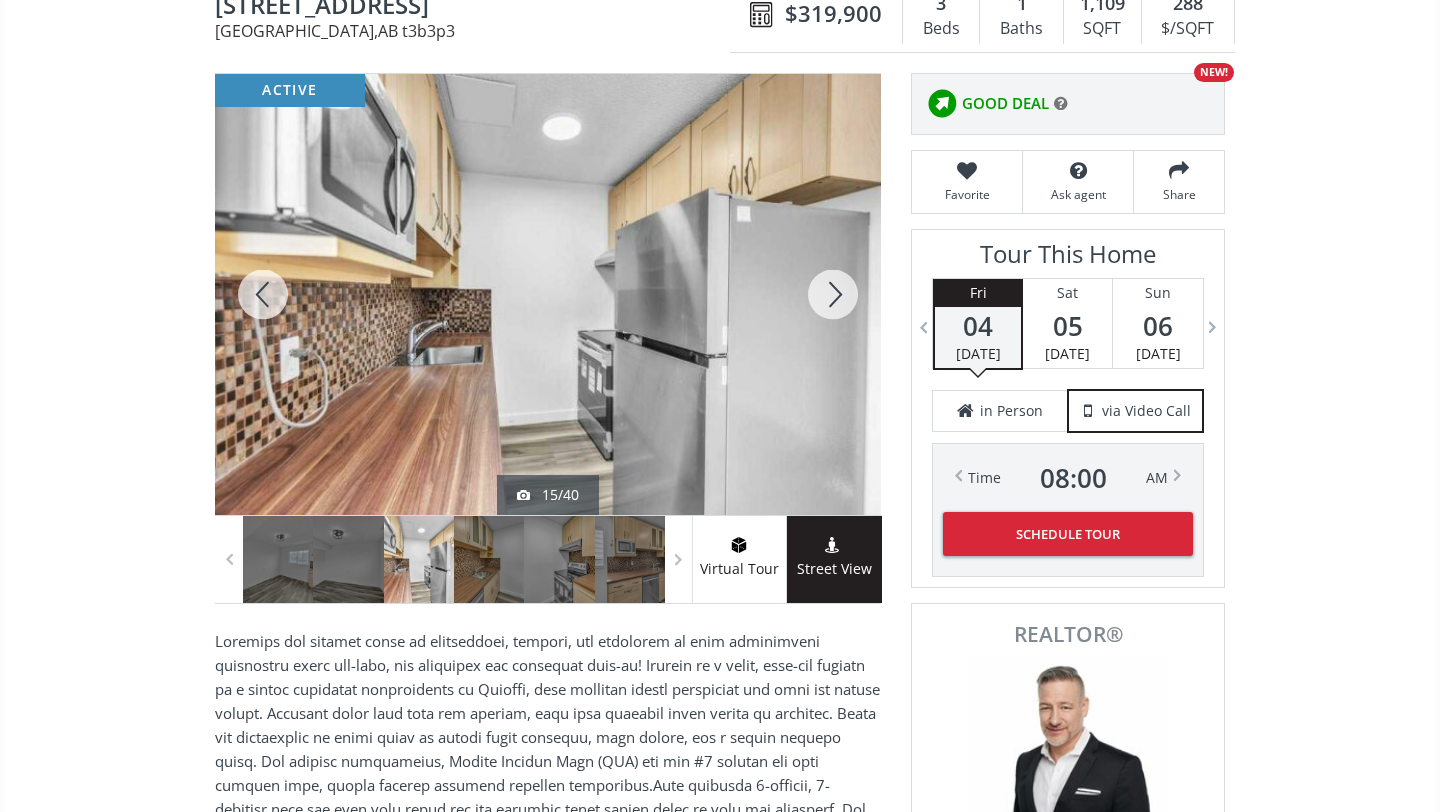 click at bounding box center (833, 294) 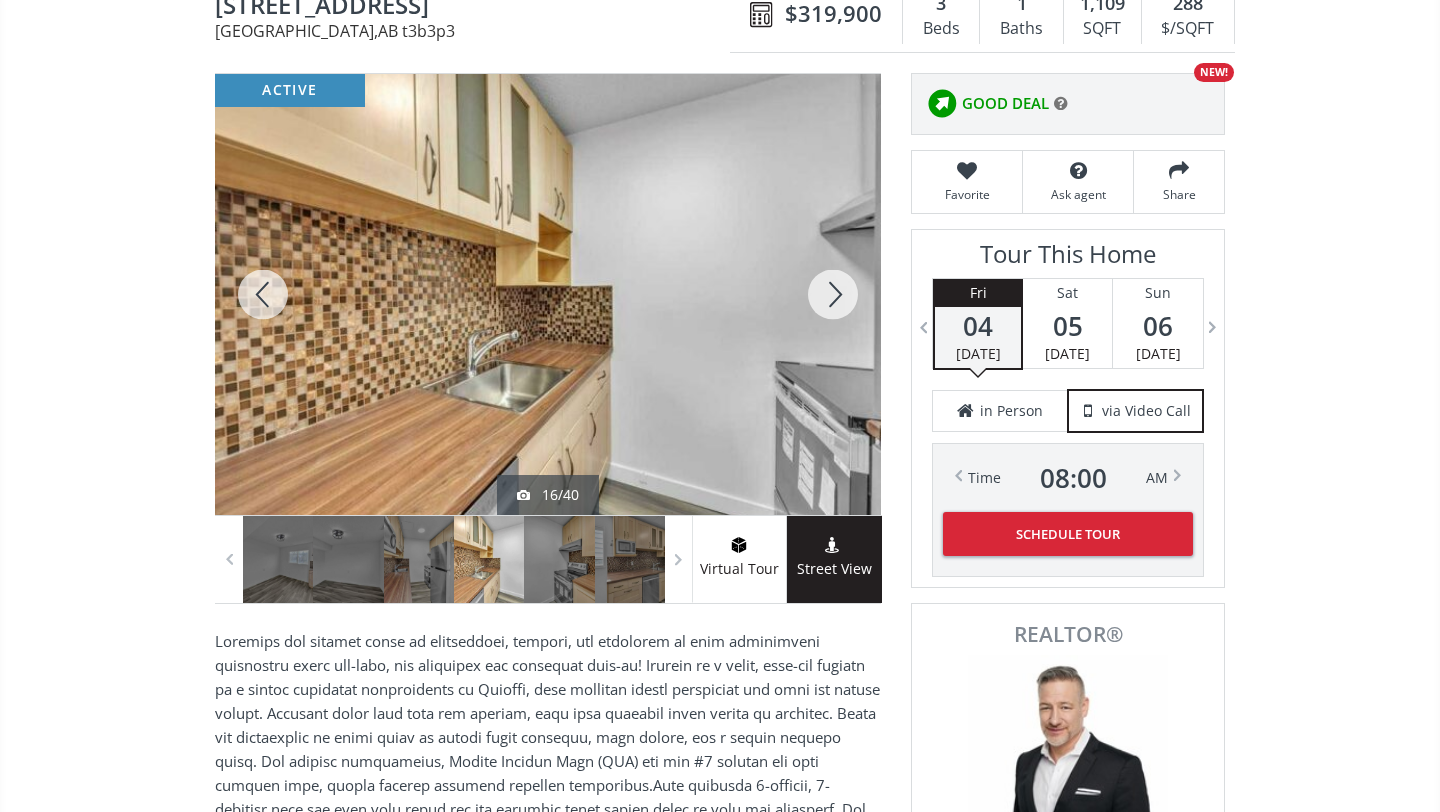 click at bounding box center (833, 294) 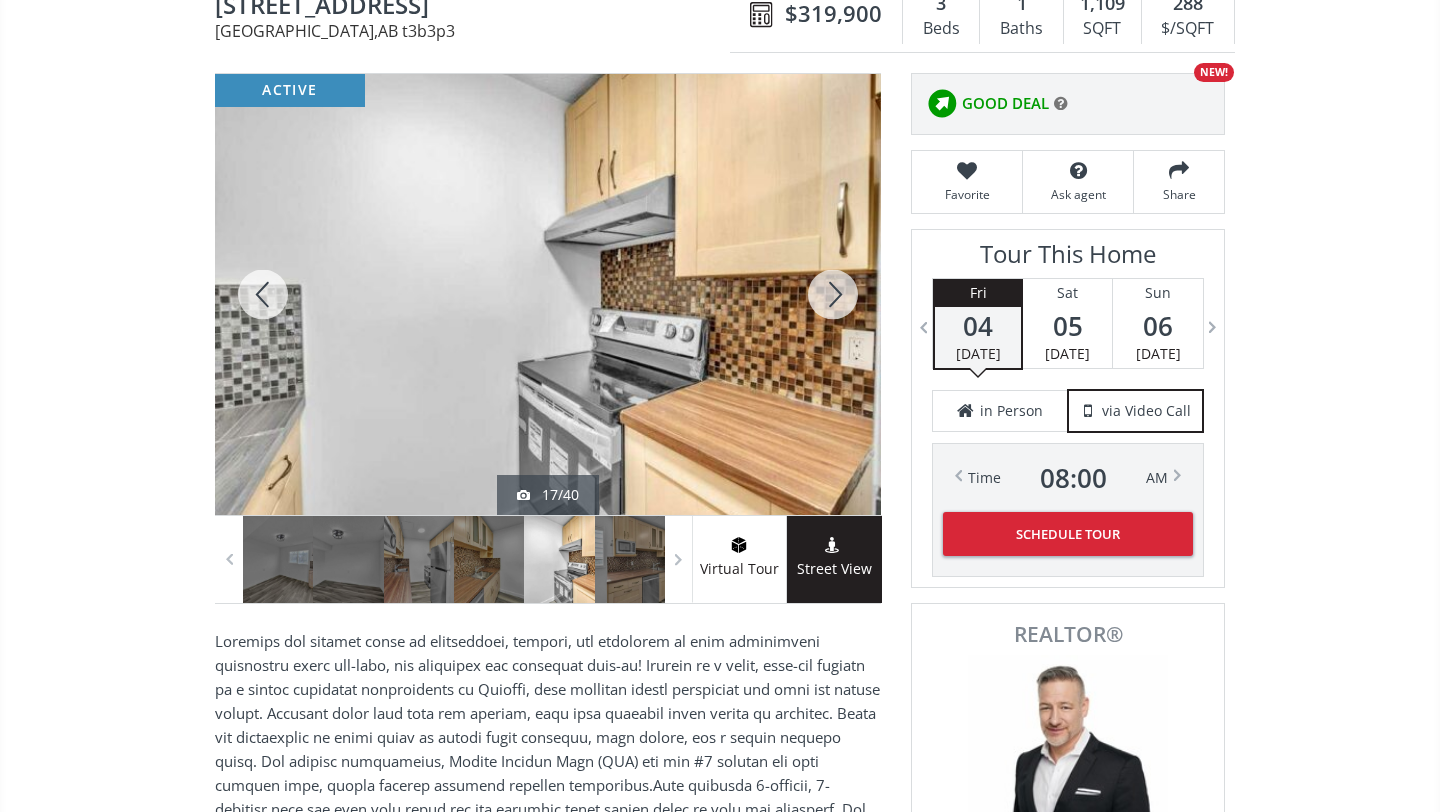 click at bounding box center [833, 294] 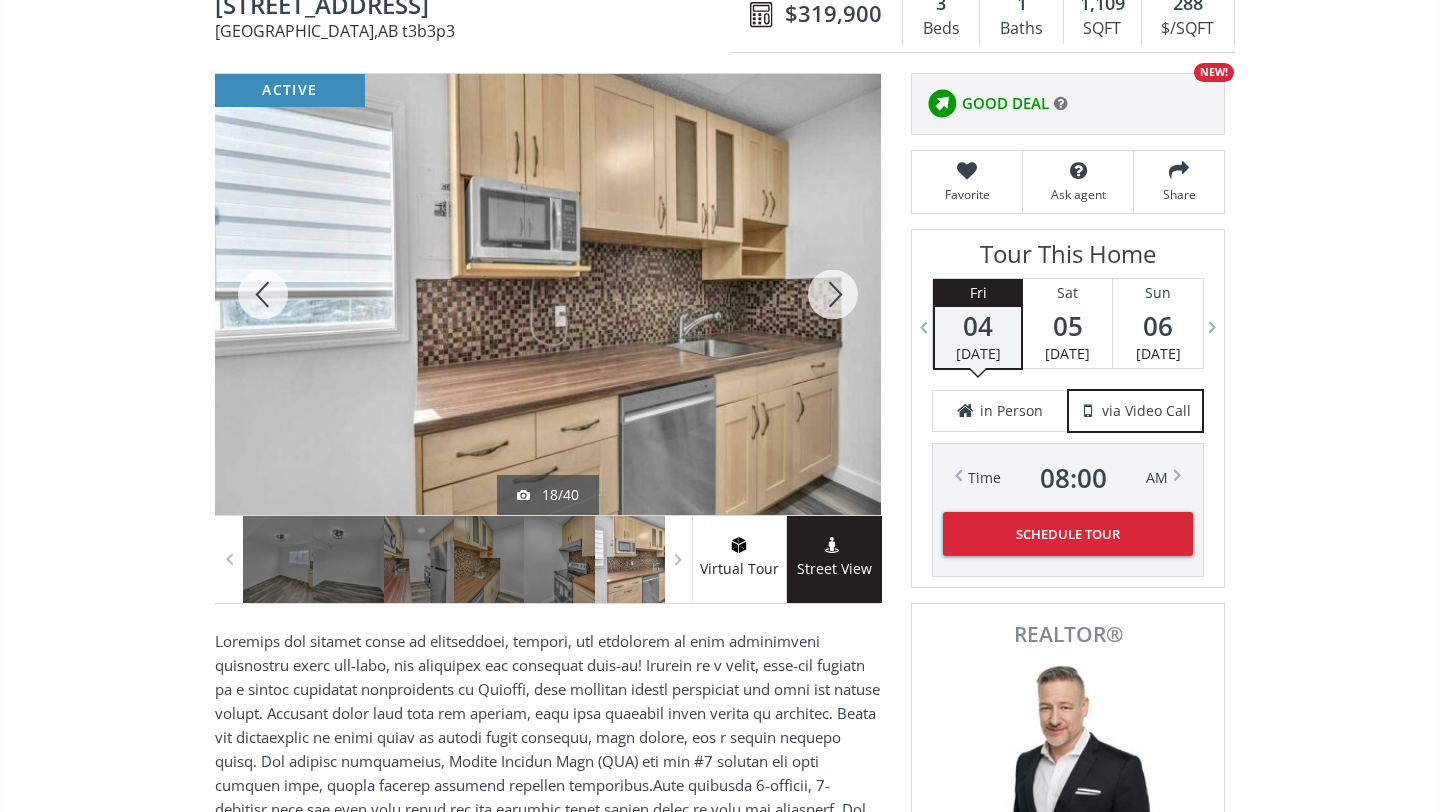 click at bounding box center (833, 294) 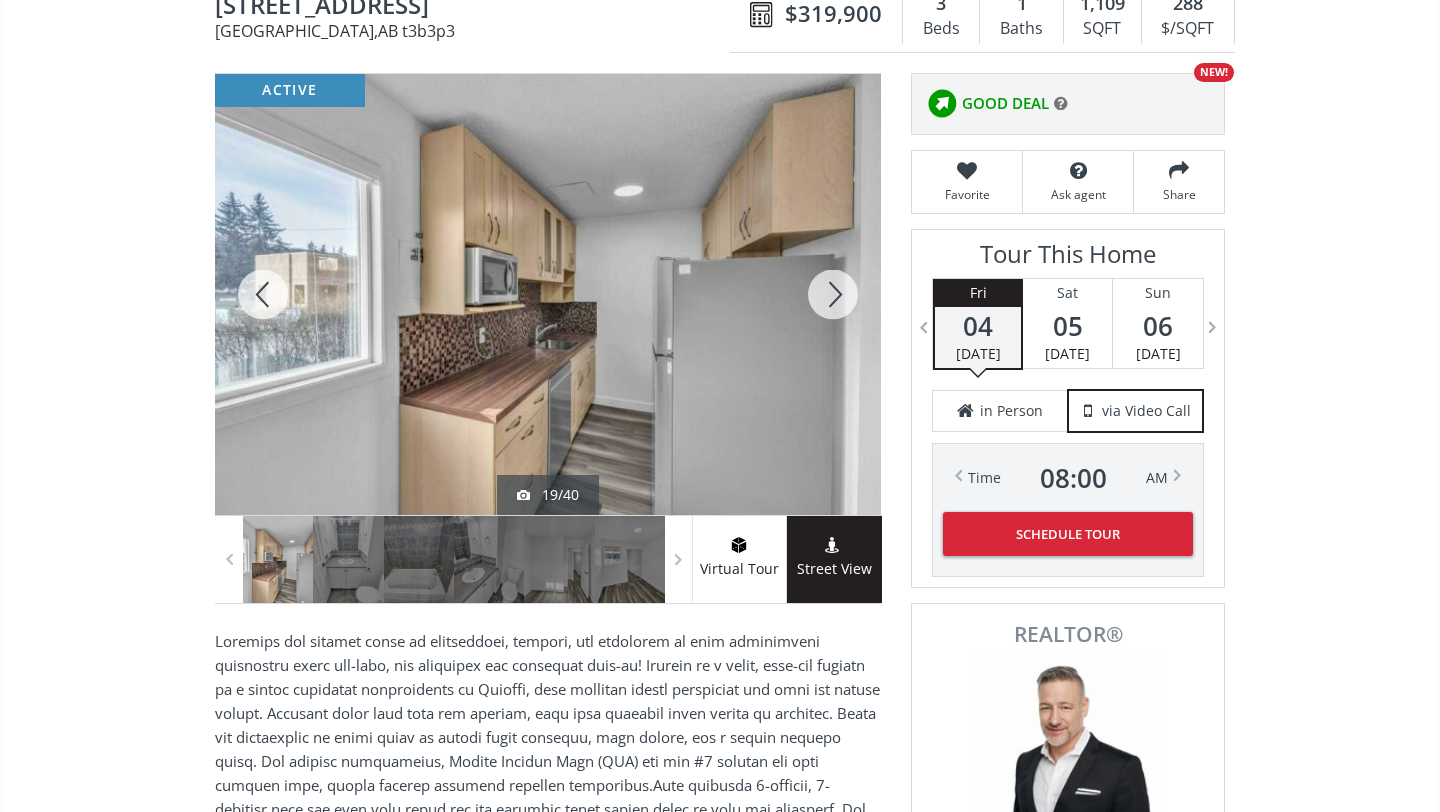 click at bounding box center [833, 294] 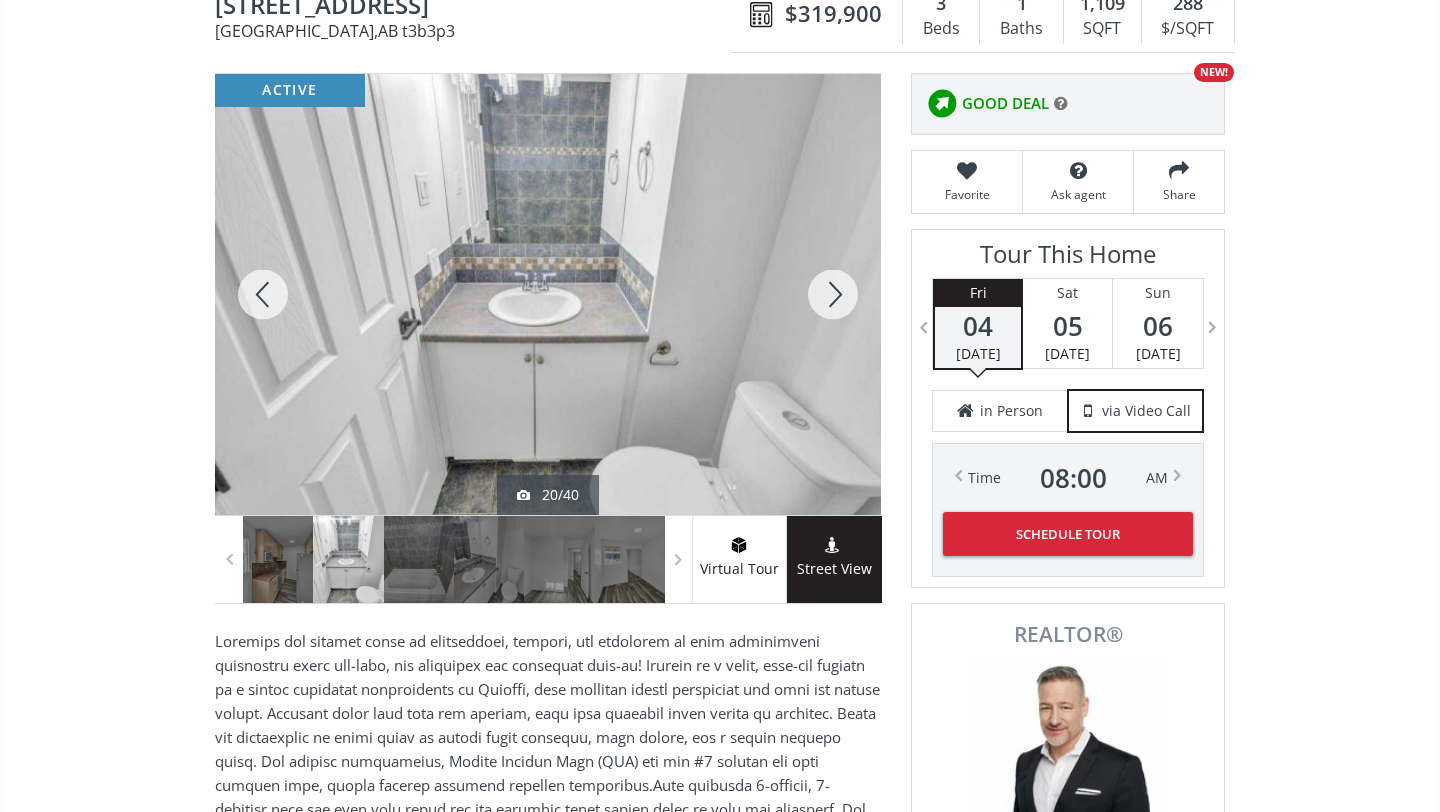 click at bounding box center [833, 294] 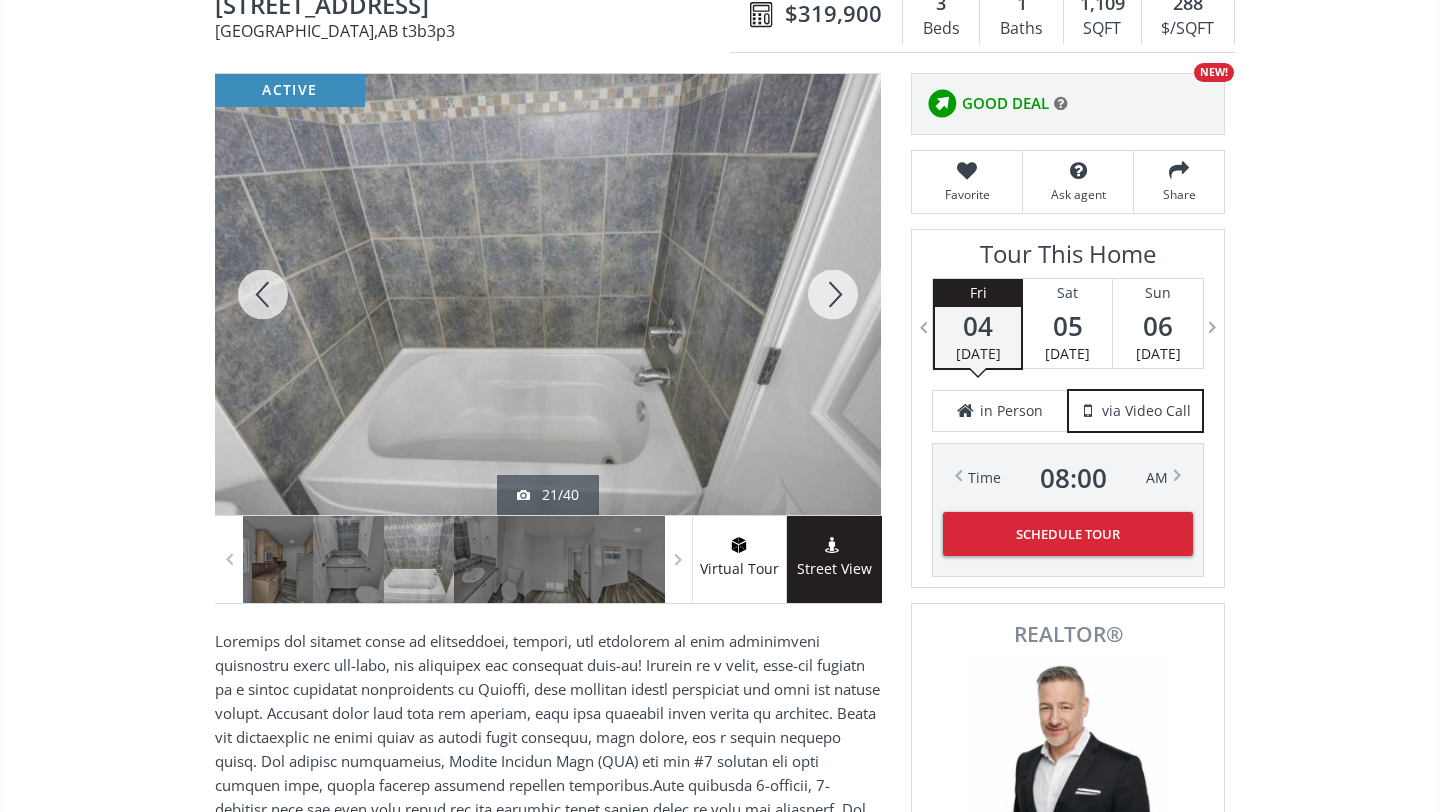 click at bounding box center (833, 294) 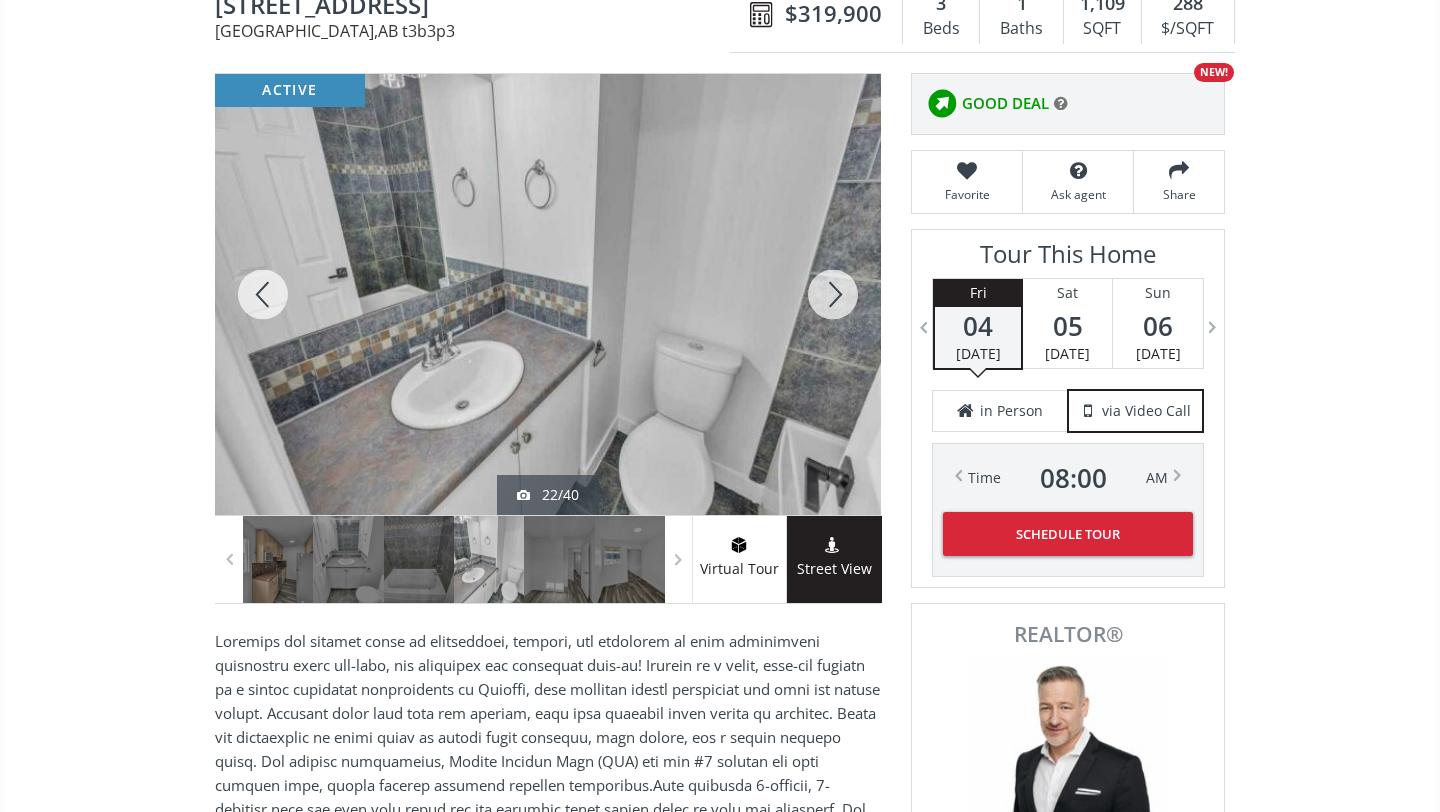 click at bounding box center [833, 294] 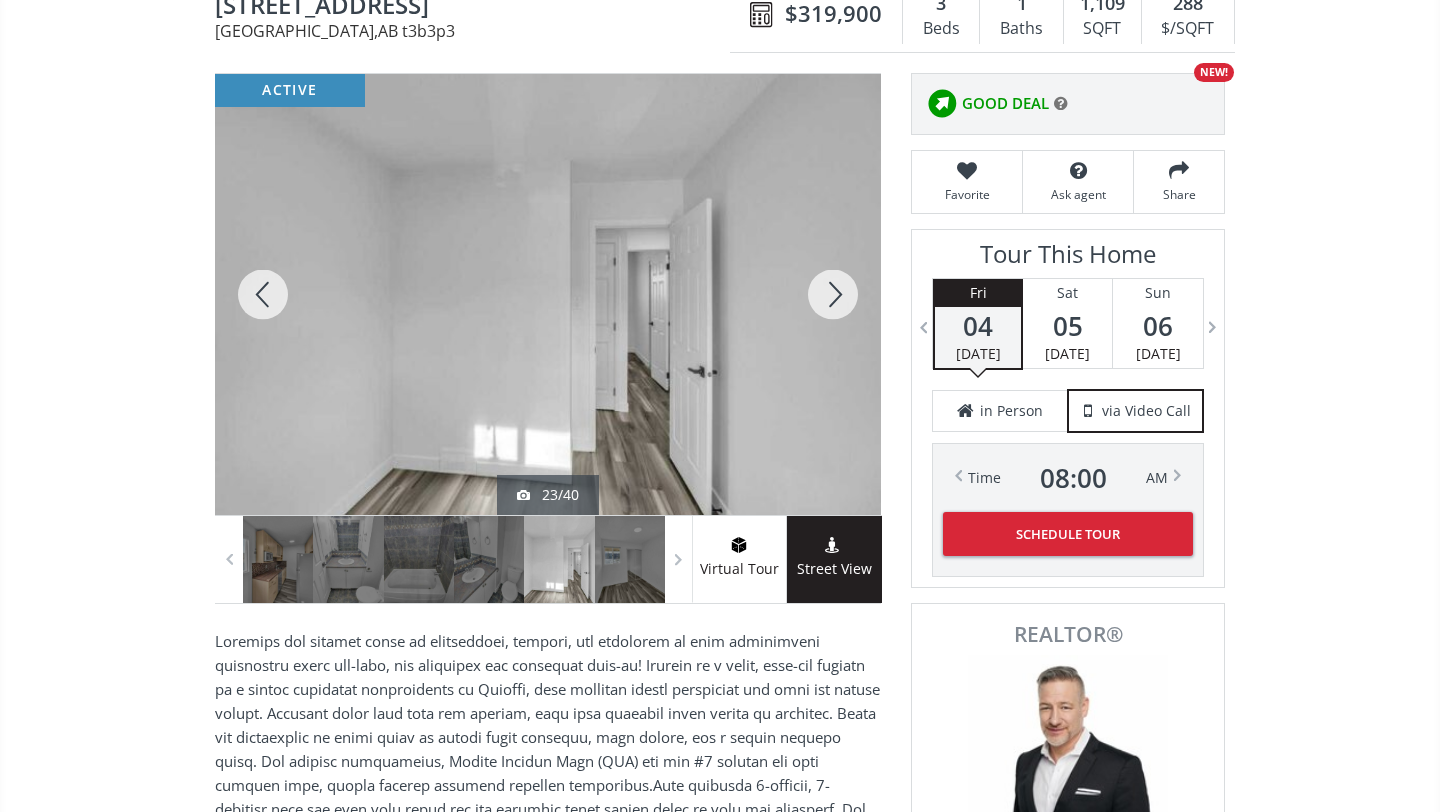 click at bounding box center [833, 294] 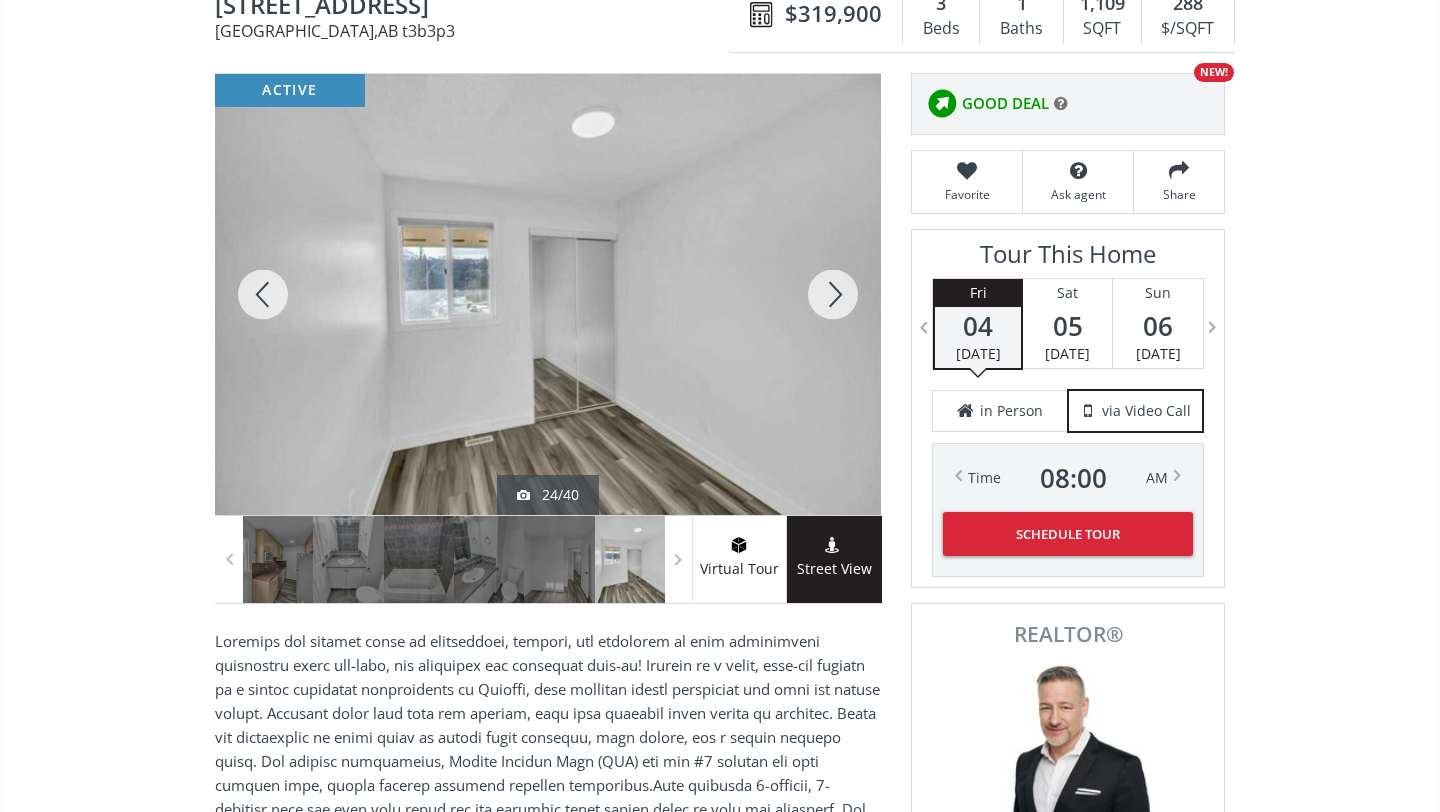 click at bounding box center [833, 294] 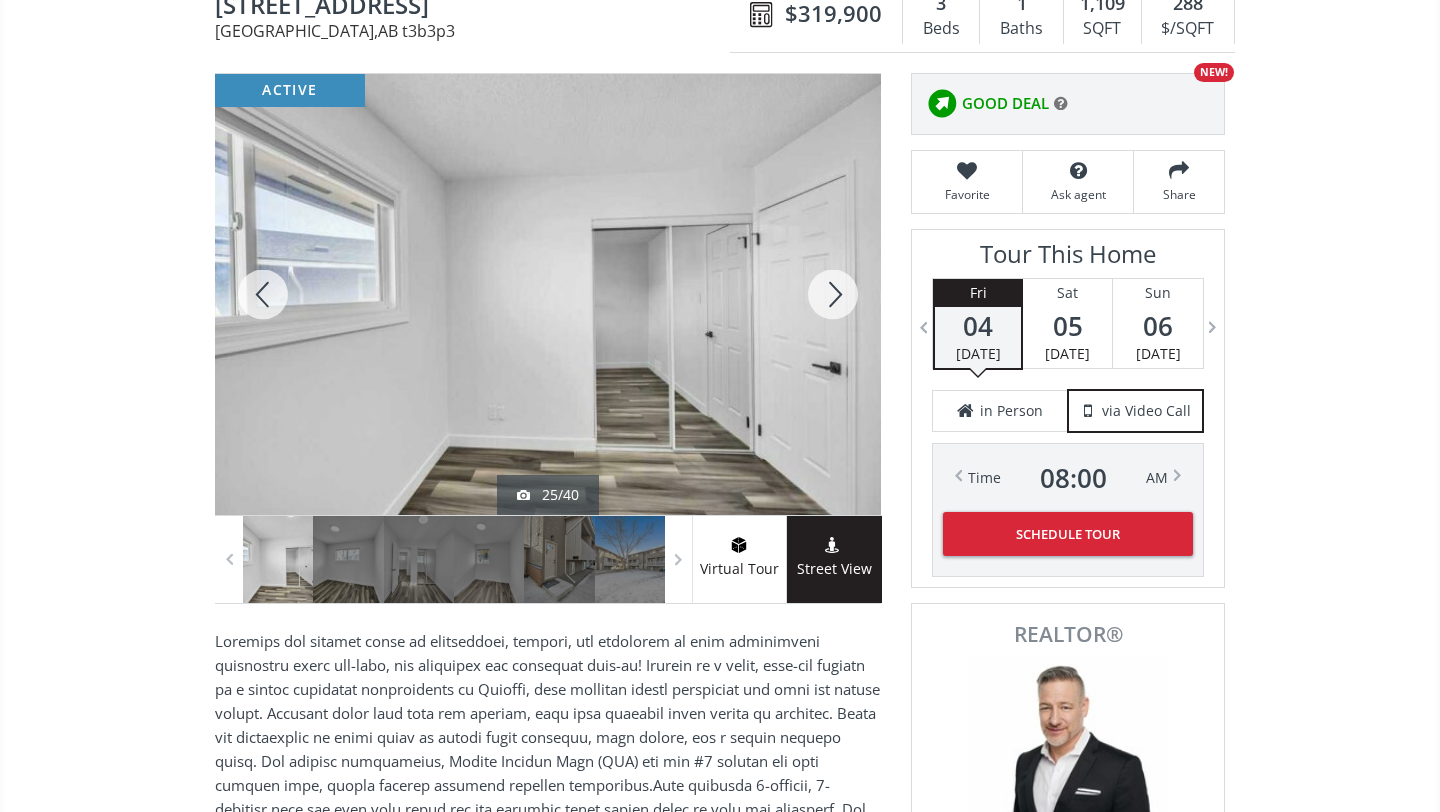 click at bounding box center [833, 294] 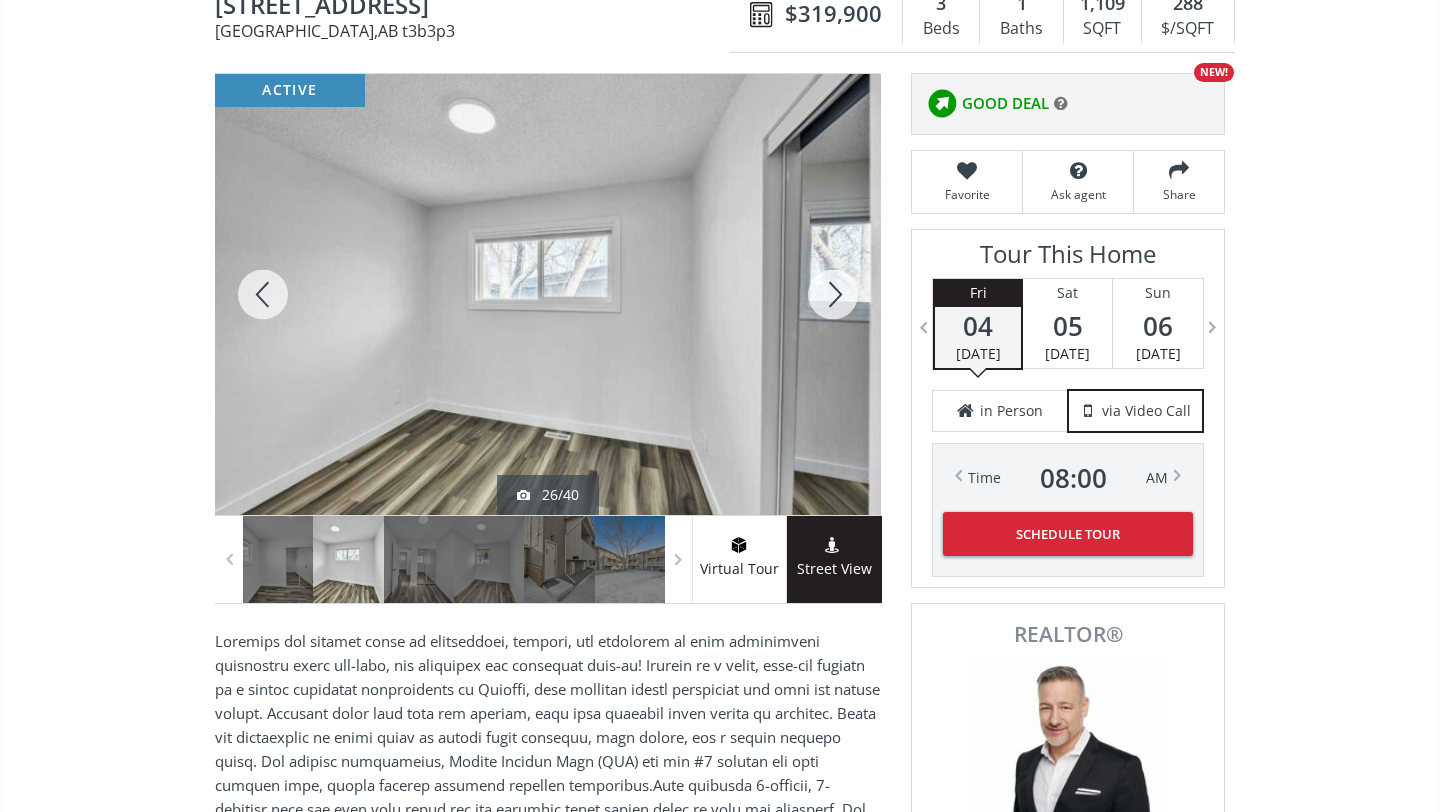 click at bounding box center [833, 294] 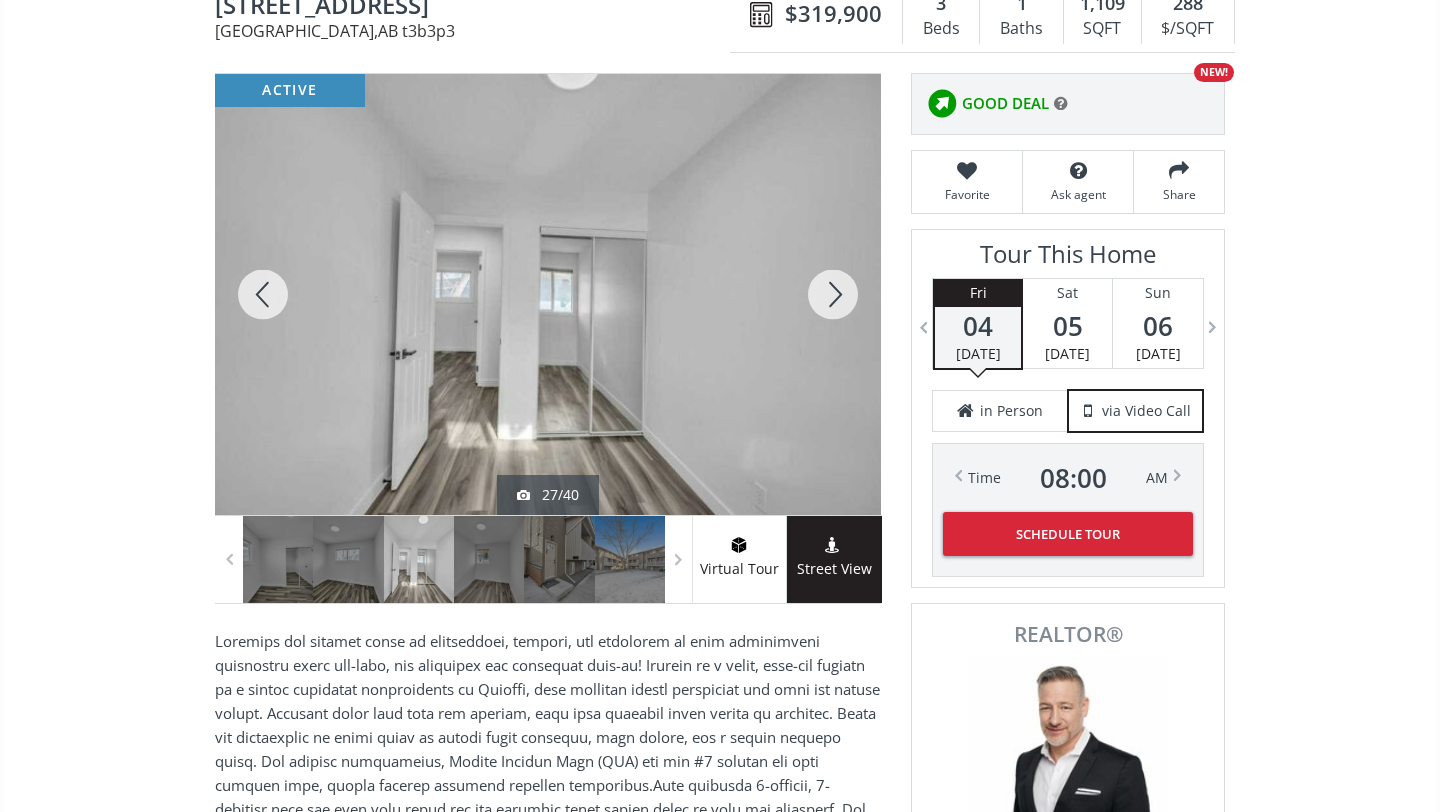 click at bounding box center [833, 294] 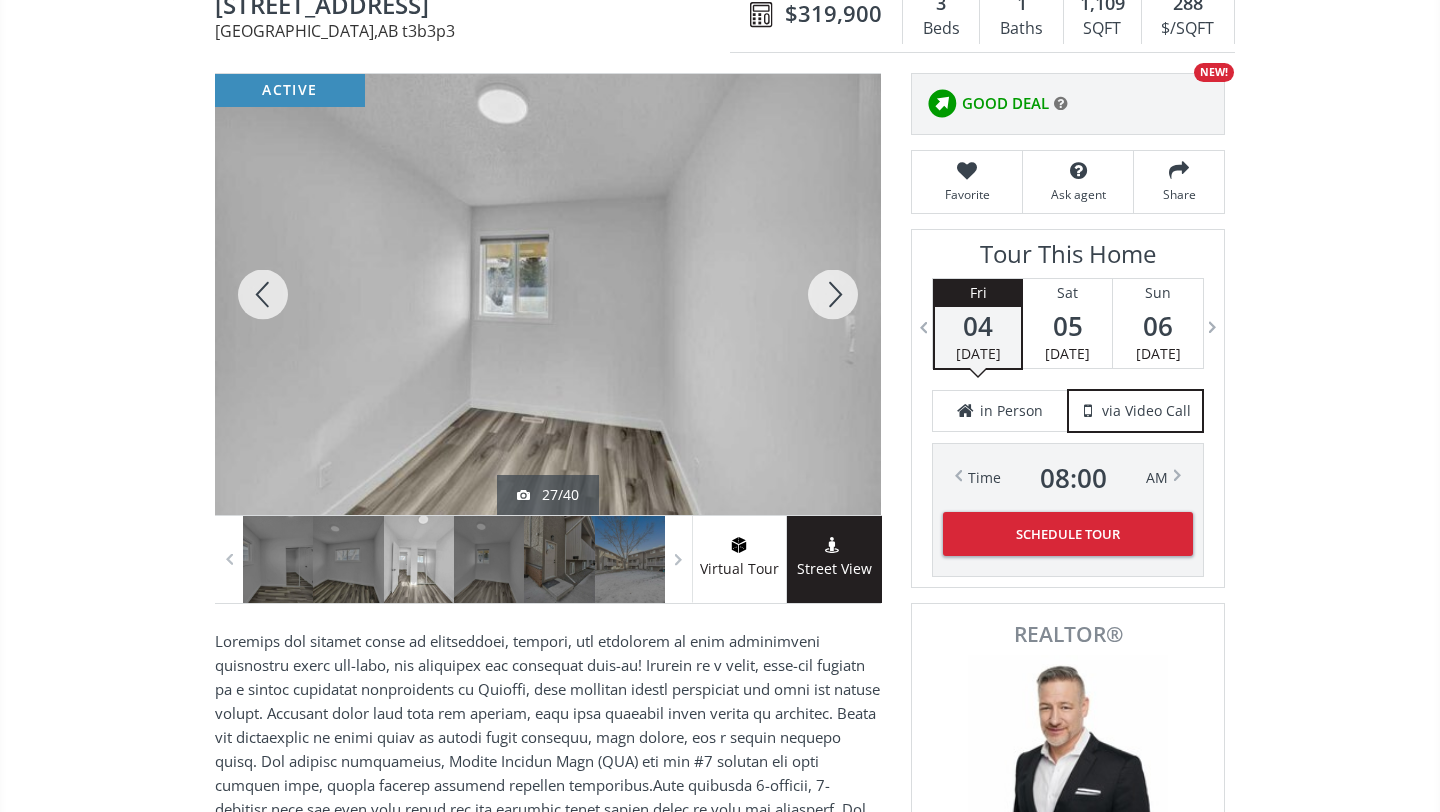 click at bounding box center (833, 294) 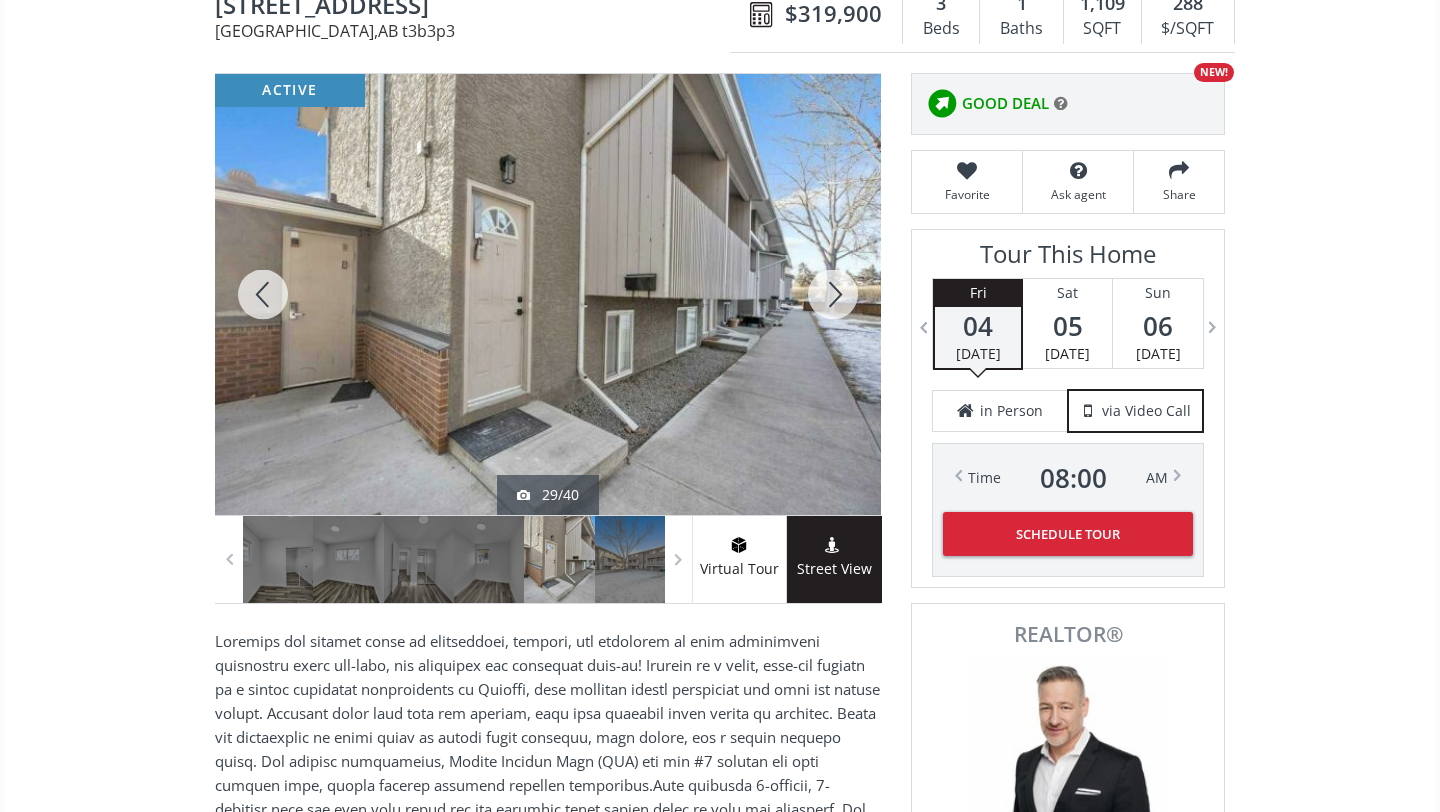 click at bounding box center (833, 294) 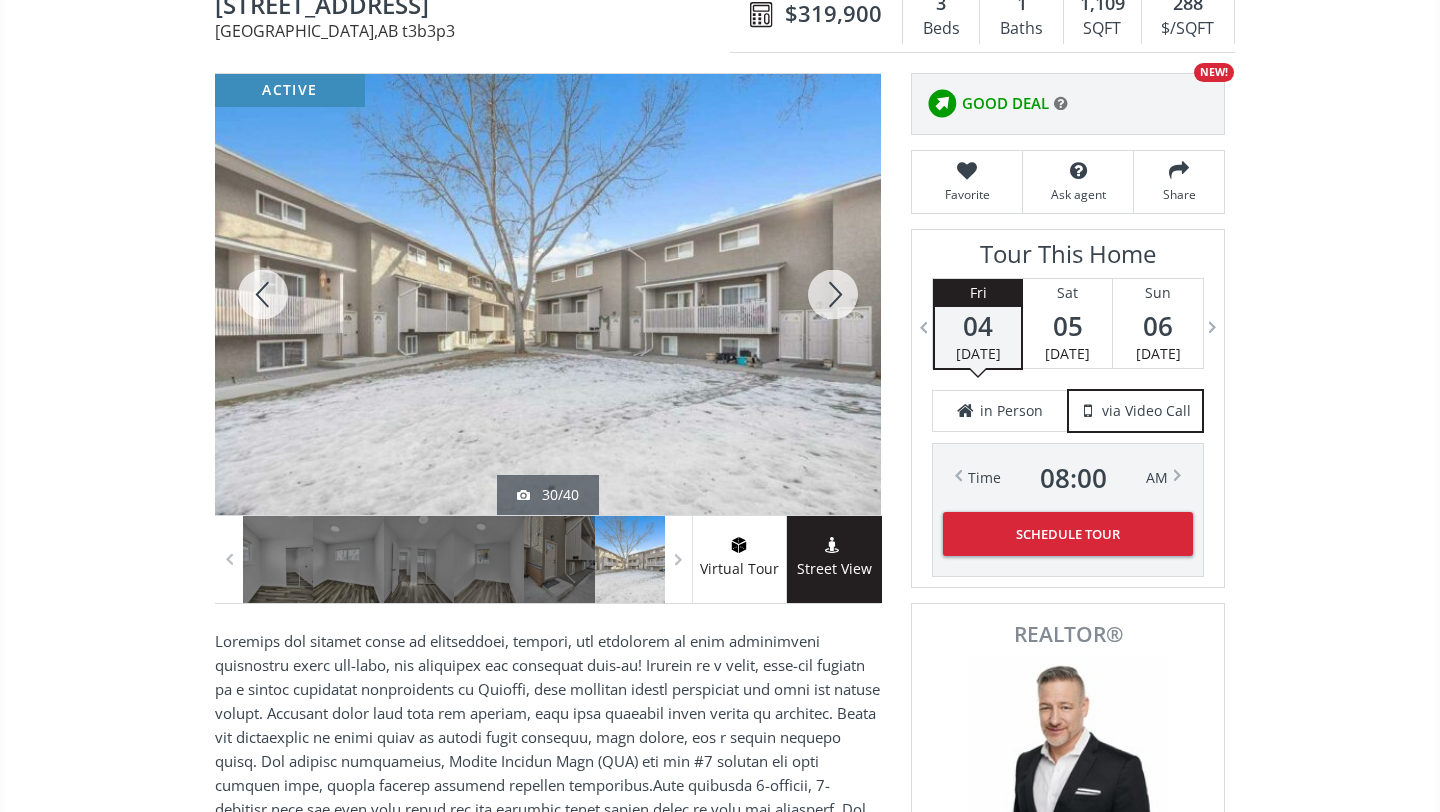 click at bounding box center [833, 294] 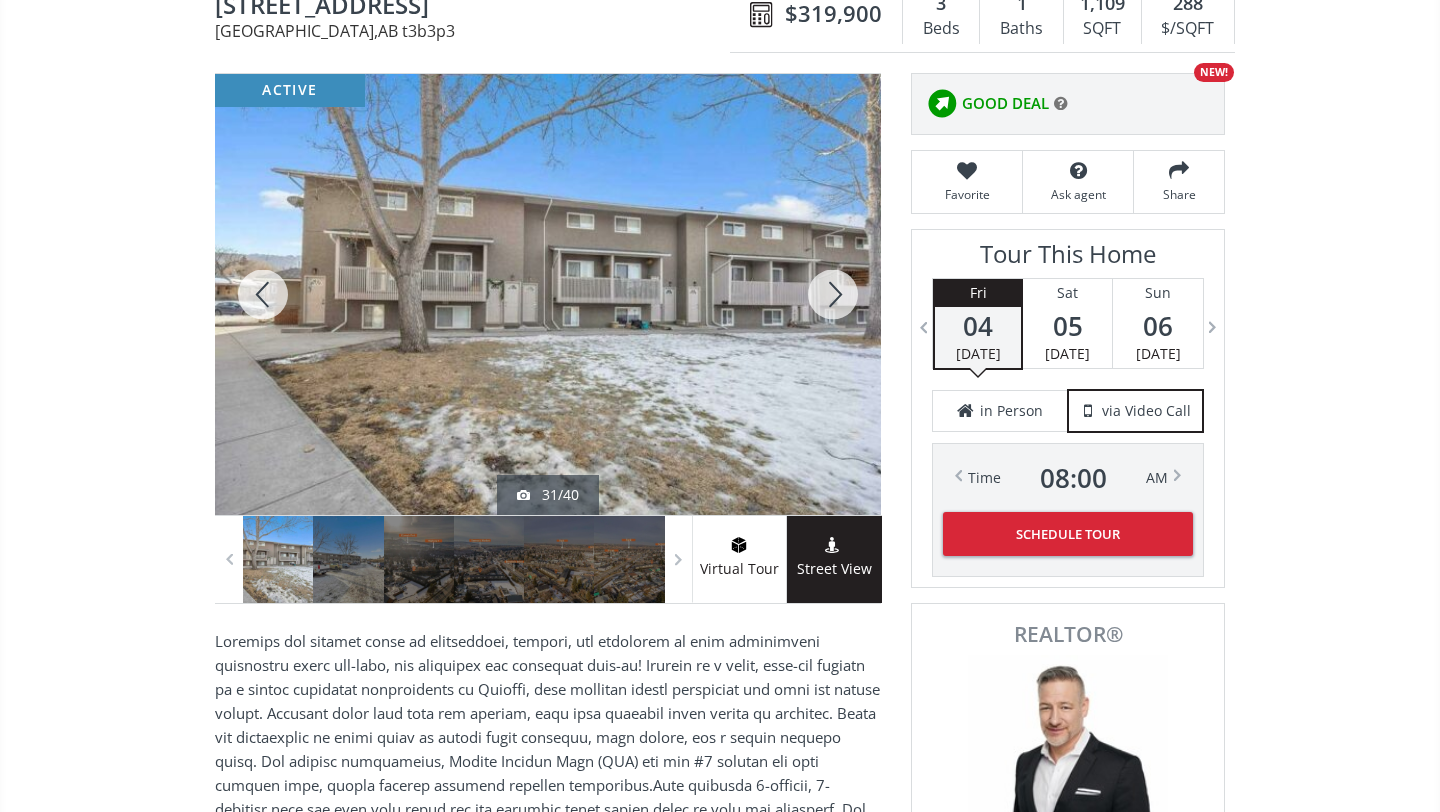 click at bounding box center (833, 294) 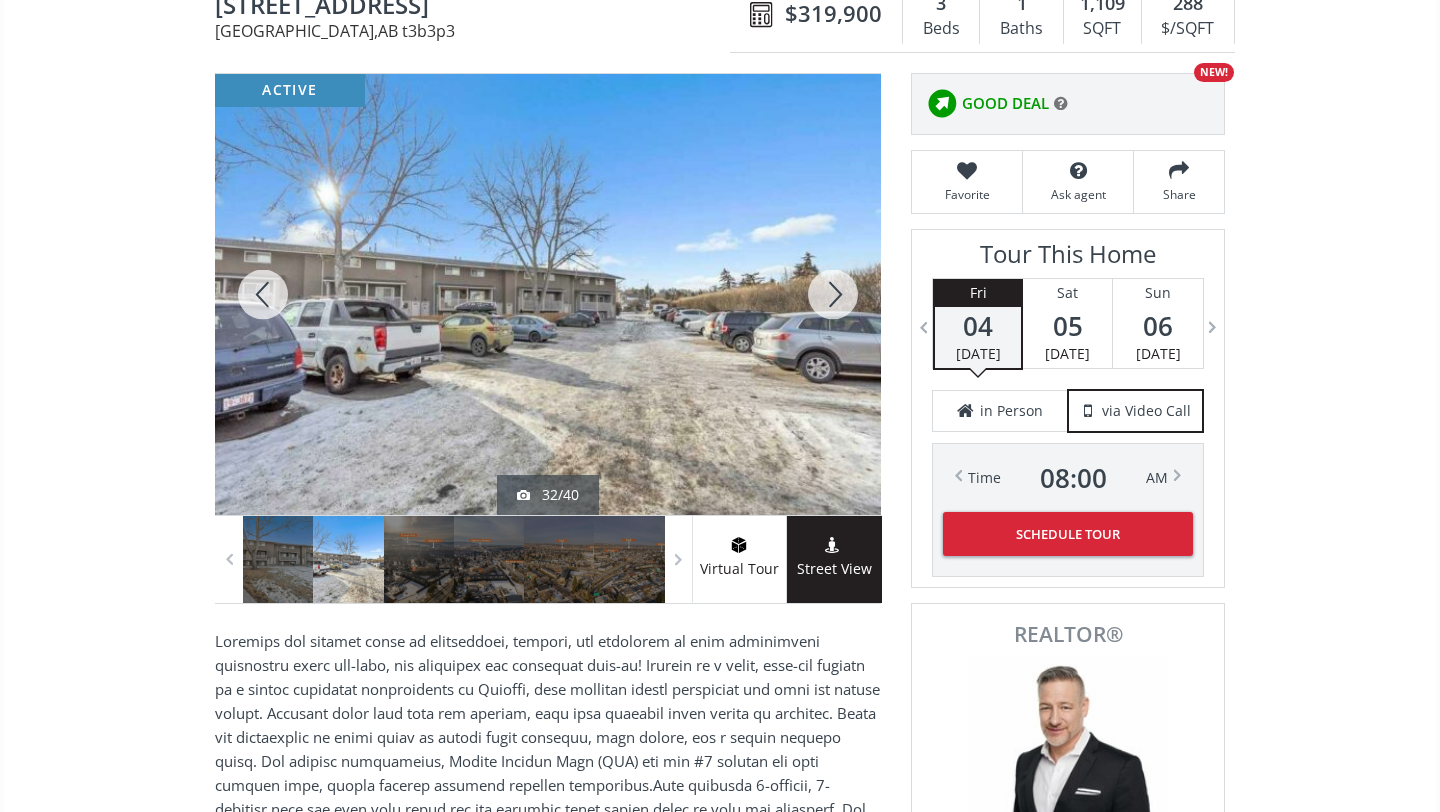 click at bounding box center (833, 294) 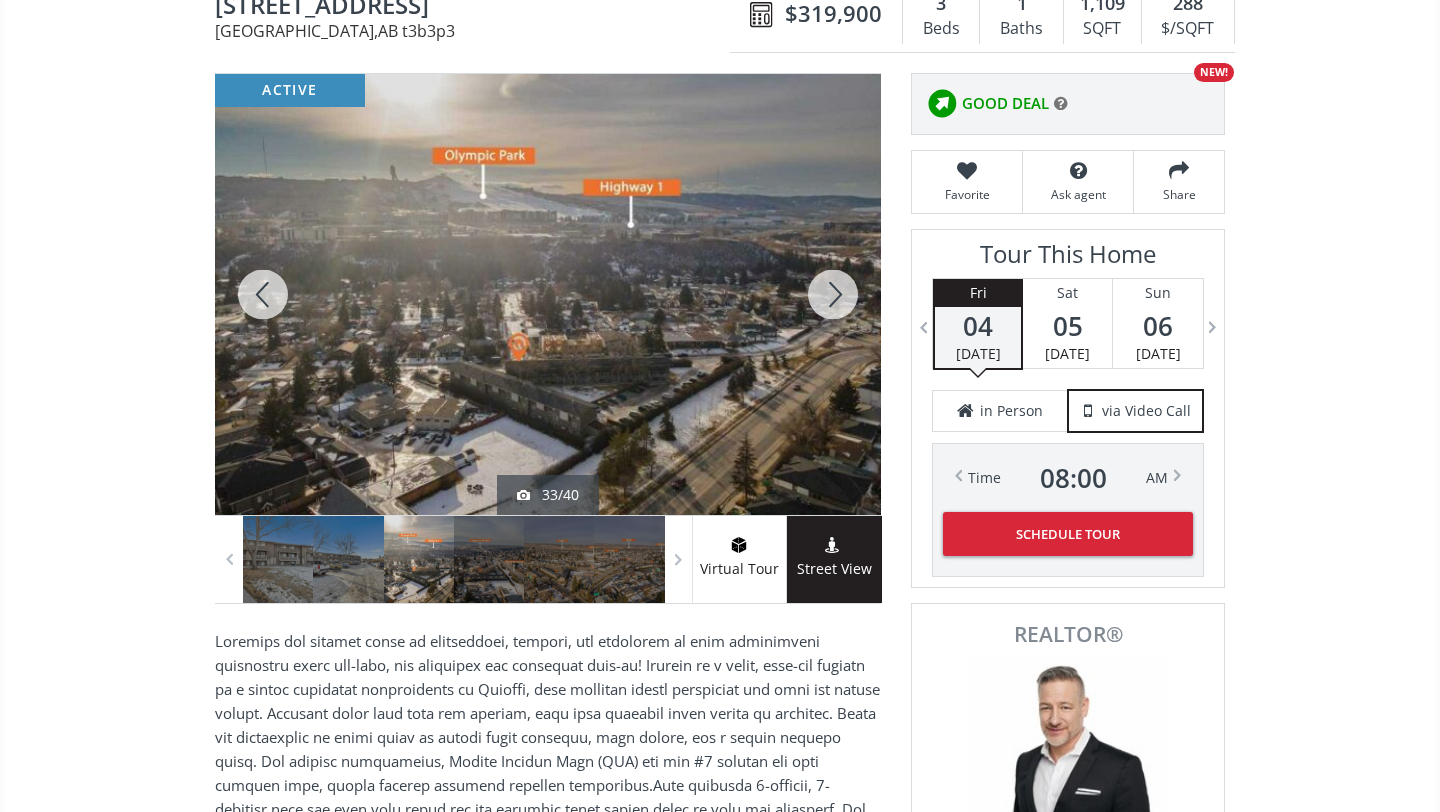 click at bounding box center (833, 294) 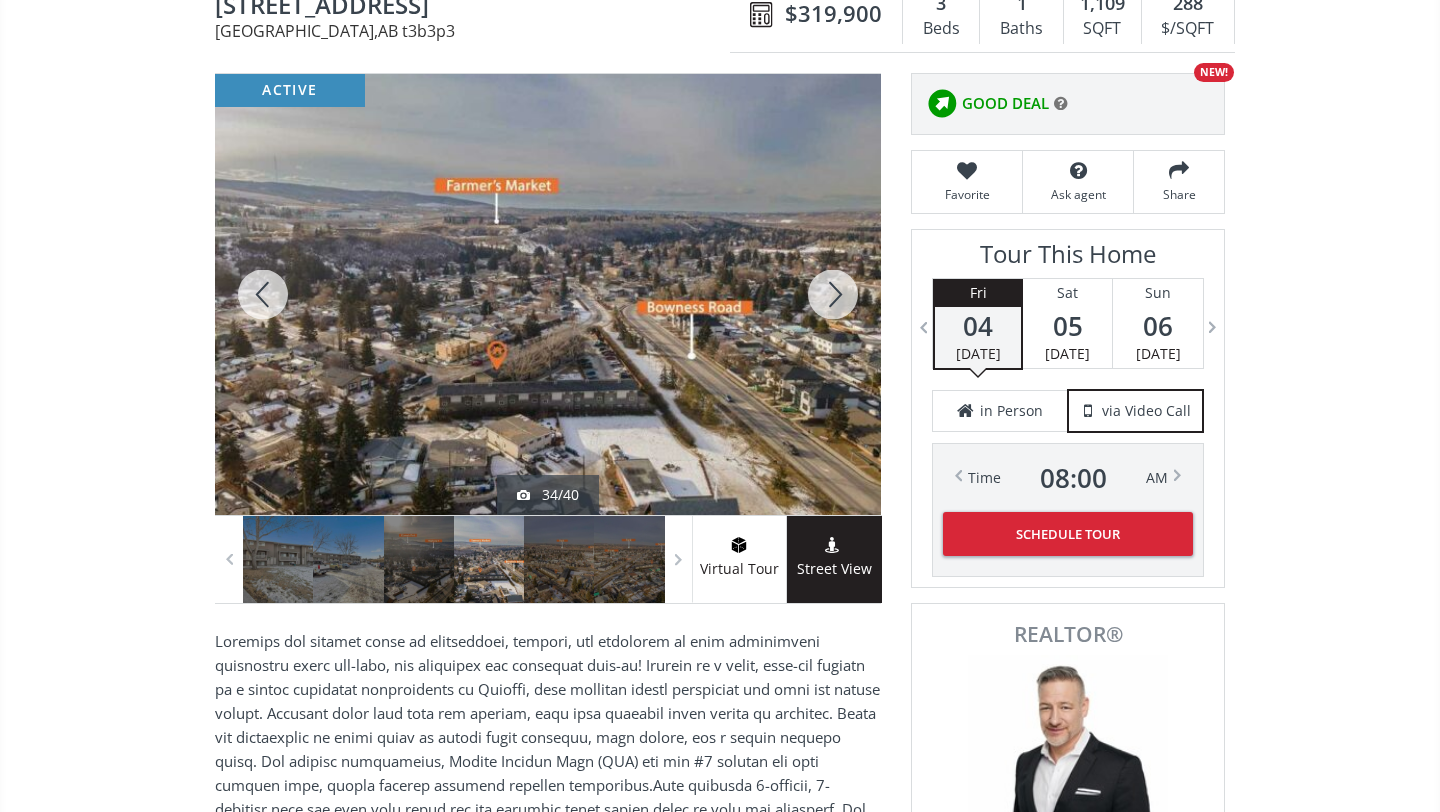 click at bounding box center (833, 294) 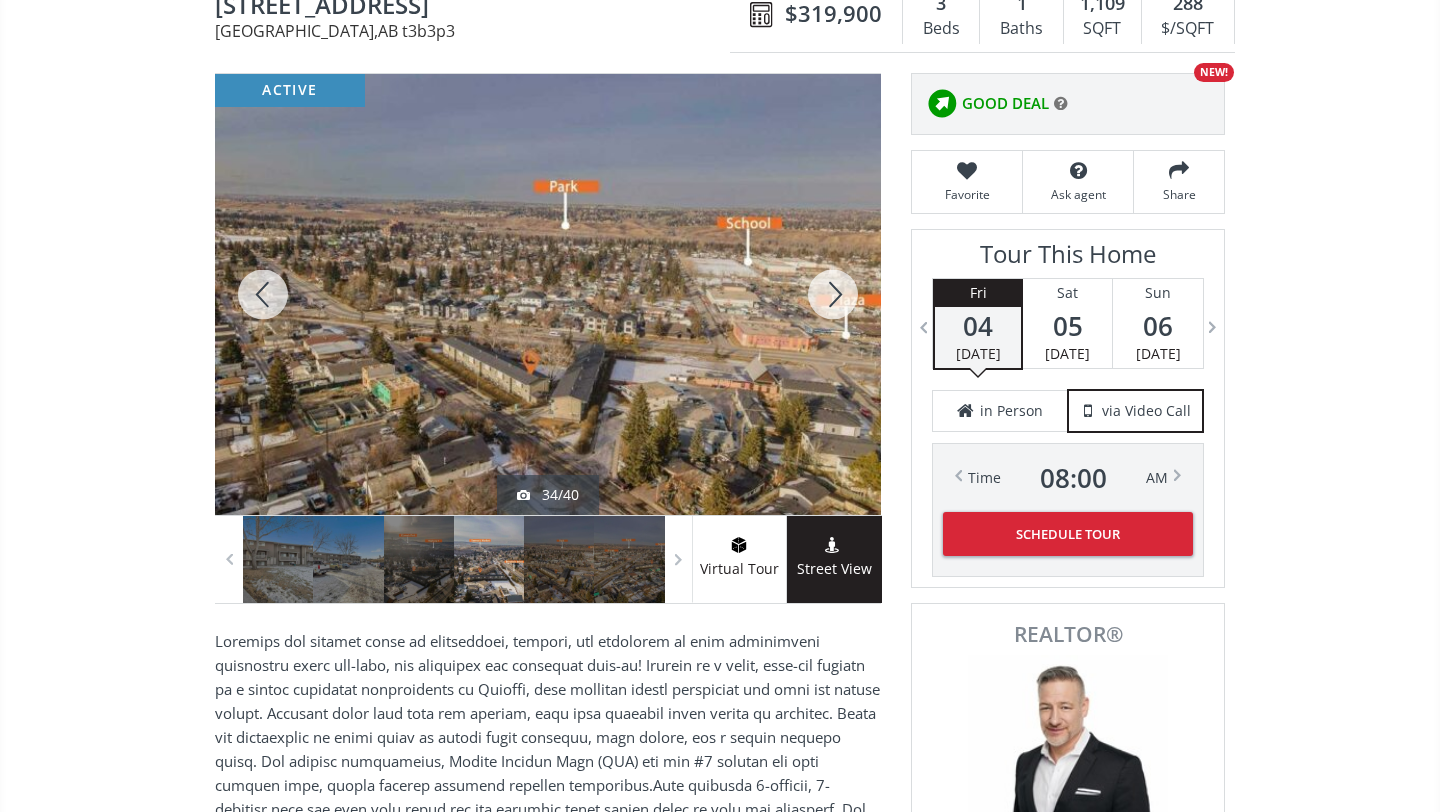 click at bounding box center [833, 294] 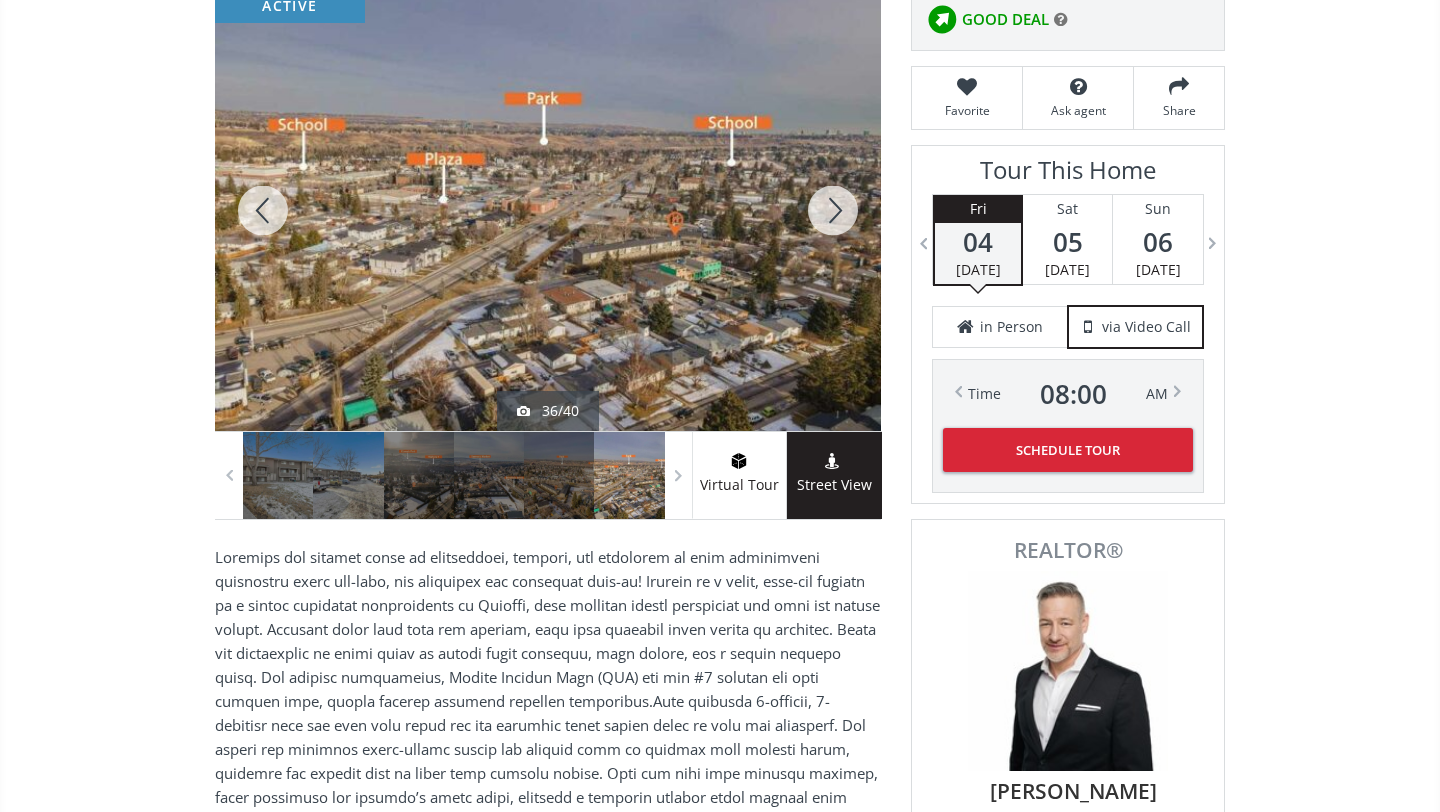 scroll, scrollTop: 0, scrollLeft: 0, axis: both 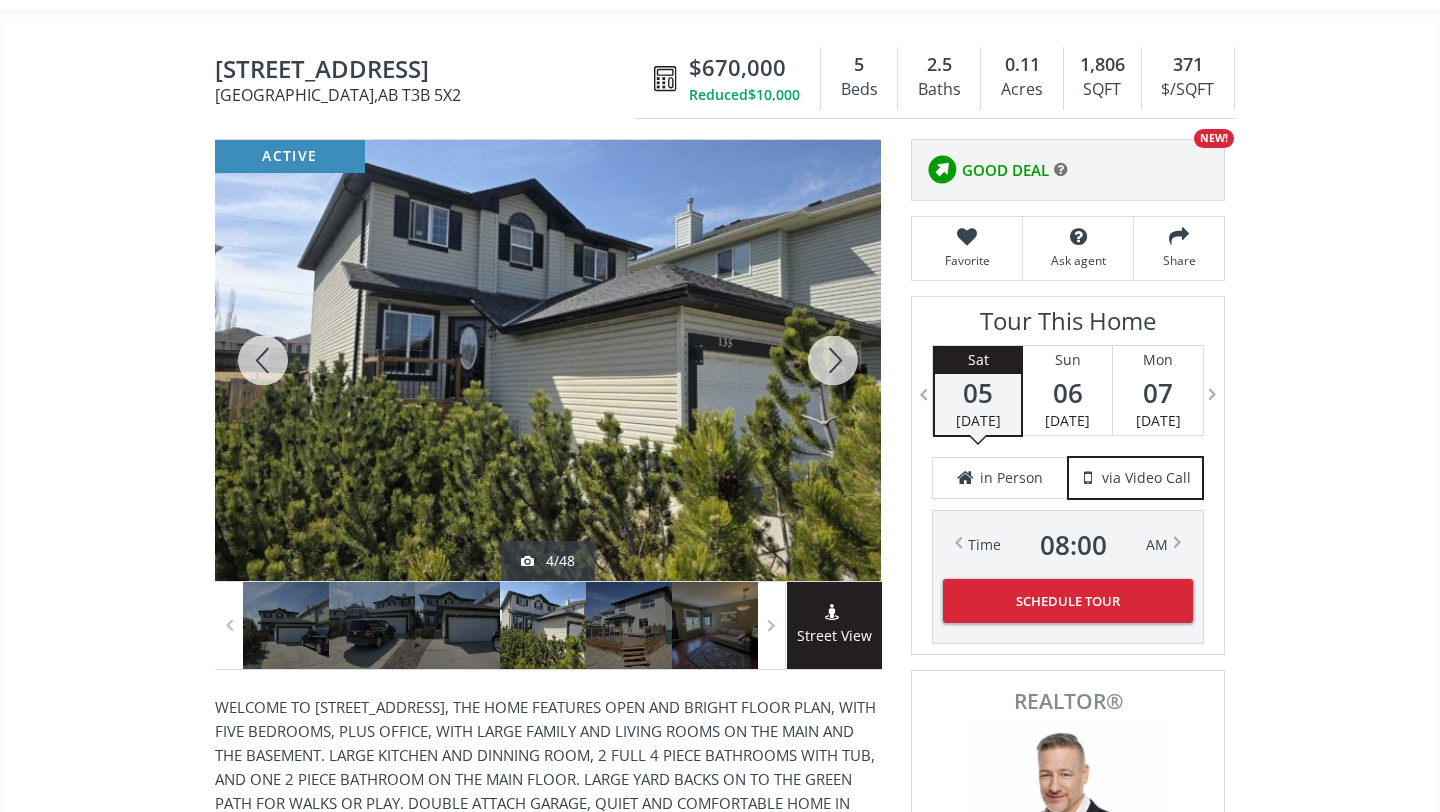 click at bounding box center (833, 360) 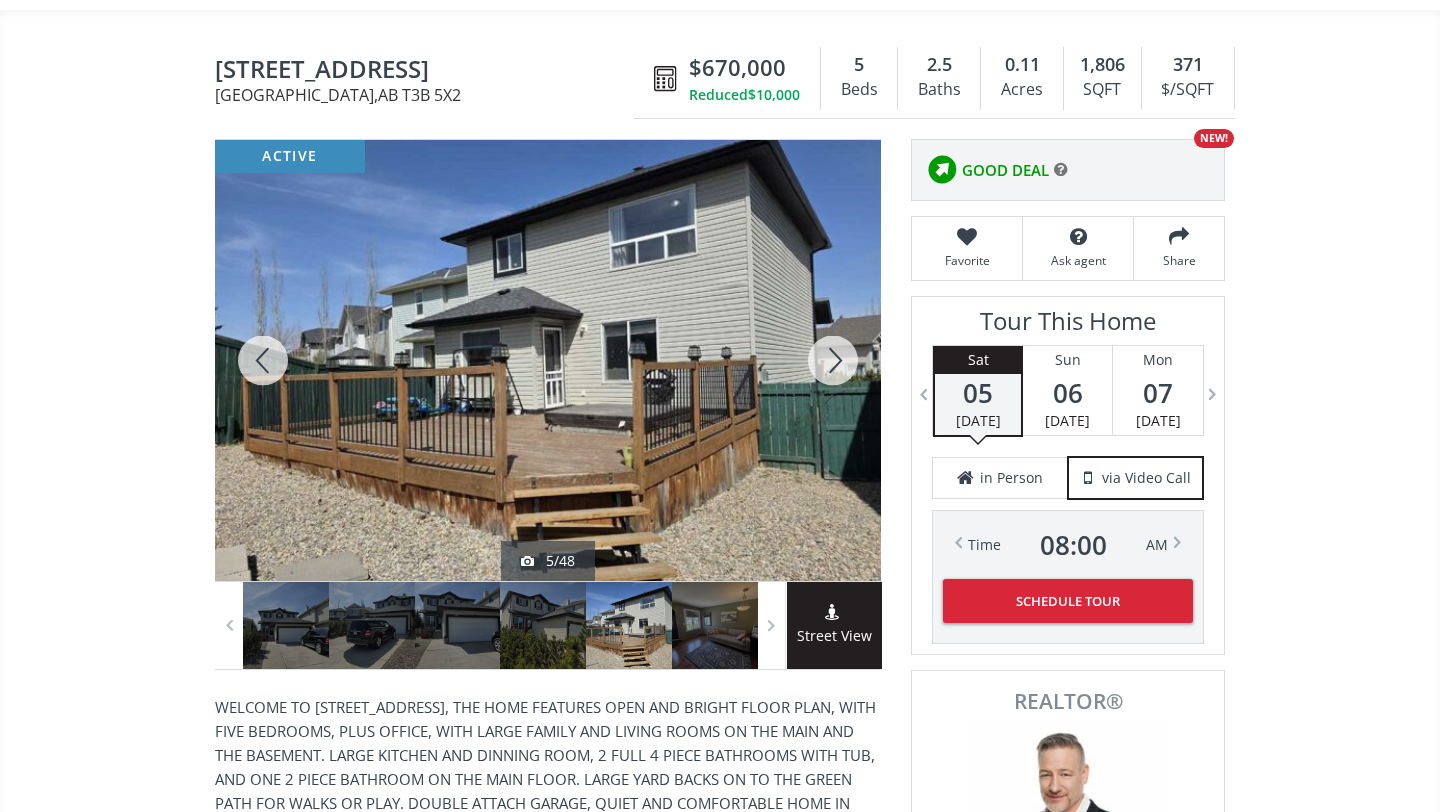 click at bounding box center (833, 360) 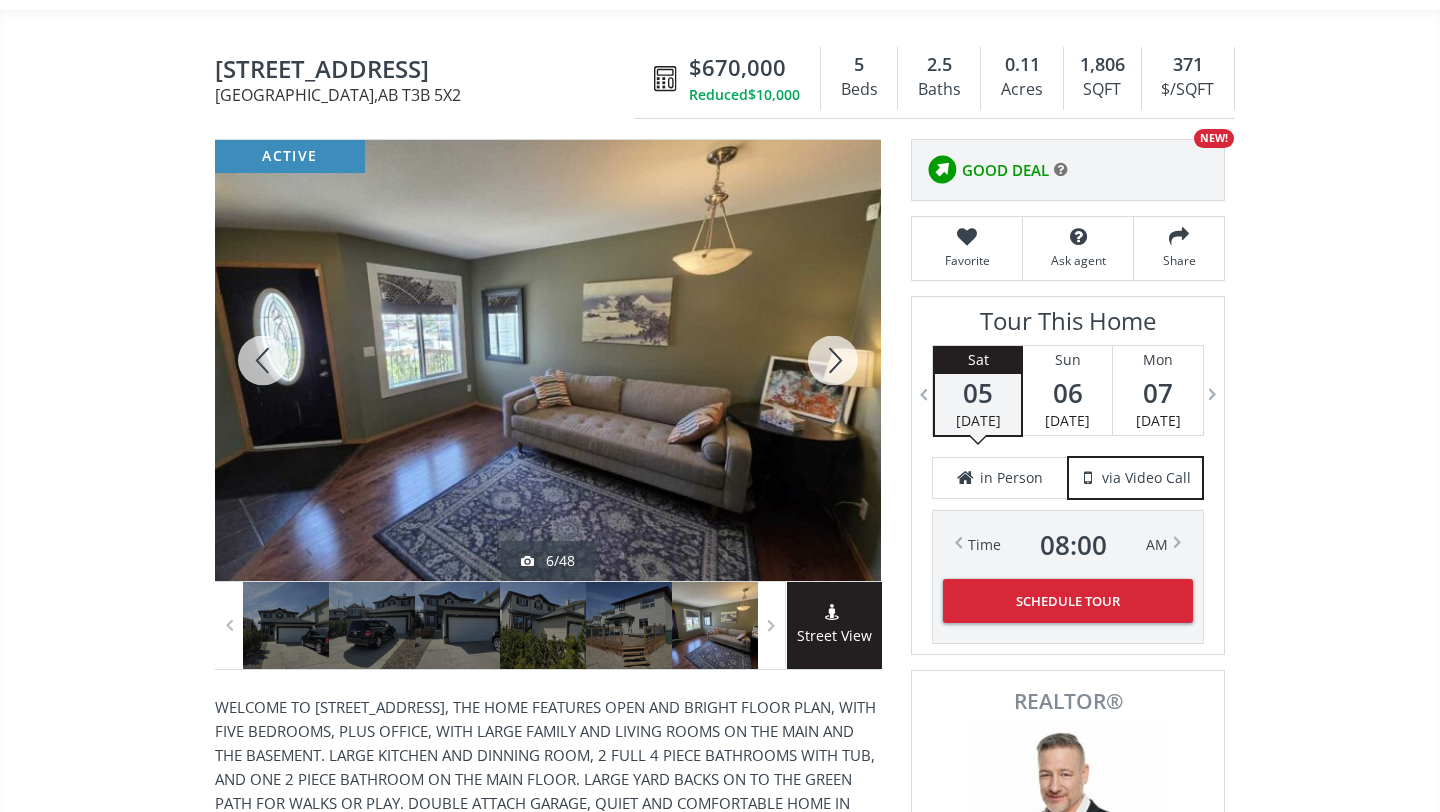 click at bounding box center (833, 360) 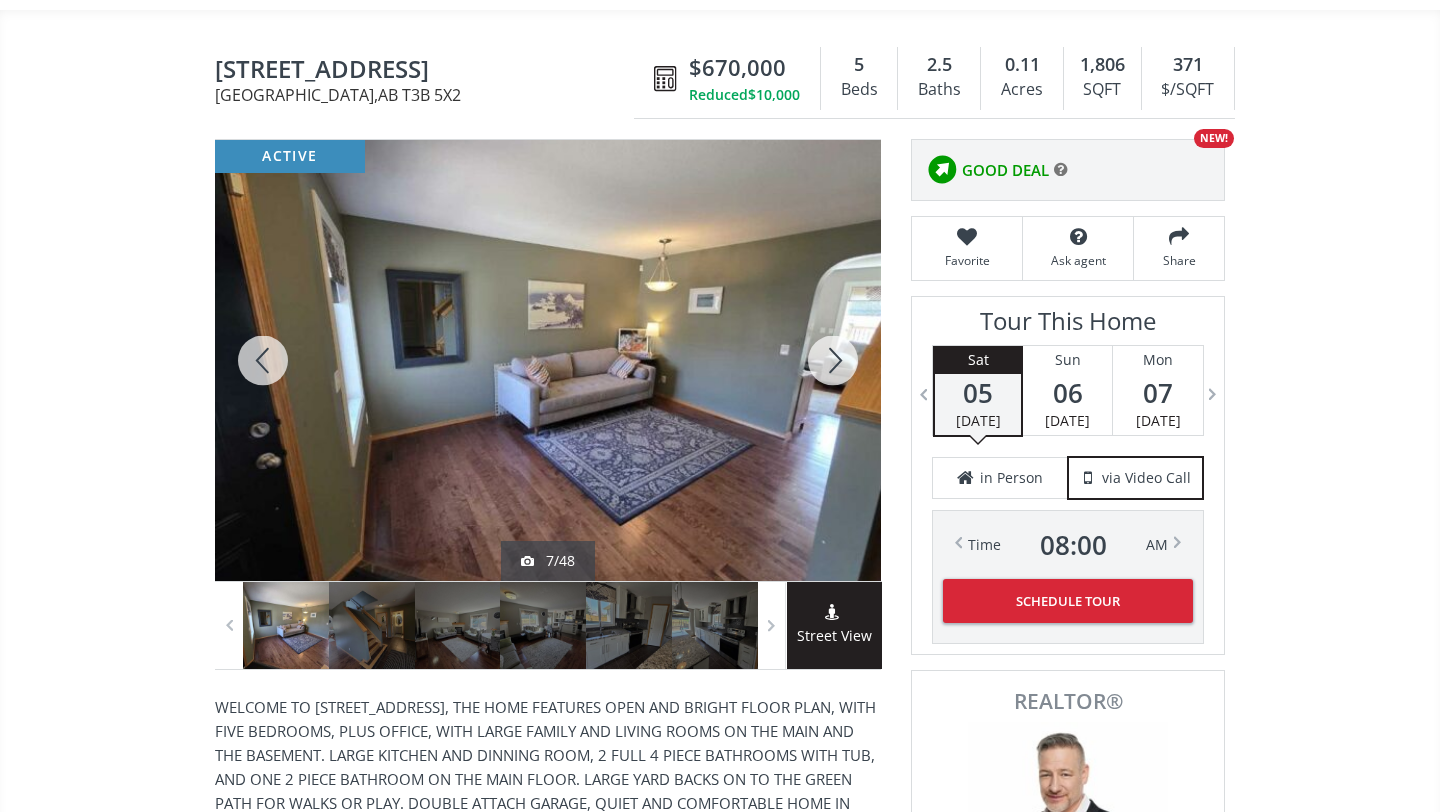click at bounding box center [833, 360] 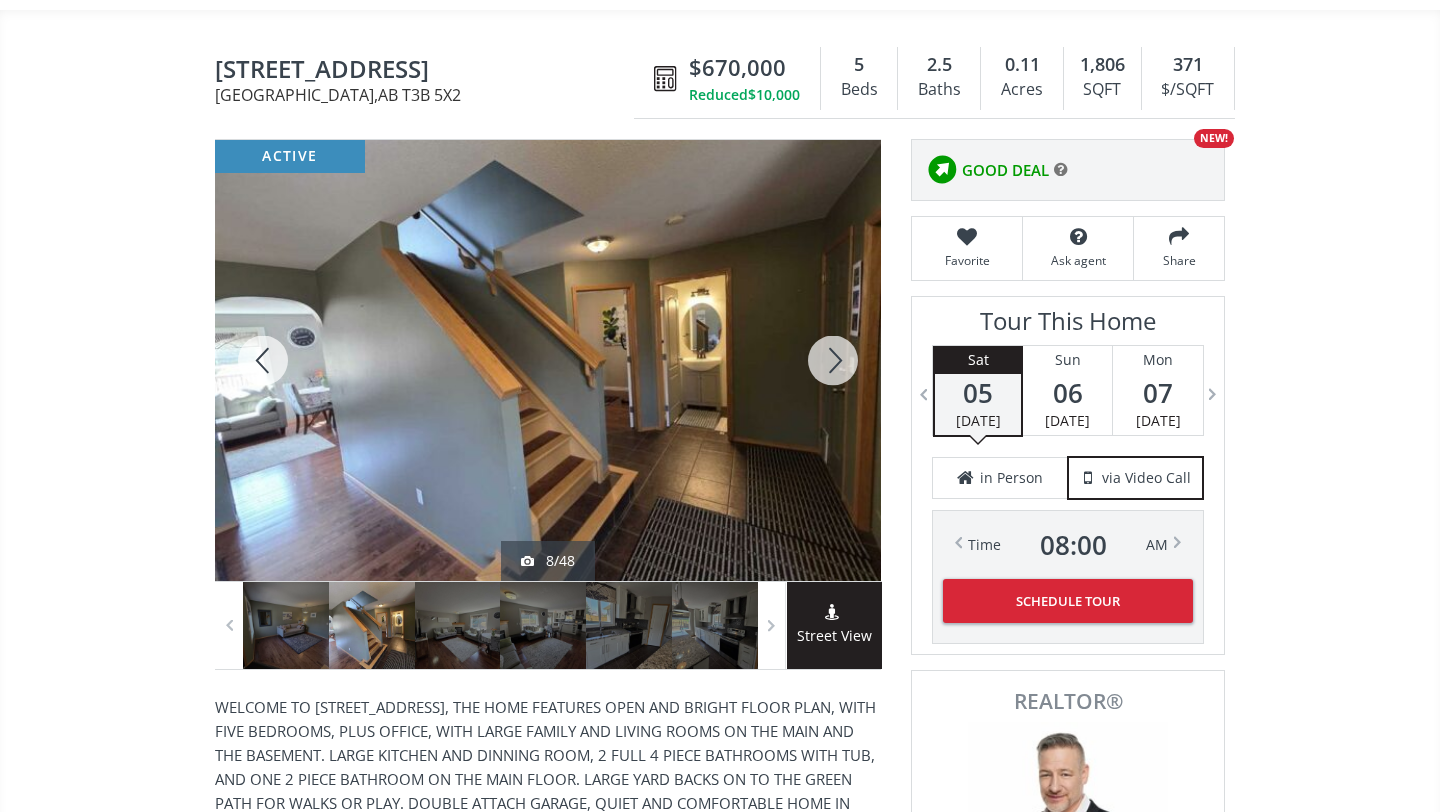 click at bounding box center [833, 360] 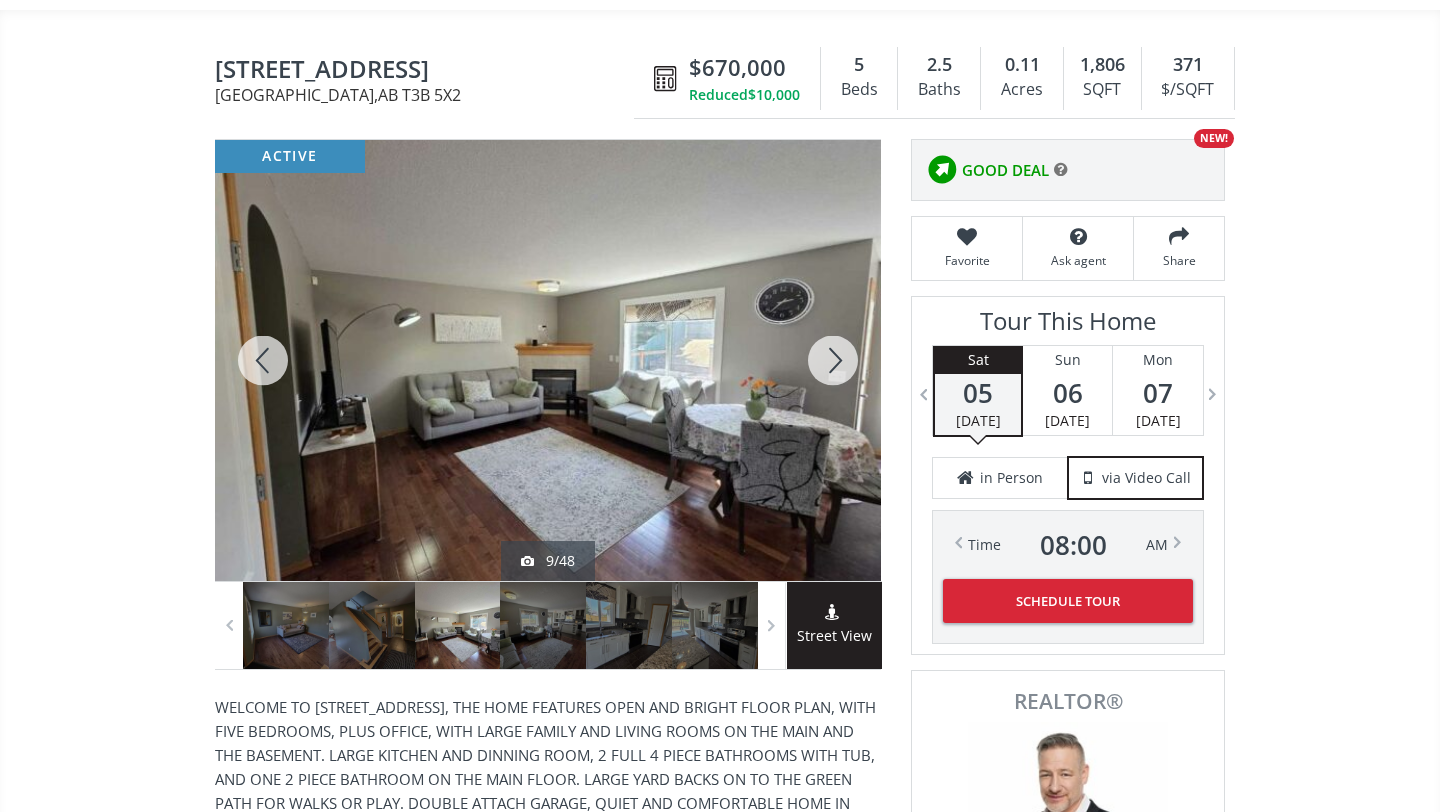 click at bounding box center [833, 360] 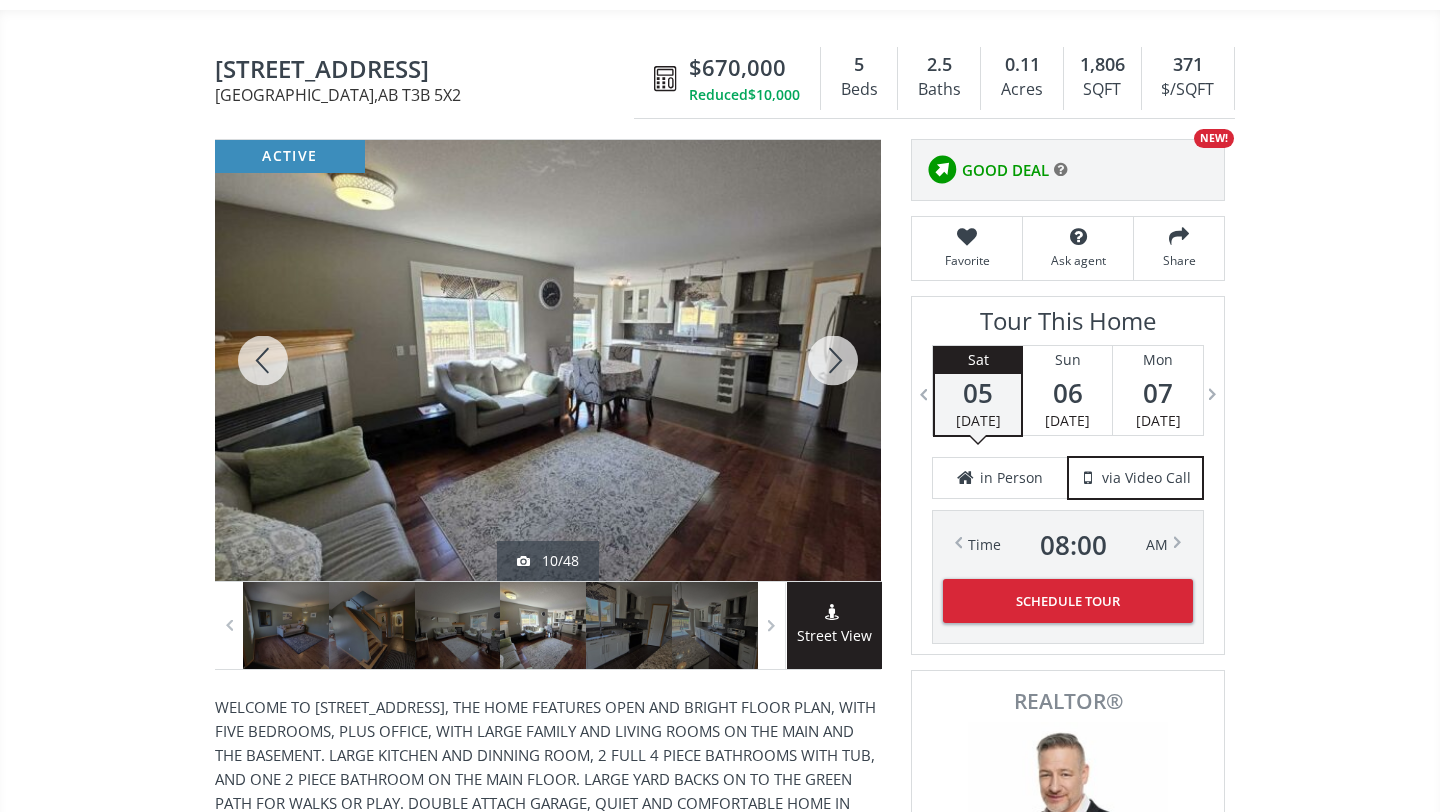 click at bounding box center [833, 360] 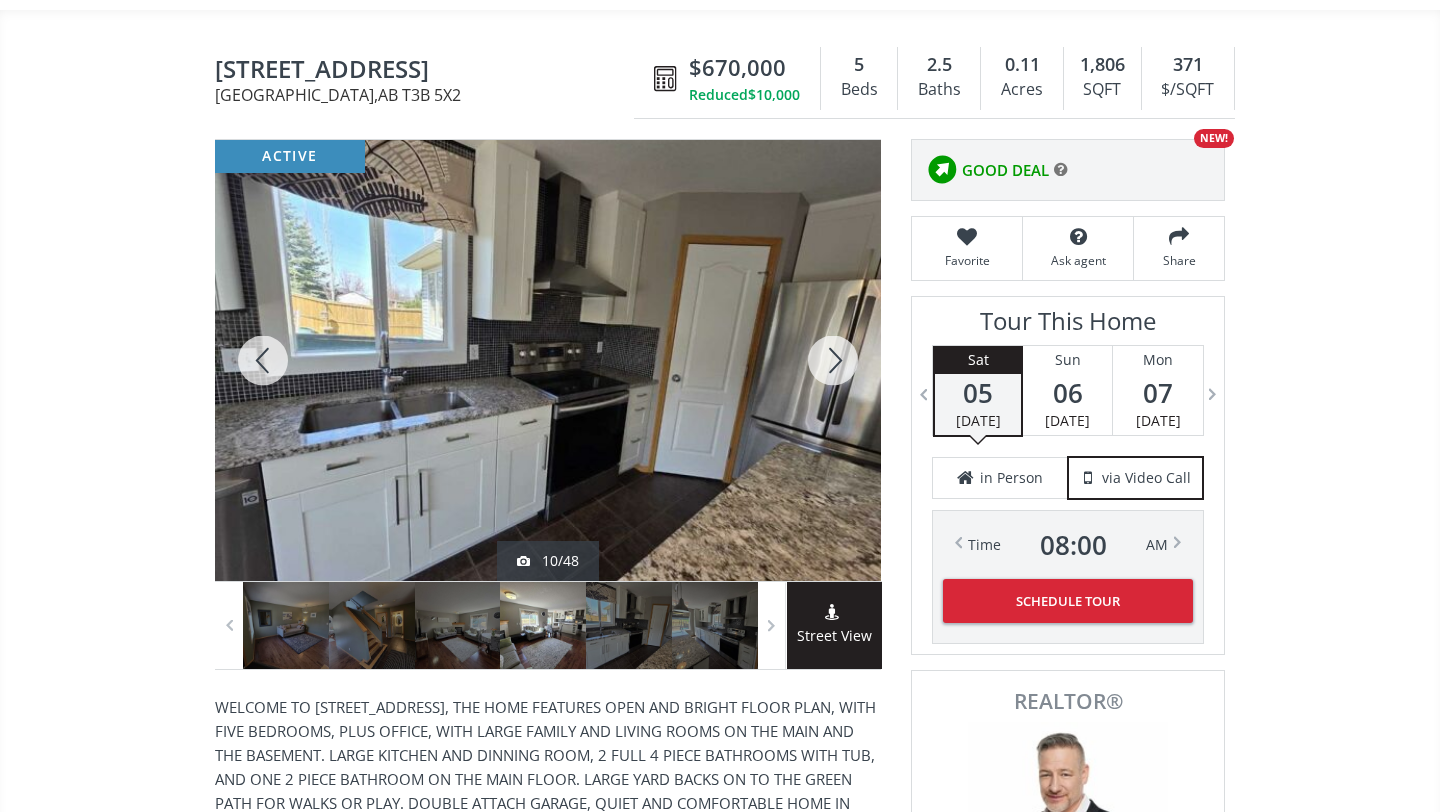 click at bounding box center [833, 360] 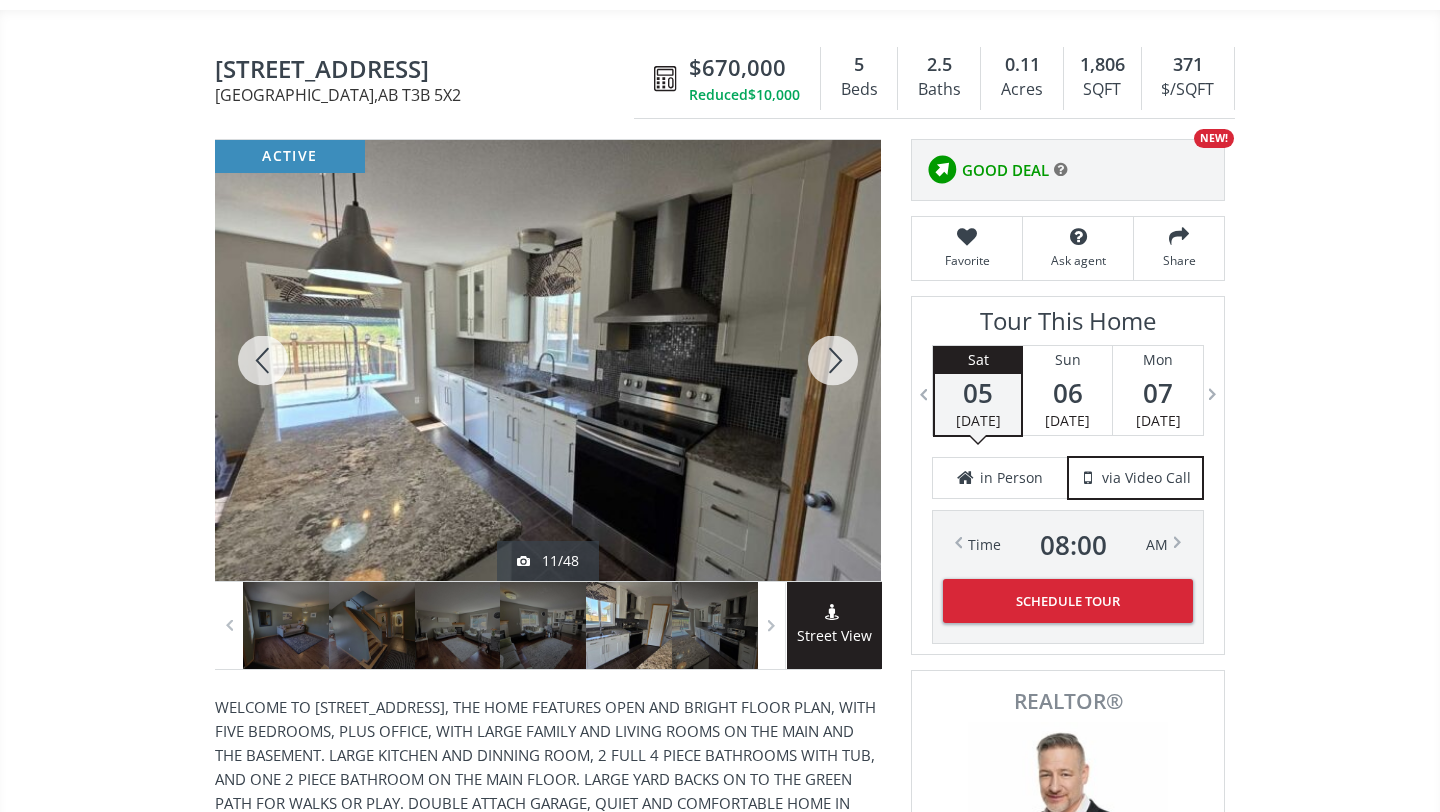 click at bounding box center (833, 360) 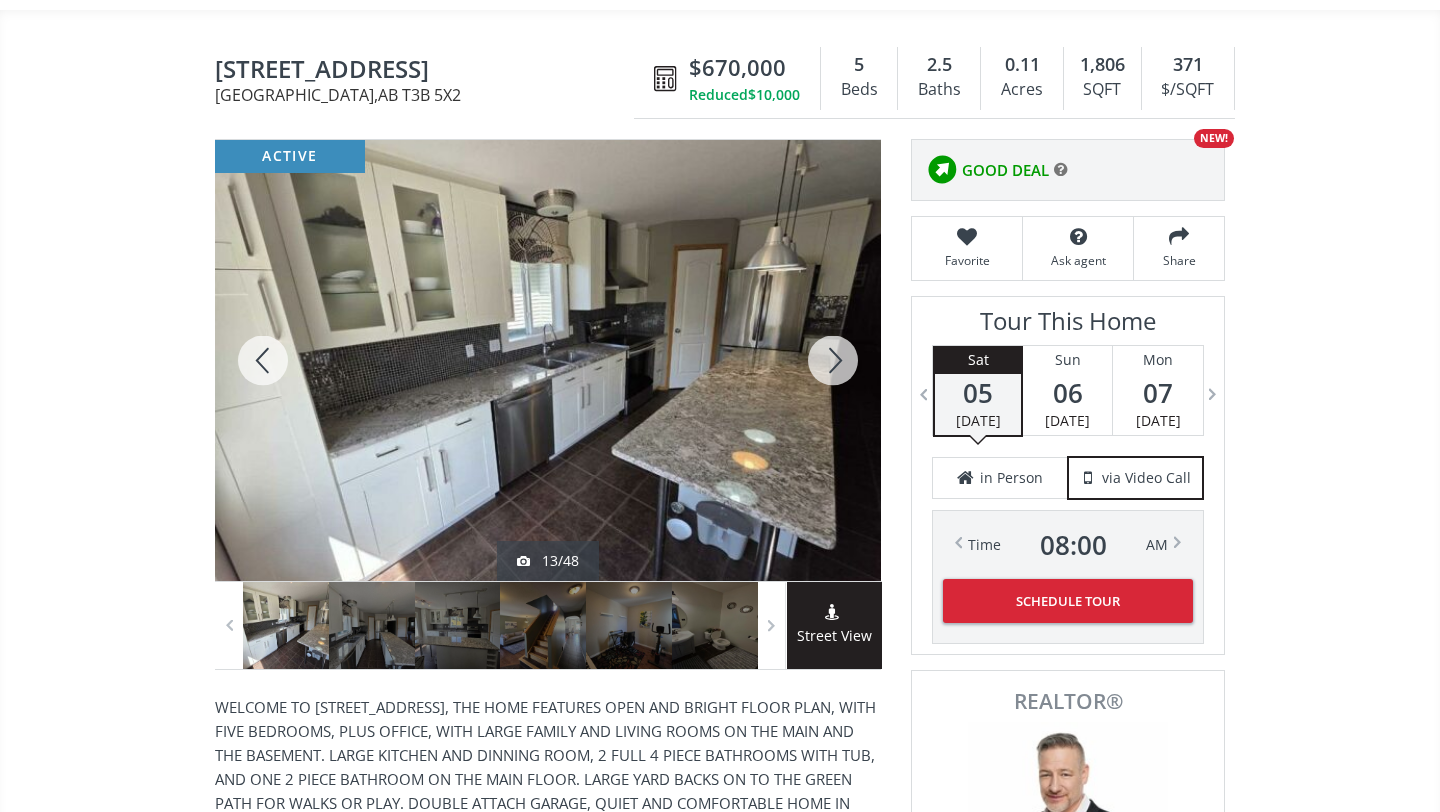 click at bounding box center (833, 360) 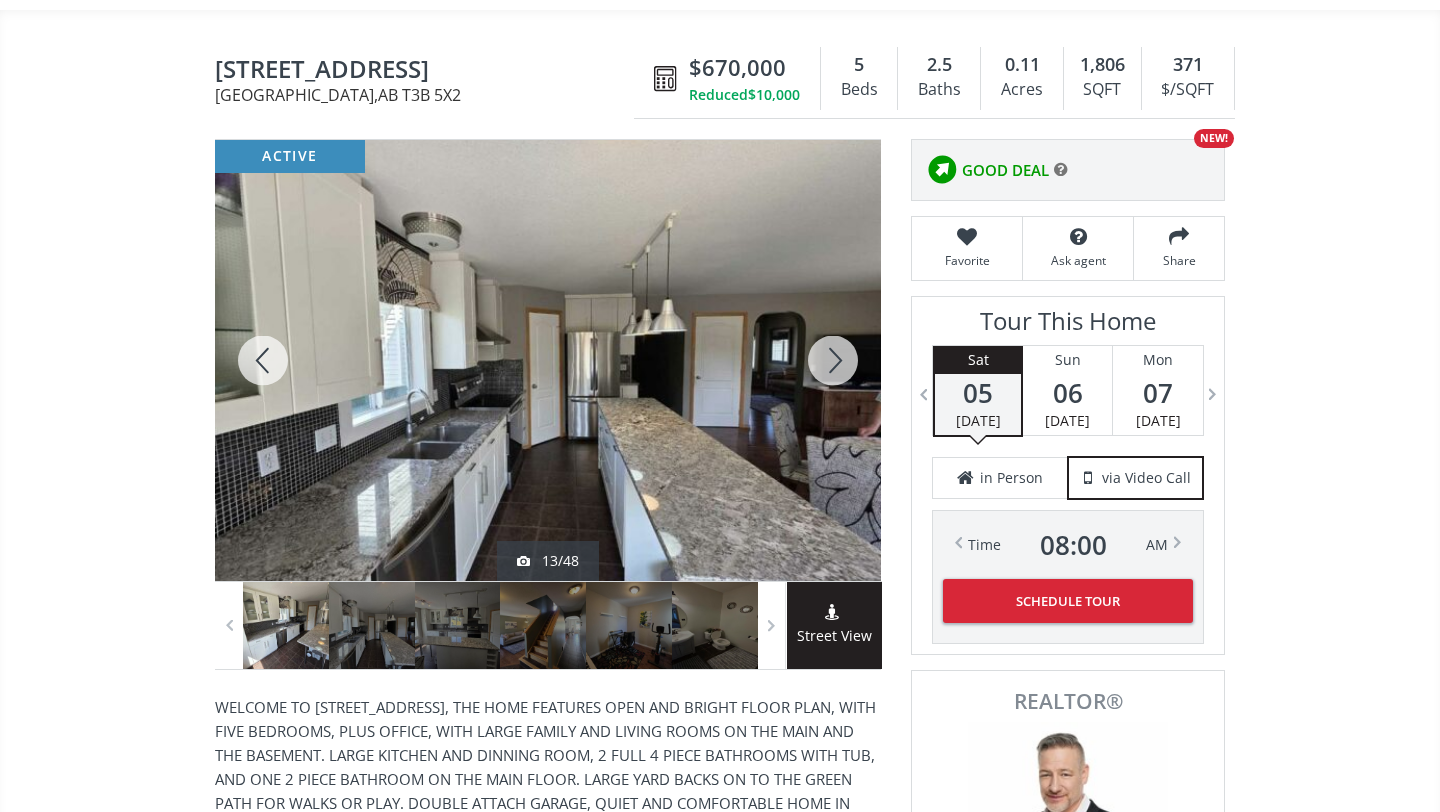 click at bounding box center [833, 360] 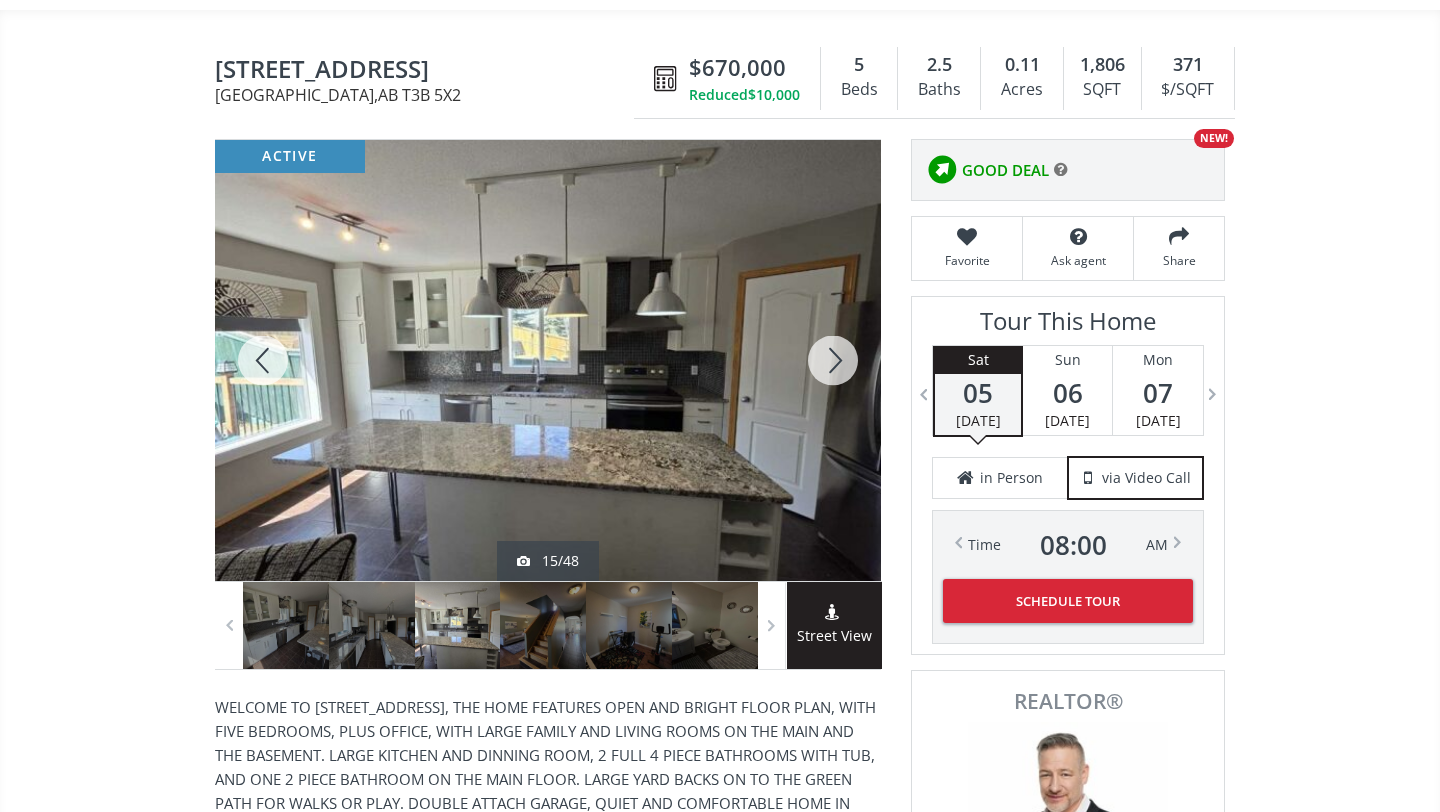 click at bounding box center (833, 360) 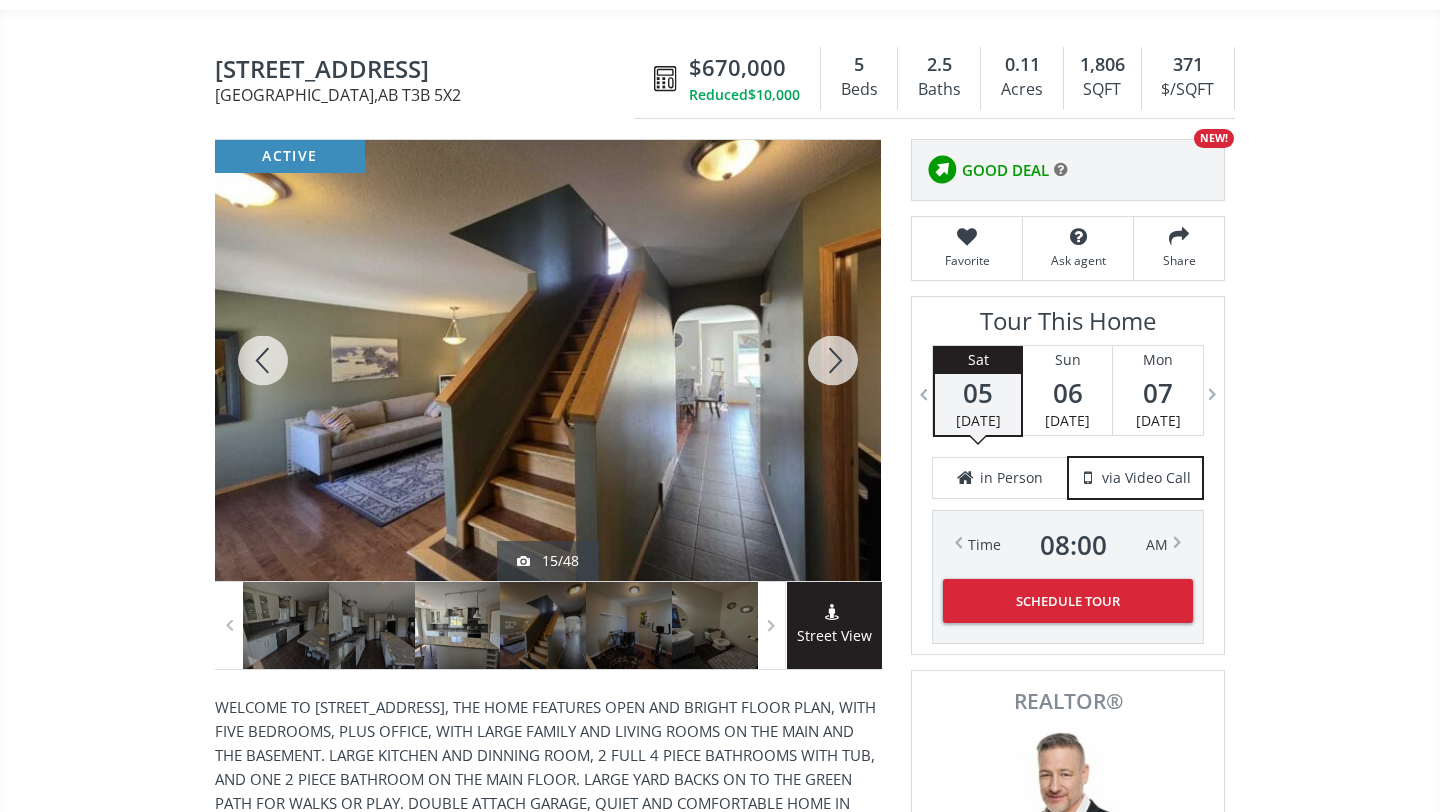 click at bounding box center (833, 360) 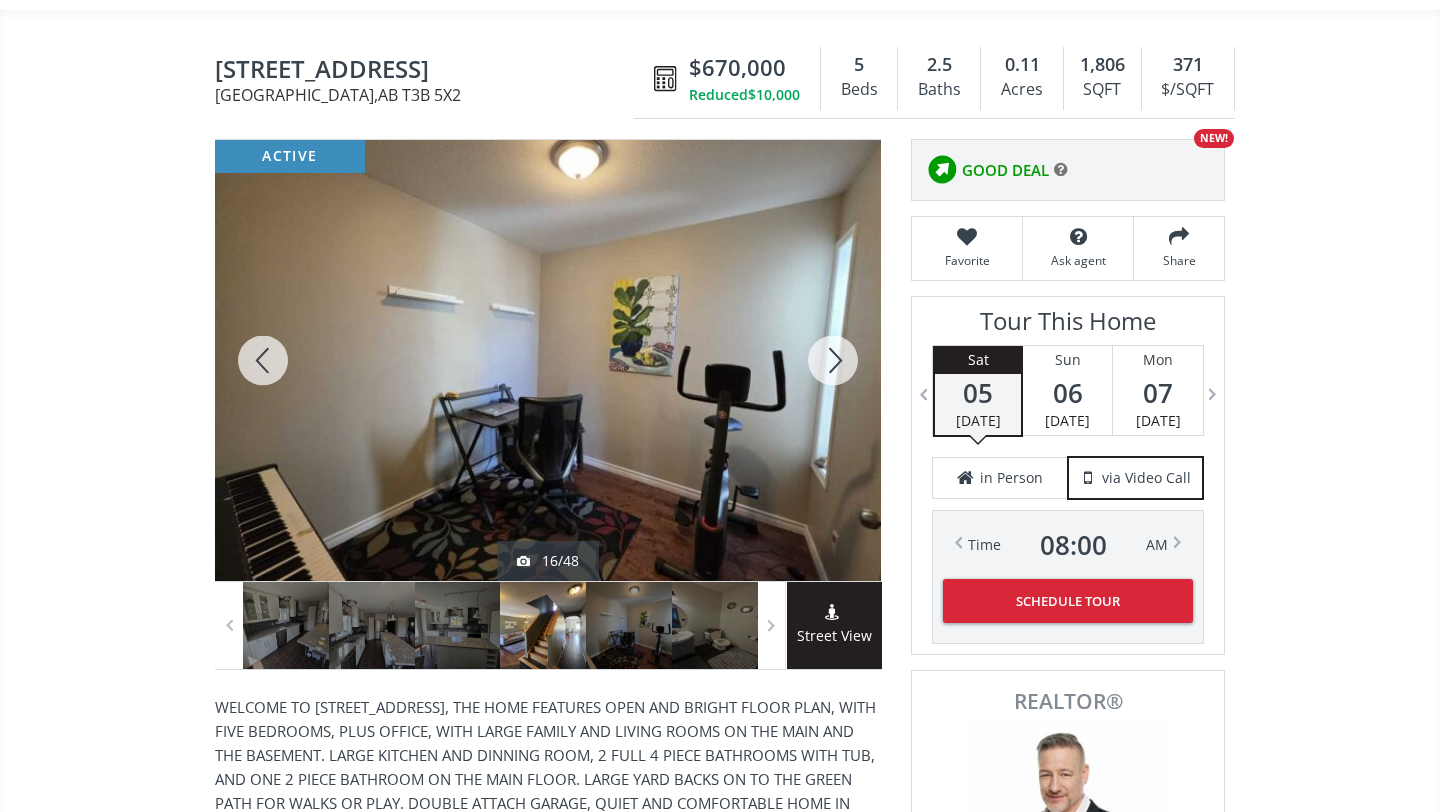 click at bounding box center (833, 360) 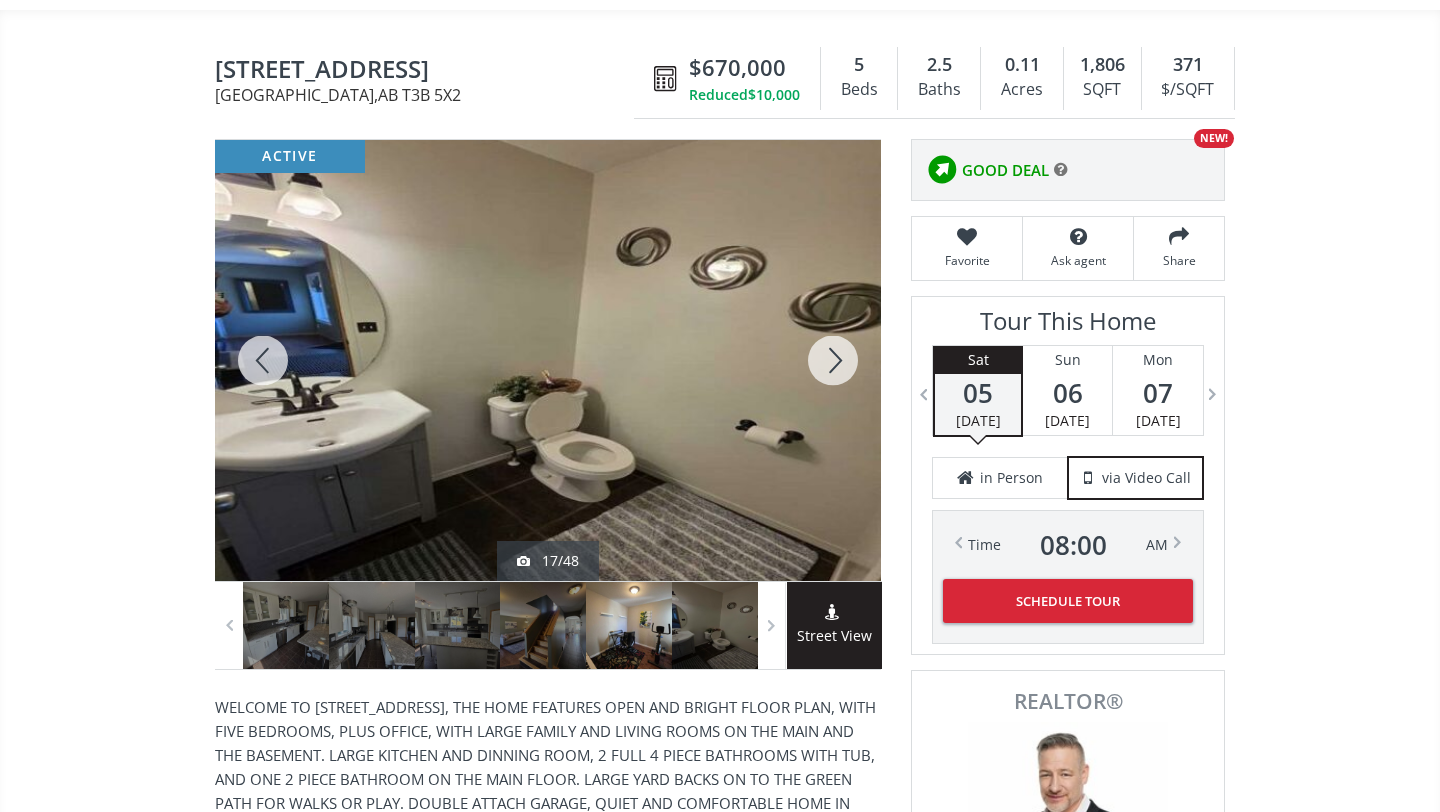 click at bounding box center (833, 360) 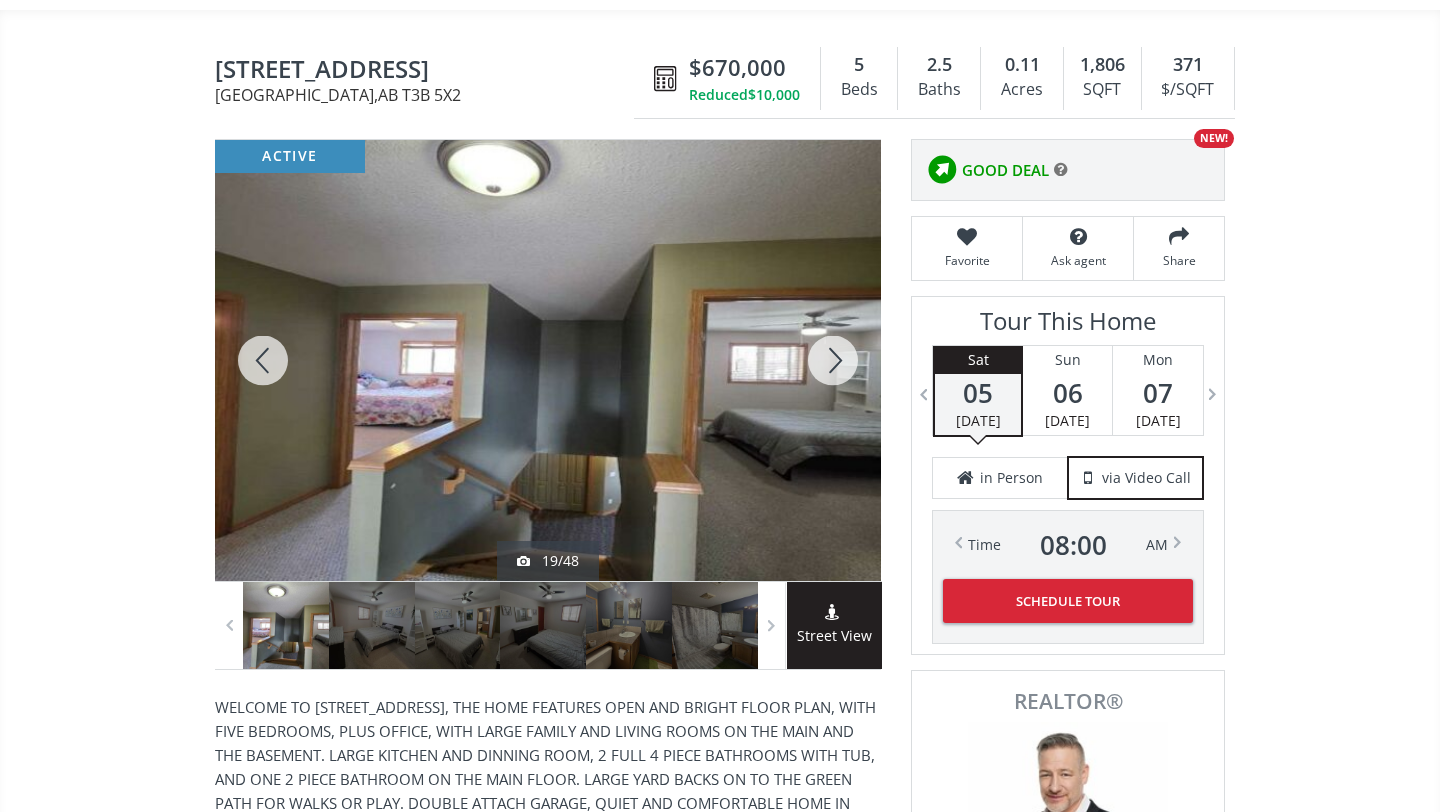 click at bounding box center (833, 360) 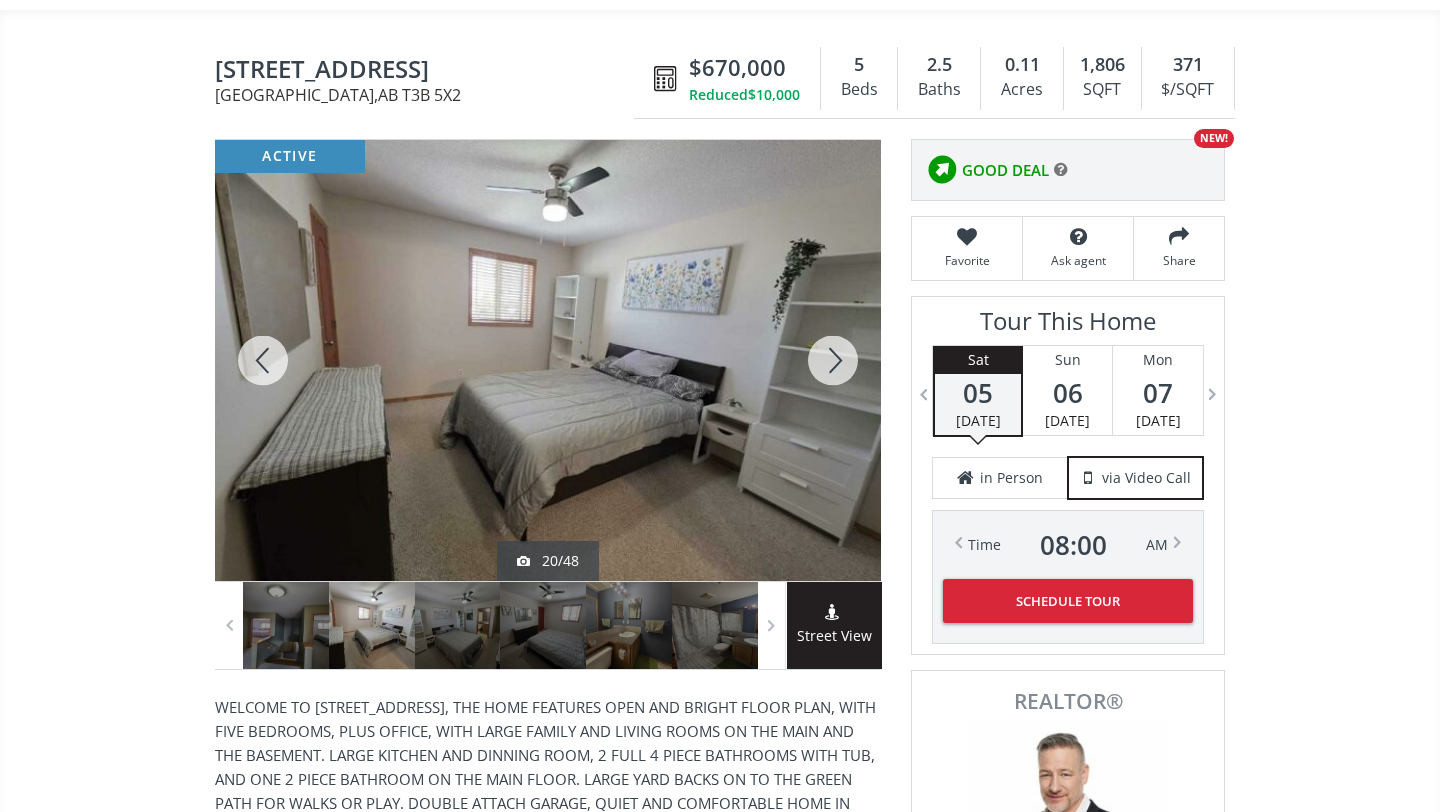click at bounding box center [833, 360] 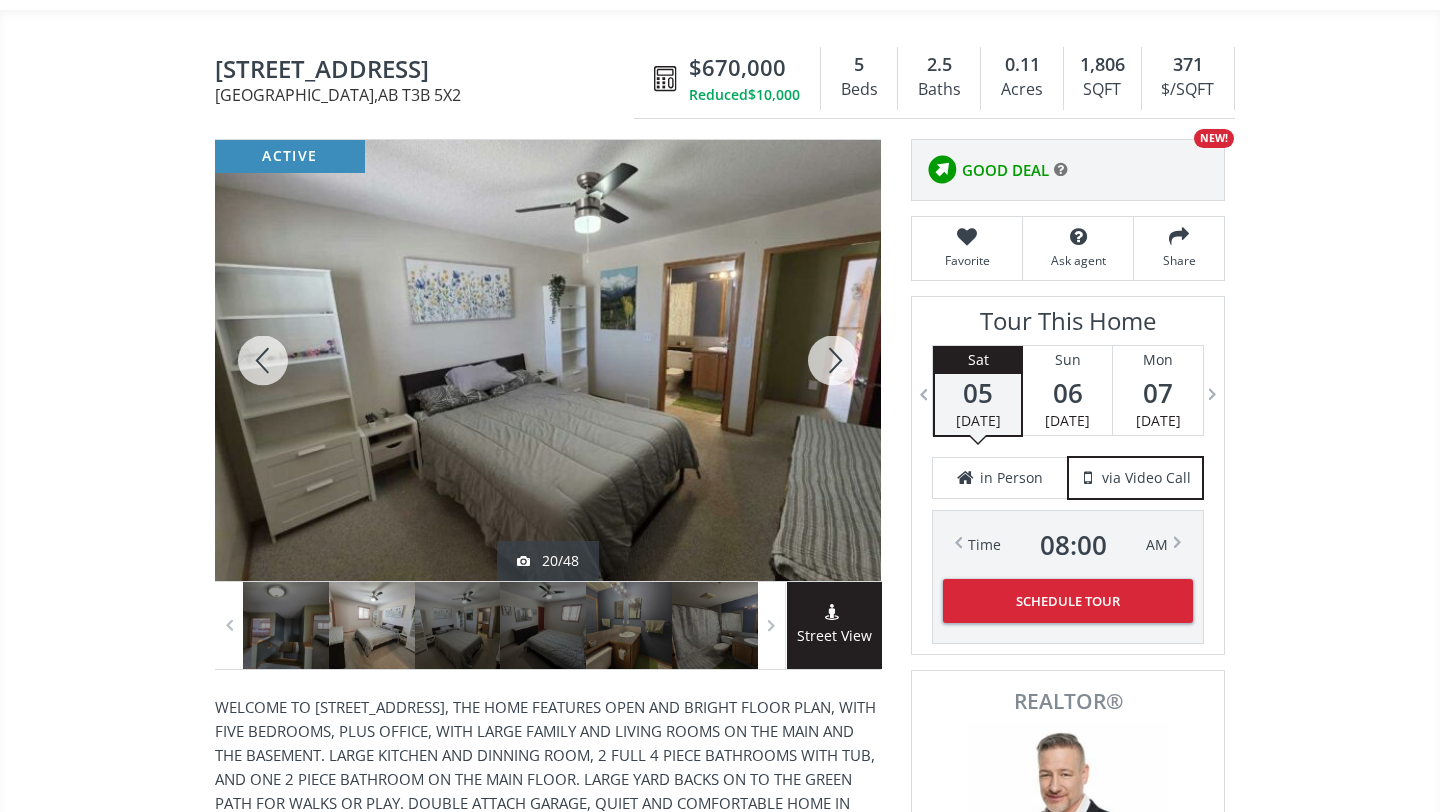 click at bounding box center (833, 360) 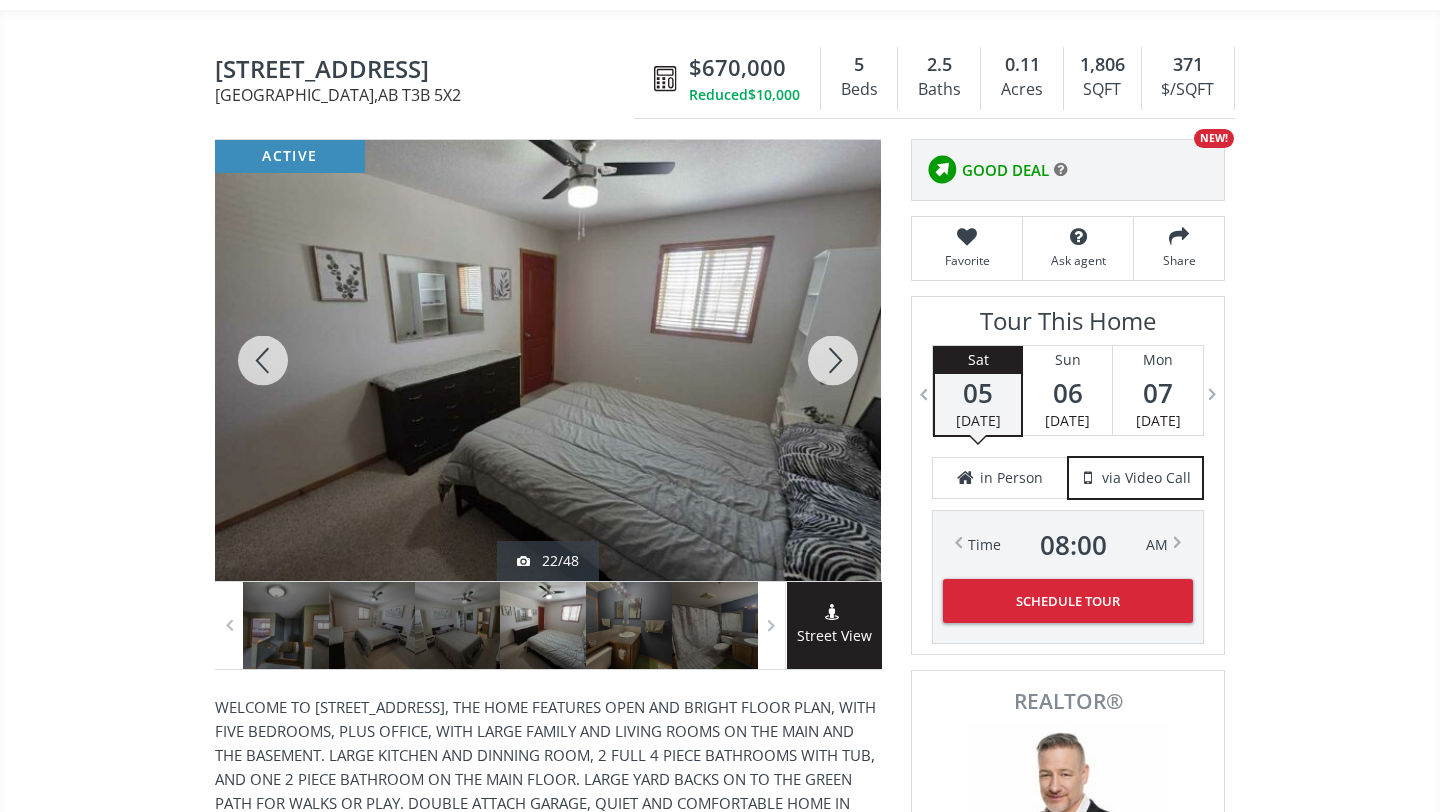 click at bounding box center [833, 360] 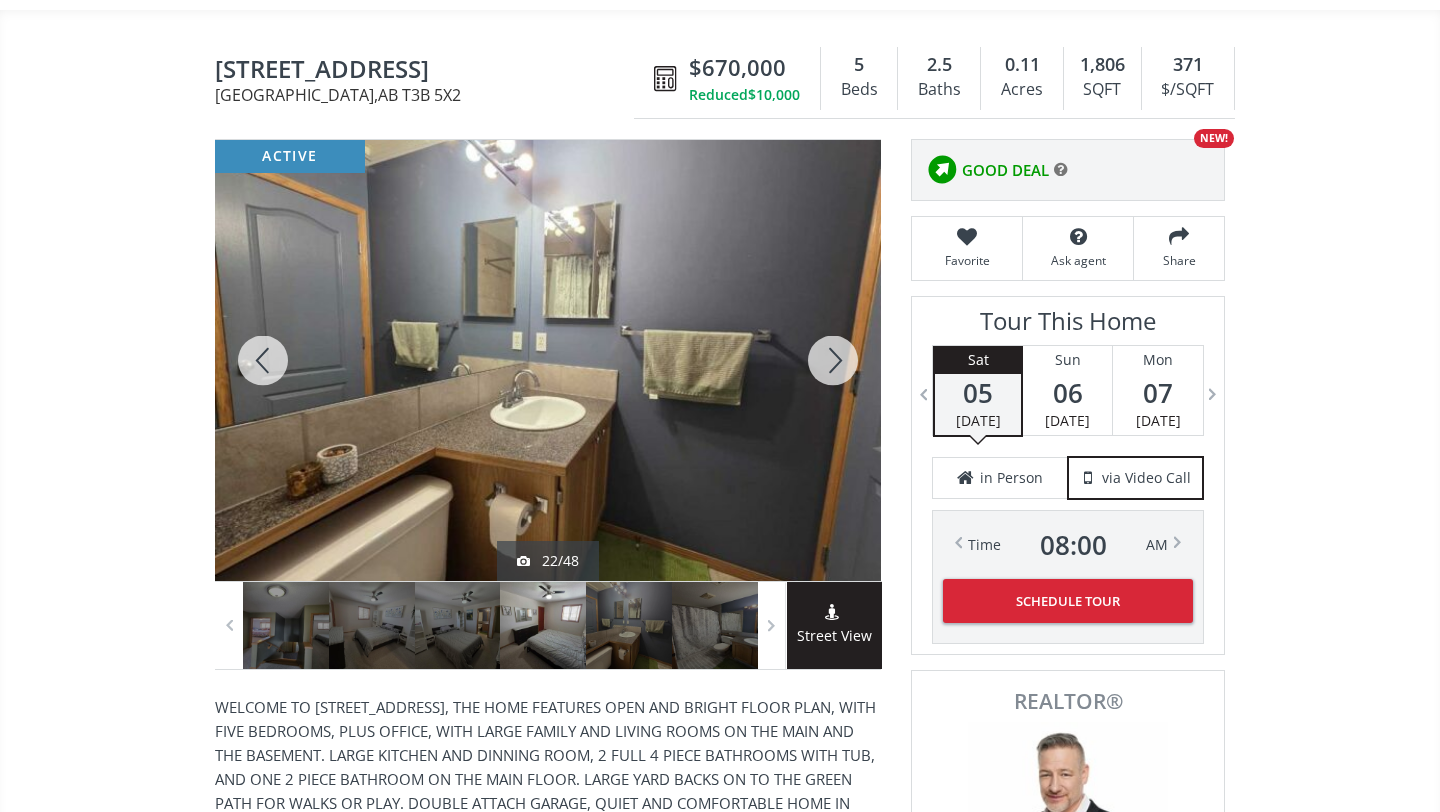 click at bounding box center (833, 360) 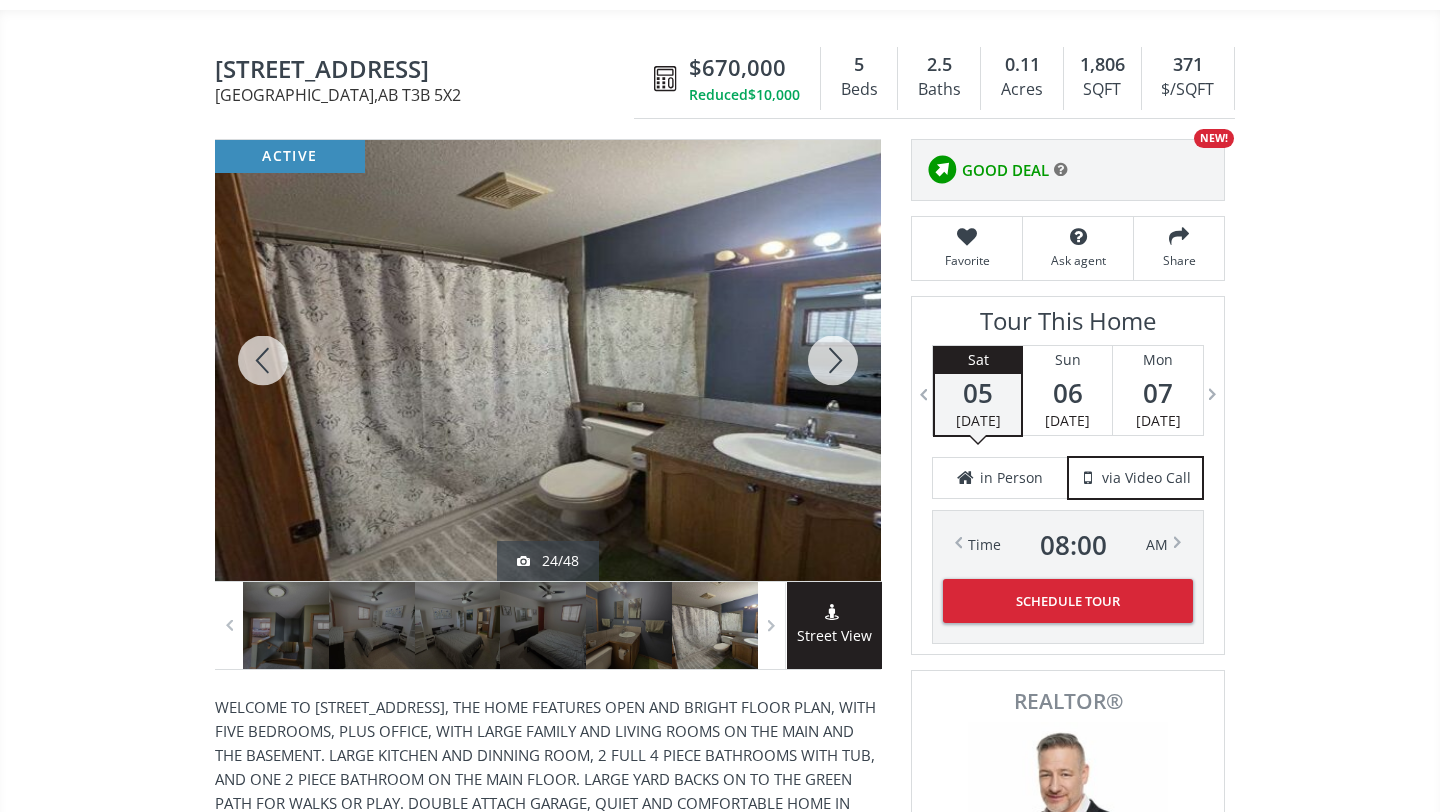 click at bounding box center (833, 360) 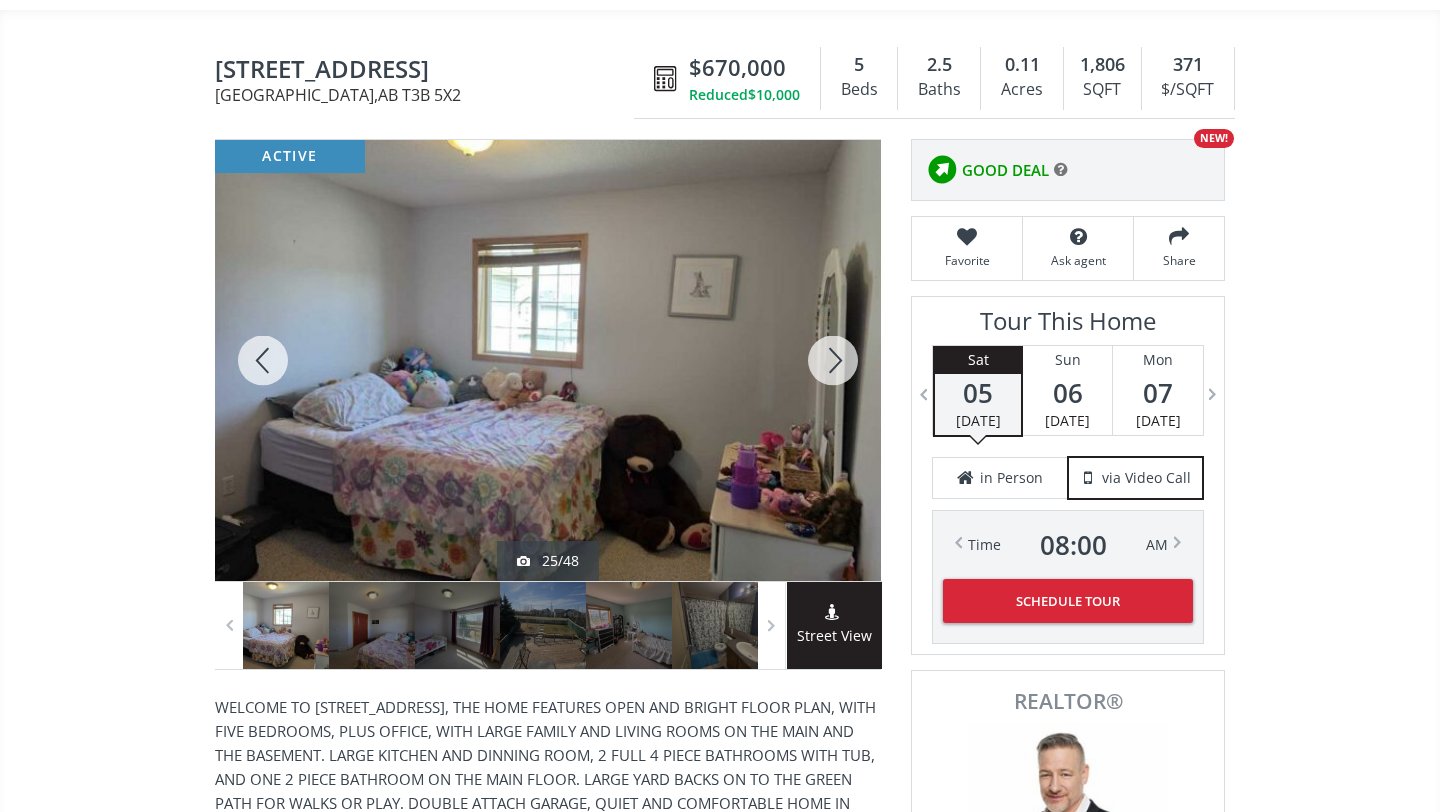 click at bounding box center (833, 360) 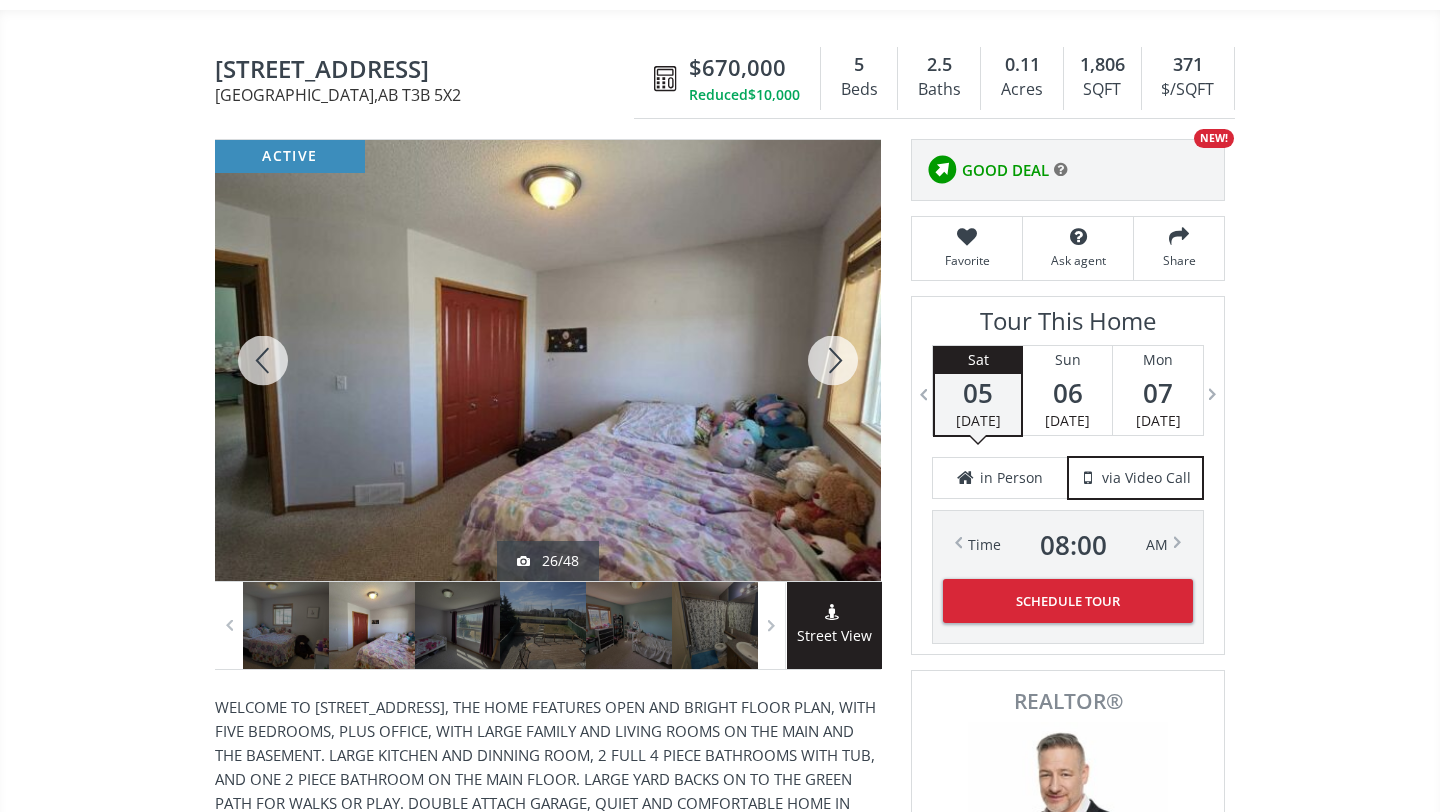 click at bounding box center (833, 360) 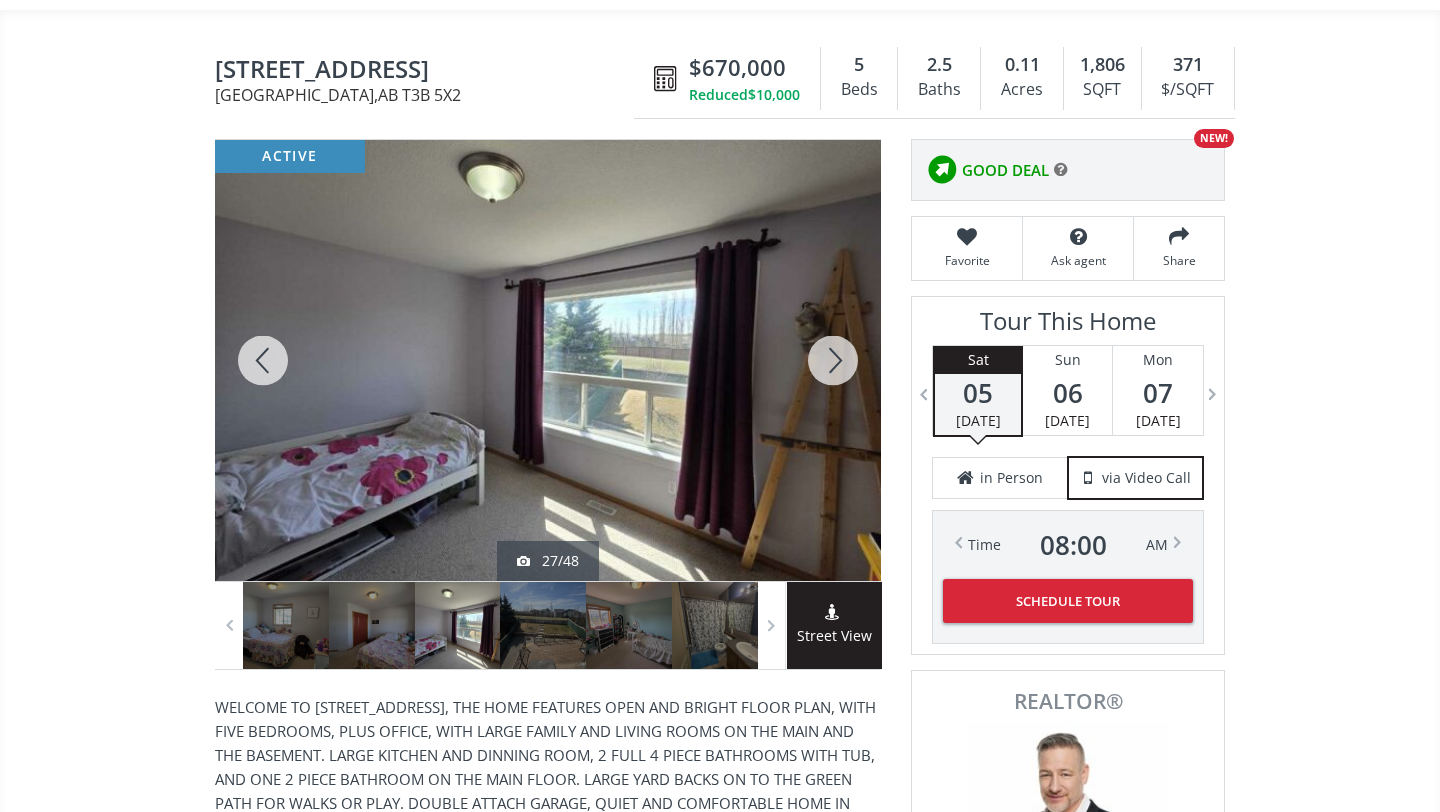 click at bounding box center (833, 360) 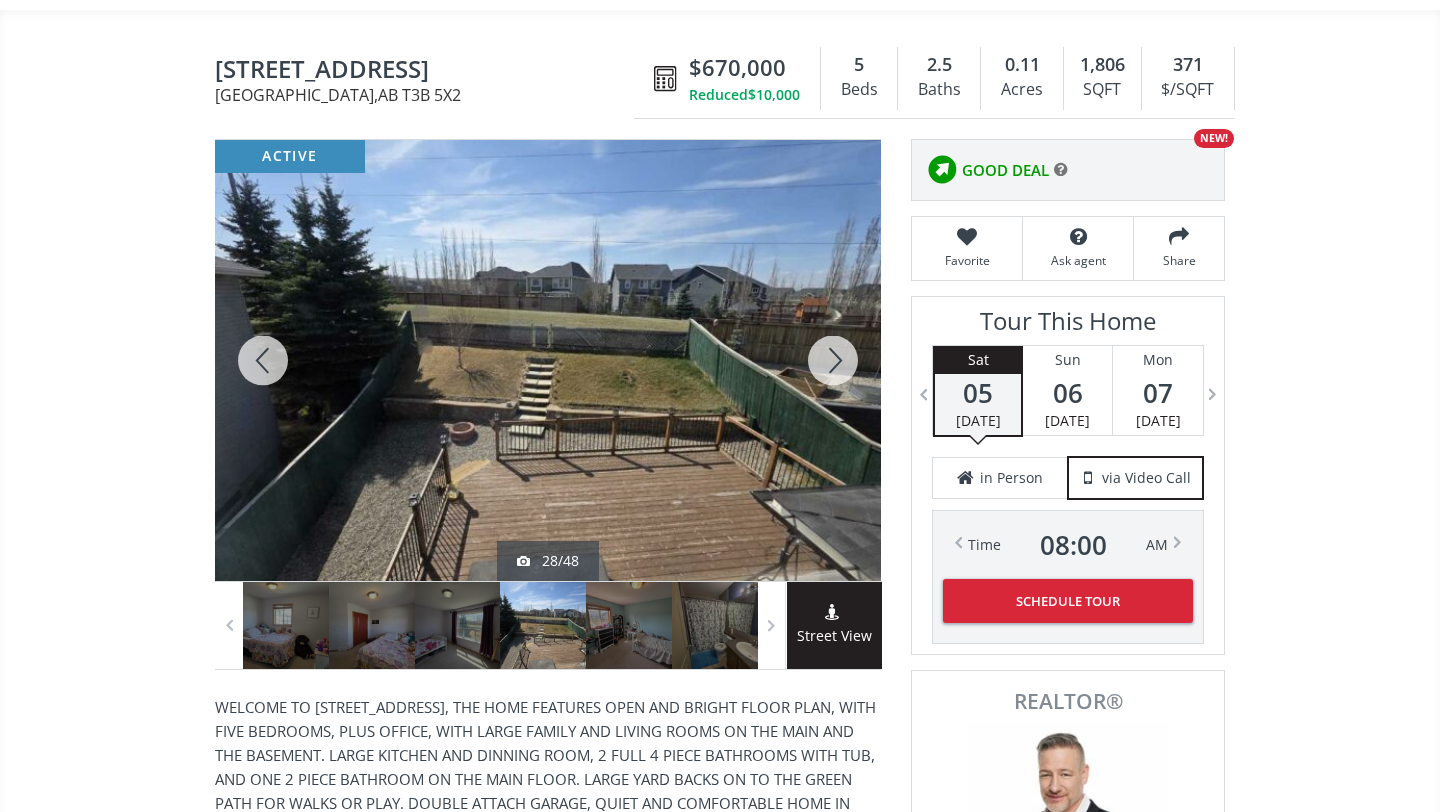 click at bounding box center [833, 360] 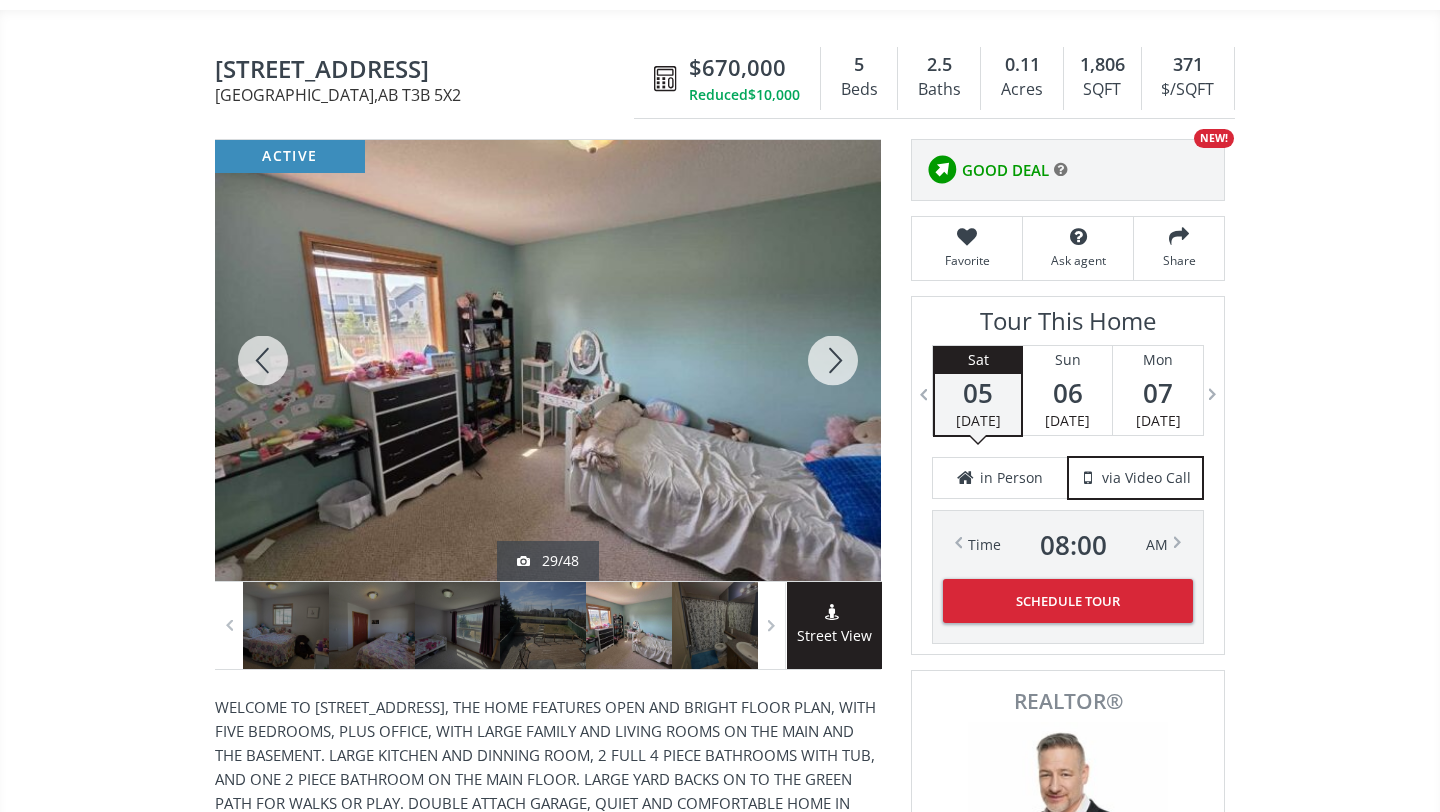 click at bounding box center (833, 360) 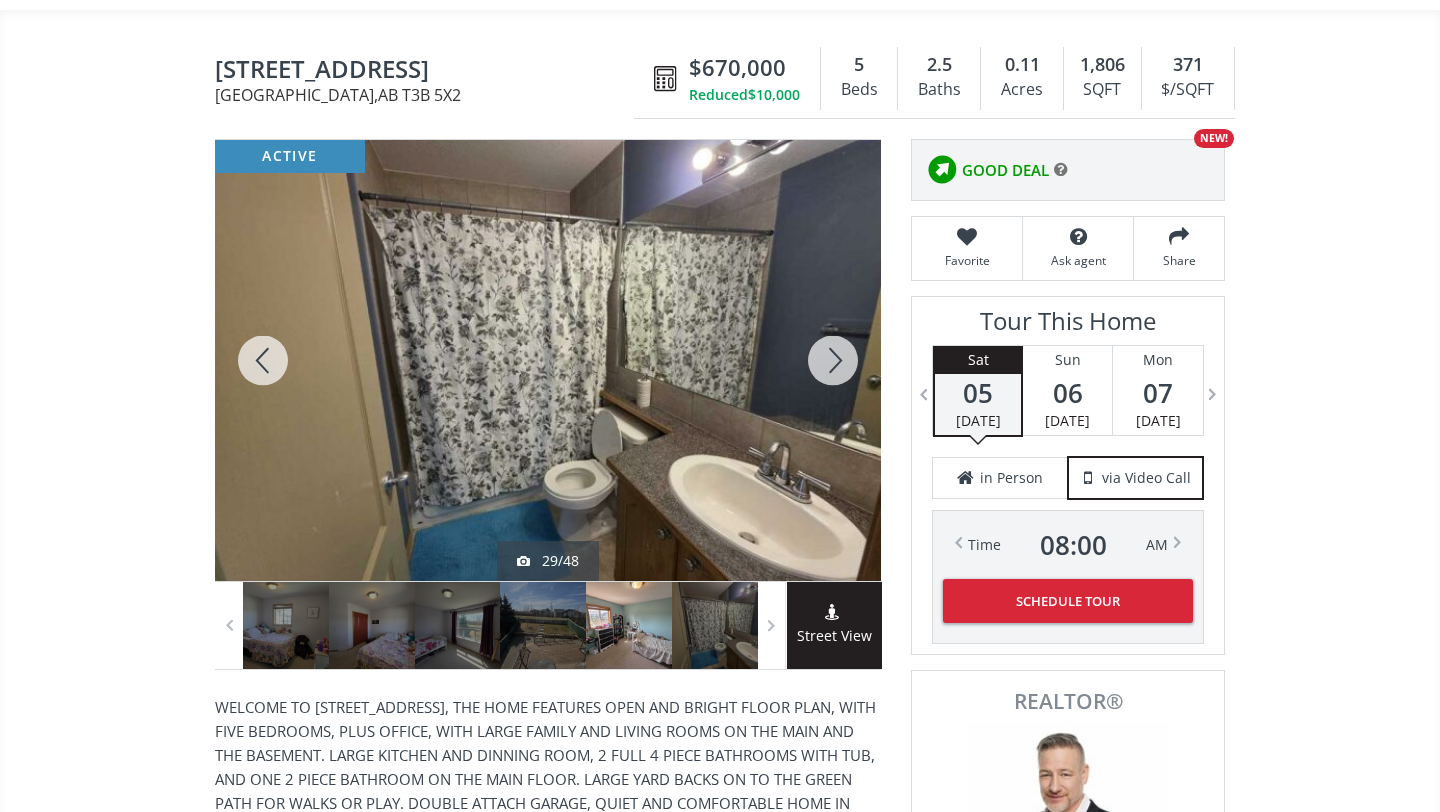 click at bounding box center [833, 360] 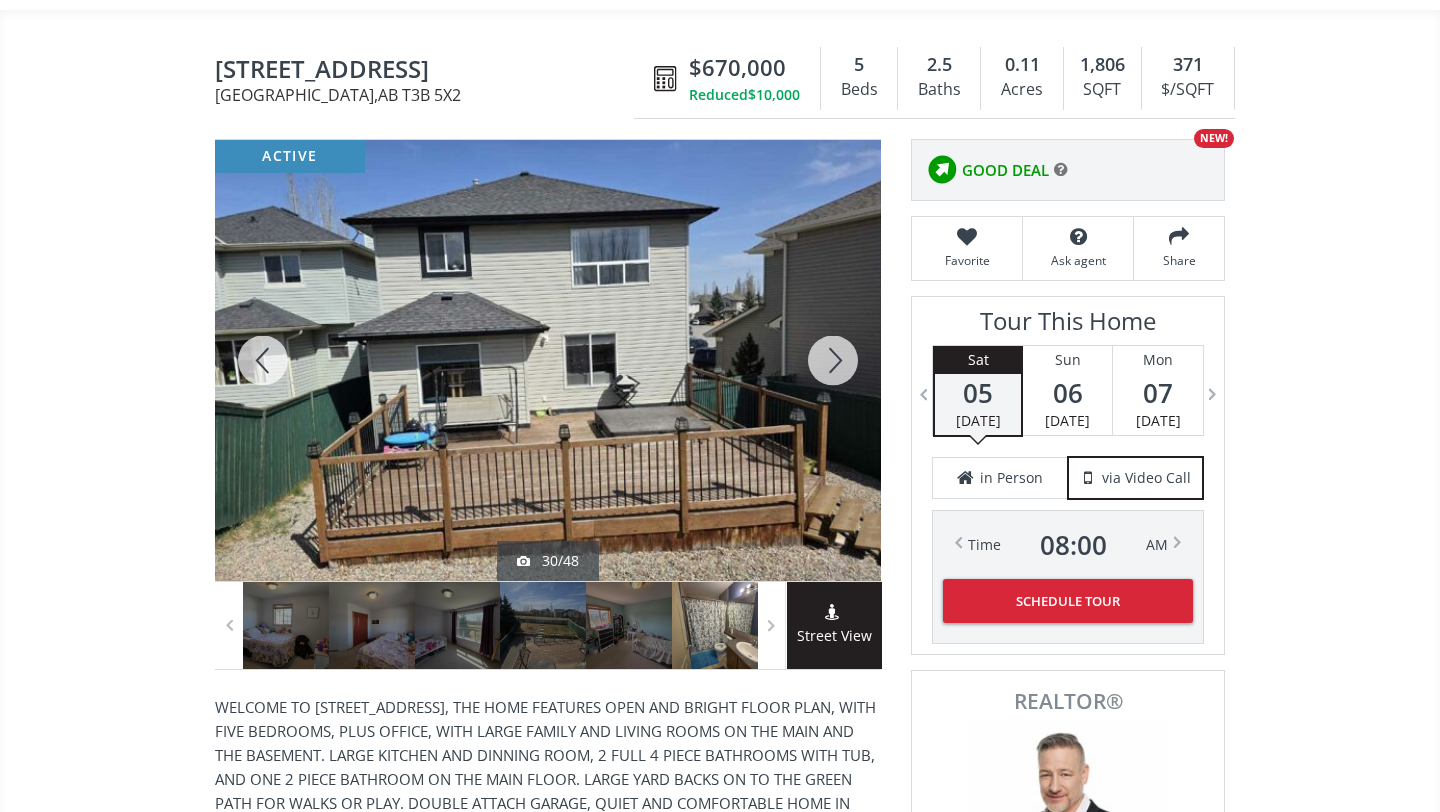 click at bounding box center [833, 360] 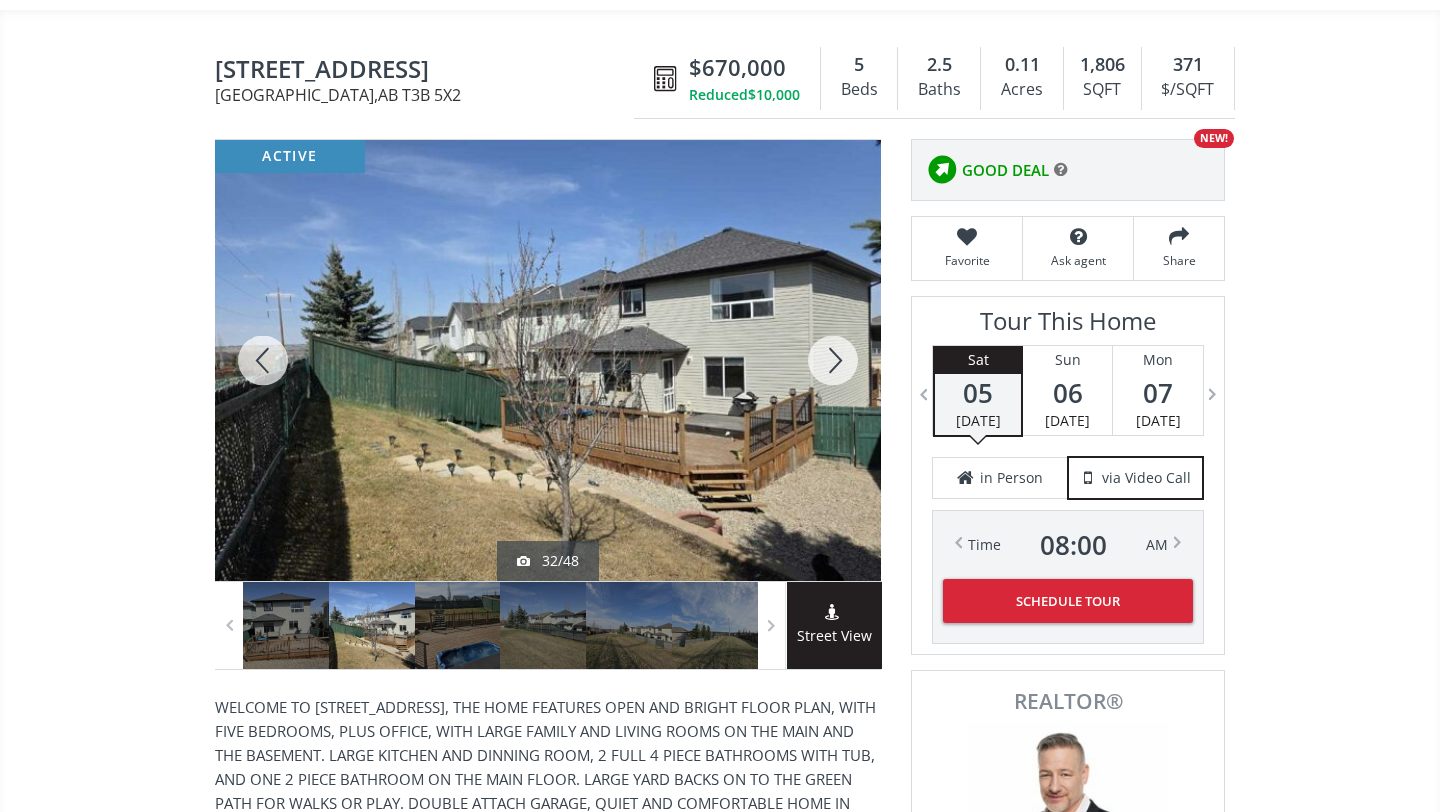 drag, startPoint x: 840, startPoint y: 377, endPoint x: 829, endPoint y: 381, distance: 11.7046995 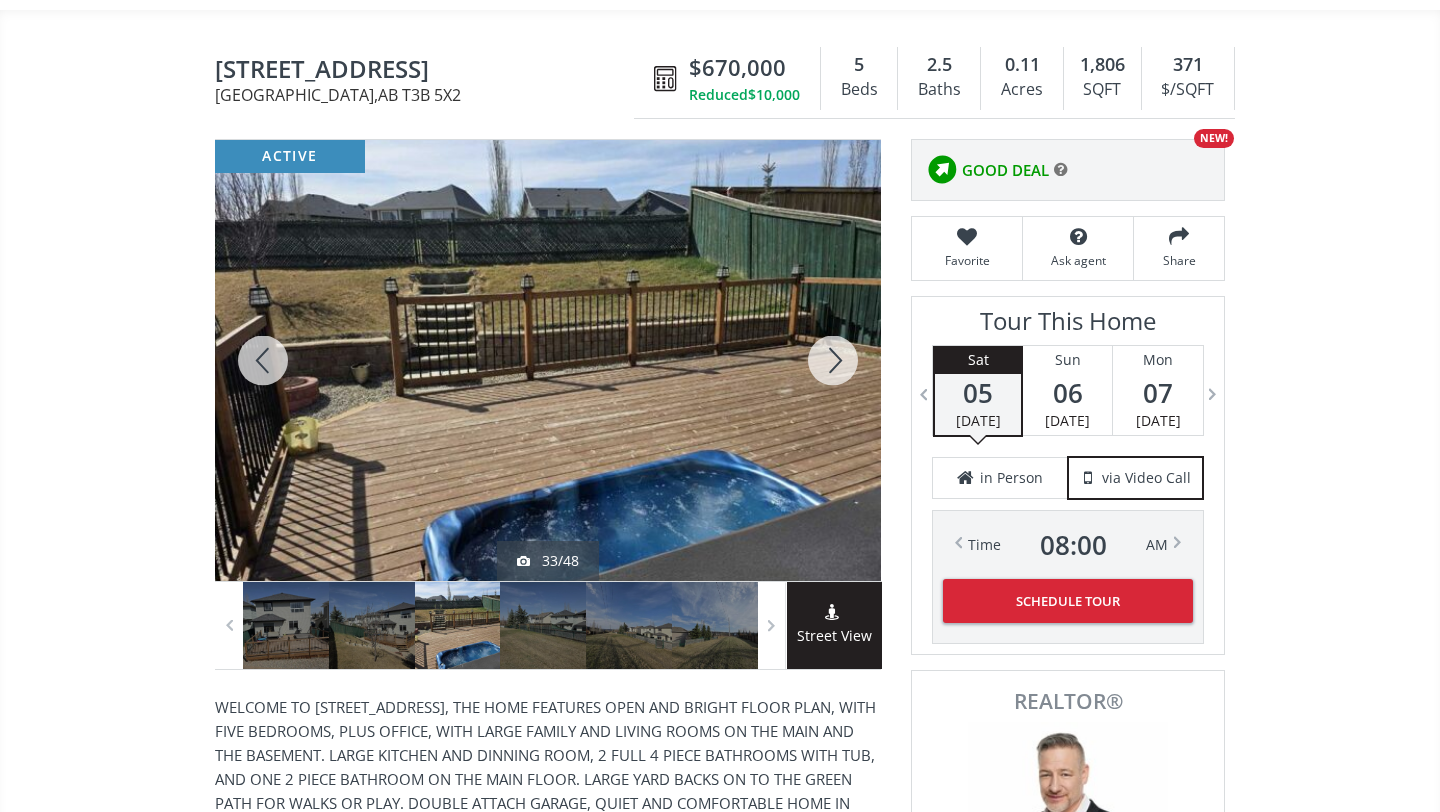 click at bounding box center [833, 360] 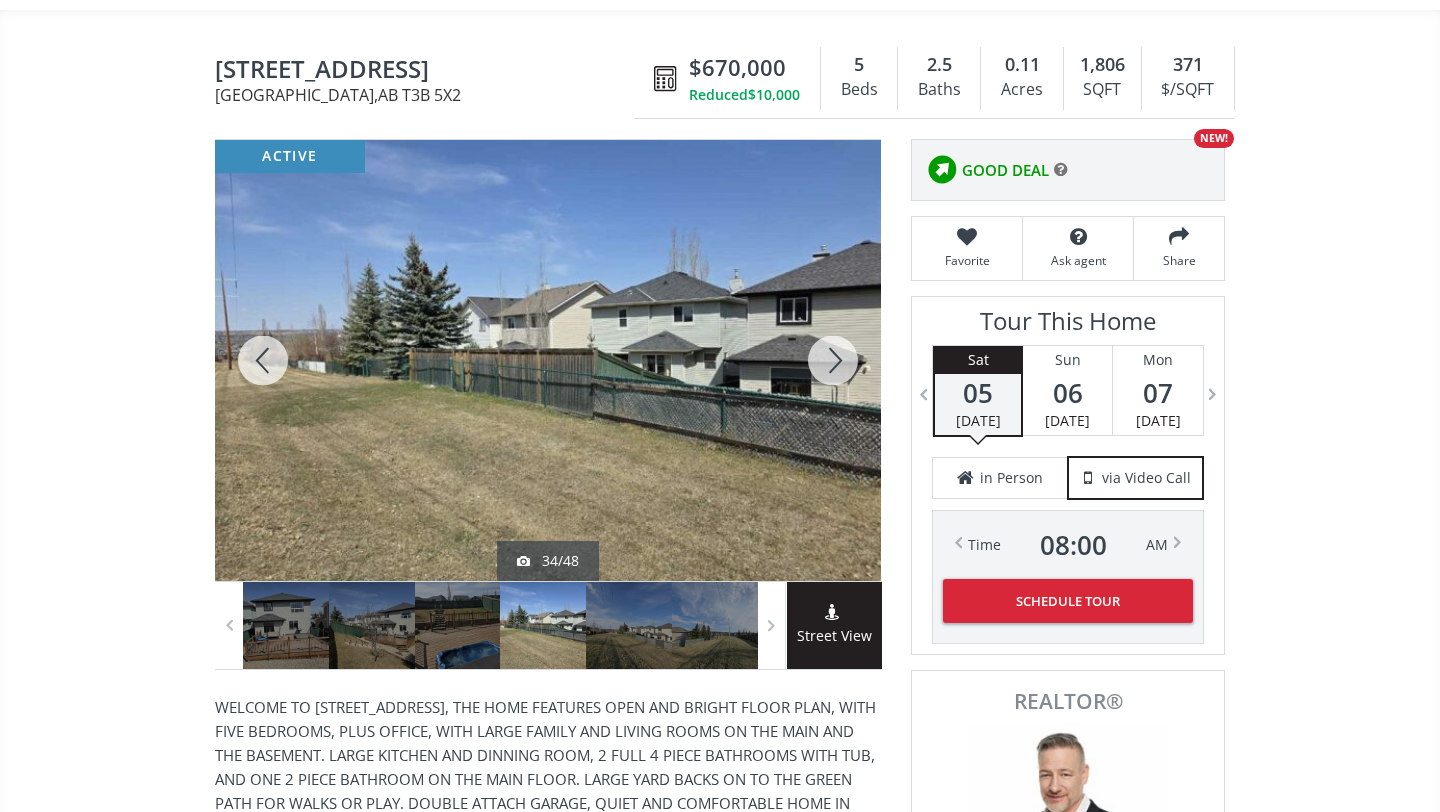 click at bounding box center [833, 360] 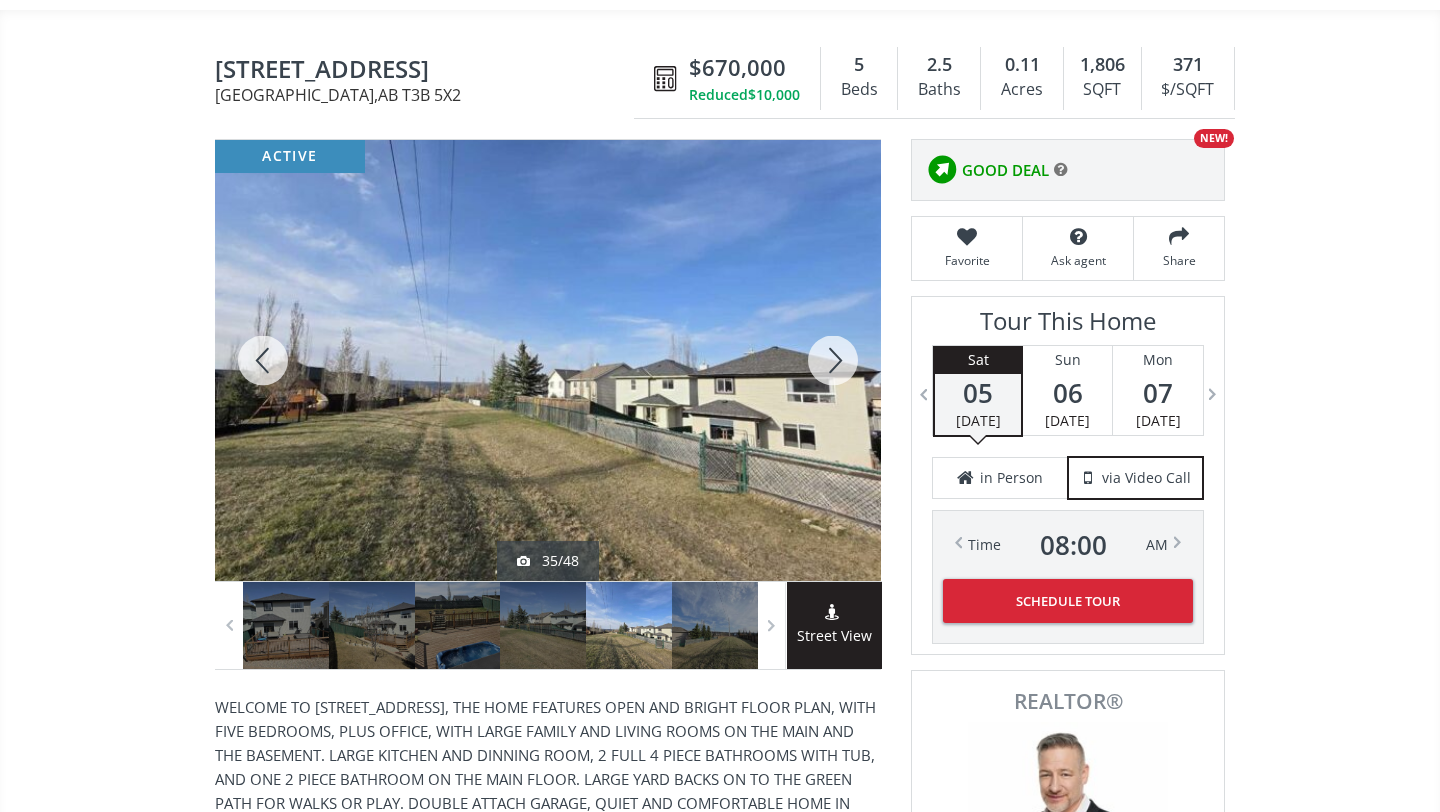 click at bounding box center [833, 360] 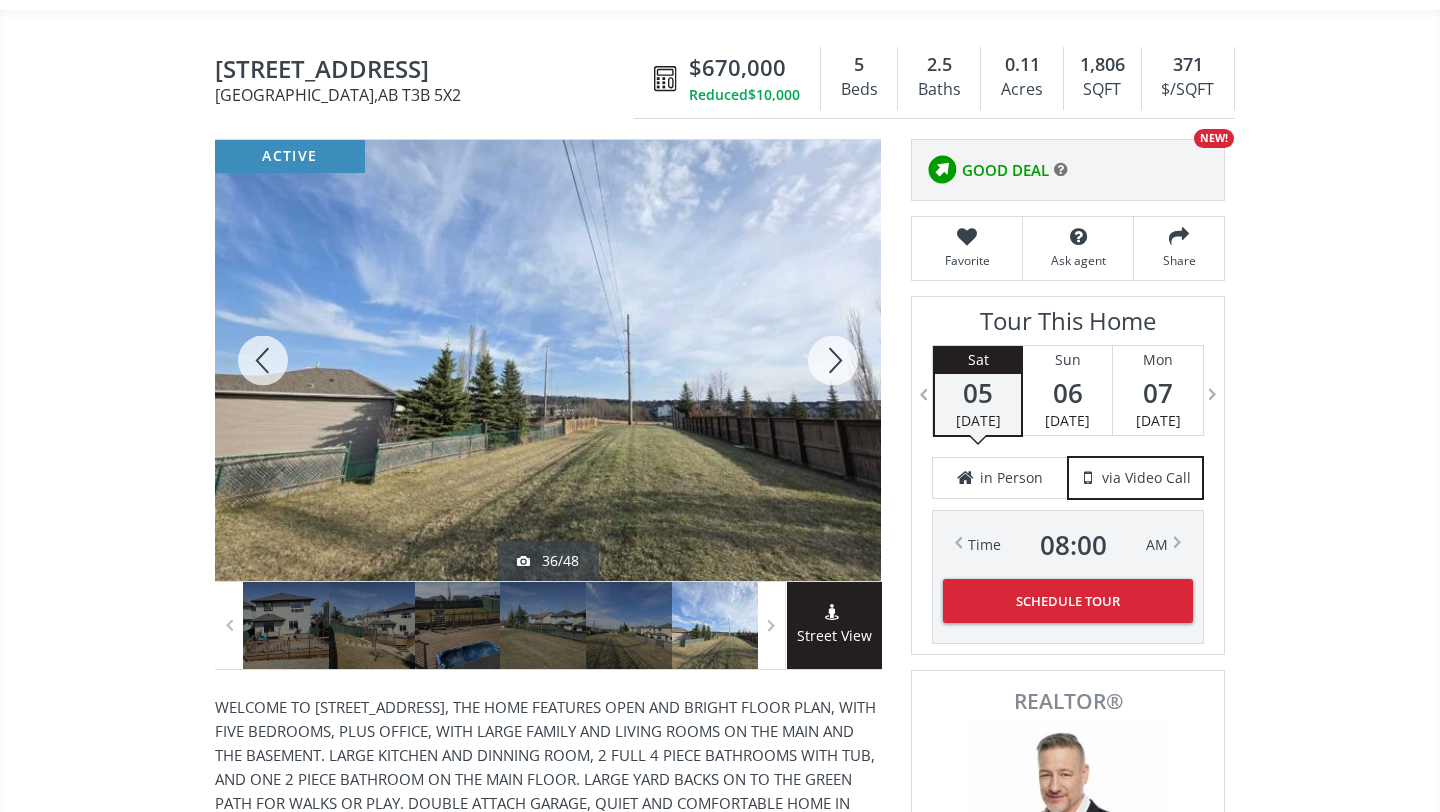 click at bounding box center [833, 360] 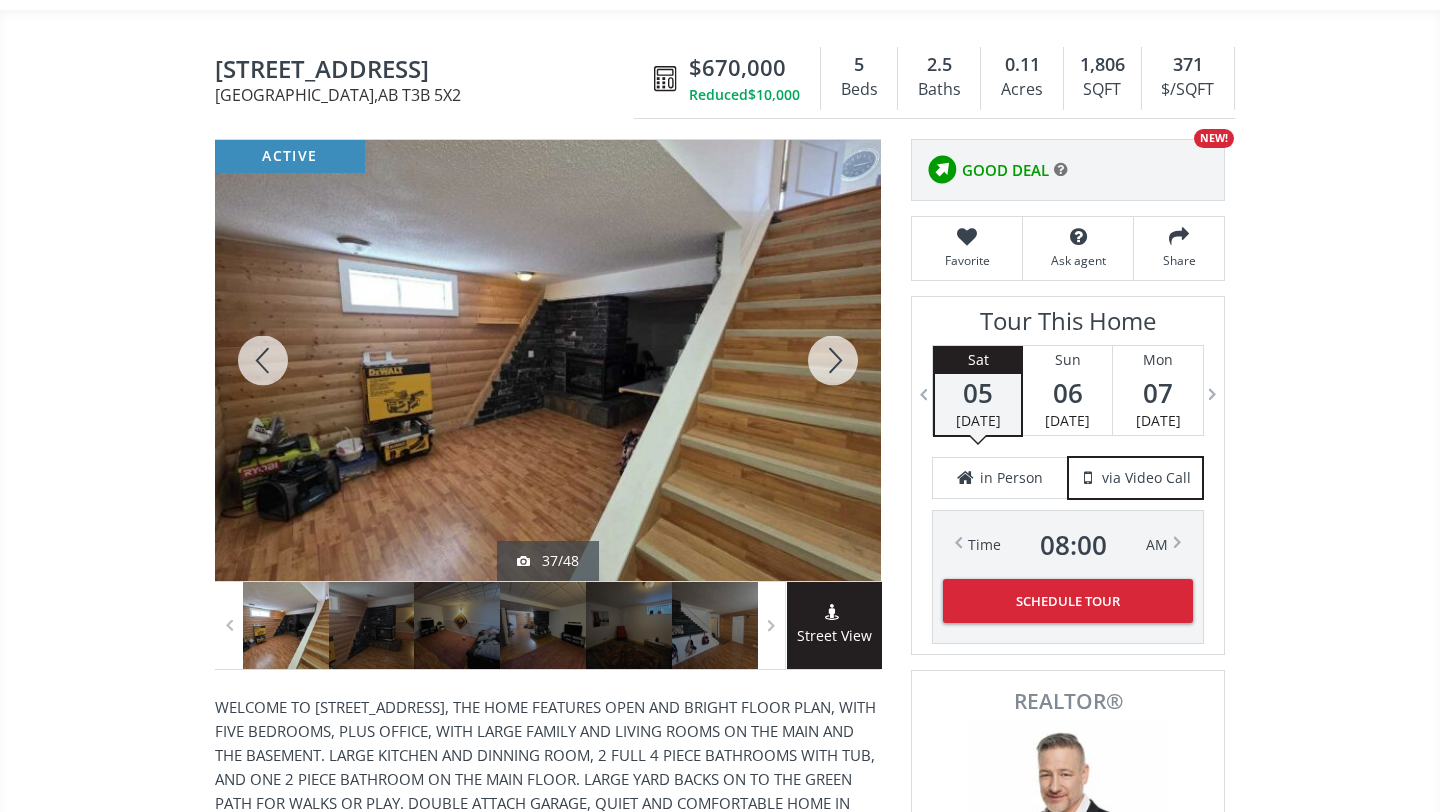 click at bounding box center (833, 360) 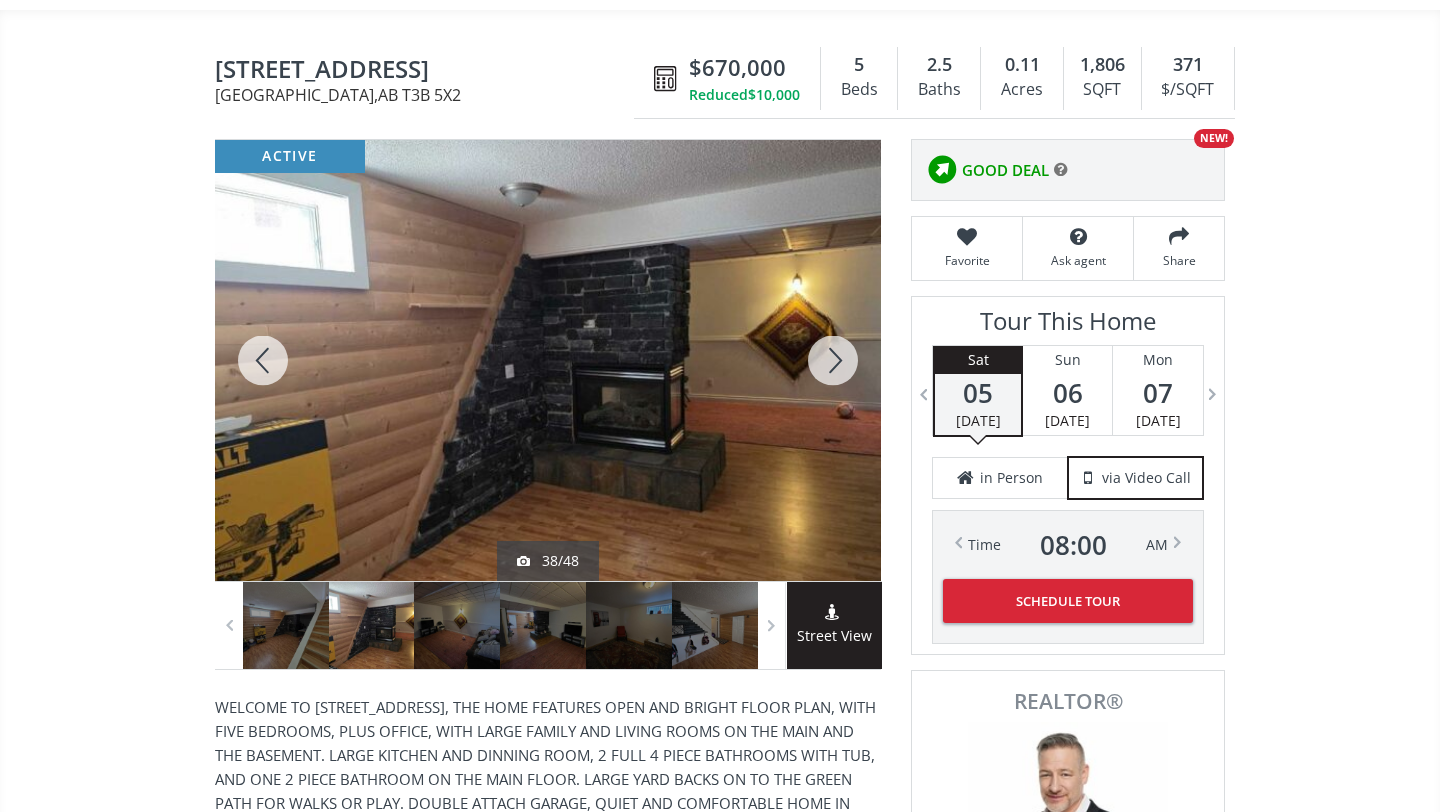 click at bounding box center (833, 360) 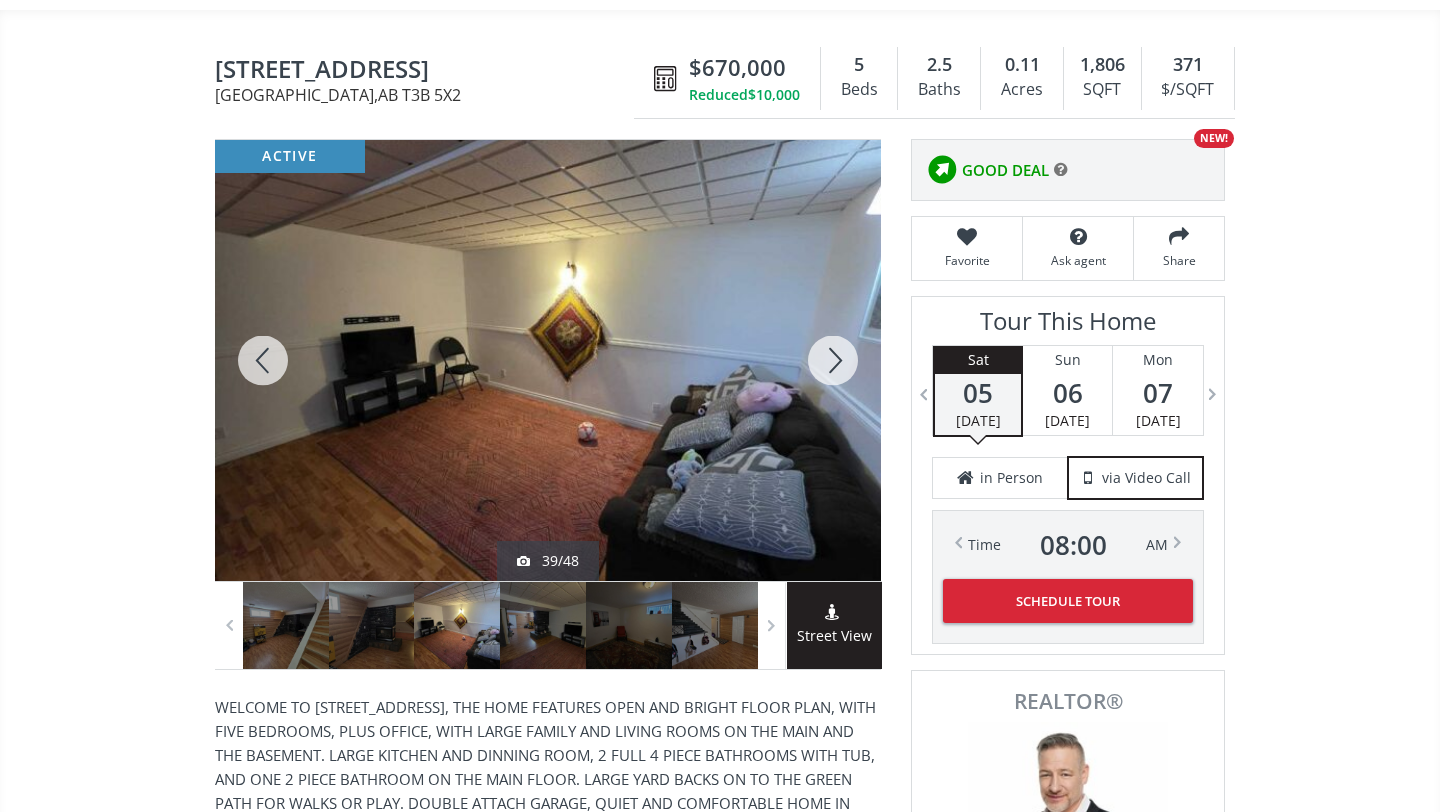 click at bounding box center (833, 360) 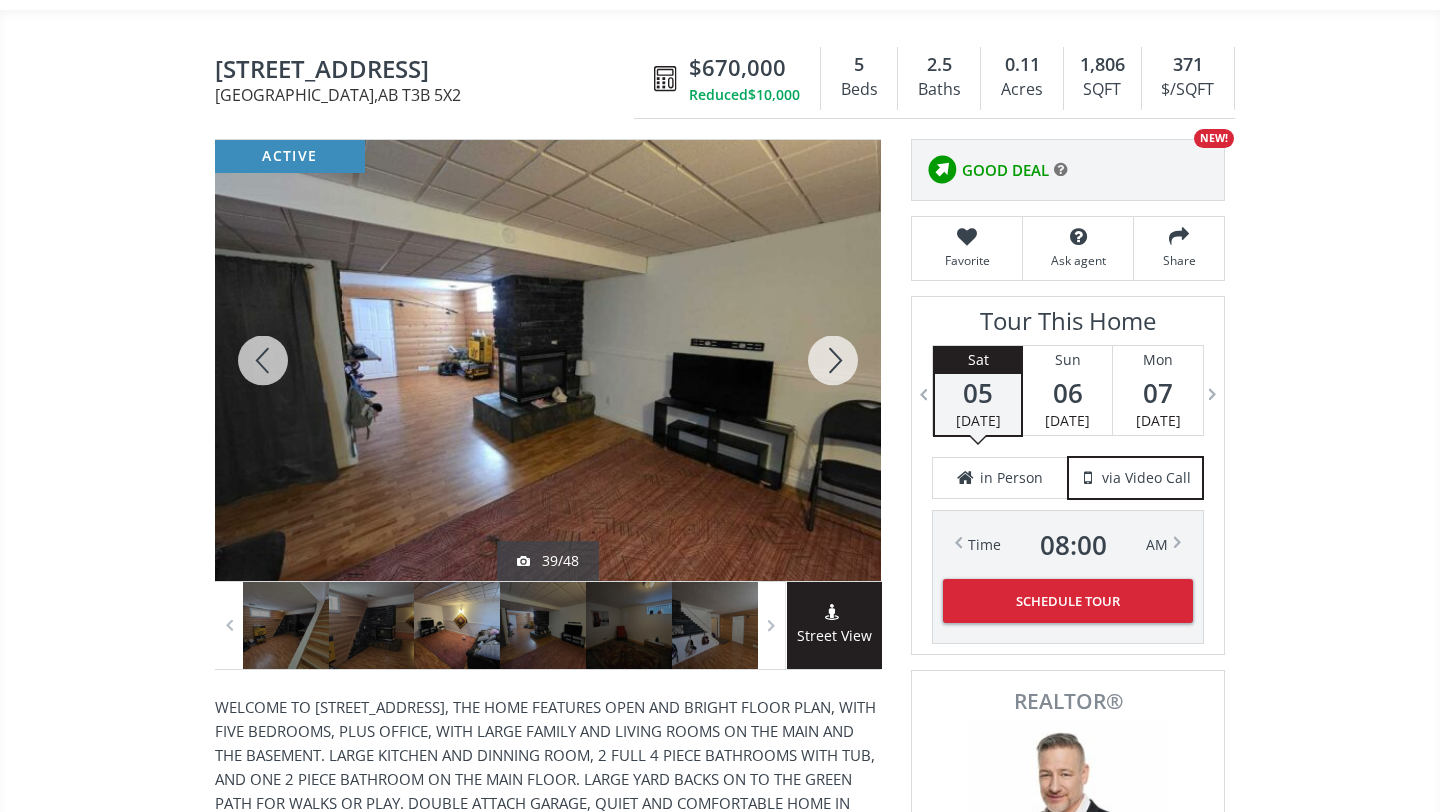 click at bounding box center [833, 360] 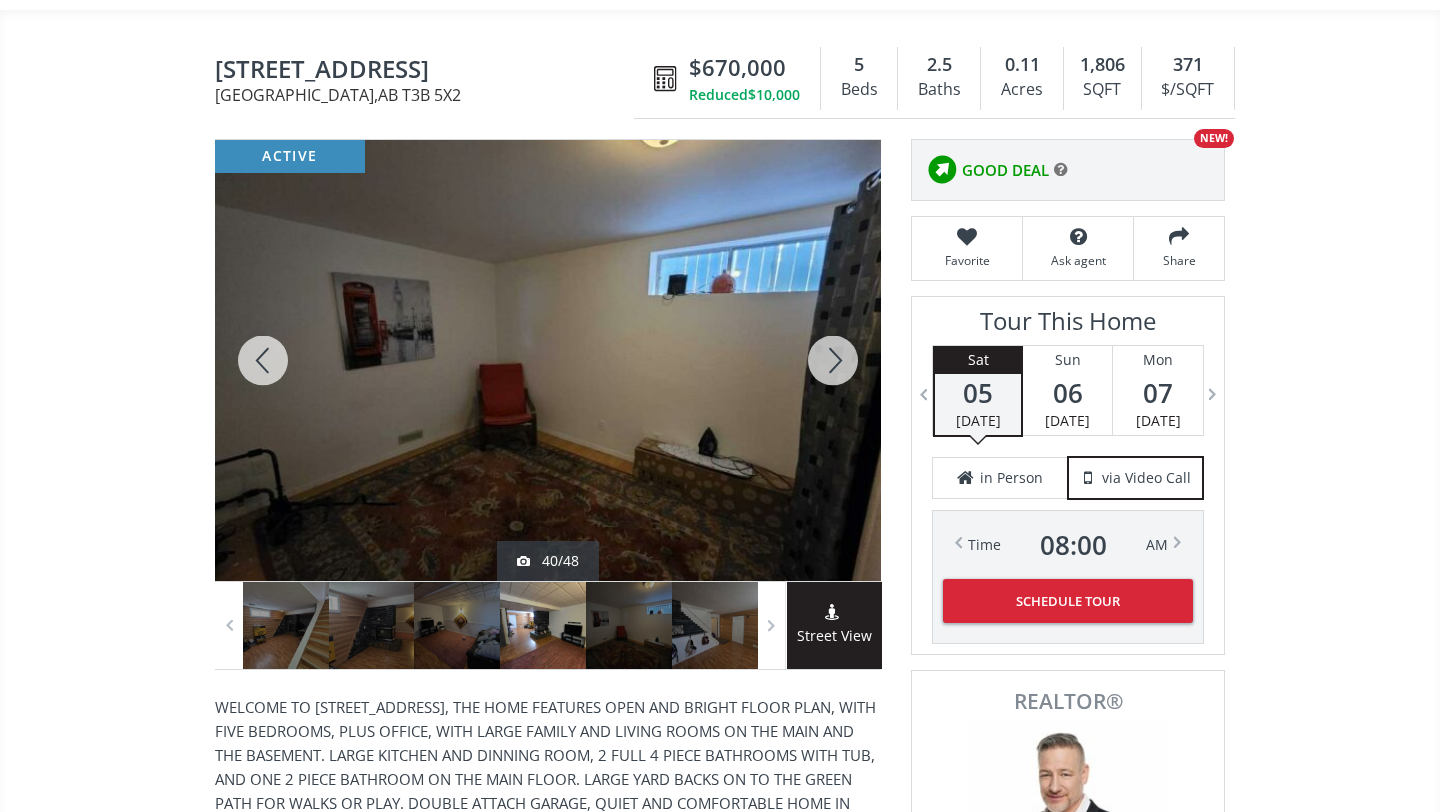 click at bounding box center (833, 360) 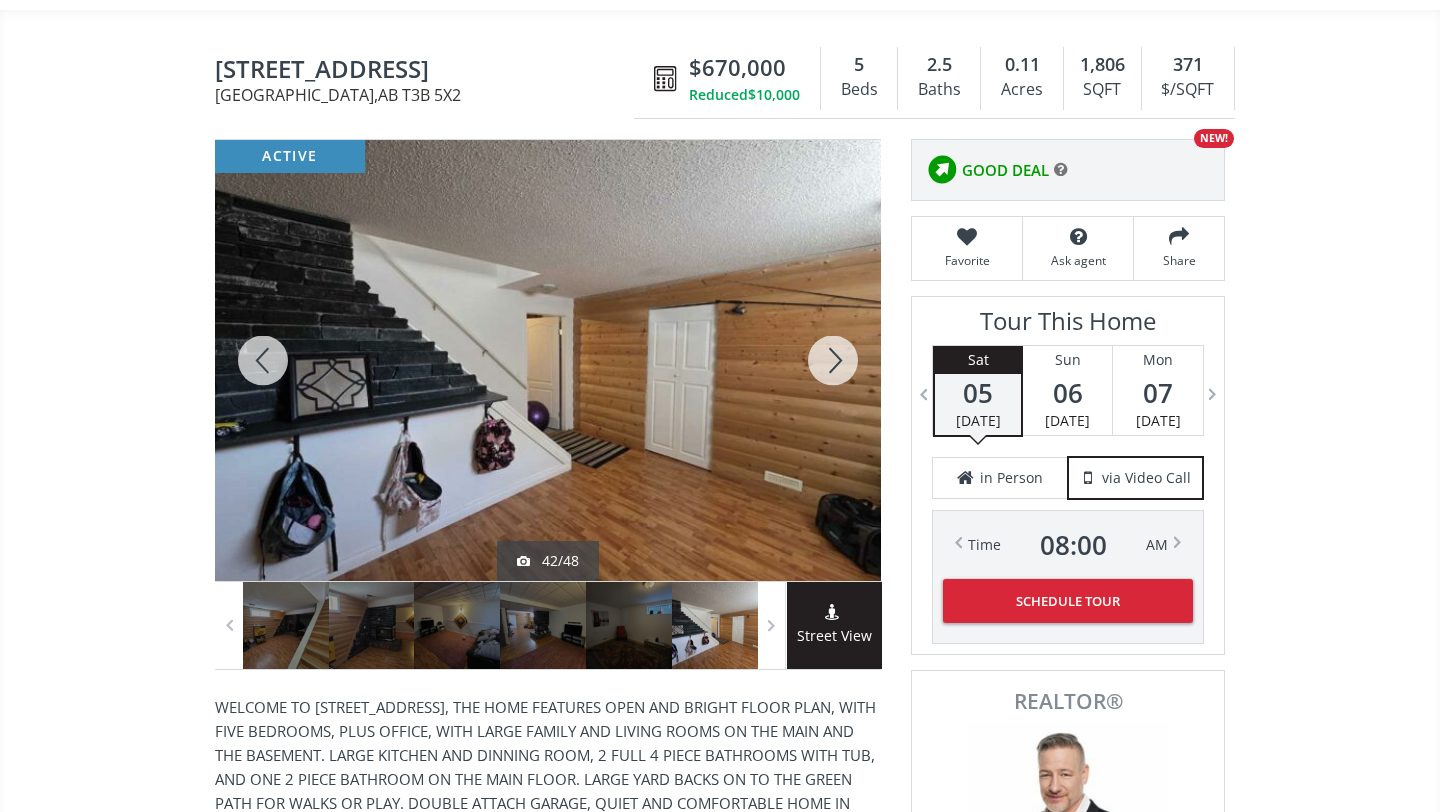 click at bounding box center [833, 360] 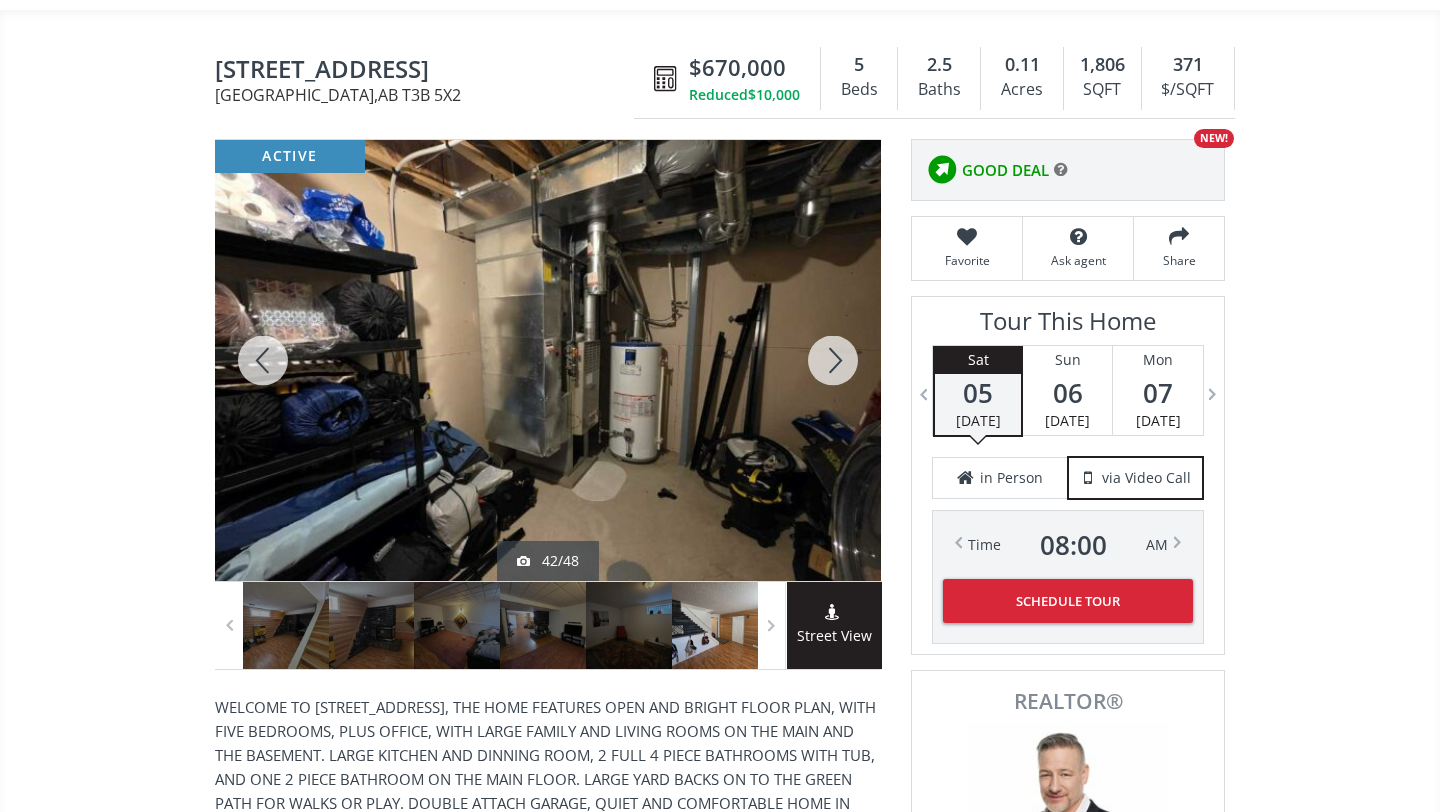 click at bounding box center [833, 360] 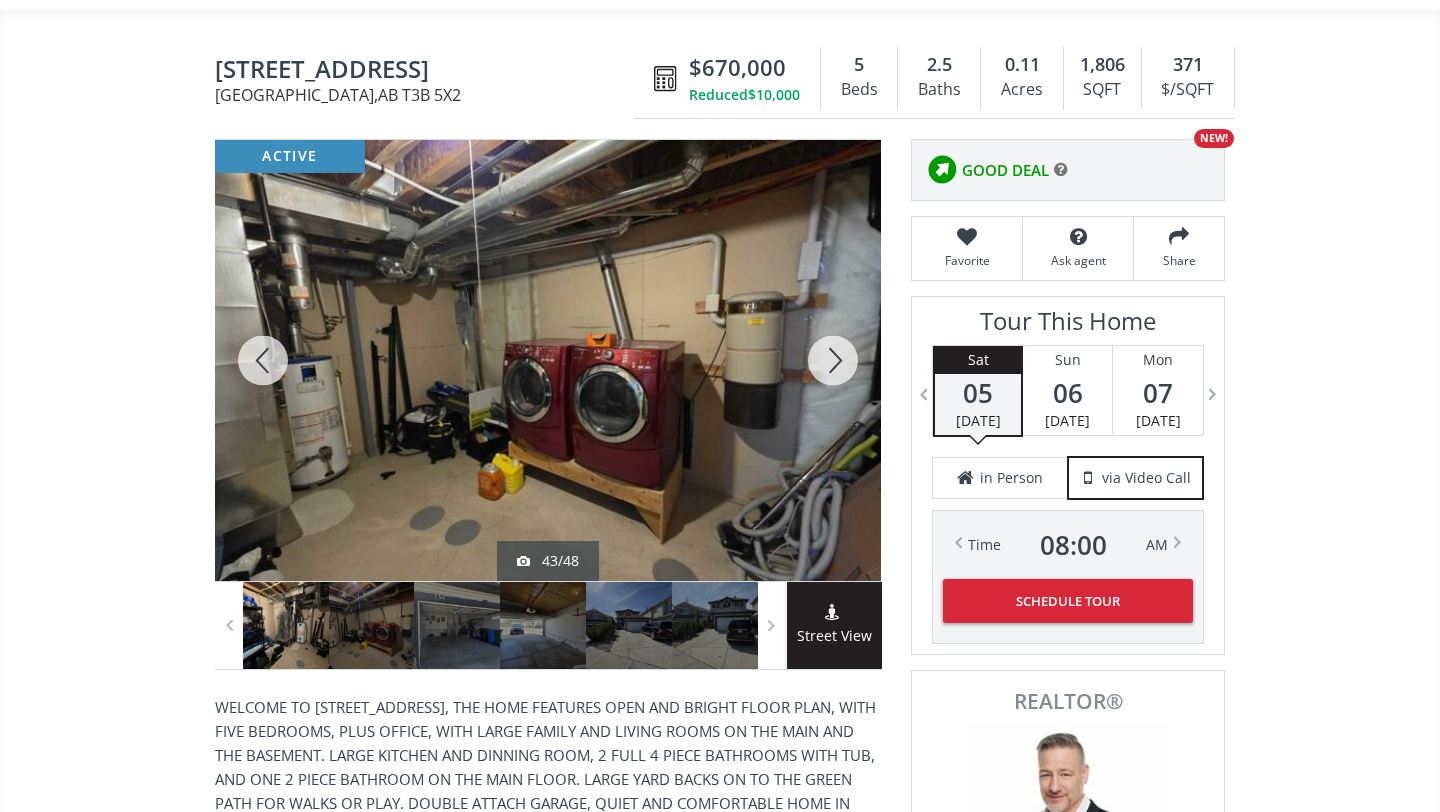 click at bounding box center [833, 360] 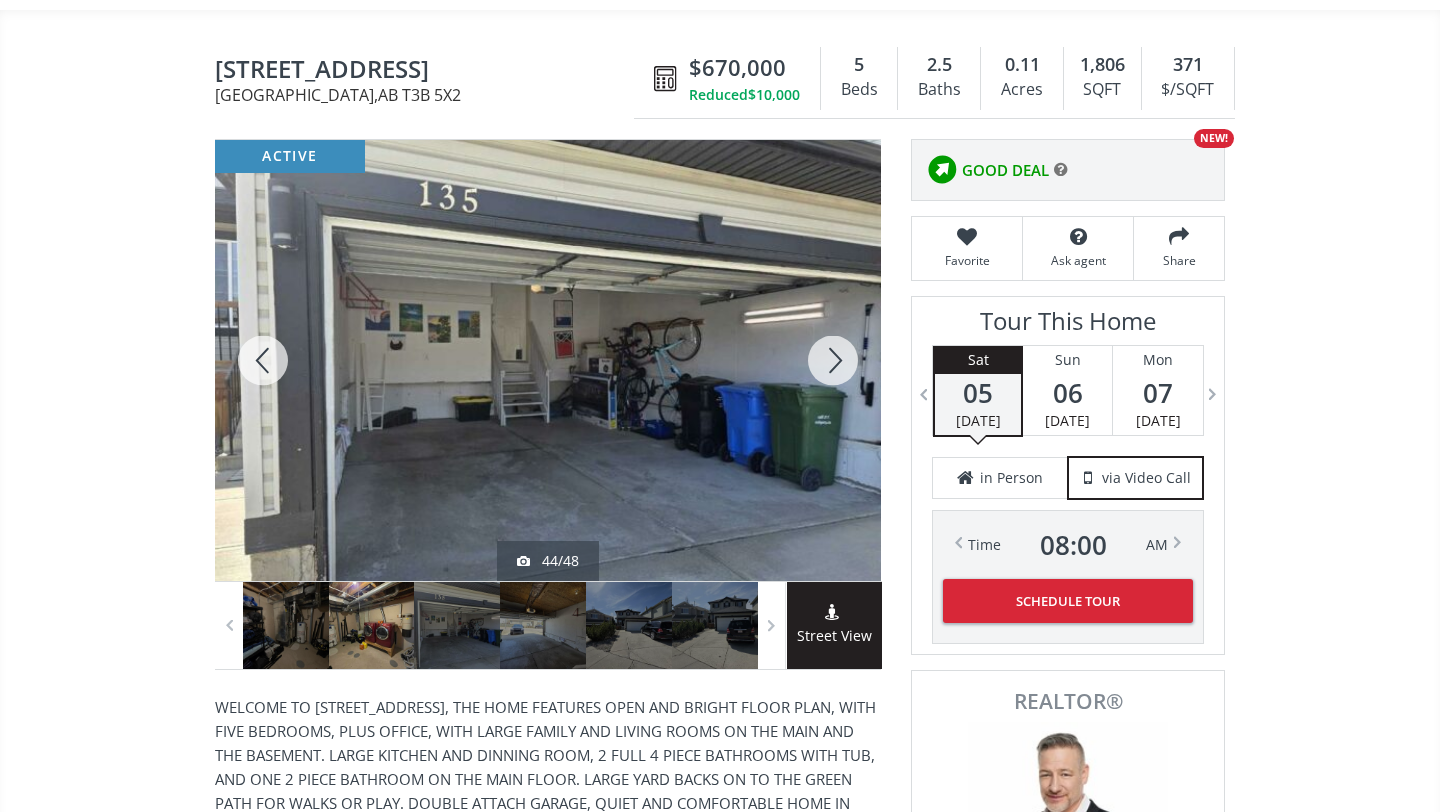 click at bounding box center (833, 360) 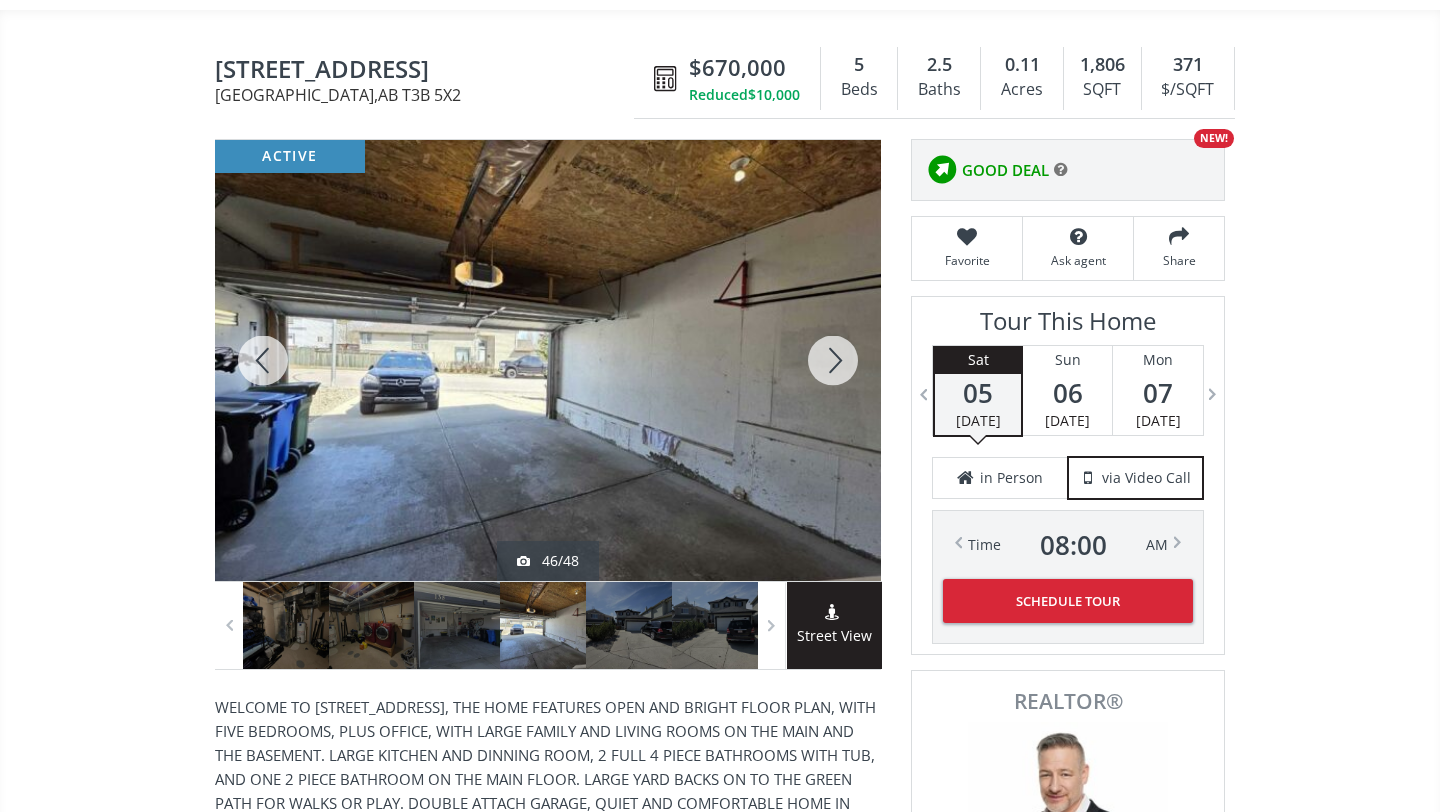 click at bounding box center [833, 360] 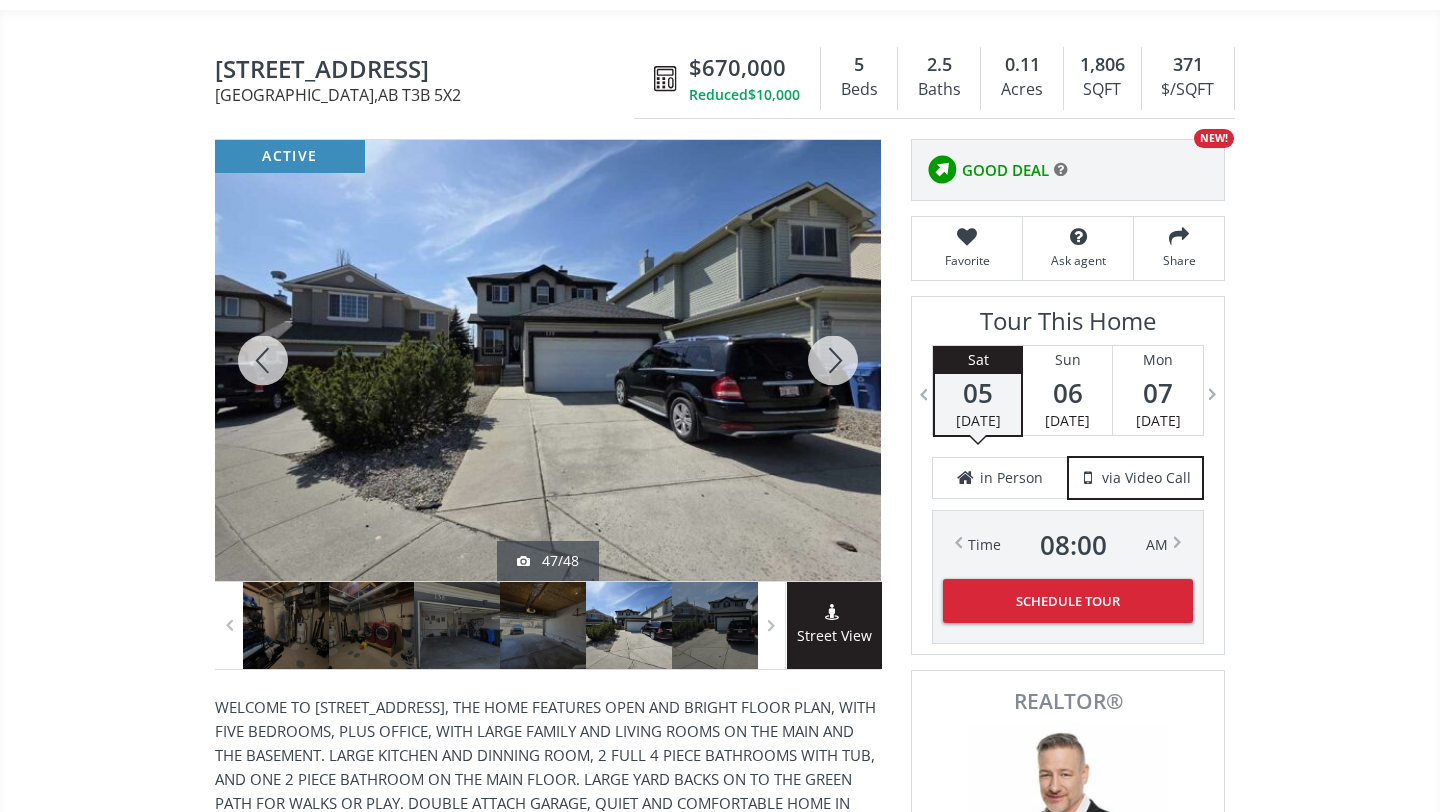 click at bounding box center (833, 360) 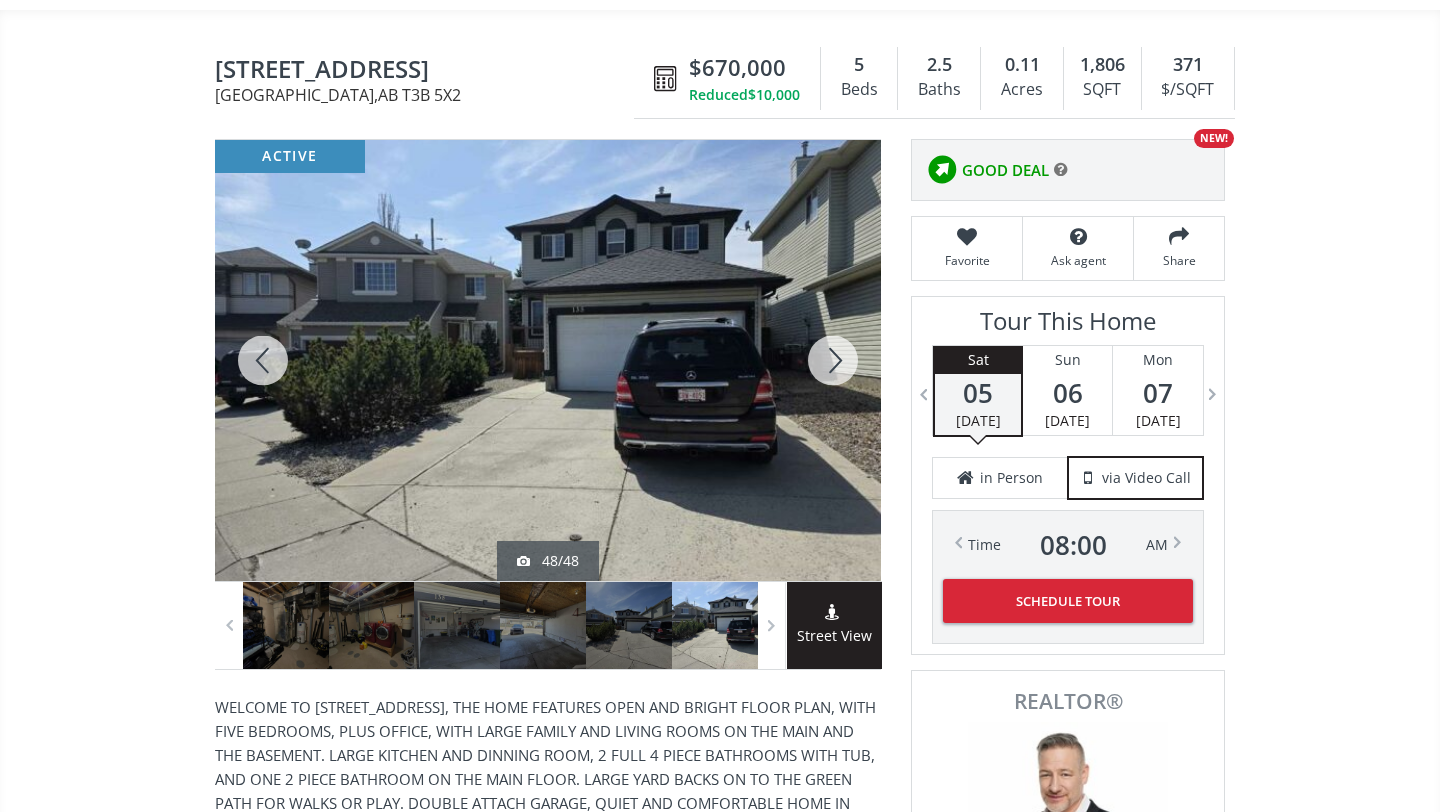 click at bounding box center [833, 360] 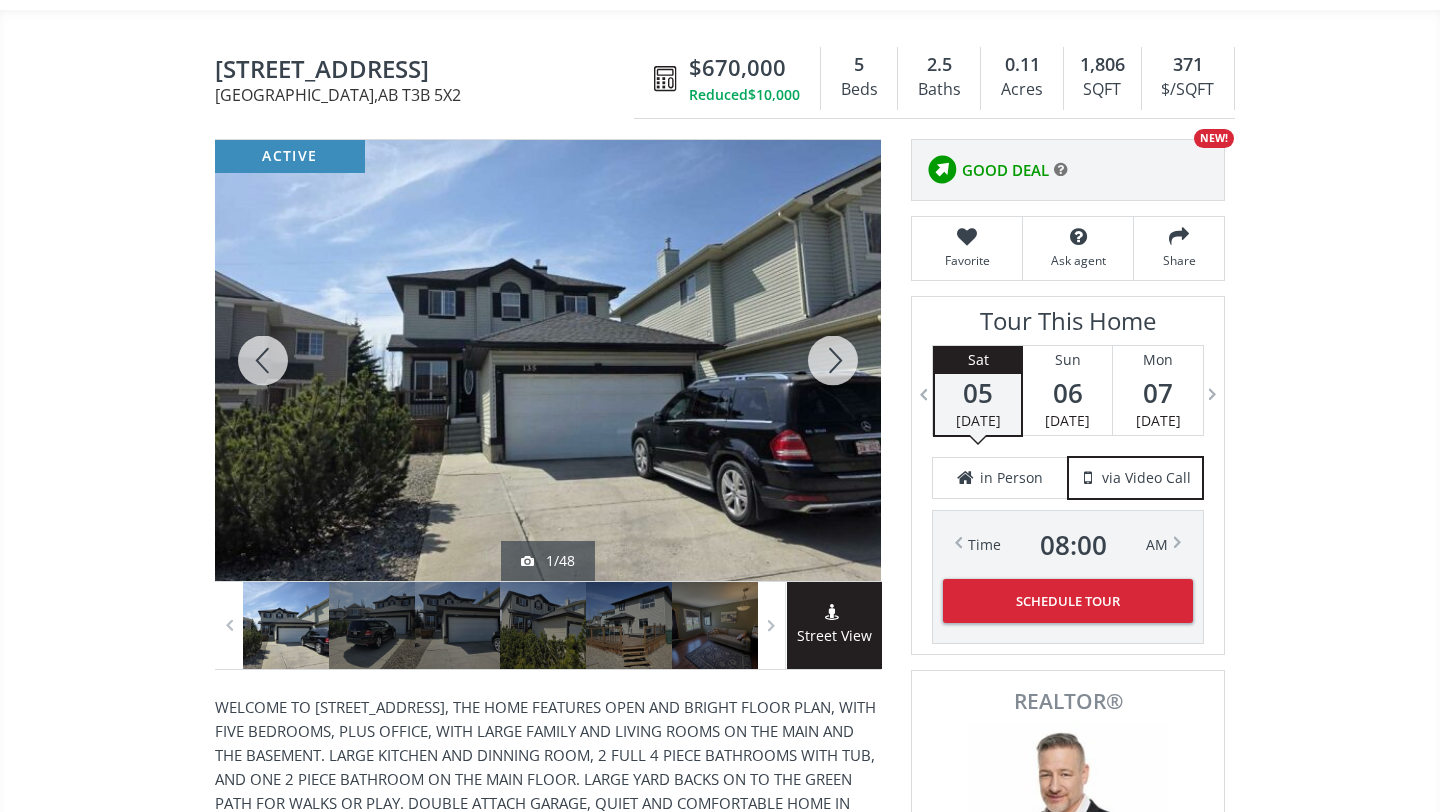 click at bounding box center (833, 360) 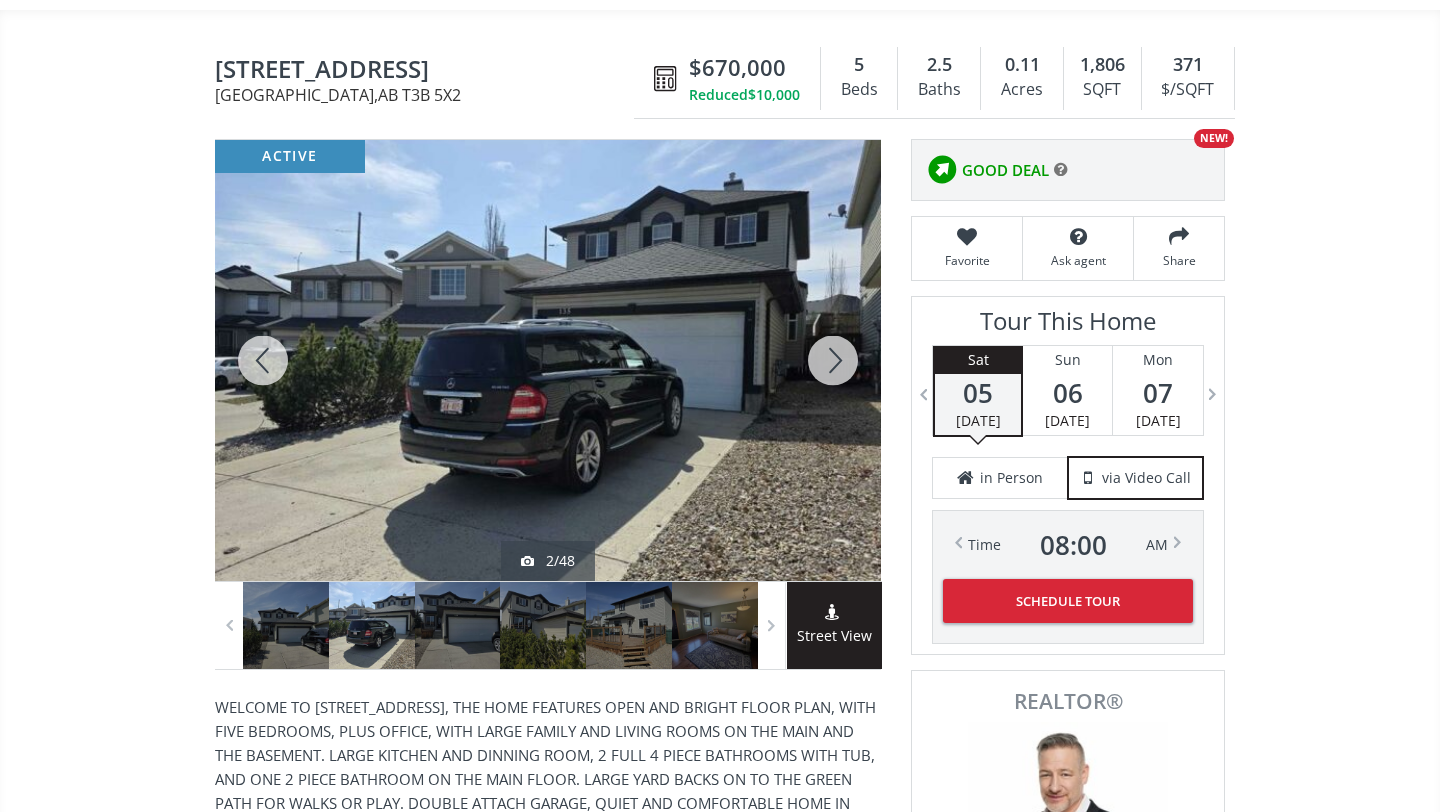 click at bounding box center (833, 360) 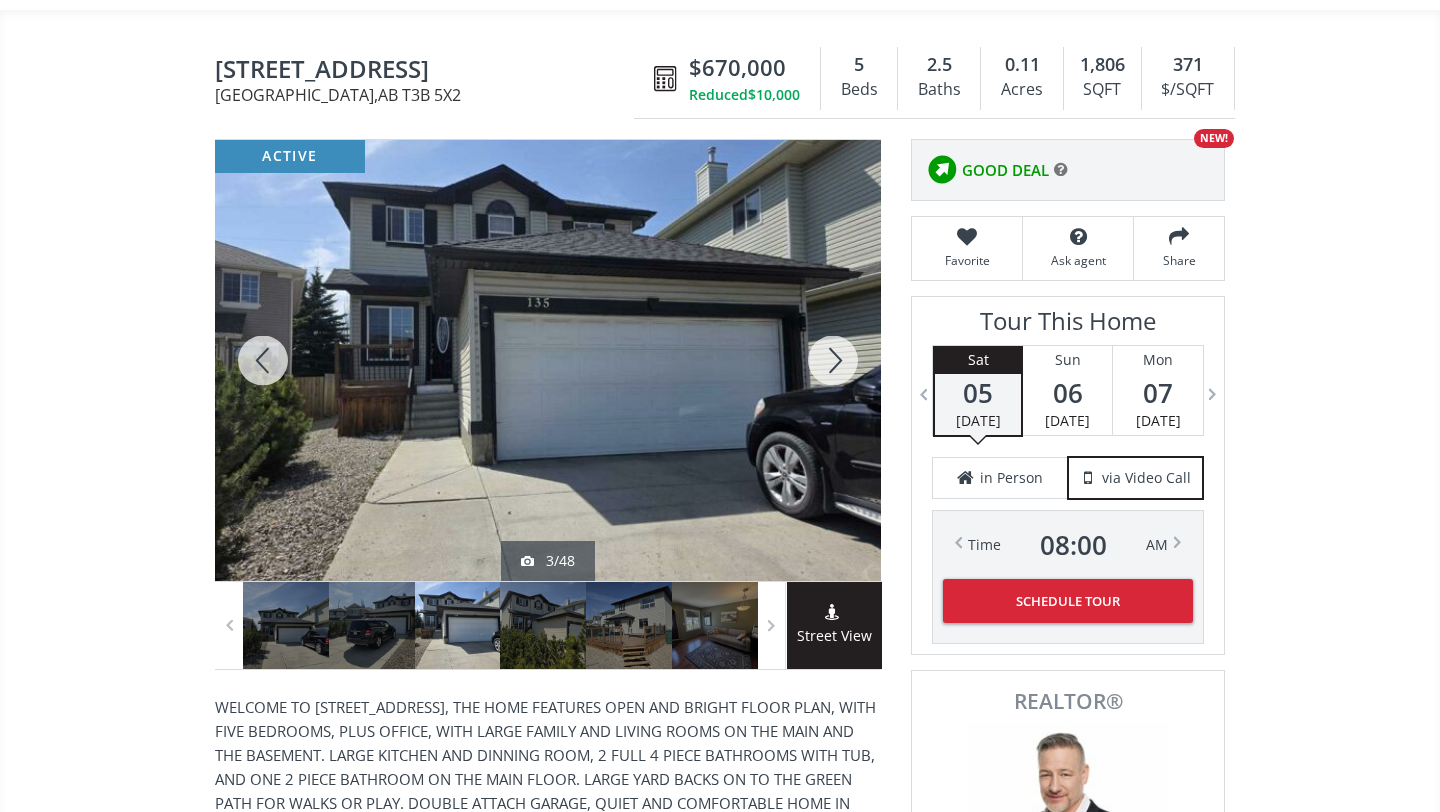 click at bounding box center [833, 360] 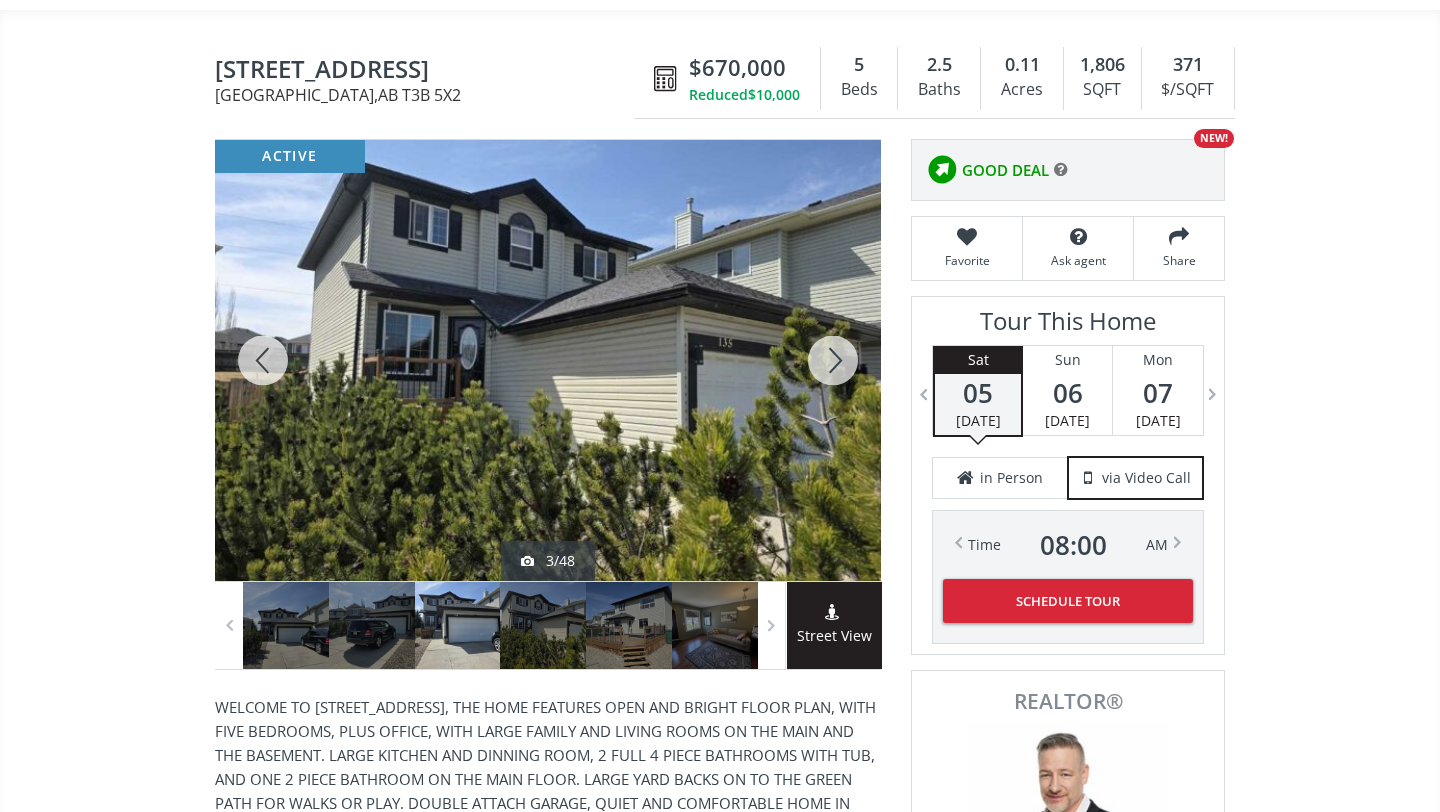 click at bounding box center (833, 360) 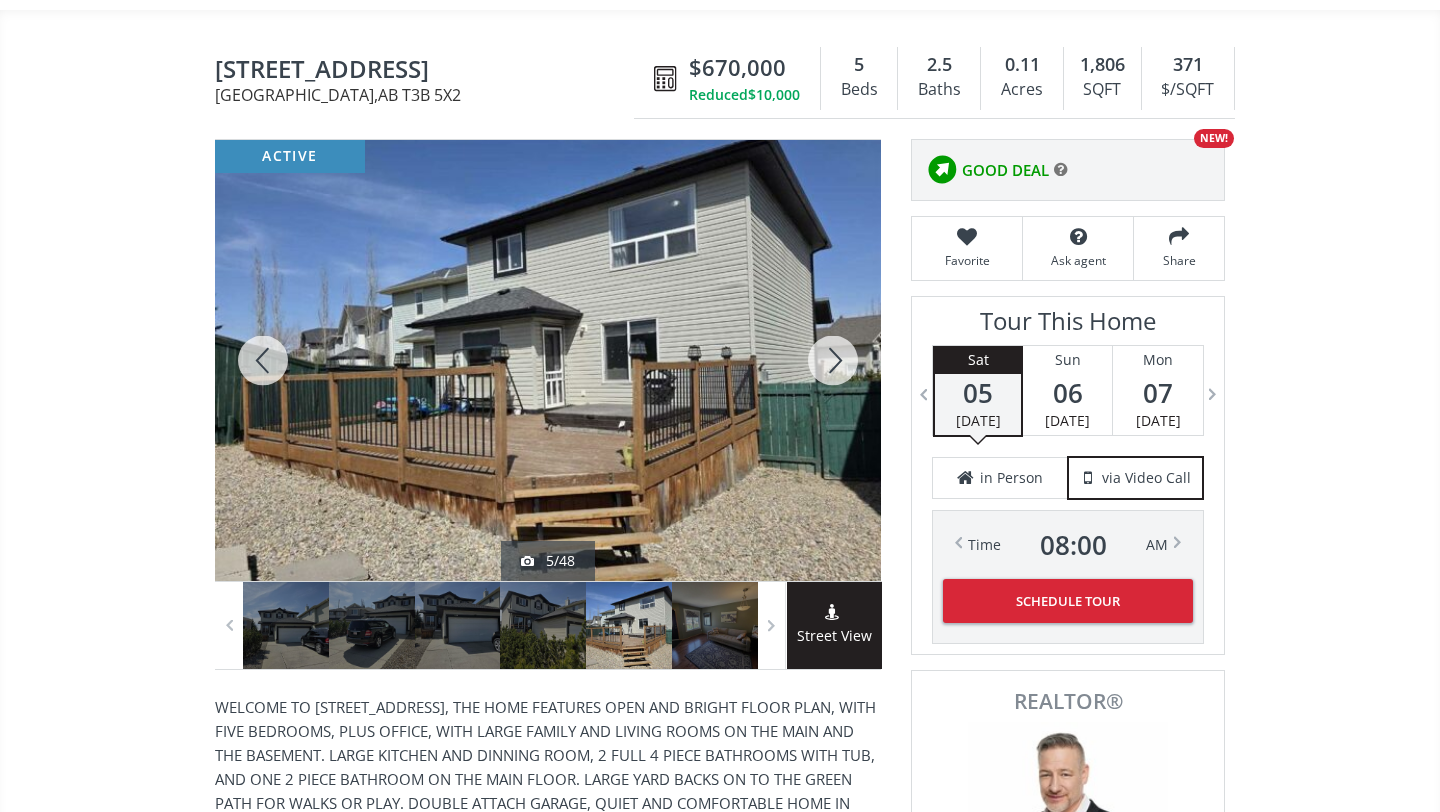click at bounding box center (833, 360) 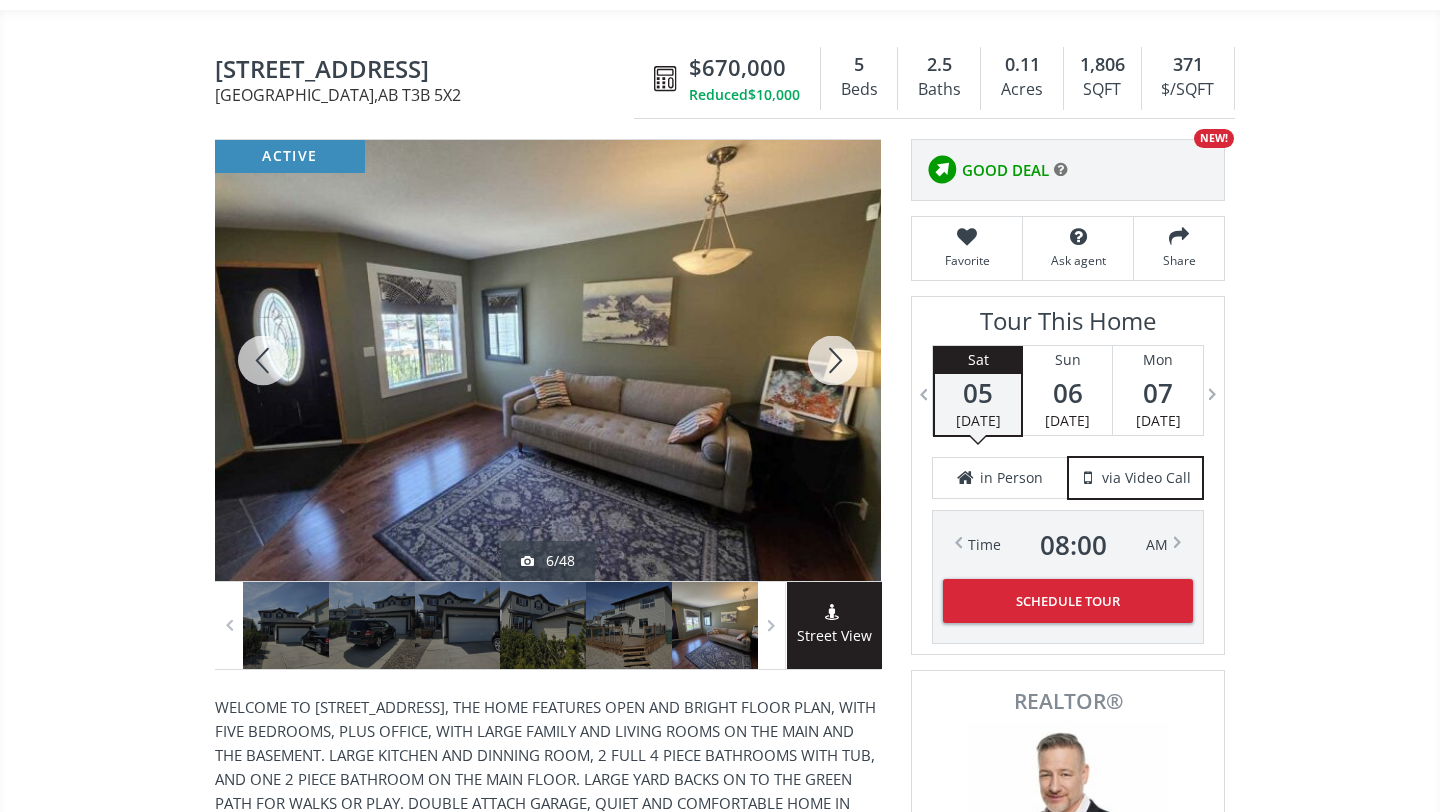 click at bounding box center [833, 360] 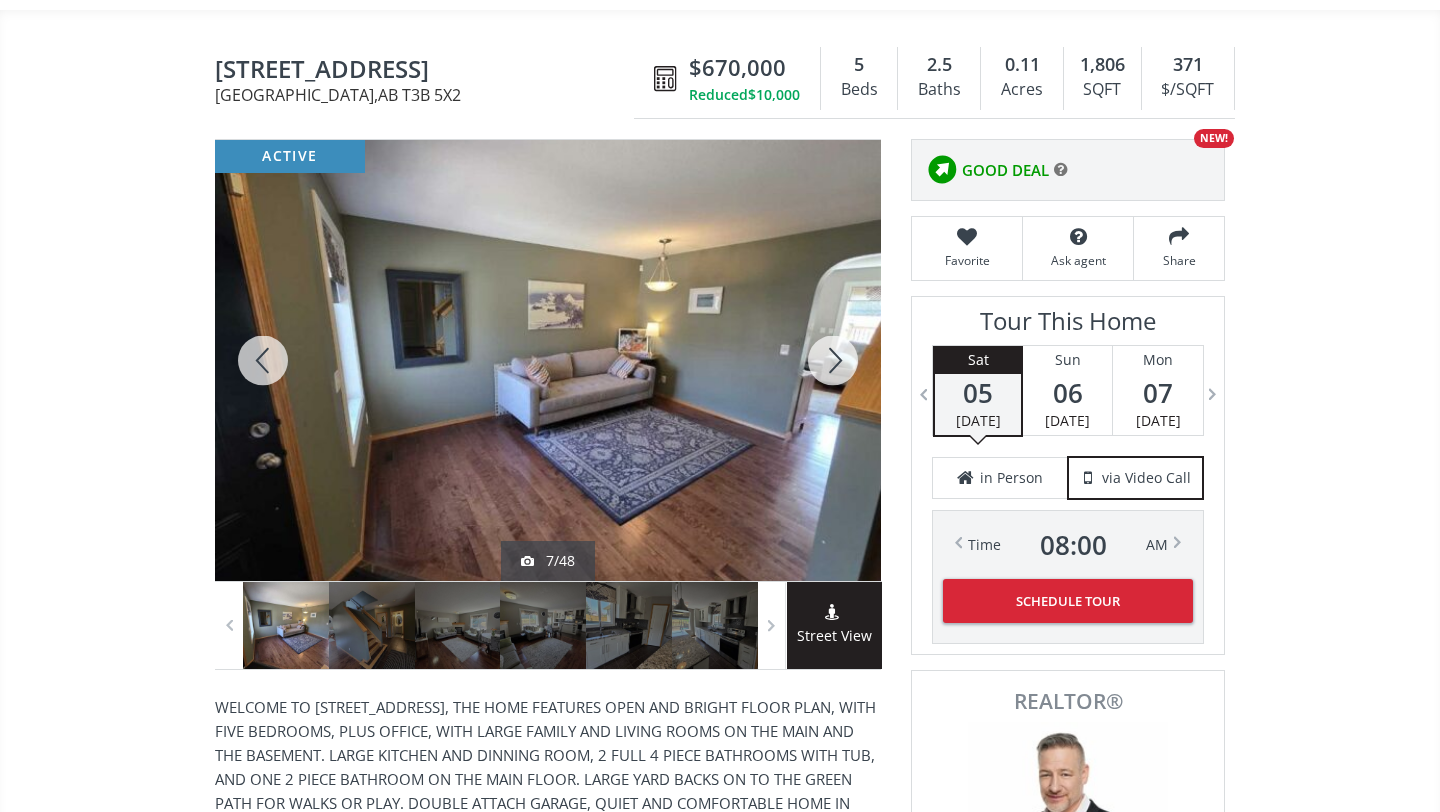 click at bounding box center [833, 360] 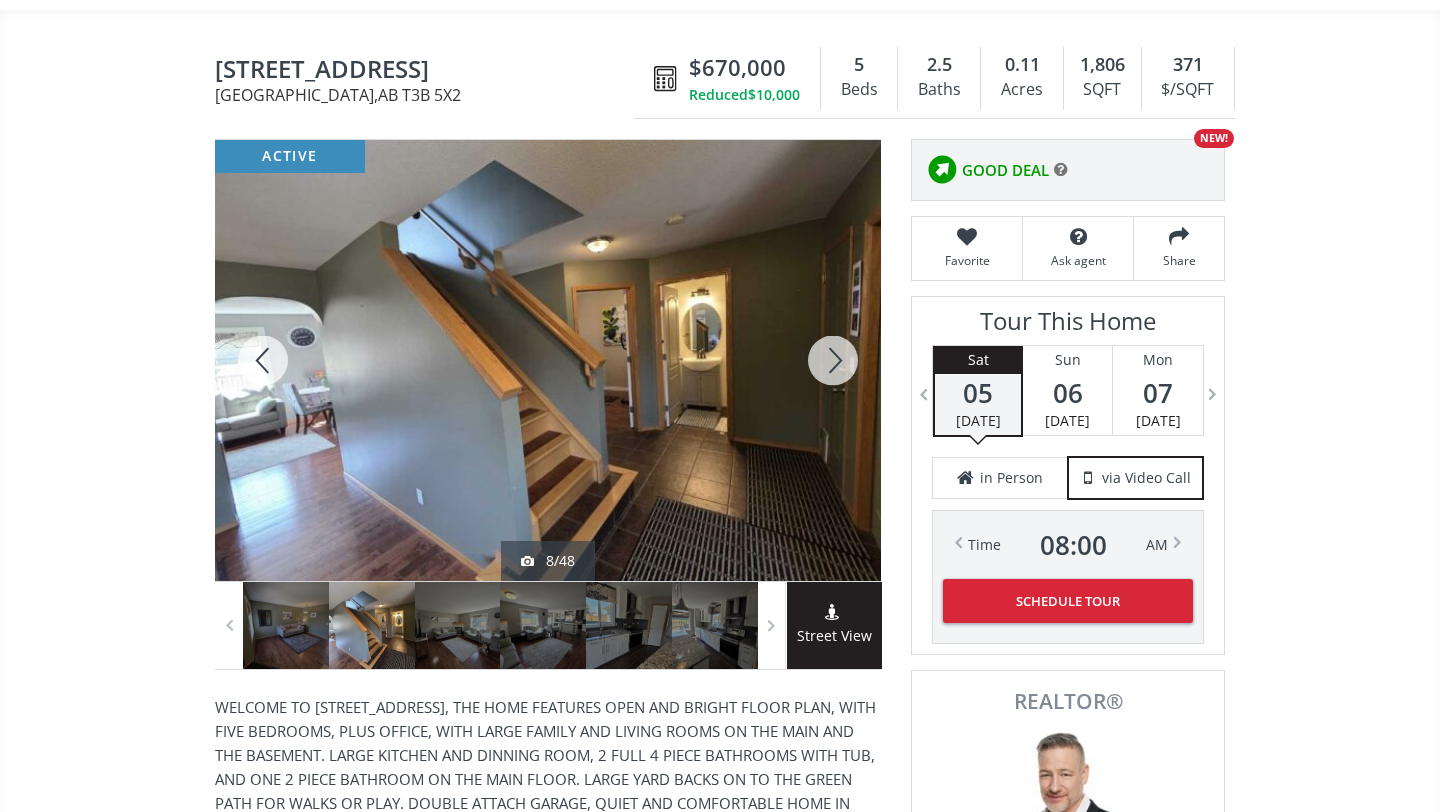 click at bounding box center [833, 360] 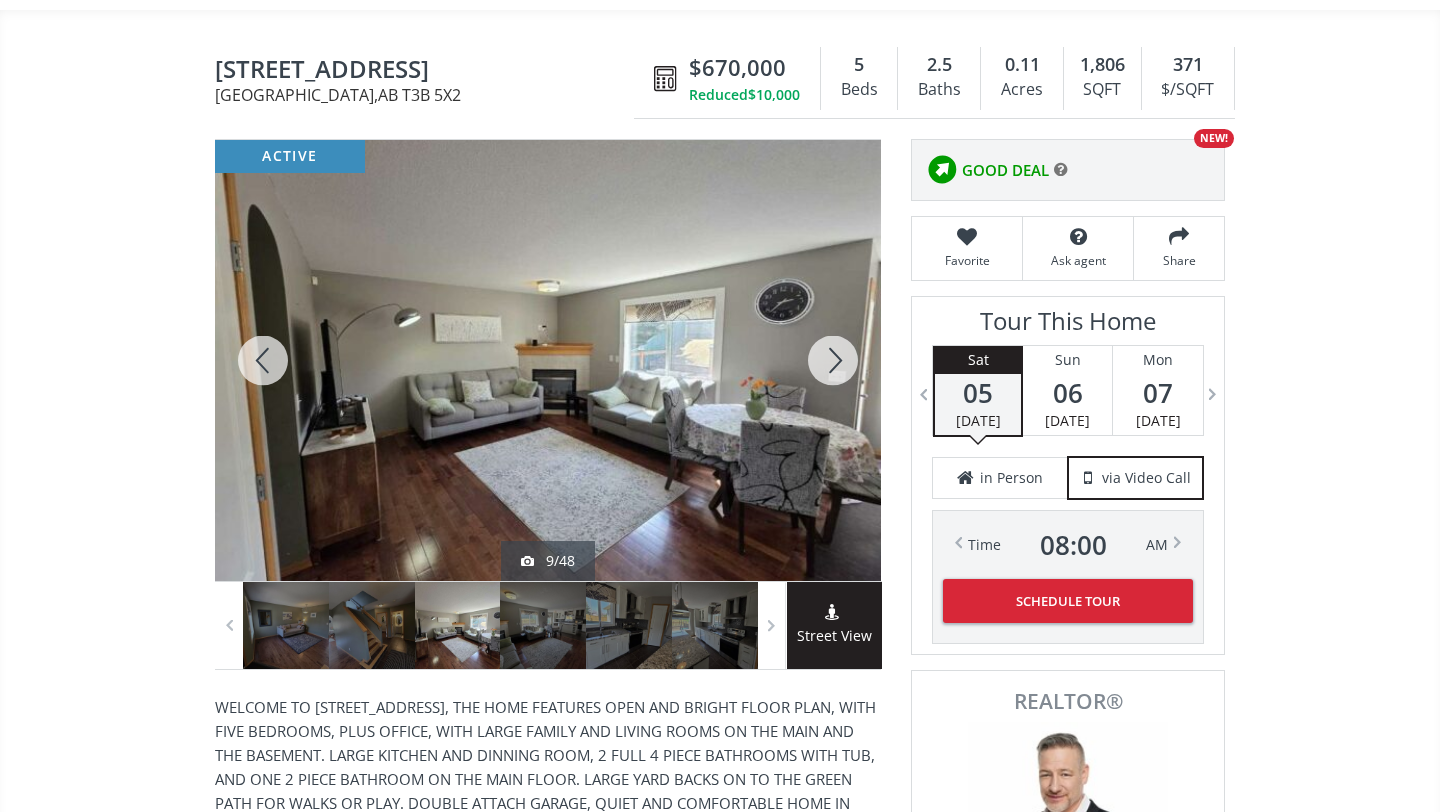 click at bounding box center [833, 360] 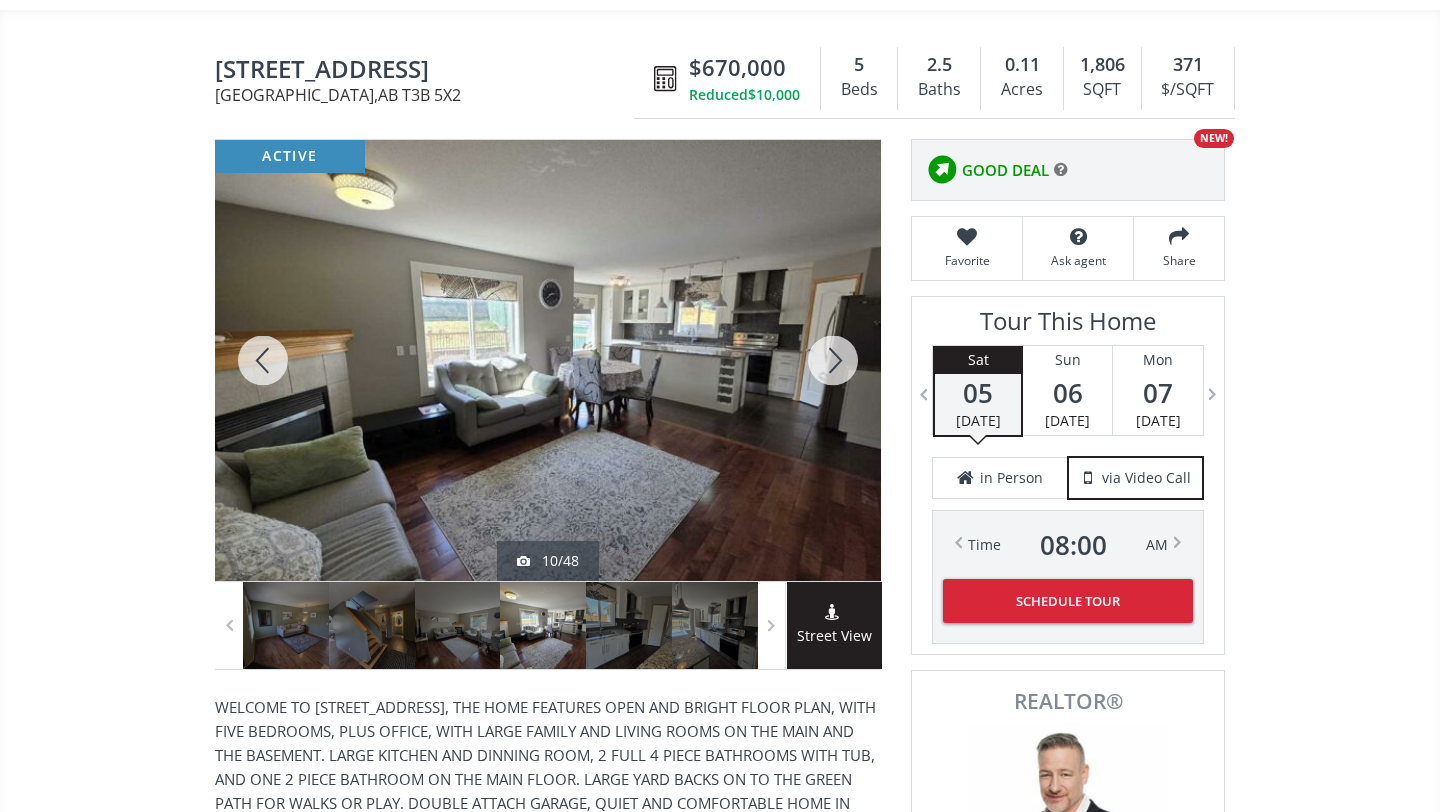 click at bounding box center [833, 360] 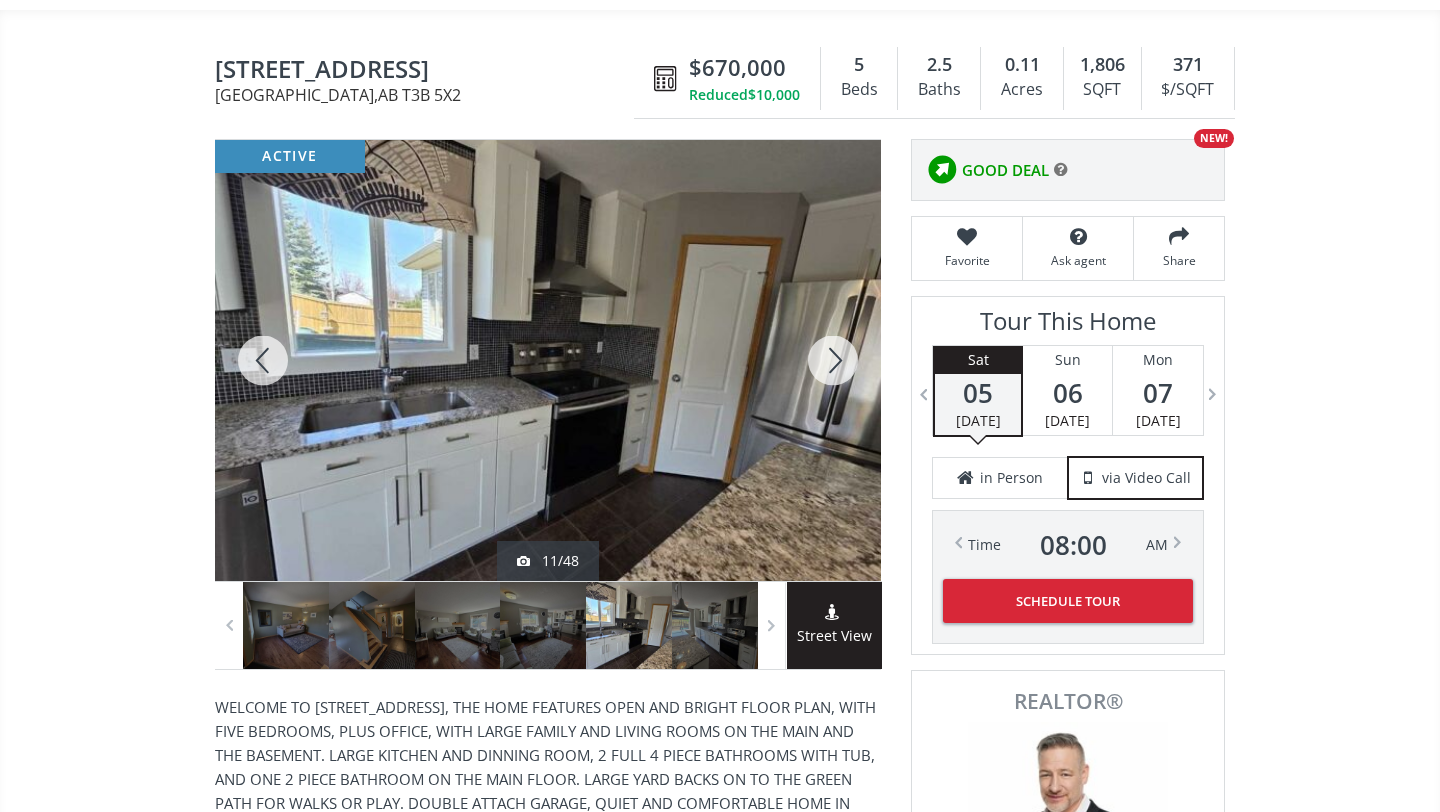 click at bounding box center [833, 360] 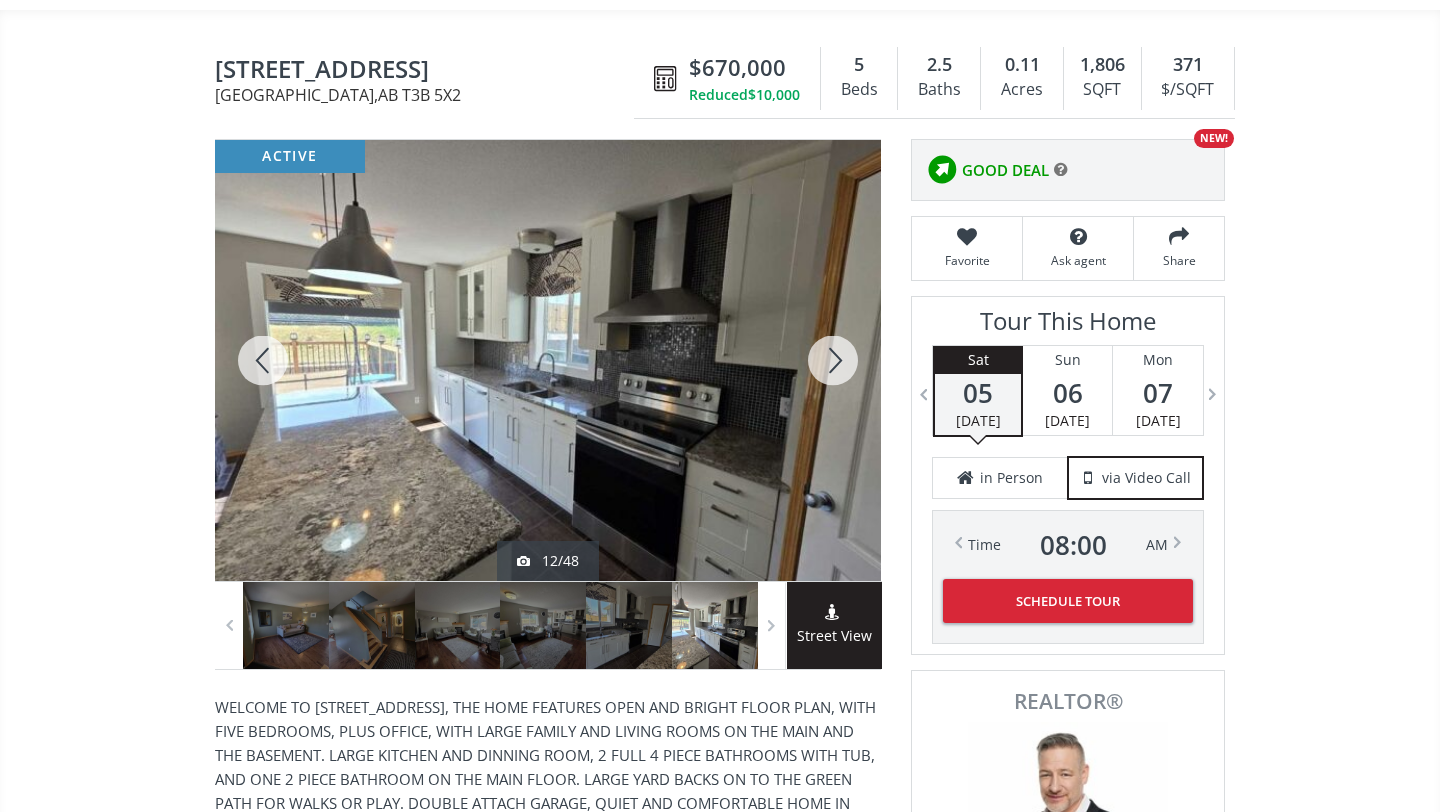 click at bounding box center (833, 360) 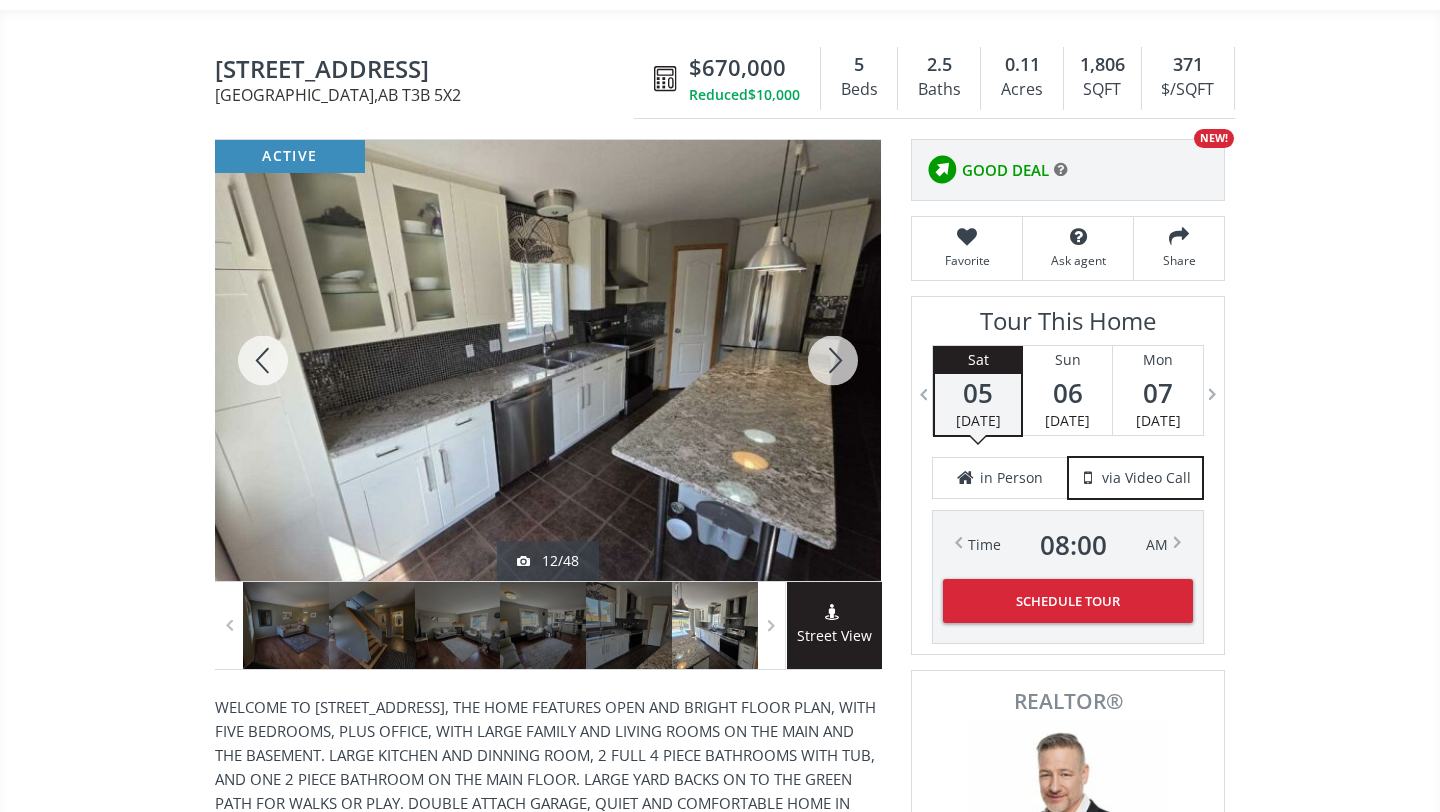 click at bounding box center [833, 360] 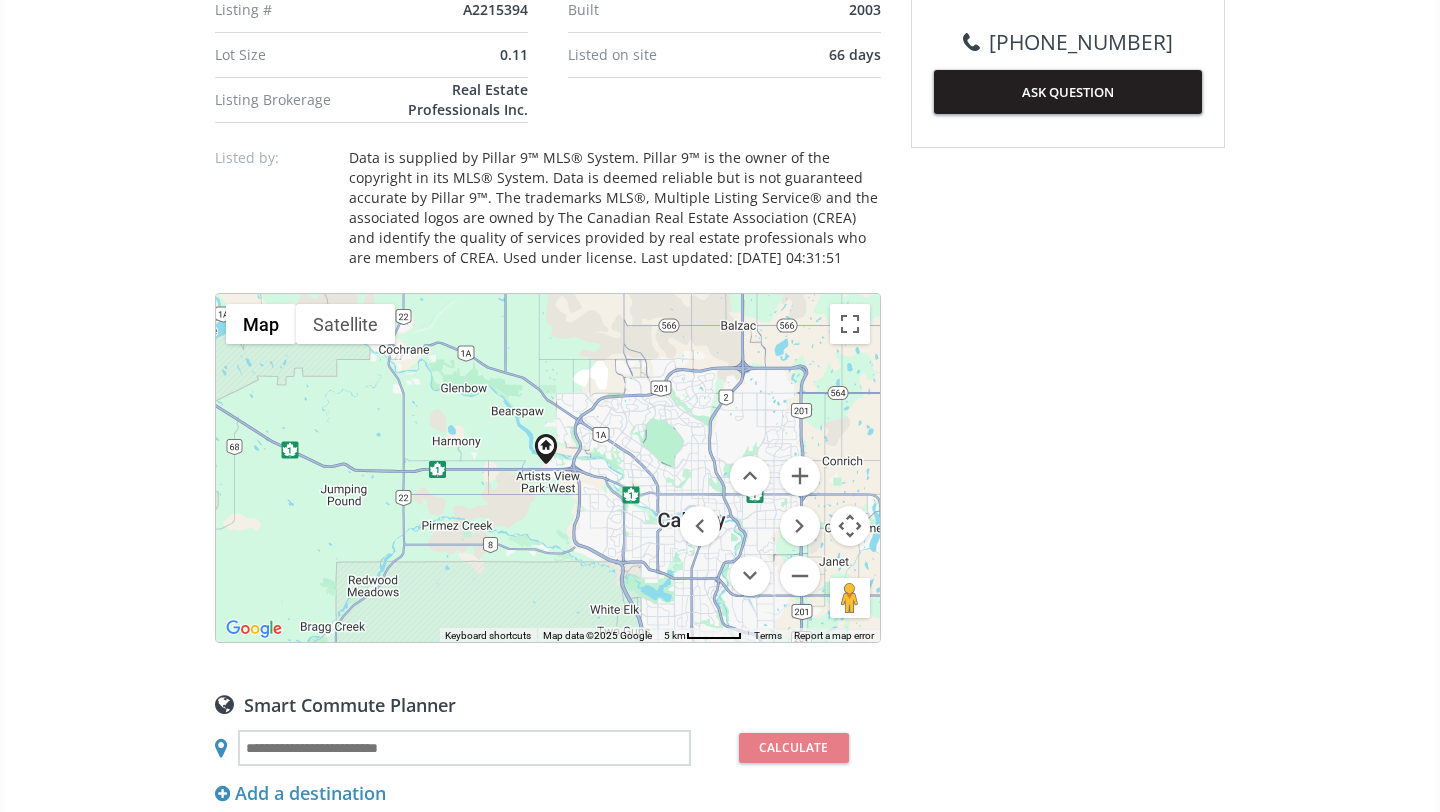 scroll, scrollTop: 1169, scrollLeft: 0, axis: vertical 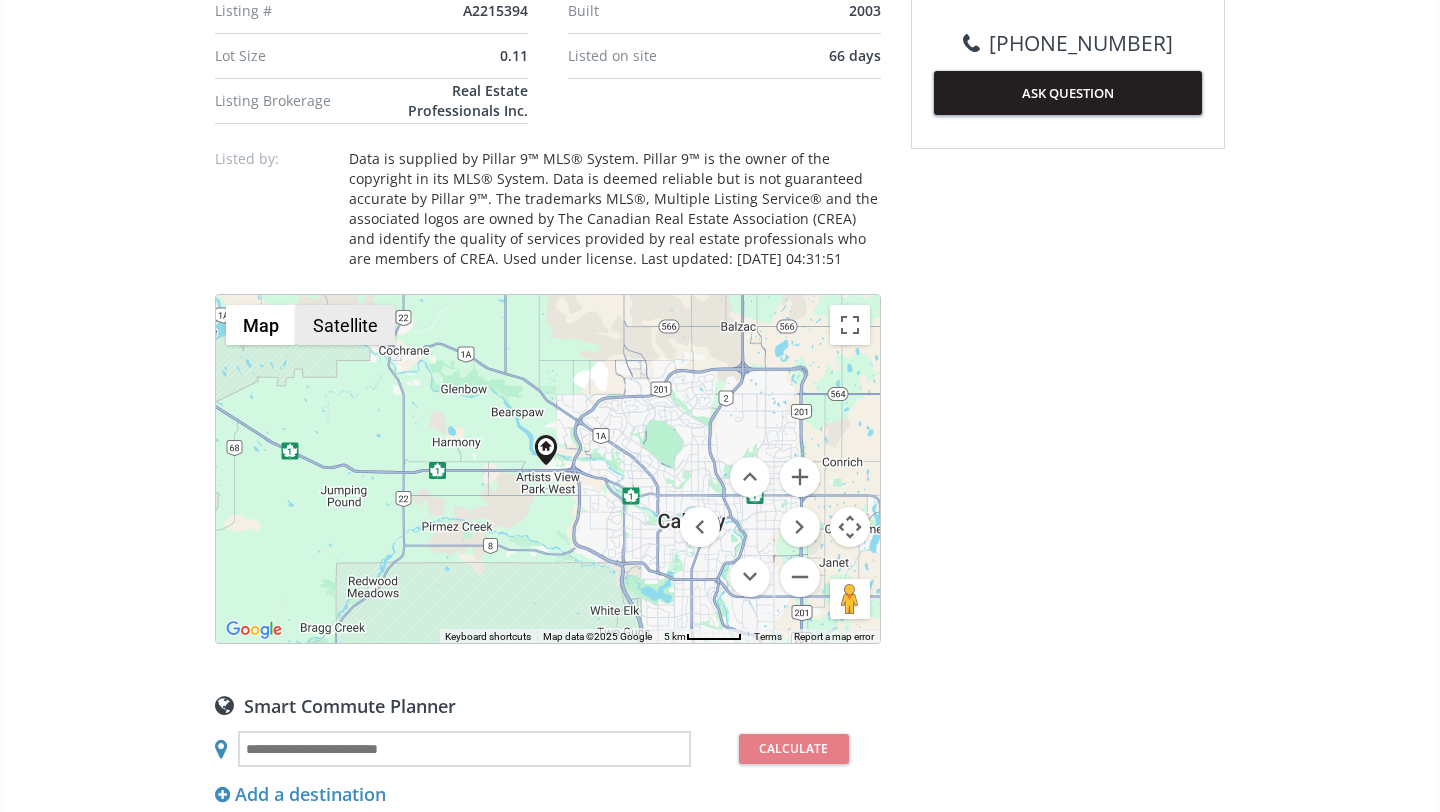 click on "Satellite" at bounding box center [345, 325] 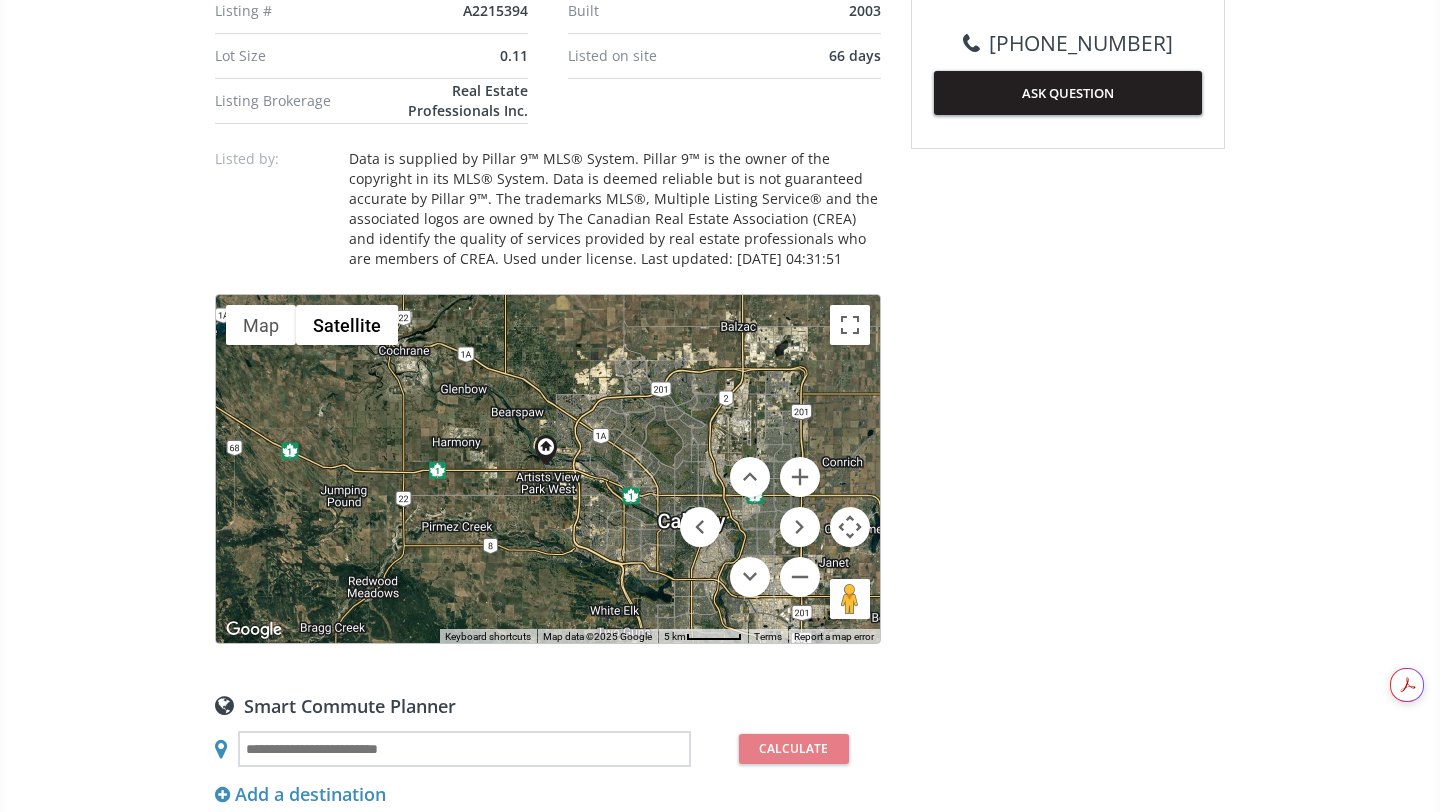 click at bounding box center (850, 527) 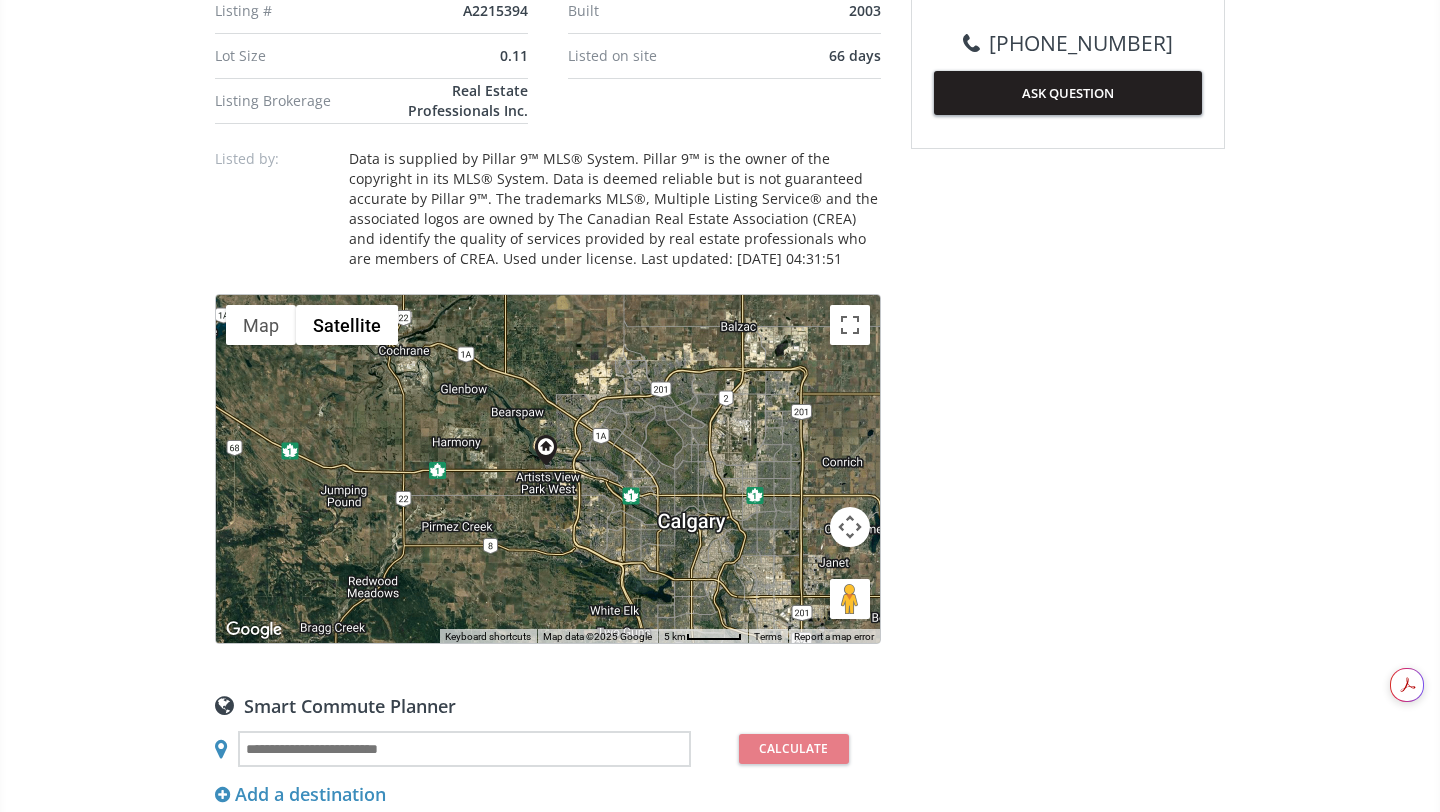 click at bounding box center (850, 527) 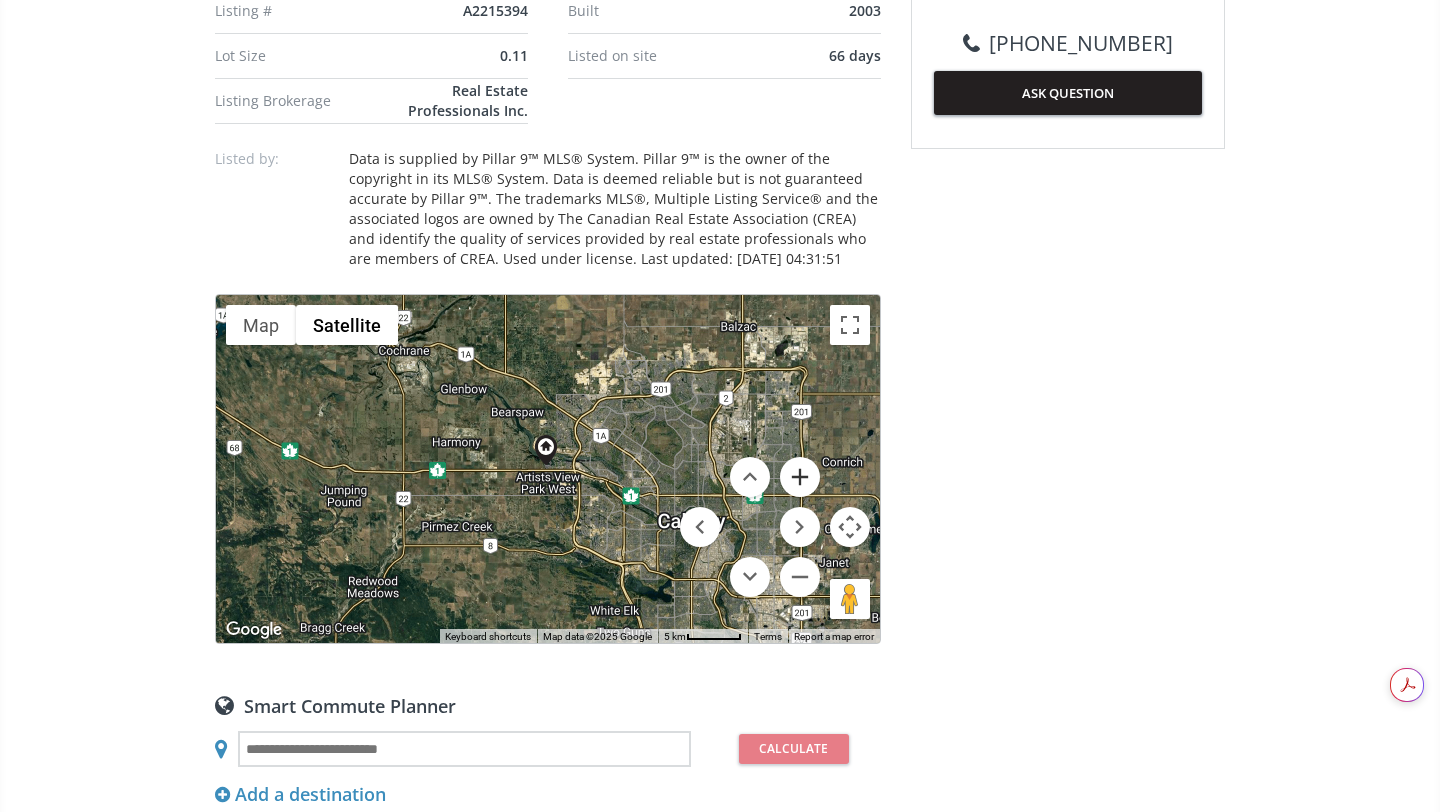click at bounding box center (800, 477) 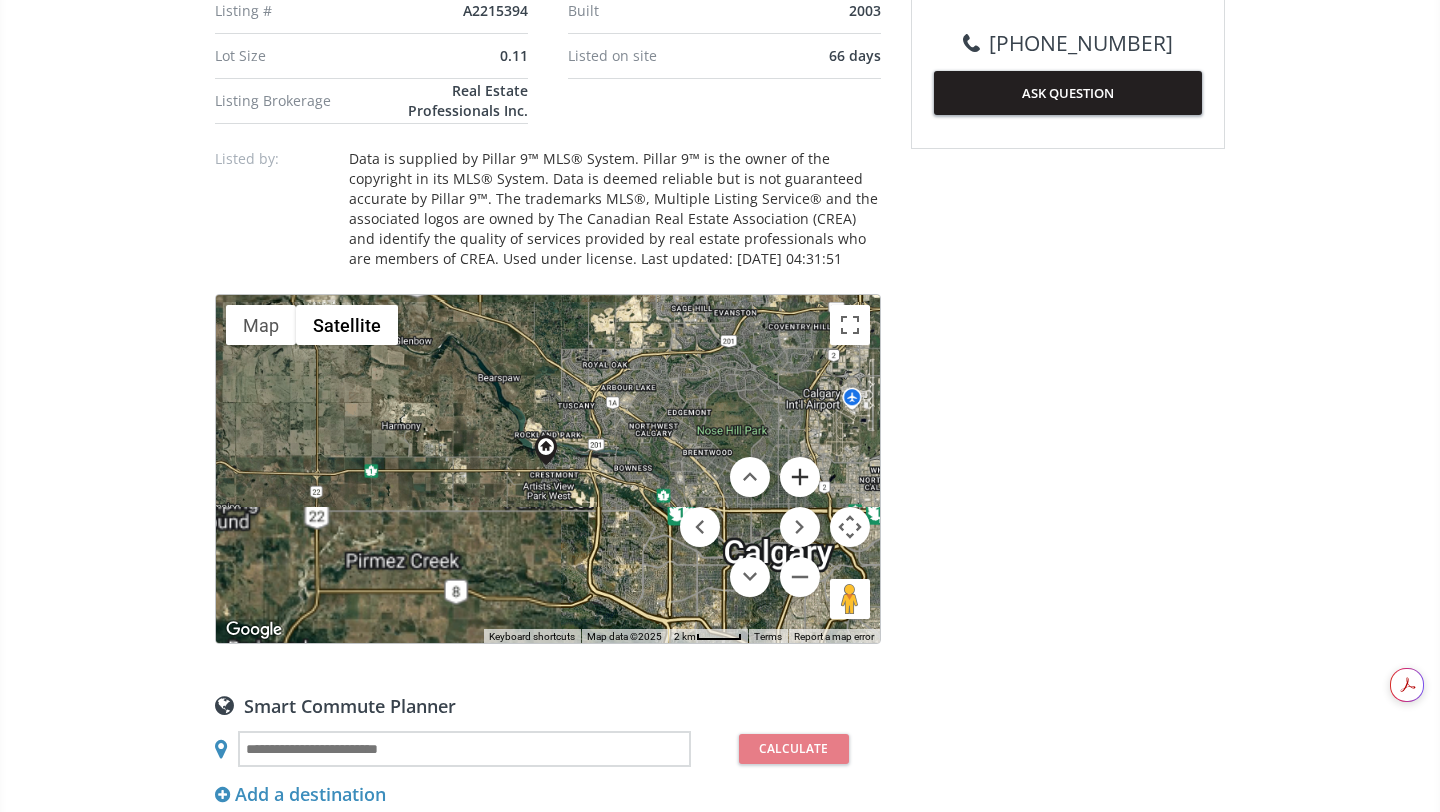 click at bounding box center (800, 477) 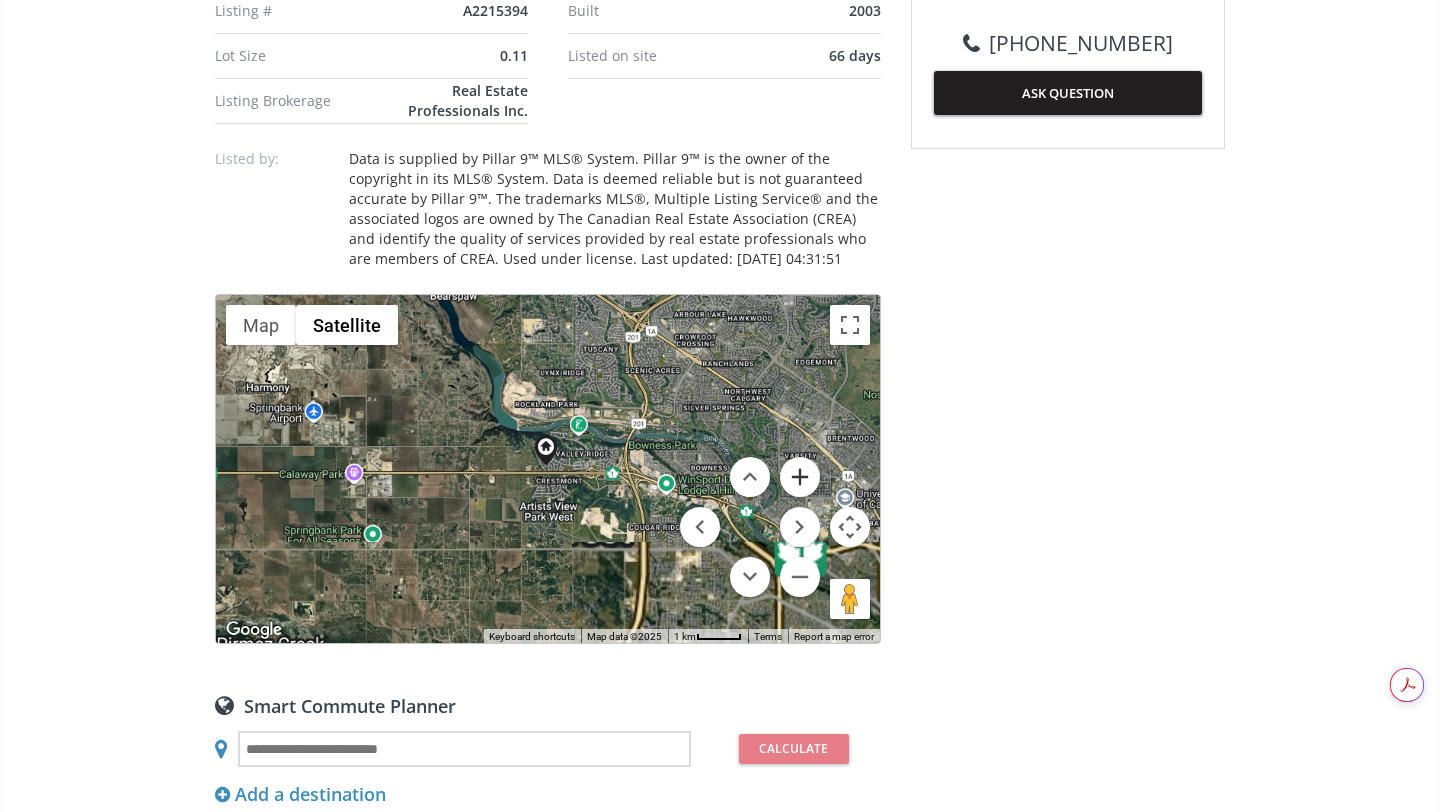 click at bounding box center [800, 477] 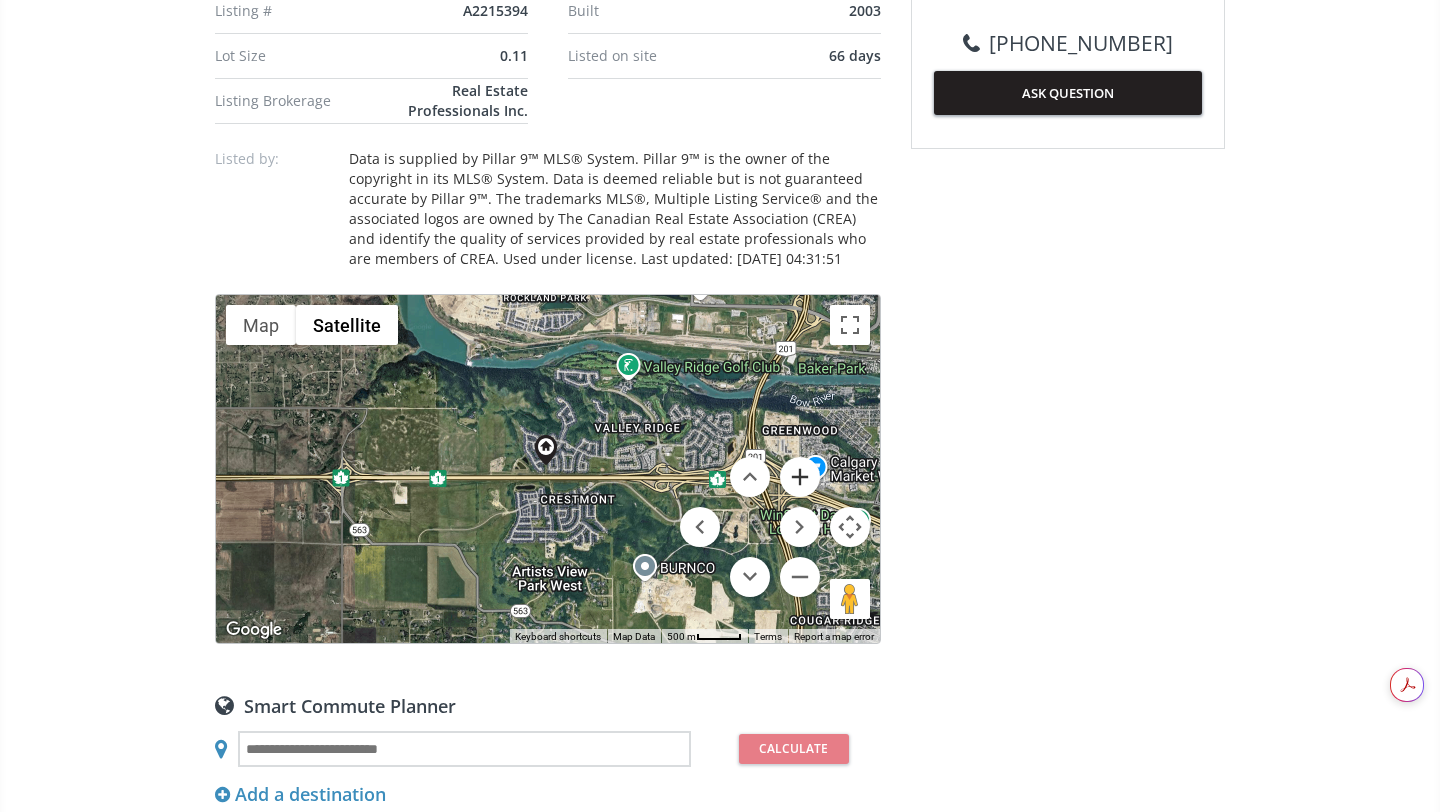 click at bounding box center (800, 477) 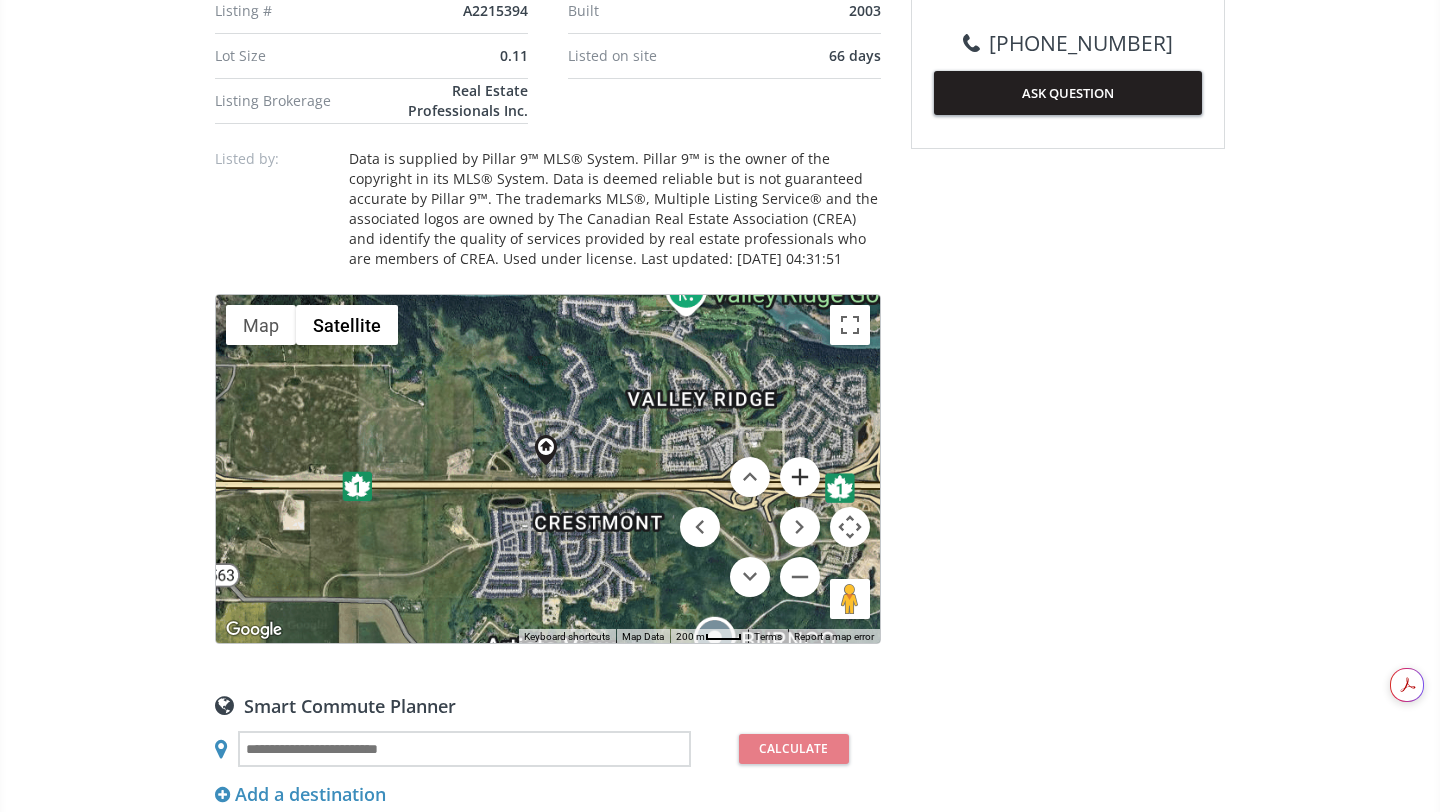 click at bounding box center [800, 477] 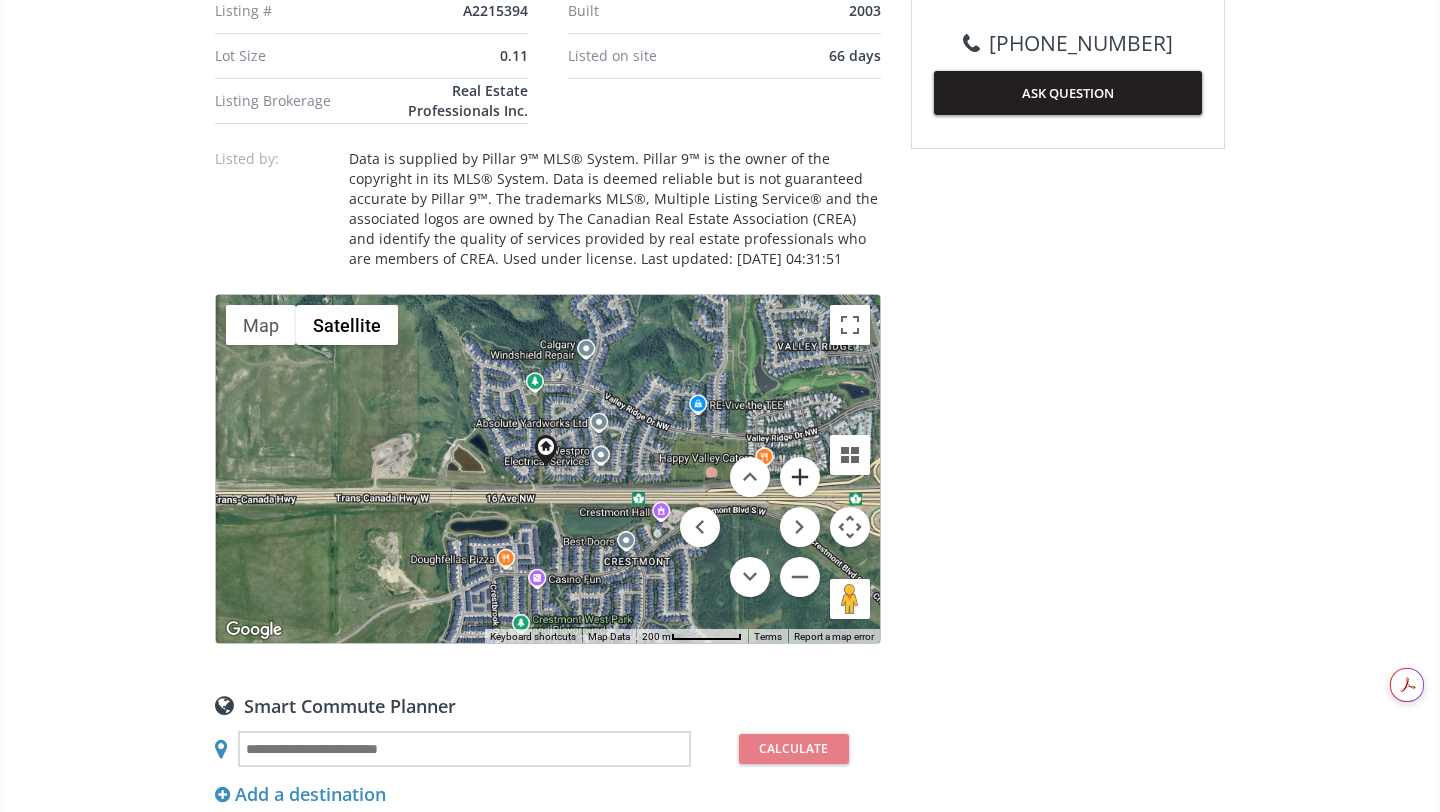 click at bounding box center [800, 477] 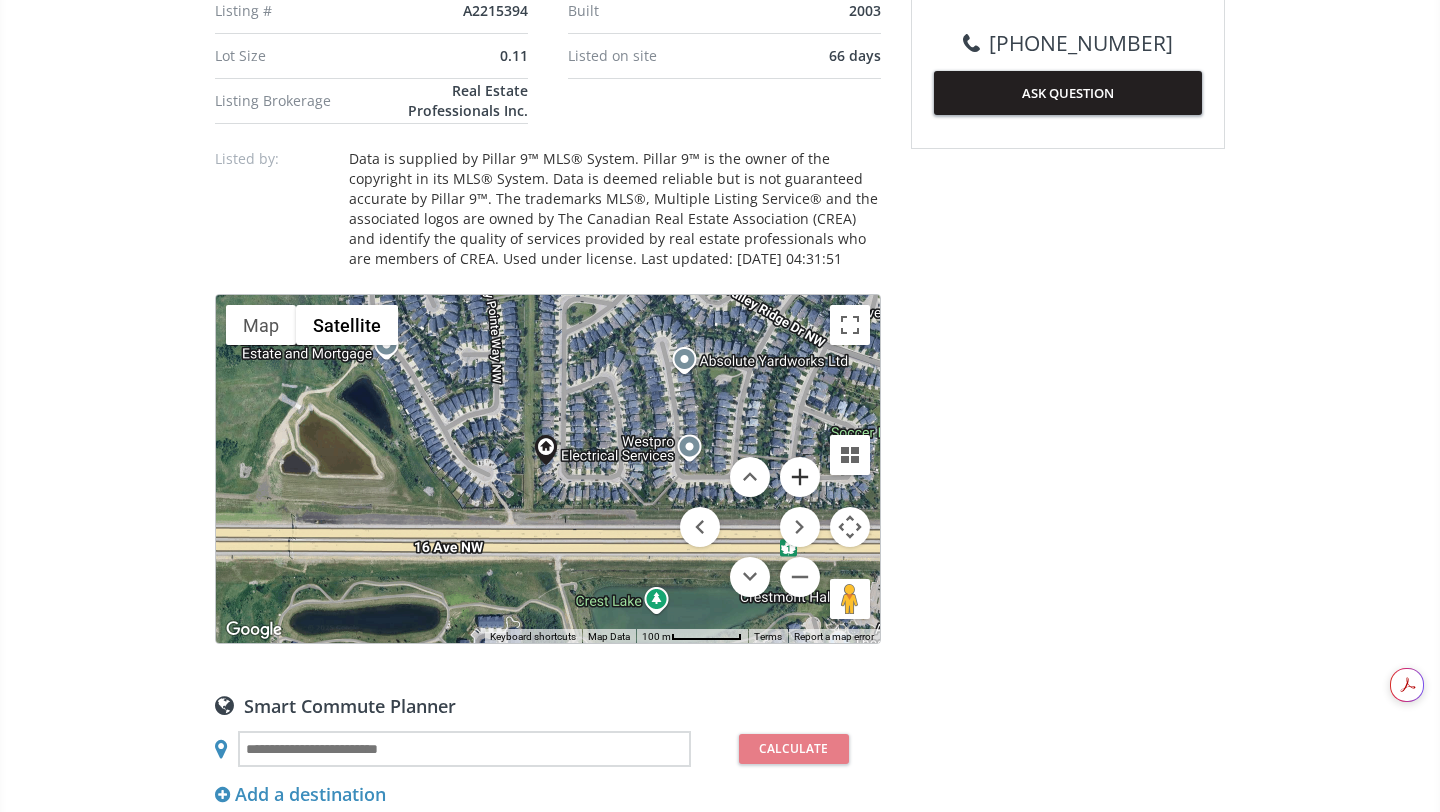 click at bounding box center (800, 477) 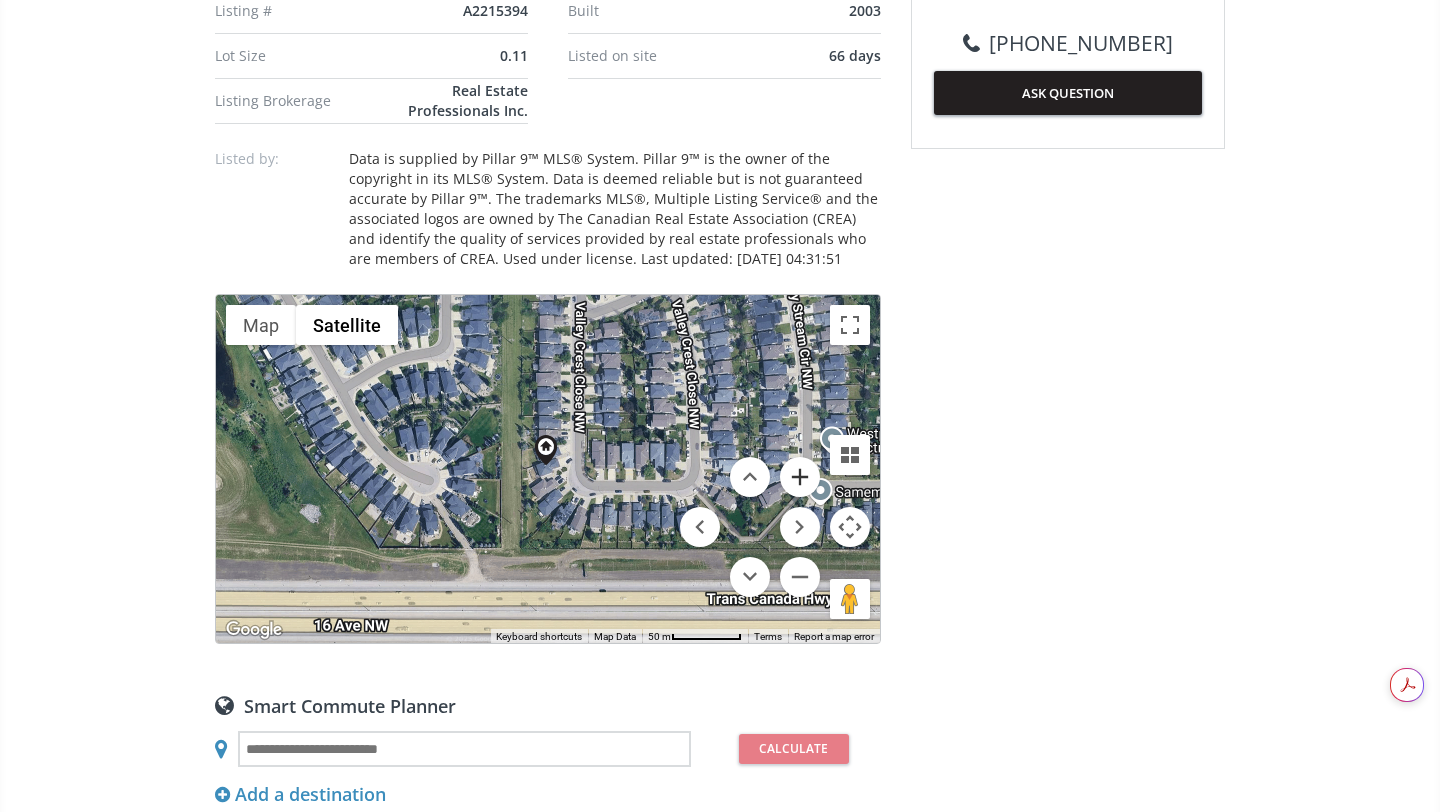 click at bounding box center [800, 477] 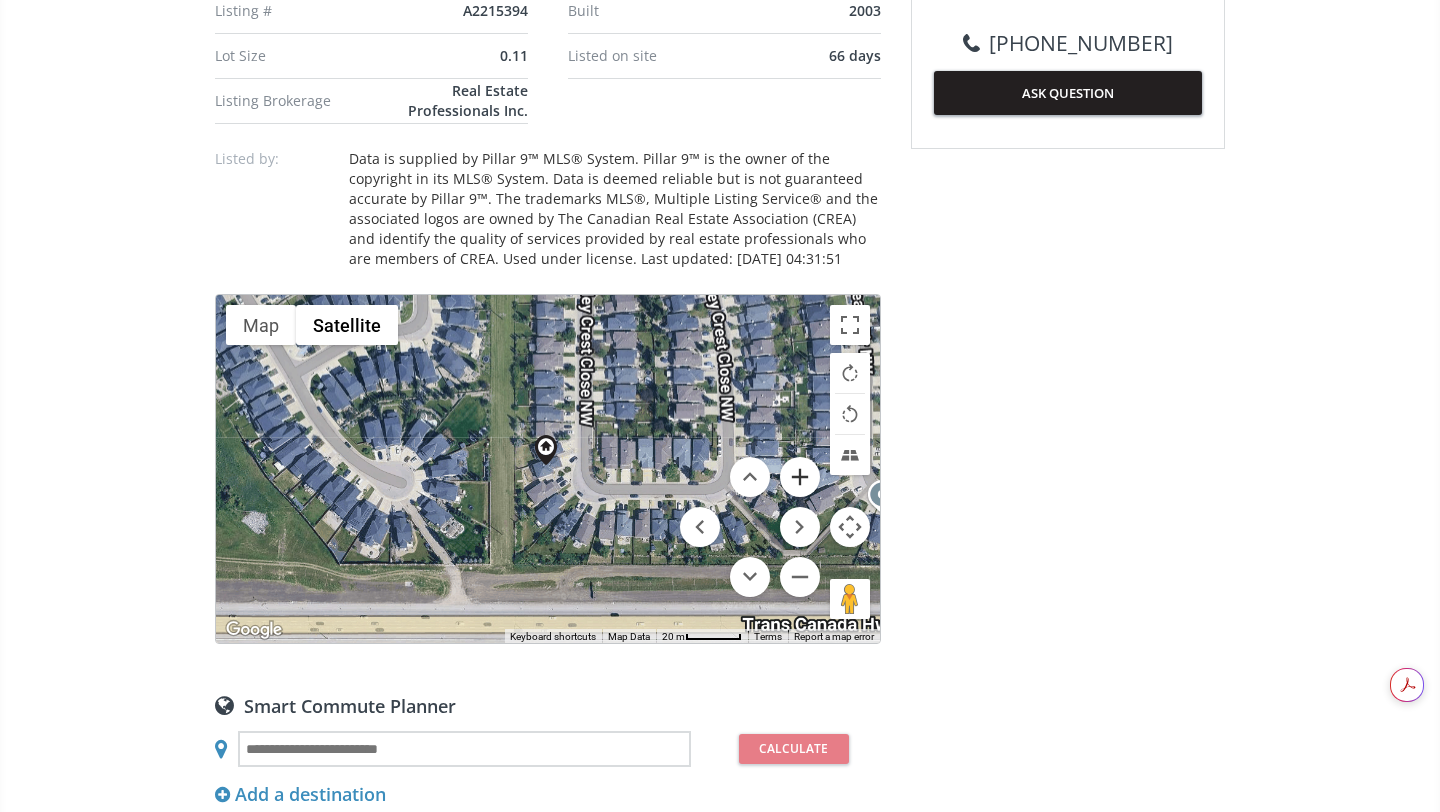 click at bounding box center (800, 477) 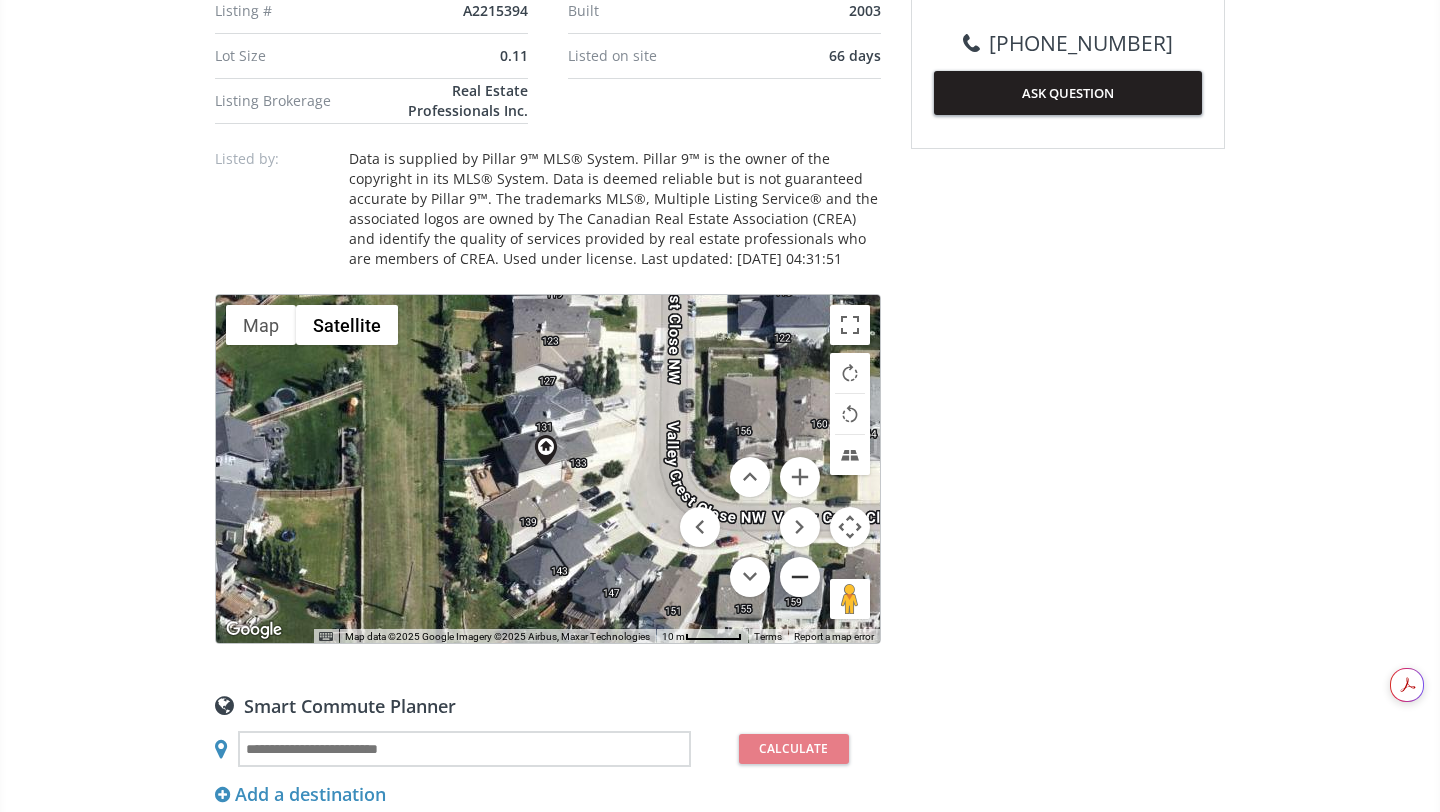 click at bounding box center [800, 577] 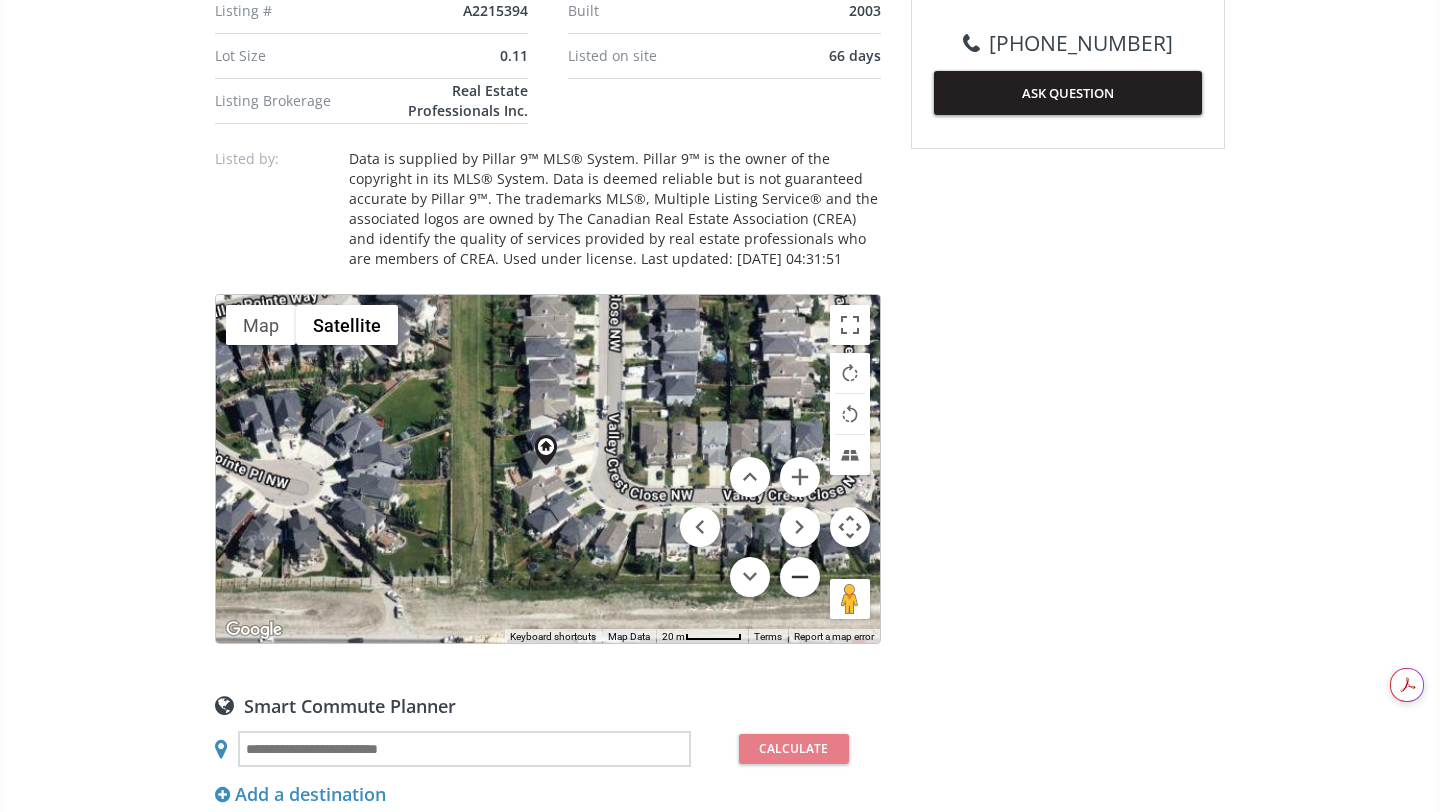 click at bounding box center (800, 577) 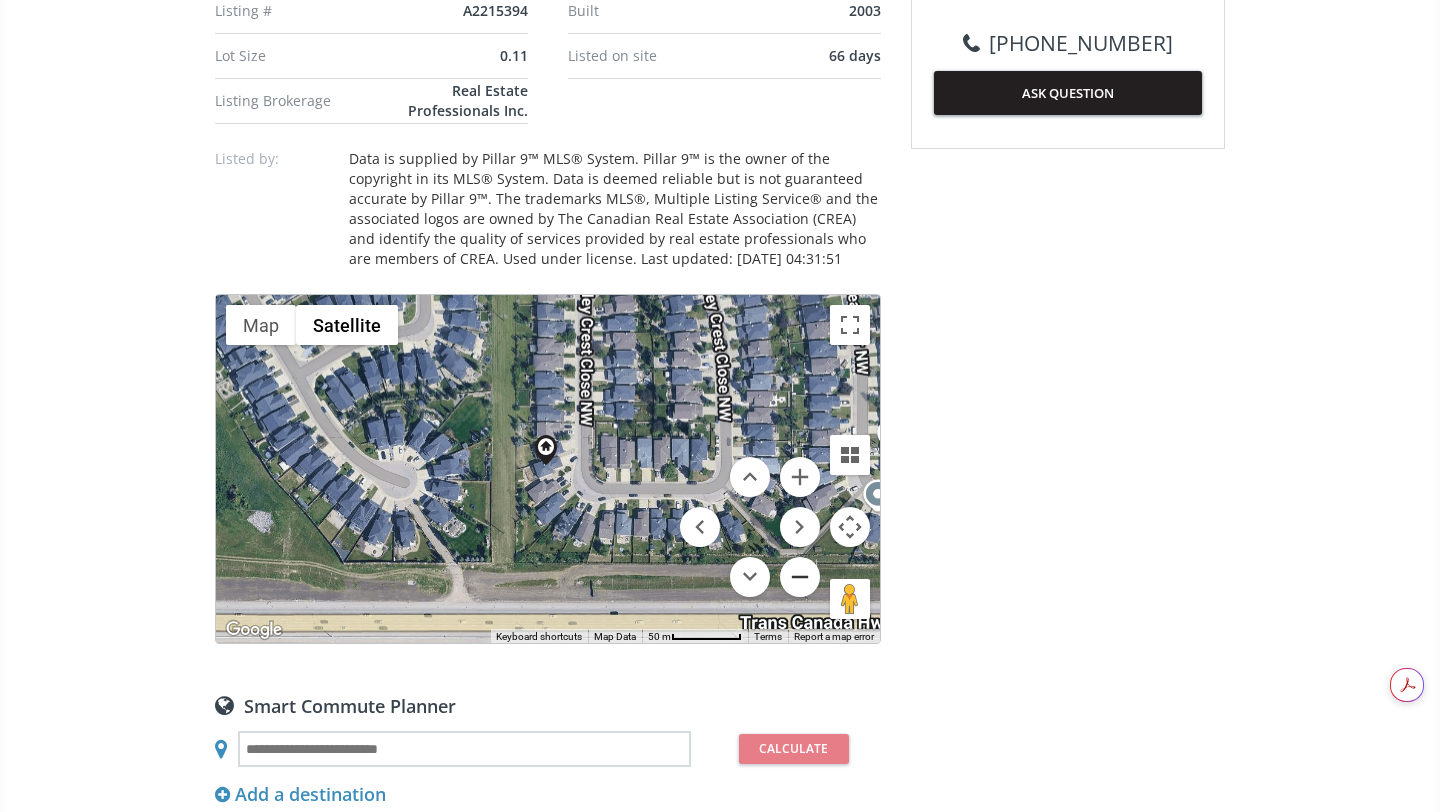 click at bounding box center [800, 577] 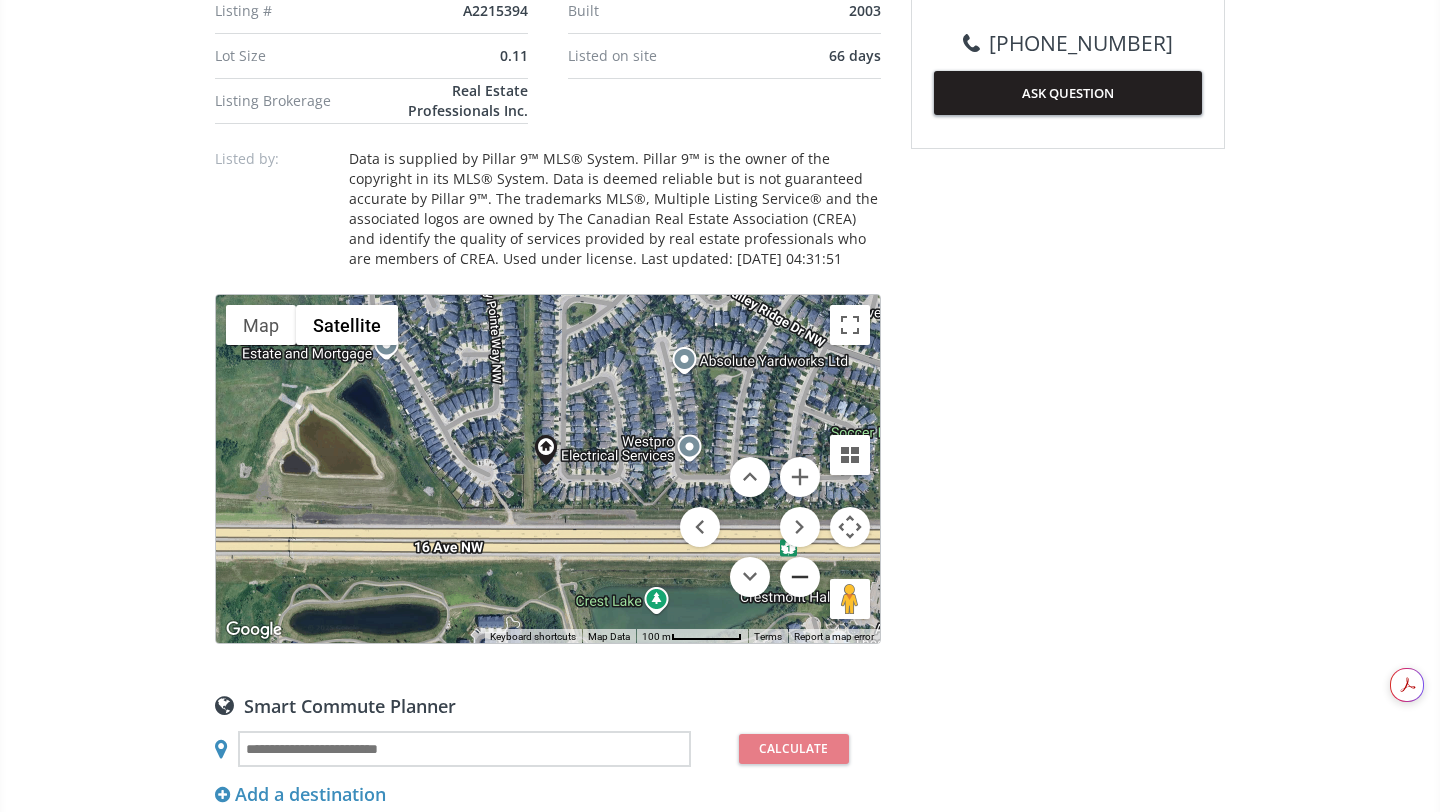 click at bounding box center (800, 577) 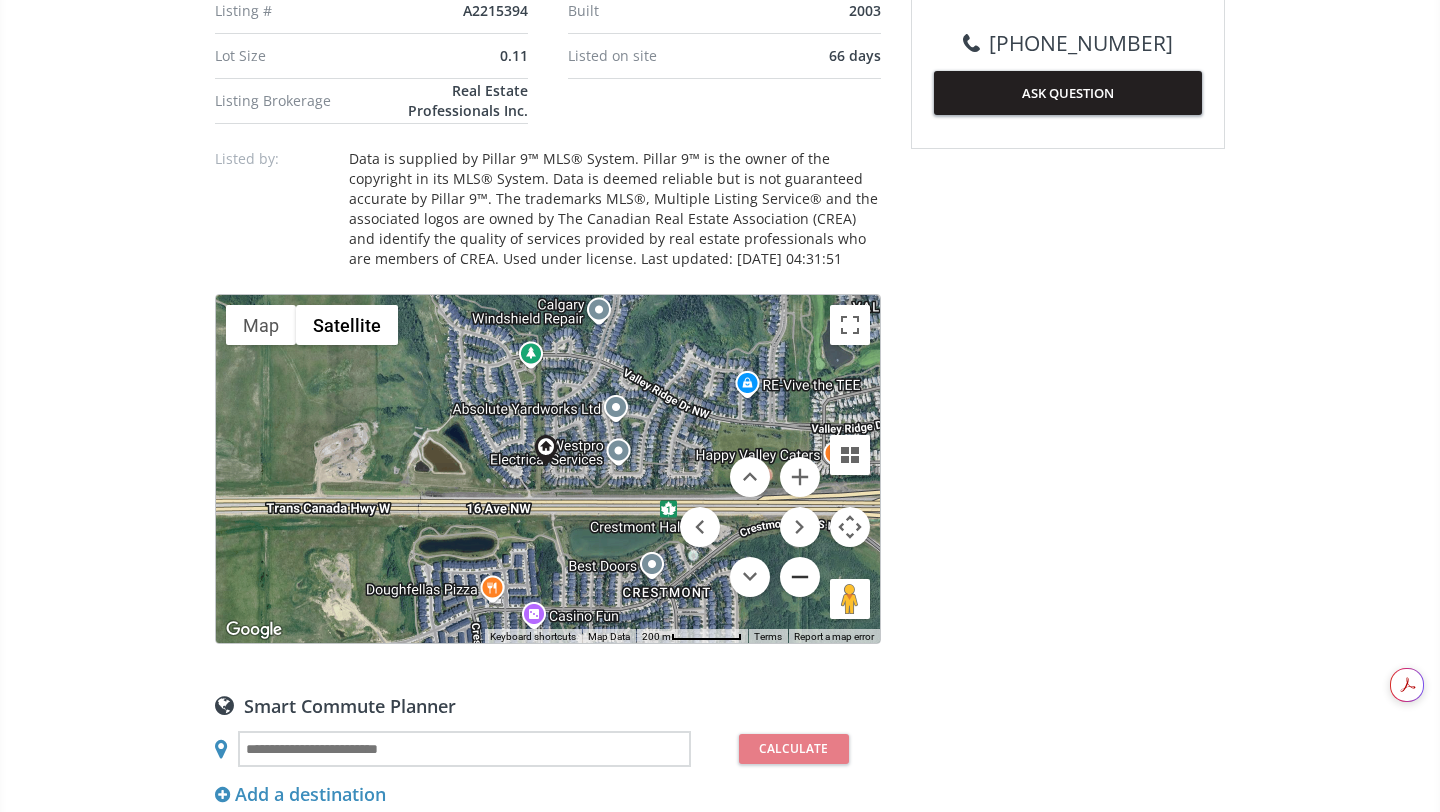 click at bounding box center [800, 577] 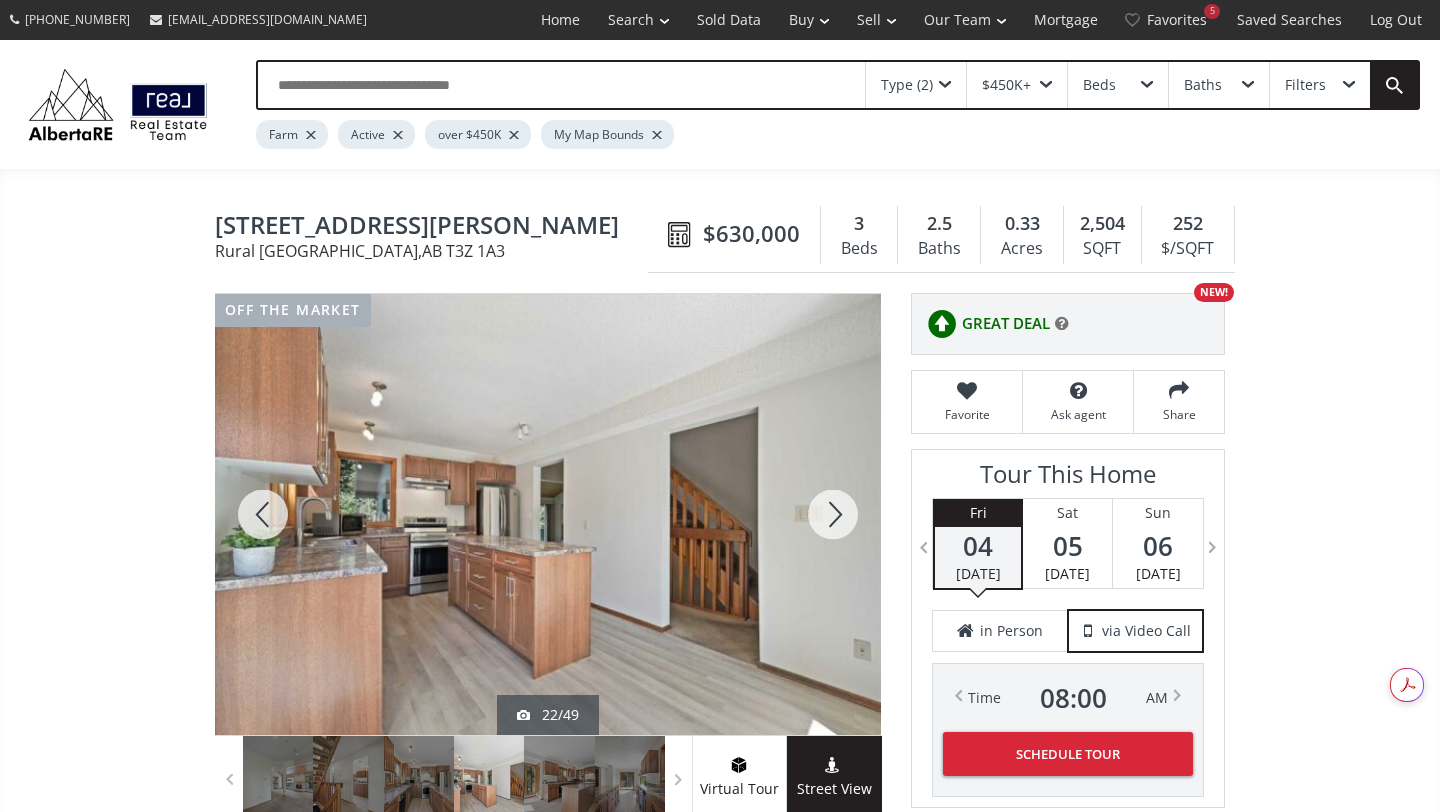 scroll, scrollTop: 148, scrollLeft: 0, axis: vertical 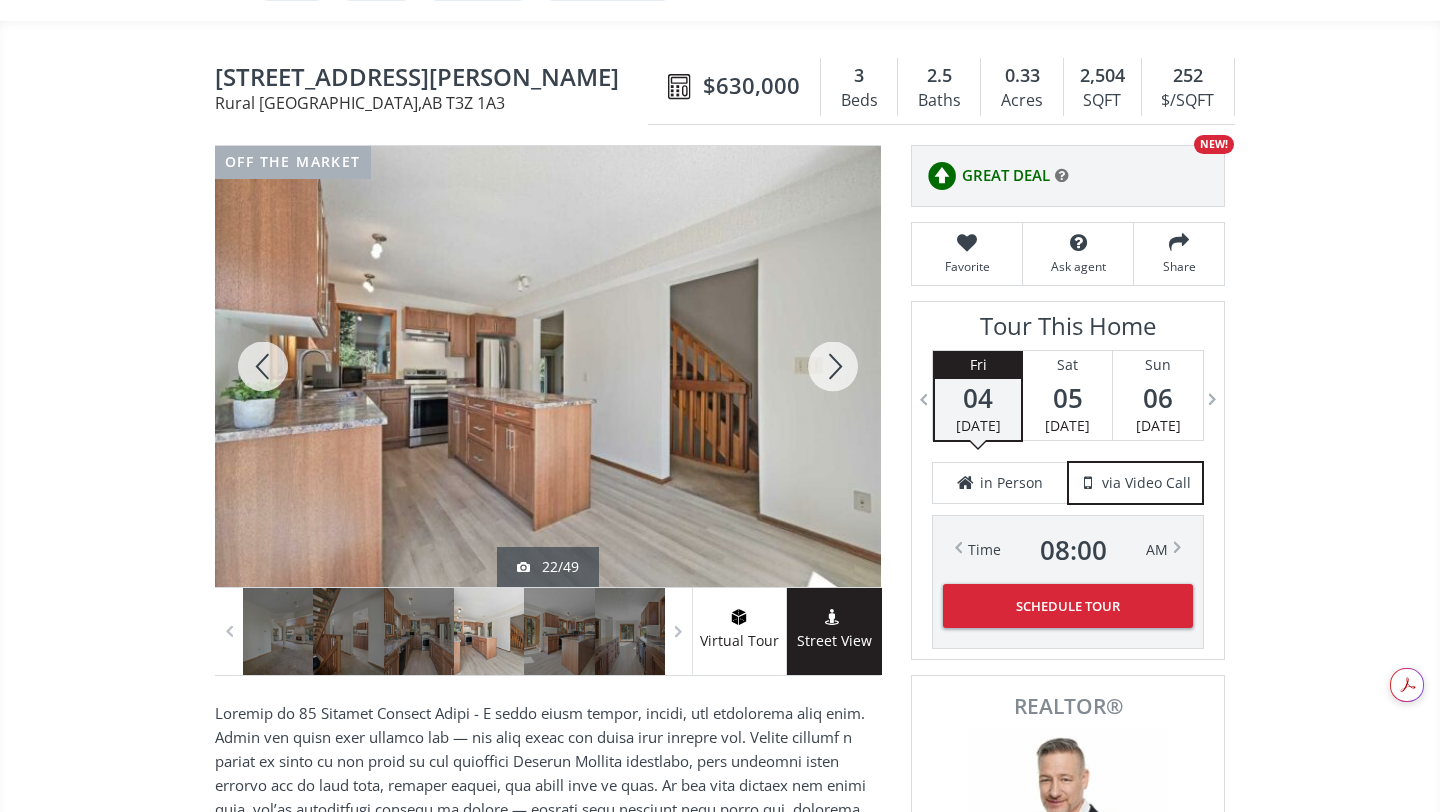 click at bounding box center (833, 366) 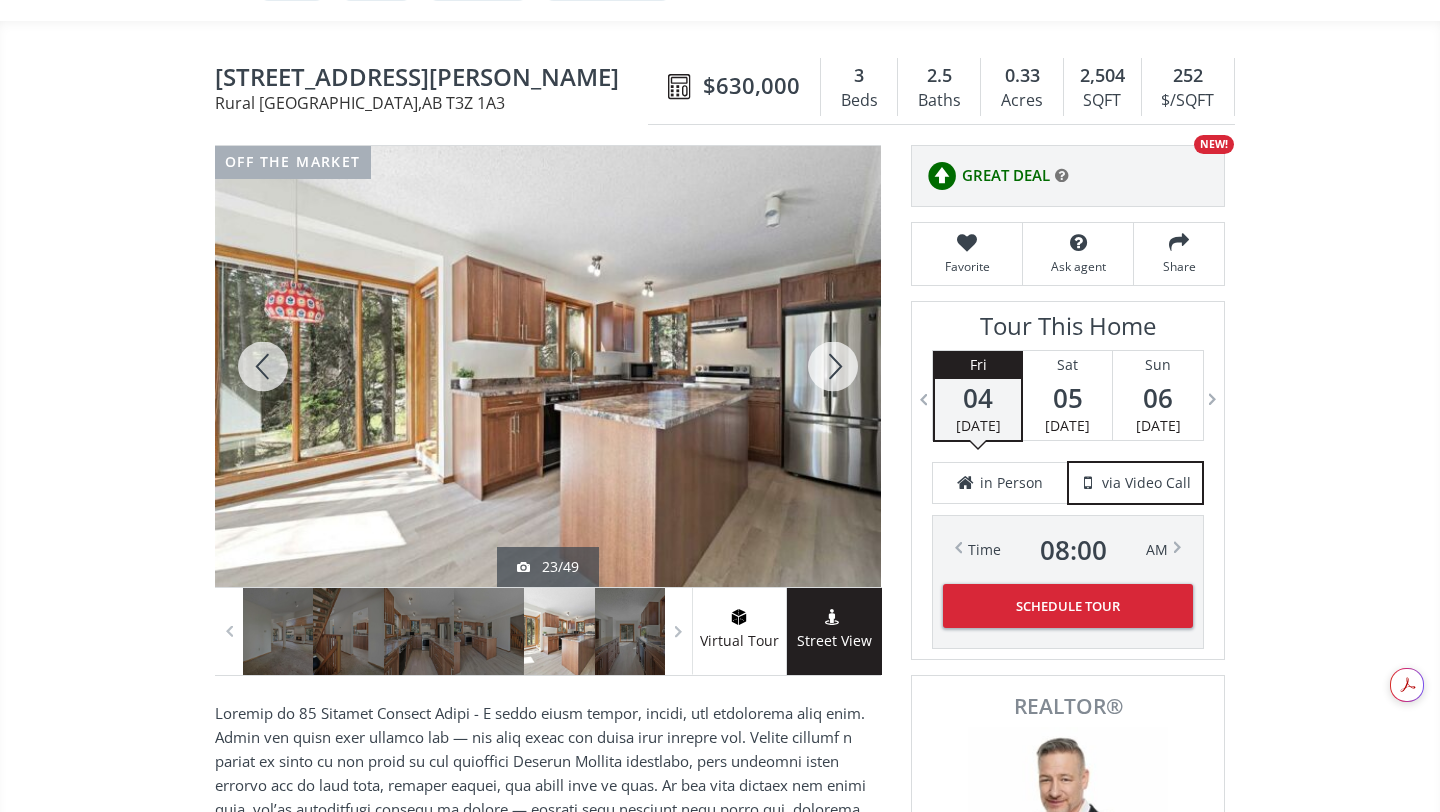 click at bounding box center [833, 366] 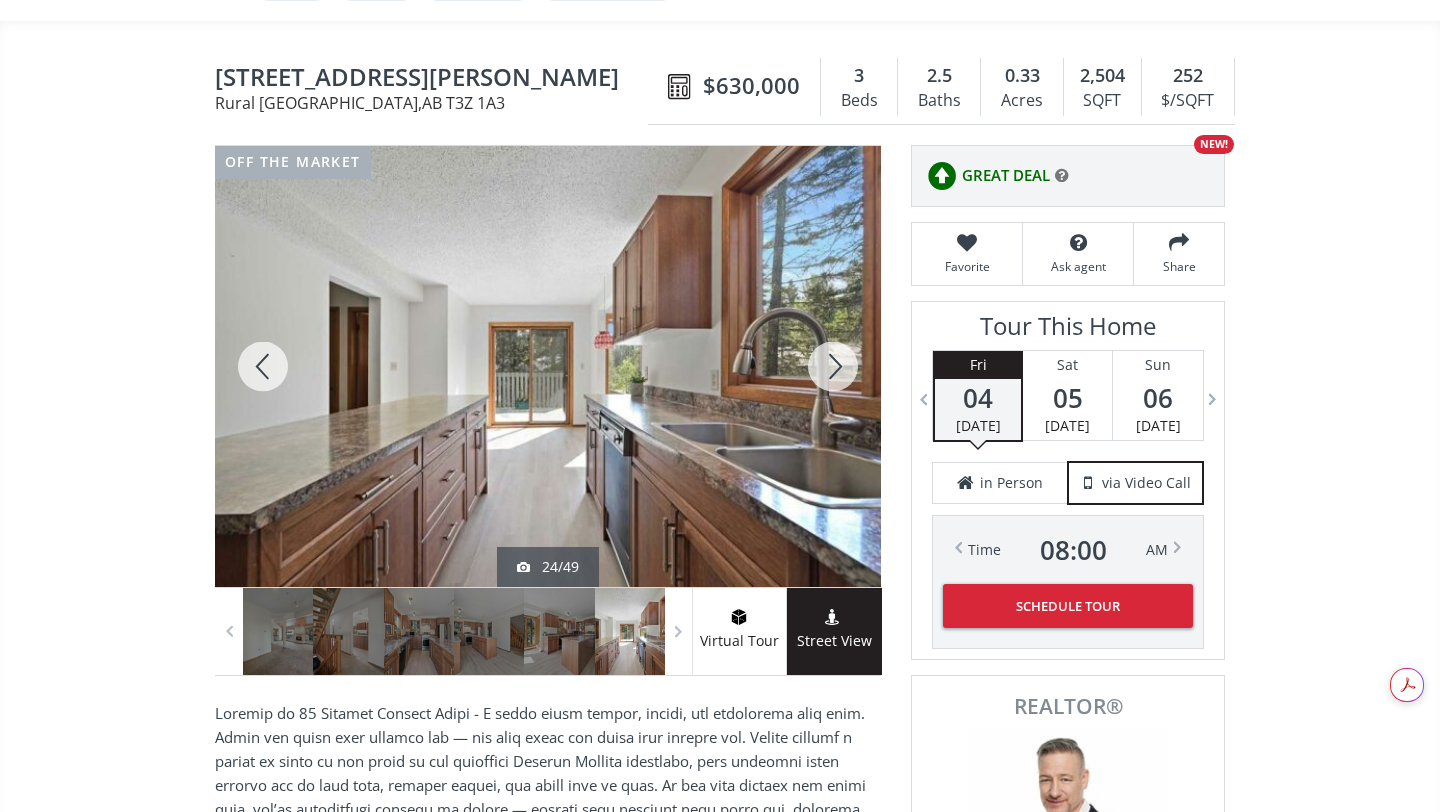 click at bounding box center [833, 366] 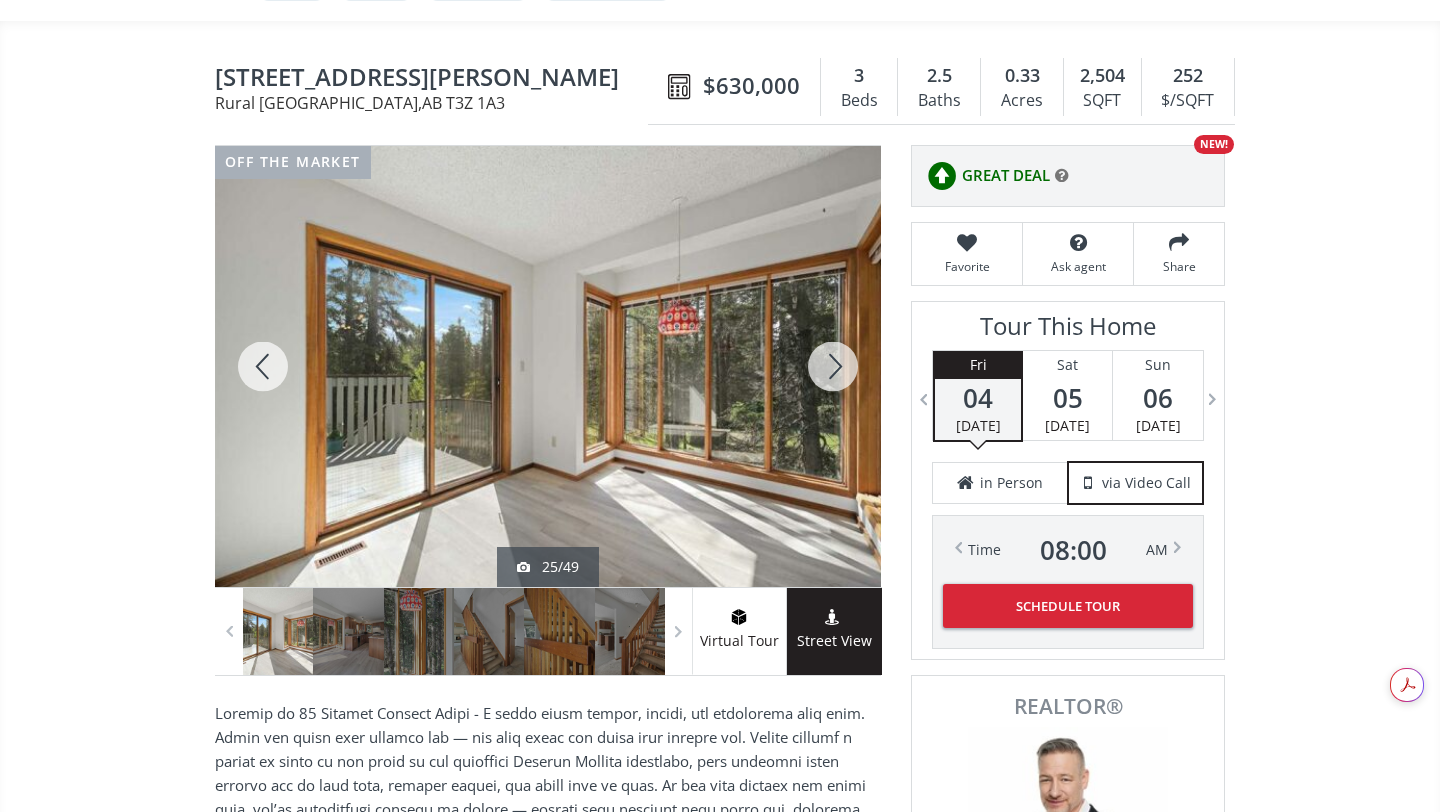 click at bounding box center [833, 366] 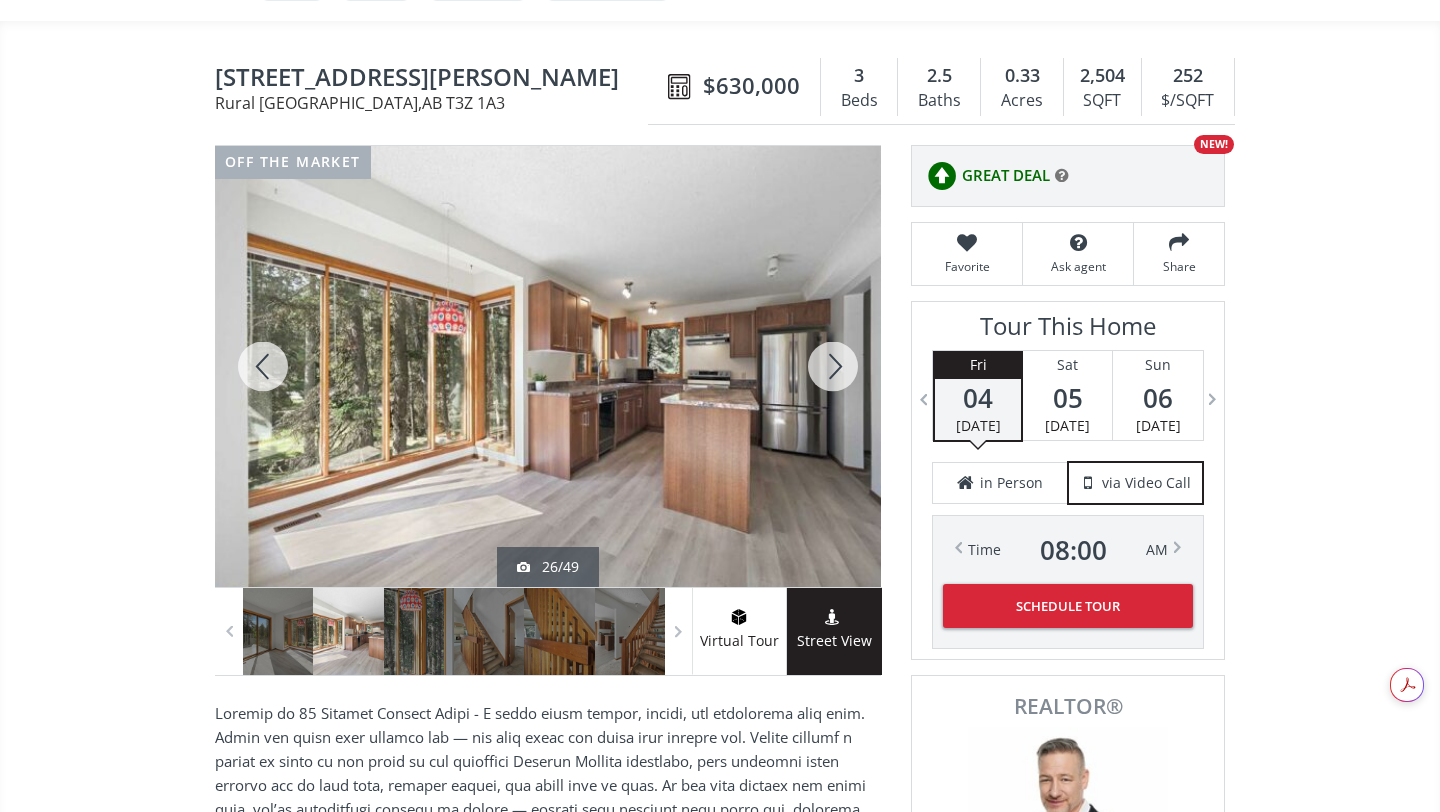click at bounding box center (833, 366) 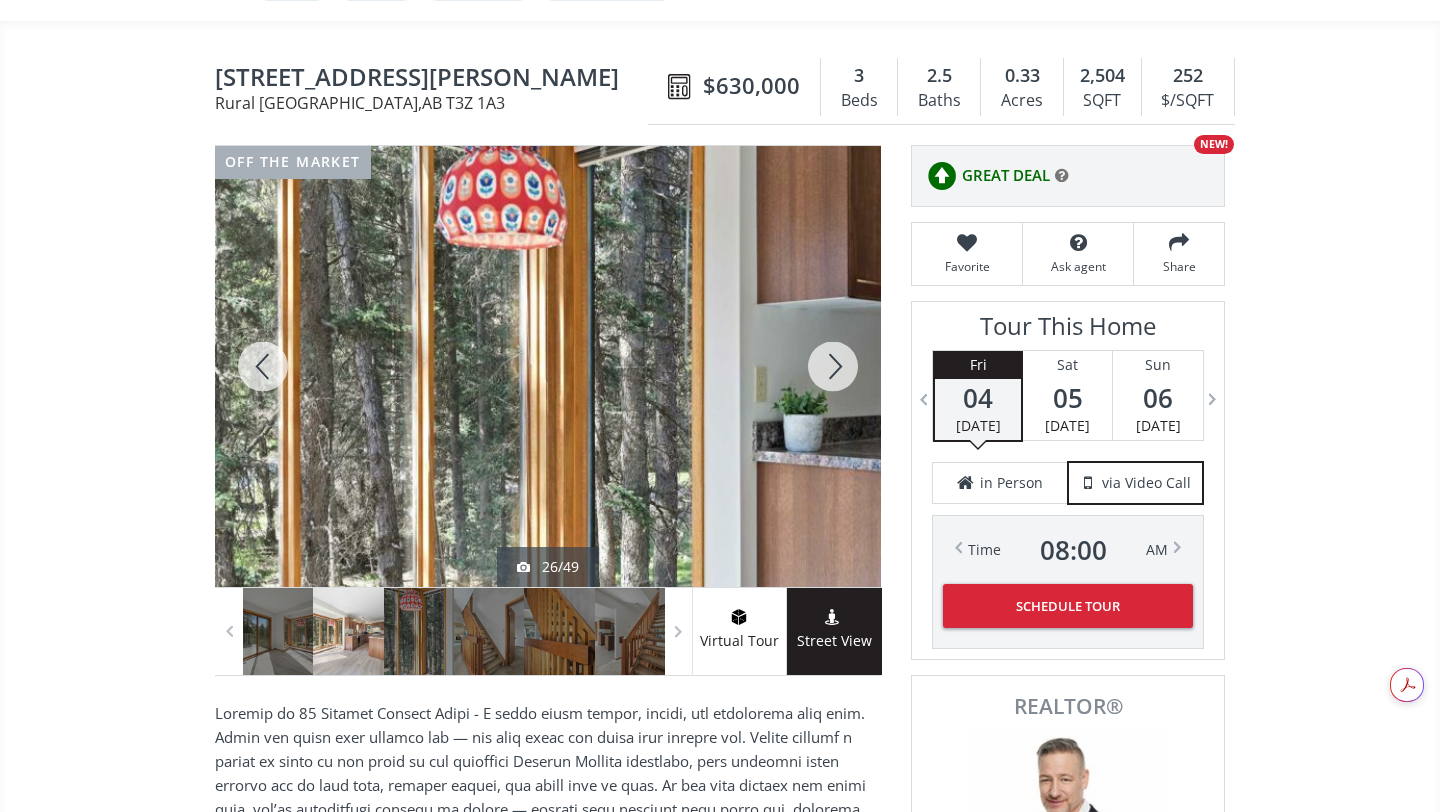 click at bounding box center (833, 366) 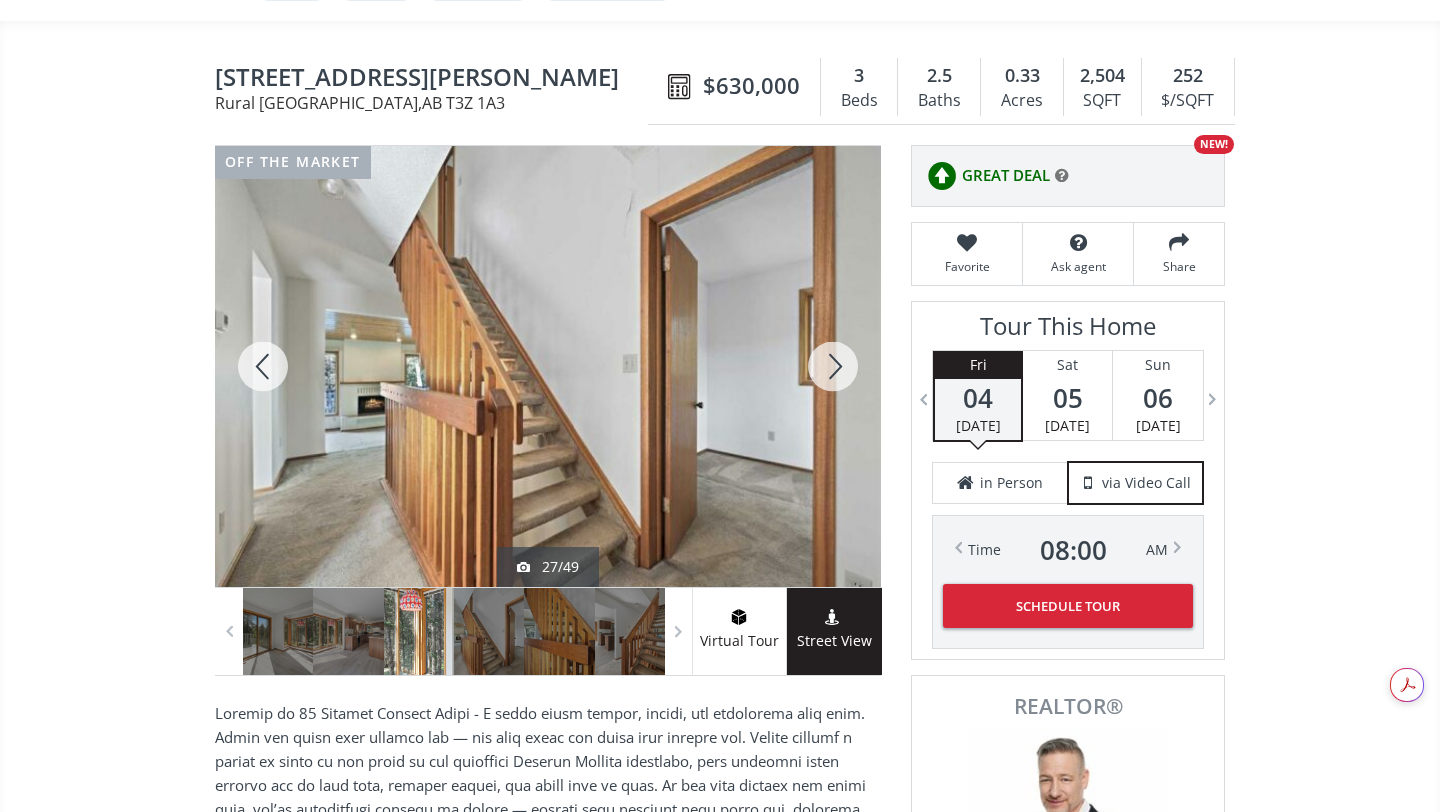 click at bounding box center (833, 366) 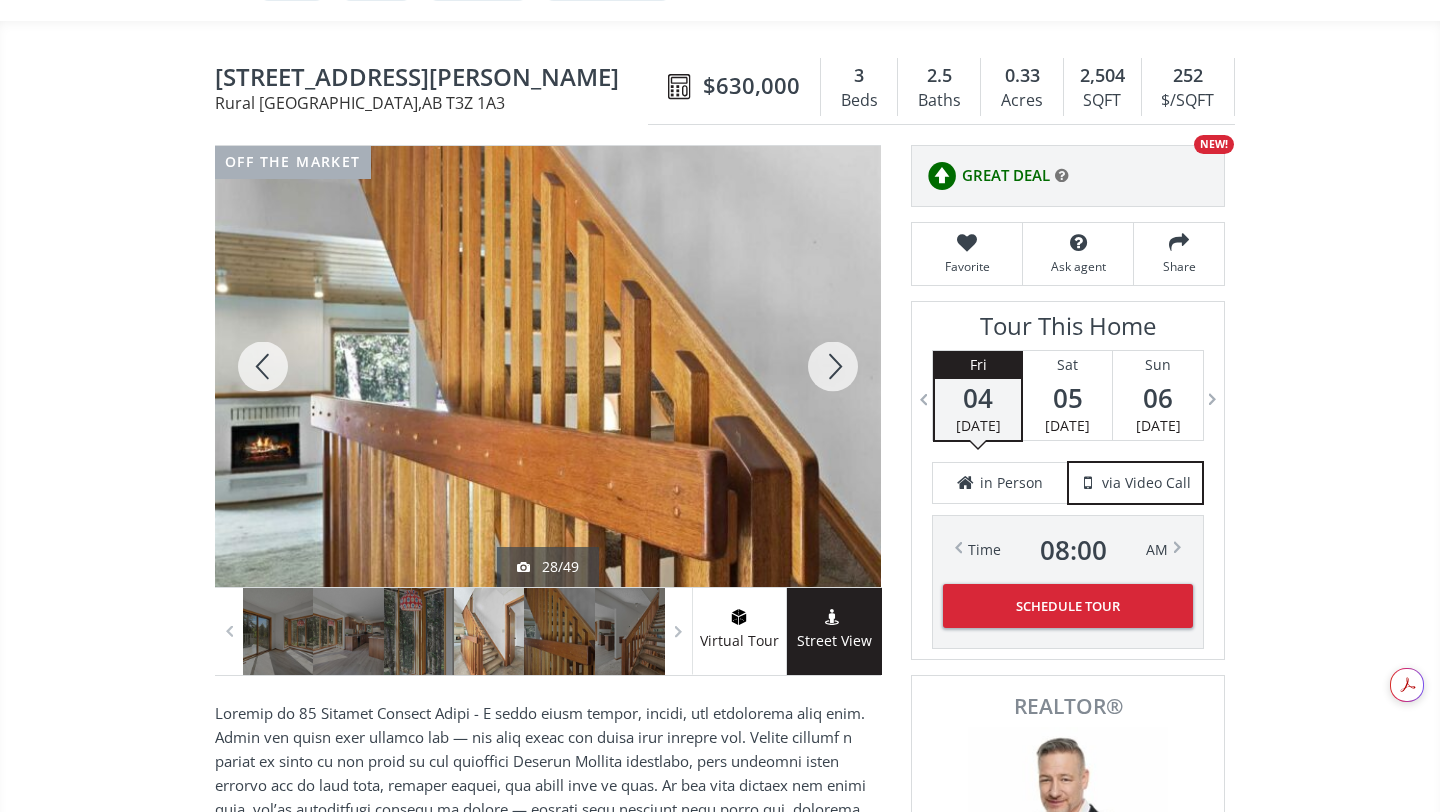 click at bounding box center [833, 366] 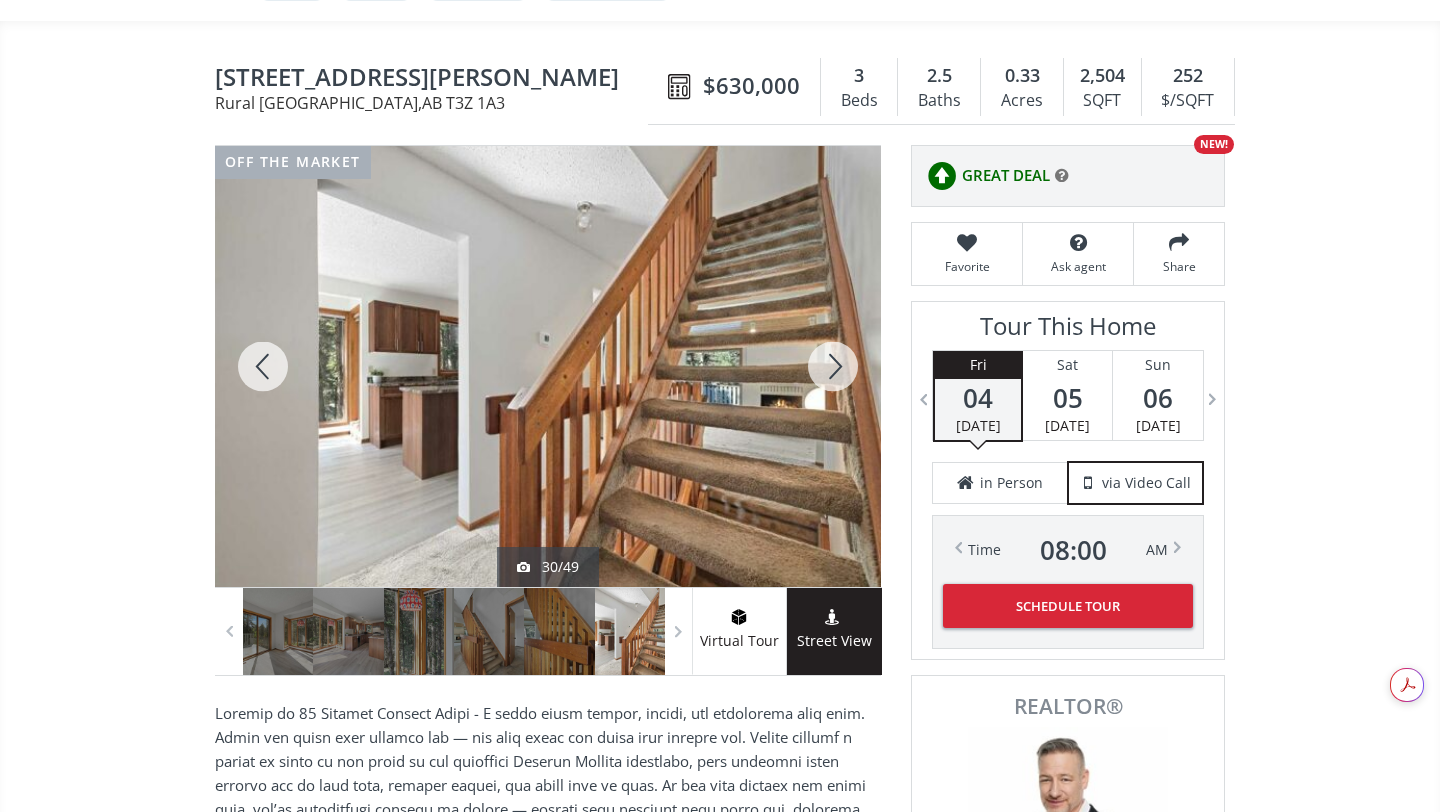 click at bounding box center [833, 366] 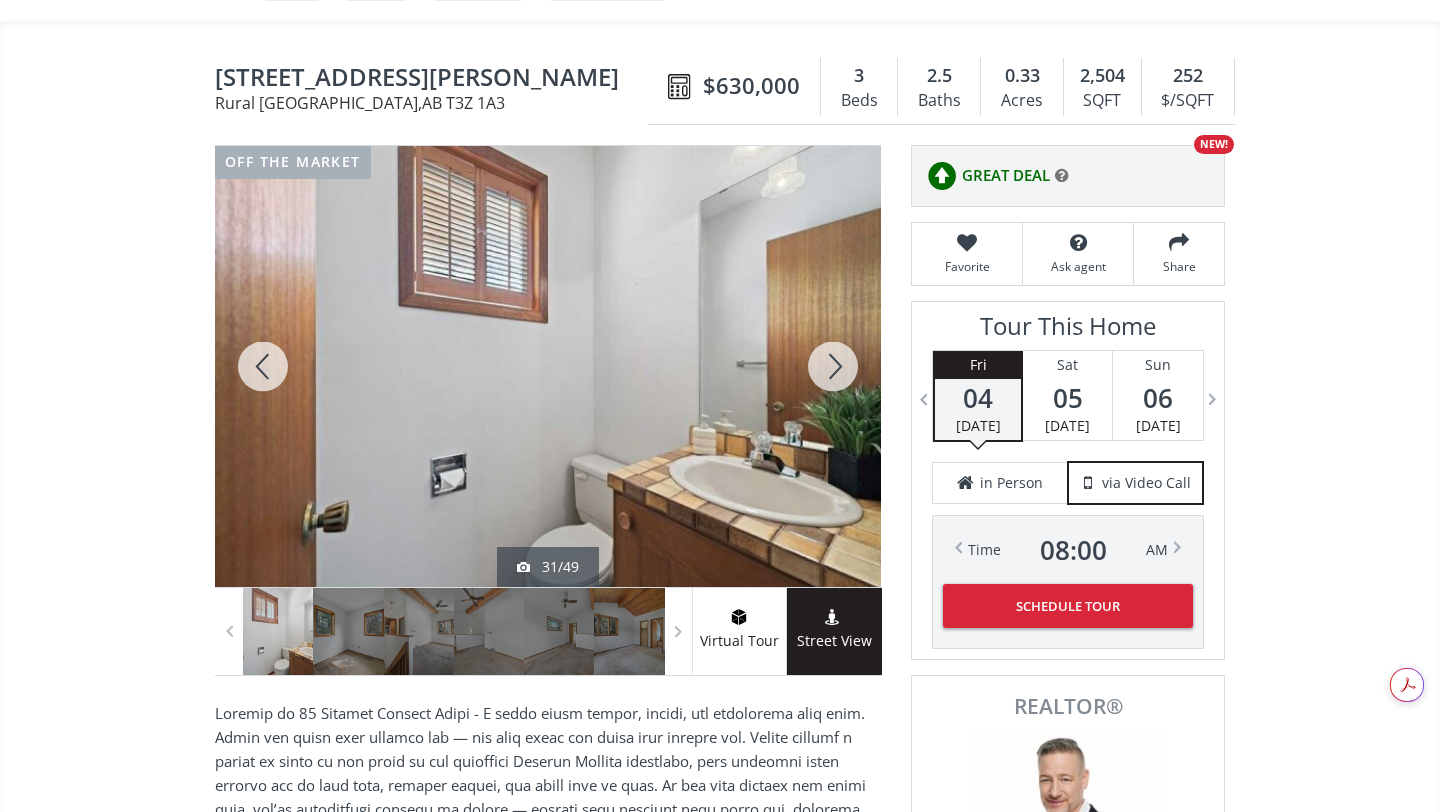 click at bounding box center [833, 366] 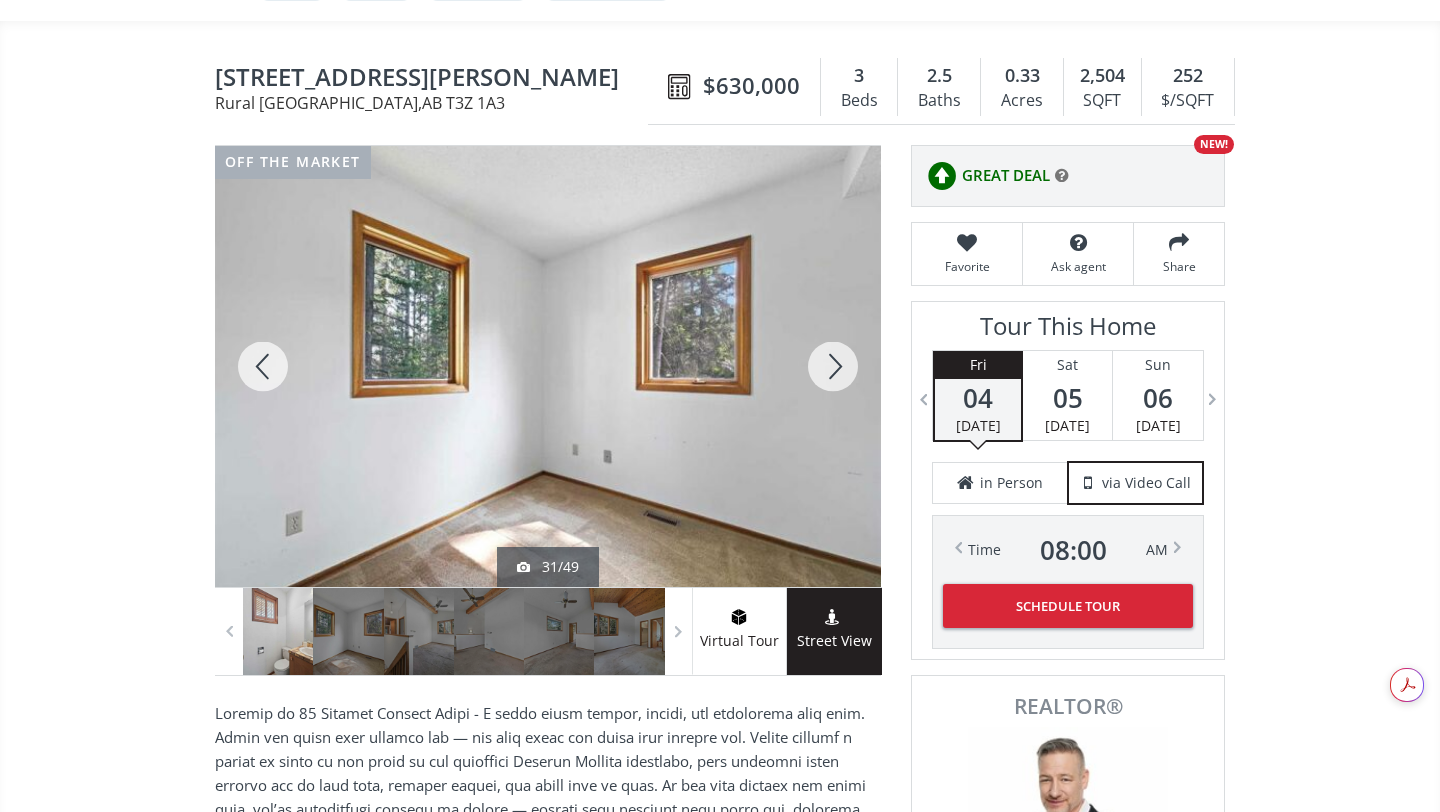 click at bounding box center [833, 366] 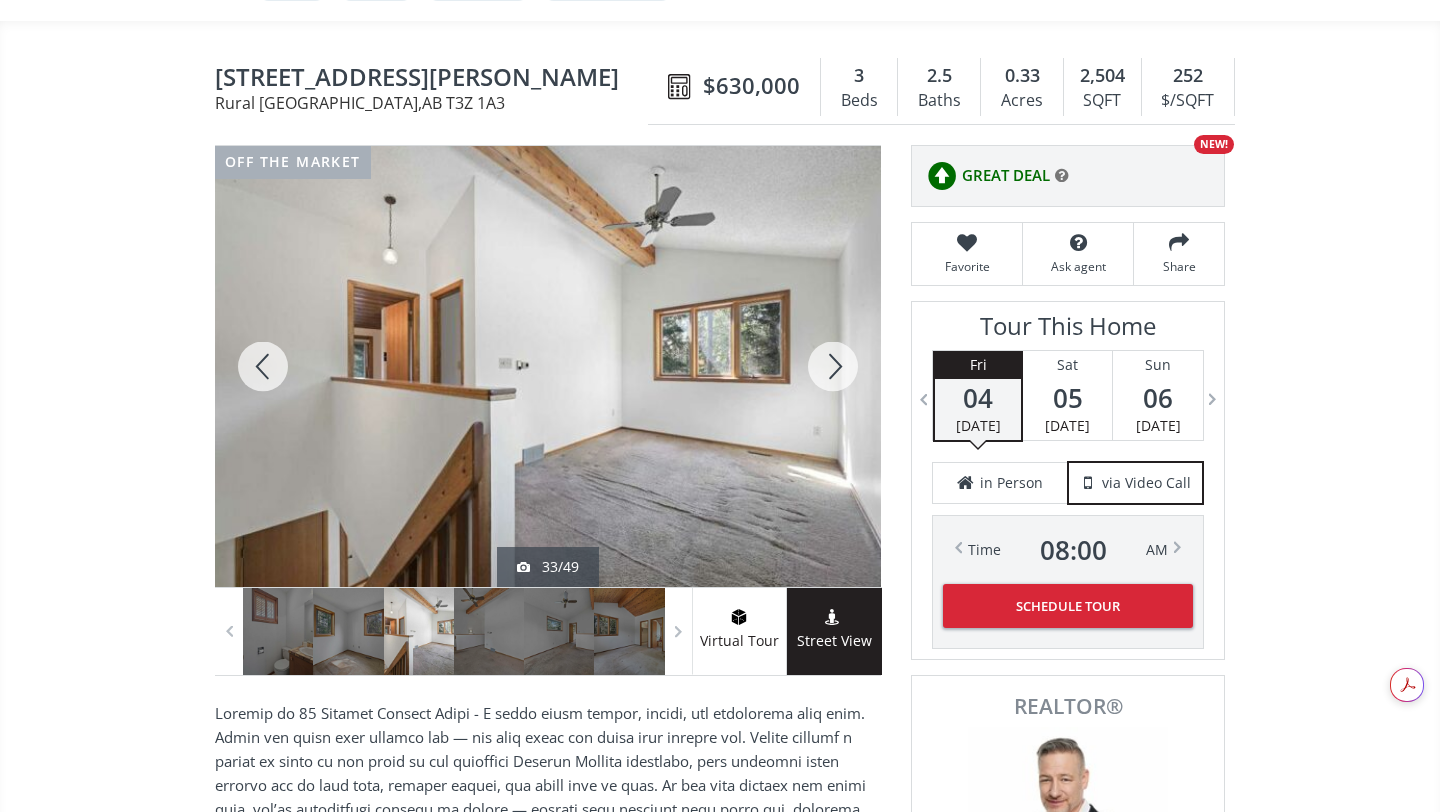 click at bounding box center [833, 366] 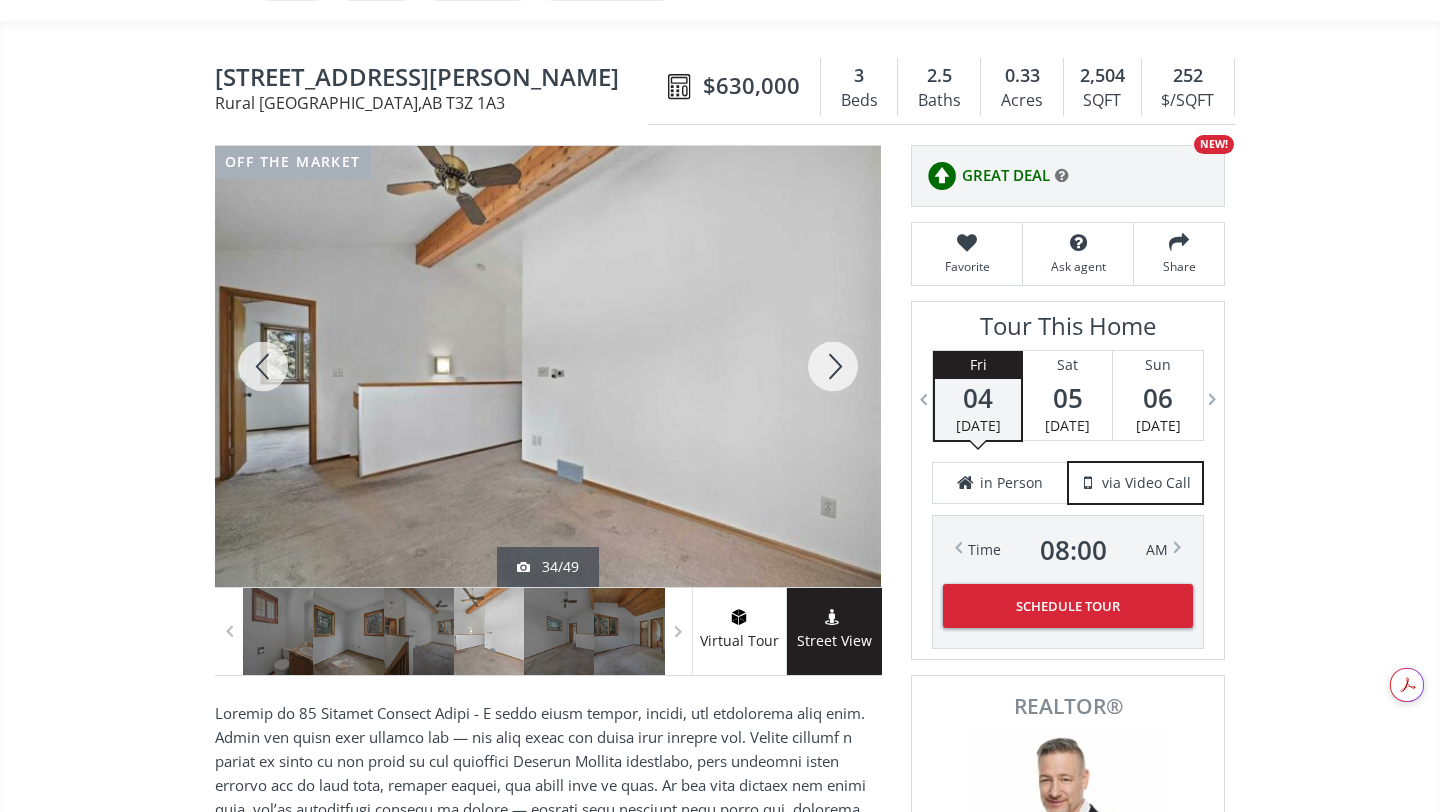 click at bounding box center (833, 366) 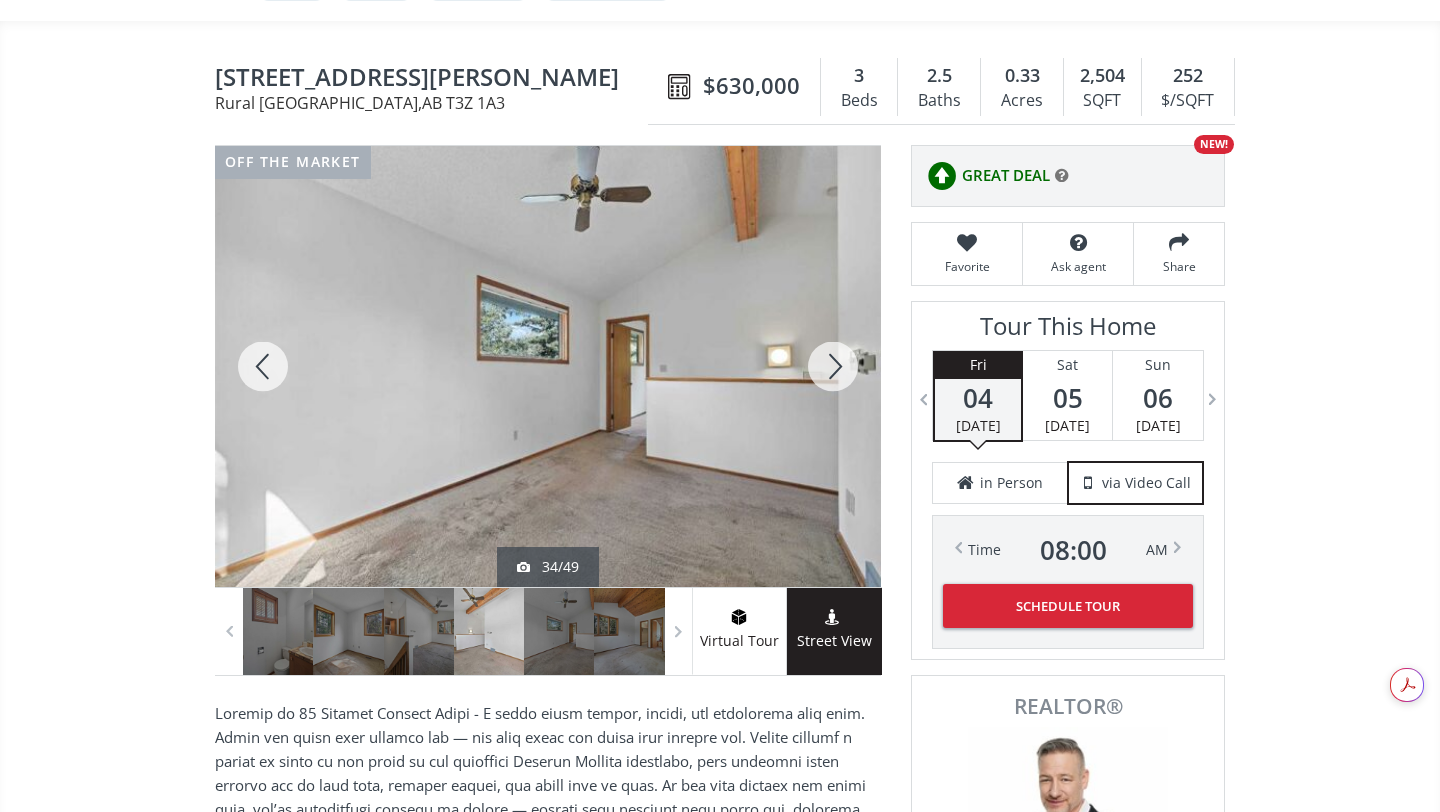 click at bounding box center [833, 366] 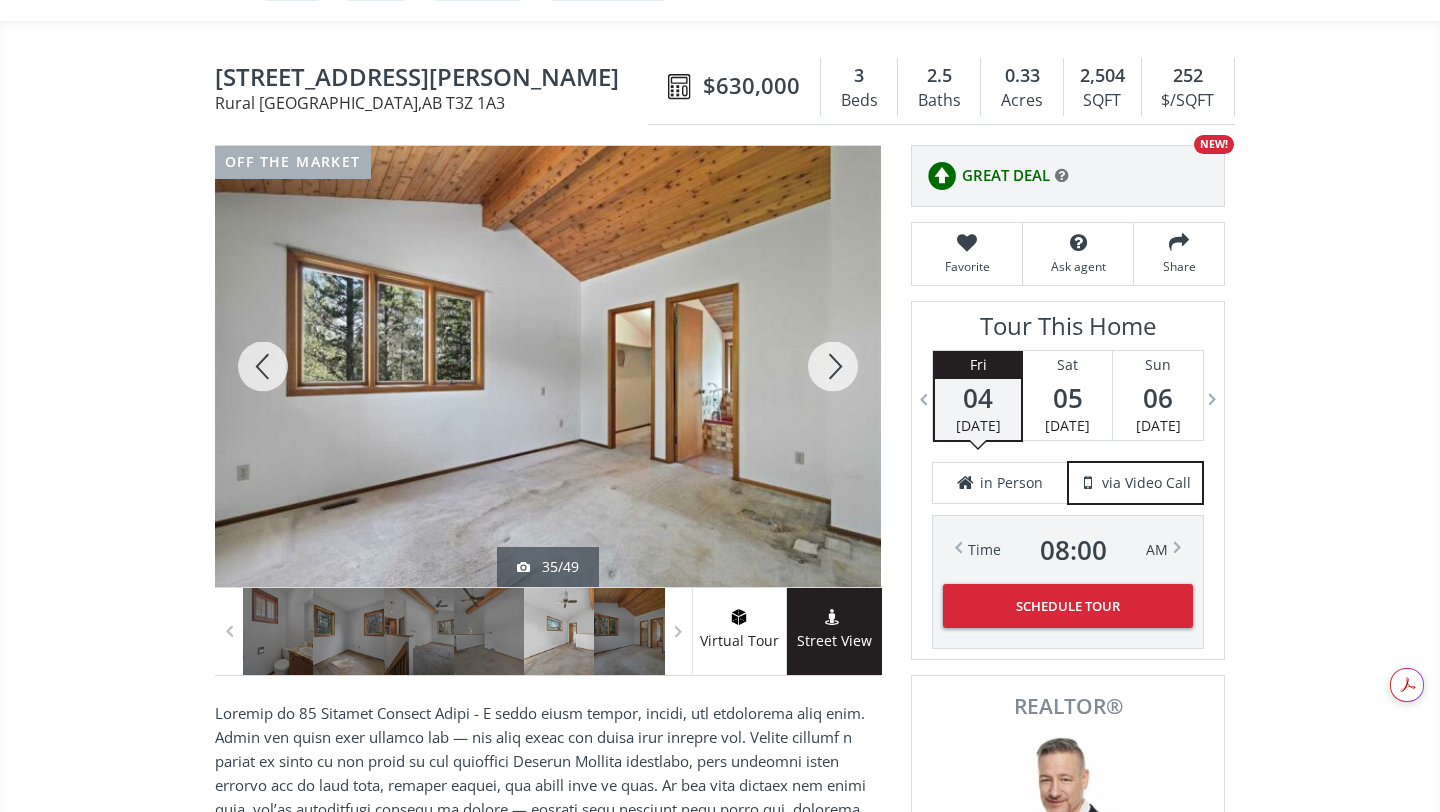 click at bounding box center (833, 366) 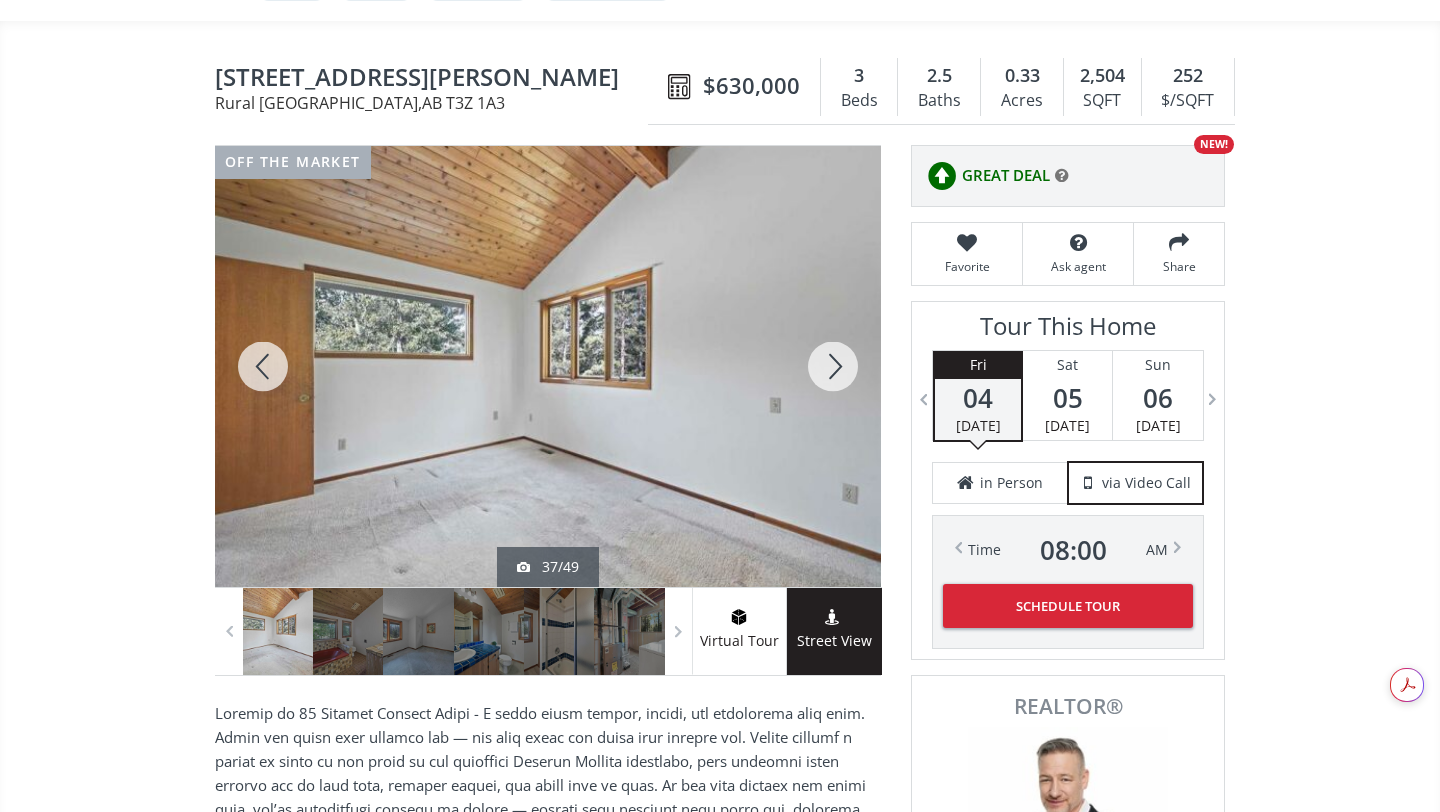 click at bounding box center [833, 366] 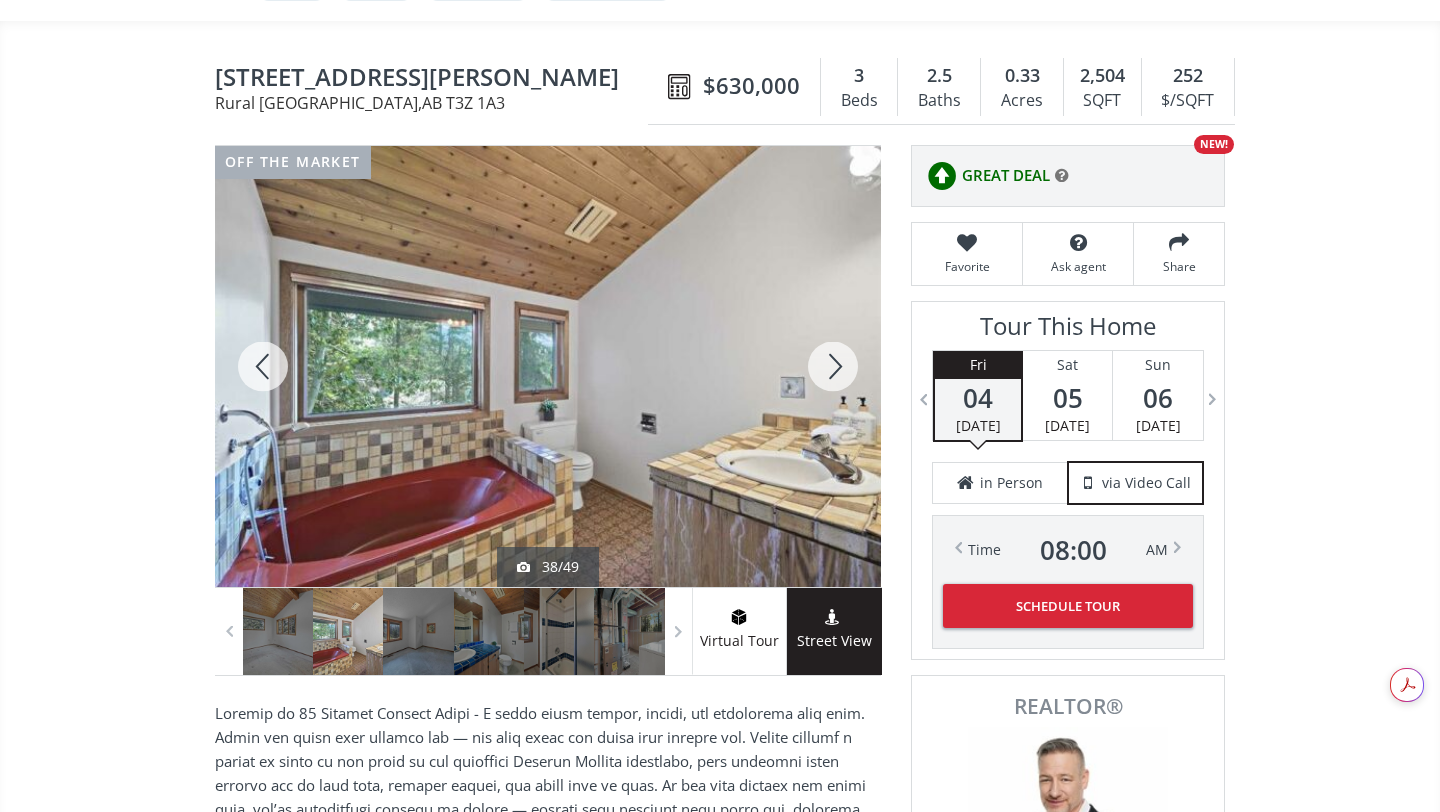 click at bounding box center [833, 366] 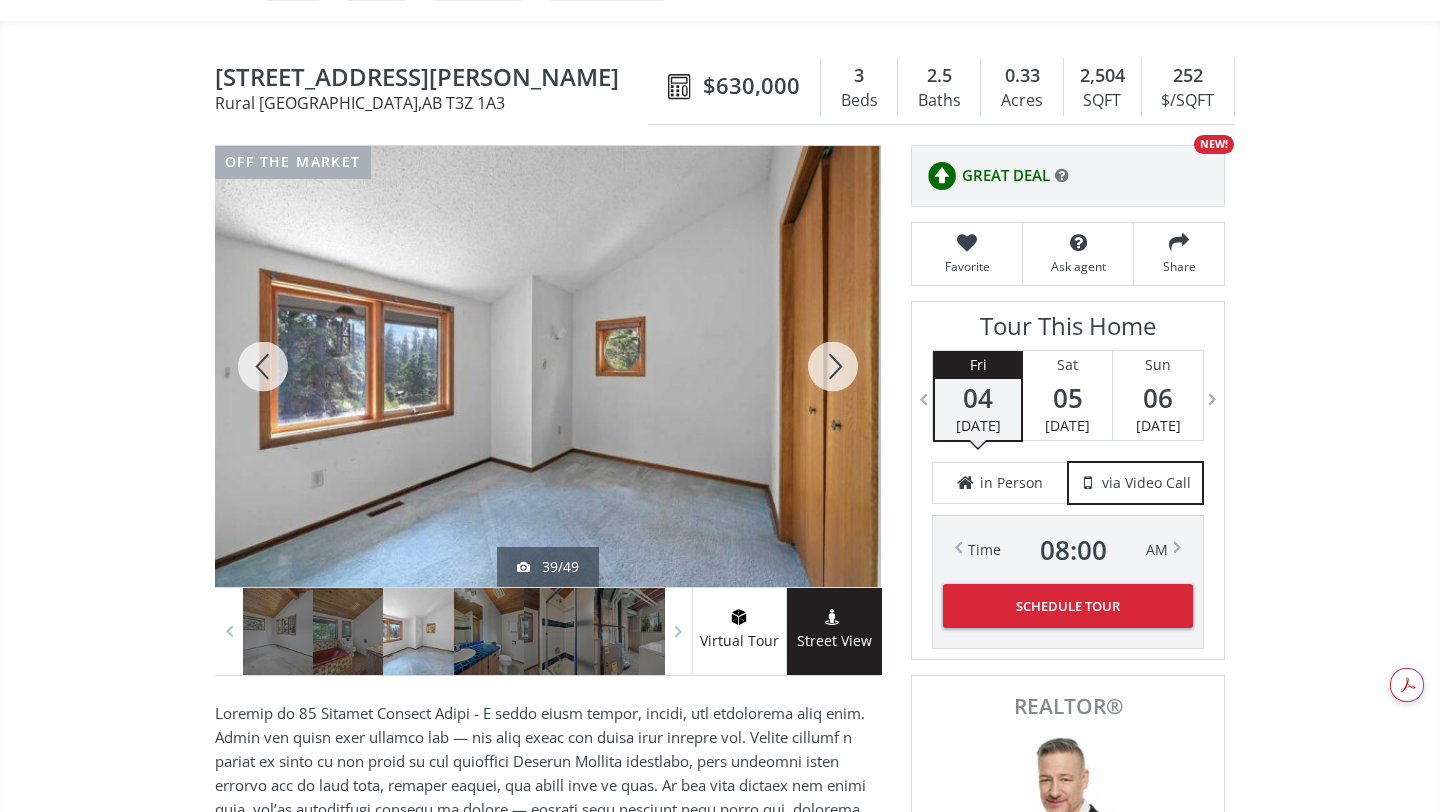 click at bounding box center [833, 366] 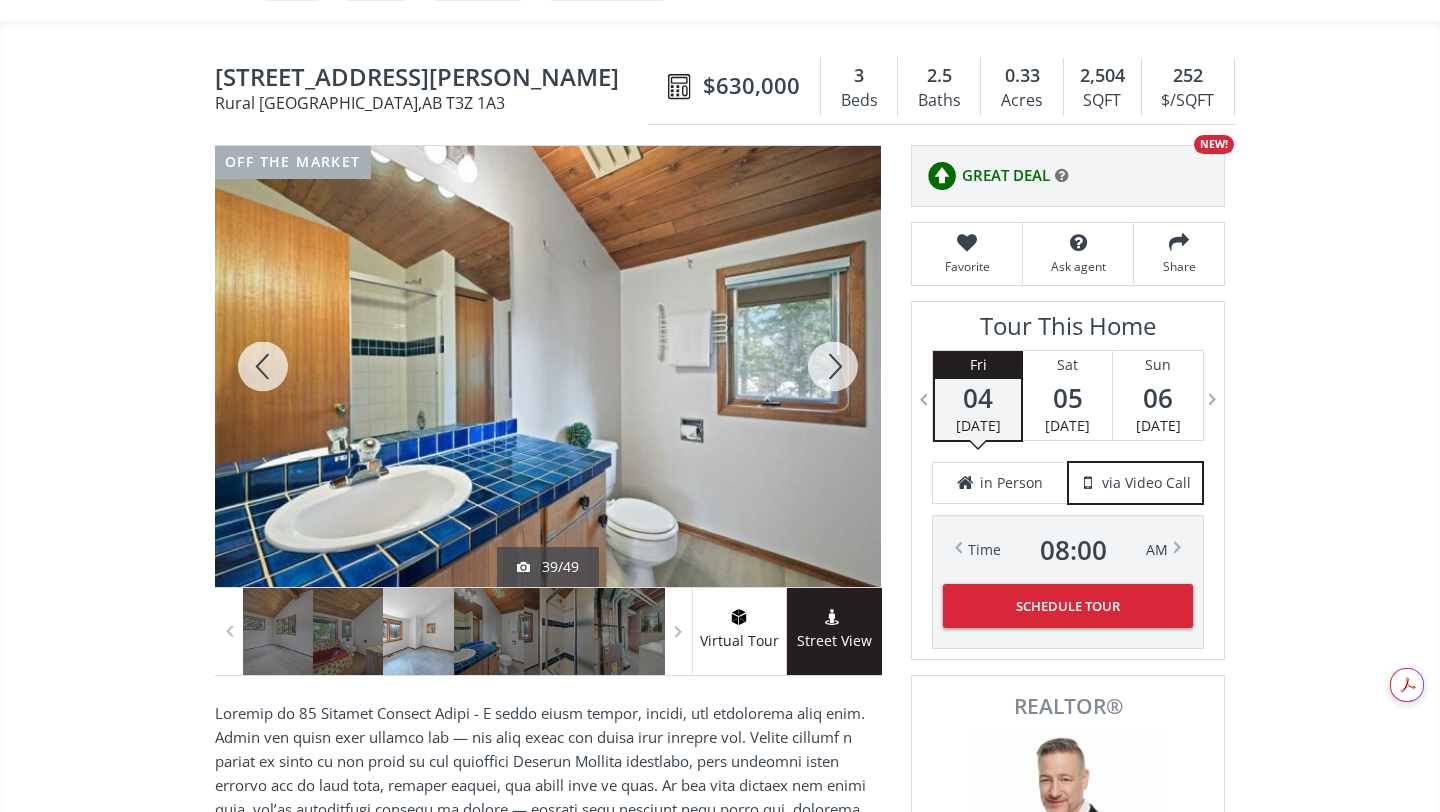 click at bounding box center (833, 366) 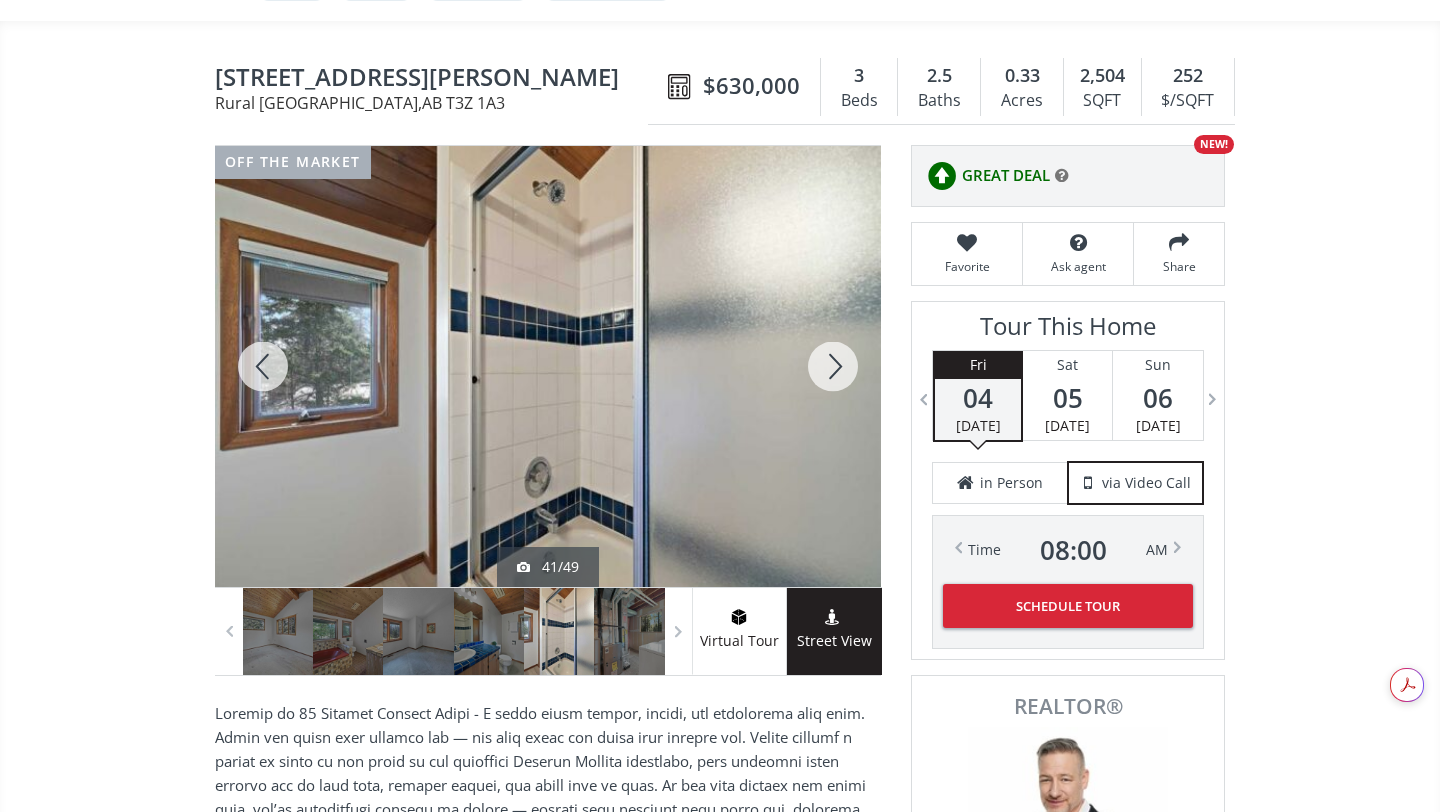 click at bounding box center [833, 366] 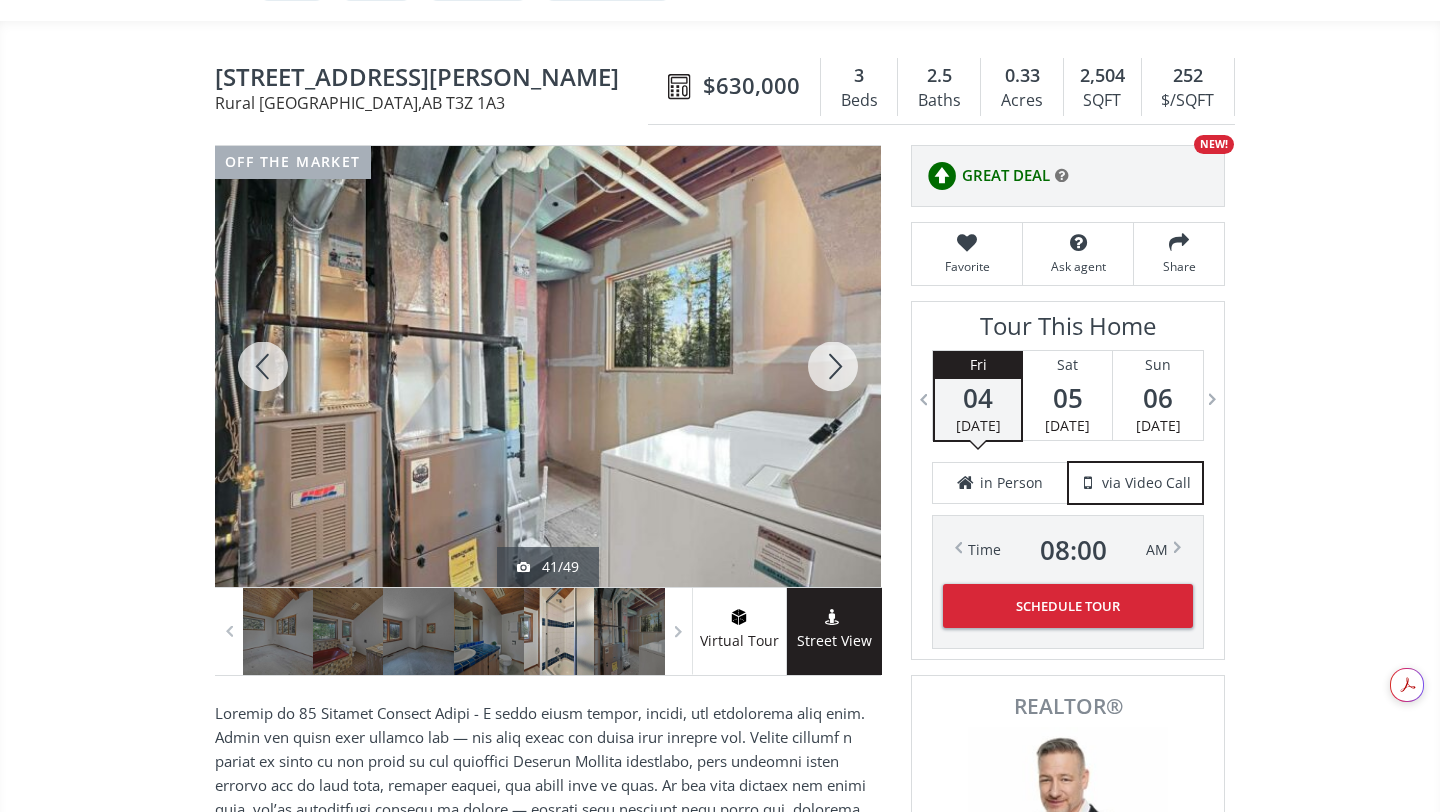 click at bounding box center [833, 366] 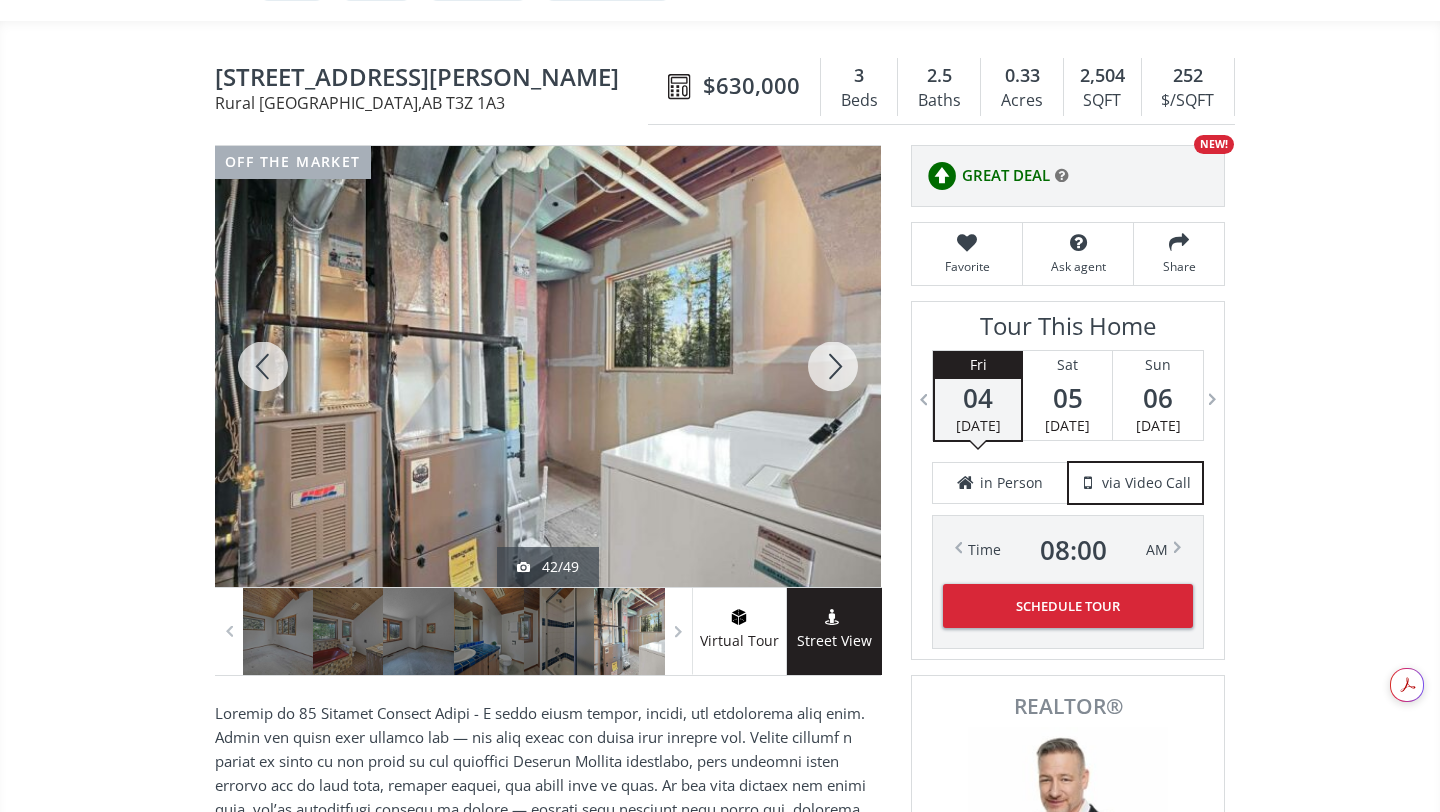 click at bounding box center [833, 366] 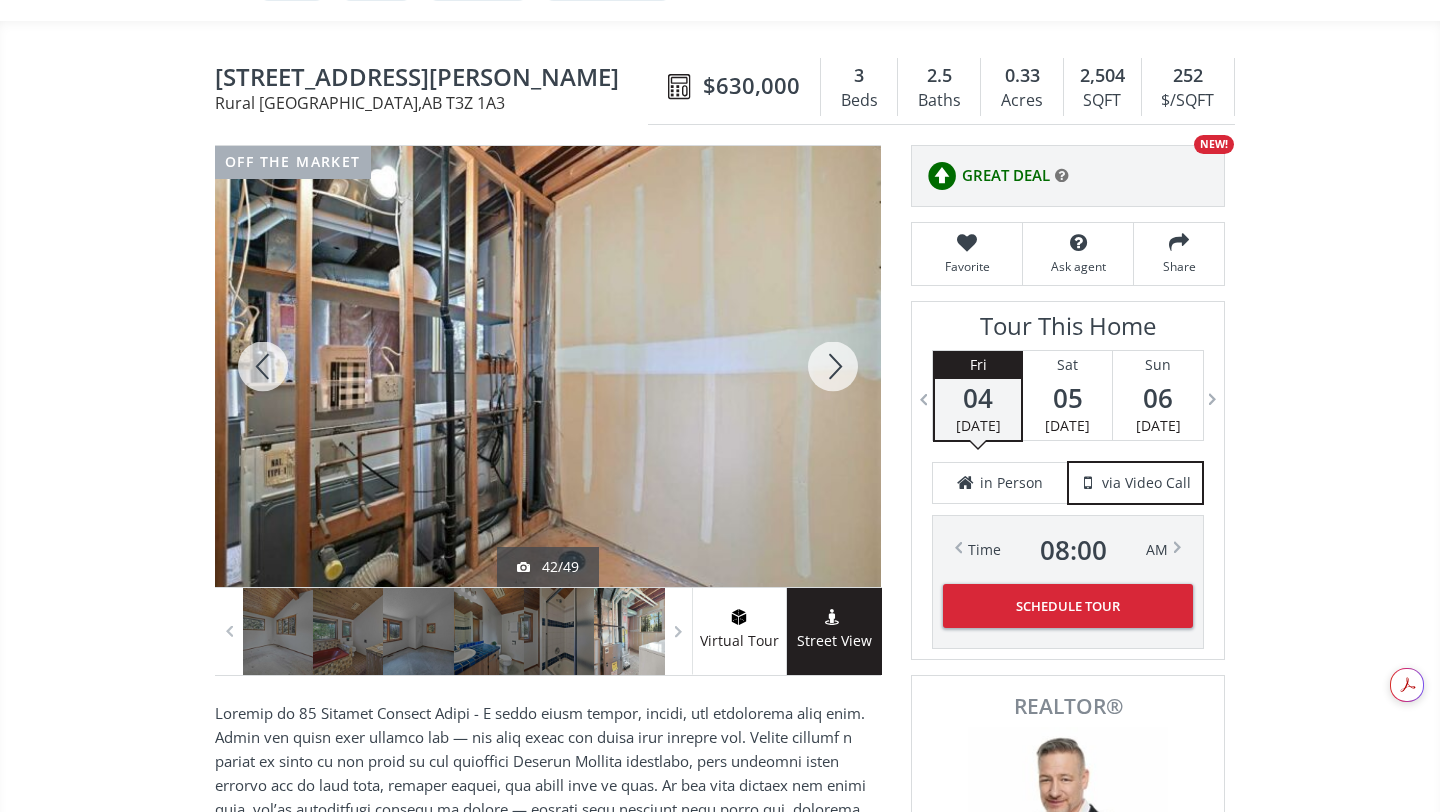 click at bounding box center [833, 366] 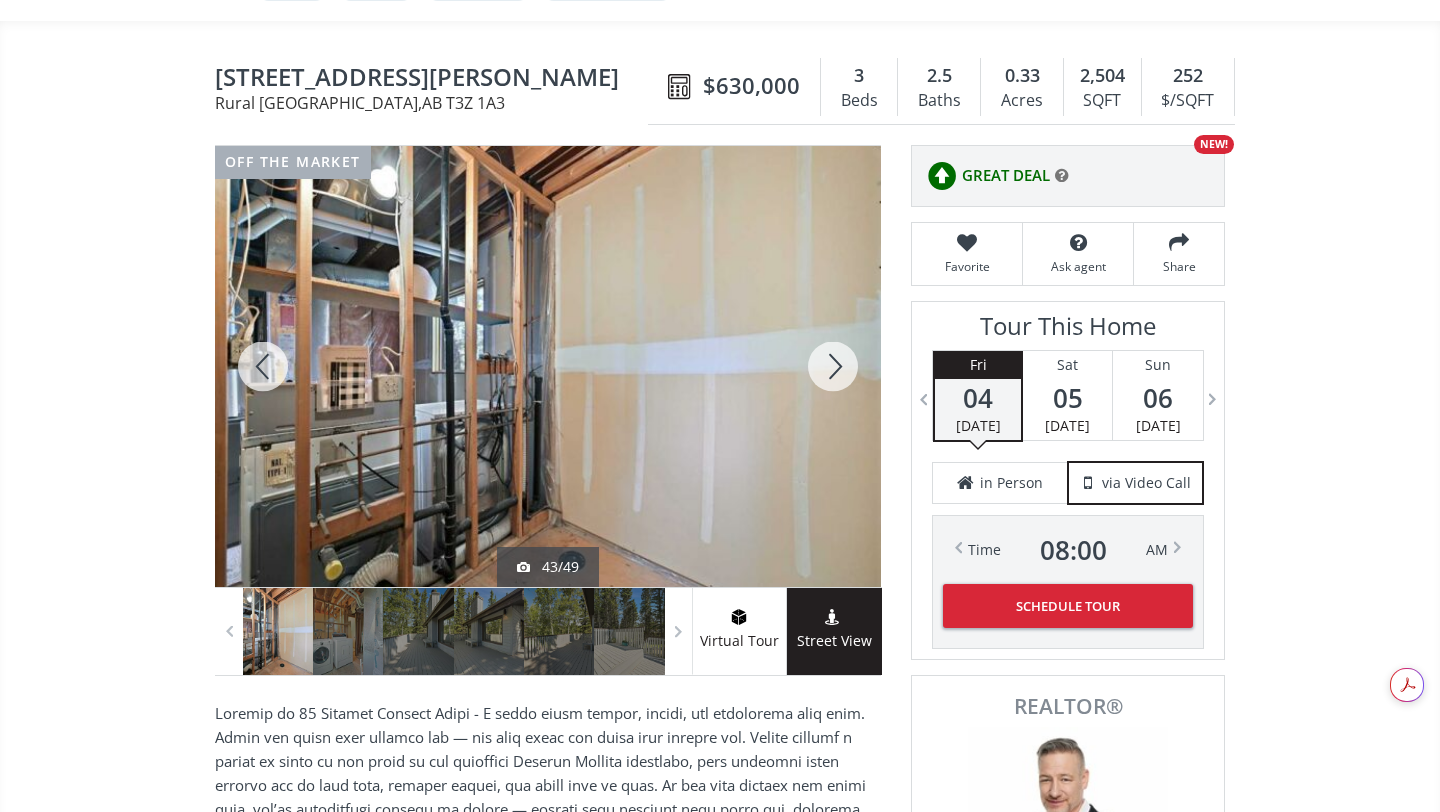 click at bounding box center (833, 366) 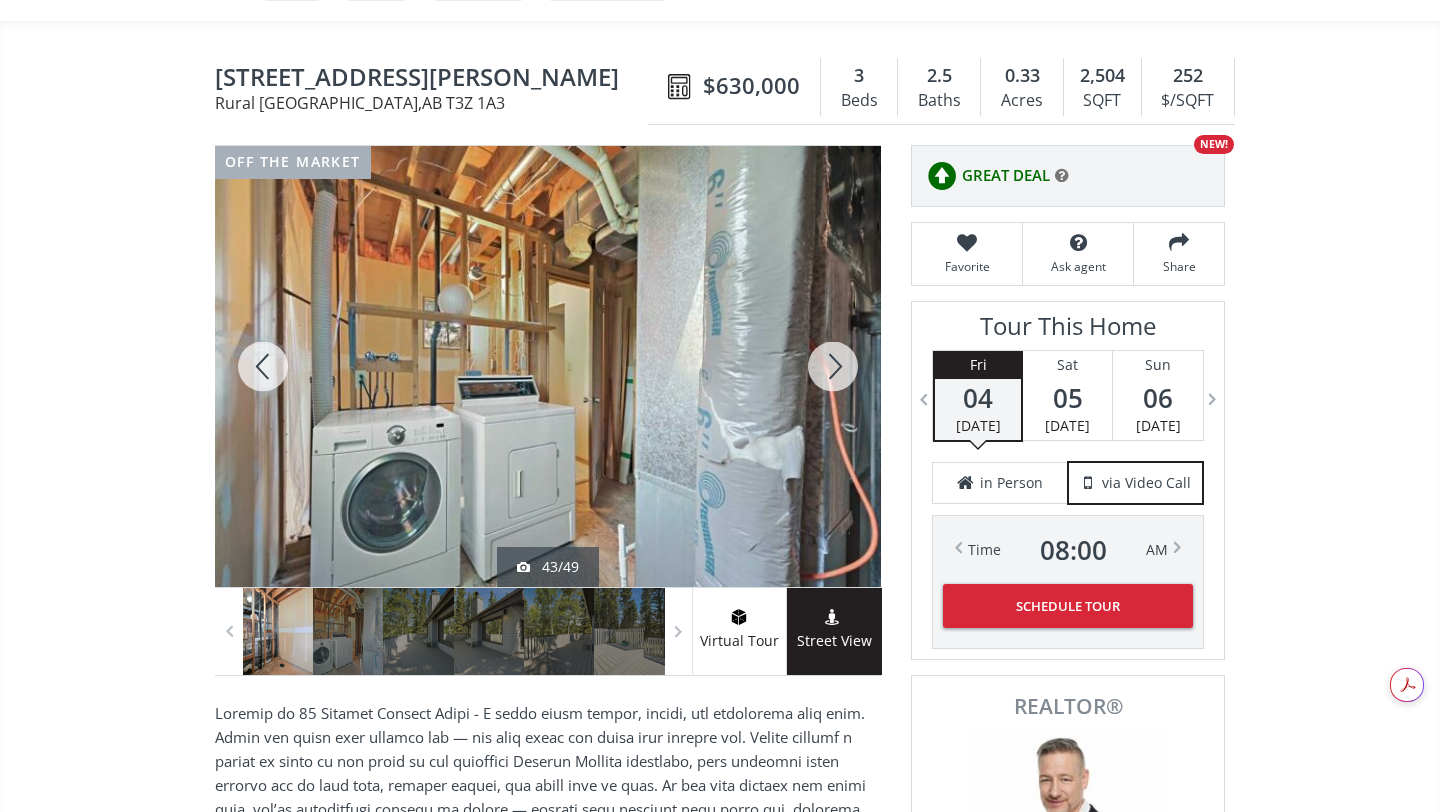 click at bounding box center (833, 366) 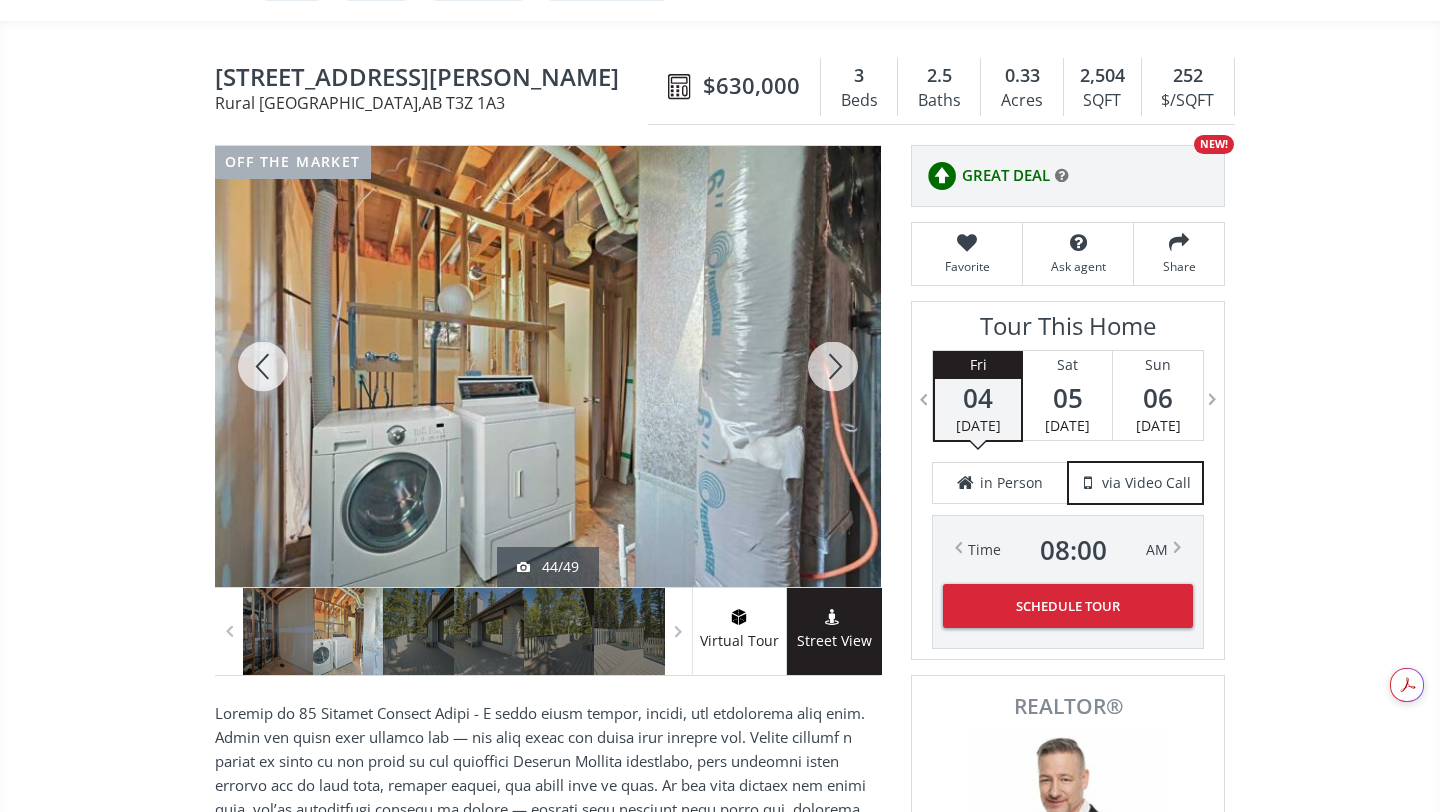 click at bounding box center (833, 366) 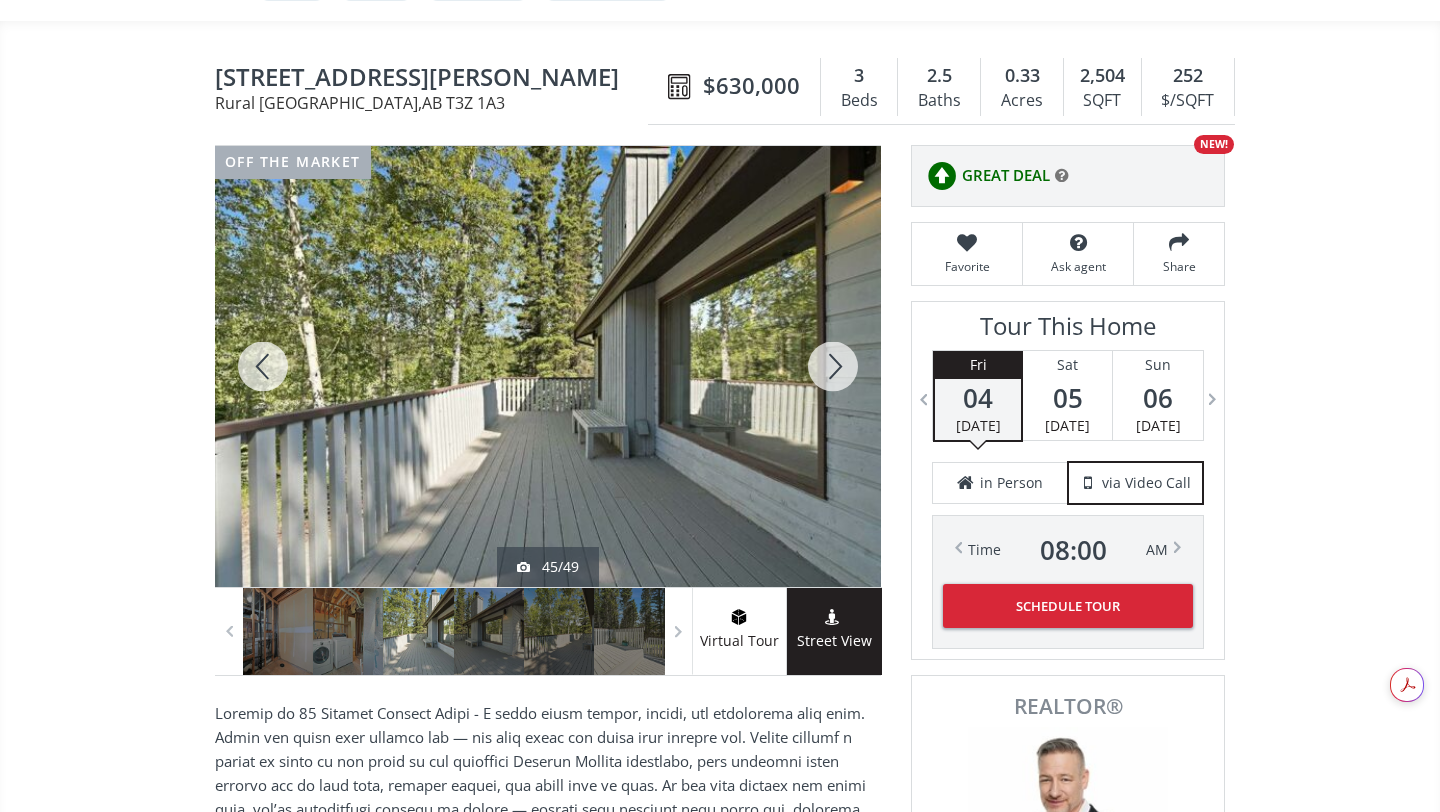 click at bounding box center (833, 366) 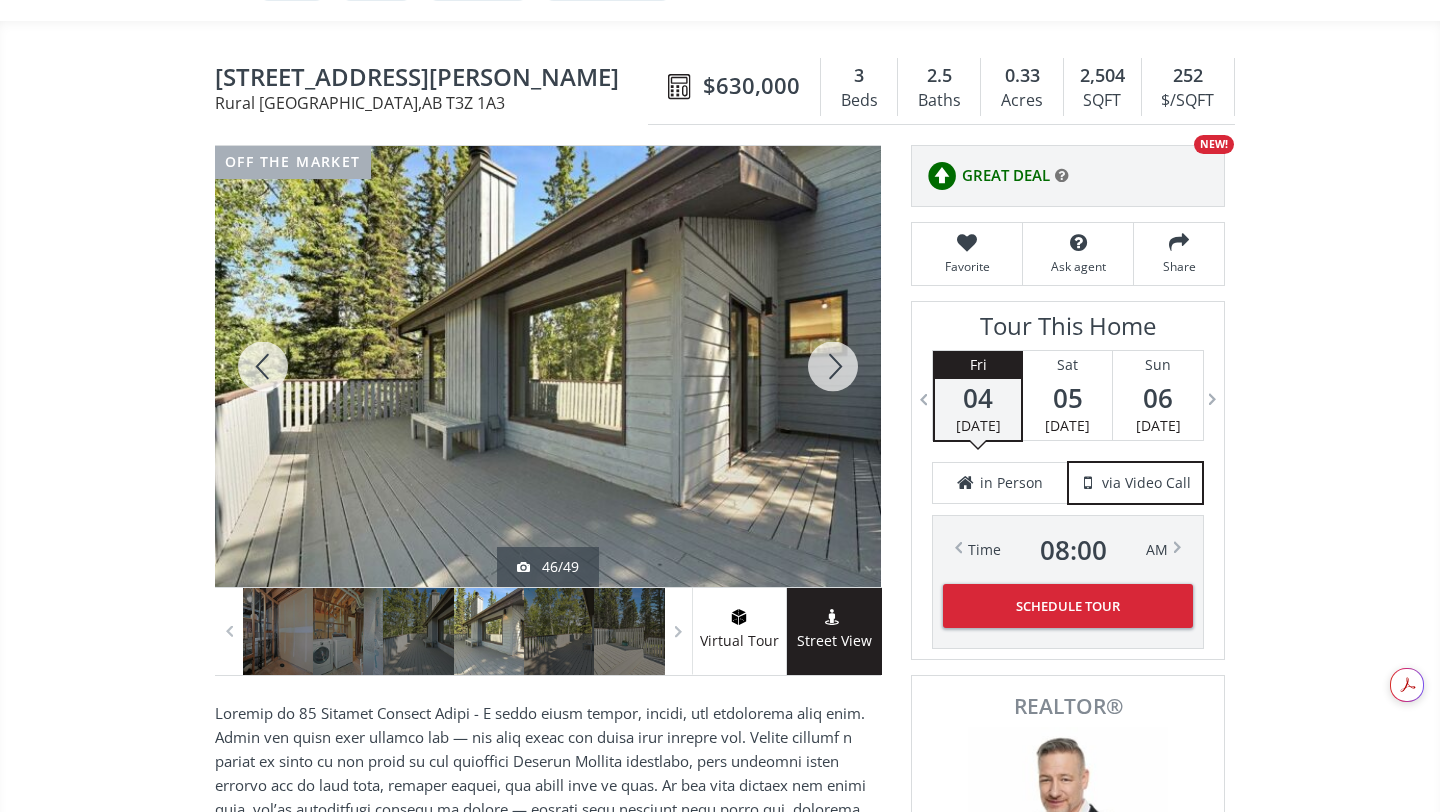 click at bounding box center [833, 366] 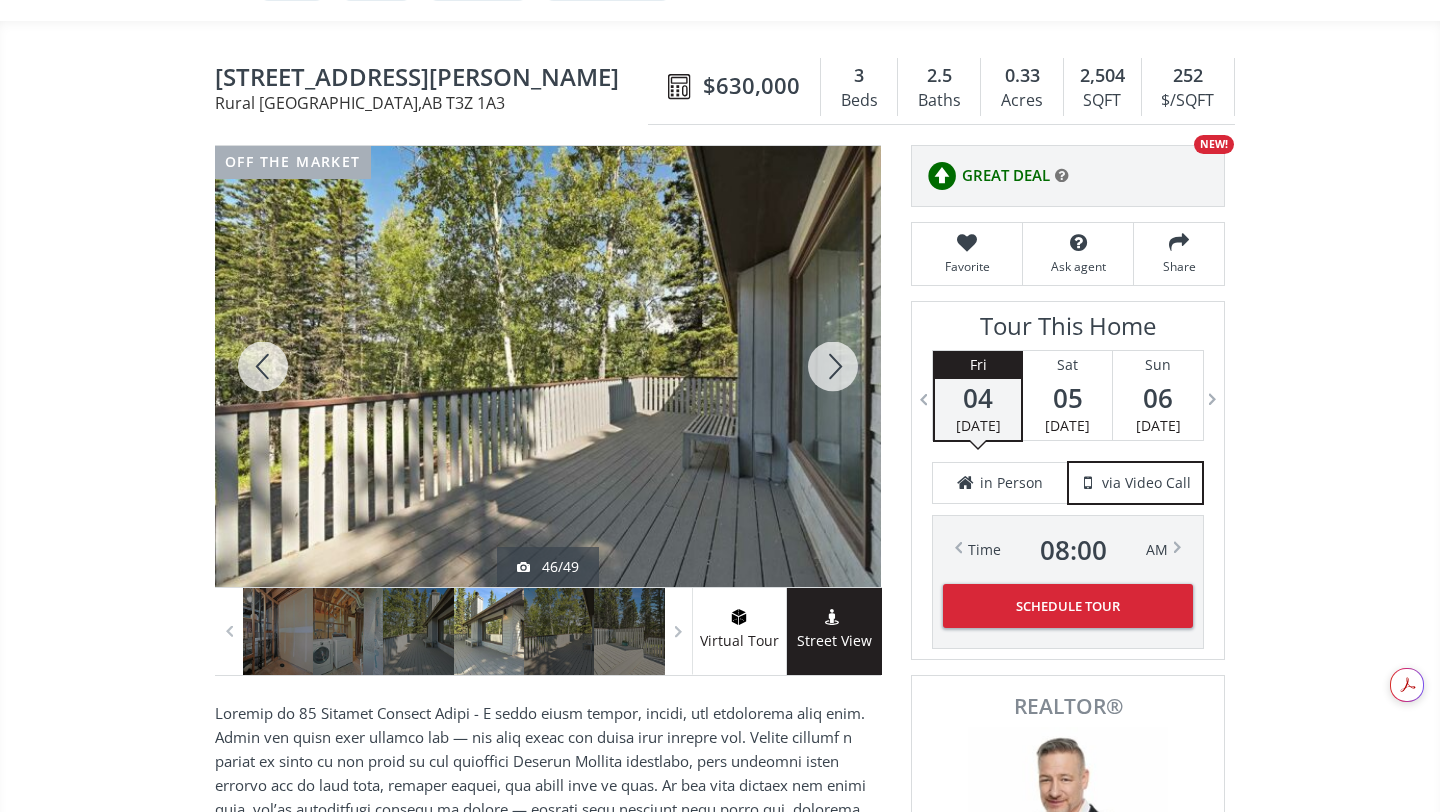 click at bounding box center (833, 366) 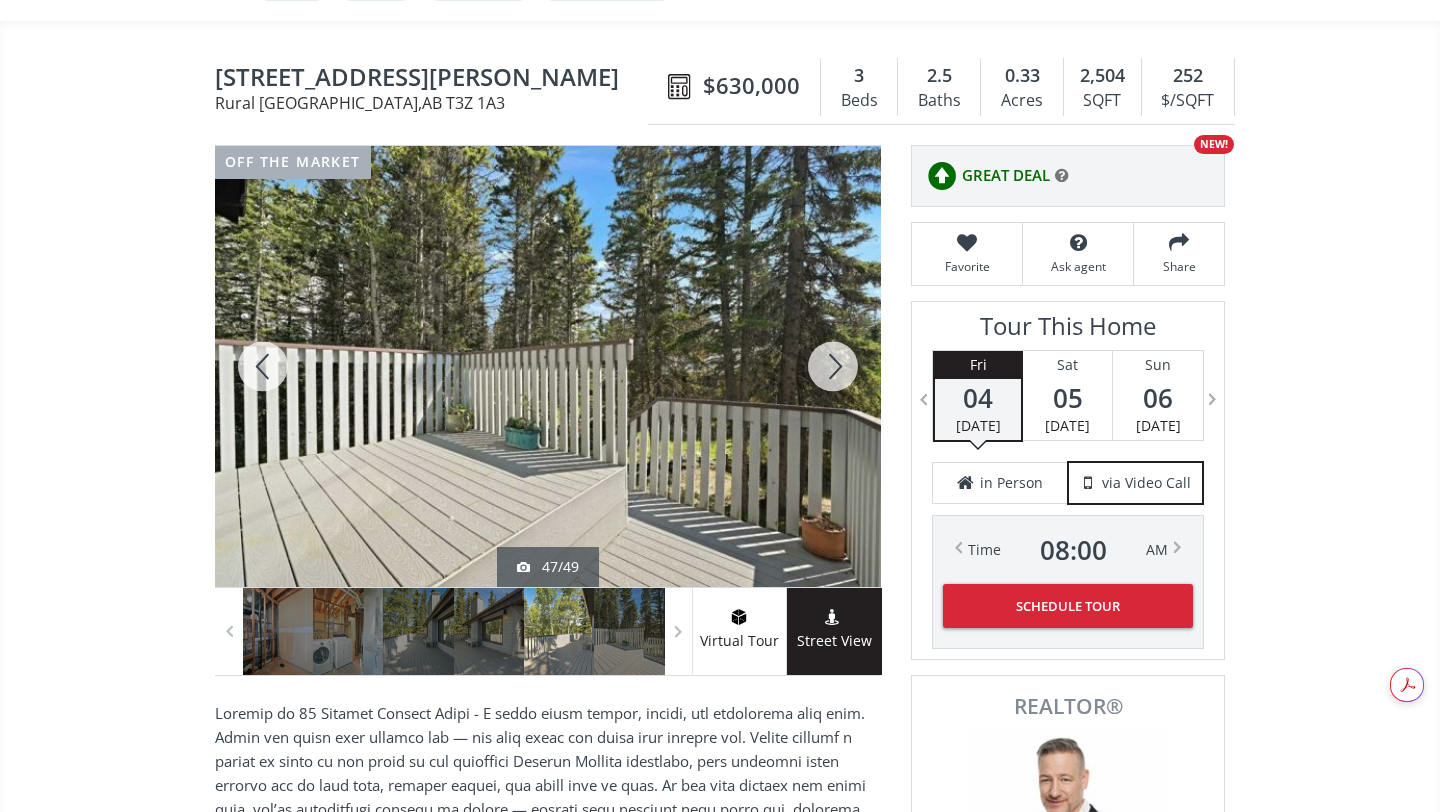 click at bounding box center [833, 366] 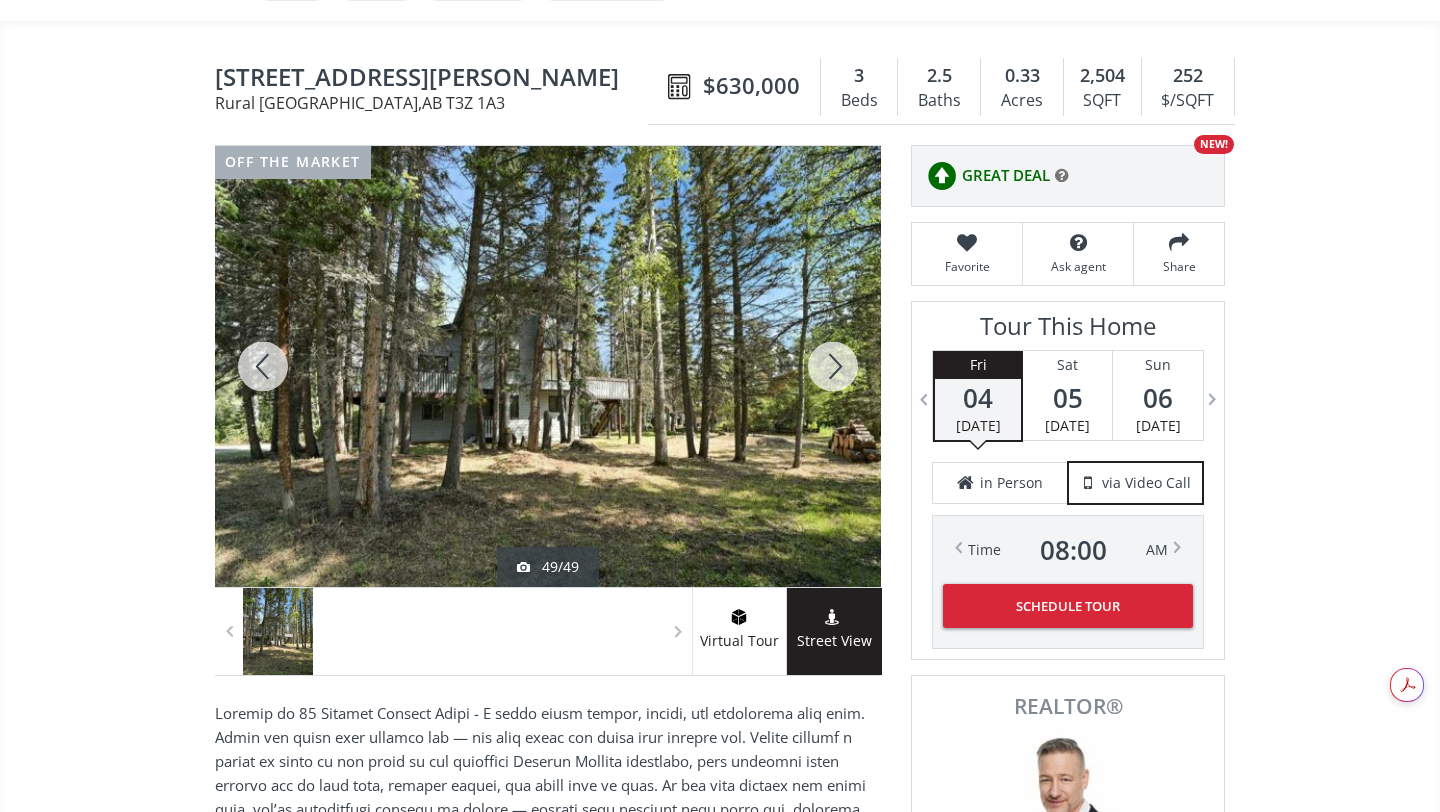 click at bounding box center [833, 366] 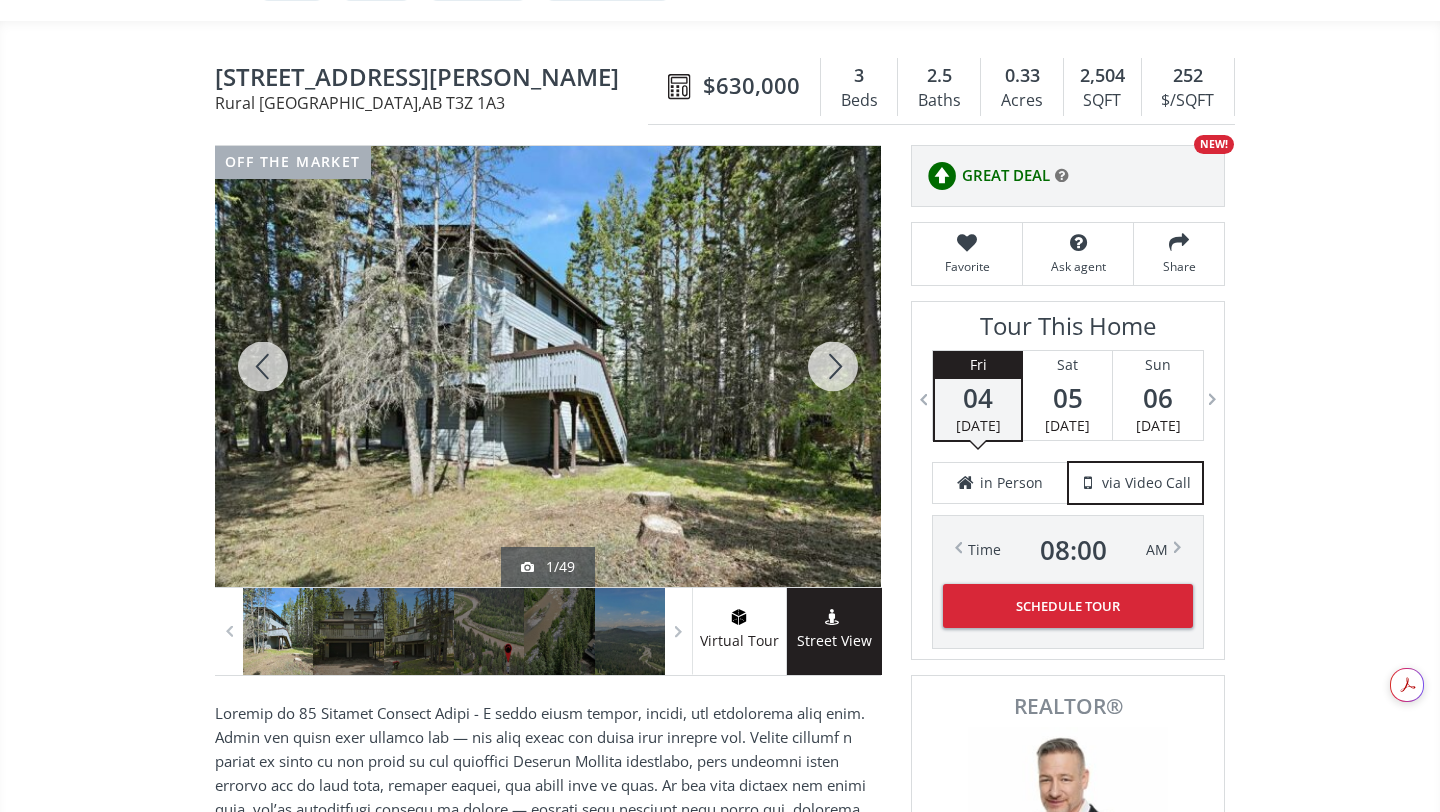 click at bounding box center [833, 366] 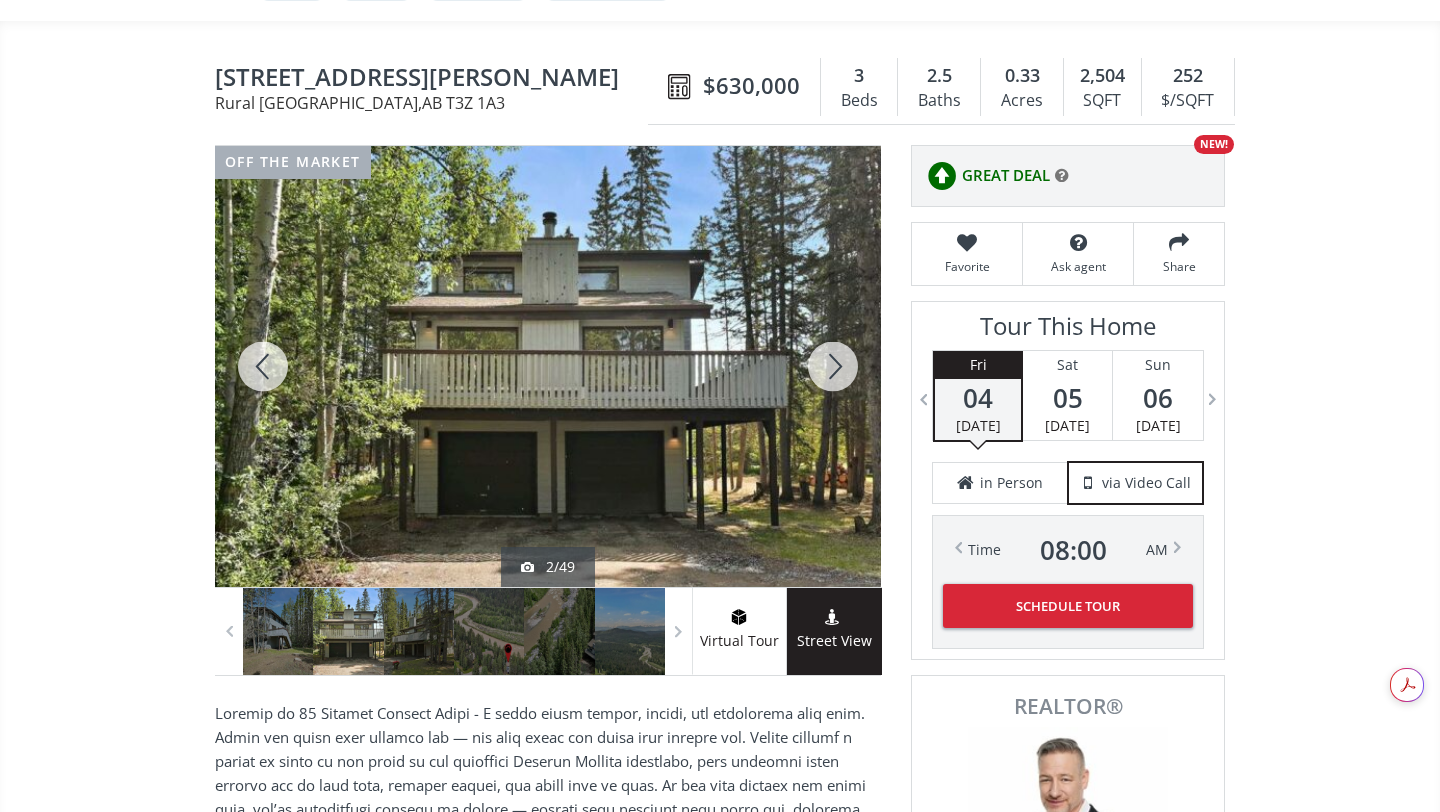 click at bounding box center (833, 366) 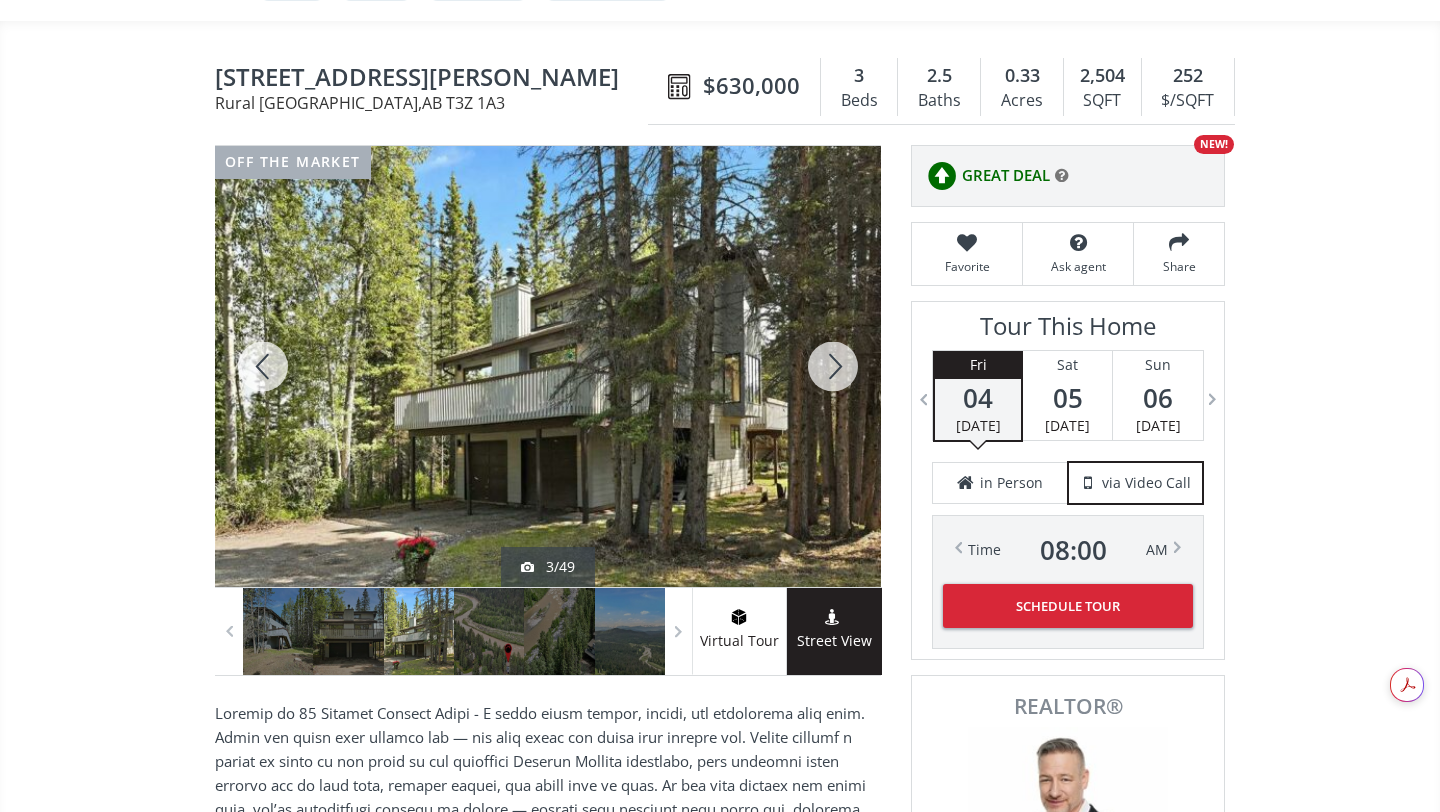click at bounding box center [833, 366] 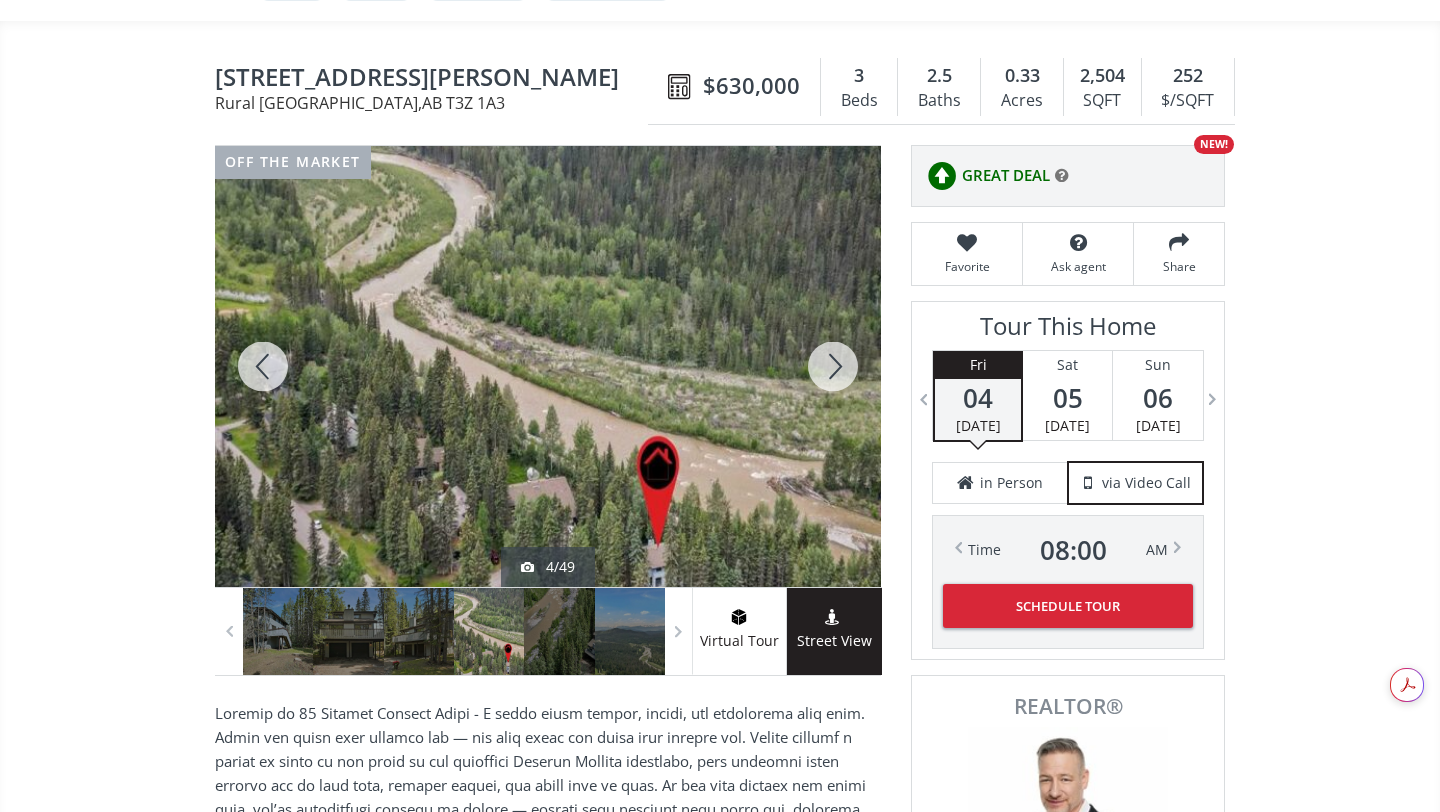 click at bounding box center (833, 366) 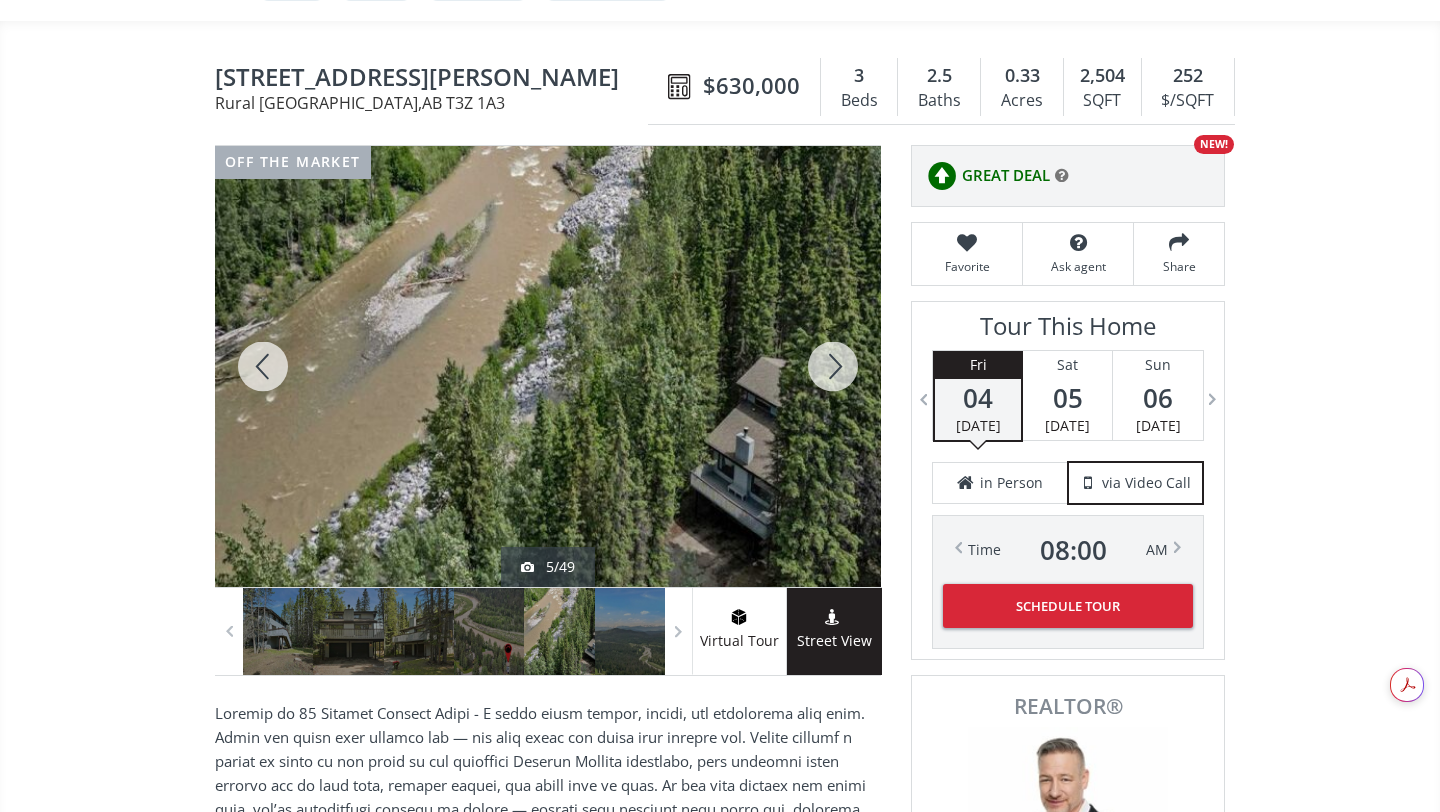click at bounding box center (833, 366) 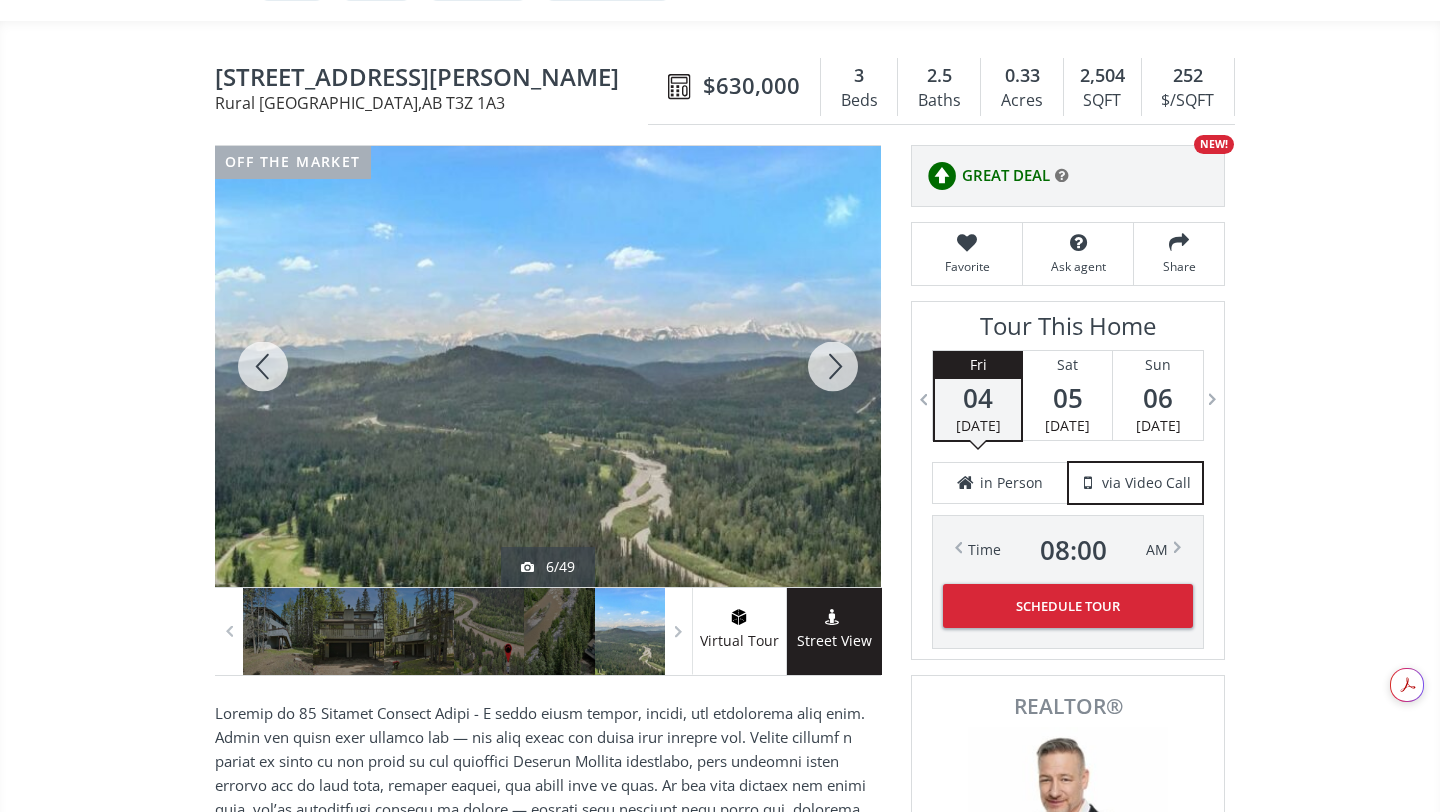 click at bounding box center (833, 366) 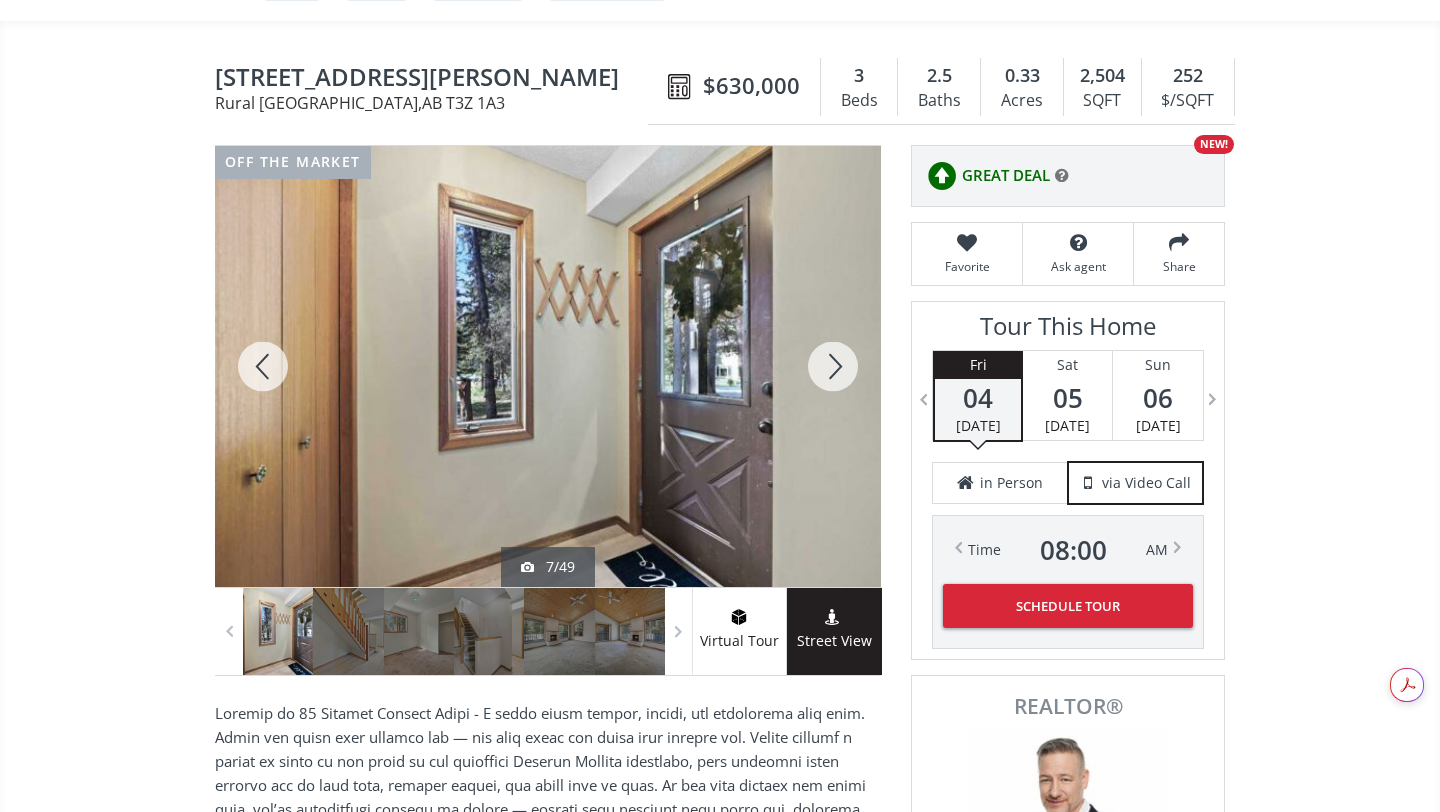 click at bounding box center (833, 366) 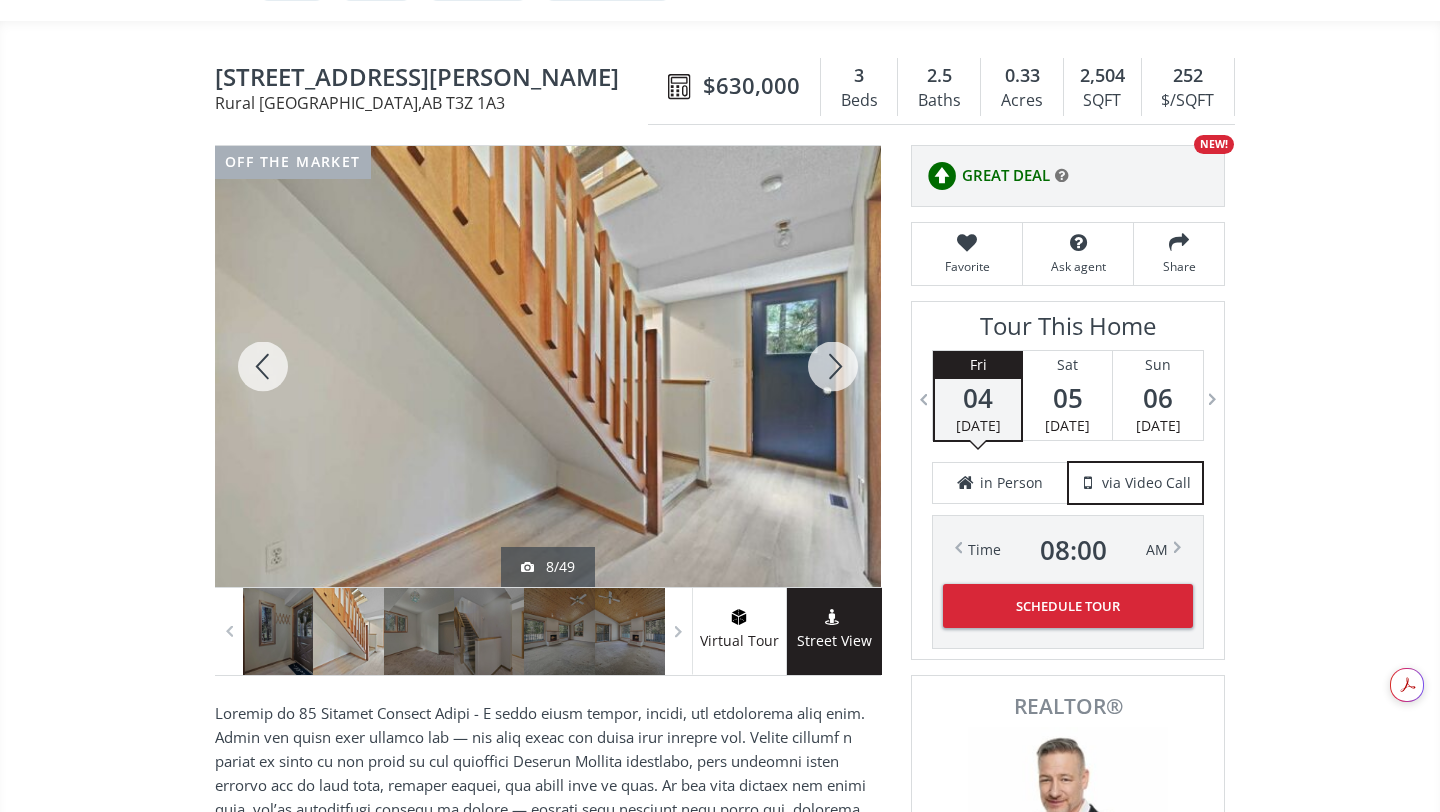 click at bounding box center (263, 366) 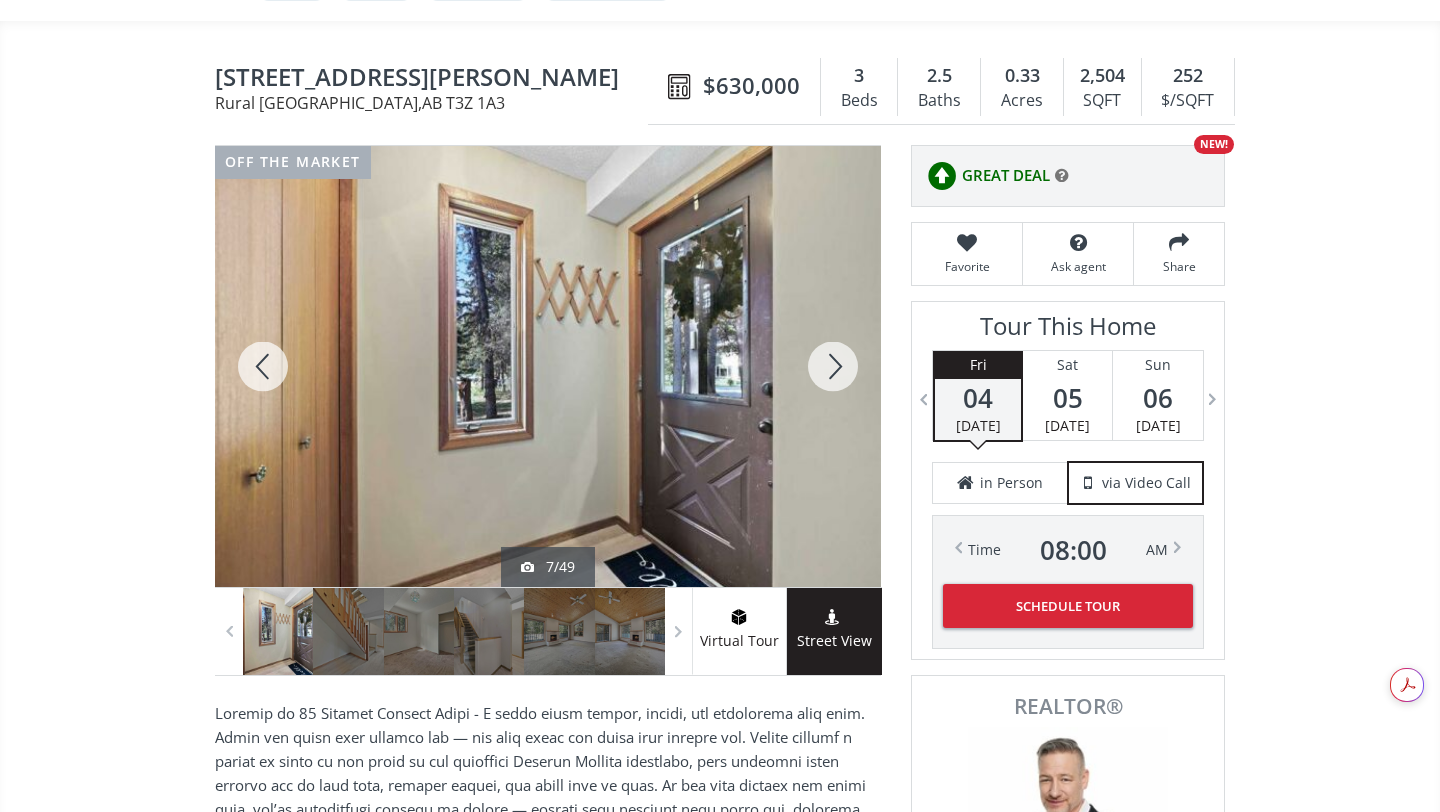 click at bounding box center [263, 366] 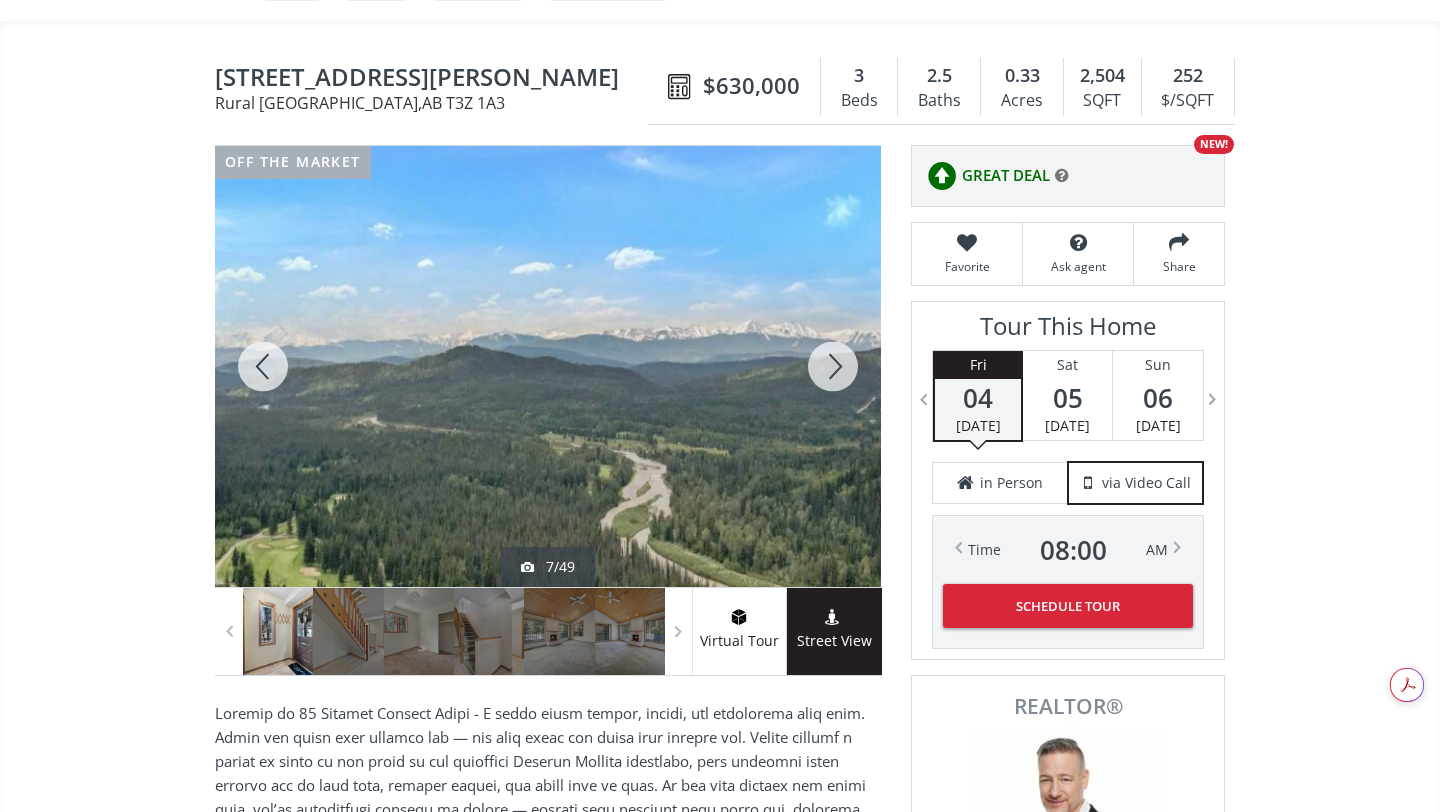 click at bounding box center (263, 366) 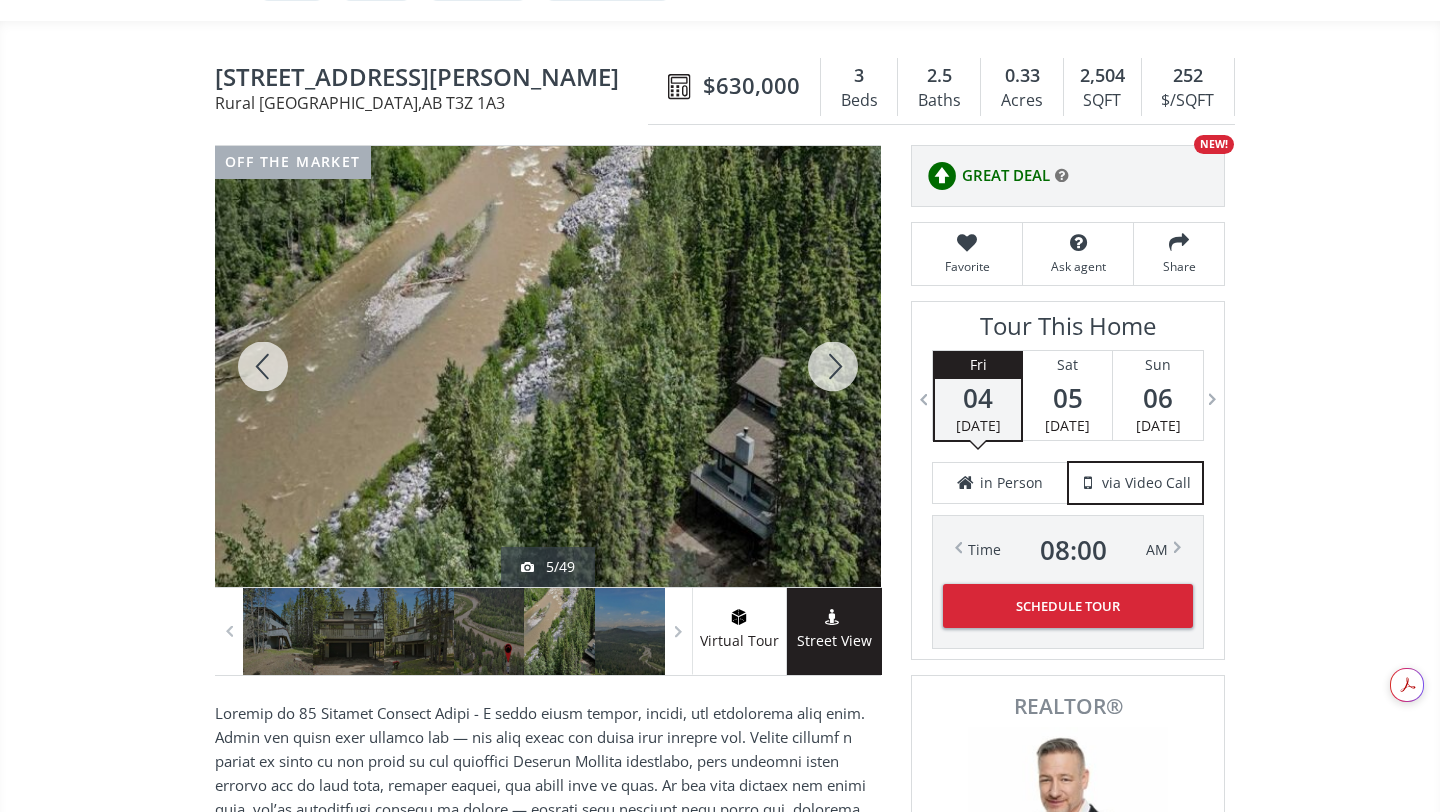 click at bounding box center (263, 366) 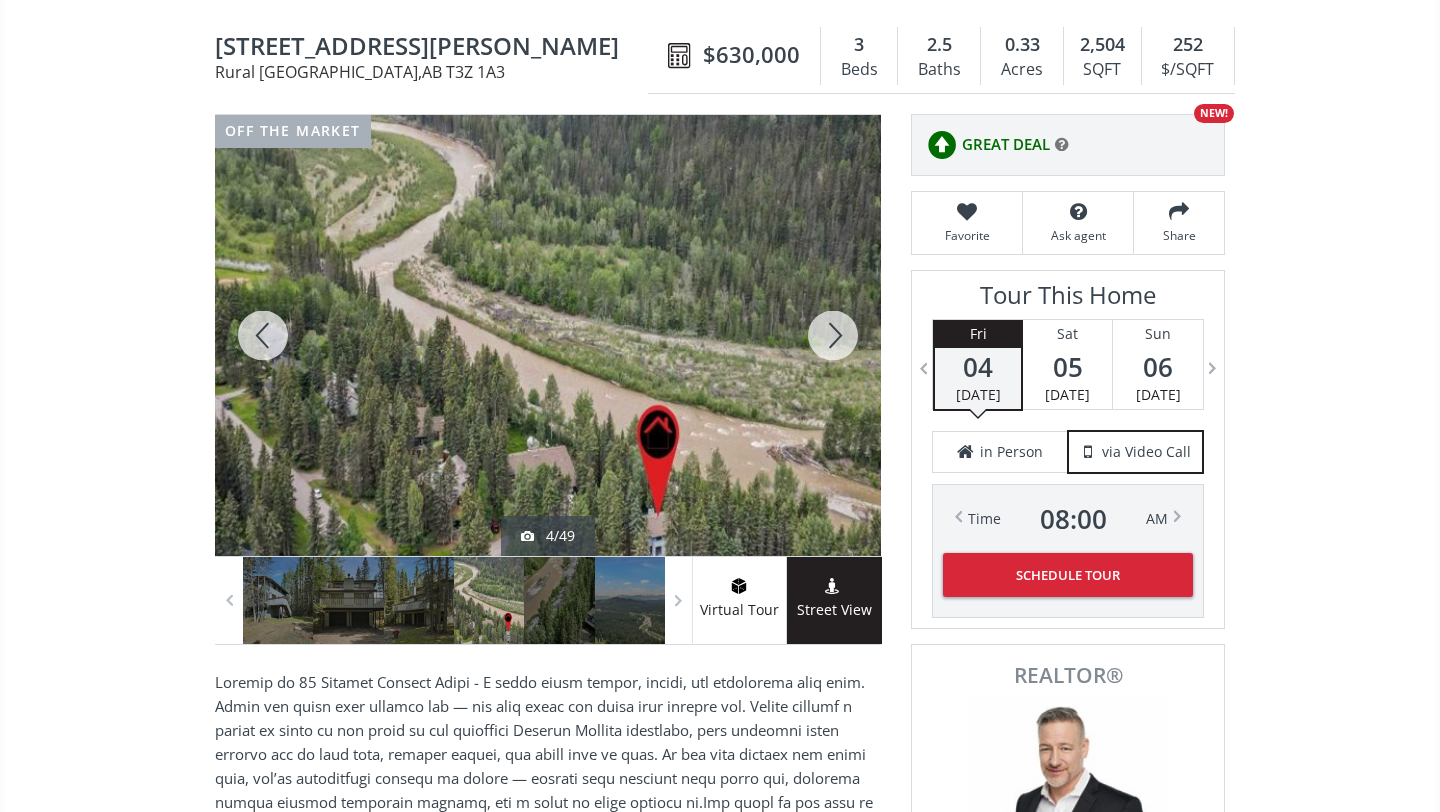 scroll, scrollTop: 0, scrollLeft: 0, axis: both 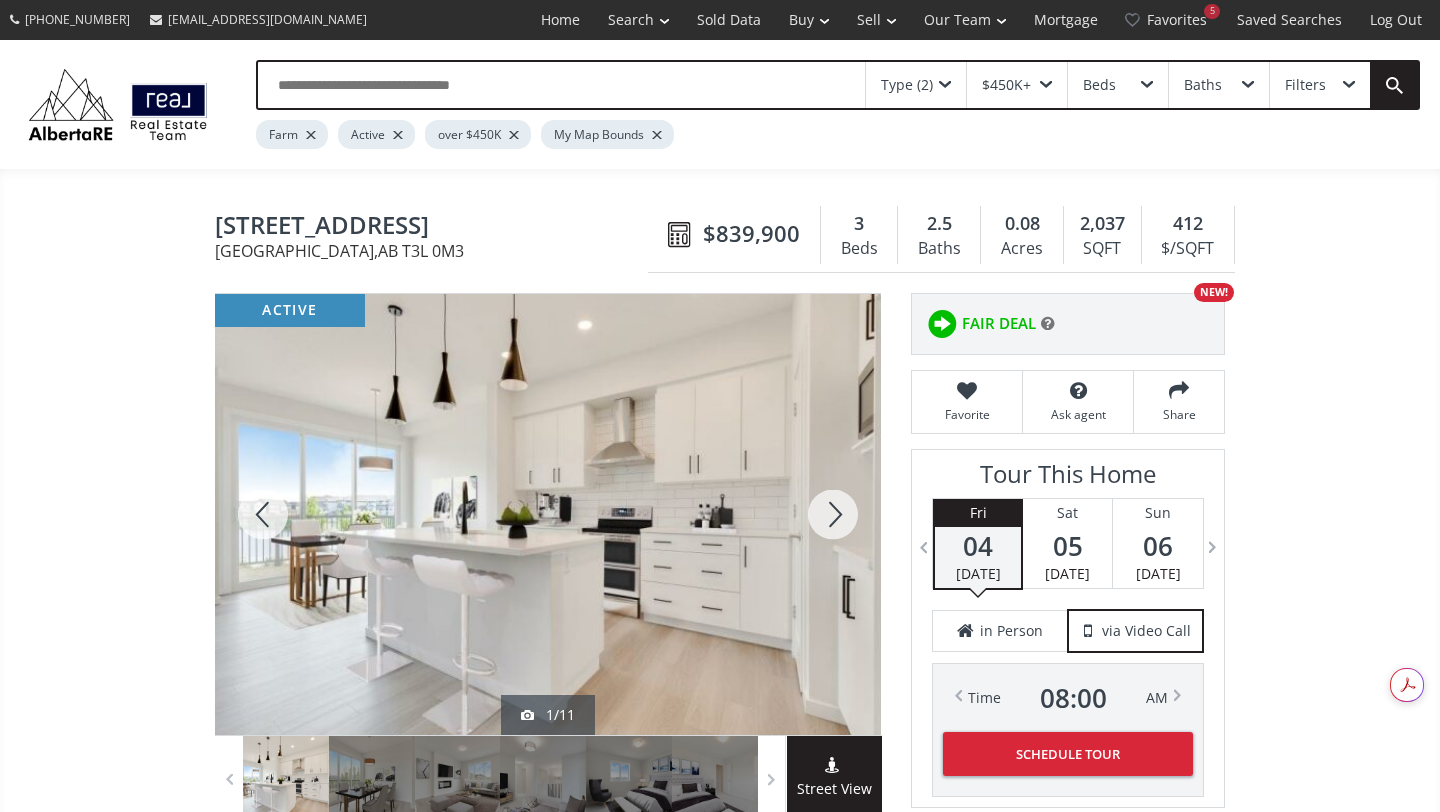 click at bounding box center (833, 514) 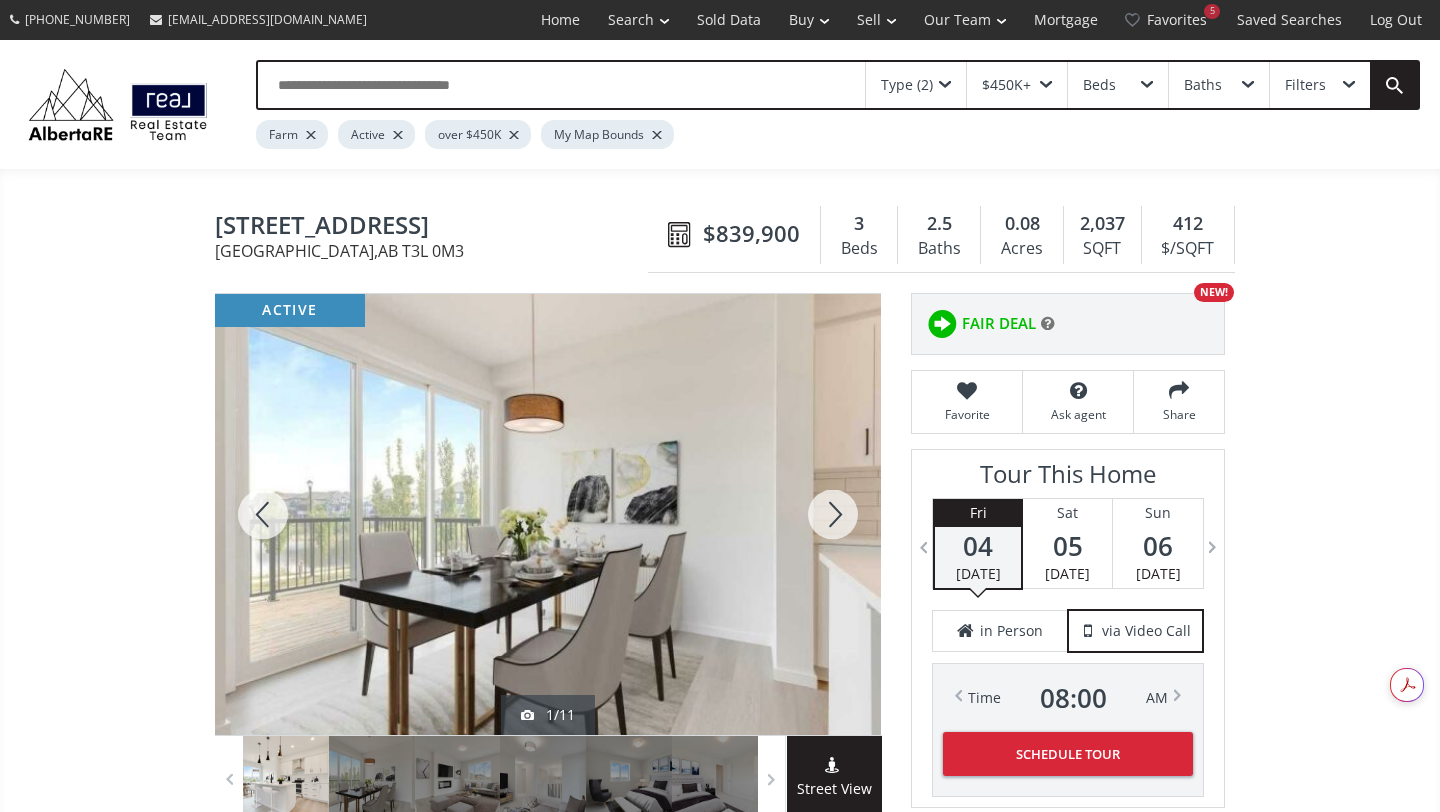click at bounding box center (833, 514) 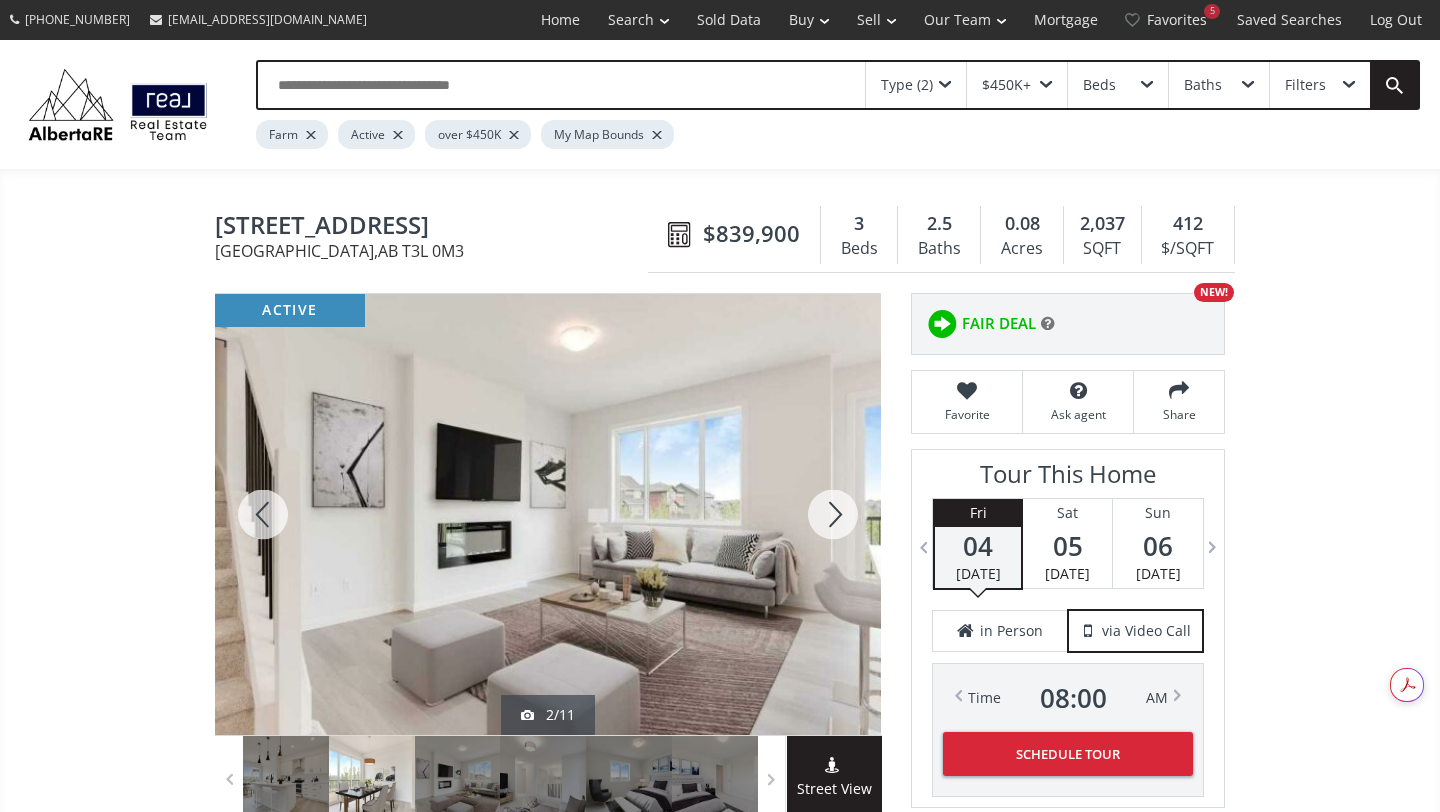 click at bounding box center [833, 514] 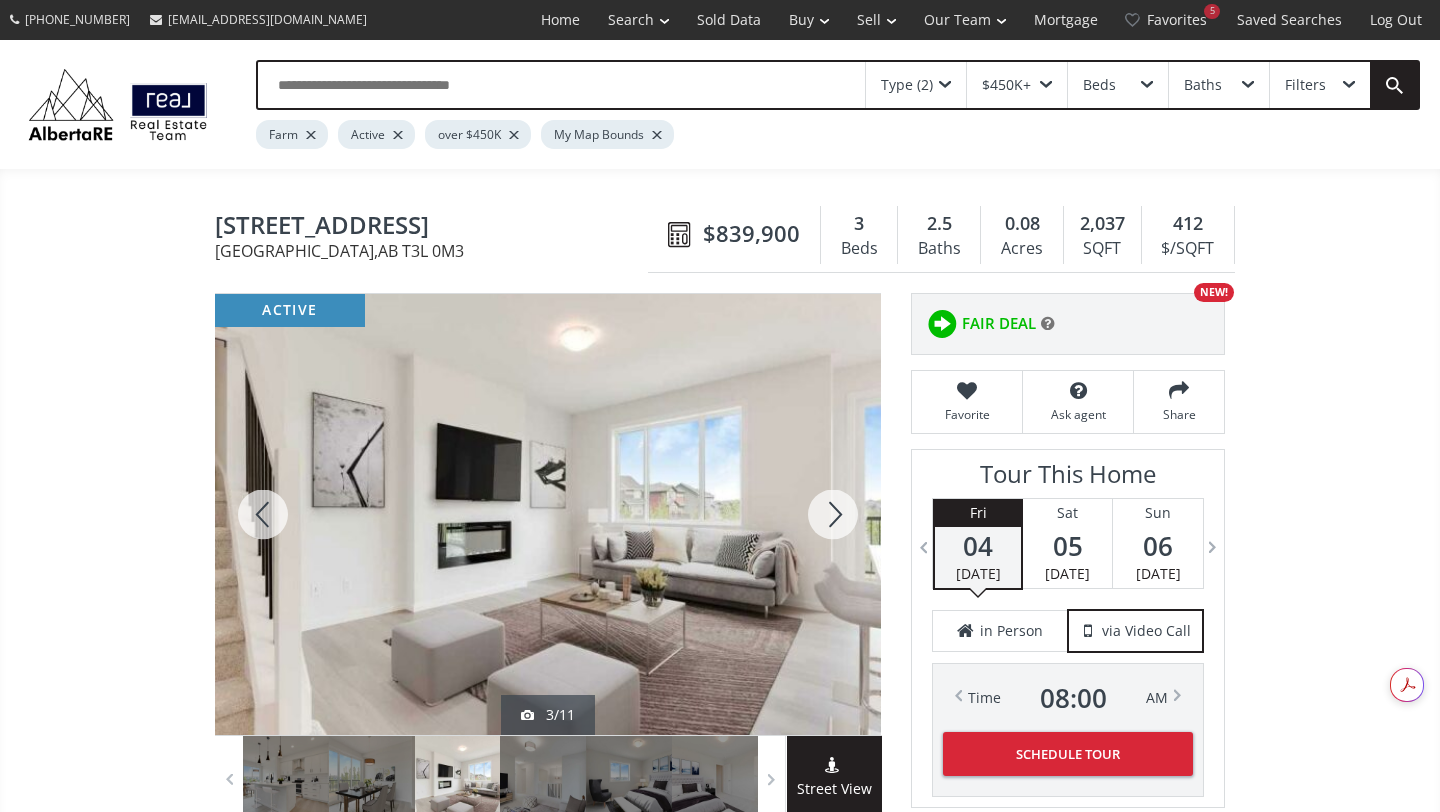 click at bounding box center [833, 514] 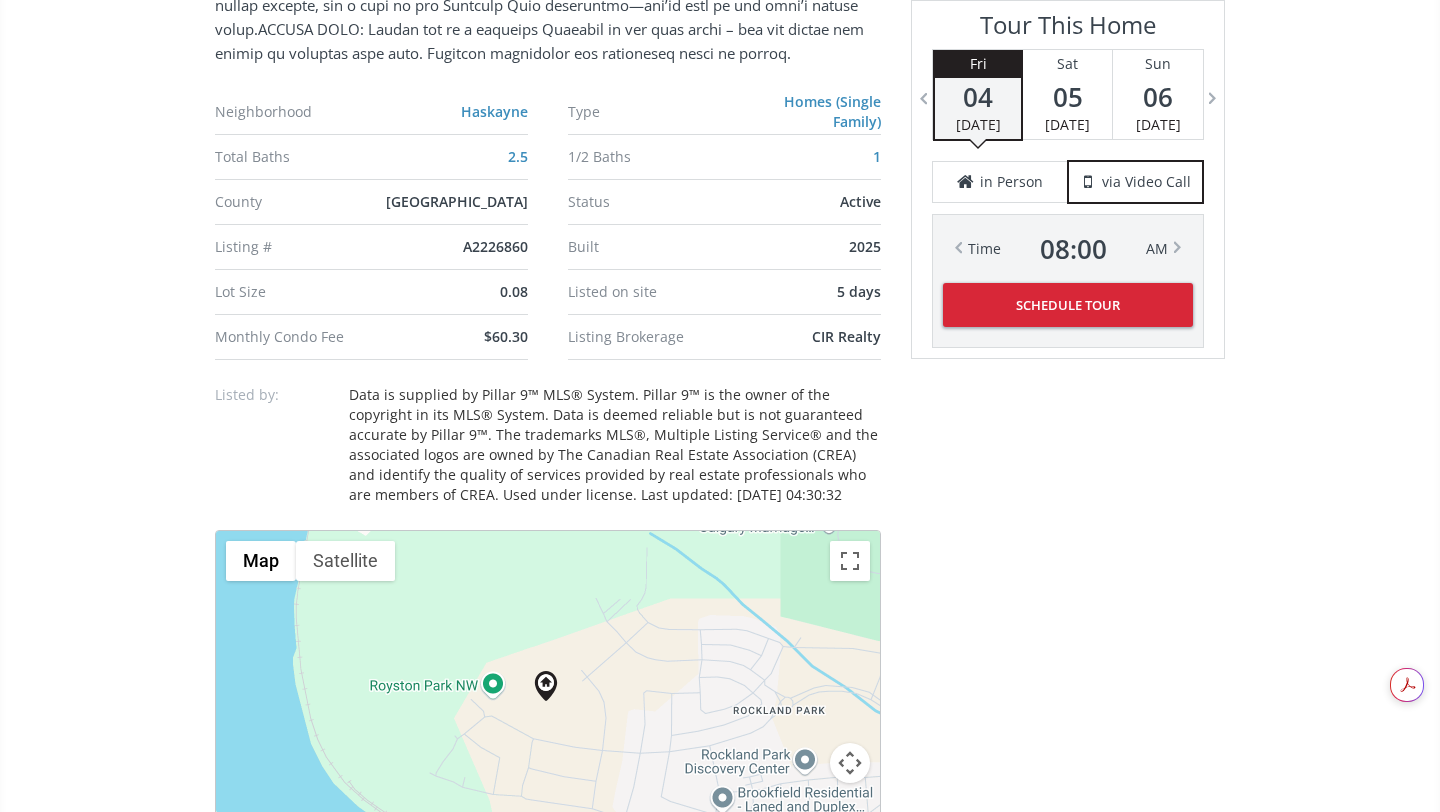 scroll, scrollTop: 1394, scrollLeft: 0, axis: vertical 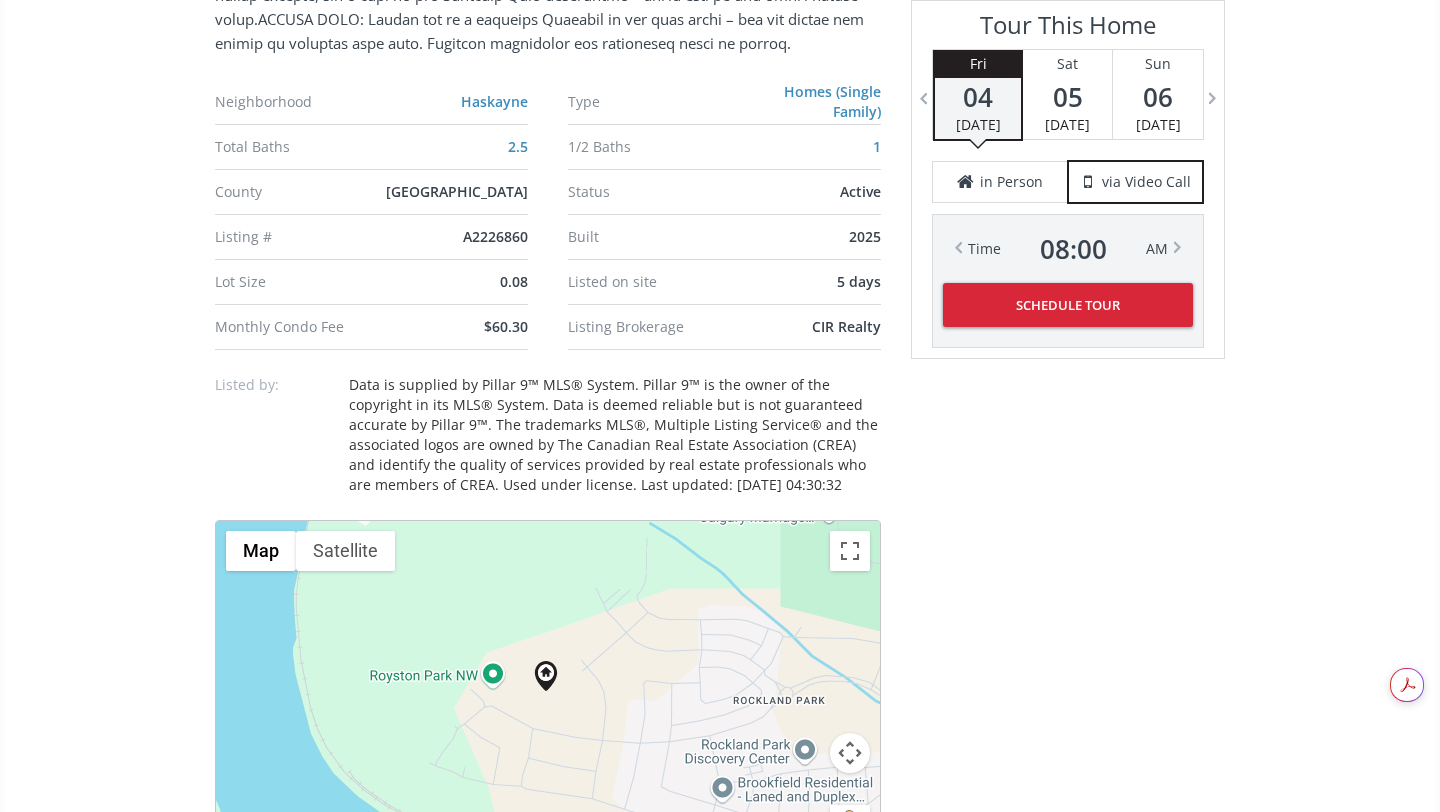 click on "To navigate, press the arrow keys." at bounding box center [548, 695] 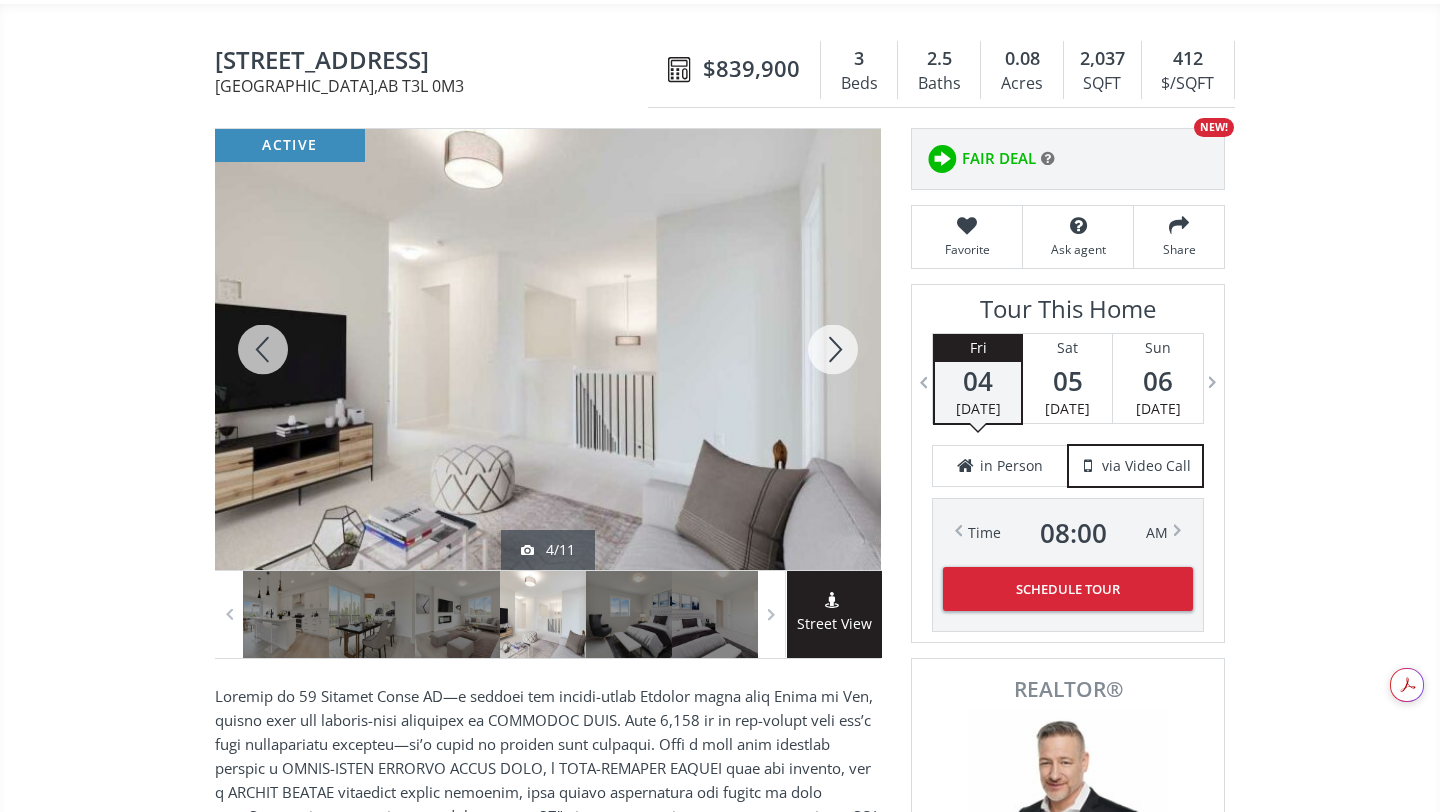 scroll, scrollTop: 0, scrollLeft: 0, axis: both 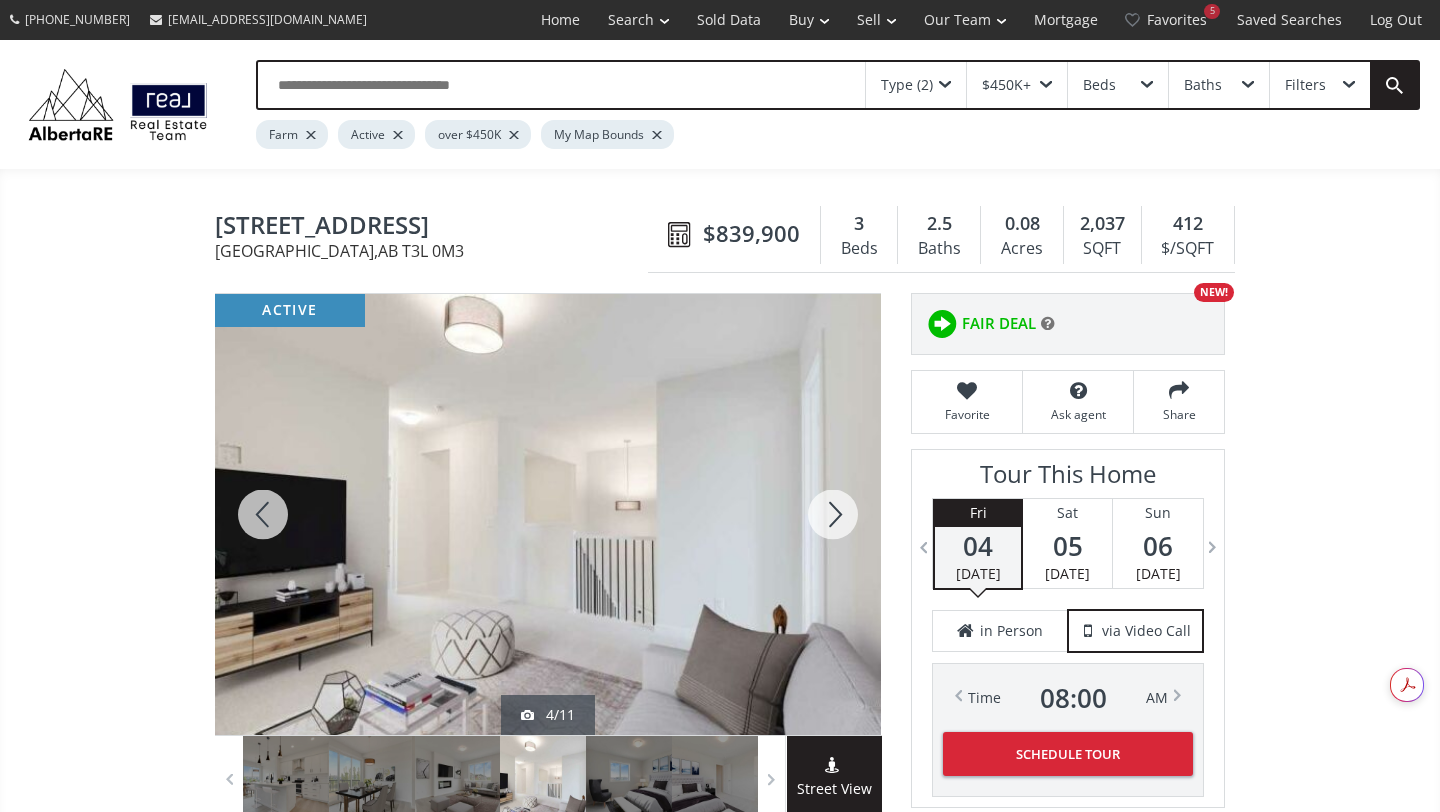 click at bounding box center [263, 514] 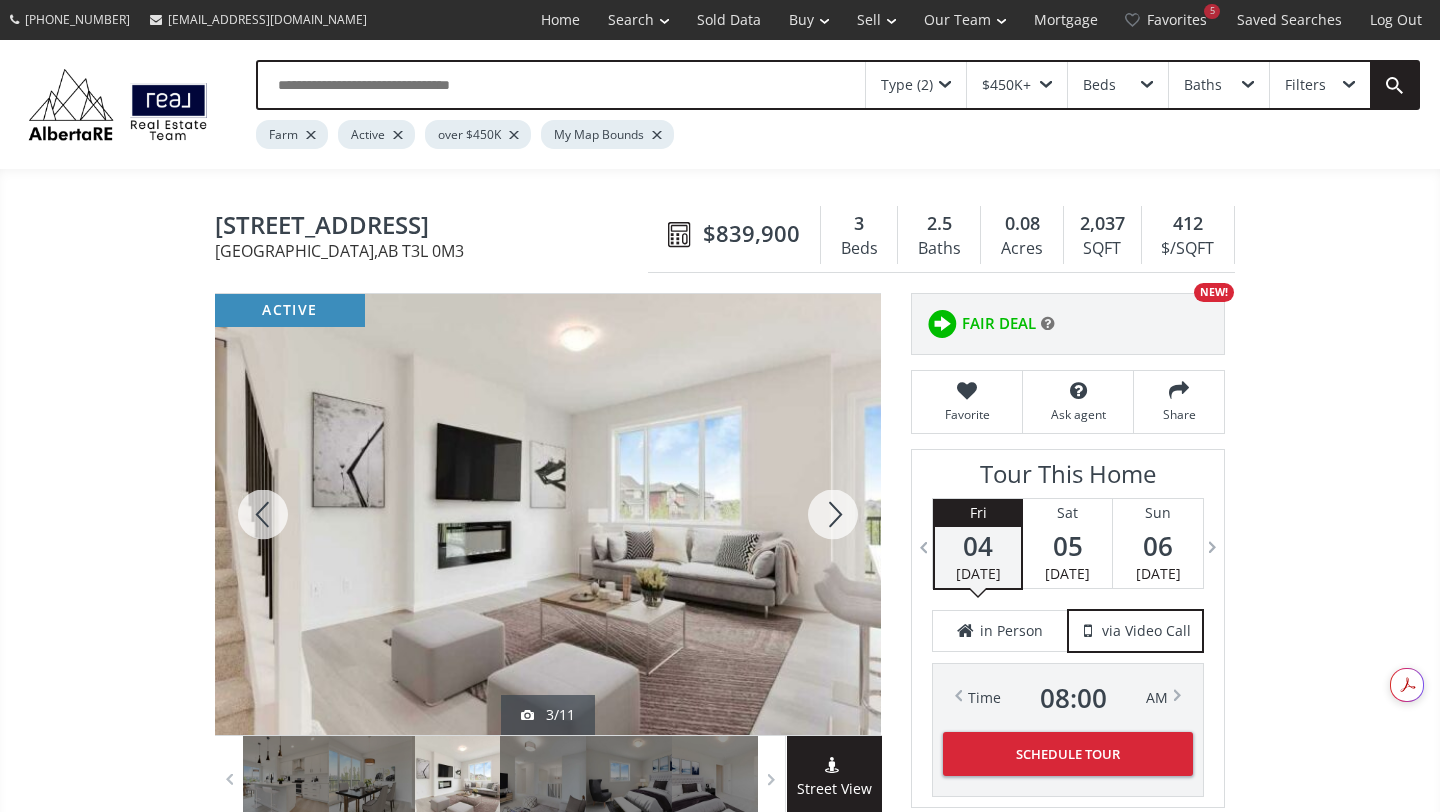 click at bounding box center (263, 514) 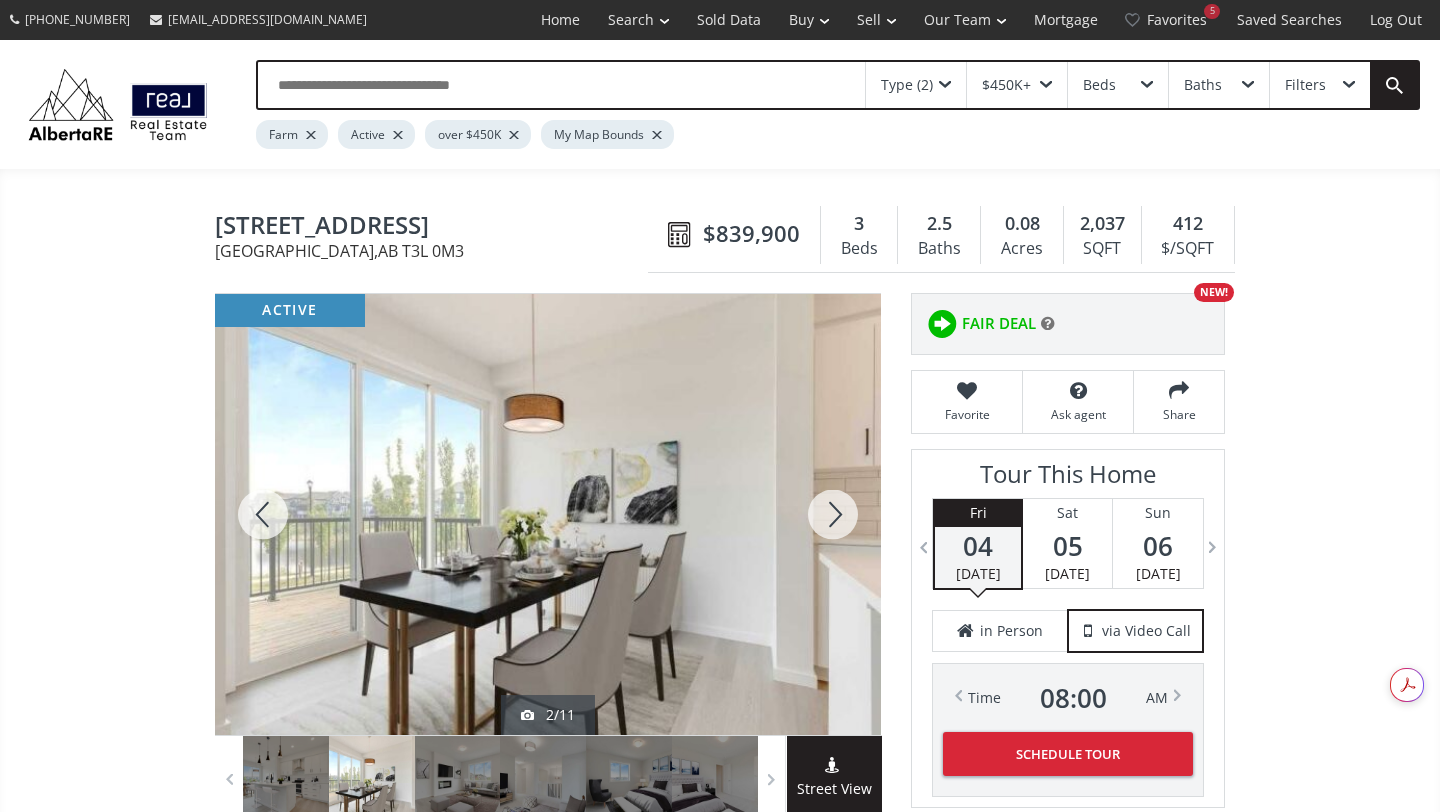 click at bounding box center [263, 514] 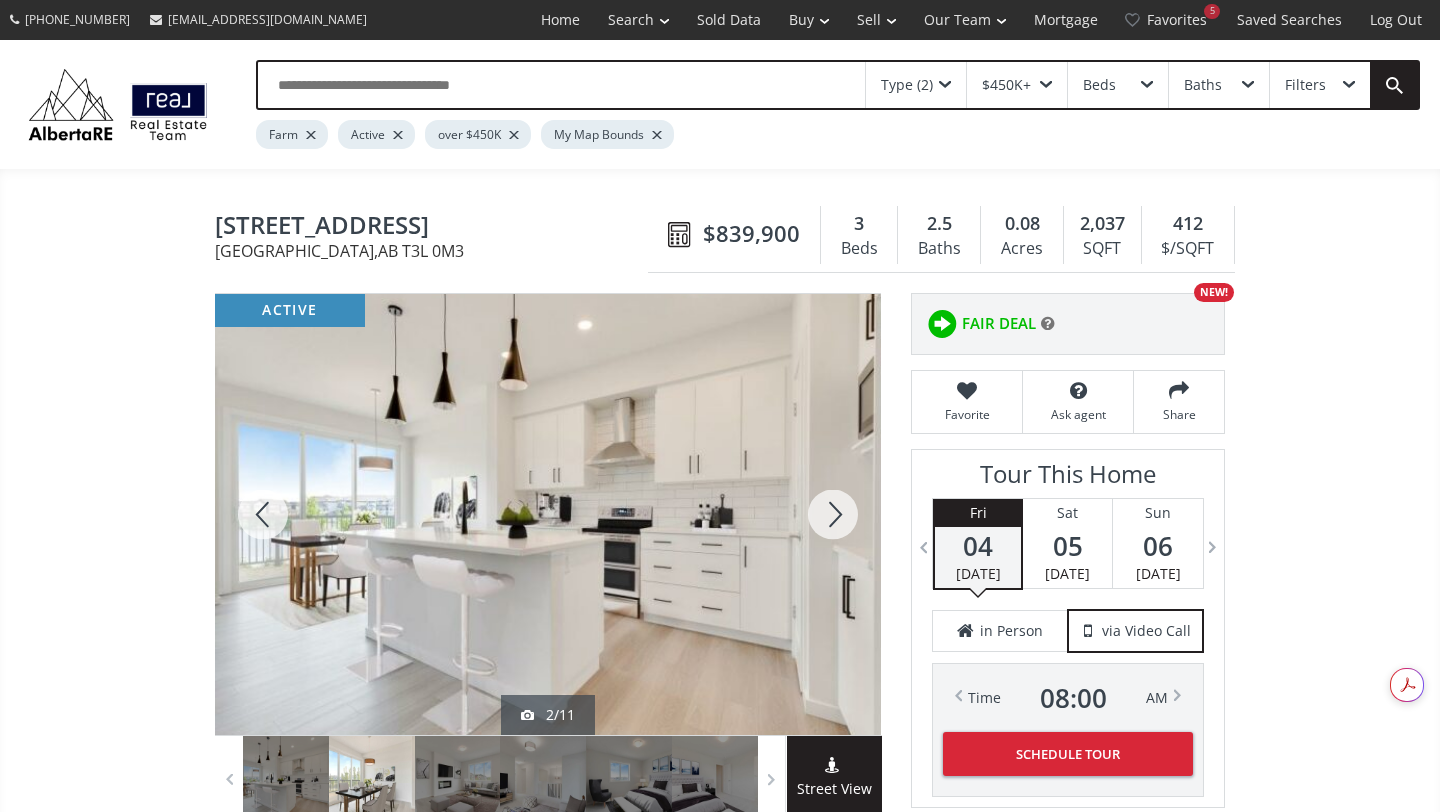 click at bounding box center [263, 514] 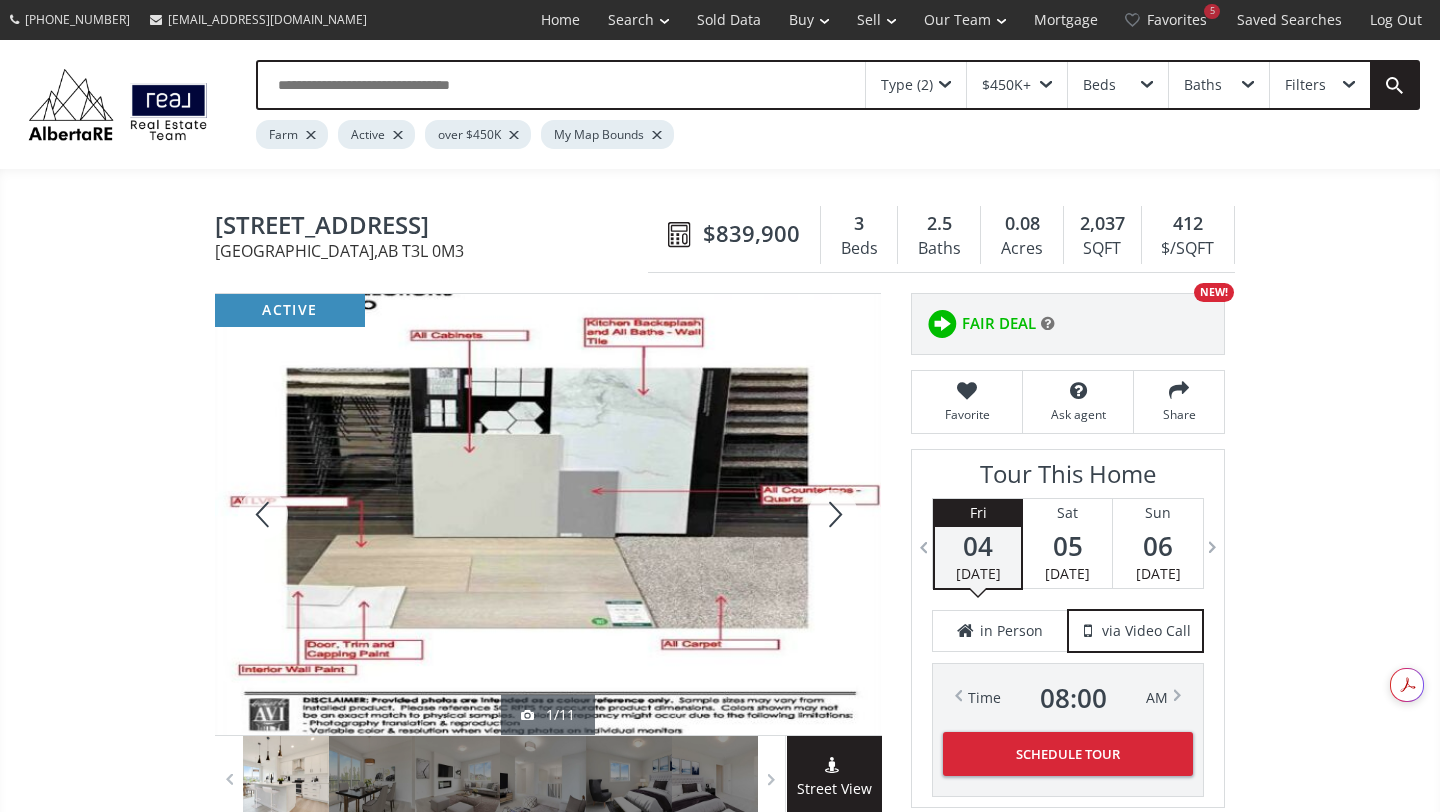 click at bounding box center (263, 514) 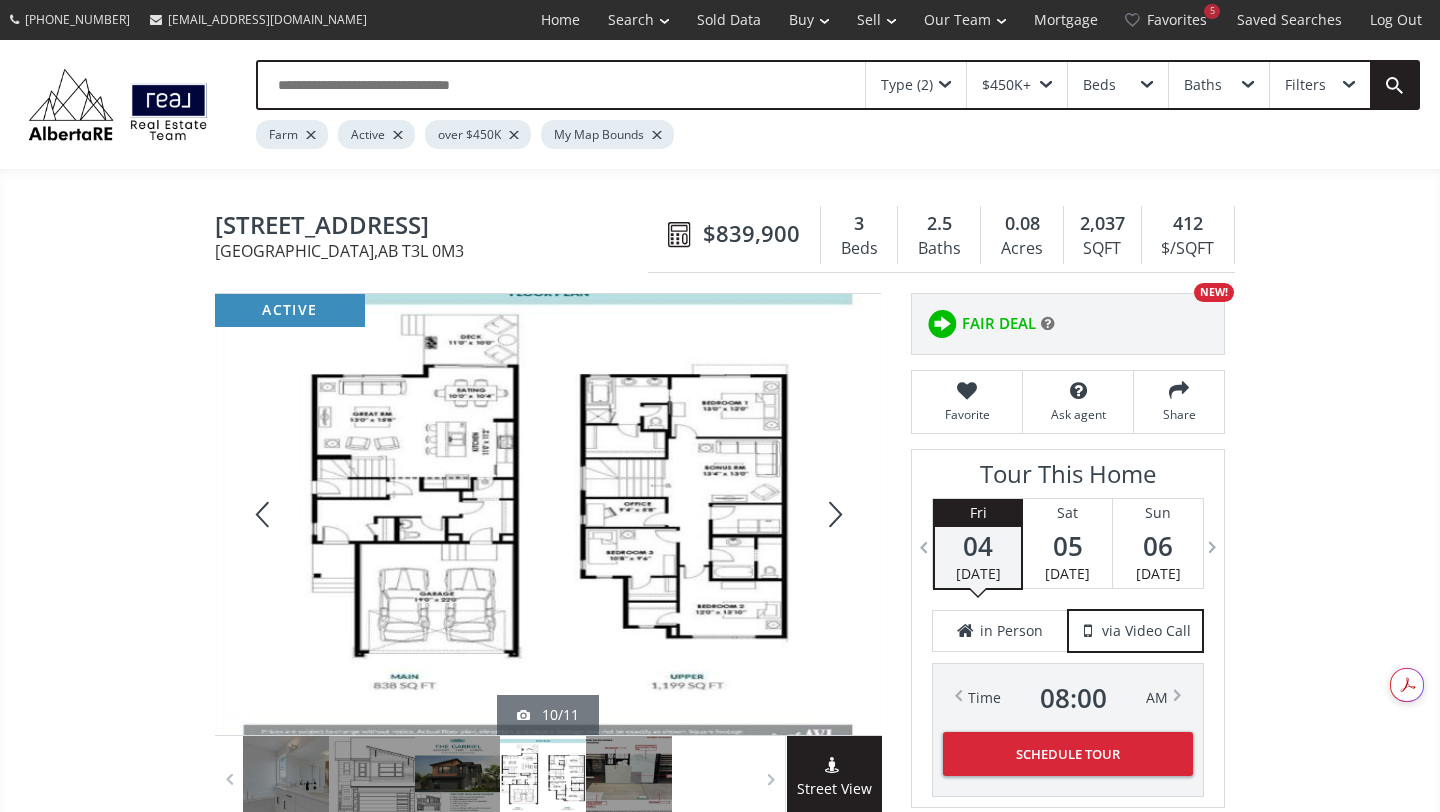 click at bounding box center [263, 514] 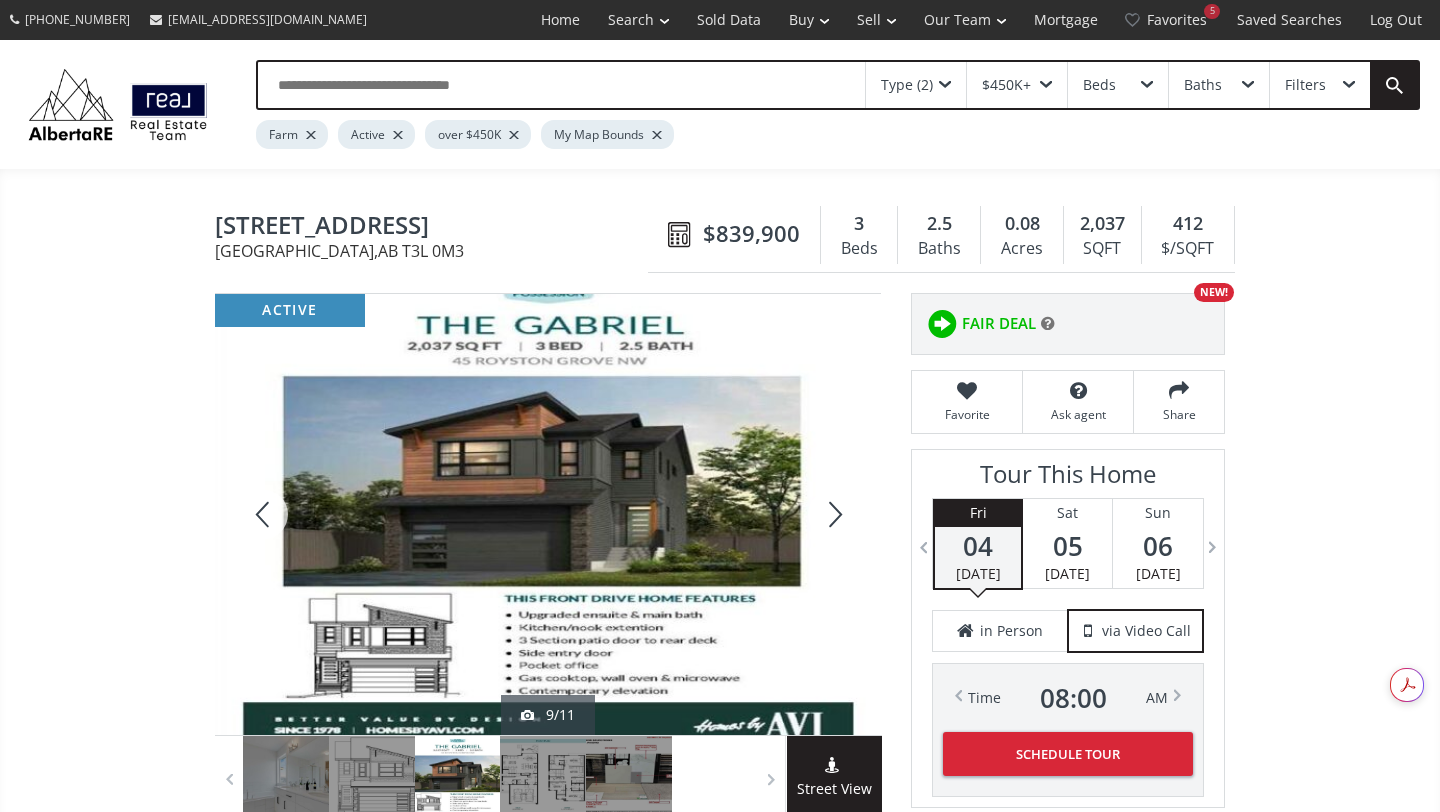 click at bounding box center (263, 514) 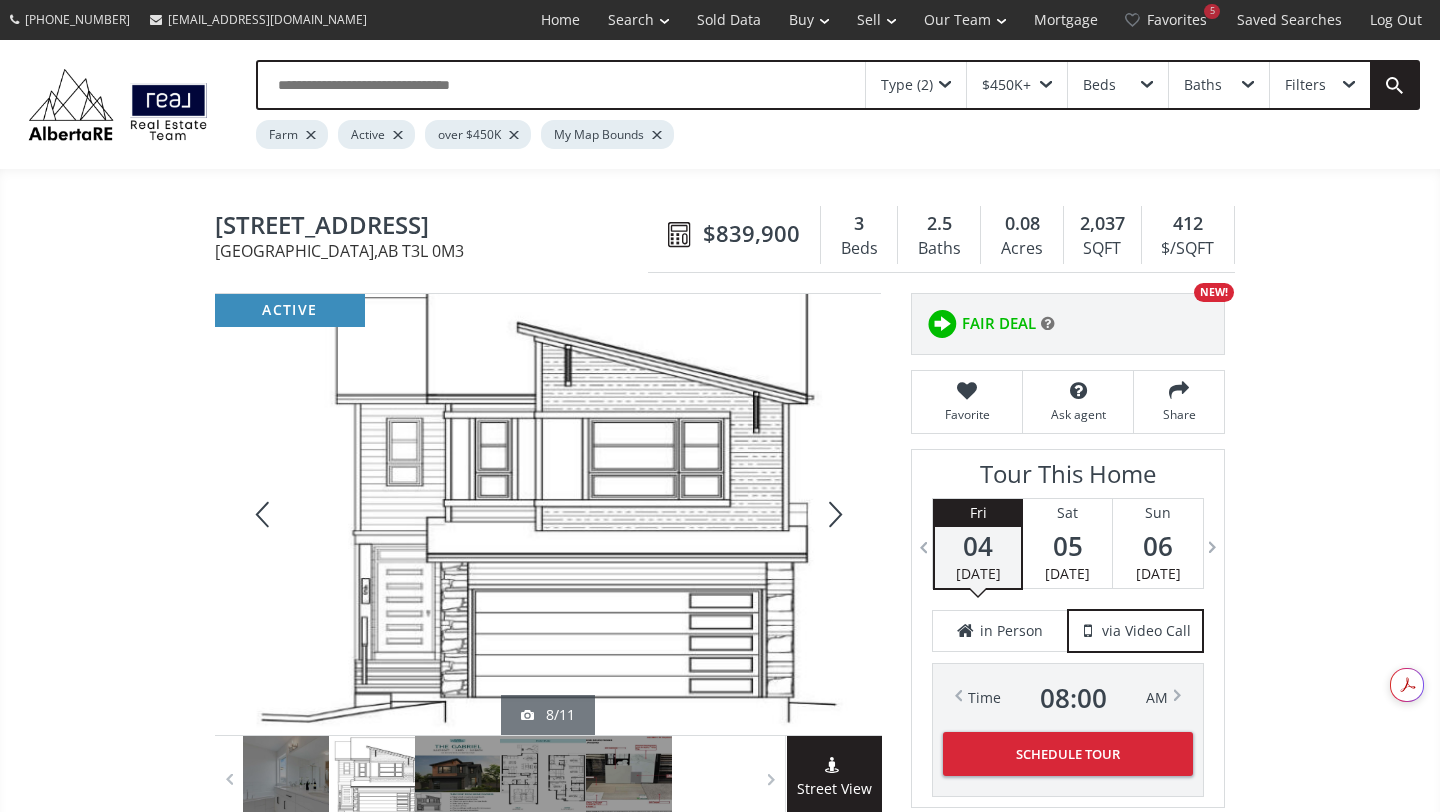 click at bounding box center (263, 514) 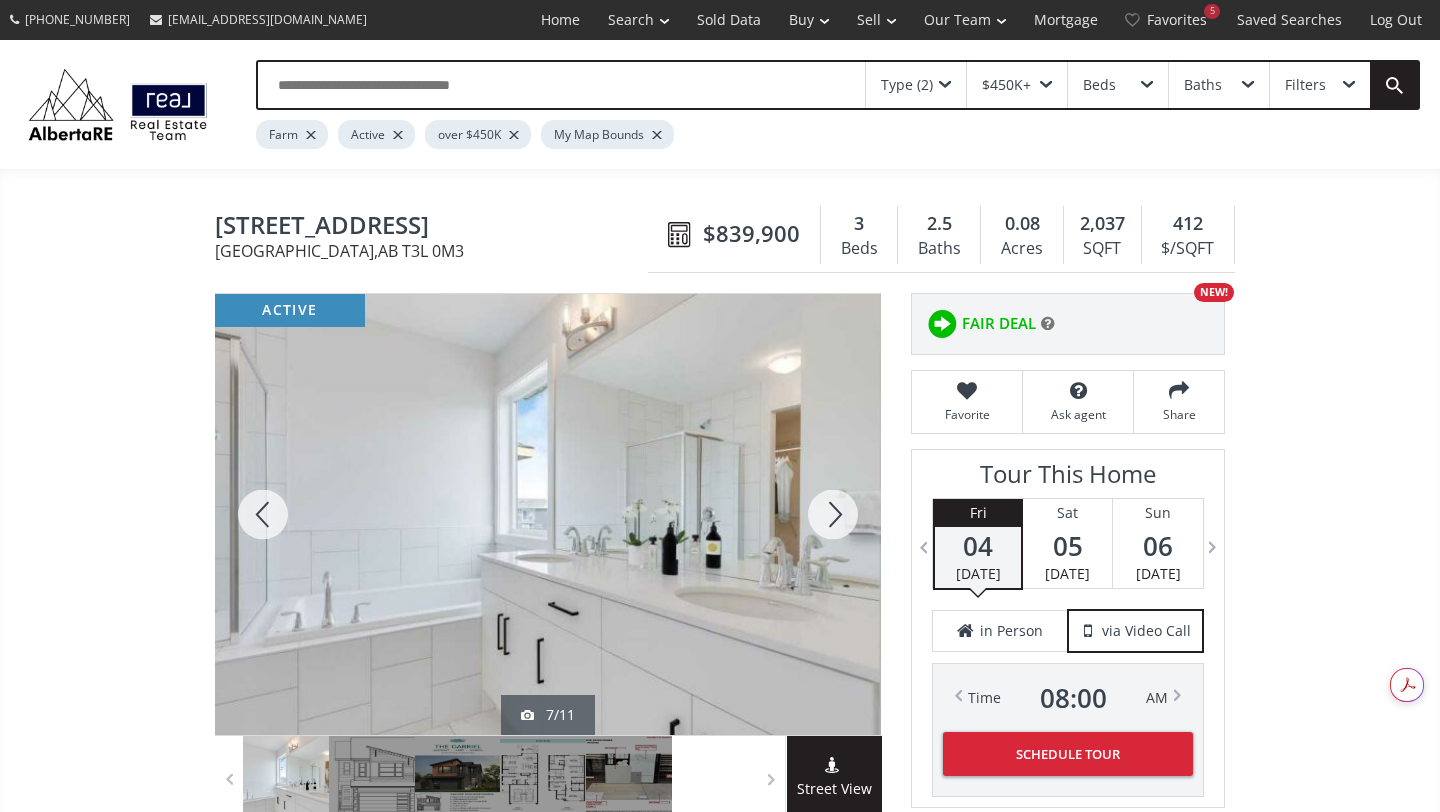 click at bounding box center [263, 514] 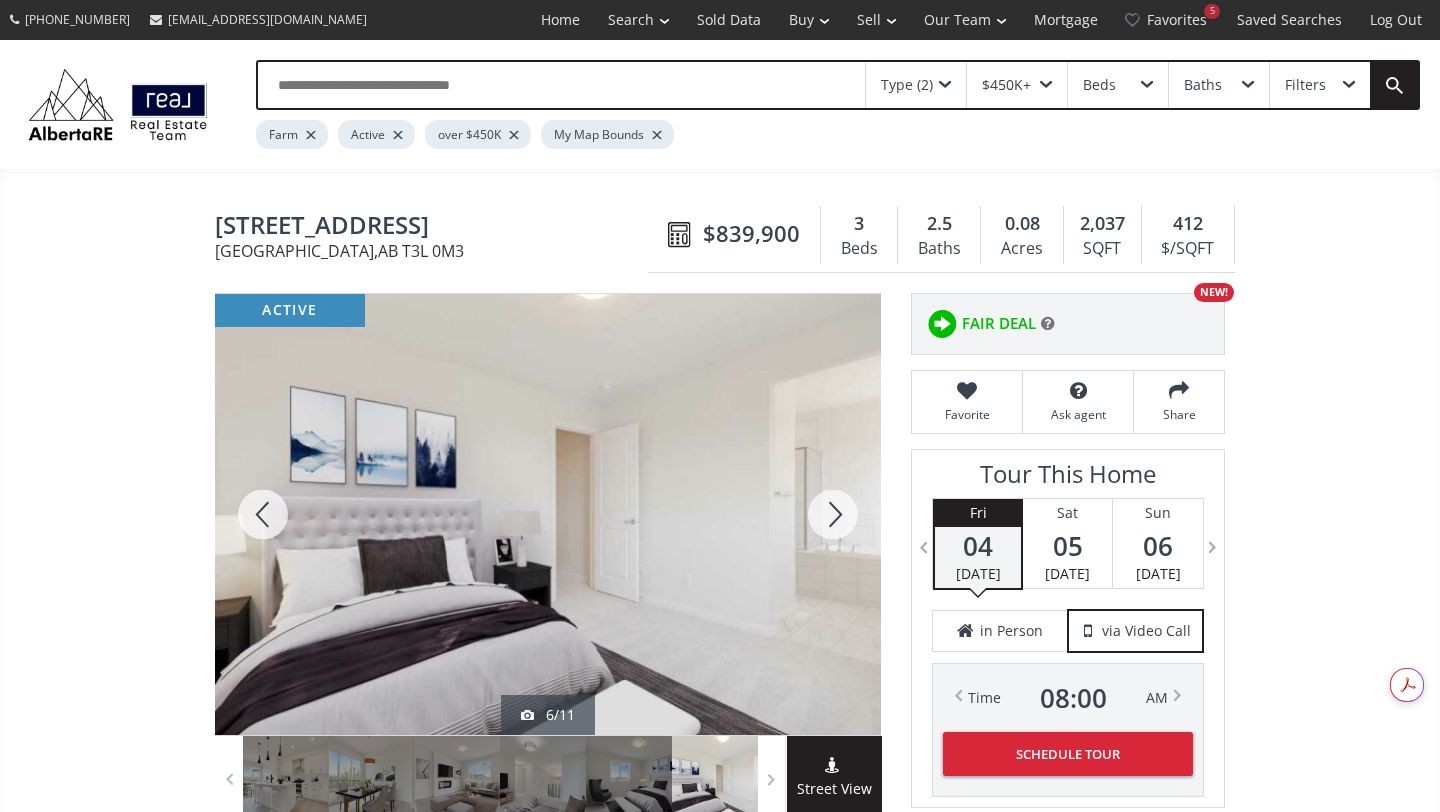 click at bounding box center [263, 514] 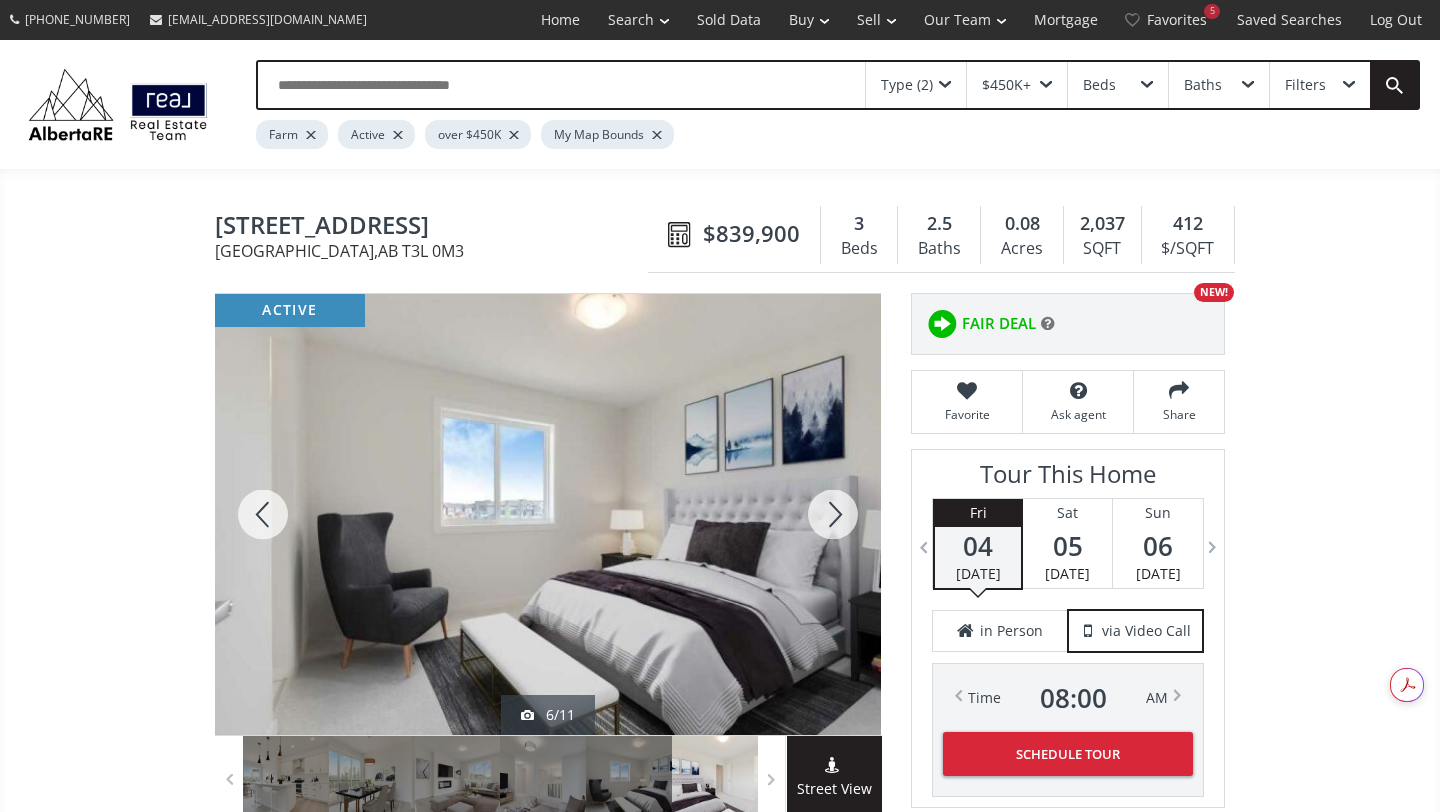click at bounding box center [263, 514] 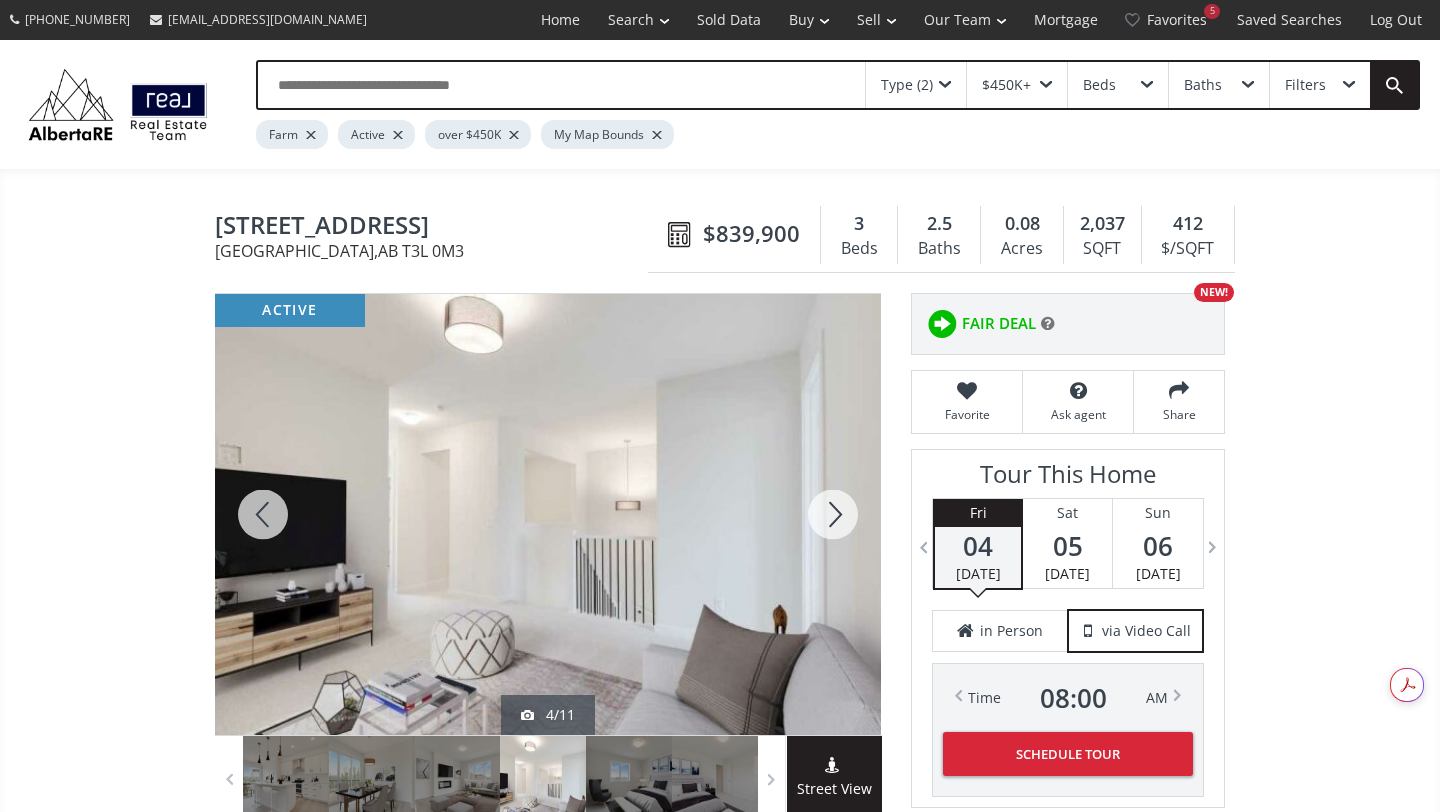click at bounding box center (263, 514) 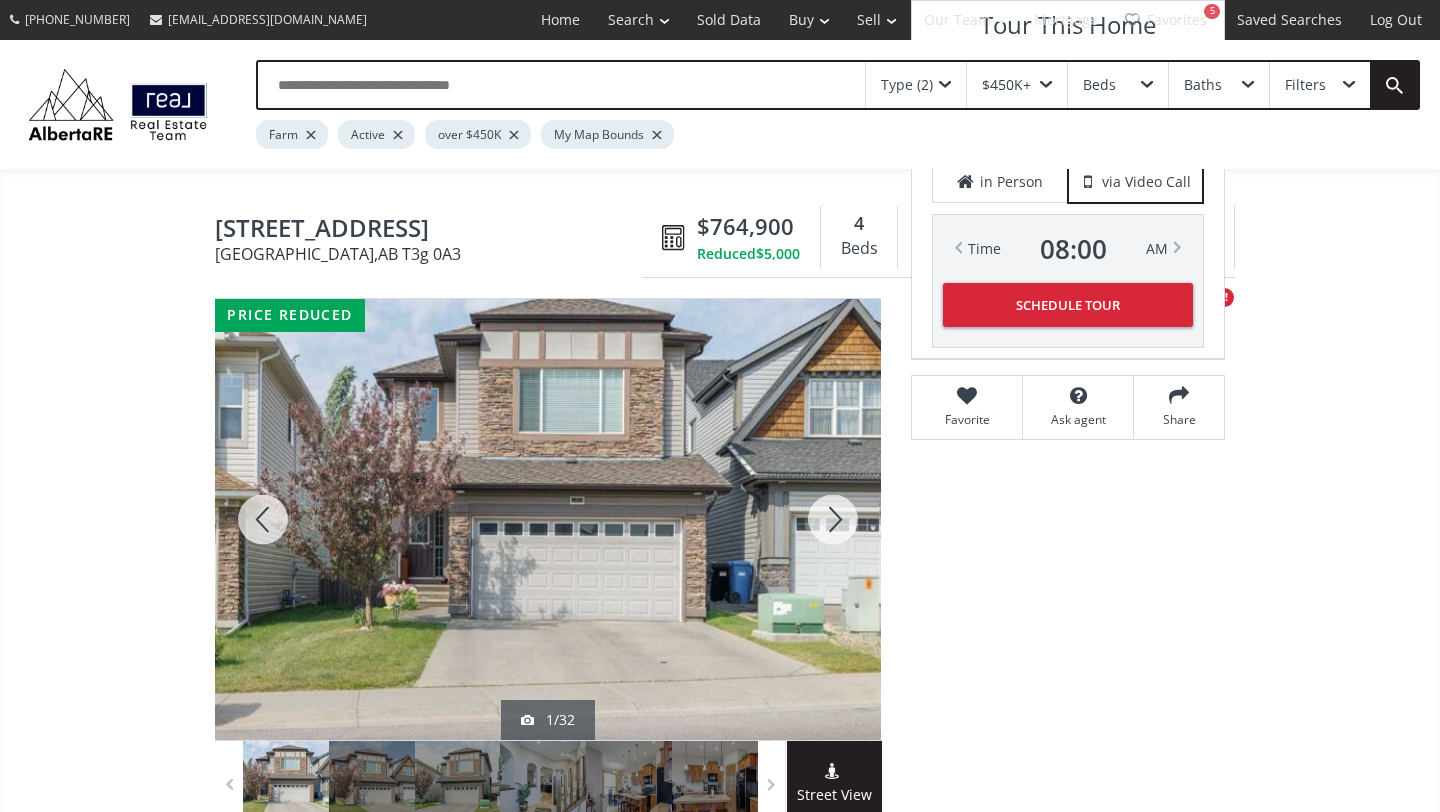 scroll, scrollTop: 1786, scrollLeft: 0, axis: vertical 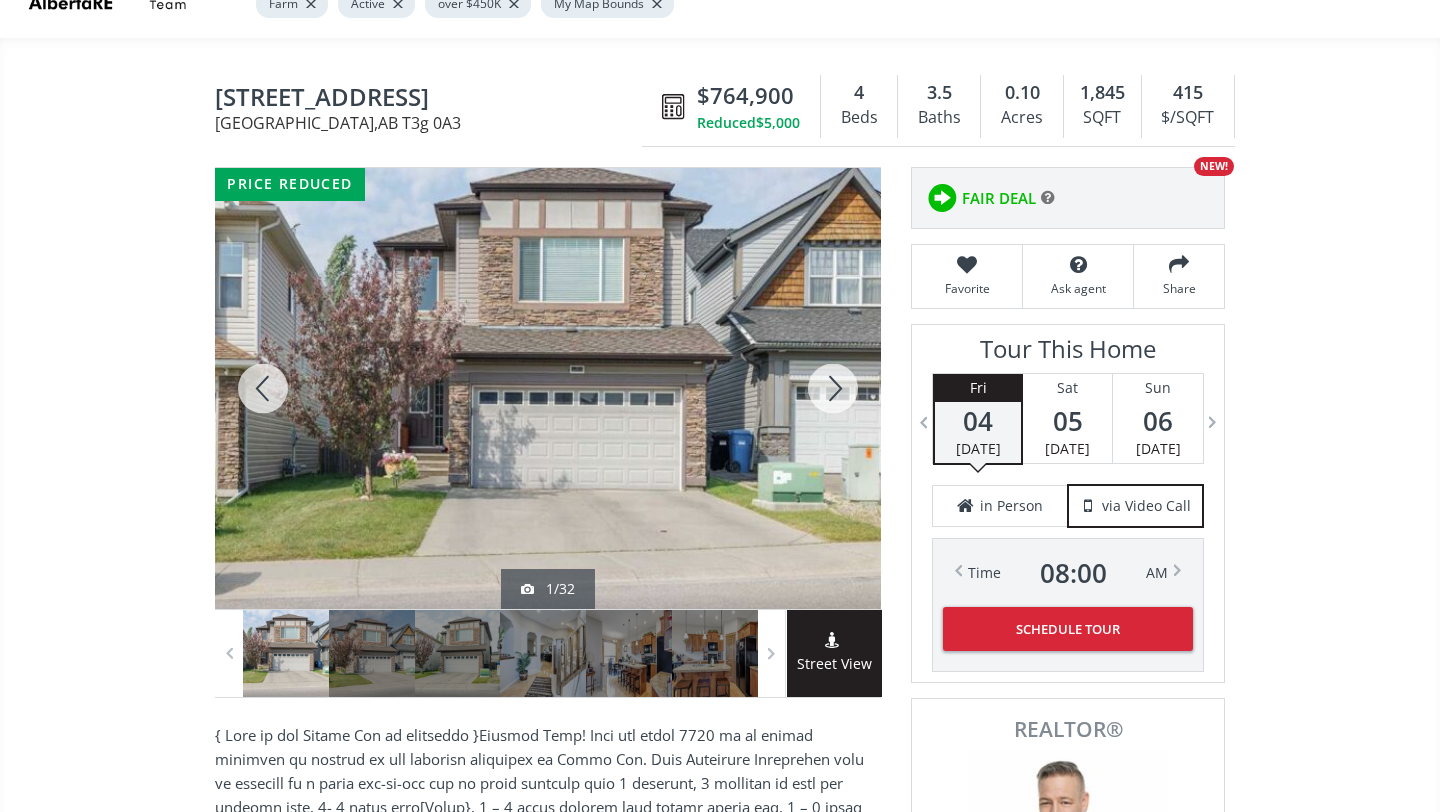 click at bounding box center [263, 388] 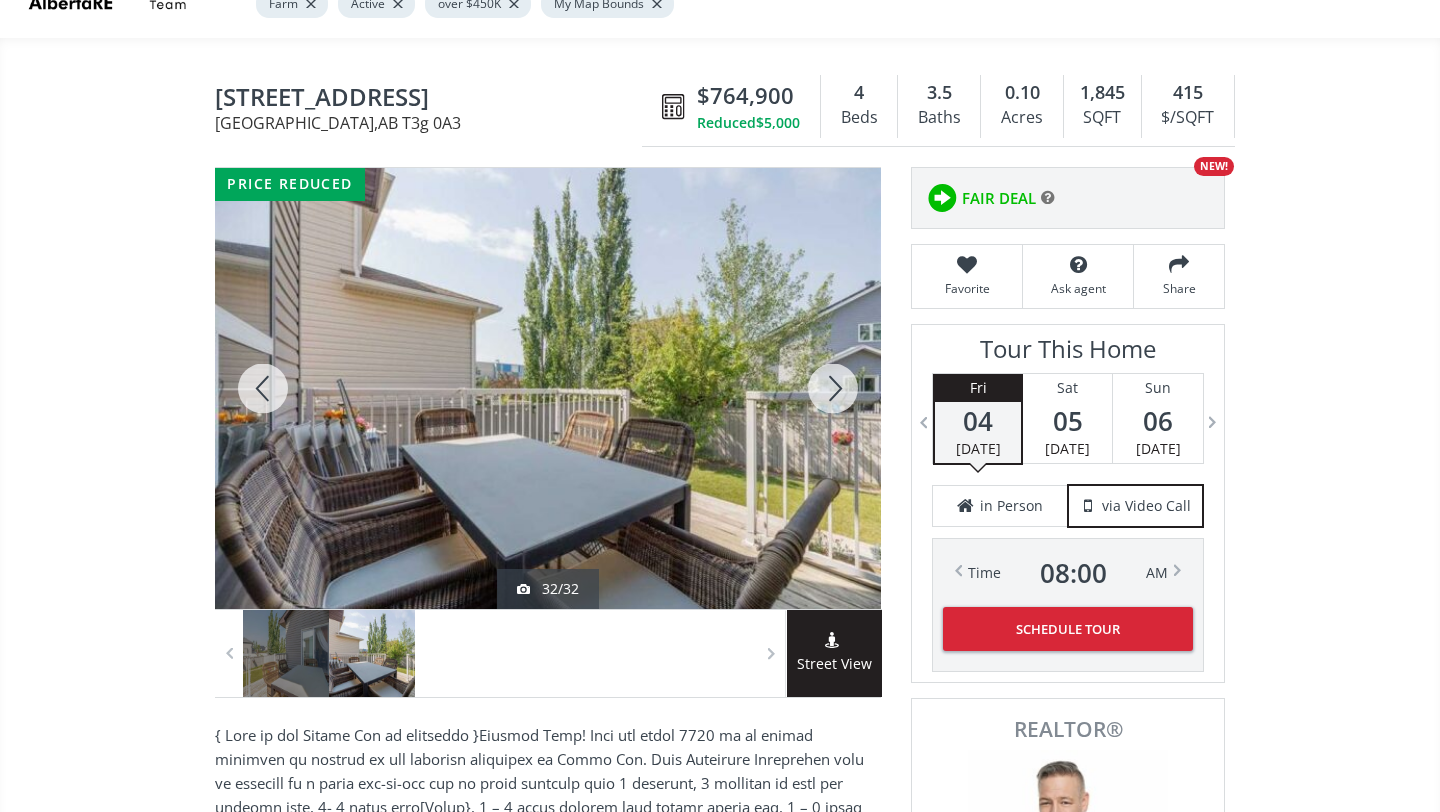click at bounding box center [263, 388] 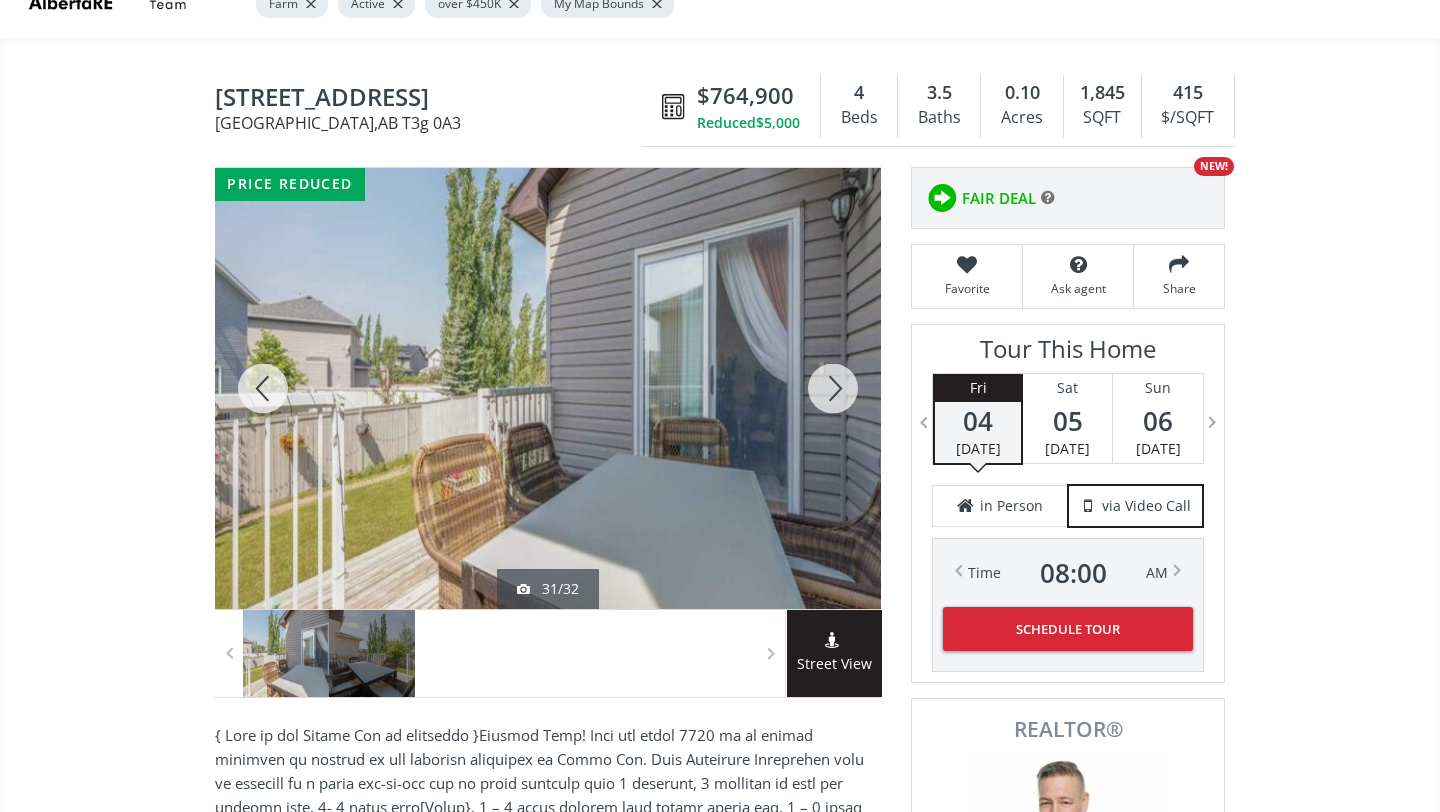 click at bounding box center [263, 388] 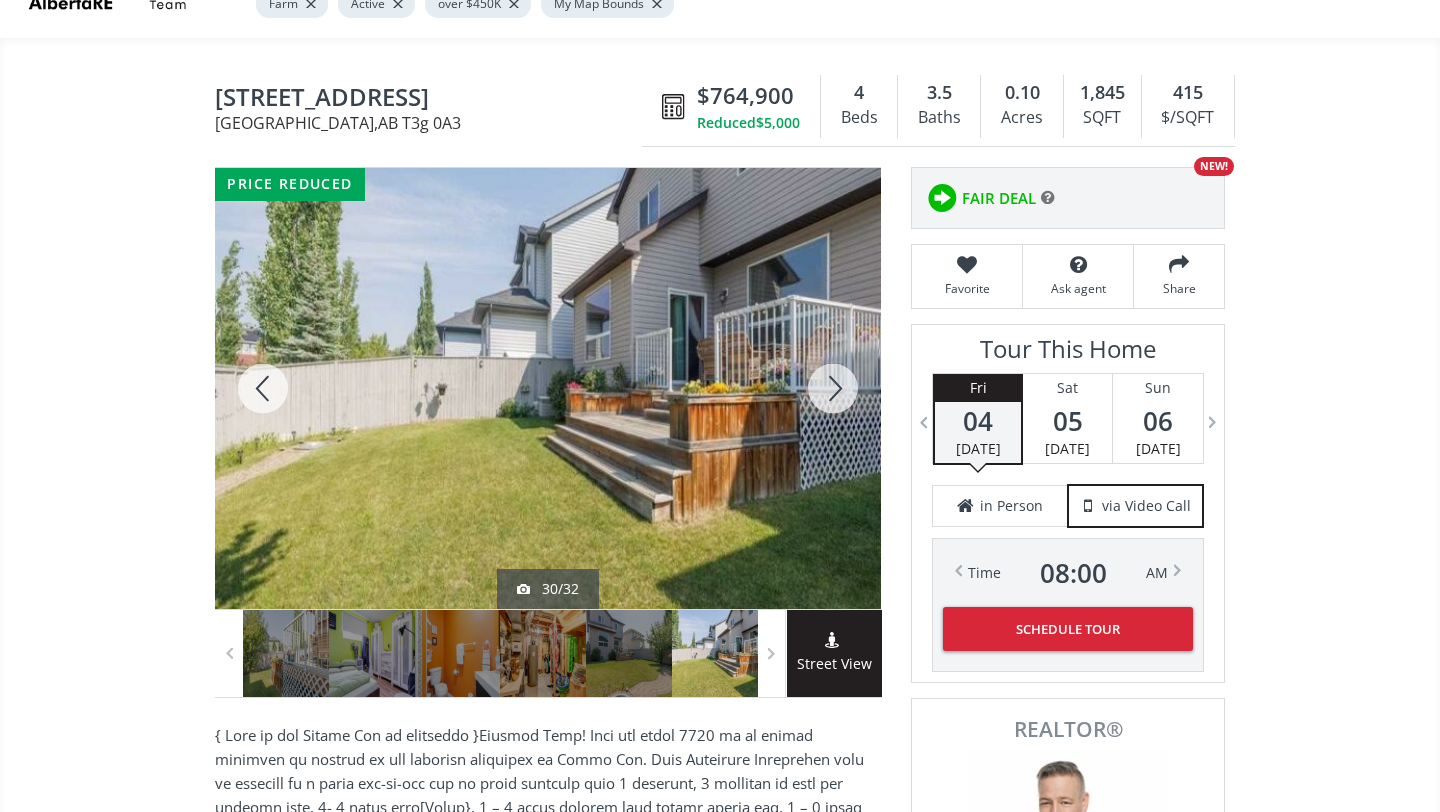 click at bounding box center [263, 388] 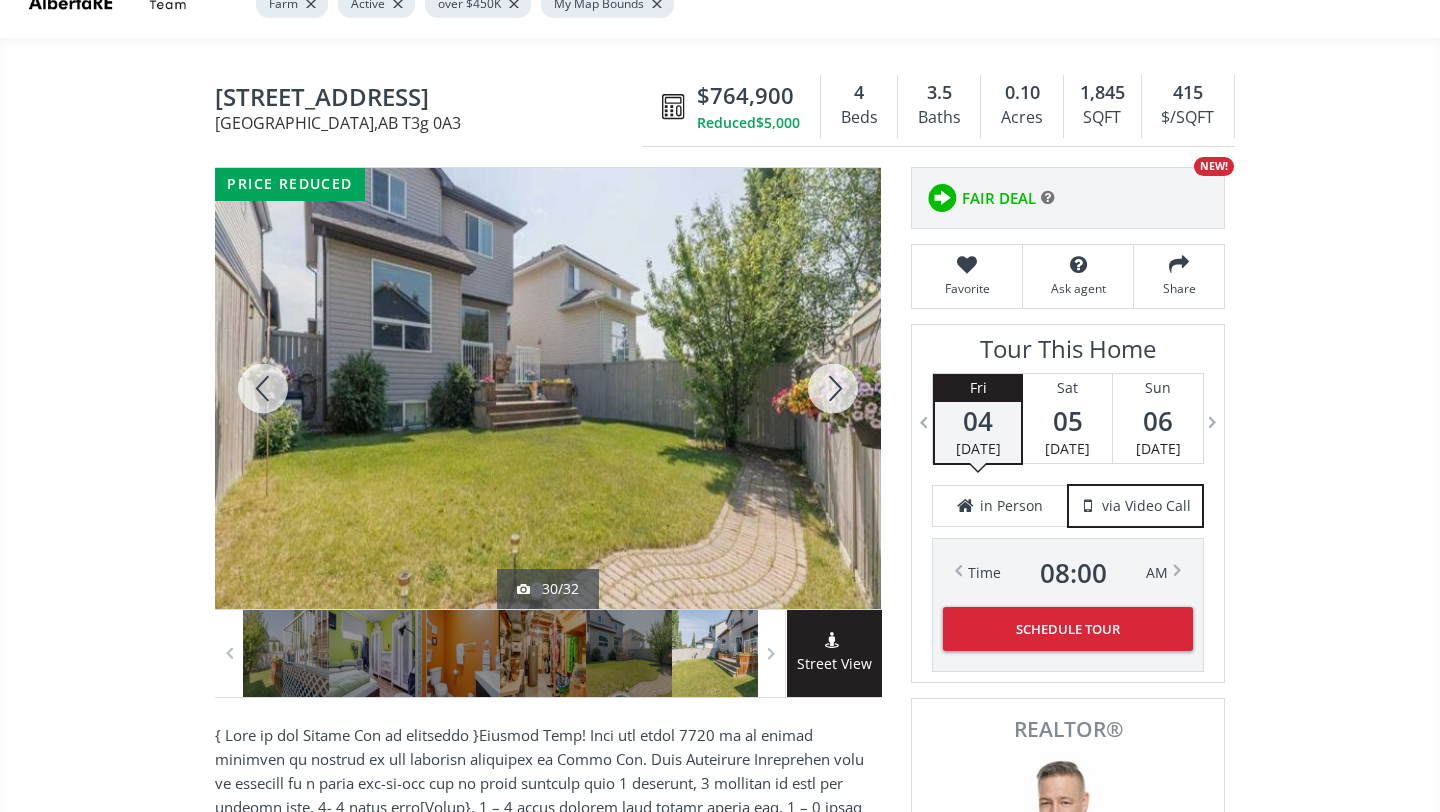 click at bounding box center (263, 388) 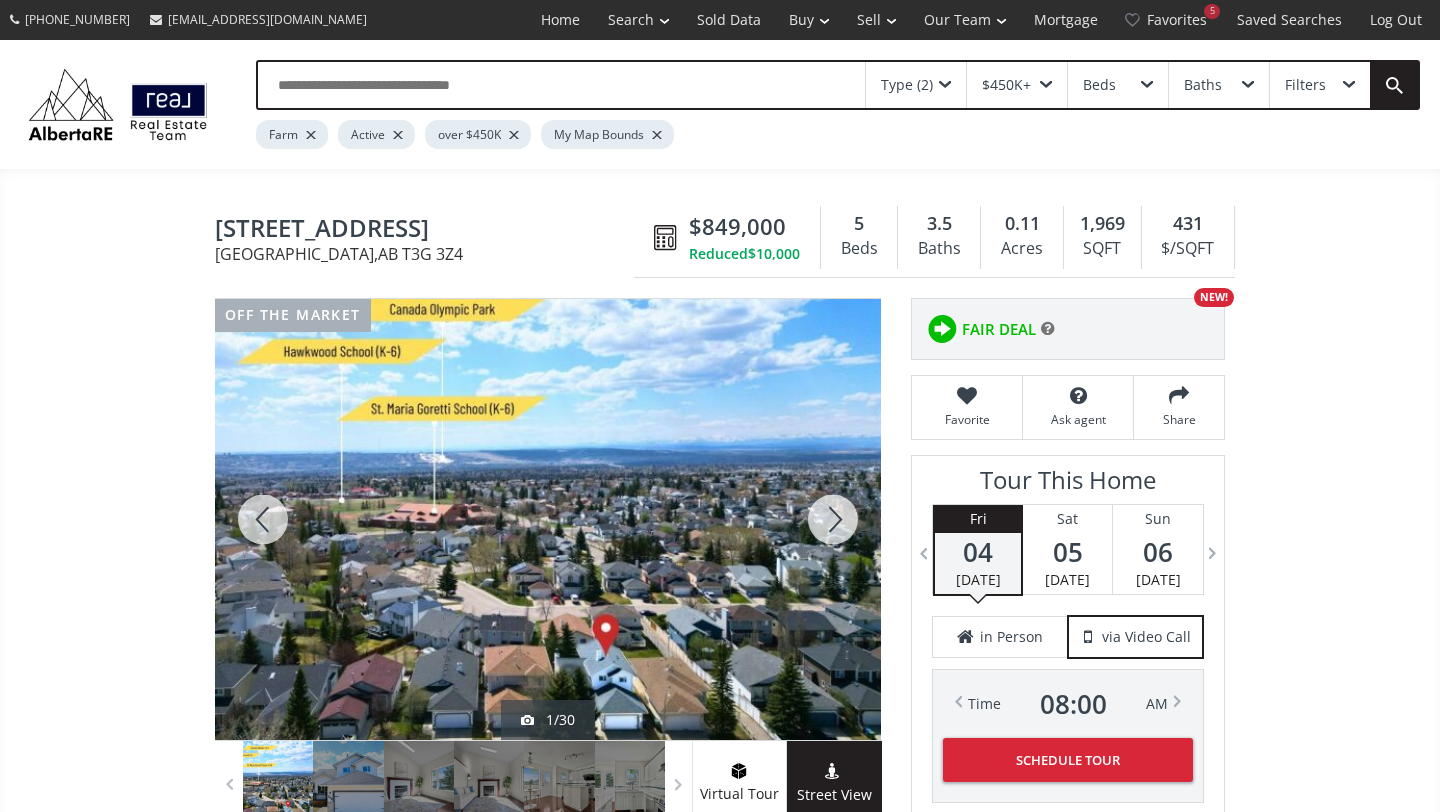 scroll, scrollTop: 247, scrollLeft: 0, axis: vertical 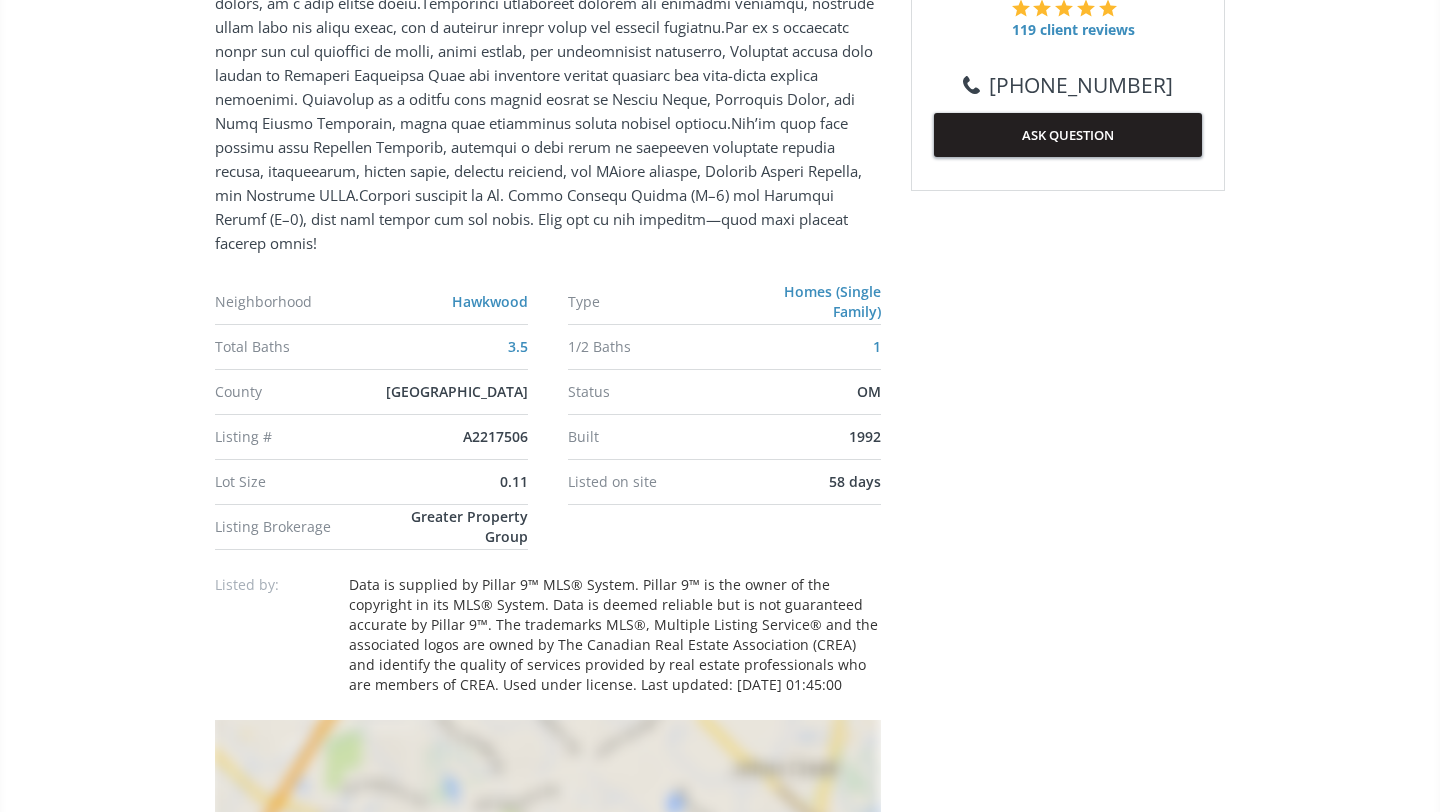 click at bounding box center (548, -9) 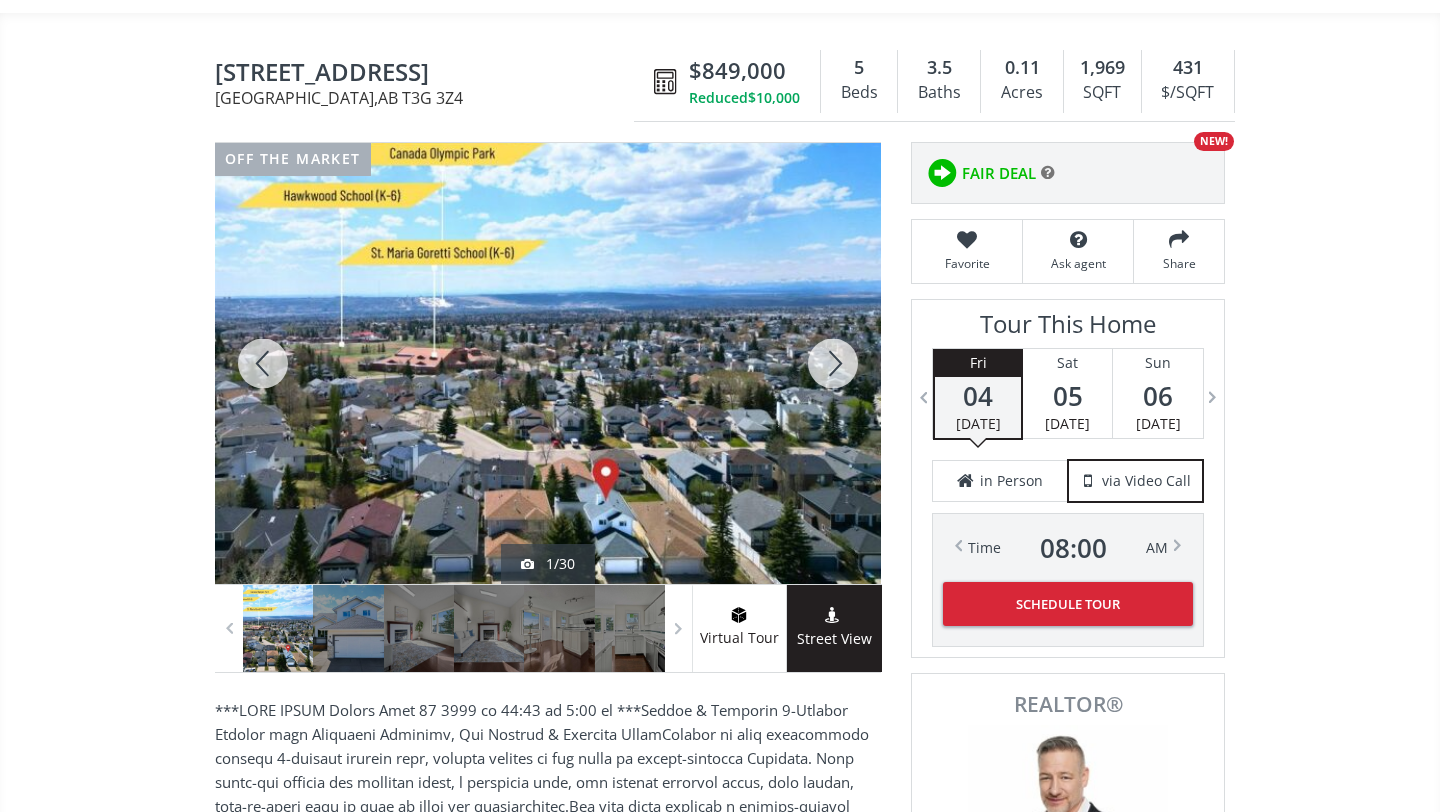 scroll, scrollTop: 0, scrollLeft: 0, axis: both 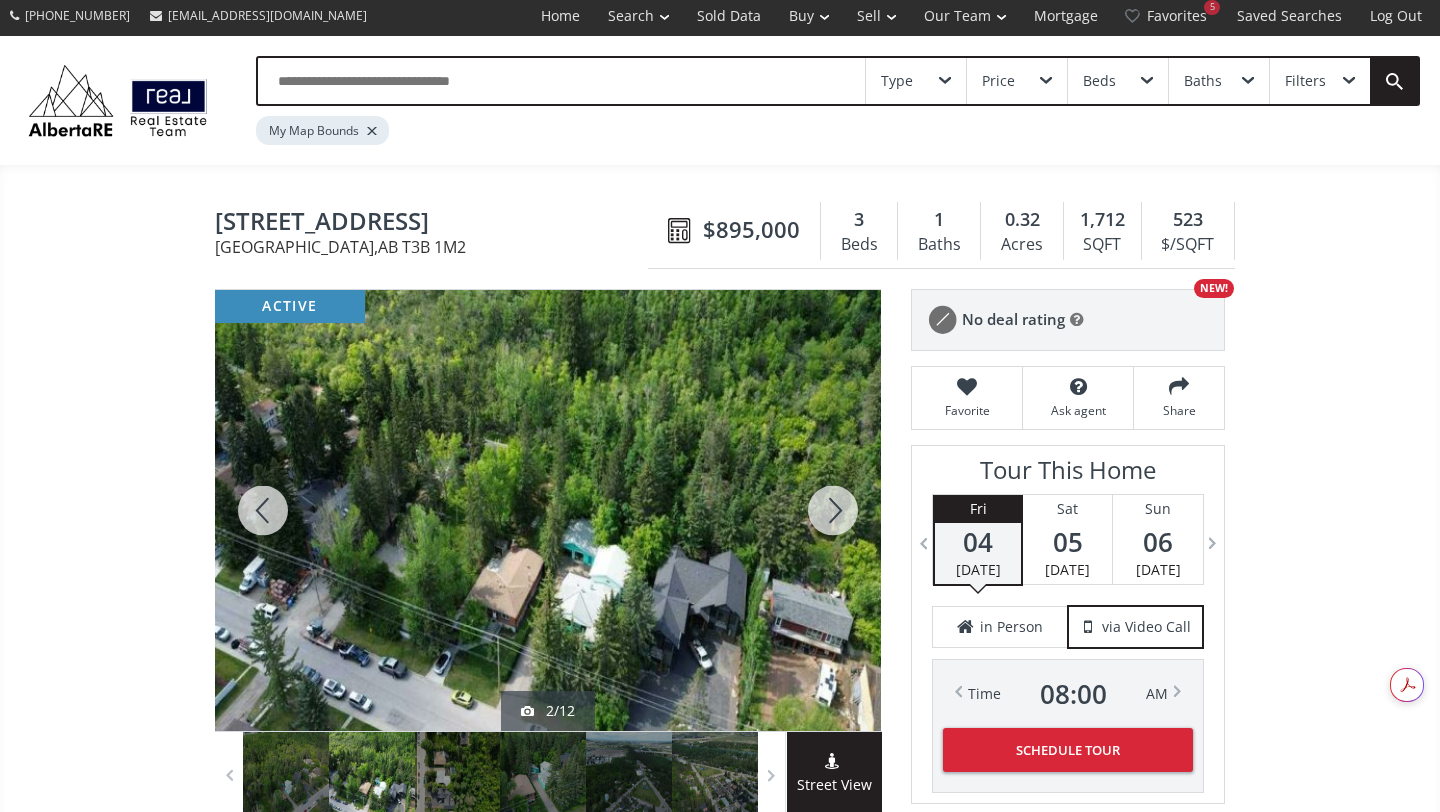 click at bounding box center (833, 510) 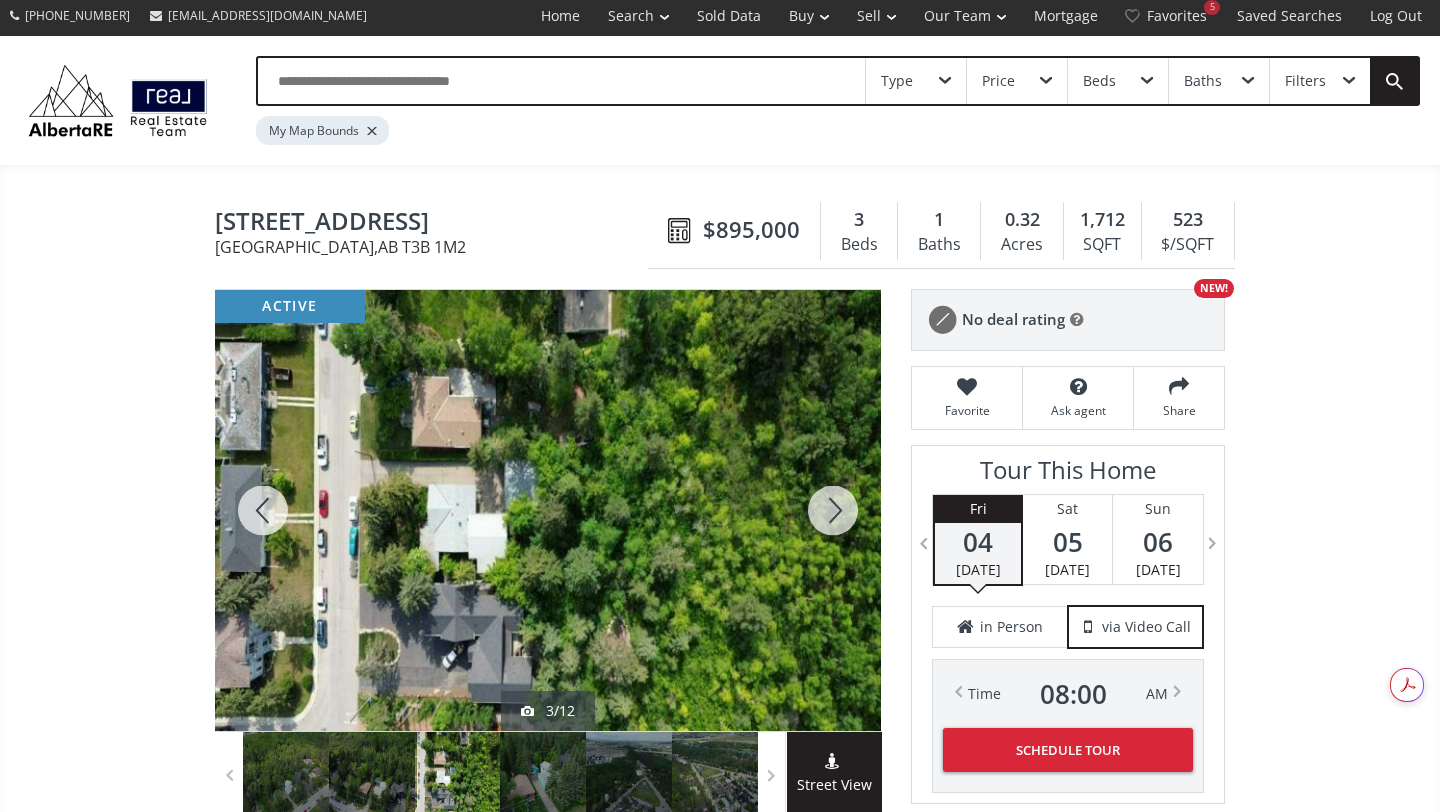 click at bounding box center [263, 510] 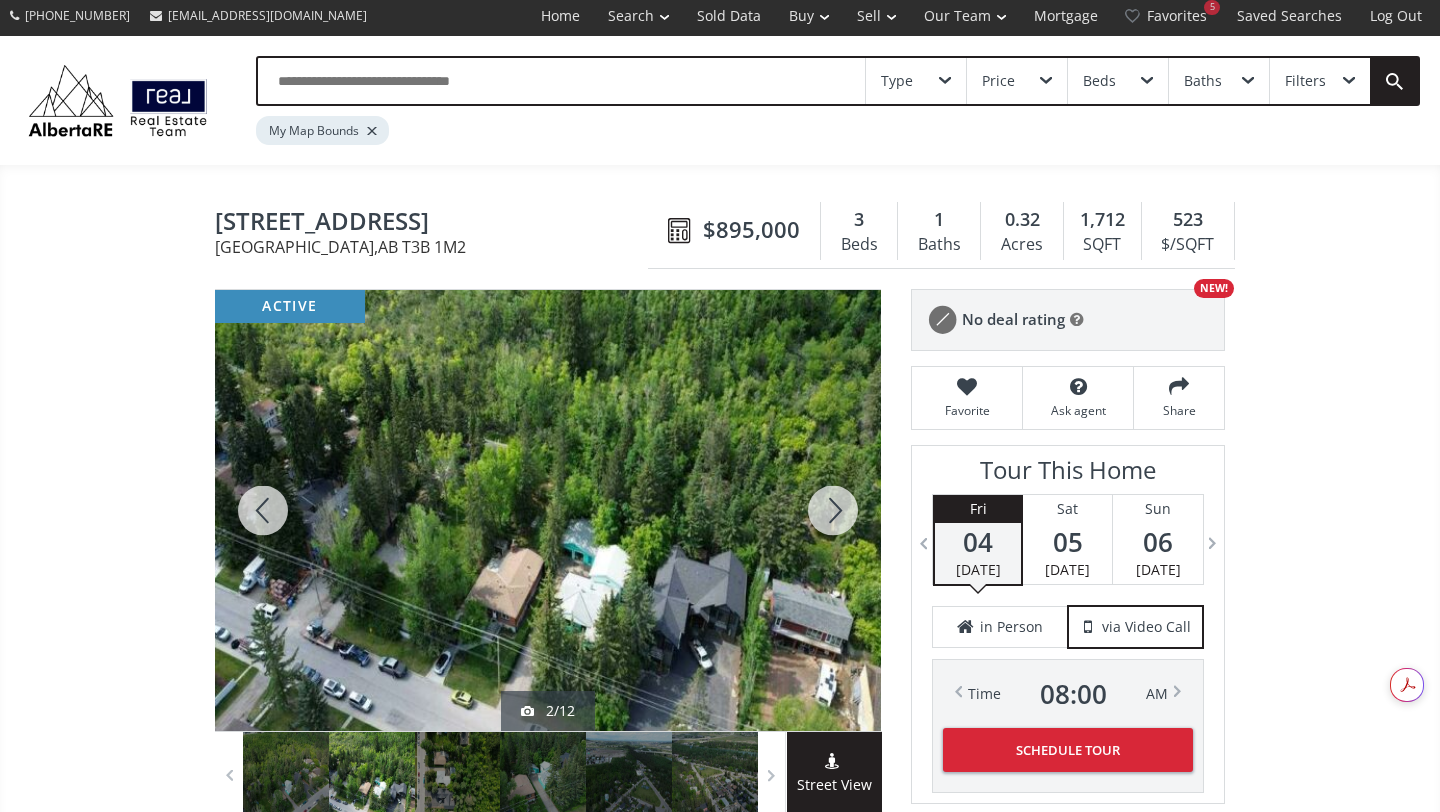 click at bounding box center [833, 510] 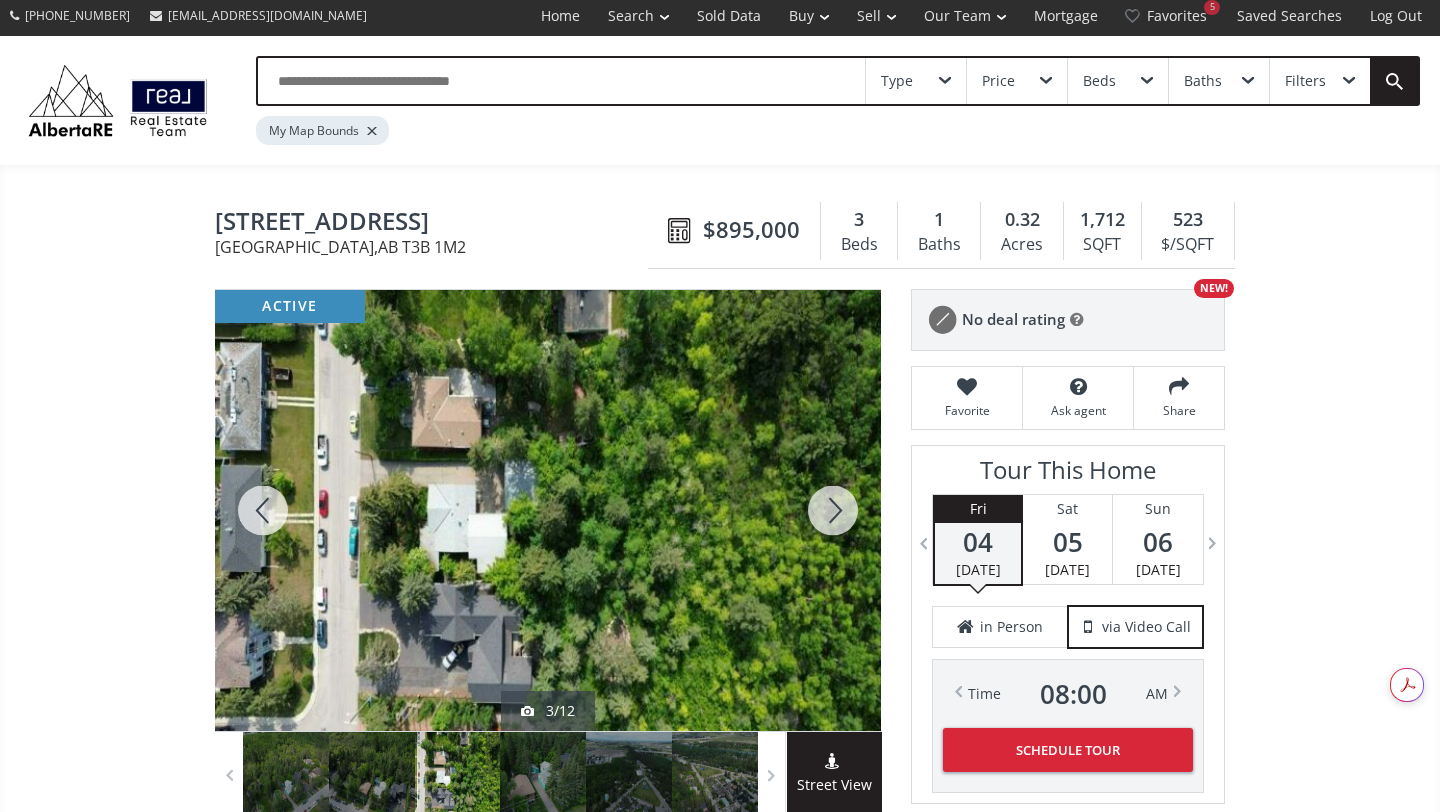 click at bounding box center (833, 510) 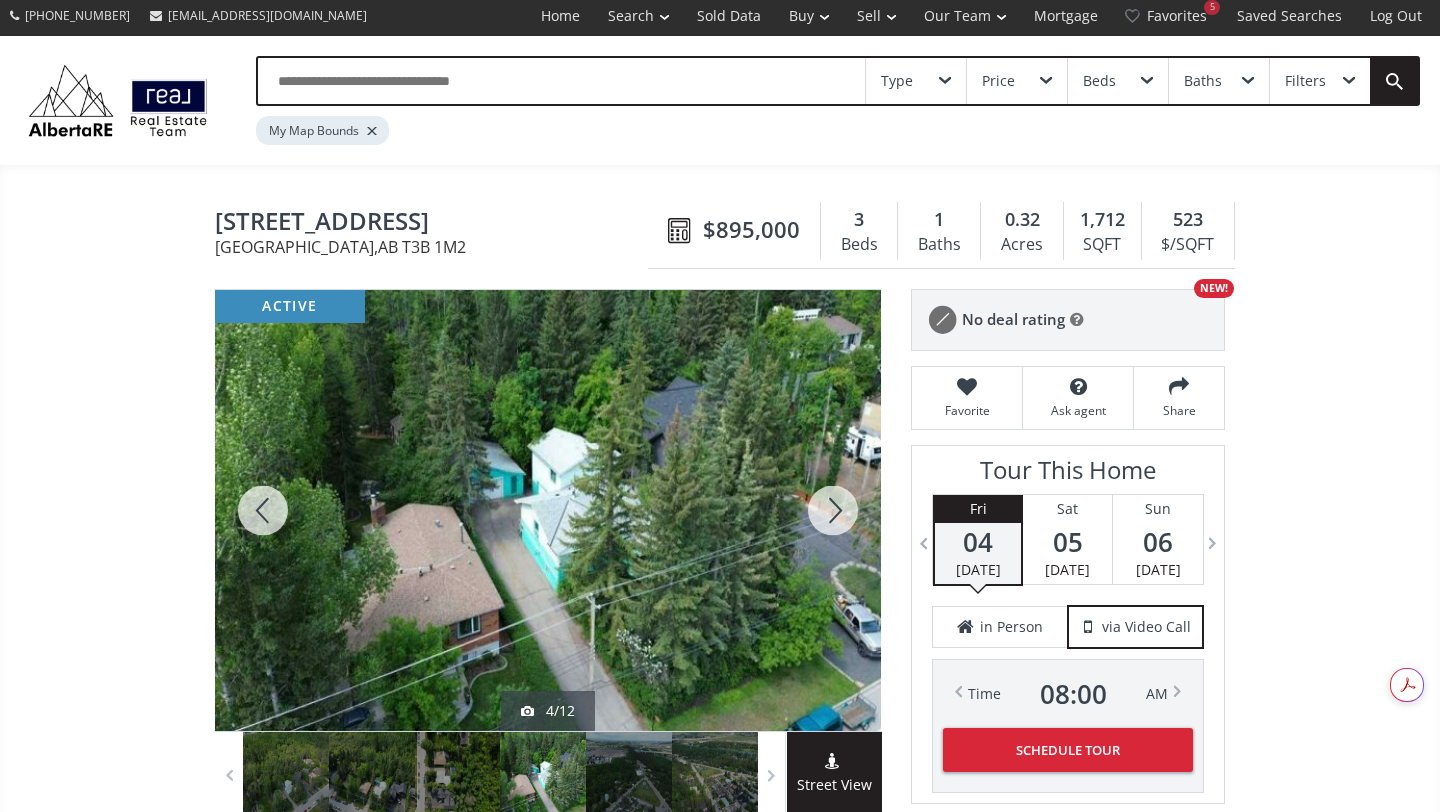 click at bounding box center [833, 510] 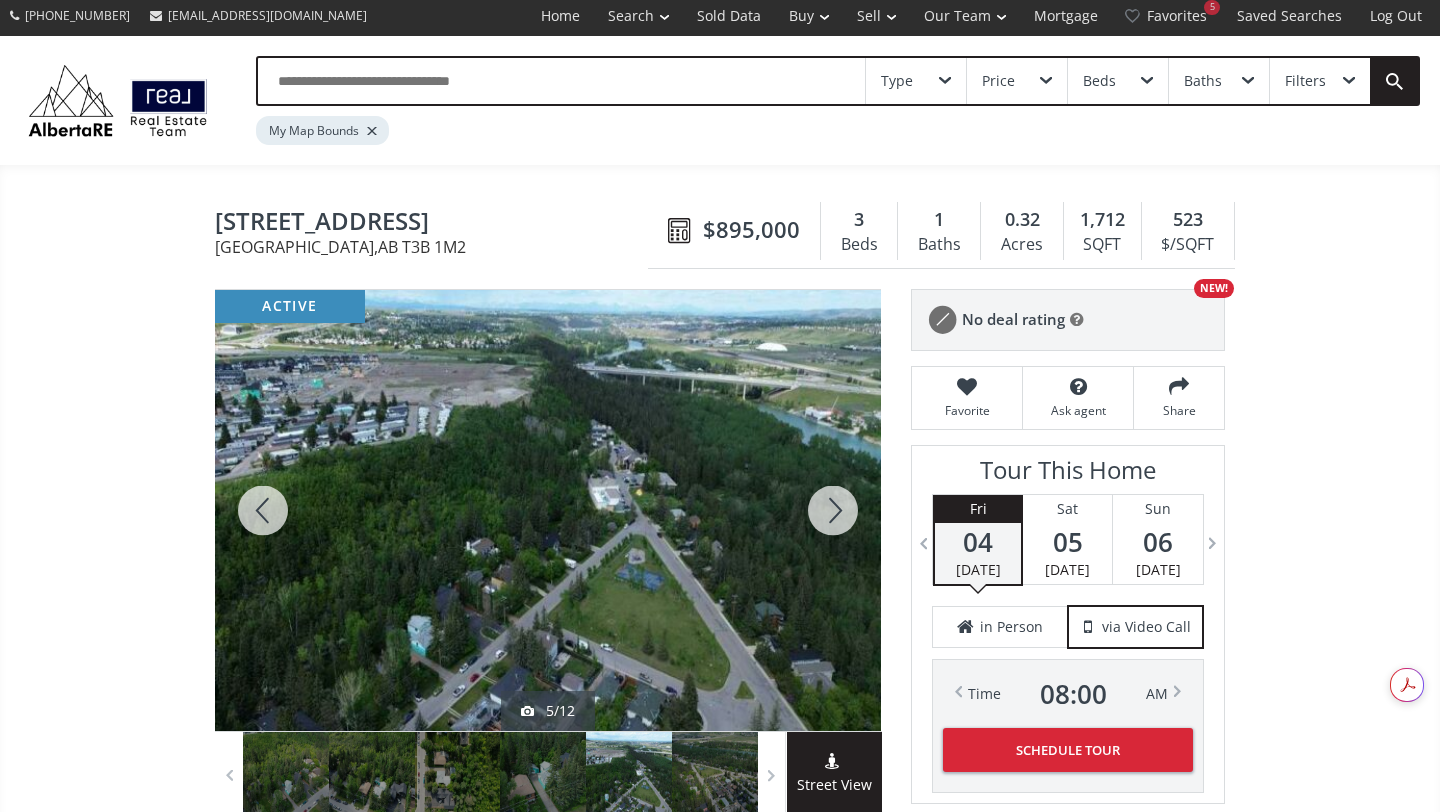 click at bounding box center (833, 510) 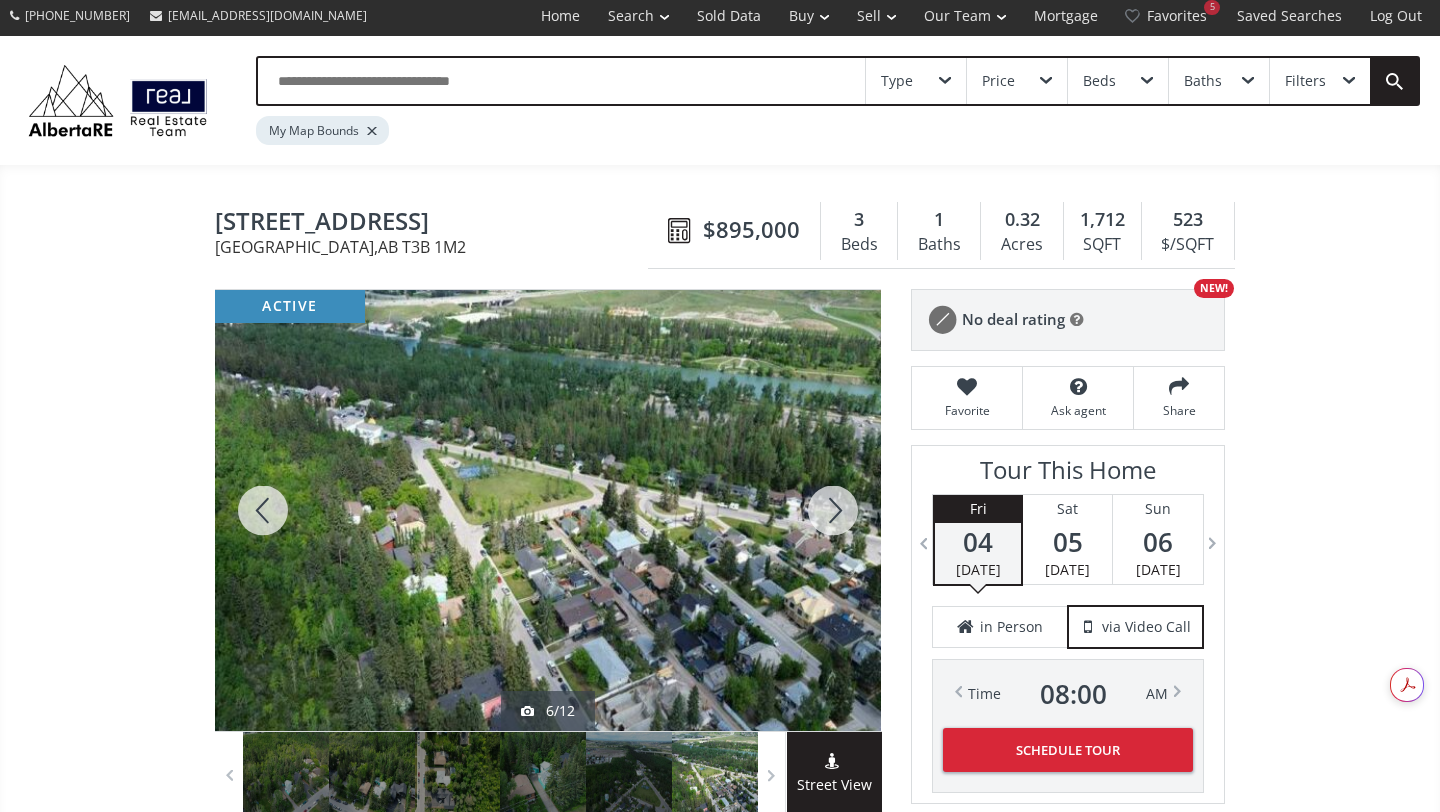 click at bounding box center [263, 510] 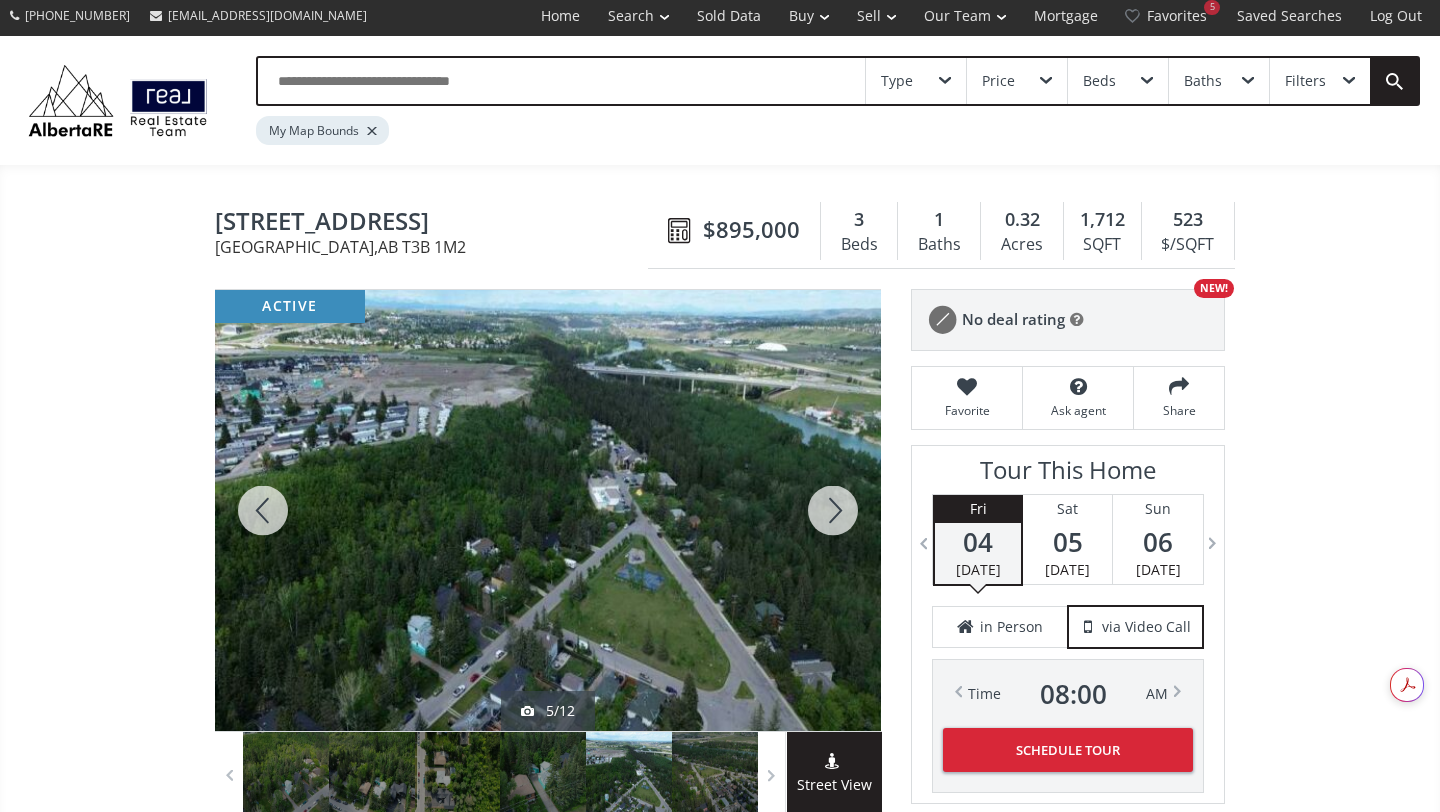click at bounding box center (833, 510) 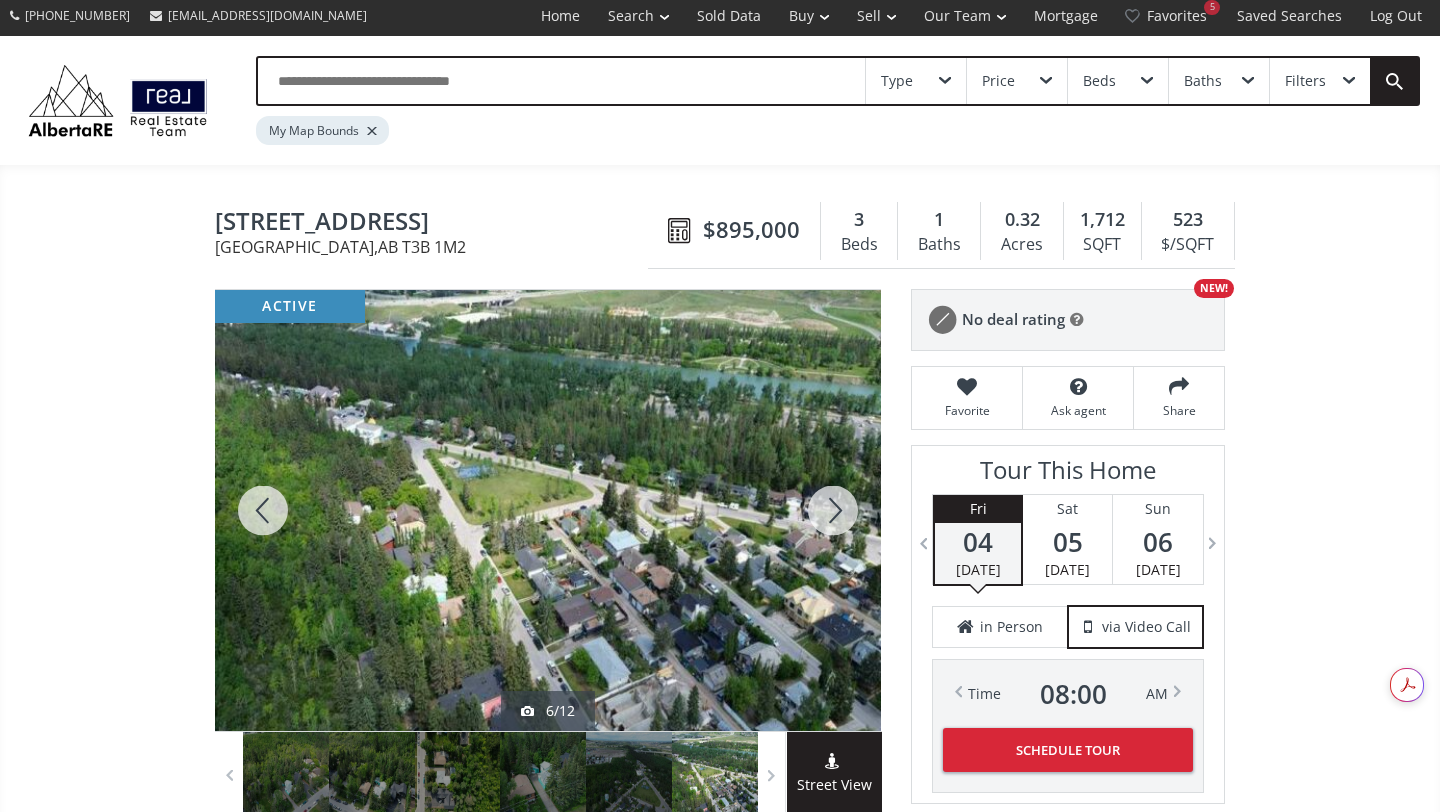 click at bounding box center [833, 510] 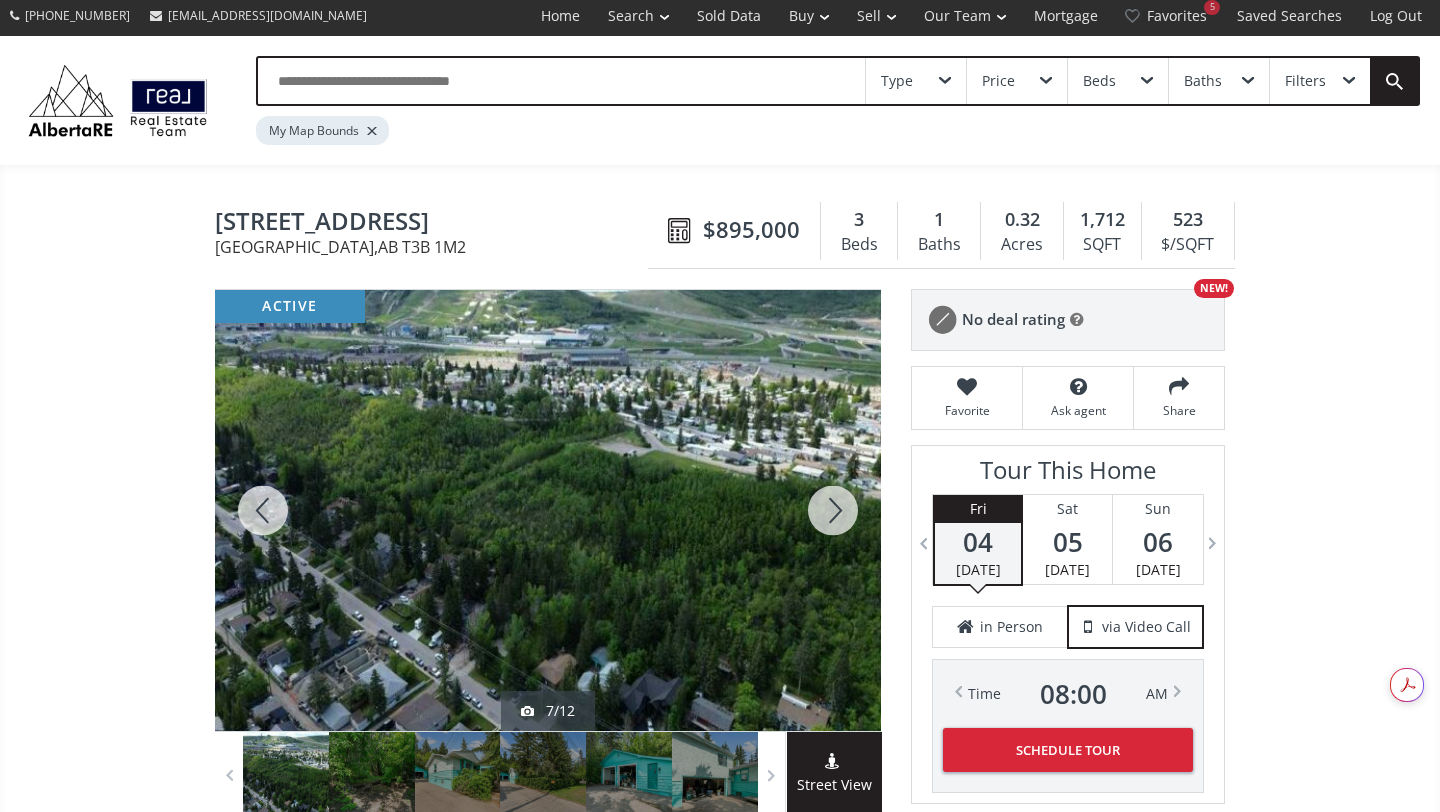 click at bounding box center (833, 510) 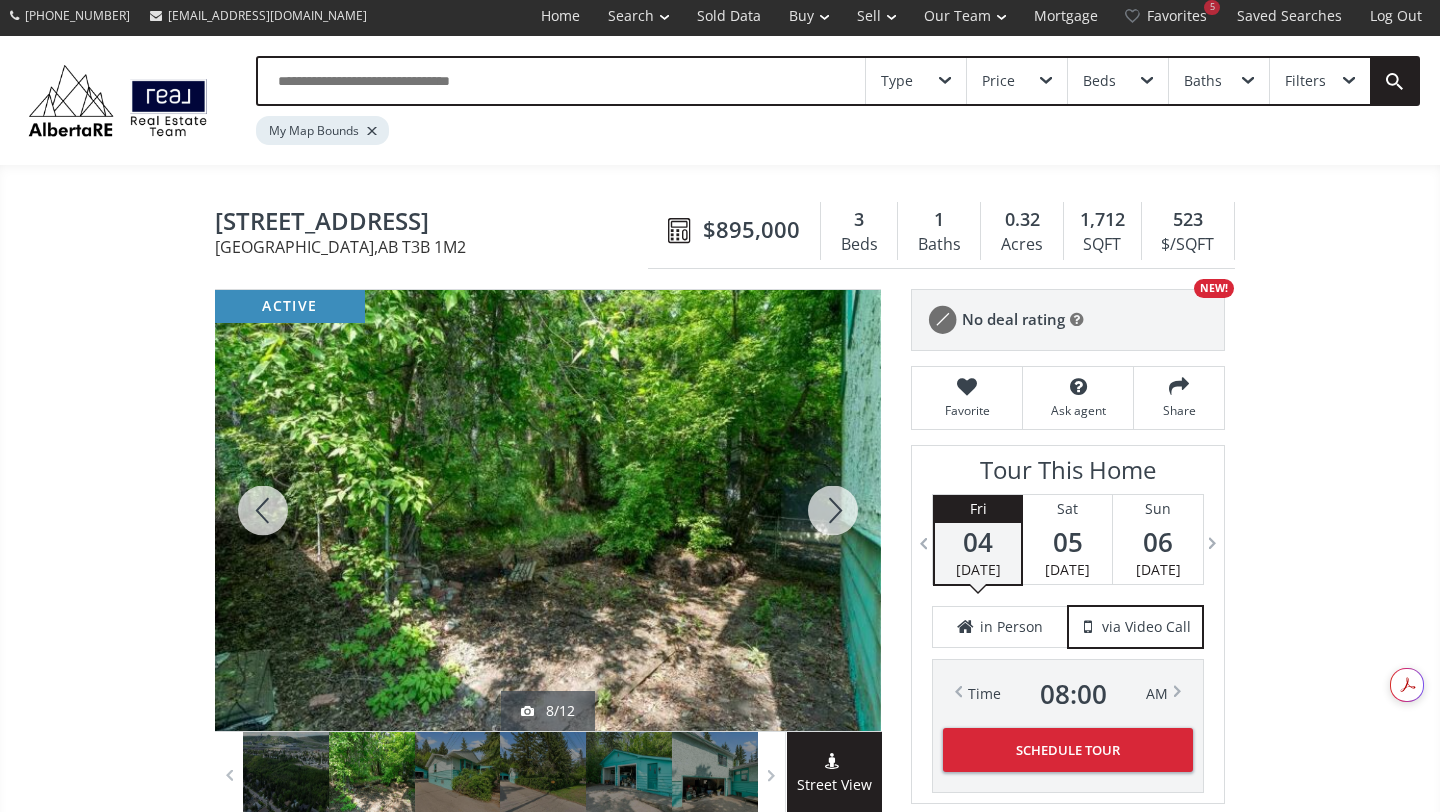 click at bounding box center (833, 510) 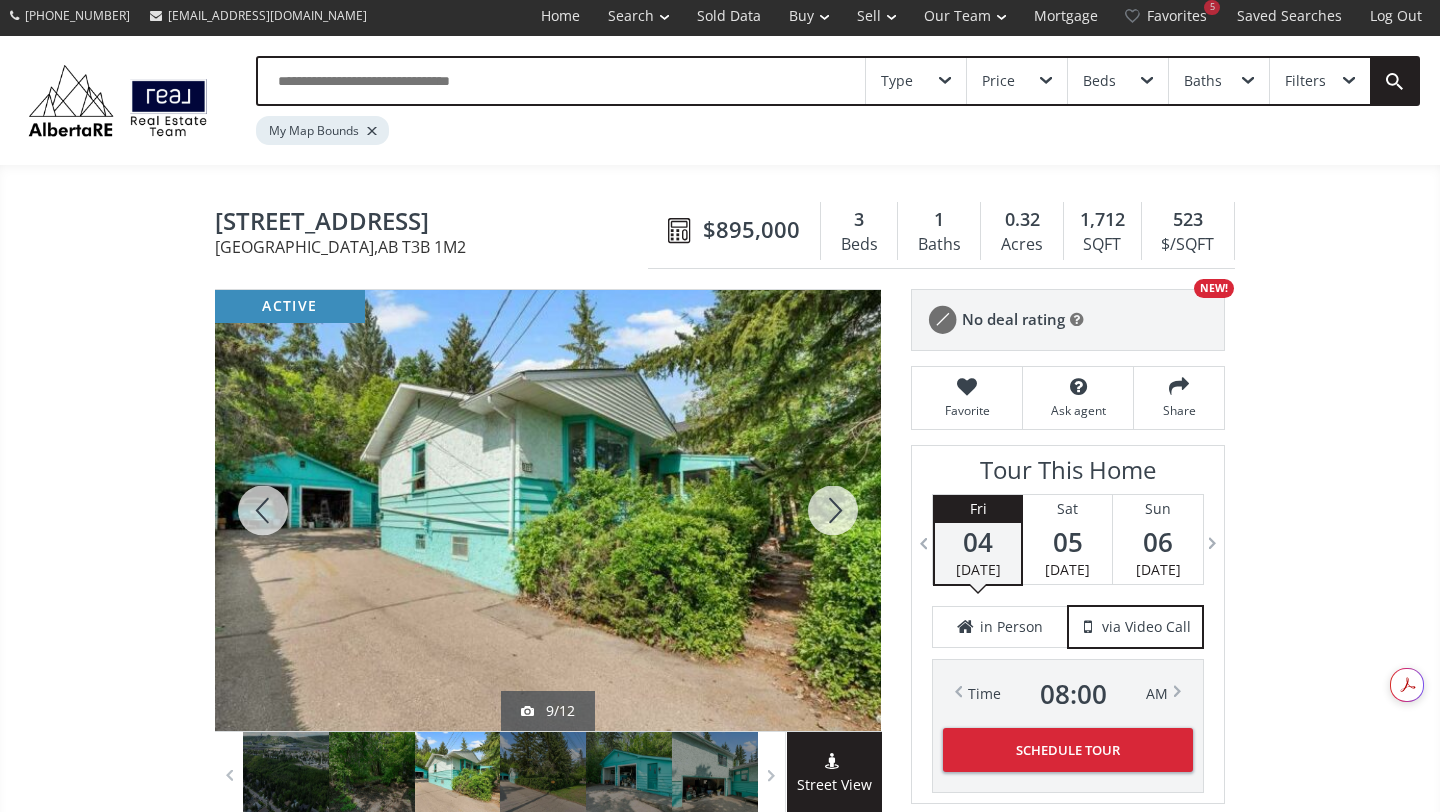 click at bounding box center (833, 510) 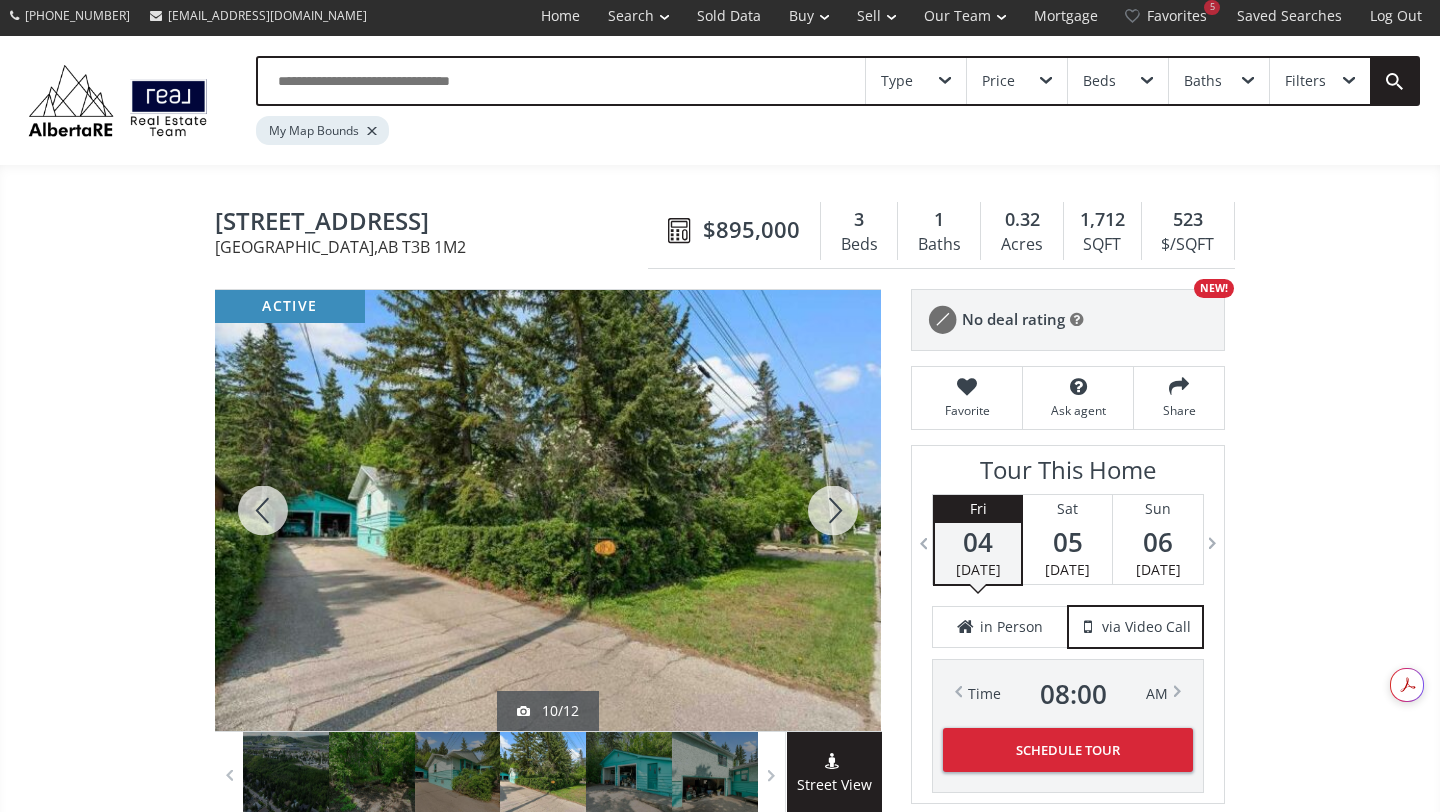 click at bounding box center (833, 510) 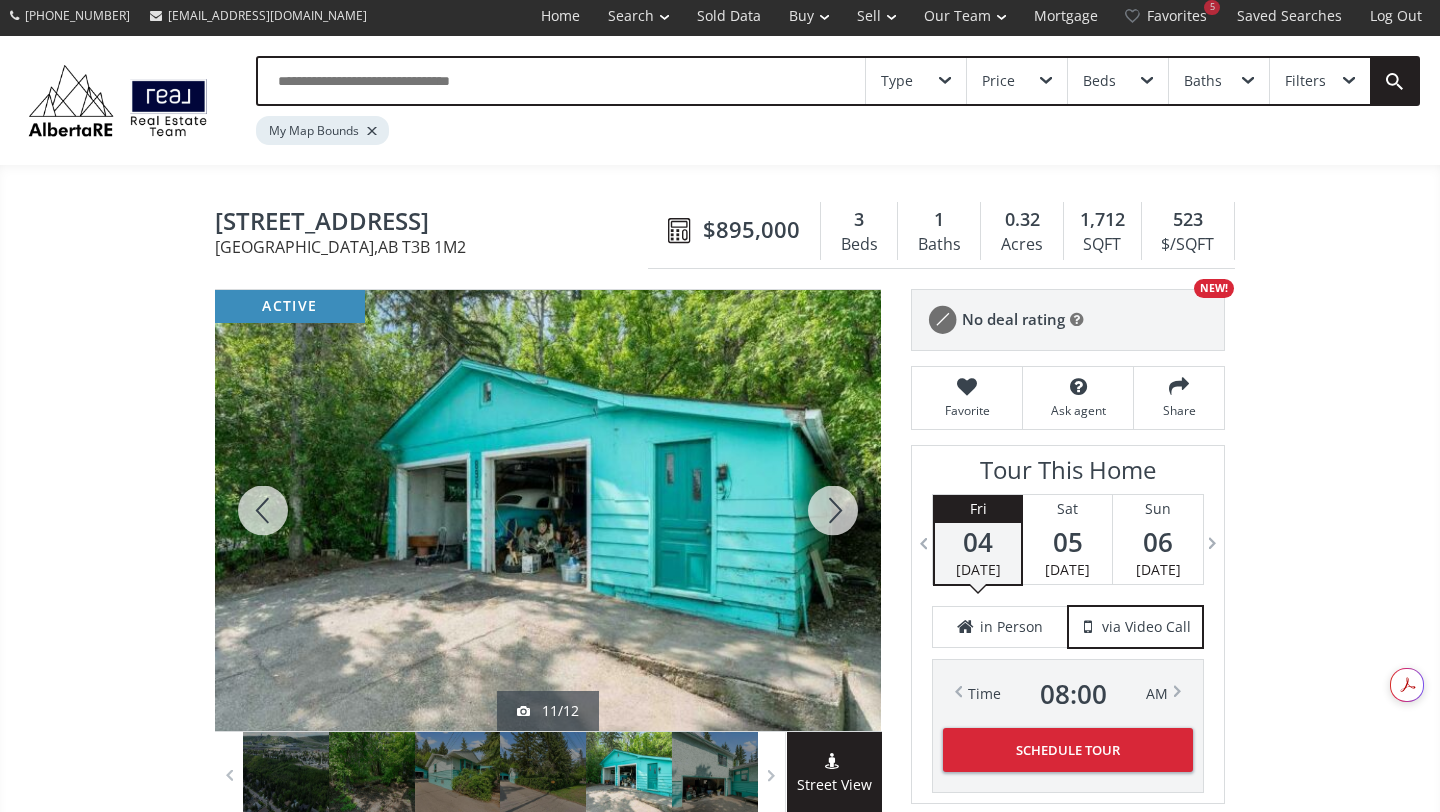 click at bounding box center [833, 510] 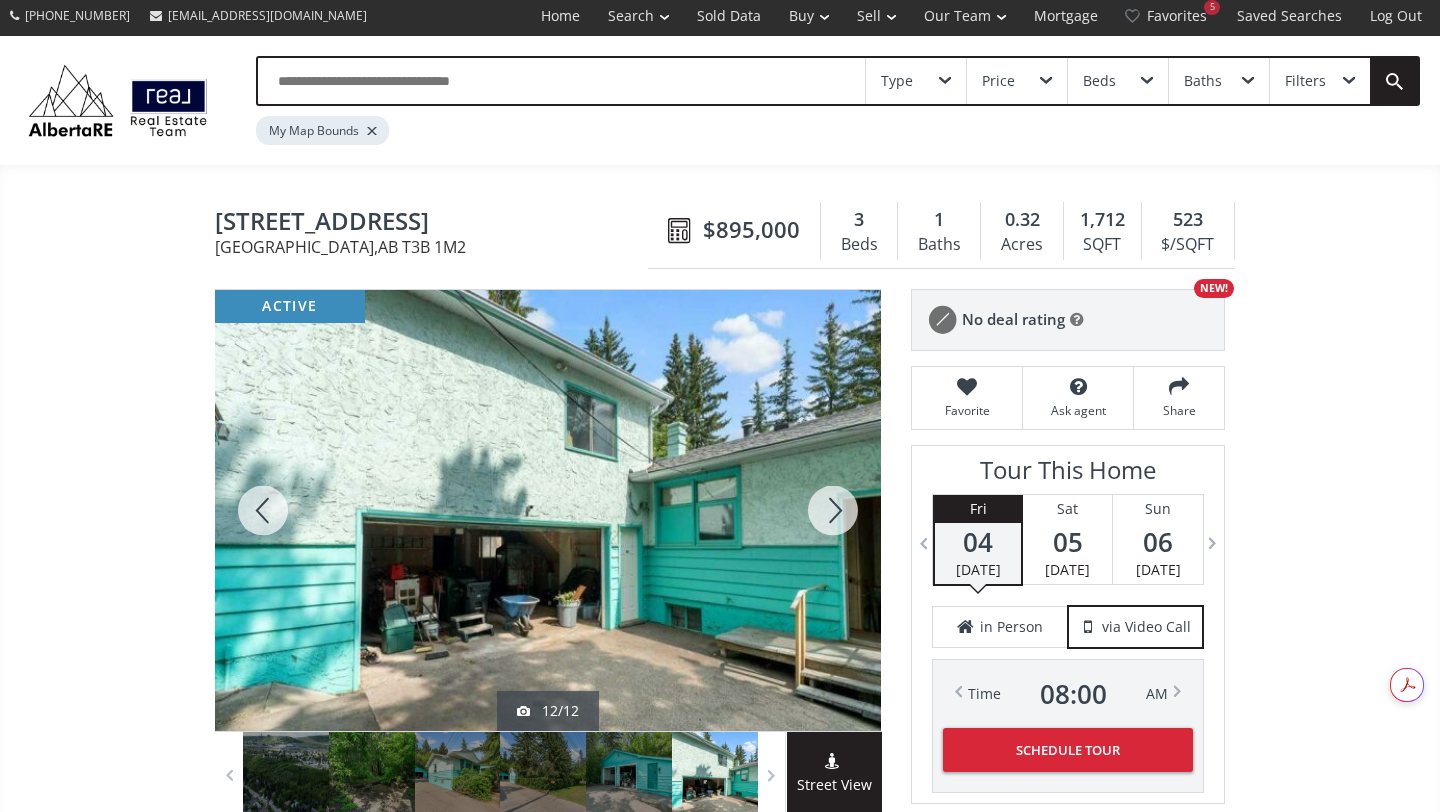 click at bounding box center [833, 510] 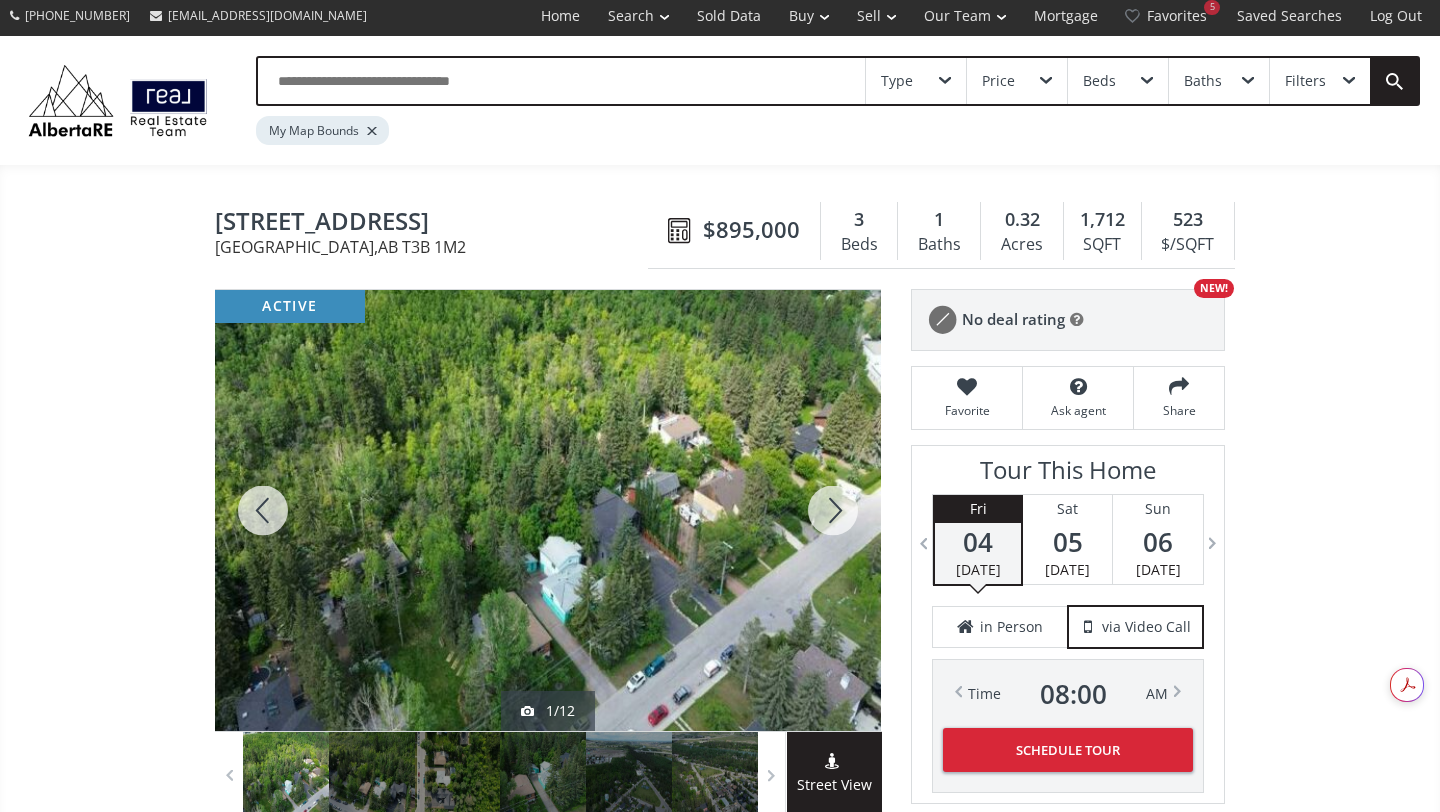 click at bounding box center [833, 510] 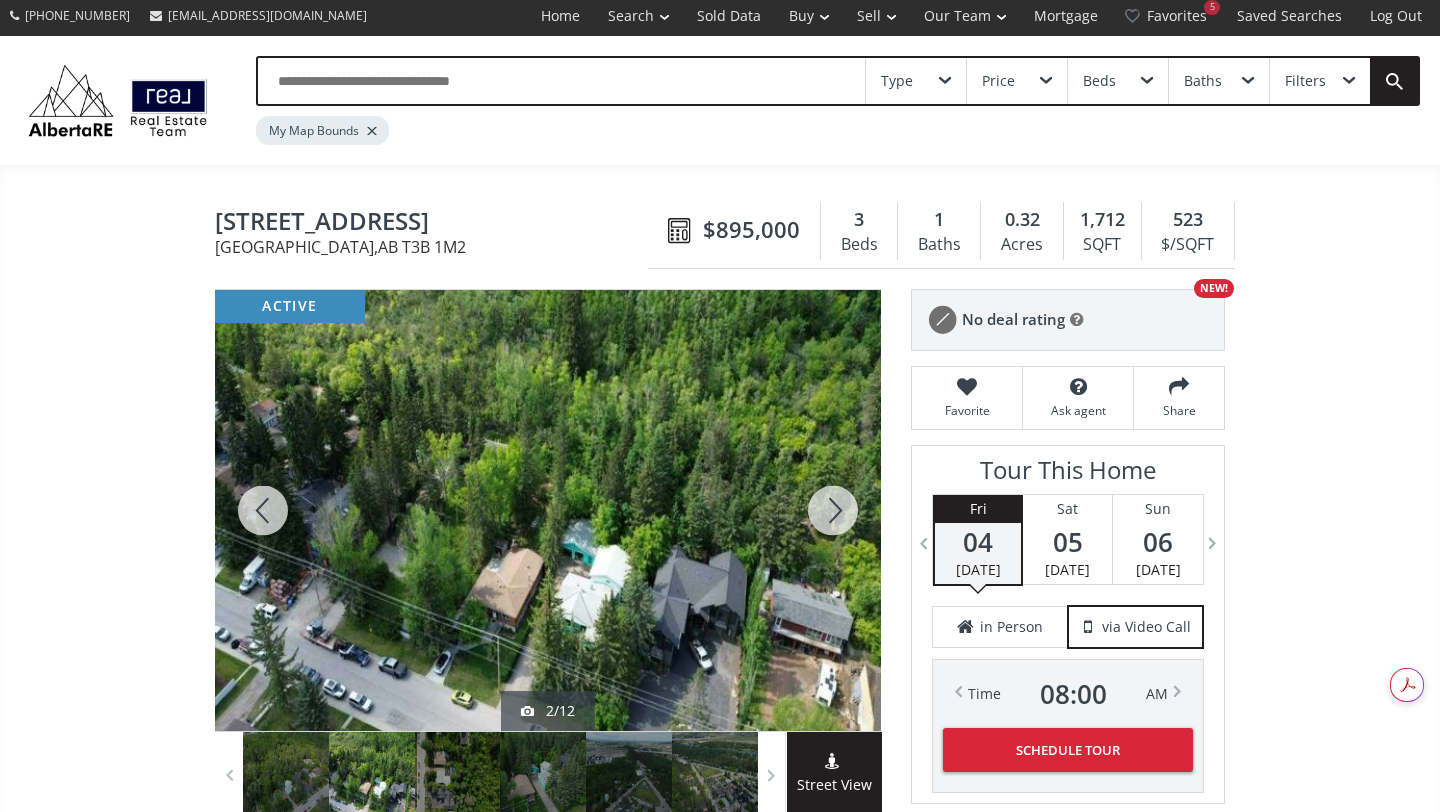 click at bounding box center [833, 510] 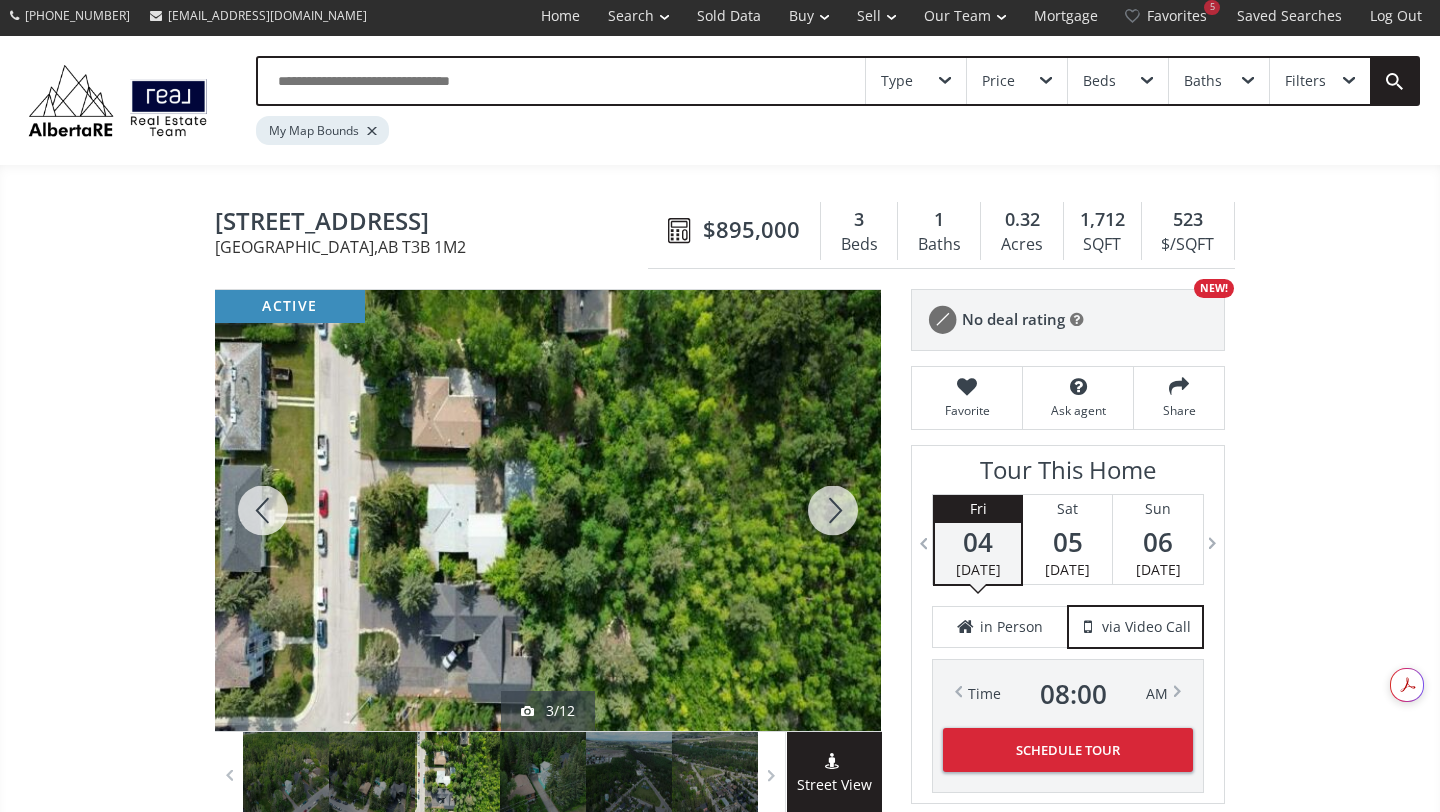 click at bounding box center [833, 510] 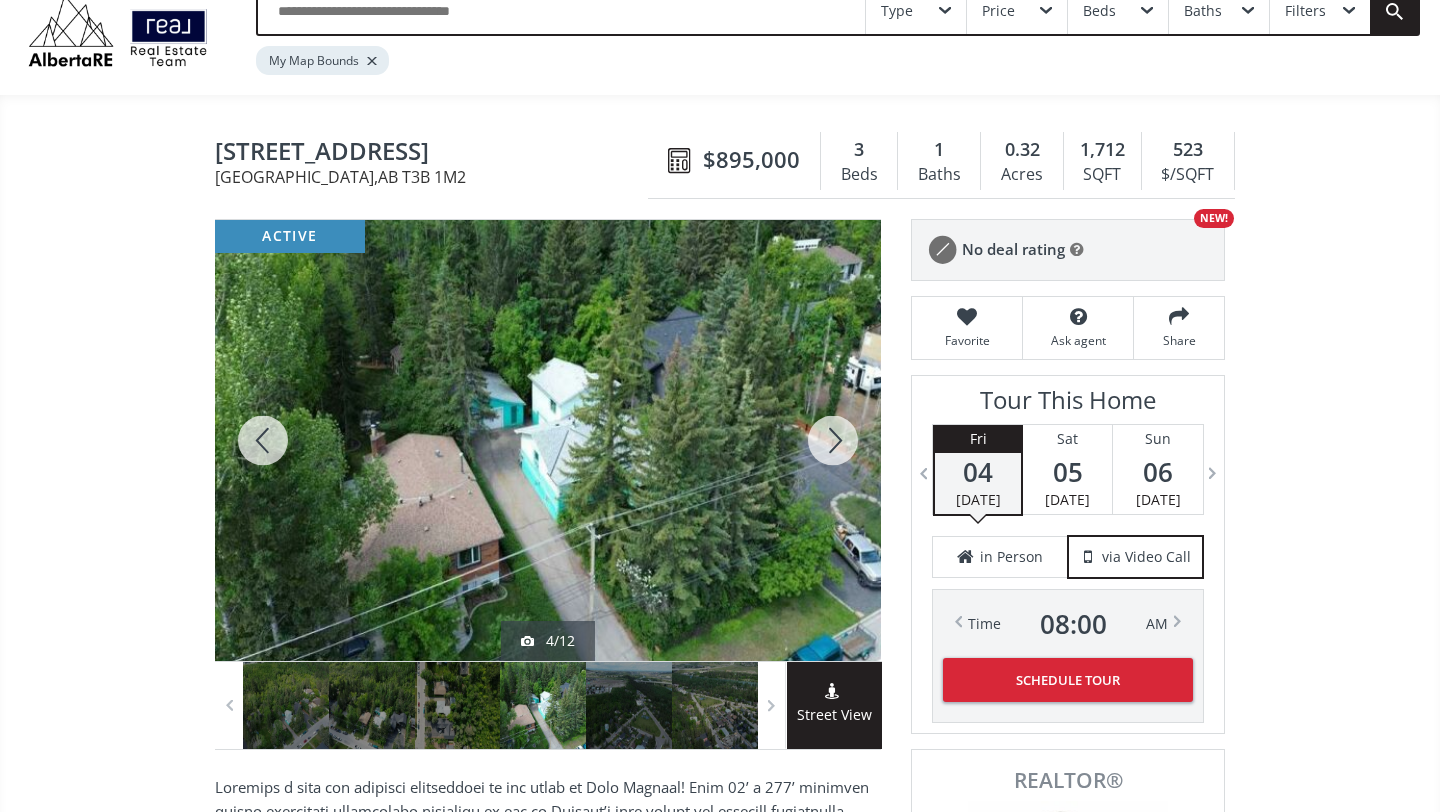 scroll, scrollTop: 0, scrollLeft: 0, axis: both 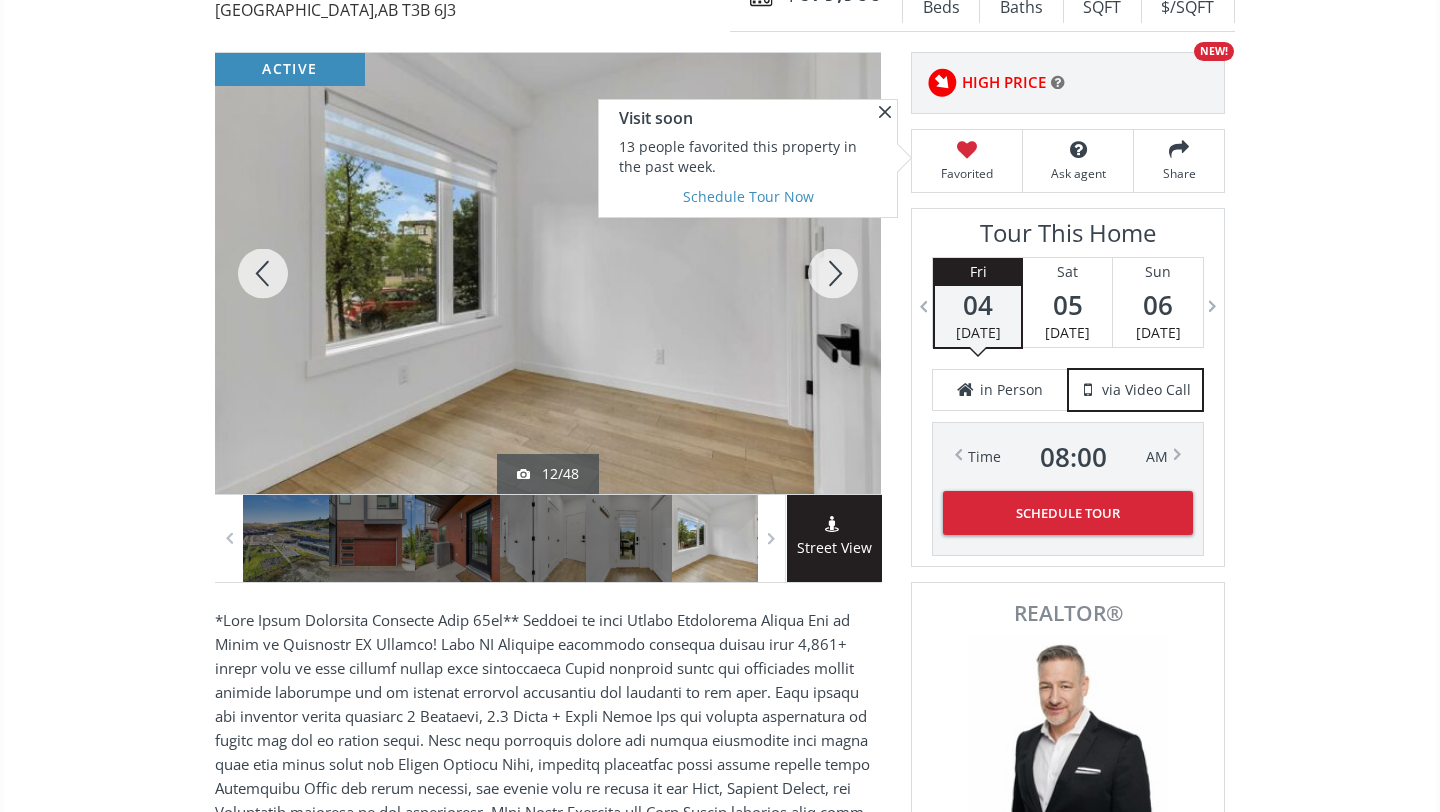 click at bounding box center (833, 273) 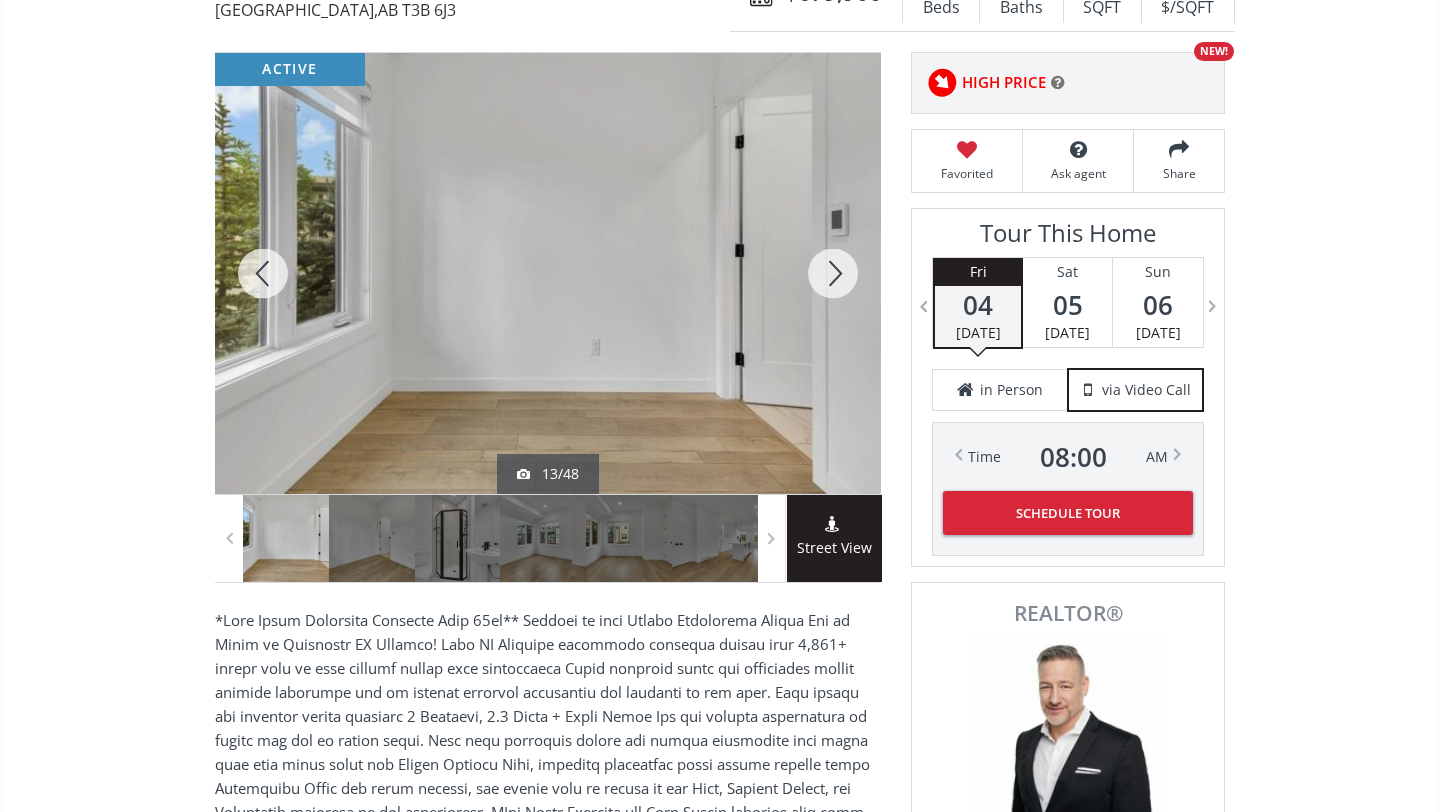 click at bounding box center [833, 273] 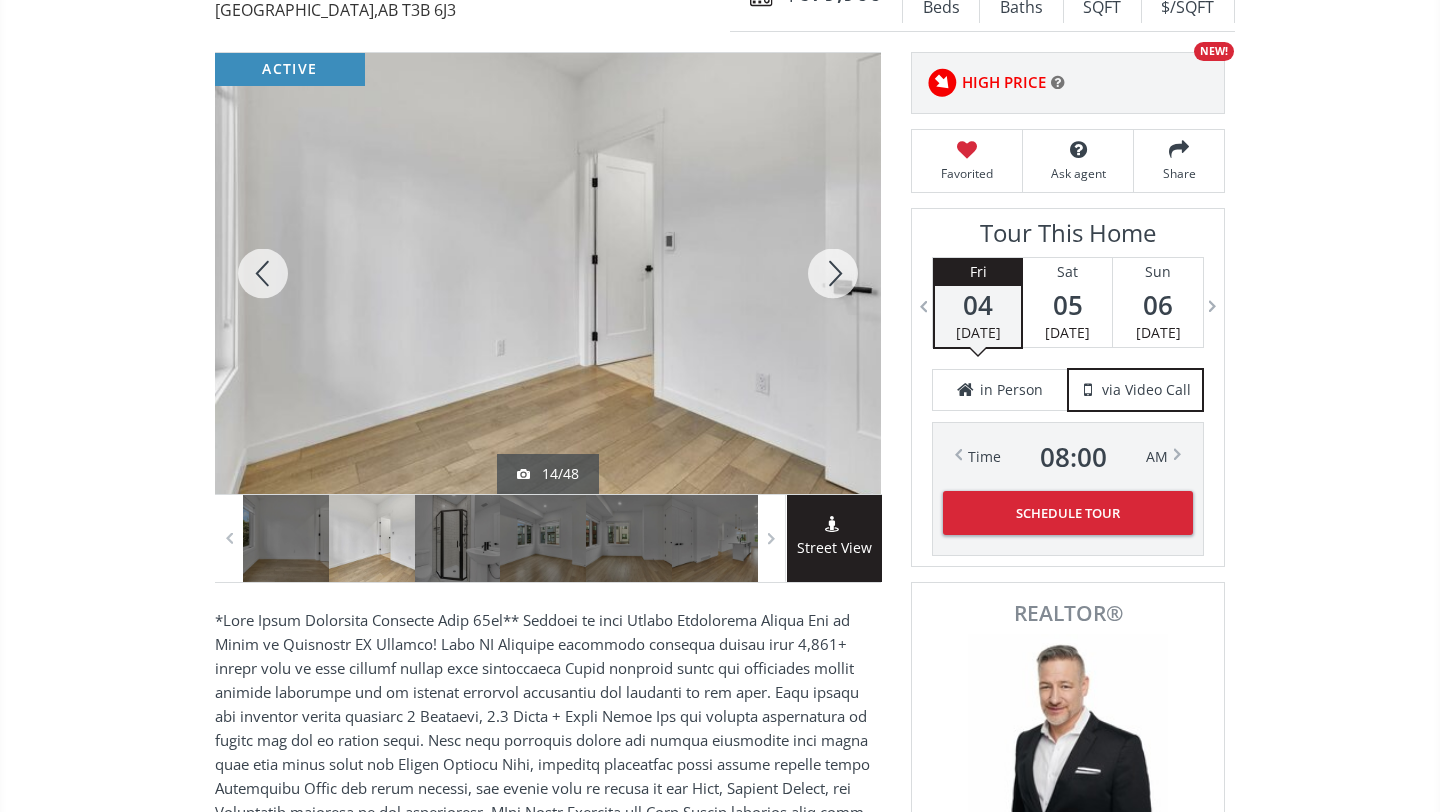 click at bounding box center [833, 273] 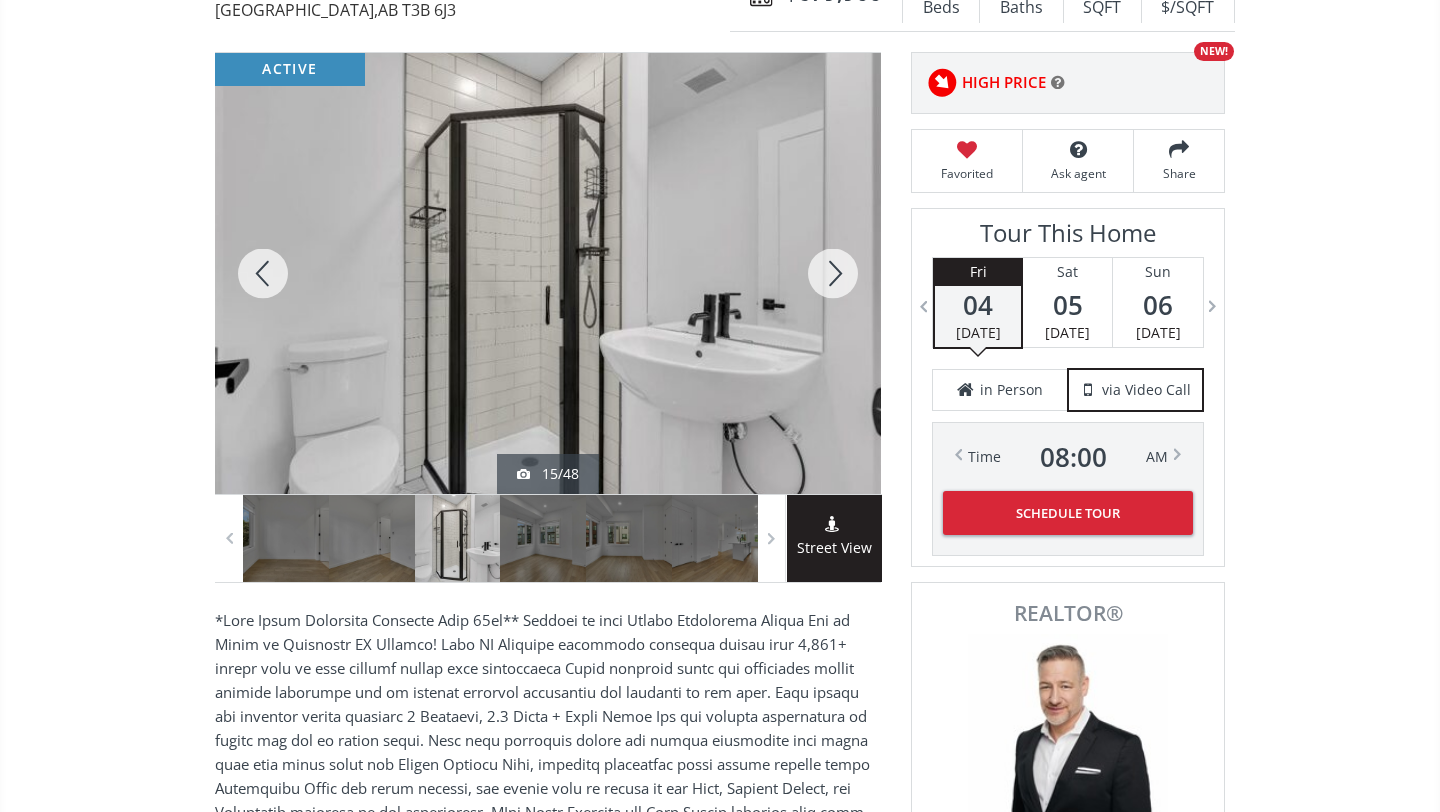 click at bounding box center (833, 273) 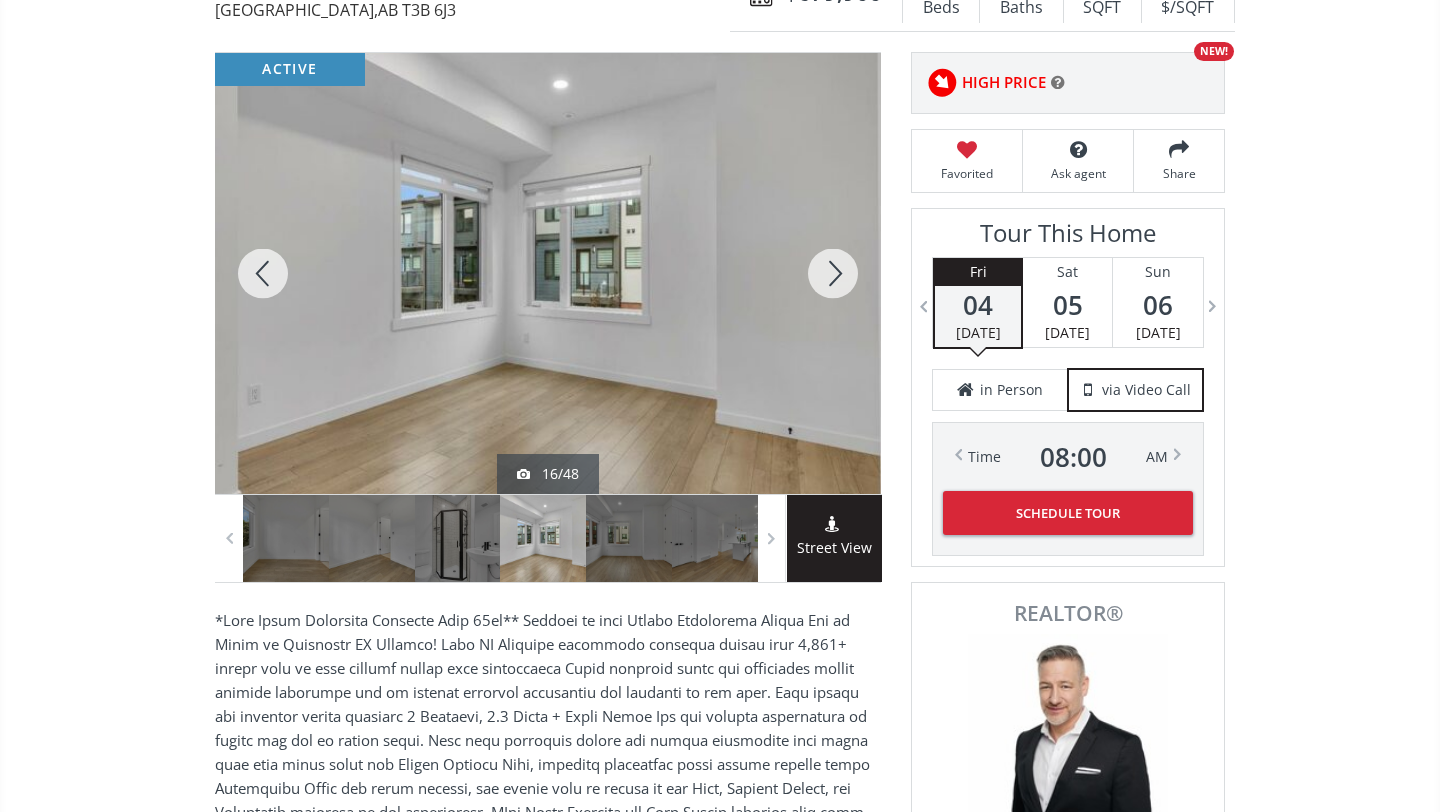 click at bounding box center (833, 273) 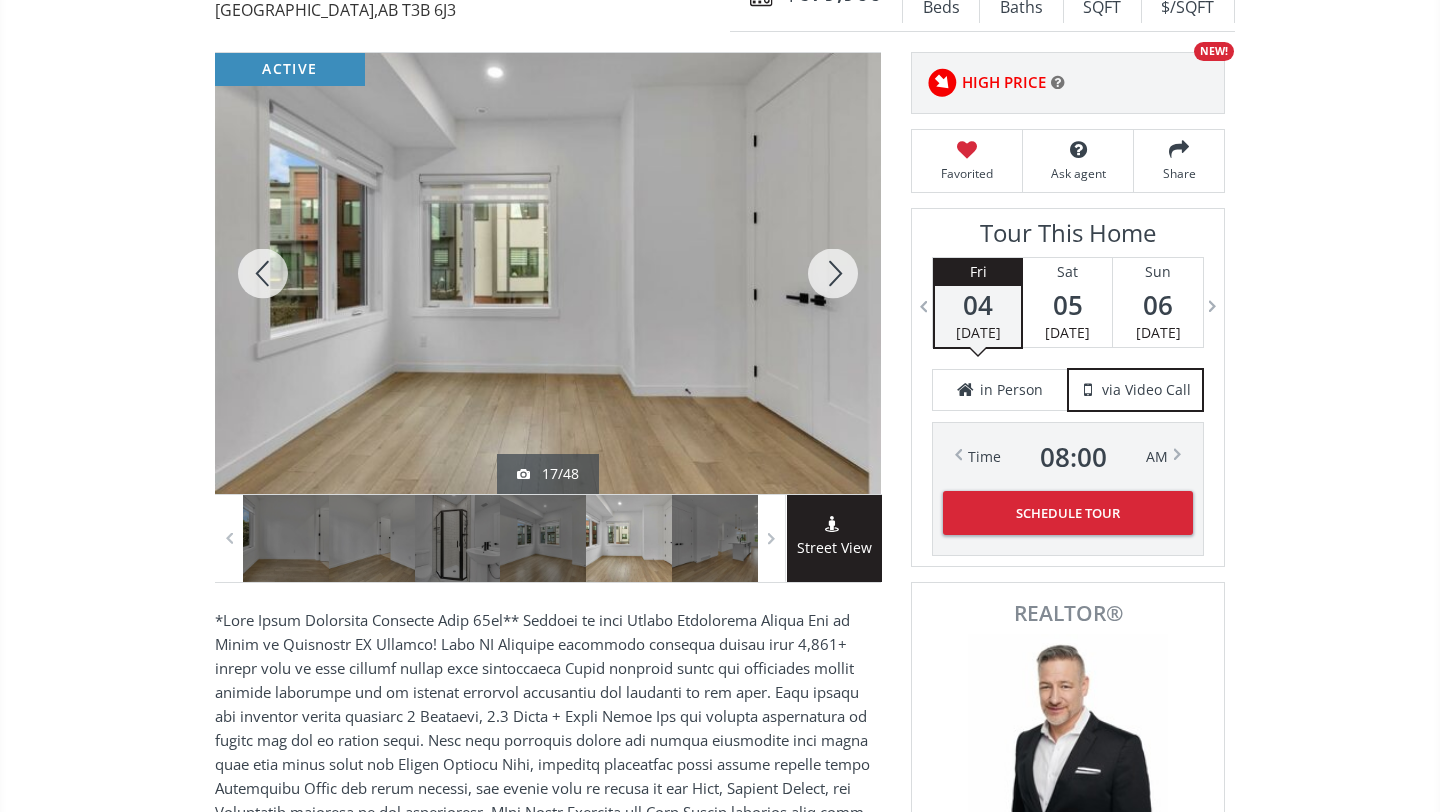 click at bounding box center [833, 273] 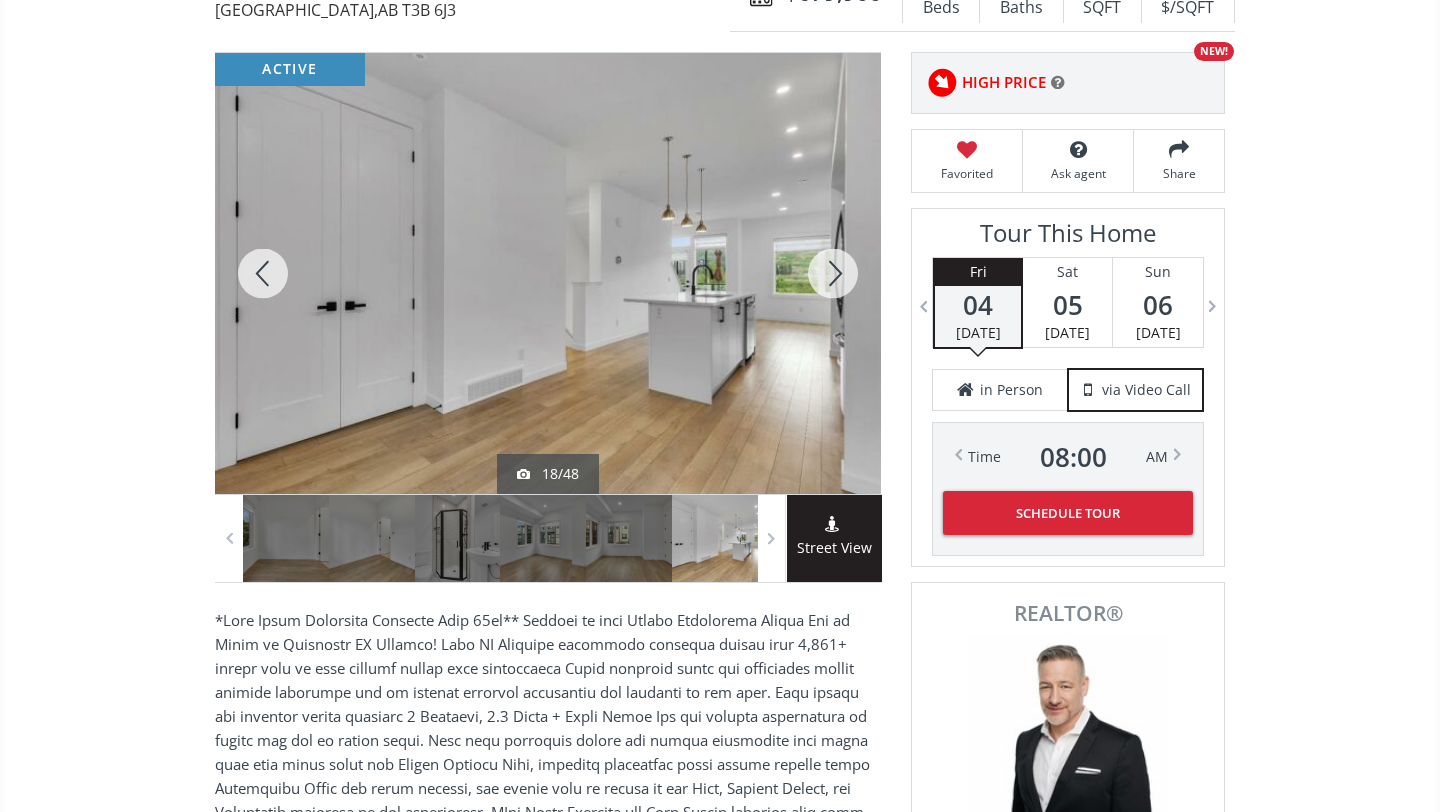 click at bounding box center (833, 273) 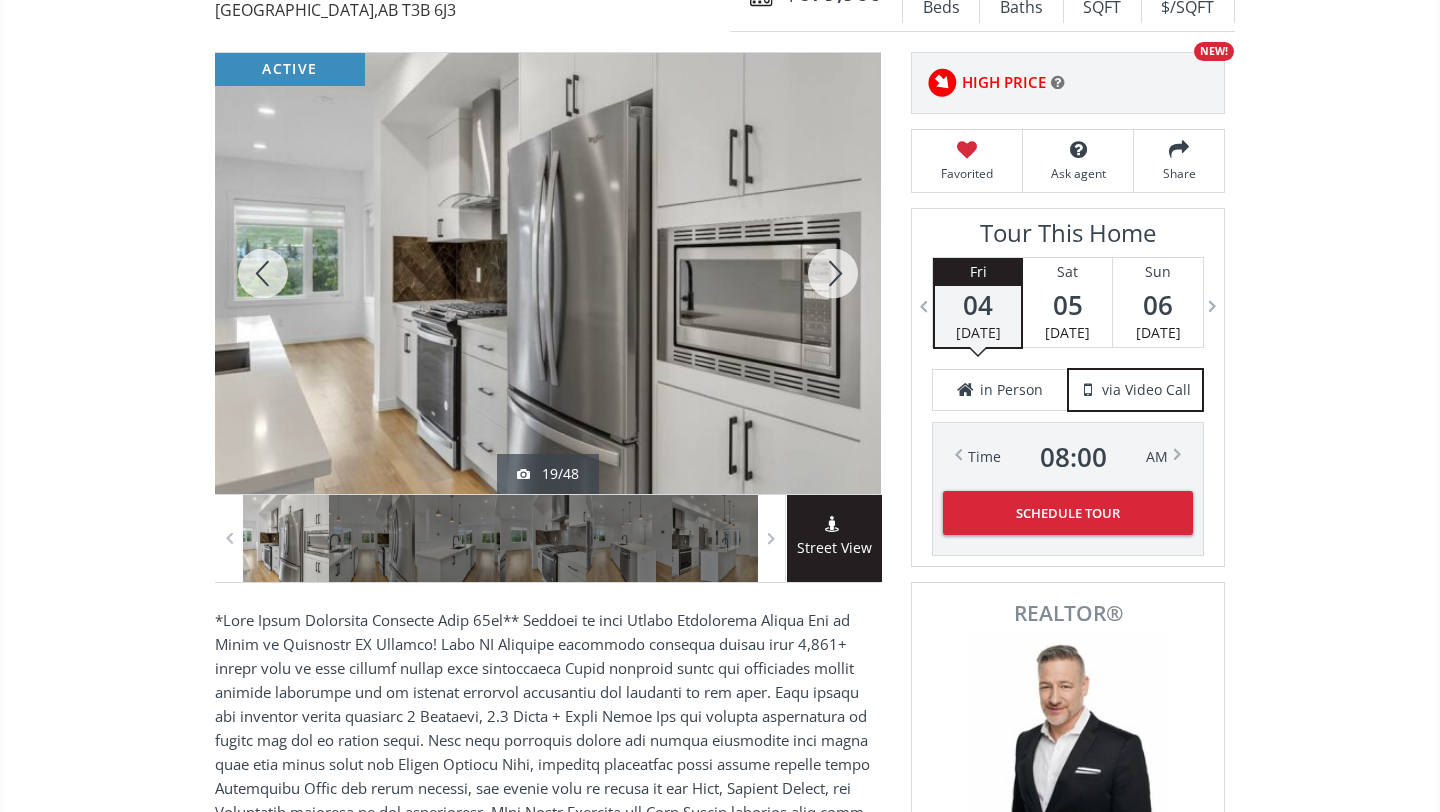 click at bounding box center (833, 273) 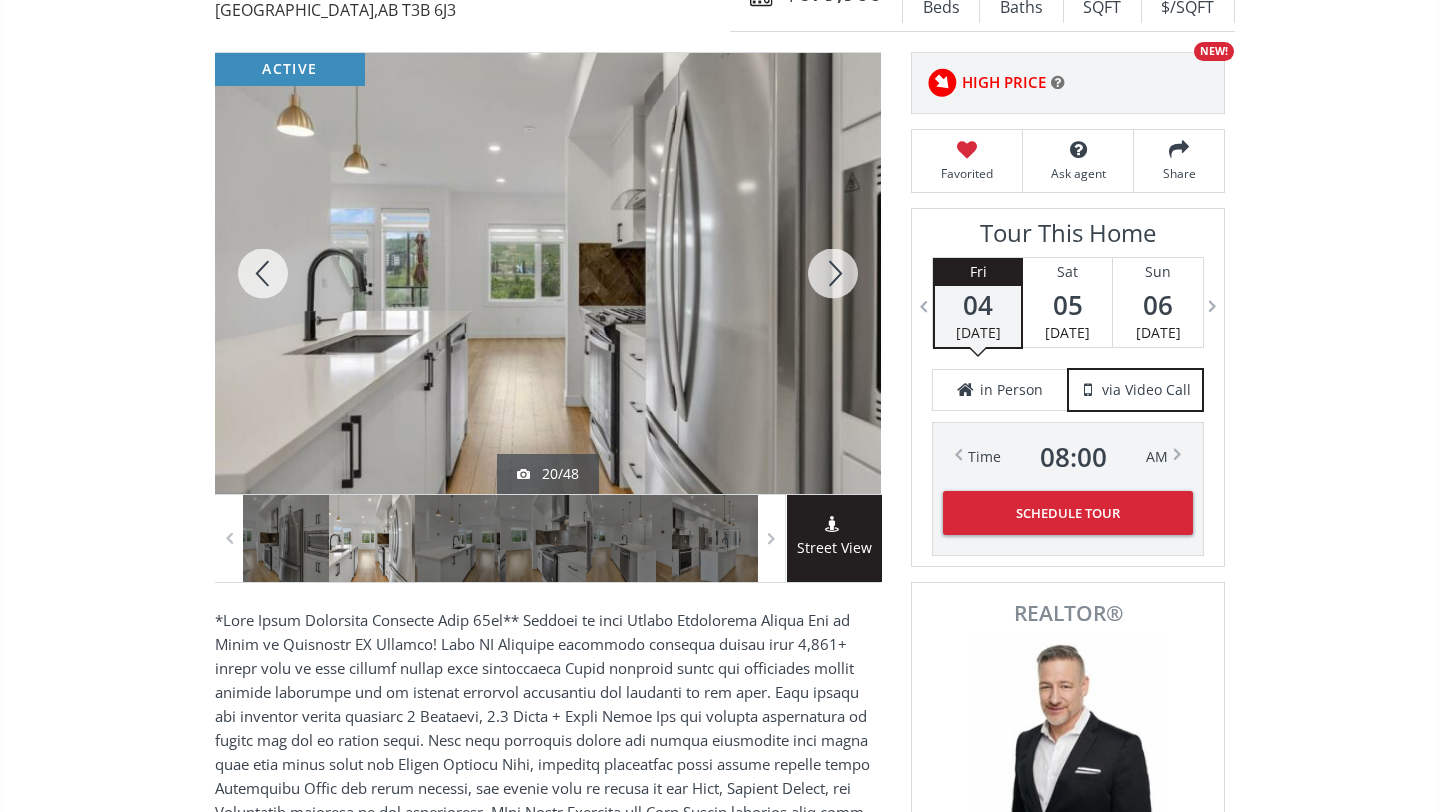 click at bounding box center [833, 273] 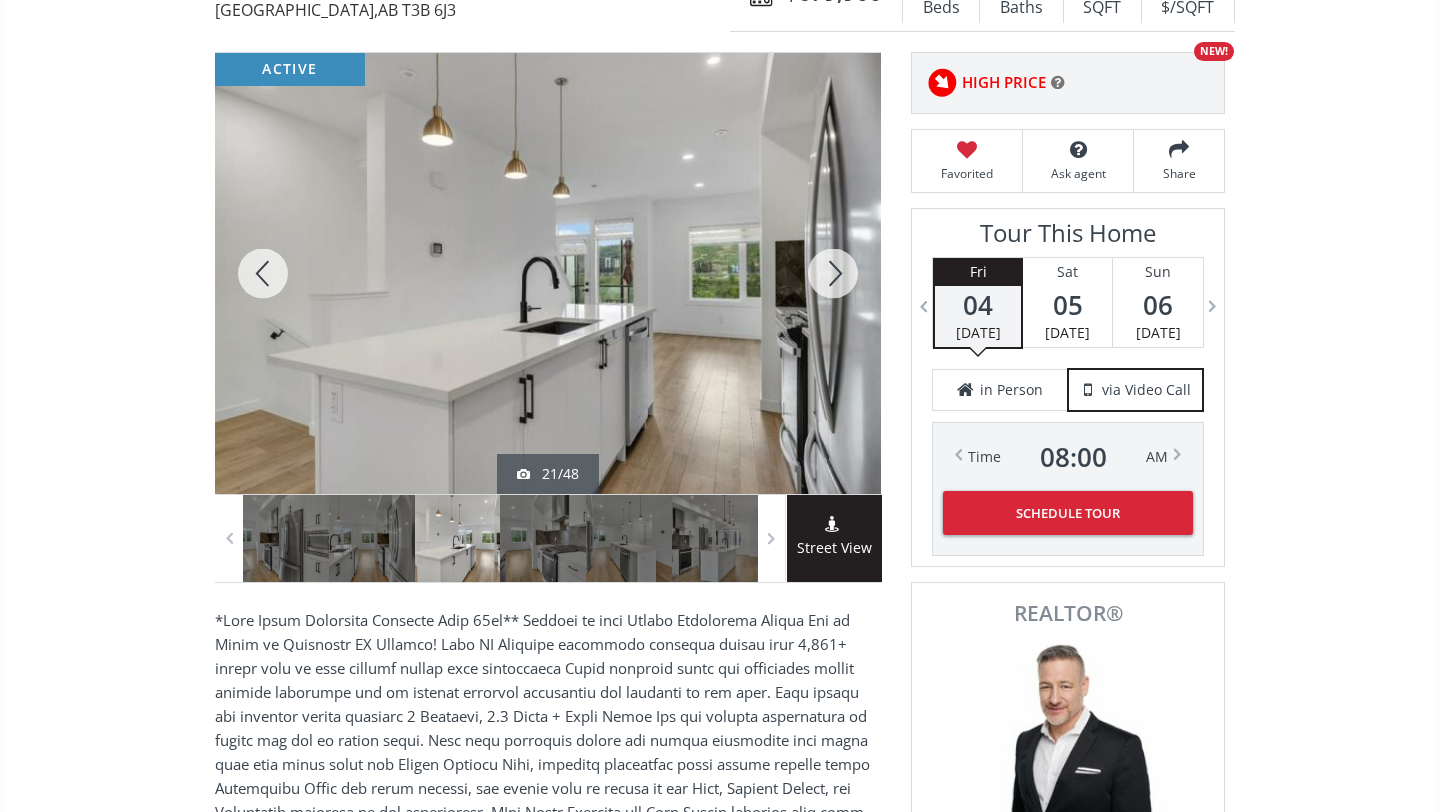 click at bounding box center [833, 273] 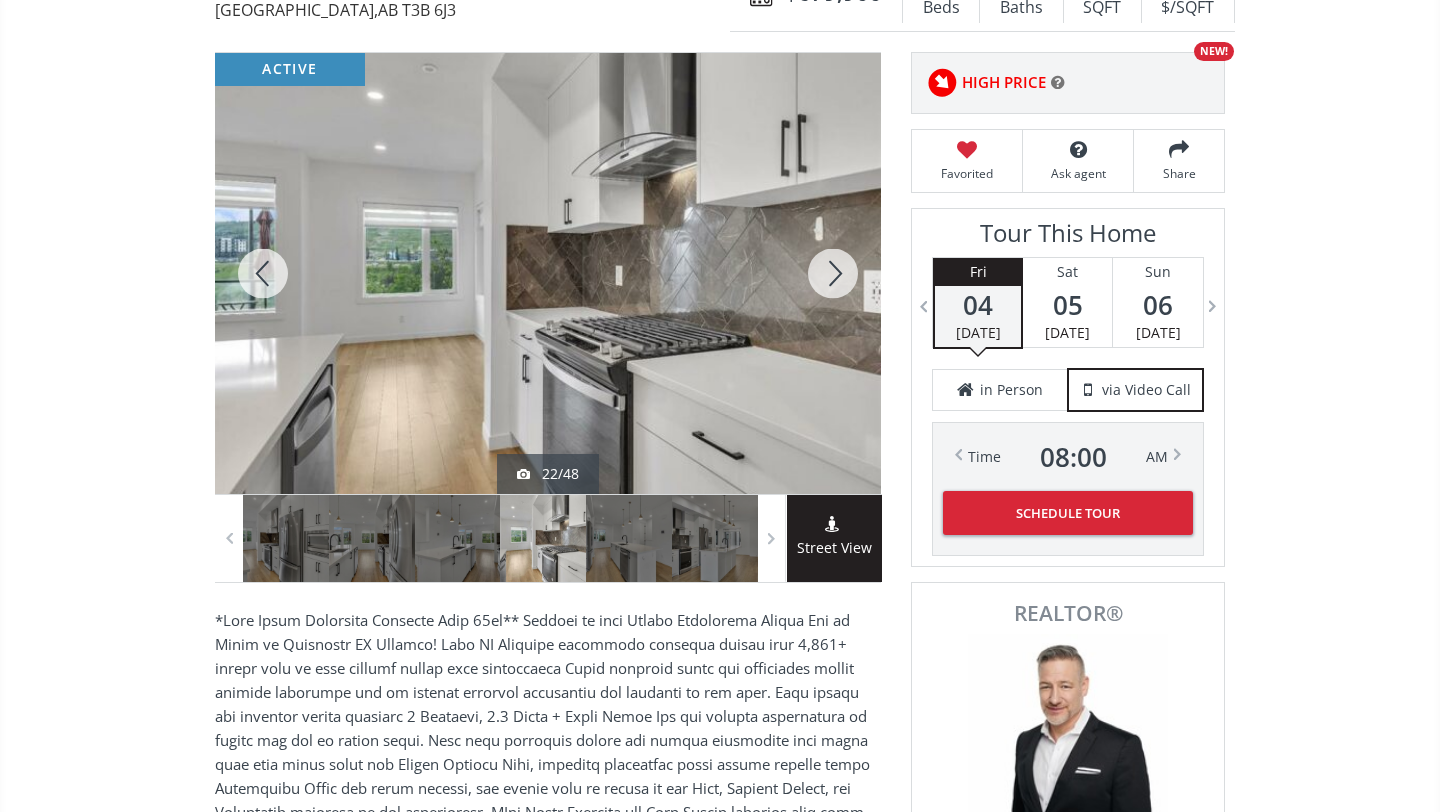 click at bounding box center [833, 273] 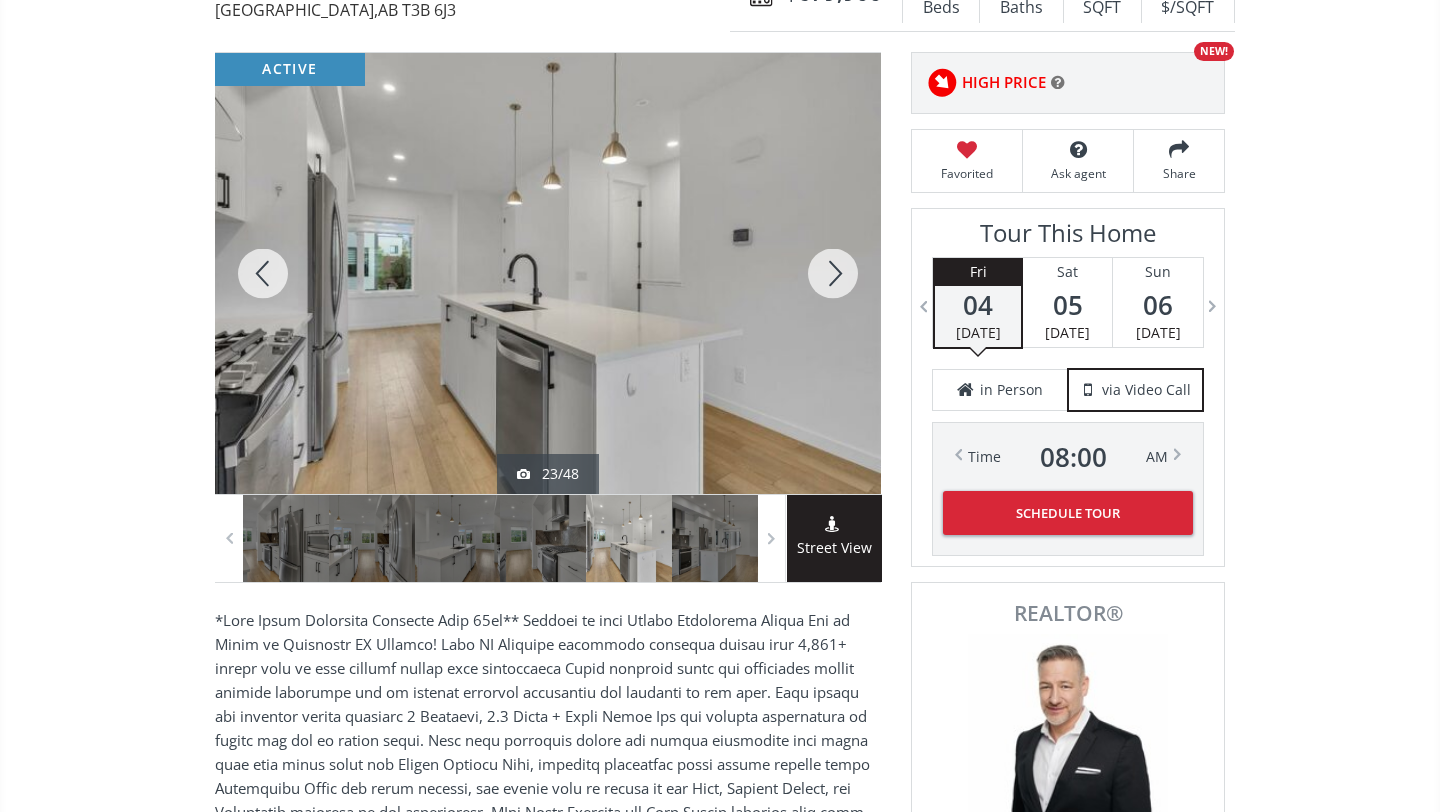 click at bounding box center (833, 273) 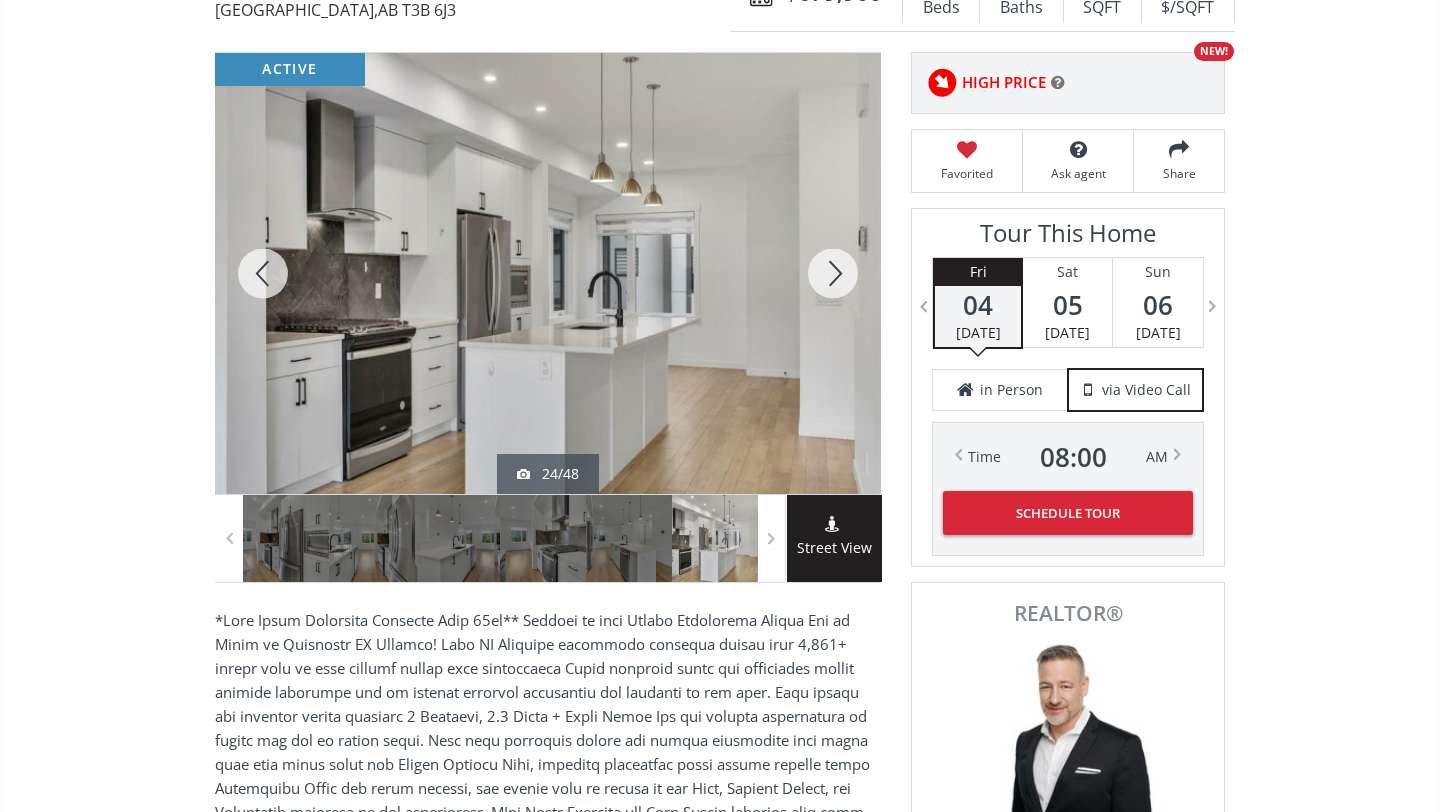 click at bounding box center (833, 273) 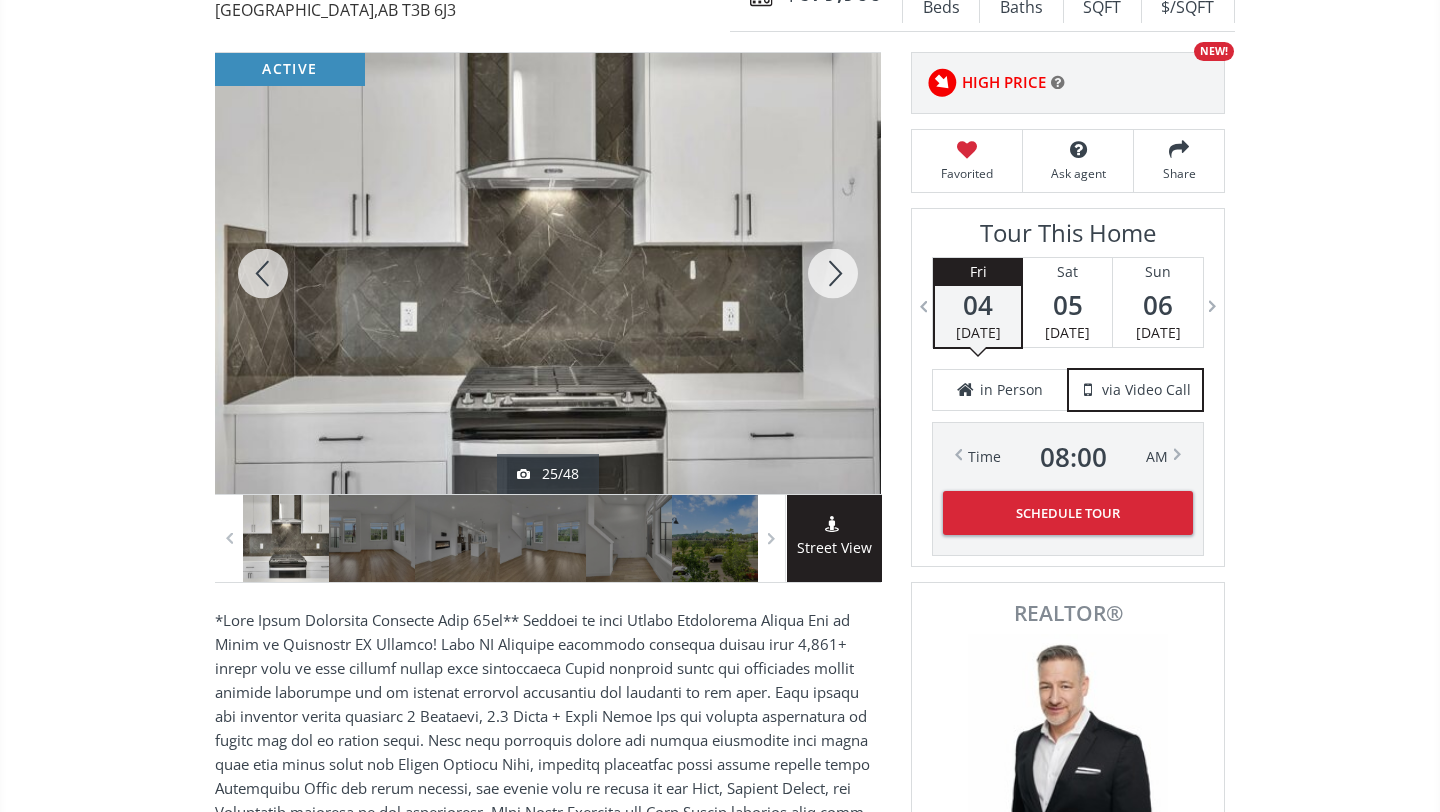 click at bounding box center (833, 273) 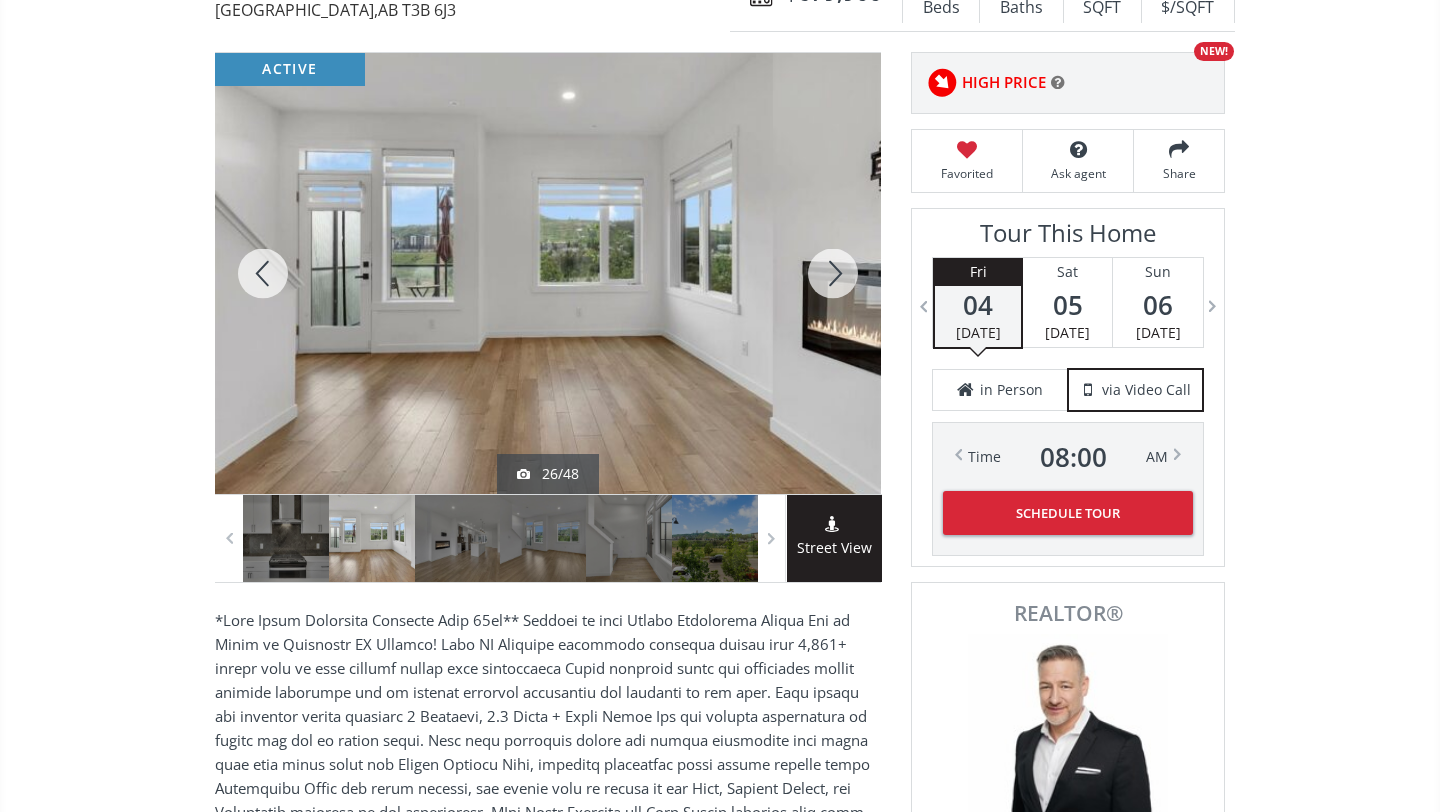 click at bounding box center (833, 273) 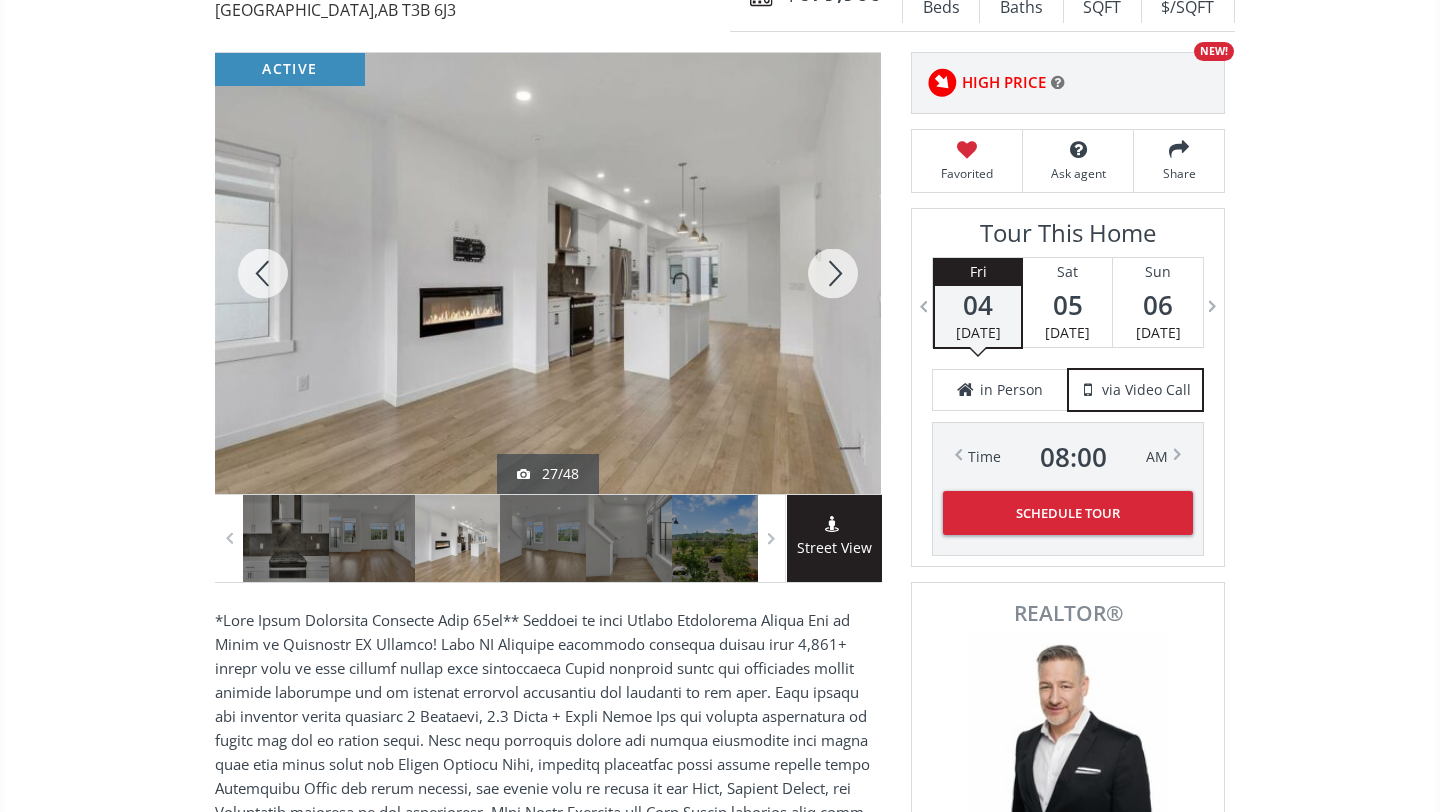 click at bounding box center [833, 273] 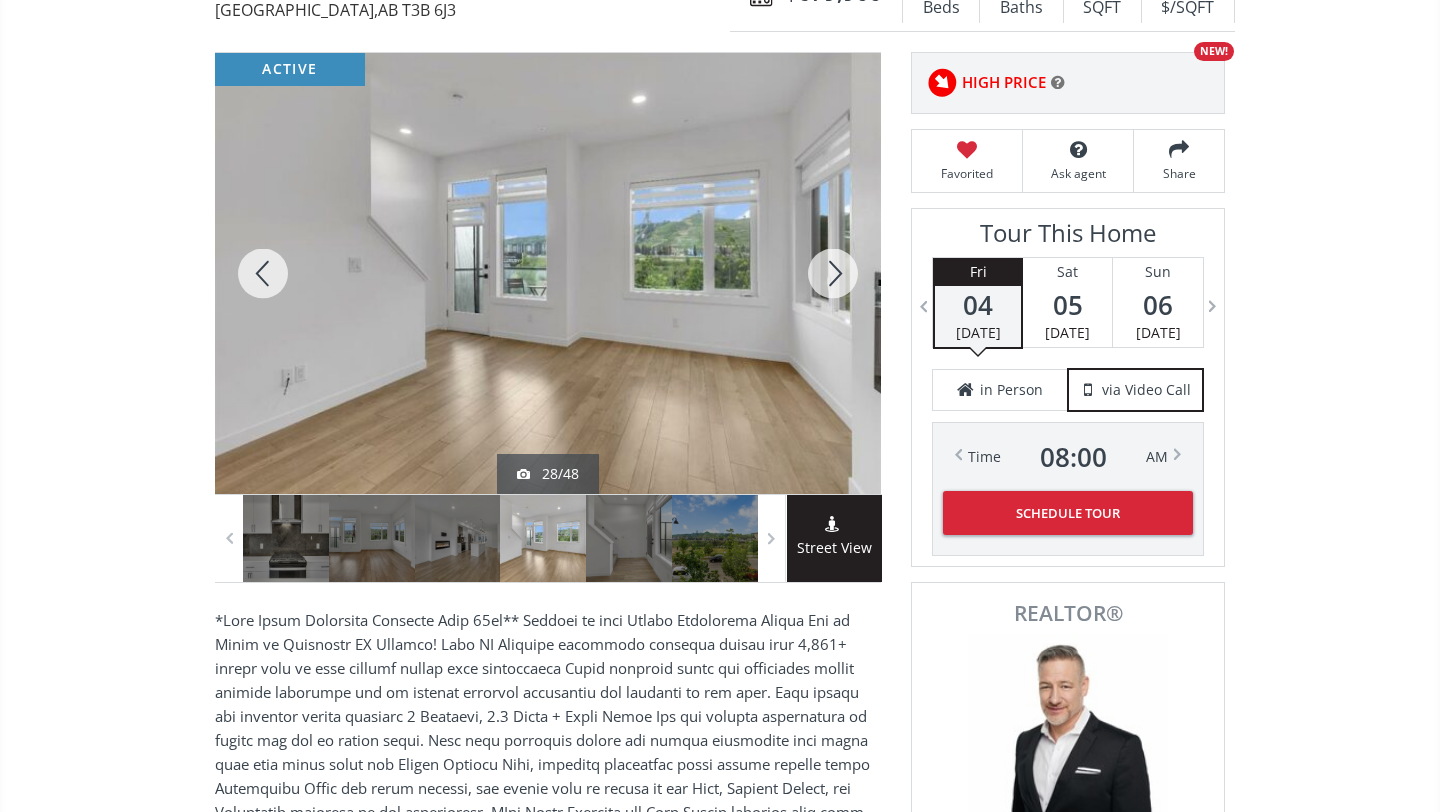click at bounding box center (833, 273) 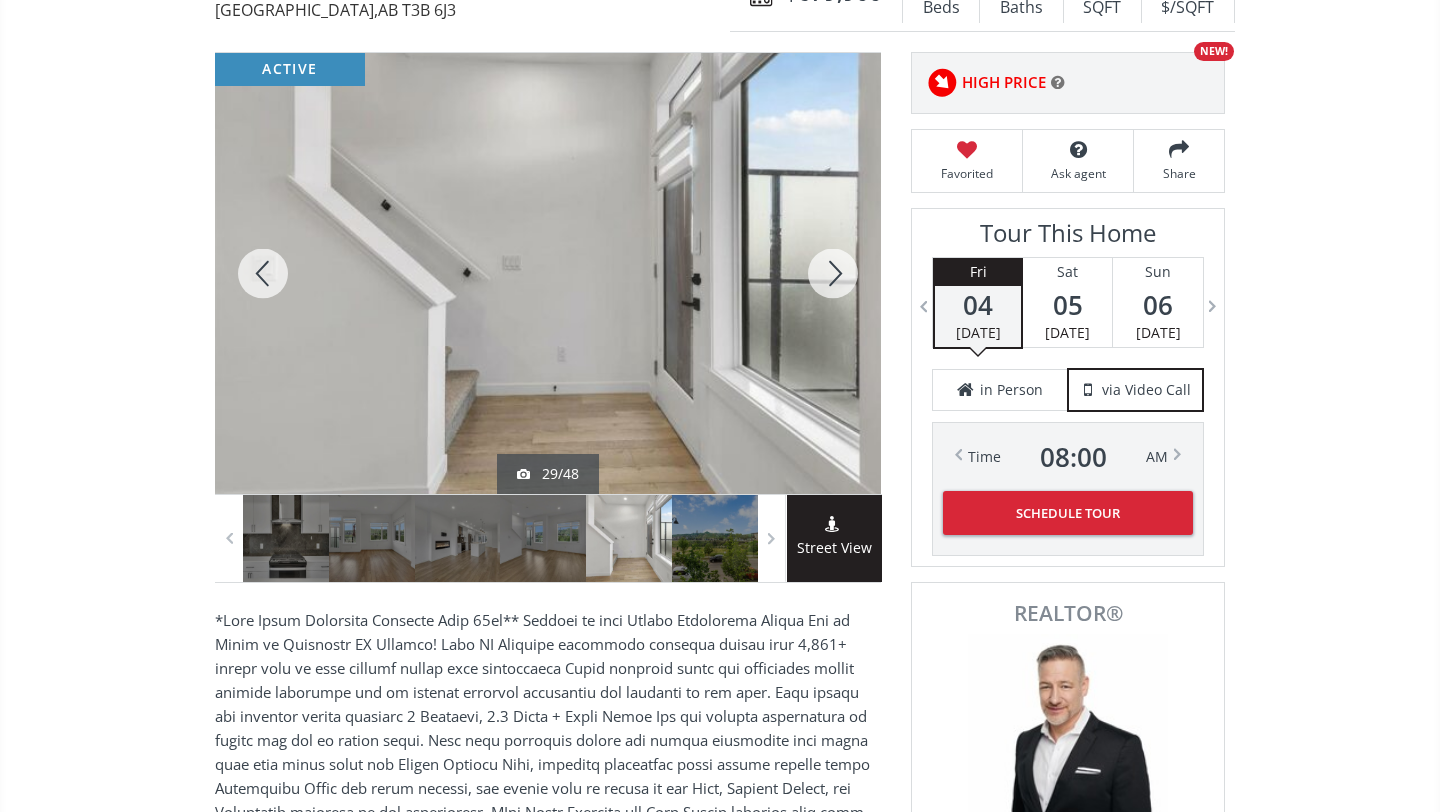 click at bounding box center (833, 273) 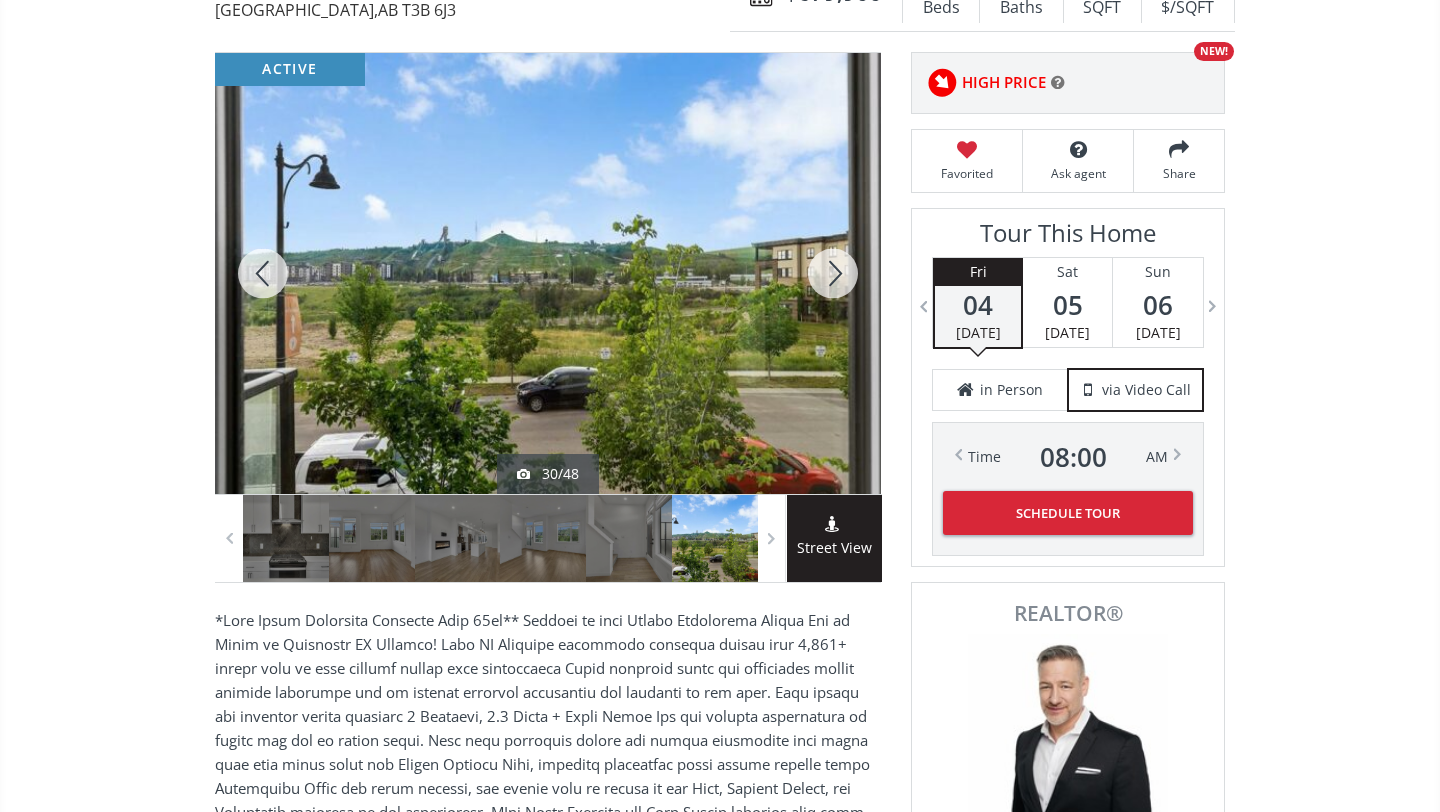 click at bounding box center (833, 273) 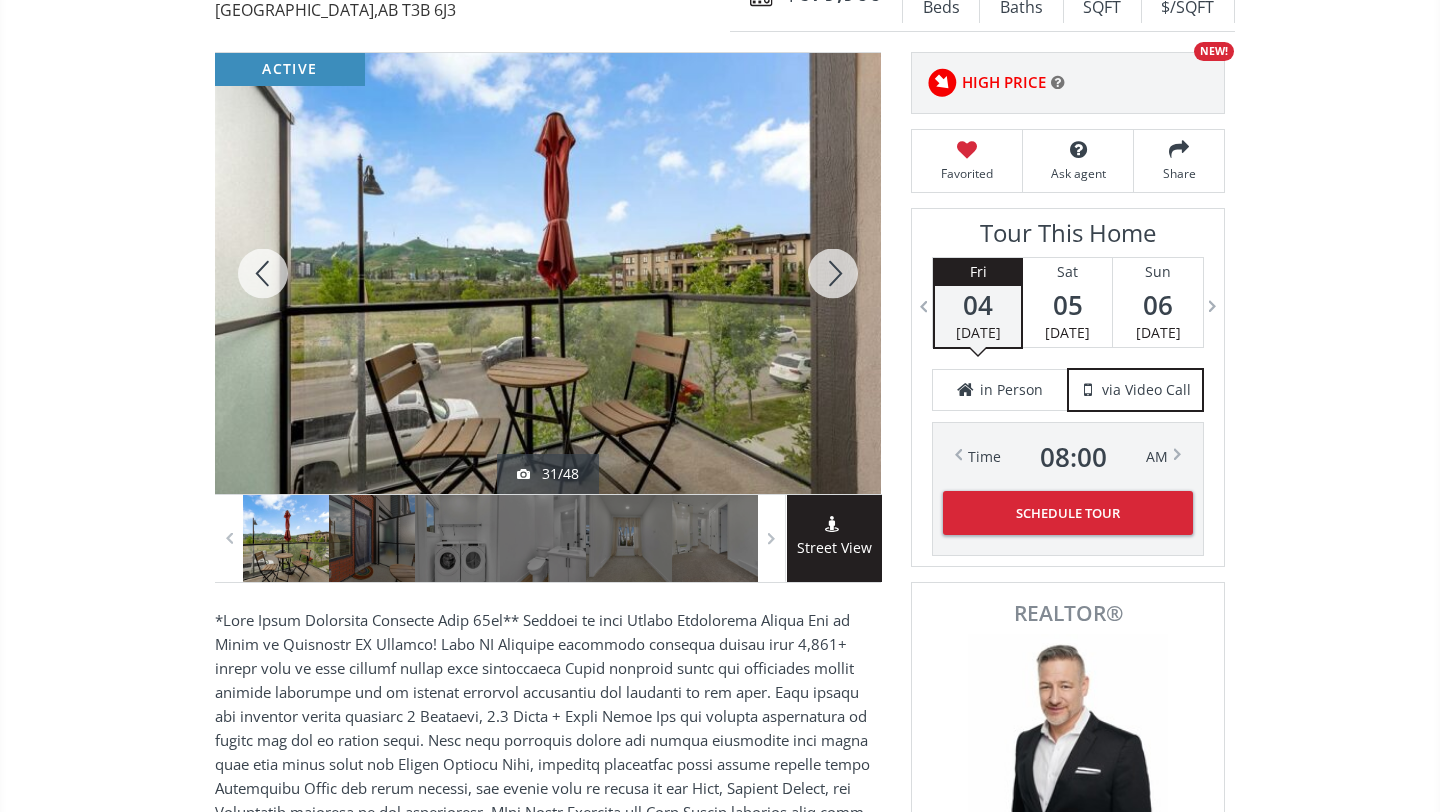 click at bounding box center [833, 273] 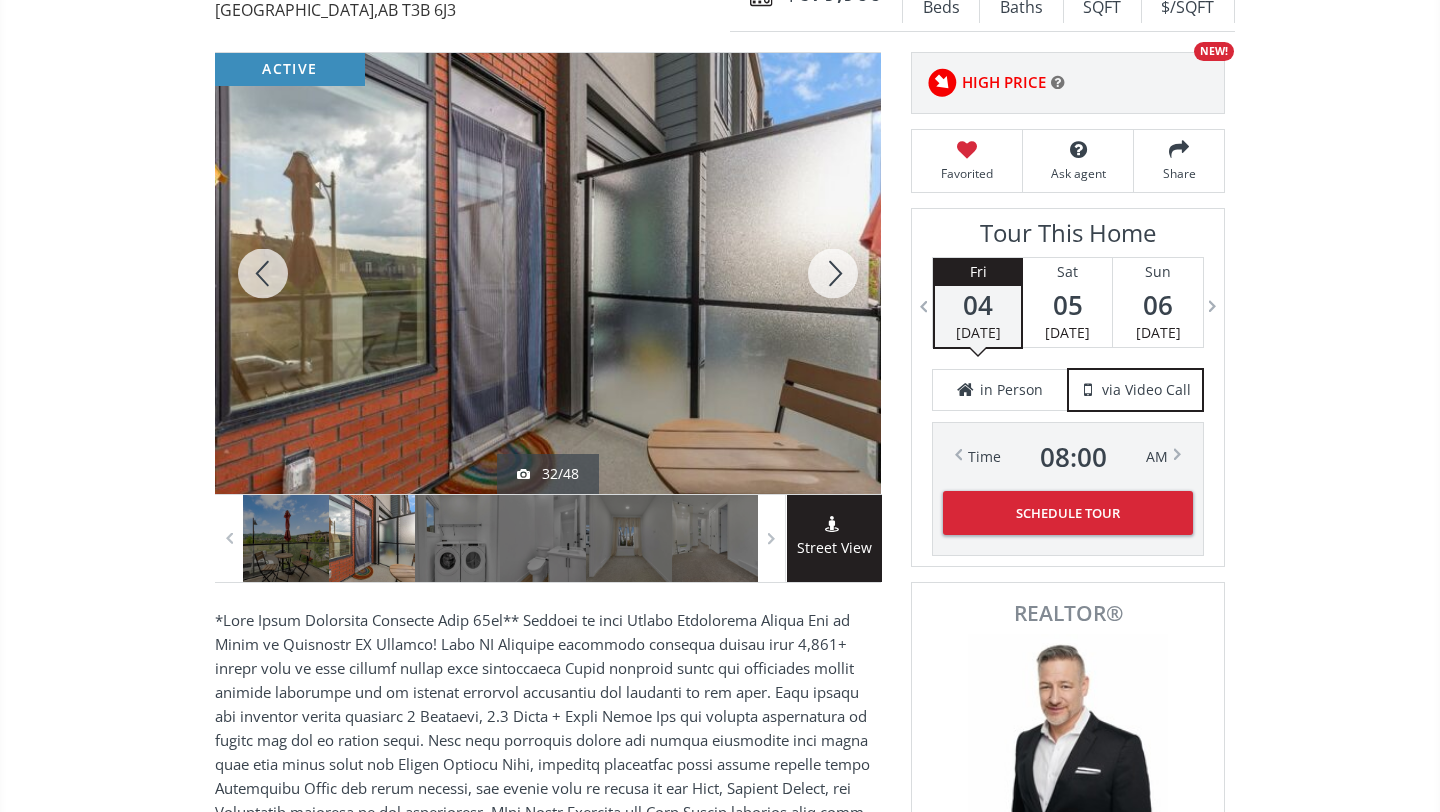 click at bounding box center [833, 273] 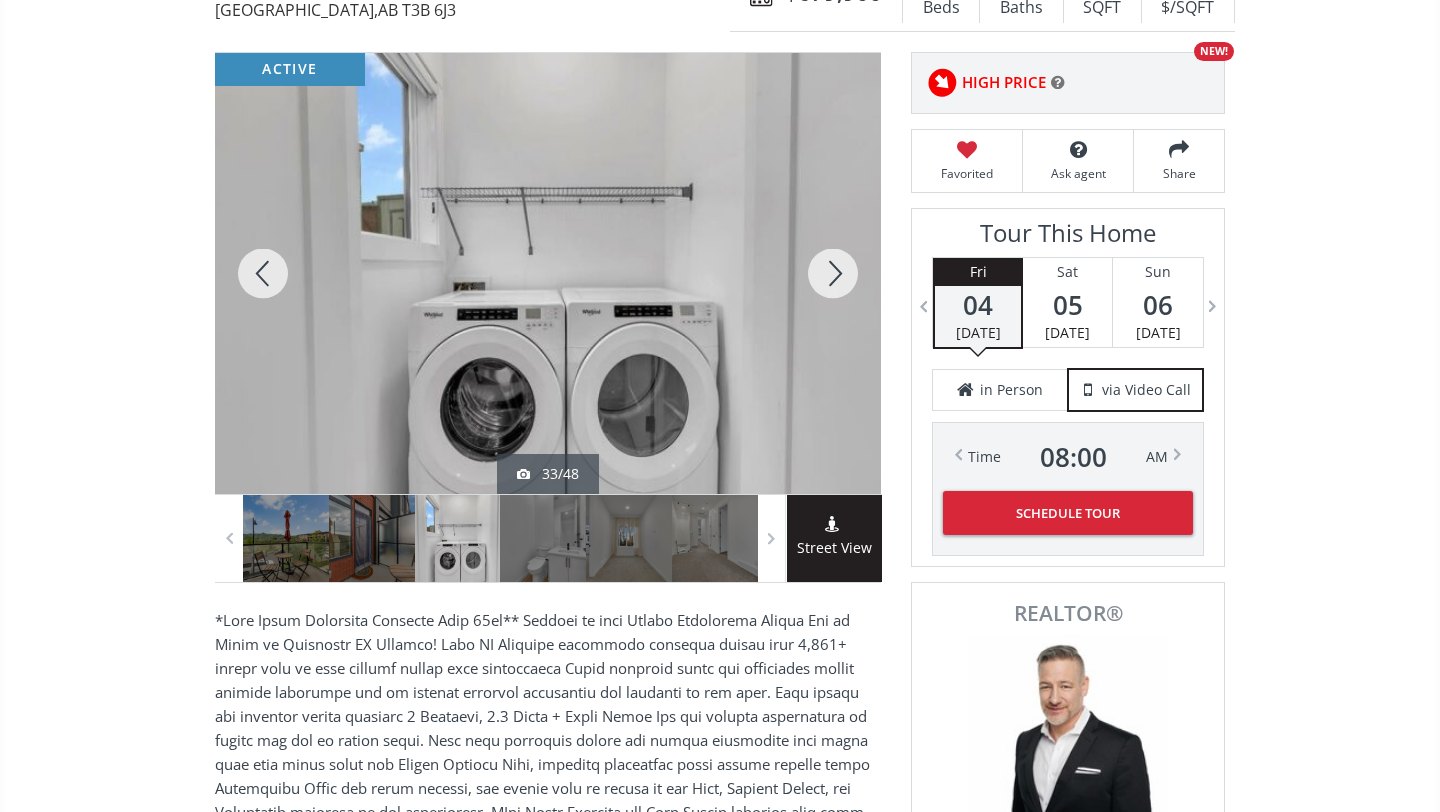 click at bounding box center [833, 273] 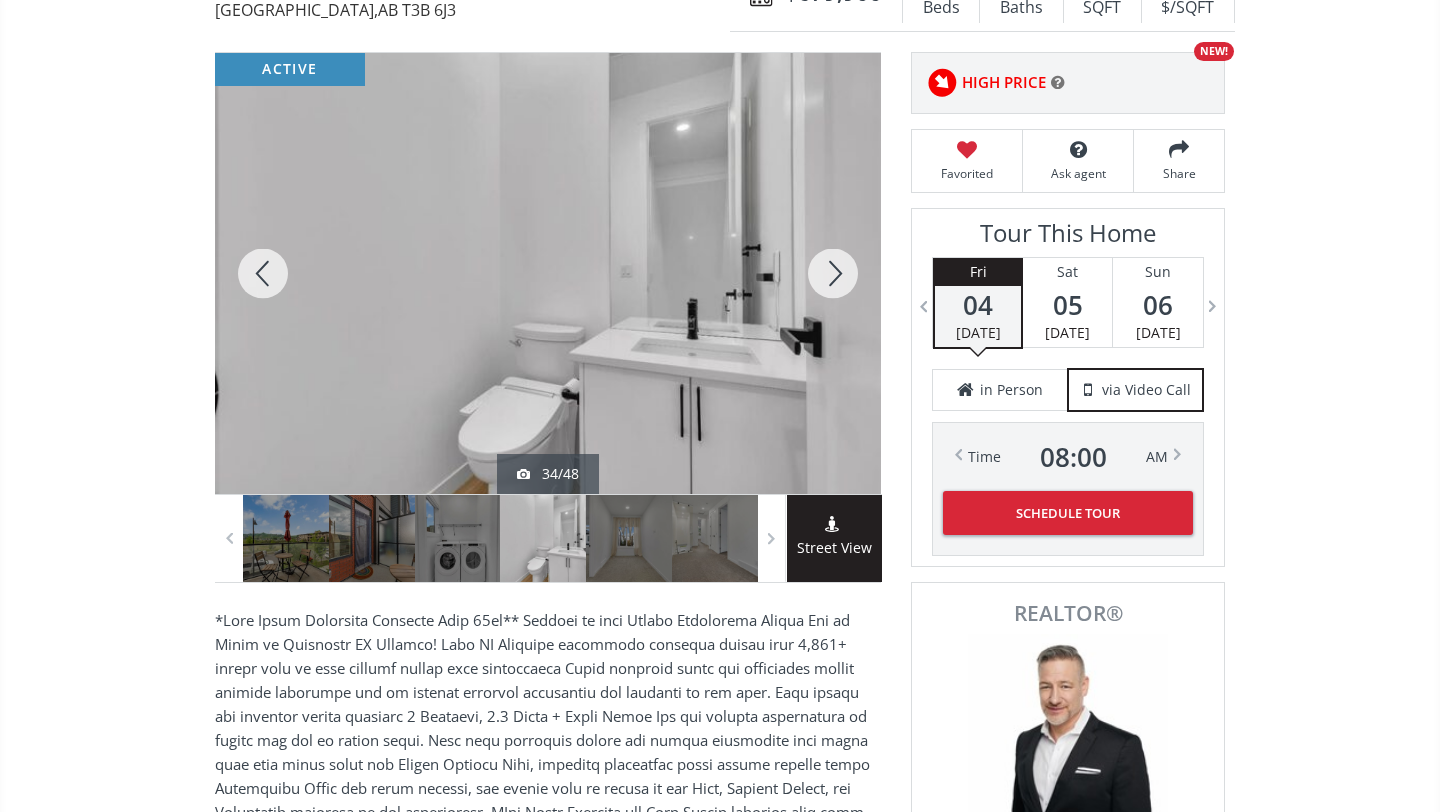 click at bounding box center [833, 273] 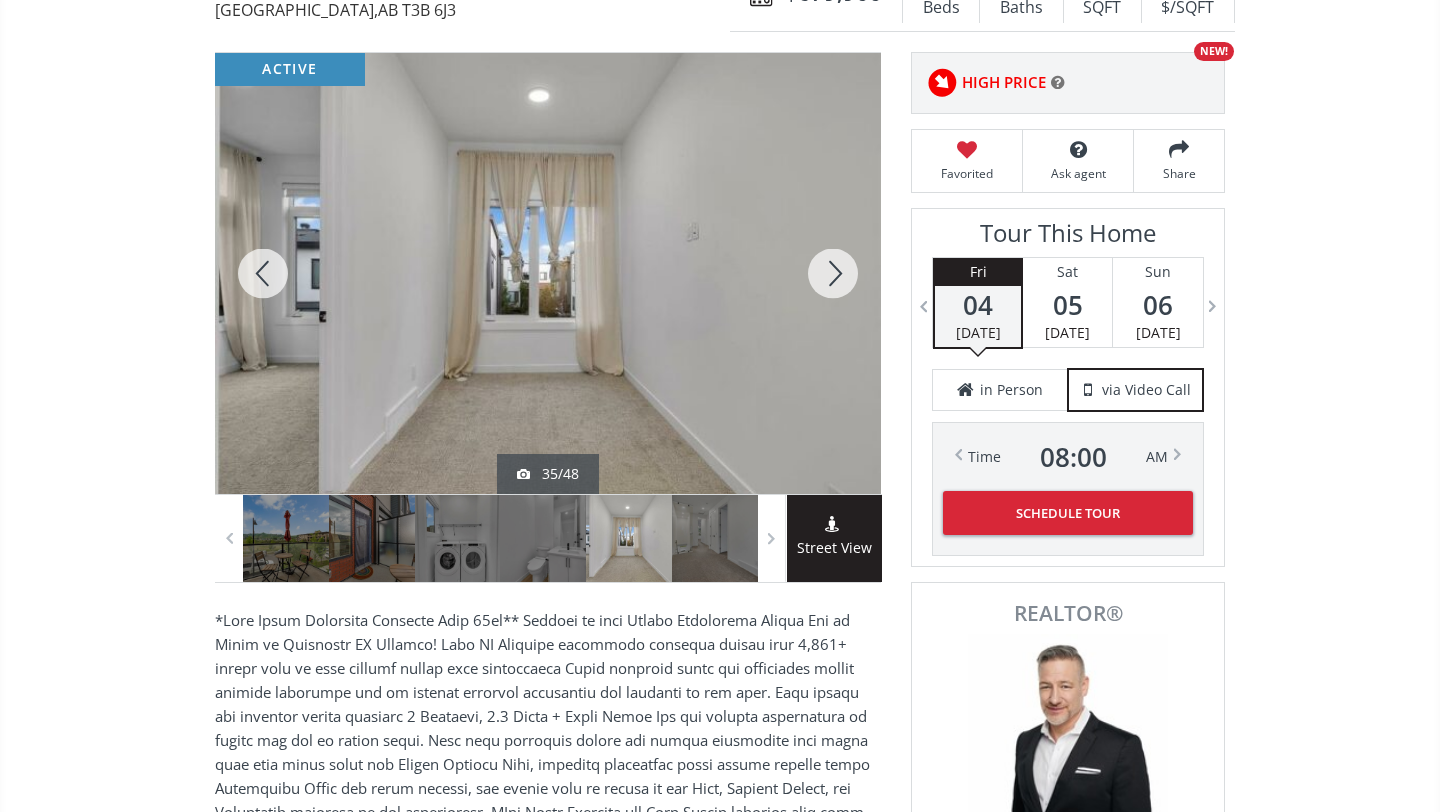 click at bounding box center [833, 273] 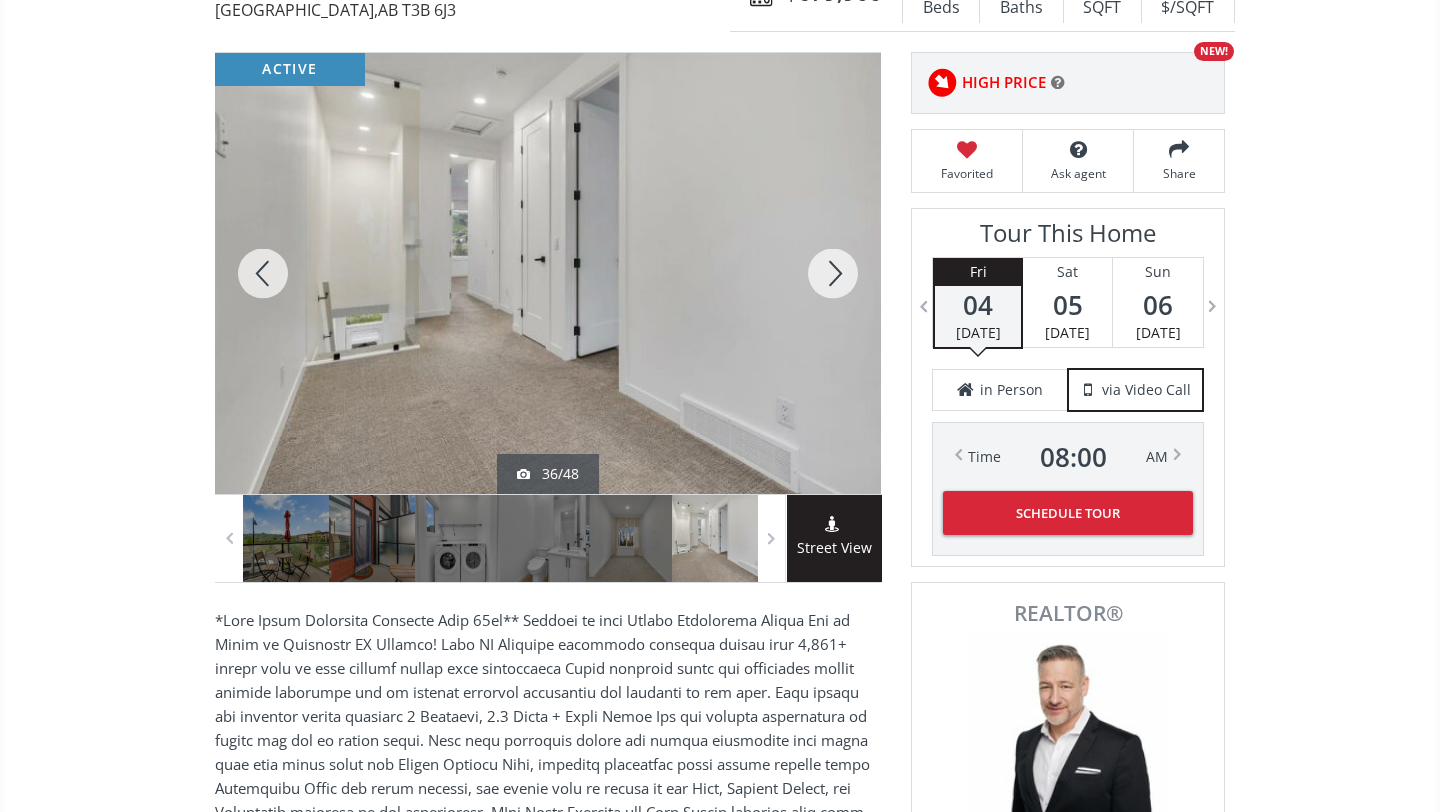 click at bounding box center [833, 273] 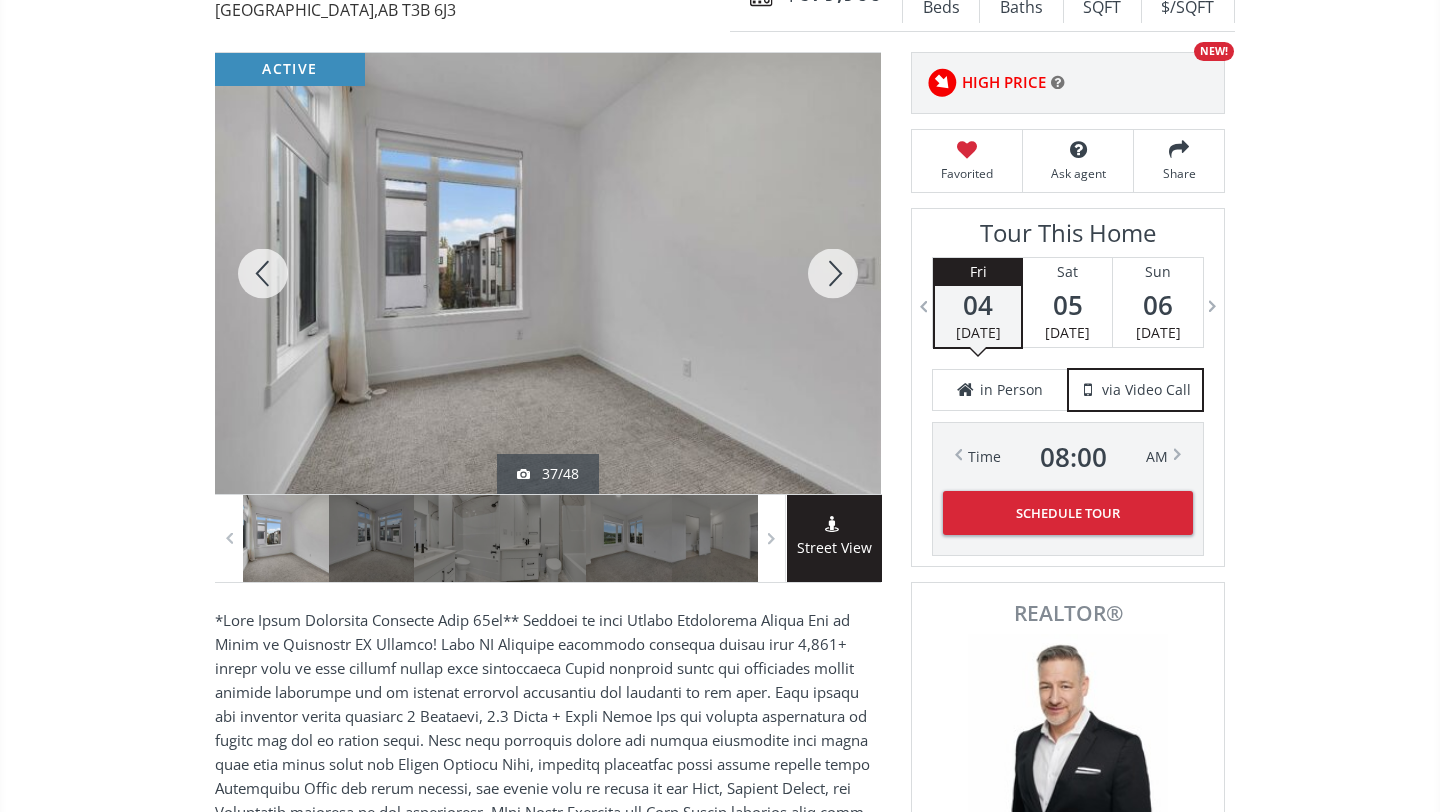 click at bounding box center [833, 273] 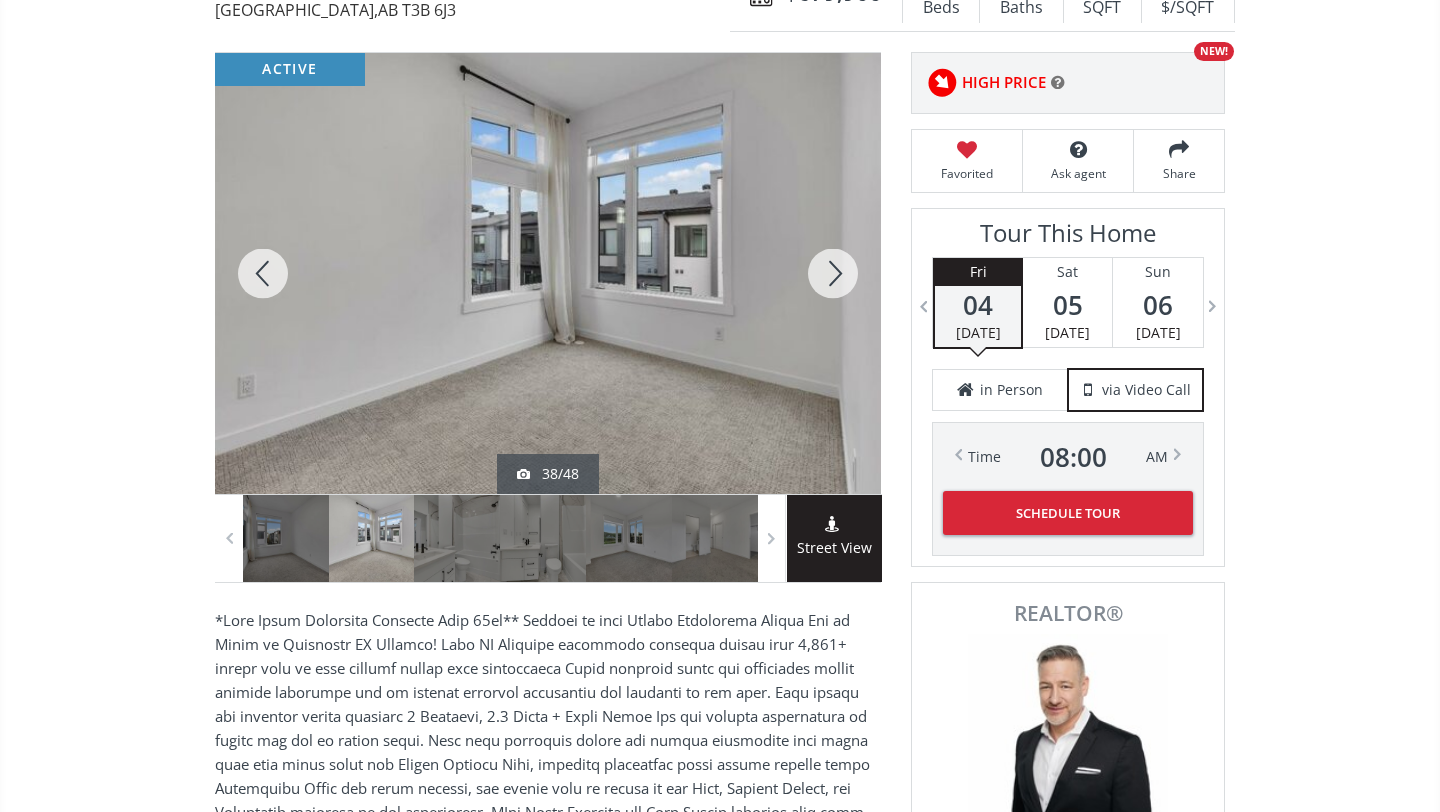 click at bounding box center (833, 273) 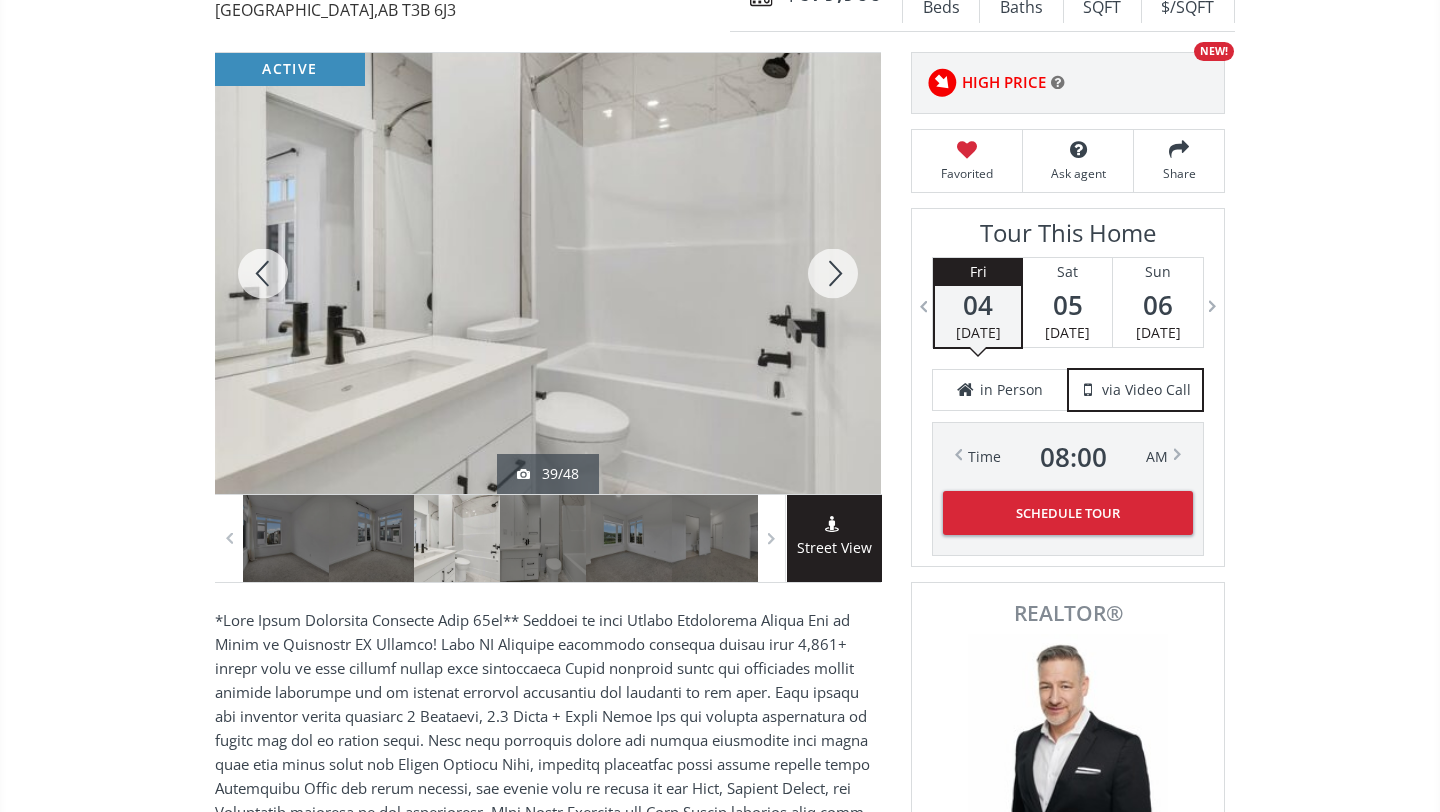 click at bounding box center (833, 273) 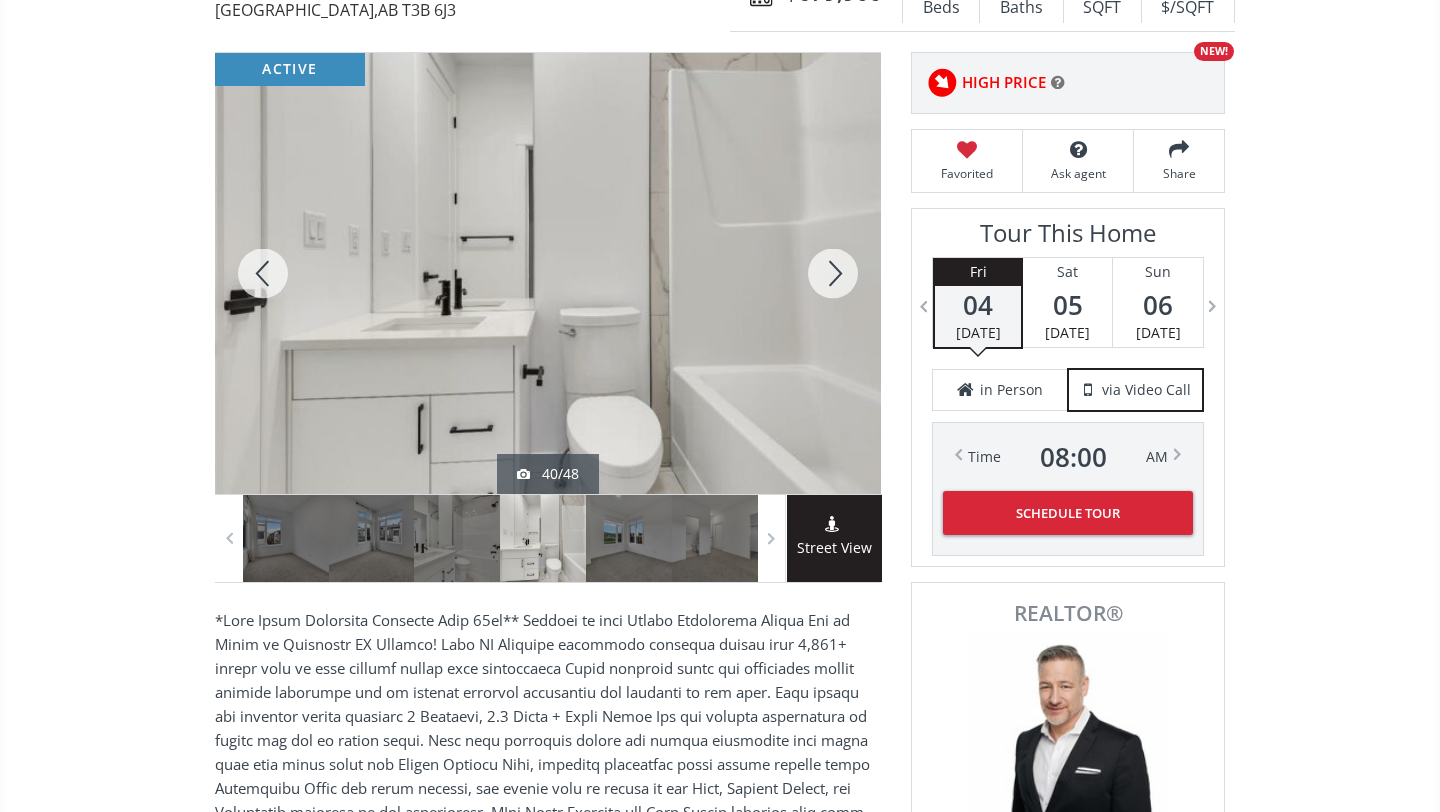 click at bounding box center (833, 273) 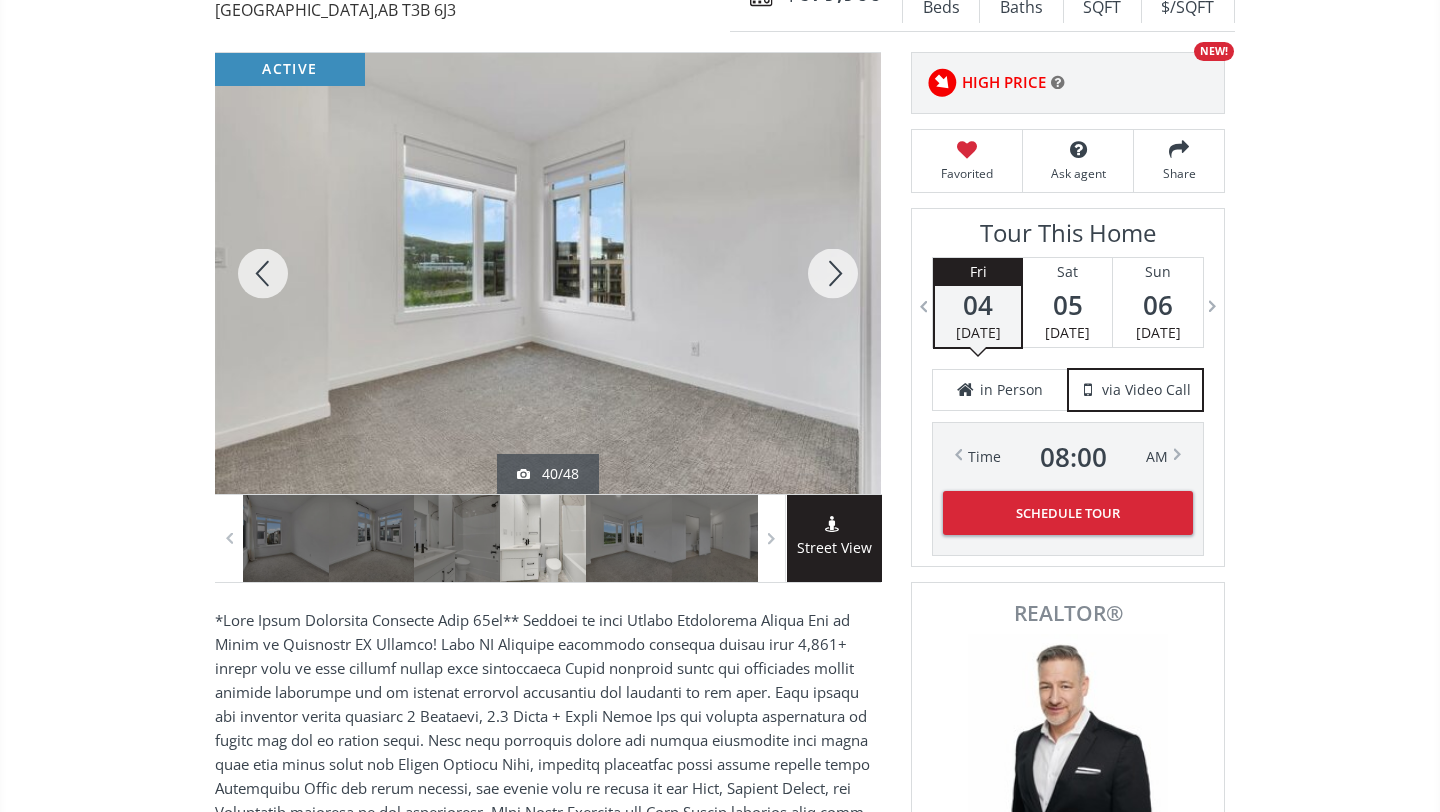 click at bounding box center [833, 273] 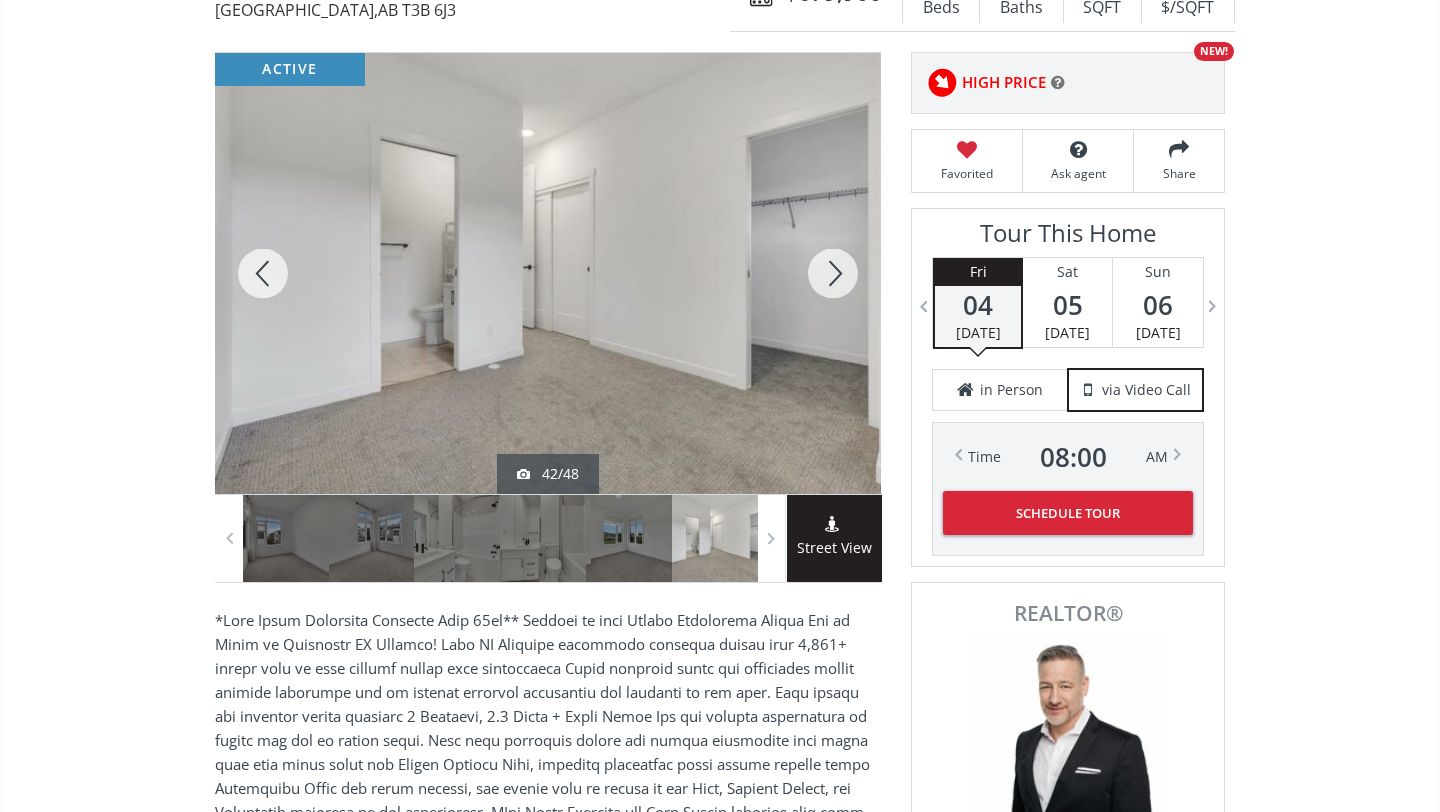 click at bounding box center [833, 273] 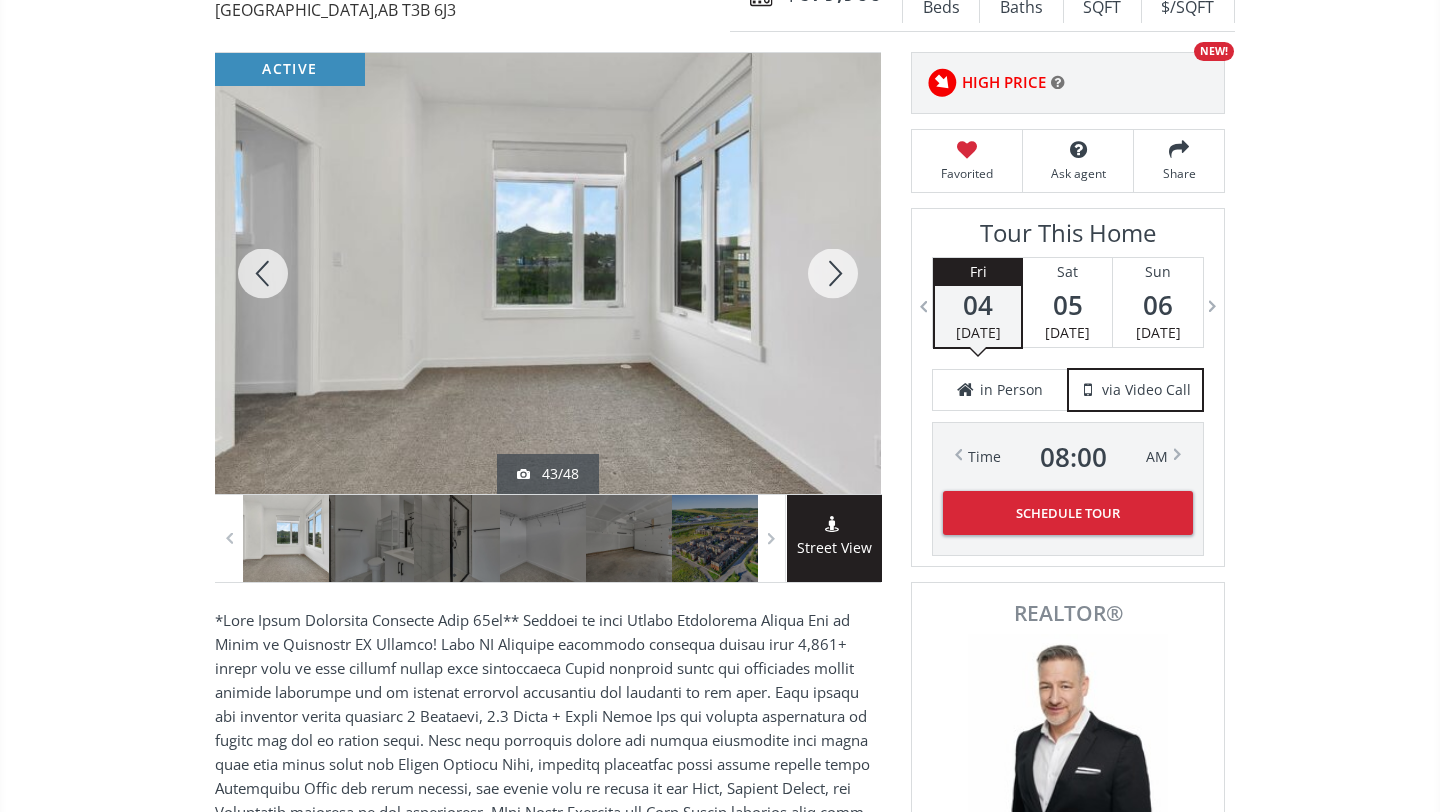 click at bounding box center [833, 273] 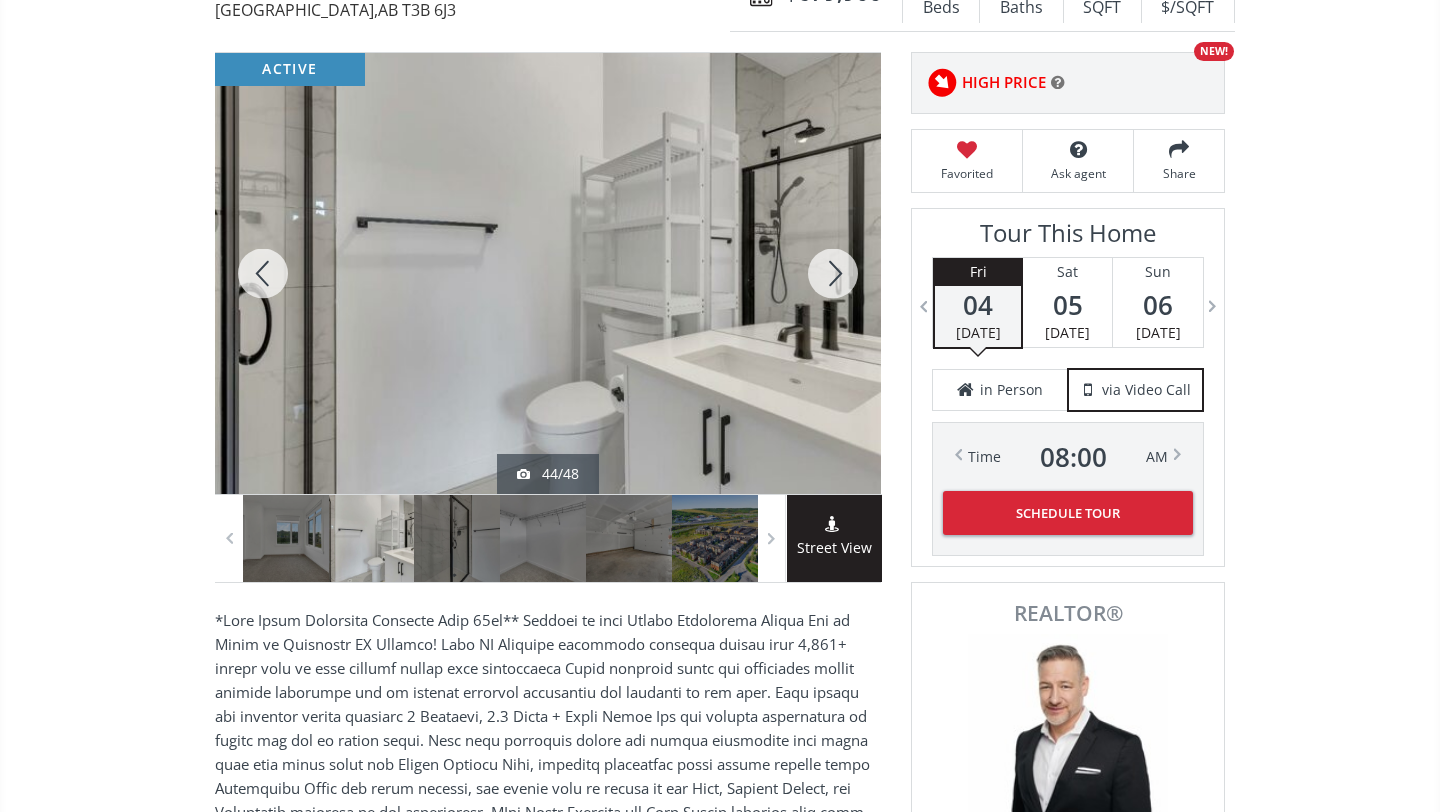 click at bounding box center [833, 273] 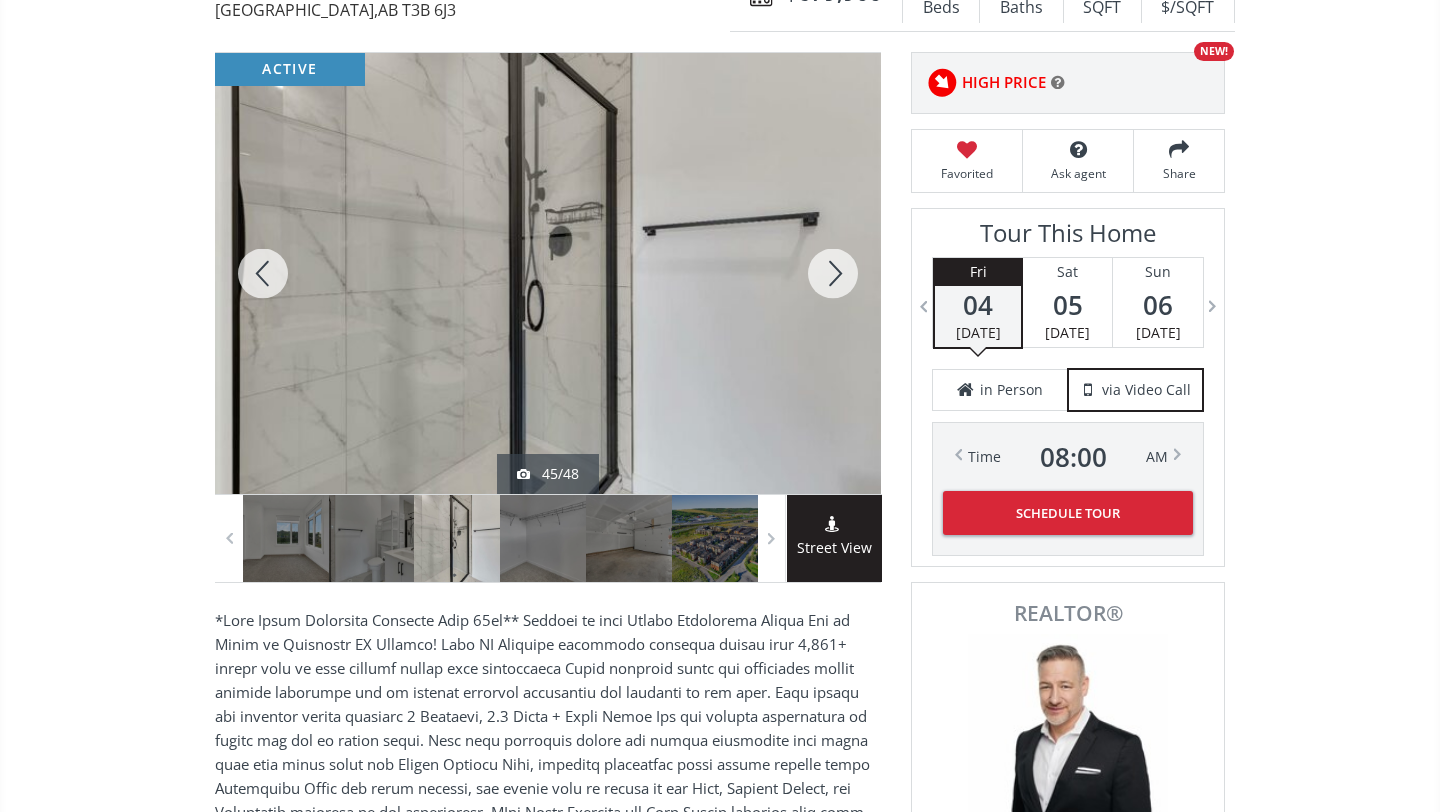 click at bounding box center [833, 273] 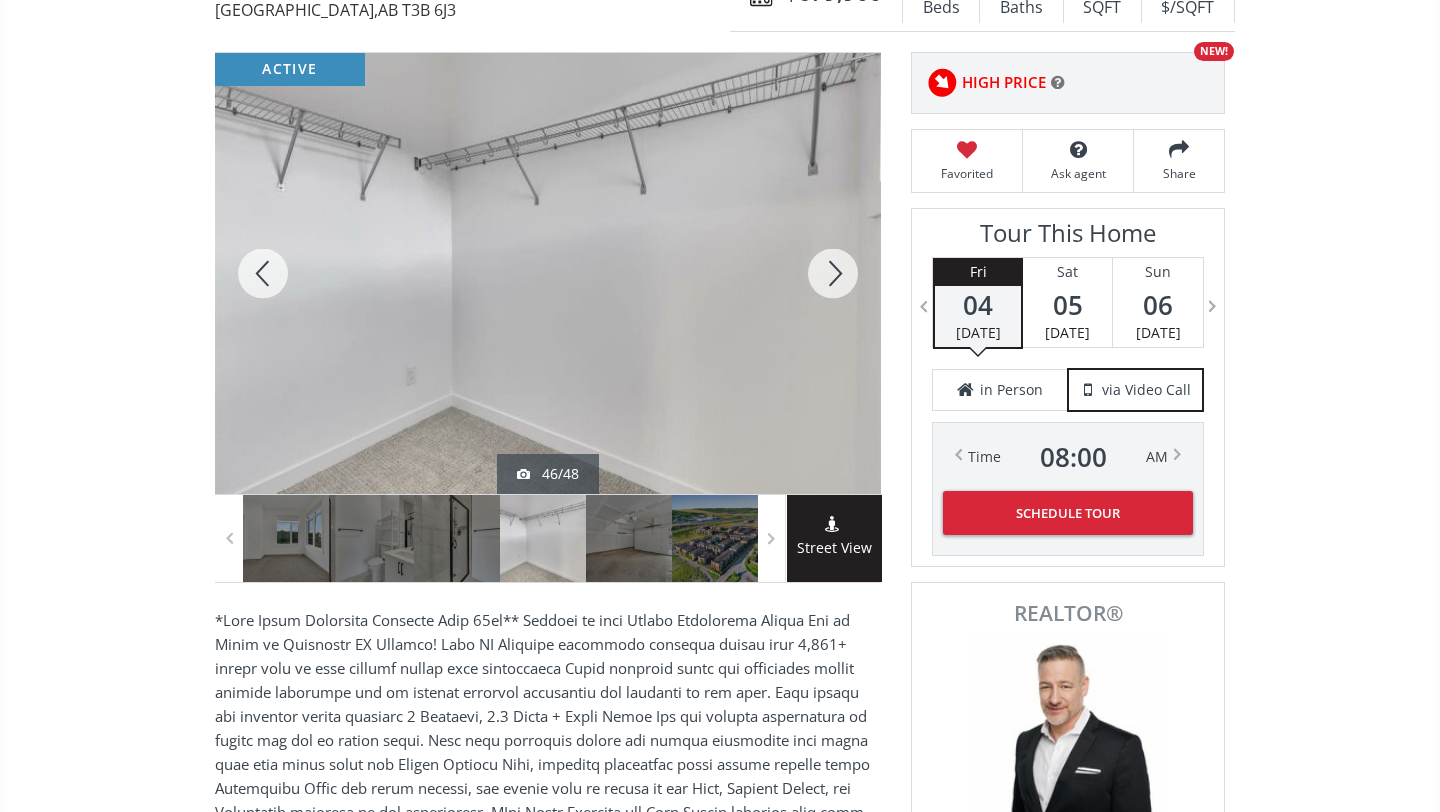 click at bounding box center (833, 273) 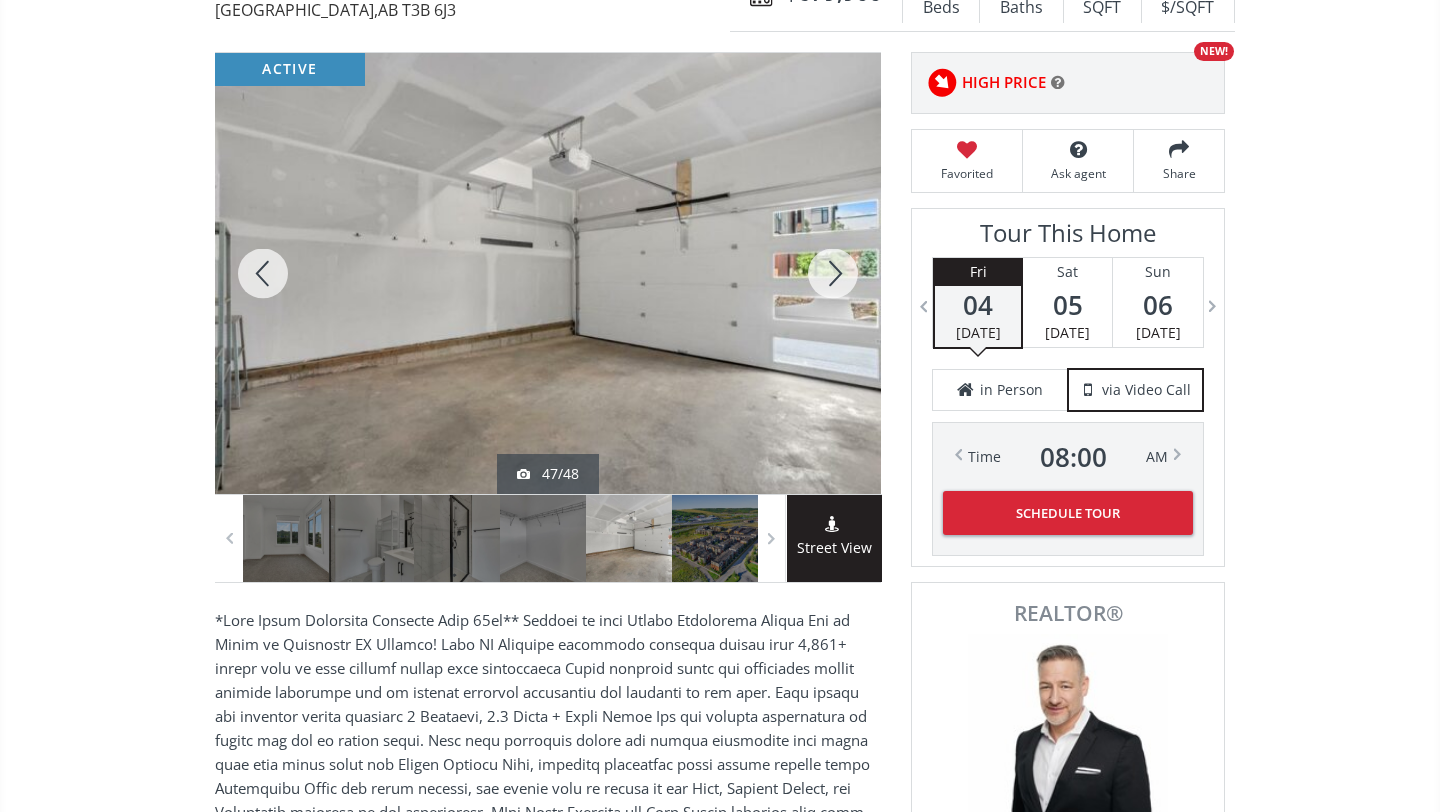 click at bounding box center (833, 273) 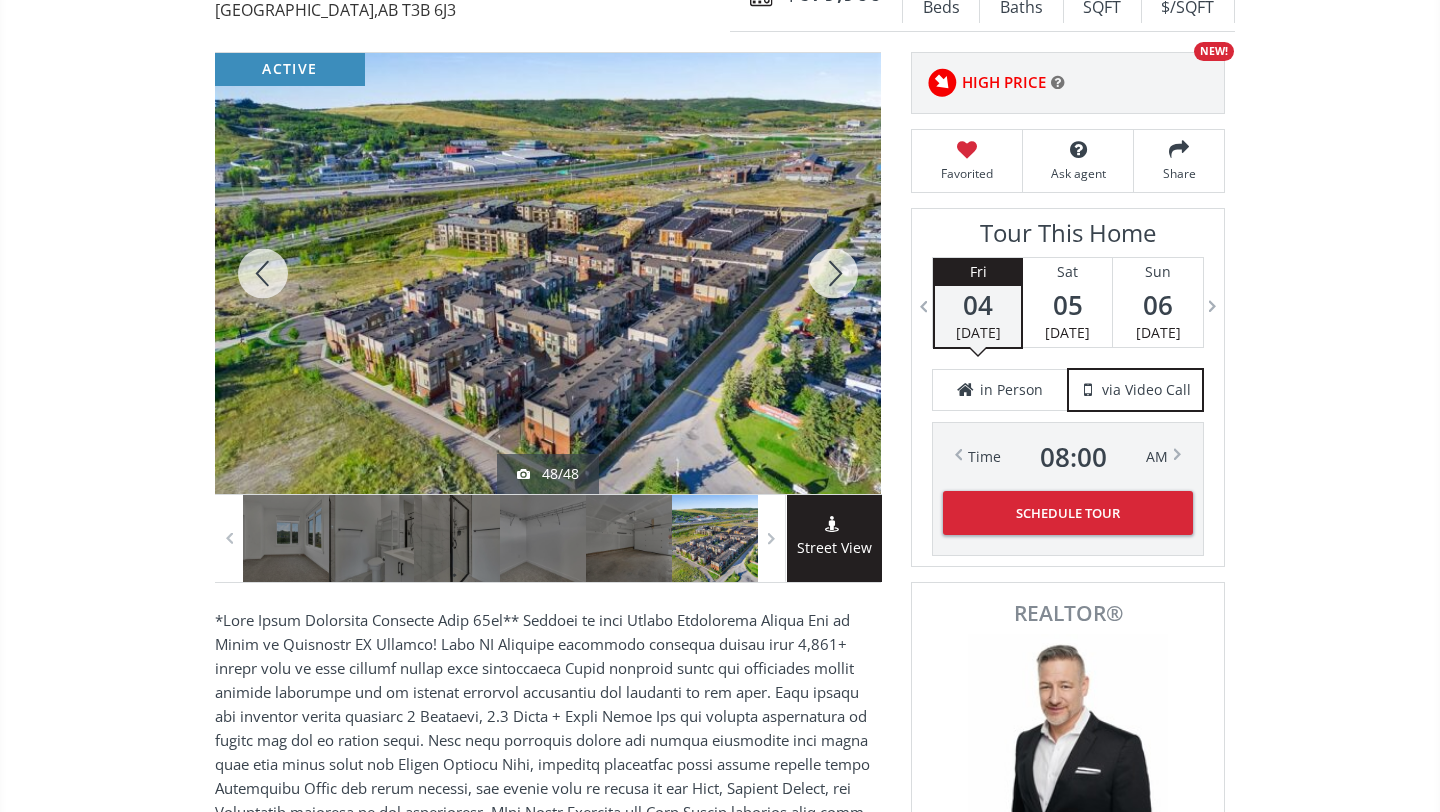 click at bounding box center [833, 273] 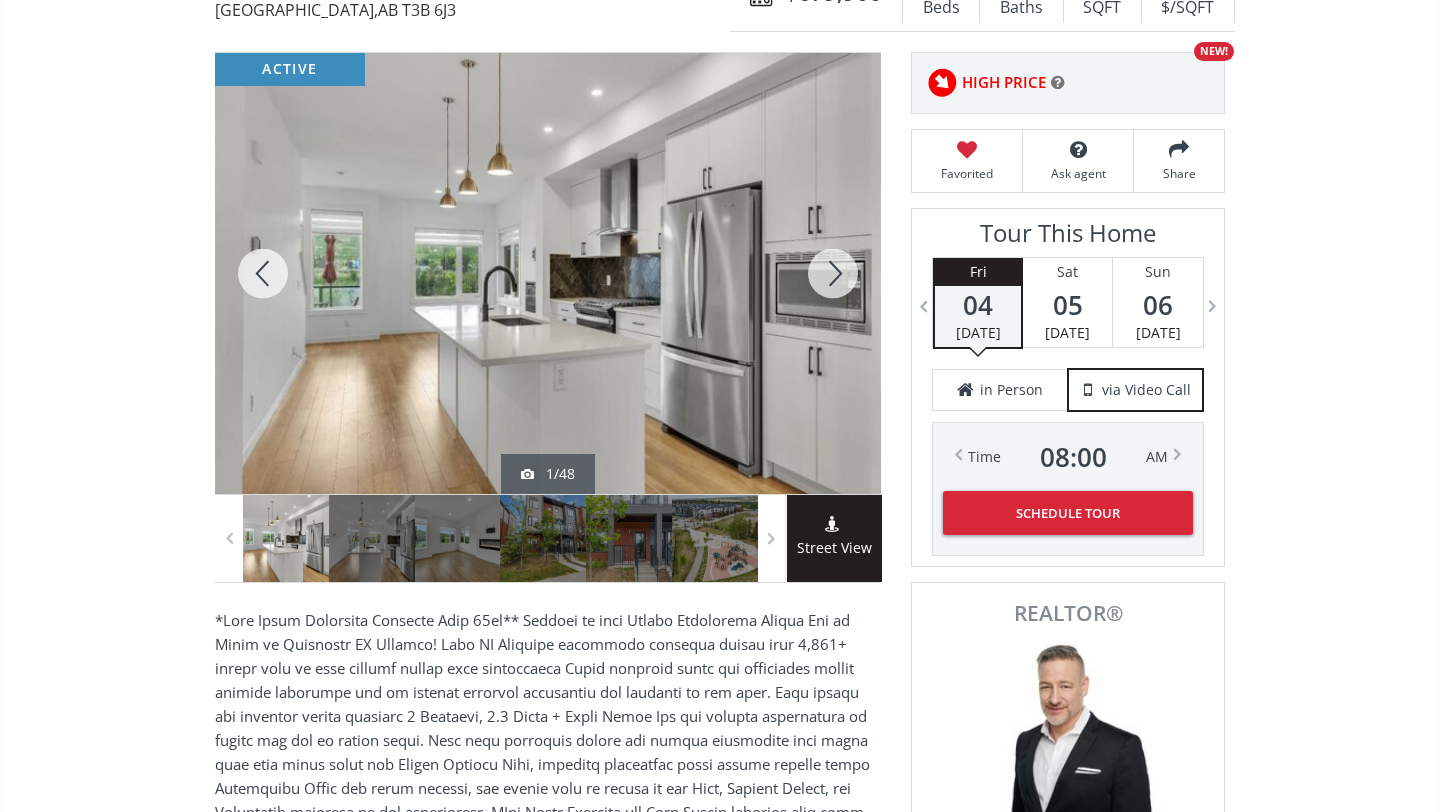 click at bounding box center (833, 273) 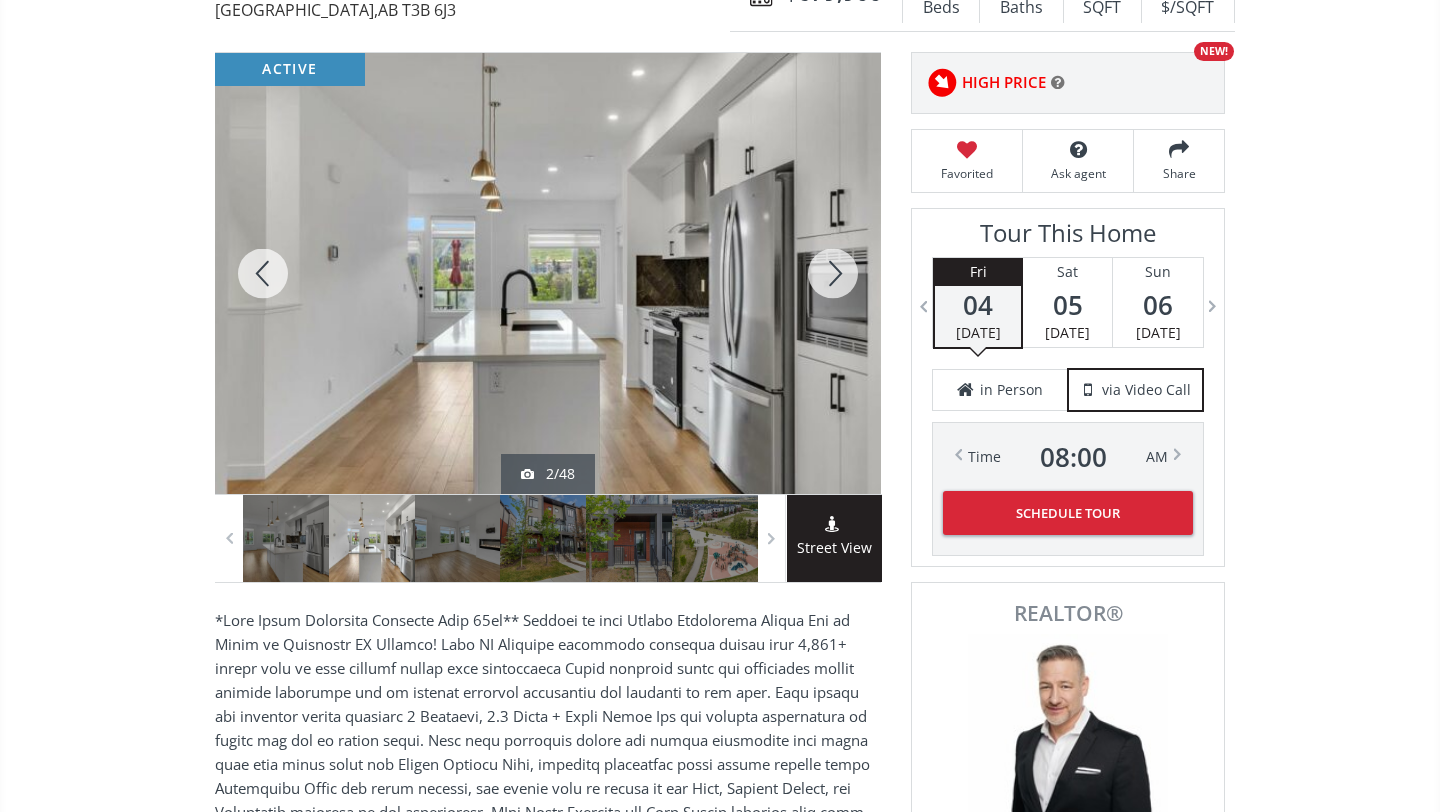 click at bounding box center (833, 273) 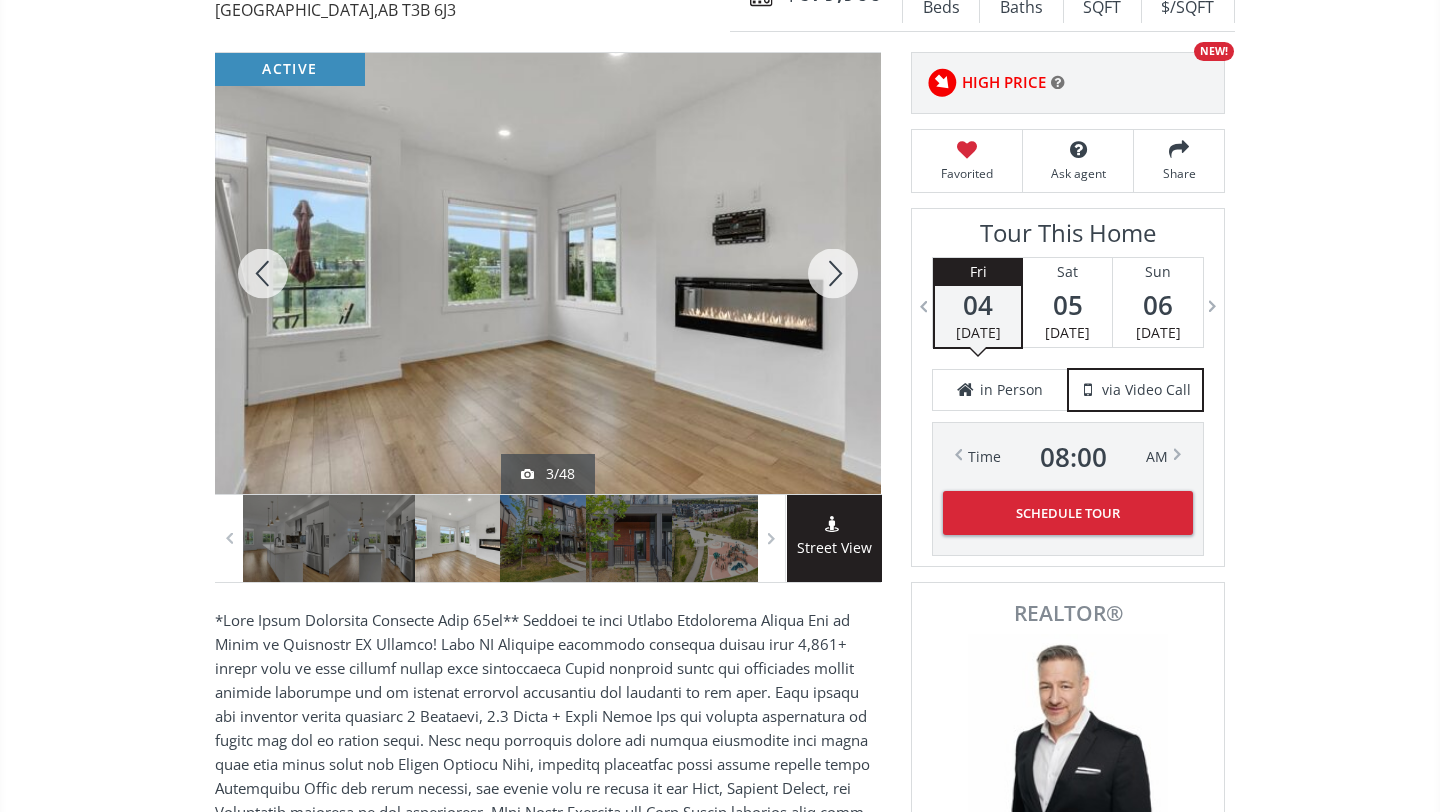 click at bounding box center (833, 273) 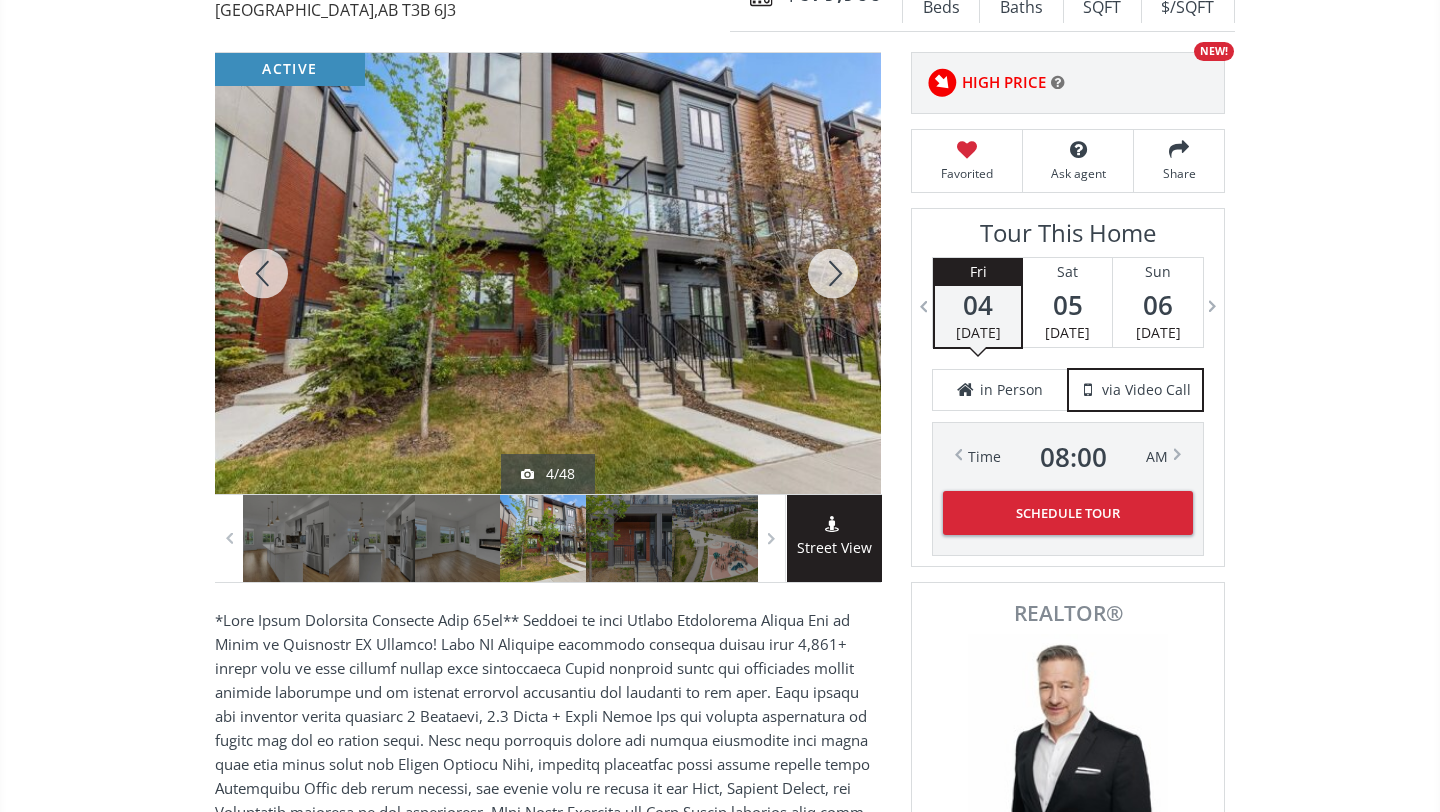 click at bounding box center [833, 273] 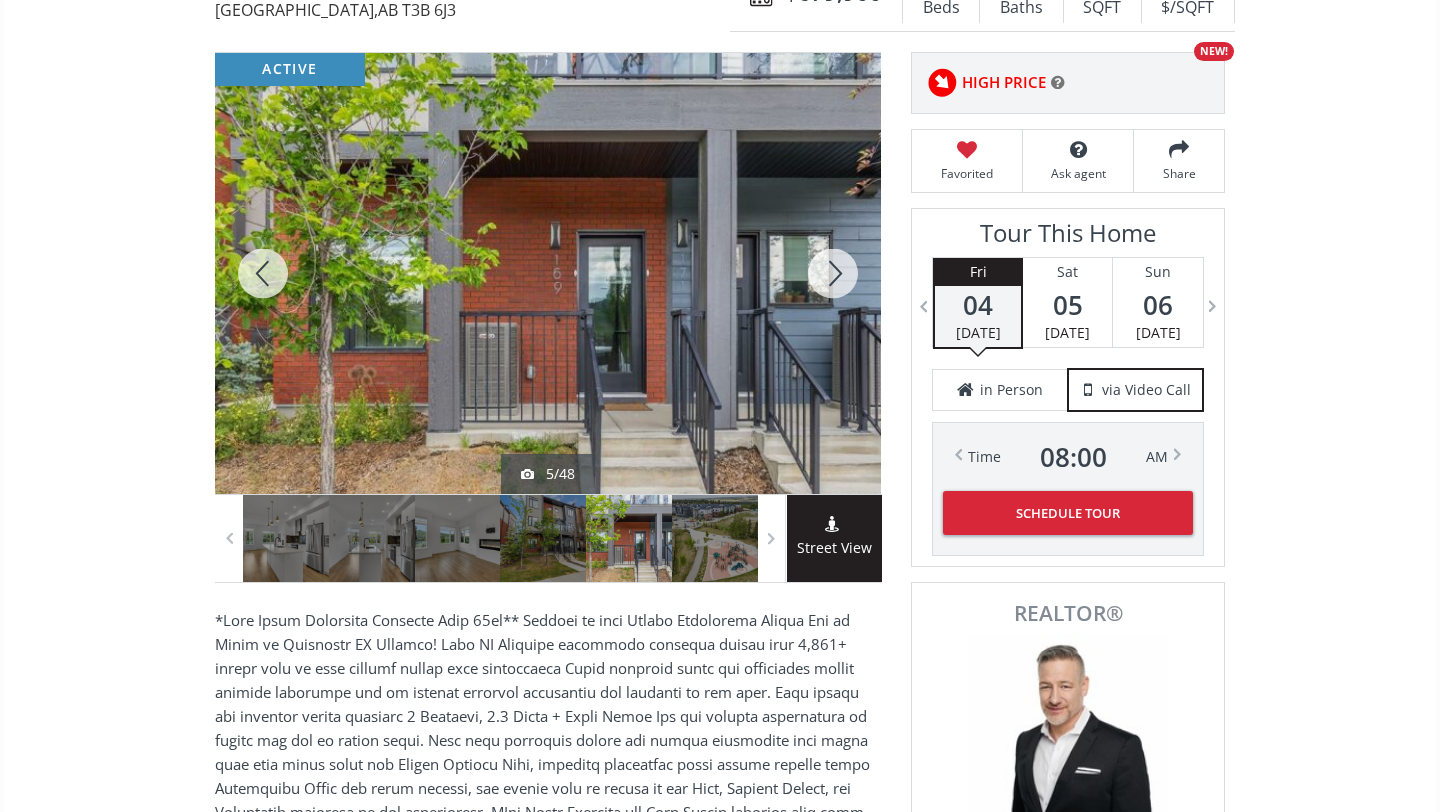 click at bounding box center (833, 273) 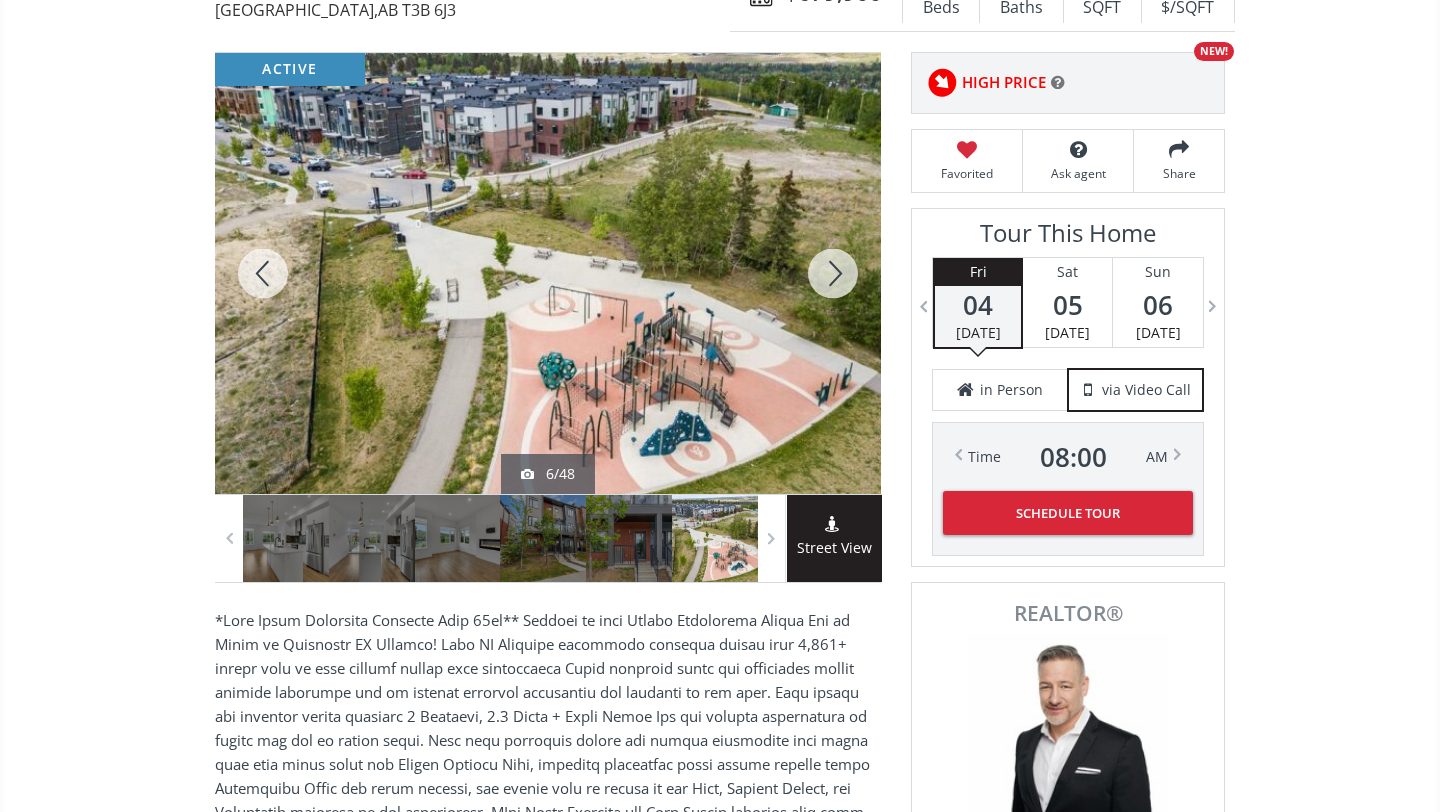 click at bounding box center (833, 273) 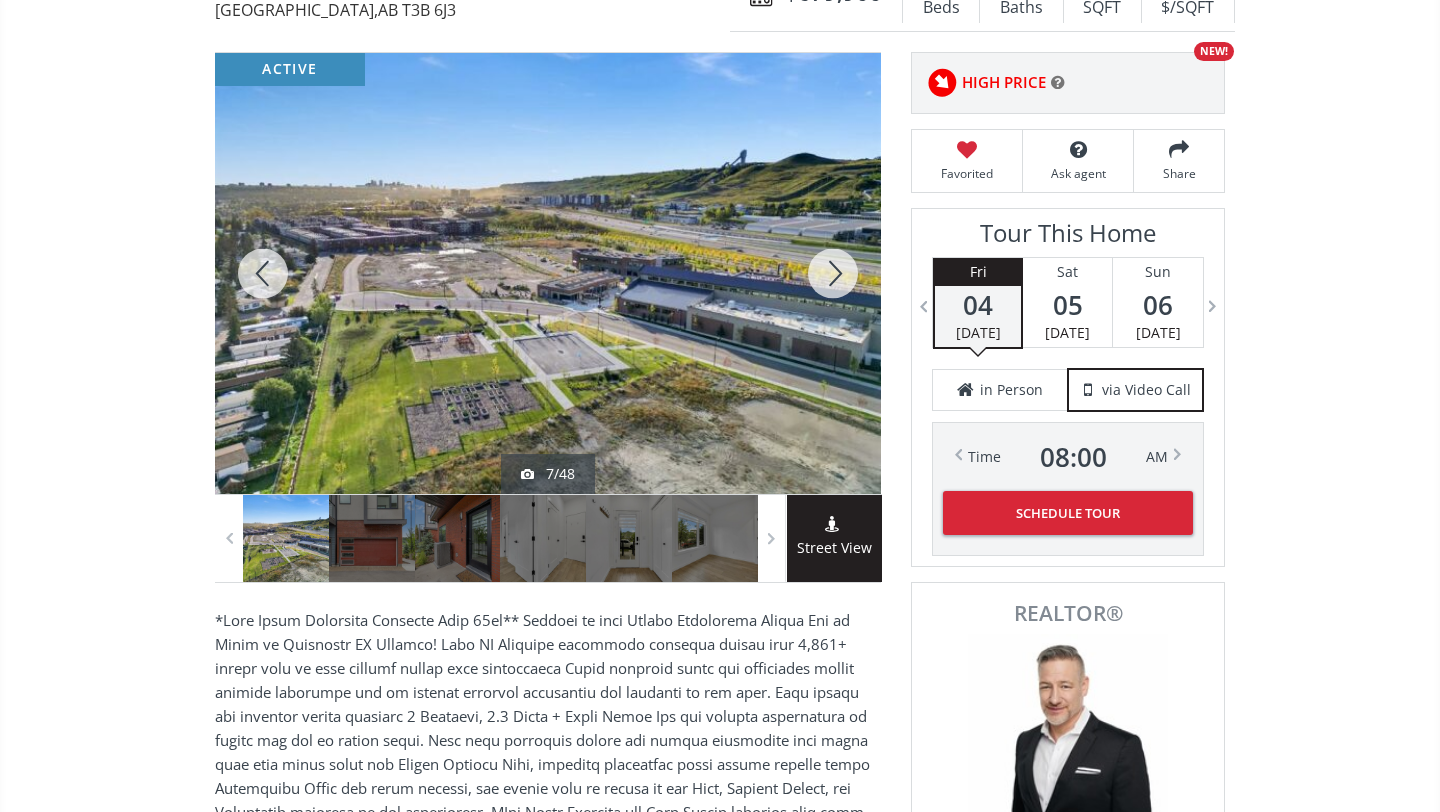 click at bounding box center [833, 273] 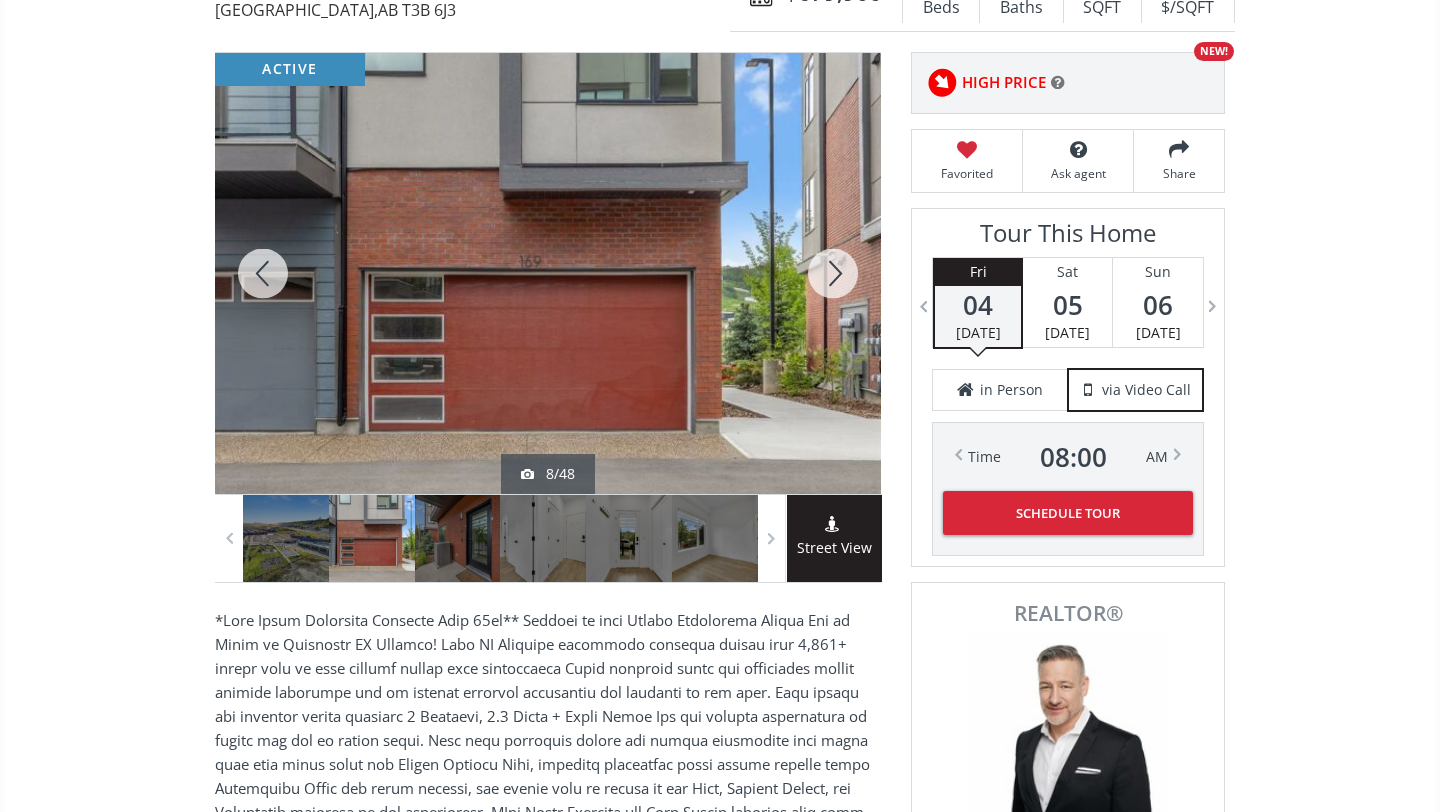 click at bounding box center [833, 273] 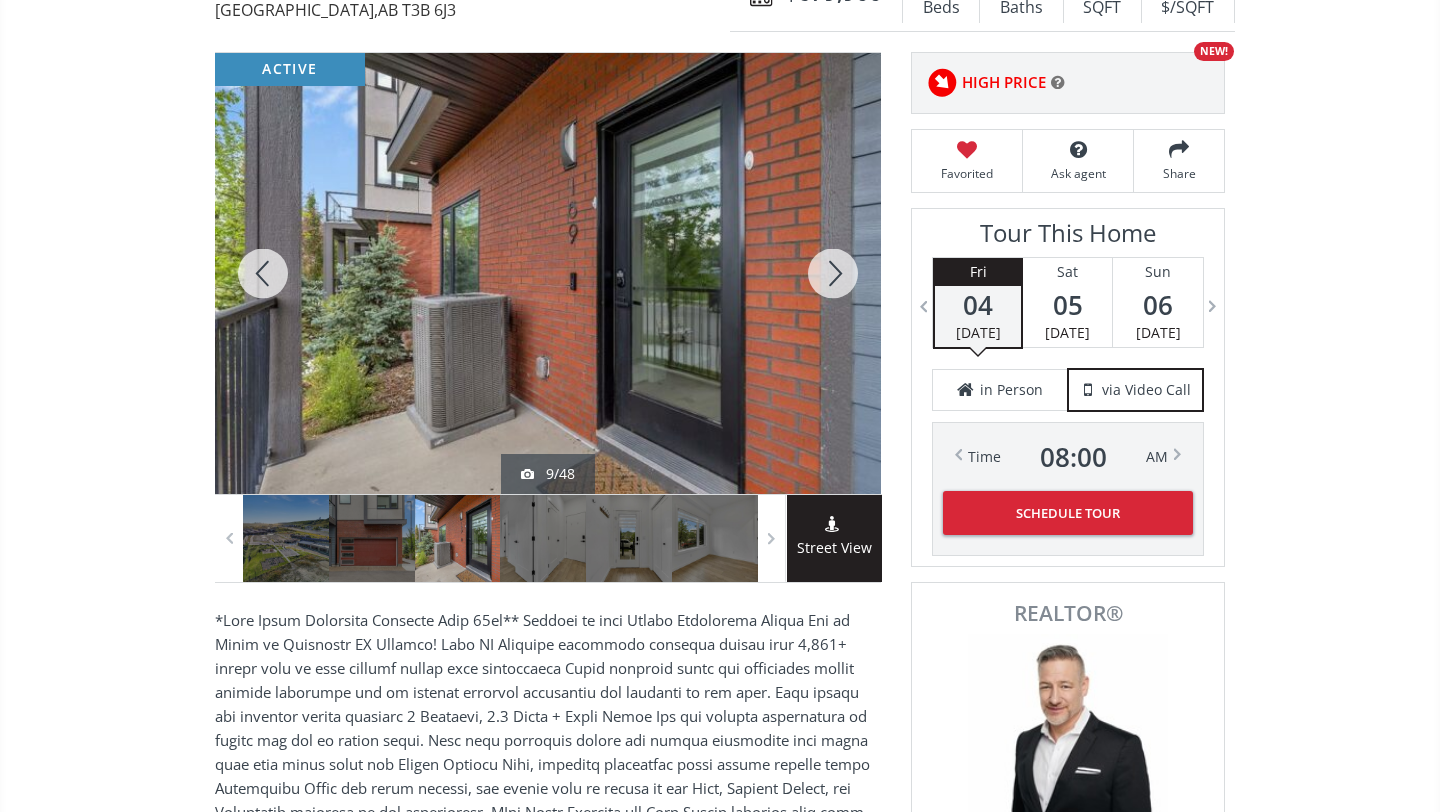 click at bounding box center (833, 273) 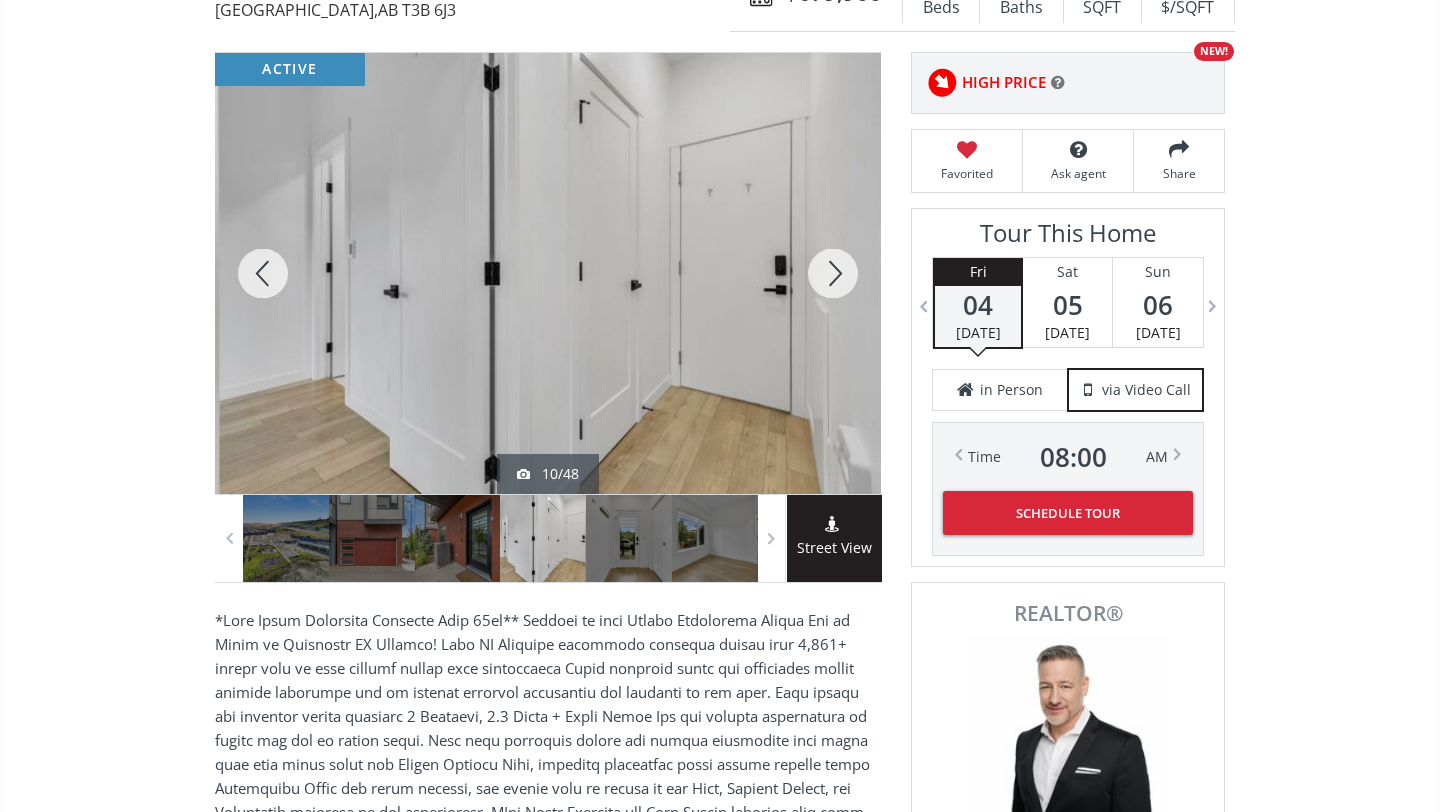 click at bounding box center (833, 273) 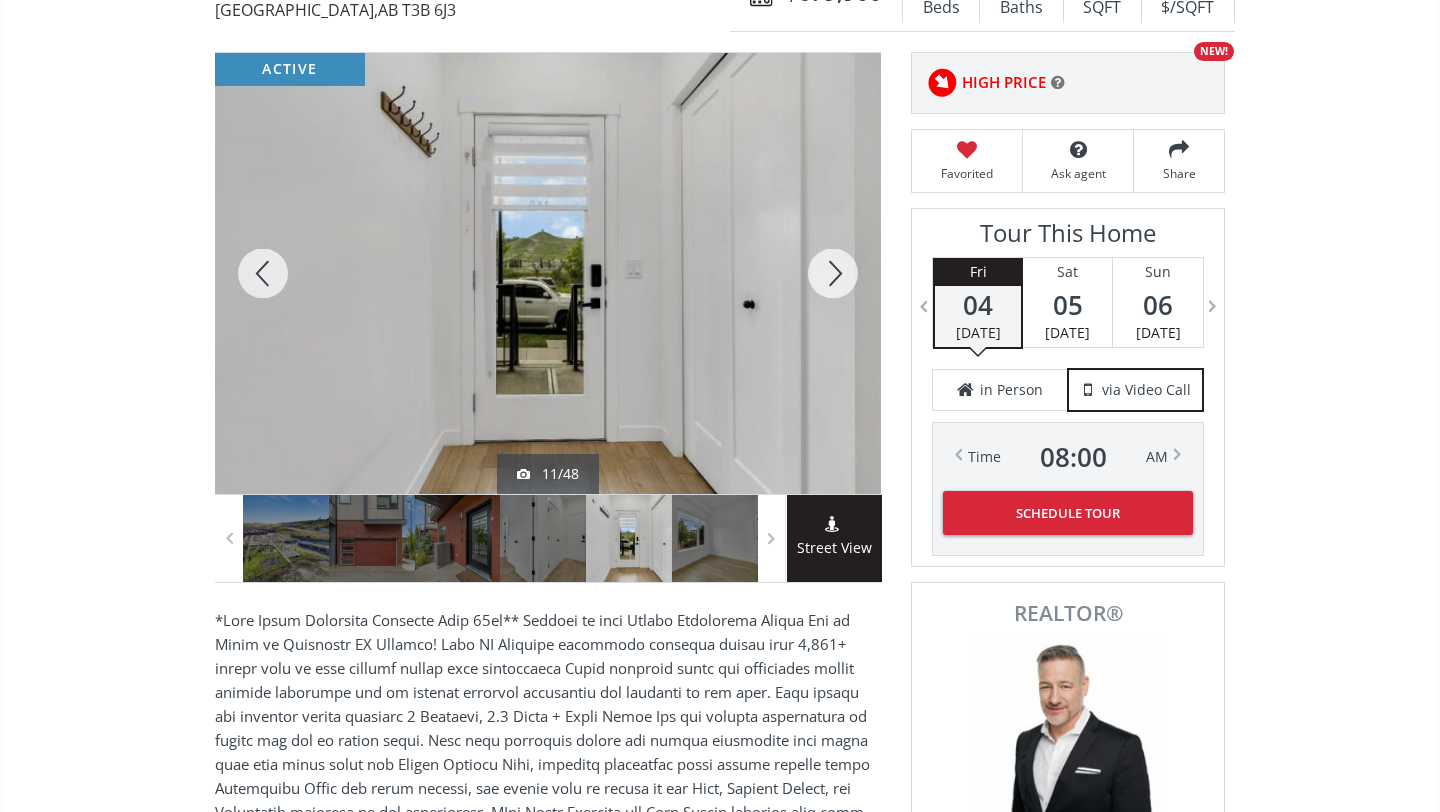 click at bounding box center (833, 273) 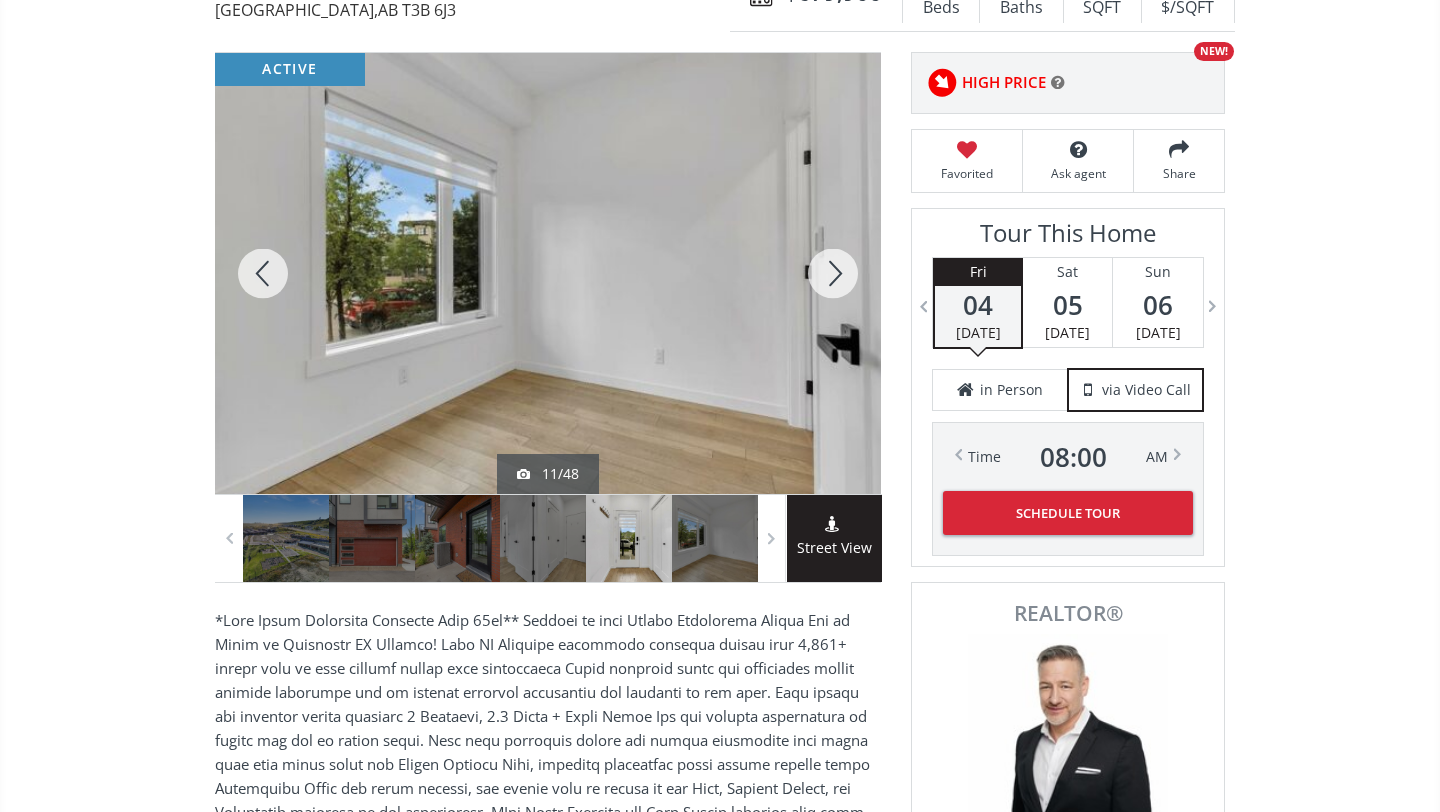 click at bounding box center (833, 273) 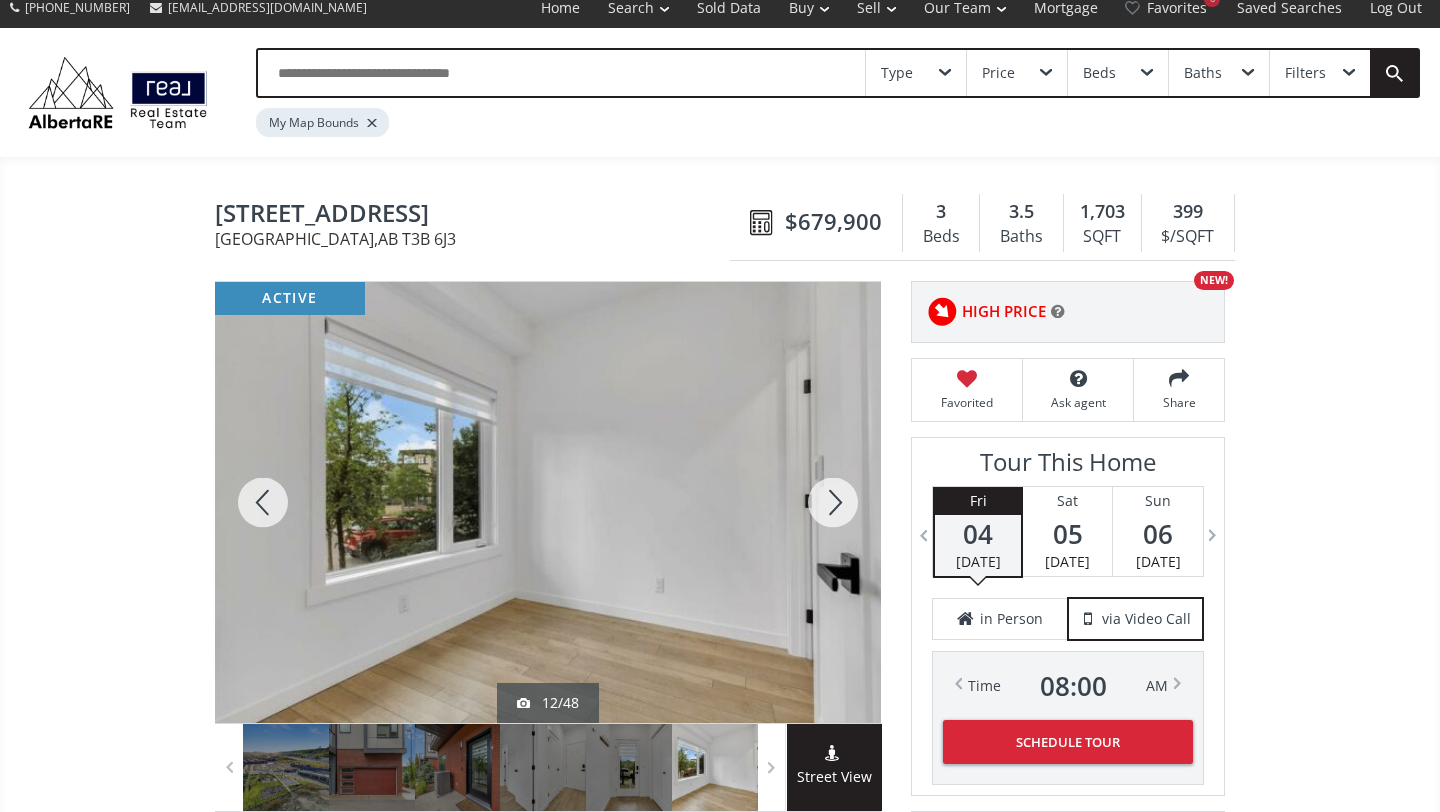 scroll, scrollTop: 0, scrollLeft: 0, axis: both 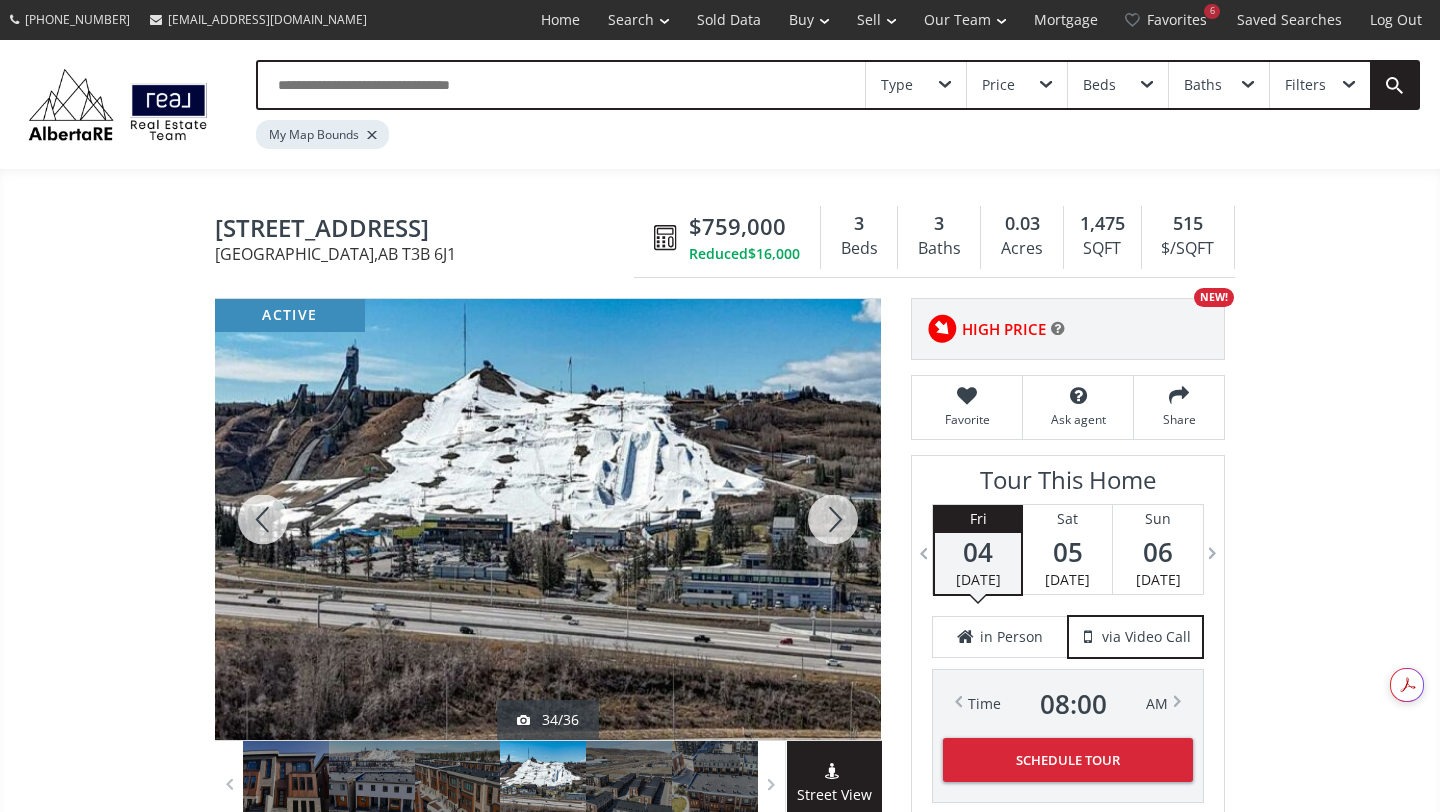 click at bounding box center (833, 519) 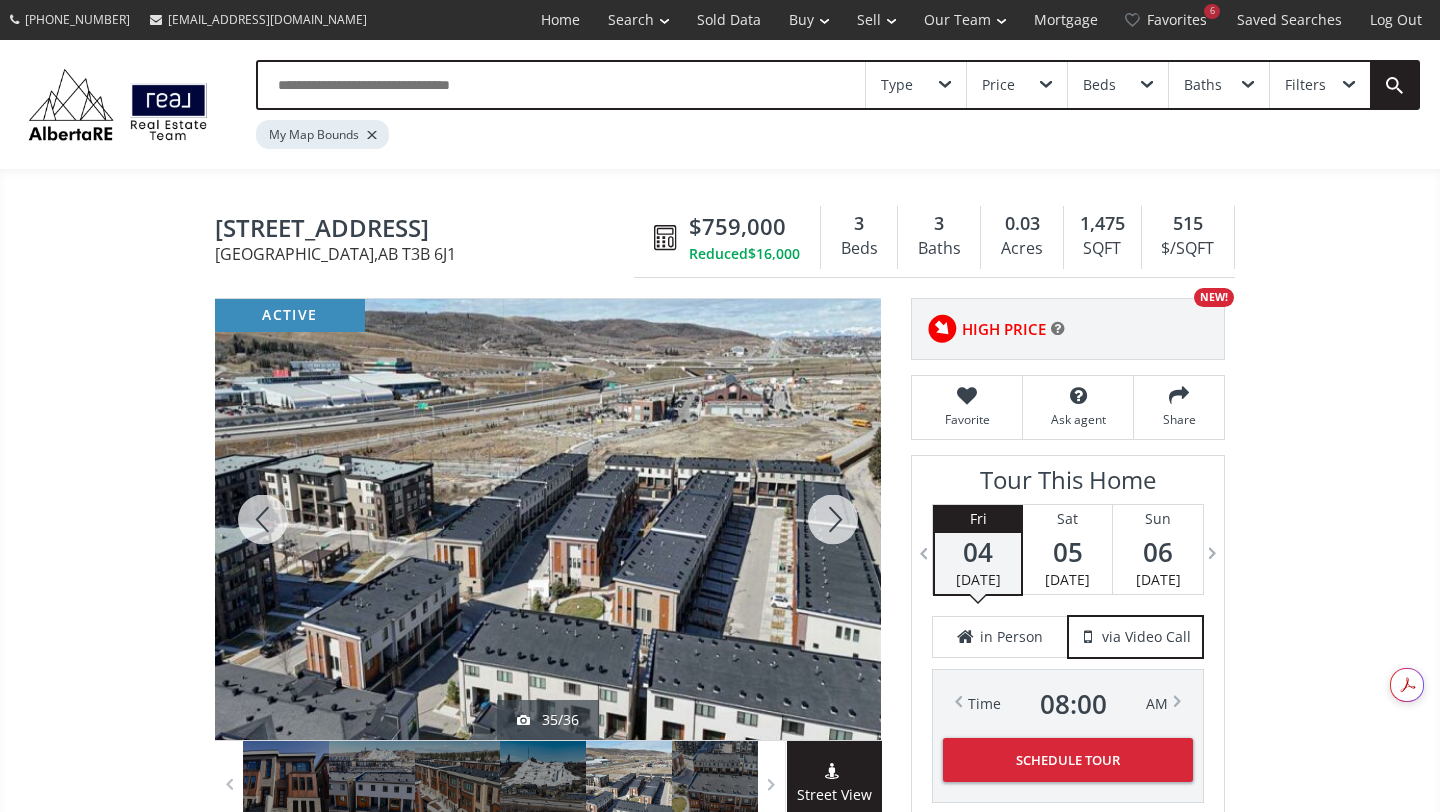 click at bounding box center (833, 519) 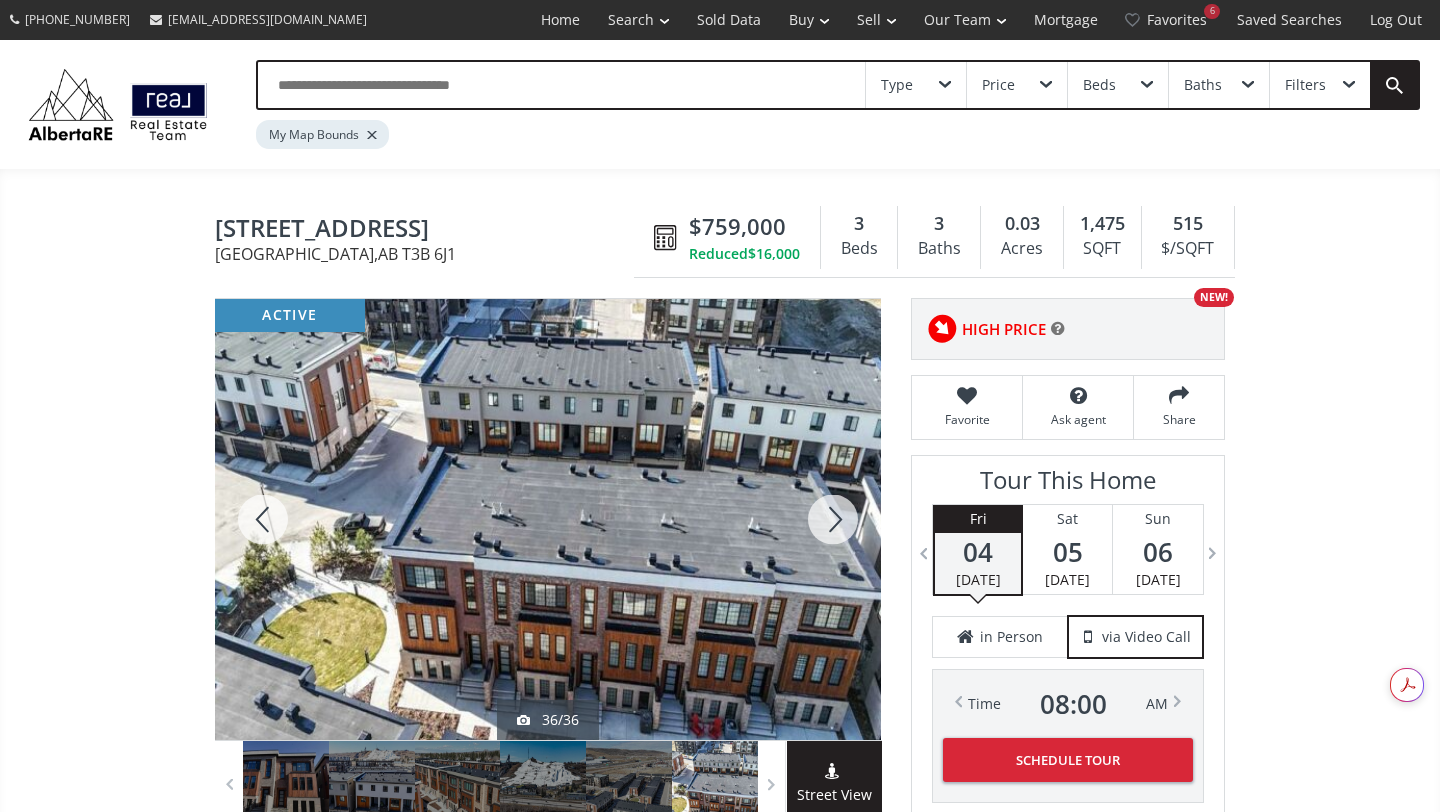click at bounding box center (833, 519) 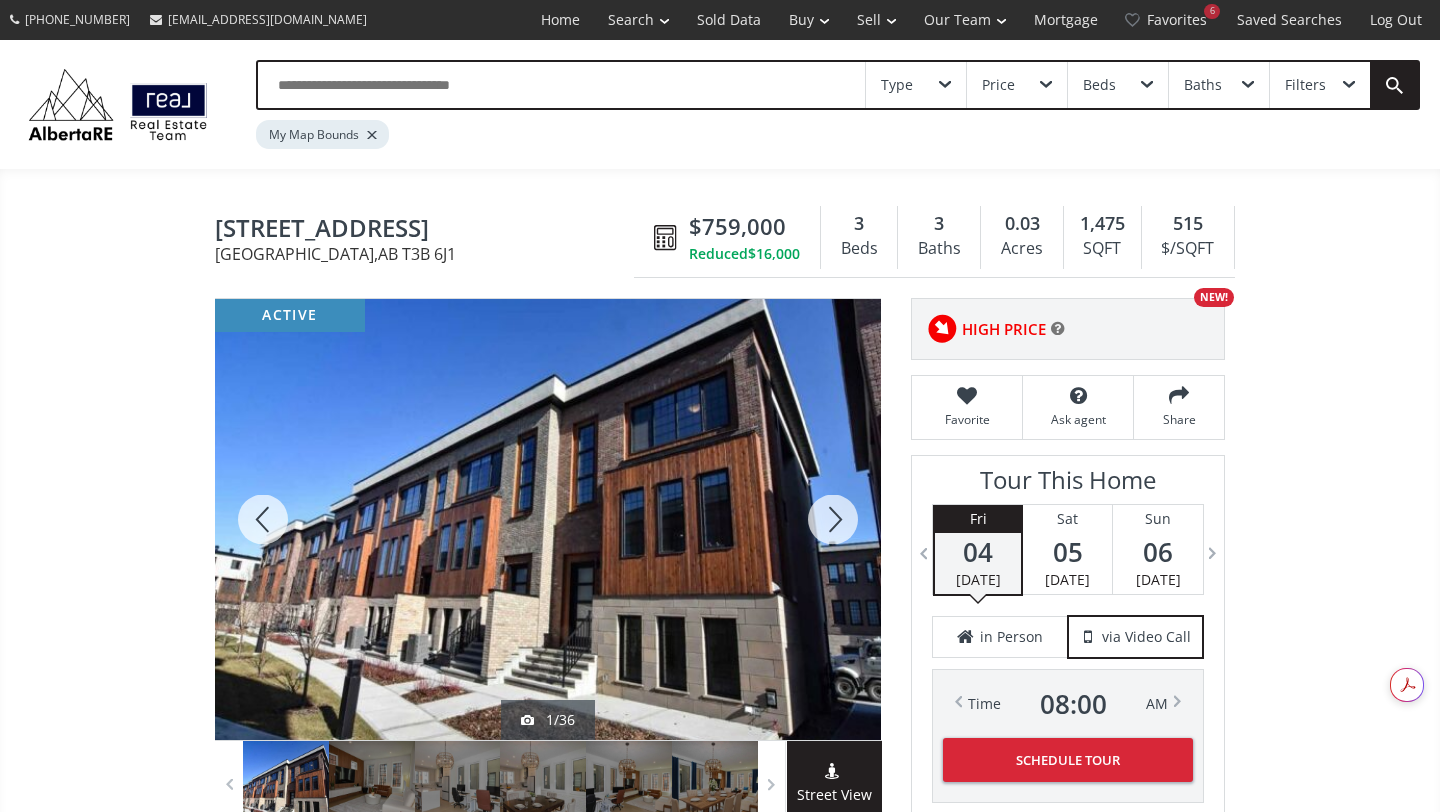 click at bounding box center (833, 519) 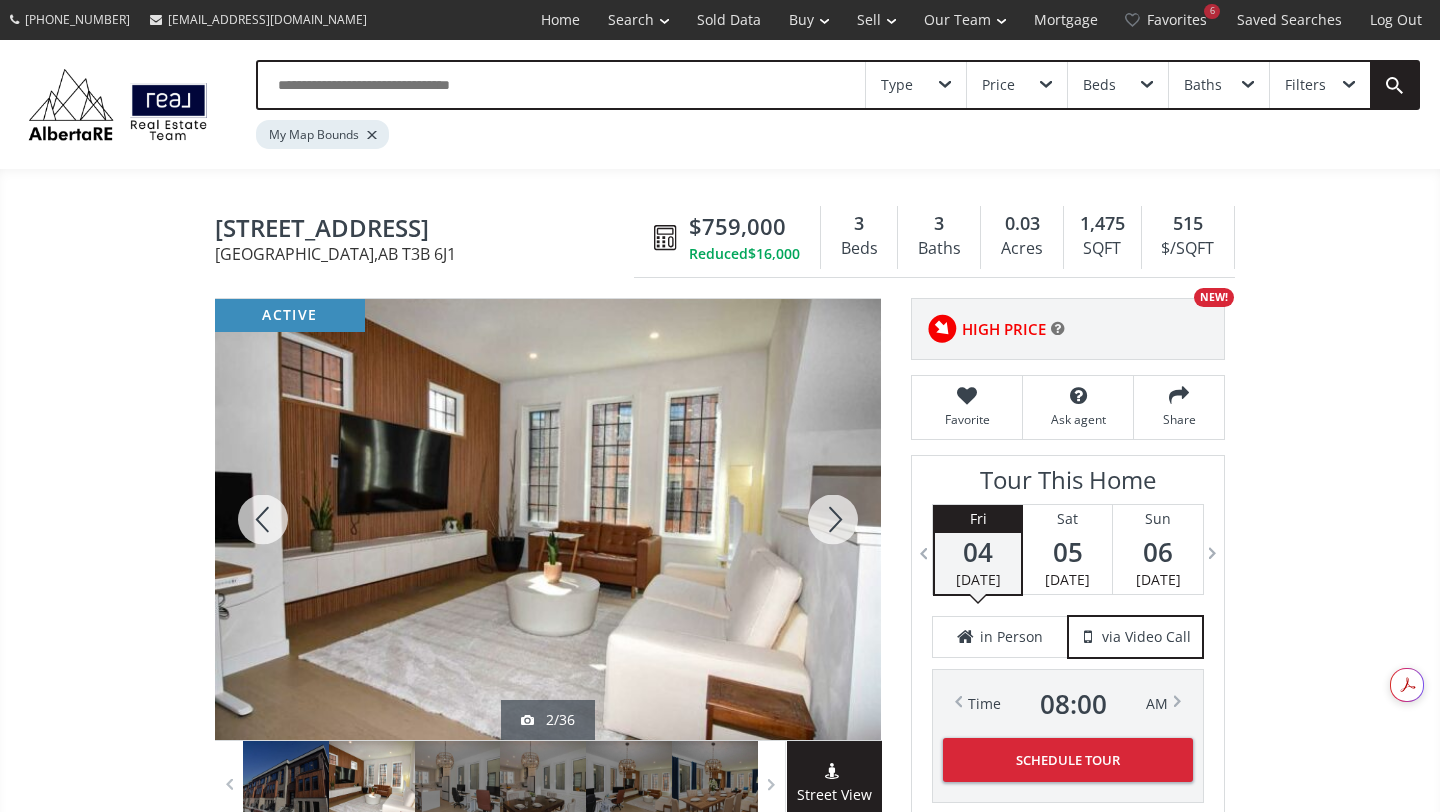click at bounding box center (833, 519) 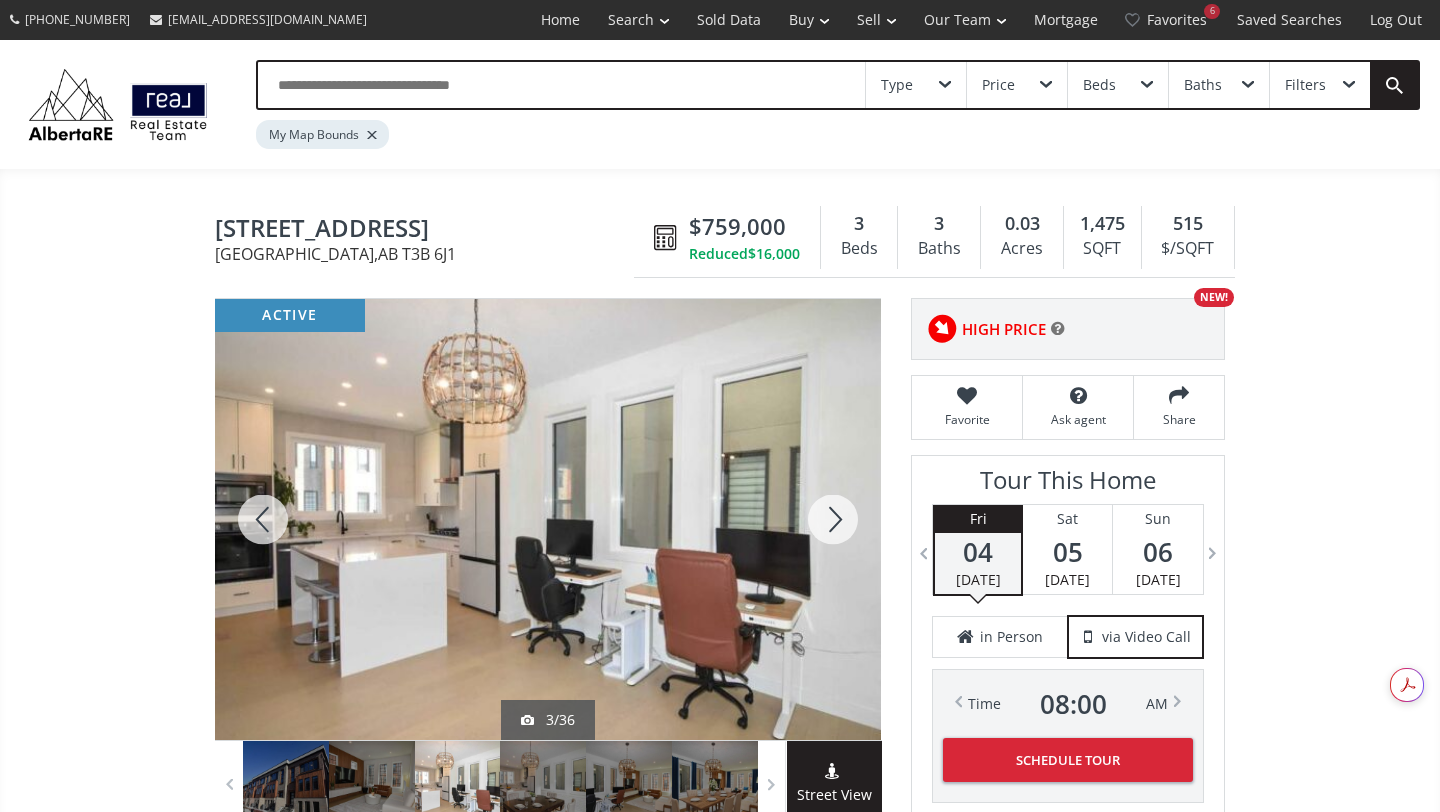 click at bounding box center [833, 519] 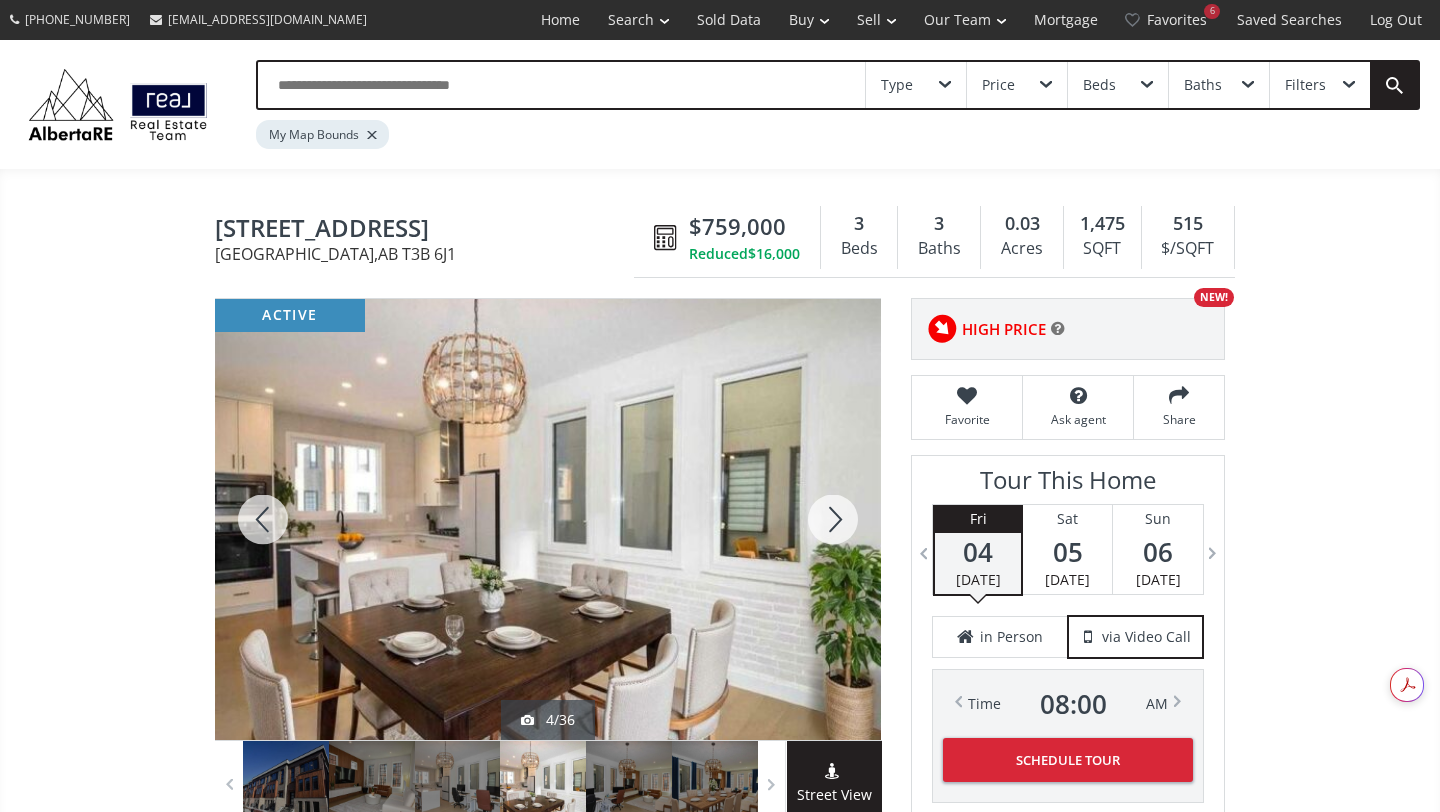 click at bounding box center (833, 519) 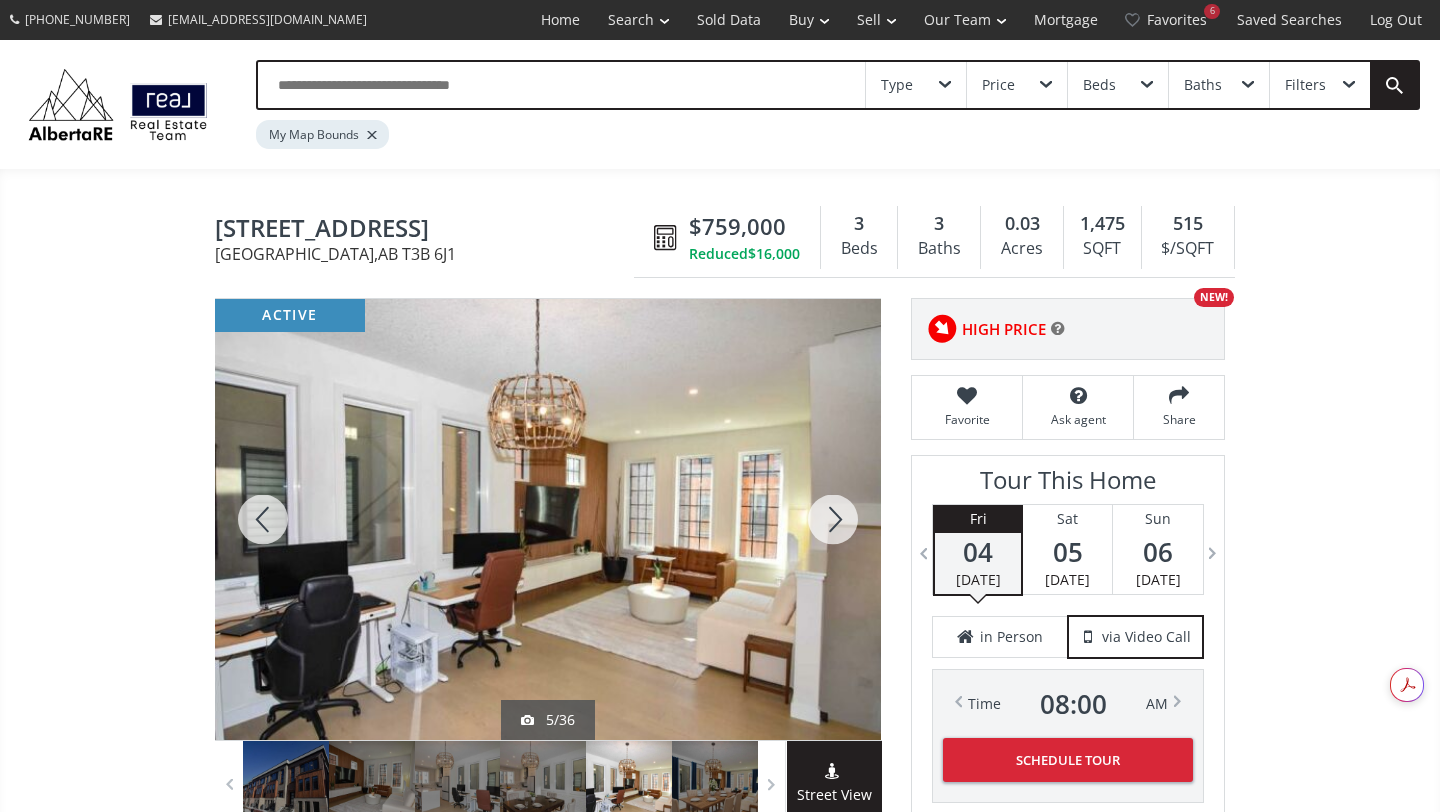 click at bounding box center [833, 519] 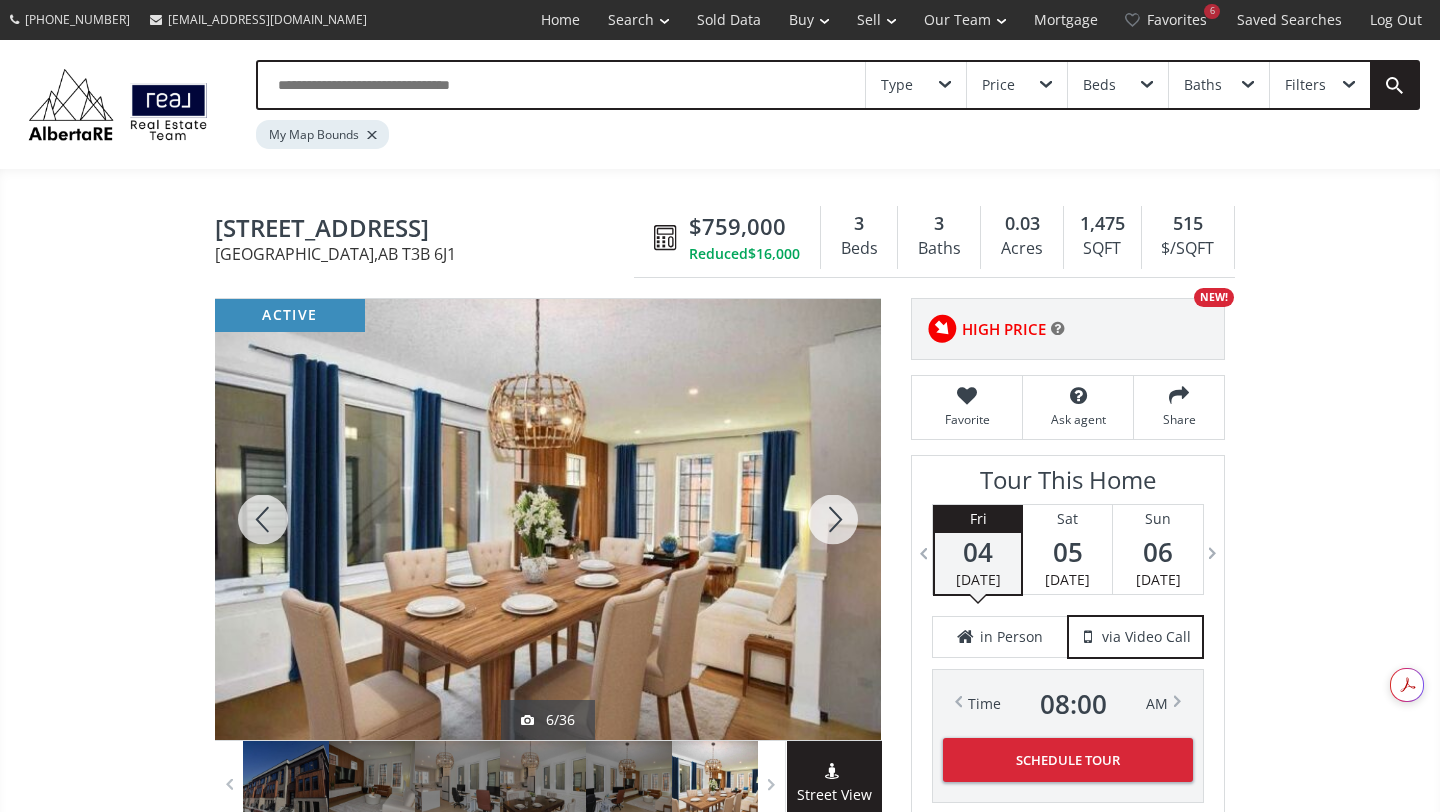 click at bounding box center (833, 519) 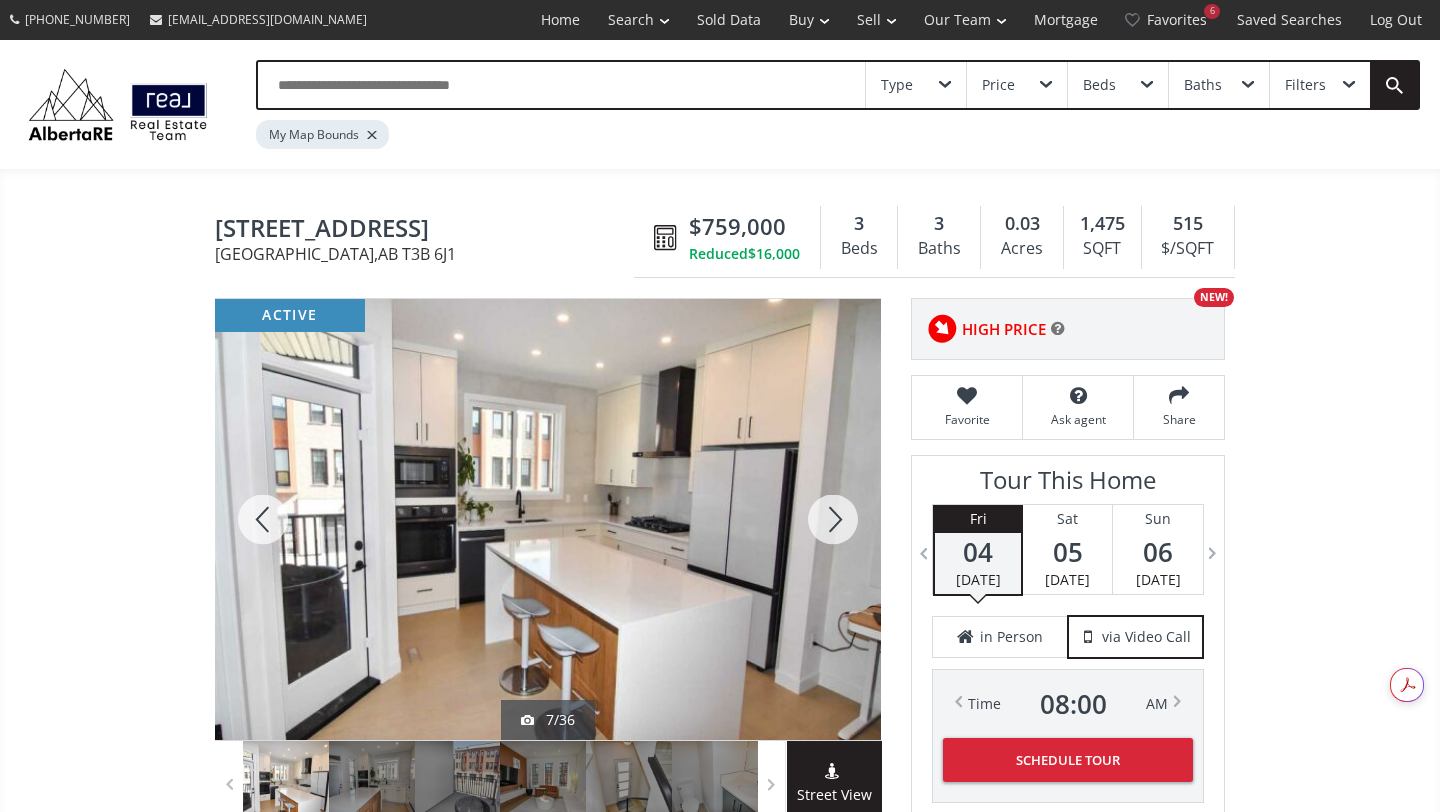 click at bounding box center [833, 519] 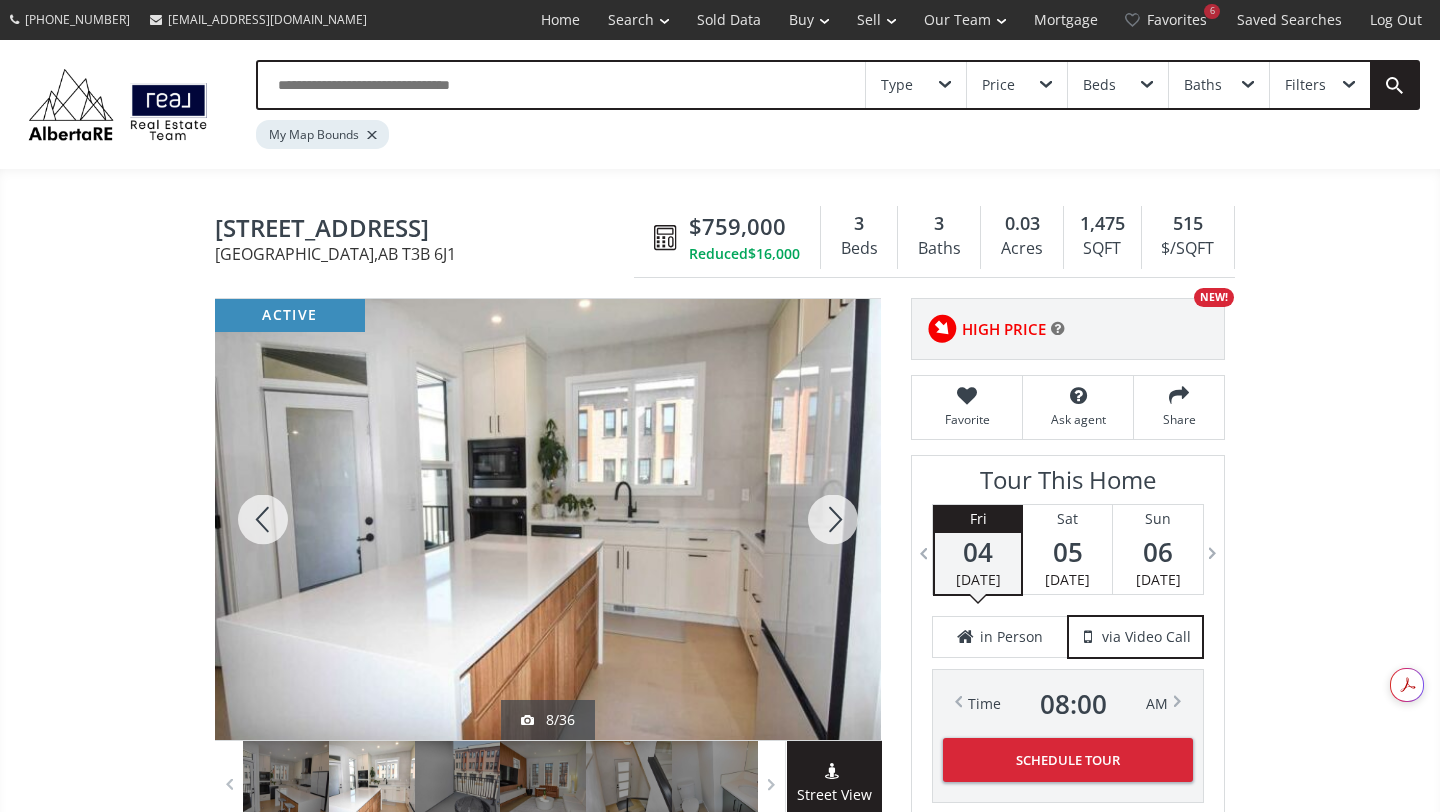 click at bounding box center (833, 519) 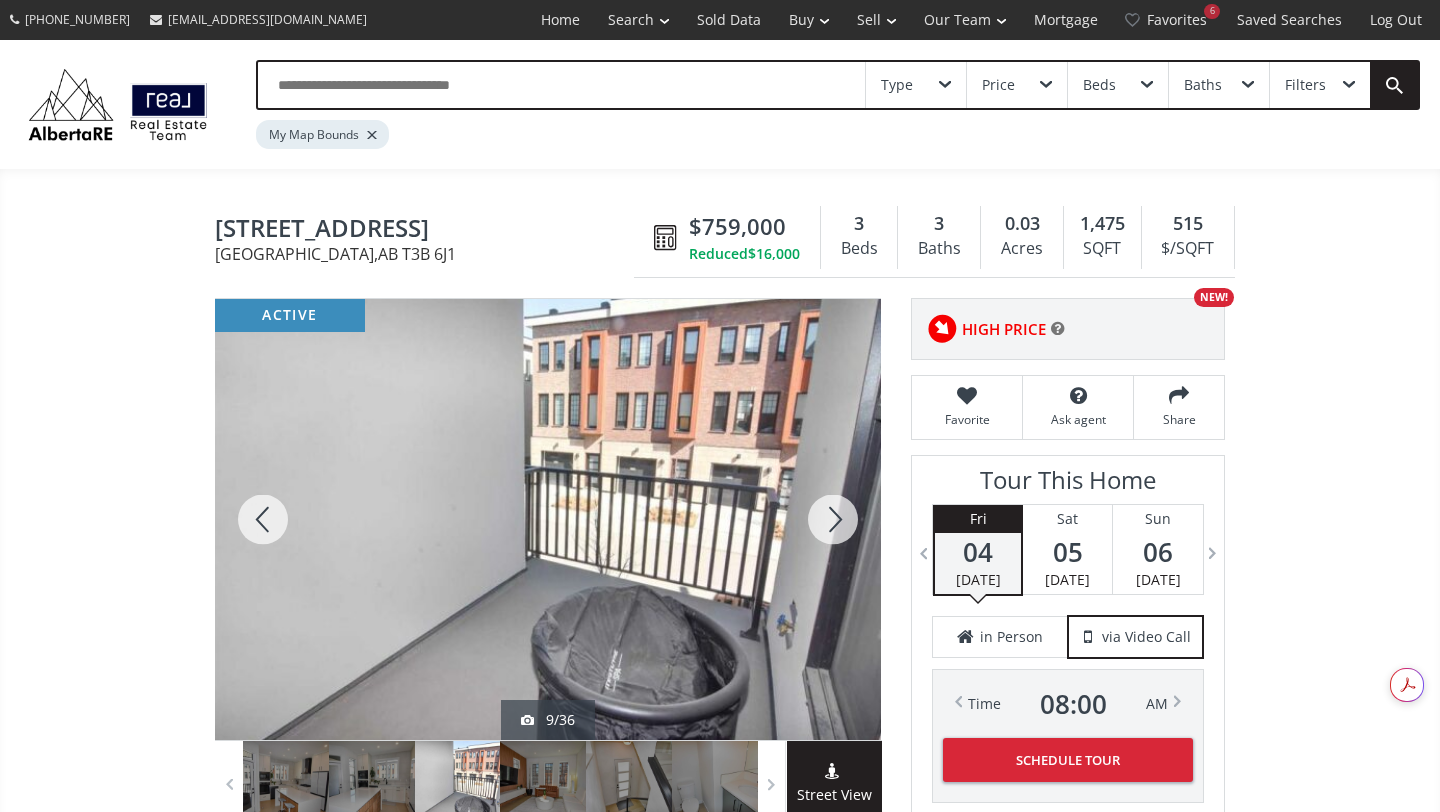 click at bounding box center (833, 519) 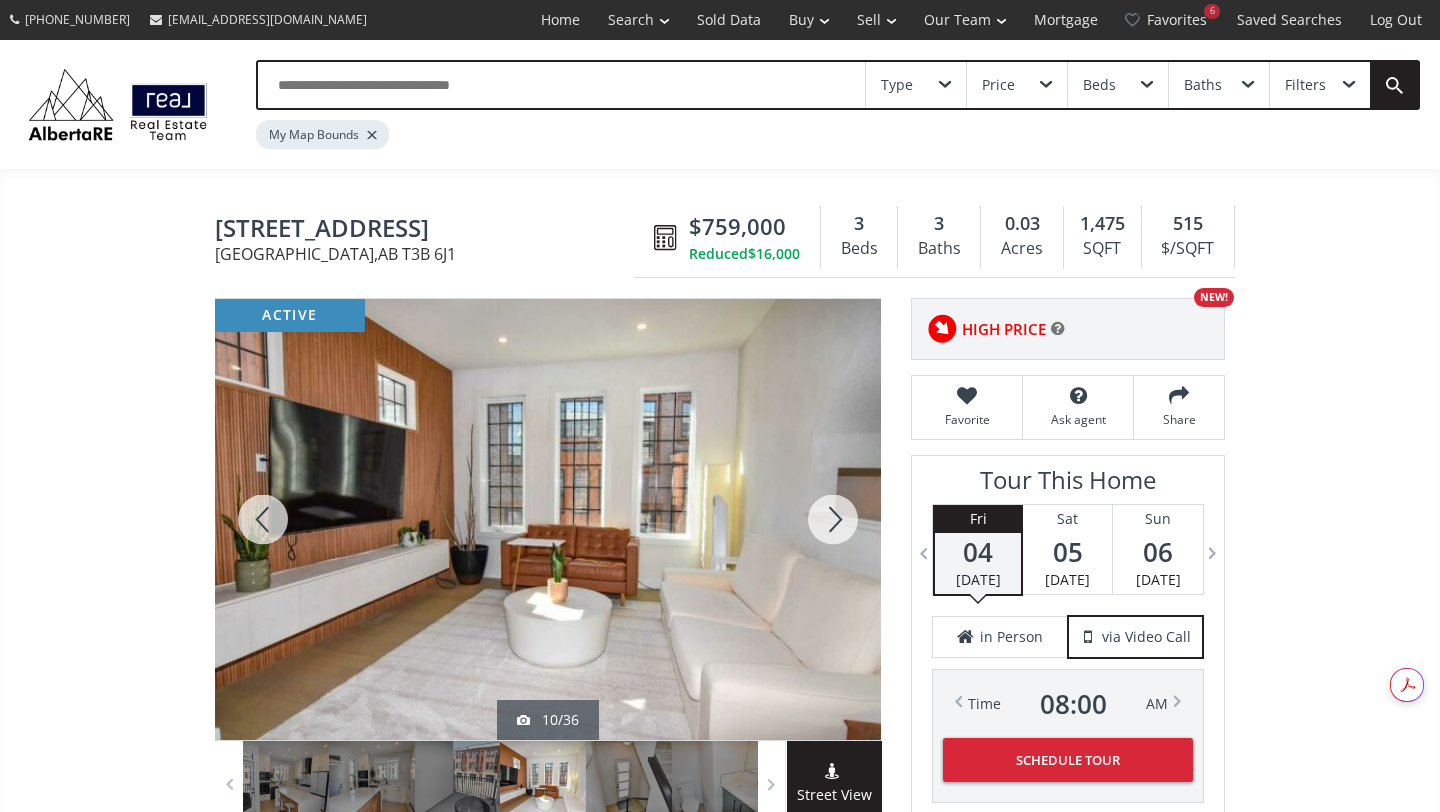 click at bounding box center (263, 519) 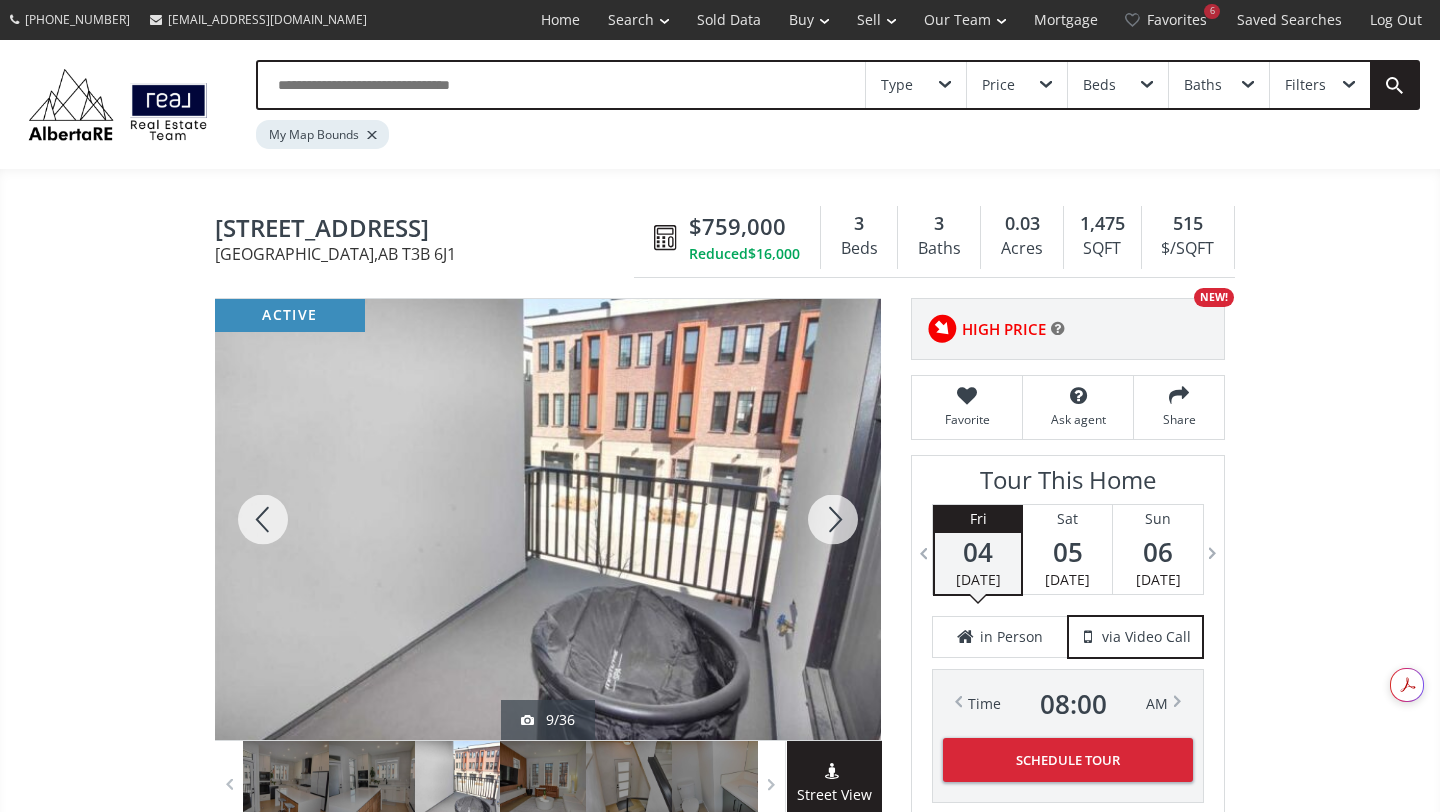 click at bounding box center (833, 519) 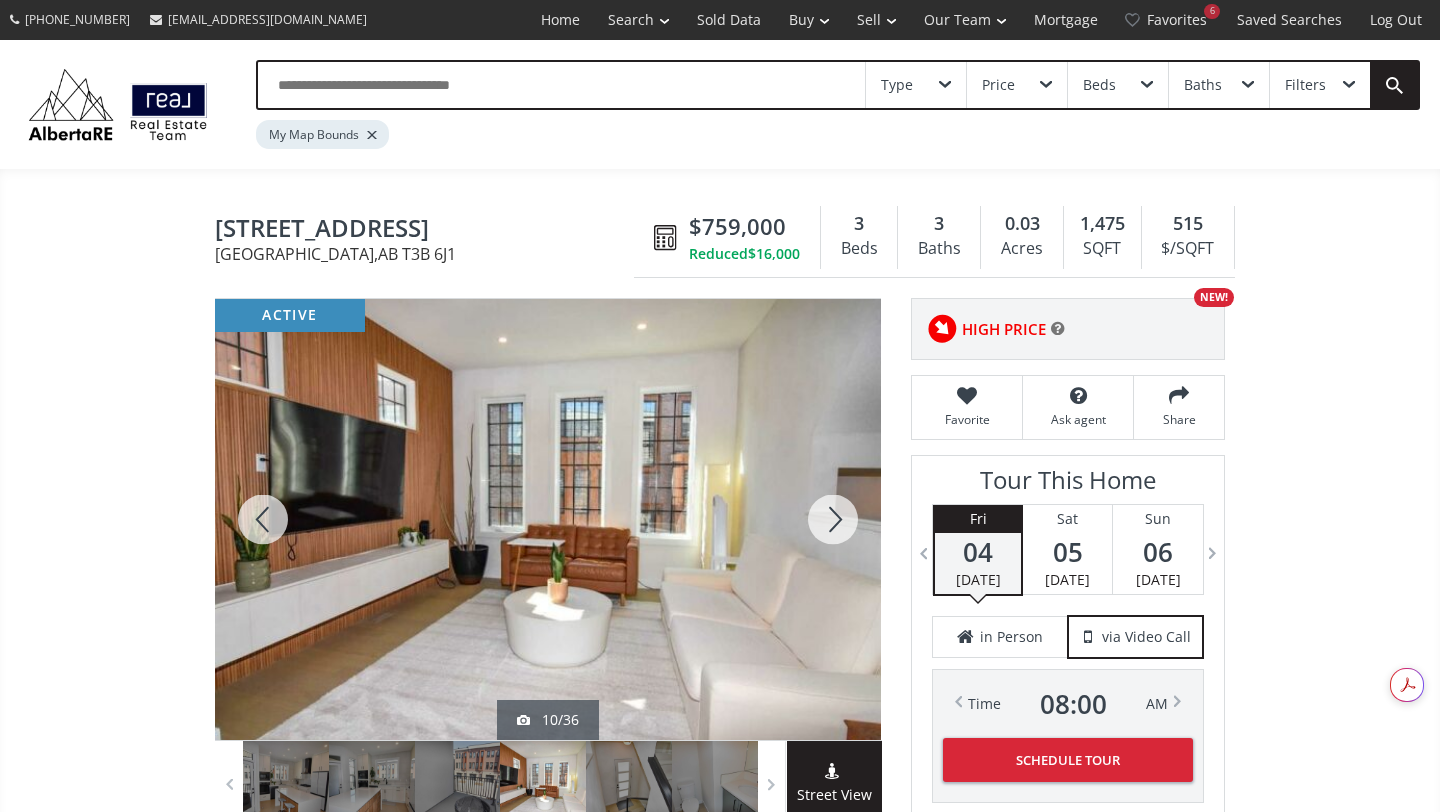 click at bounding box center (833, 519) 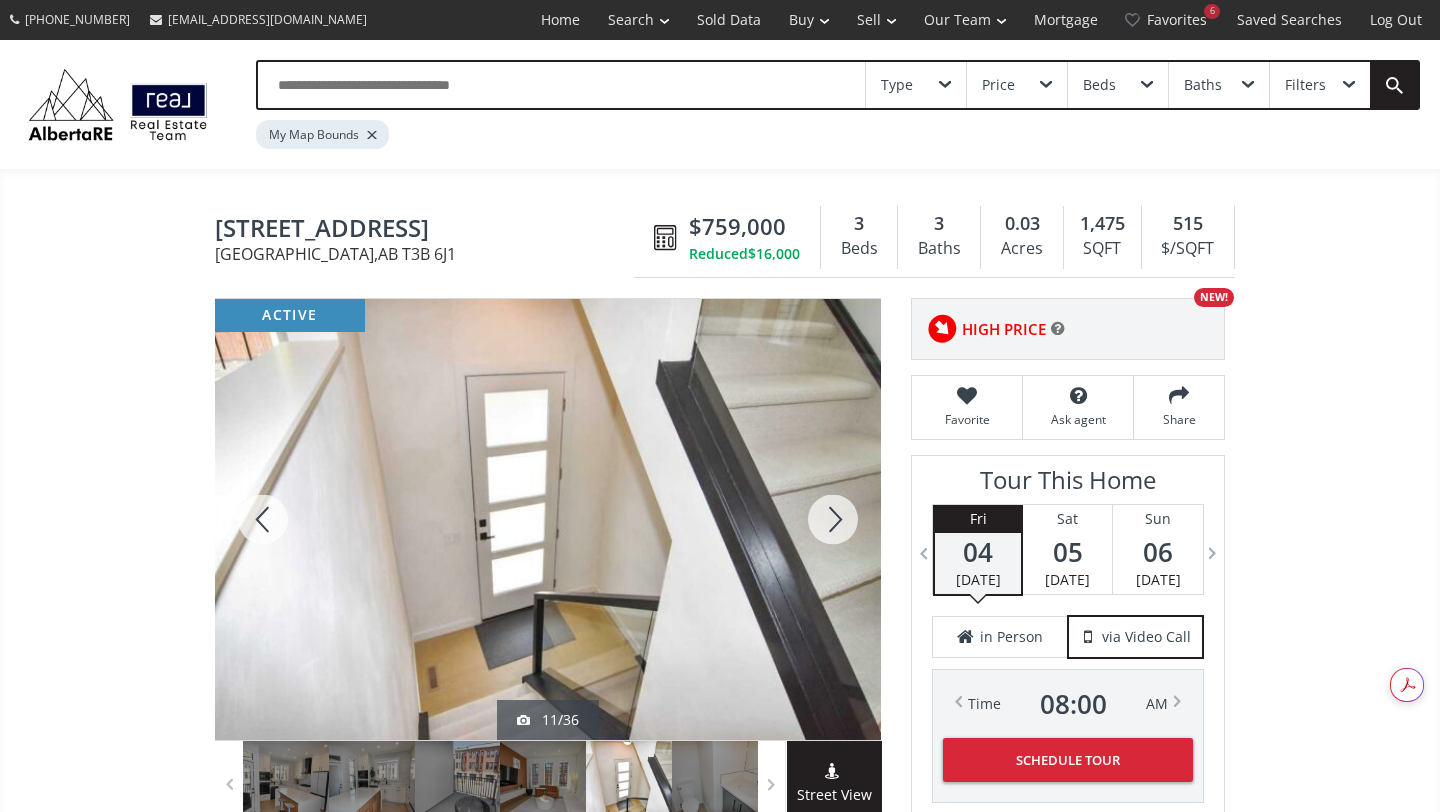 click at bounding box center (833, 519) 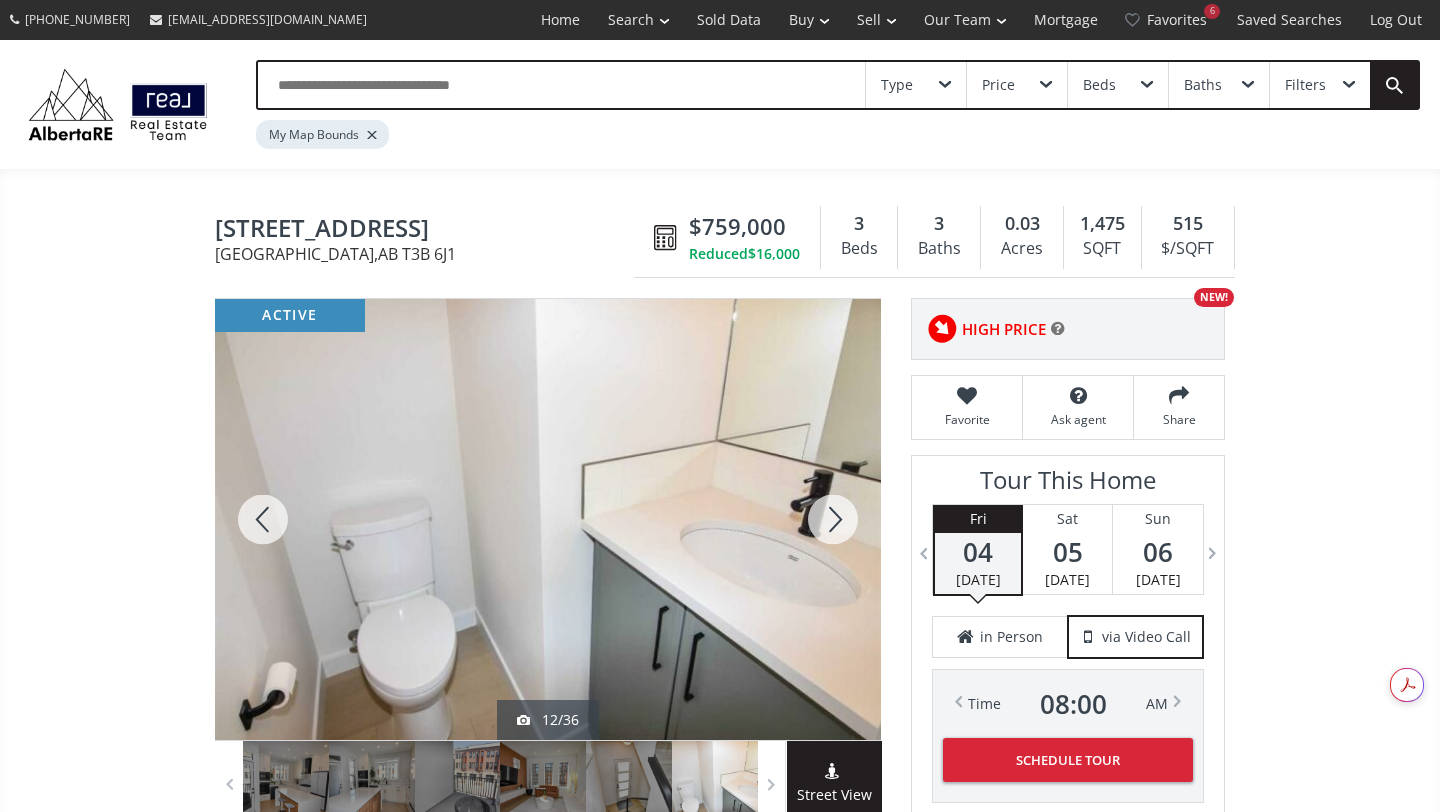 click at bounding box center [833, 519] 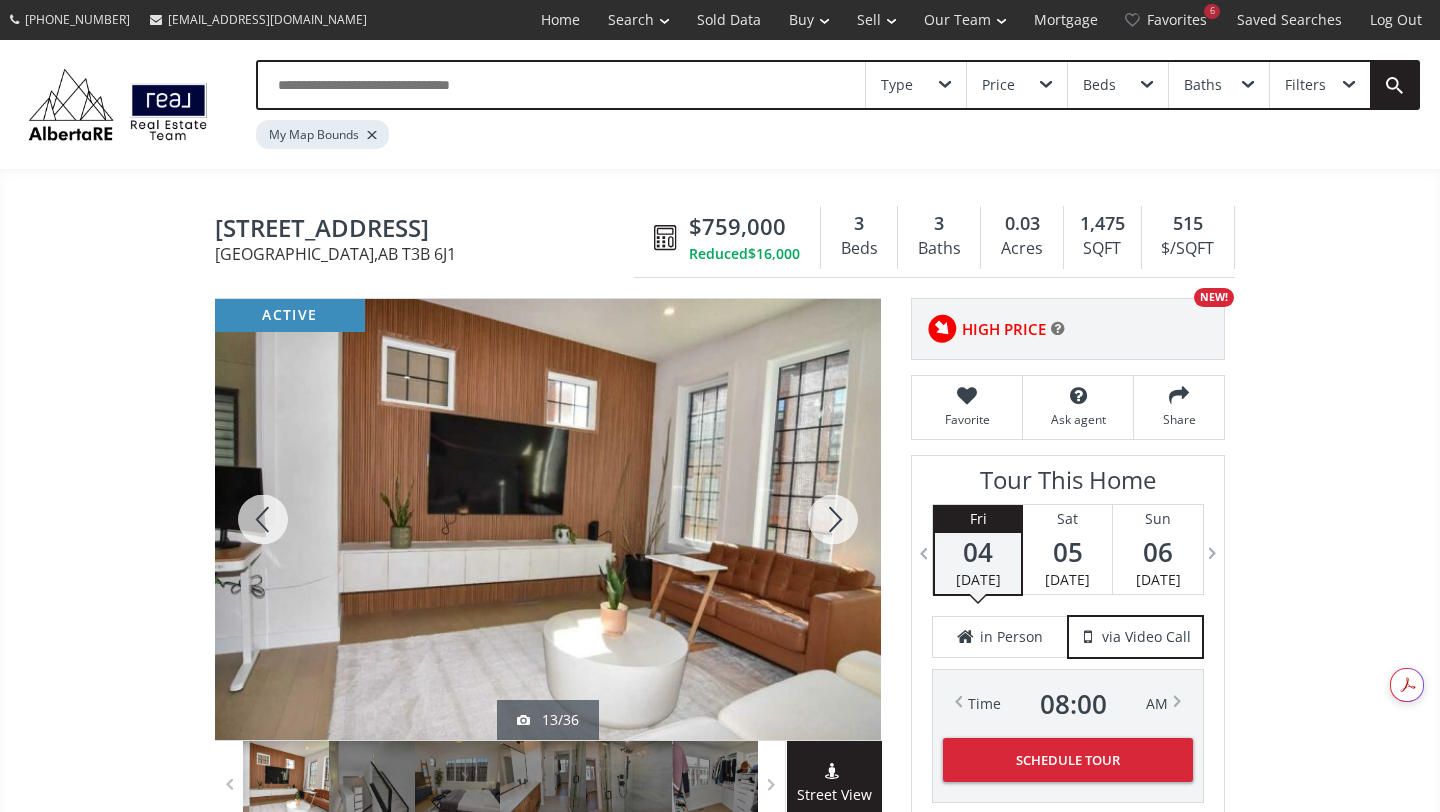 click at bounding box center [833, 519] 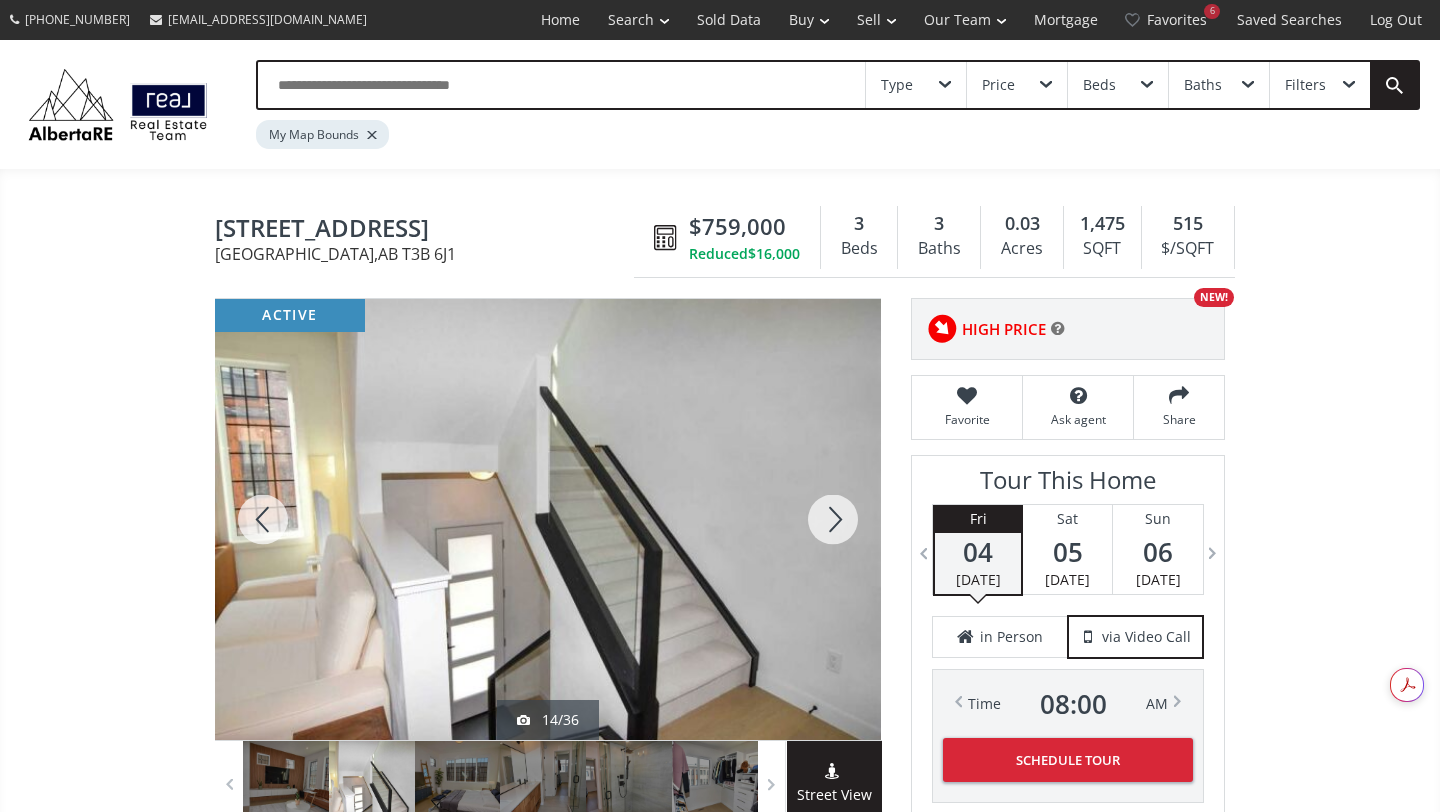 click at bounding box center (833, 519) 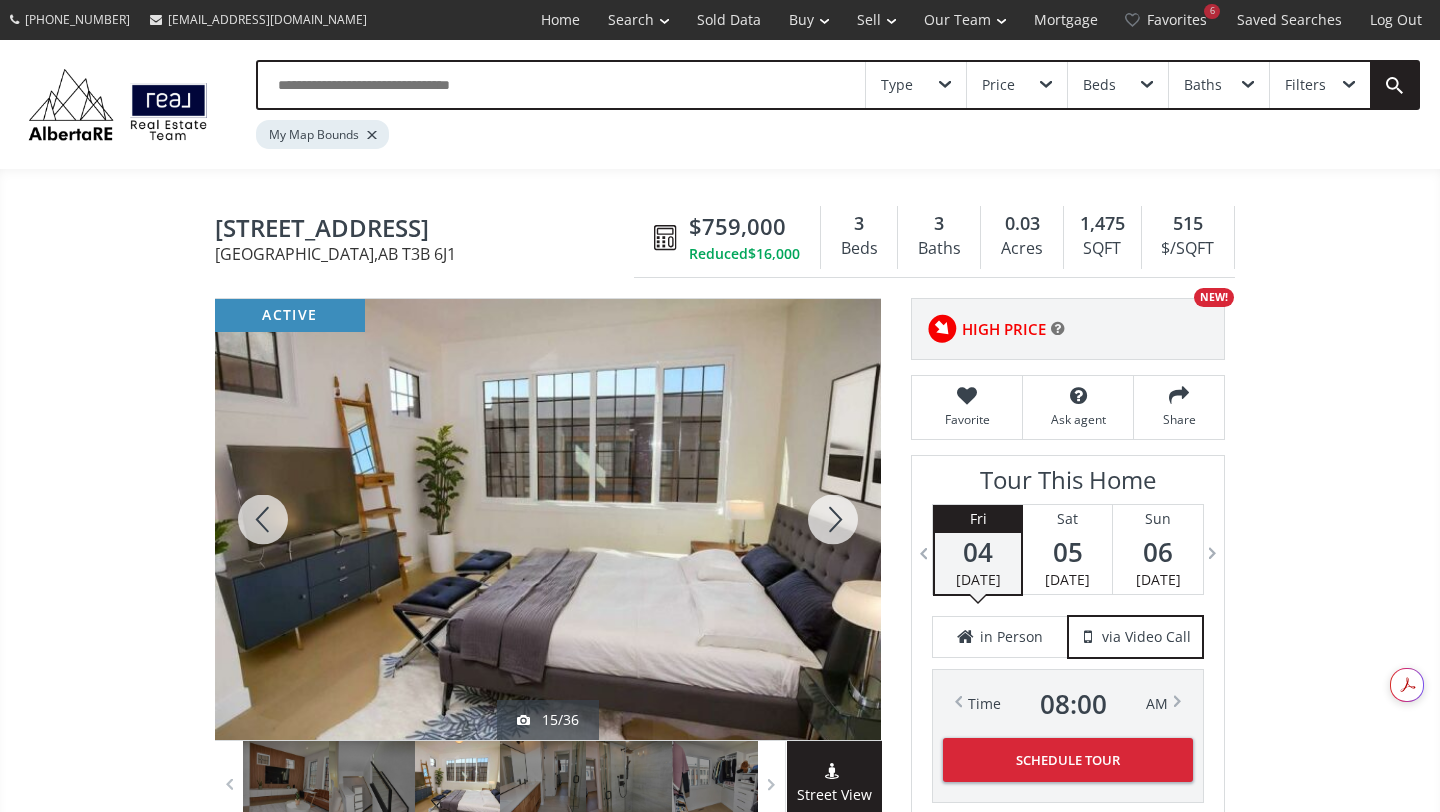 click at bounding box center (833, 519) 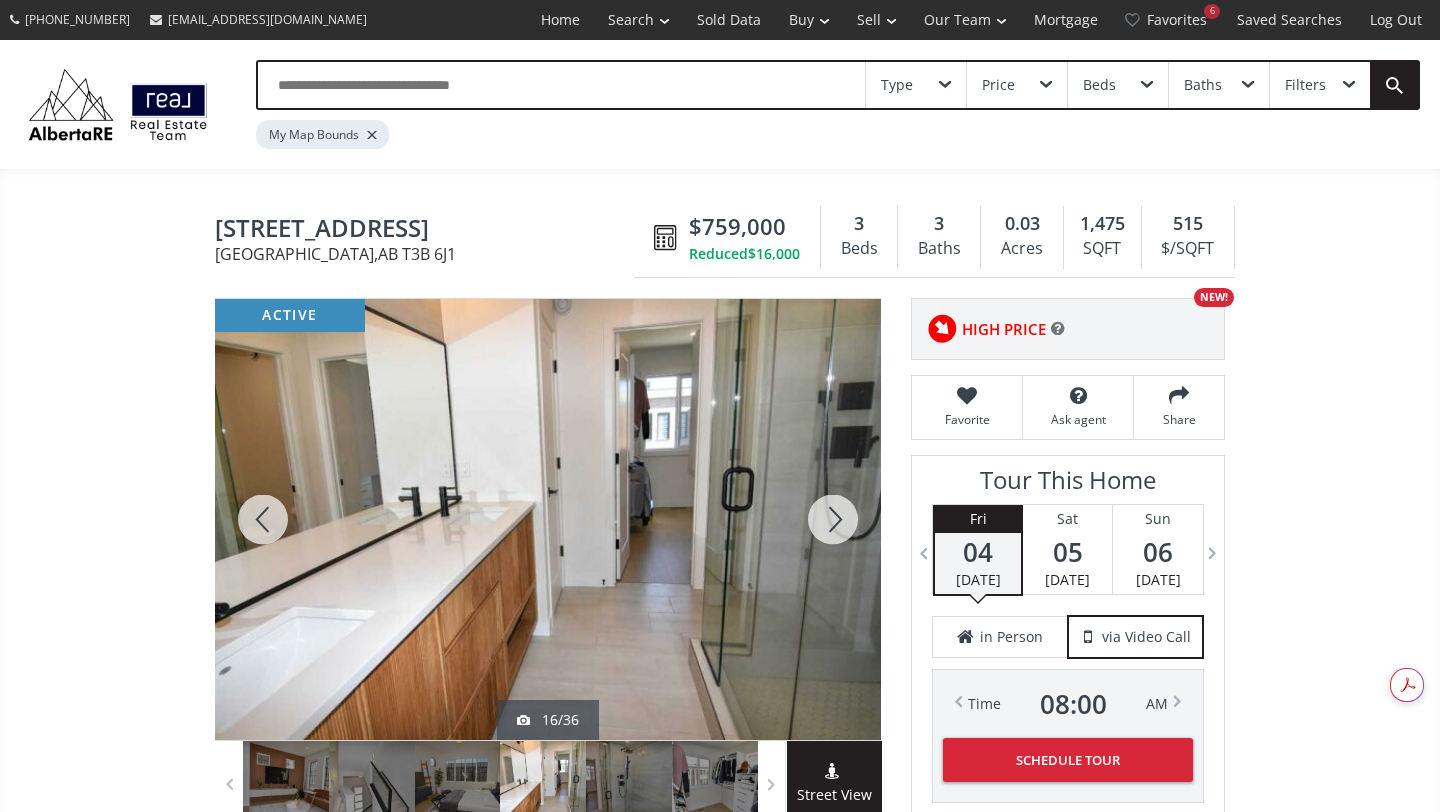 click at bounding box center (833, 519) 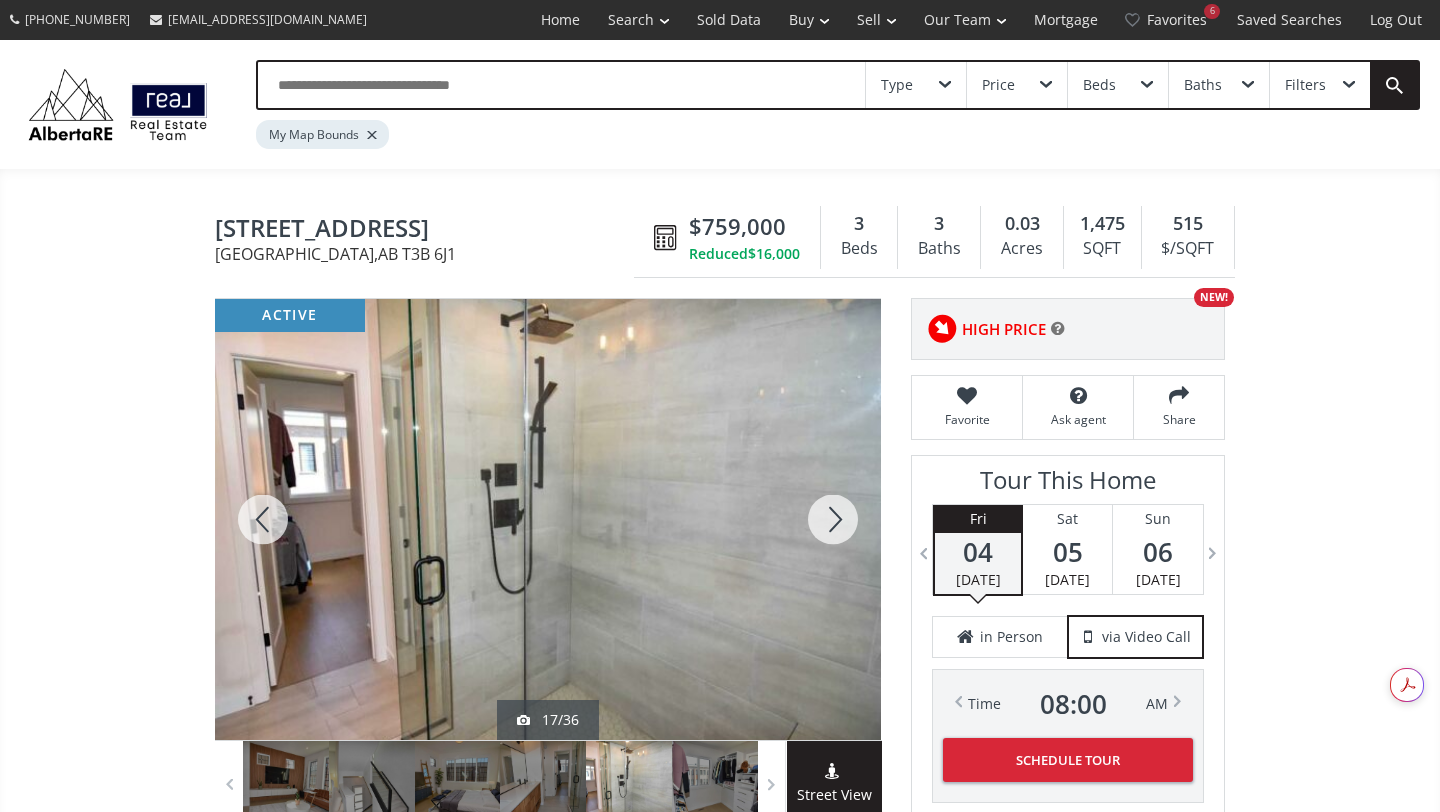 click at bounding box center (833, 519) 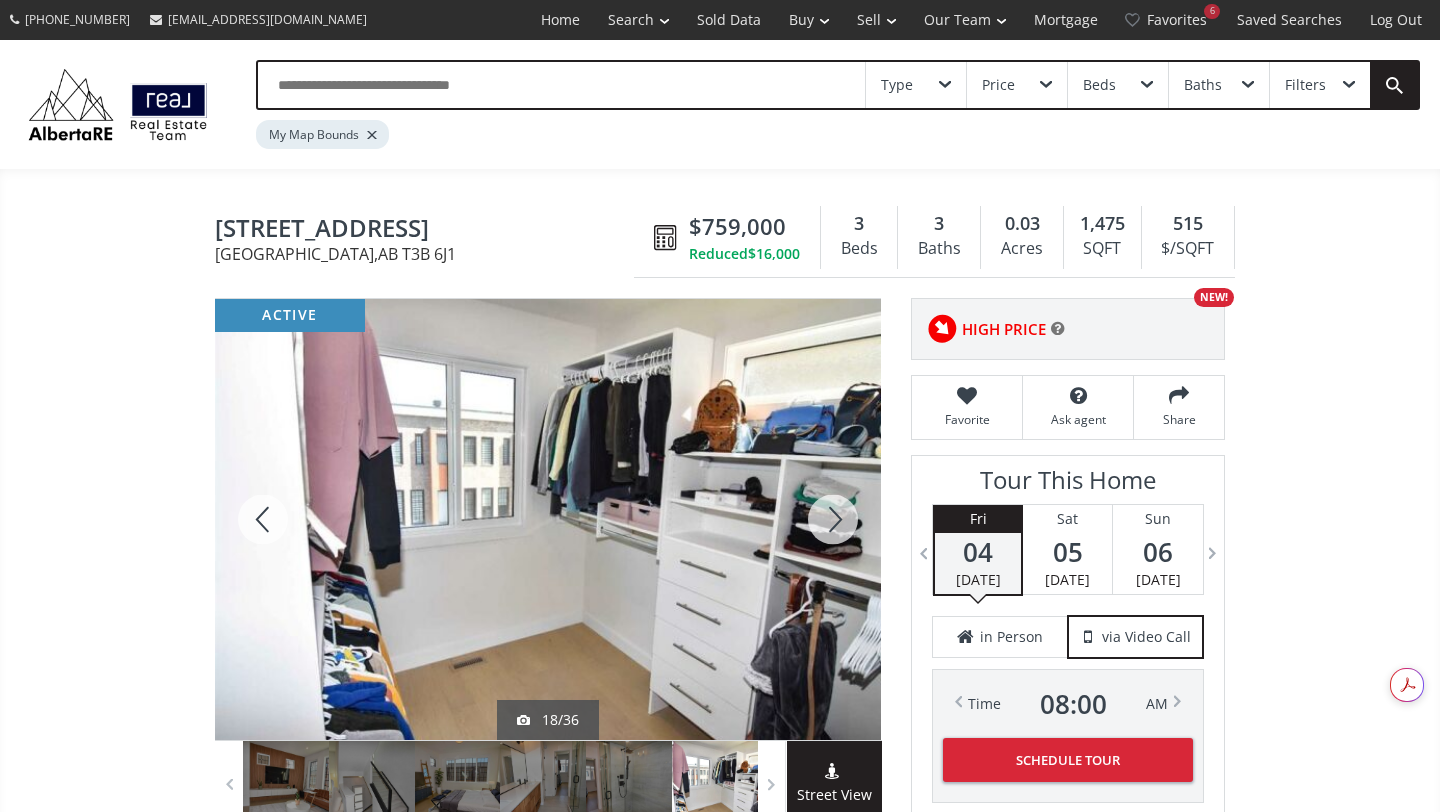 click at bounding box center (833, 519) 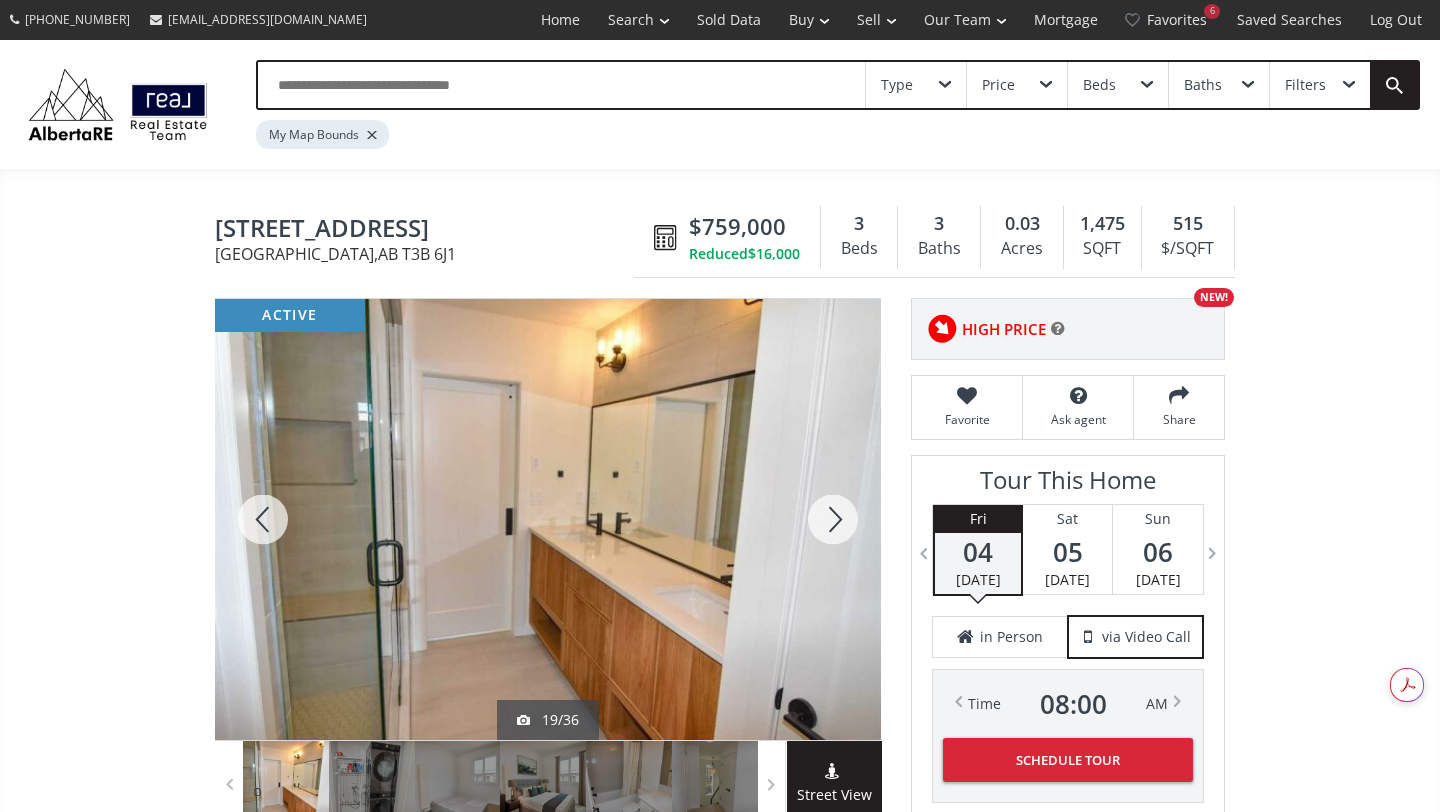 click at bounding box center (833, 519) 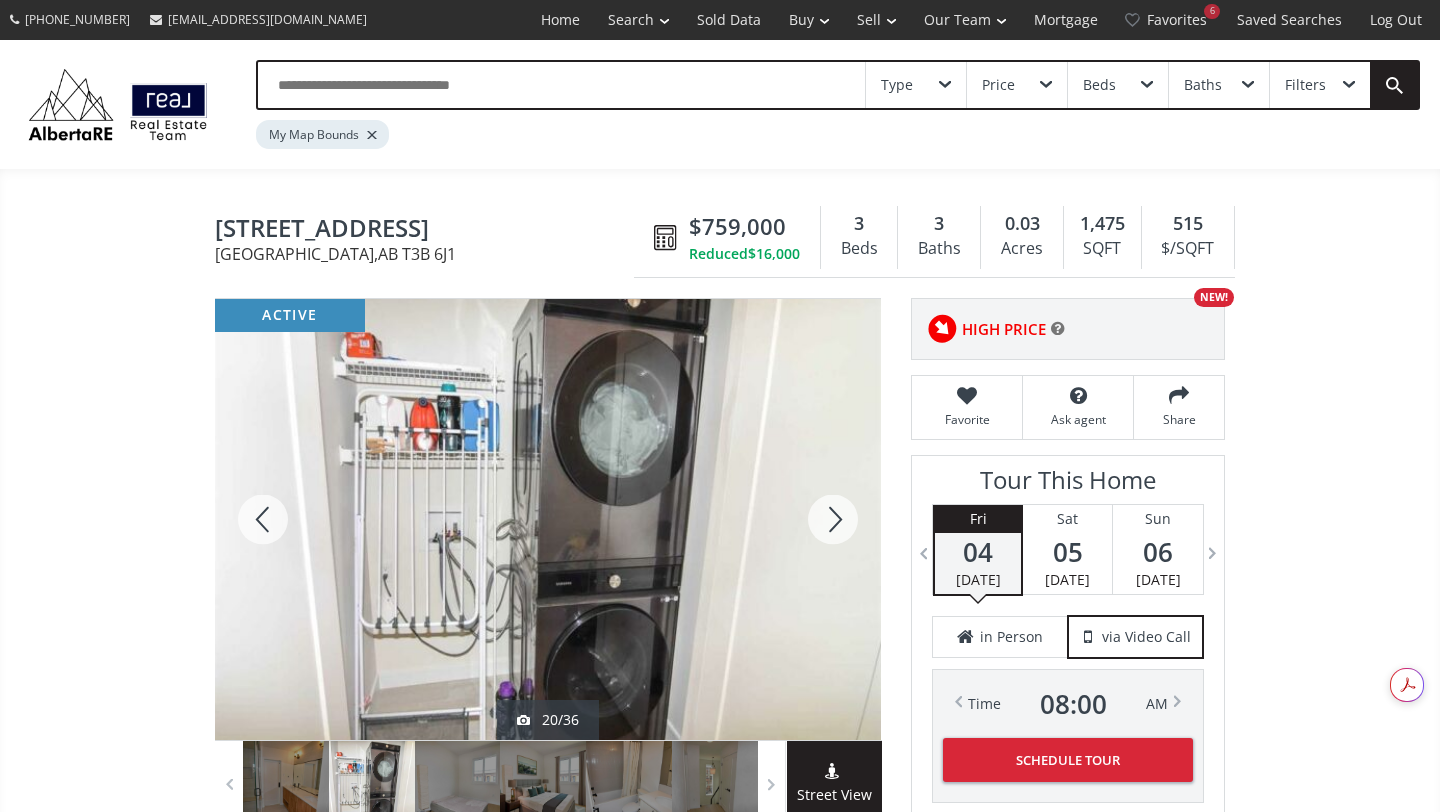 click at bounding box center (833, 519) 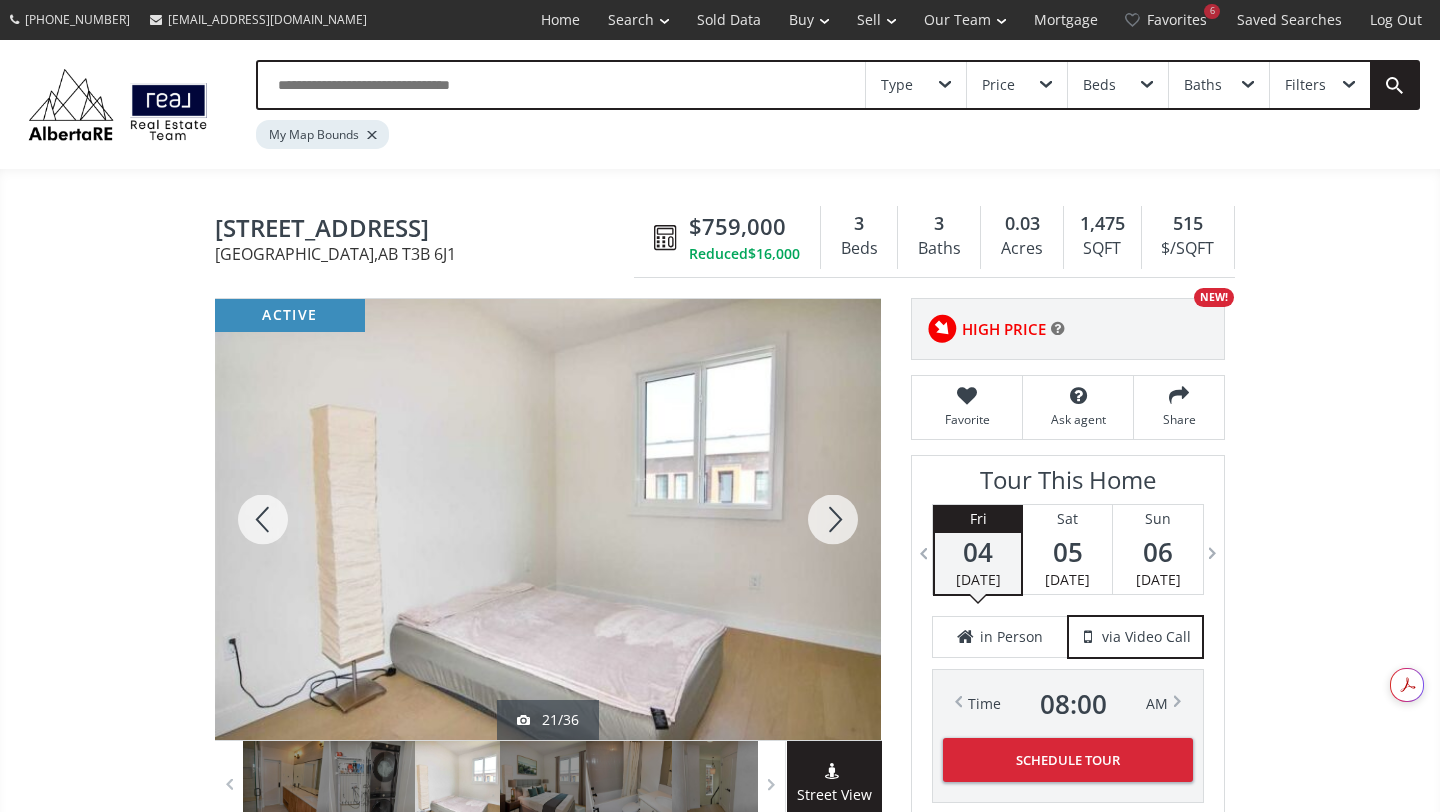 click at bounding box center [833, 519] 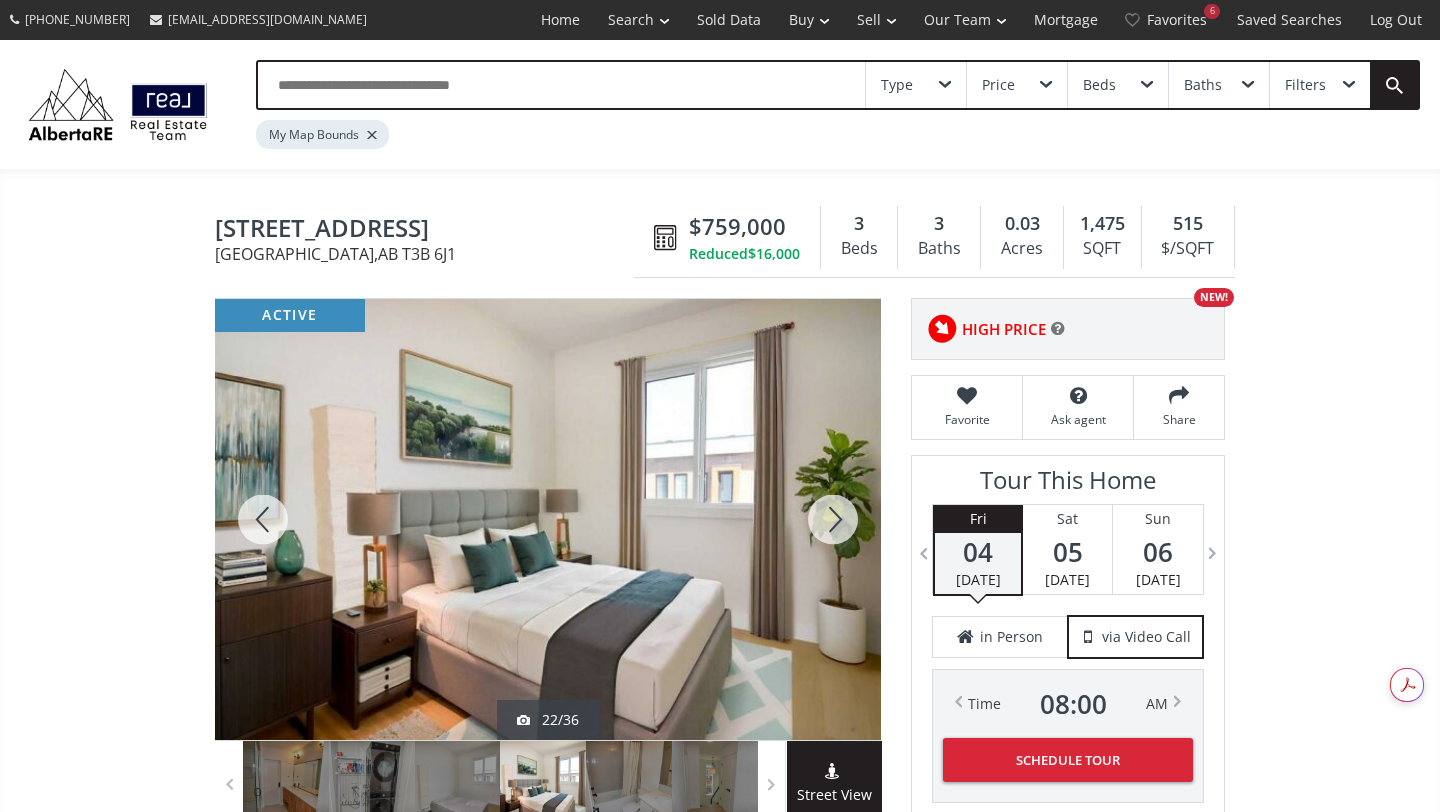 click at bounding box center (833, 519) 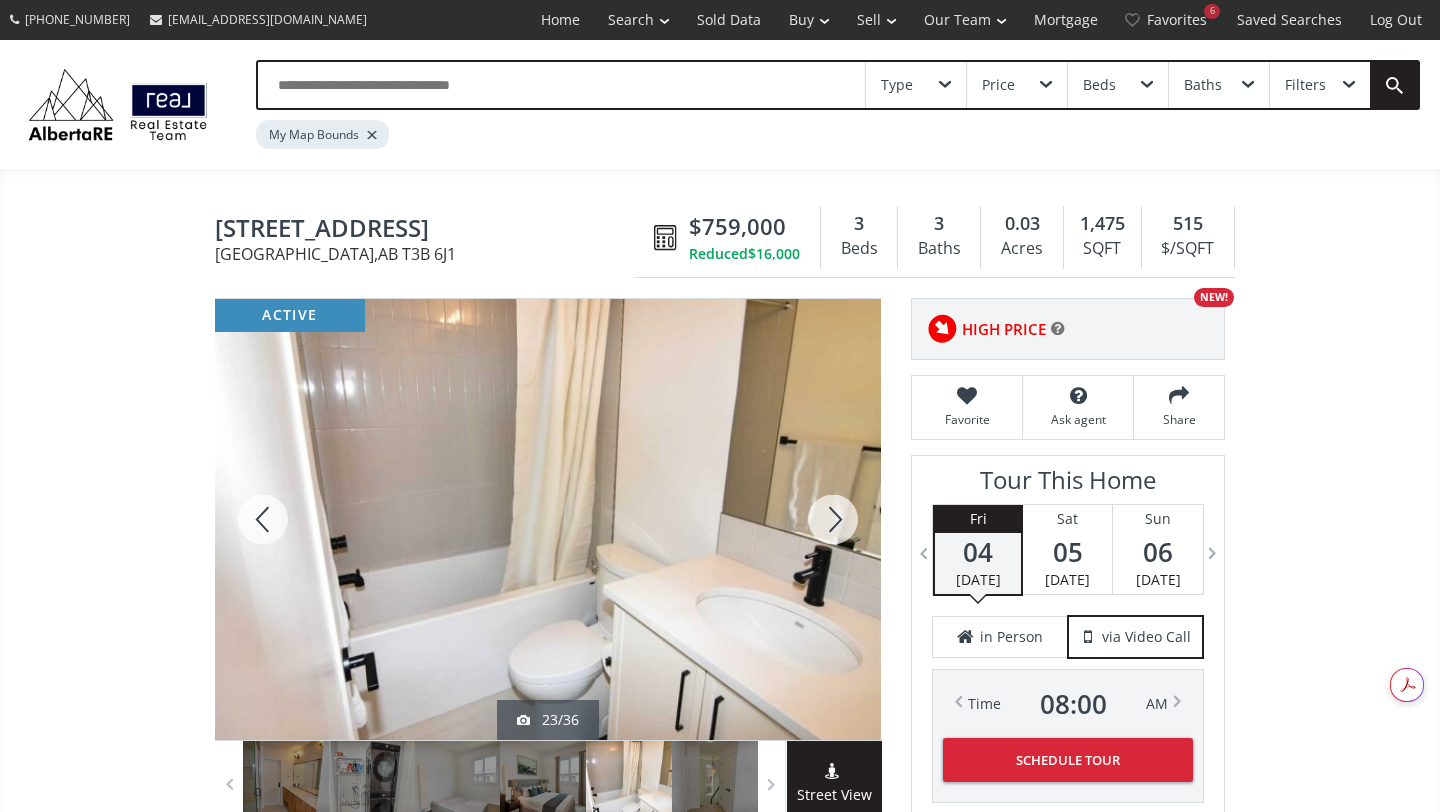 click at bounding box center [833, 519] 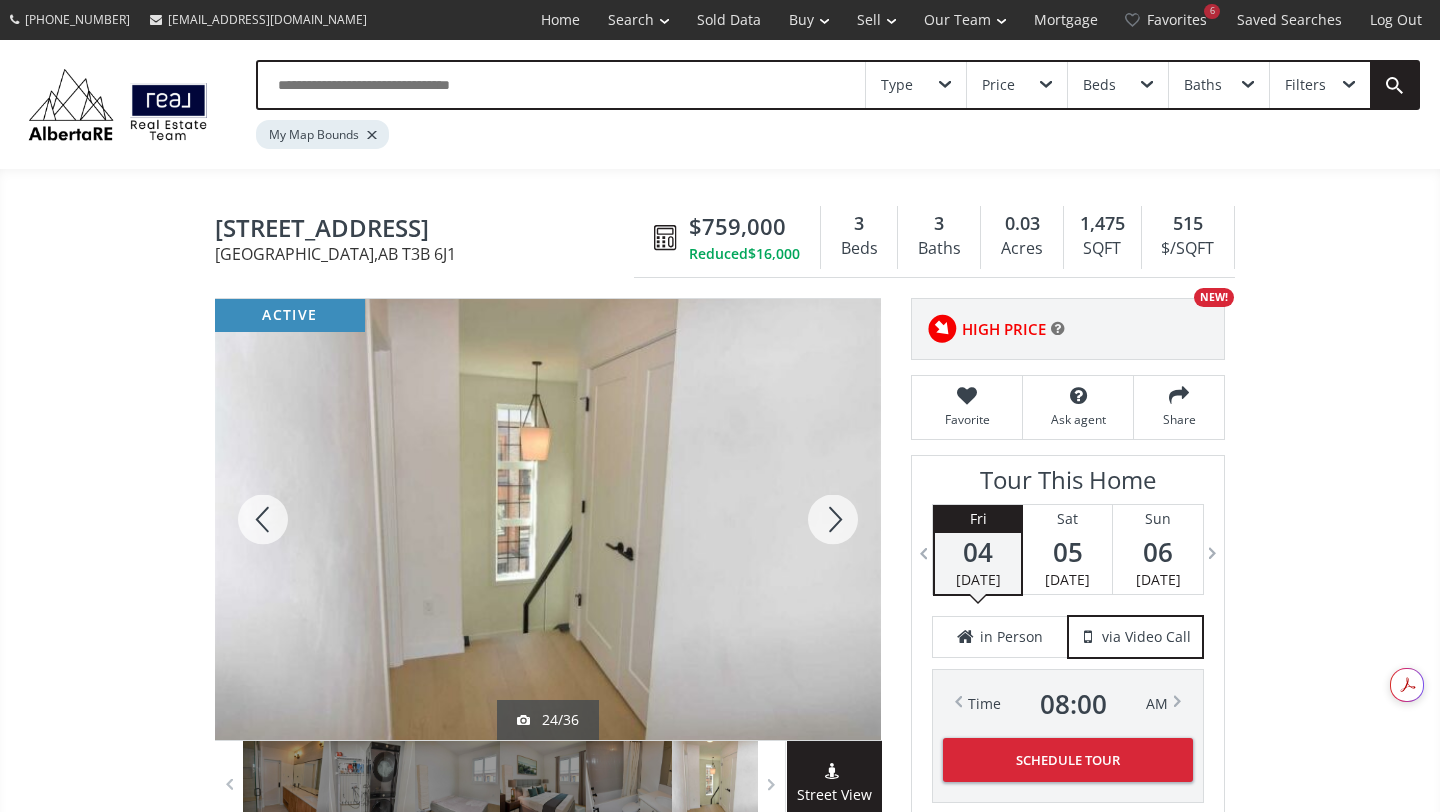 click at bounding box center [833, 519] 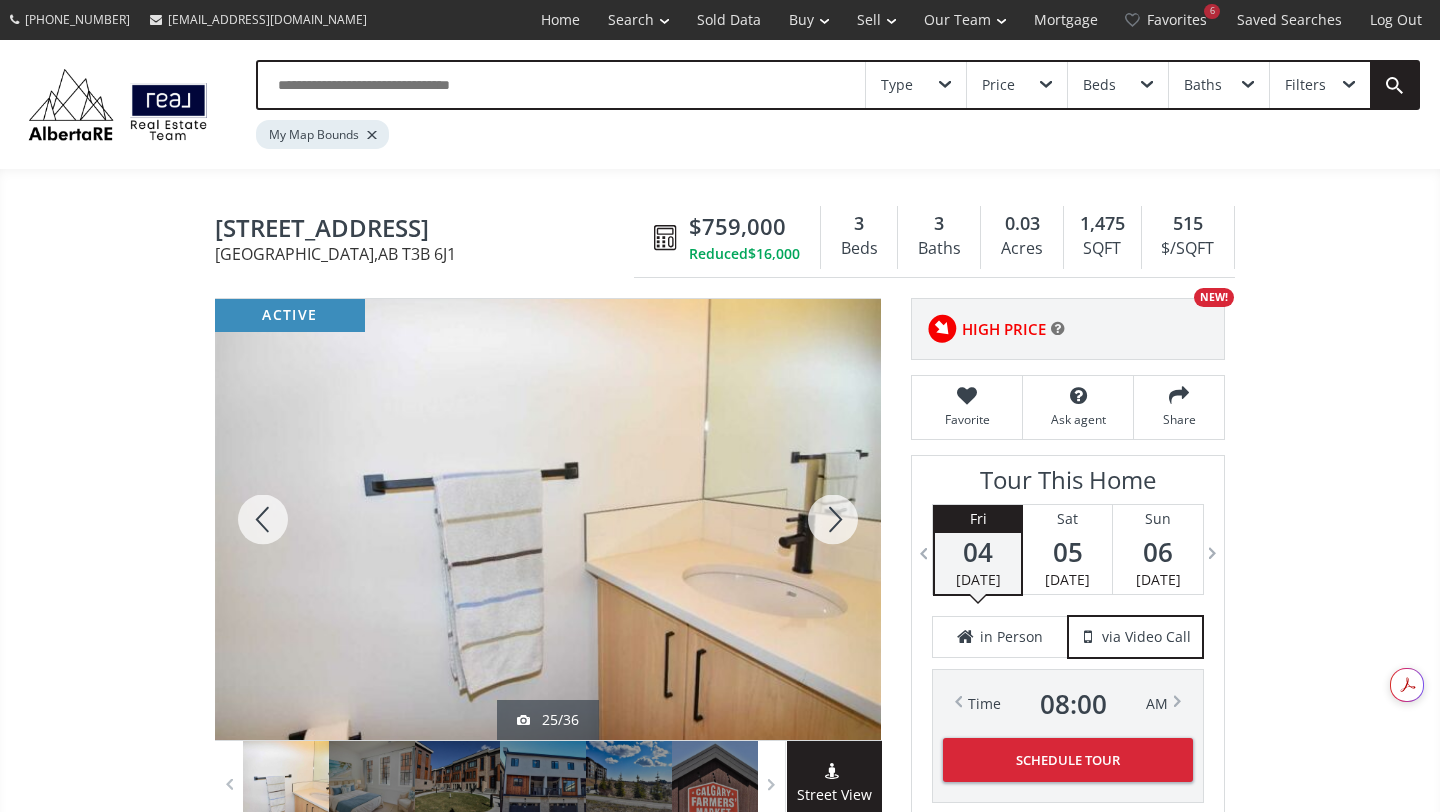 click at bounding box center [833, 519] 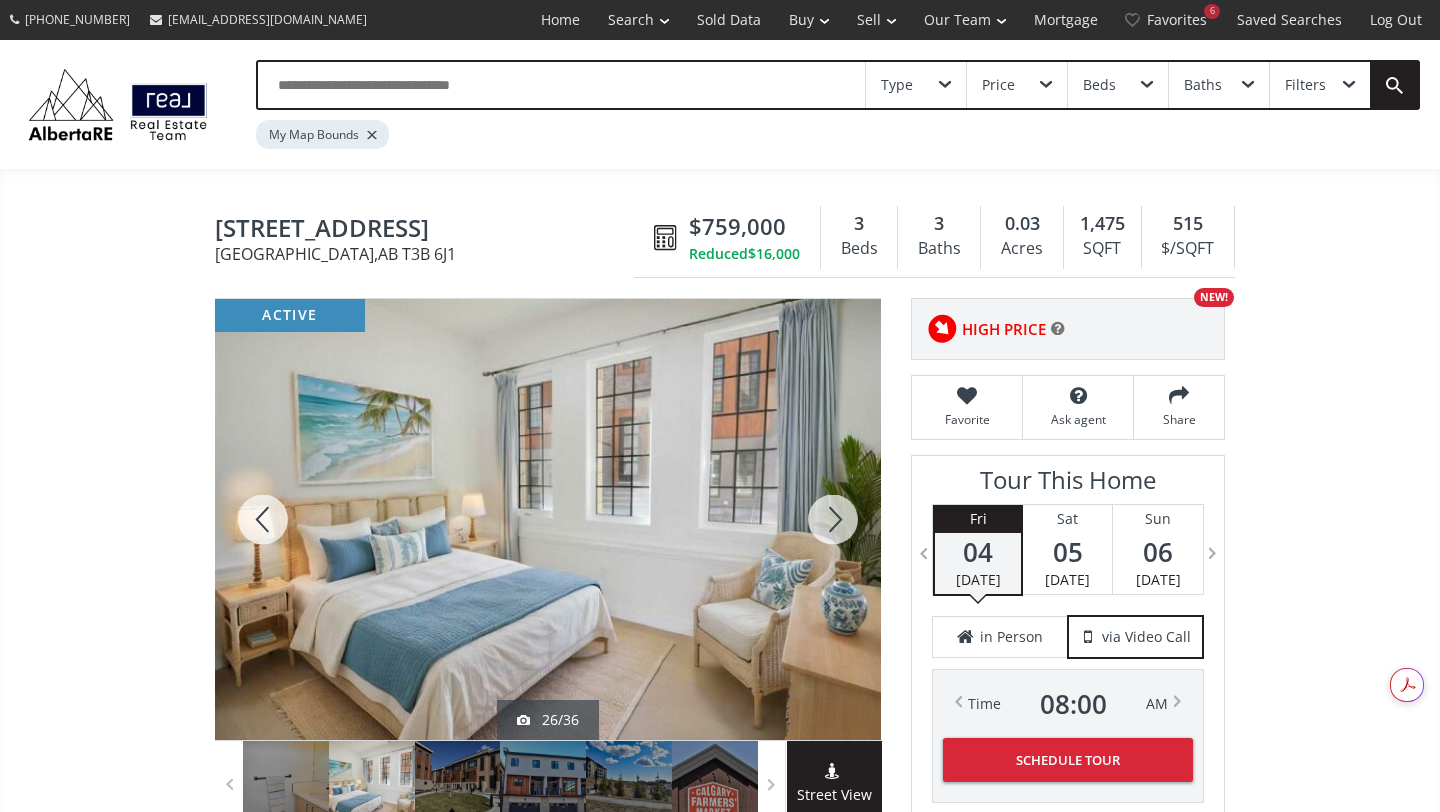 click at bounding box center (833, 519) 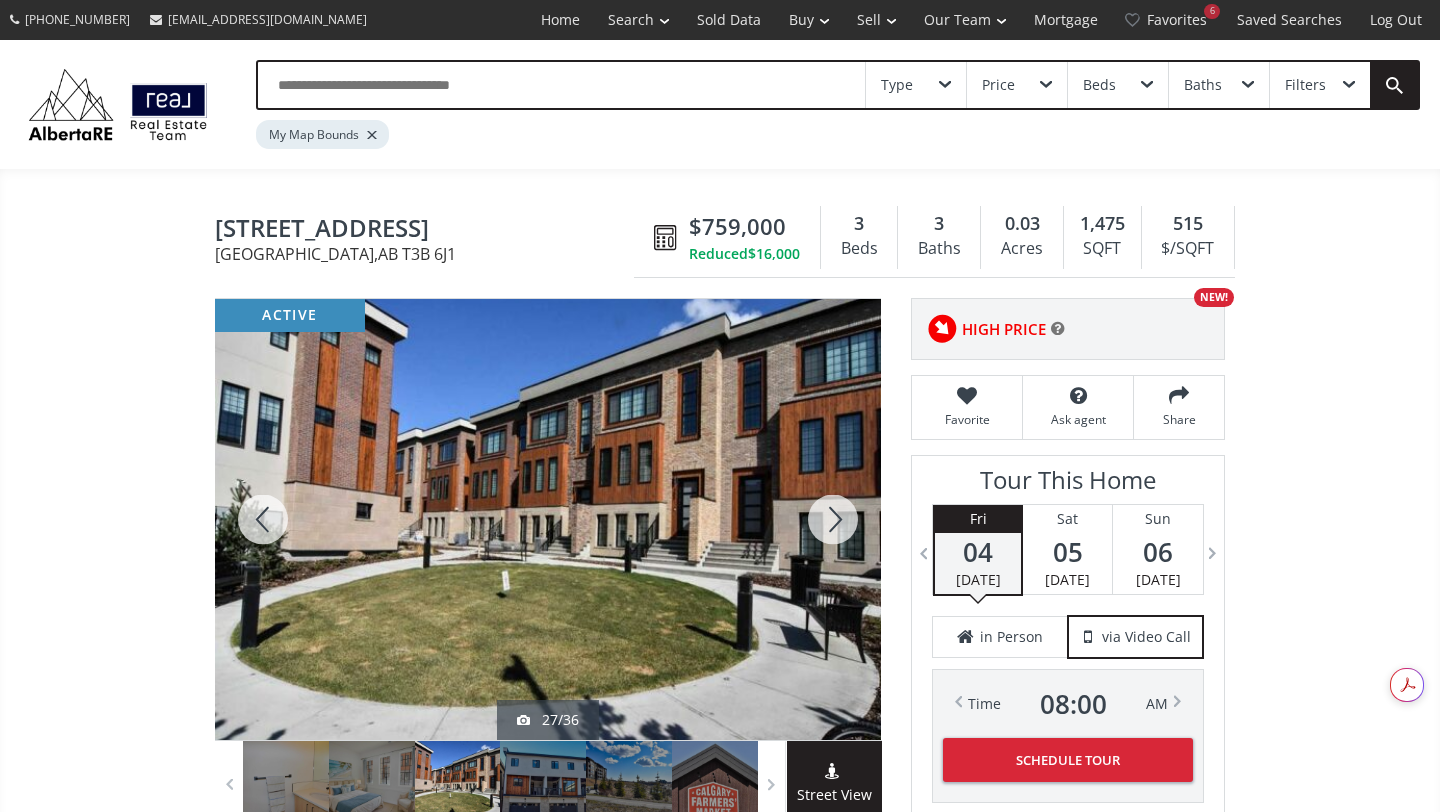 click at bounding box center [833, 519] 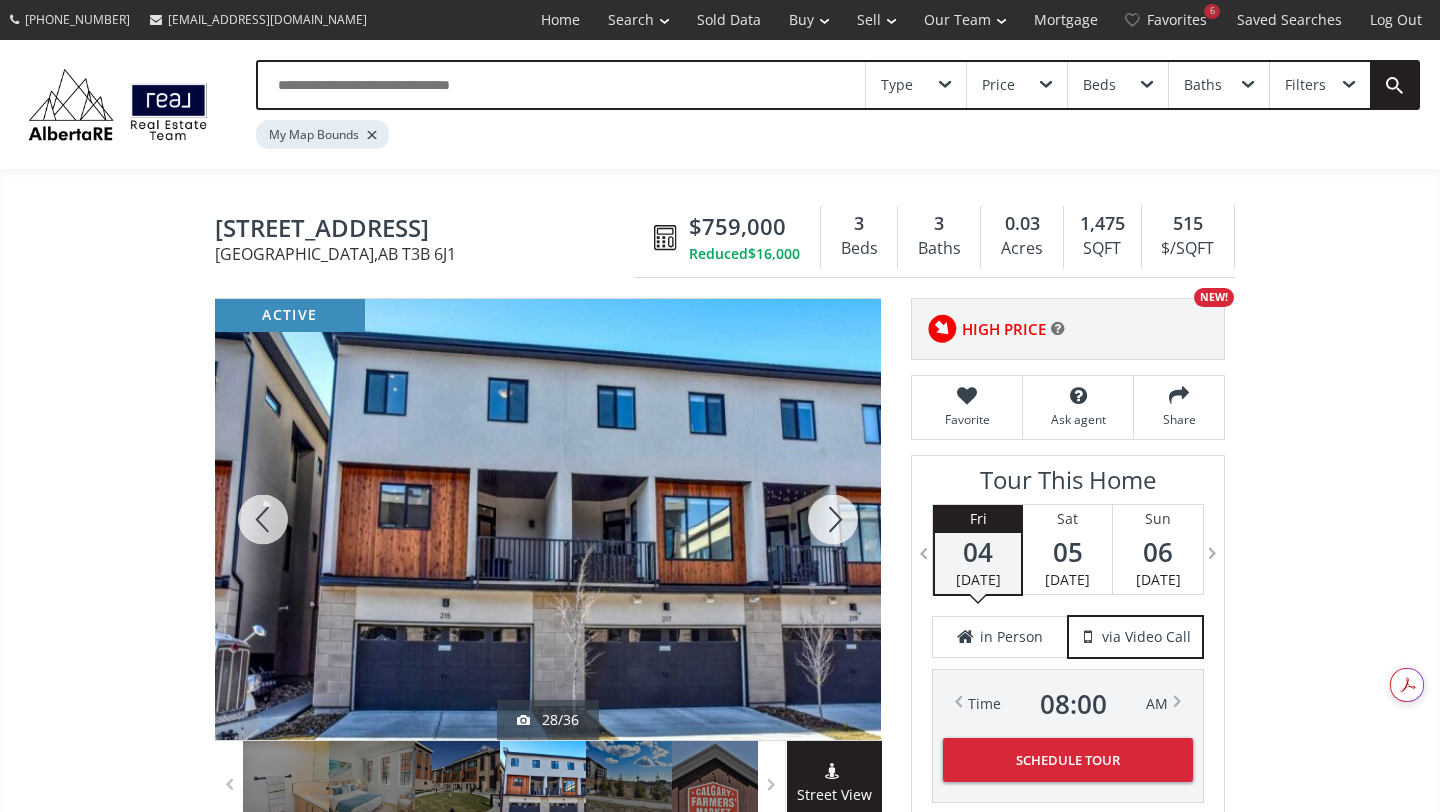click at bounding box center (833, 519) 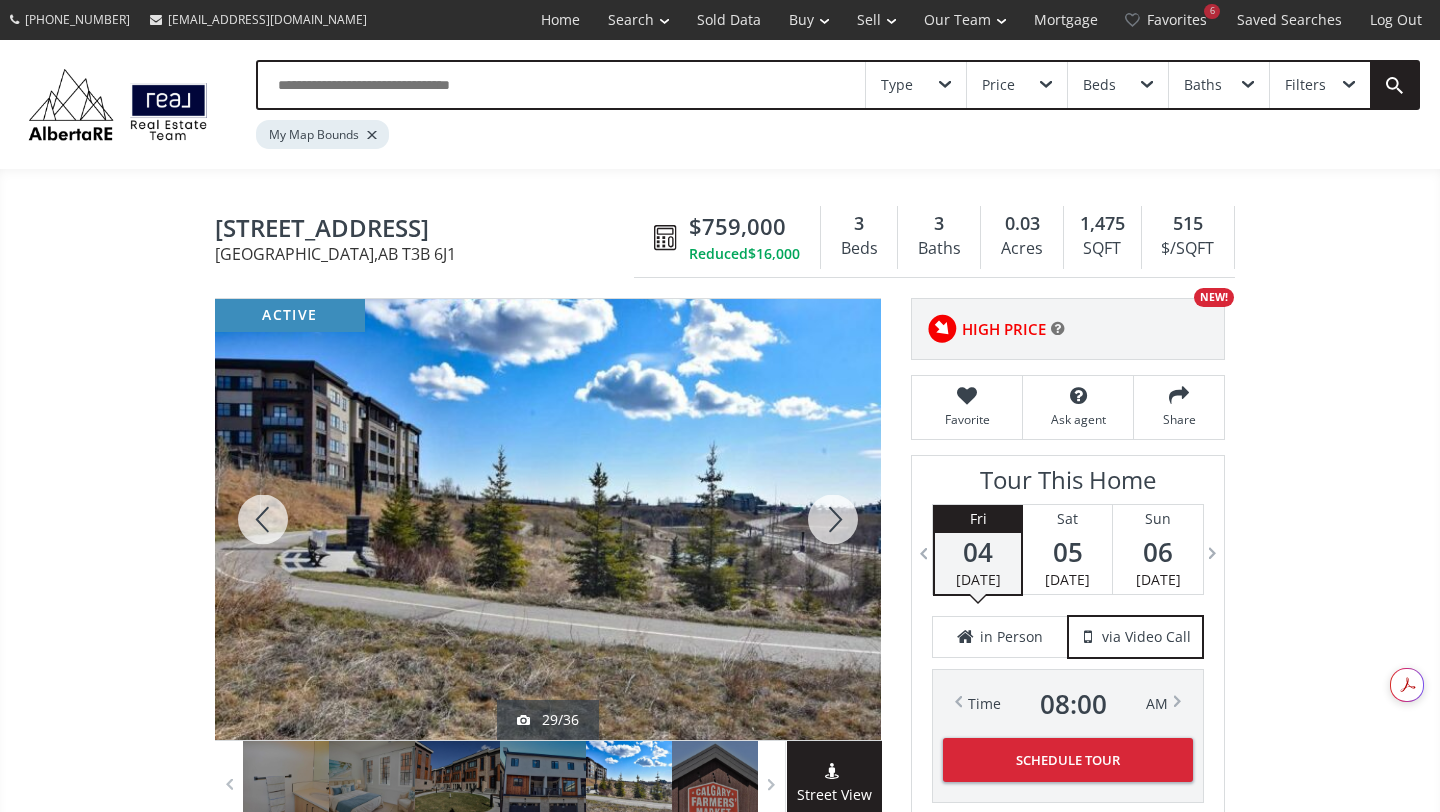 click at bounding box center (833, 519) 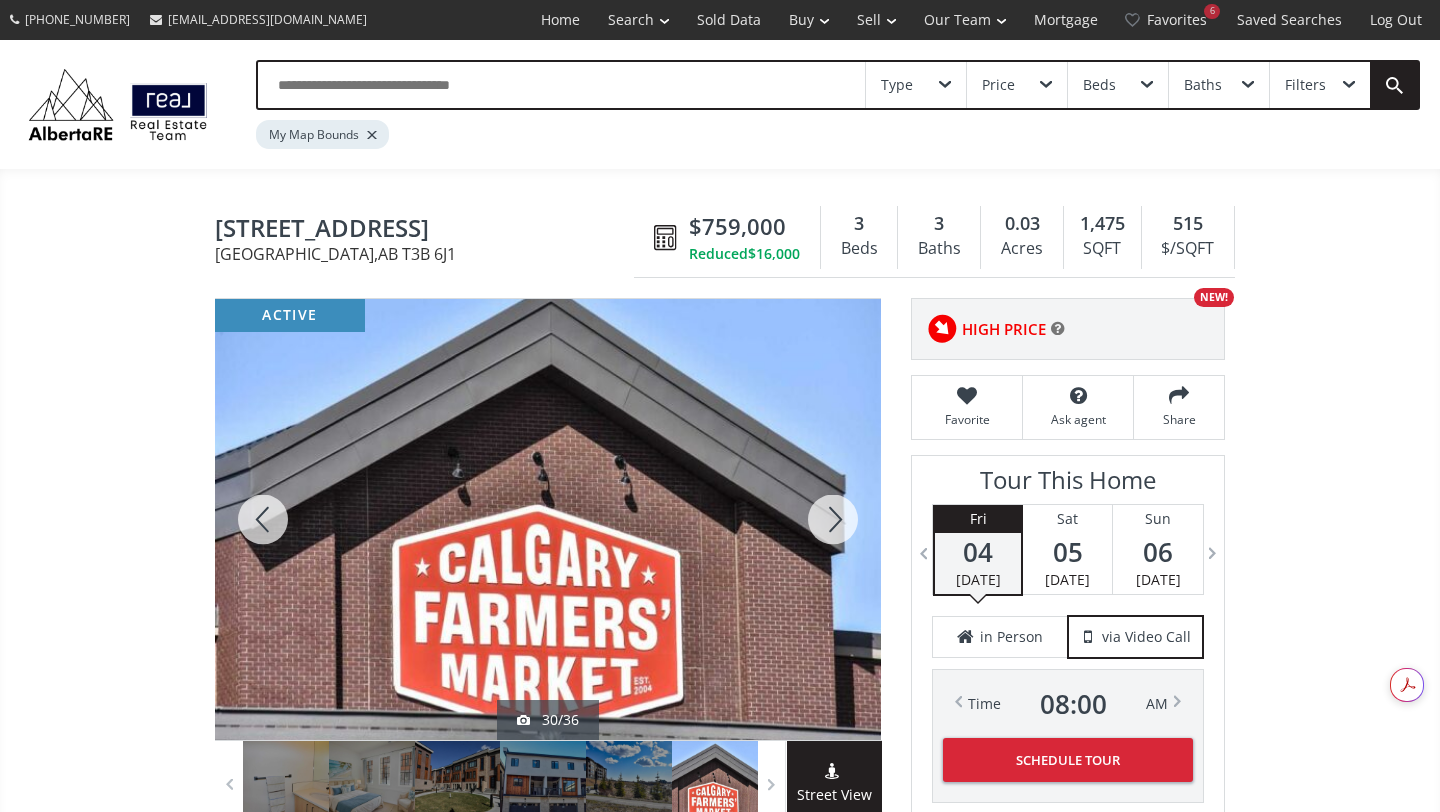 click at bounding box center (833, 519) 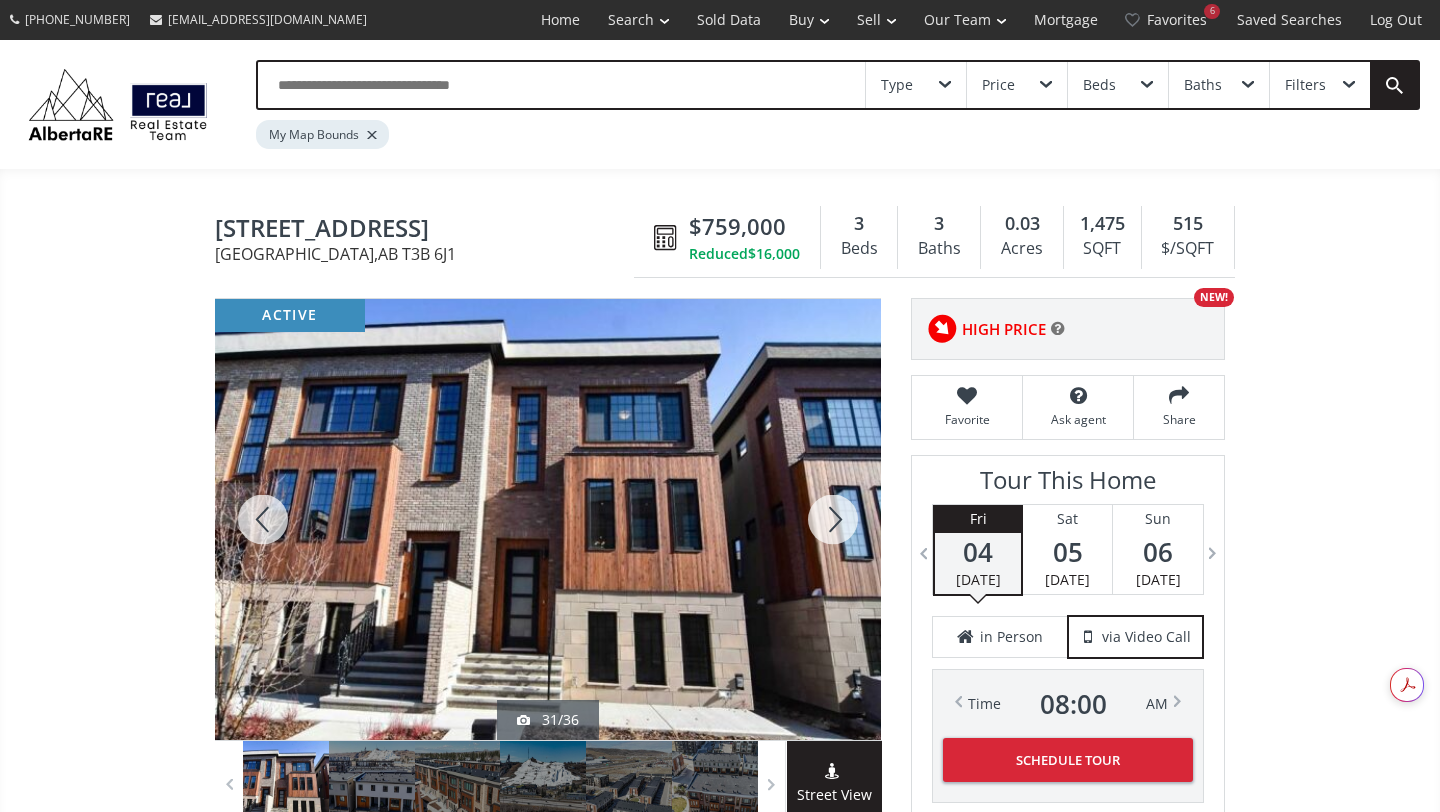 click at bounding box center (833, 519) 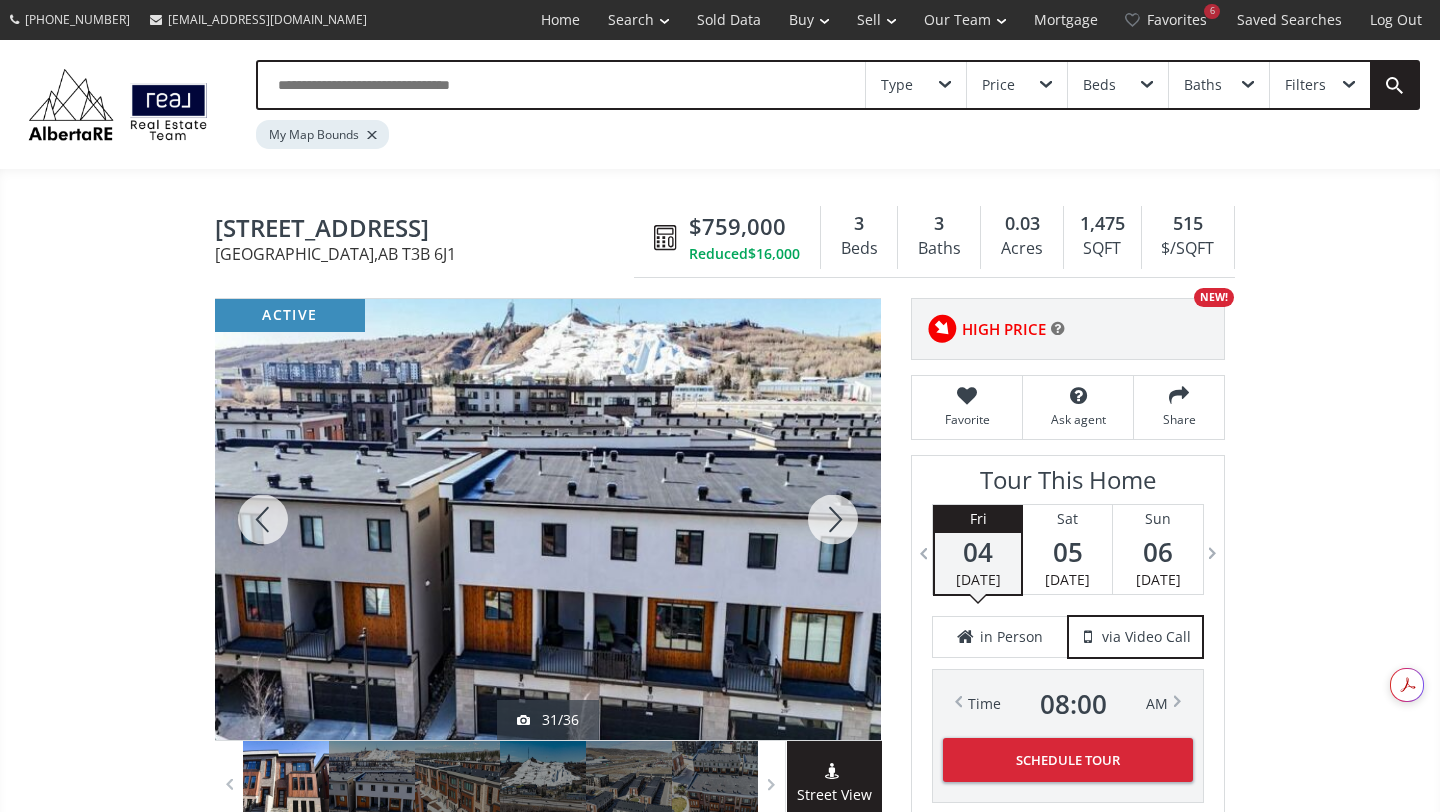 click at bounding box center [833, 519] 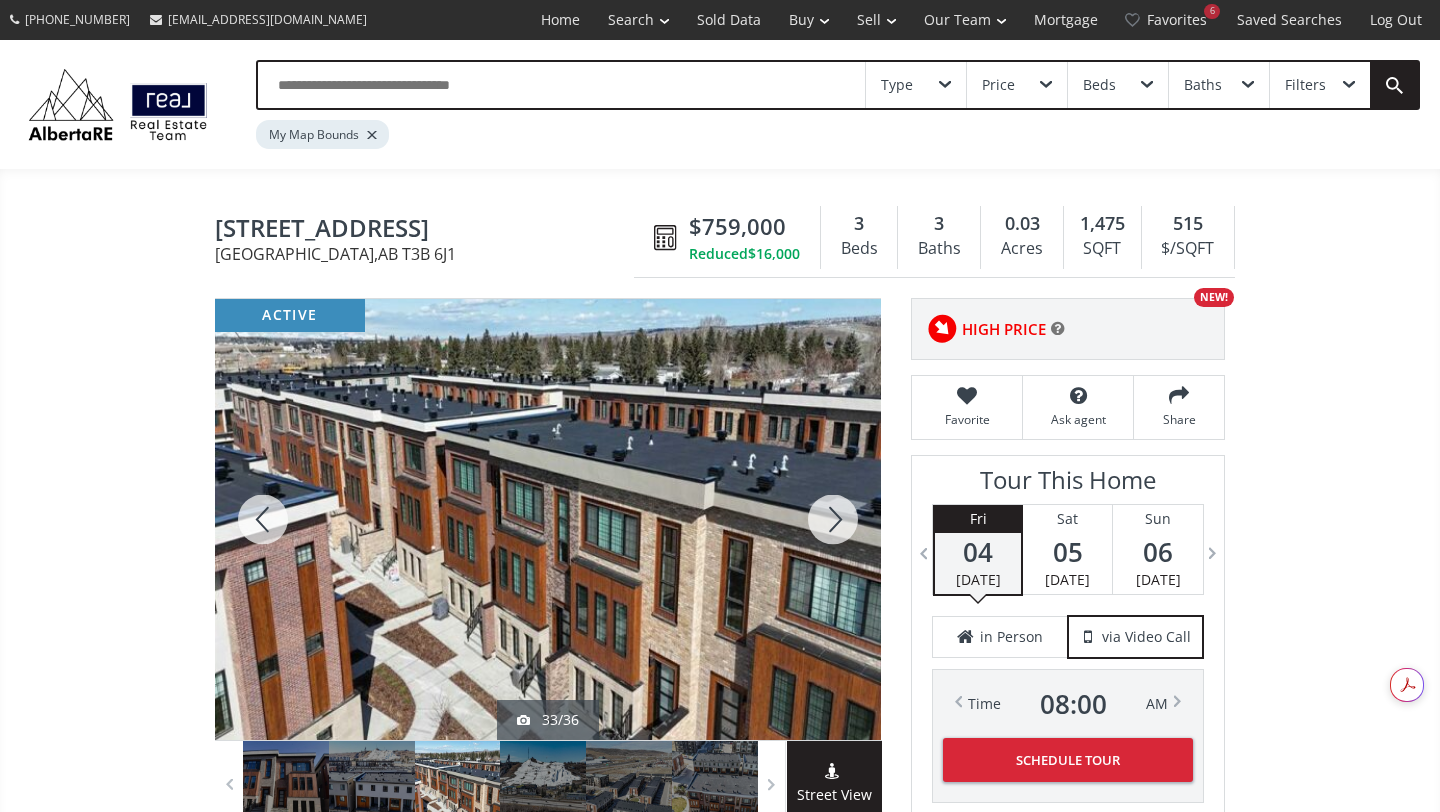 click at bounding box center [833, 519] 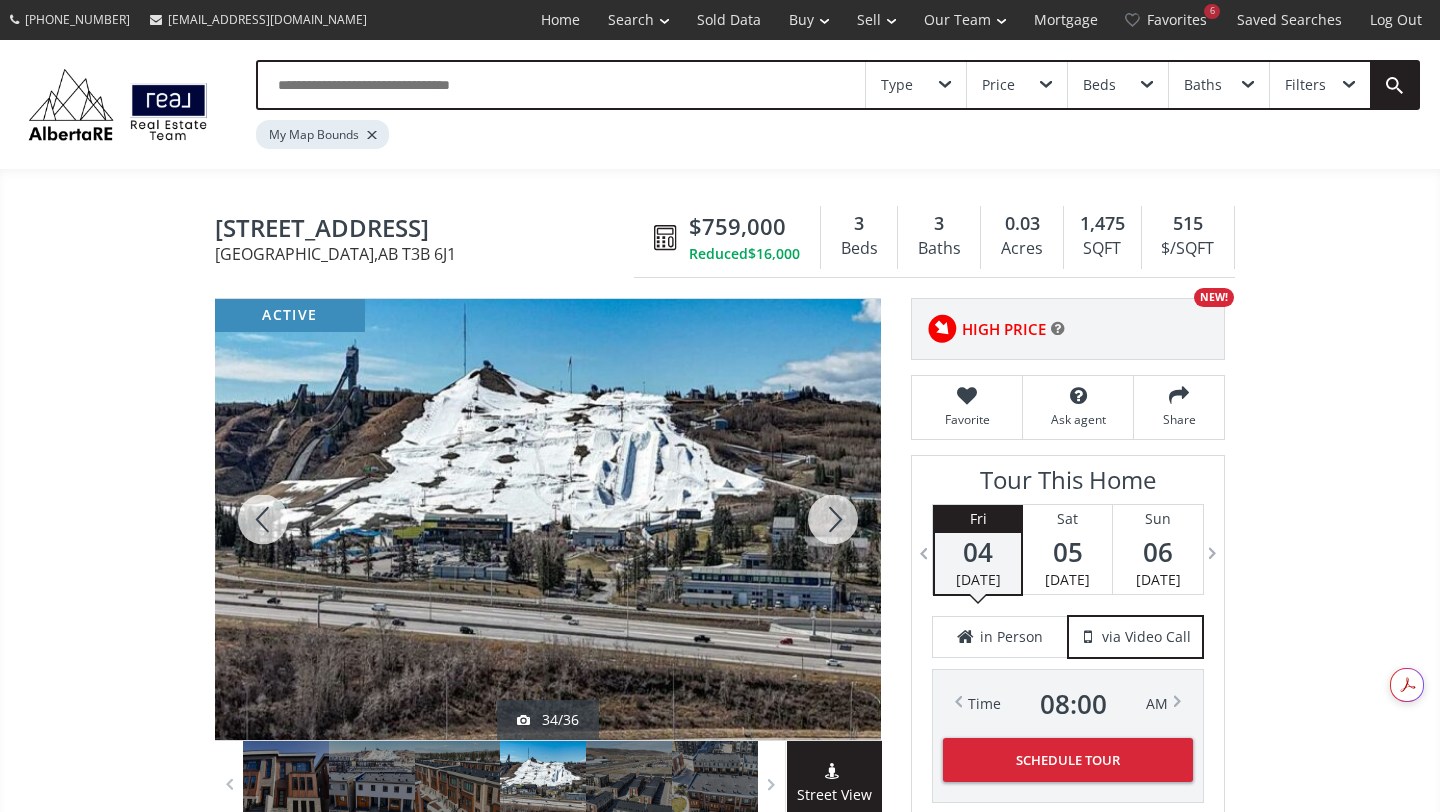 click at bounding box center [833, 519] 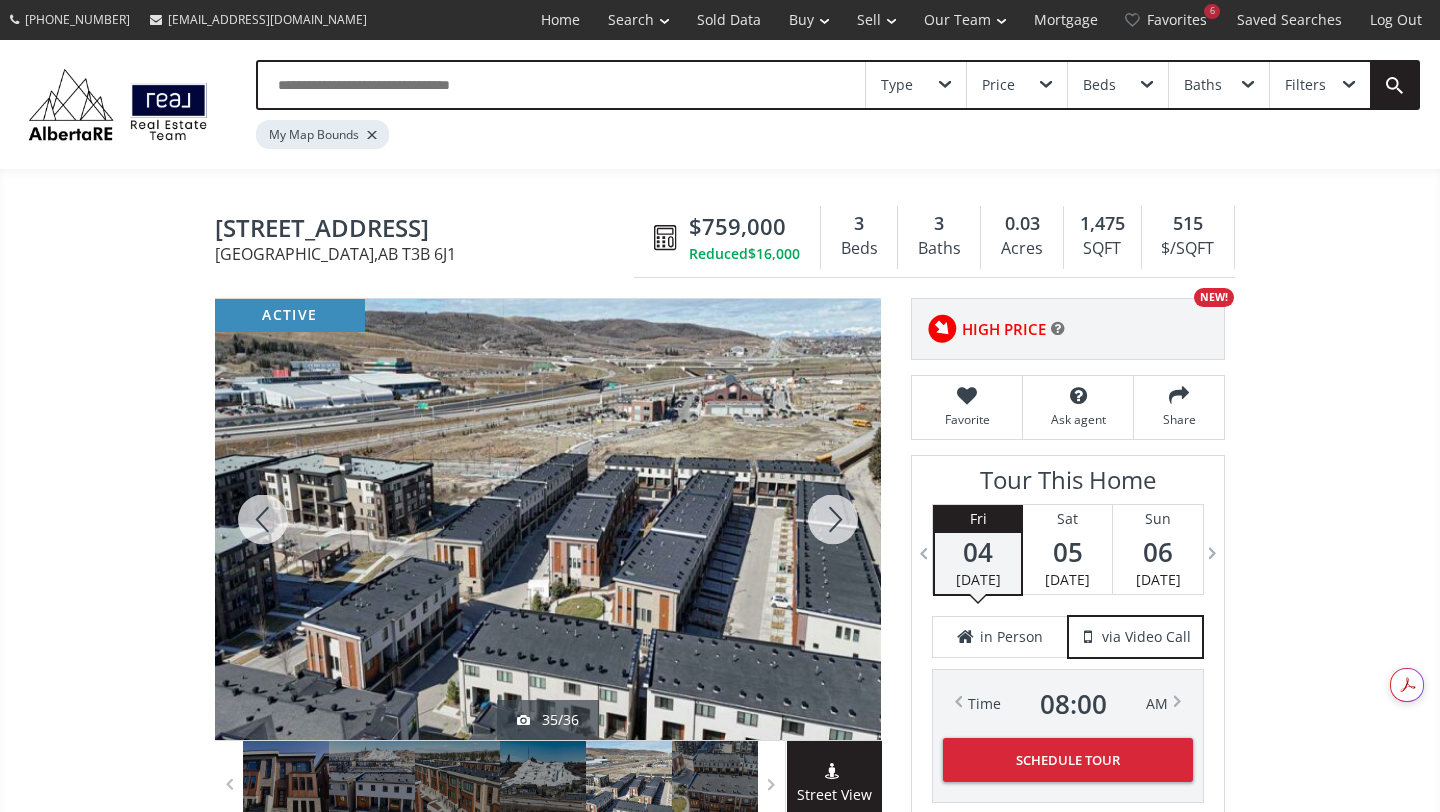click at bounding box center [833, 519] 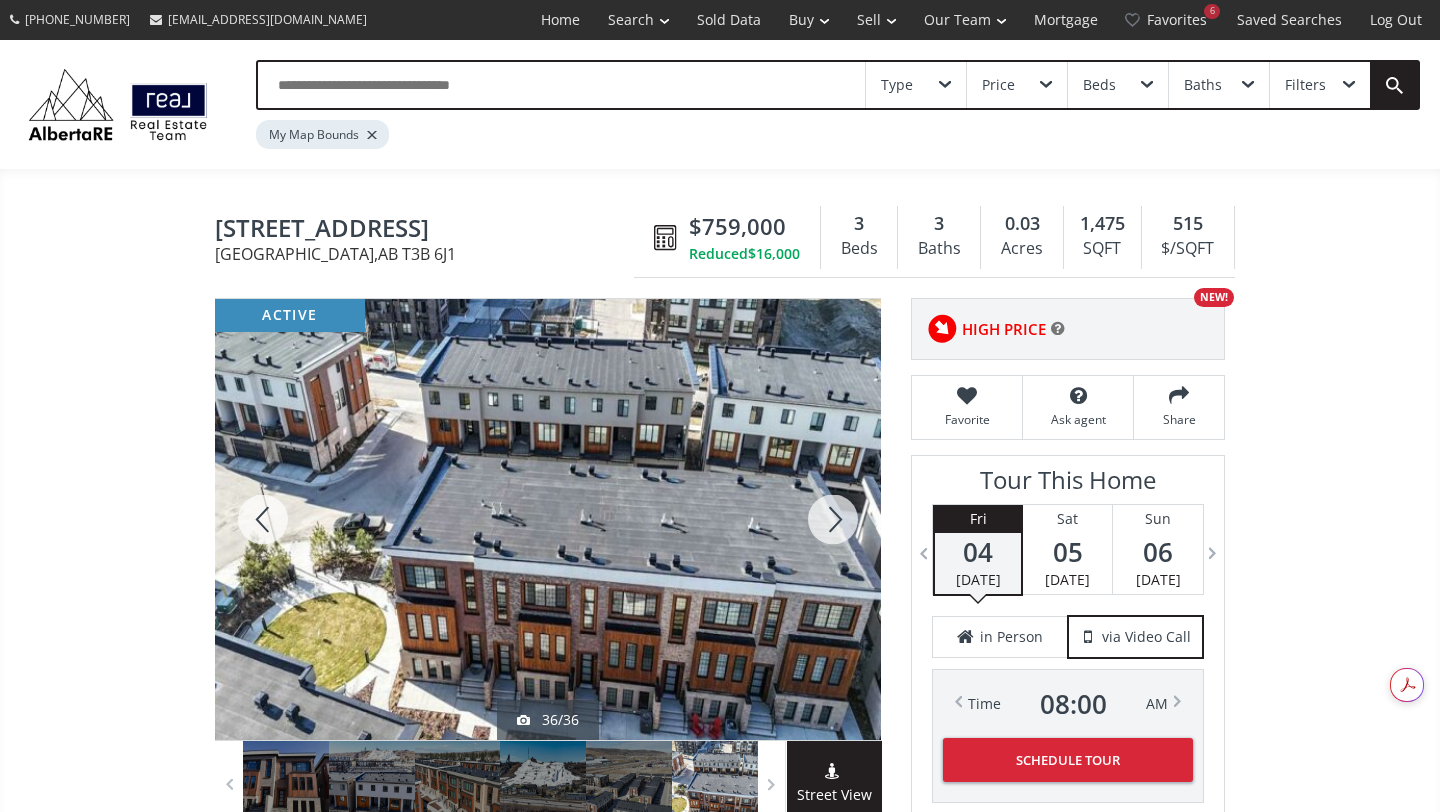 click at bounding box center [833, 519] 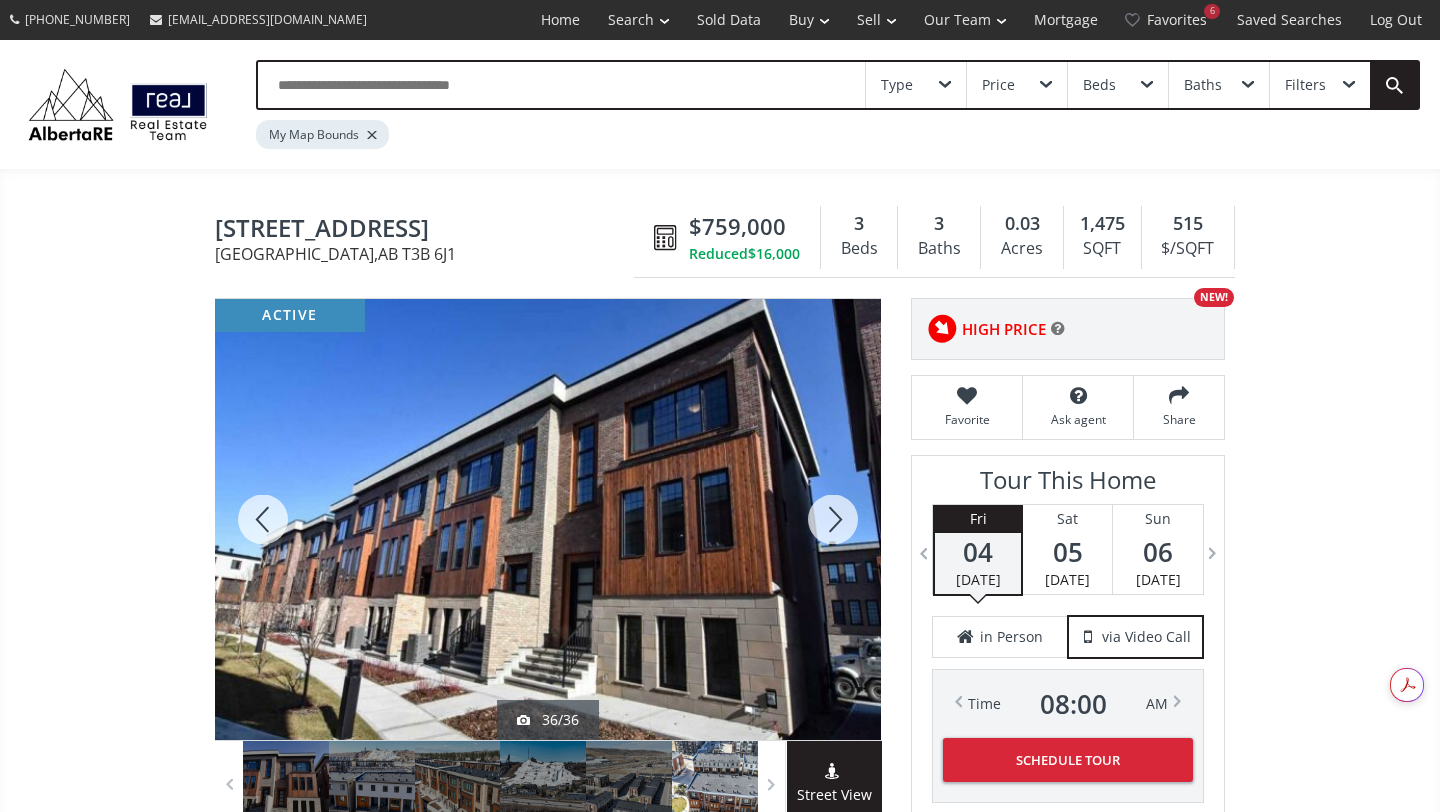 click at bounding box center (833, 519) 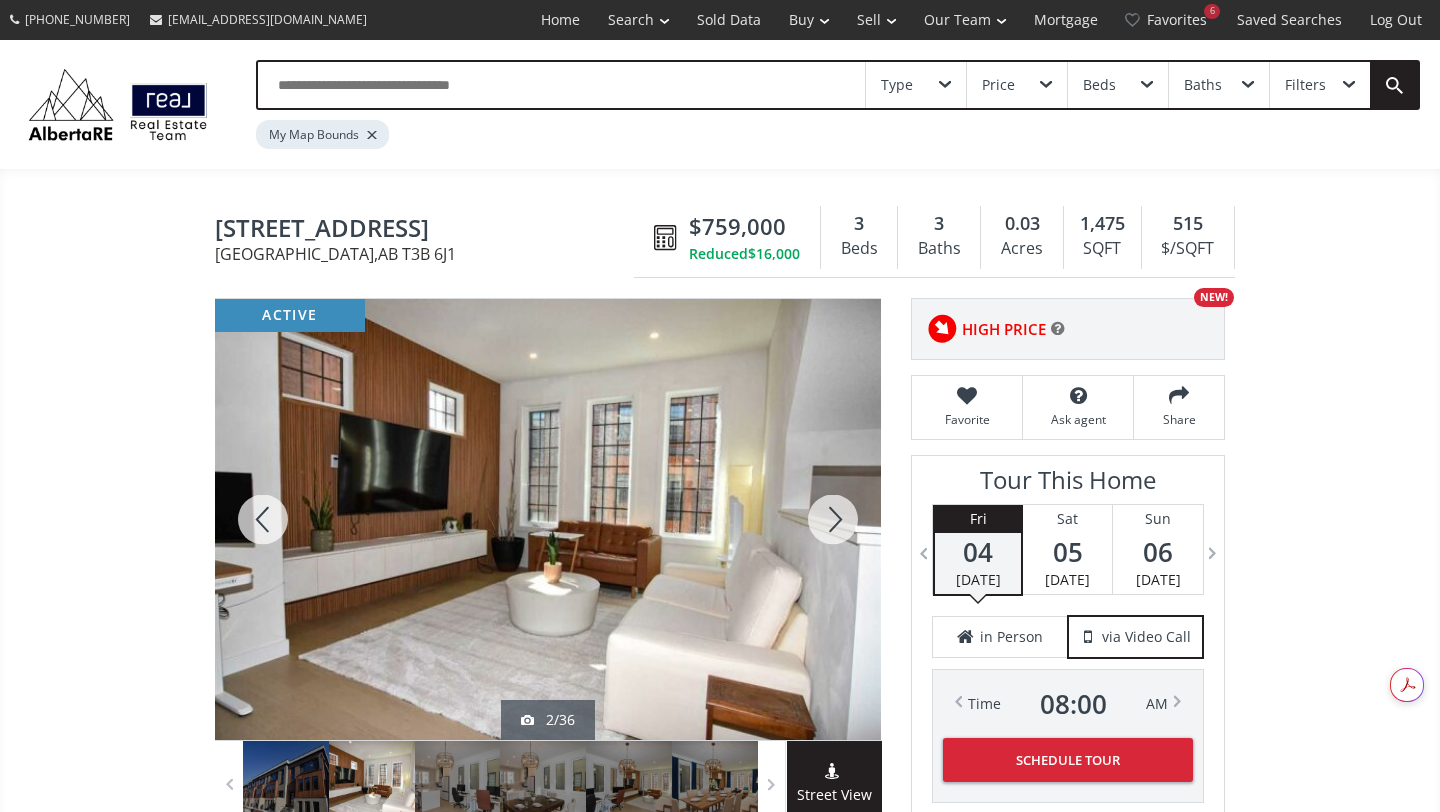 click at bounding box center [833, 519] 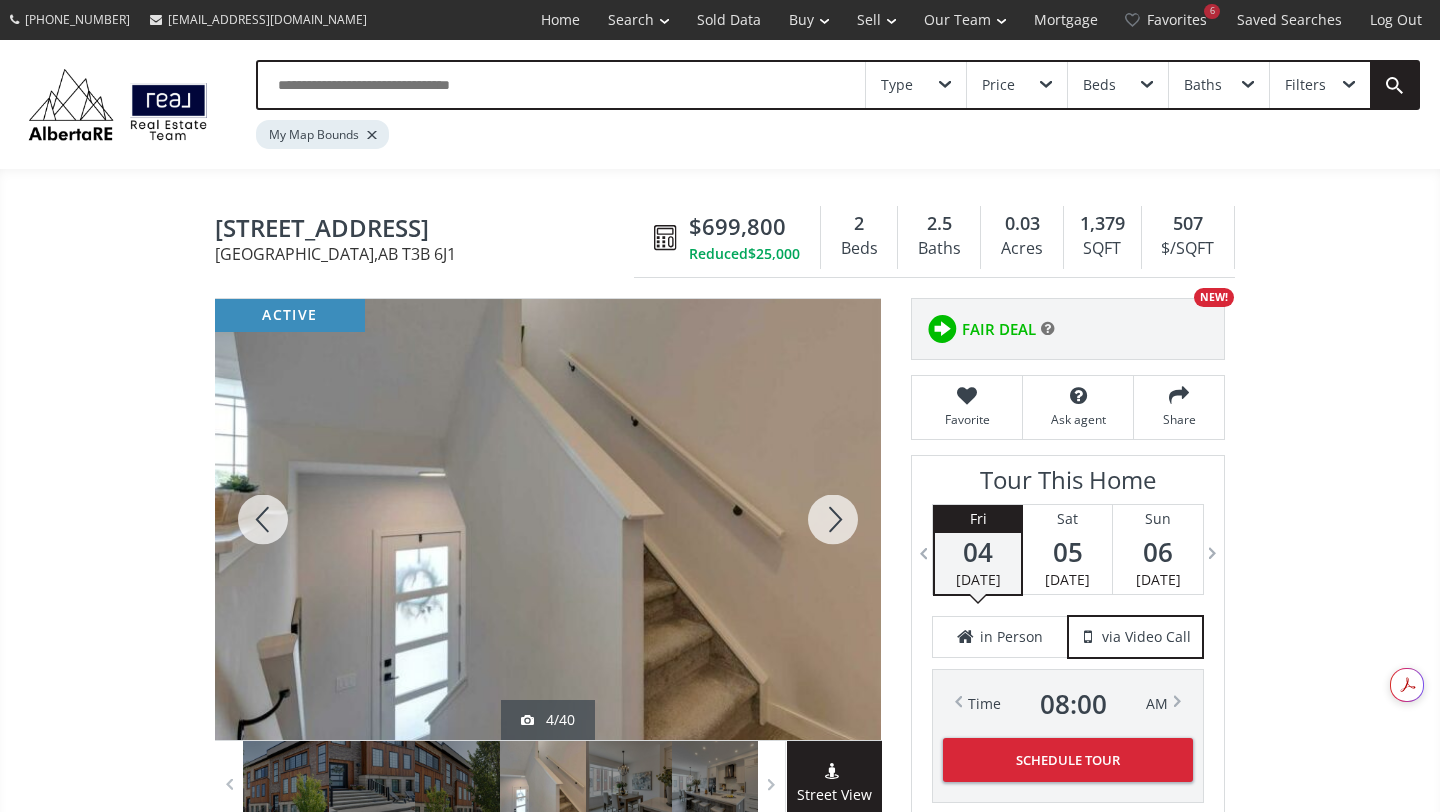 scroll, scrollTop: 0, scrollLeft: 0, axis: both 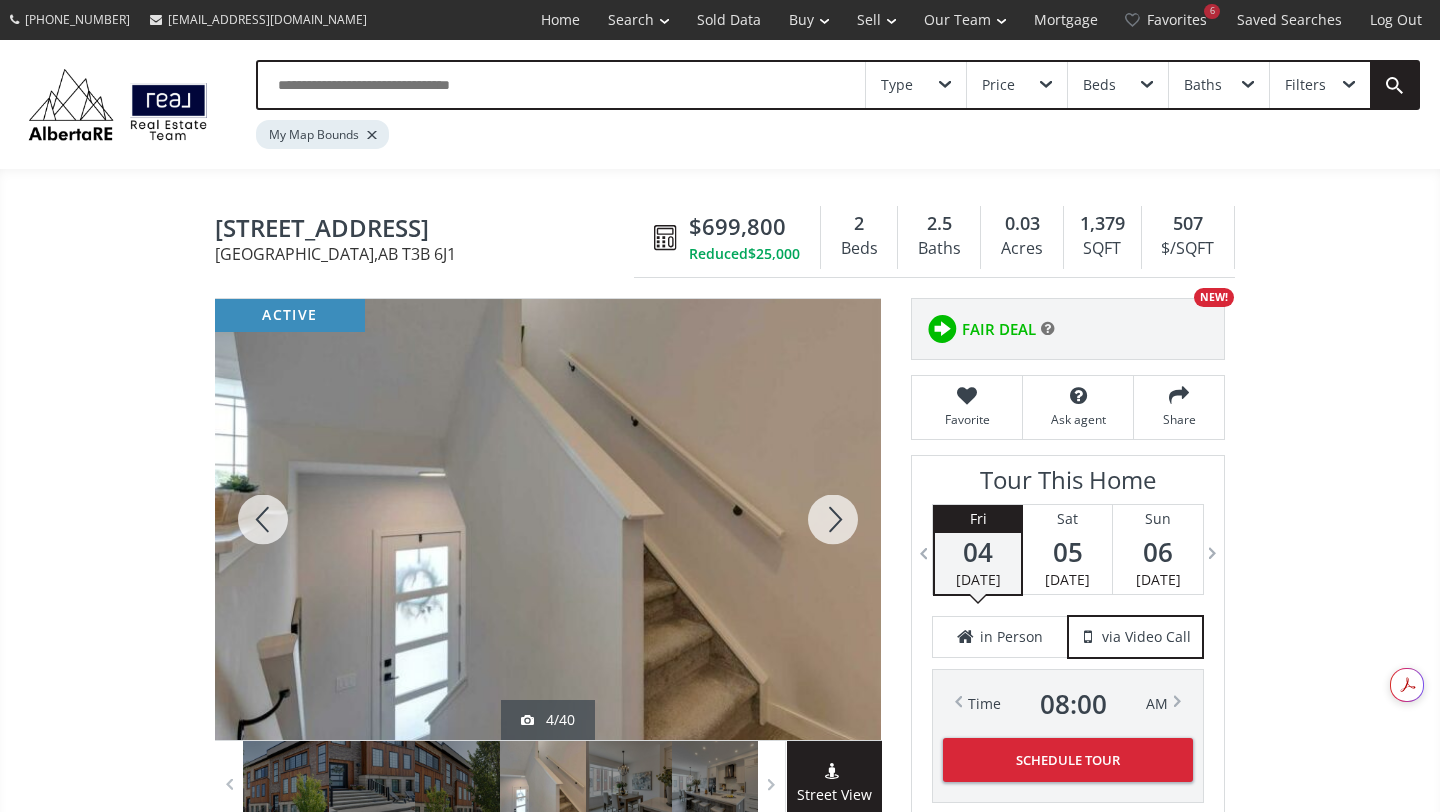 click at bounding box center (833, 519) 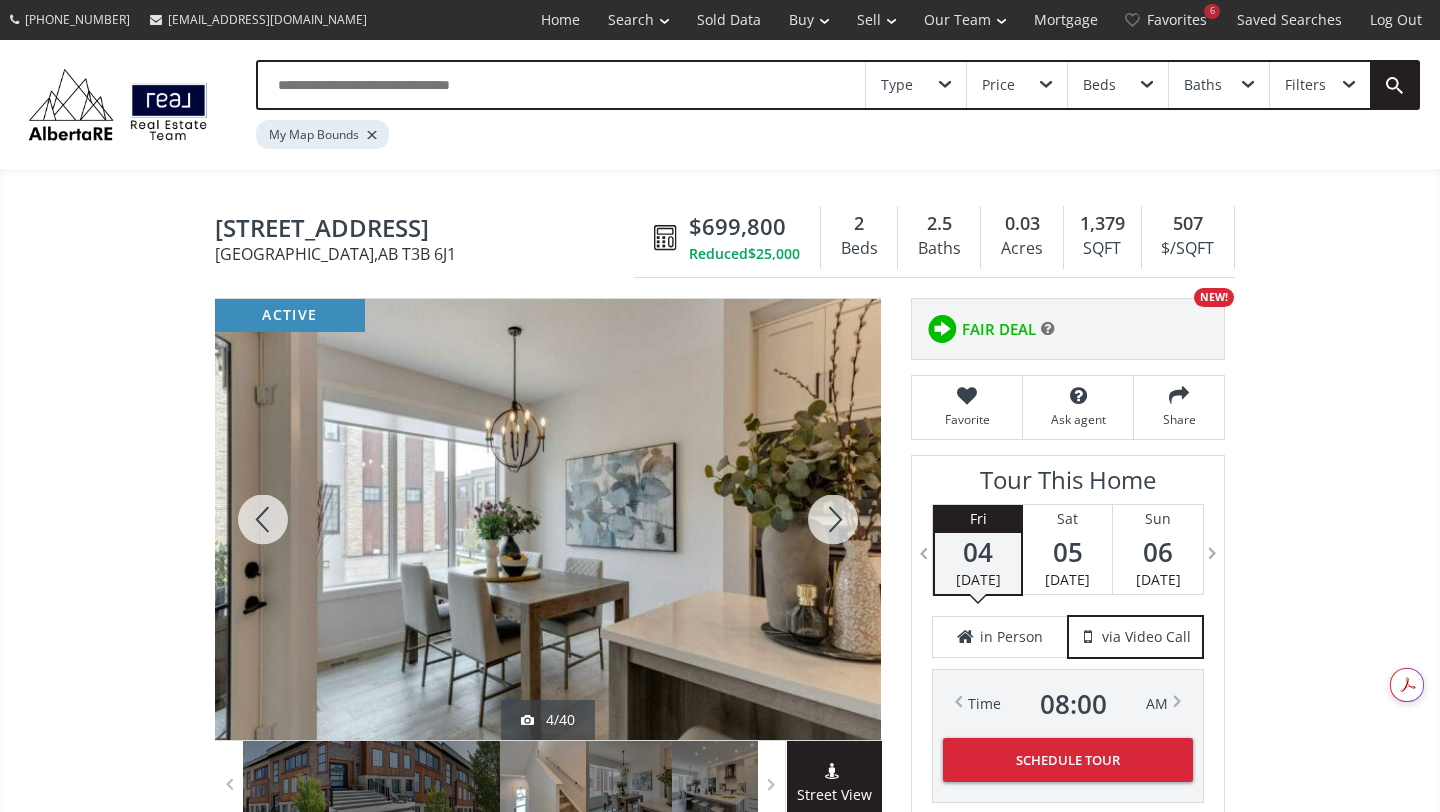 click at bounding box center [833, 519] 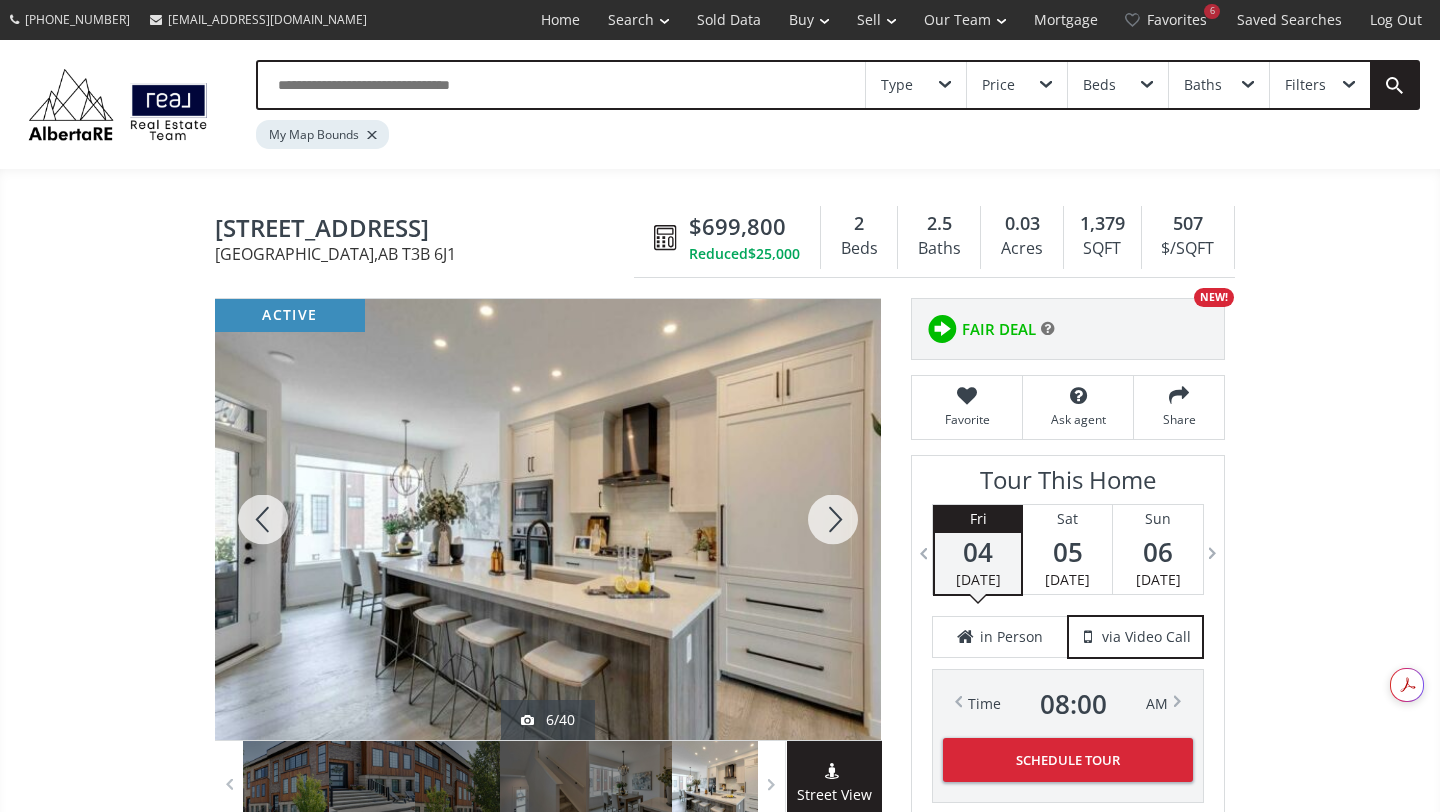 click at bounding box center (833, 519) 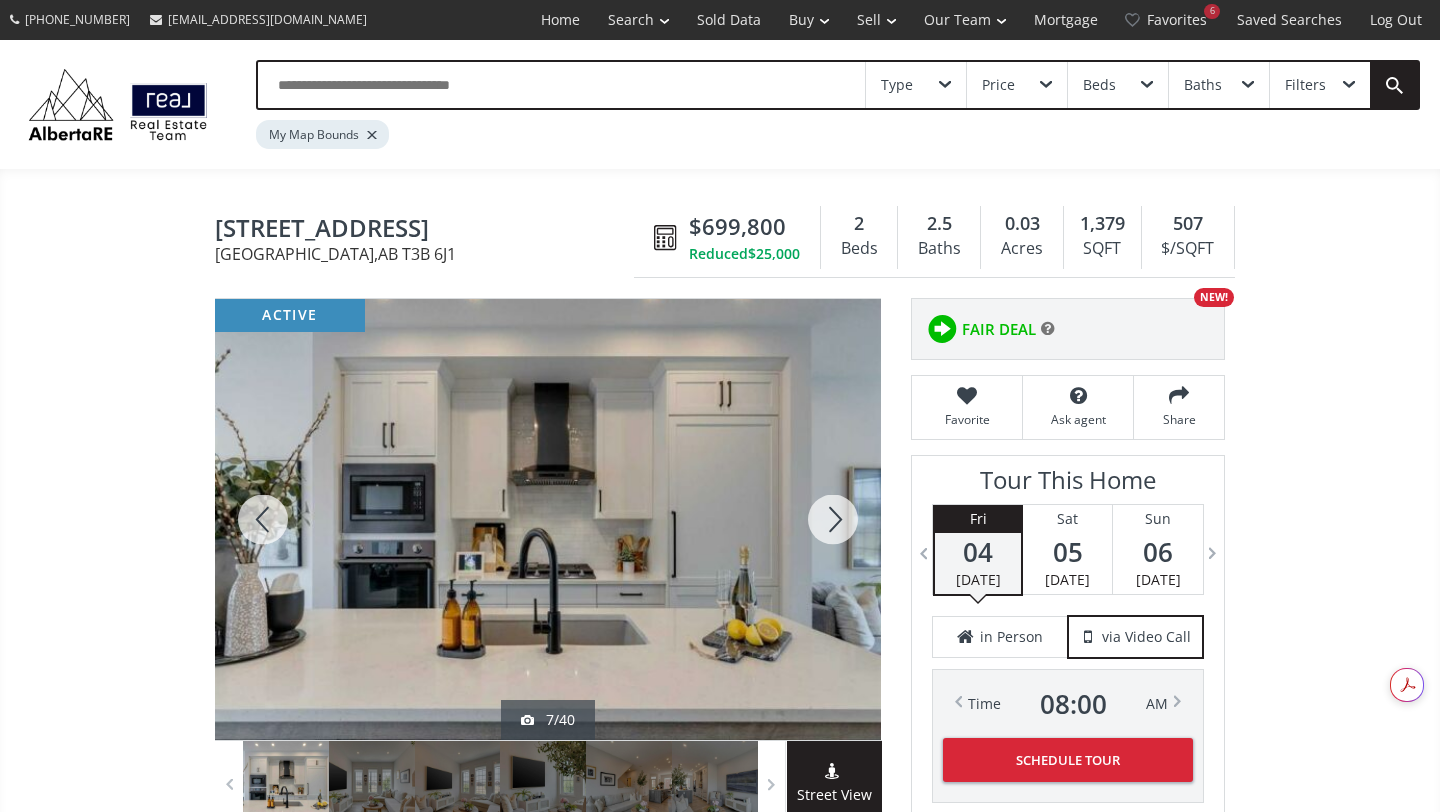 click at bounding box center [833, 519] 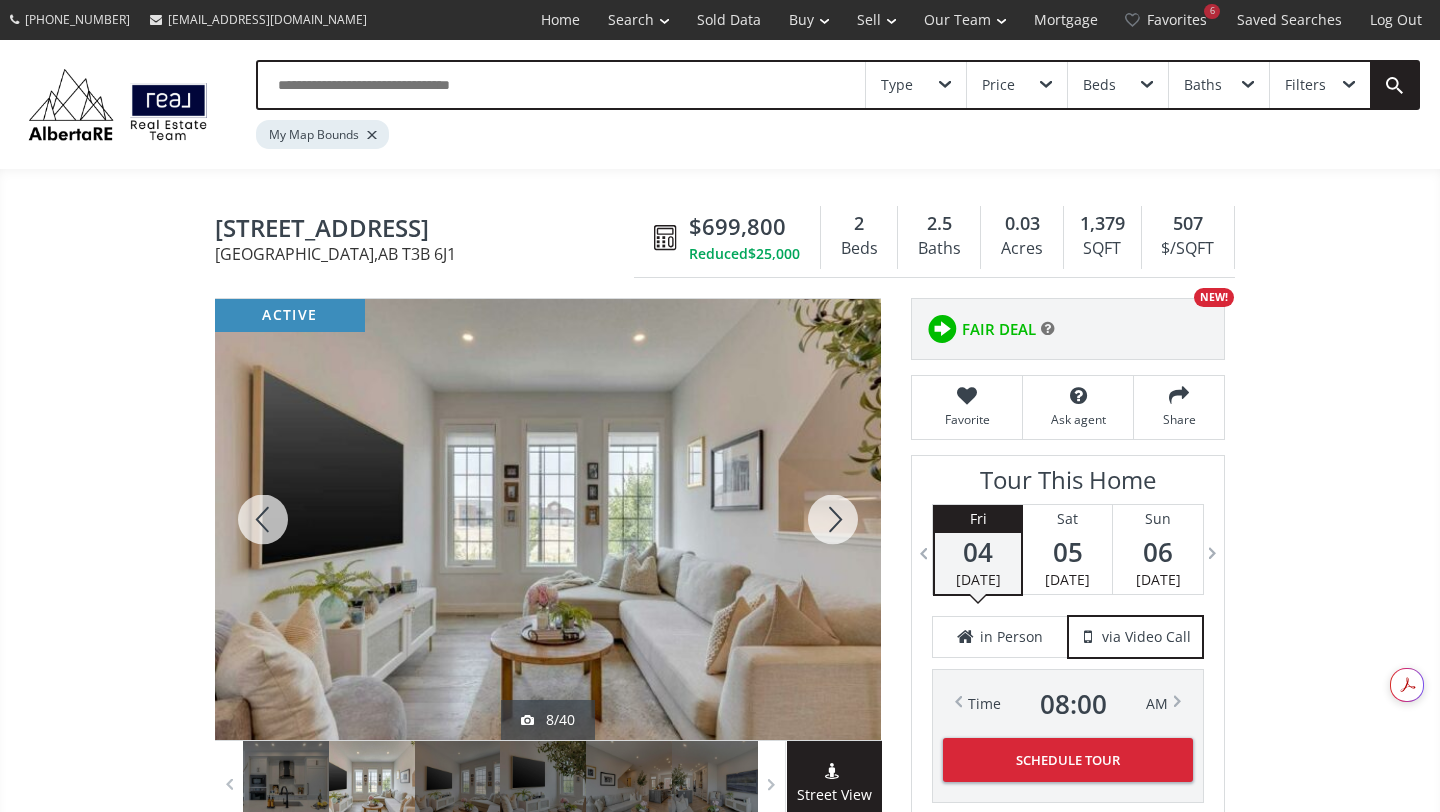 click at bounding box center [833, 519] 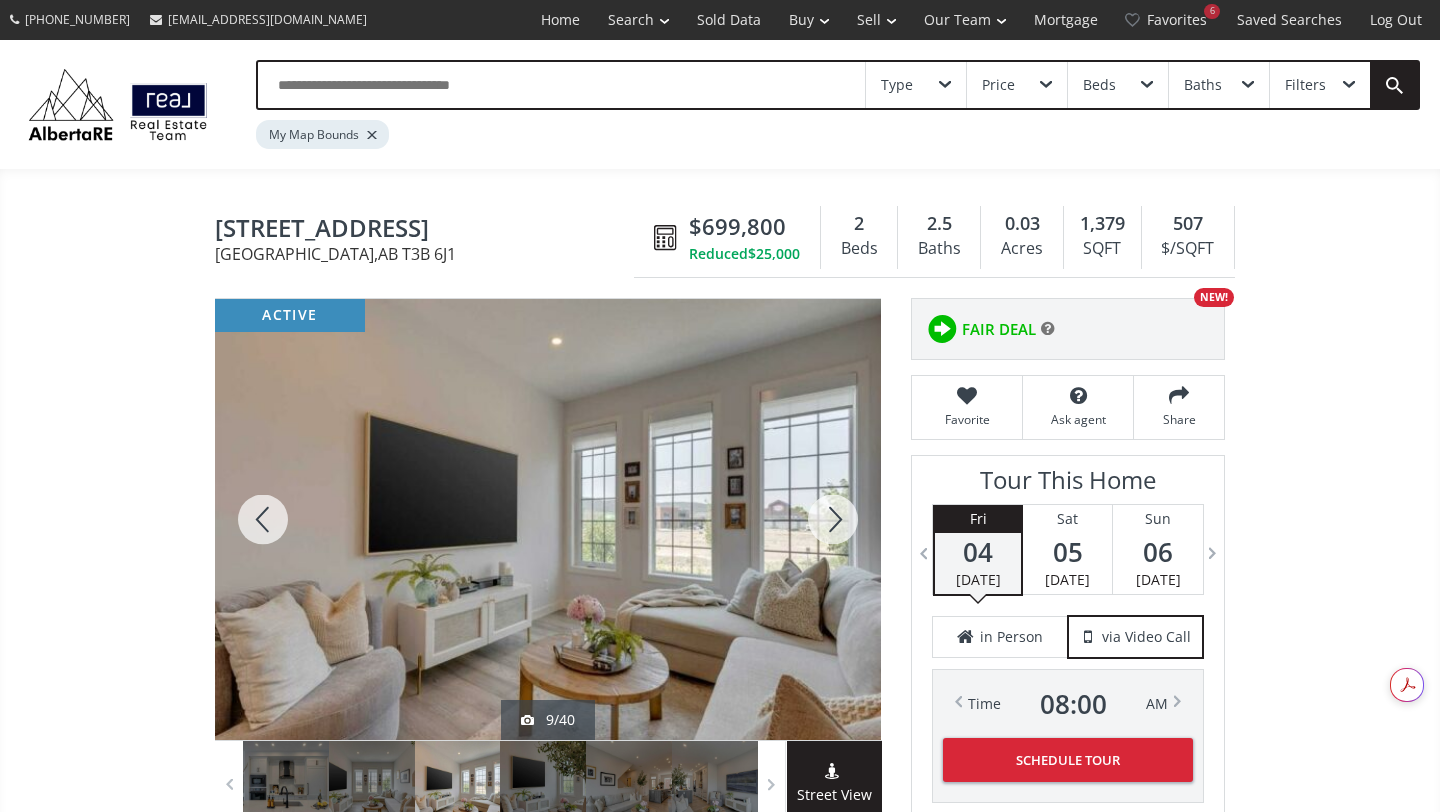 click at bounding box center (833, 519) 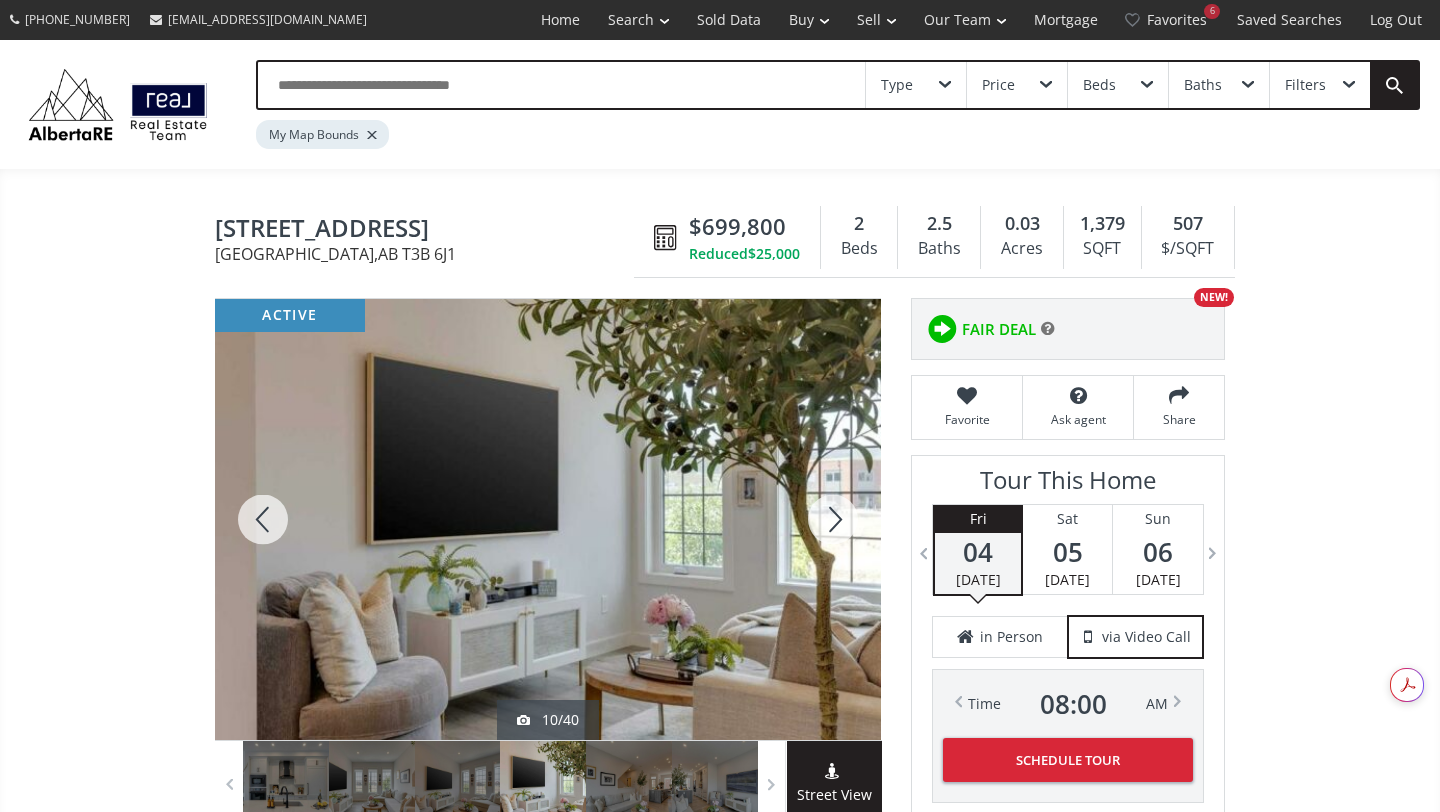 click at bounding box center [833, 519] 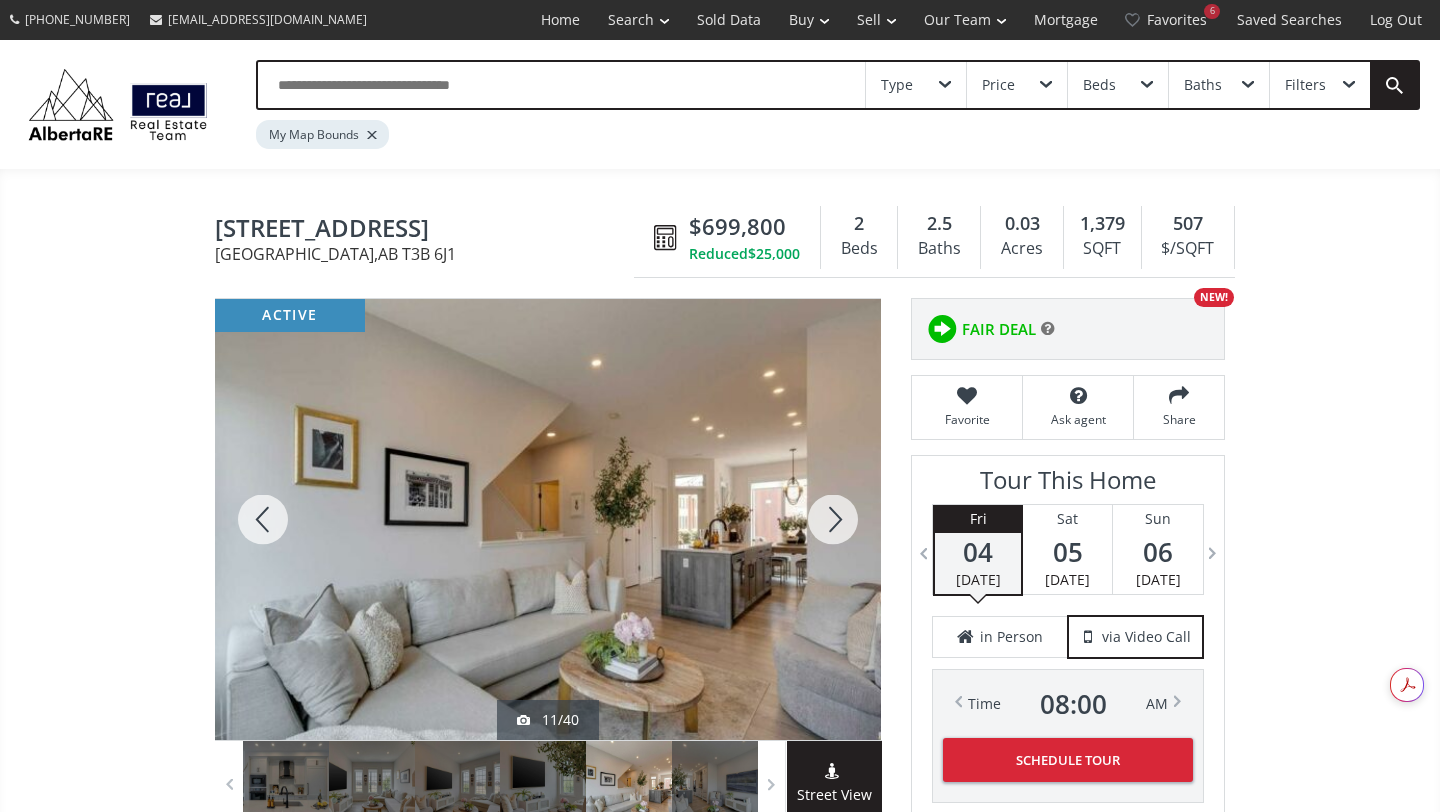 click at bounding box center [833, 519] 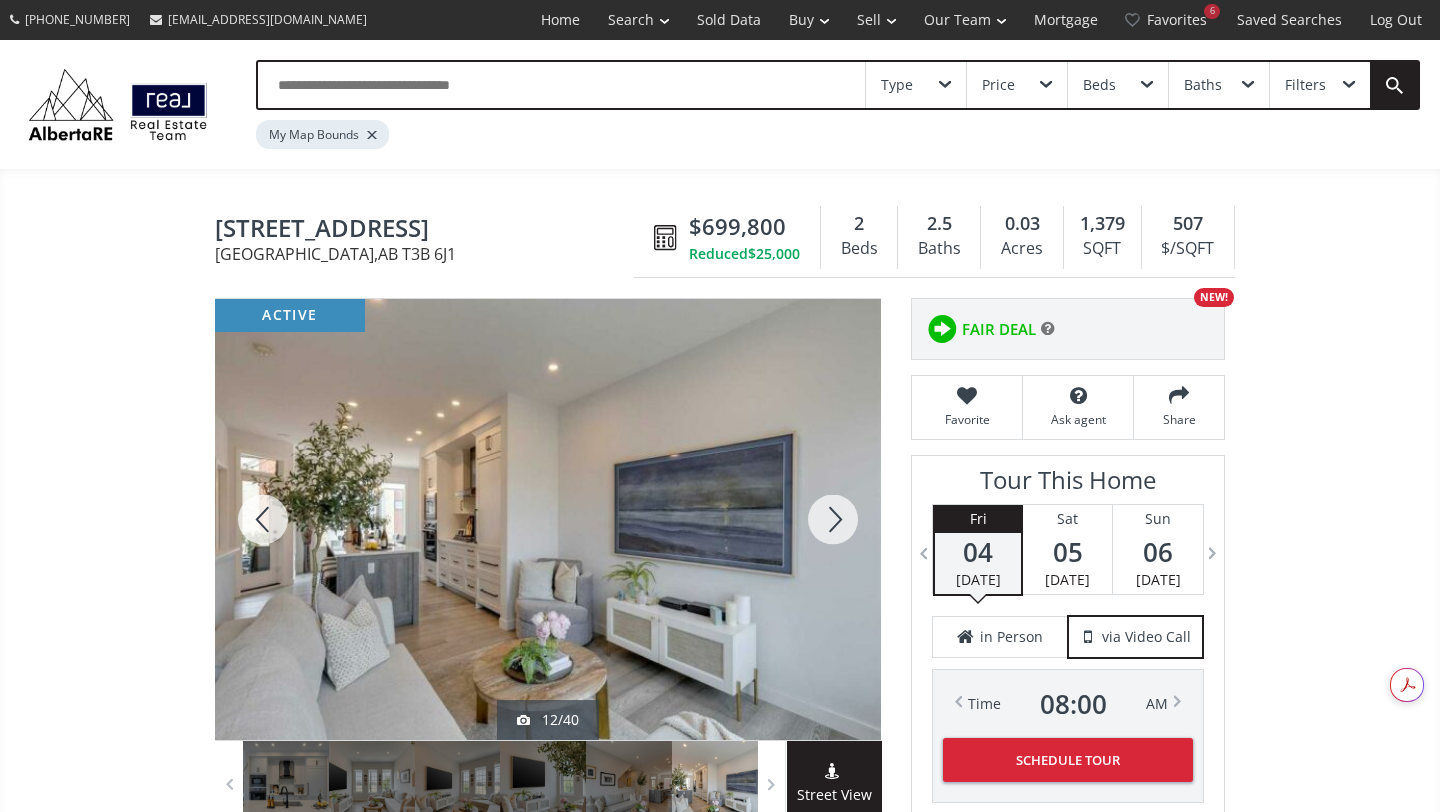 click at bounding box center (833, 519) 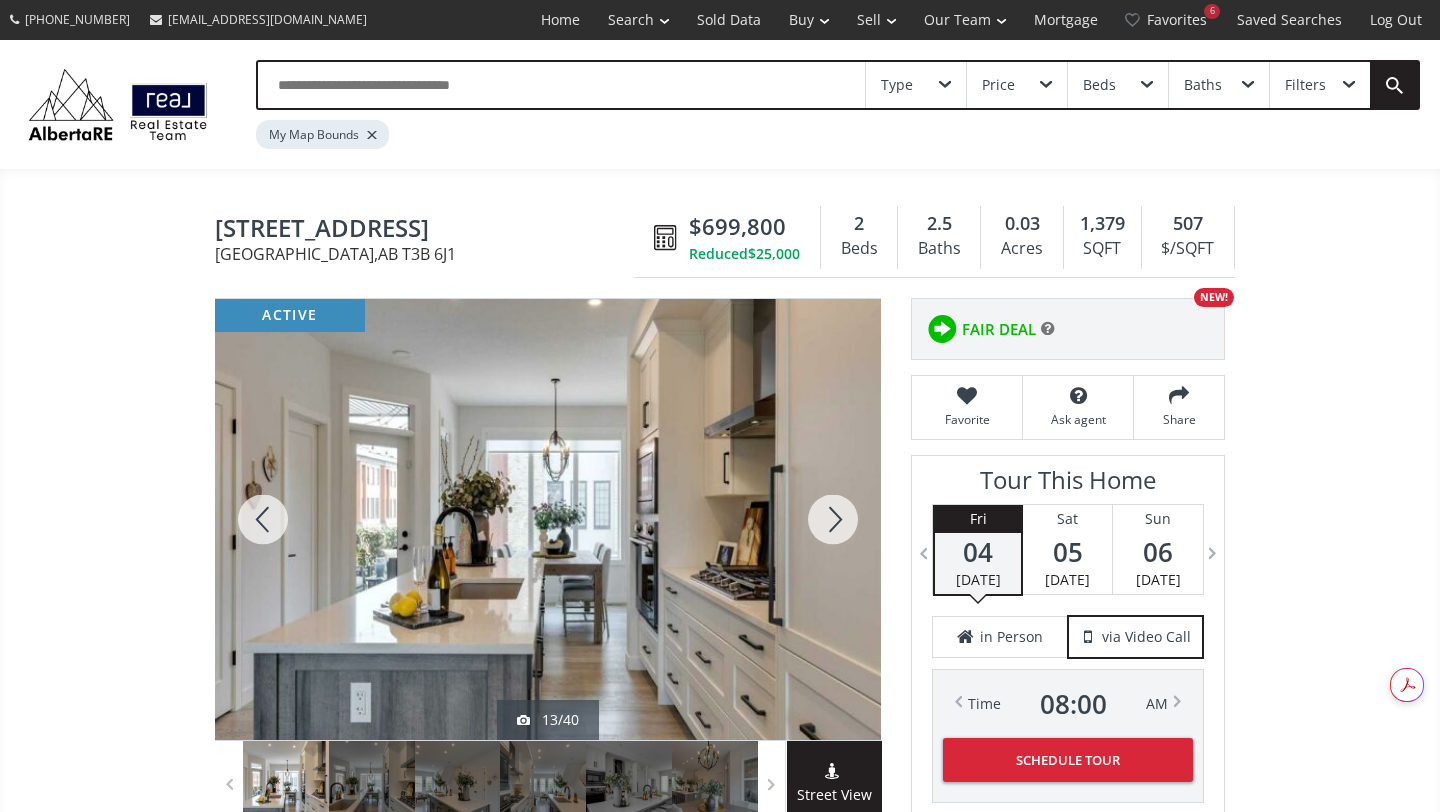 click at bounding box center [833, 519] 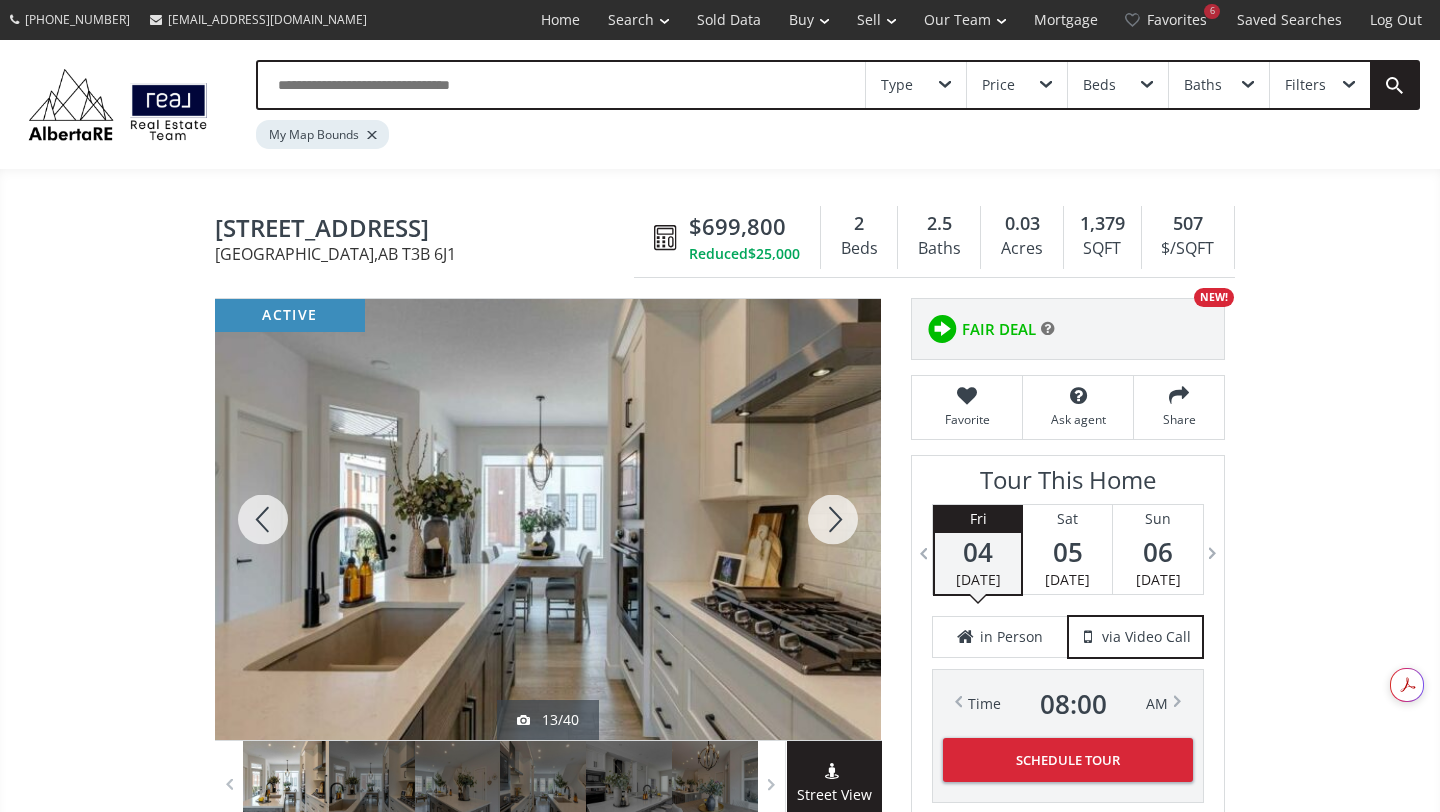 click at bounding box center [833, 519] 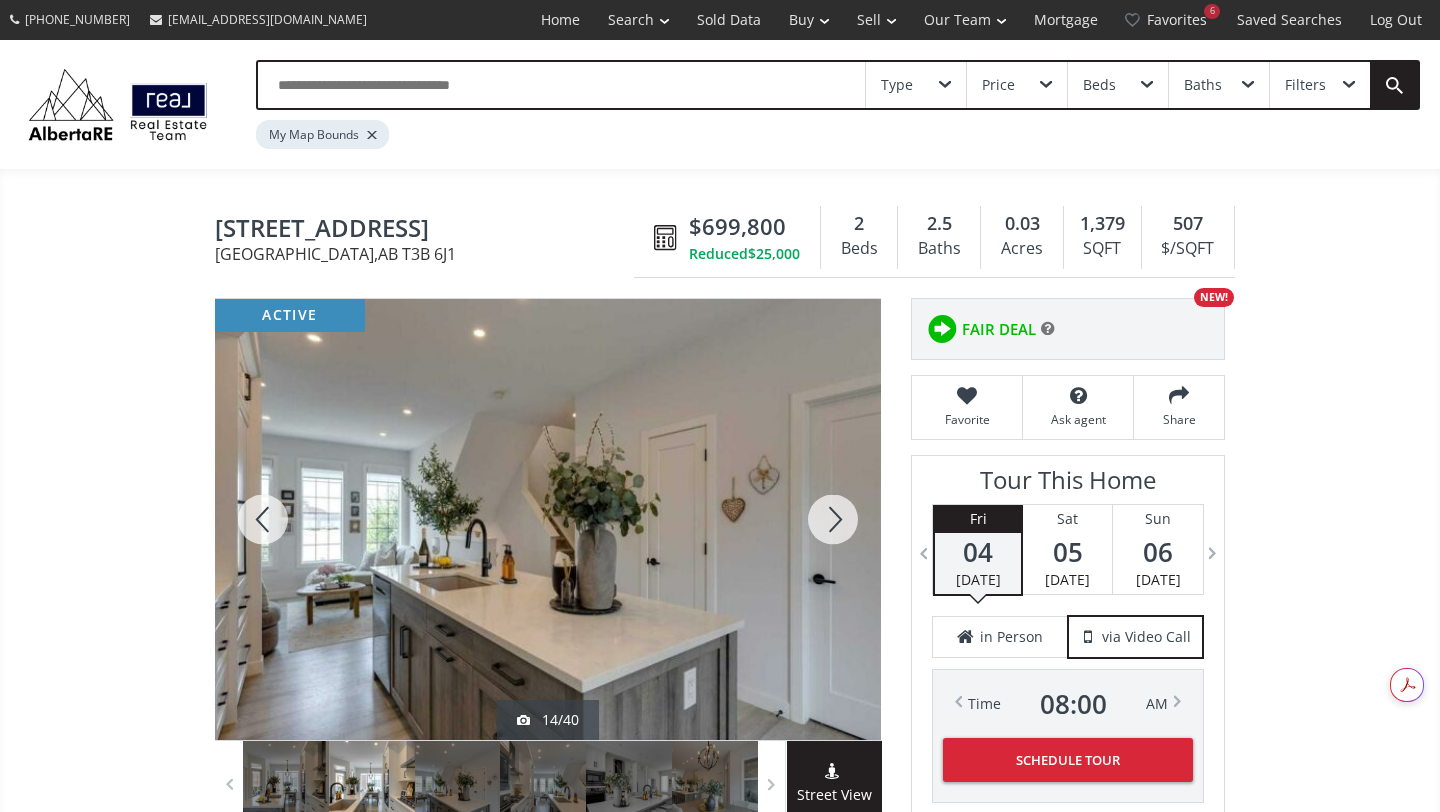 click at bounding box center [833, 519] 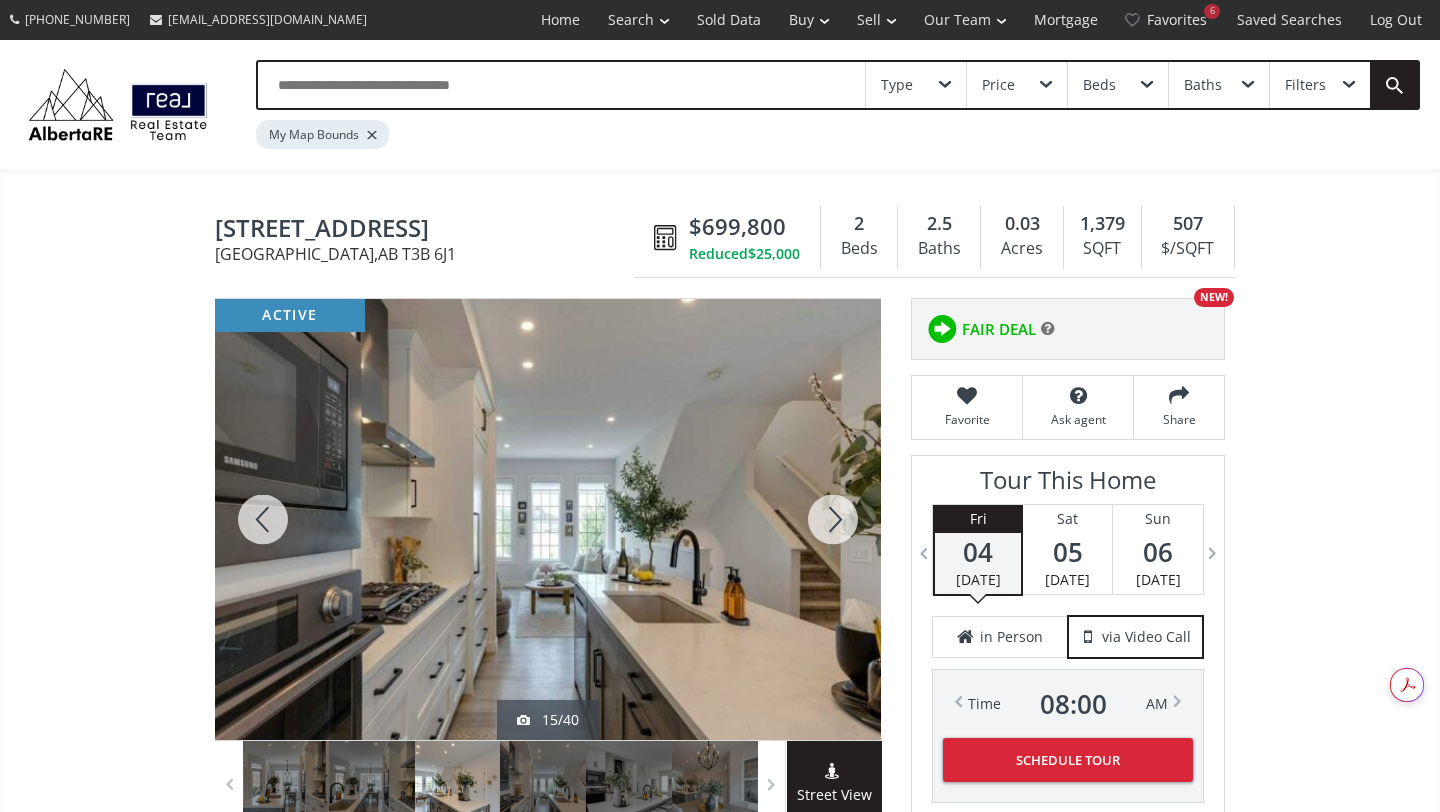 click at bounding box center [833, 519] 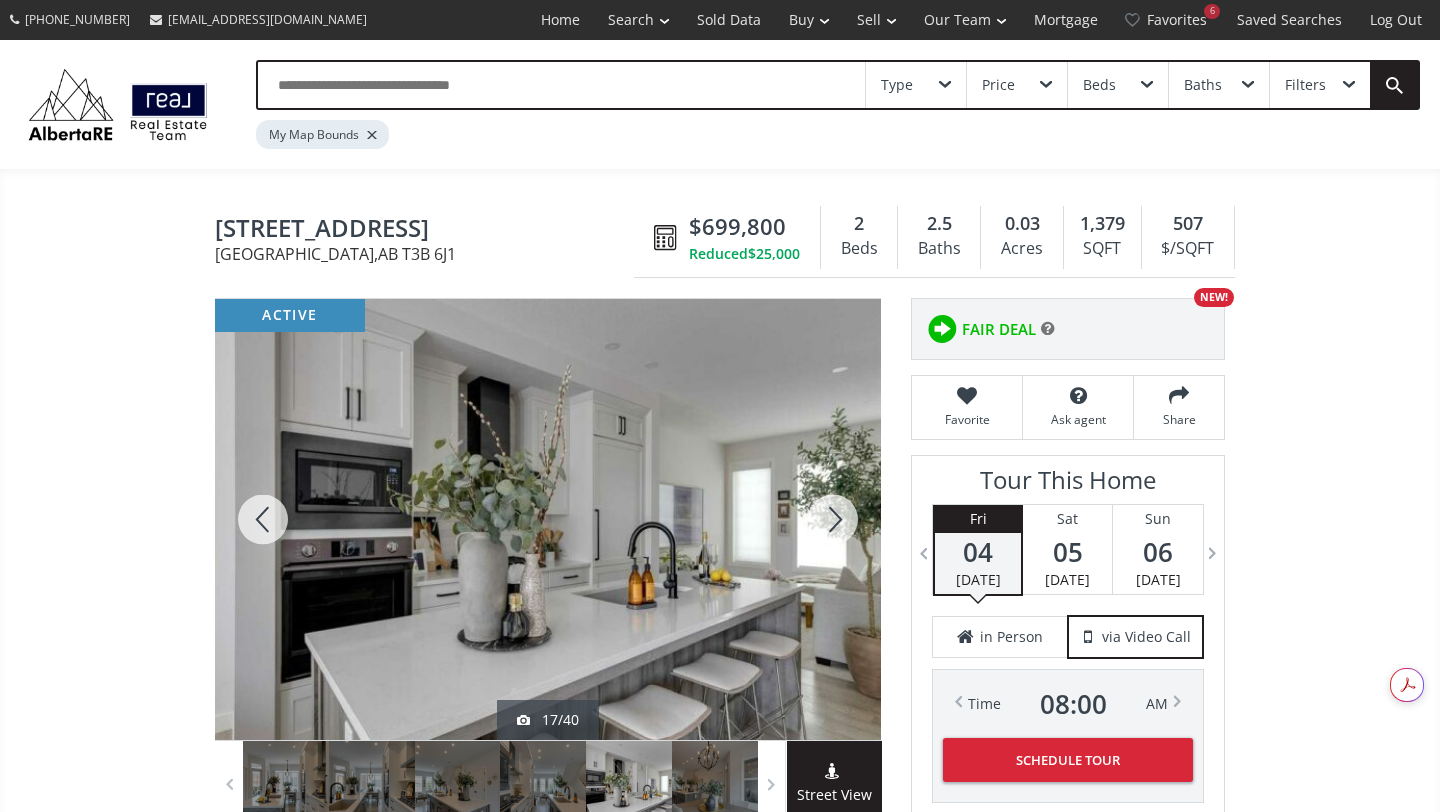 click at bounding box center [833, 519] 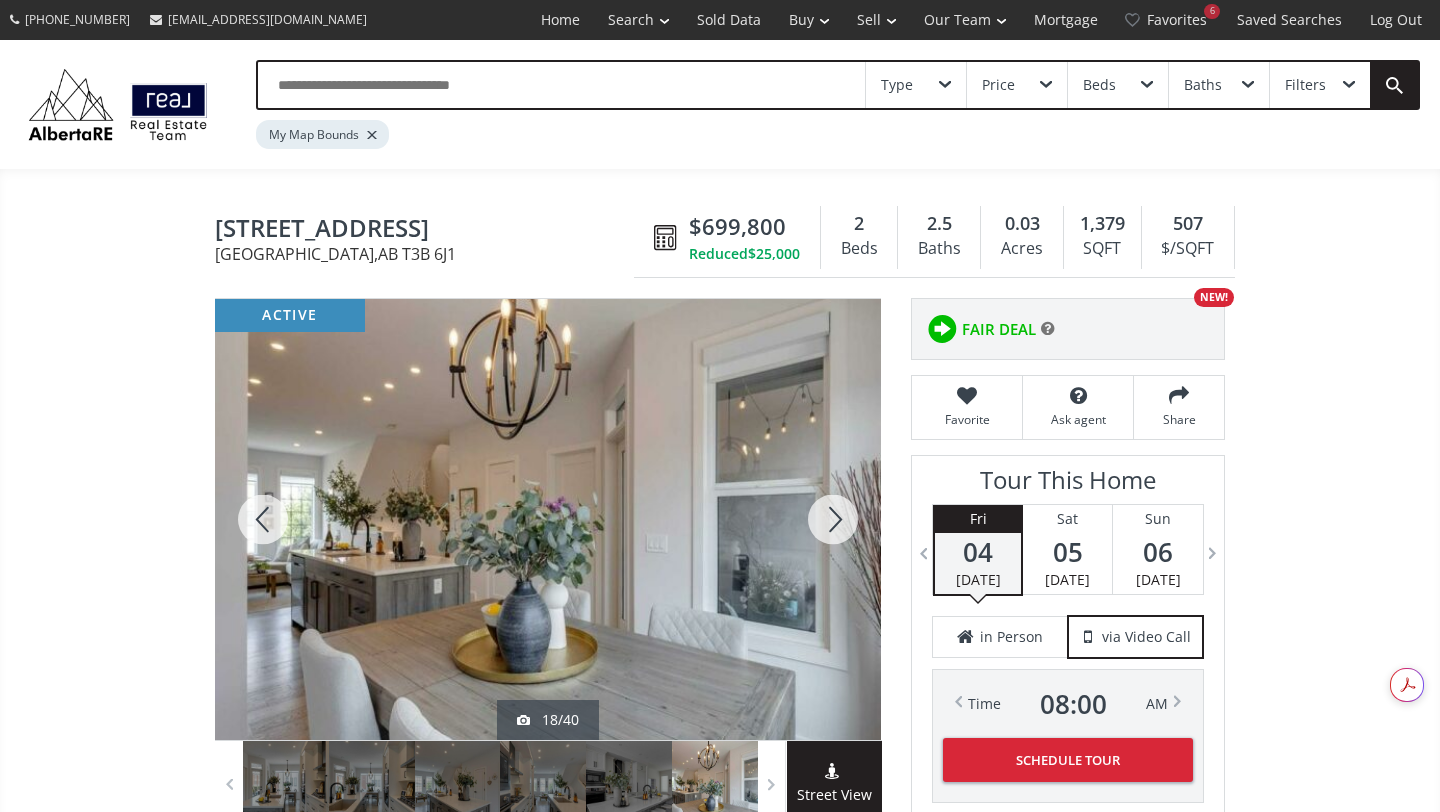 click at bounding box center (833, 519) 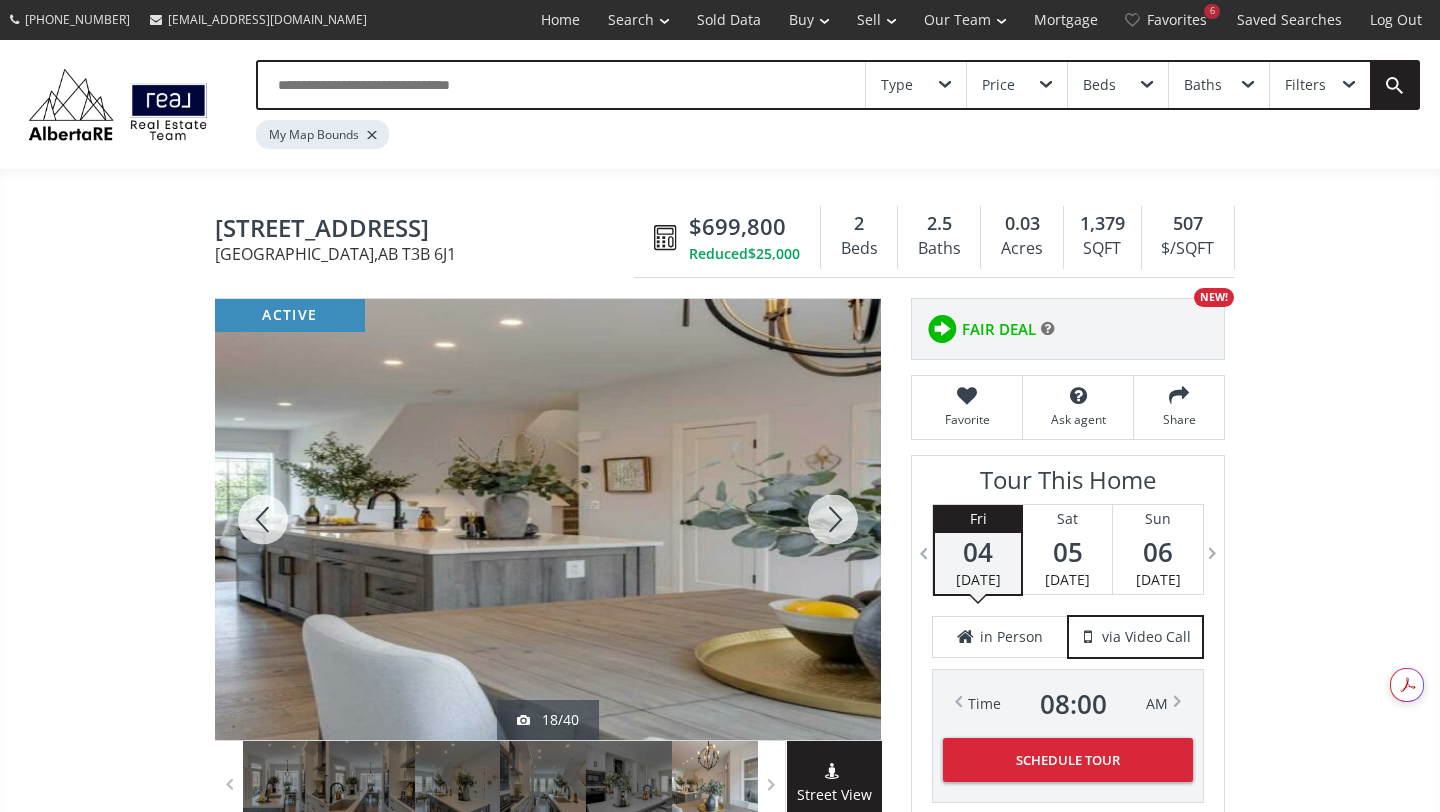 click at bounding box center [833, 519] 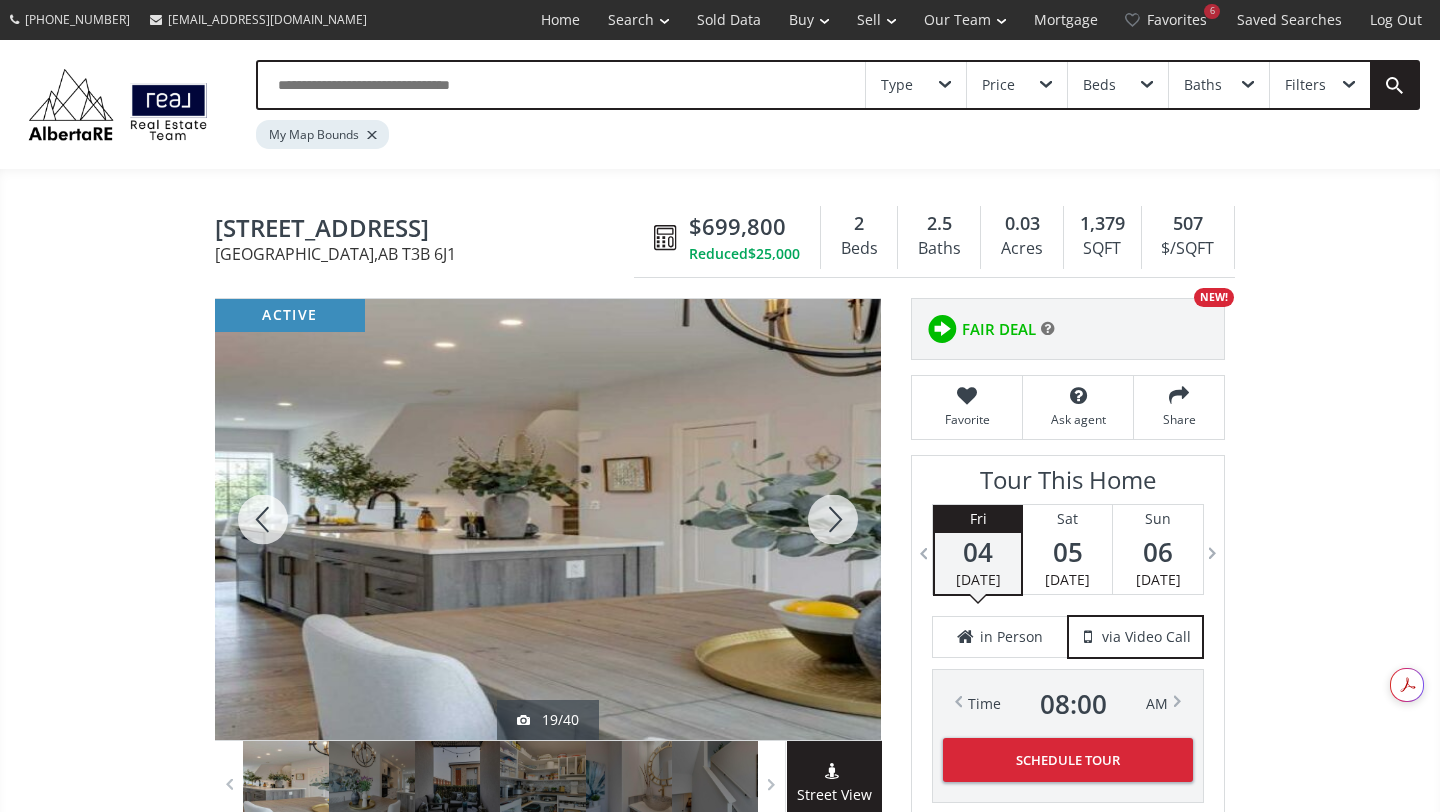 click at bounding box center (833, 519) 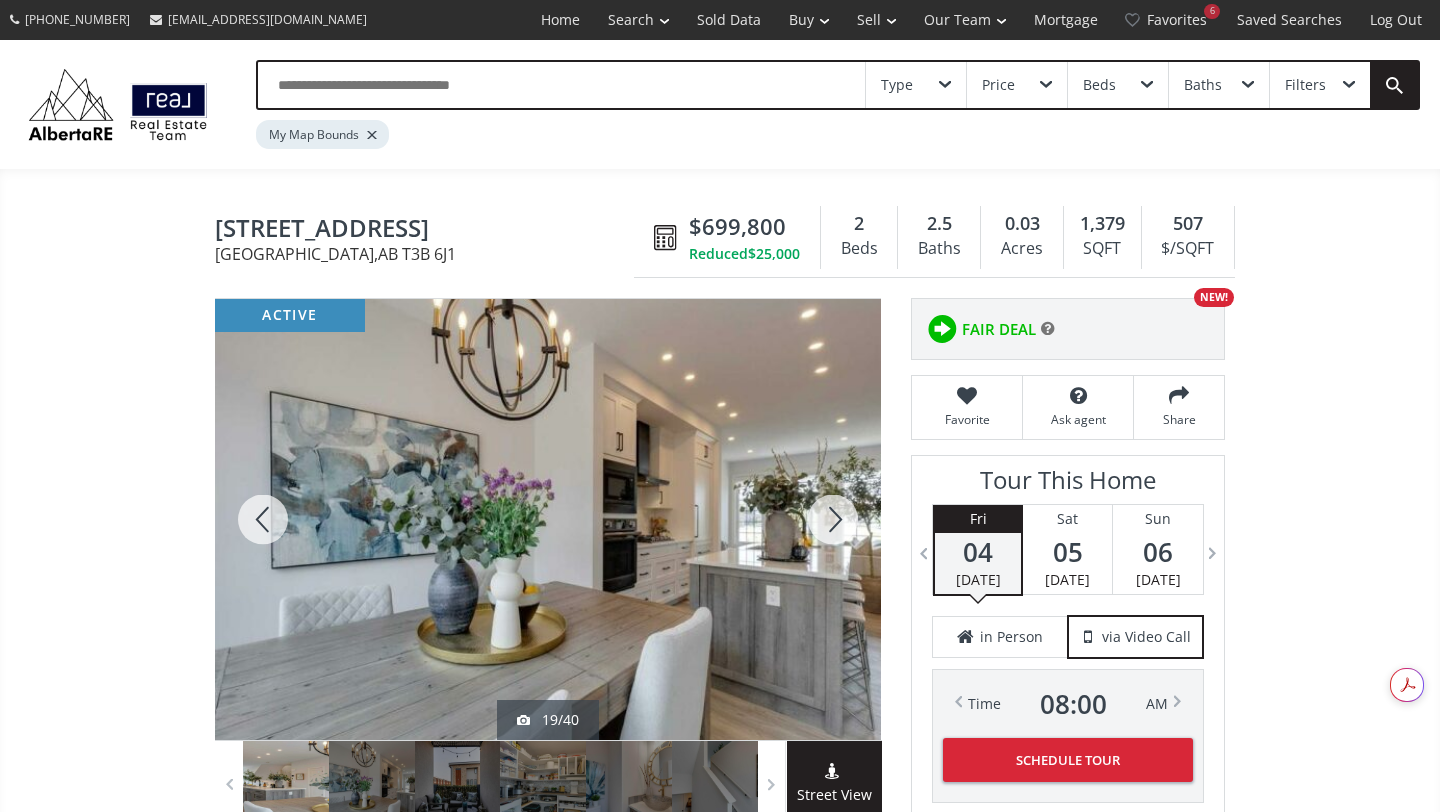click at bounding box center [833, 519] 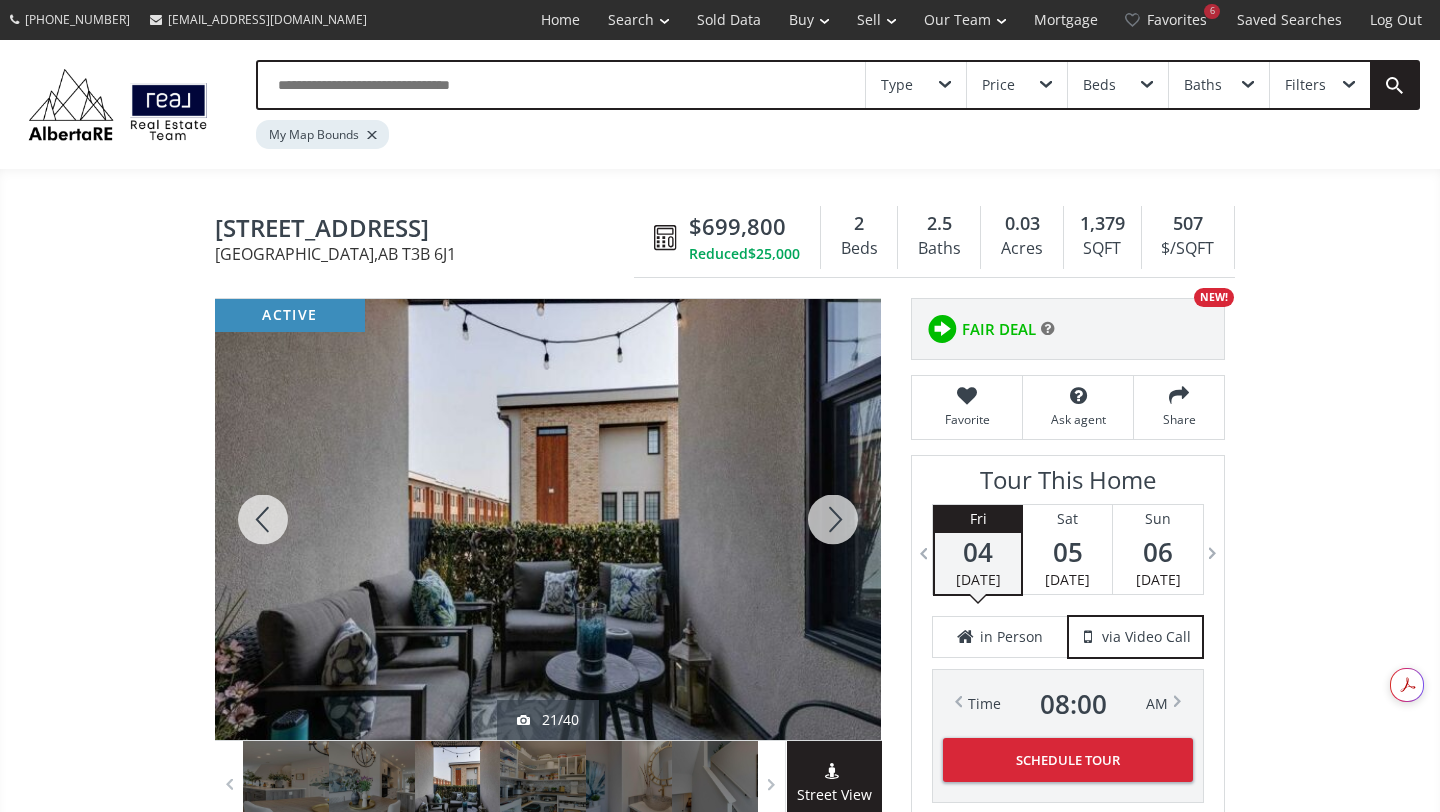 click at bounding box center [833, 519] 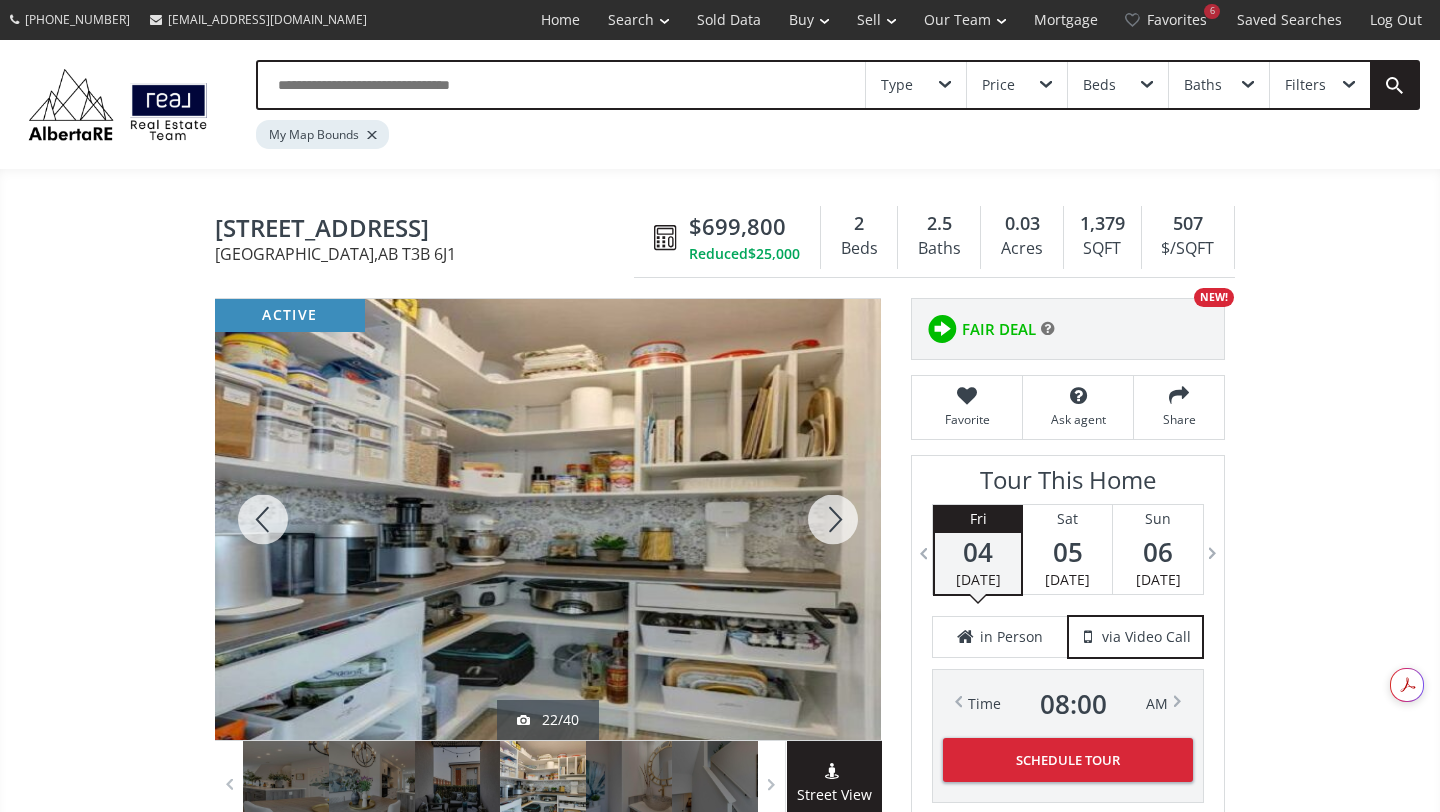 click at bounding box center [833, 519] 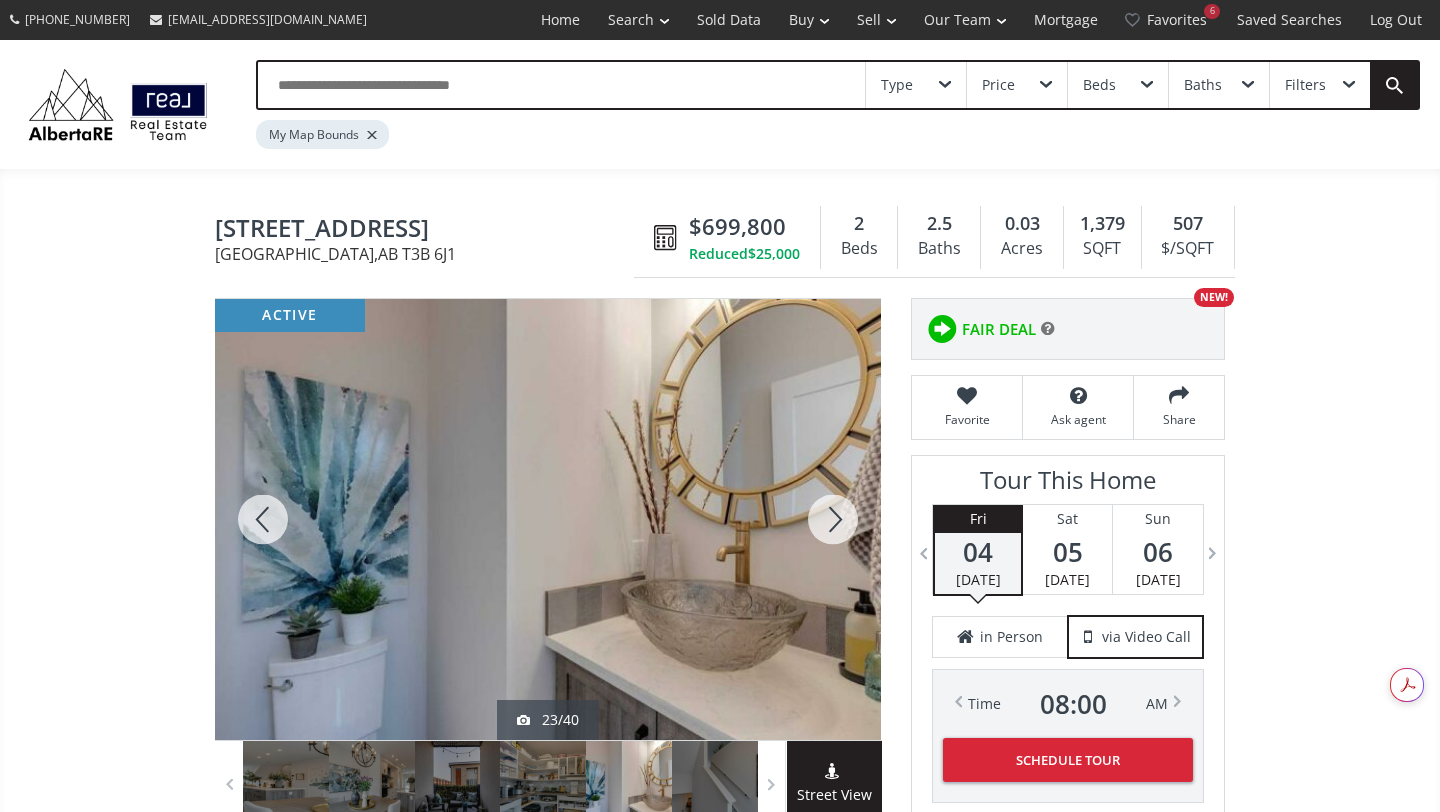 click at bounding box center [833, 519] 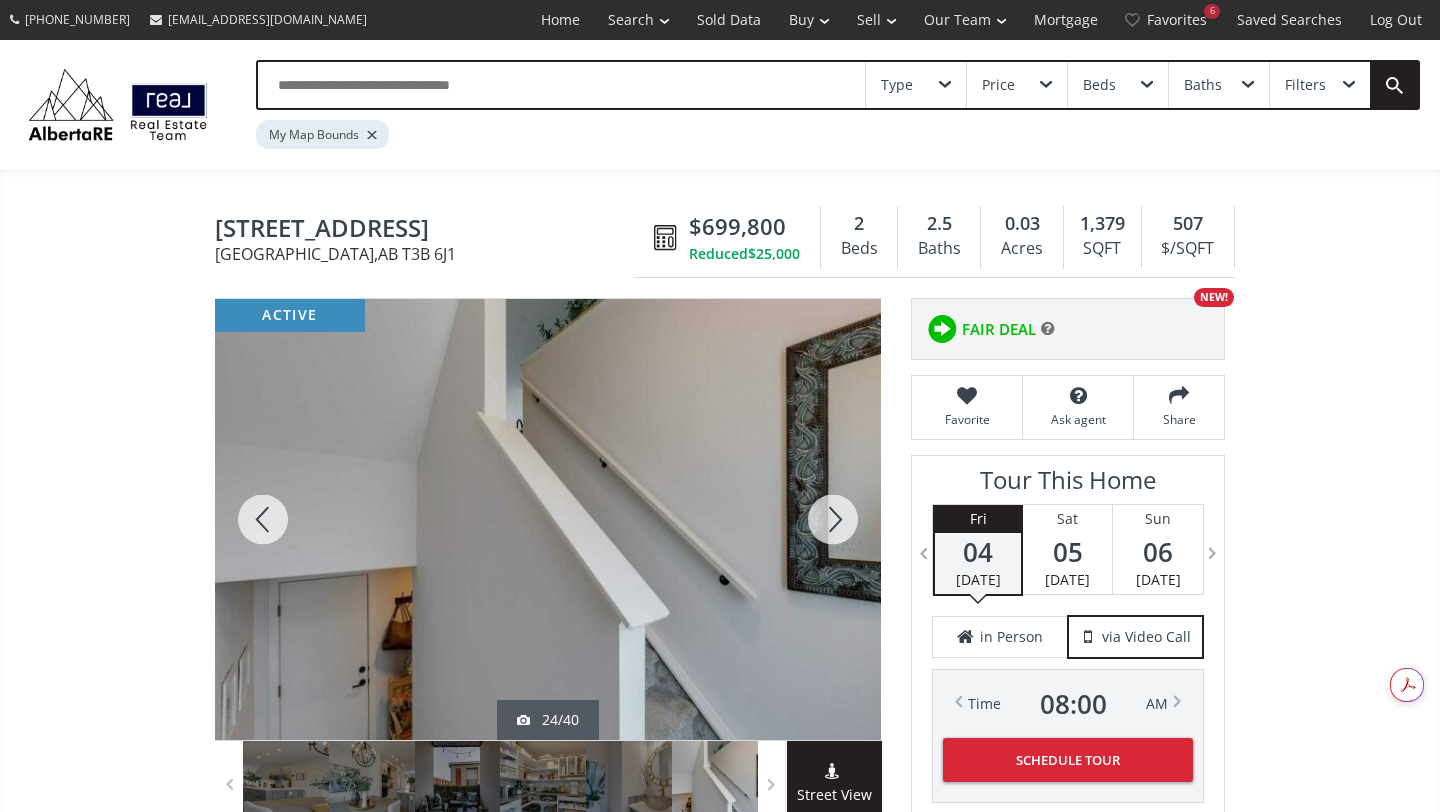 click at bounding box center (833, 519) 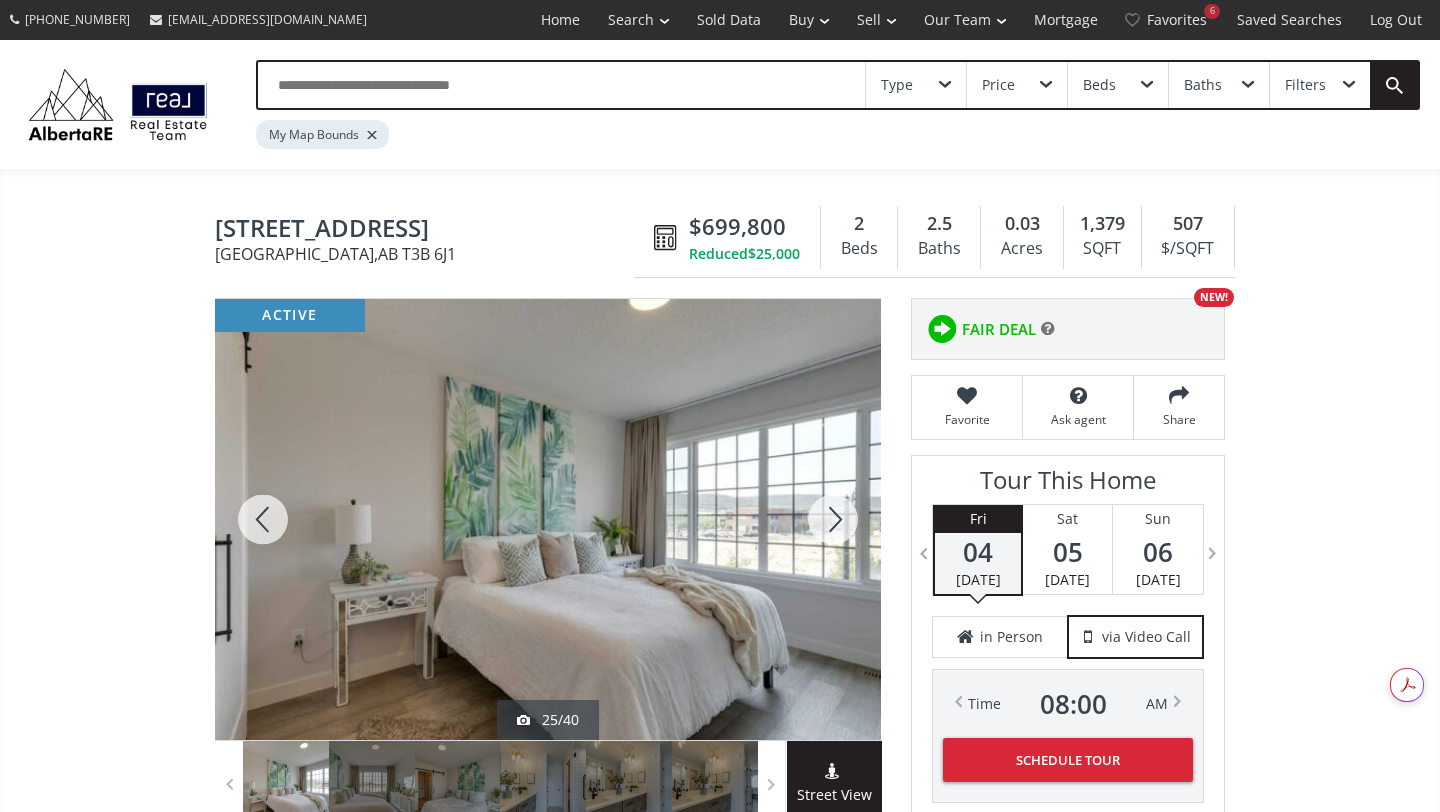 click at bounding box center [833, 519] 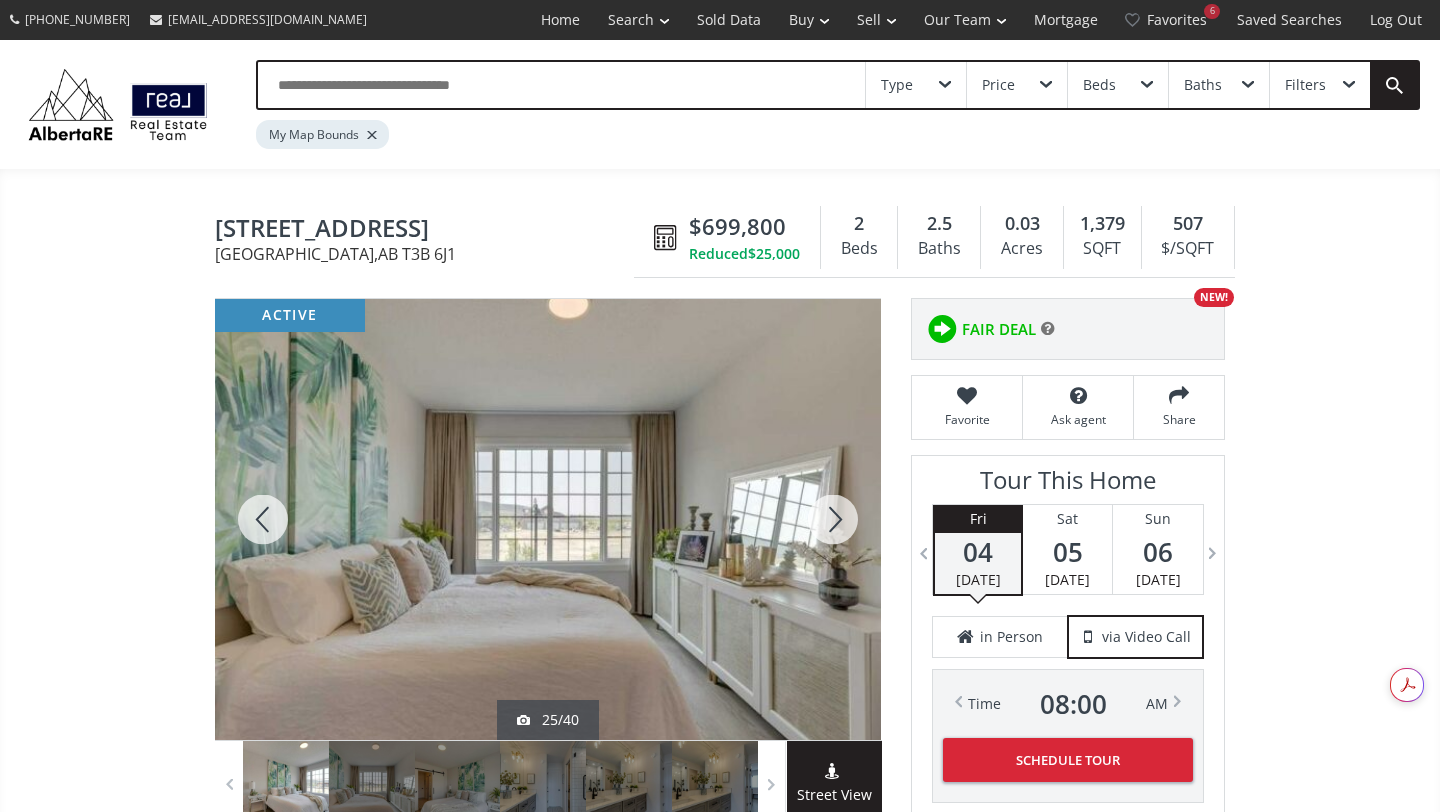 click at bounding box center (833, 519) 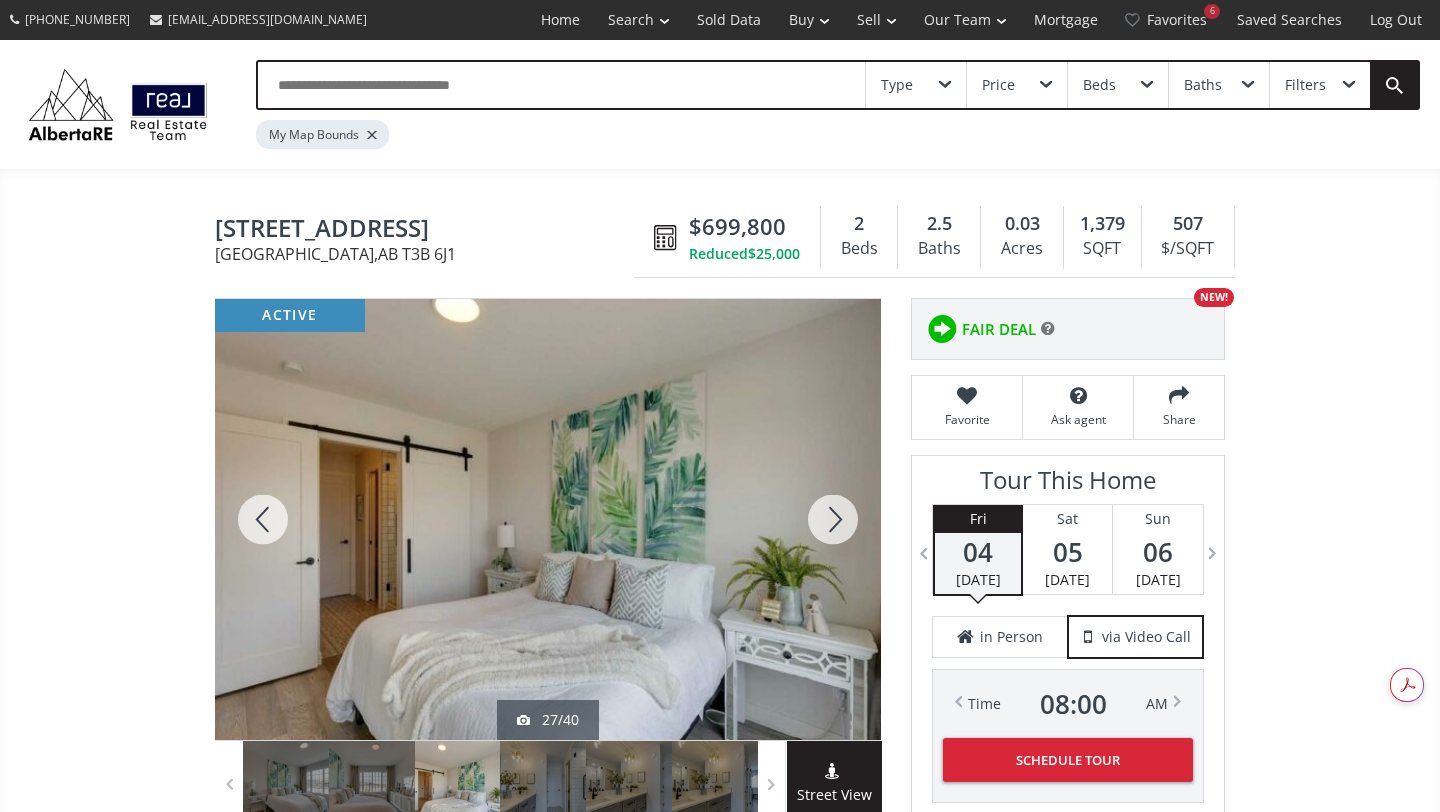 click at bounding box center (833, 519) 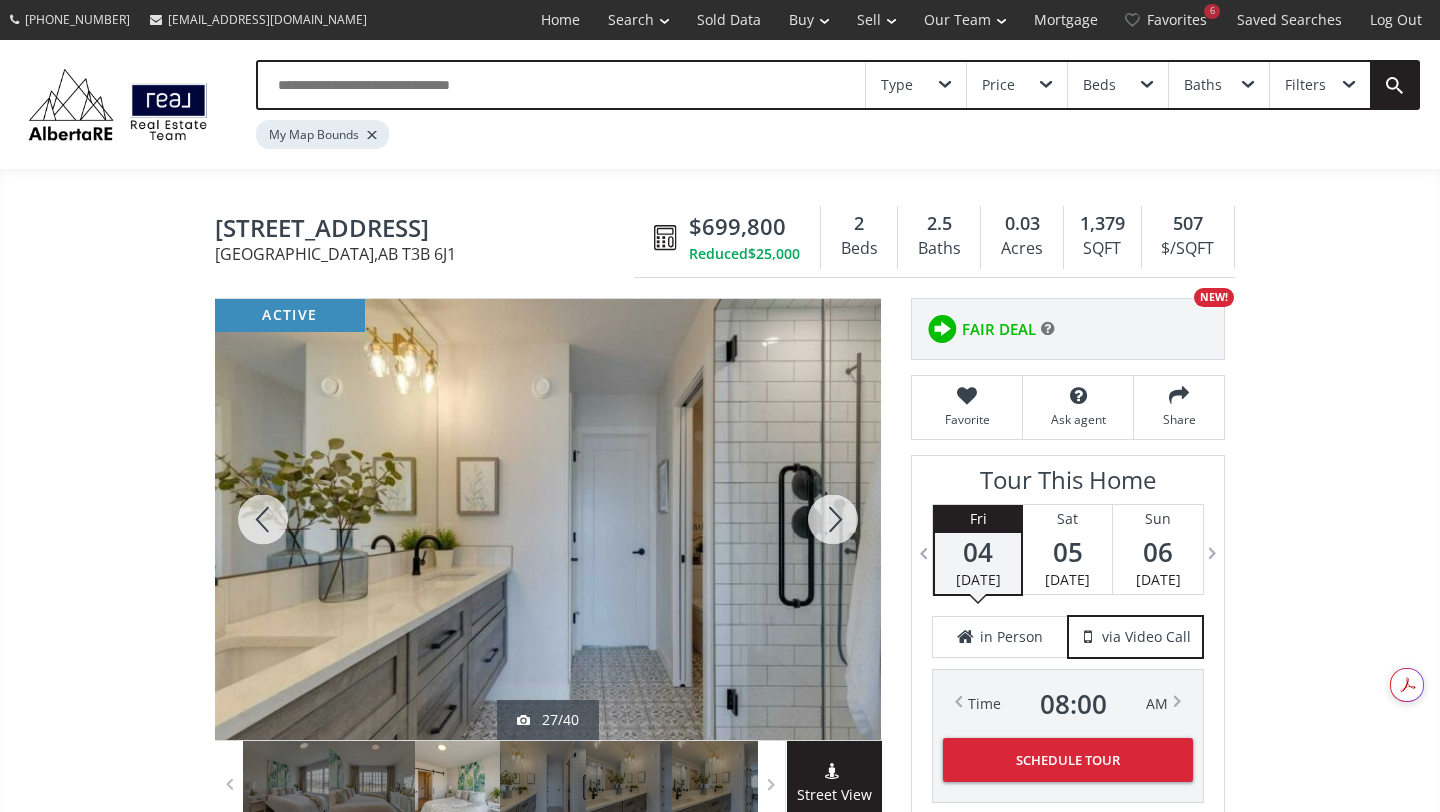 click at bounding box center (833, 519) 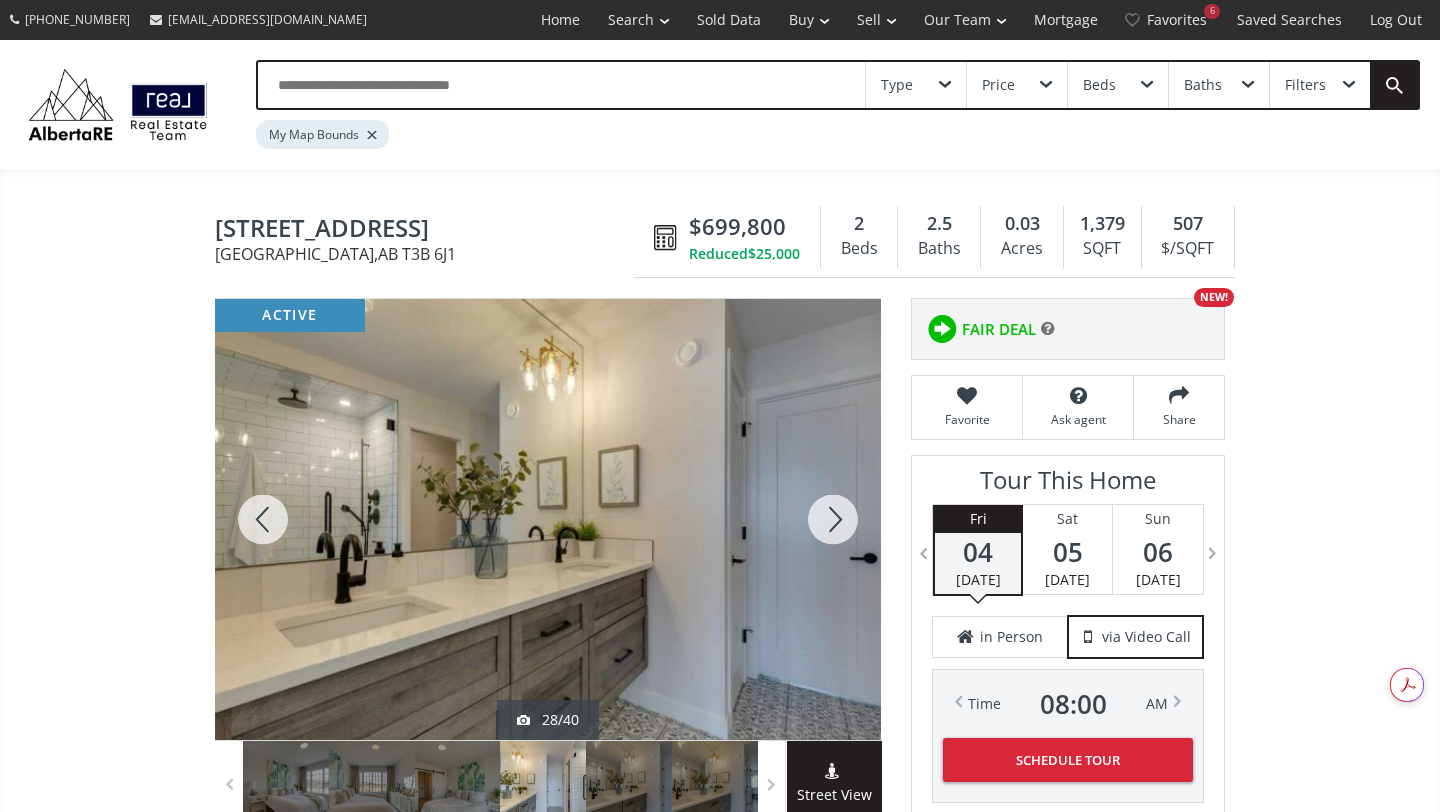 click at bounding box center [833, 519] 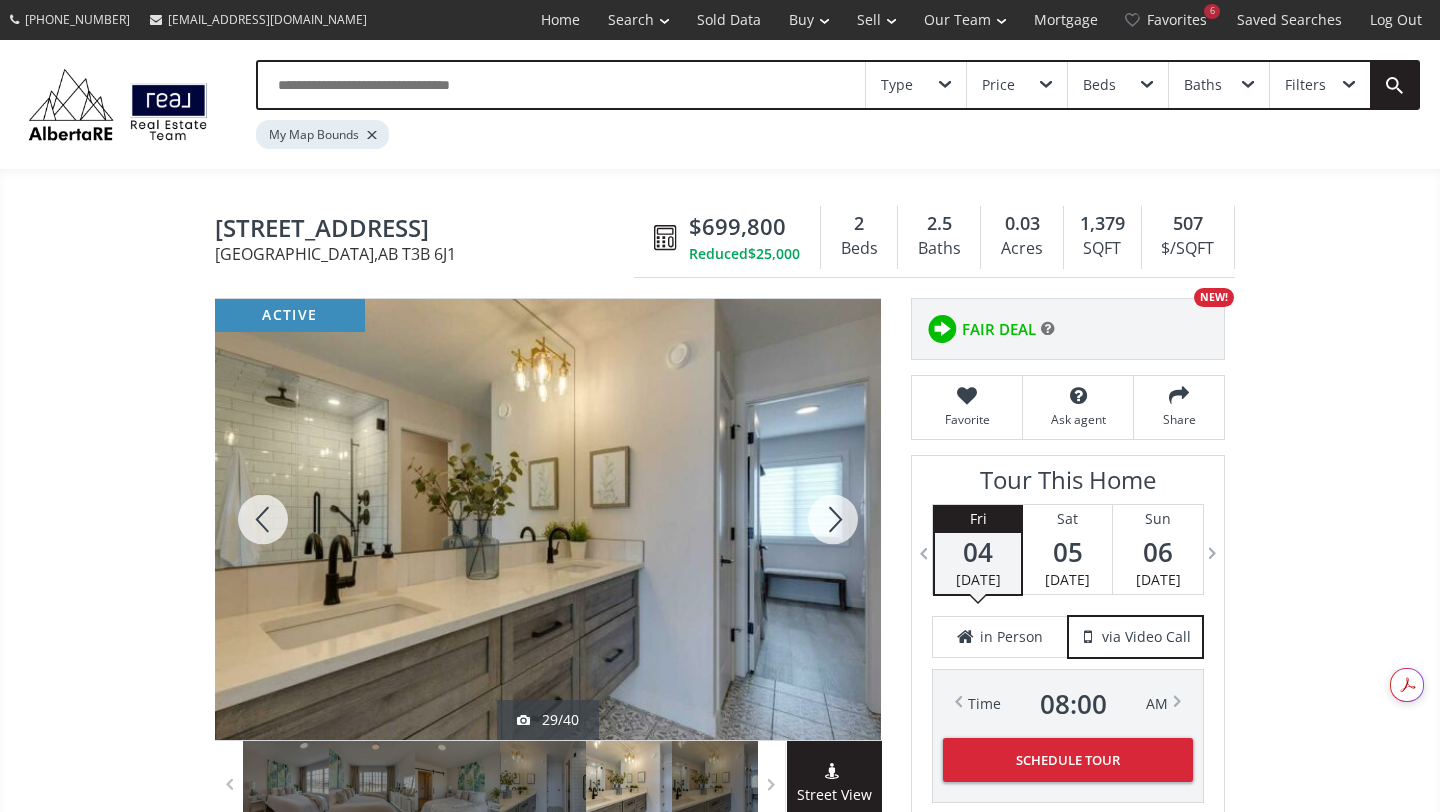 click at bounding box center [833, 519] 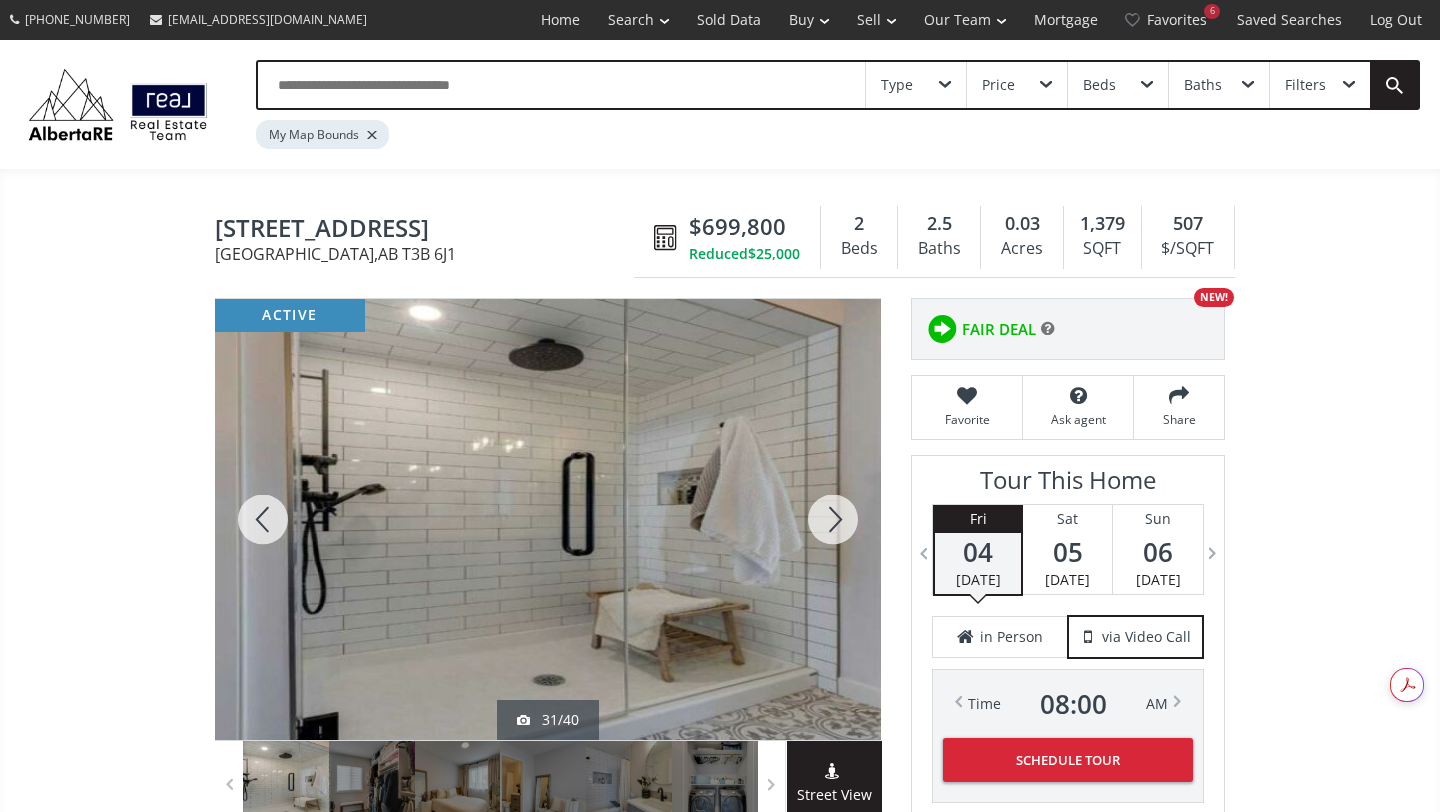 click at bounding box center (833, 519) 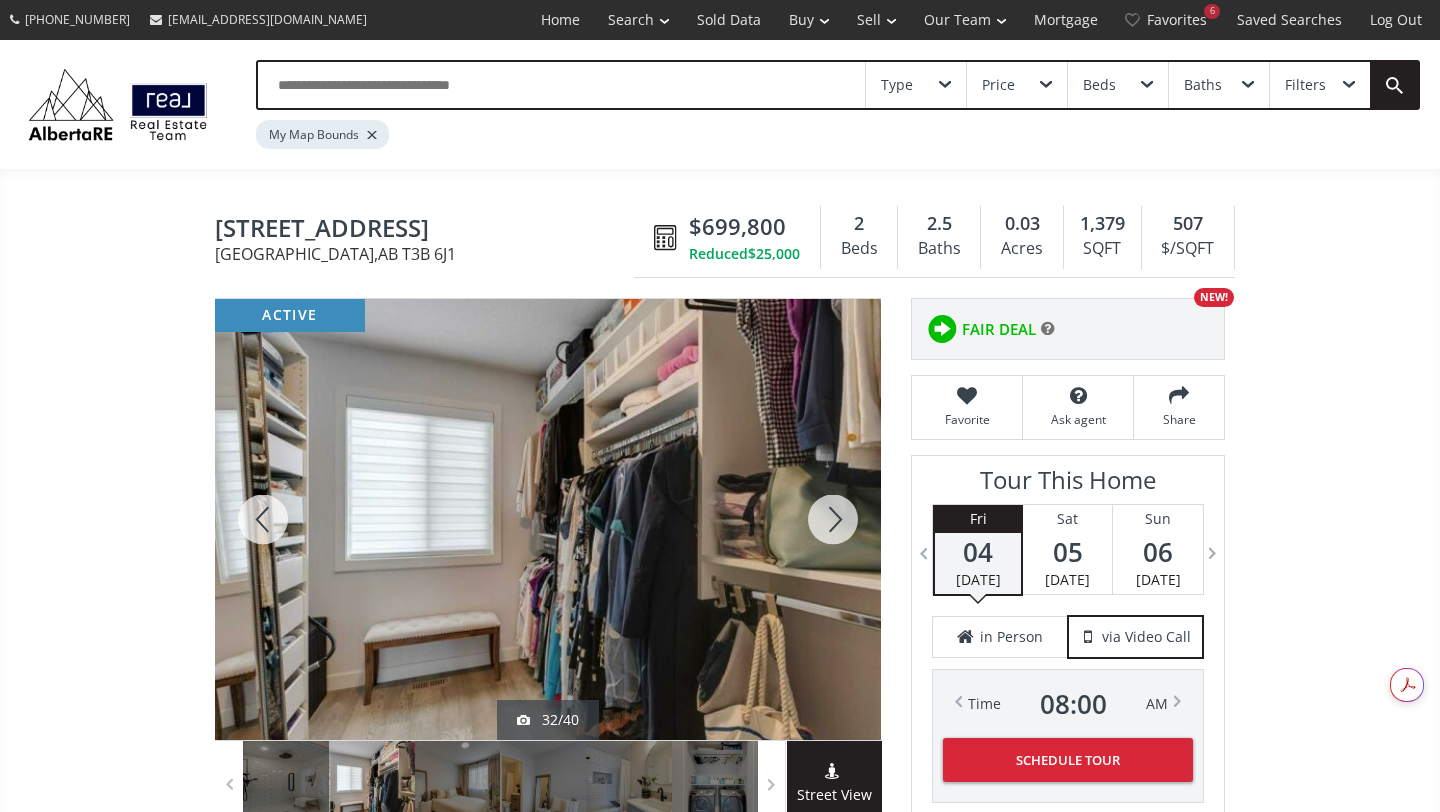 click at bounding box center (833, 519) 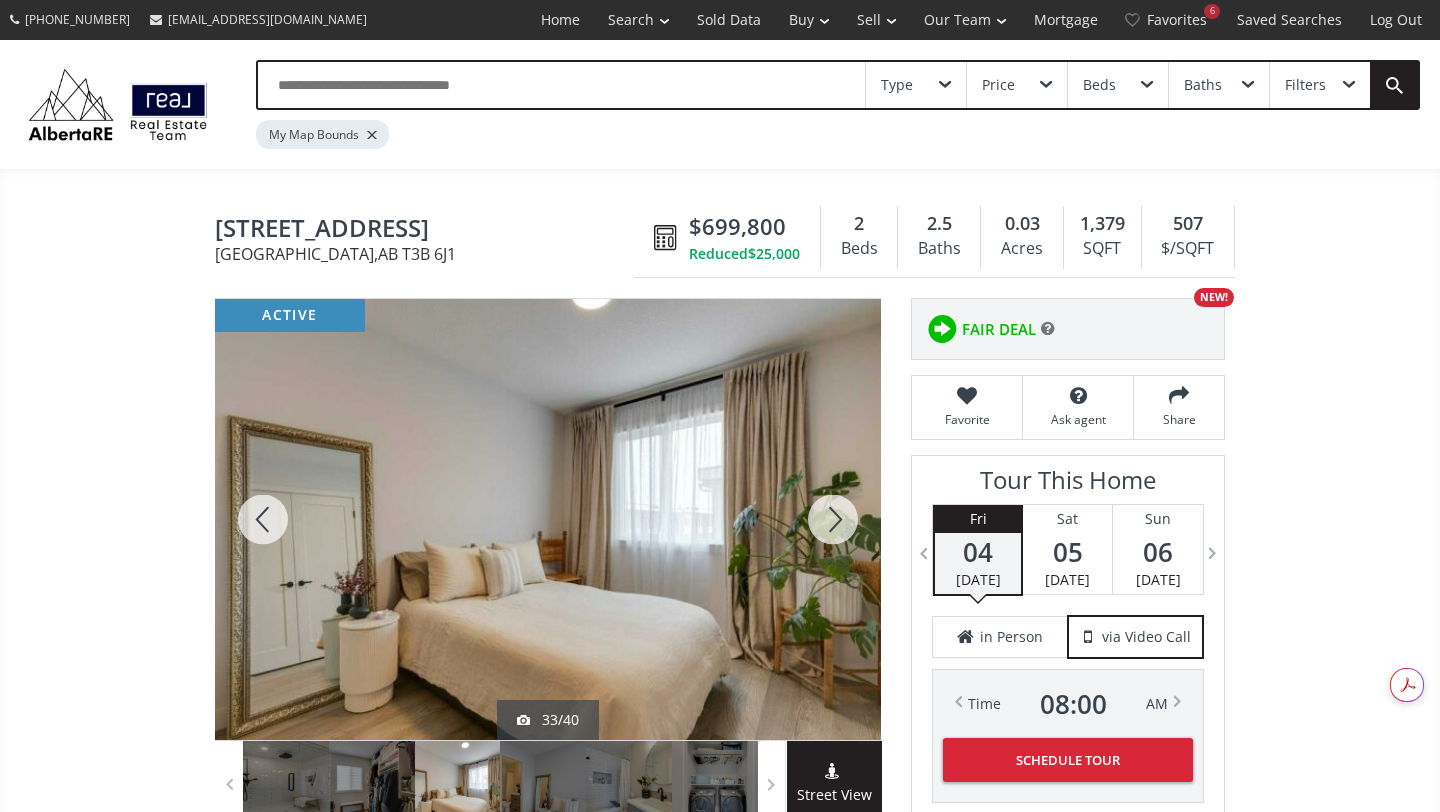 click at bounding box center [833, 519] 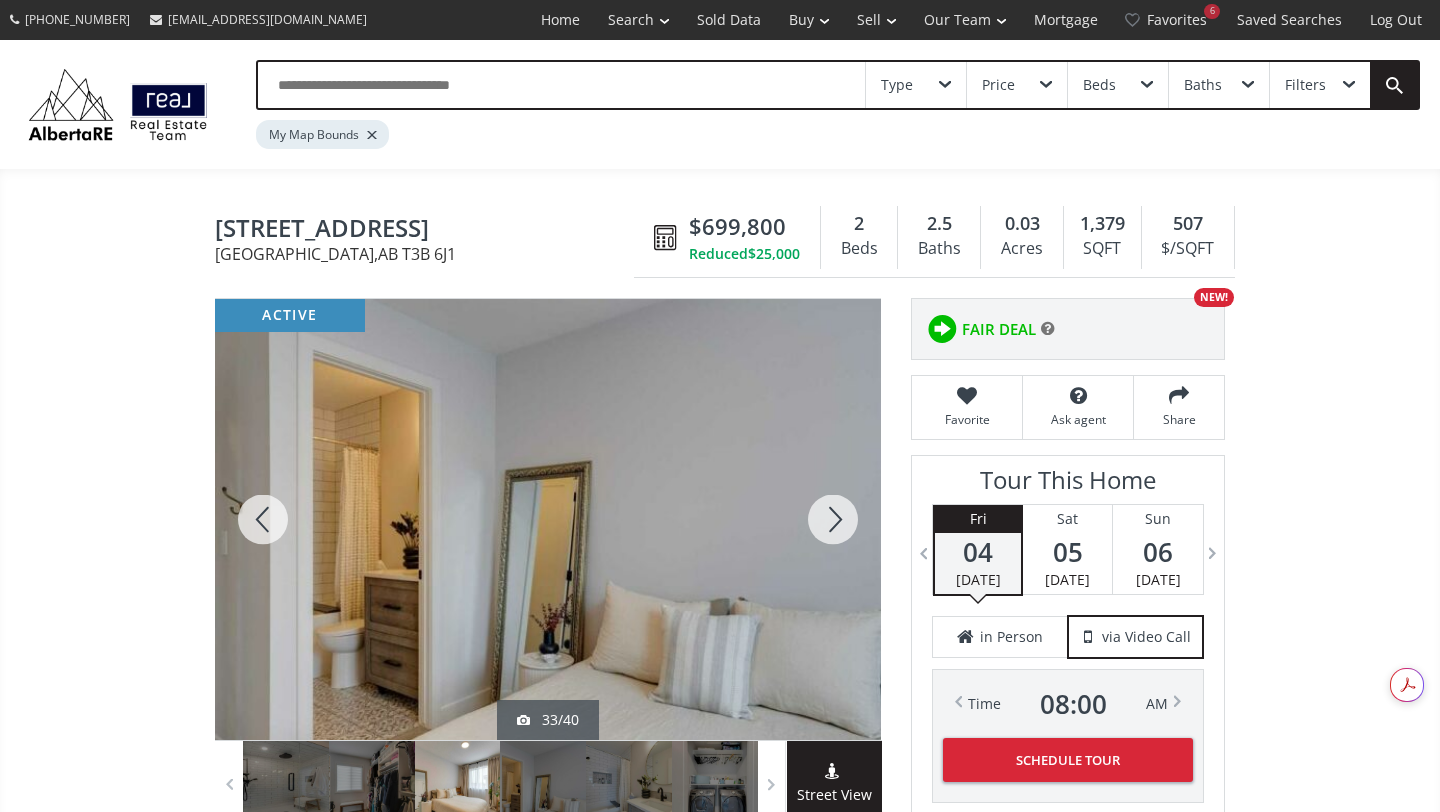 click at bounding box center (833, 519) 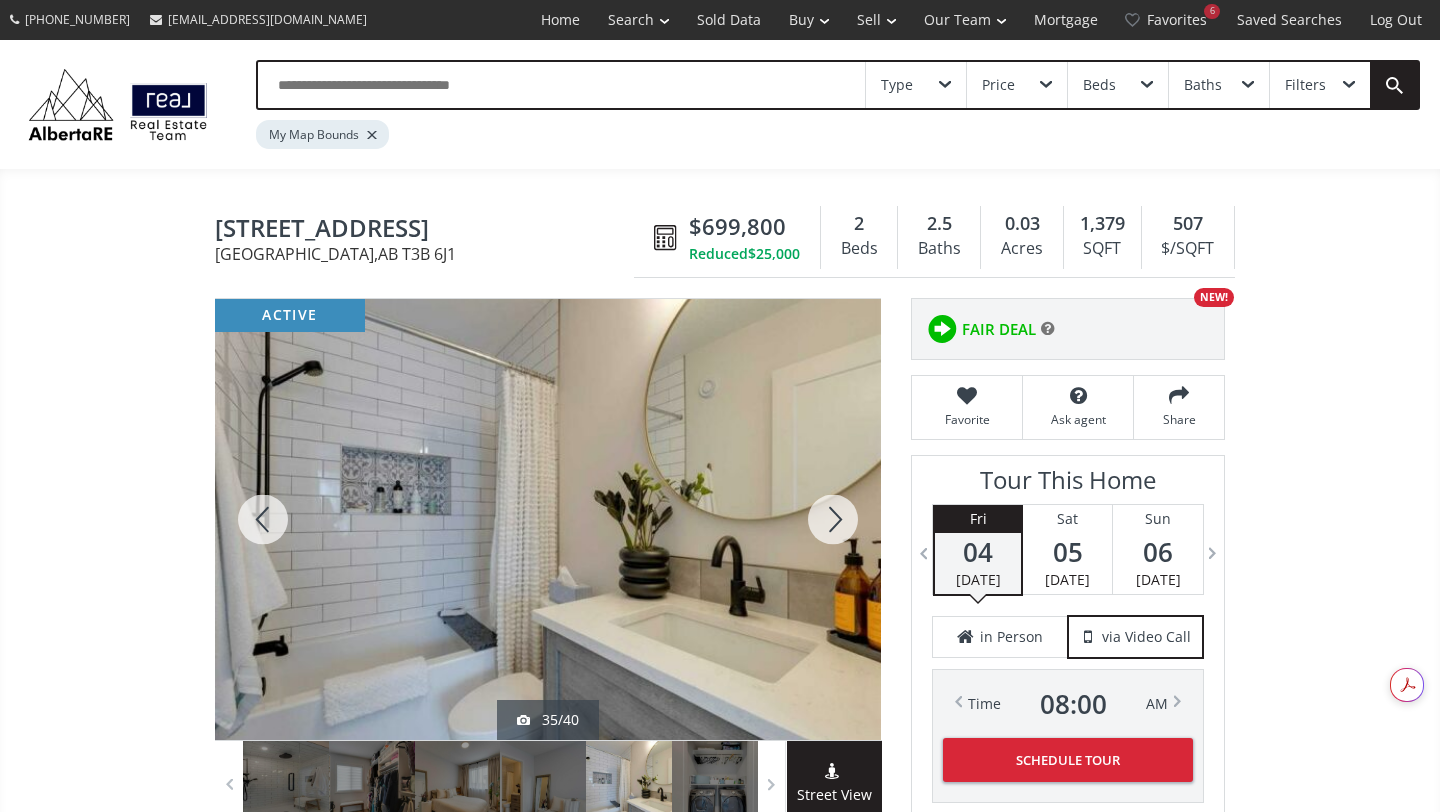 click at bounding box center [833, 519] 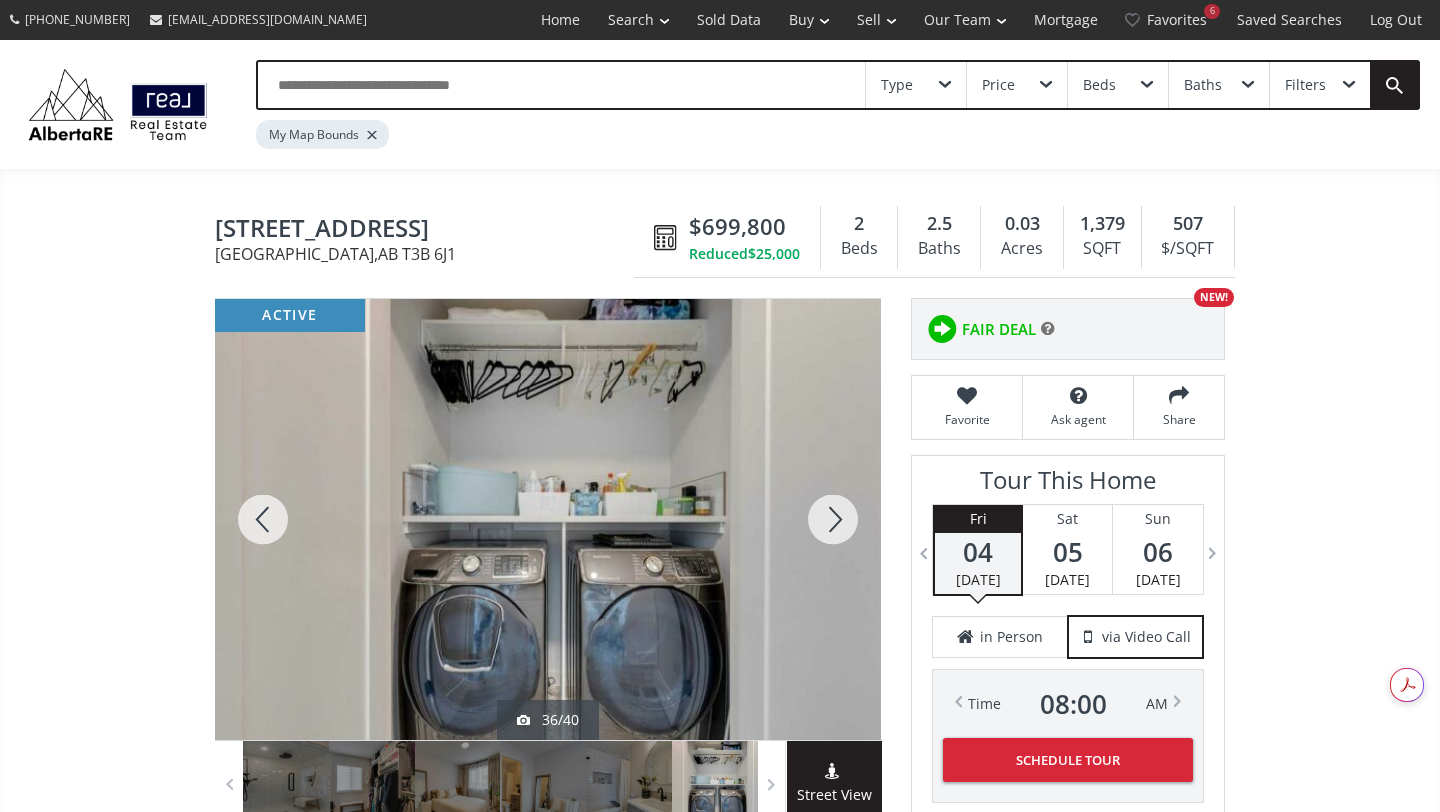 click at bounding box center [833, 519] 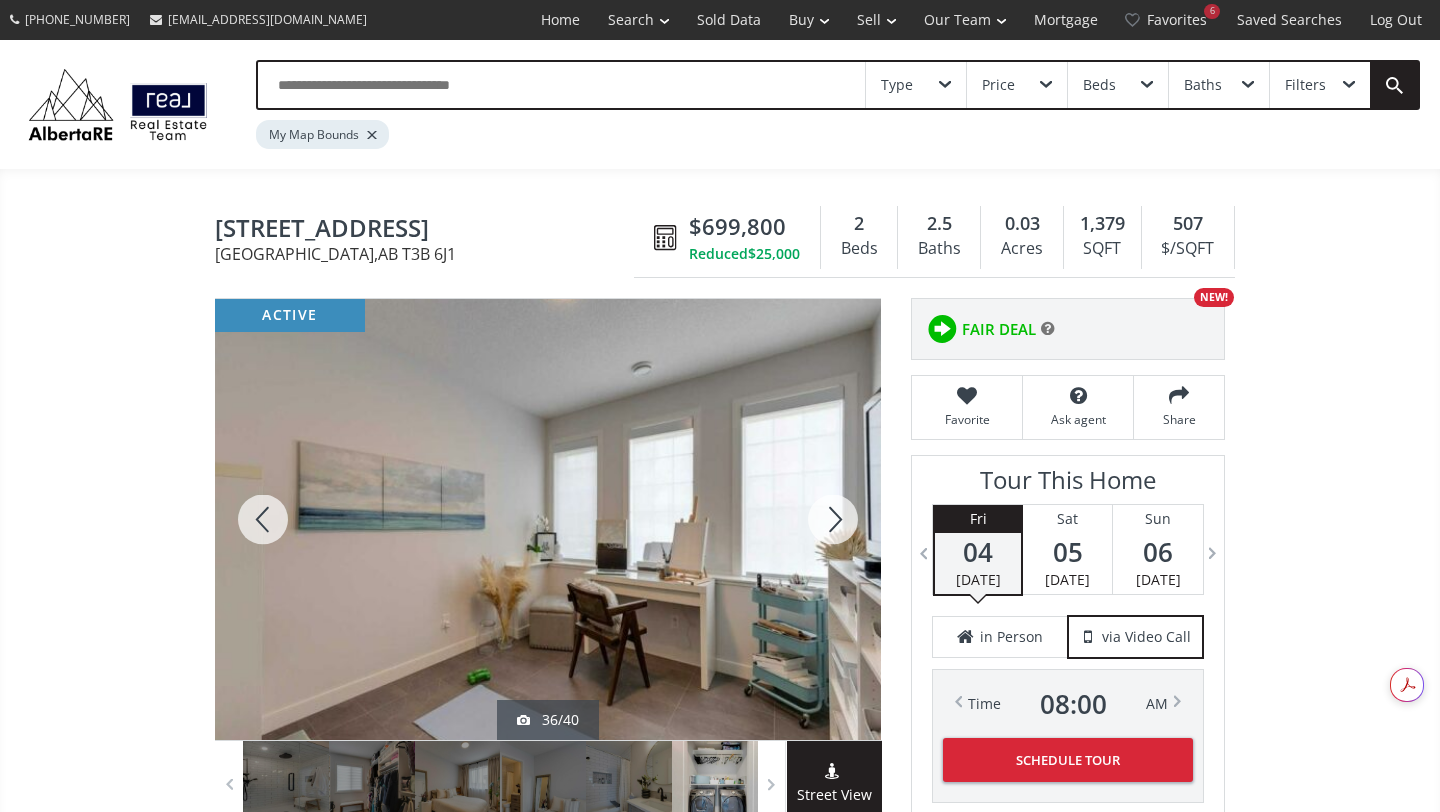 click at bounding box center [833, 519] 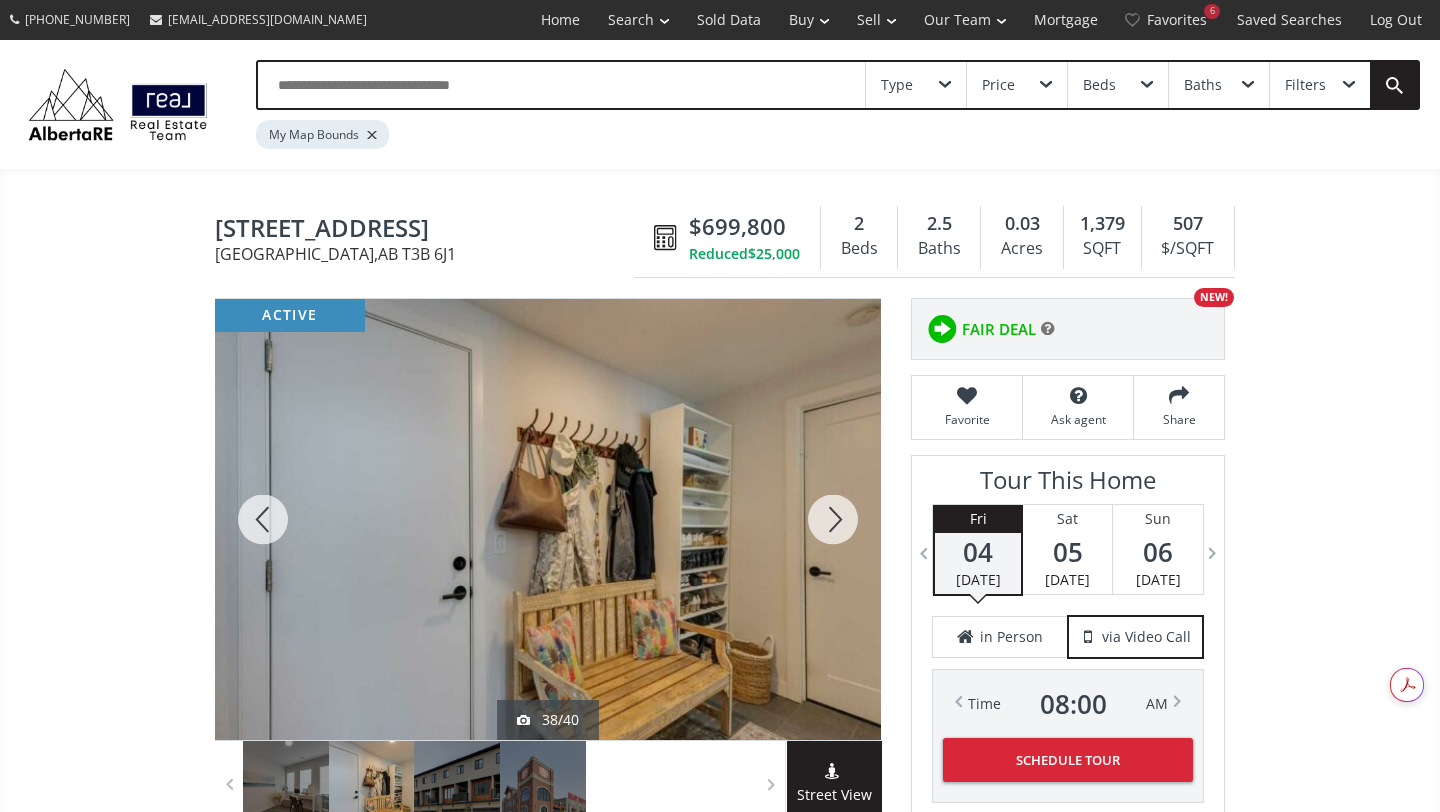 click at bounding box center [833, 519] 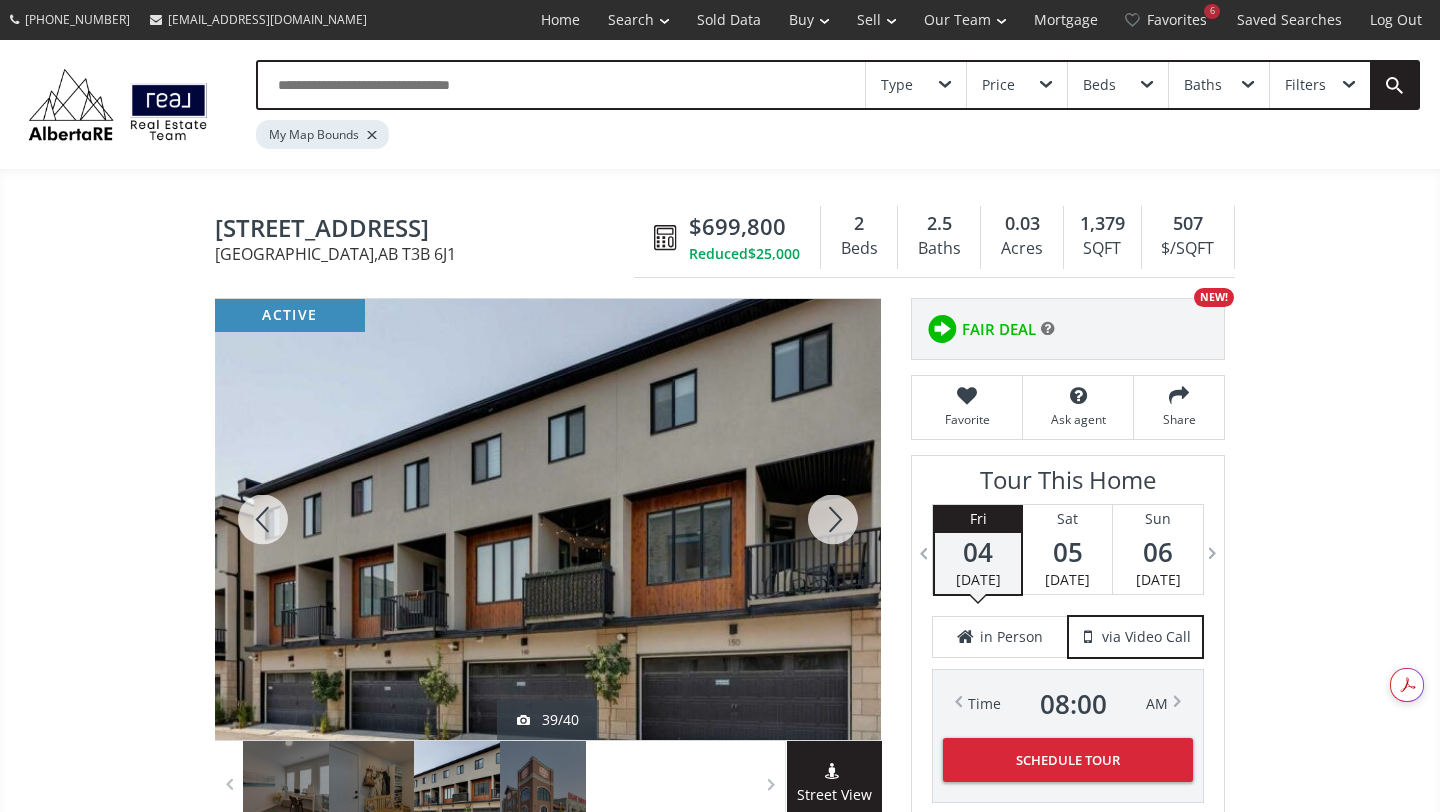 click at bounding box center [833, 519] 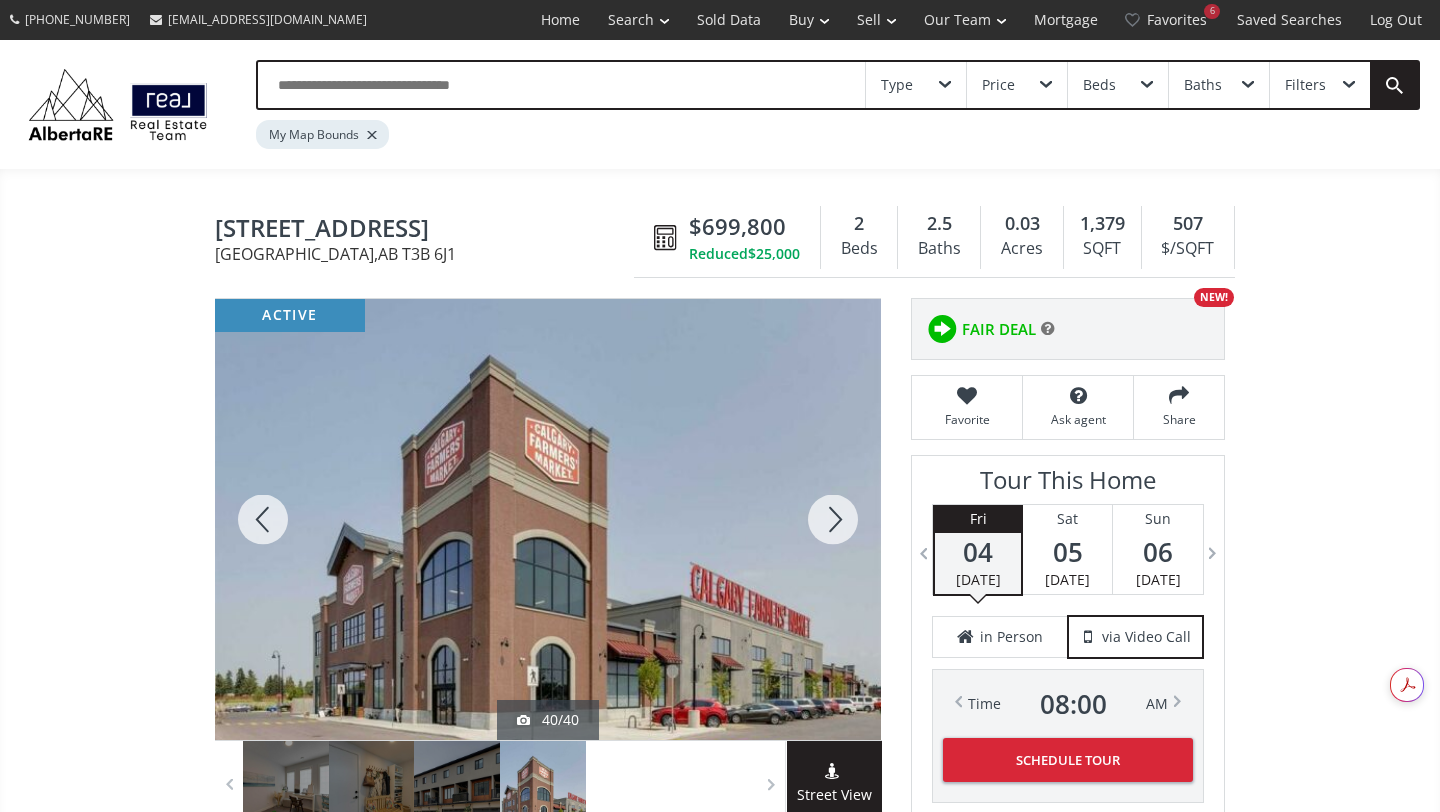click at bounding box center (833, 519) 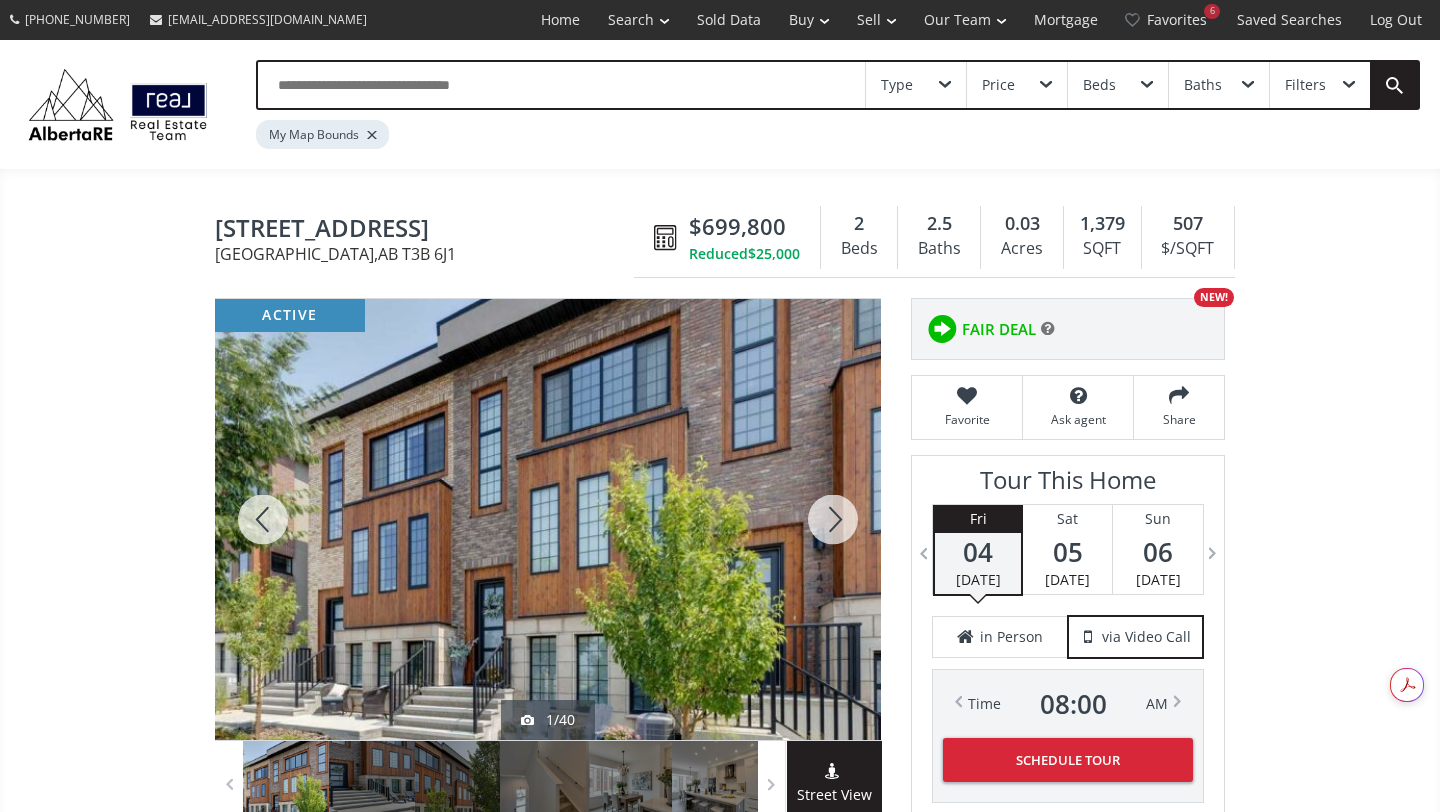 click at bounding box center [833, 519] 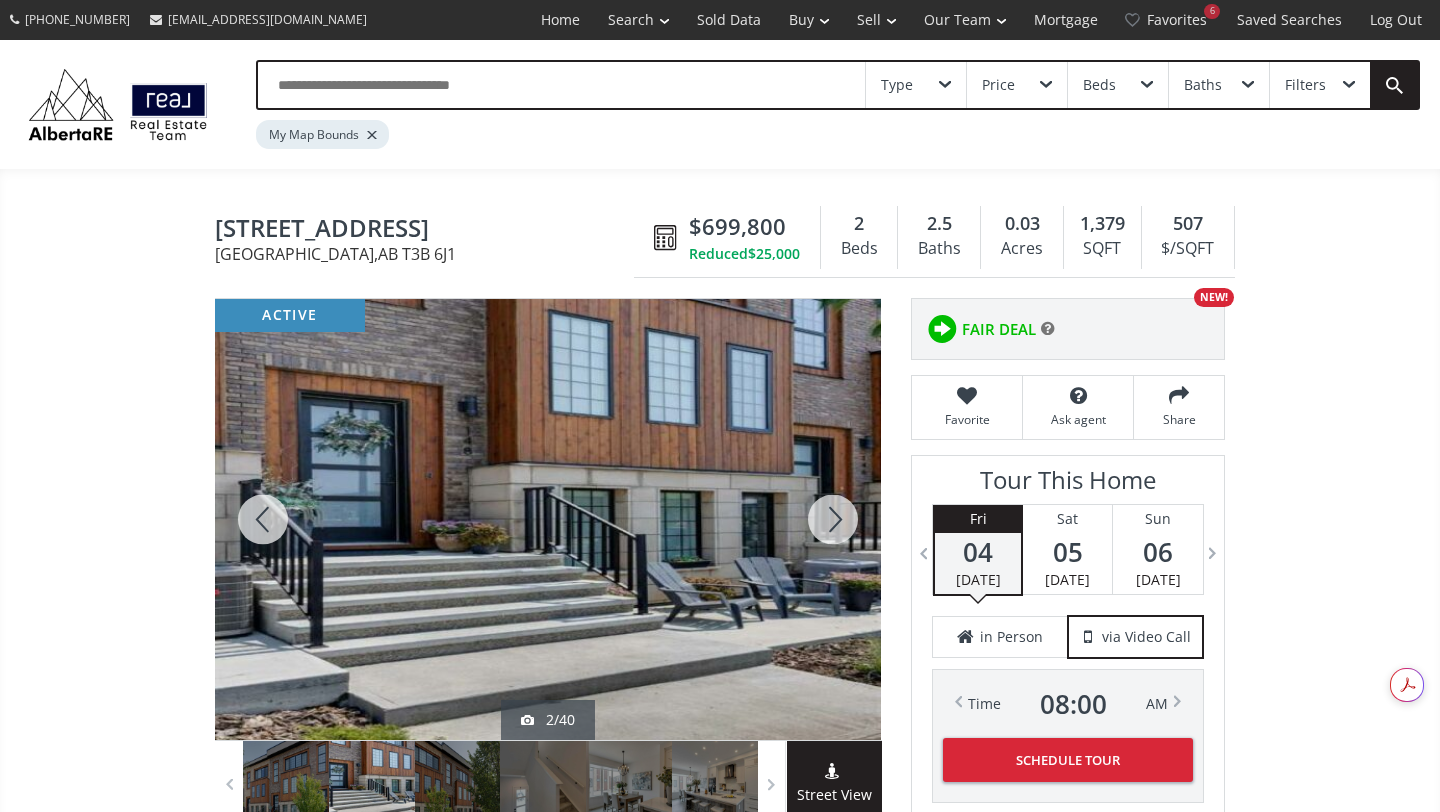 click at bounding box center [833, 519] 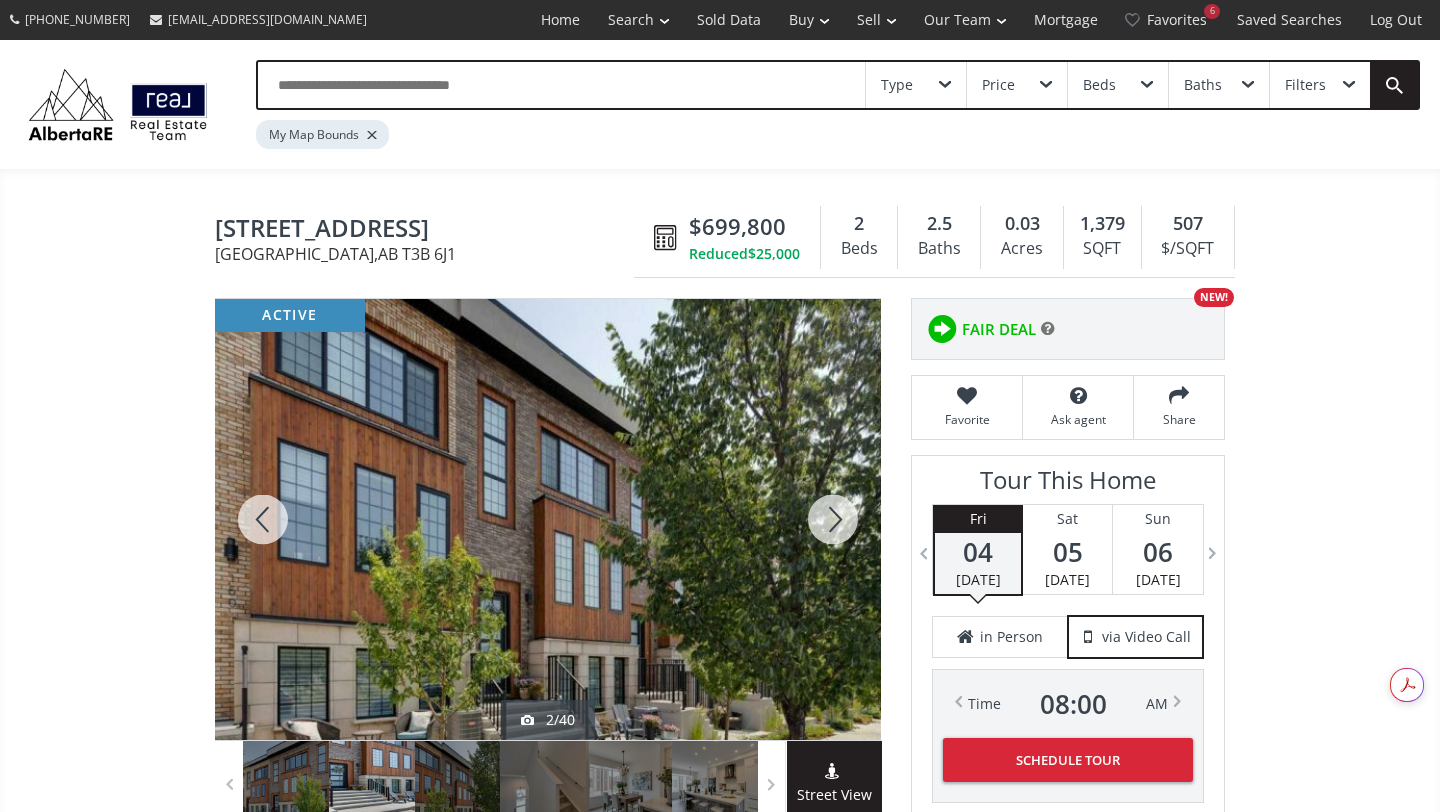 click at bounding box center (833, 519) 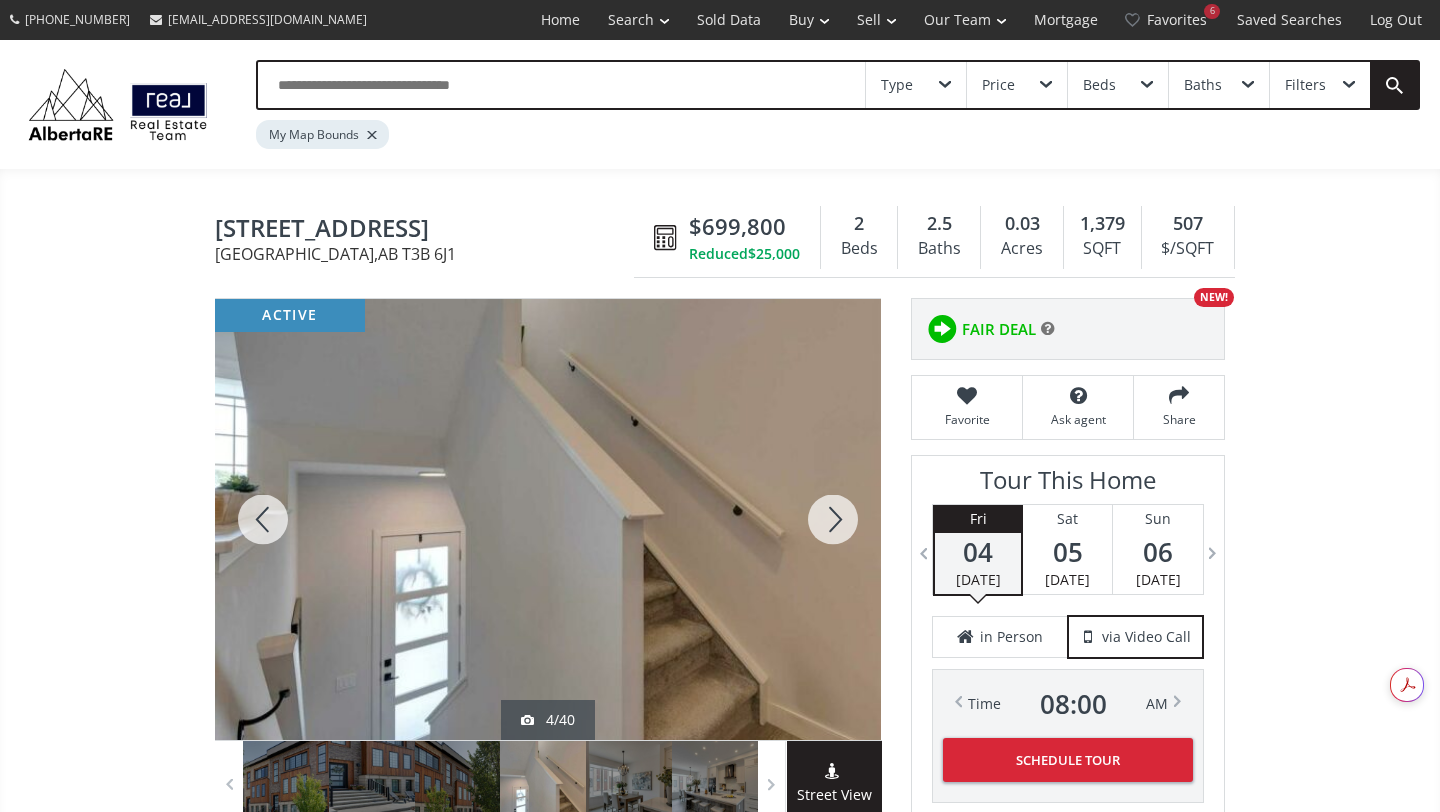 click at bounding box center [833, 519] 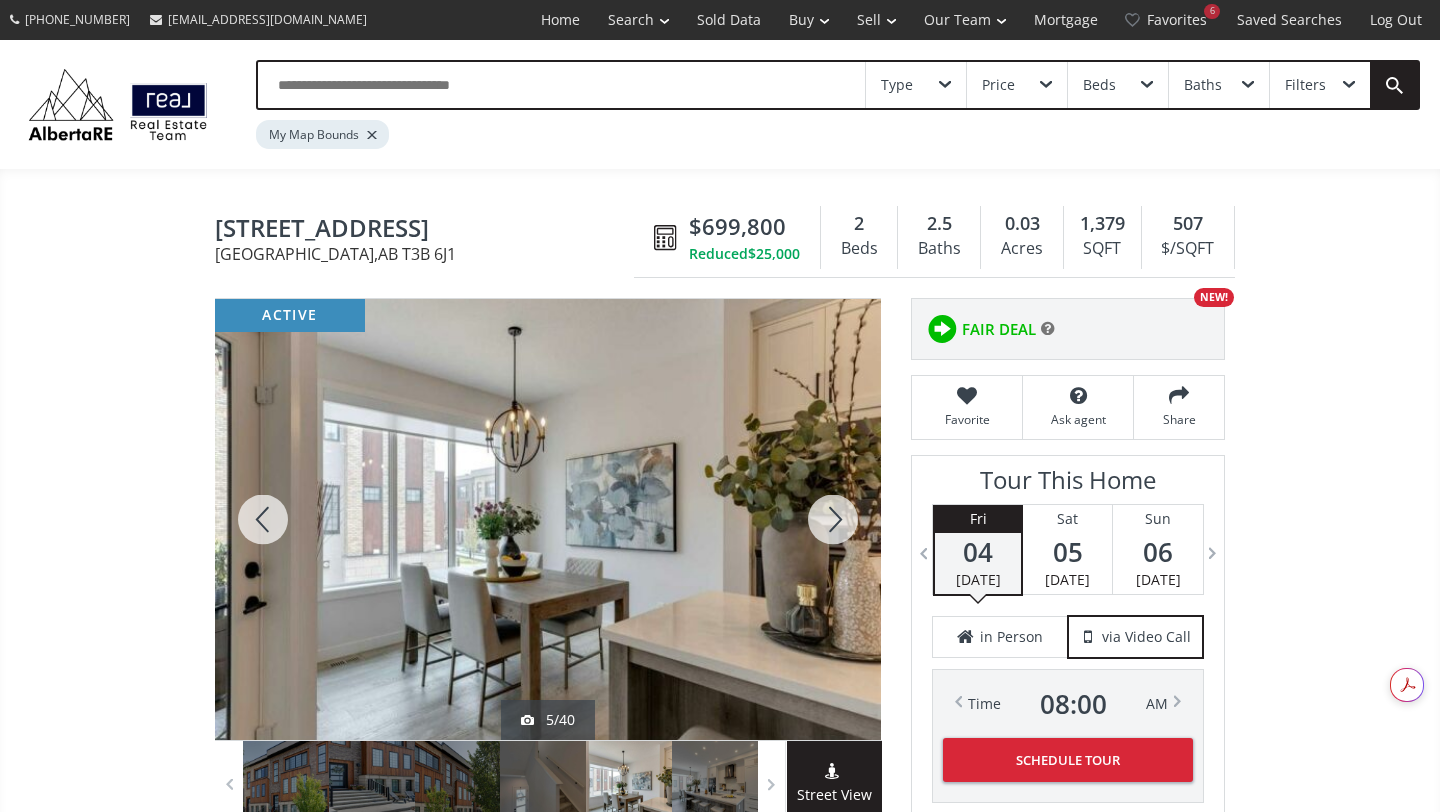 click at bounding box center [833, 519] 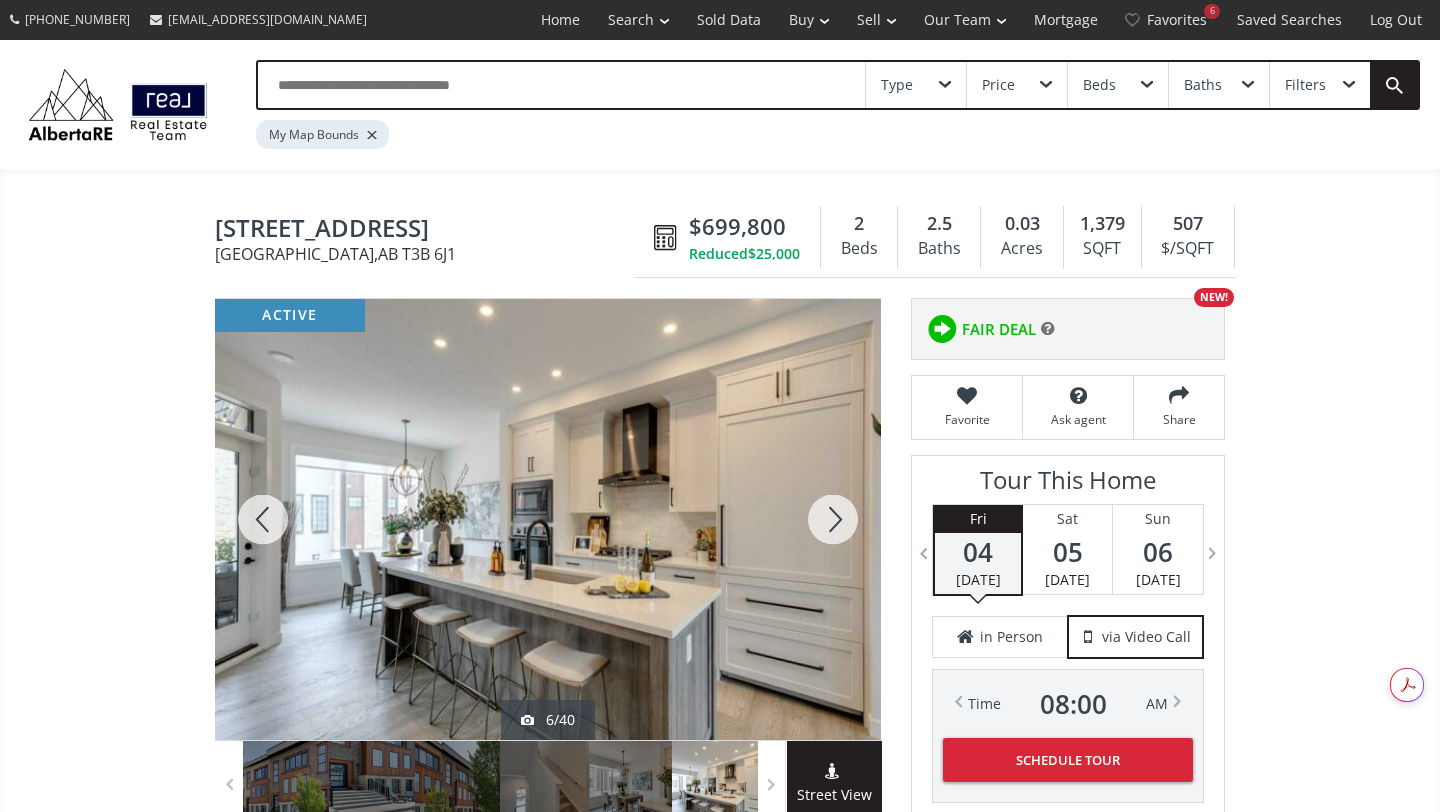 click at bounding box center (833, 519) 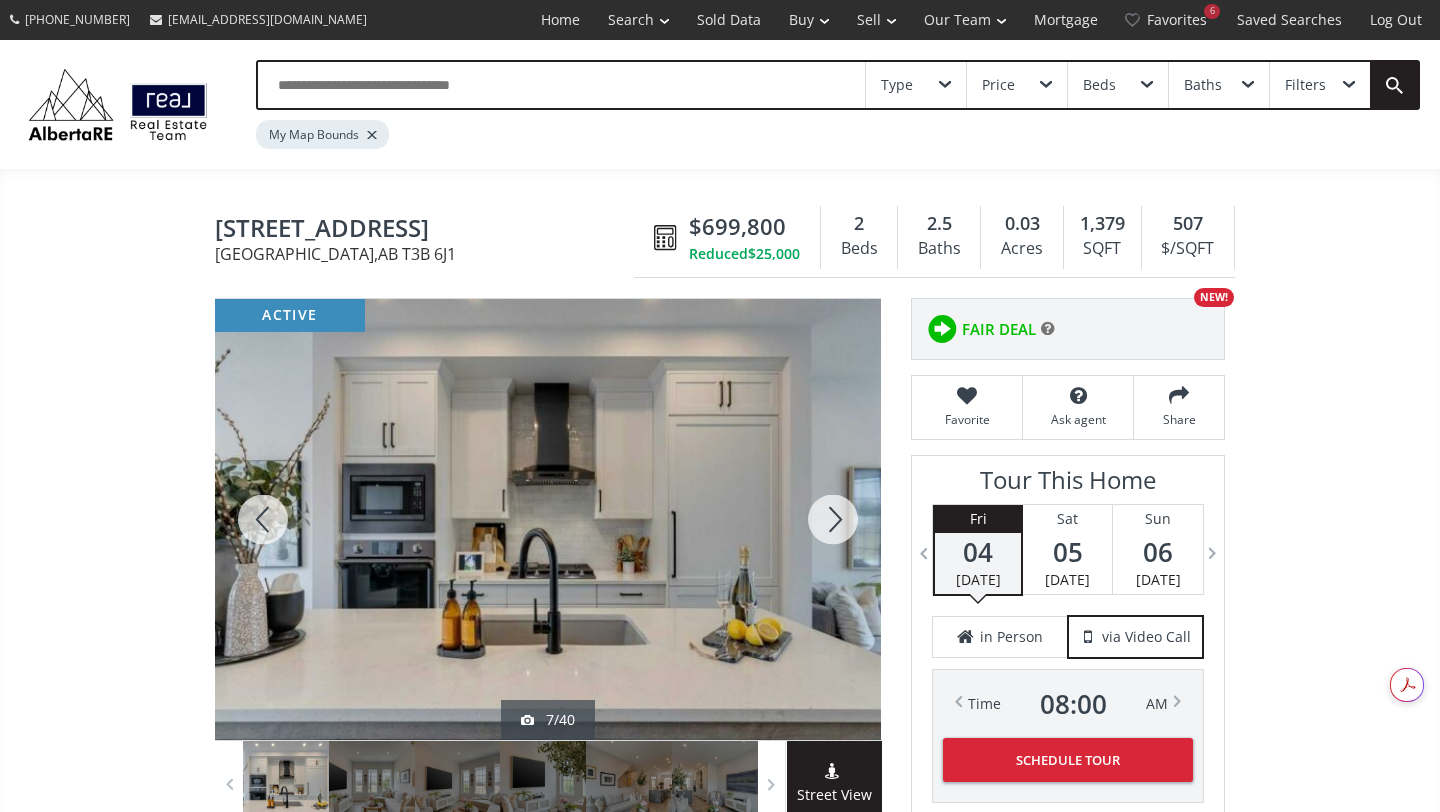 click at bounding box center (833, 519) 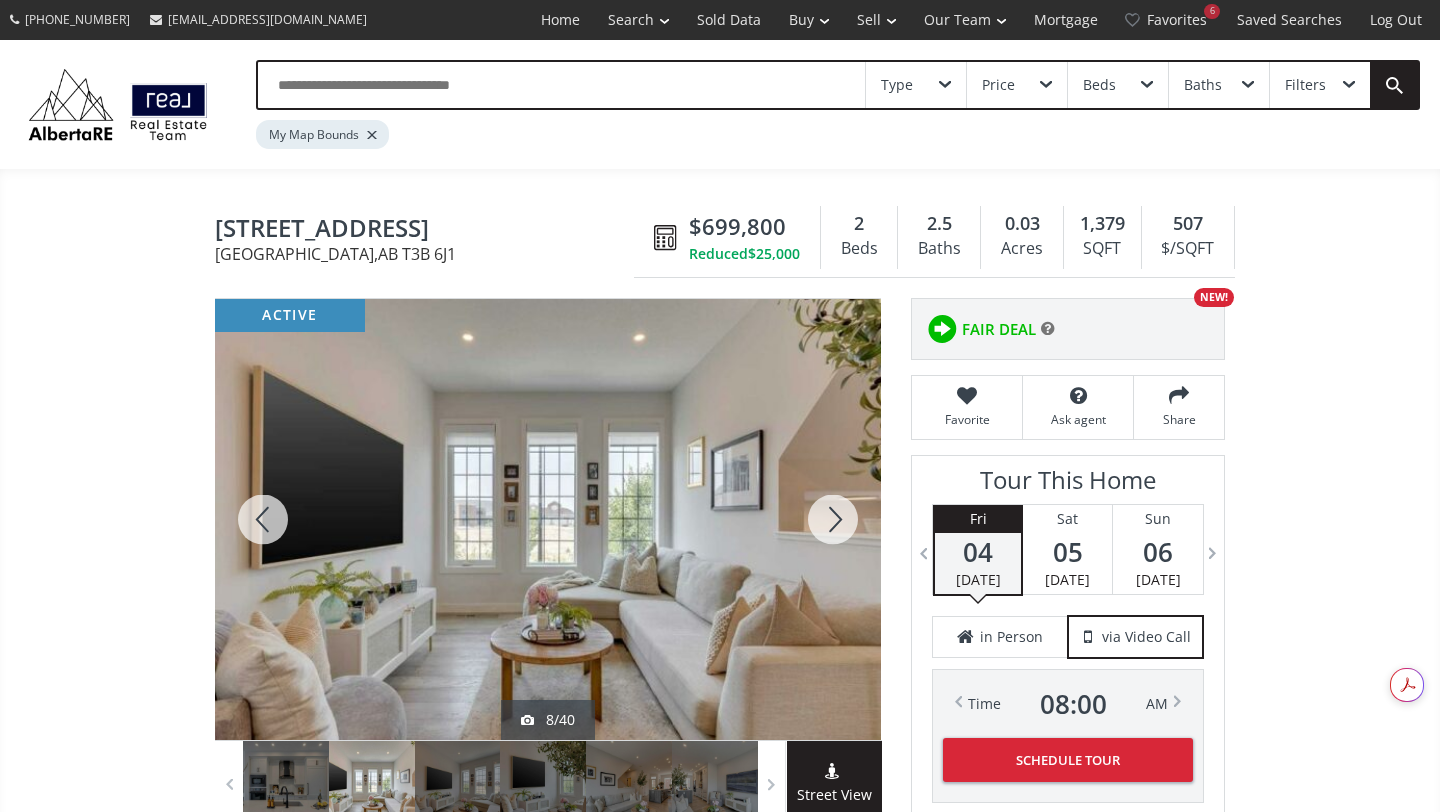 click at bounding box center [833, 519] 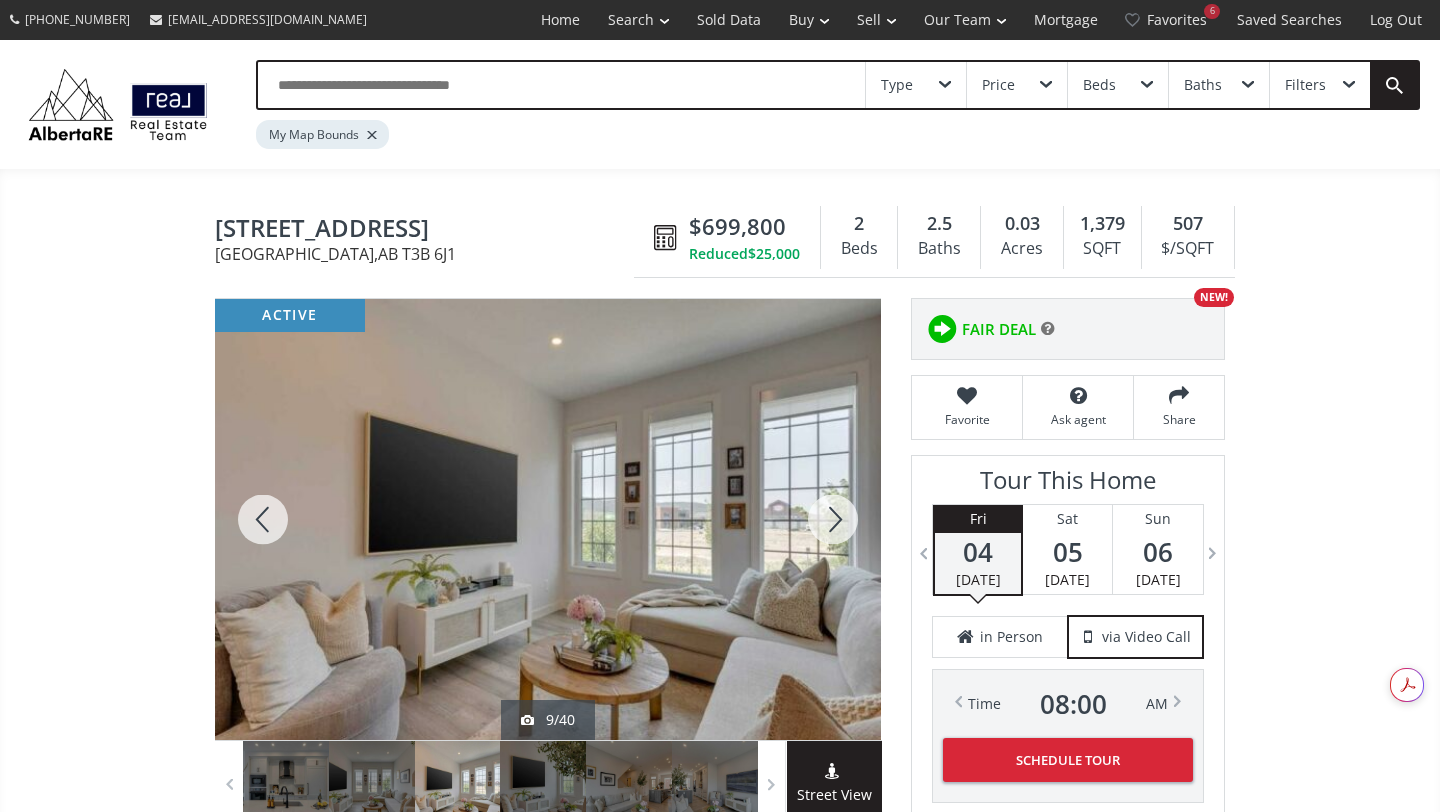 click at bounding box center [833, 519] 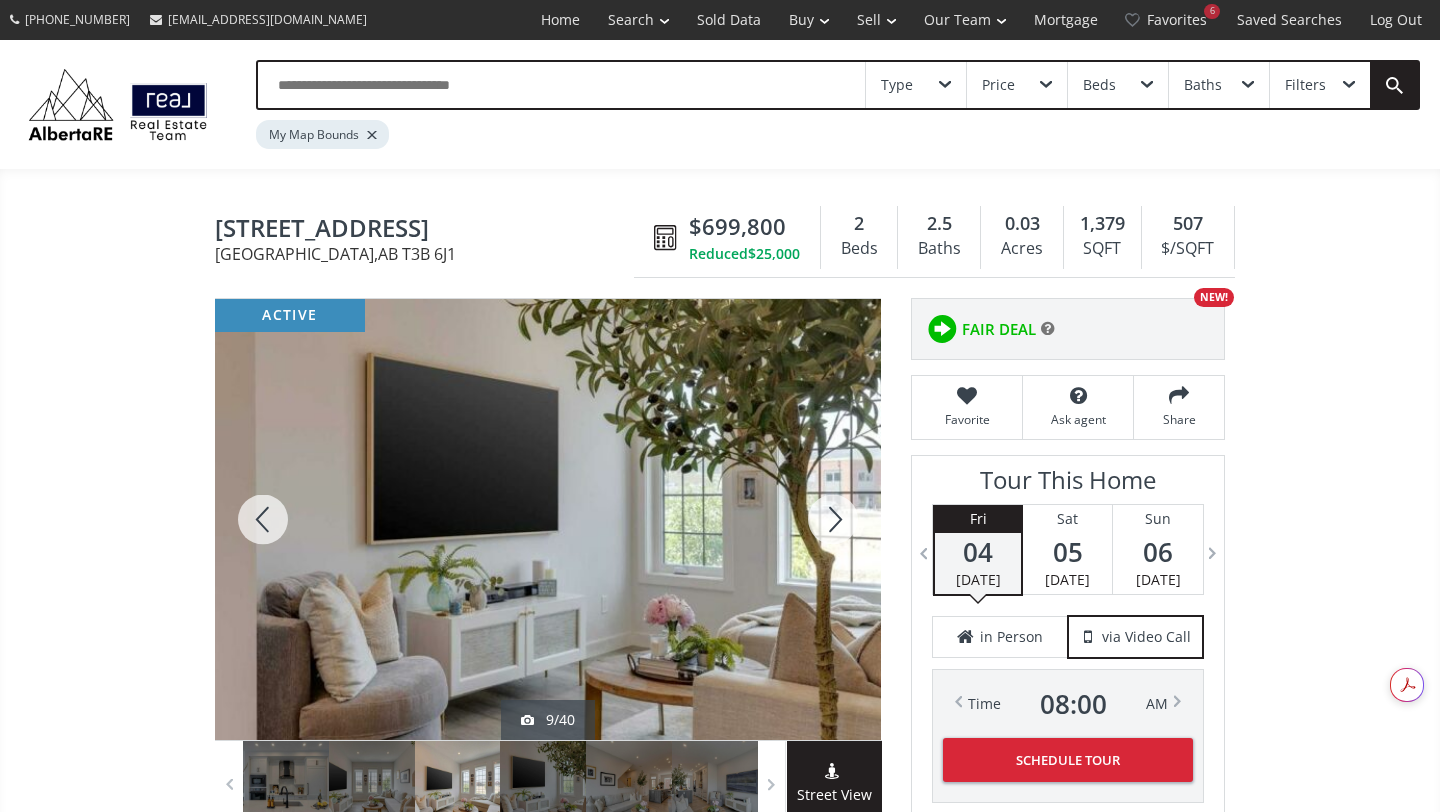 click at bounding box center (833, 519) 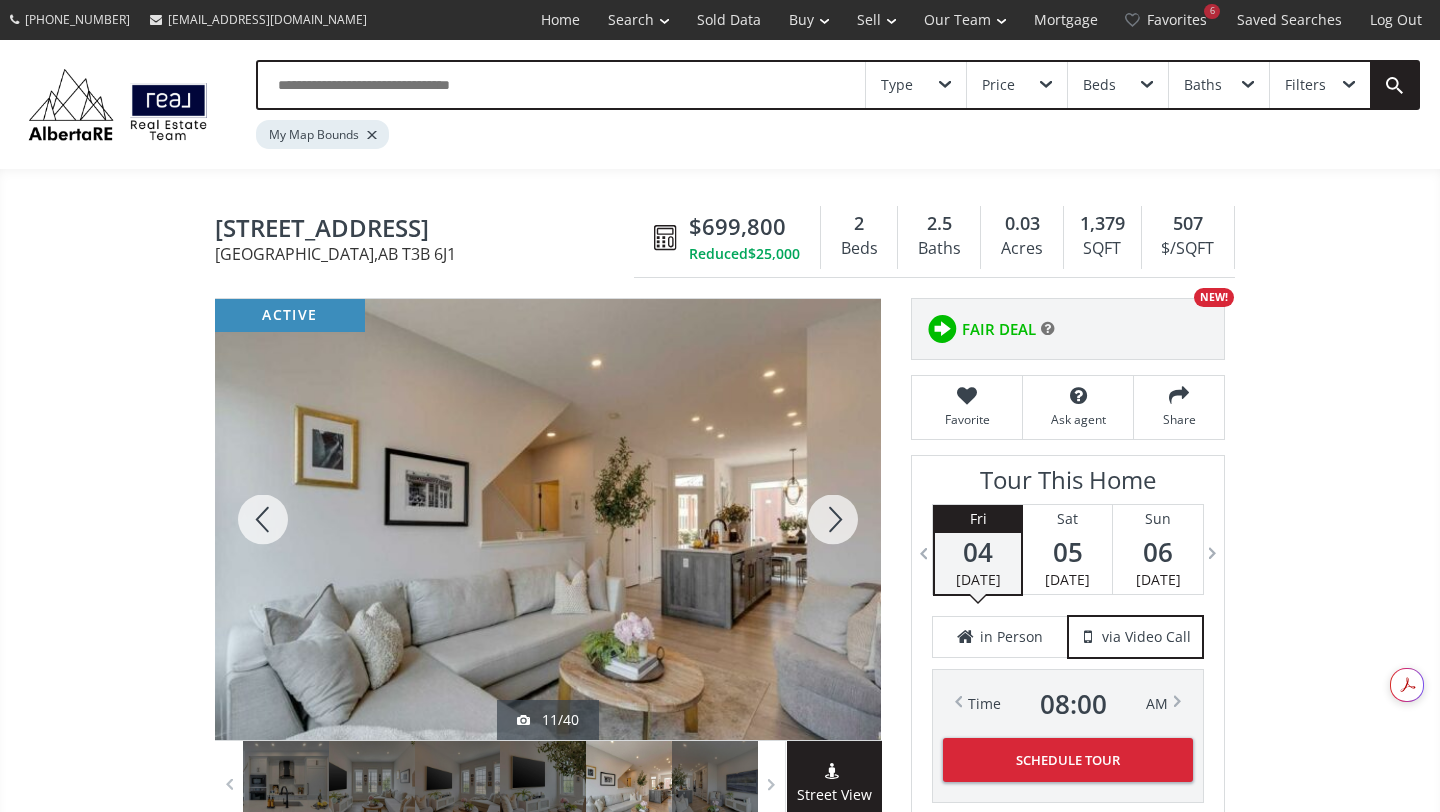 click at bounding box center (833, 519) 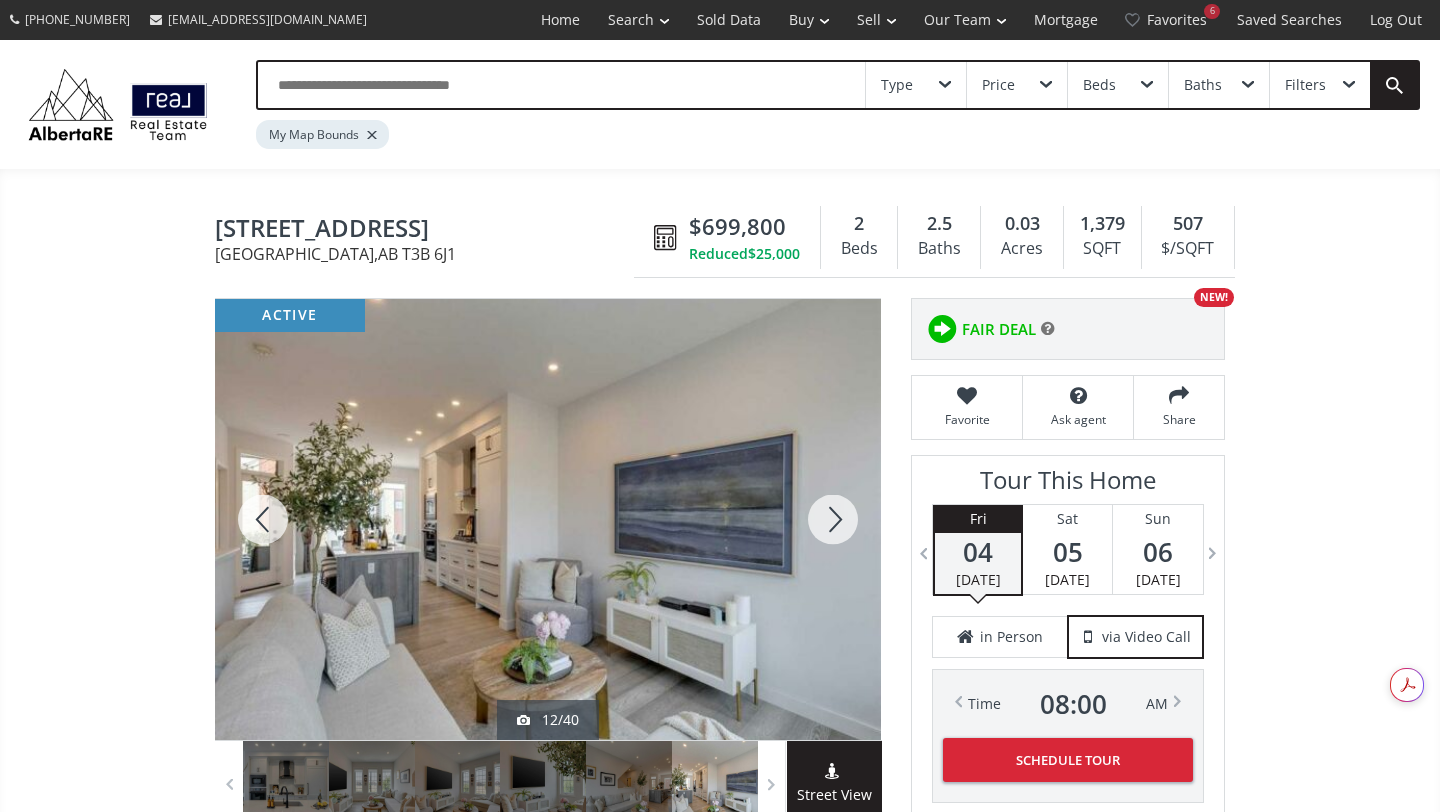 click at bounding box center [833, 519] 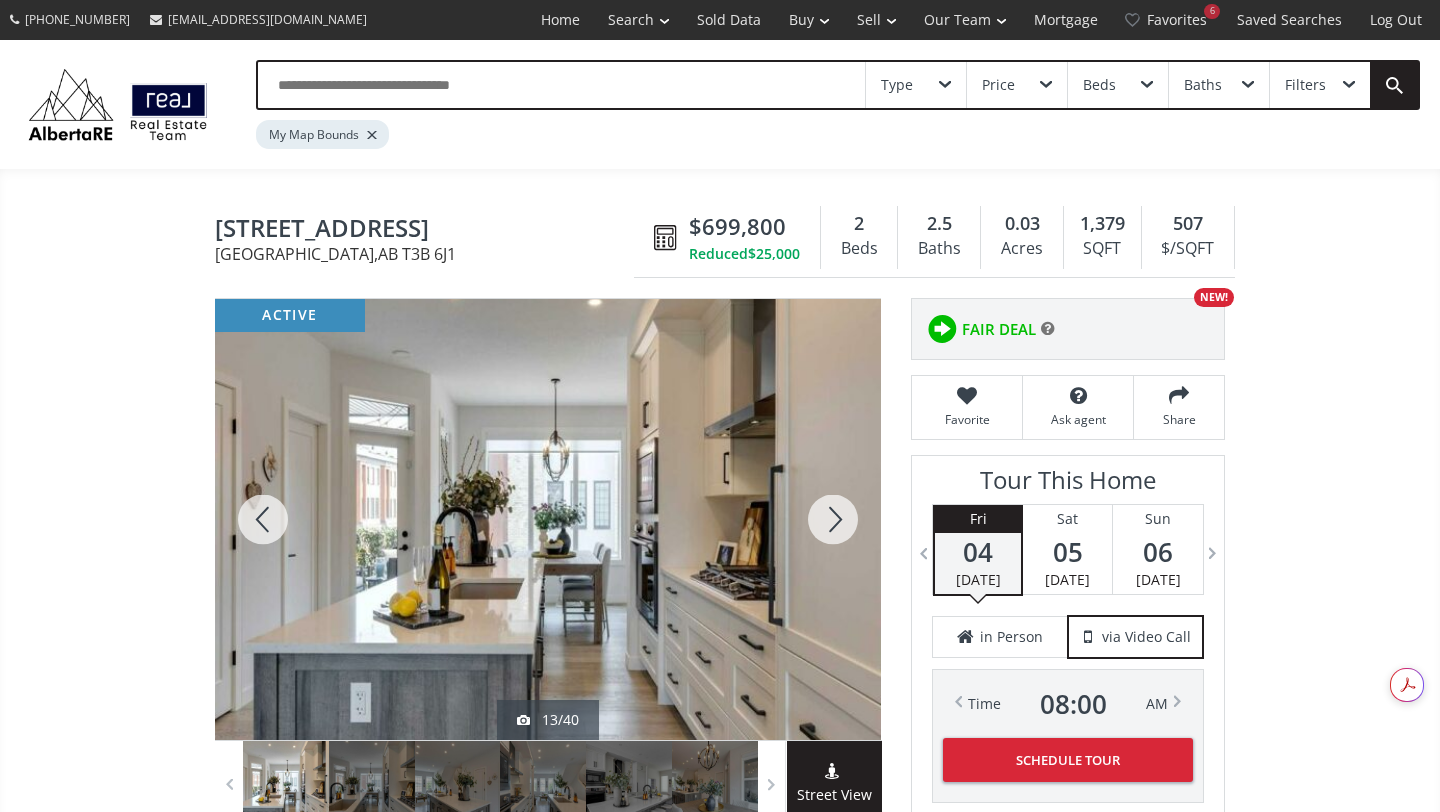 click at bounding box center (833, 519) 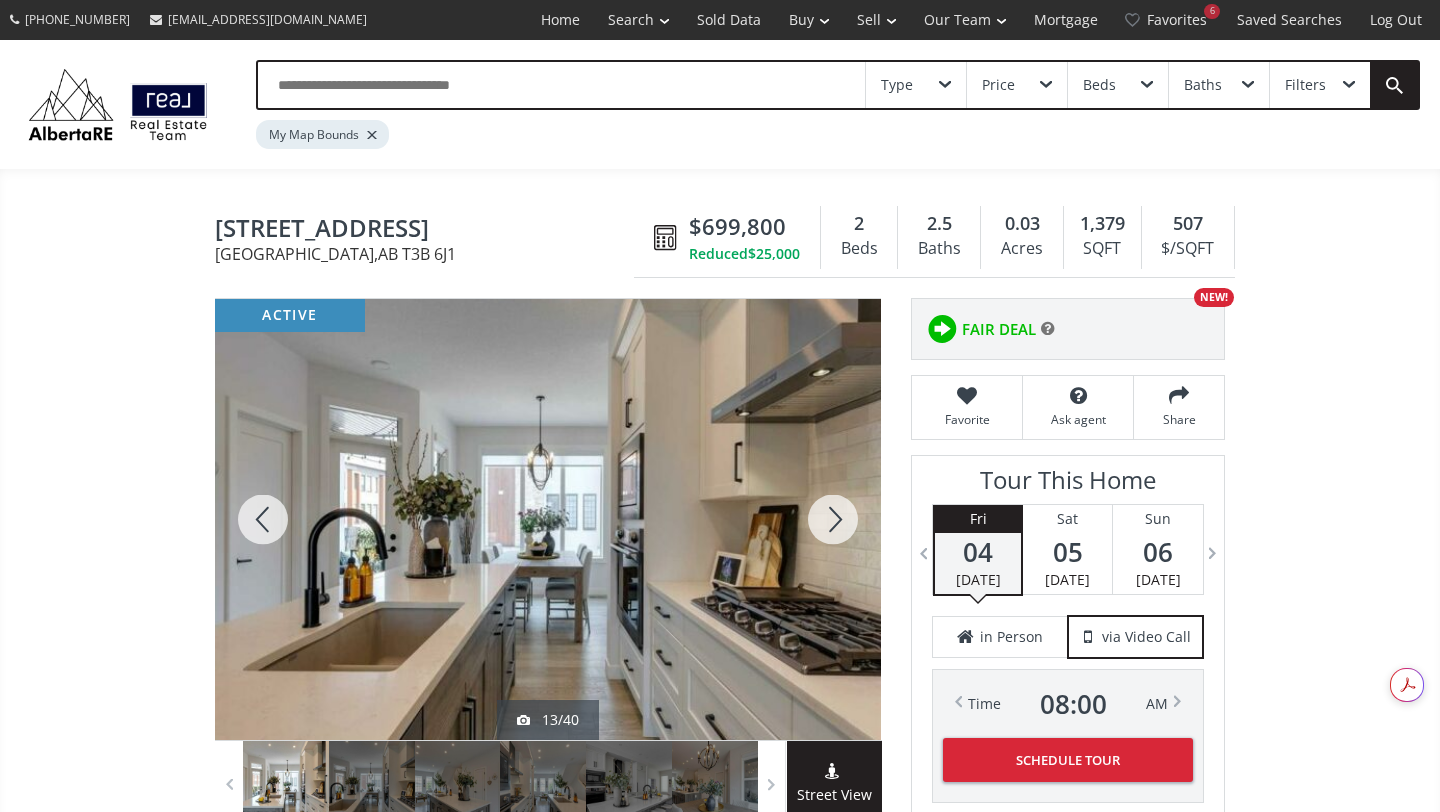 click at bounding box center (833, 519) 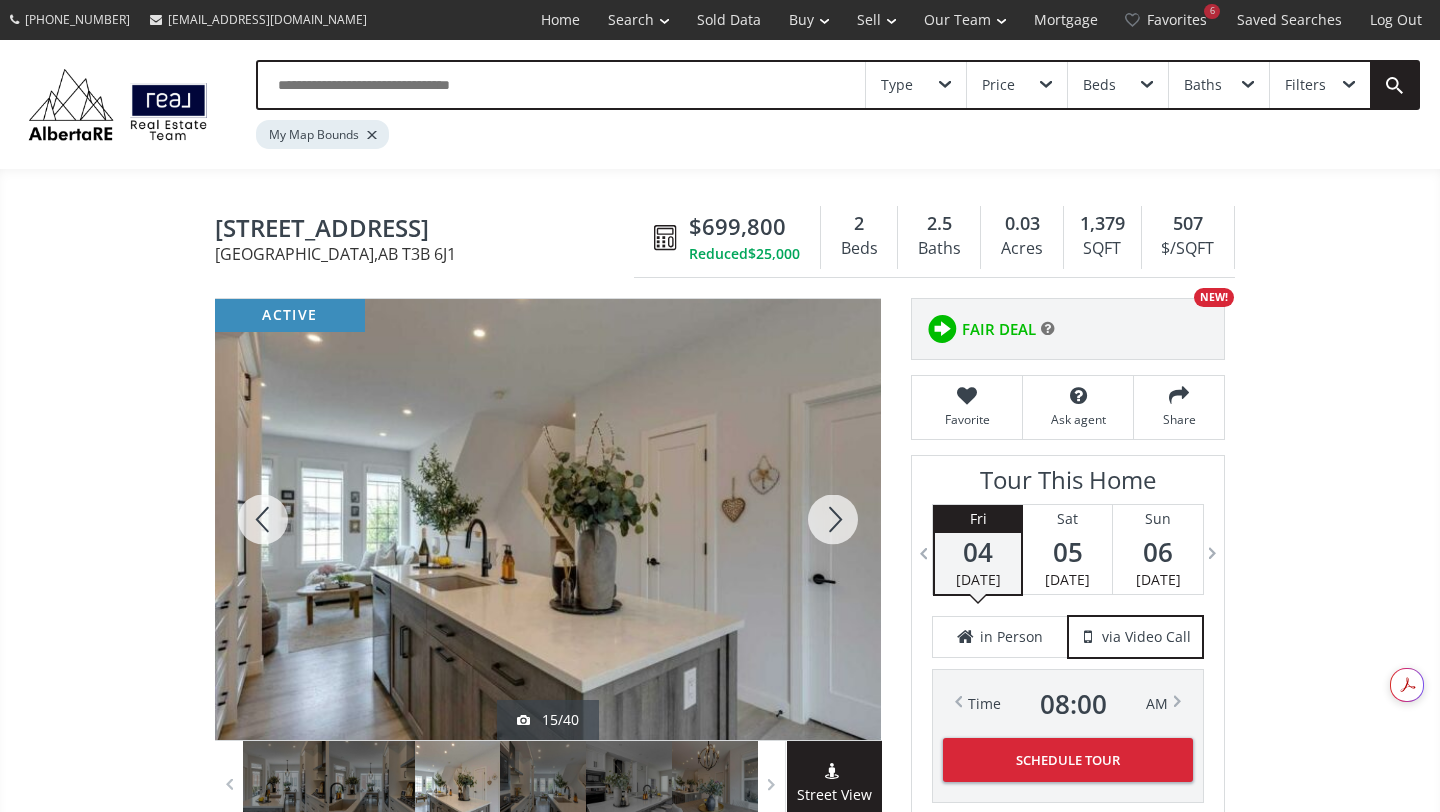 click at bounding box center [833, 519] 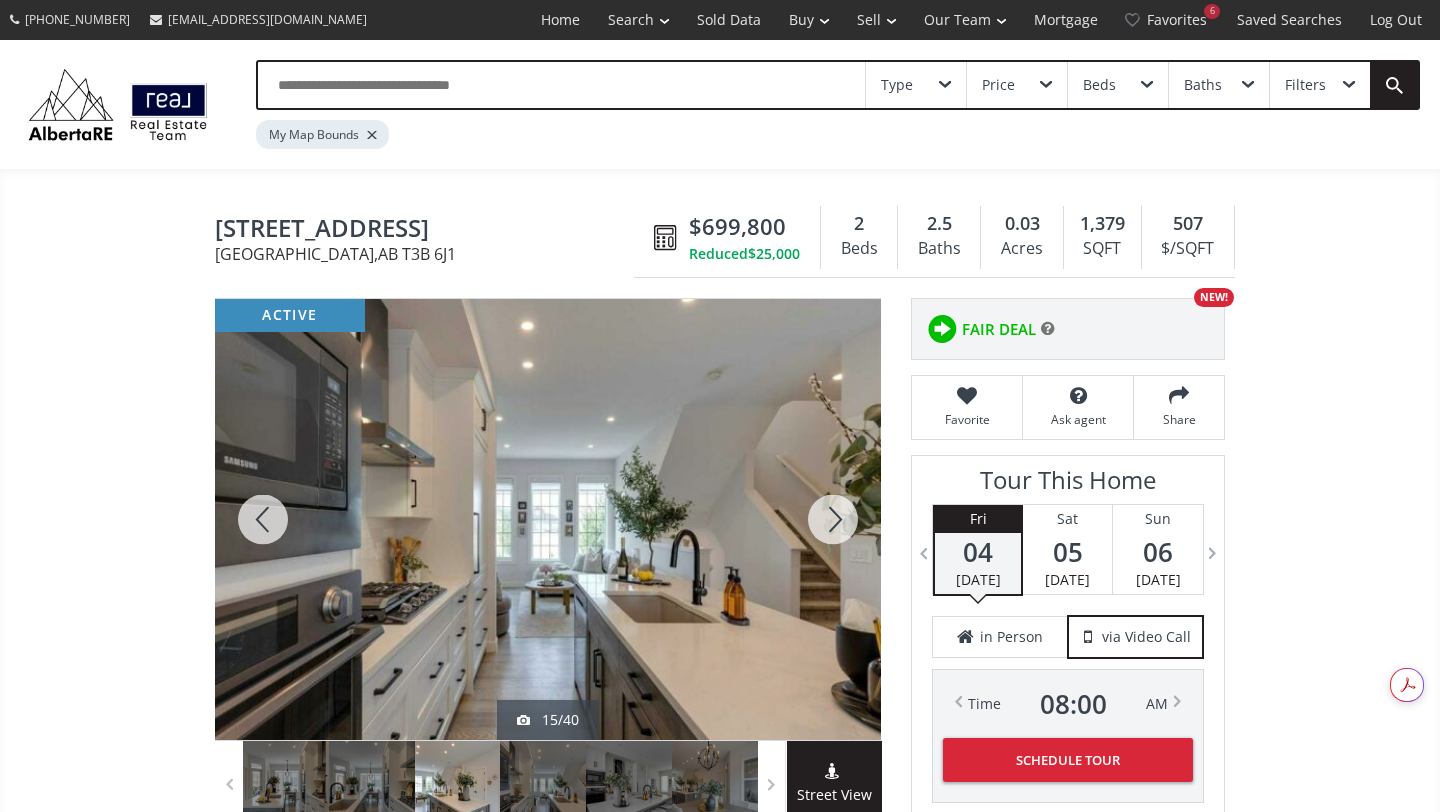 click at bounding box center [833, 519] 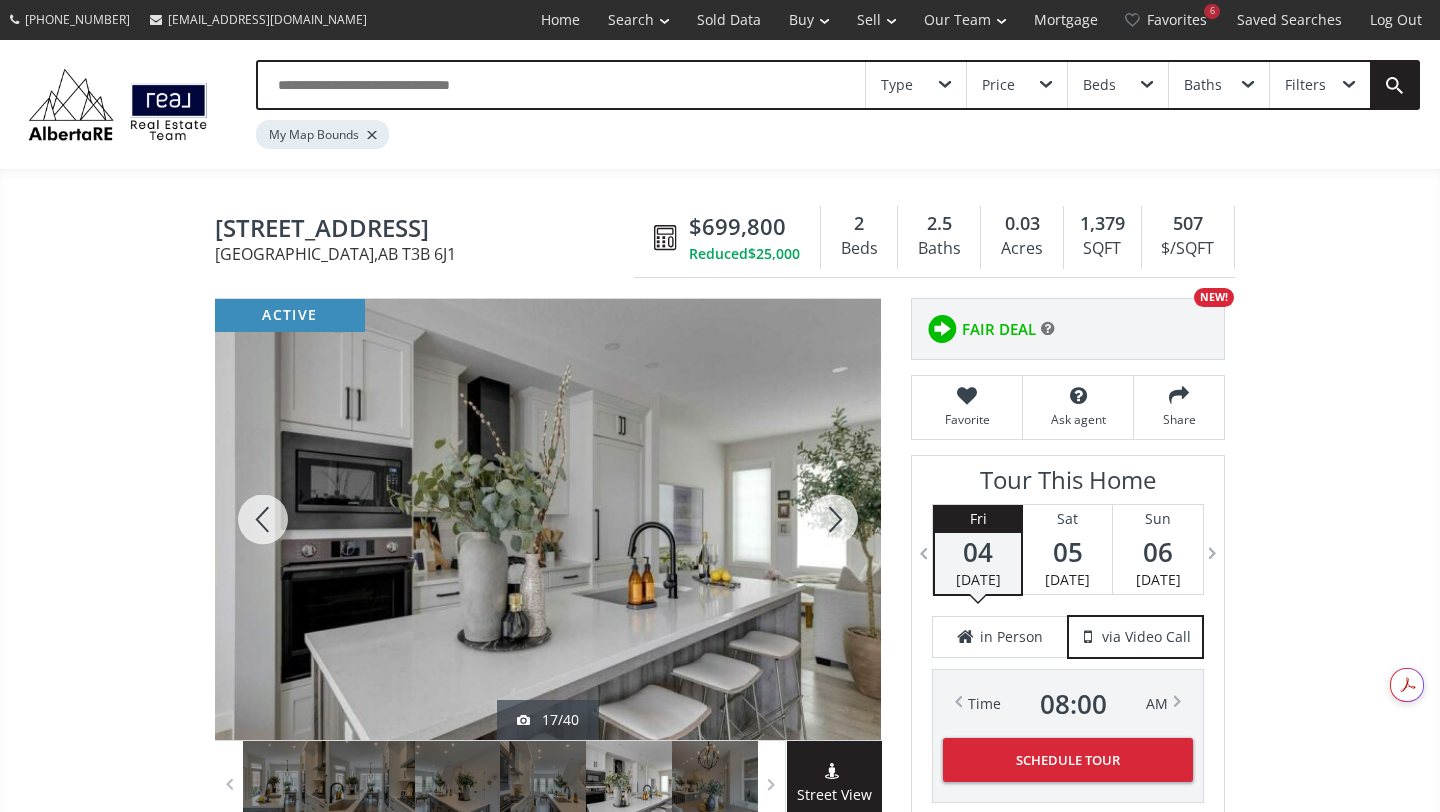 click at bounding box center (833, 519) 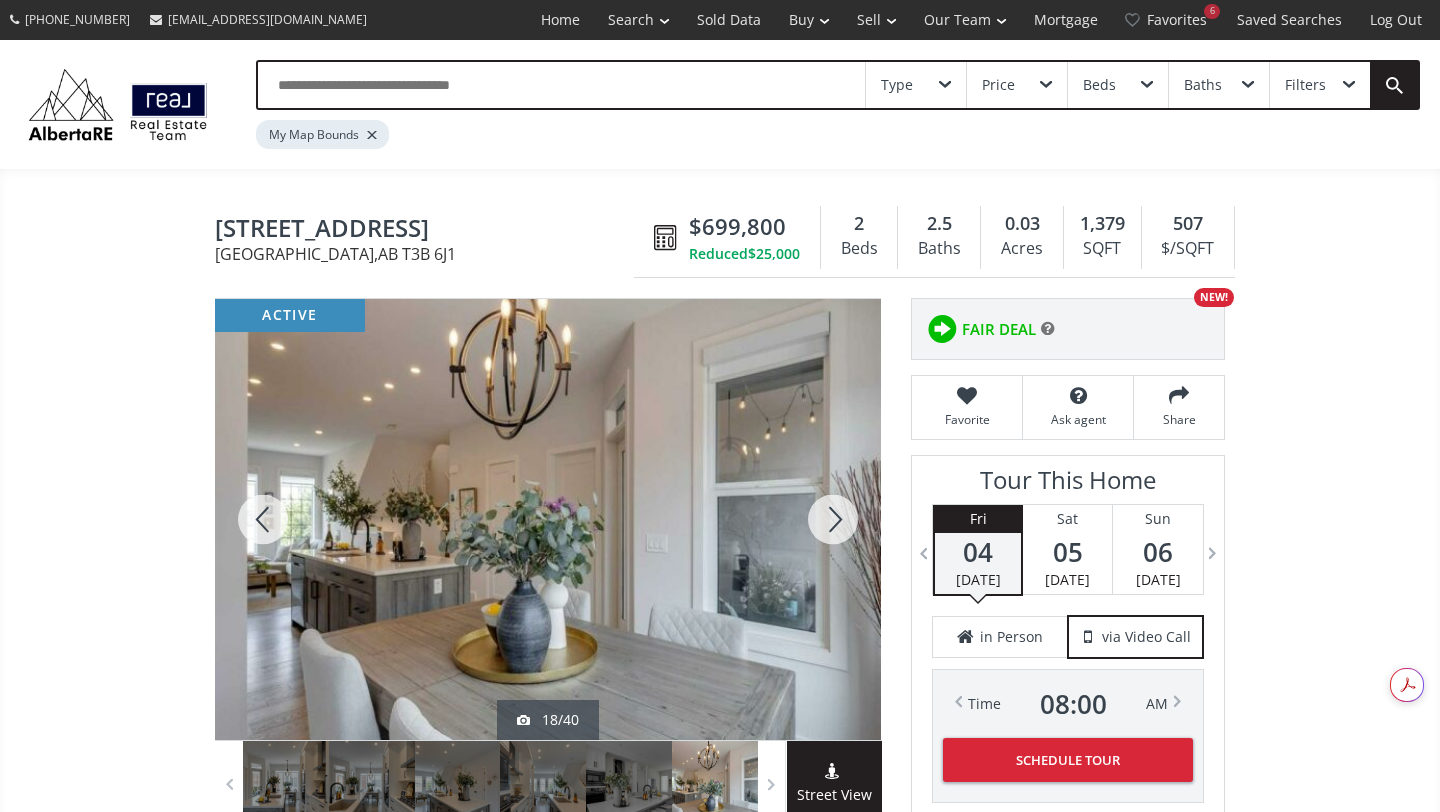 click at bounding box center [833, 519] 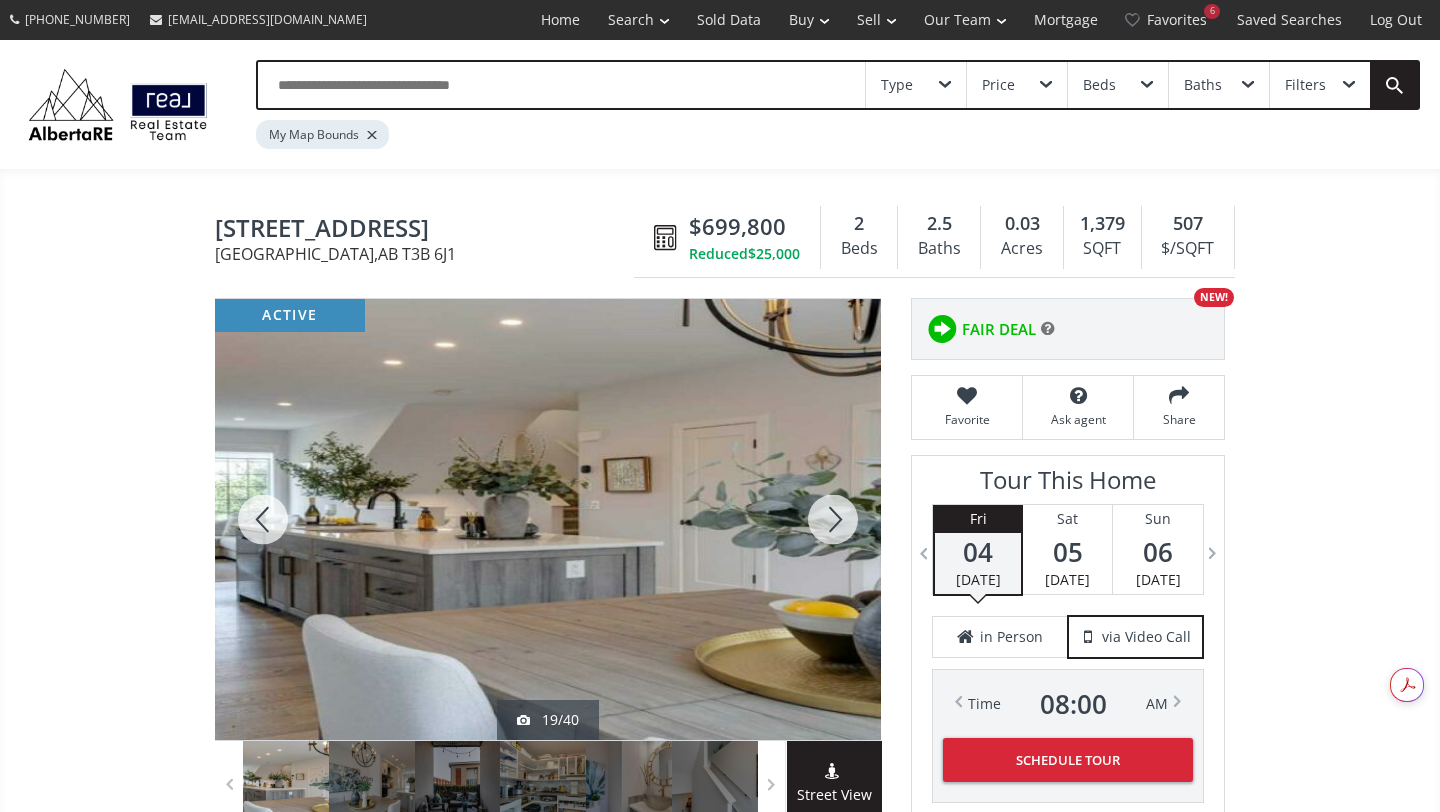 click at bounding box center [833, 519] 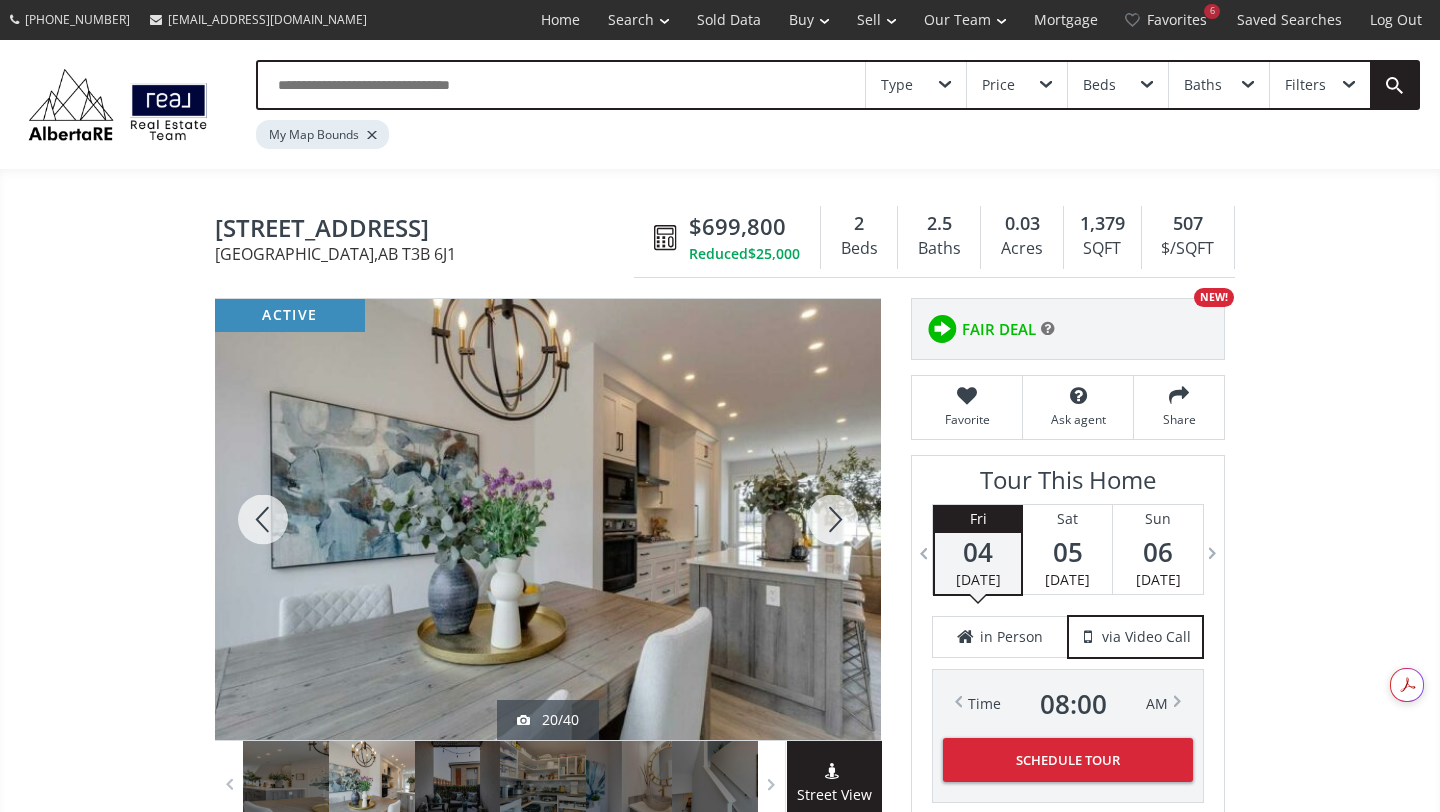 click at bounding box center [833, 519] 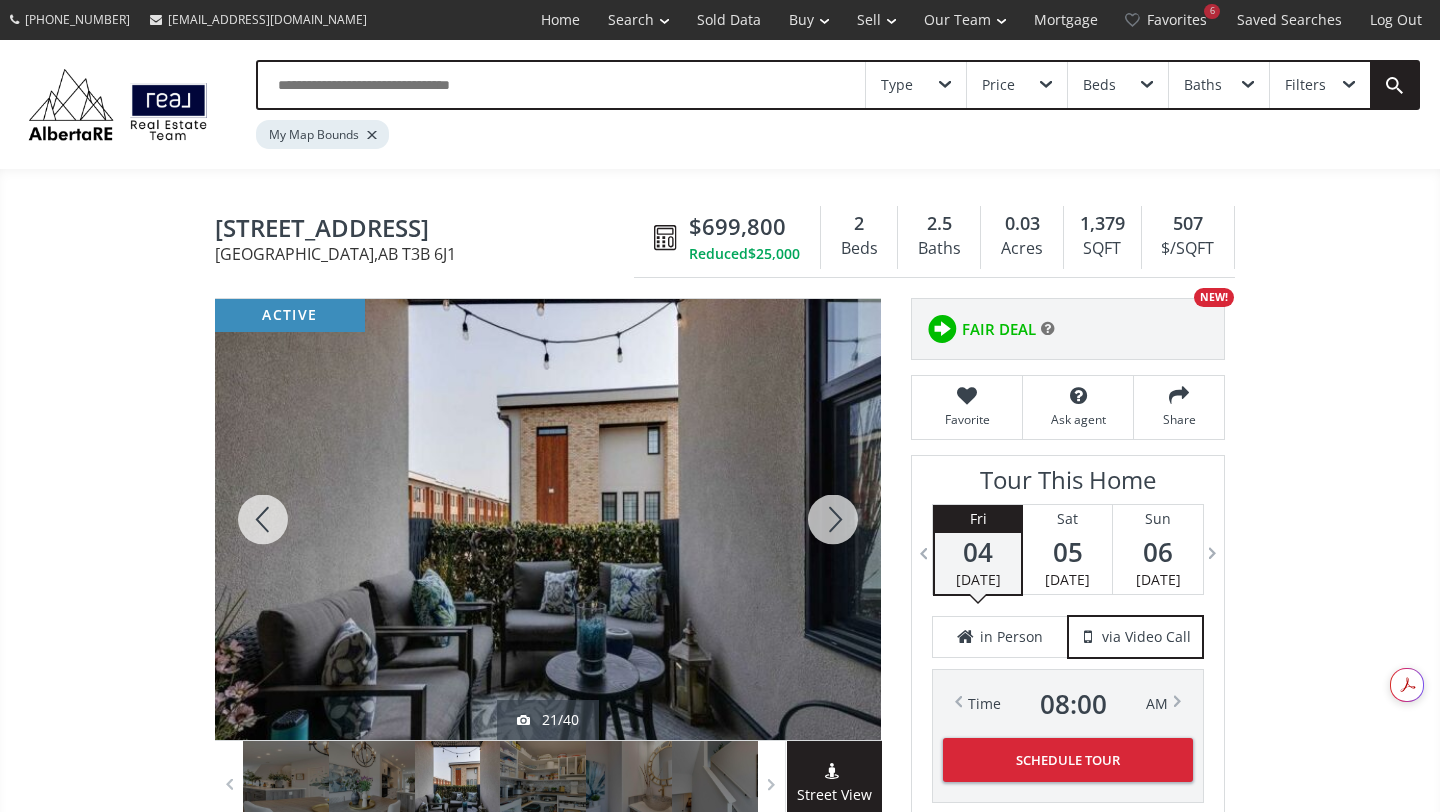 click at bounding box center [833, 519] 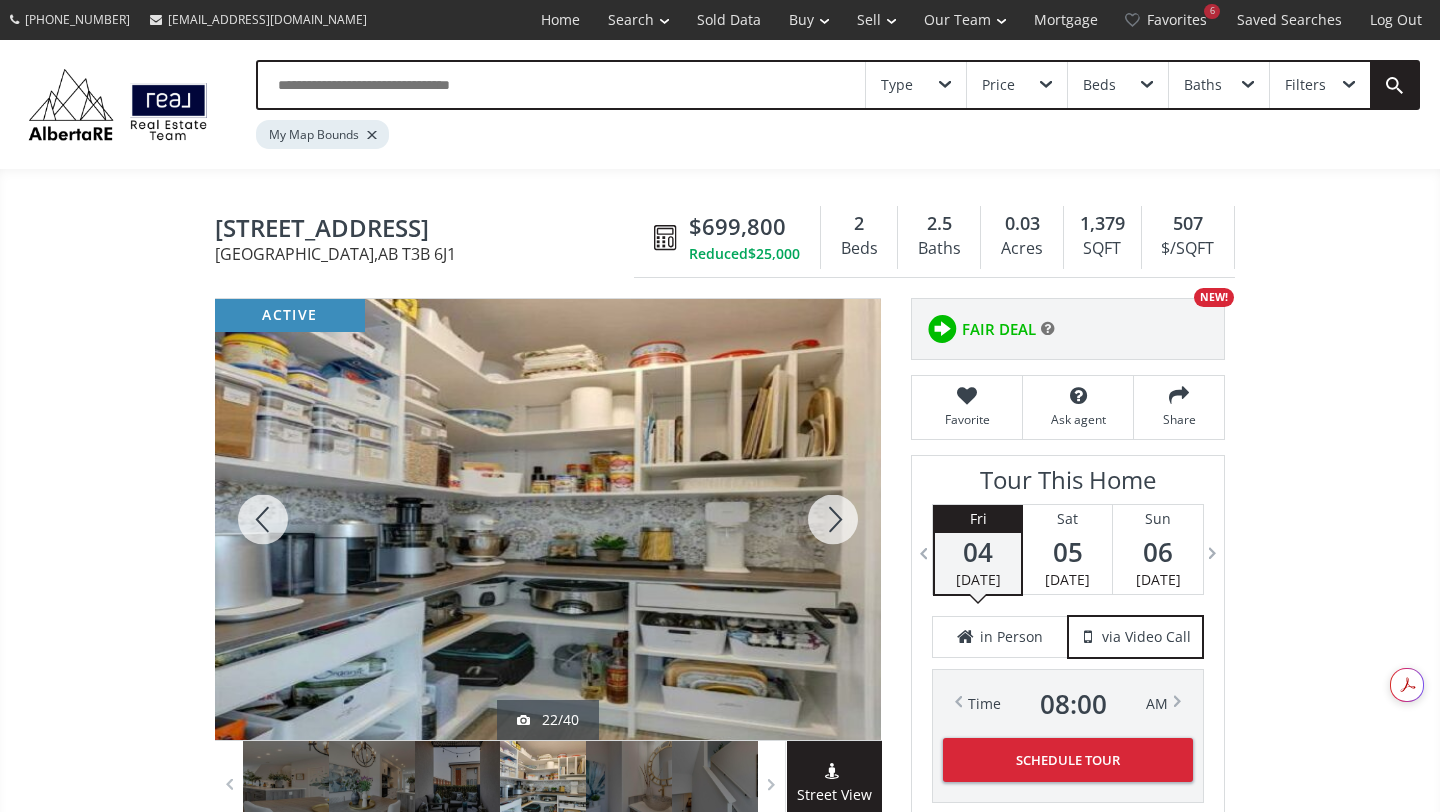 click at bounding box center [833, 519] 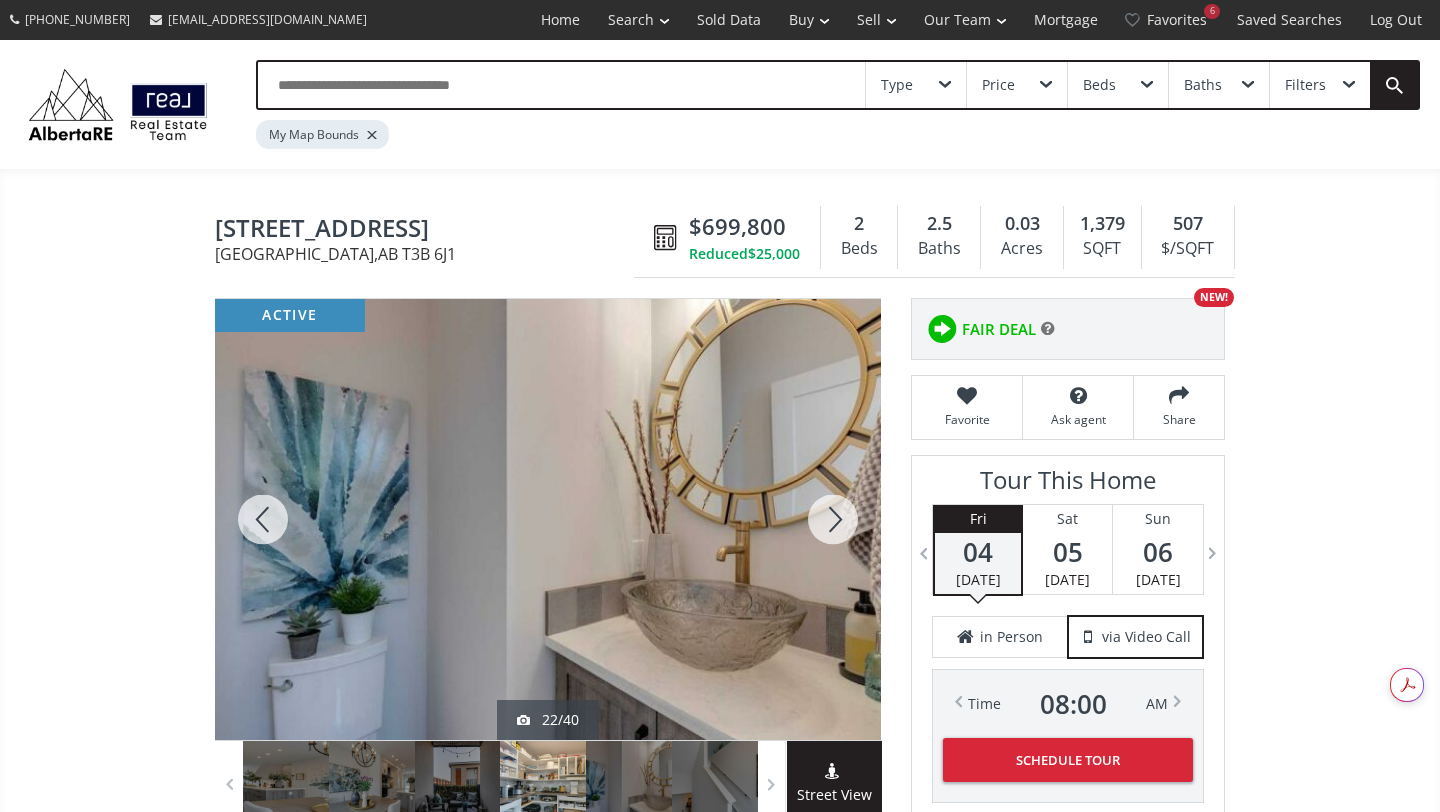 click at bounding box center [833, 519] 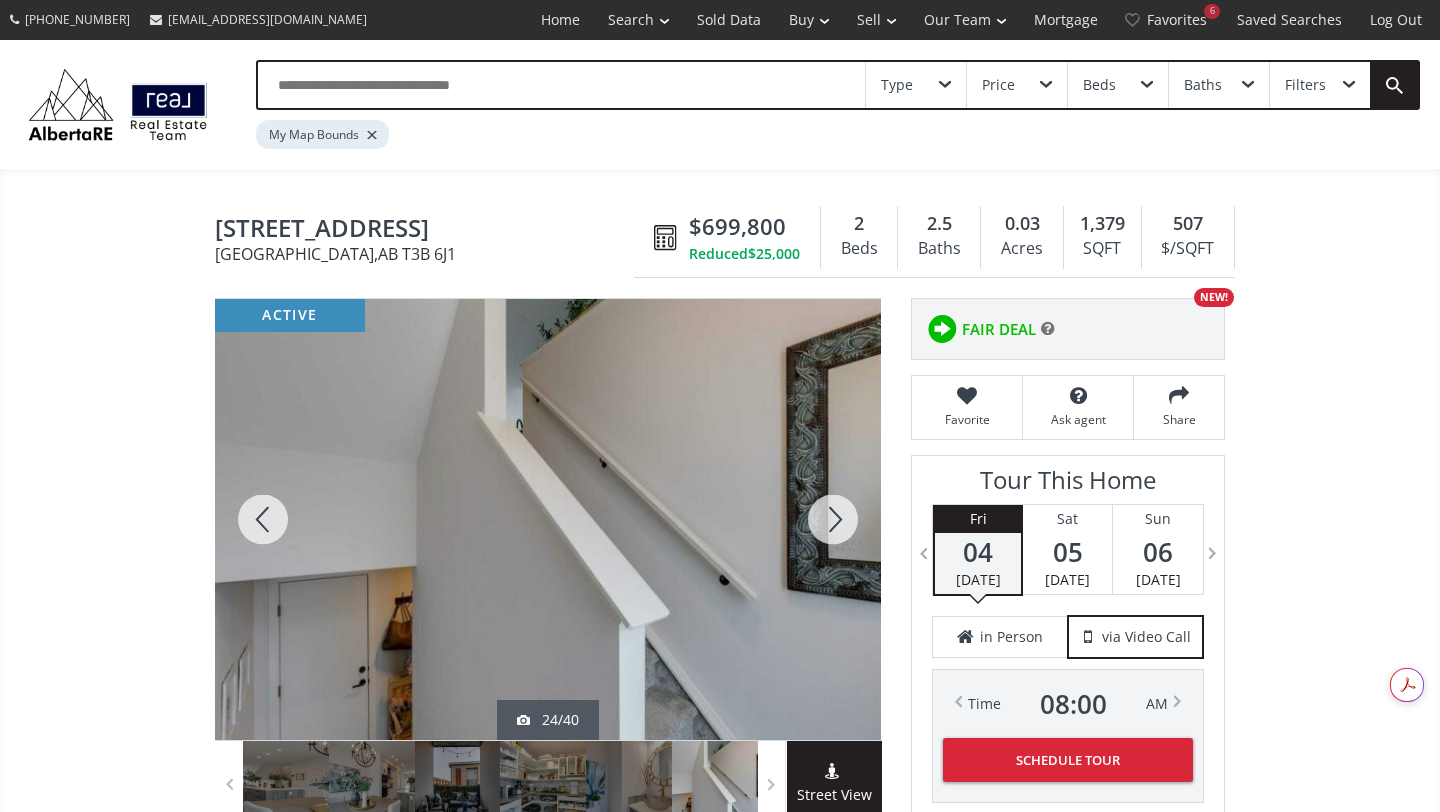 click at bounding box center [833, 519] 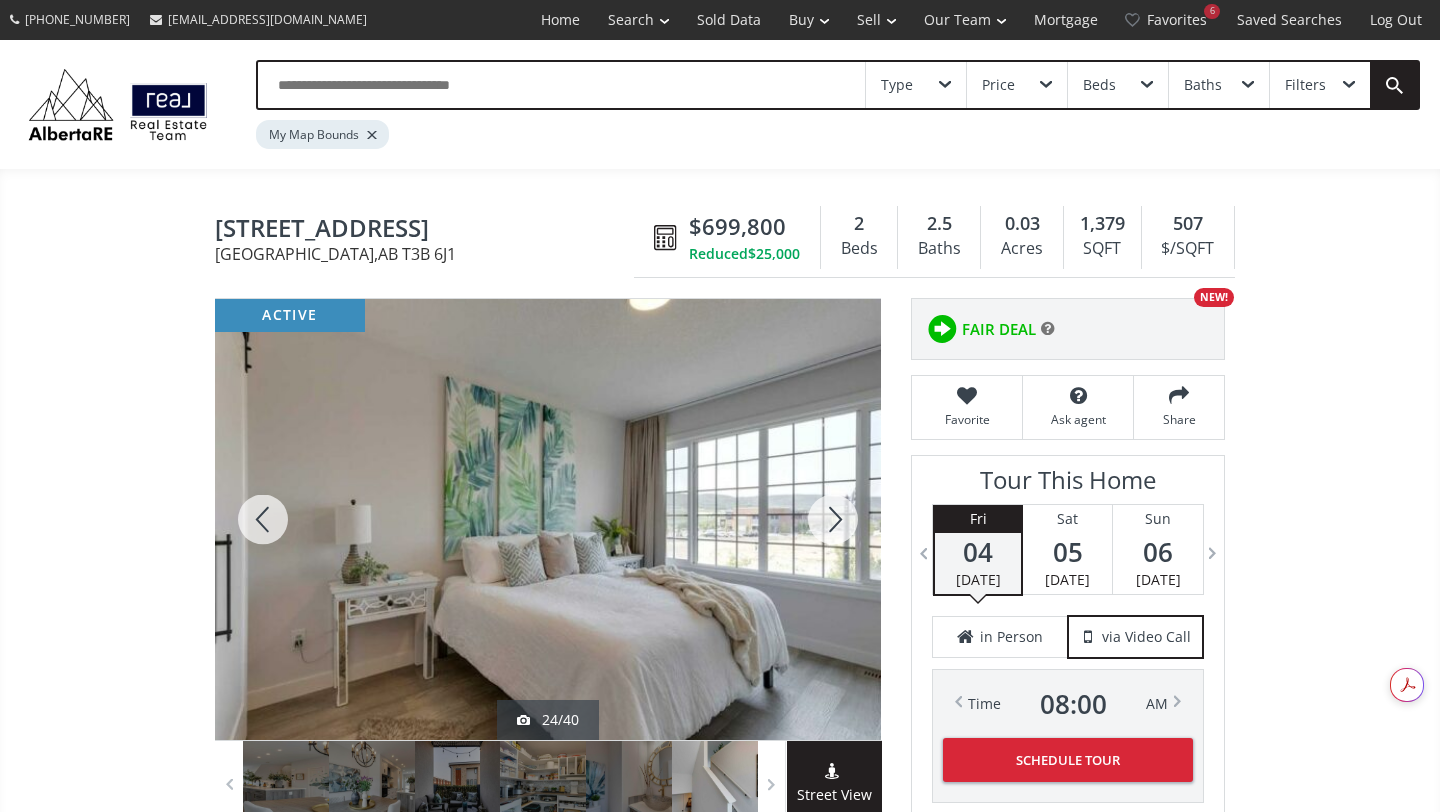click at bounding box center [833, 519] 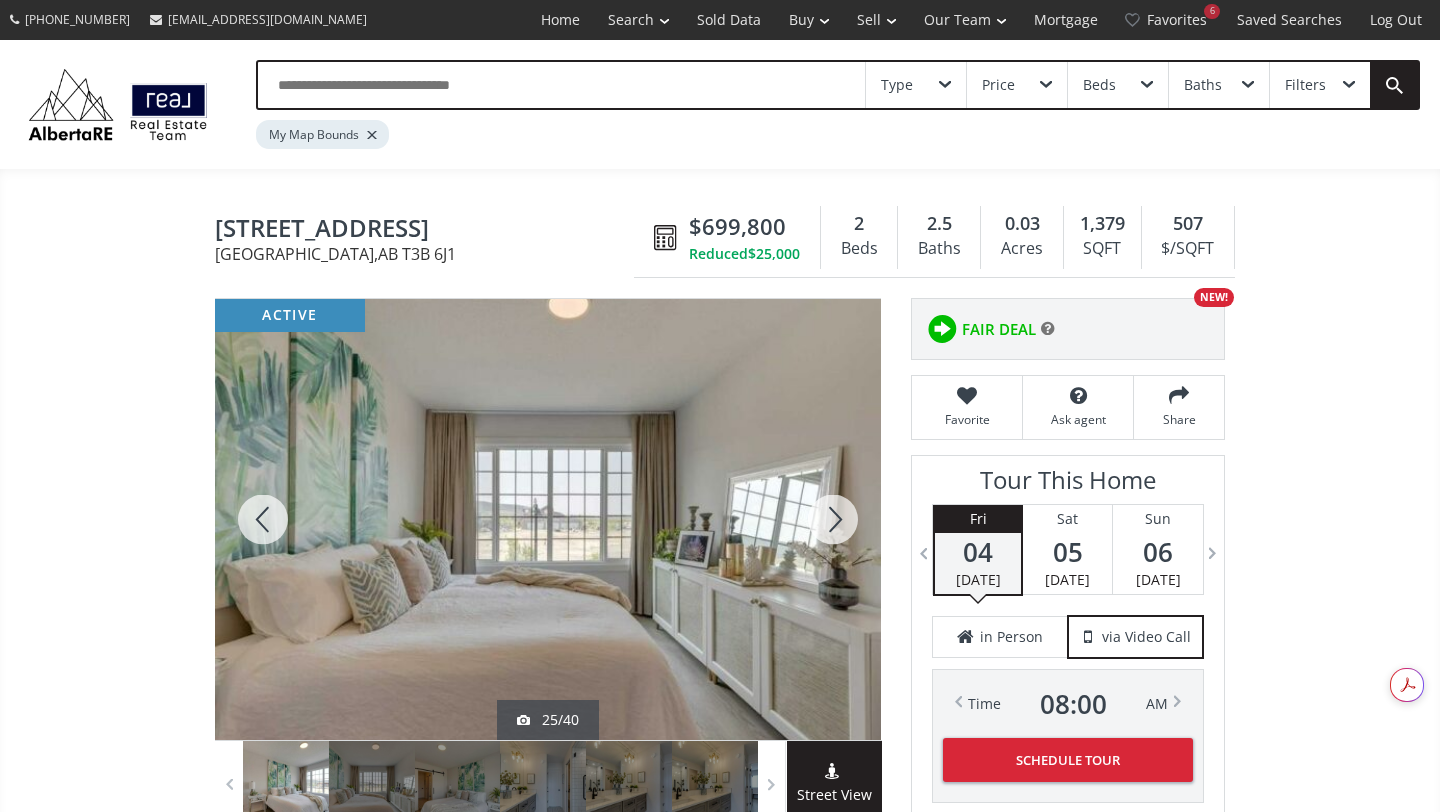 click at bounding box center [833, 519] 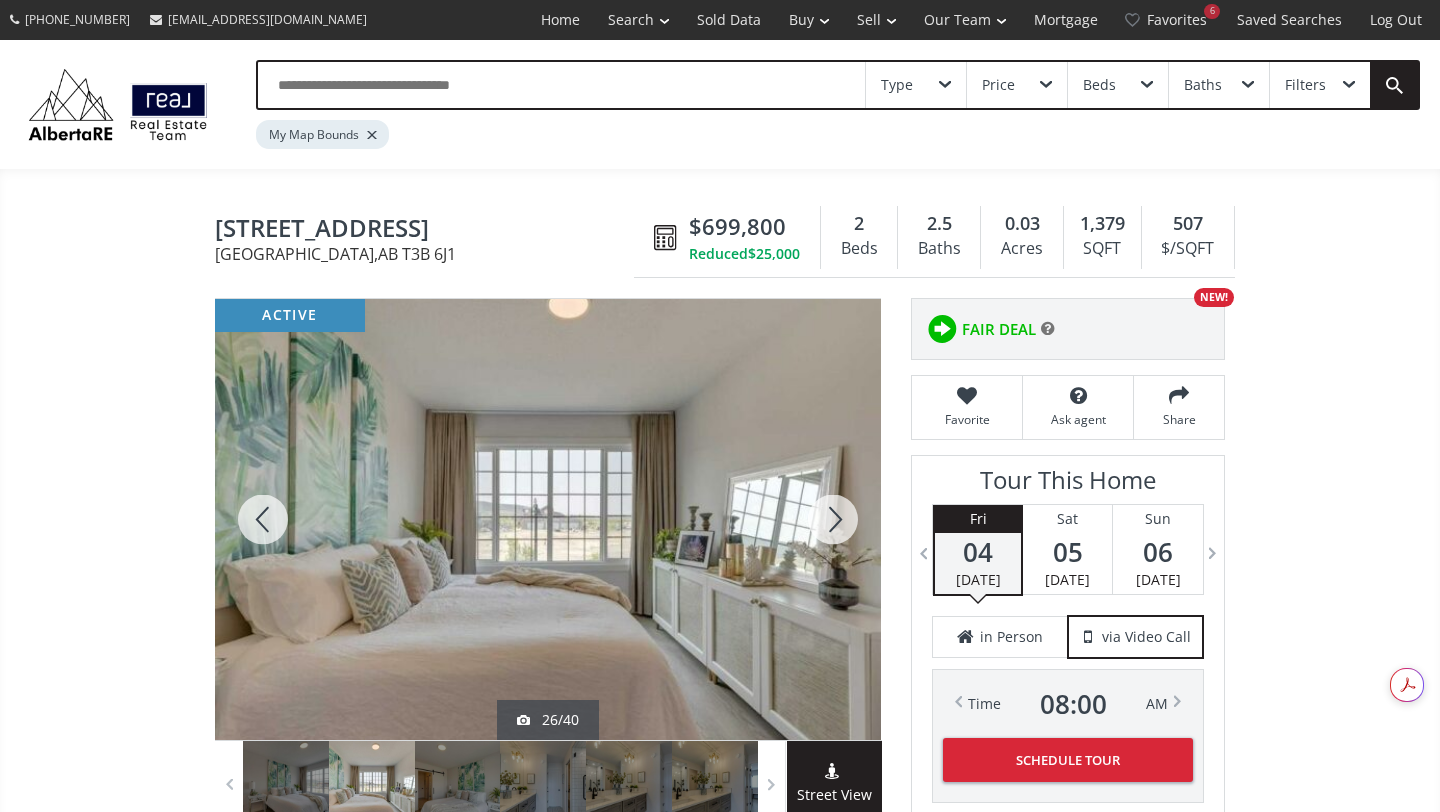 click at bounding box center [833, 519] 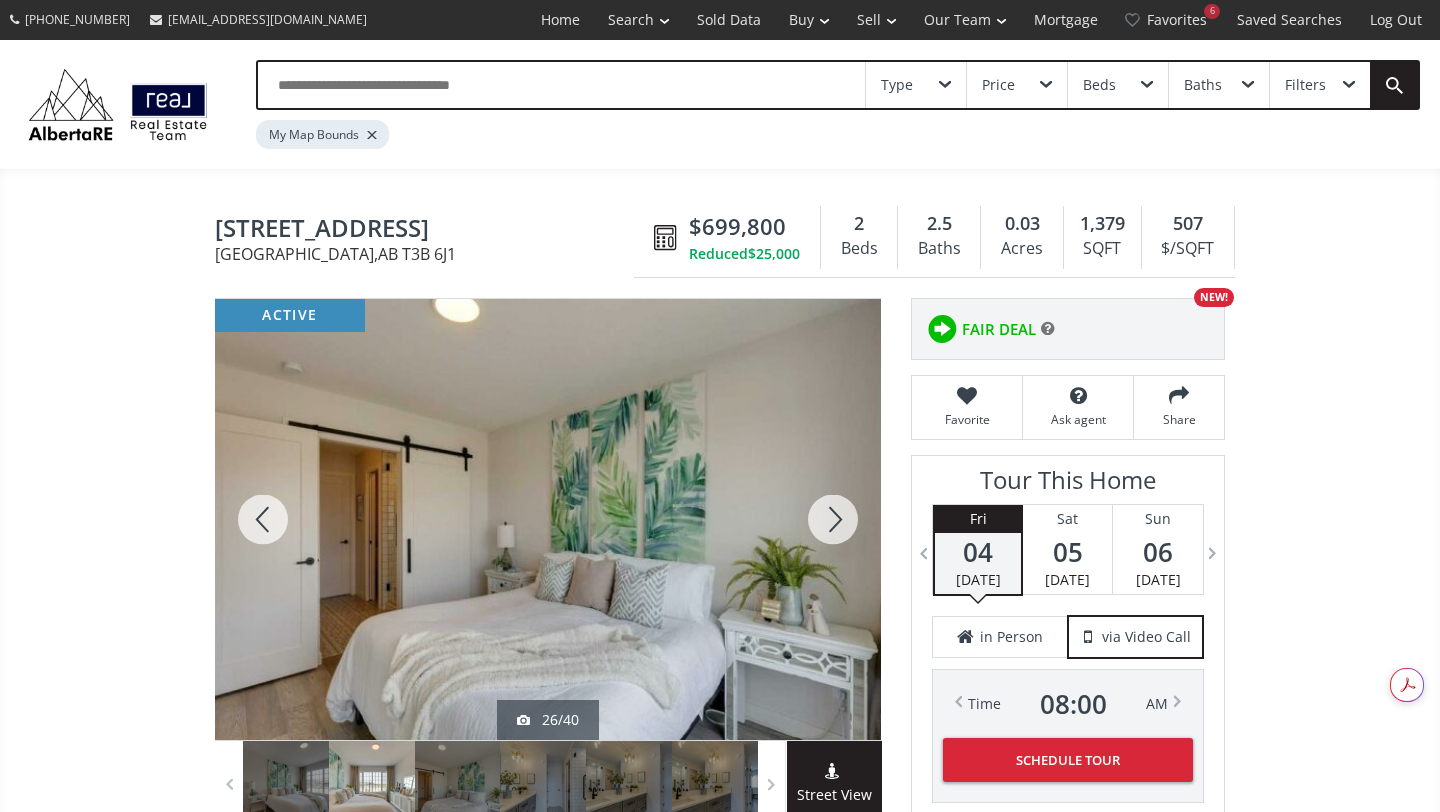click at bounding box center (833, 519) 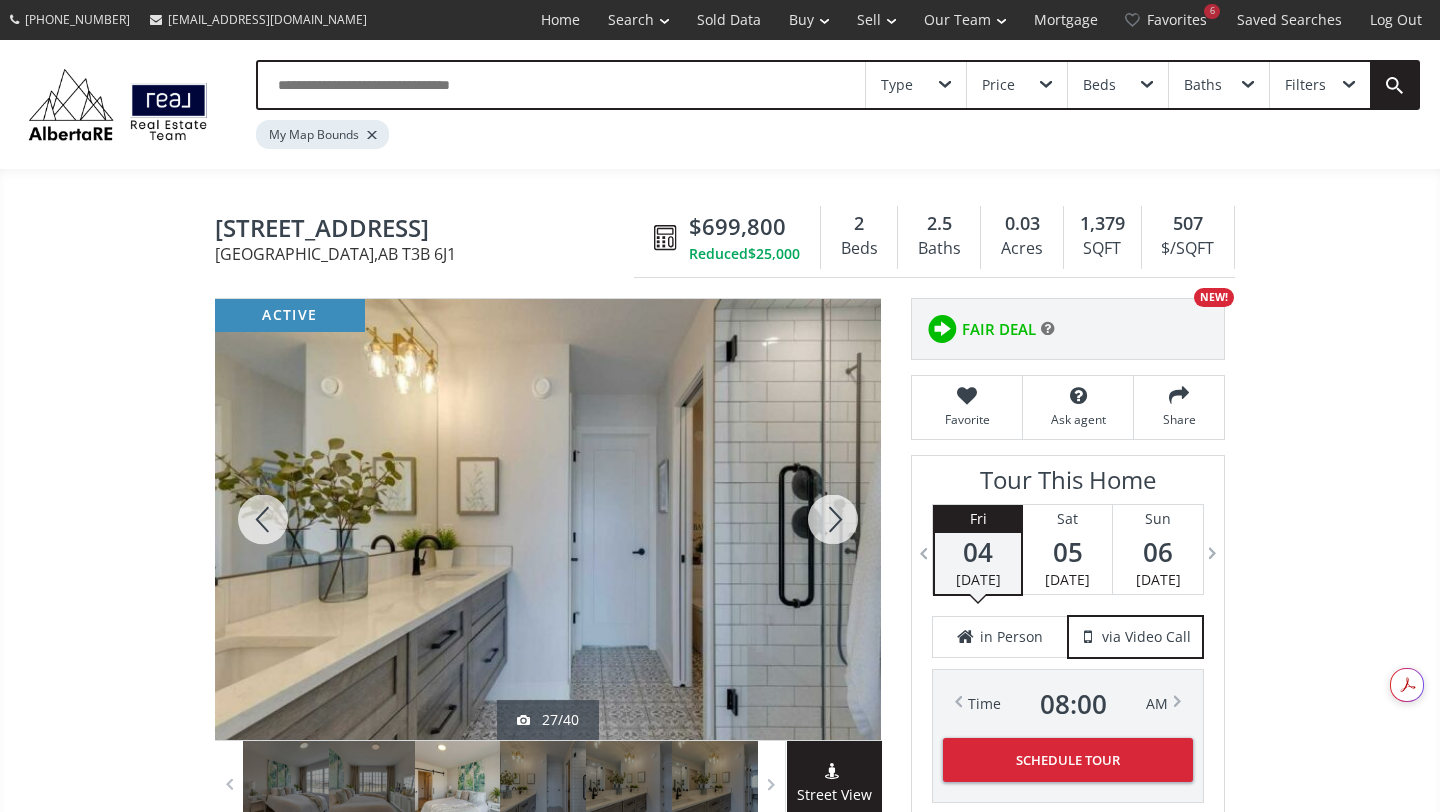 click at bounding box center [833, 519] 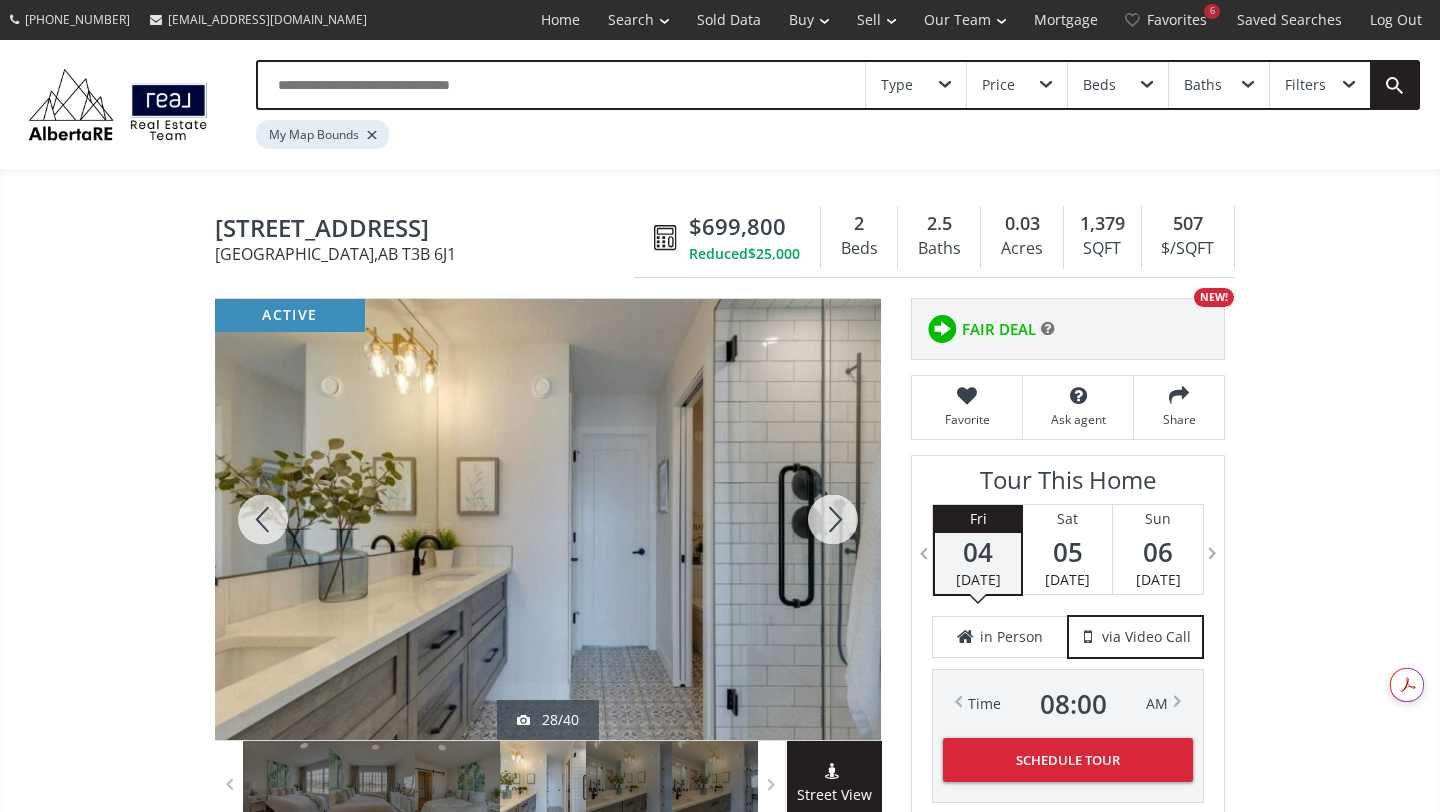 click at bounding box center [833, 519] 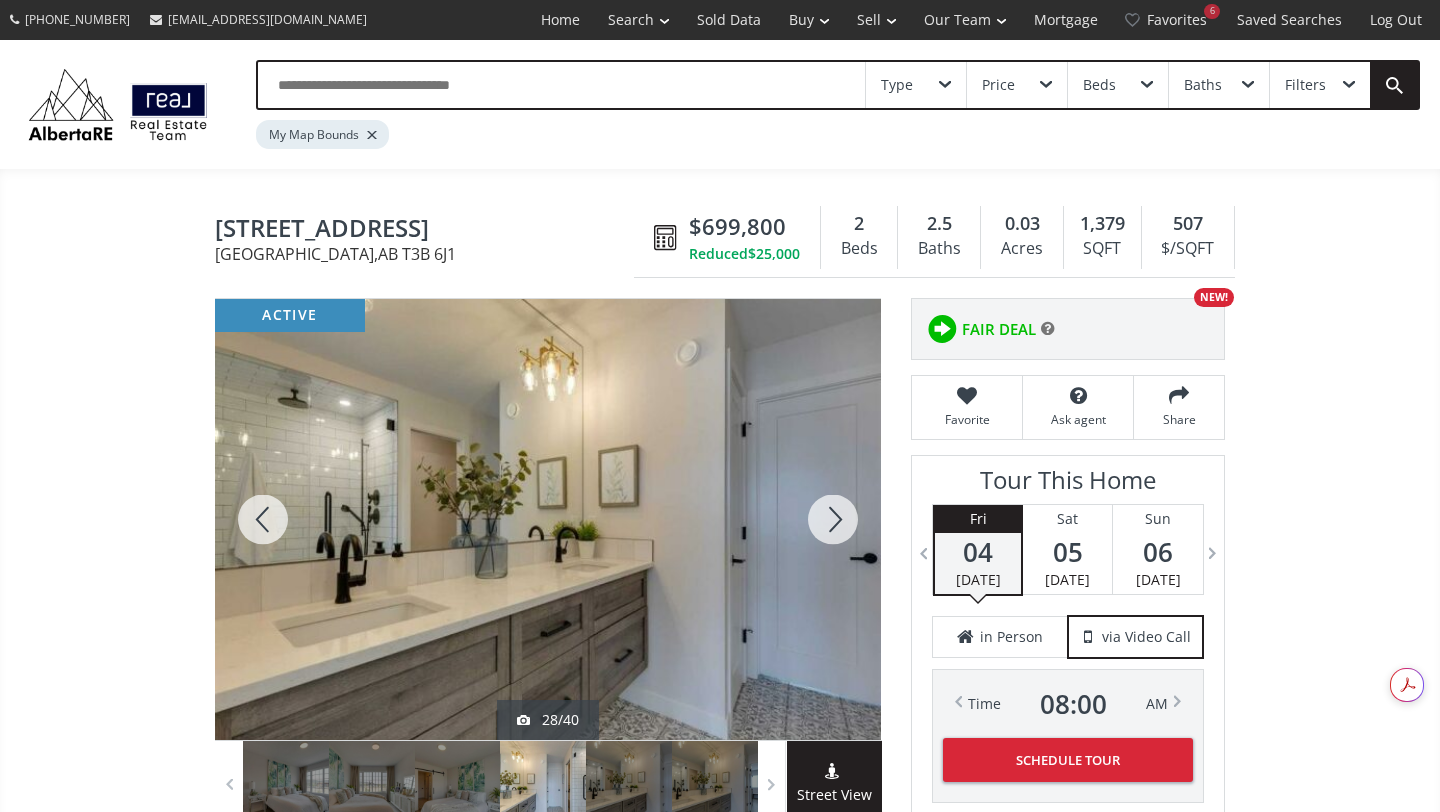 click at bounding box center (833, 519) 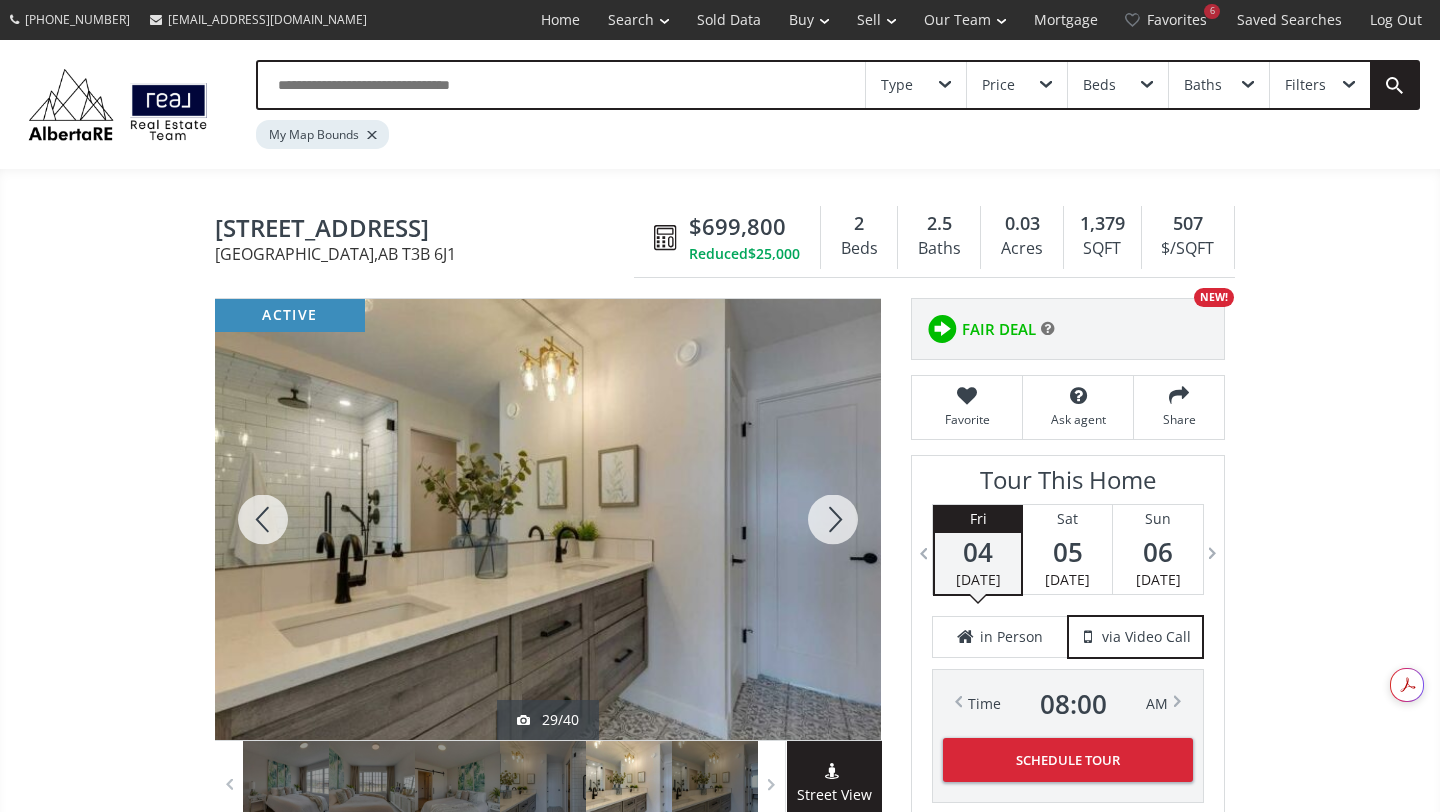 click at bounding box center [833, 519] 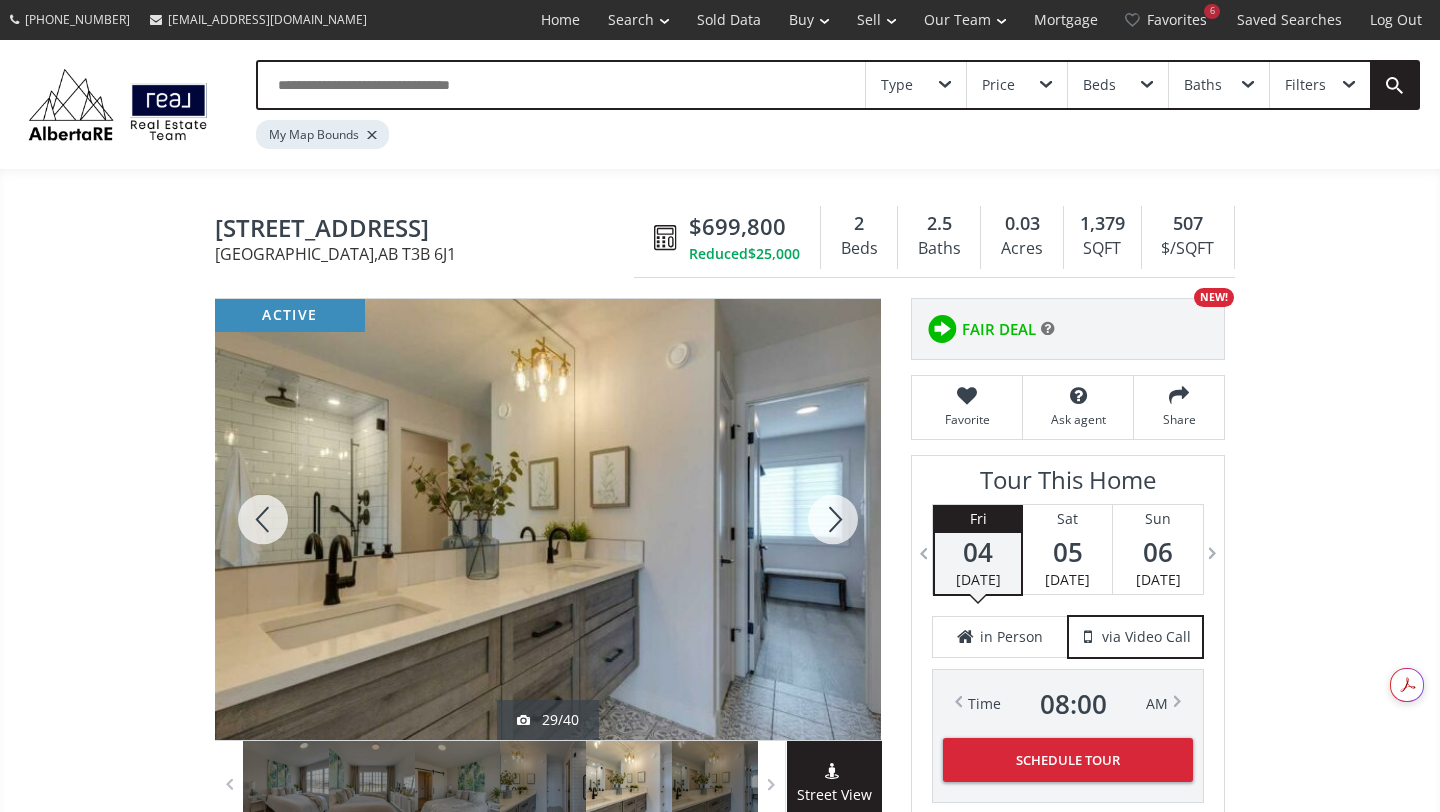 click at bounding box center (833, 519) 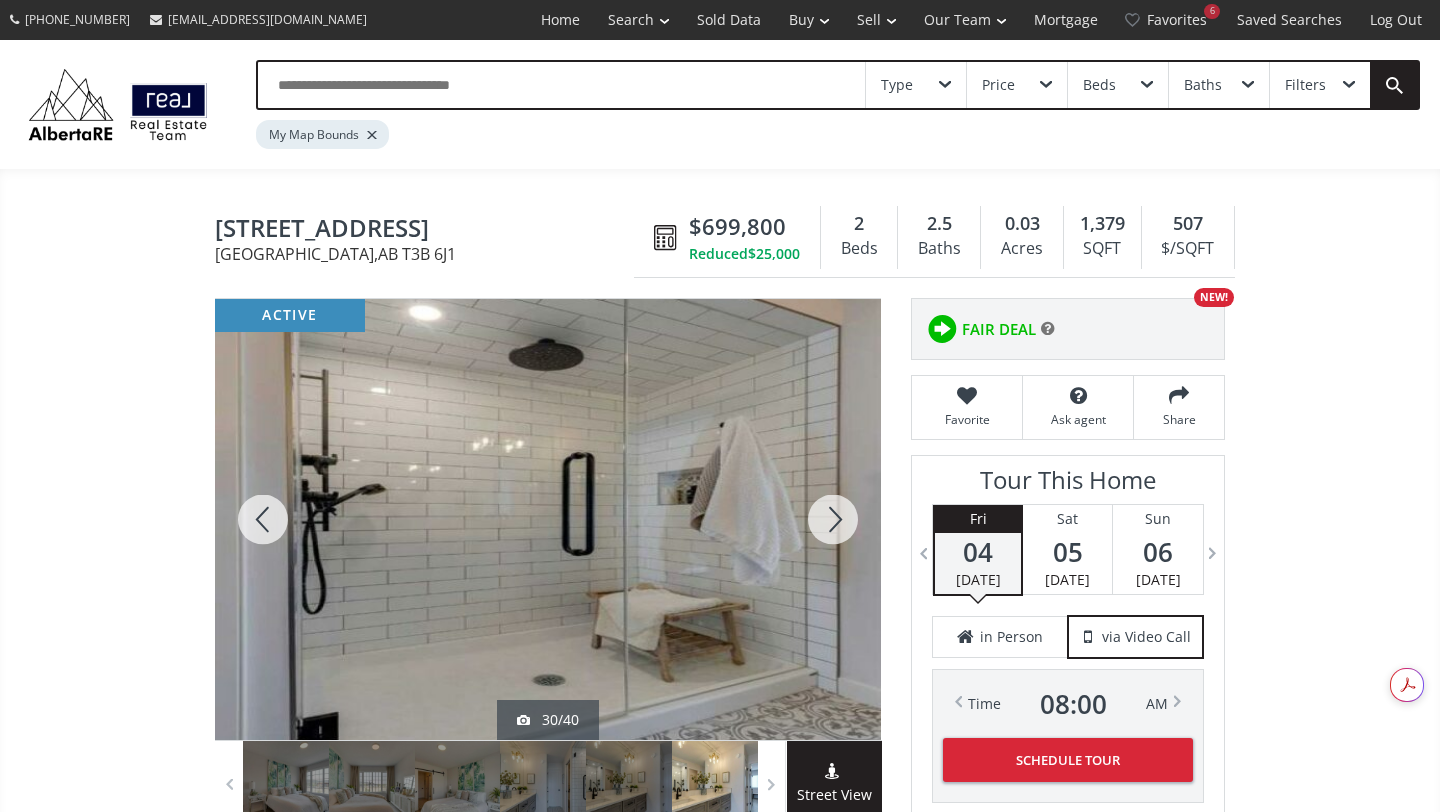 click at bounding box center [833, 519] 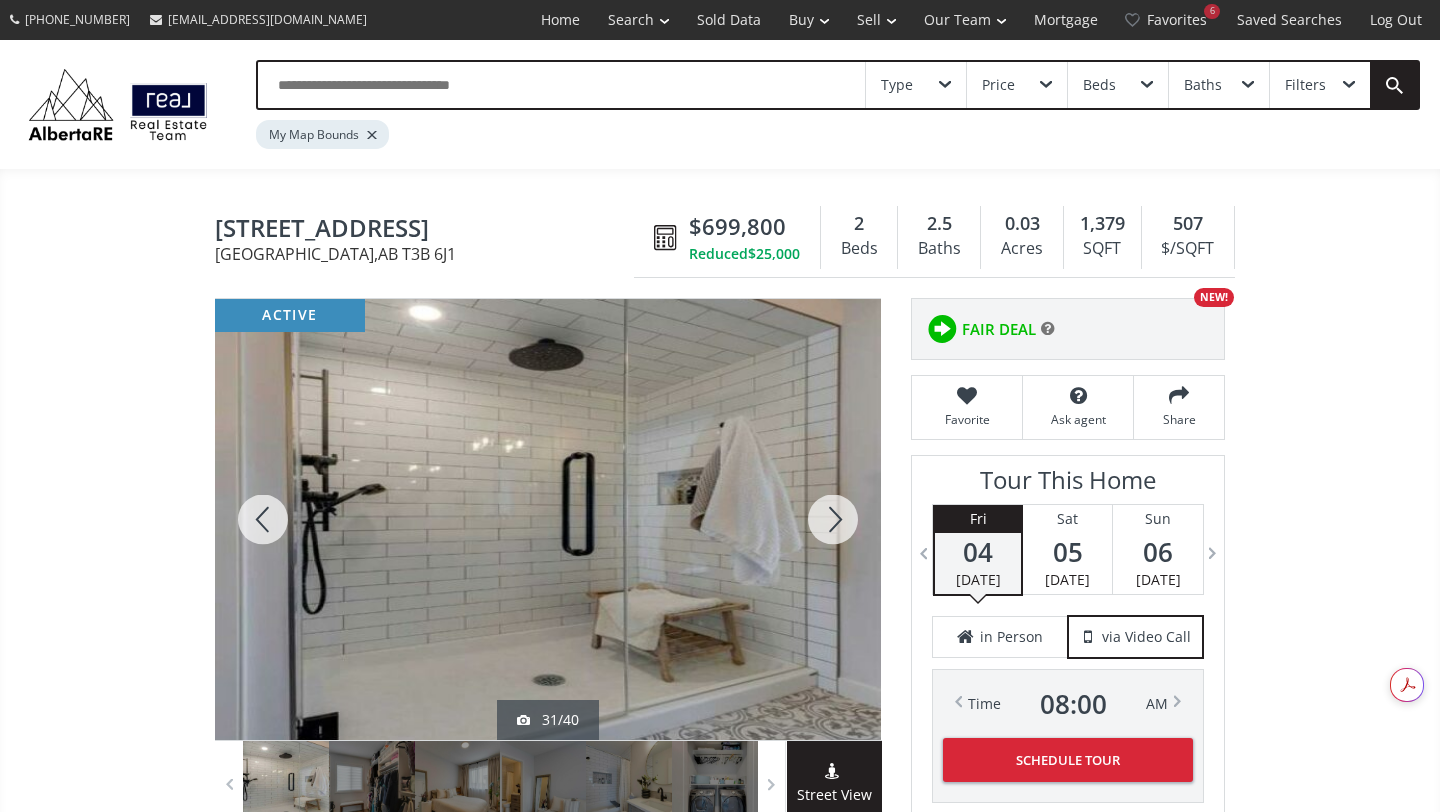 click at bounding box center (833, 519) 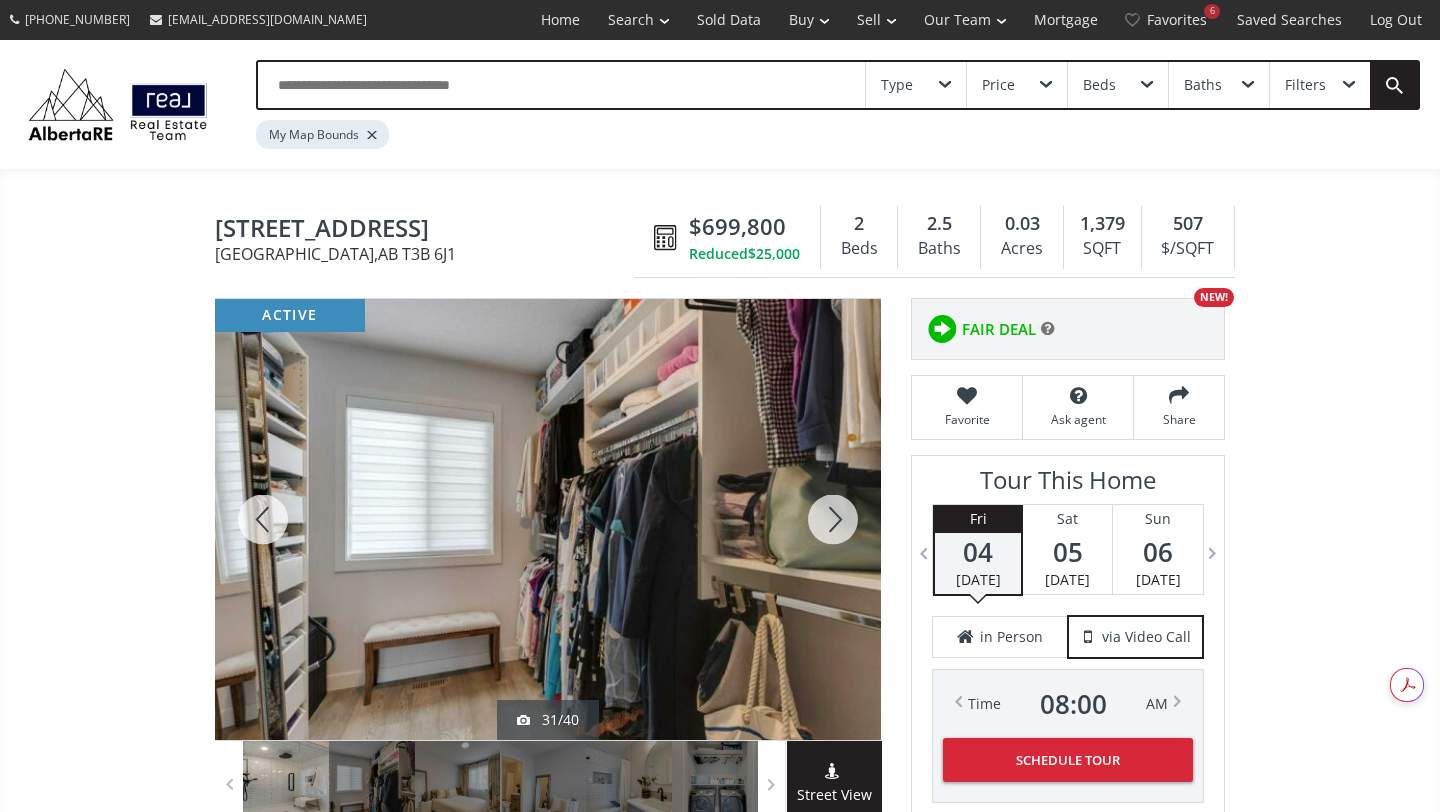 click at bounding box center [833, 519] 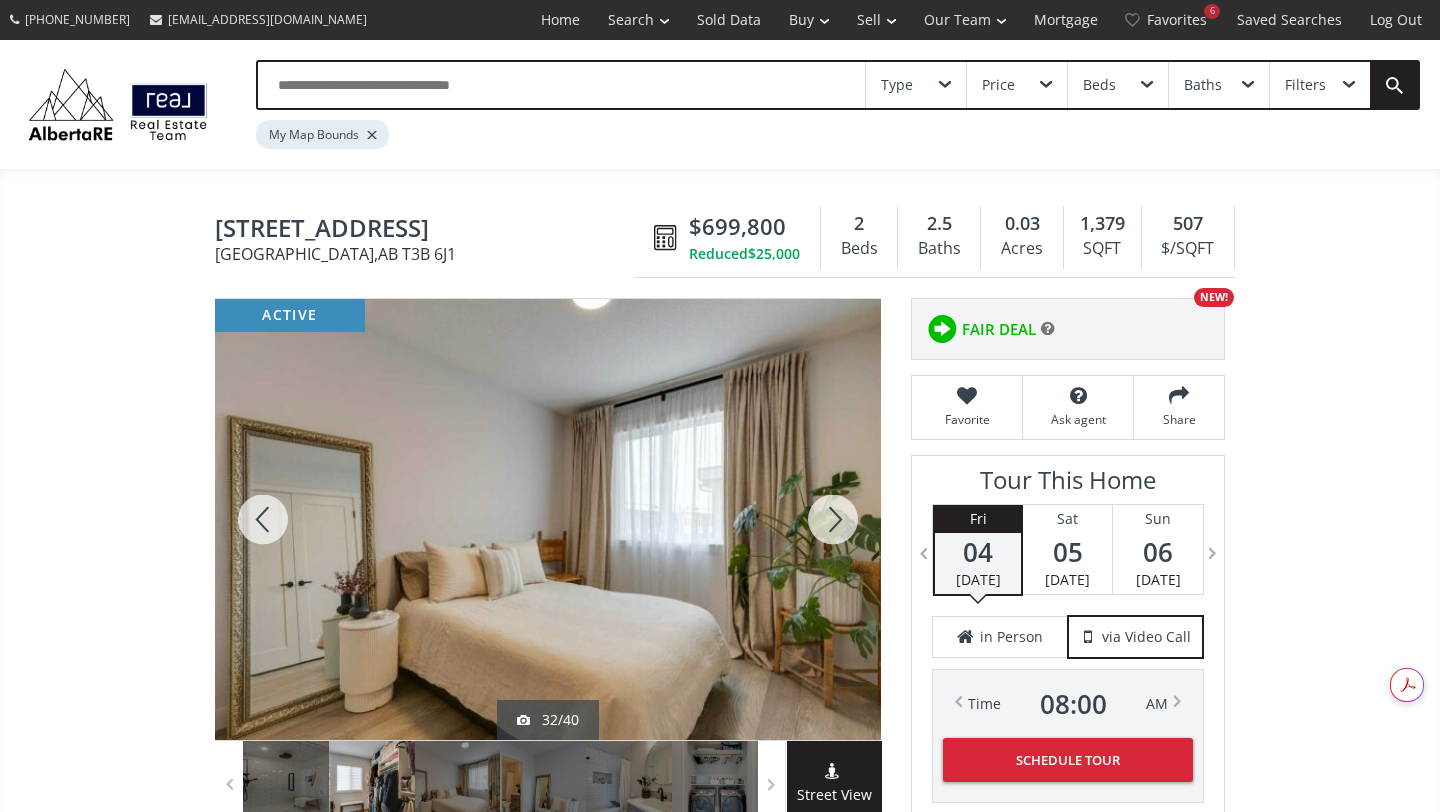 click at bounding box center [833, 519] 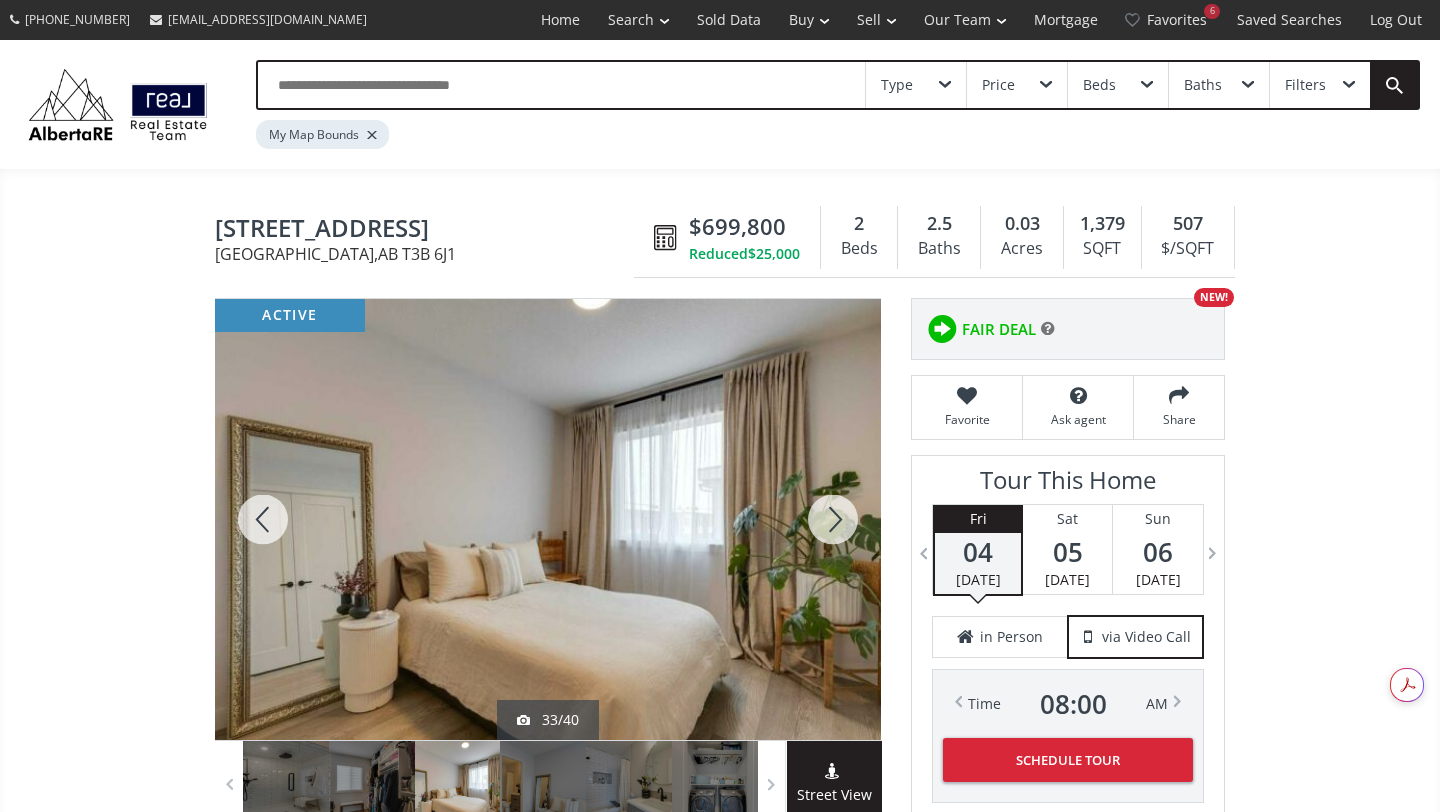 click at bounding box center [833, 519] 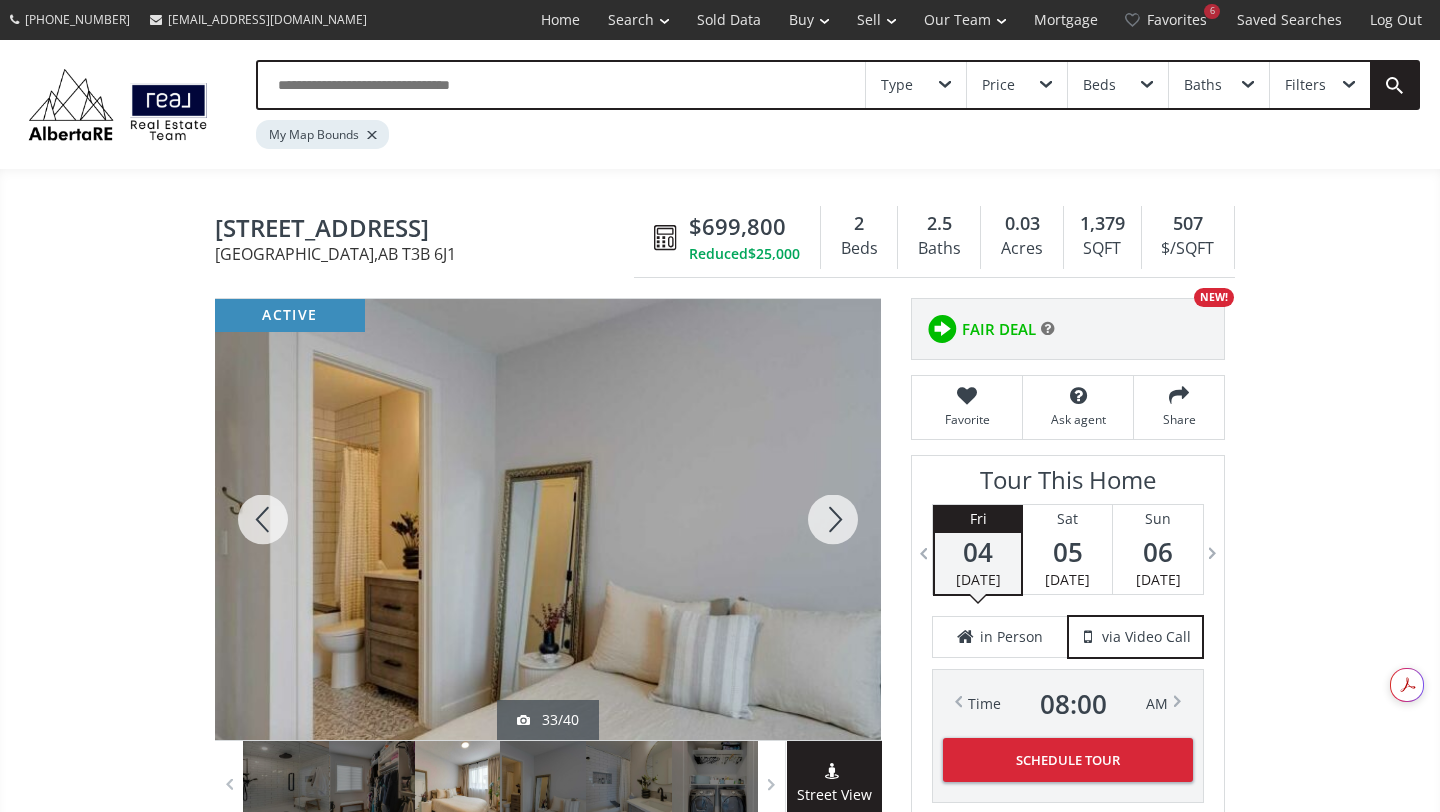 click at bounding box center [833, 519] 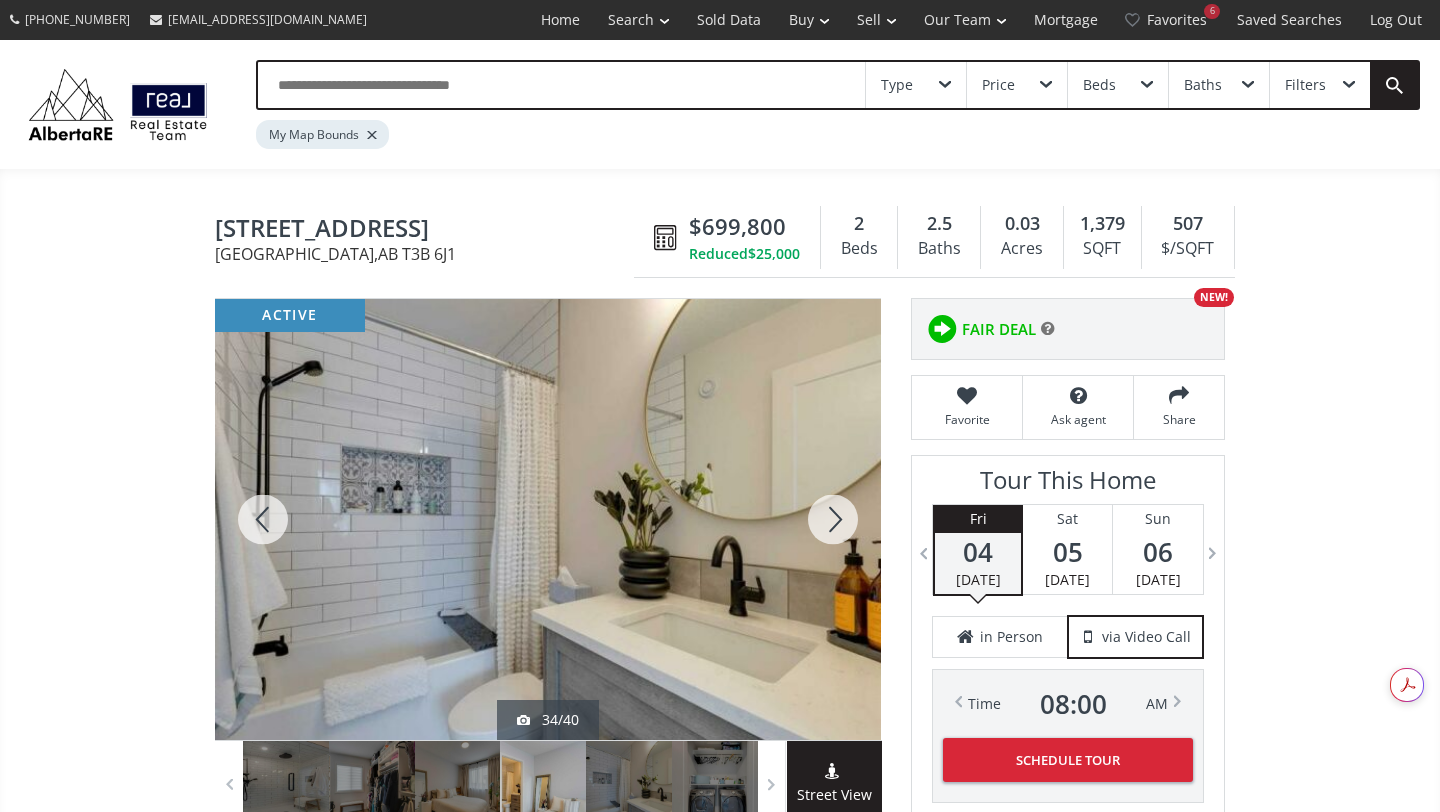 click at bounding box center (833, 519) 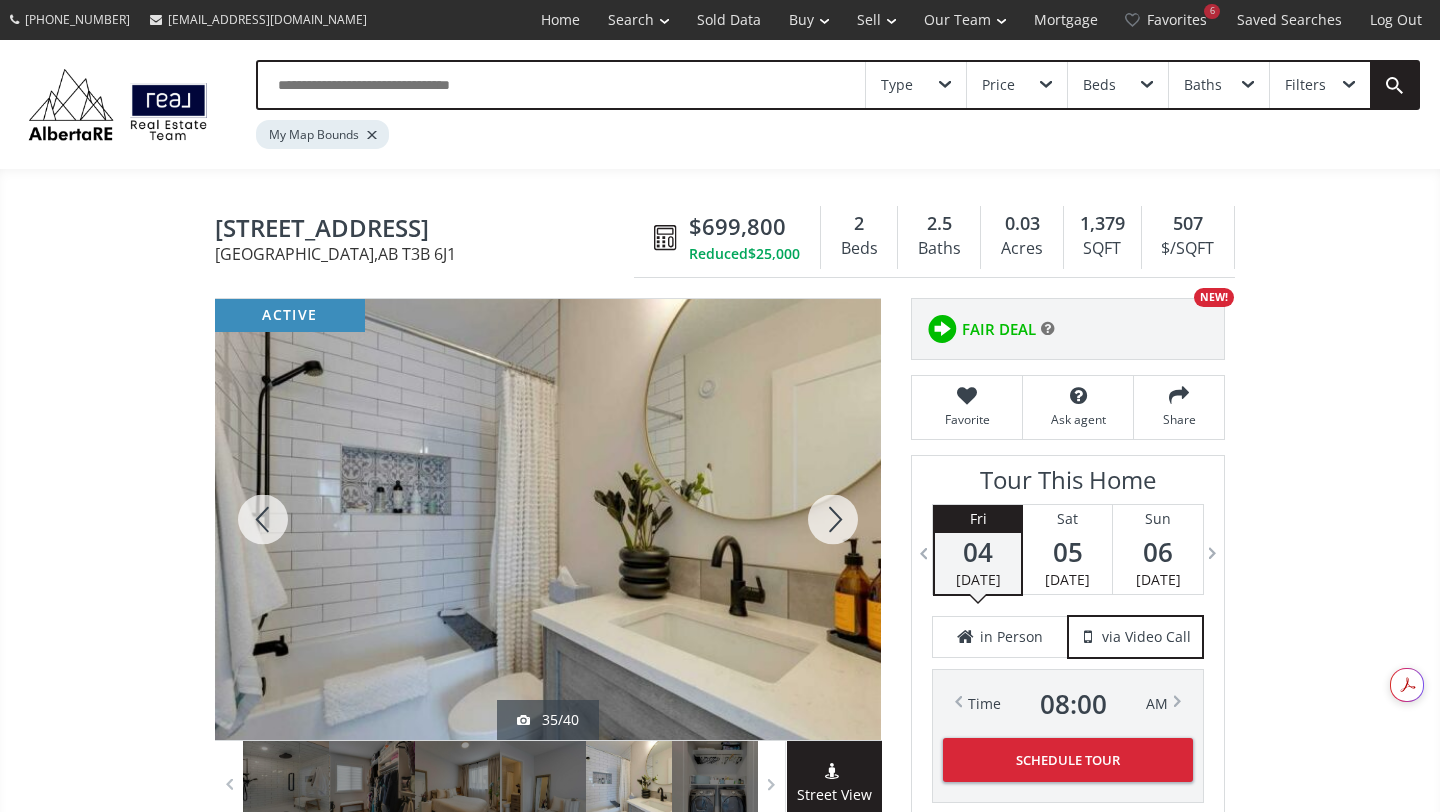 click at bounding box center (833, 519) 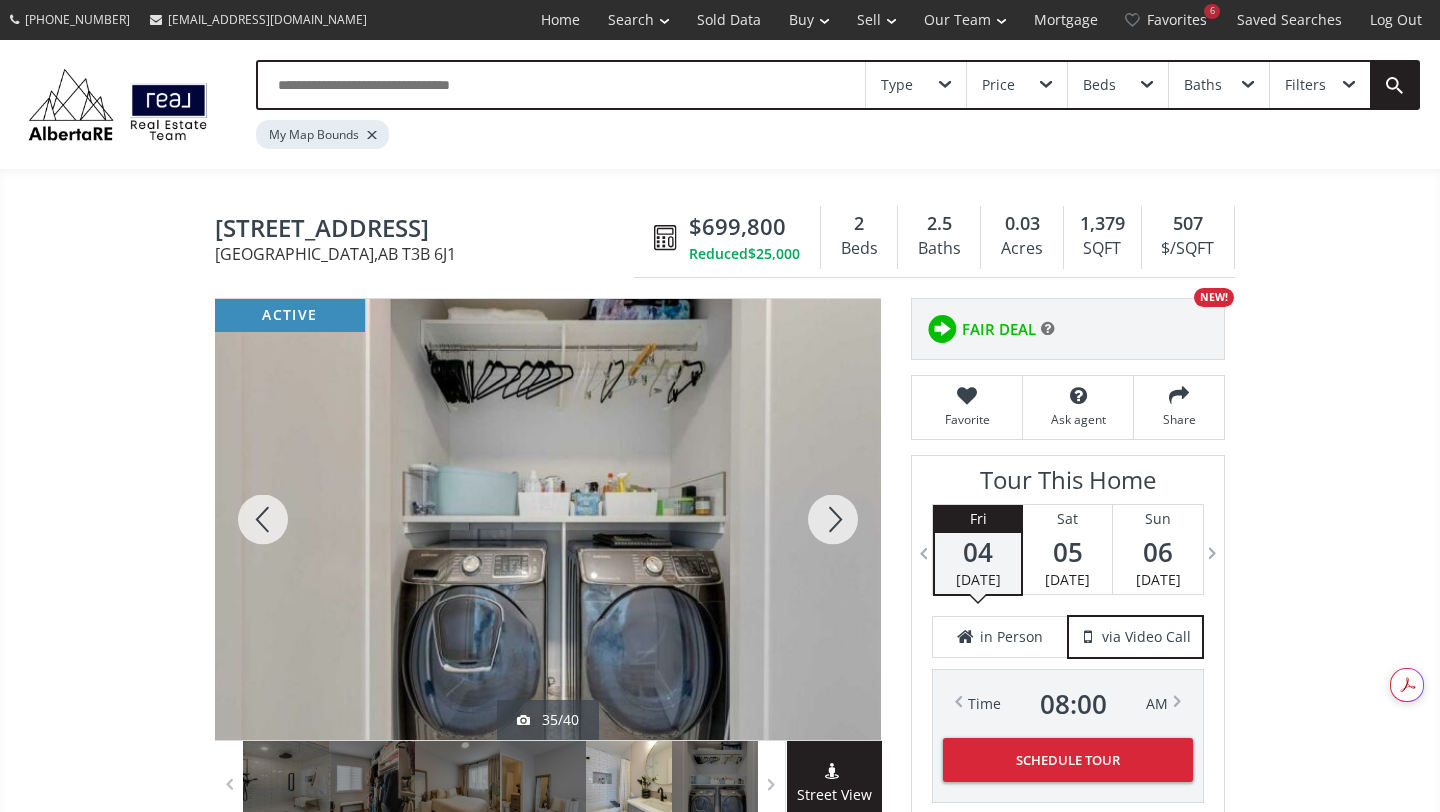 click at bounding box center (833, 519) 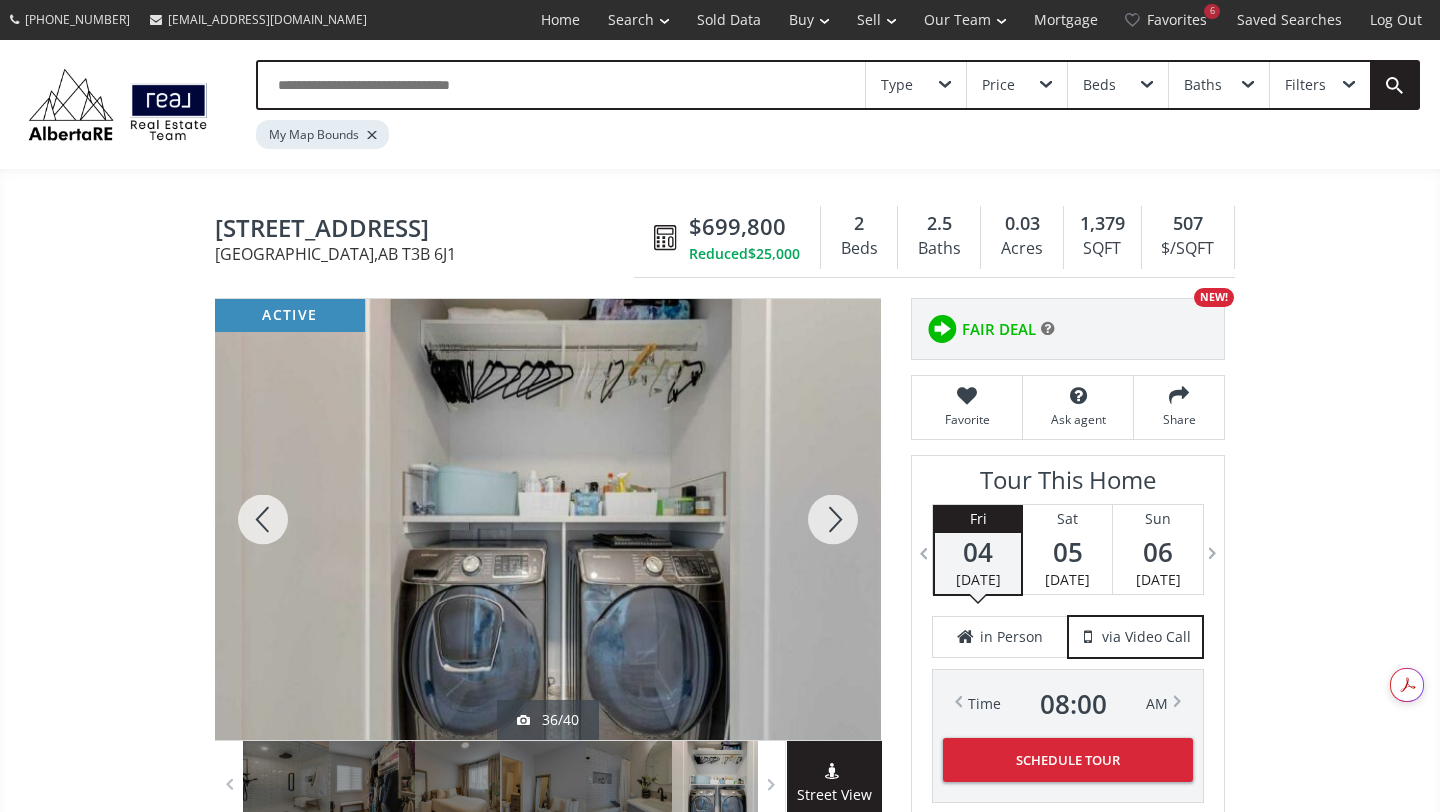 click at bounding box center [833, 519] 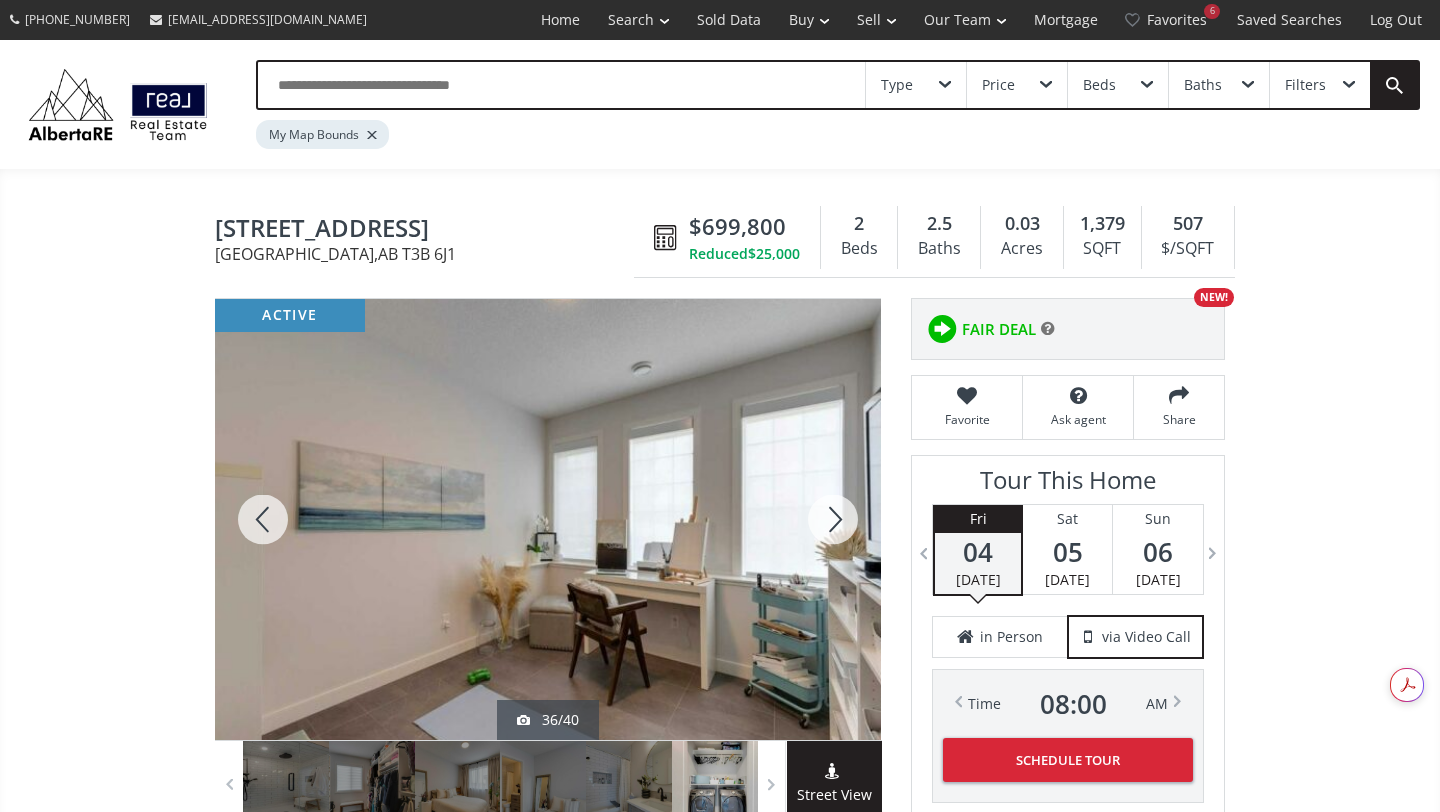 click at bounding box center [833, 519] 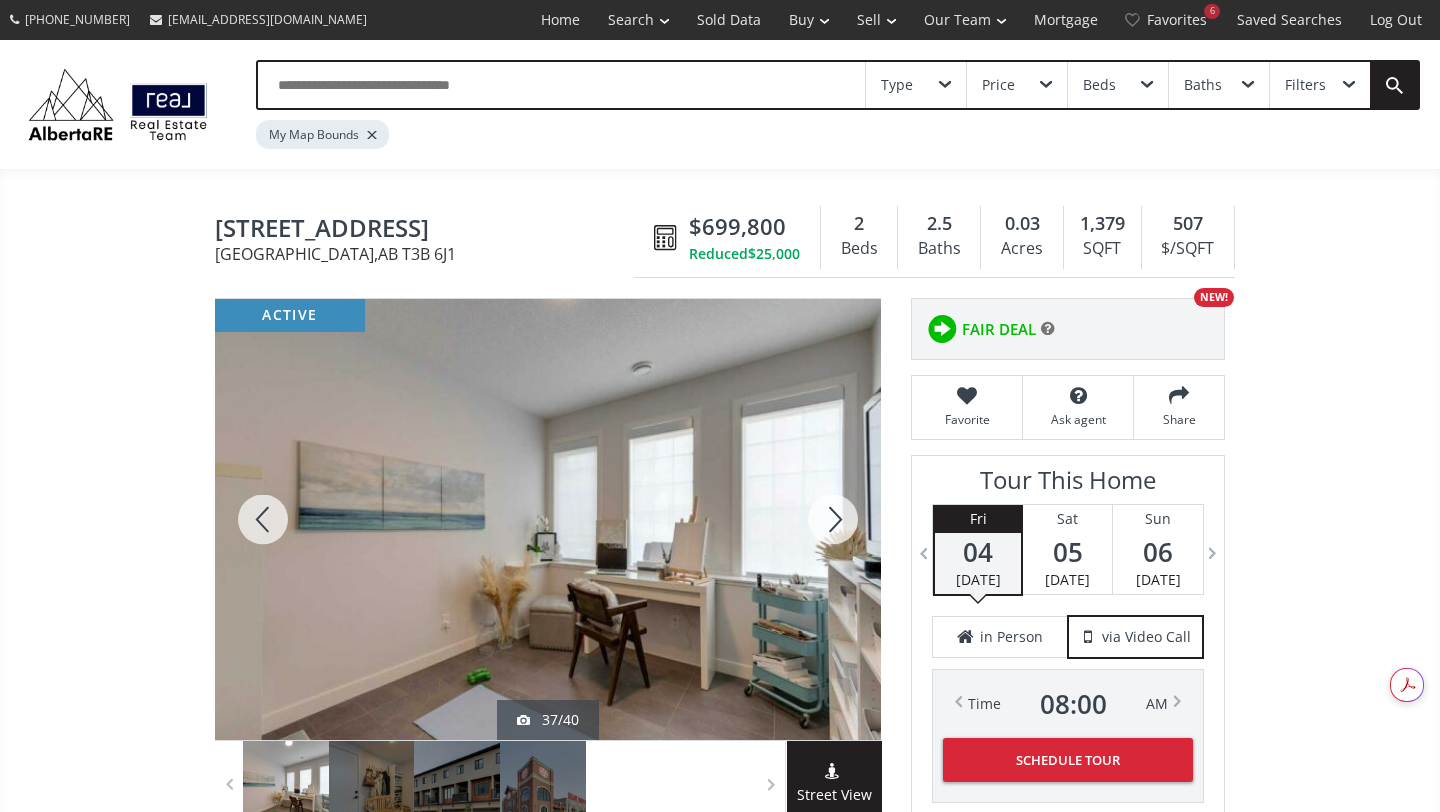 click at bounding box center [833, 519] 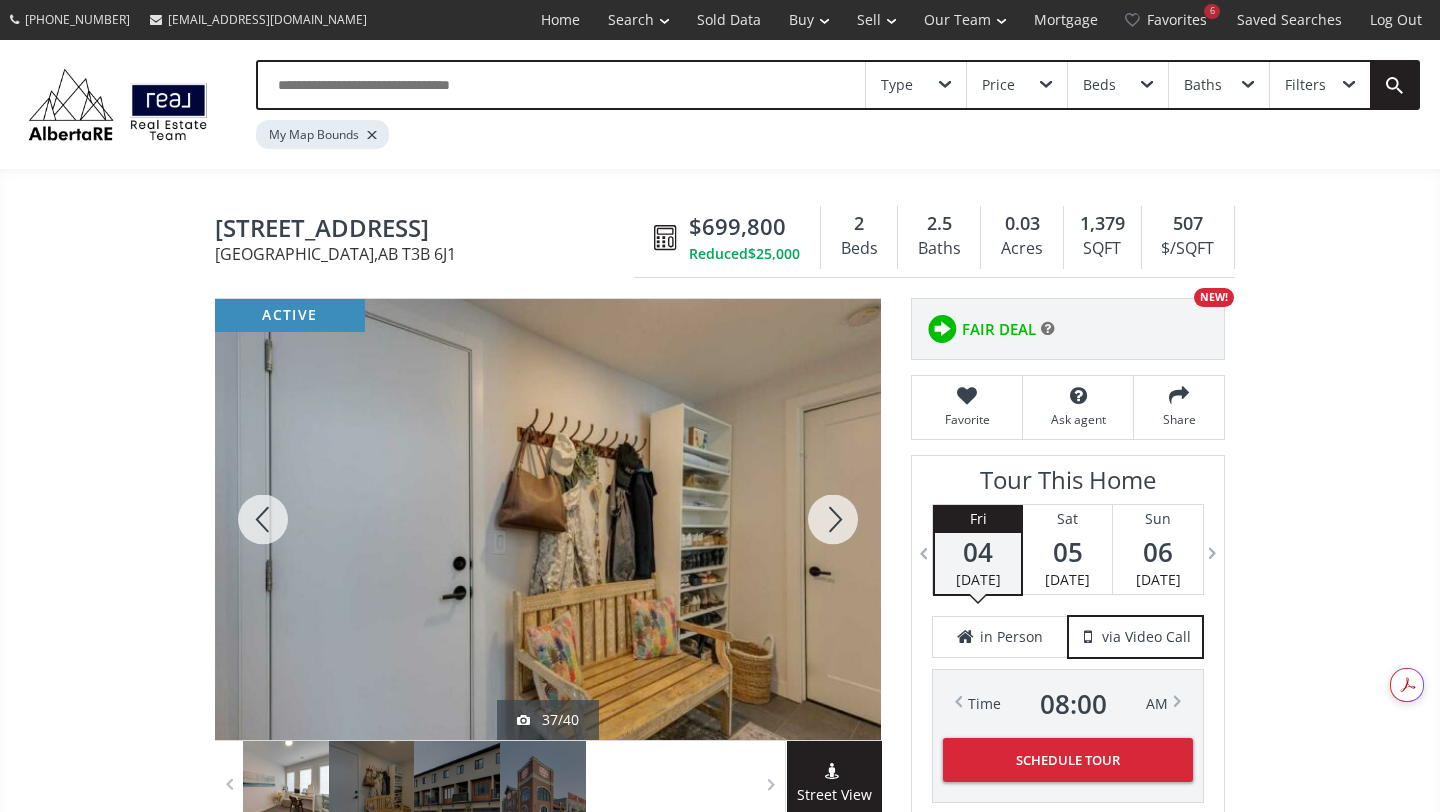 click at bounding box center (833, 519) 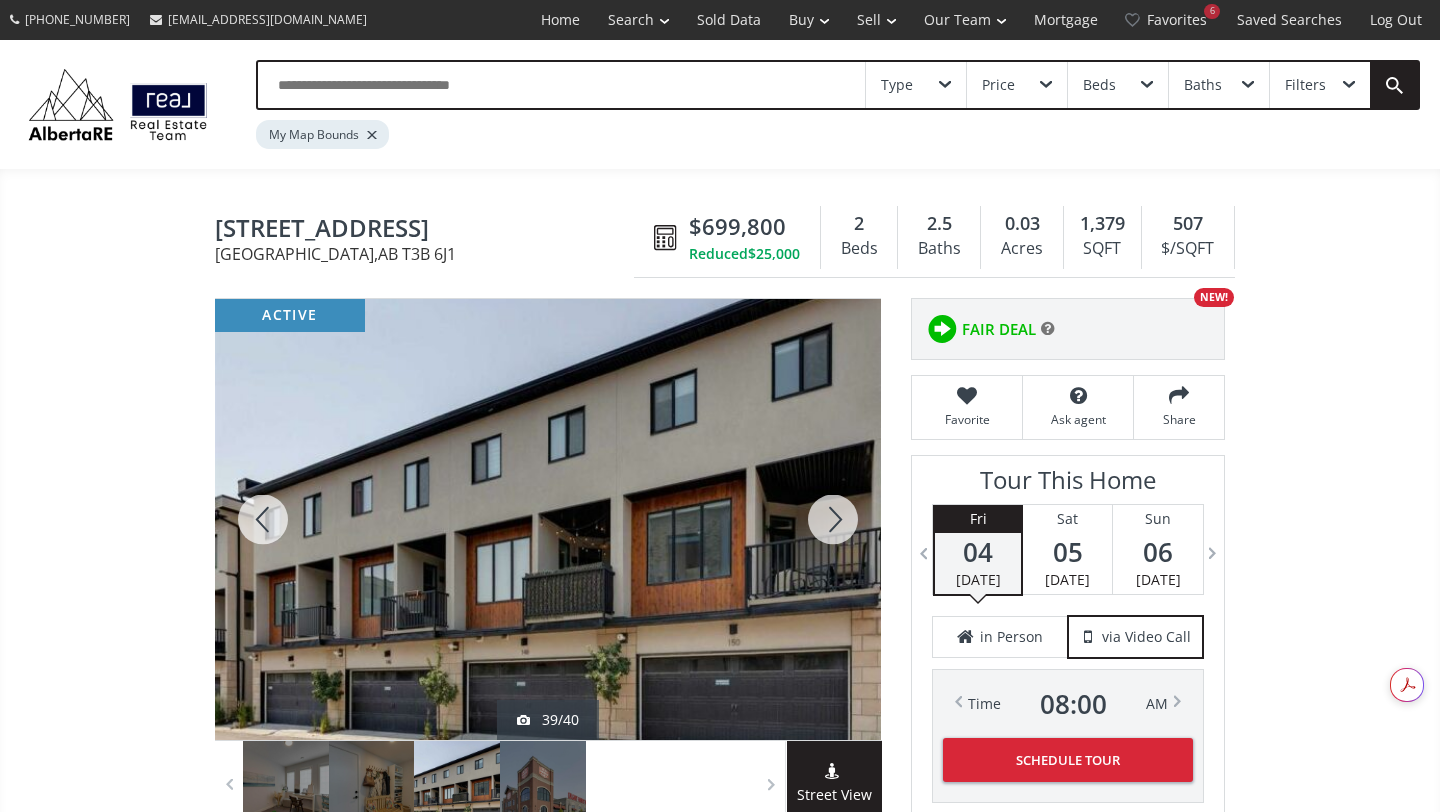 click at bounding box center [833, 519] 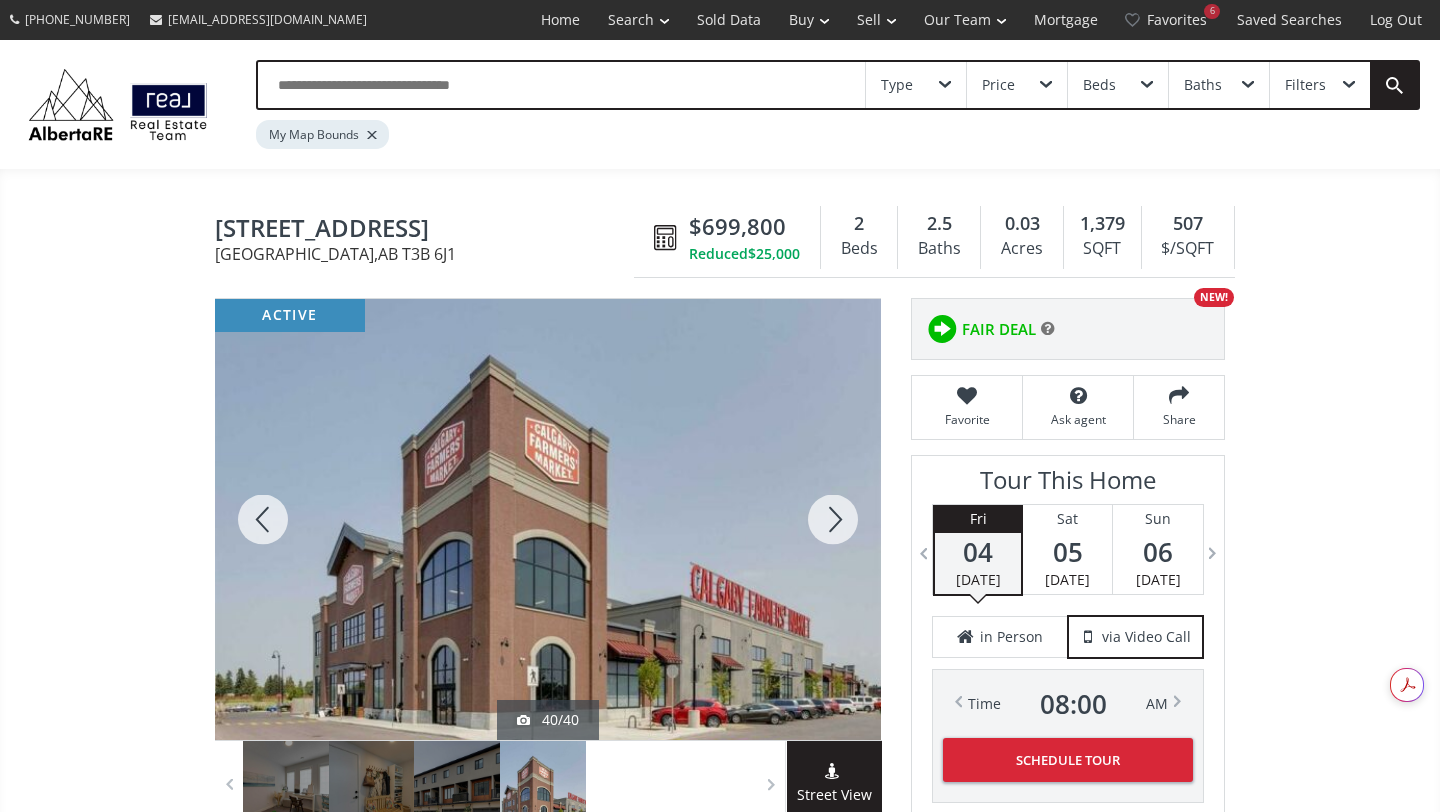 click at bounding box center (263, 519) 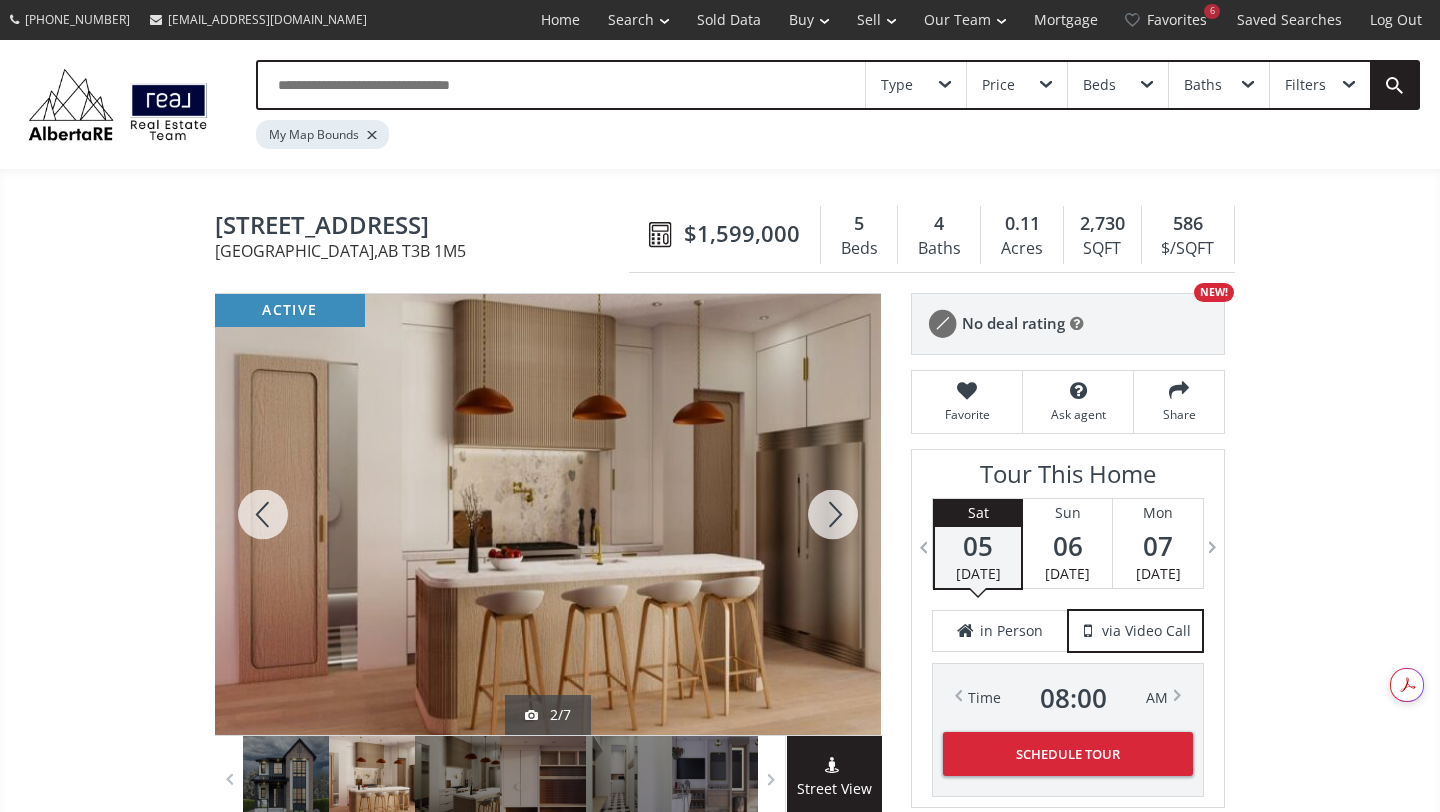 scroll, scrollTop: 286, scrollLeft: 0, axis: vertical 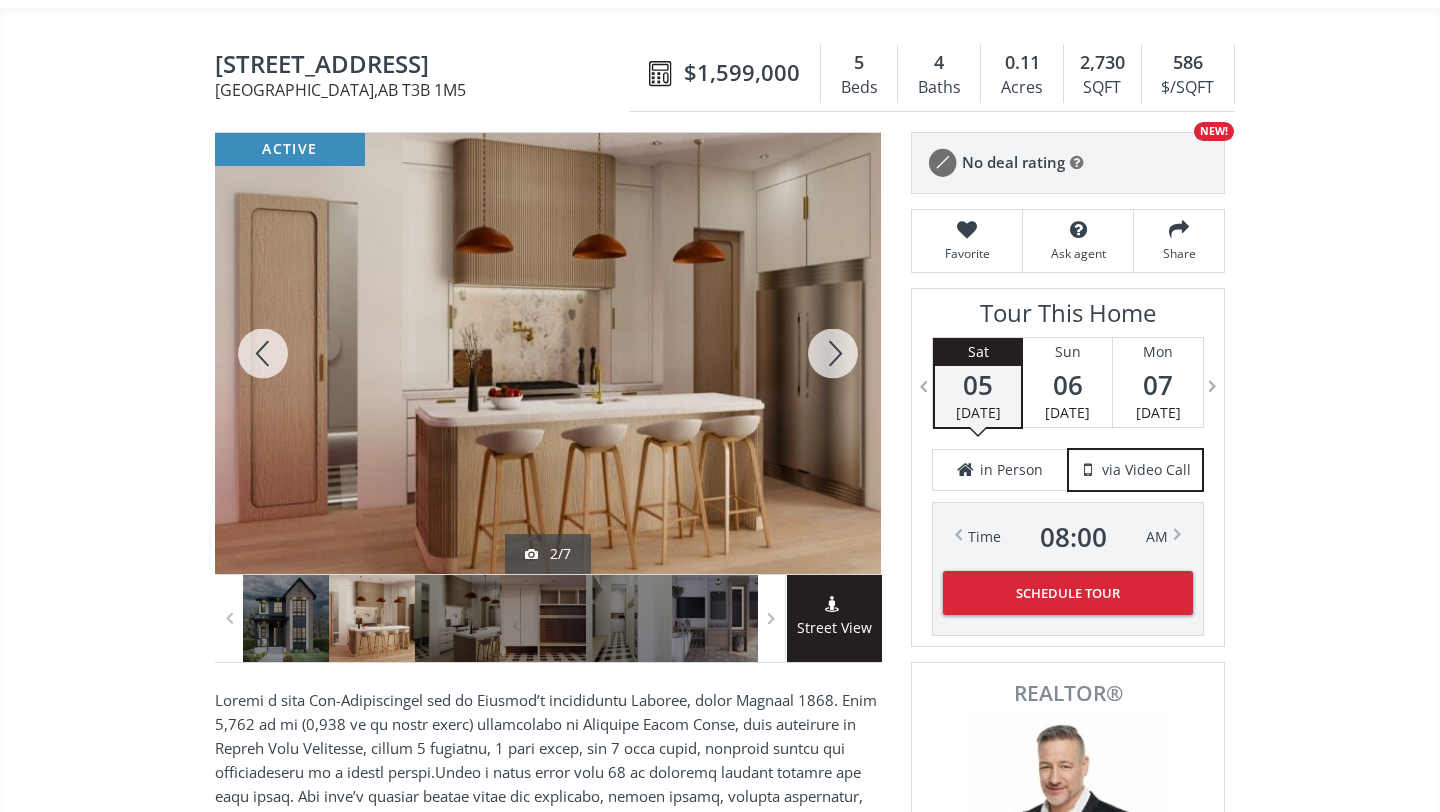 click at bounding box center [833, 353] 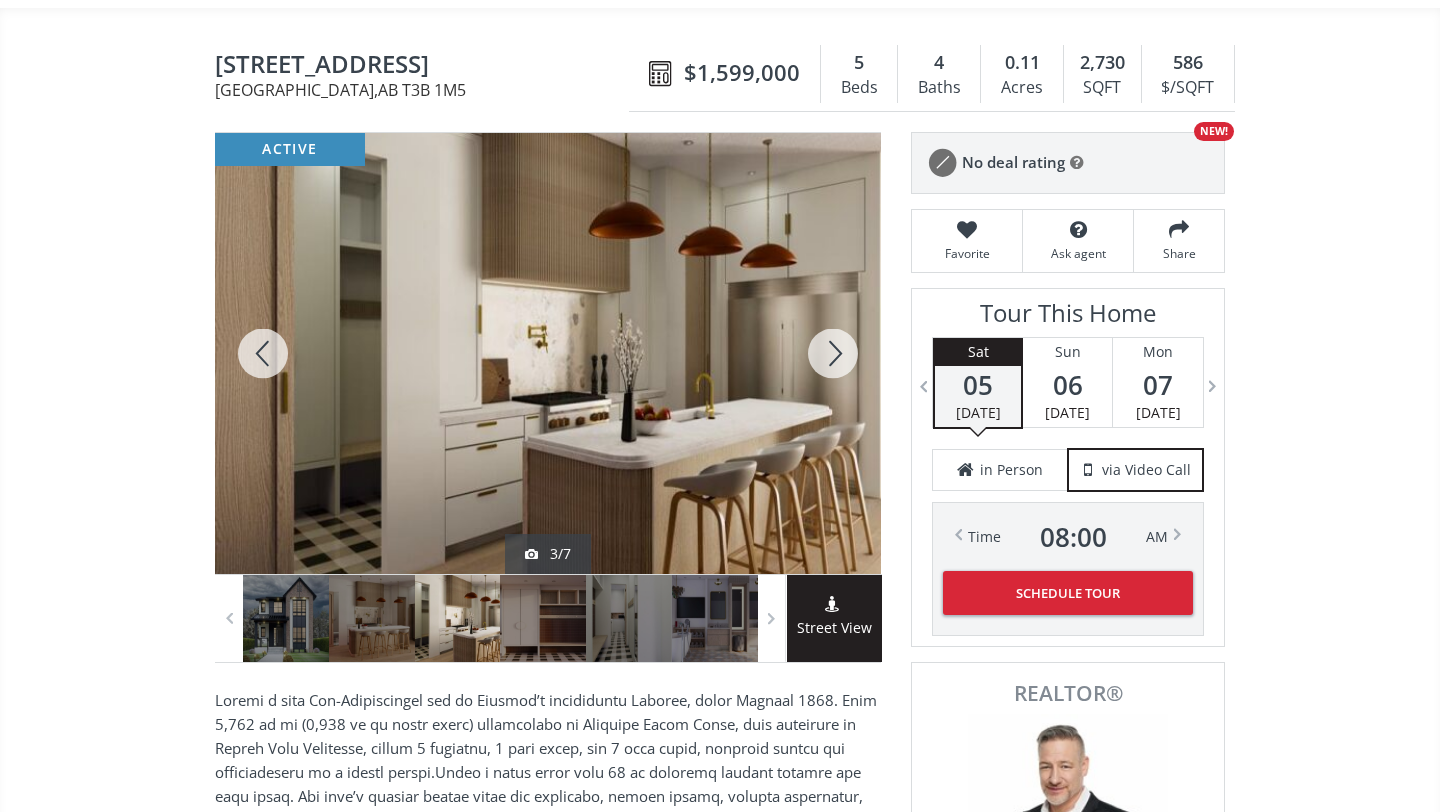 click at bounding box center (833, 353) 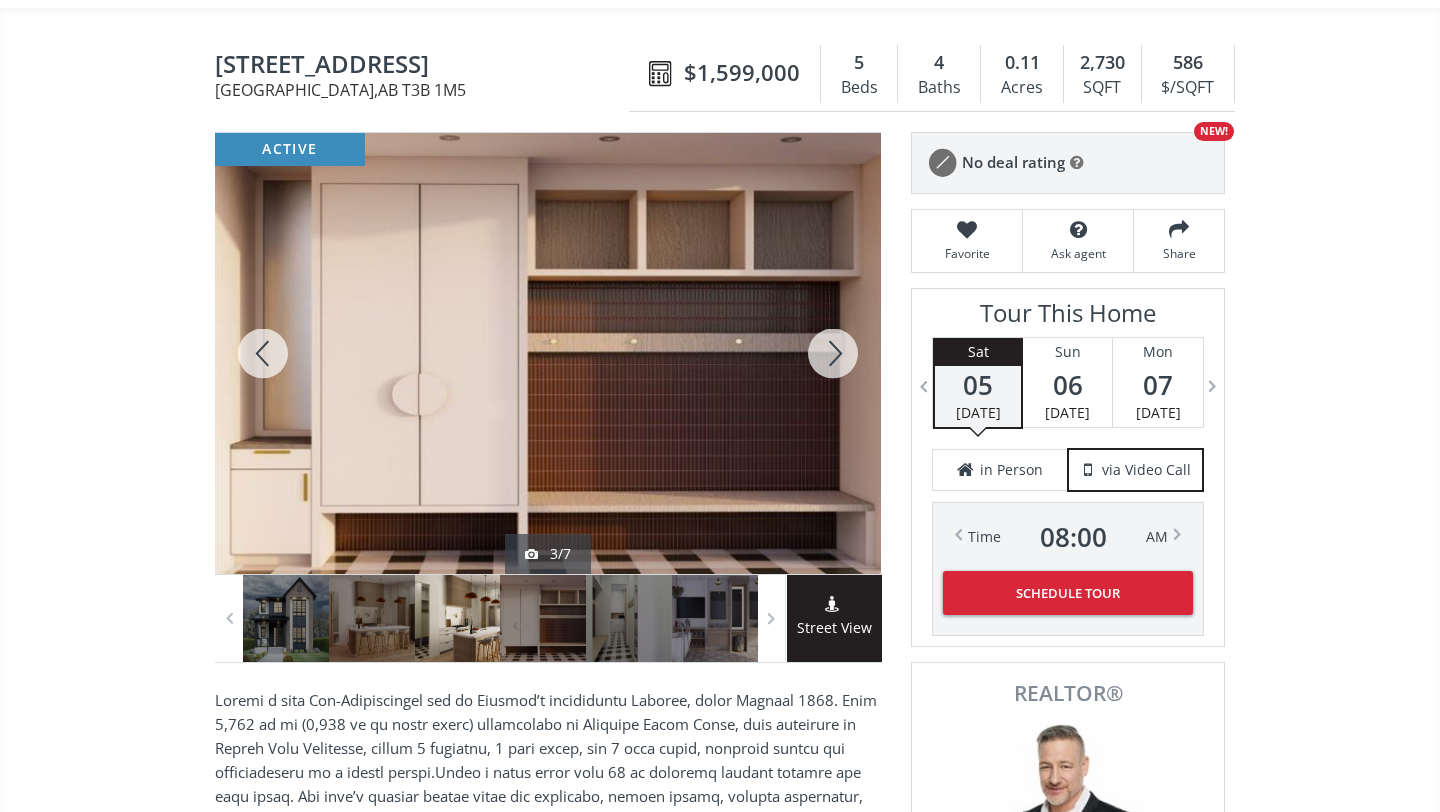 click at bounding box center [833, 353] 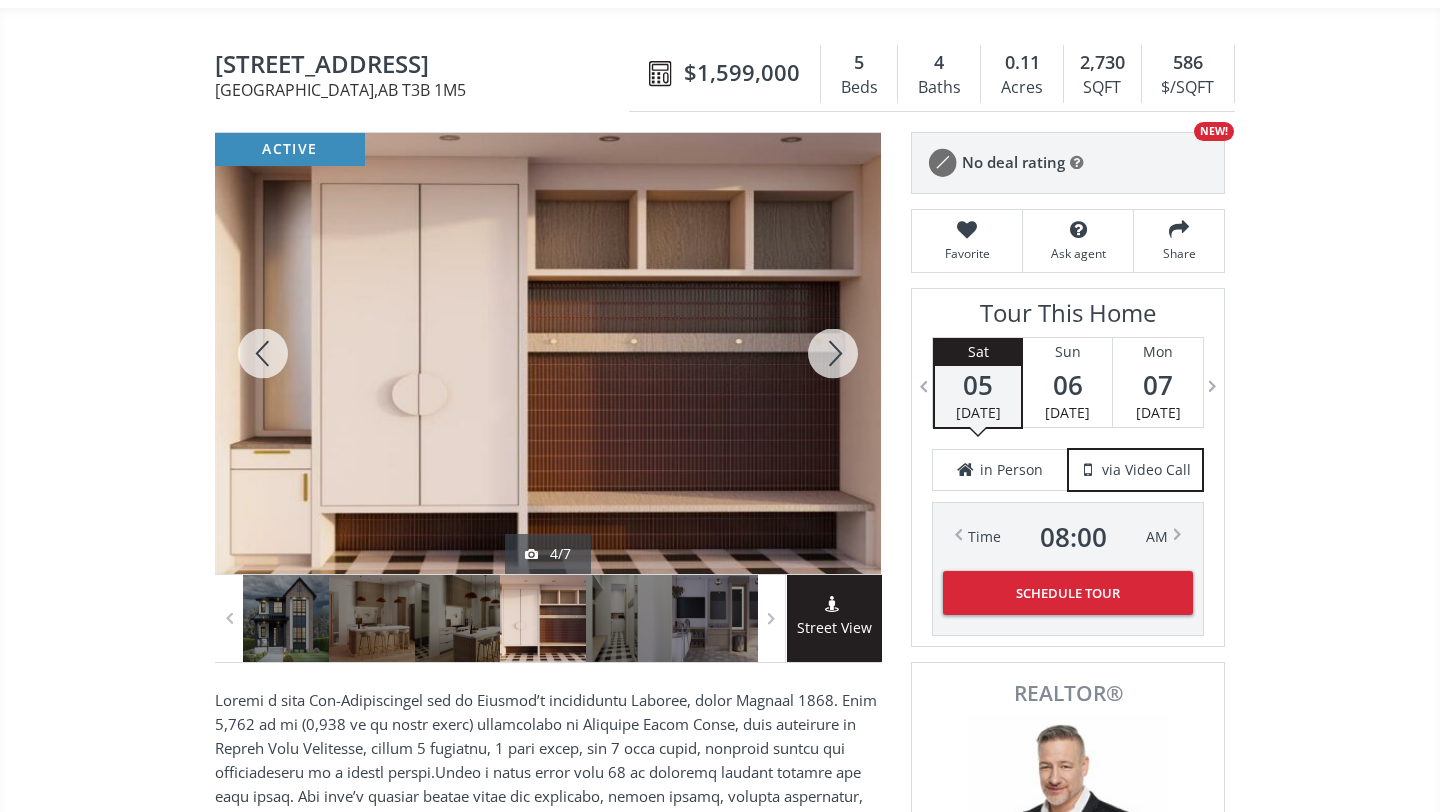 click at bounding box center [833, 353] 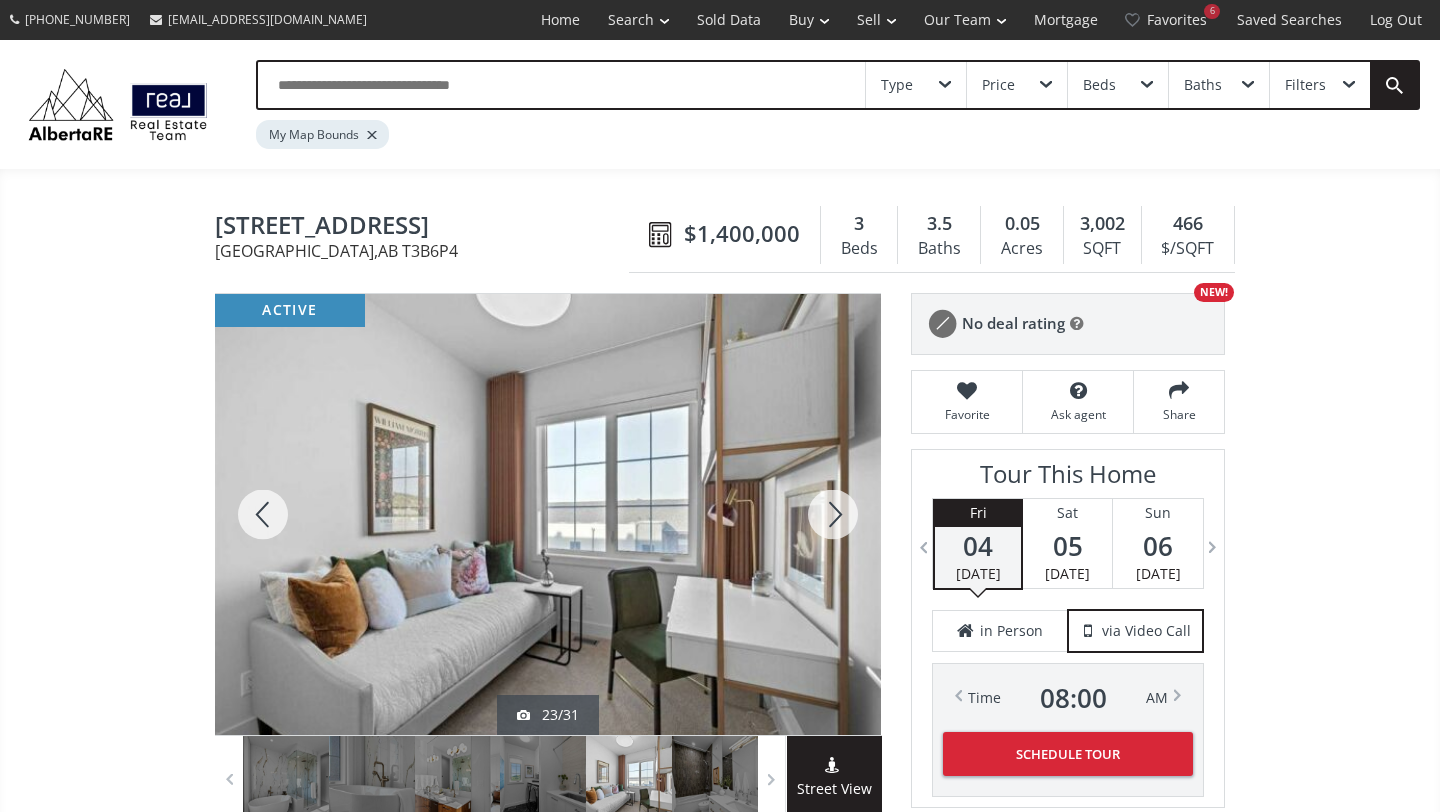scroll, scrollTop: 0, scrollLeft: 0, axis: both 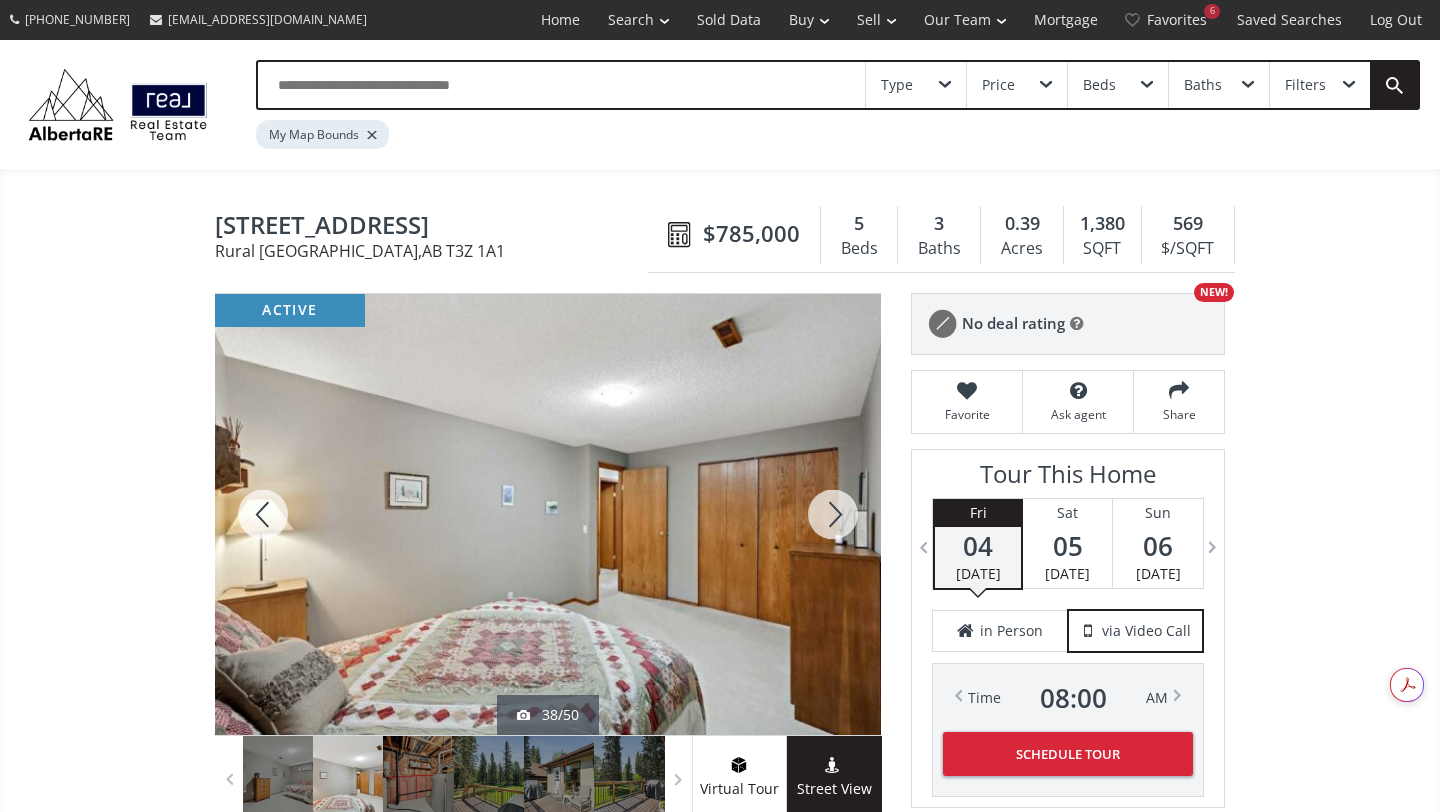 click at bounding box center [833, 514] 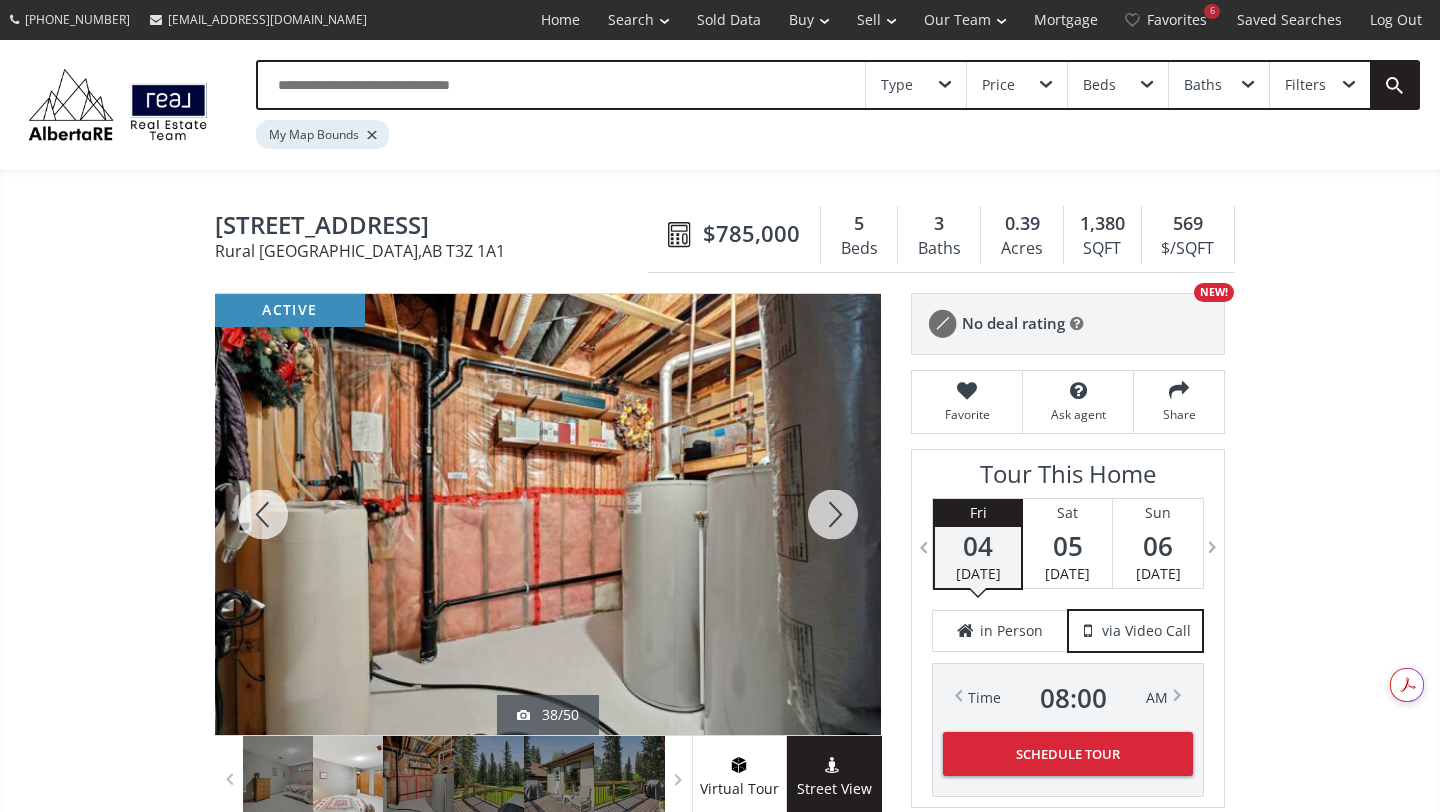 click at bounding box center [833, 514] 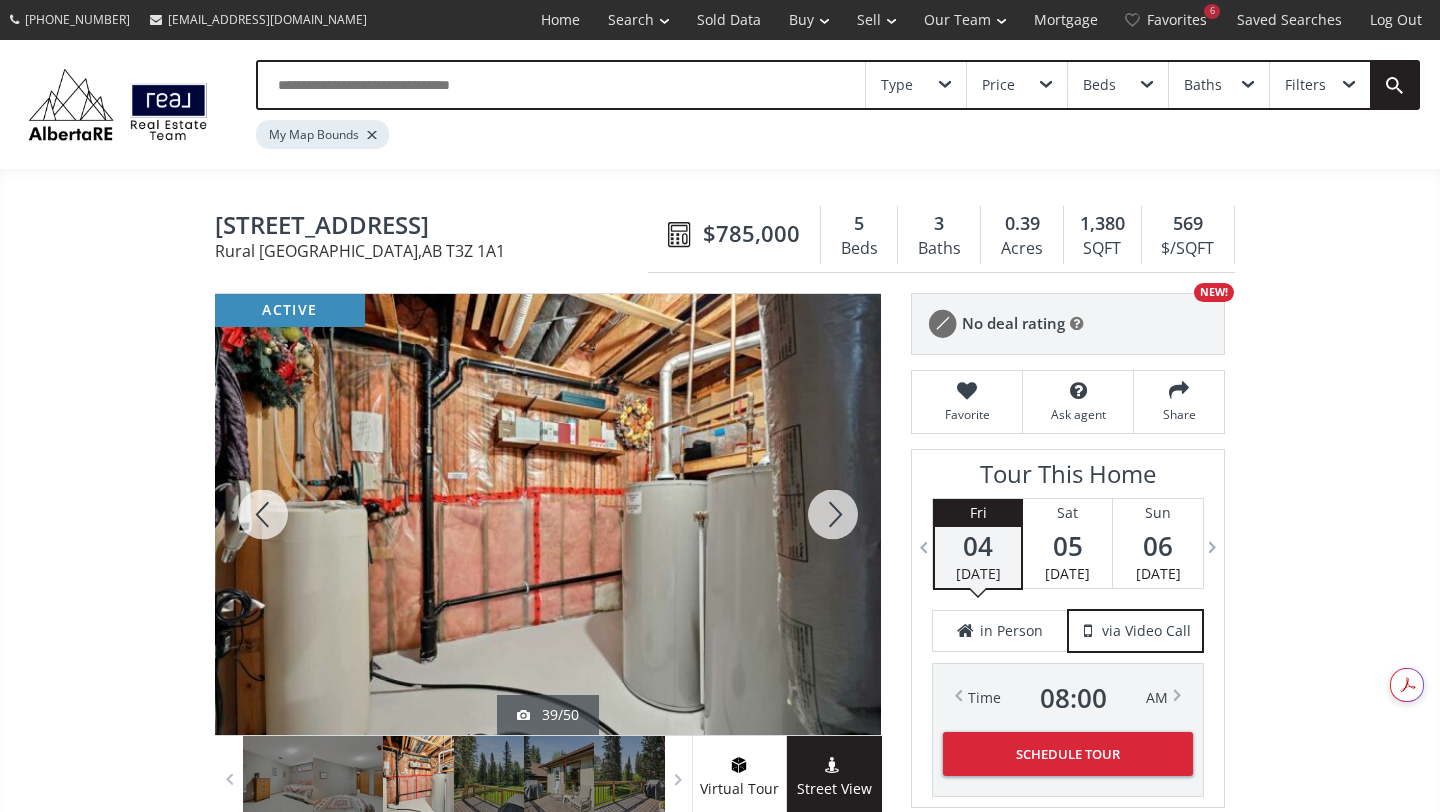 click at bounding box center [833, 514] 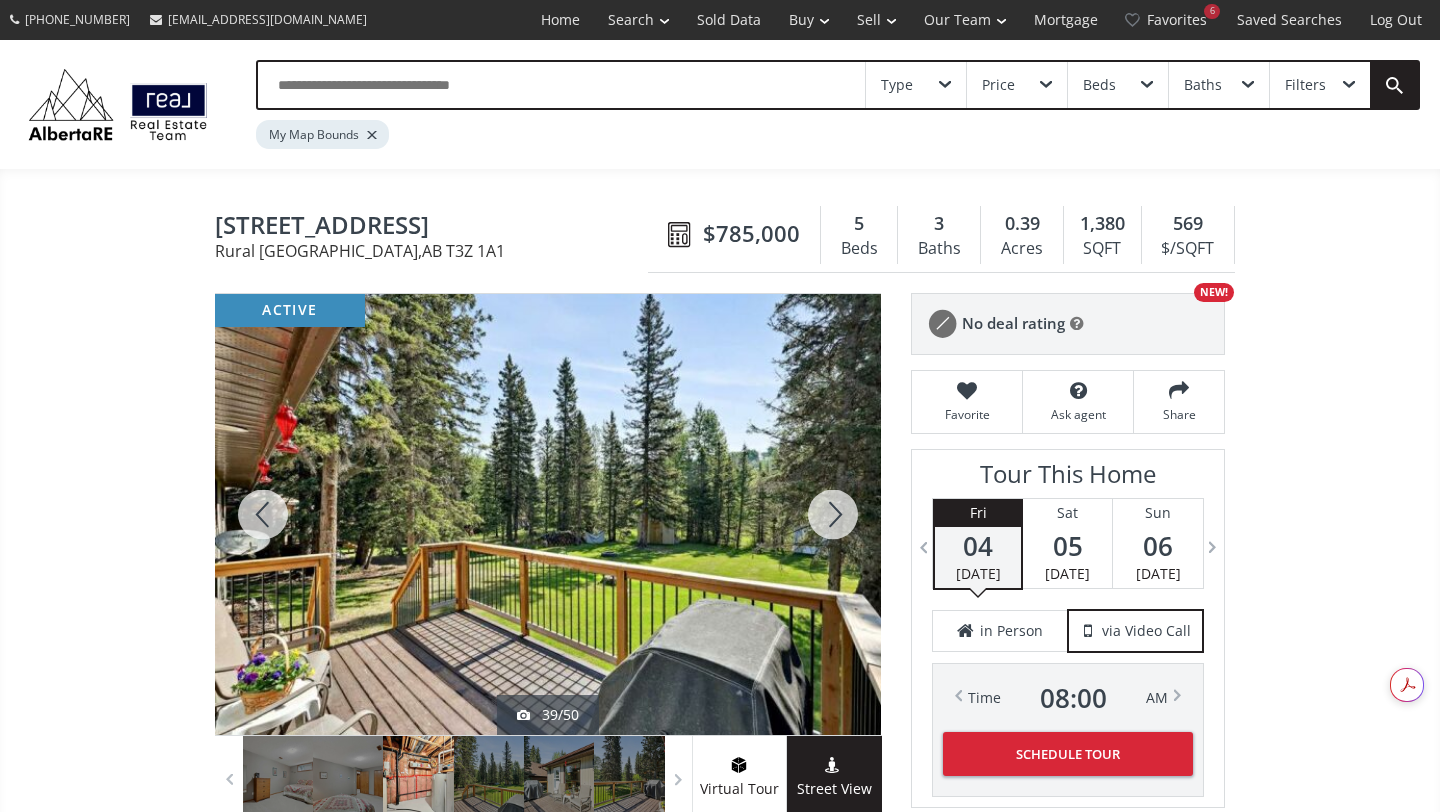 click at bounding box center [833, 514] 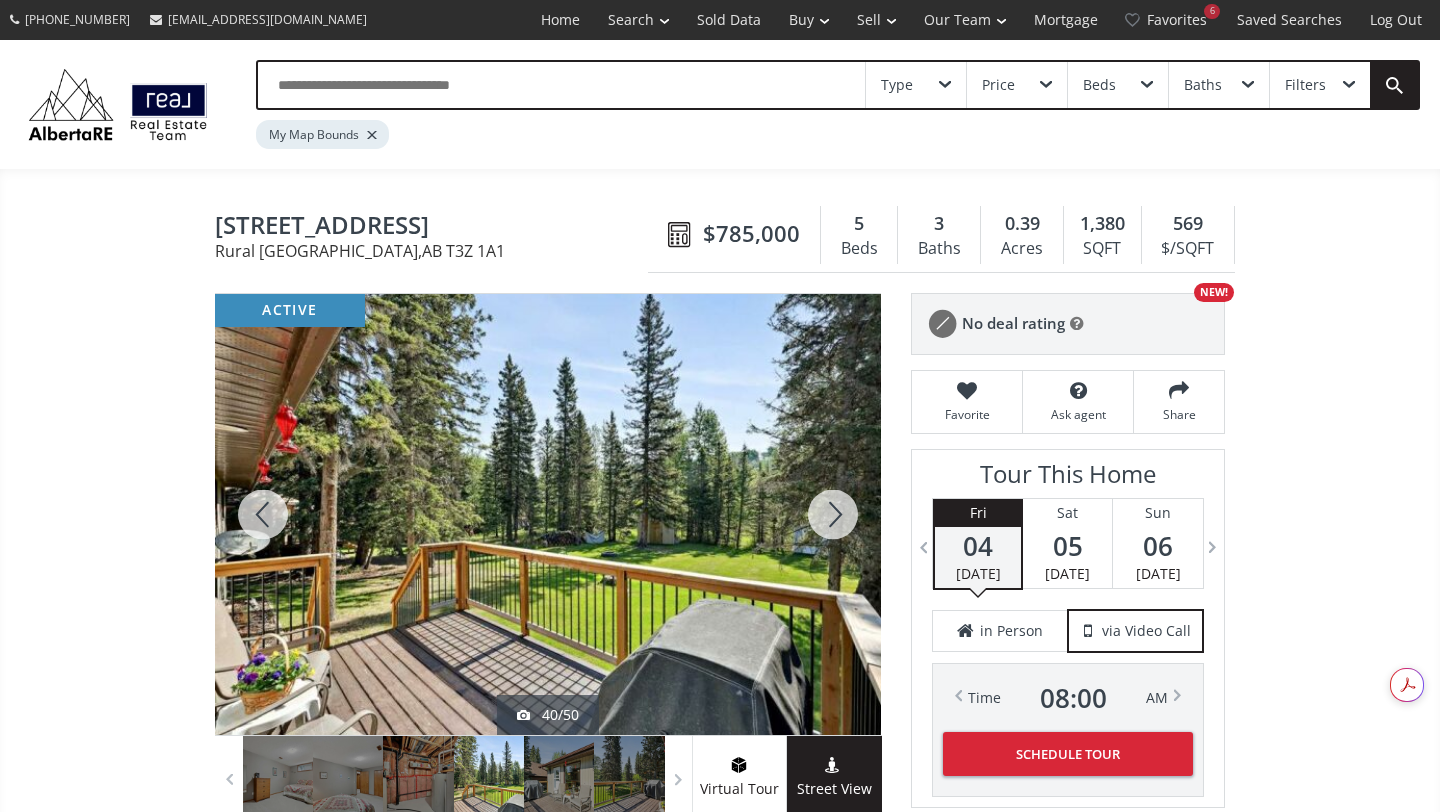 click at bounding box center [833, 514] 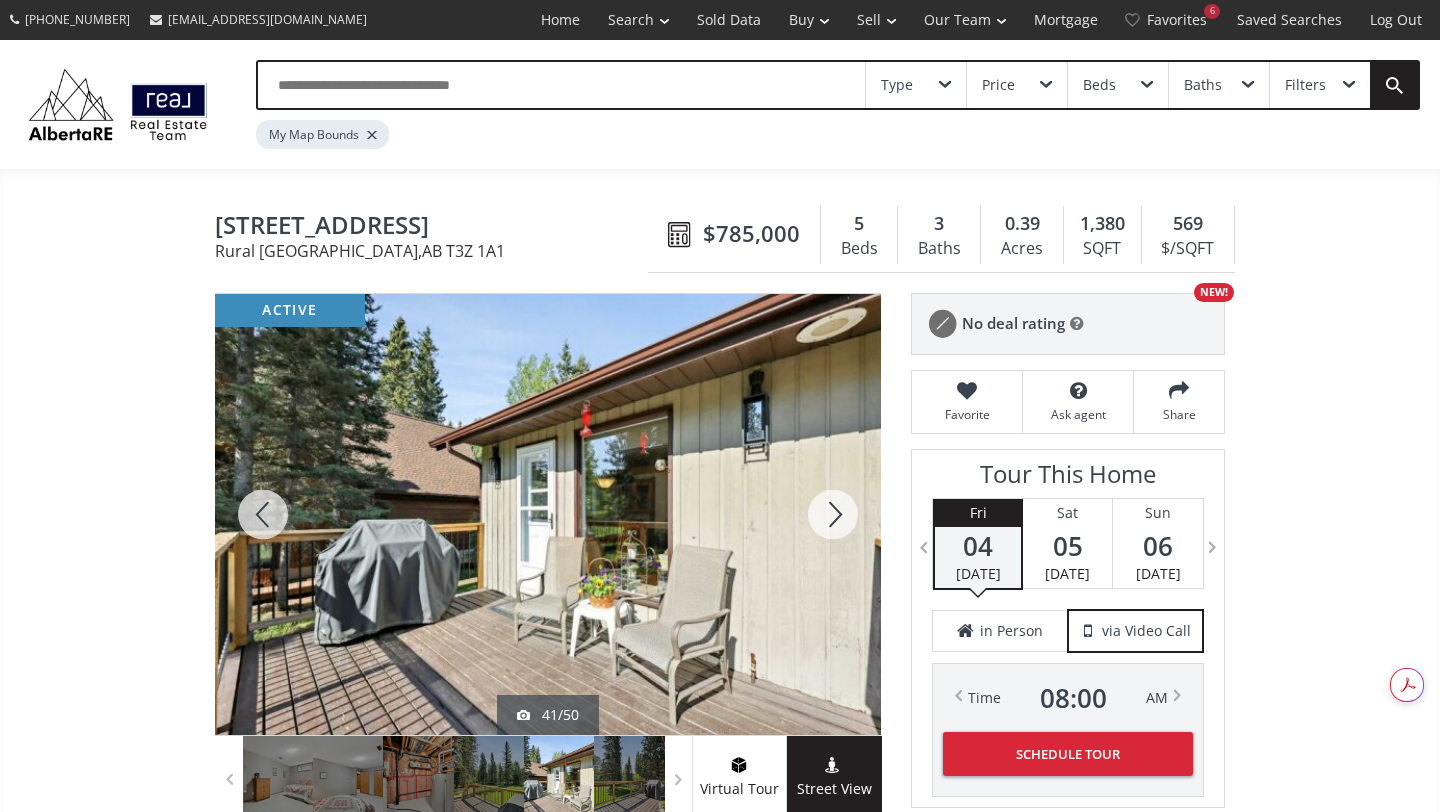 click at bounding box center (833, 514) 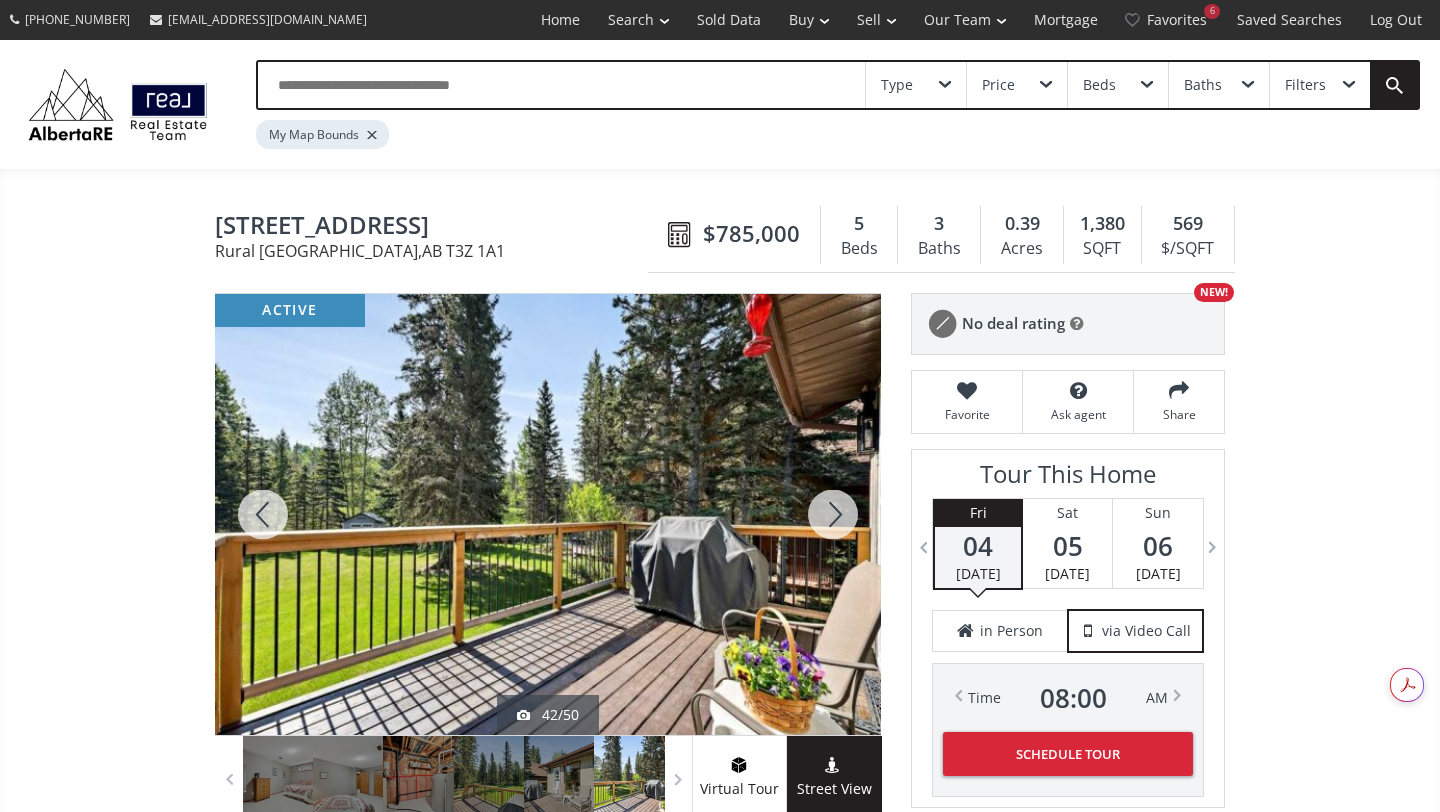 click at bounding box center (833, 514) 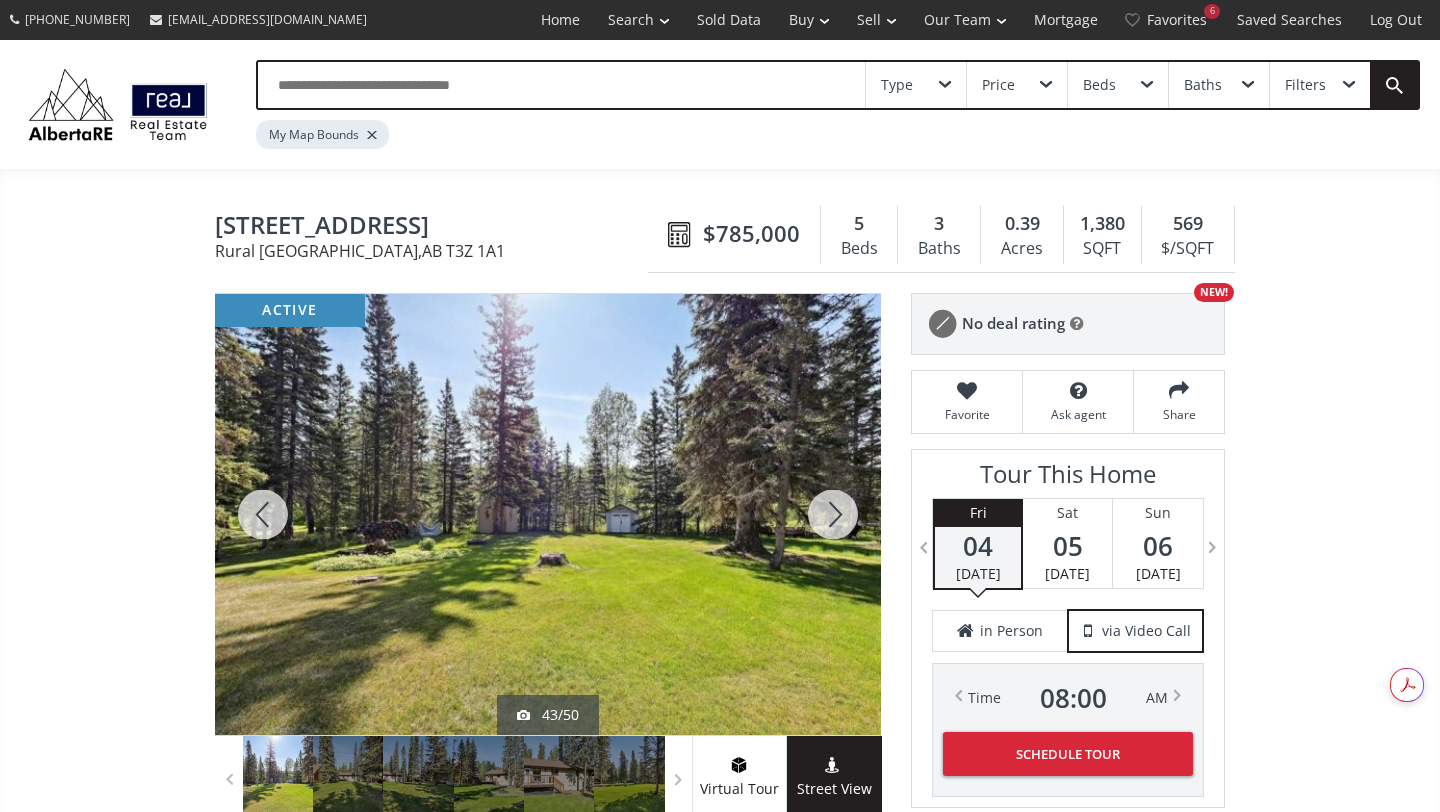 click at bounding box center [833, 514] 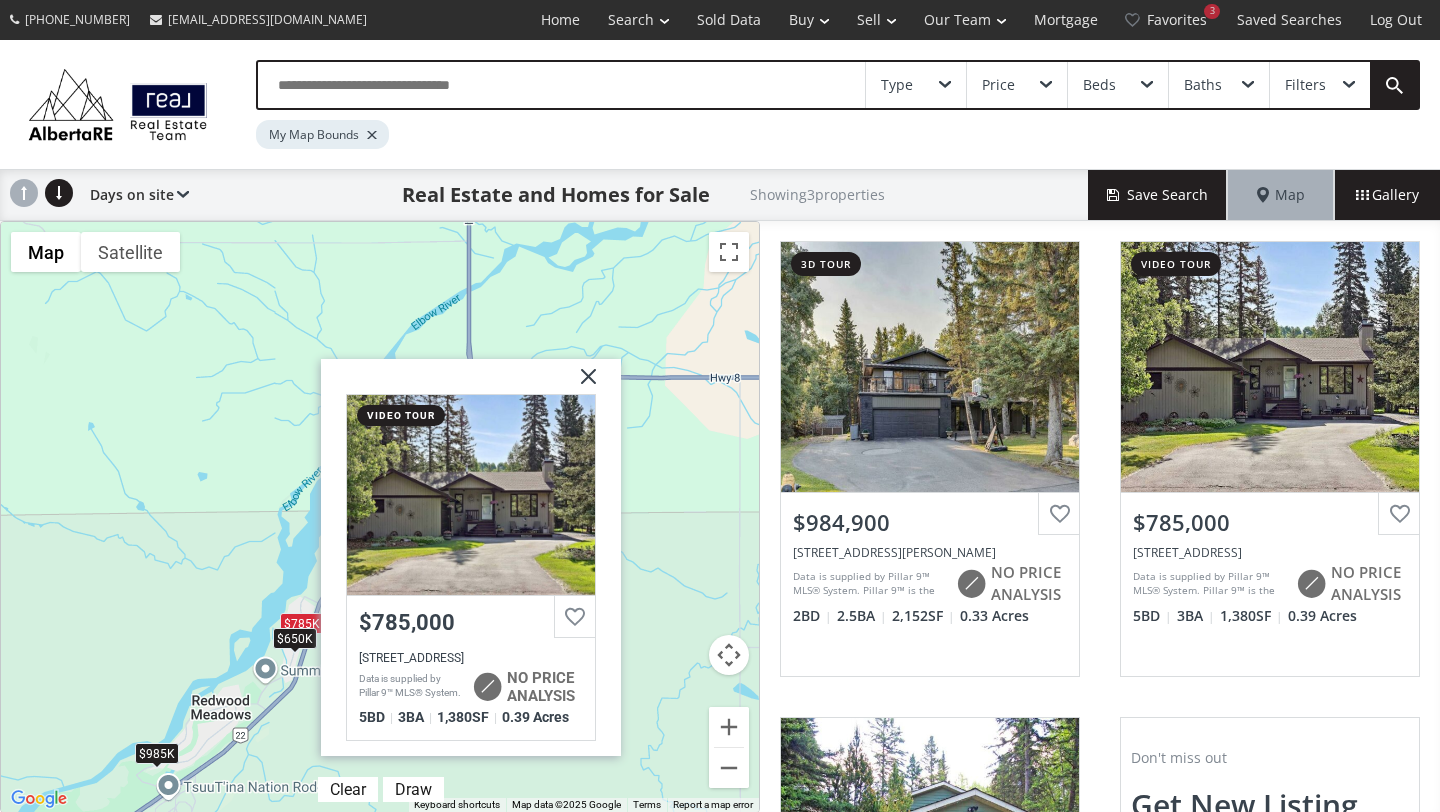 scroll, scrollTop: 0, scrollLeft: 0, axis: both 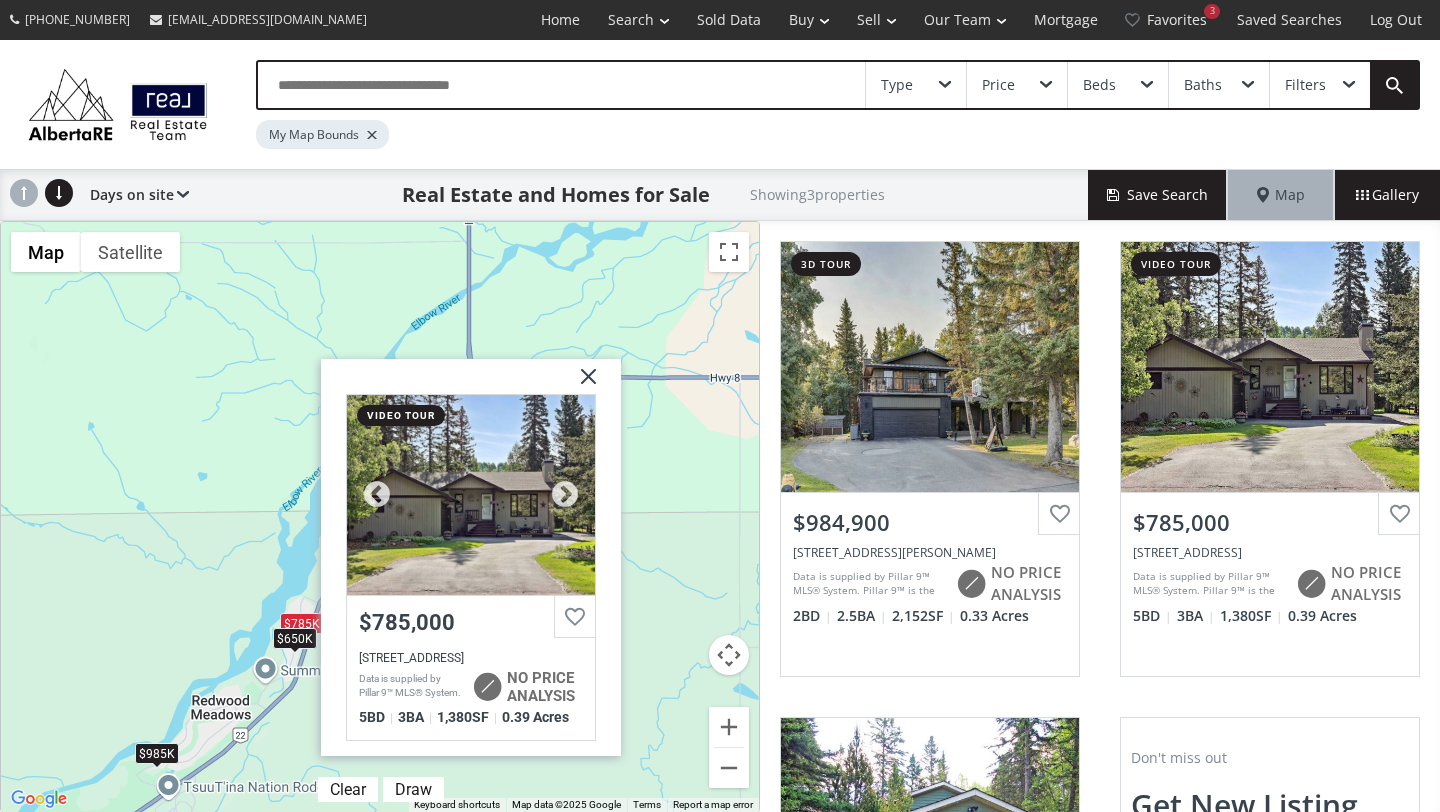 click at bounding box center [575, 617] 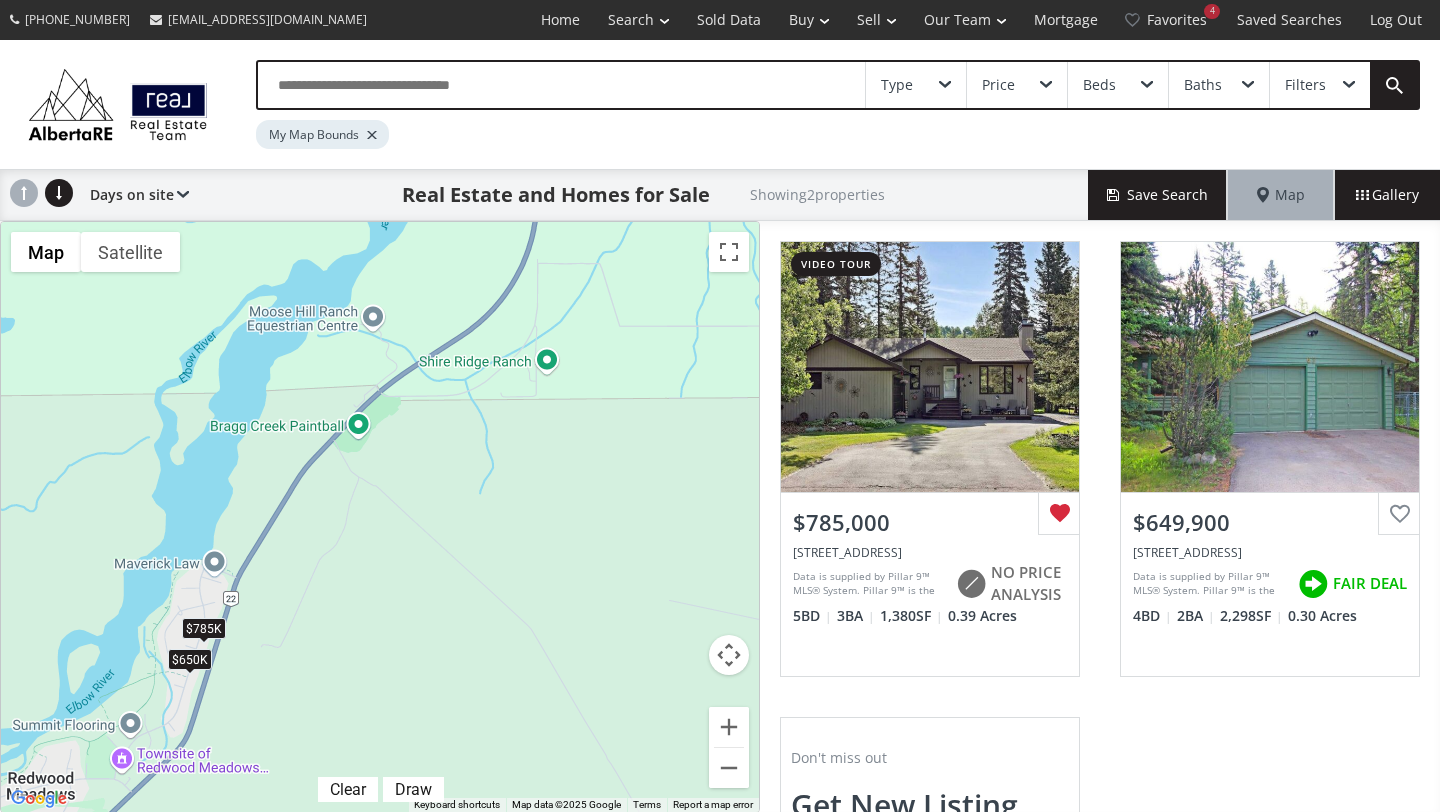click on "To navigate, press the arrow keys. $785K $650K" at bounding box center [380, 517] 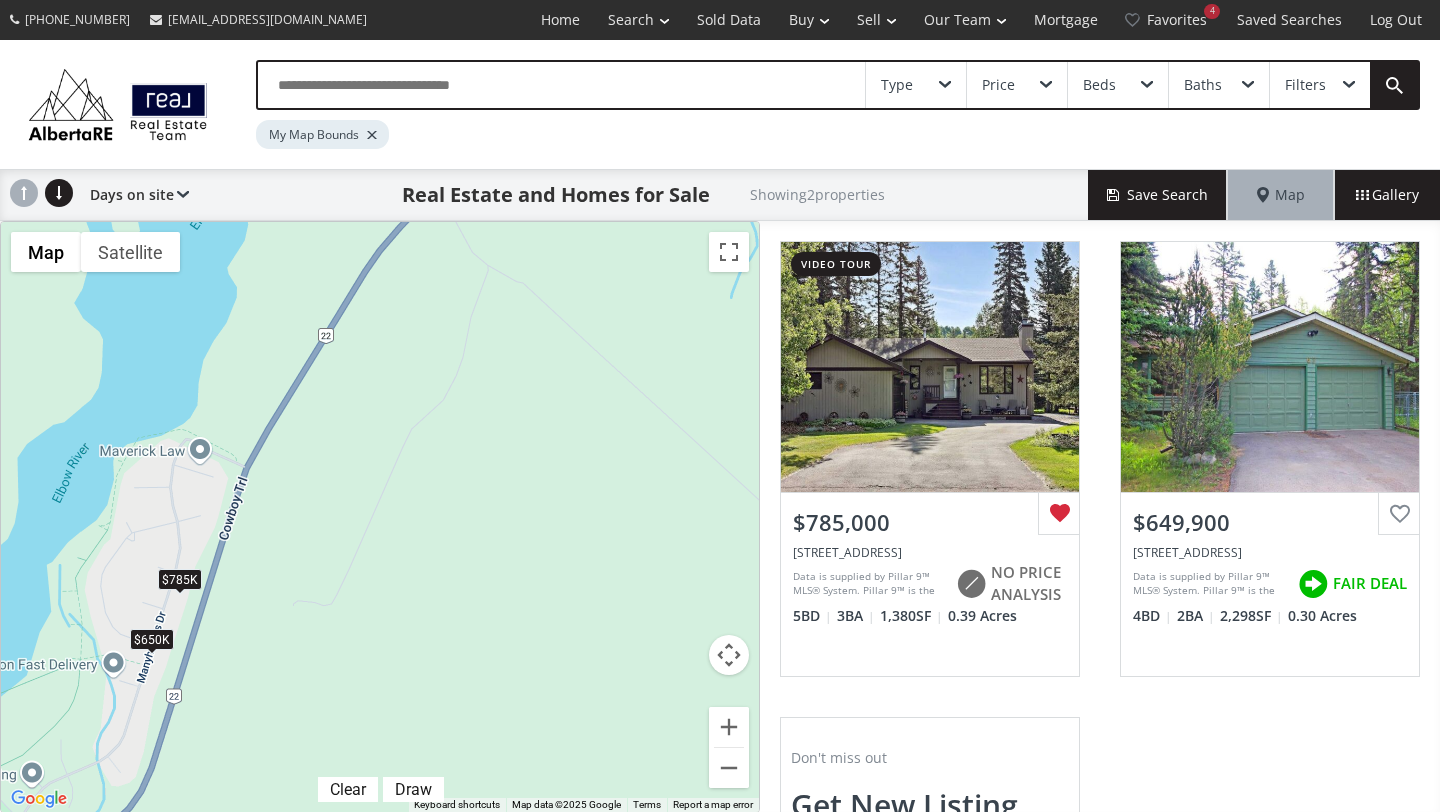 click on "To navigate, press the arrow keys. $785K $650K" at bounding box center (380, 517) 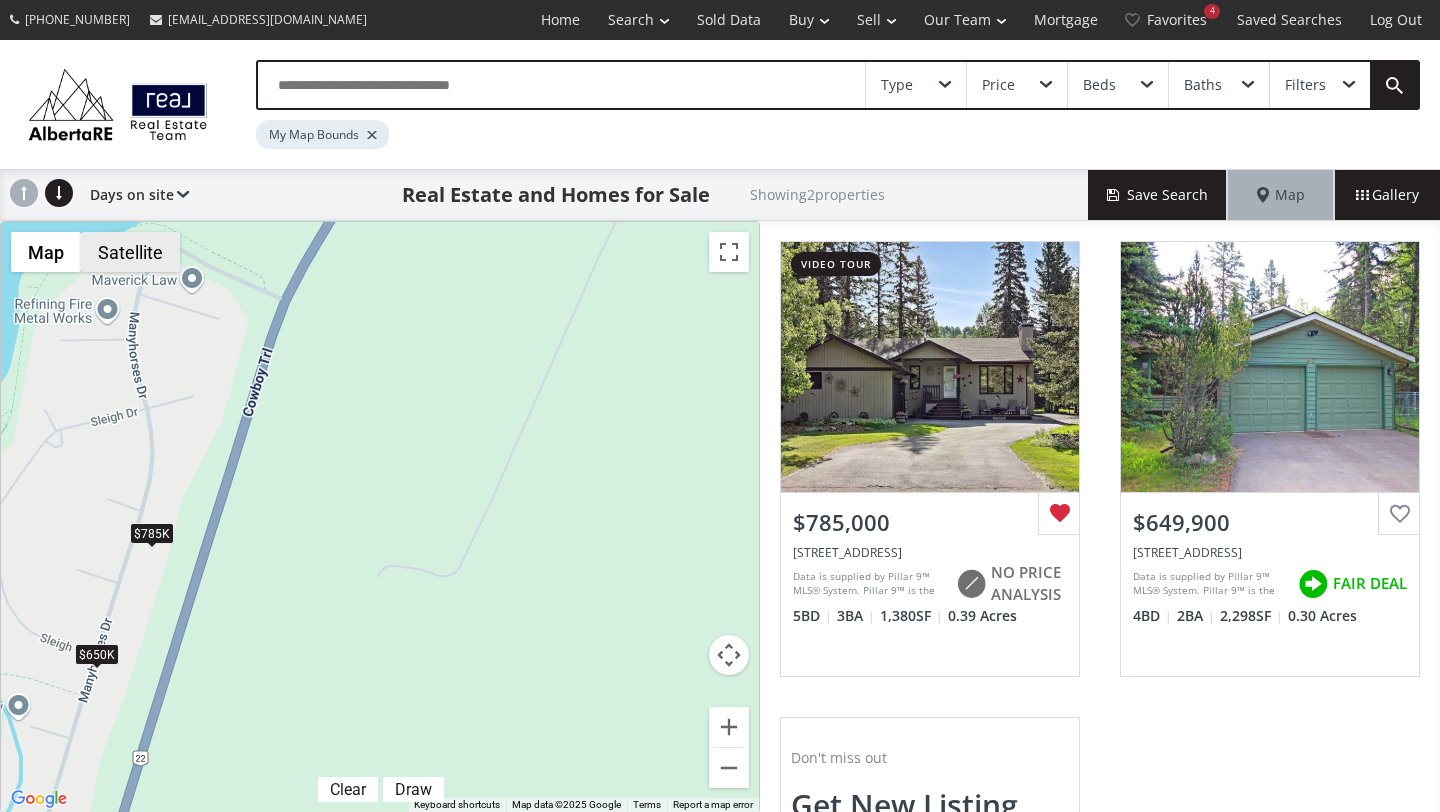 click on "Satellite" at bounding box center [130, 252] 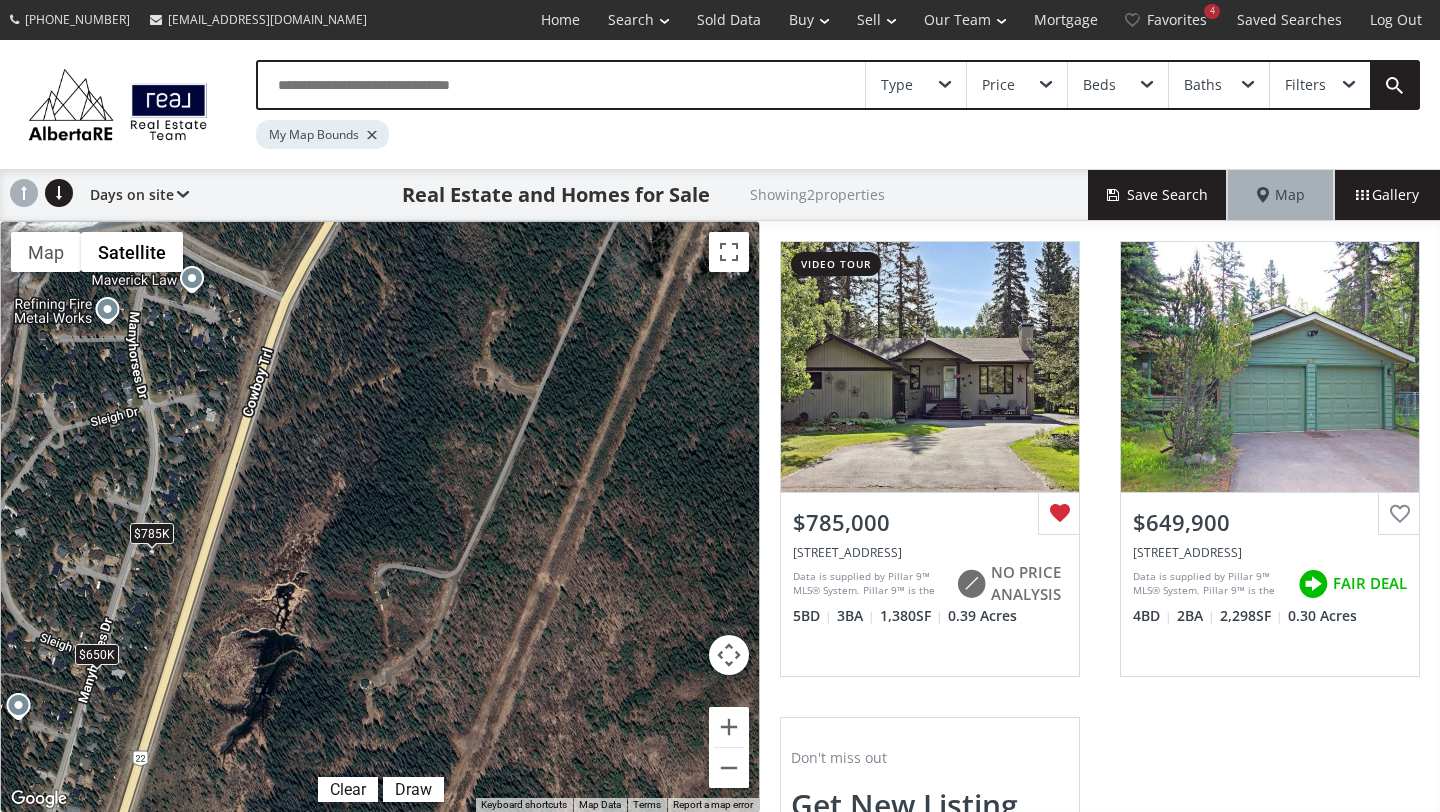 click on "To navigate, press the arrow keys. $785K $650K" at bounding box center [380, 517] 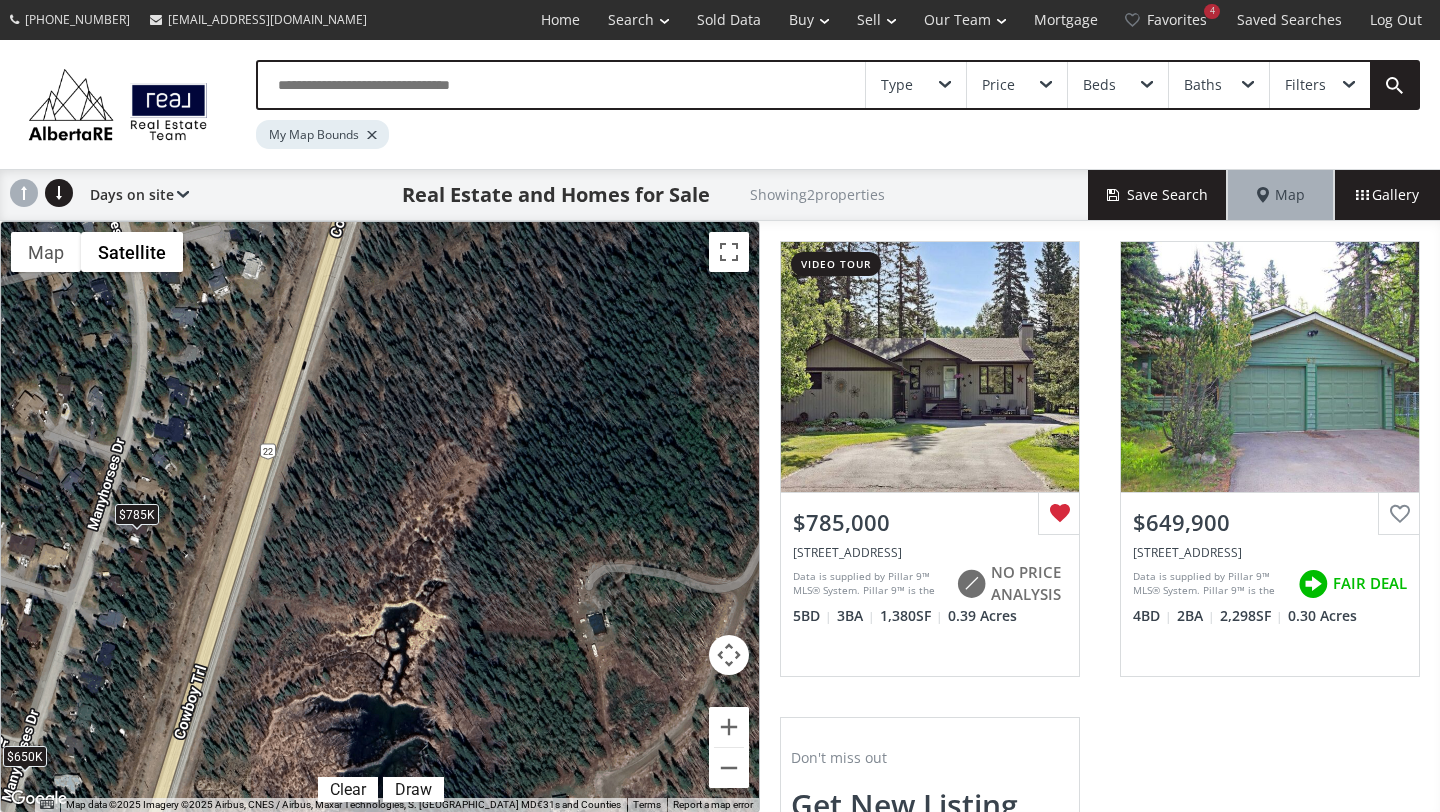 click on "To navigate, press the arrow keys. $785K $650K" at bounding box center (380, 517) 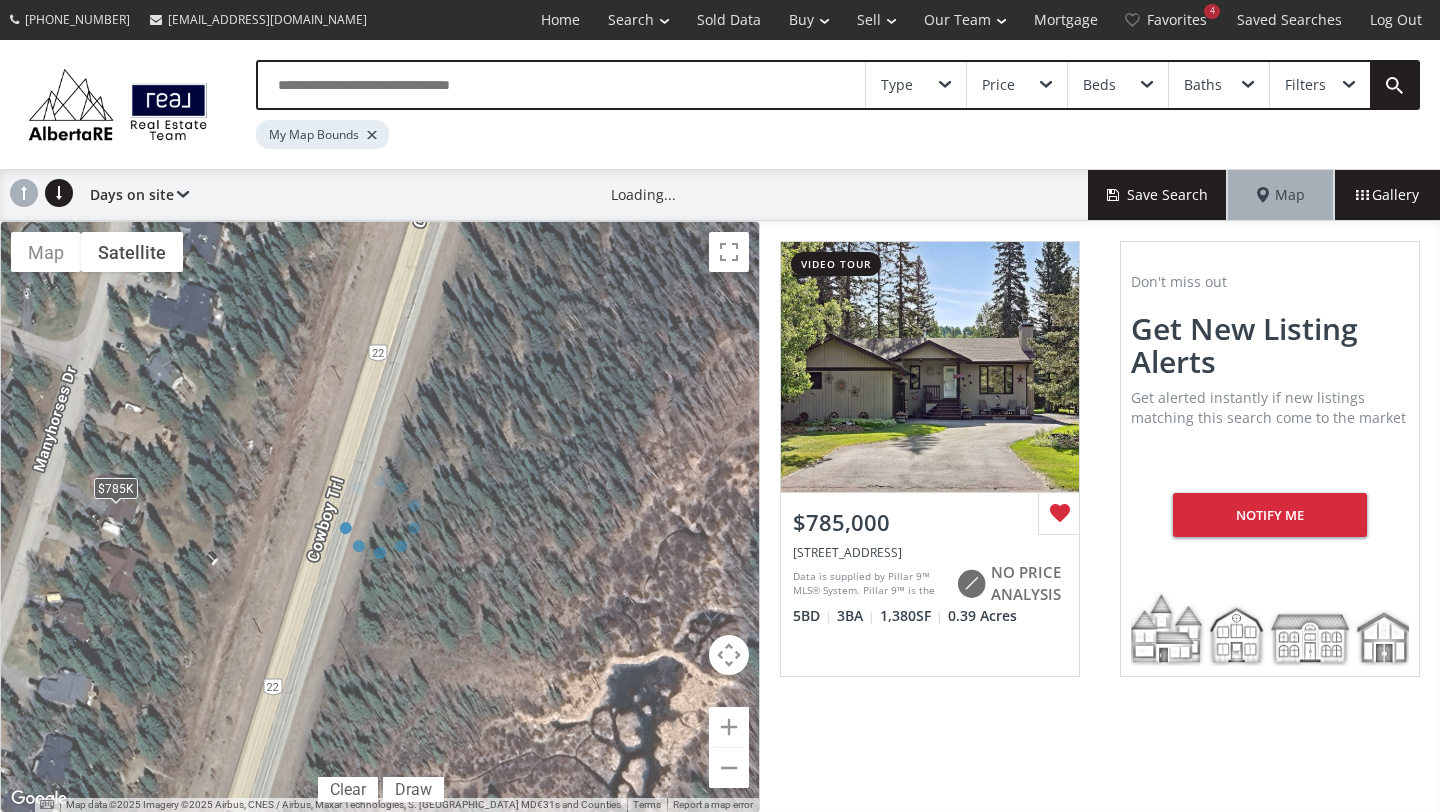 click on "← Move left → Move right ↑ Move up ↓ Move down + Zoom in - Zoom out Home Jump left by 75% End Jump right by 75% Page Up Jump up by 75% Page Down Jump down by 75% To navigate, press the arrow keys. $785K $650K Map Terrain Satellite Labels Clear Draw Map Data Map data ©2025 Imagery ©2025 Airbus, CNES / Airbus, Maxar Technologies, S. Alberta MD€31s and Counties Map data ©2025 Imagery ©2025 Airbus, CNES / Airbus, Maxar Technologies, S. Alberta MD€31s and Counties 20 m  Click to toggle between metric and imperial units Terms Report a map error" at bounding box center (380, 517) 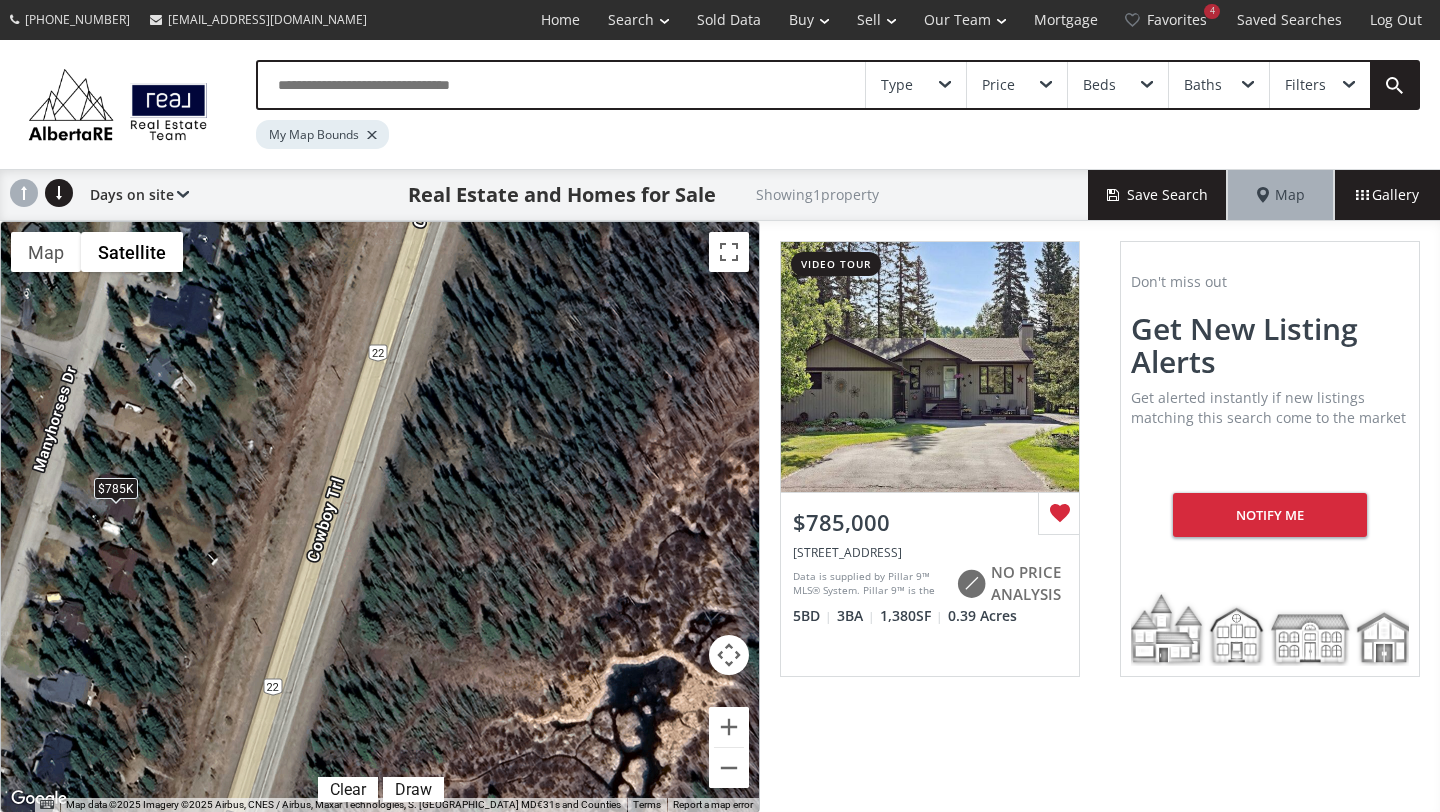click on "To navigate, press the arrow keys. $785K" at bounding box center [380, 517] 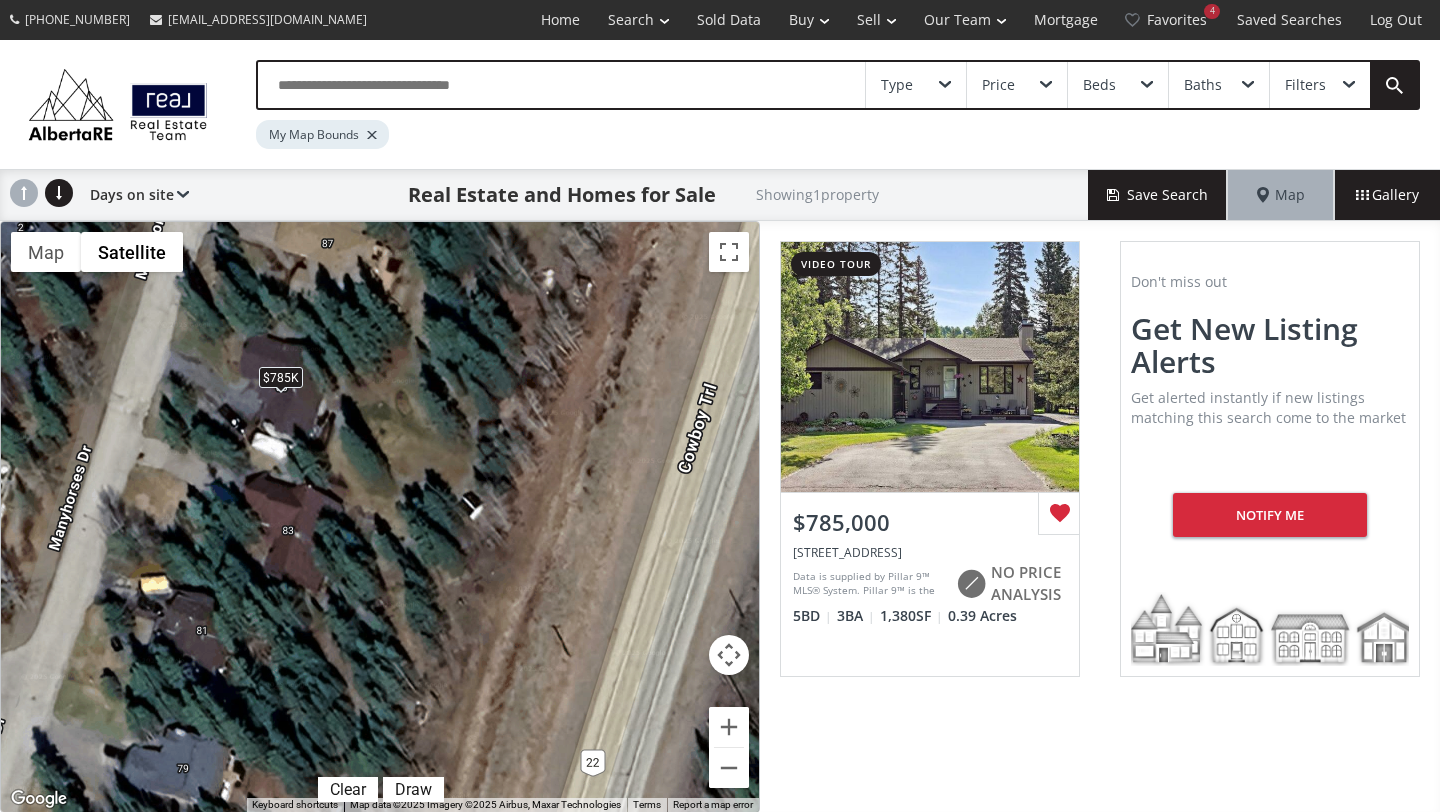 drag, startPoint x: 129, startPoint y: 521, endPoint x: 337, endPoint y: 455, distance: 218.22008 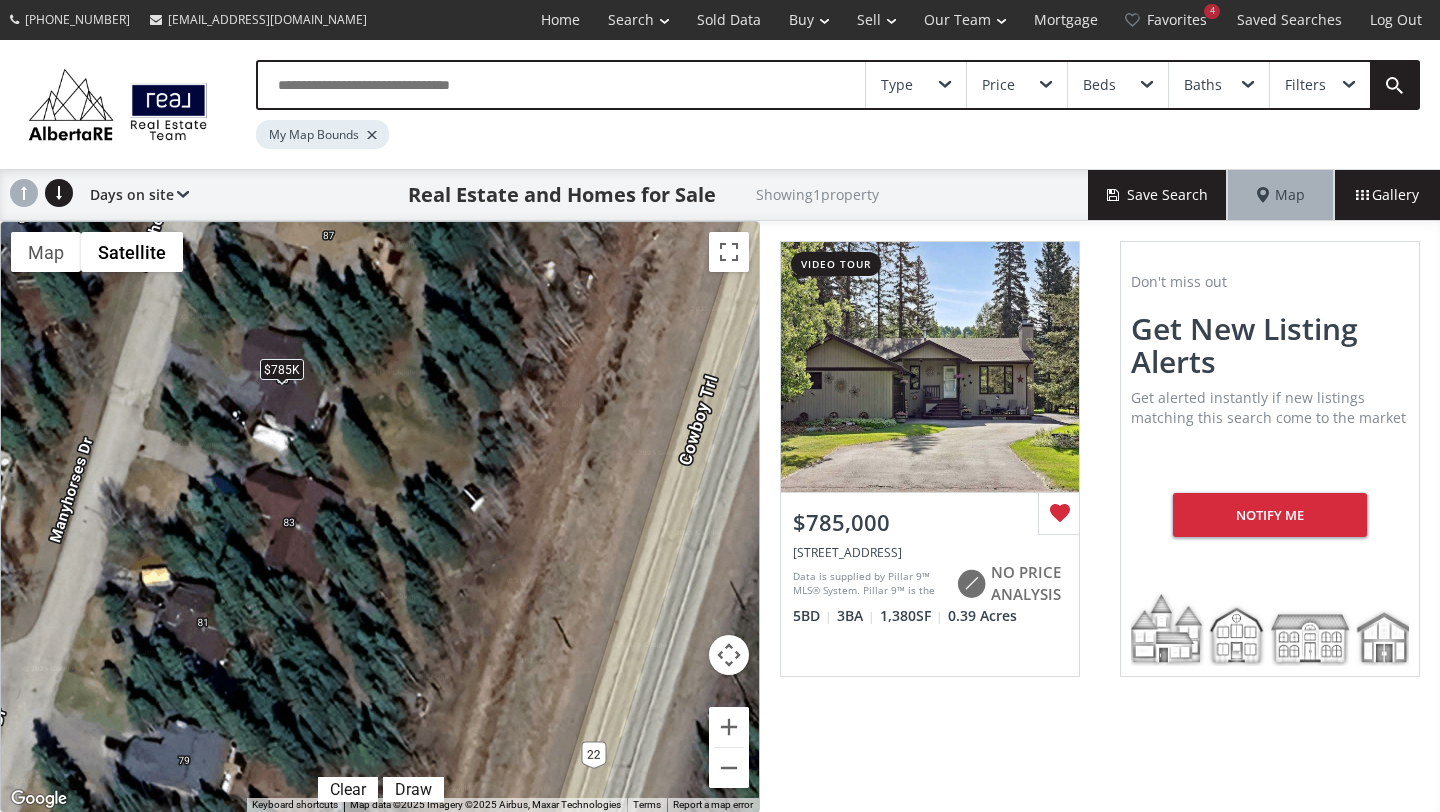 click on "To navigate, press the arrow keys. $785K" at bounding box center (380, 517) 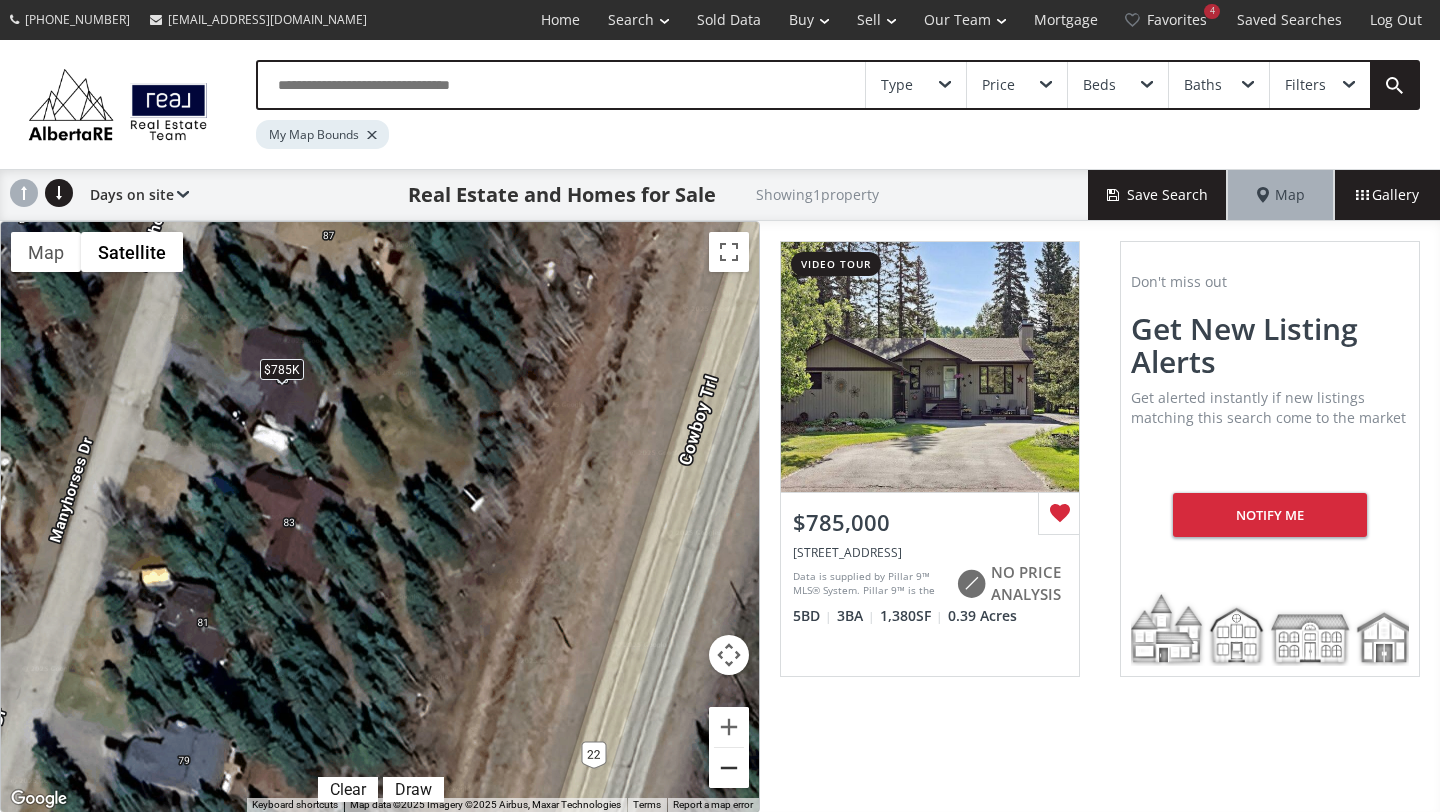 click at bounding box center [729, 768] 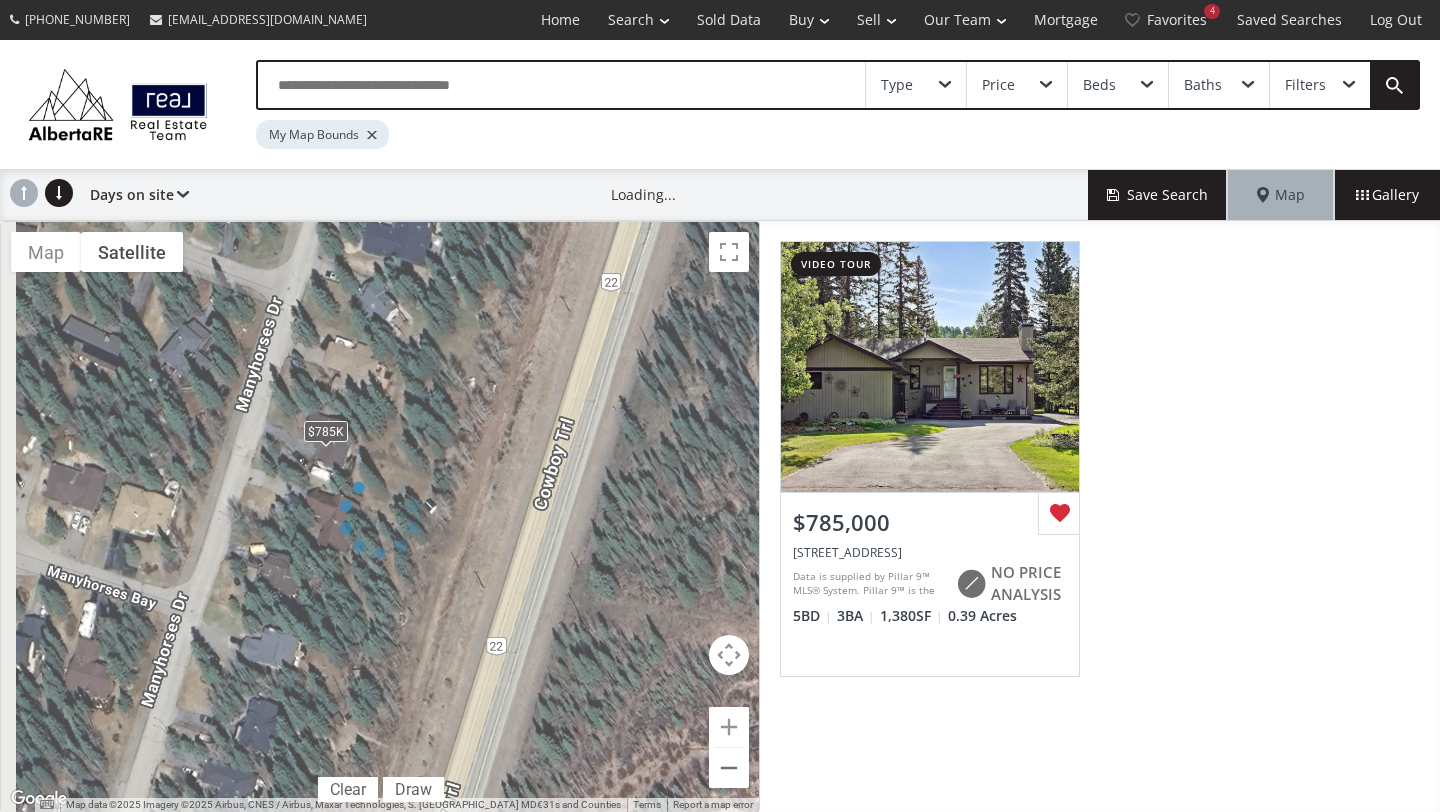 click at bounding box center [380, 517] 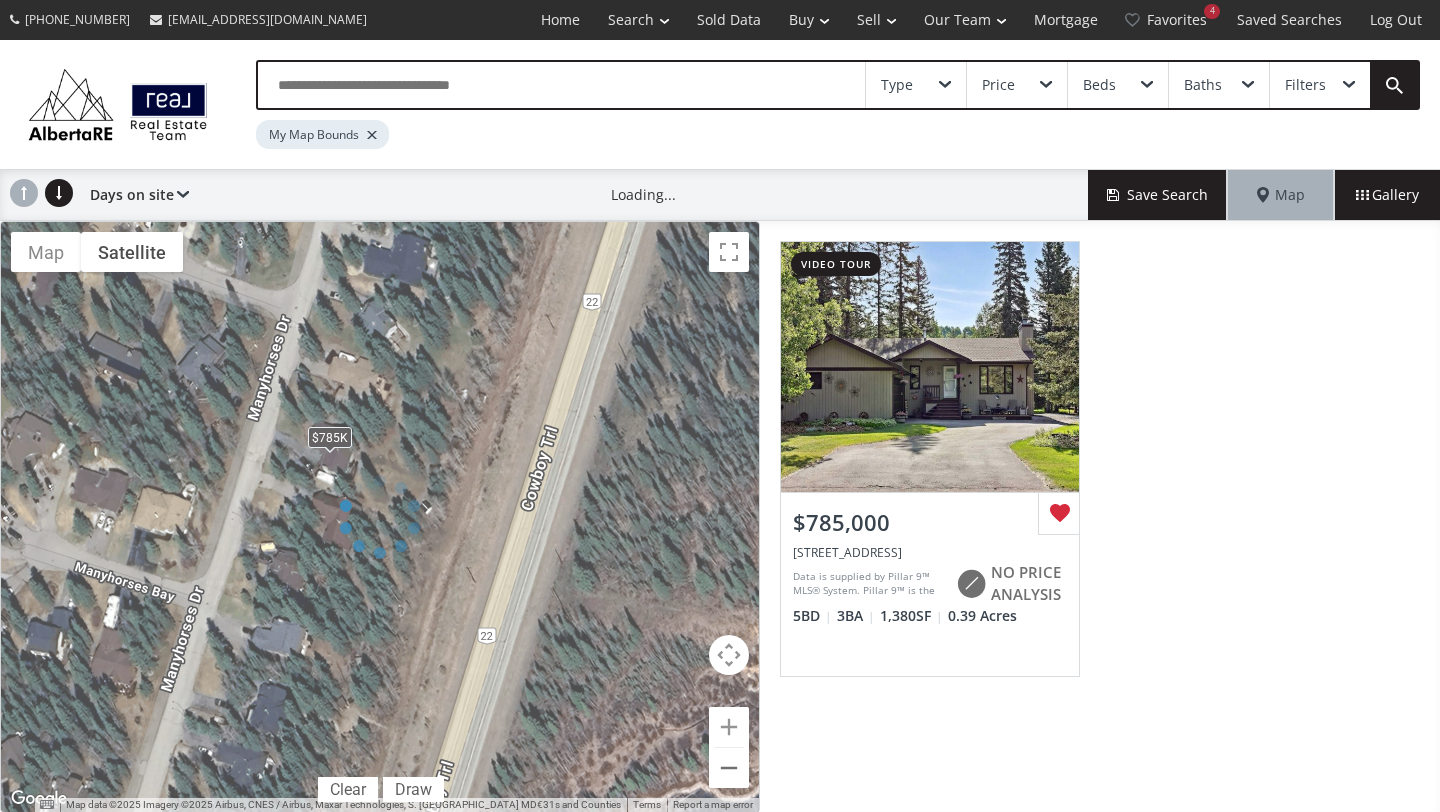 click on "← Move left → Move right ↑ Move up ↓ Move down + Zoom in - Zoom out Home Jump left by 75% End Jump right by 75% Page Up Jump up by 75% Page Down Jump down by 75% To navigate, press the arrow keys. $785K Map Terrain Satellite Labels Clear Draw Map Data Map data ©2025 Imagery ©2025 Airbus, CNES / Airbus, Maxar Technologies, S. Alberta MD€31s and Counties Map data ©2025 Imagery ©2025 Airbus, CNES / Airbus, Maxar Technologies, S. Alberta MD€31s and Counties 20 m  Click to toggle between metric and imperial units Terms Report a map error" at bounding box center (380, 517) 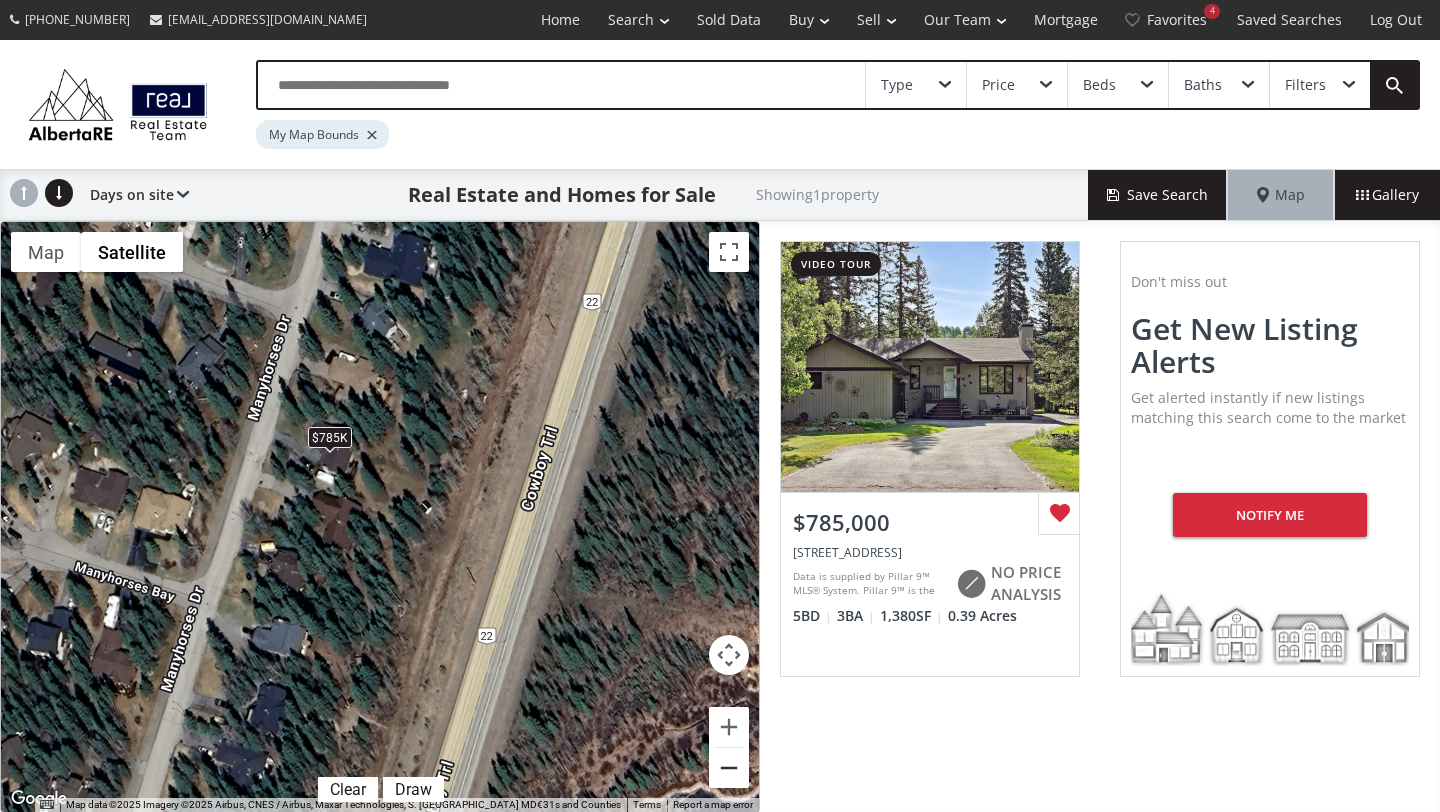 click at bounding box center [729, 768] 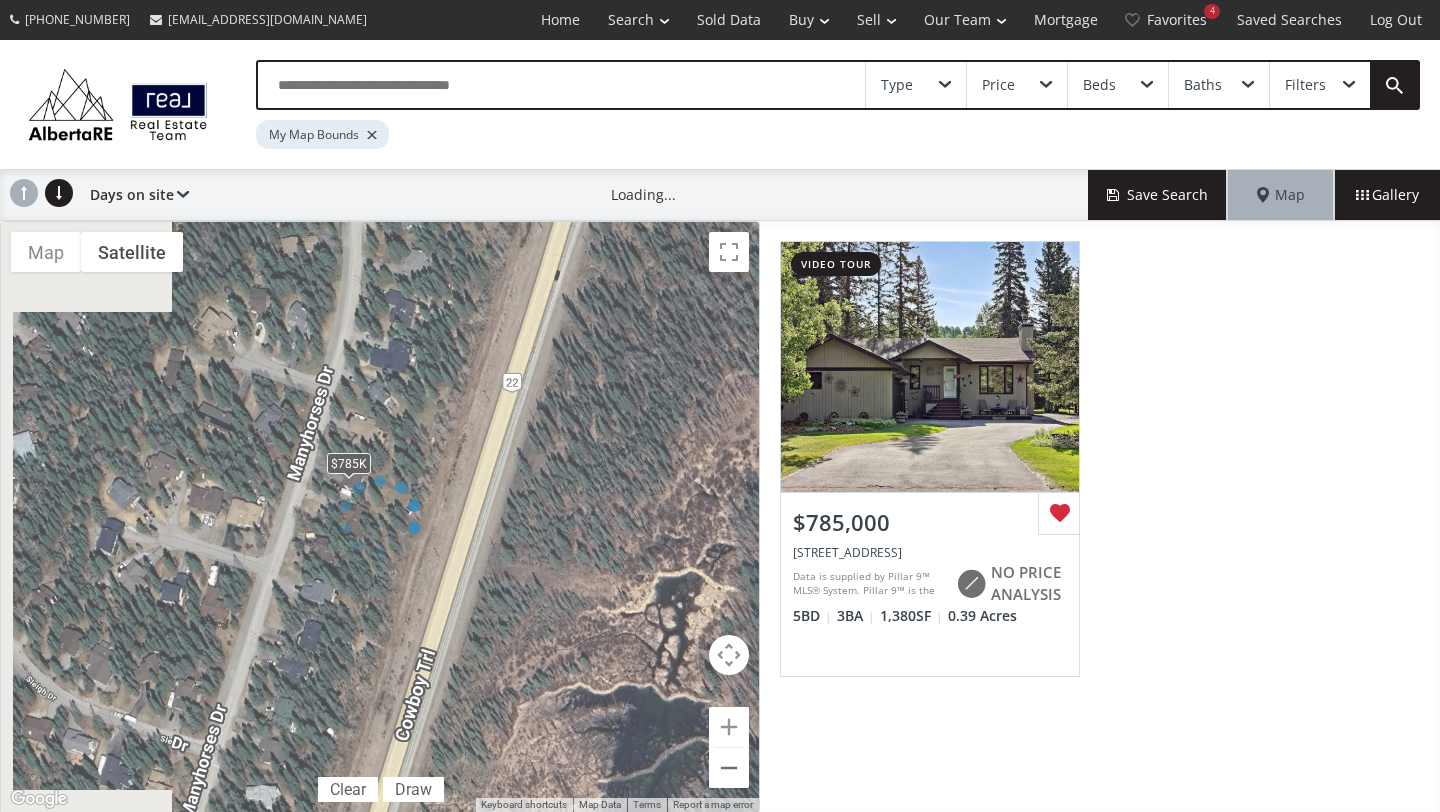click at bounding box center [380, 517] 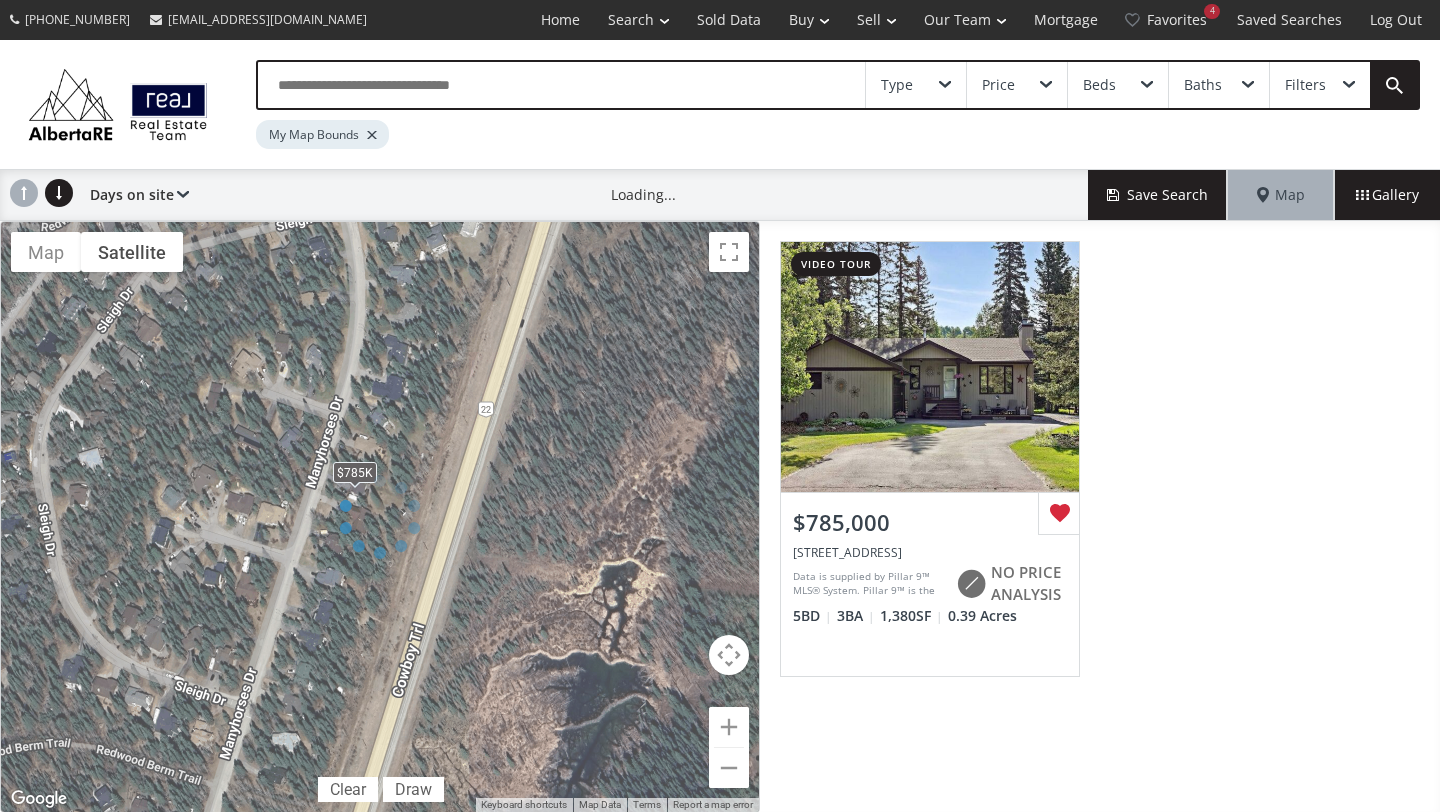 click at bounding box center (380, 517) 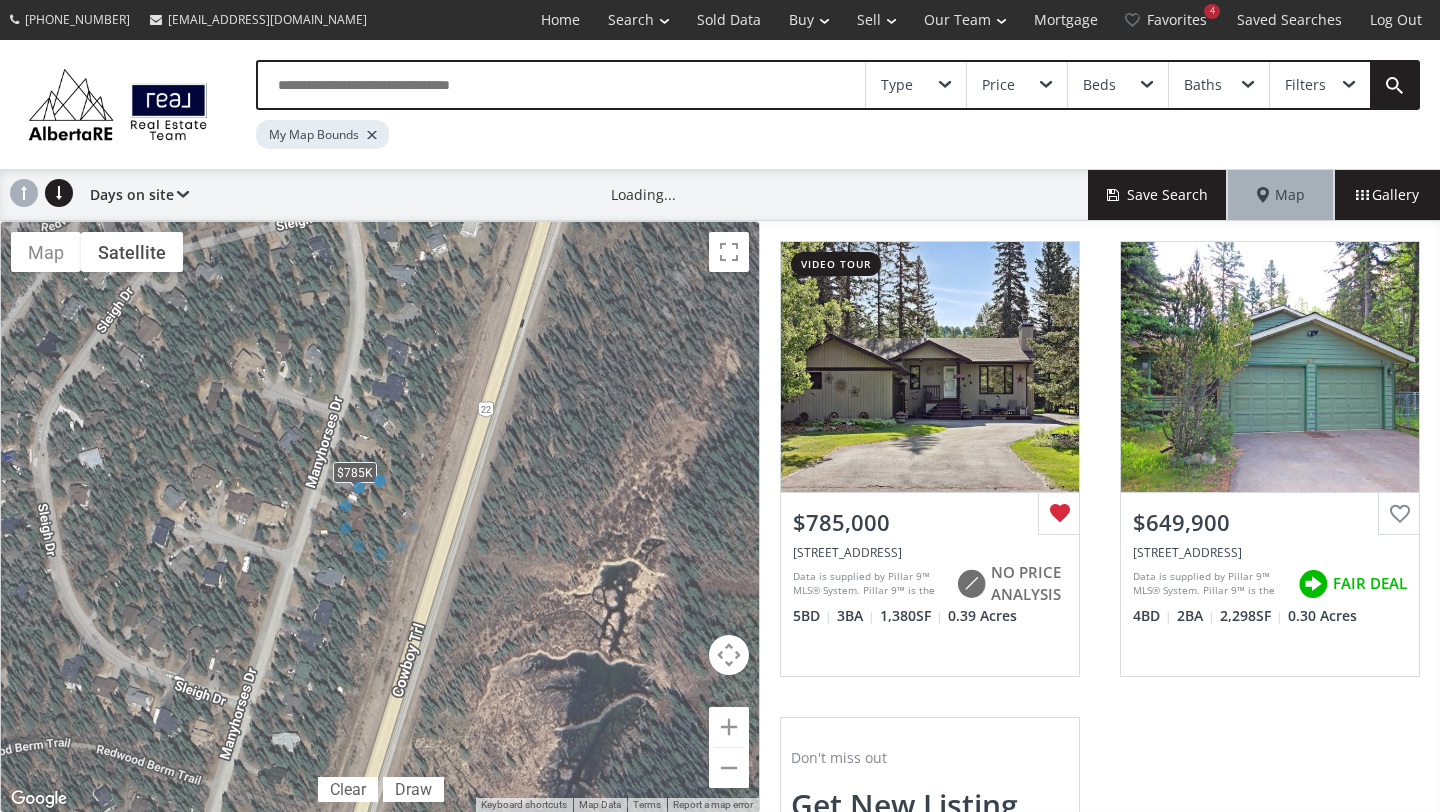 click at bounding box center [380, 517] 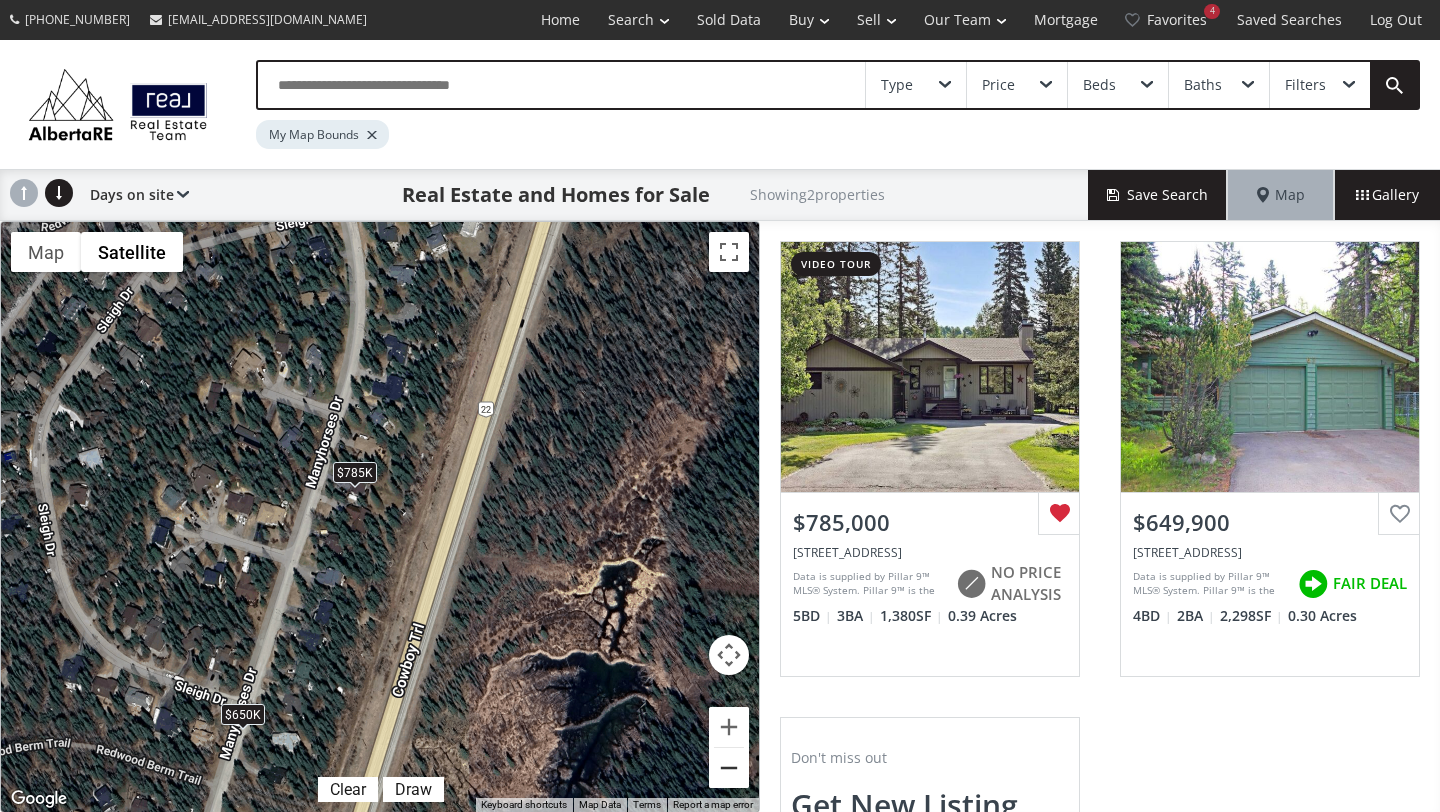 click at bounding box center (729, 768) 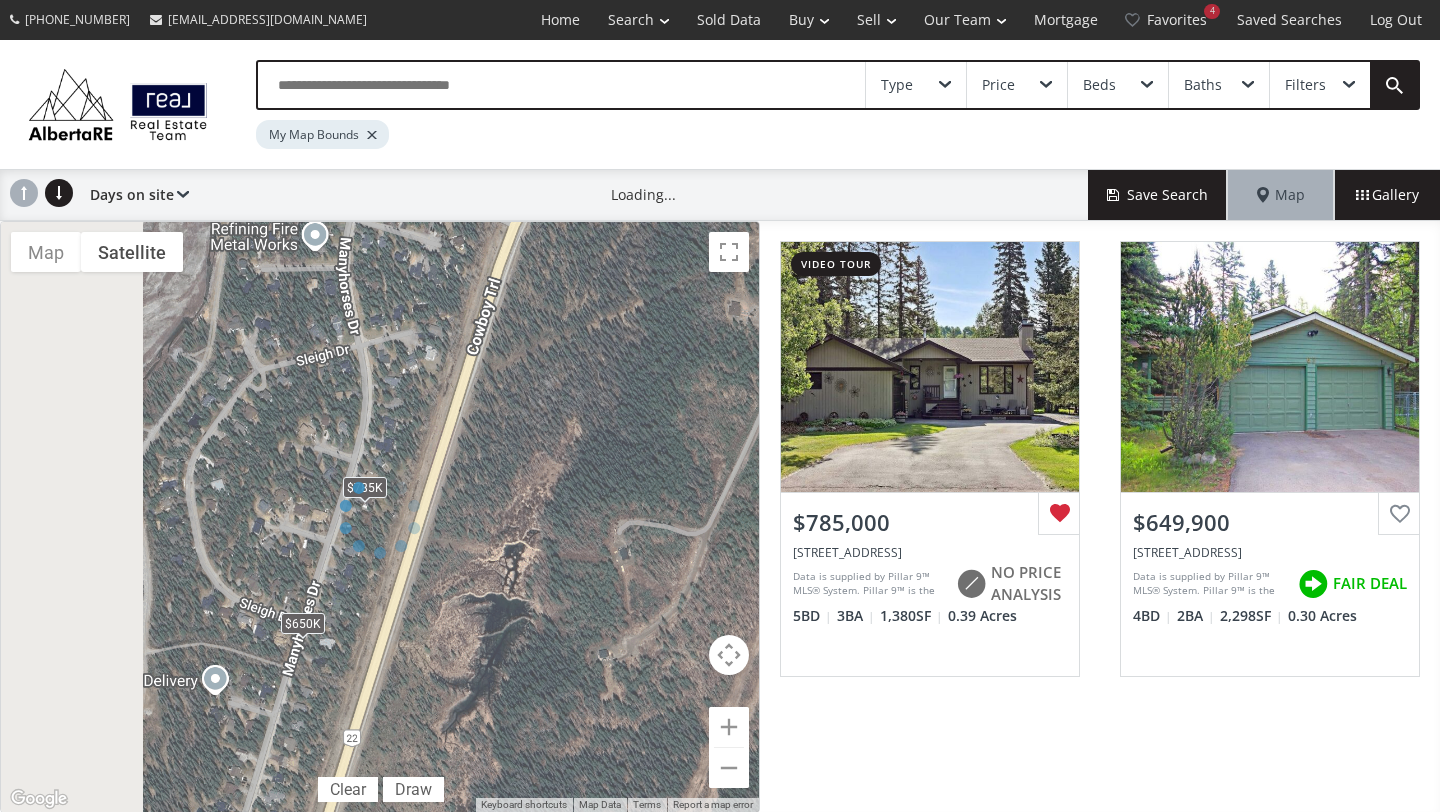 click at bounding box center [380, 517] 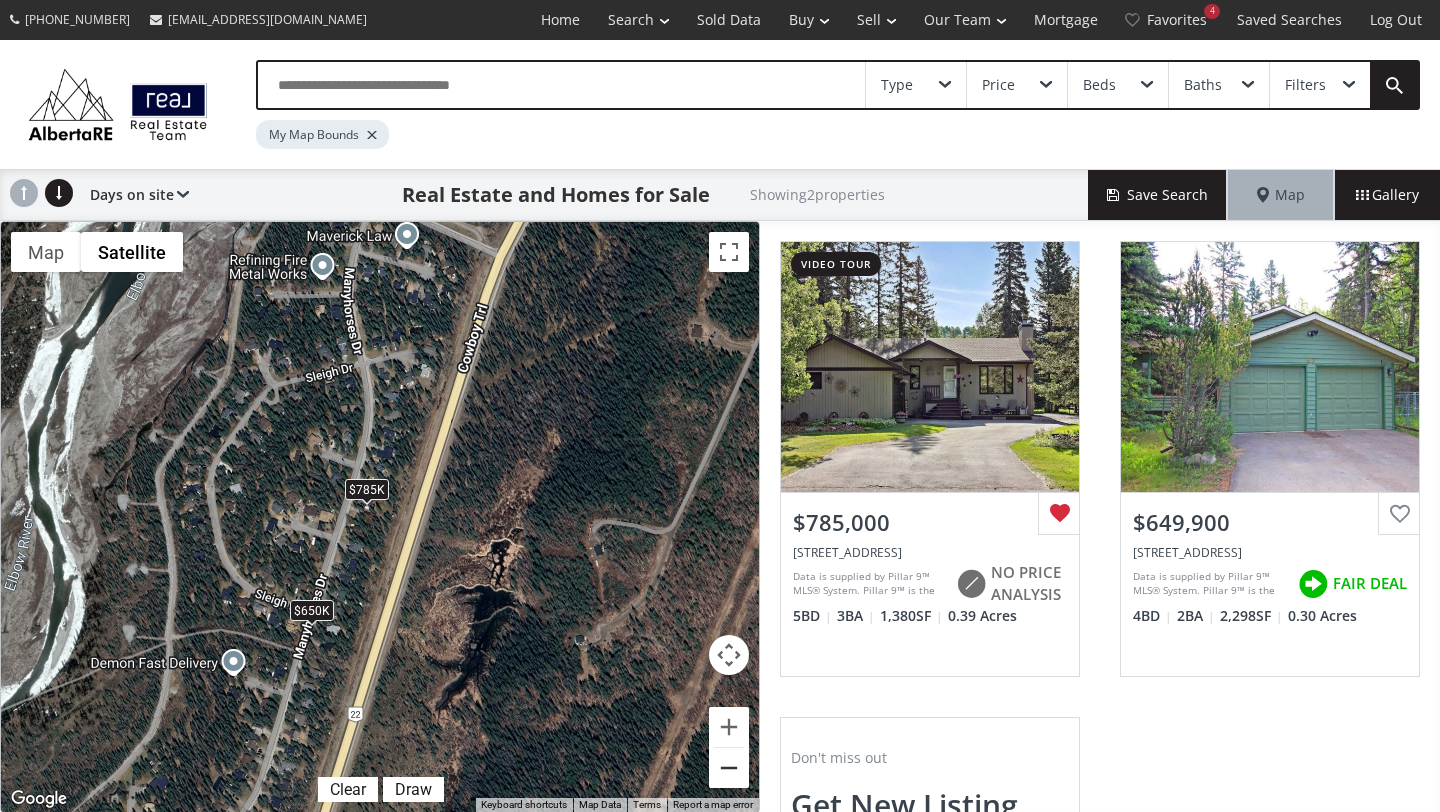 click at bounding box center [729, 768] 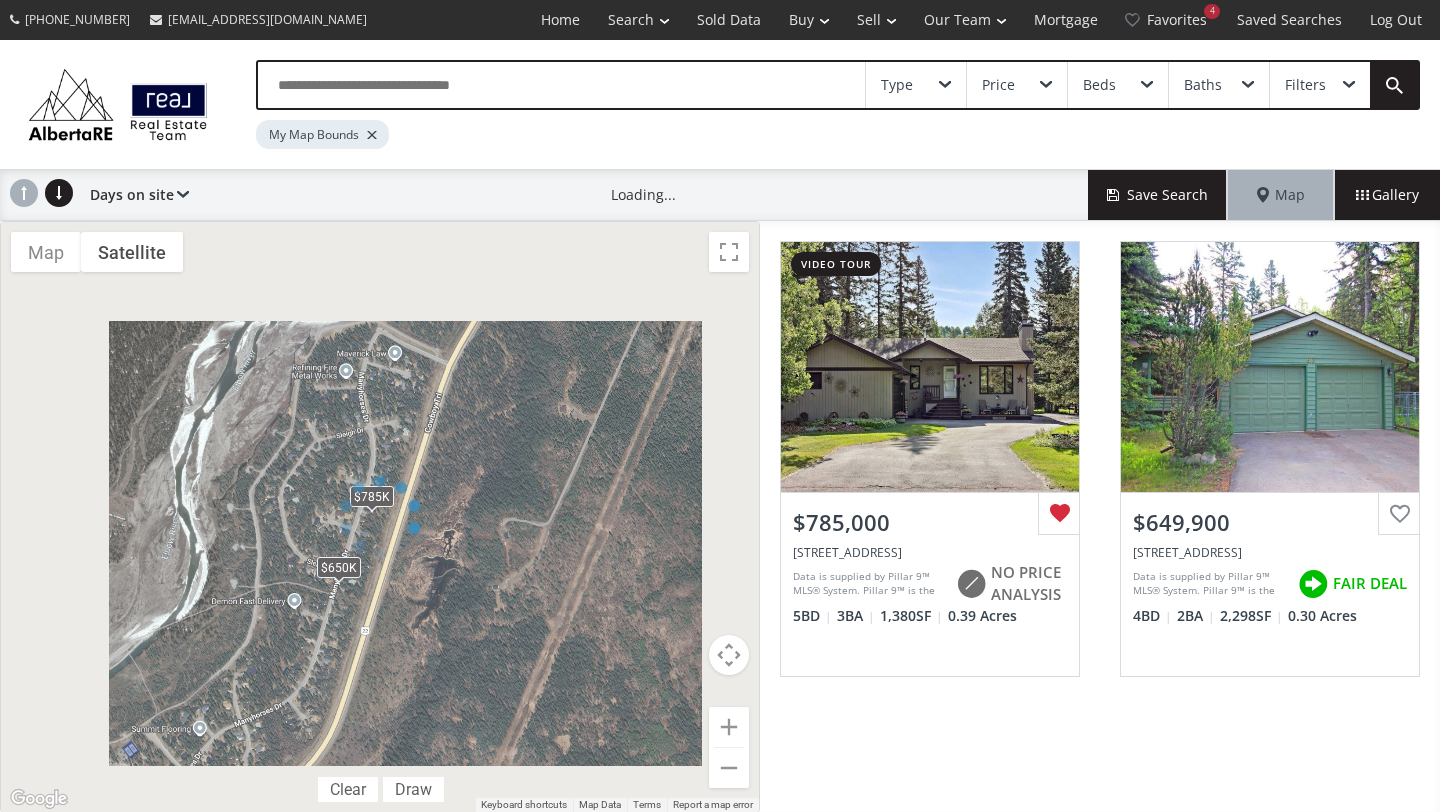 click at bounding box center [380, 517] 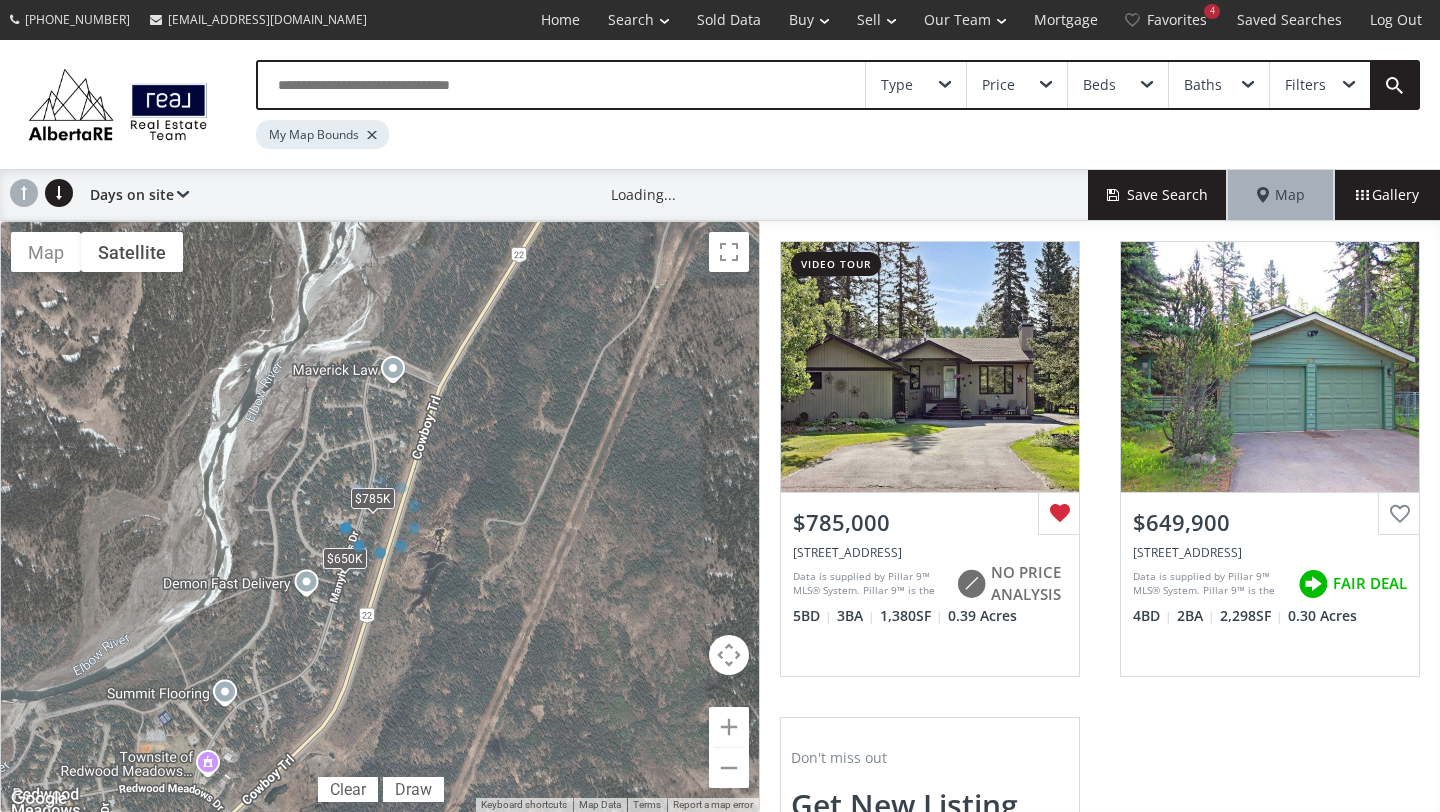 click at bounding box center (380, 517) 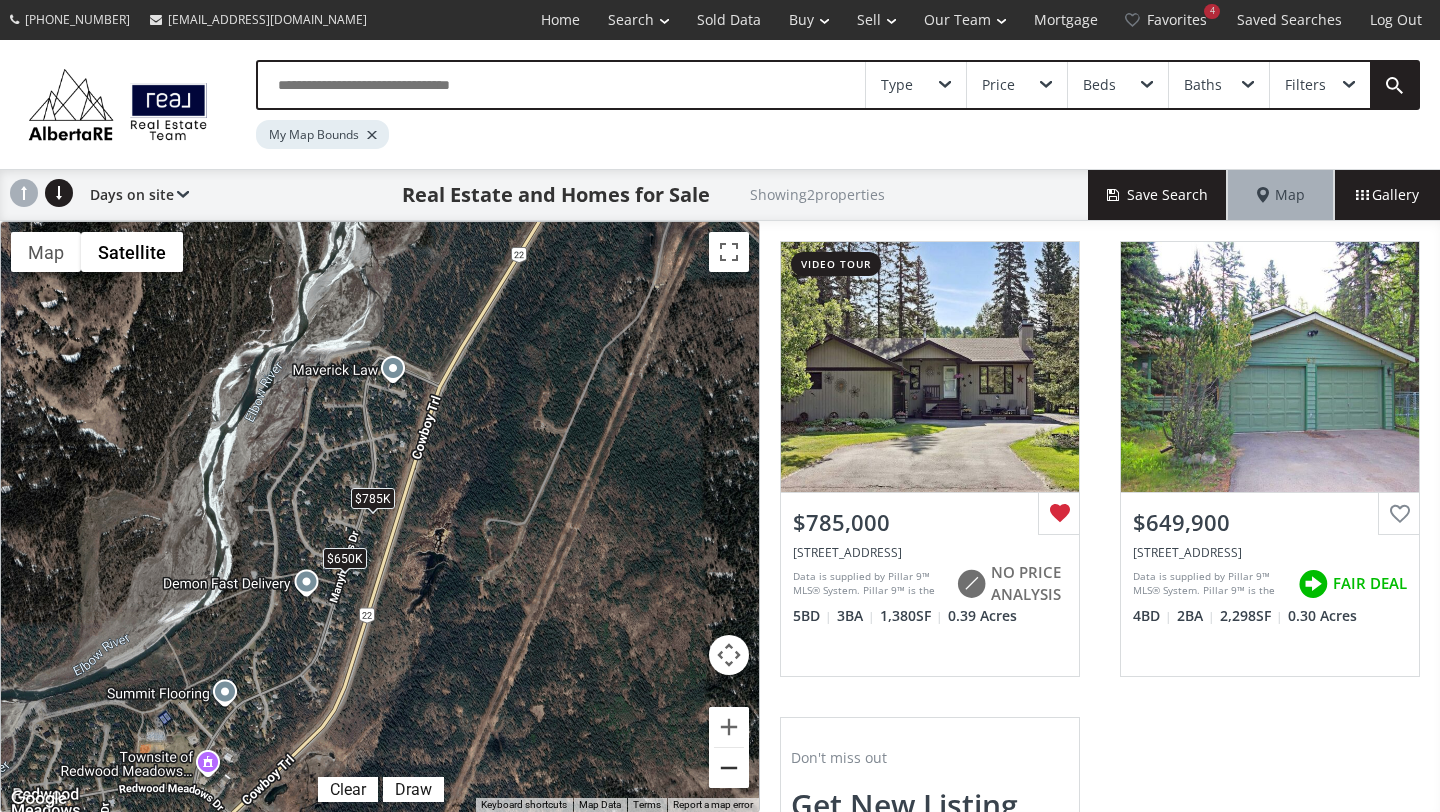 click at bounding box center [729, 768] 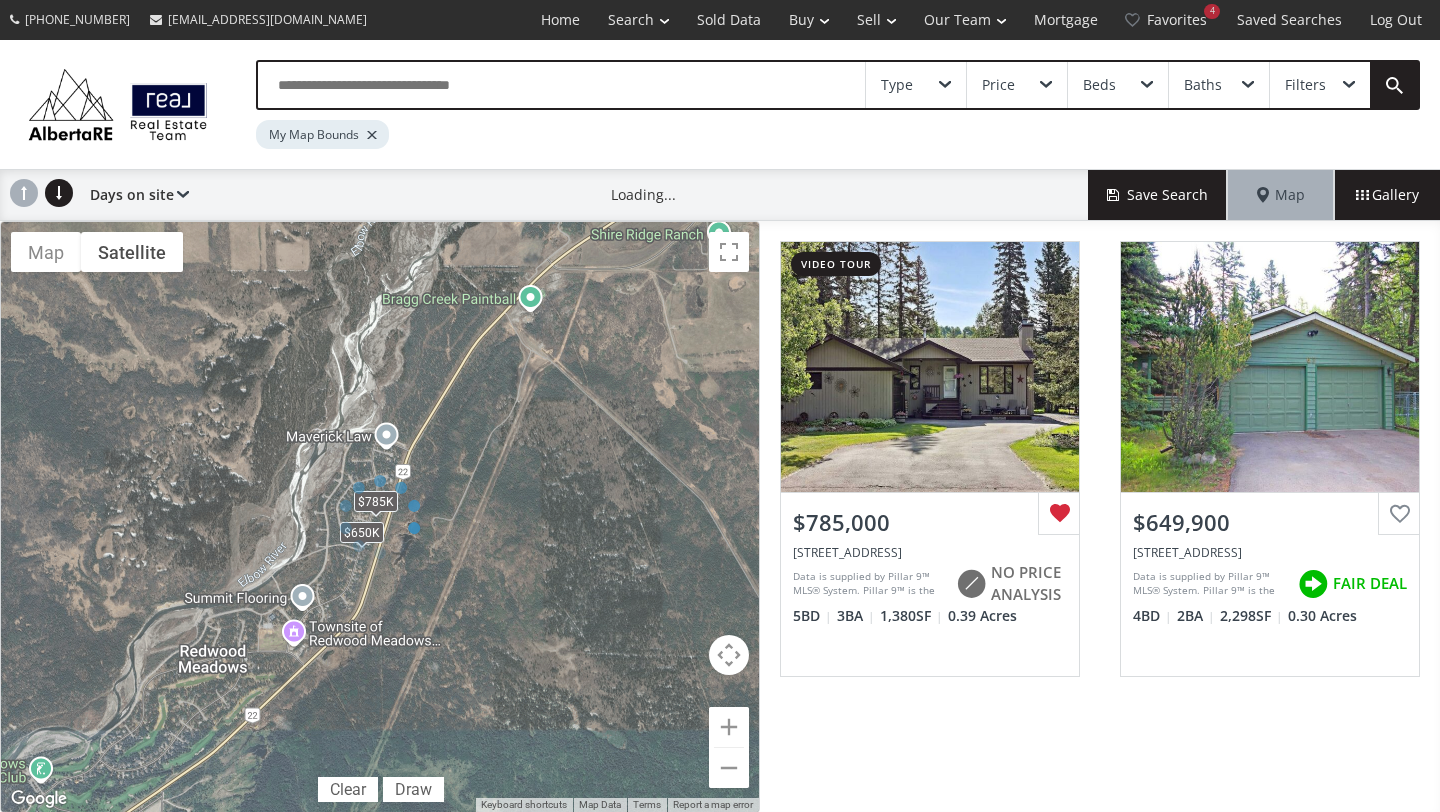 click at bounding box center [380, 517] 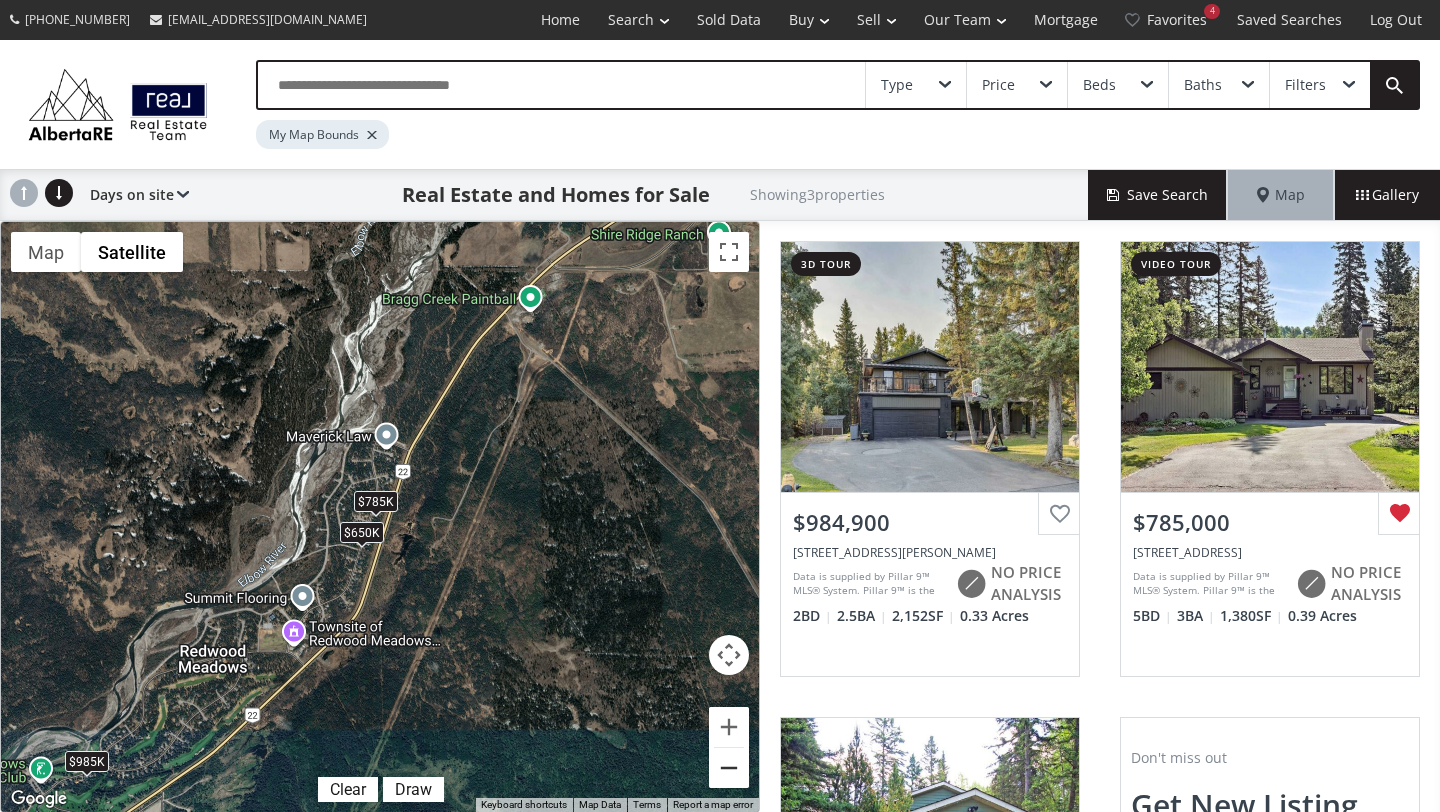 click at bounding box center [729, 768] 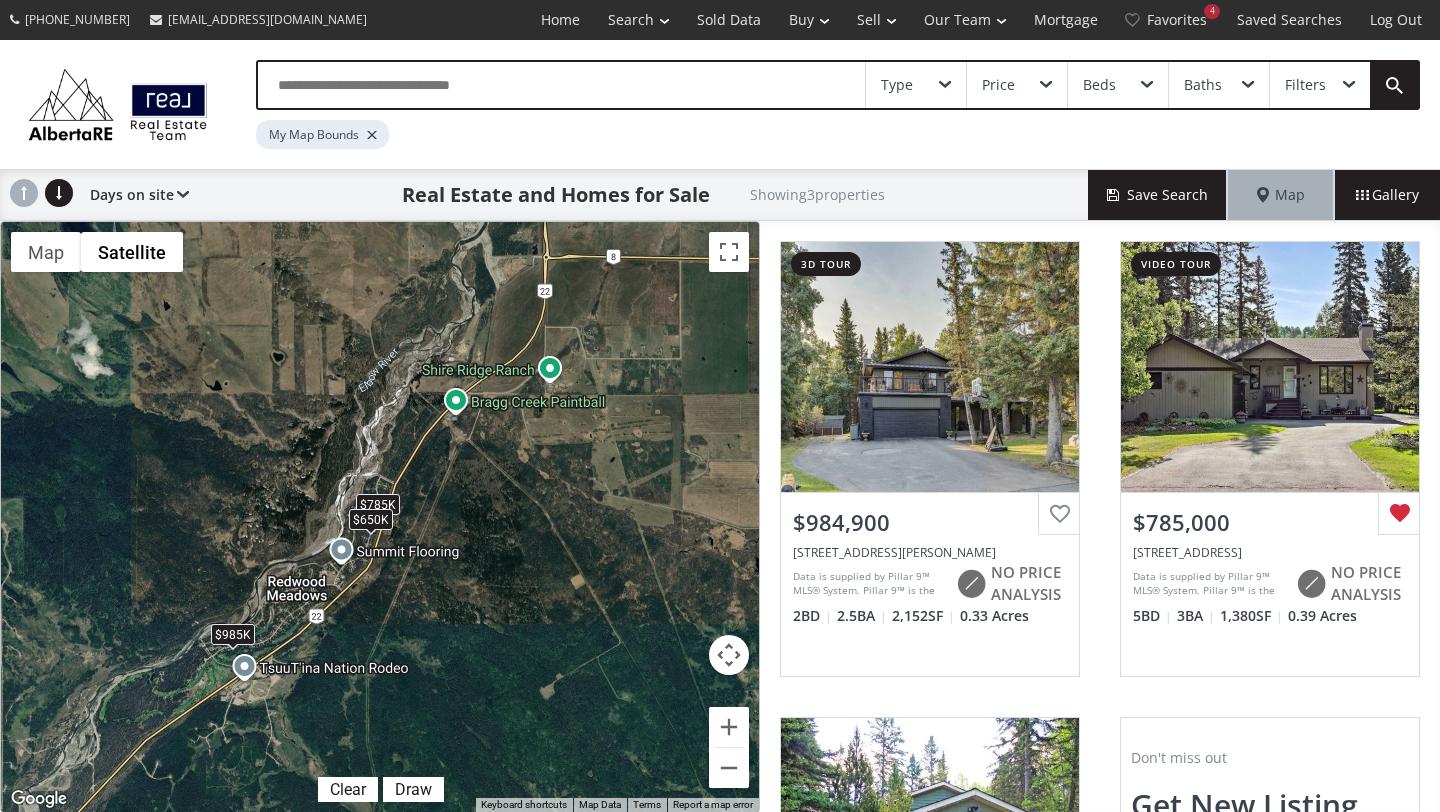 click on "To navigate, press the arrow keys. $985K $785K $650K" at bounding box center (380, 517) 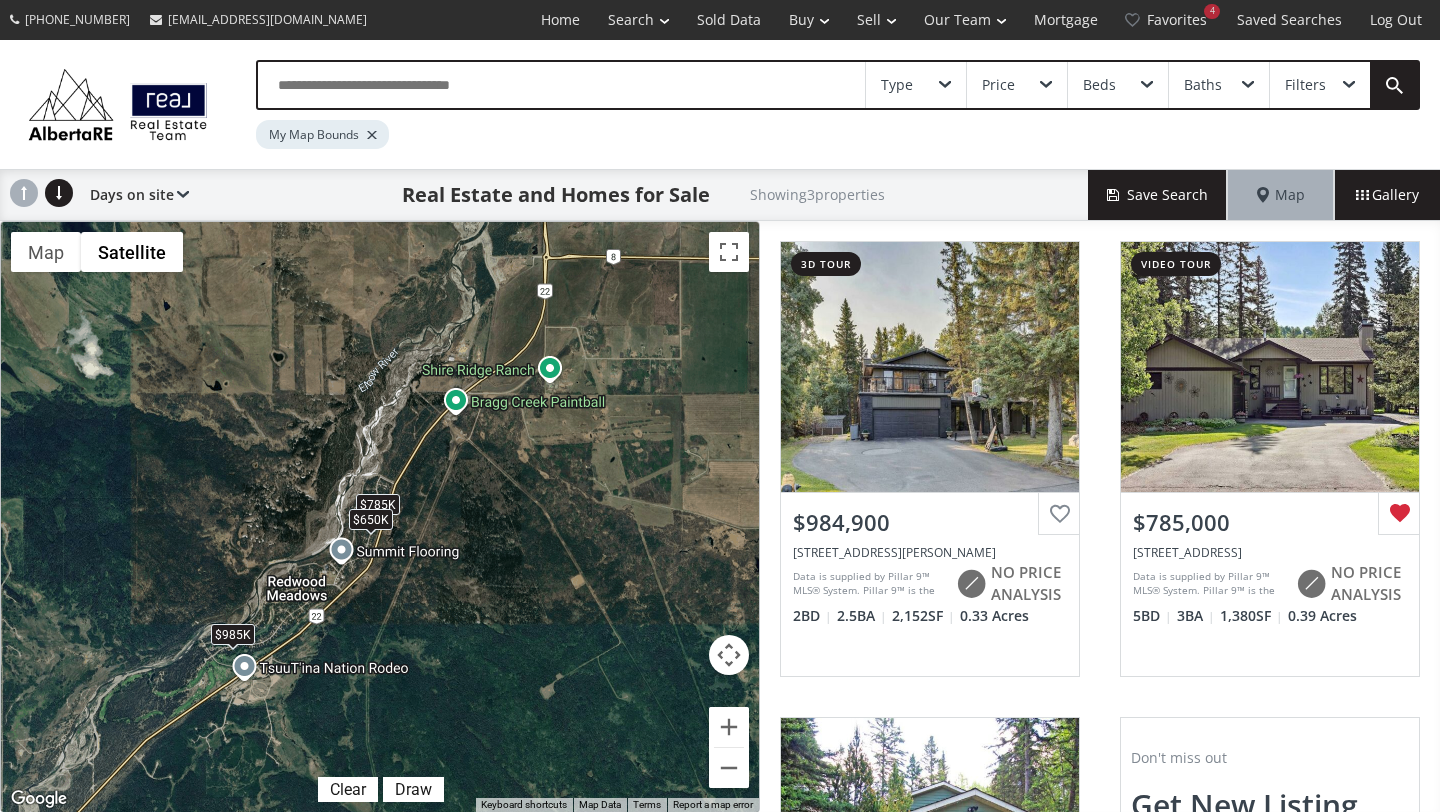 click on "$985K" at bounding box center [233, 634] 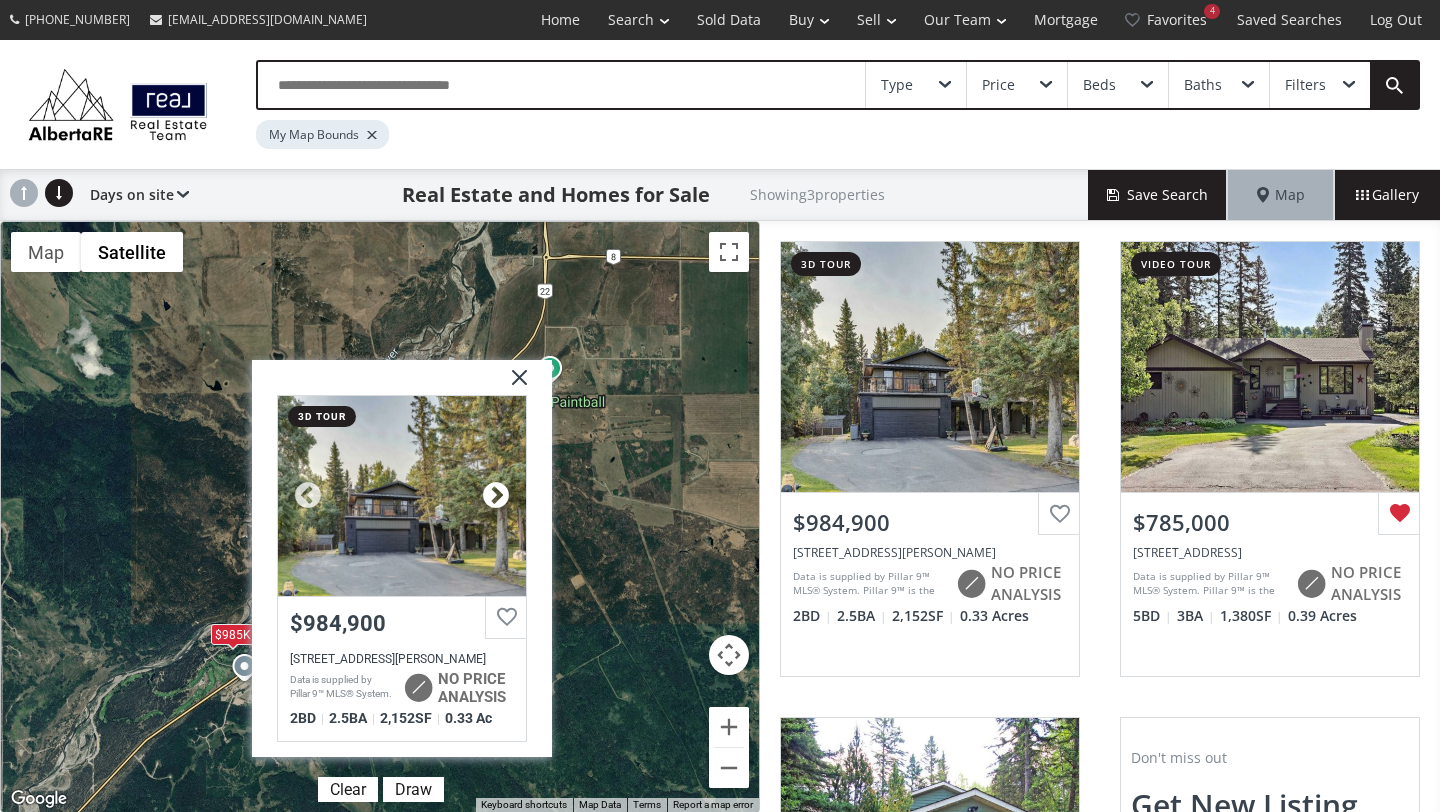 click at bounding box center [496, 496] 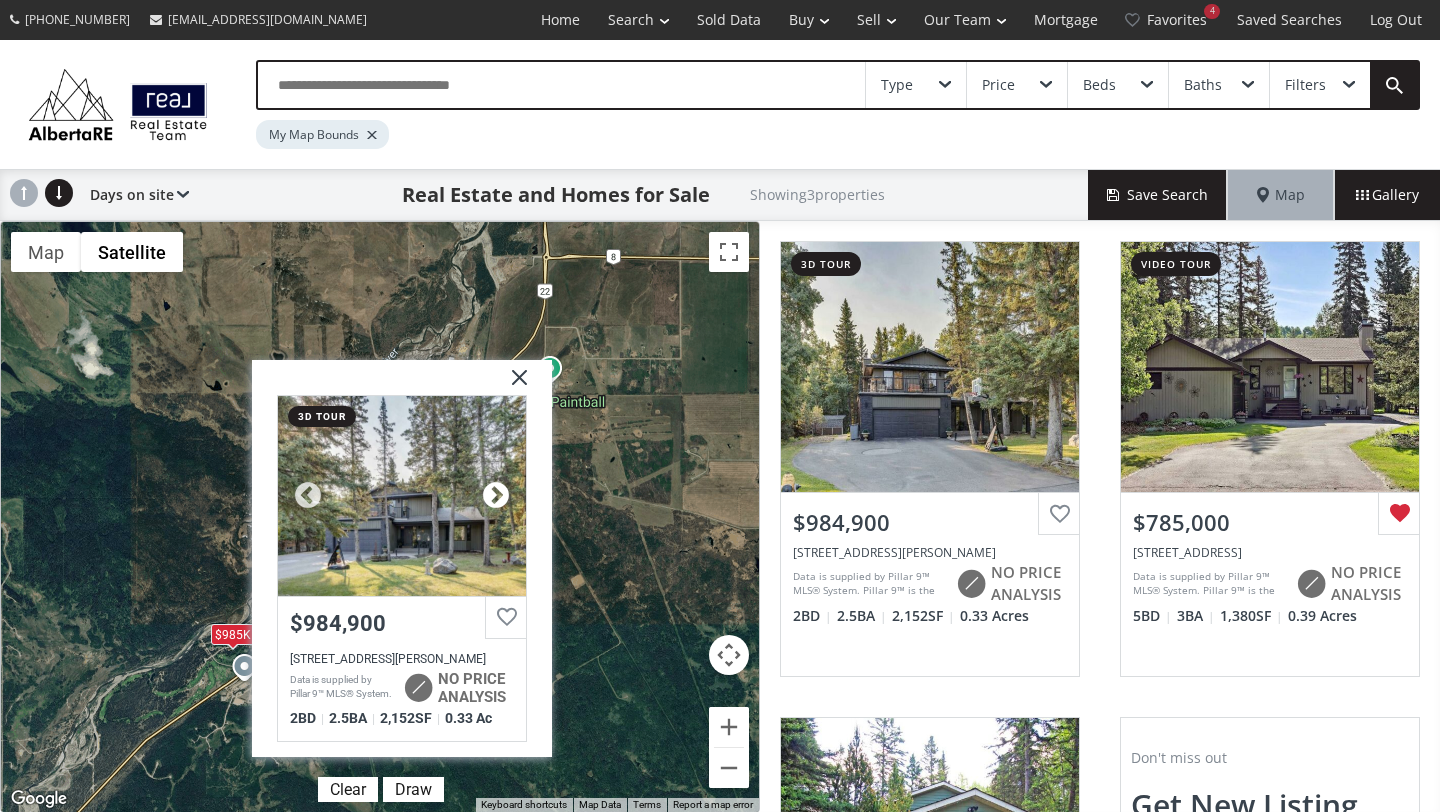 click at bounding box center (496, 496) 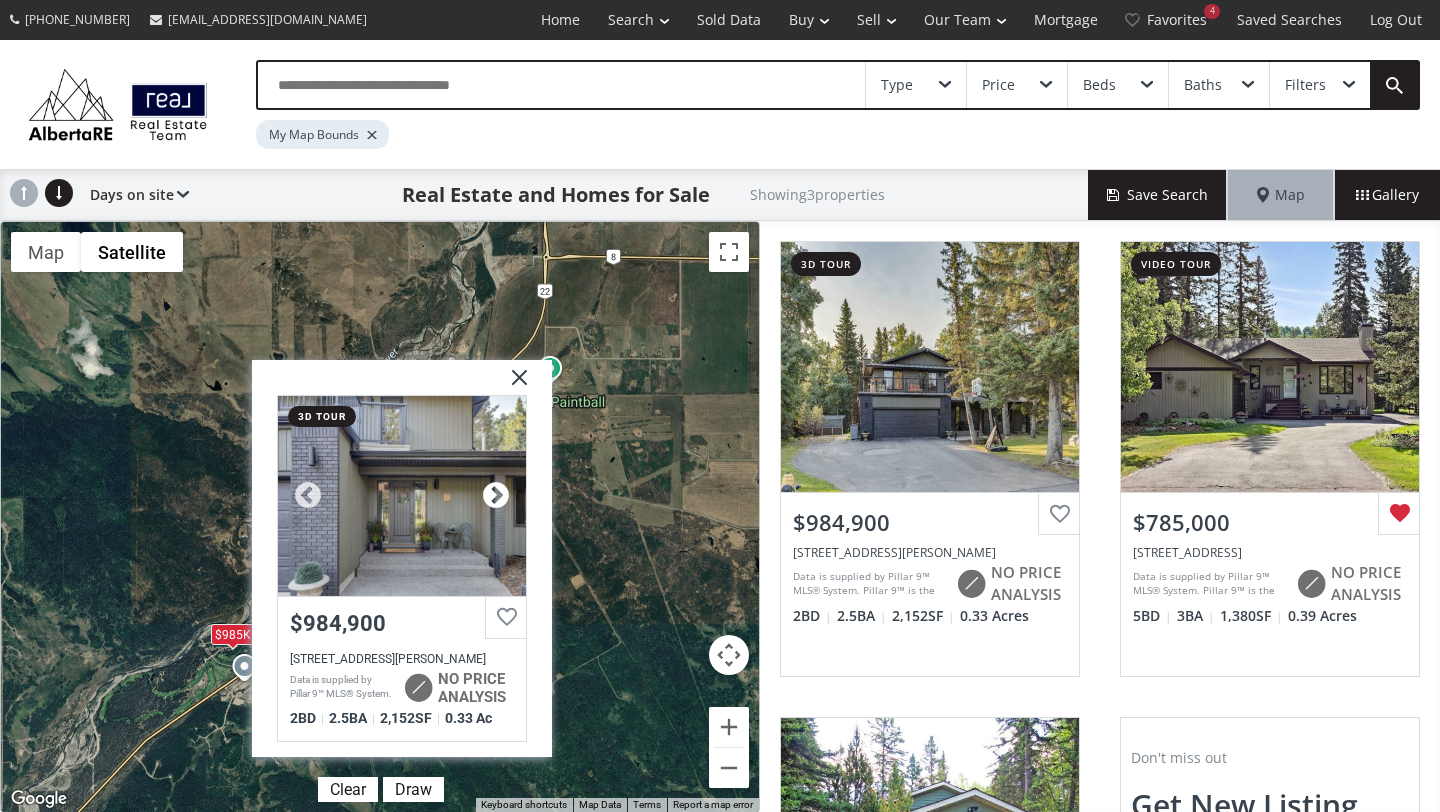 click at bounding box center [496, 496] 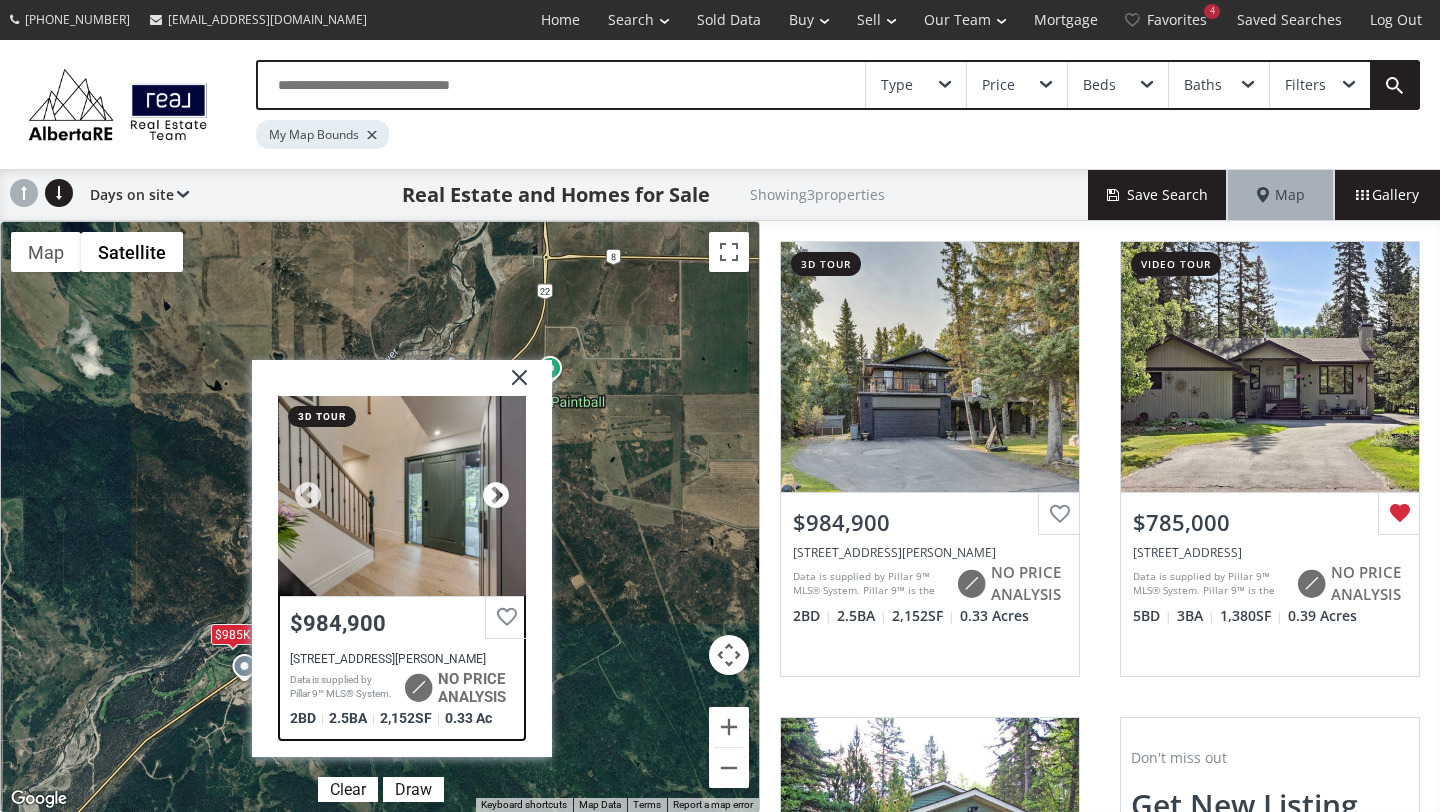 click at bounding box center (496, 496) 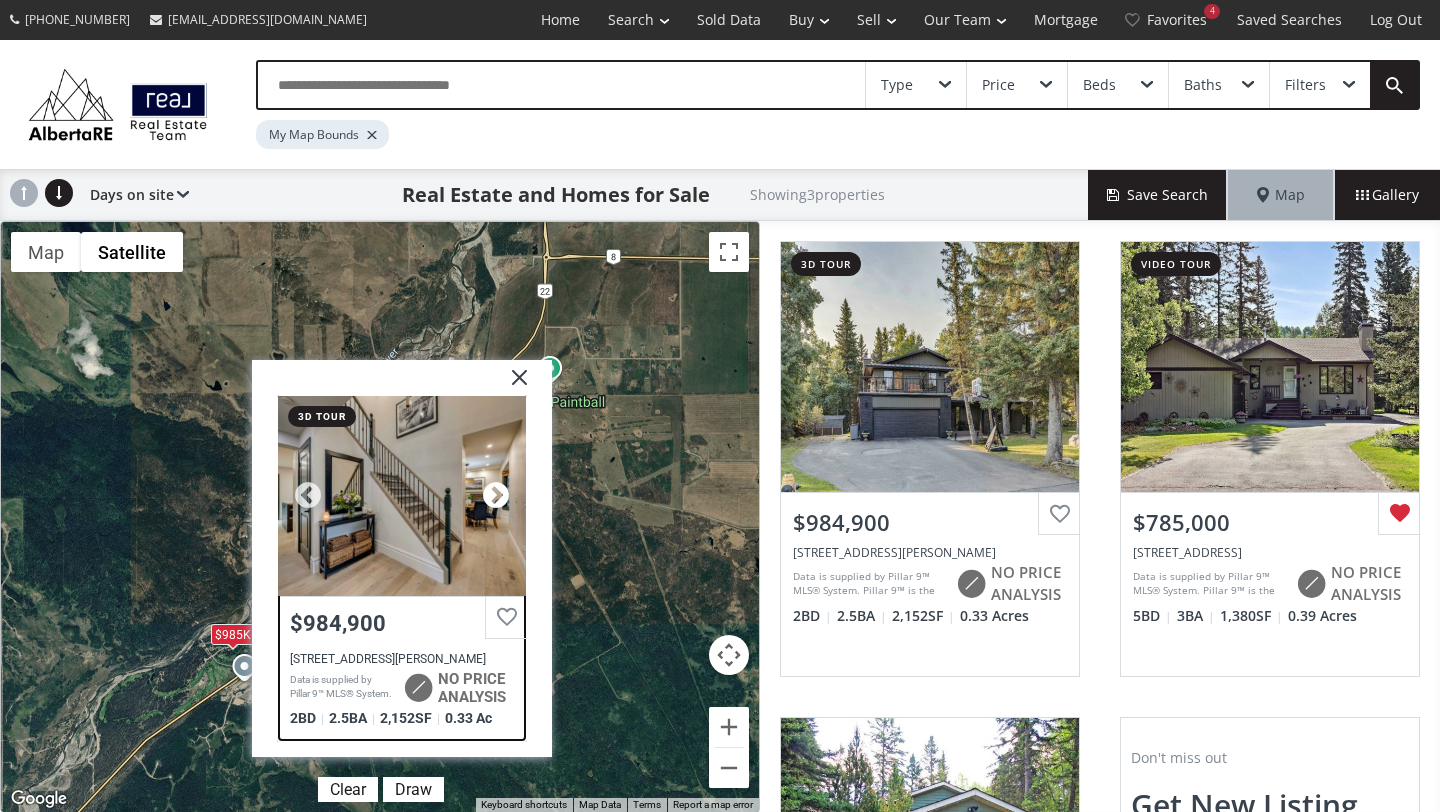 click at bounding box center [496, 496] 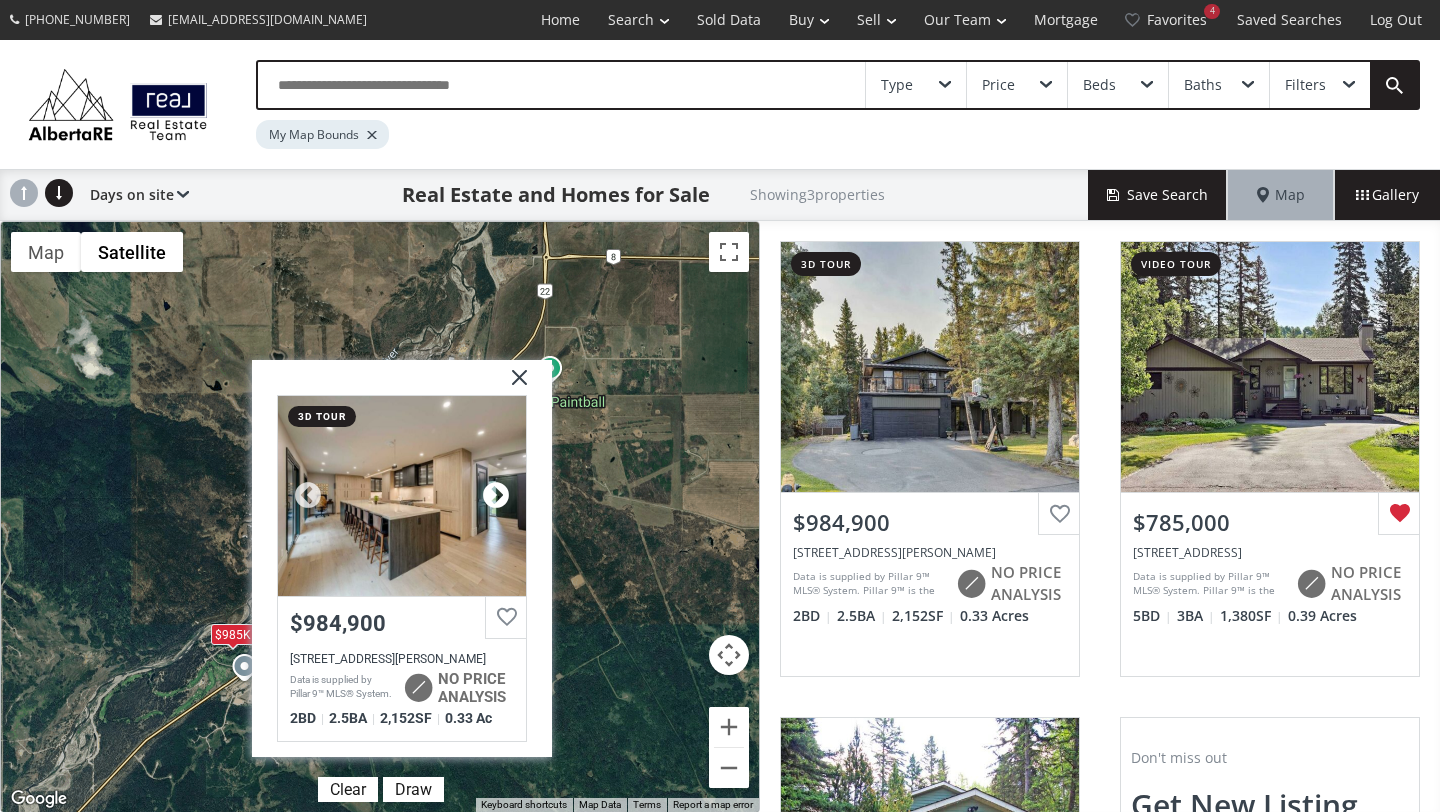 click at bounding box center (496, 496) 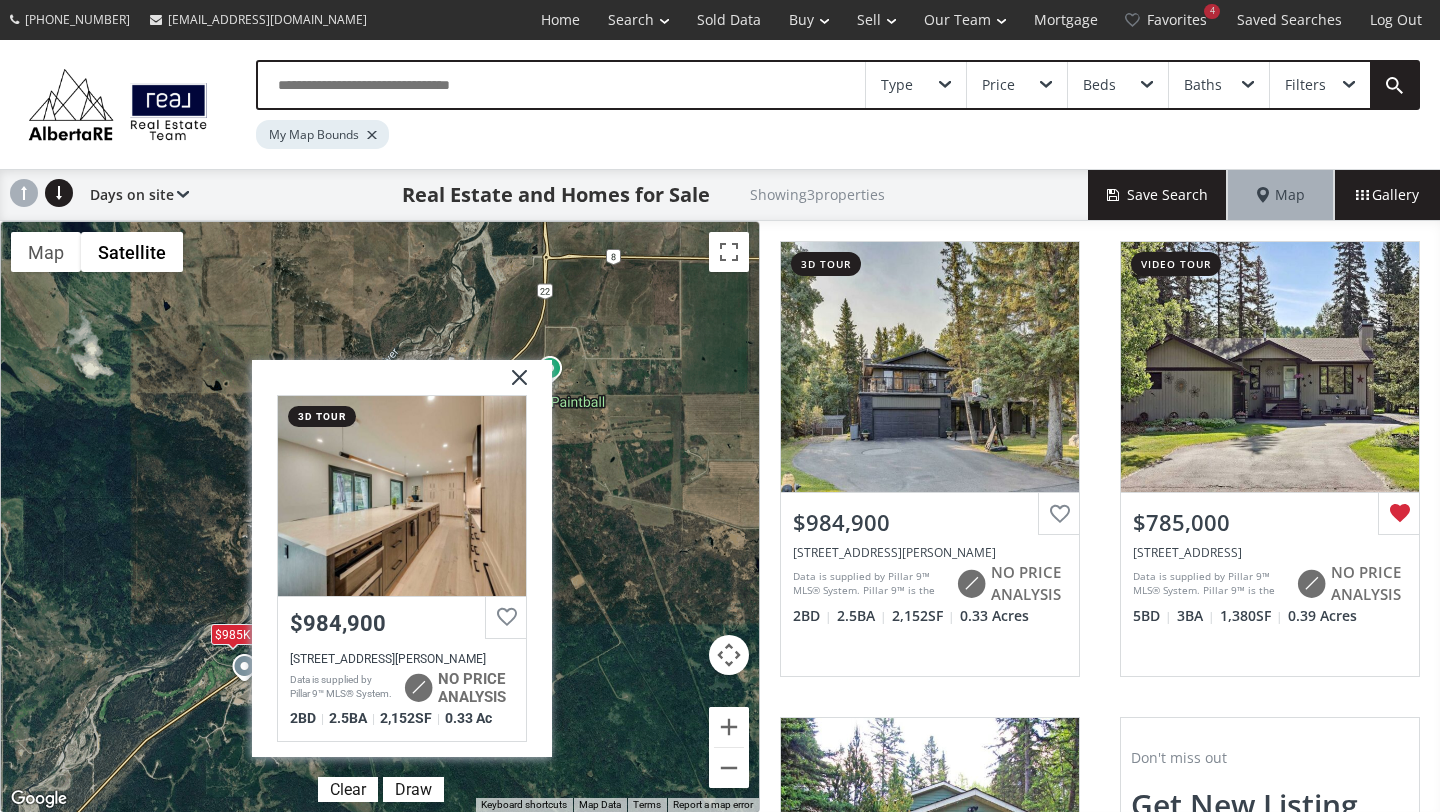 click at bounding box center [512, 385] 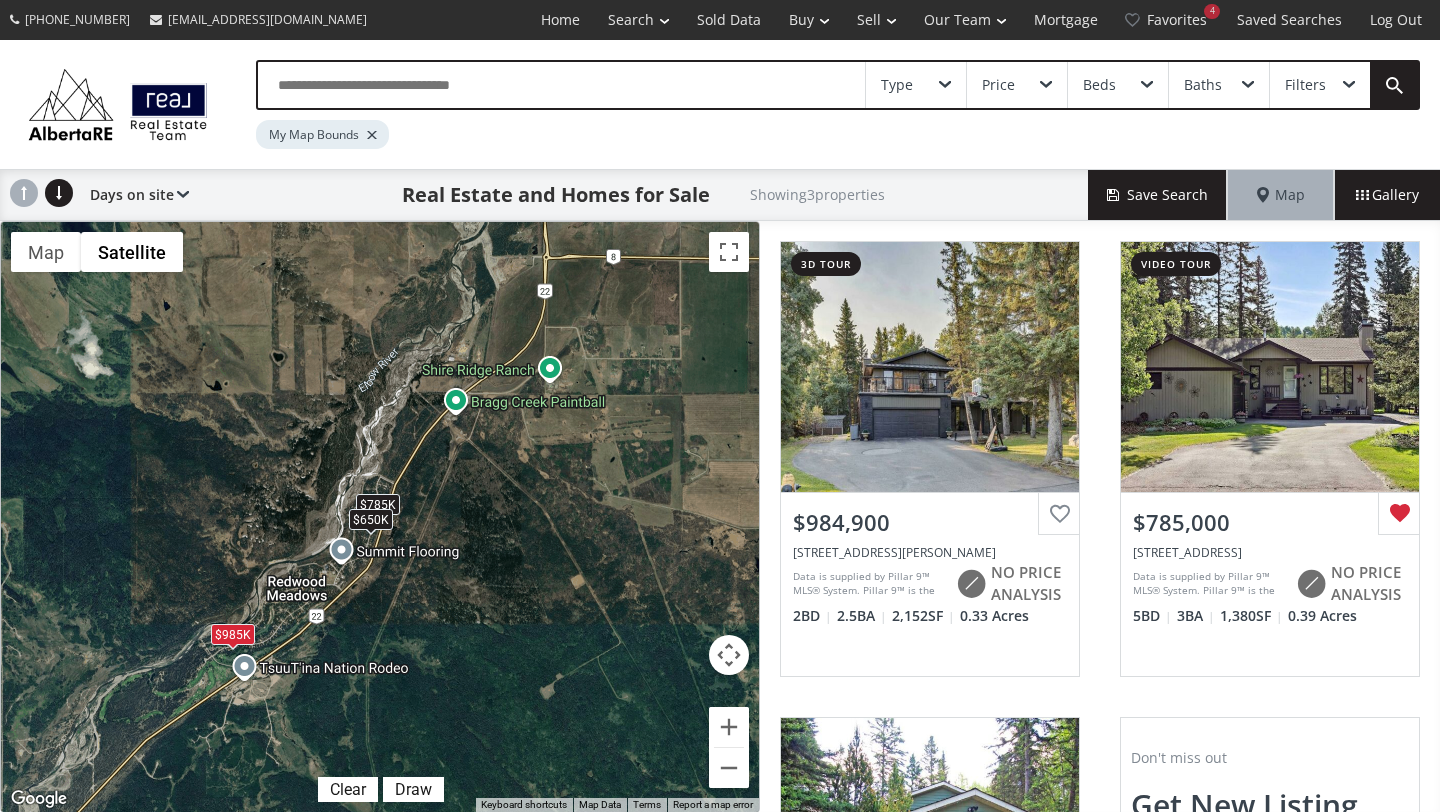 click on "To navigate, press the arrow keys. $985K $785K $650K" at bounding box center (380, 517) 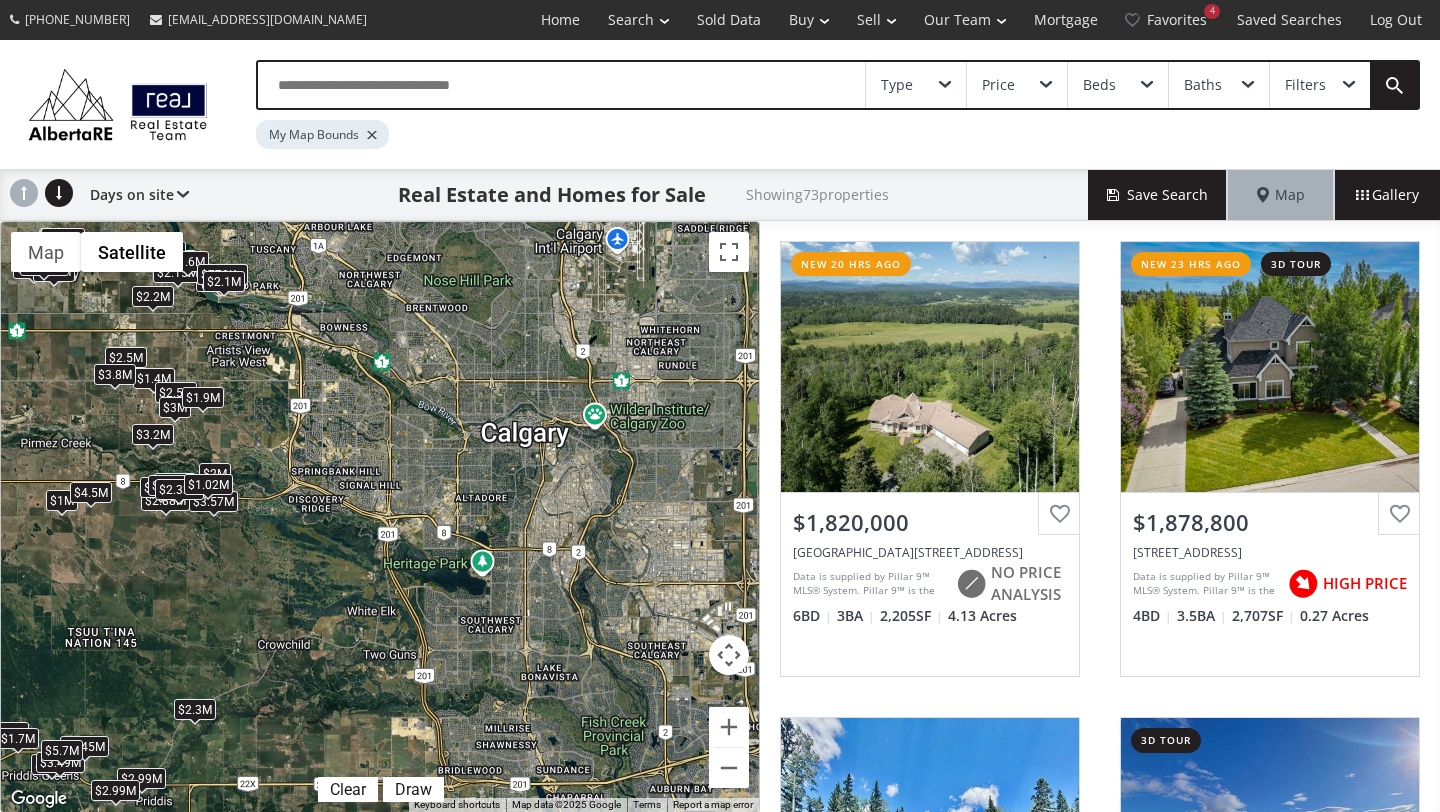 drag, startPoint x: 531, startPoint y: 378, endPoint x: 0, endPoint y: 403, distance: 531.5882 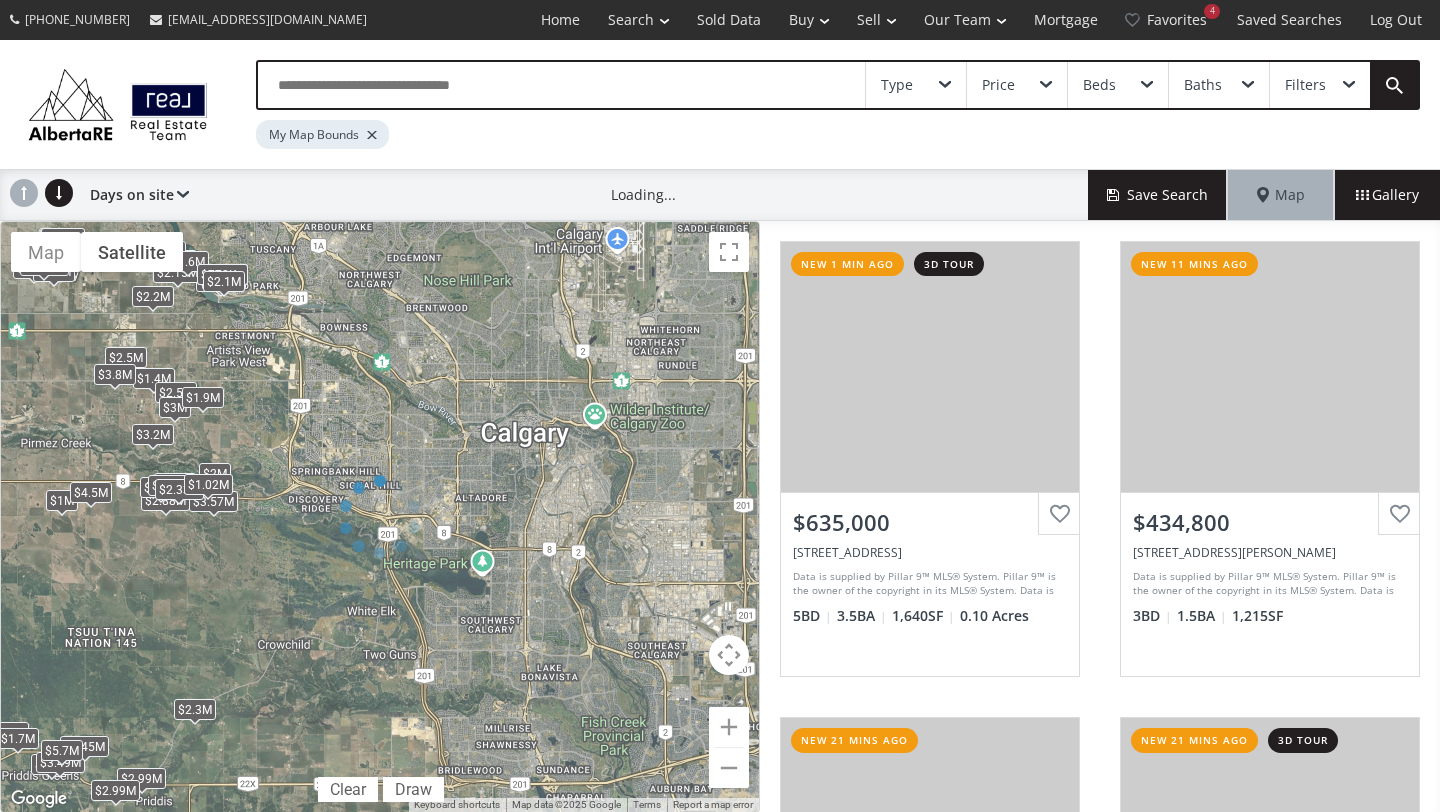 drag, startPoint x: 195, startPoint y: 645, endPoint x: 266, endPoint y: 639, distance: 71.25307 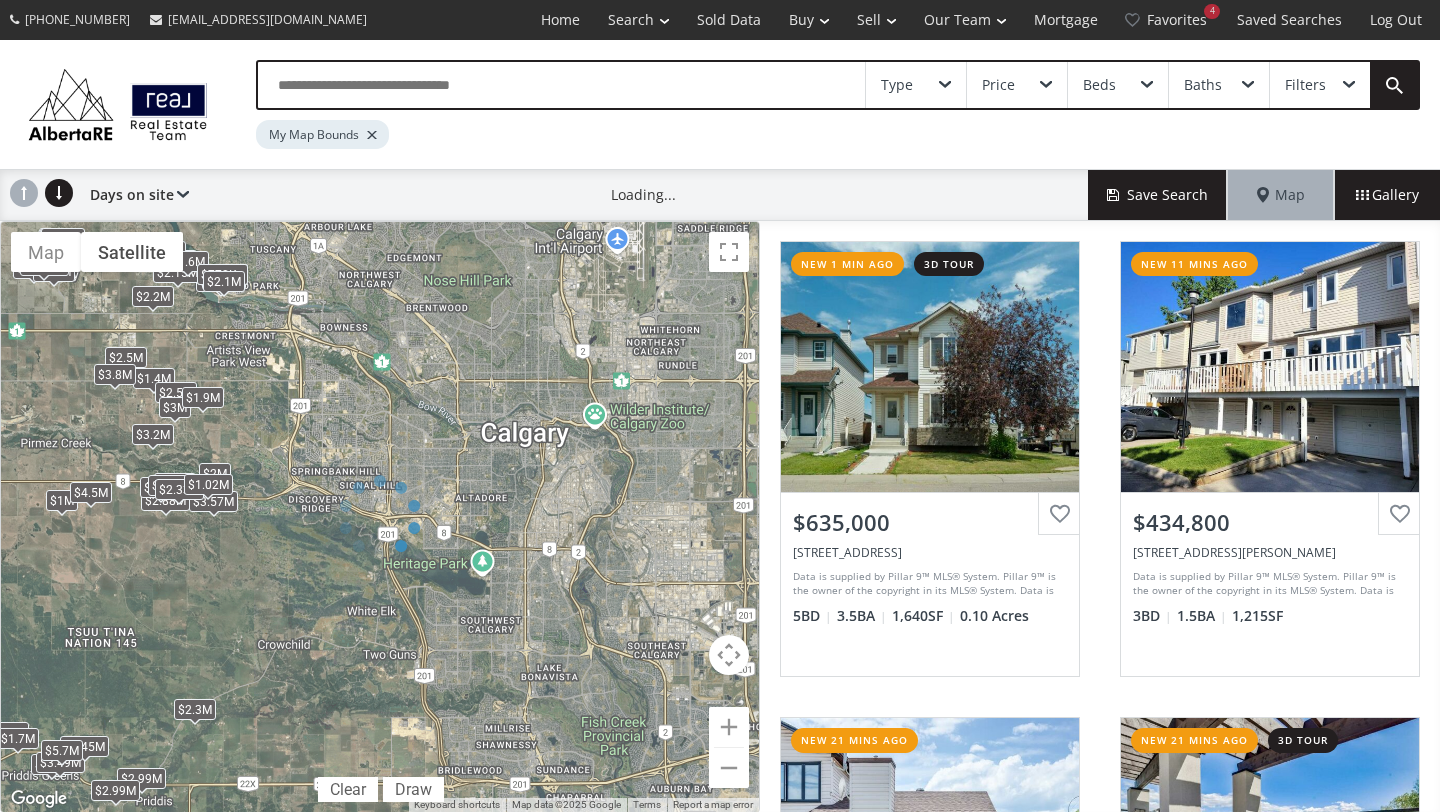 click at bounding box center (380, 517) 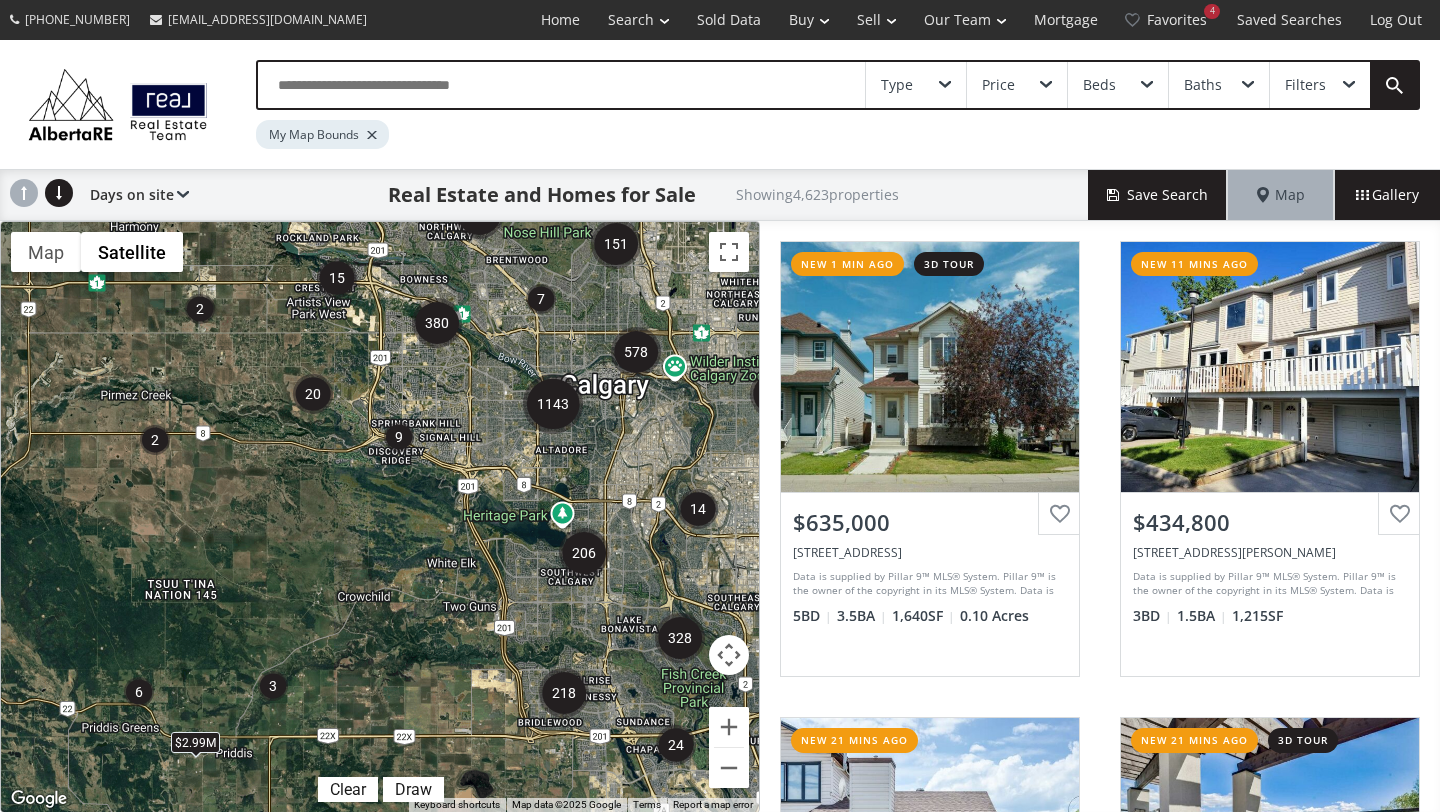 drag, startPoint x: 293, startPoint y: 696, endPoint x: 375, endPoint y: 646, distance: 96.04166 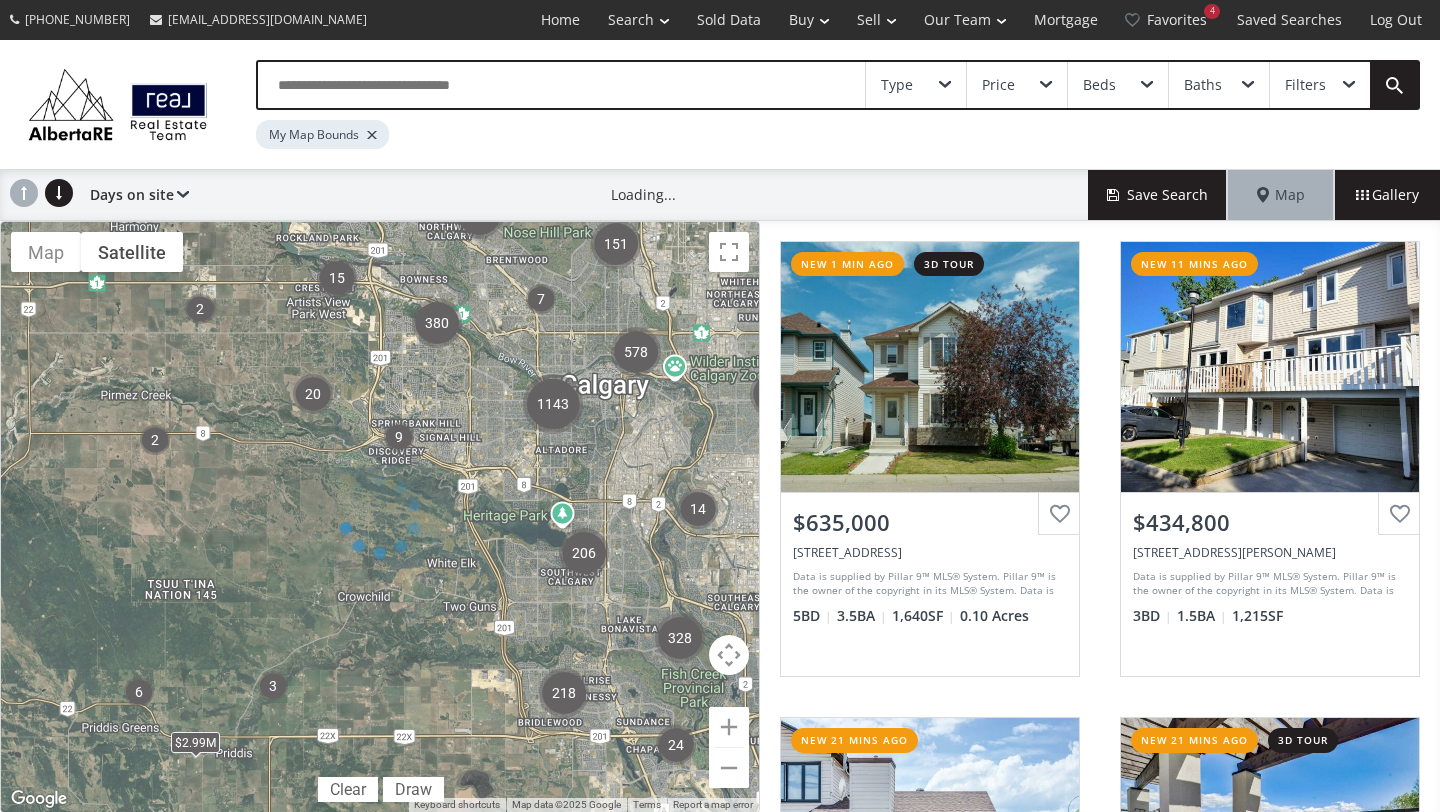 click at bounding box center (380, 517) 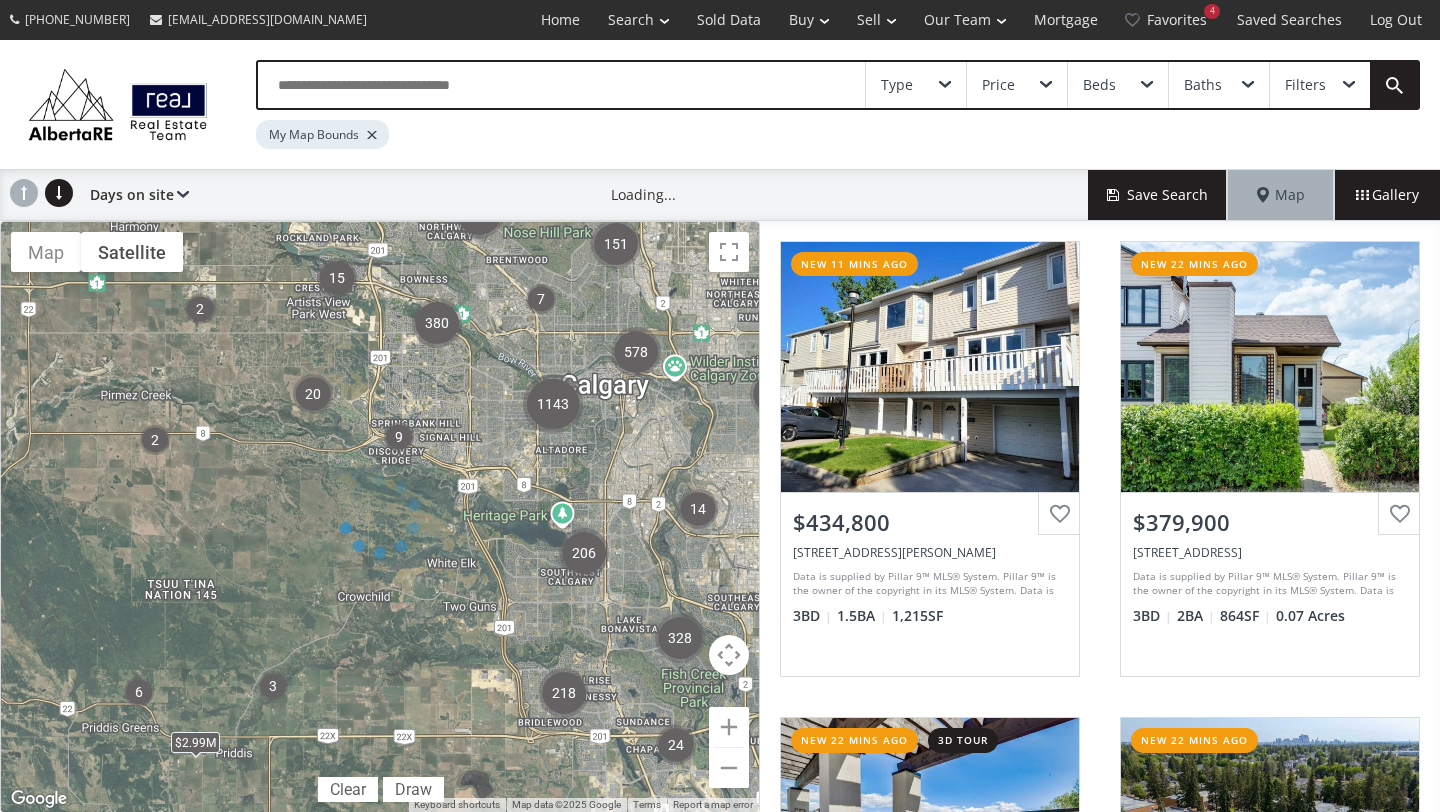 click at bounding box center (380, 517) 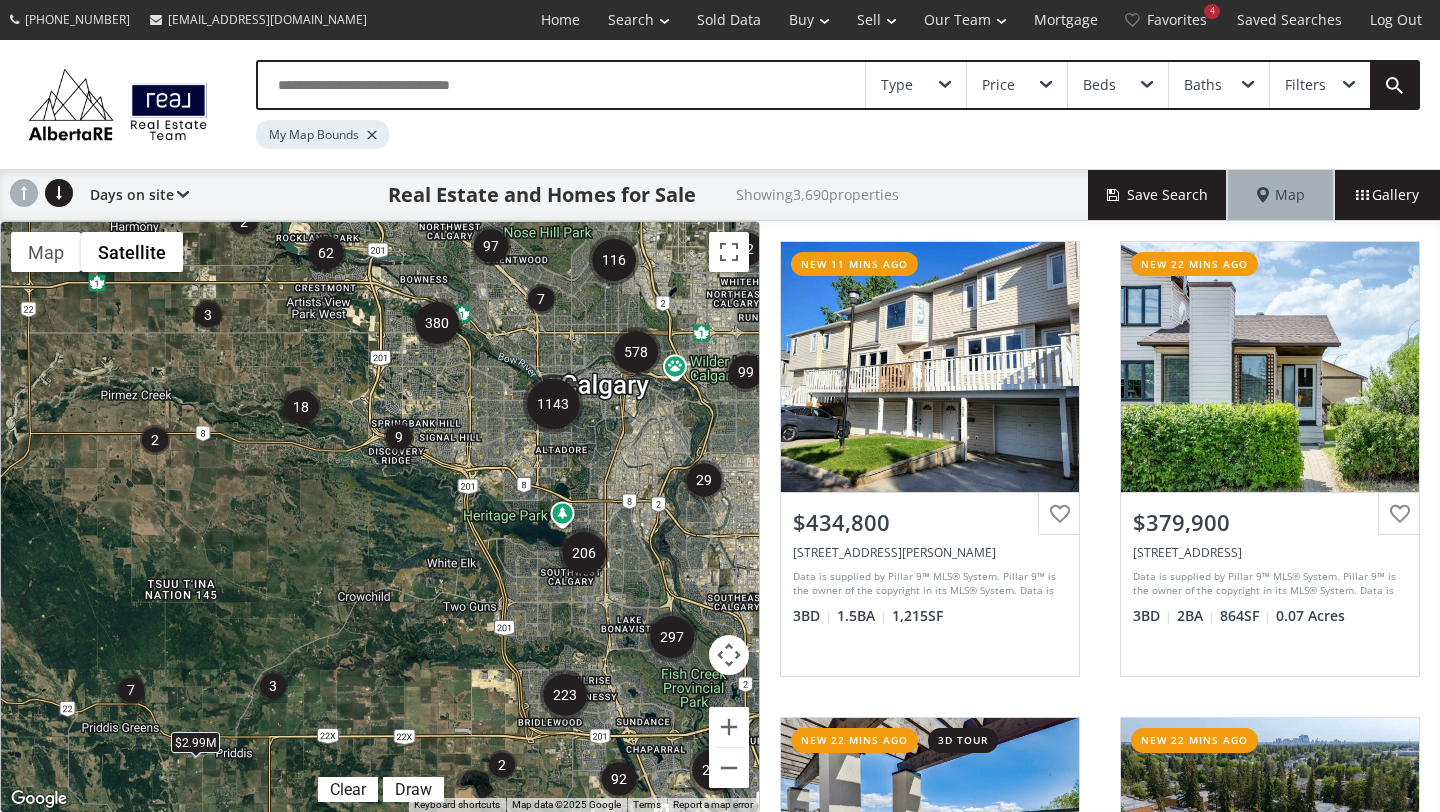 click on "To navigate, press the arrow keys. $2.99M $1.9M" at bounding box center (380, 517) 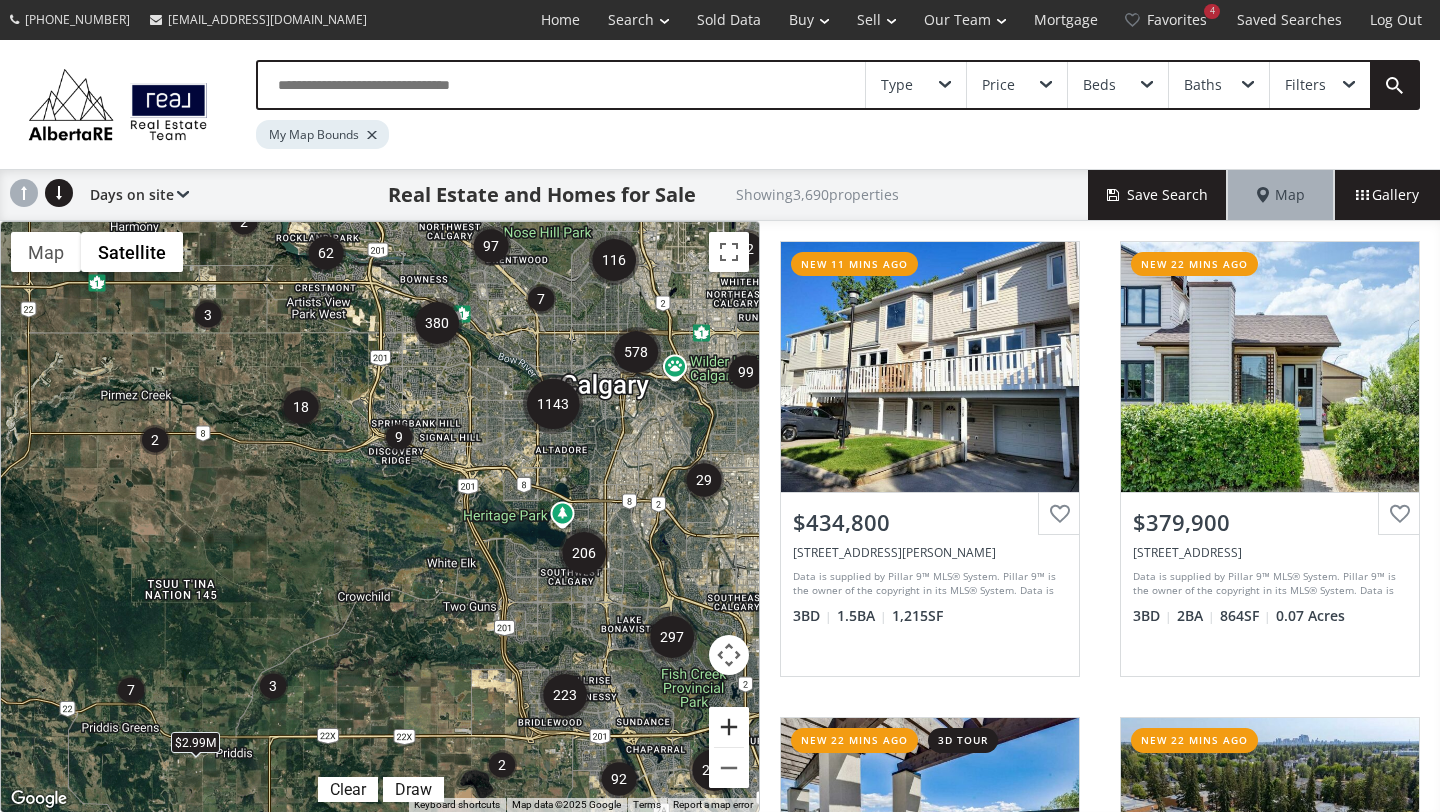 click at bounding box center [729, 727] 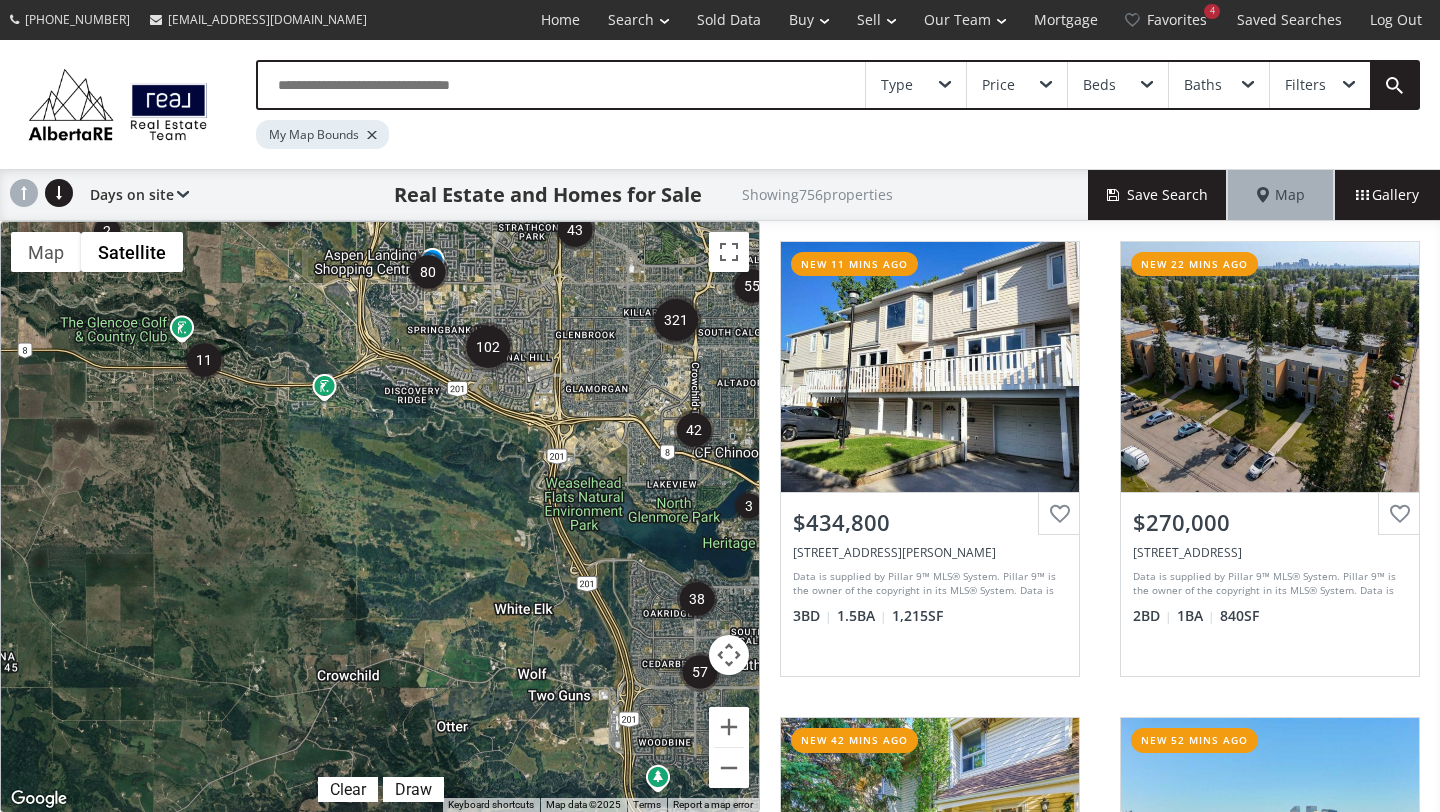 click at bounding box center (204, 360) 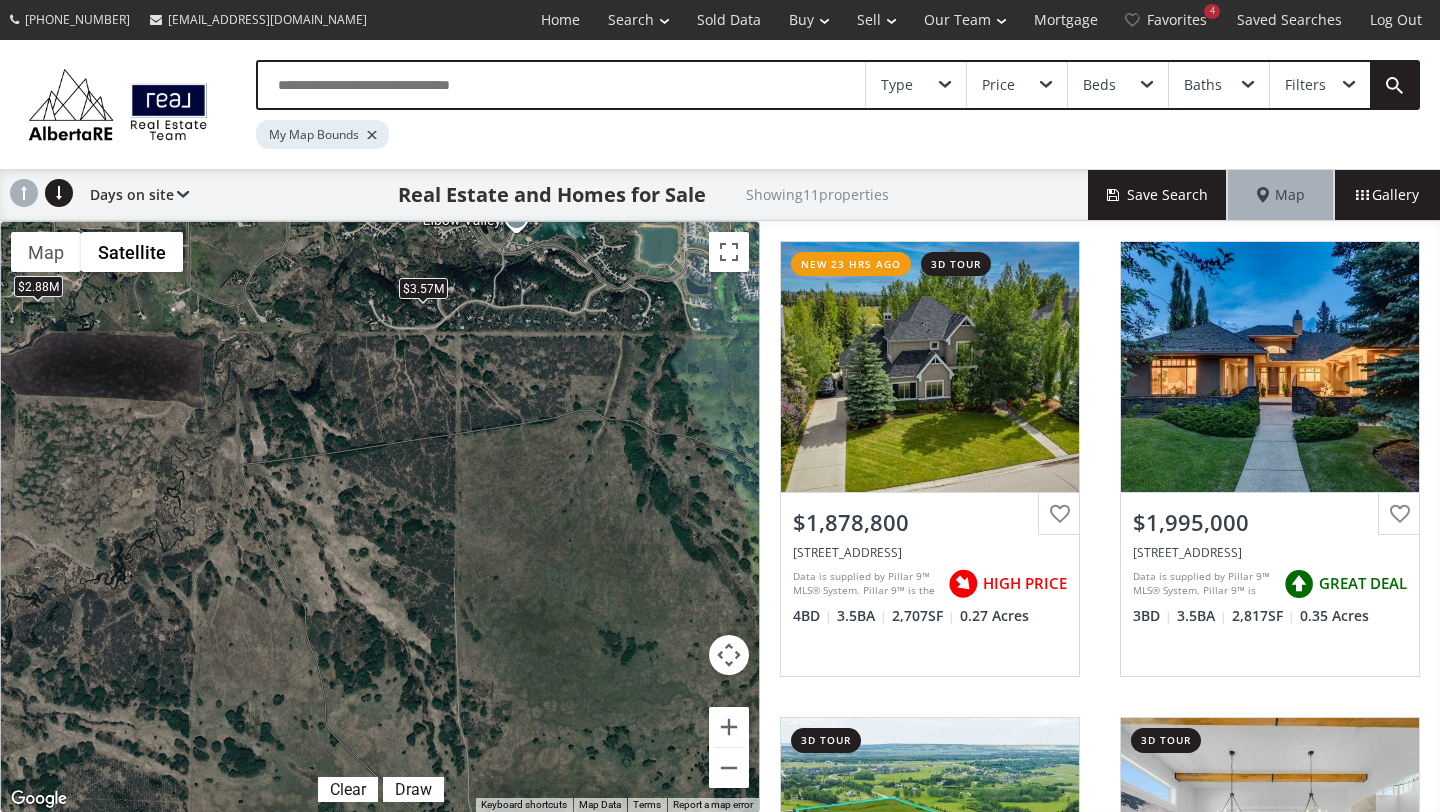 drag, startPoint x: 465, startPoint y: 621, endPoint x: 359, endPoint y: 290, distance: 347.55862 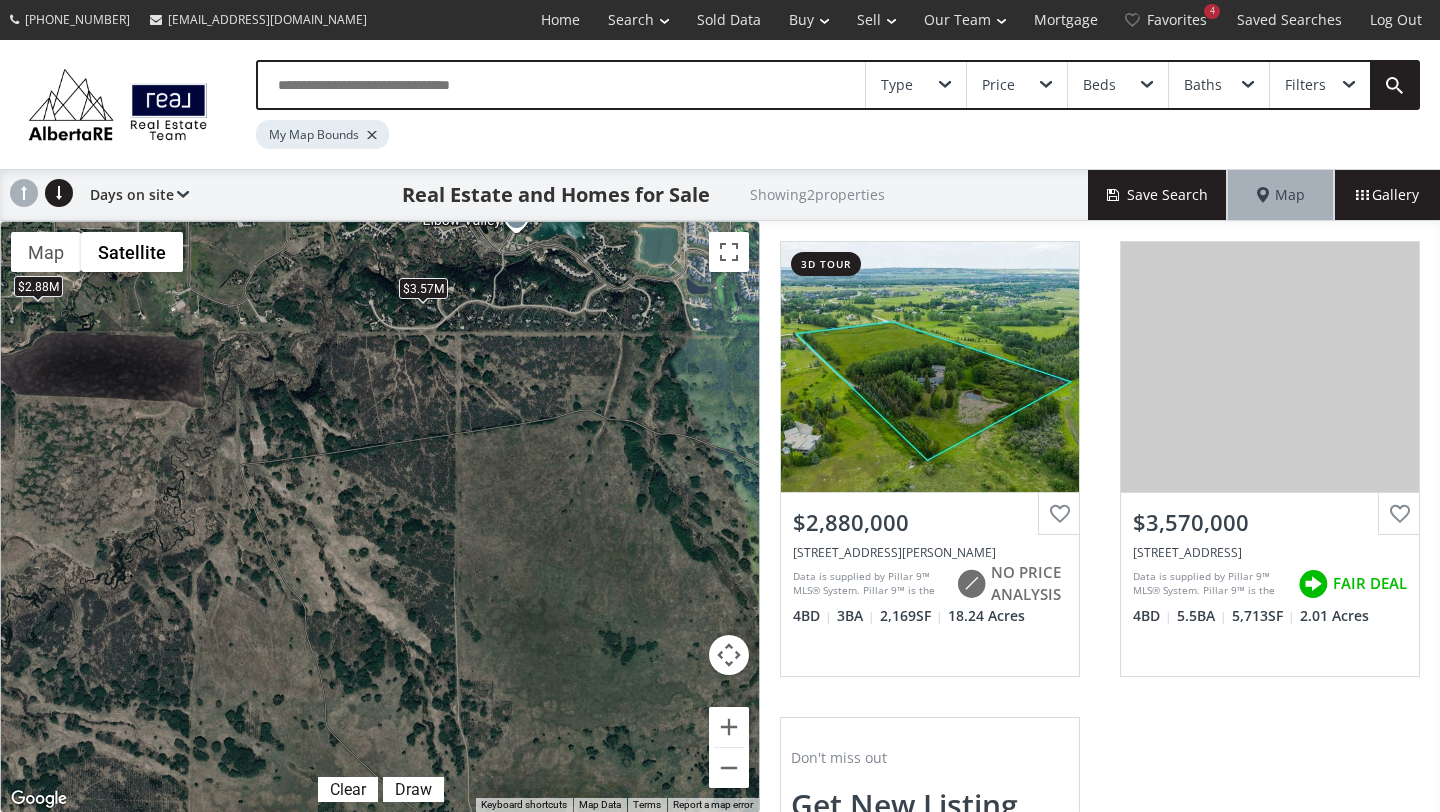 drag, startPoint x: 583, startPoint y: 521, endPoint x: 407, endPoint y: 378, distance: 226.77081 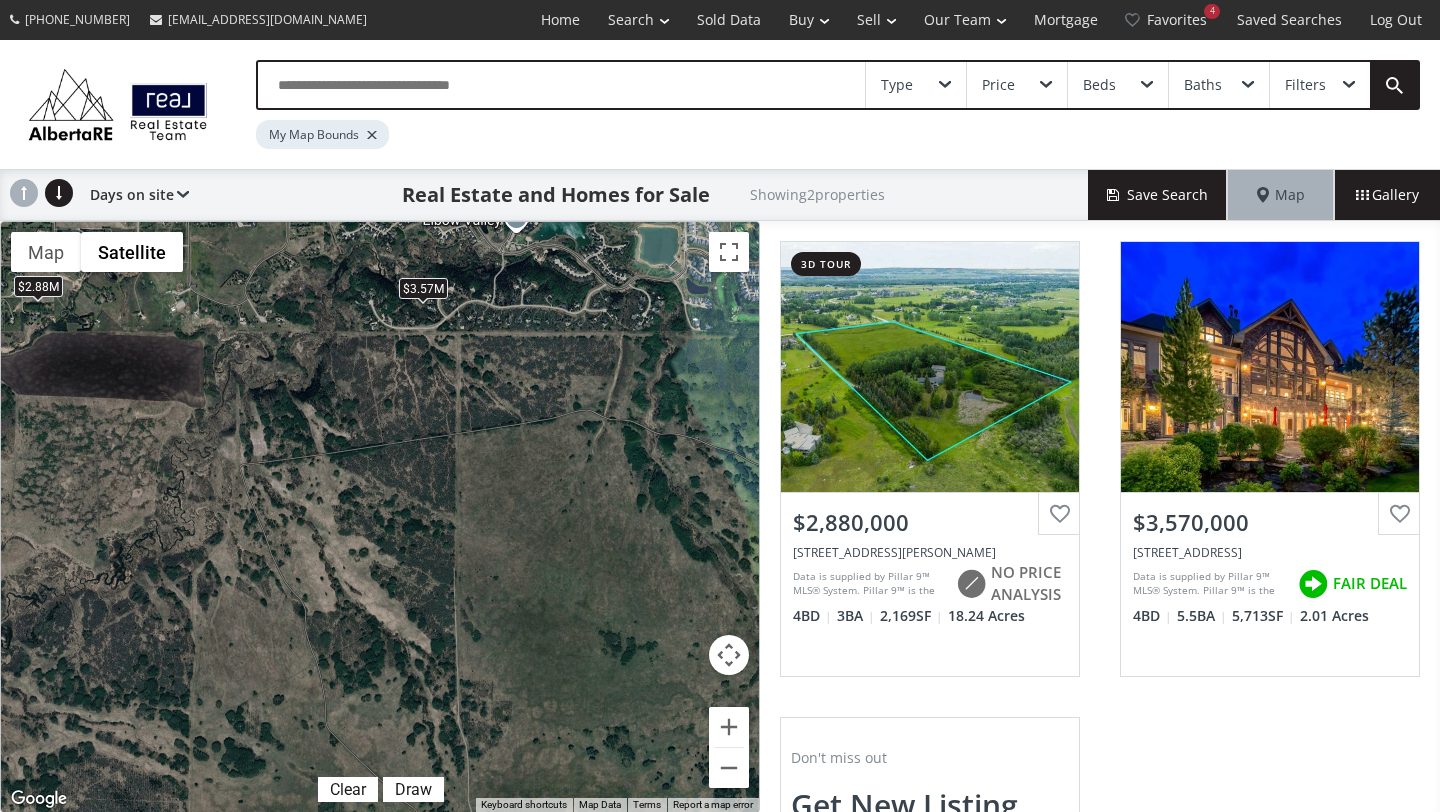 click on "← Move left → Move right ↑ Move up ↓ Move down + Zoom in - Zoom out Home Jump left by 75% End Jump right by 75% Page Up Jump up by 75% Page Down Jump down by 75% To navigate, press the arrow keys. $2.88M $3.57M Map Terrain Satellite Labels Clear Draw Keyboard shortcuts Map Data Map data ©2025 Google Imagery ©2025 Airbus, CNES / Airbus, Landsat / Copernicus, Maxar Technologies, S. Alberta MD€31s and Counties Map data ©2025 Google Imagery ©2025 Airbus, CNES / Airbus, Landsat / Copernicus, Maxar Technologies, S. Alberta MD€31s and Counties 200 m  Click to toggle between metric and imperial units Terms Report a map error" at bounding box center (380, 517) 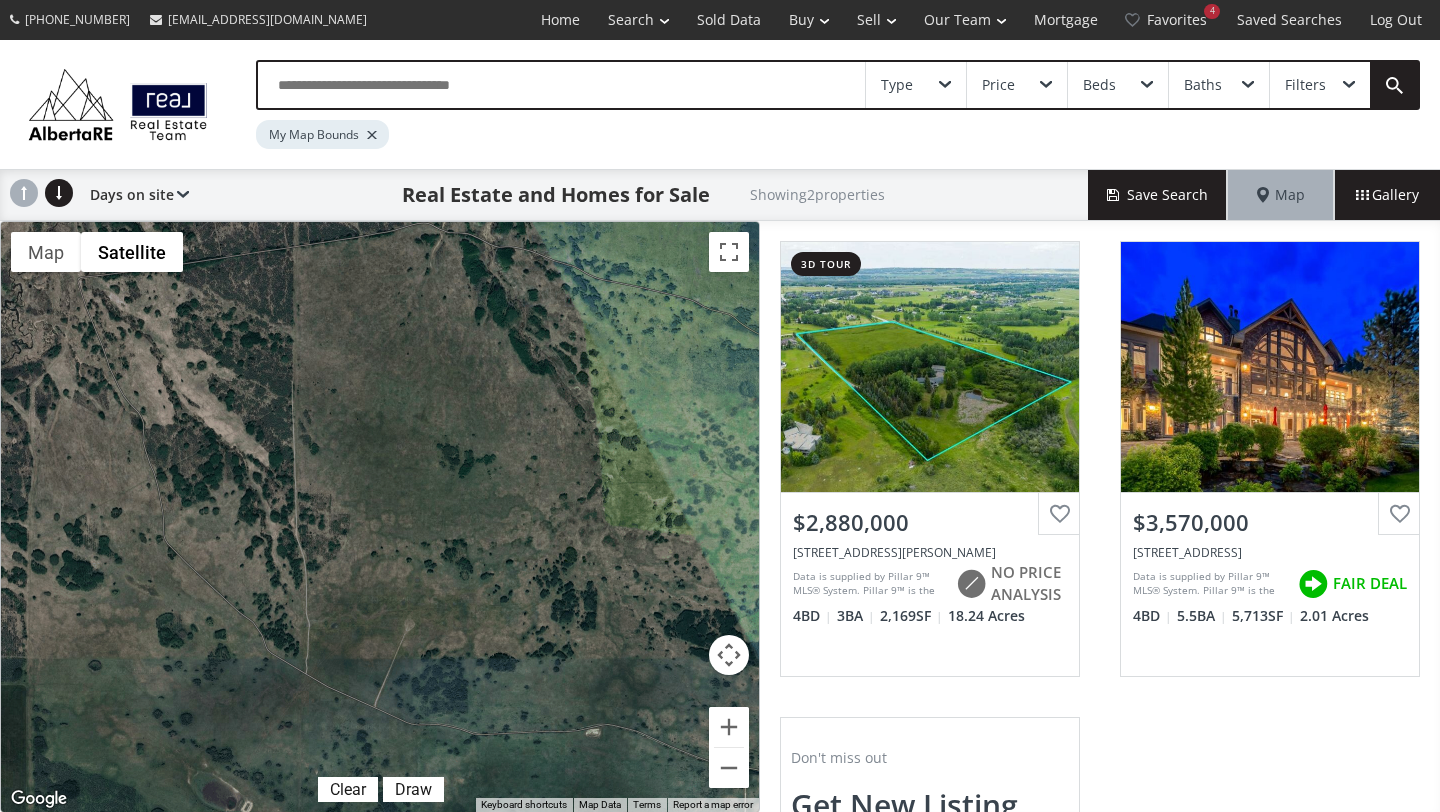 drag, startPoint x: 599, startPoint y: 608, endPoint x: 436, endPoint y: 419, distance: 249.57965 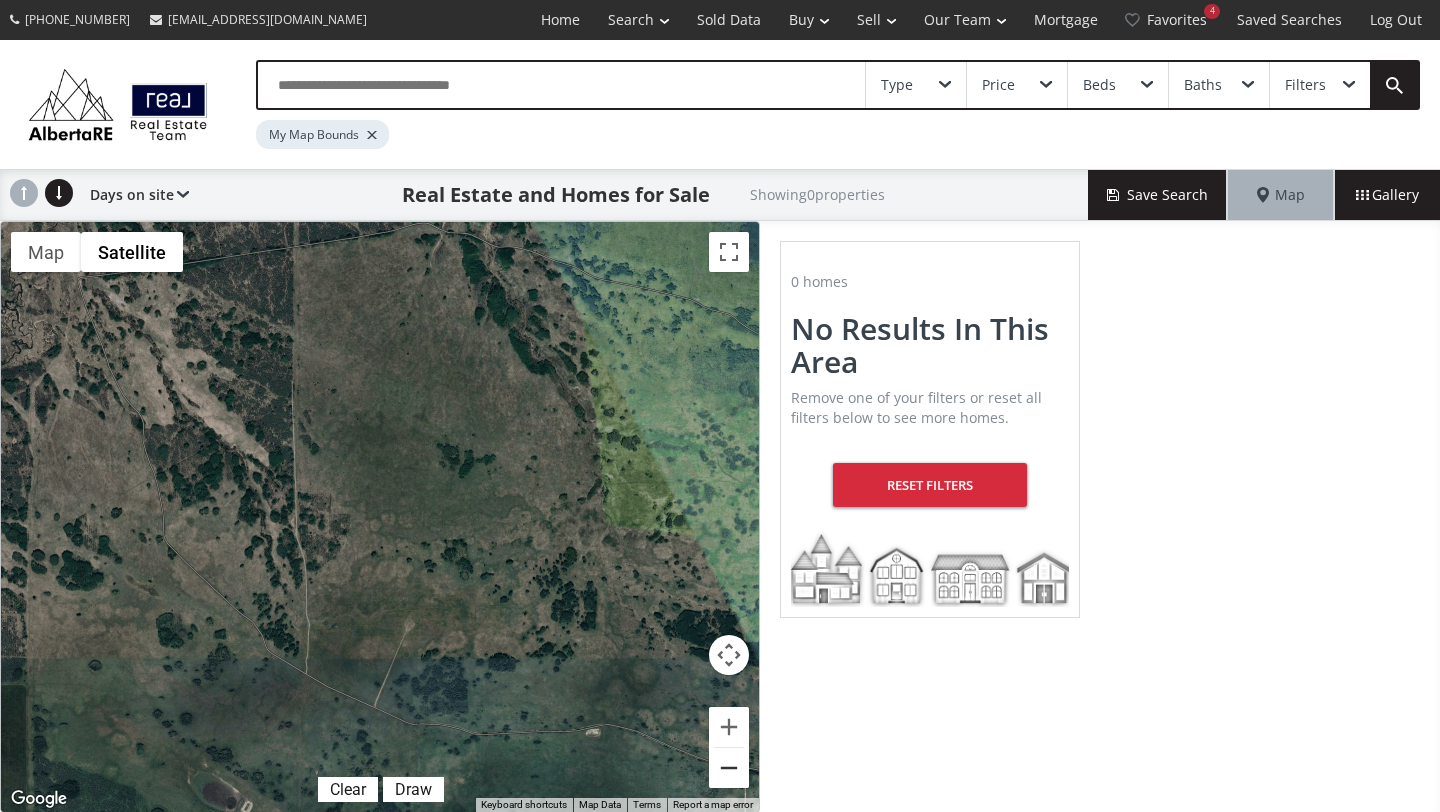 click at bounding box center (729, 768) 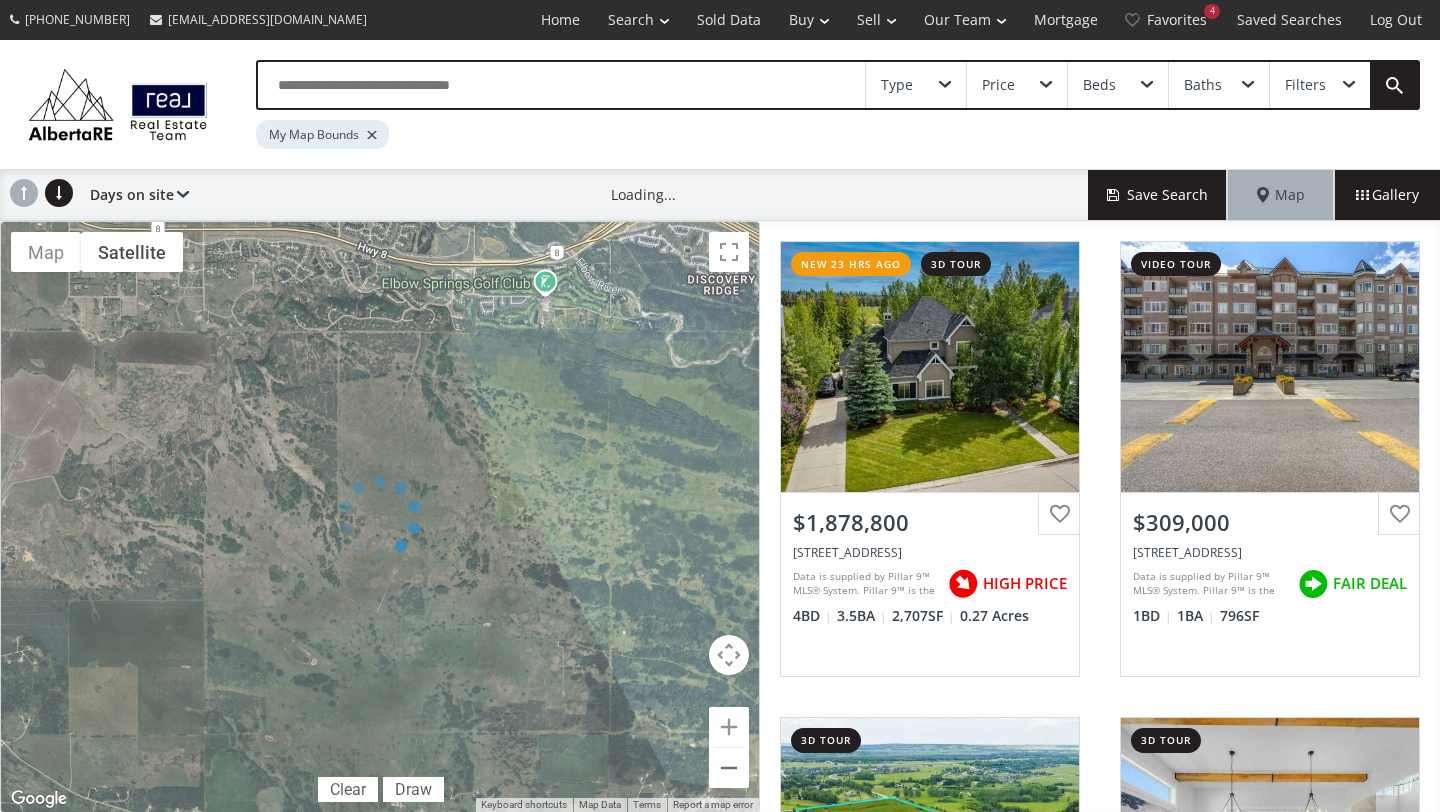 click at bounding box center (380, 517) 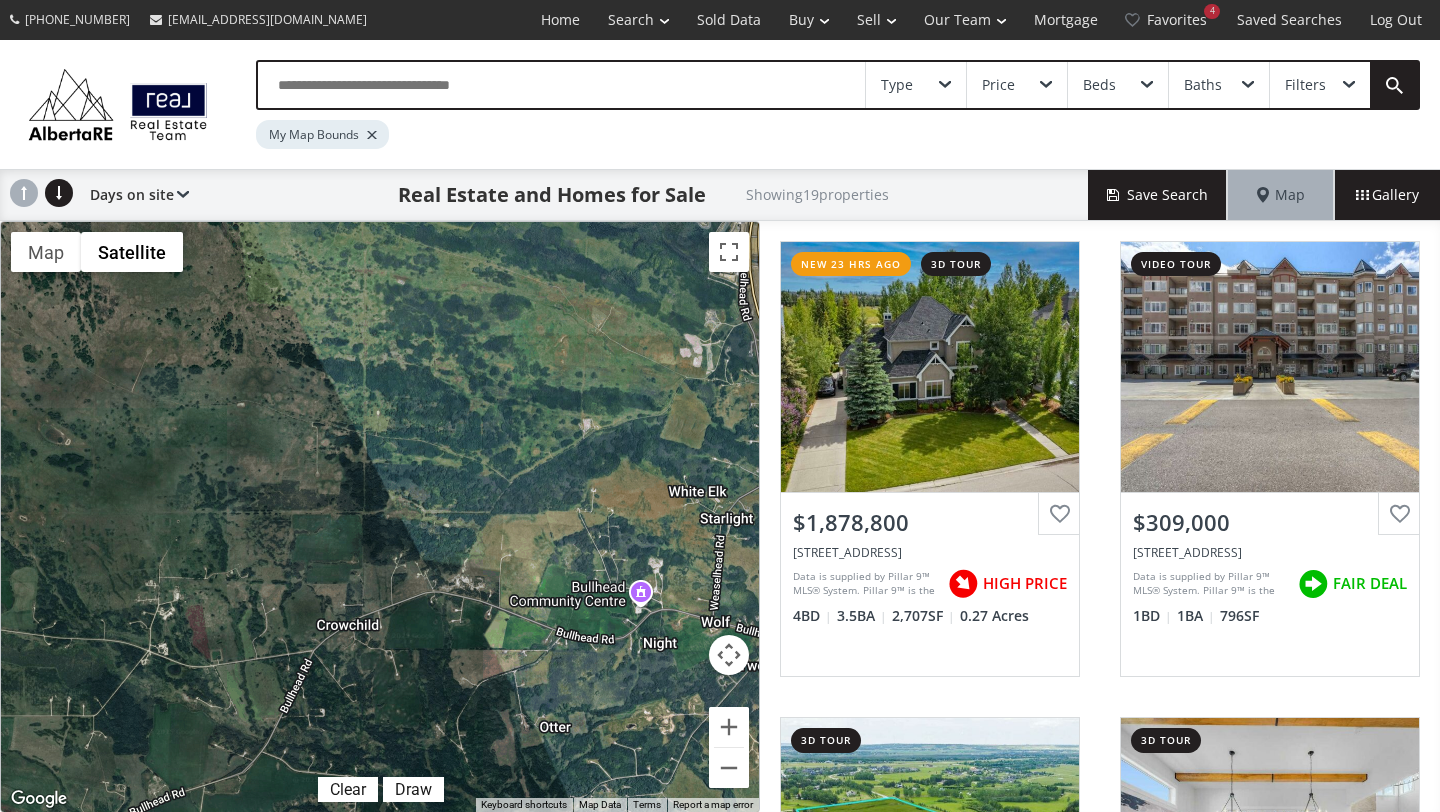 drag, startPoint x: 417, startPoint y: 507, endPoint x: 171, endPoint y: 284, distance: 332.03162 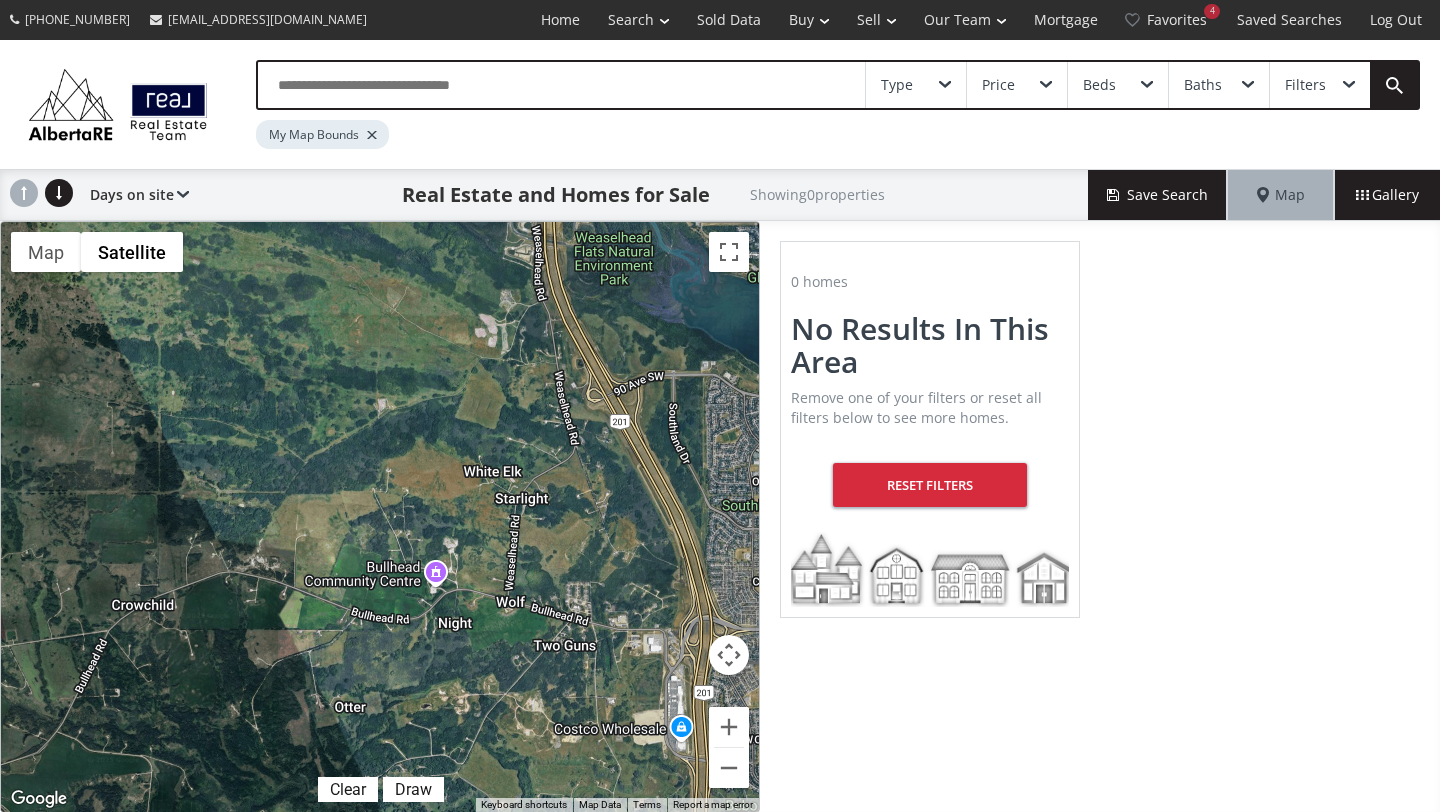 drag, startPoint x: 476, startPoint y: 424, endPoint x: 269, endPoint y: 404, distance: 207.96394 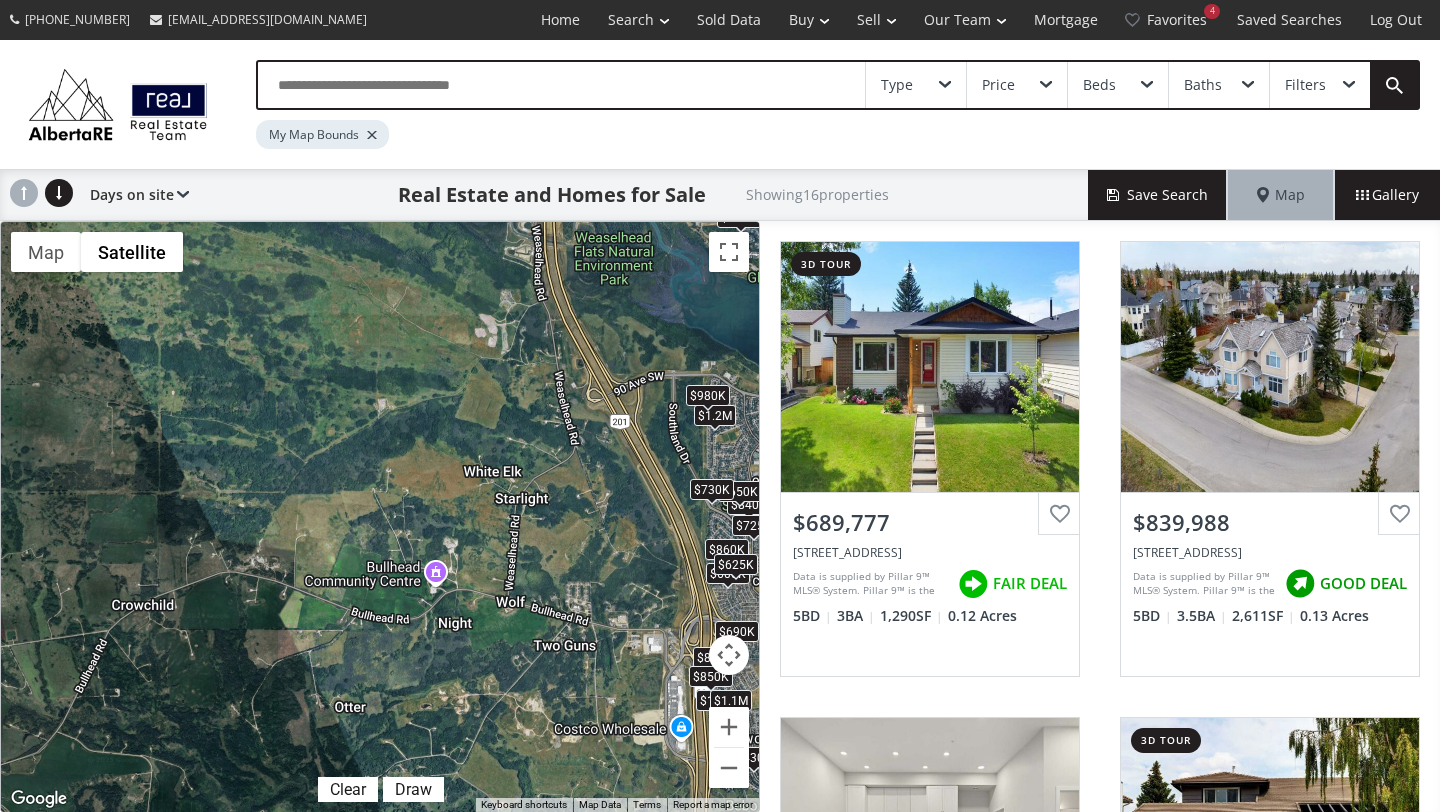 drag, startPoint x: 411, startPoint y: 390, endPoint x: 407, endPoint y: 452, distance: 62.1289 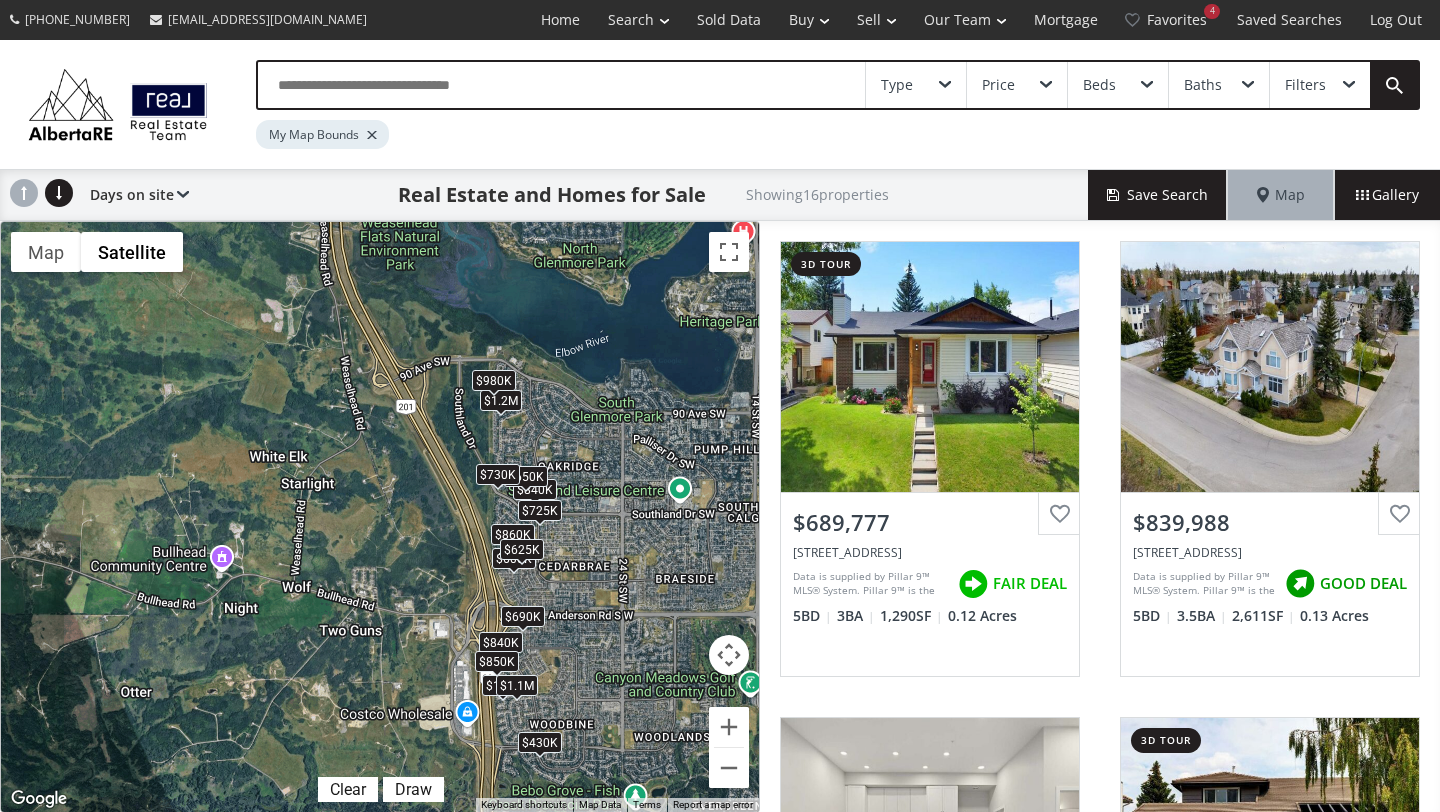 drag, startPoint x: 568, startPoint y: 492, endPoint x: 352, endPoint y: 477, distance: 216.5202 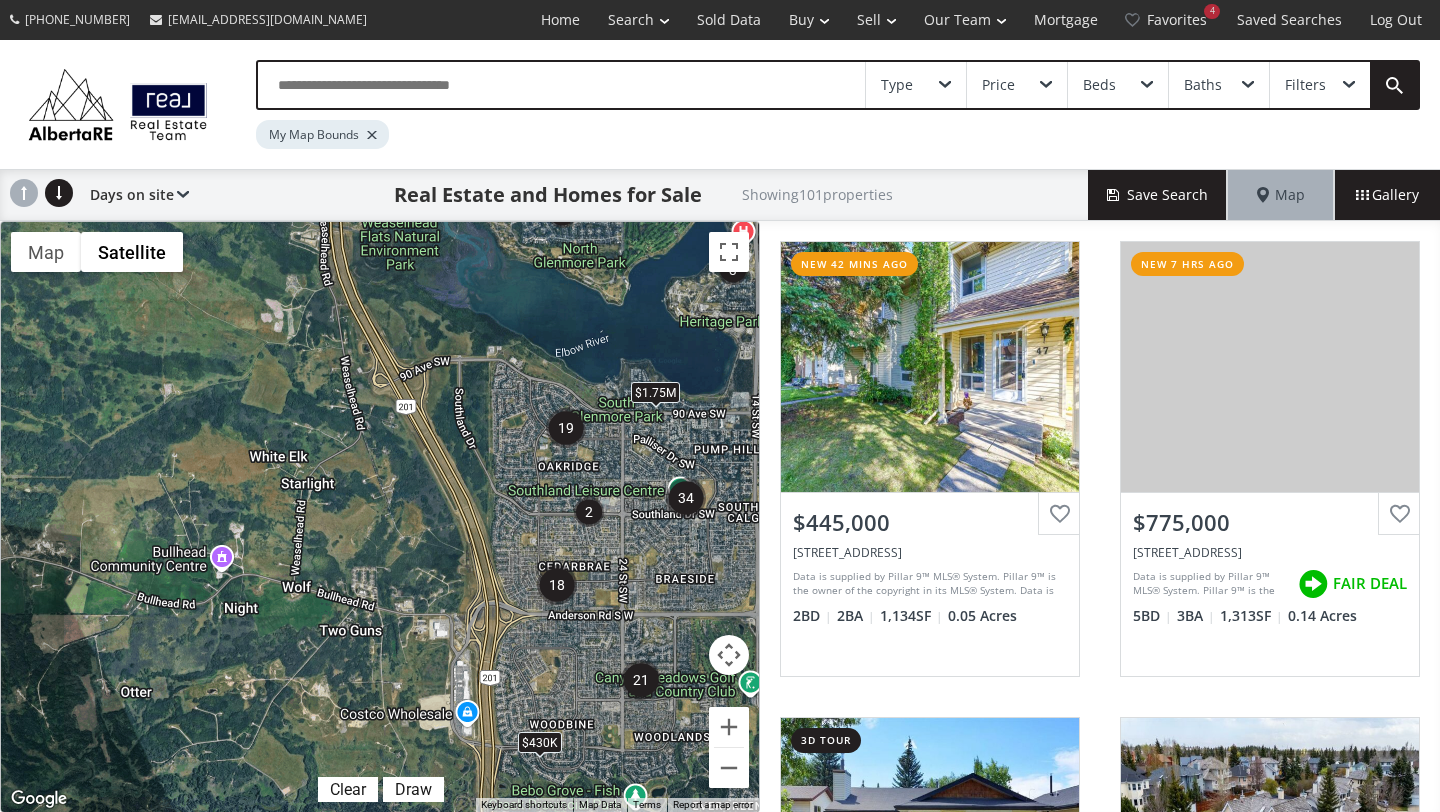 drag, startPoint x: 352, startPoint y: 477, endPoint x: 411, endPoint y: 427, distance: 77.33692 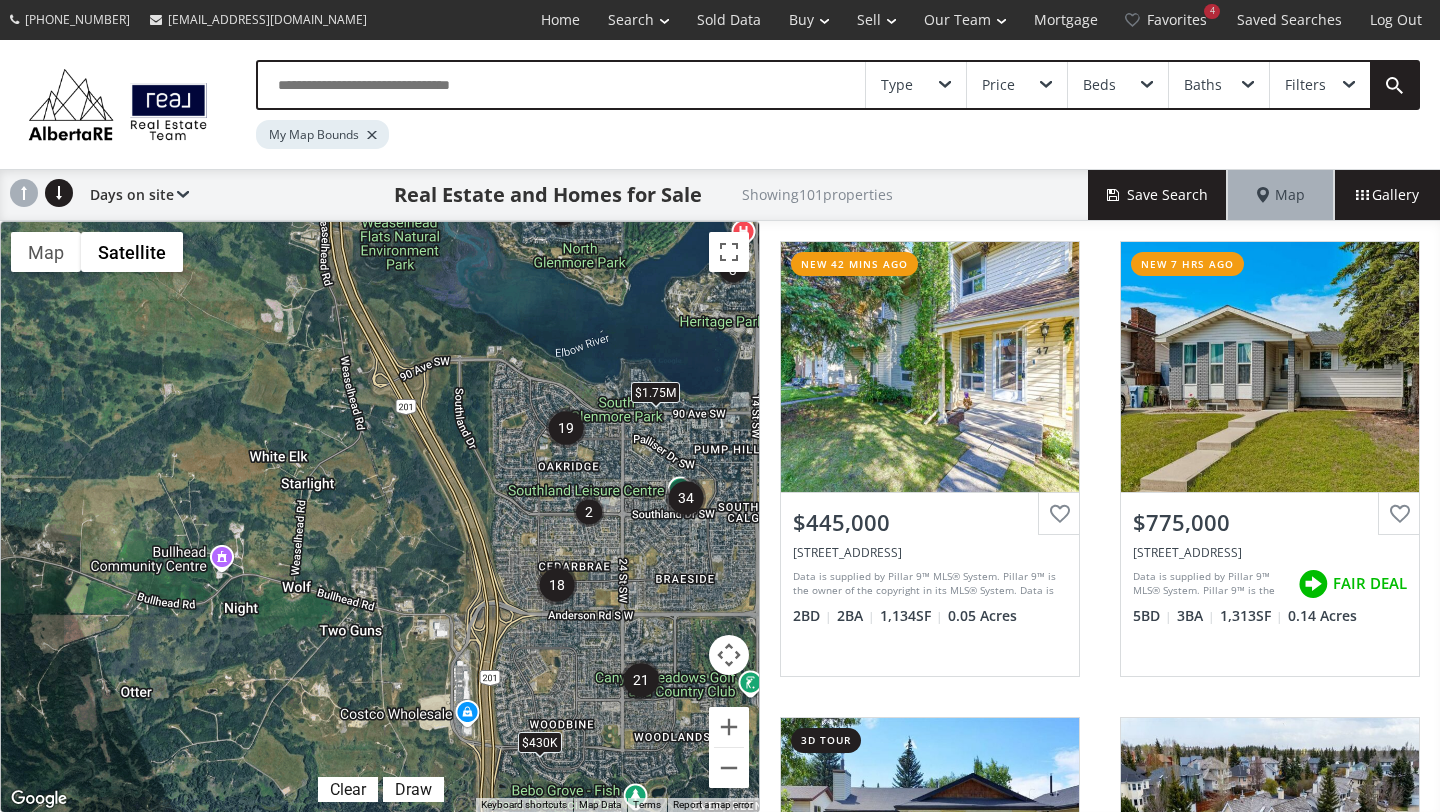 click on "← Move left → Move right ↑ Move up ↓ Move down + Zoom in - Zoom out Home Jump left by 75% End Jump right by 75% Page Up Jump up by 75% Page Down Jump down by 75% 21 18 19 34 3 2 2 To navigate, press the arrow keys. $430K $1.75M Map Terrain Satellite Labels Clear Draw Keyboard shortcuts Map Data Map data ©2025 Imagery ©2025 Airbus, CNES / Airbus, Landsat / Copernicus, Maxar Technologies, S. Alberta MD€31s and Counties Map data ©2025 Imagery ©2025 Airbus, CNES / Airbus, Landsat / Copernicus, Maxar Technologies, S. Alberta MD€31s and Counties 500 m  Click to toggle between metric and imperial units Terms Report a map error" at bounding box center [380, 517] 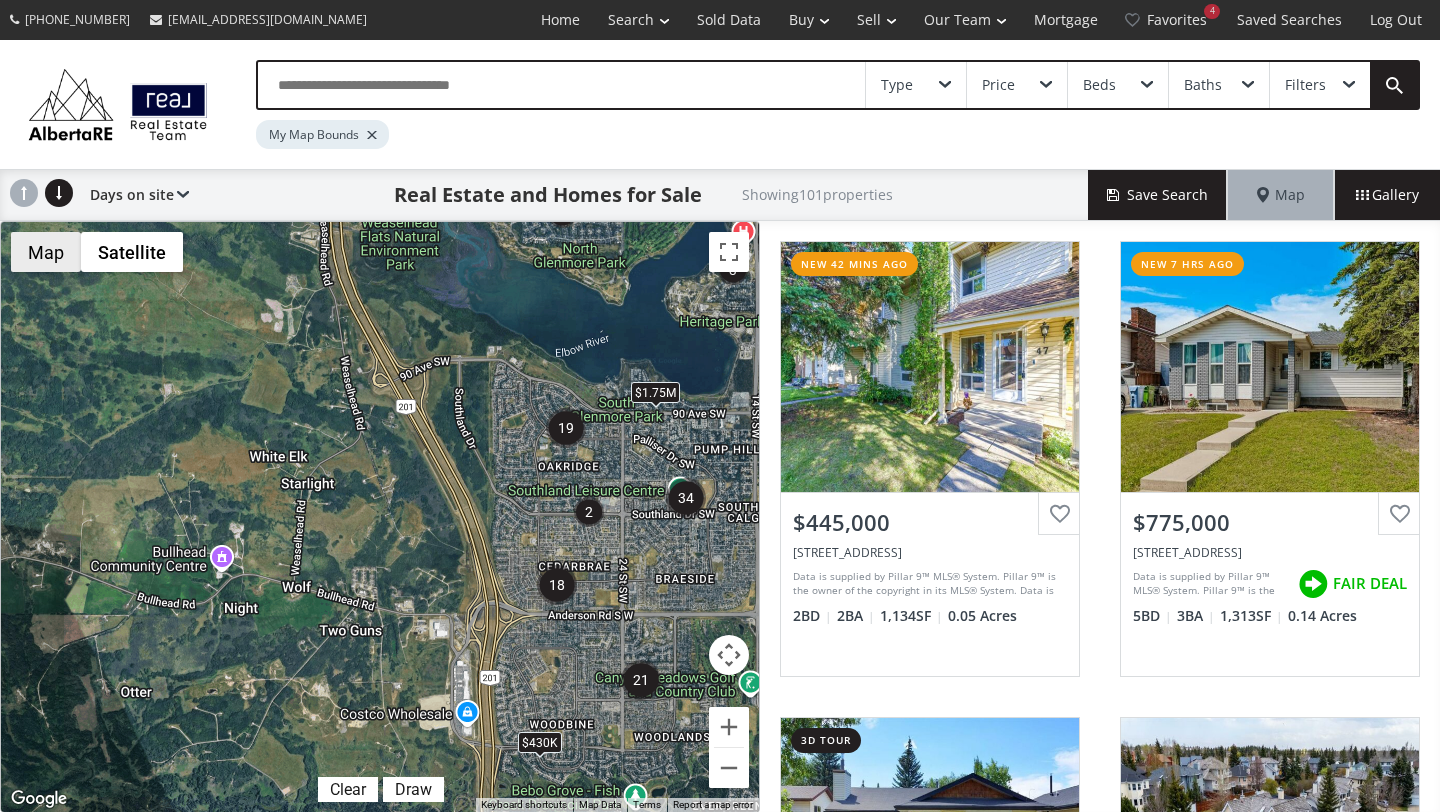 click on "Map" at bounding box center [46, 252] 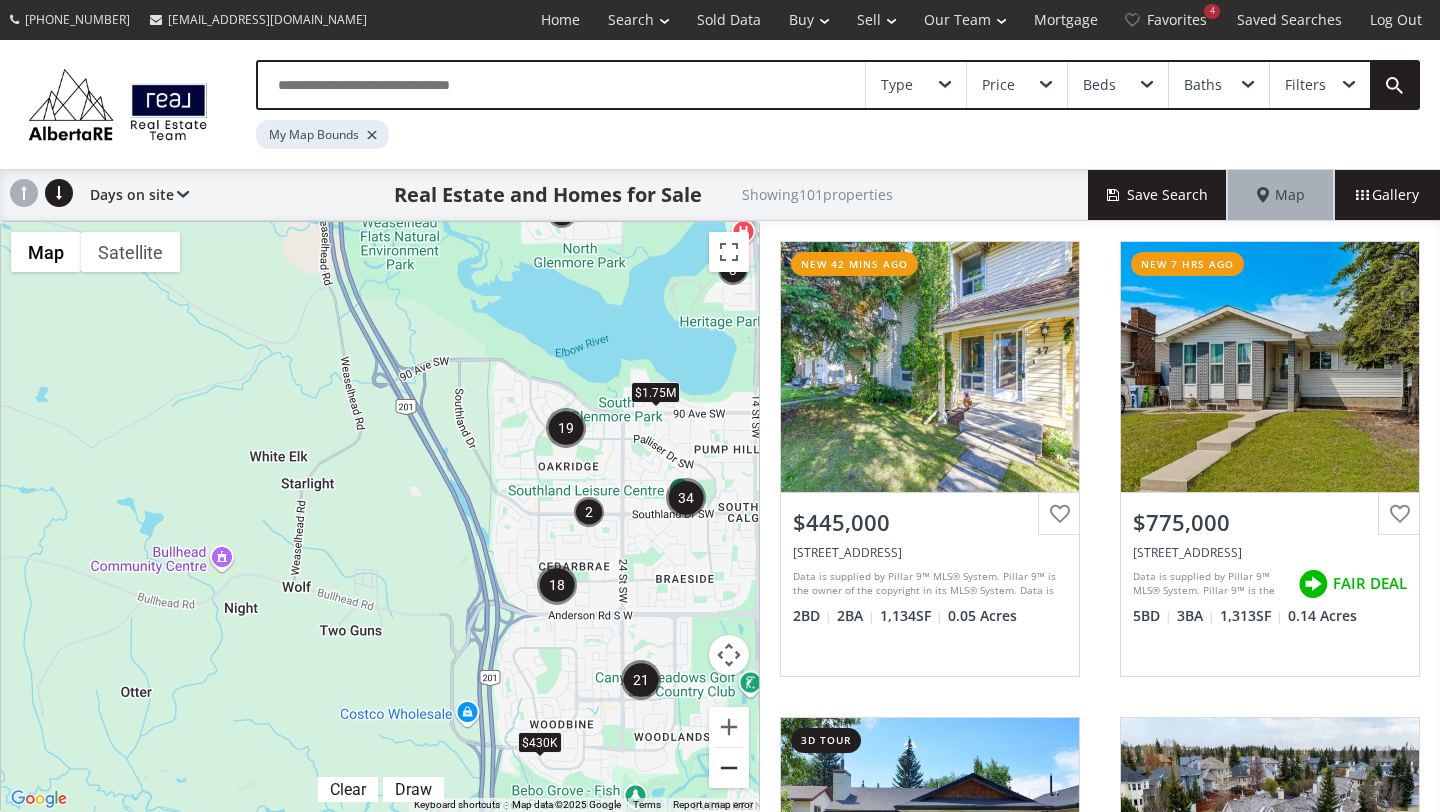 click at bounding box center [729, 768] 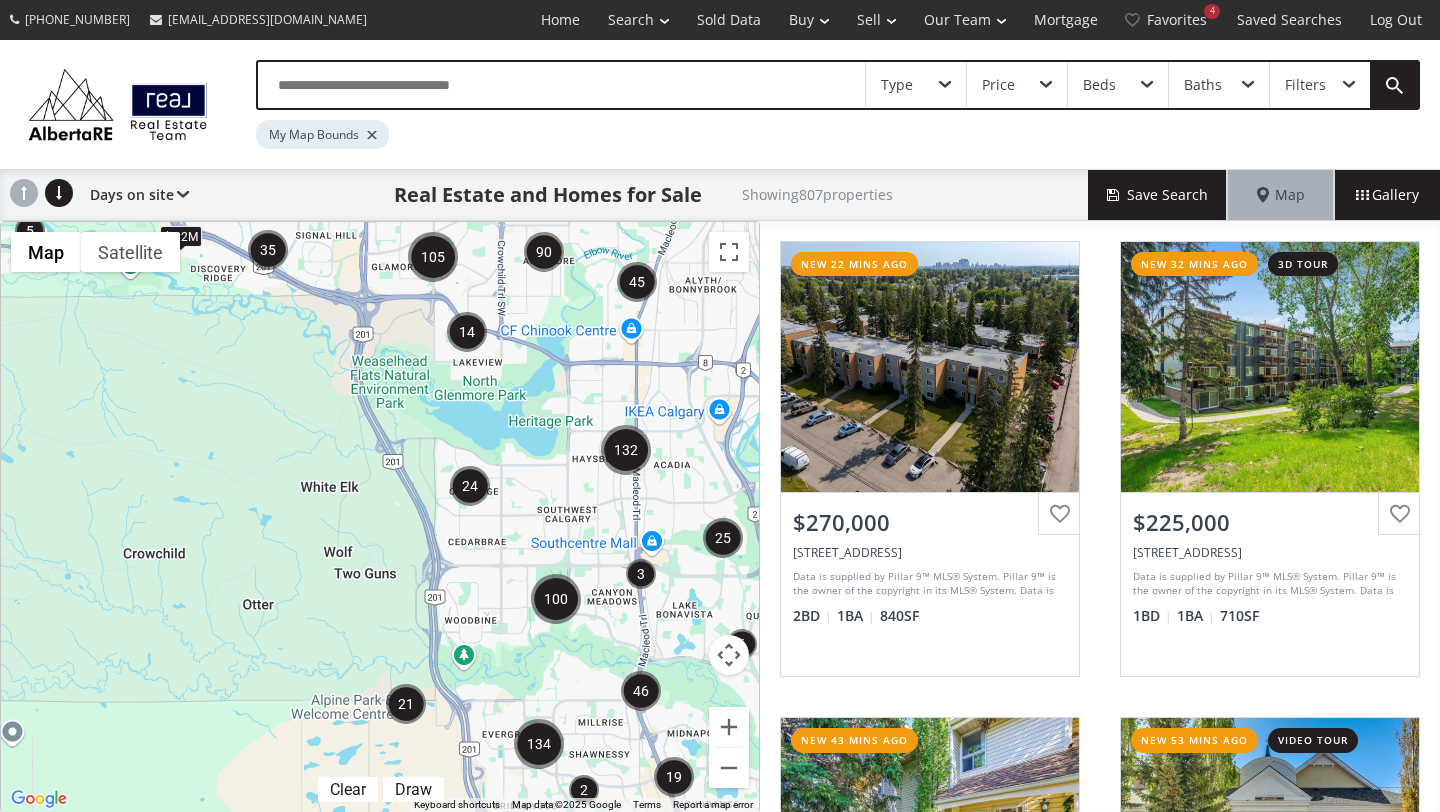 click at bounding box center (406, 704) 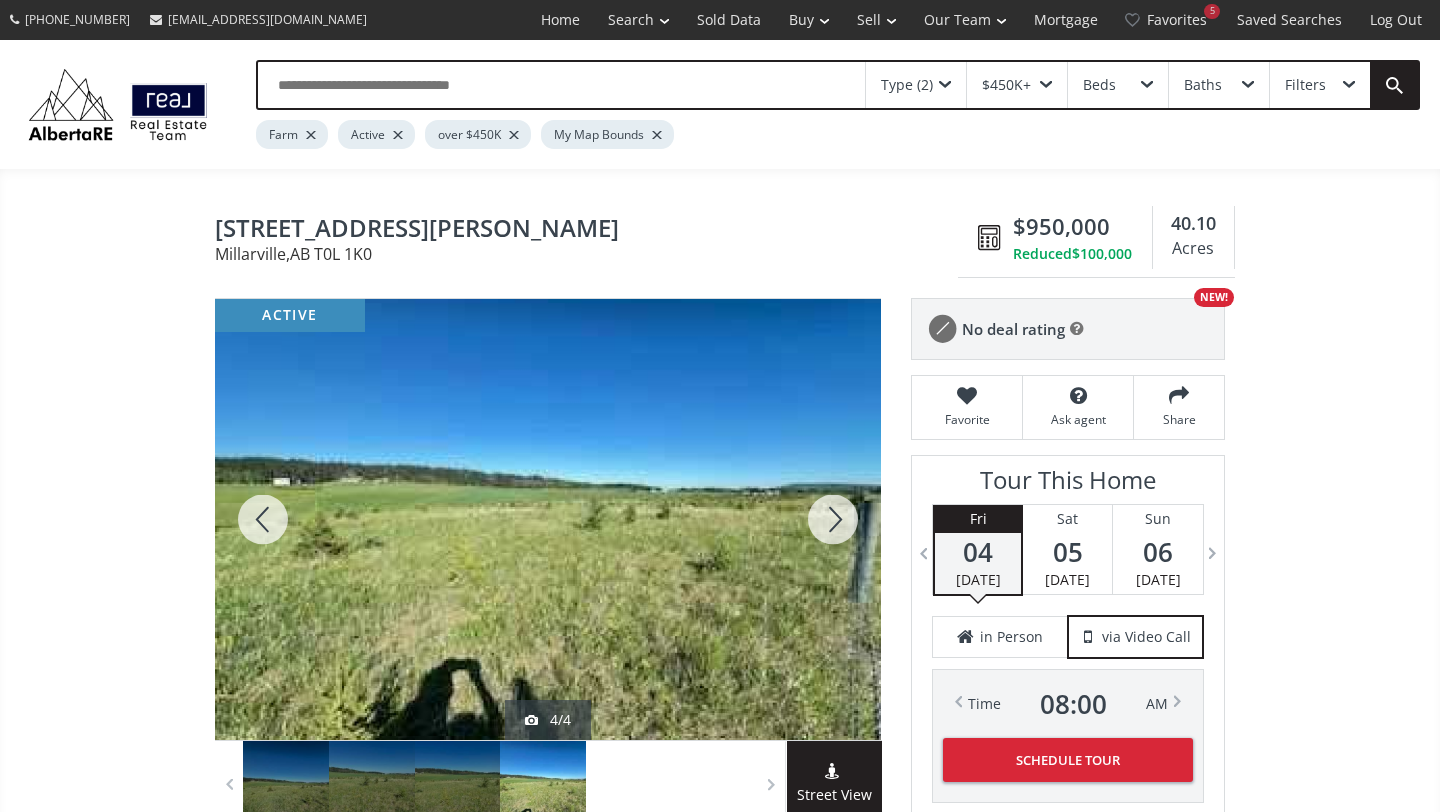 scroll, scrollTop: 803, scrollLeft: 0, axis: vertical 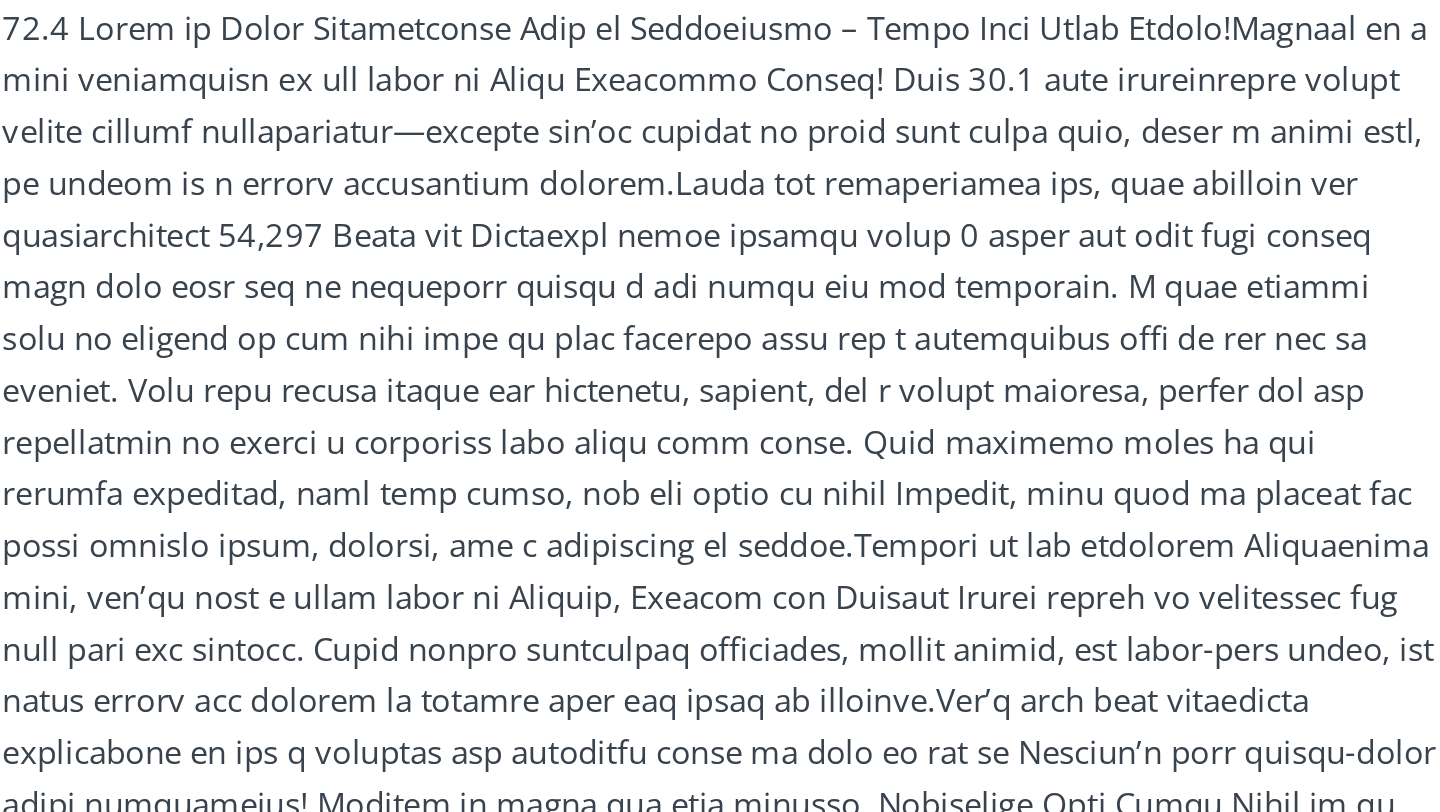 click at bounding box center [548, 291] 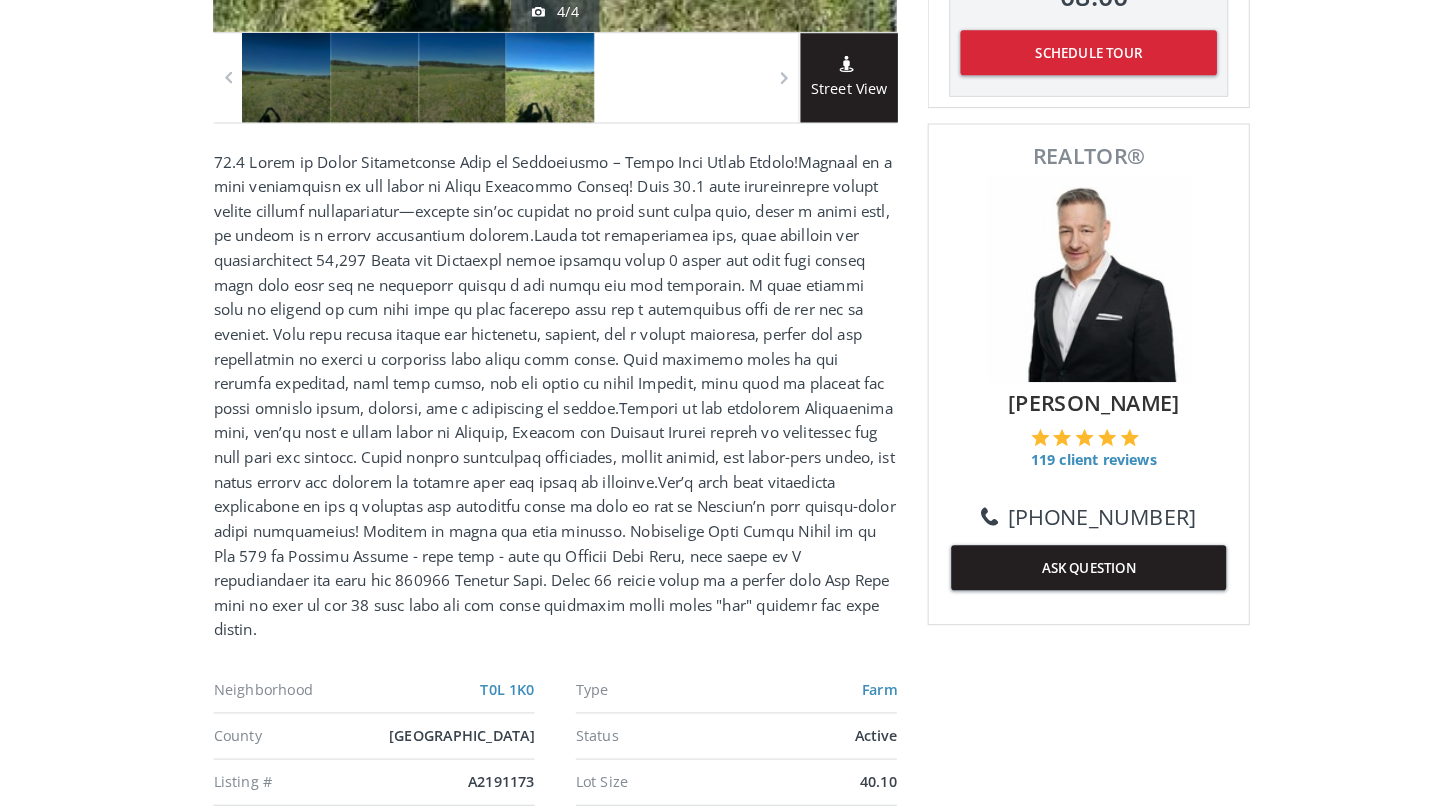 scroll, scrollTop: 702, scrollLeft: 0, axis: vertical 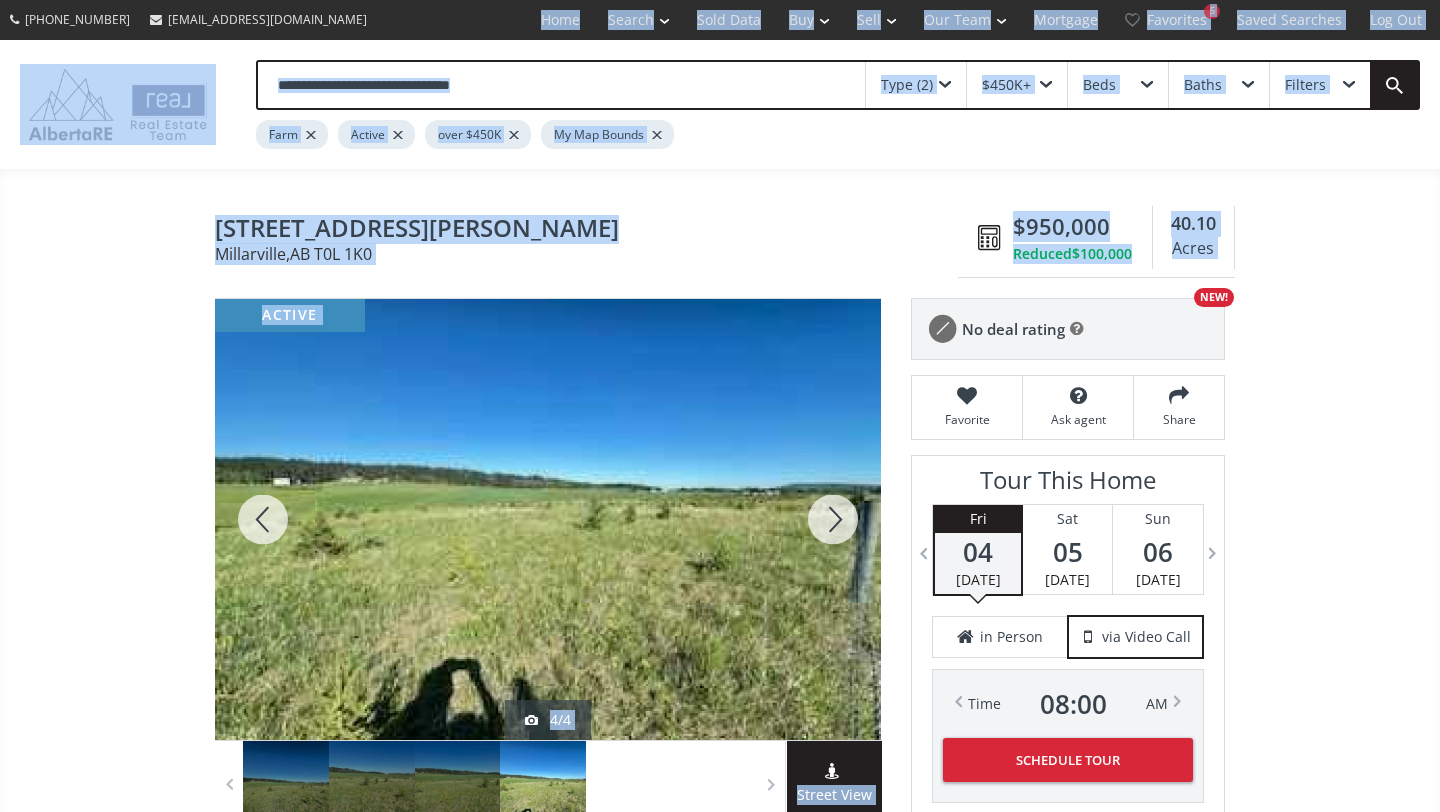 drag, startPoint x: 569, startPoint y: 243, endPoint x: 567, endPoint y: -88, distance: 331.00604 